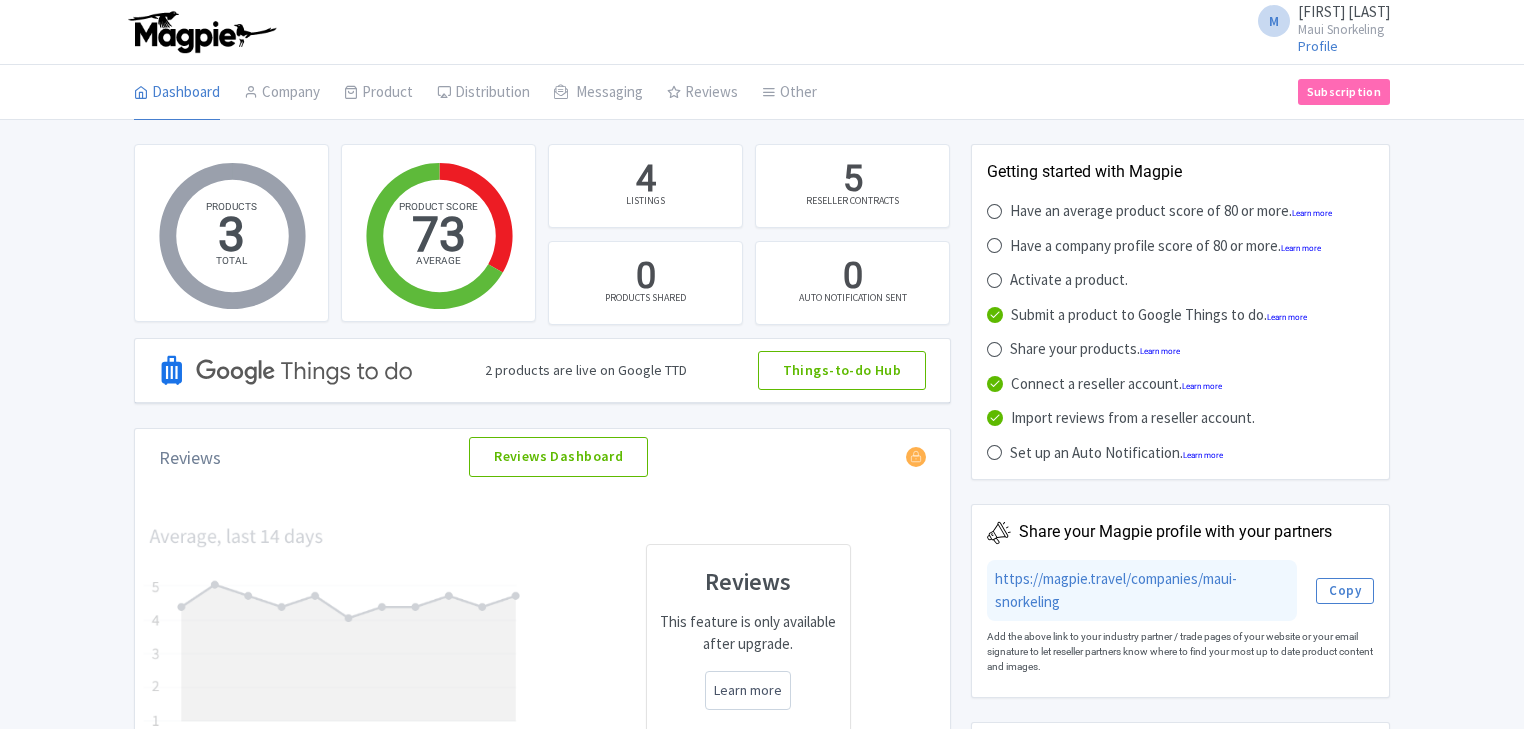 scroll, scrollTop: 0, scrollLeft: 0, axis: both 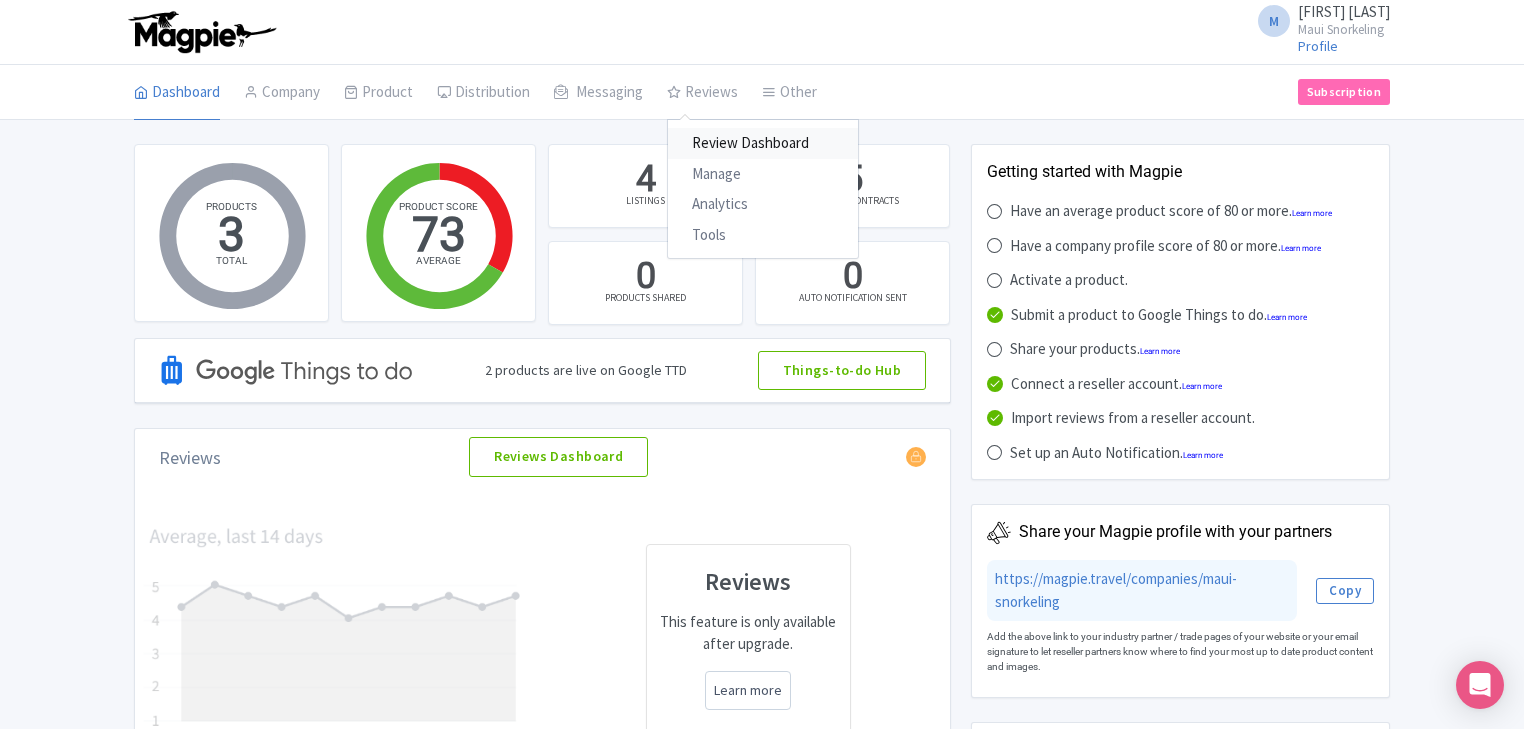 click on "Review Dashboard" at bounding box center [763, 143] 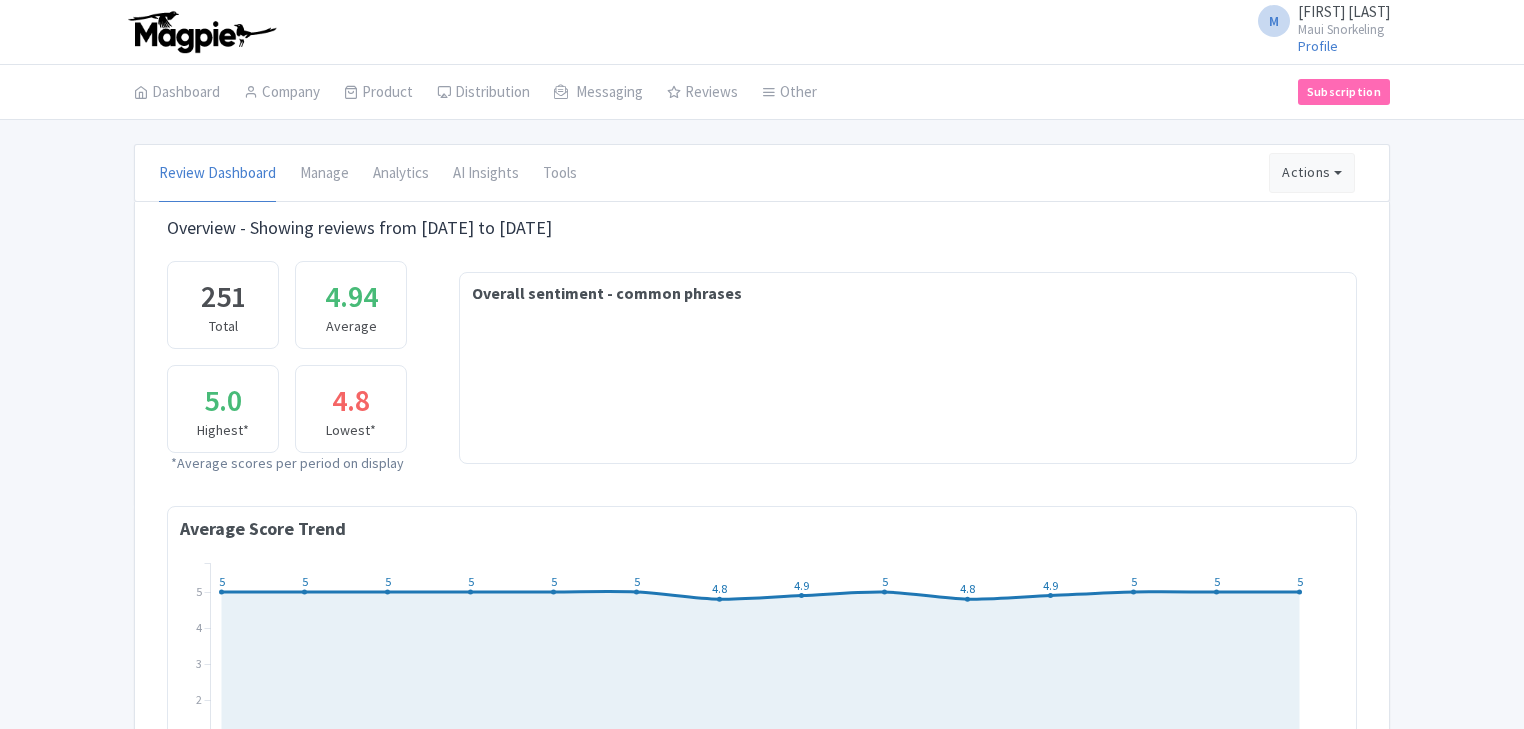 scroll, scrollTop: 0, scrollLeft: 0, axis: both 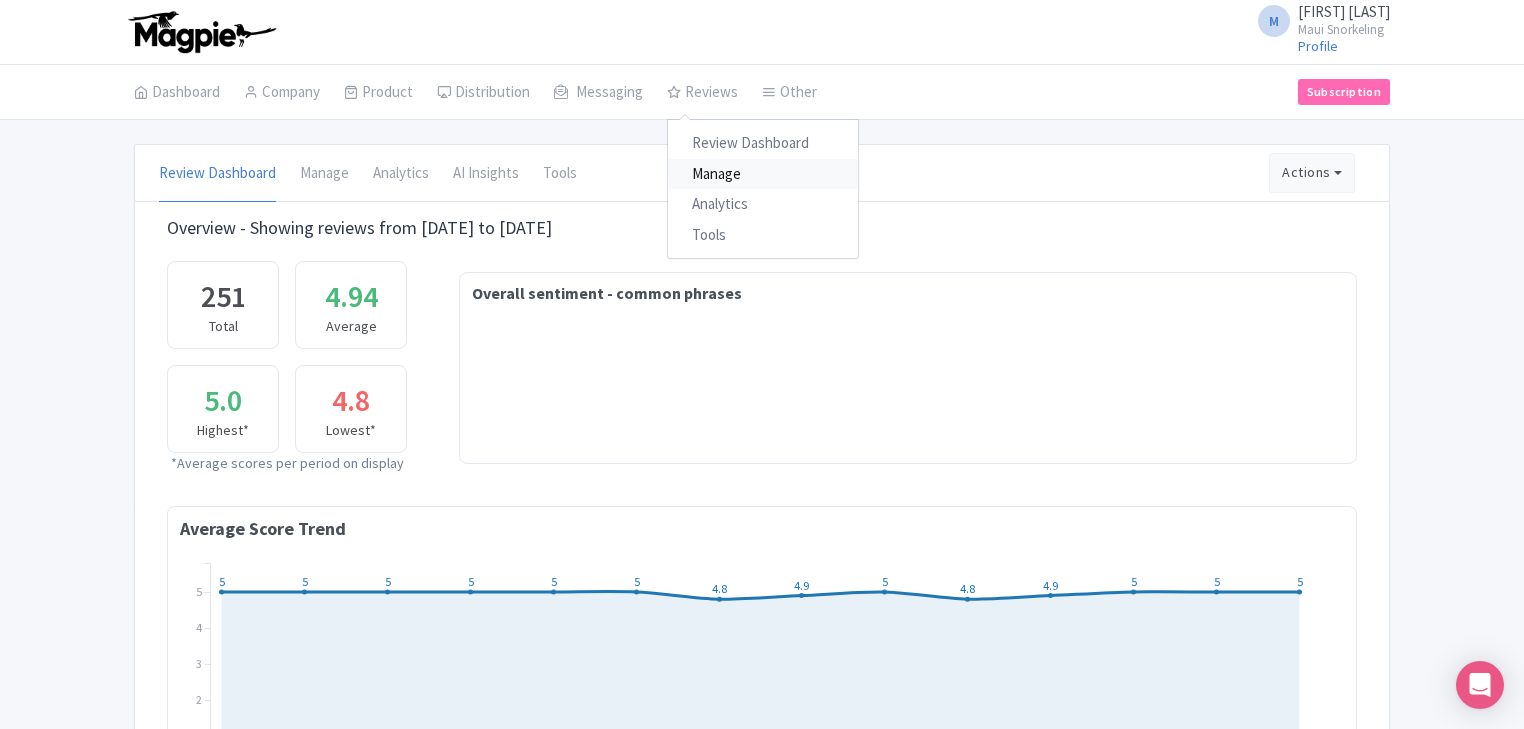 click on "Manage" at bounding box center [763, 174] 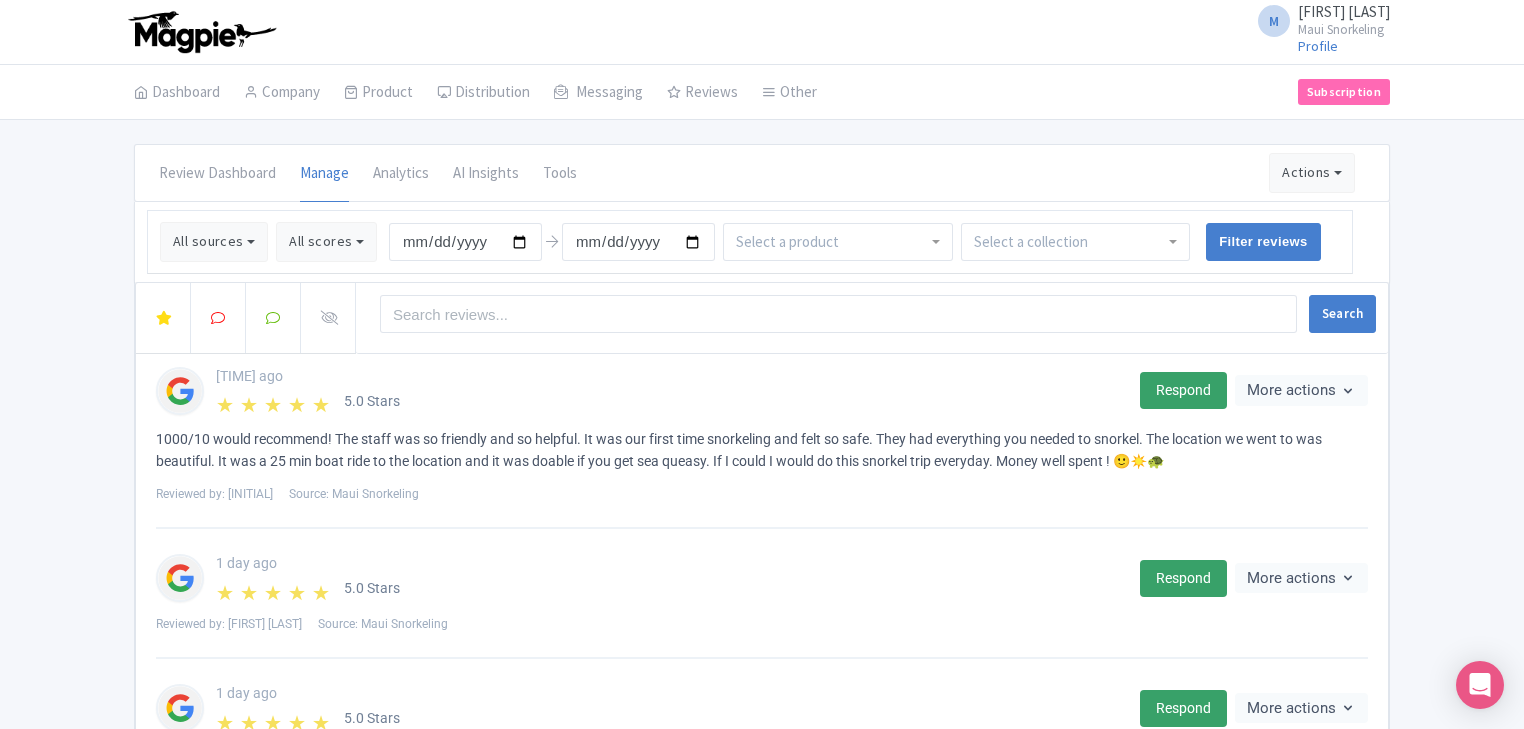 scroll, scrollTop: 0, scrollLeft: 0, axis: both 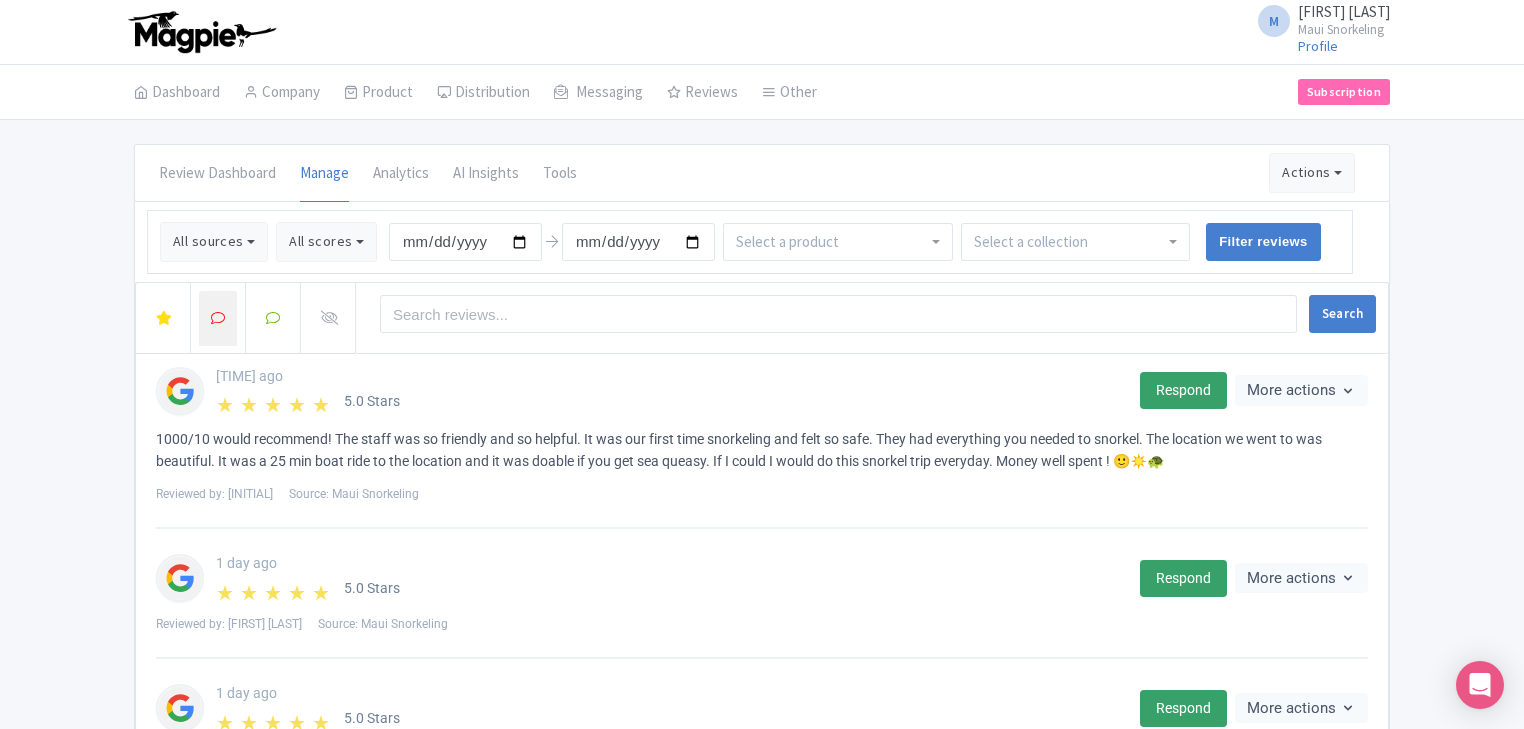 click at bounding box center [218, 318] 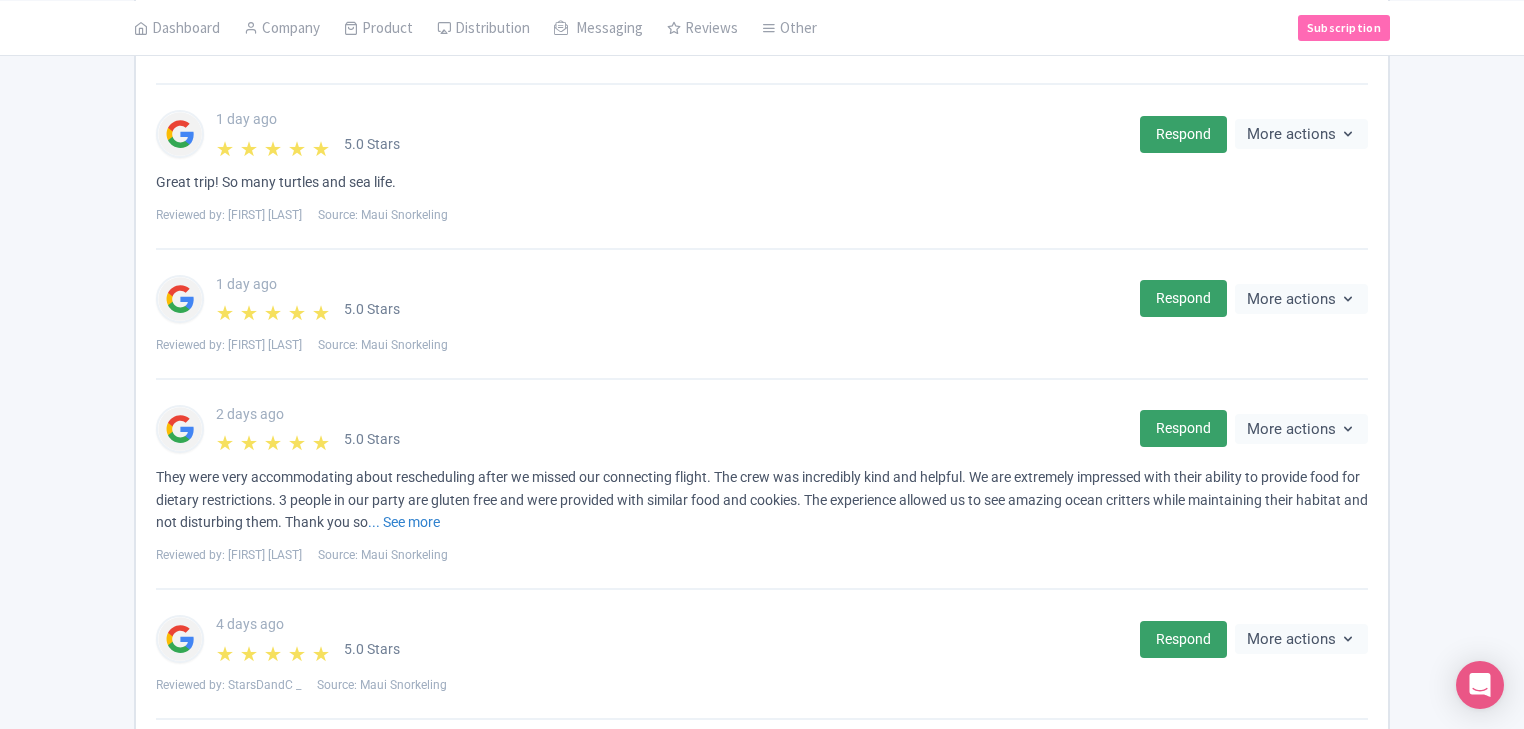 scroll, scrollTop: 1492, scrollLeft: 0, axis: vertical 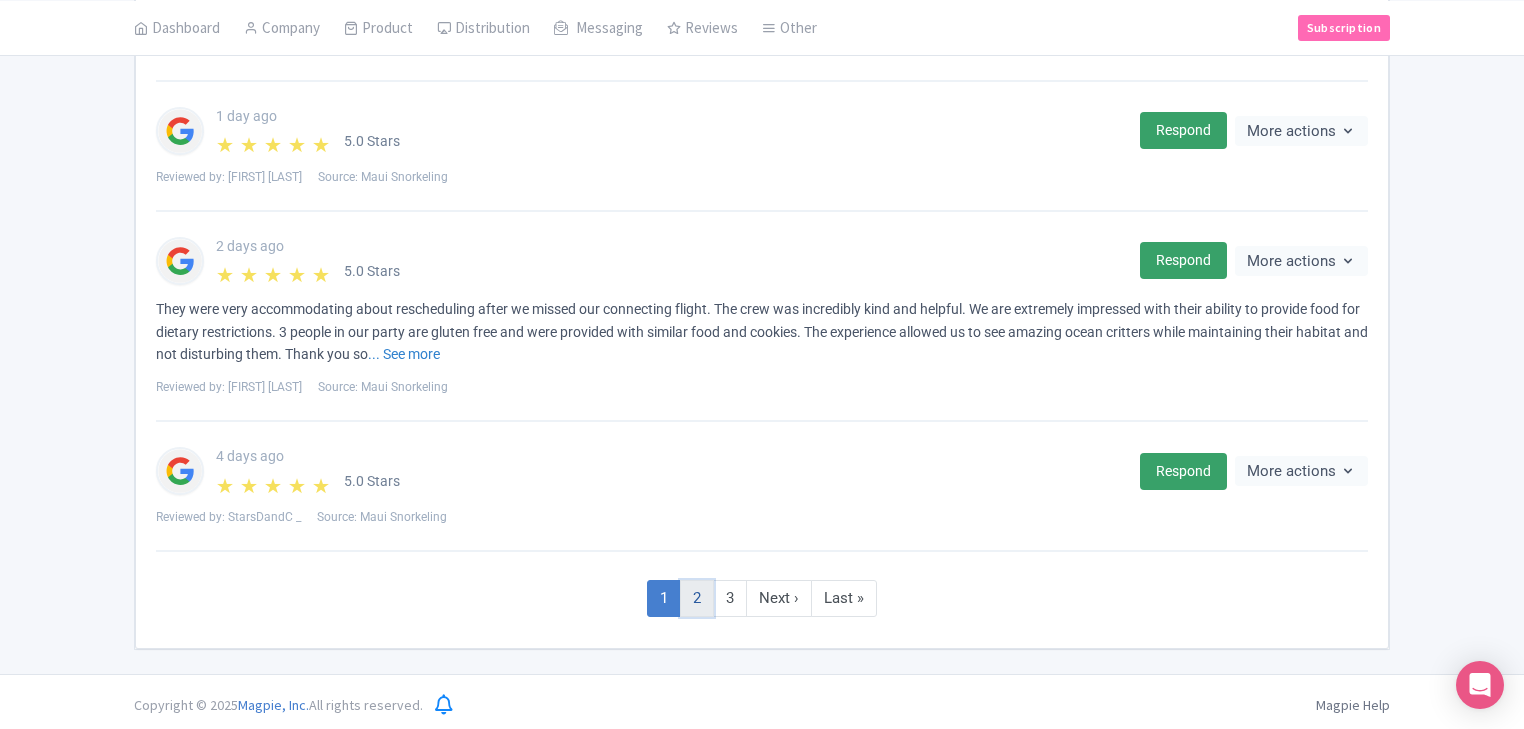 click on "2" at bounding box center (697, 598) 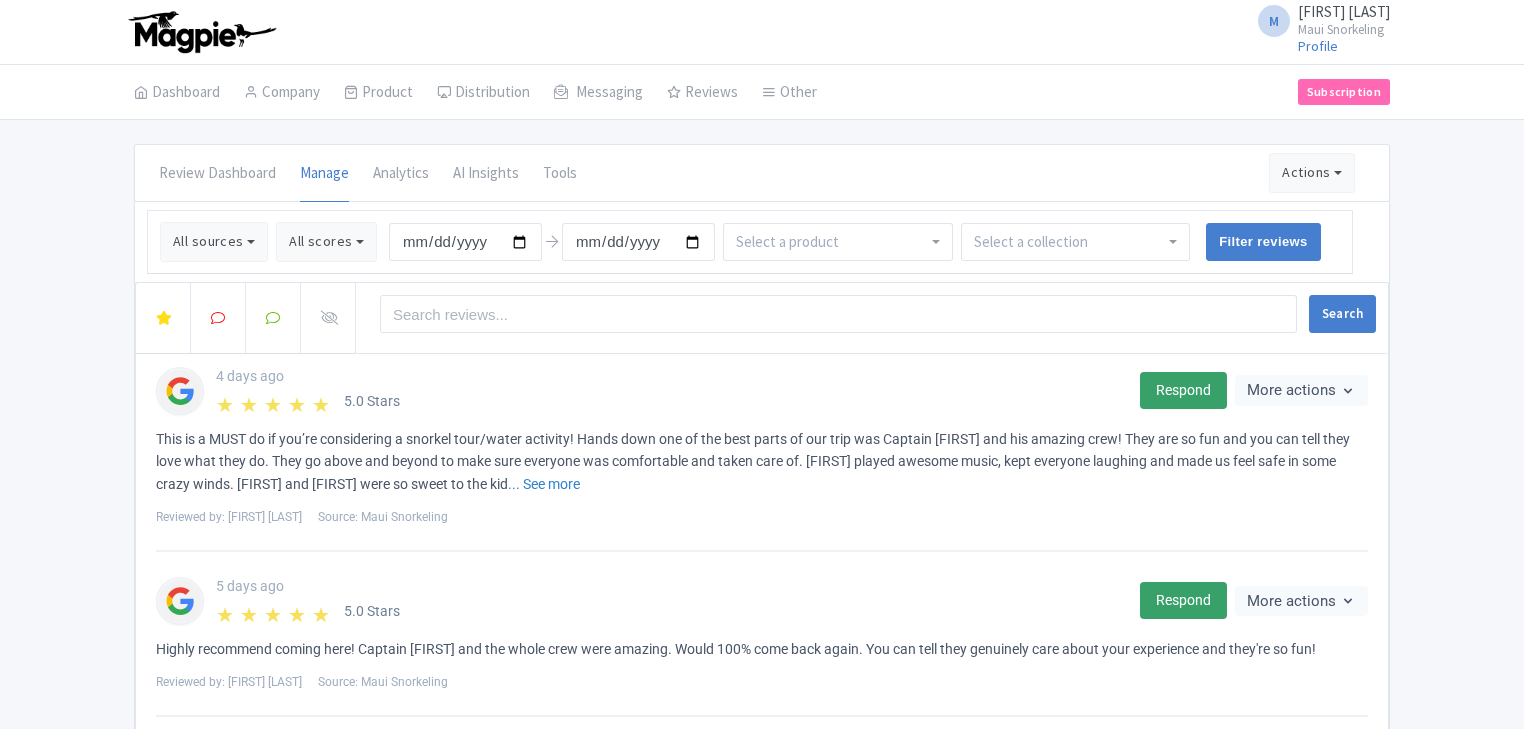 scroll, scrollTop: 352, scrollLeft: 0, axis: vertical 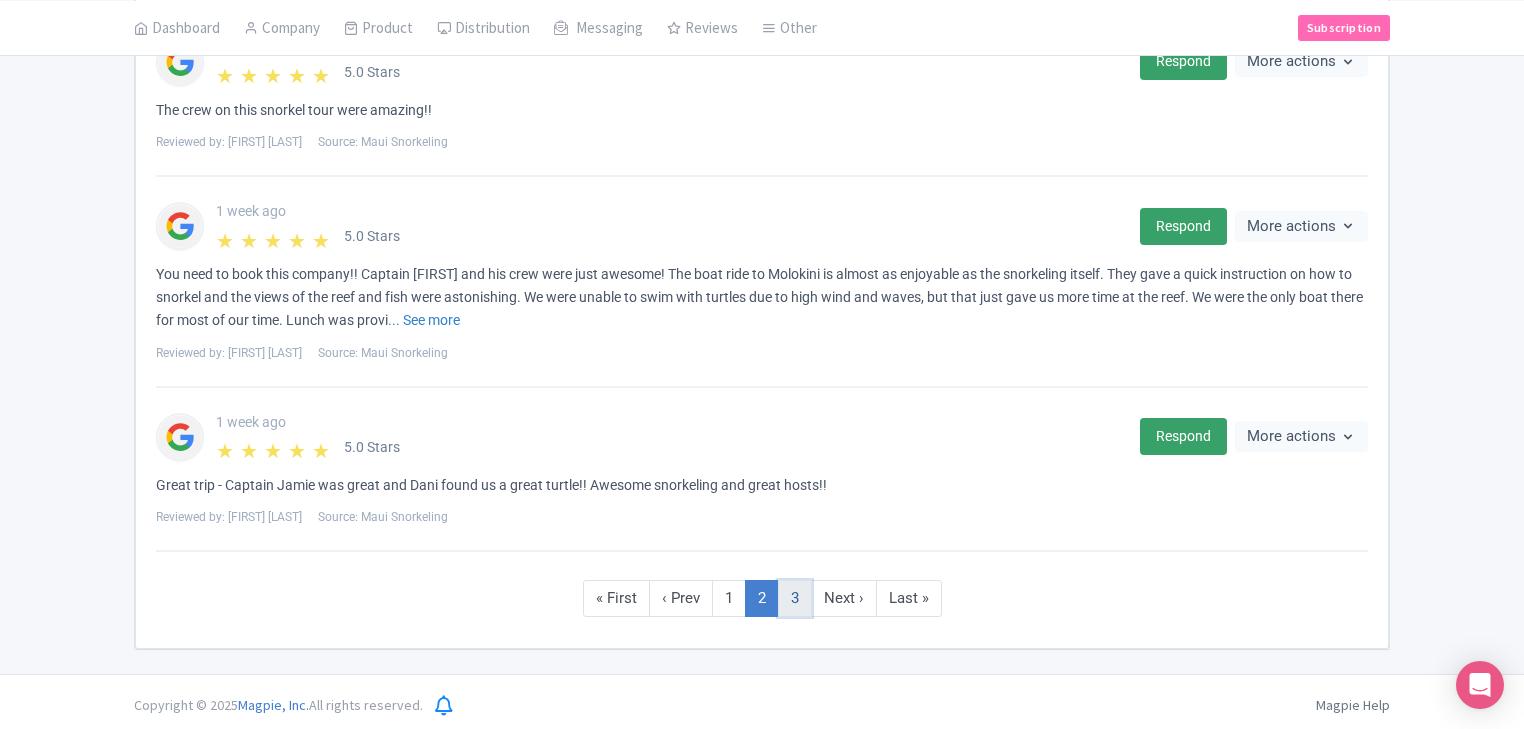 click on "3" at bounding box center [795, 598] 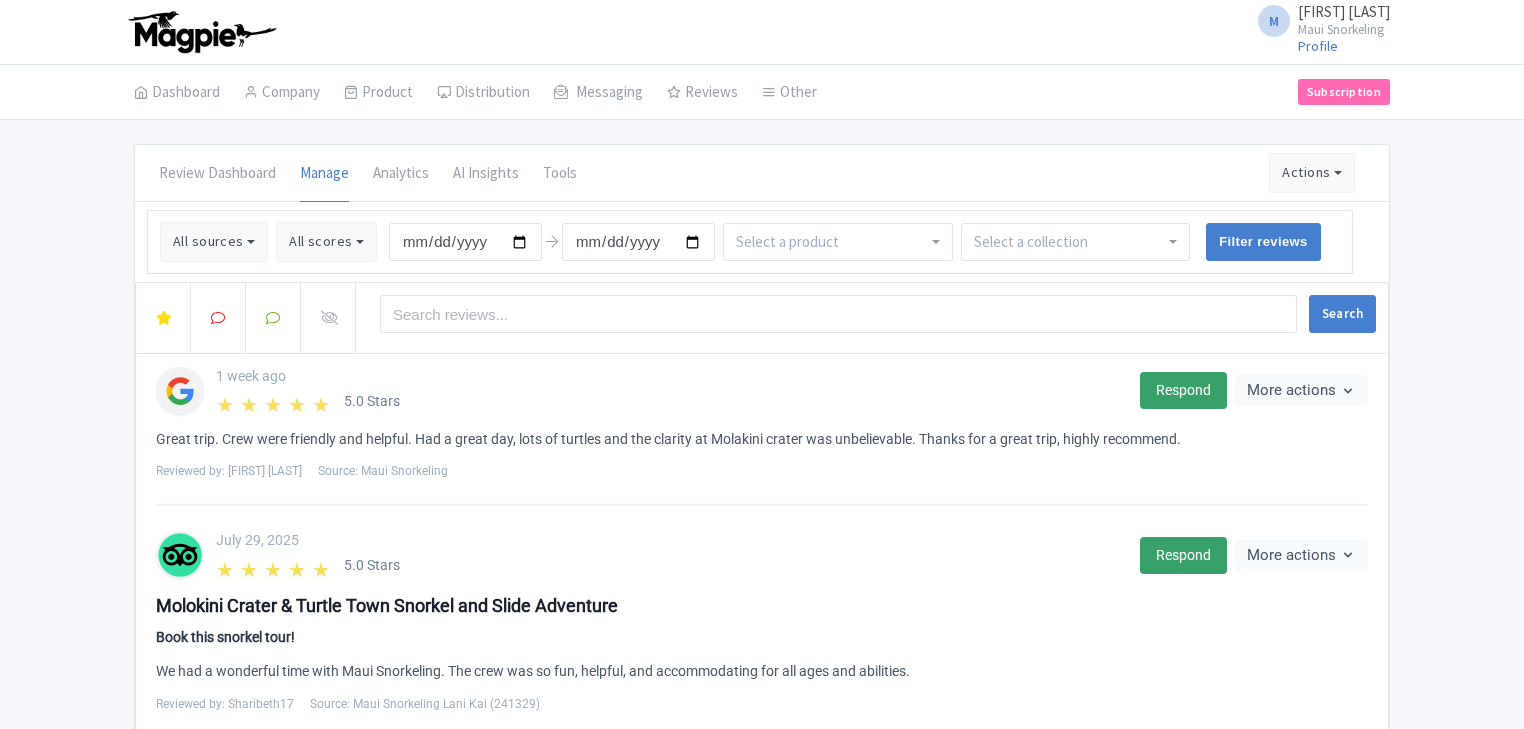 scroll, scrollTop: 352, scrollLeft: 0, axis: vertical 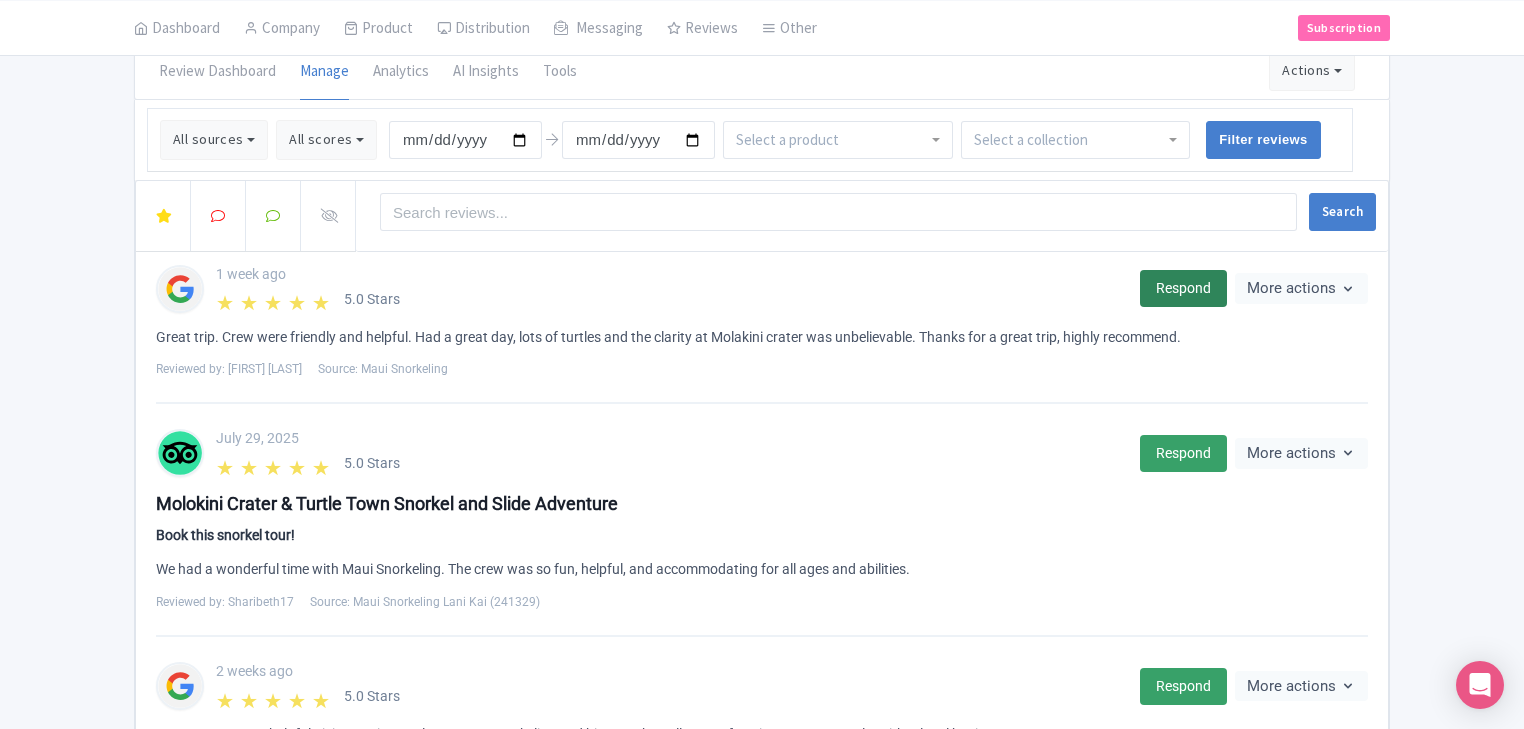 click on "Respond" at bounding box center (1183, 288) 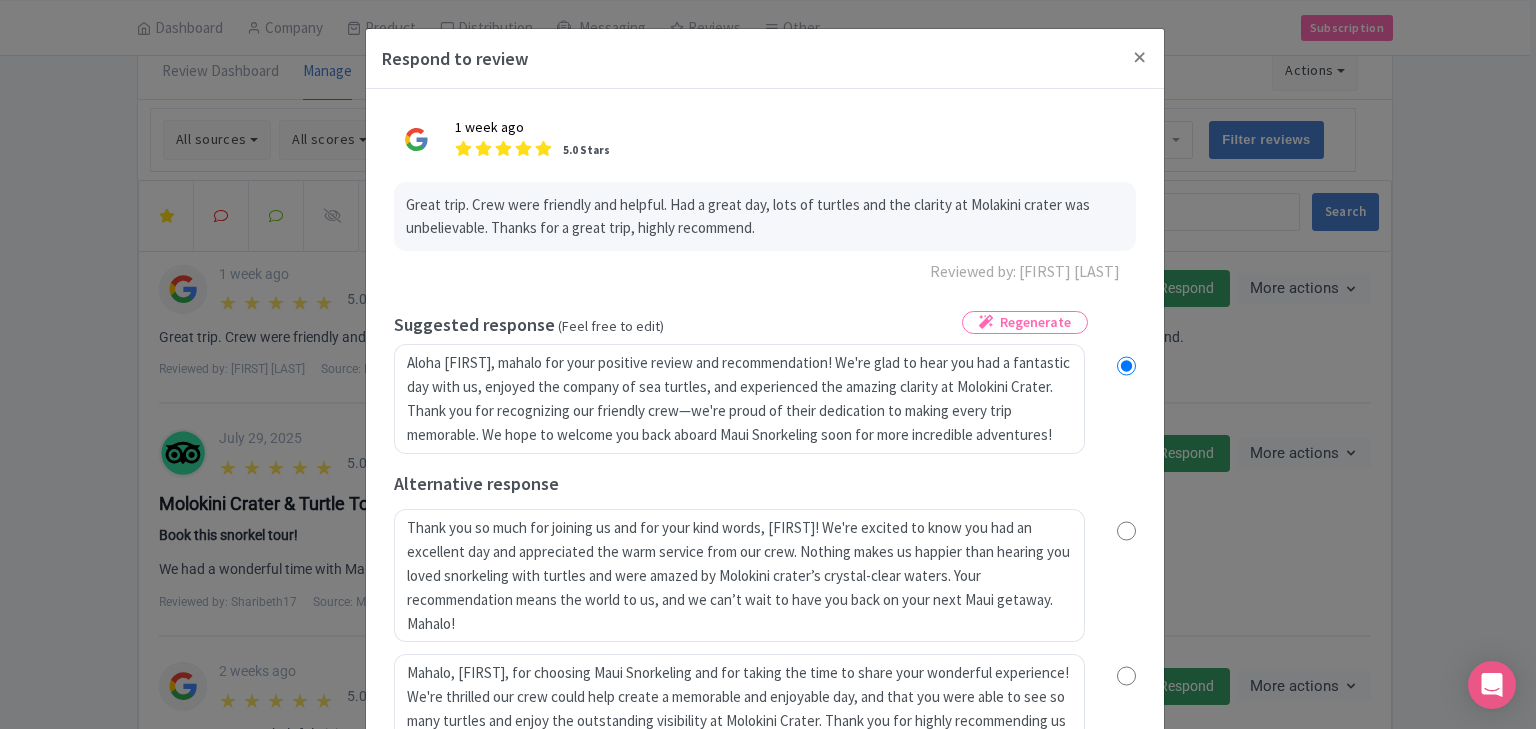 click on "1 week ago
5.0 Stars
Great trip.  Crew were friendly and helpful. Had a great day, lots of turtles and the clarity at Molakini crater was unbelievable.
Thanks for a great trip, highly recommend.
Reviewed by: James McCloskey
Regenerate
true
Suggested response
(Feel free to edit)
Aloha James, mahalo for your positive review and recommendation! We're glad to hear you had a fantastic day with us, enjoyed the company of sea turtles, and experienced the amazing clarity at Molokini Crater. Thank you for recognizing our friendly crew—we're proud of their dedication to making every trip memorable. We hope to welcome you back aboard Maui Snorkeling soon for more incredible adventures!
Alternative response
Send Response
Send Response
8638fc39-7932-445d-bcd2-381e1ef48146" at bounding box center (765, 467) 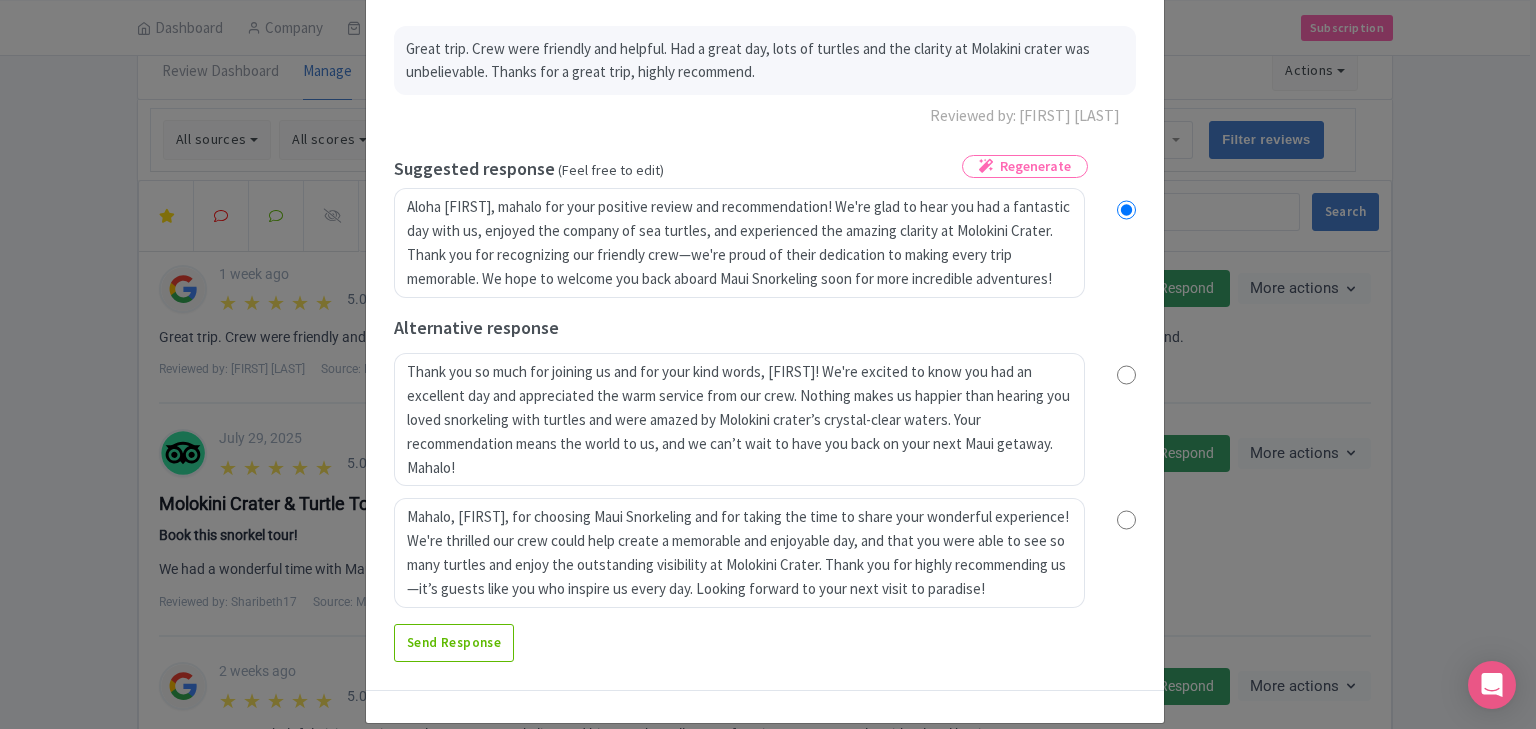 scroll, scrollTop: 177, scrollLeft: 0, axis: vertical 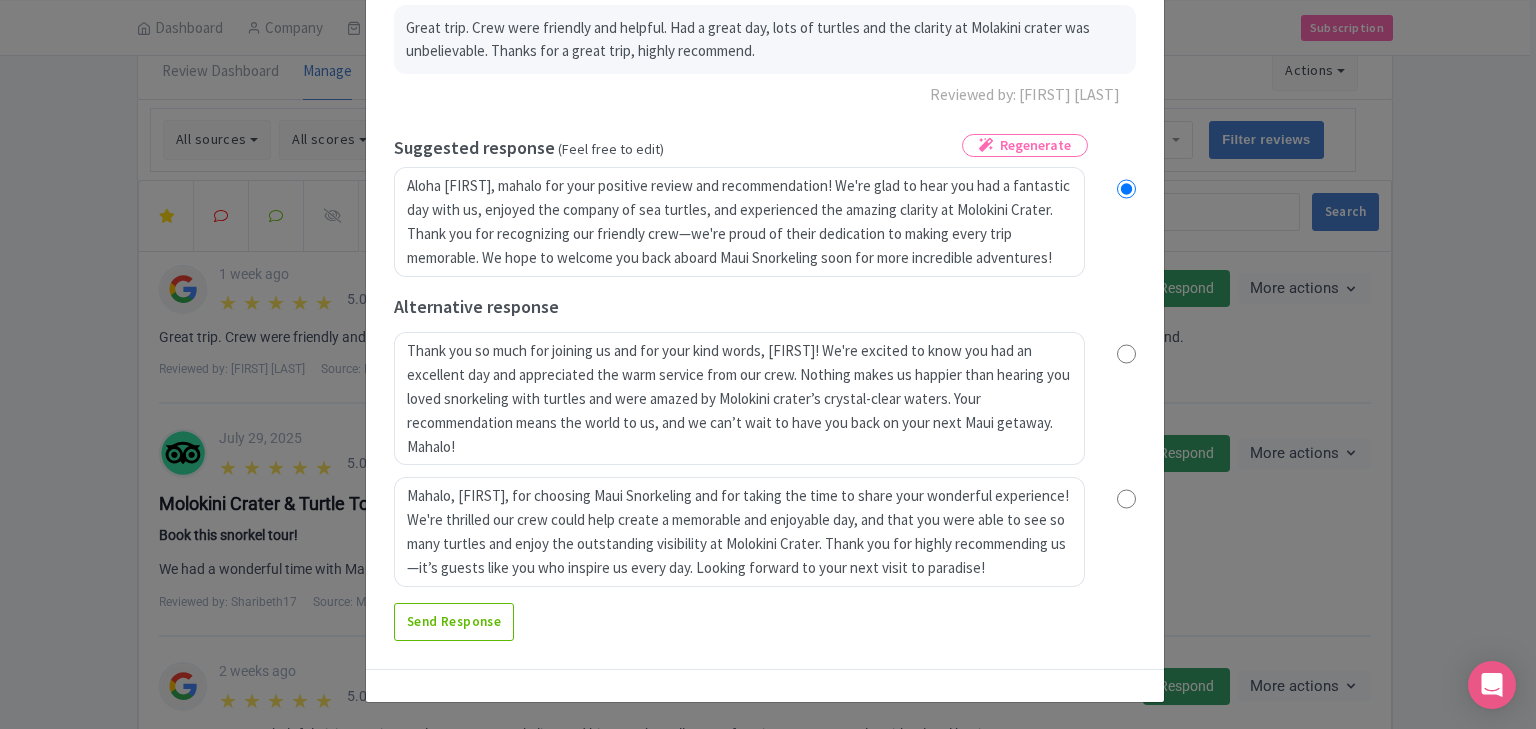 click at bounding box center [1126, 499] 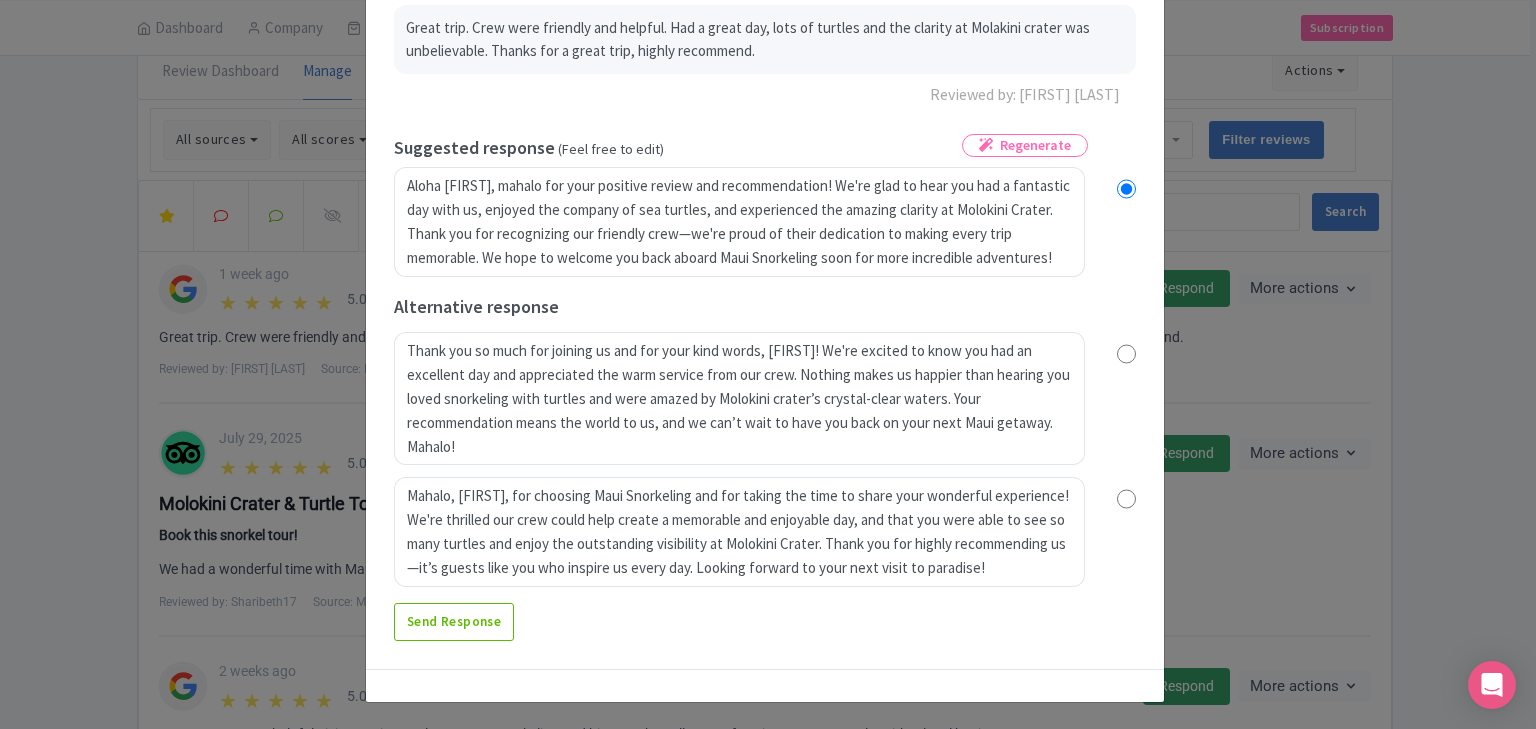radio on "true" 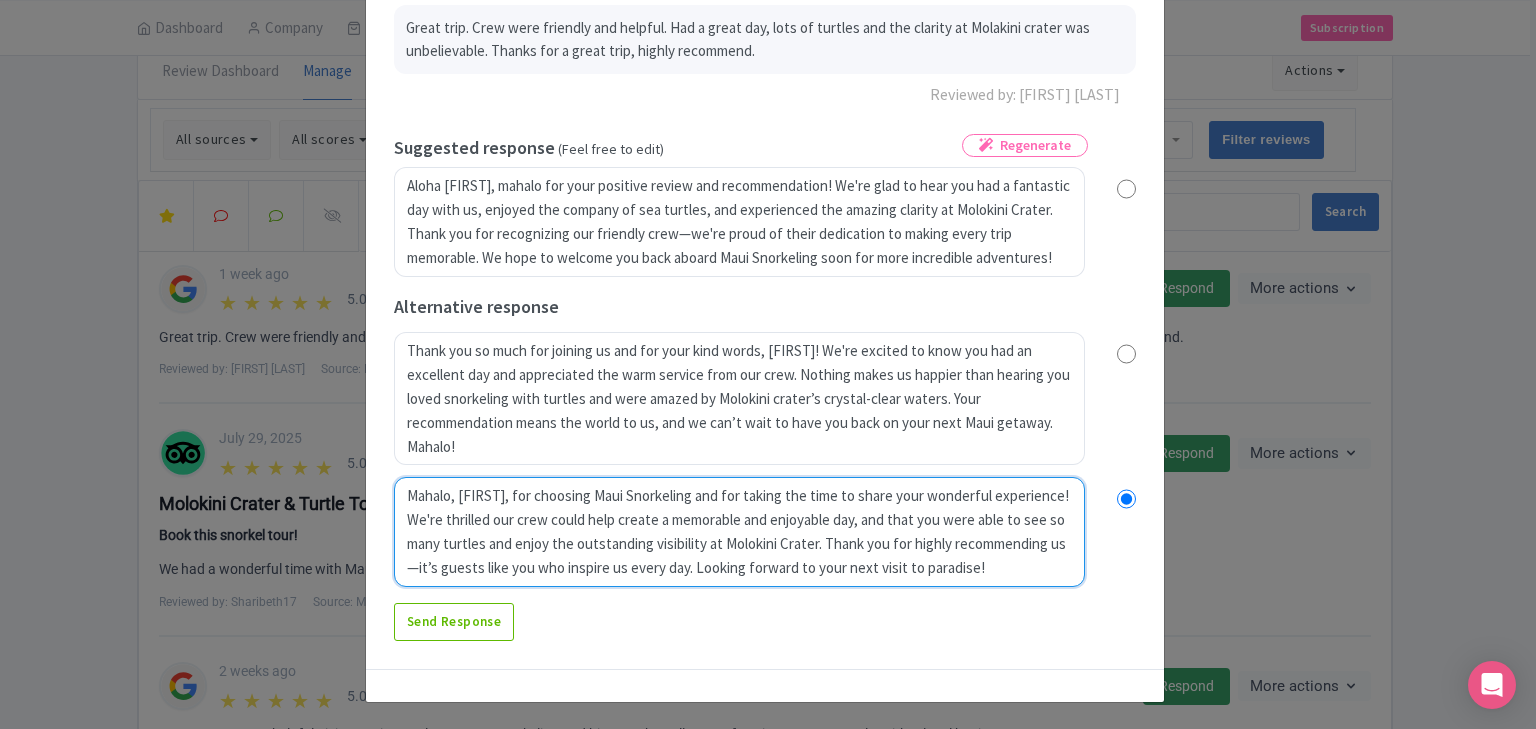 click on "Mahalo, James, for choosing Maui Snorkeling and for taking the time to share your wonderful experience! We're thrilled our crew could help create a memorable and enjoyable day, and that you were able to see so many turtles and enjoy the outstanding visibility at Molokini Crater. Thank you for highly recommending us—it’s guests like you who inspire us every day. Looking forward to your next visit to paradise!" at bounding box center (739, 532) 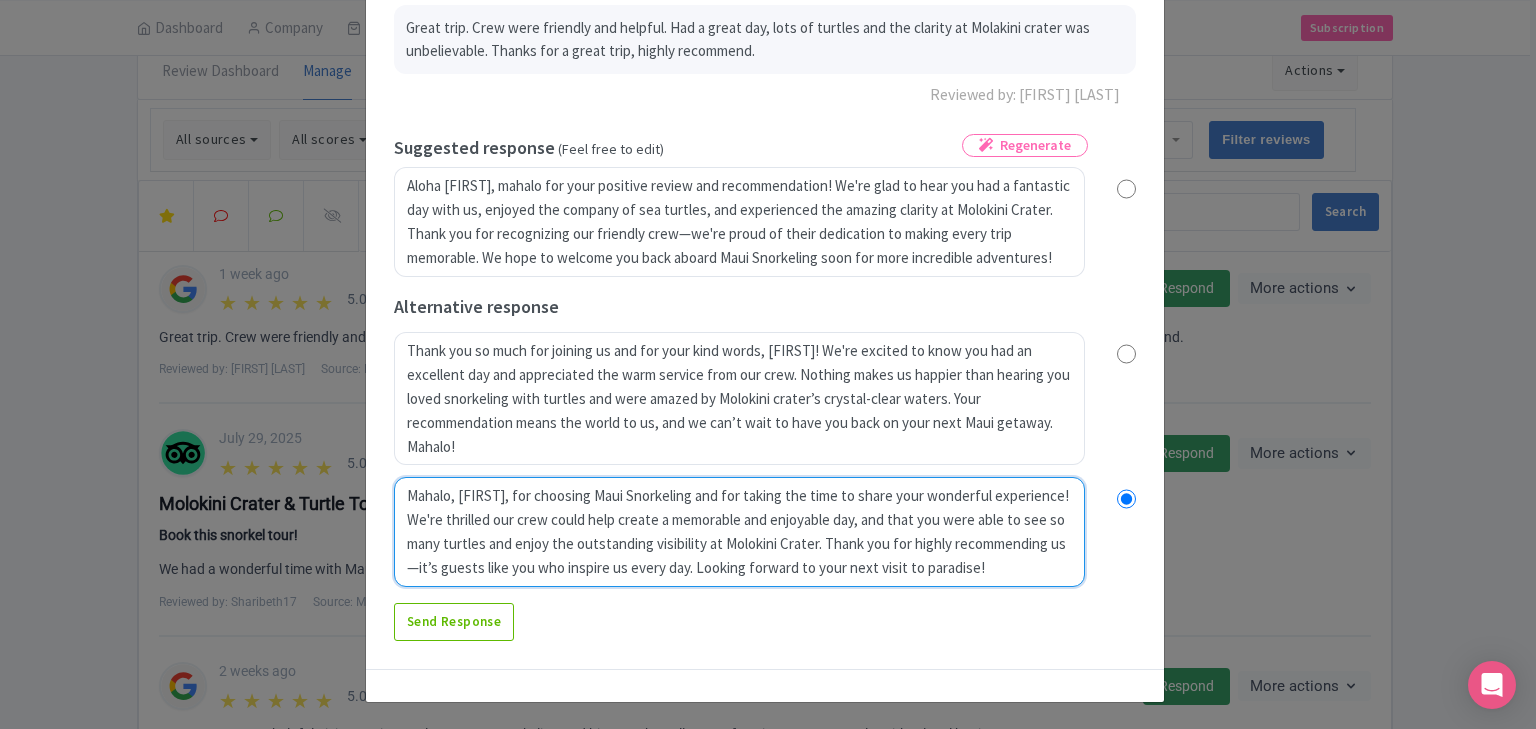 type on "Mahalo, James, for hchoosing Maui Snorkeling and for taking the time to share your wonderful experience! We're thrilled our crew could help create a memorable and enjoyable day, and that you were able to see so many turtles and enjoy the outstanding visibility at Molokini Crater. Thank you for highly recommending us—it’s guests like you who inspire us every day. Looking forward to your next visit to paradise!" 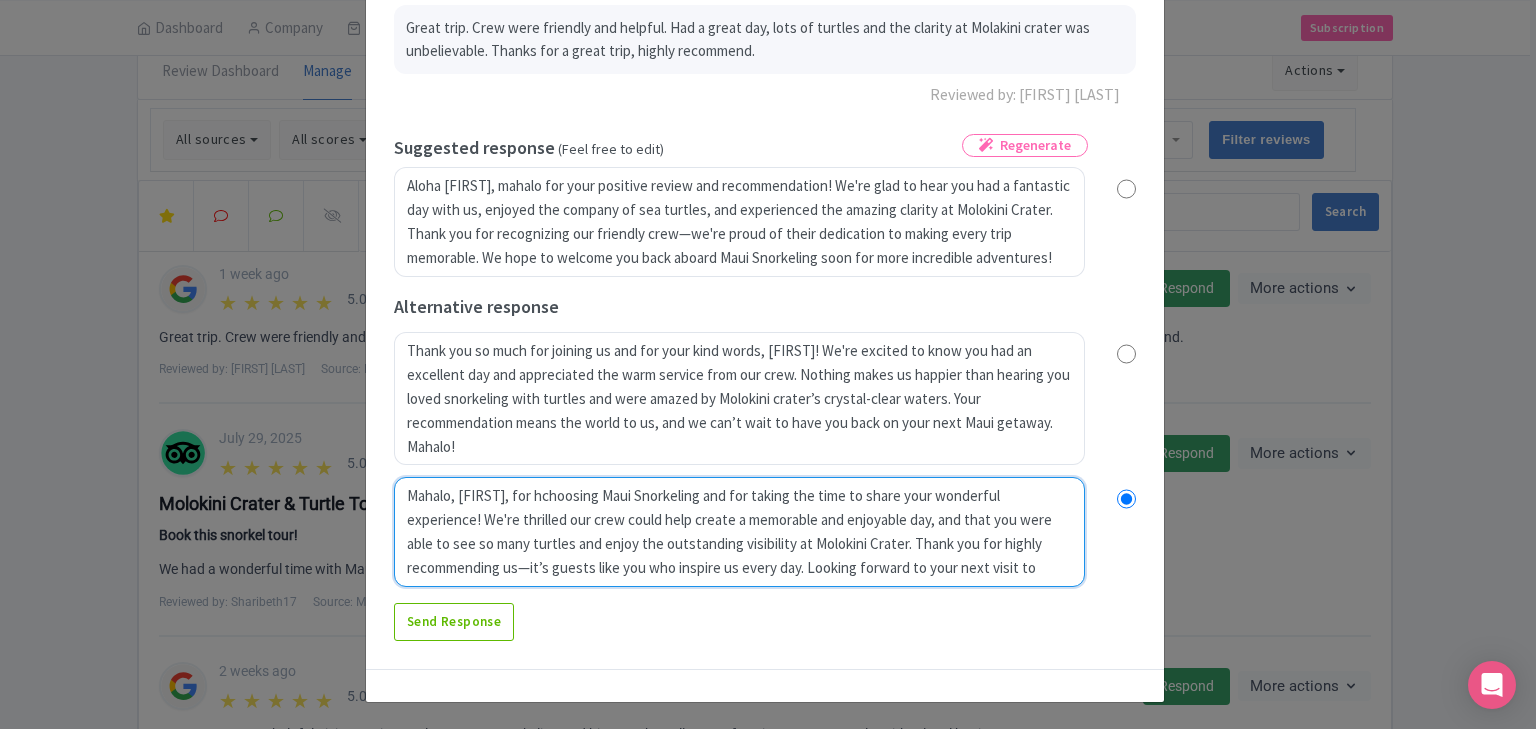 radio on "true" 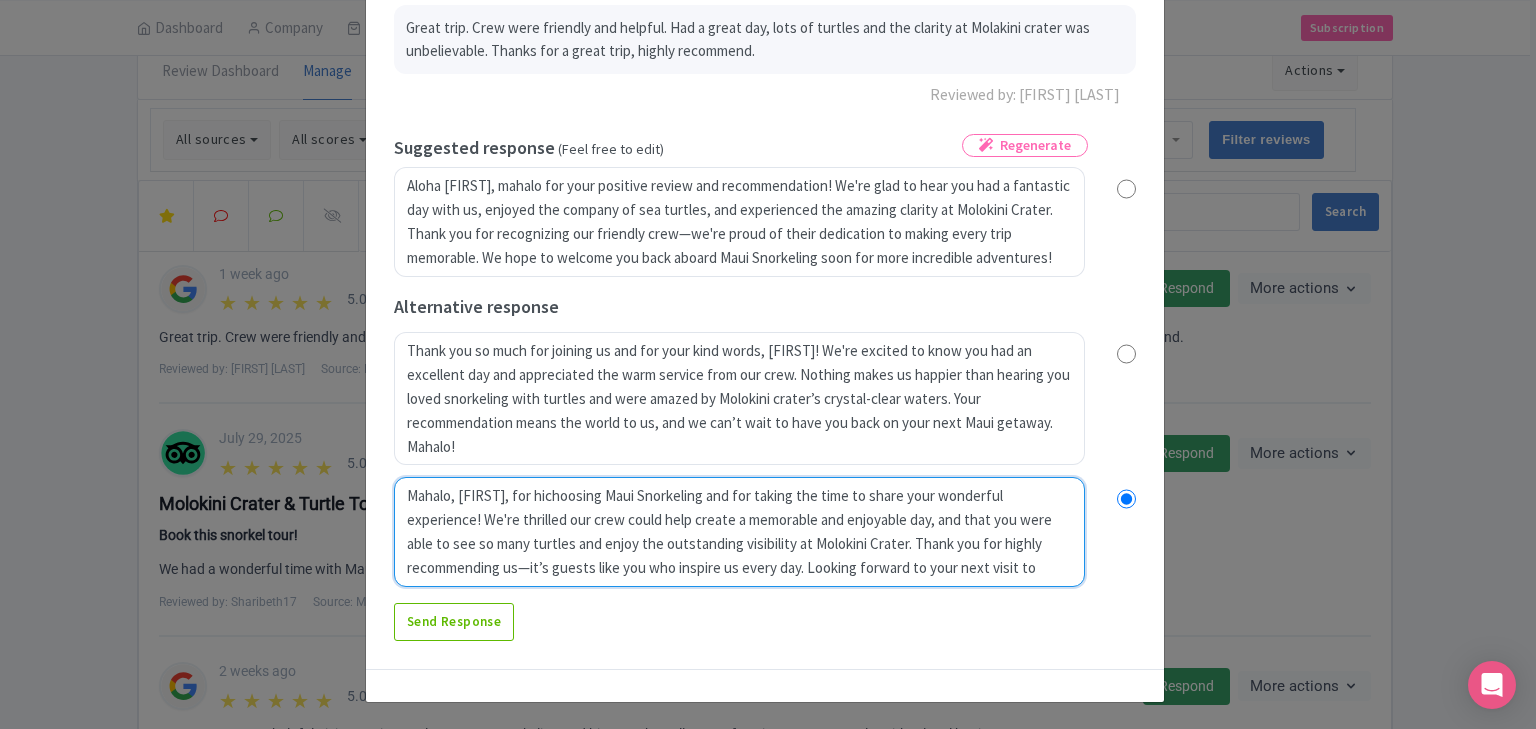 radio on "true" 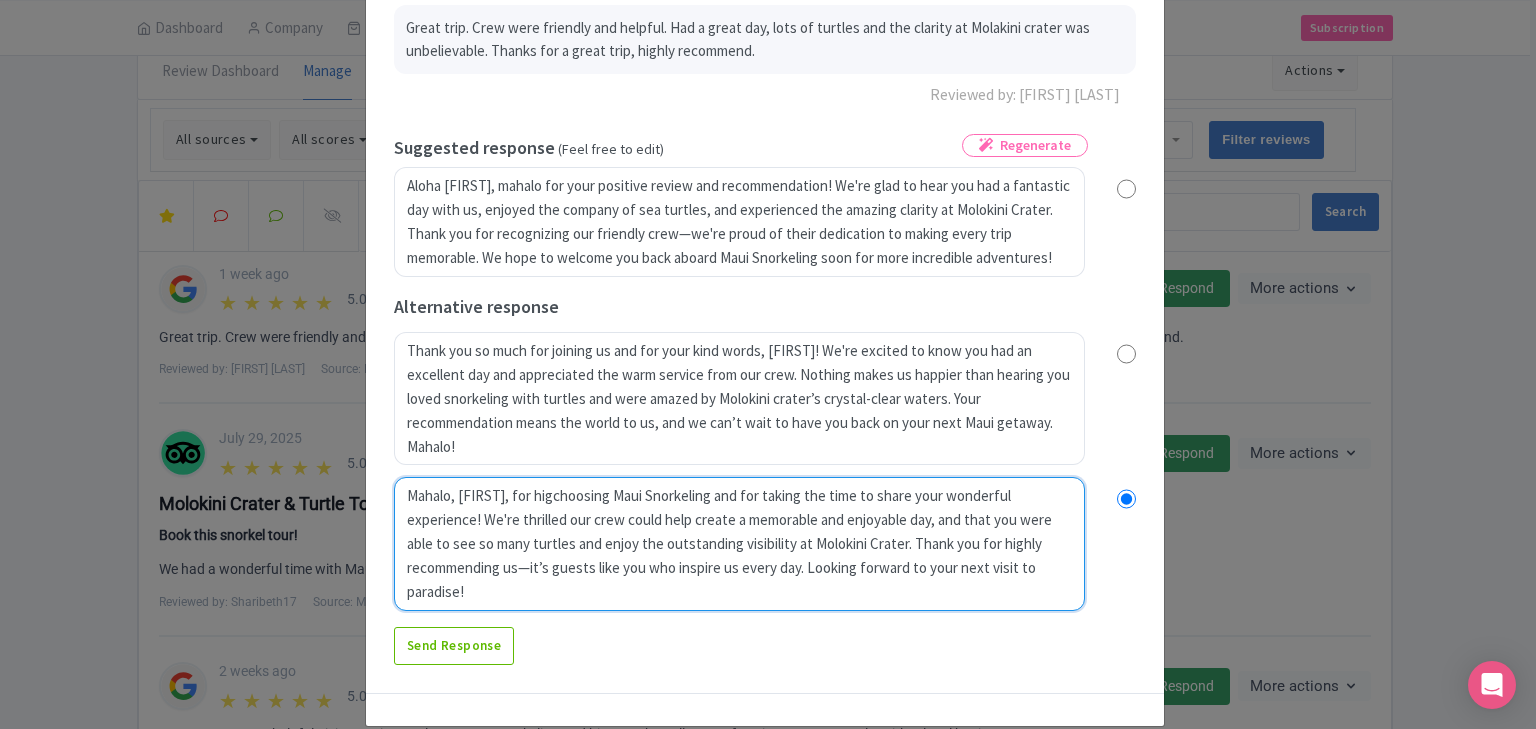 type on "Mahalo, James, for highchoosing Maui Snorkeling and for taking the time to share your wonderful experience! We're thrilled our crew could help create a memorable and enjoyable day, and that you were able to see so many turtles and enjoy the outstanding visibility at Molokini Crater. Thank you for highly recommending us—it’s guests like you who inspire us every day. Looking forward to your next visit to paradise!" 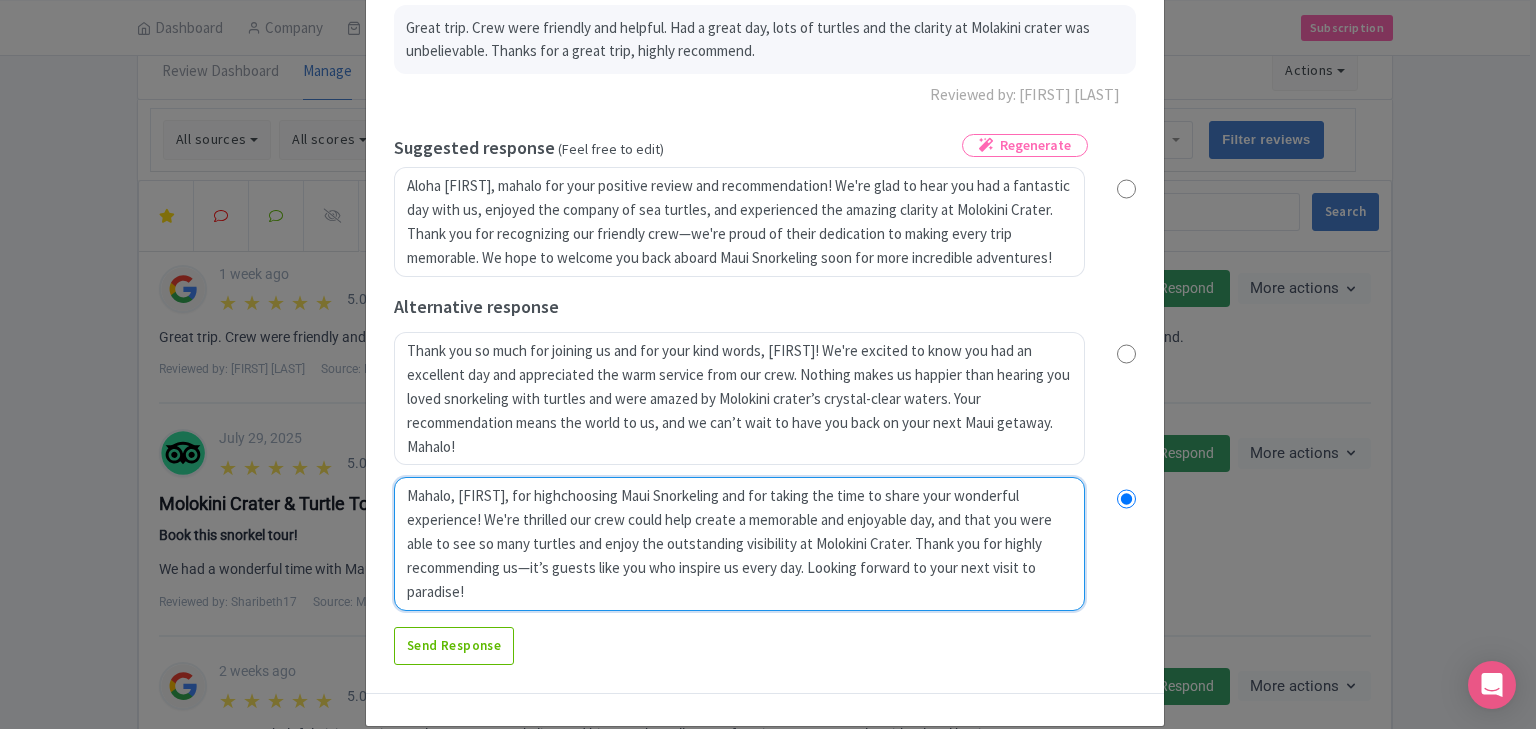 radio on "true" 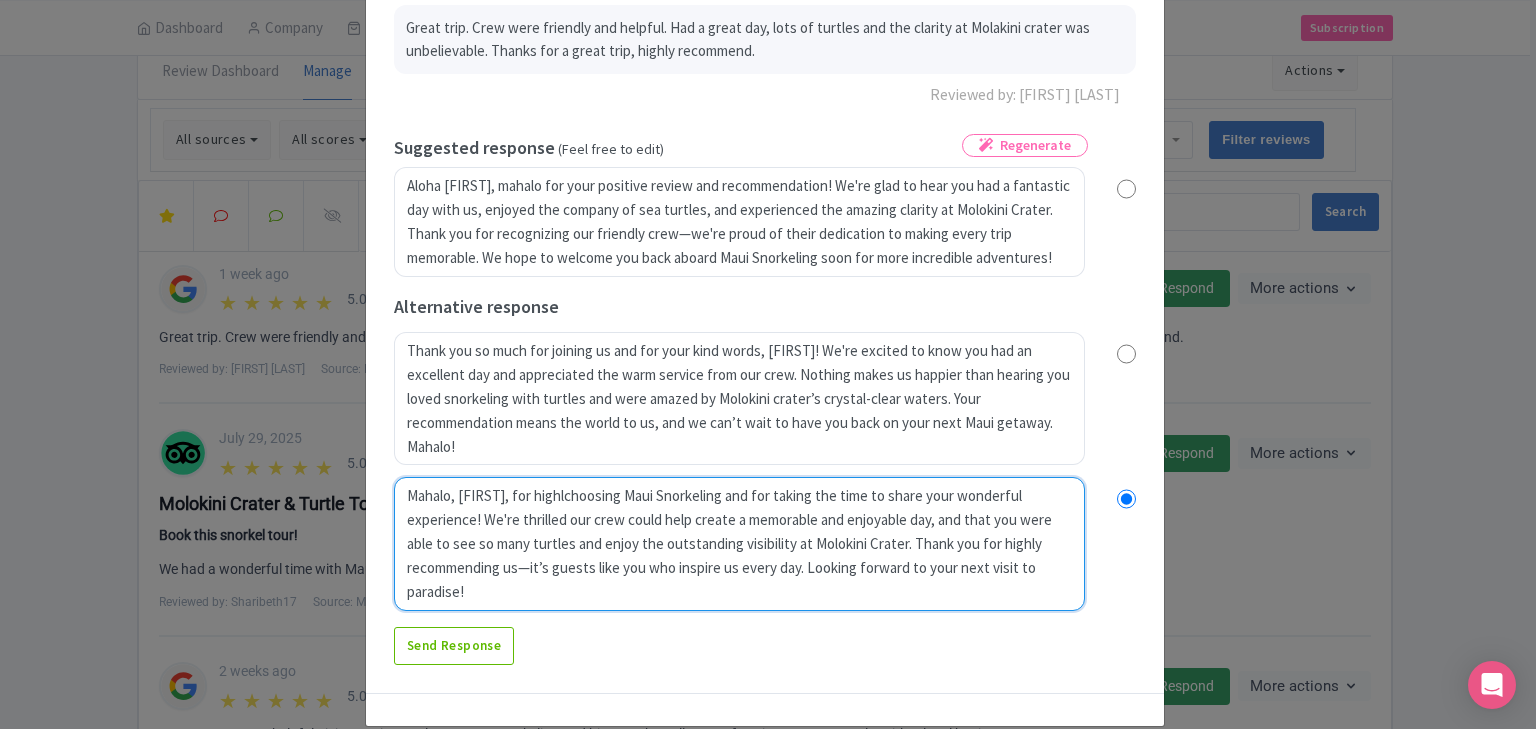 radio on "true" 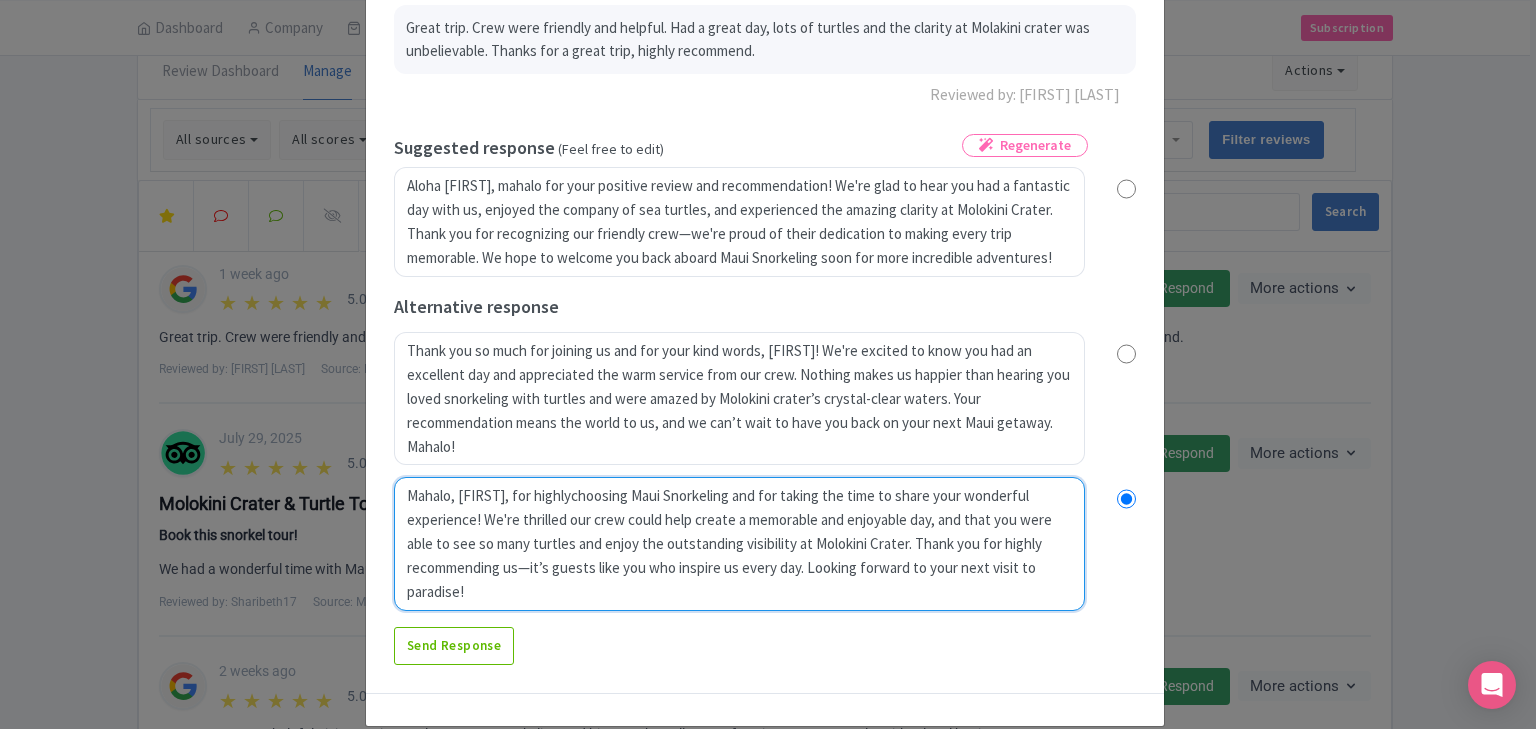 radio on "true" 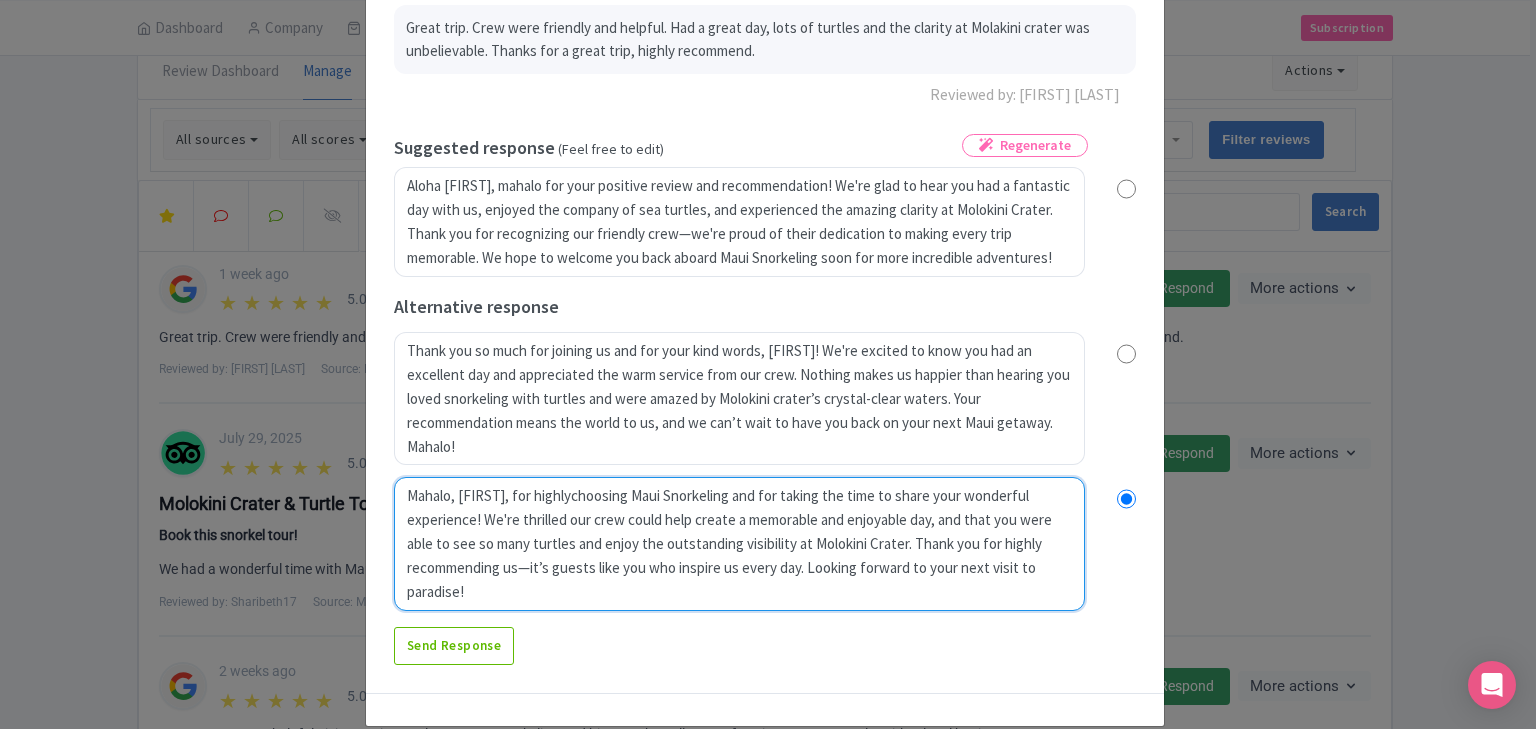 type on "Mahalo, James, for highly choosing Maui Snorkeling and for taking the time to share your wonderful experience! We're thrilled our crew could help create a memorable and enjoyable day, and that you were able to see so many turtles and enjoy the outstanding visibility at Molokini Crater. Thank you for highly recommending us—it’s guests like you who inspire us every day. Looking forward to your next visit to paradise!" 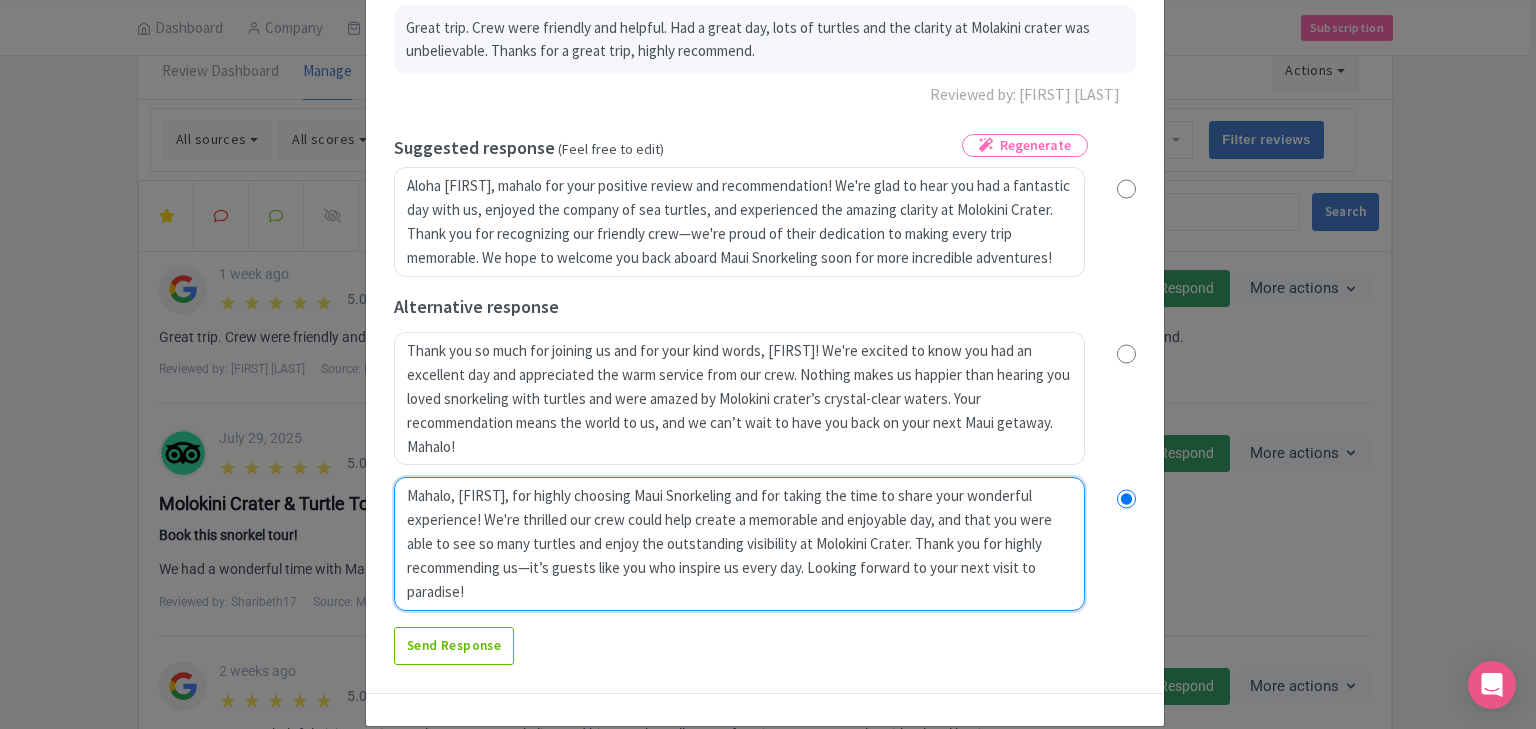 radio on "true" 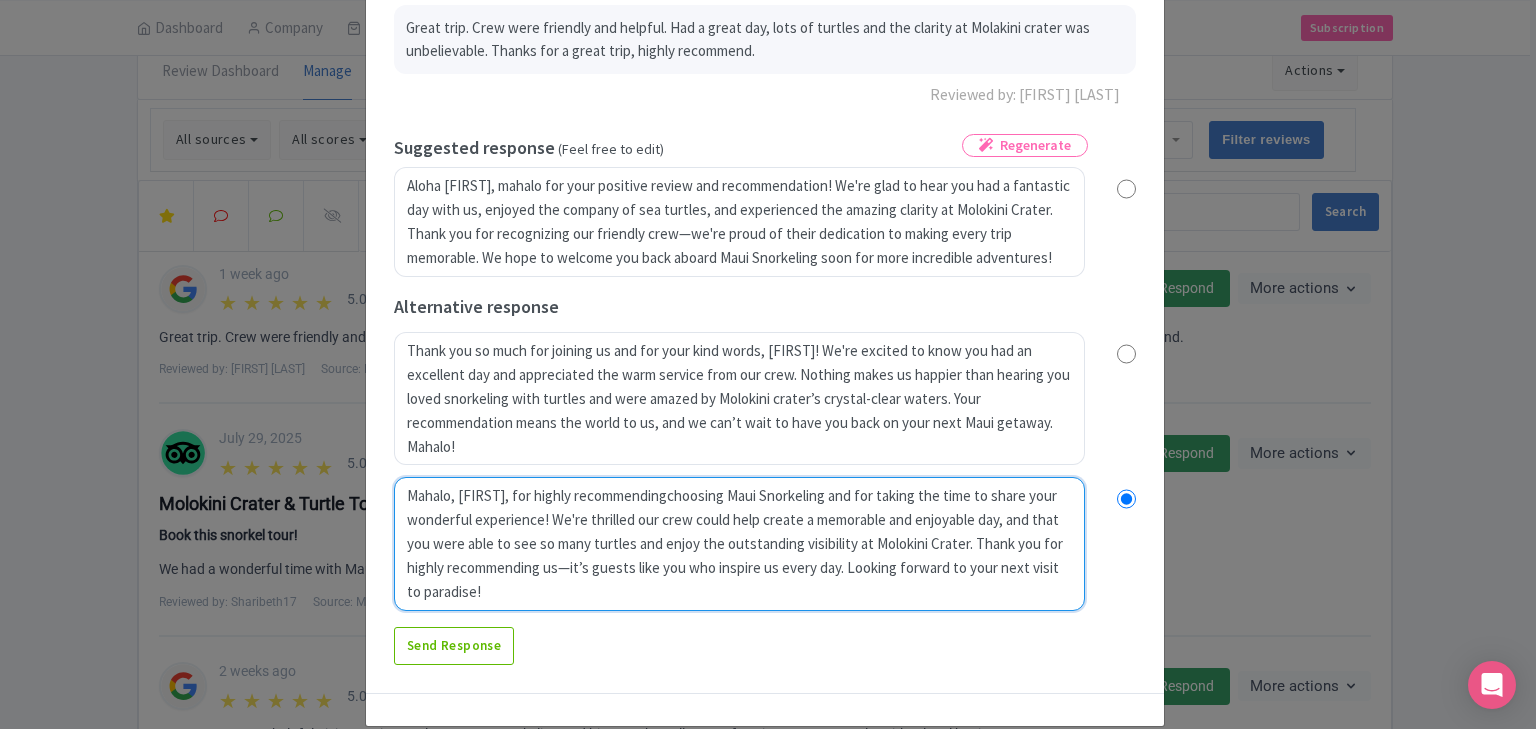 type on "Mahalo, James, for highly rechoosing Maui Snorkeling and for taking the time to share your wonderful experience! We're thrilled our crew could help create a memorable and enjoyable day, and that you were able to see so many turtles and enjoy the outstanding visibility at Molokini Crater. Thank you for highly recommending us—it’s guests like you who inspire us every day. Looking forward to your next visit to paradise!" 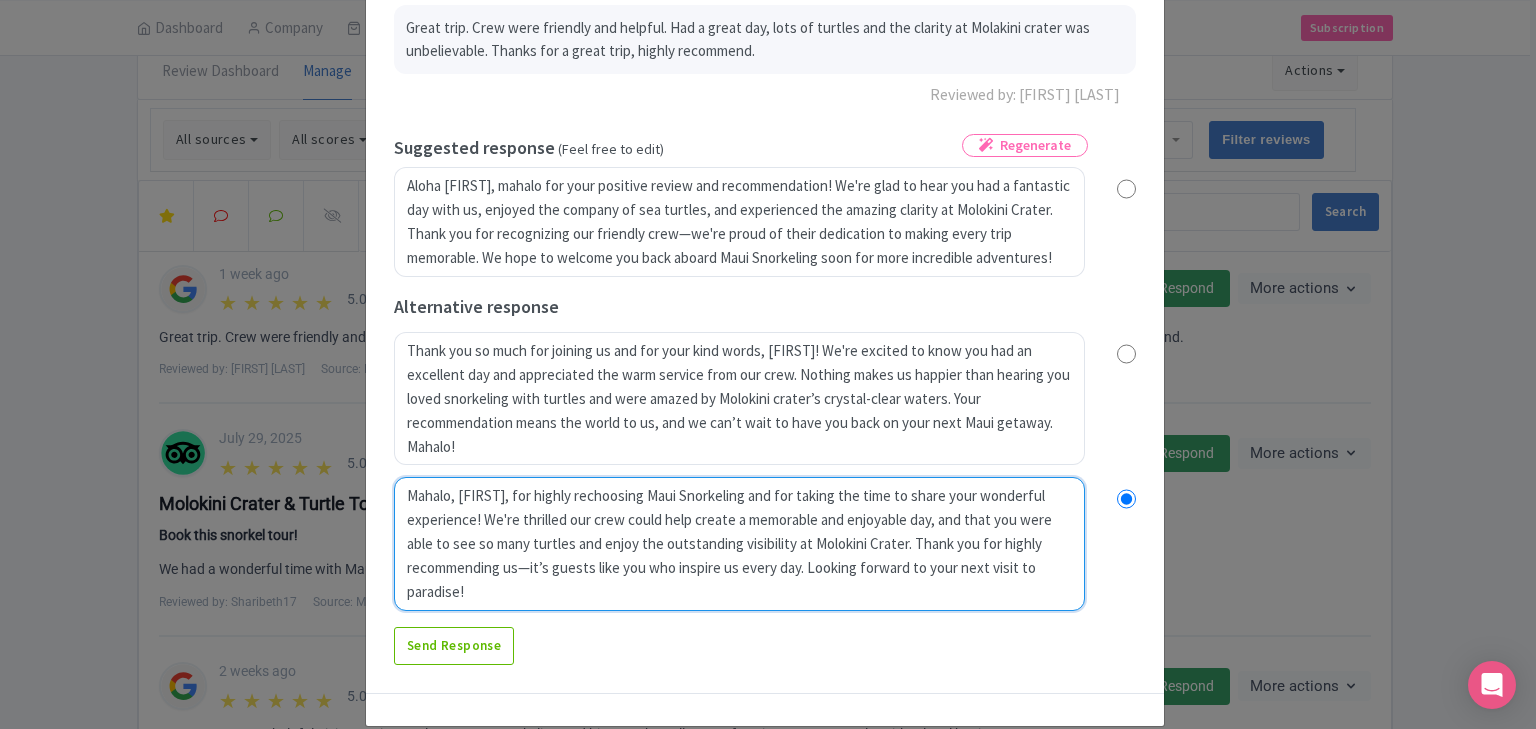radio on "true" 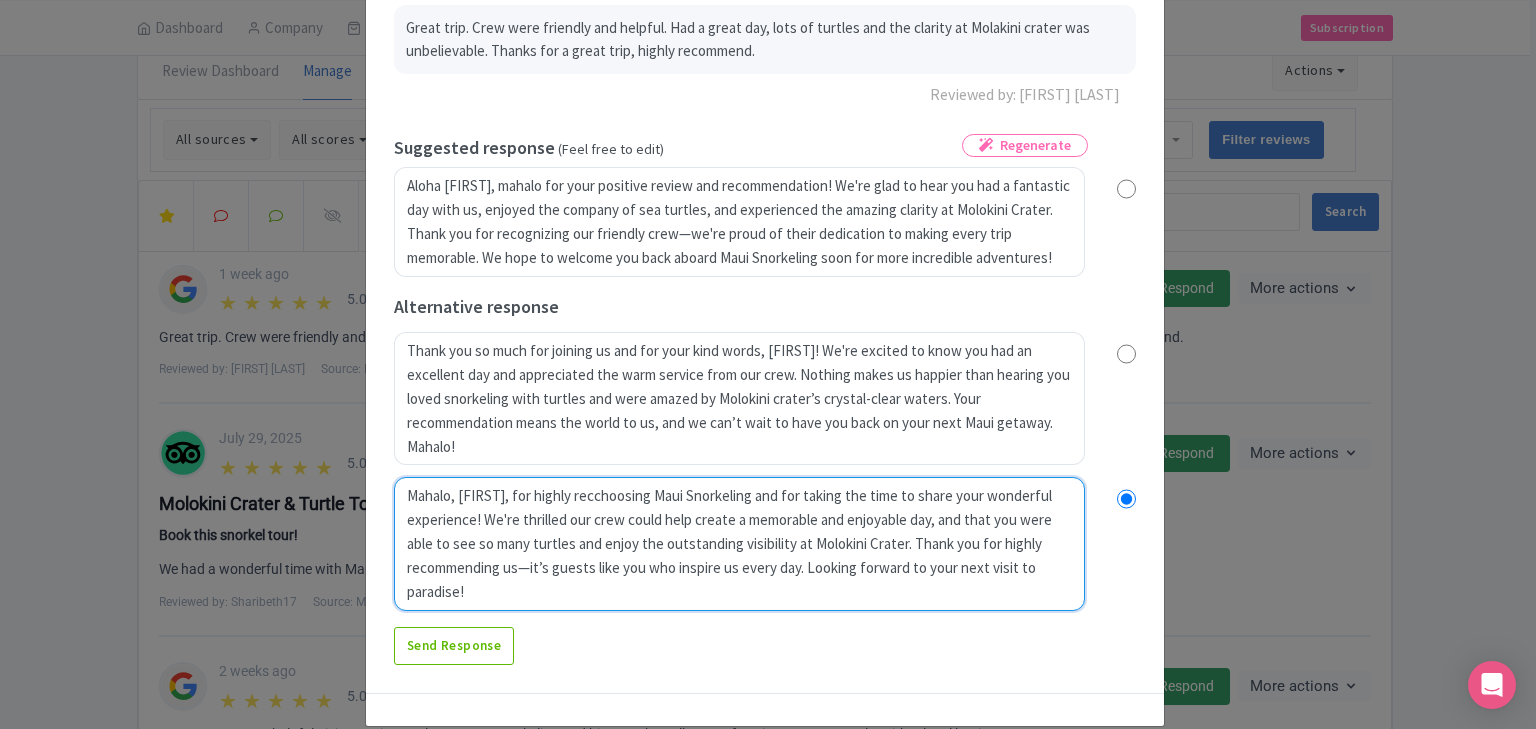 radio on "true" 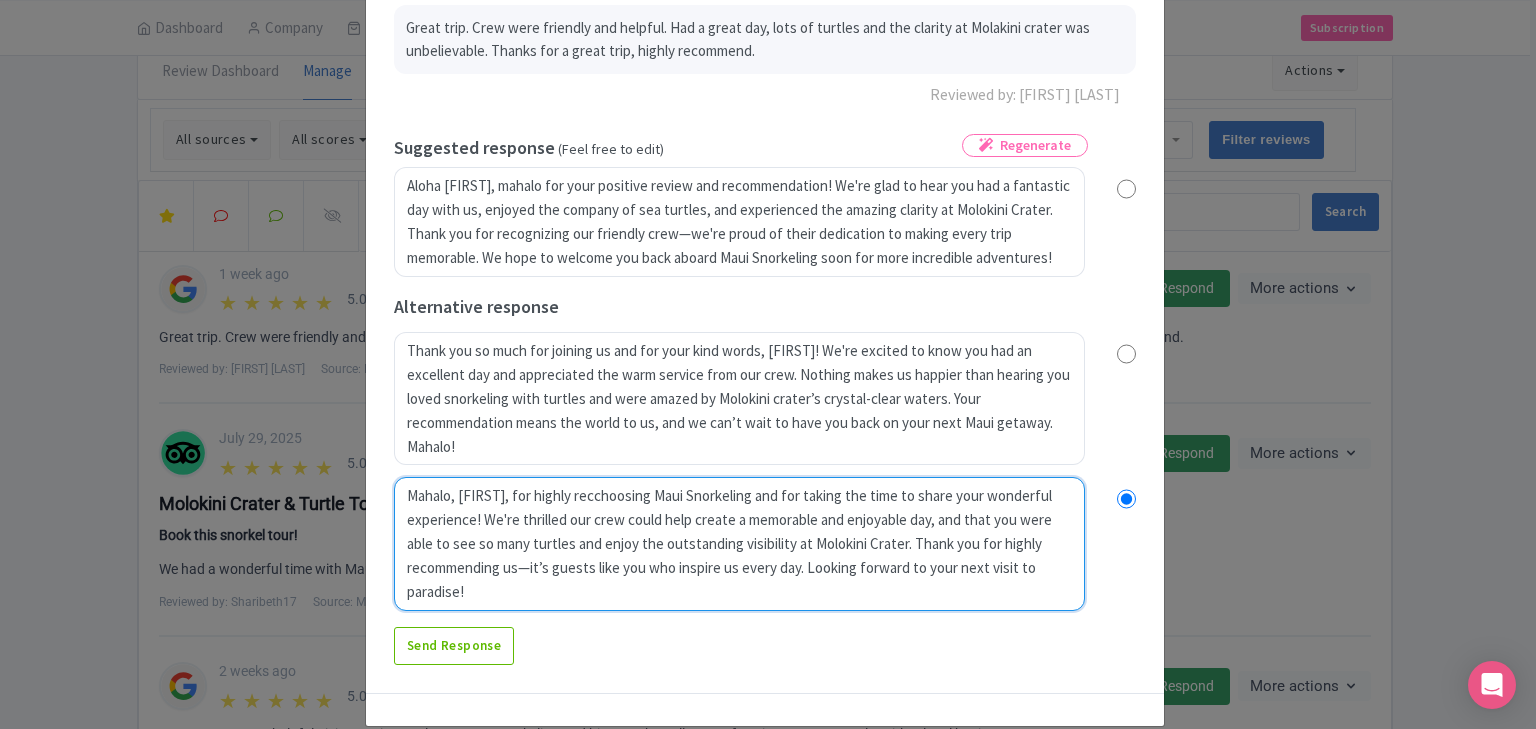 type on "Mahalo, James, for highly recochoosing Maui Snorkeling and for taking the time to share your wonderful experience! We're thrilled our crew could help create a memorable and enjoyable day, and that you were able to see so many turtles and enjoy the outstanding visibility at Molokini Crater. Thank you for highly recommending us—it’s guests like you who inspire us every day. Looking forward to your next visit to paradise!" 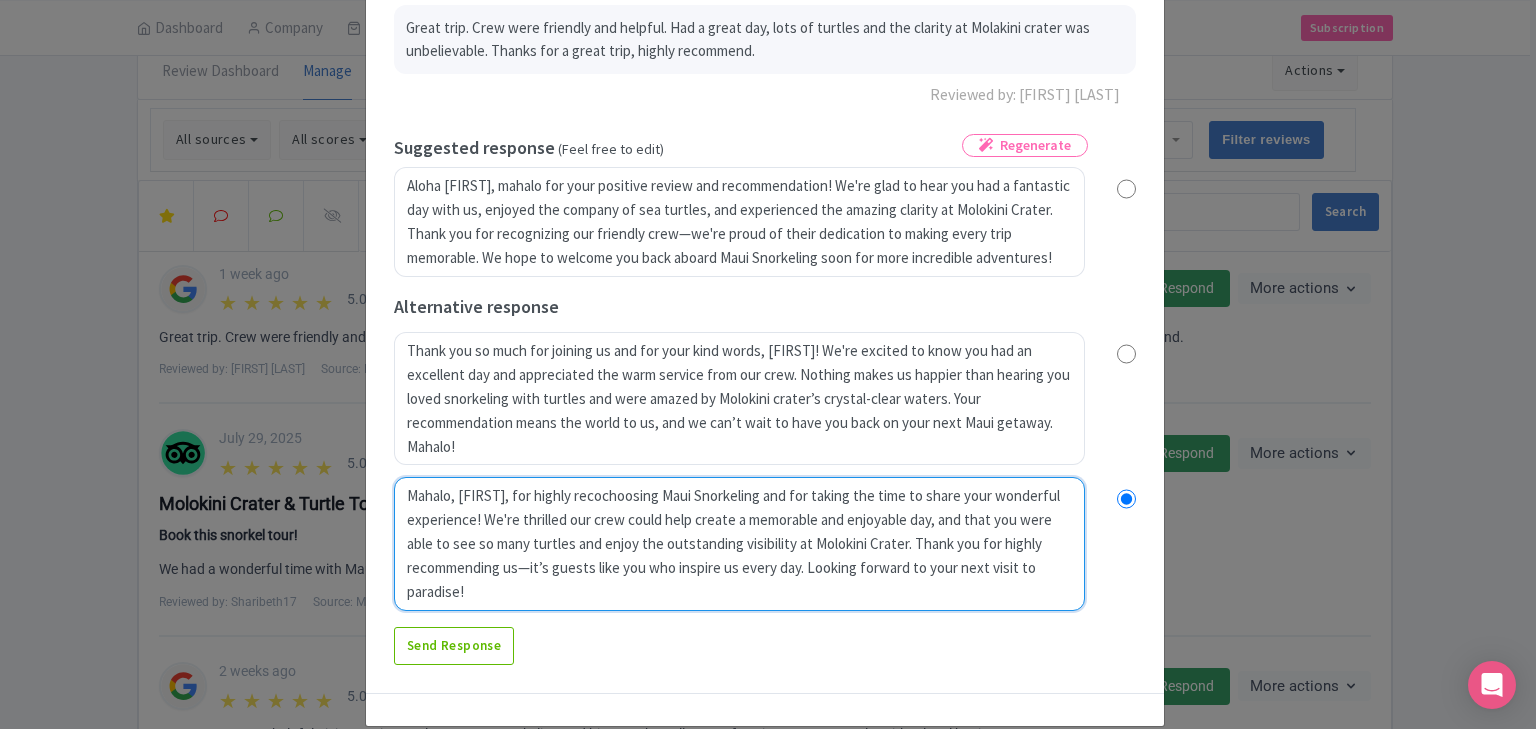 radio on "true" 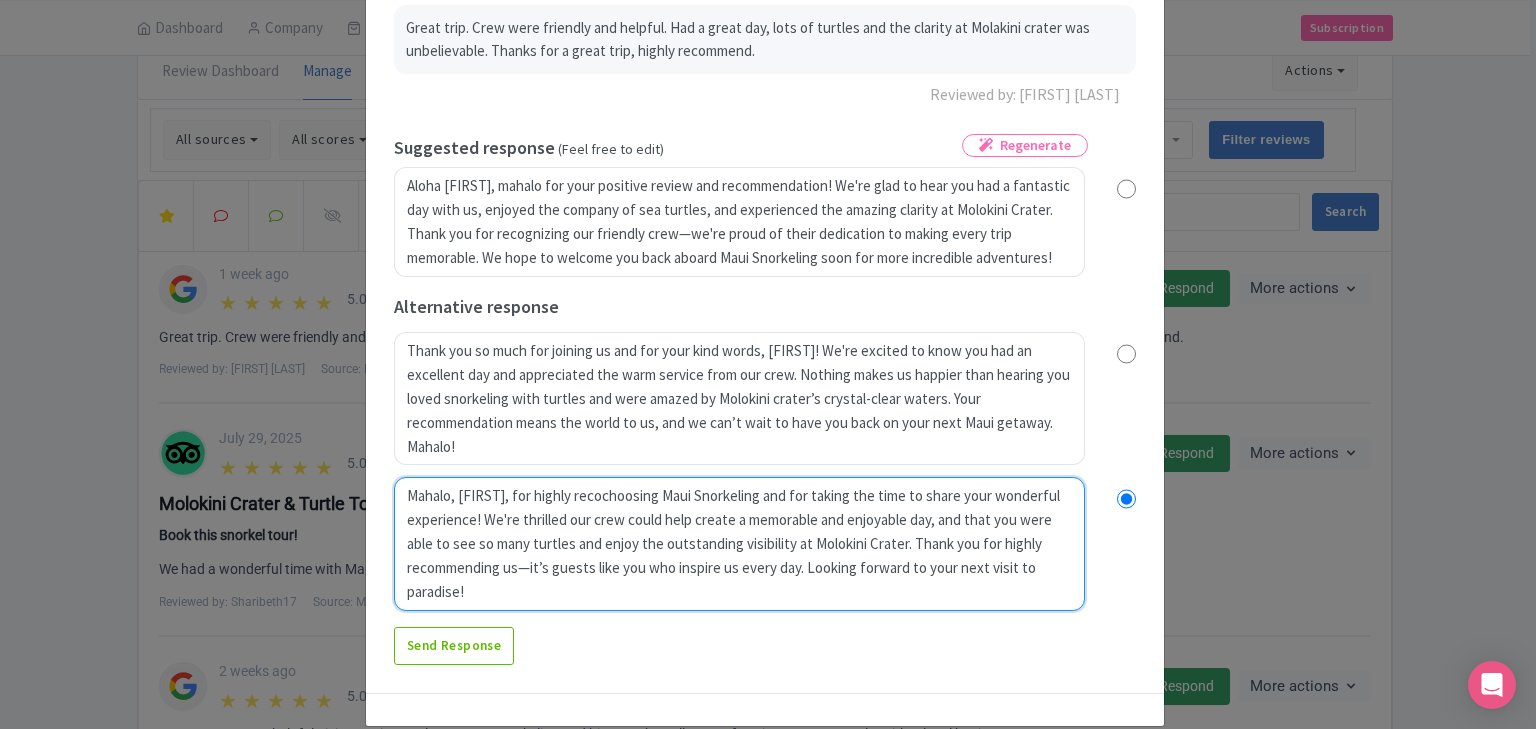 type on "Mahalo, James, for highly recomchoosing Maui Snorkeling and for taking the time to share your wonderful experience! We're thrilled our crew could help create a memorable and enjoyable day, and that you were able to see so many turtles and enjoy the outstanding visibility at Molokini Crater. Thank you for highly recommending us—it’s guests like you who inspire us every day. Looking forward to your next visit to paradise!" 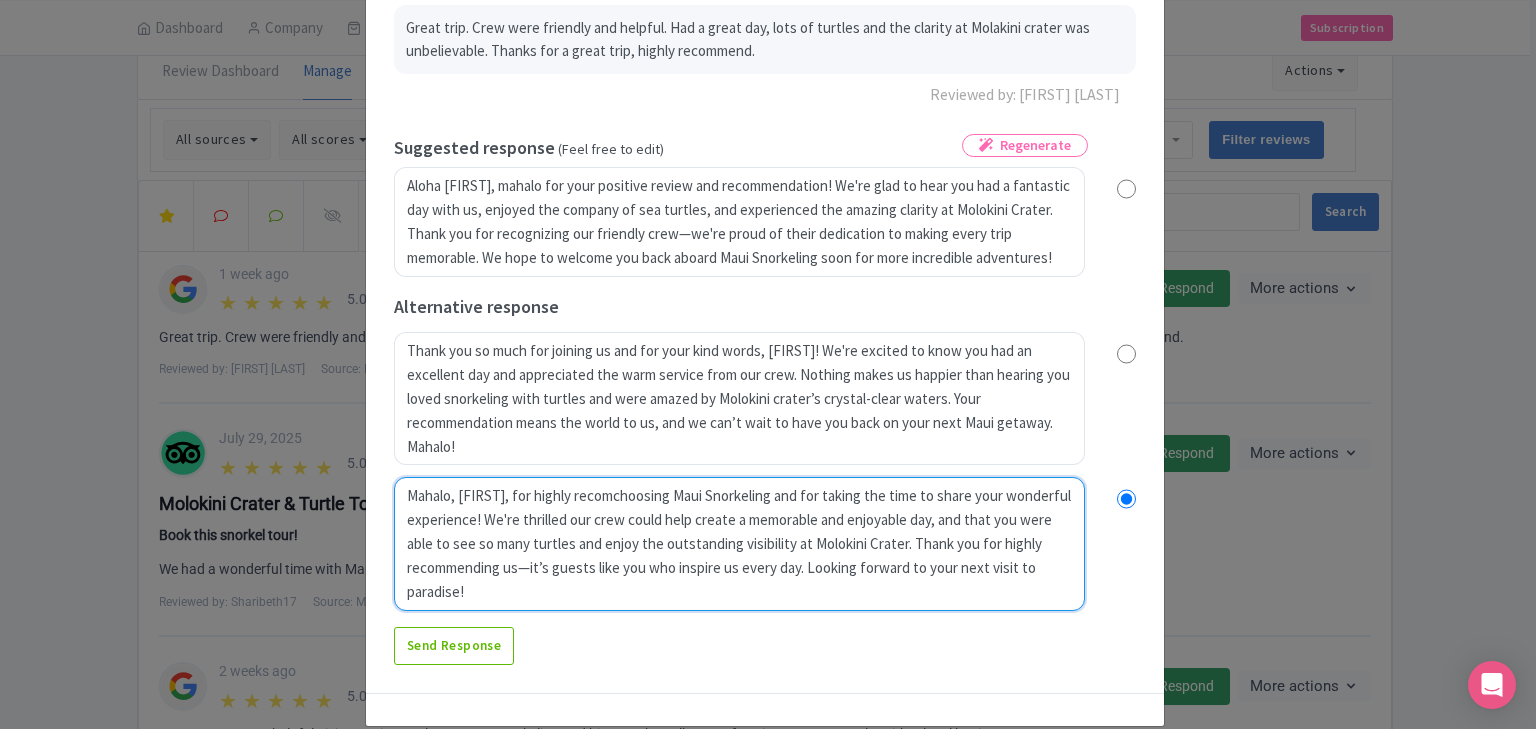 radio on "true" 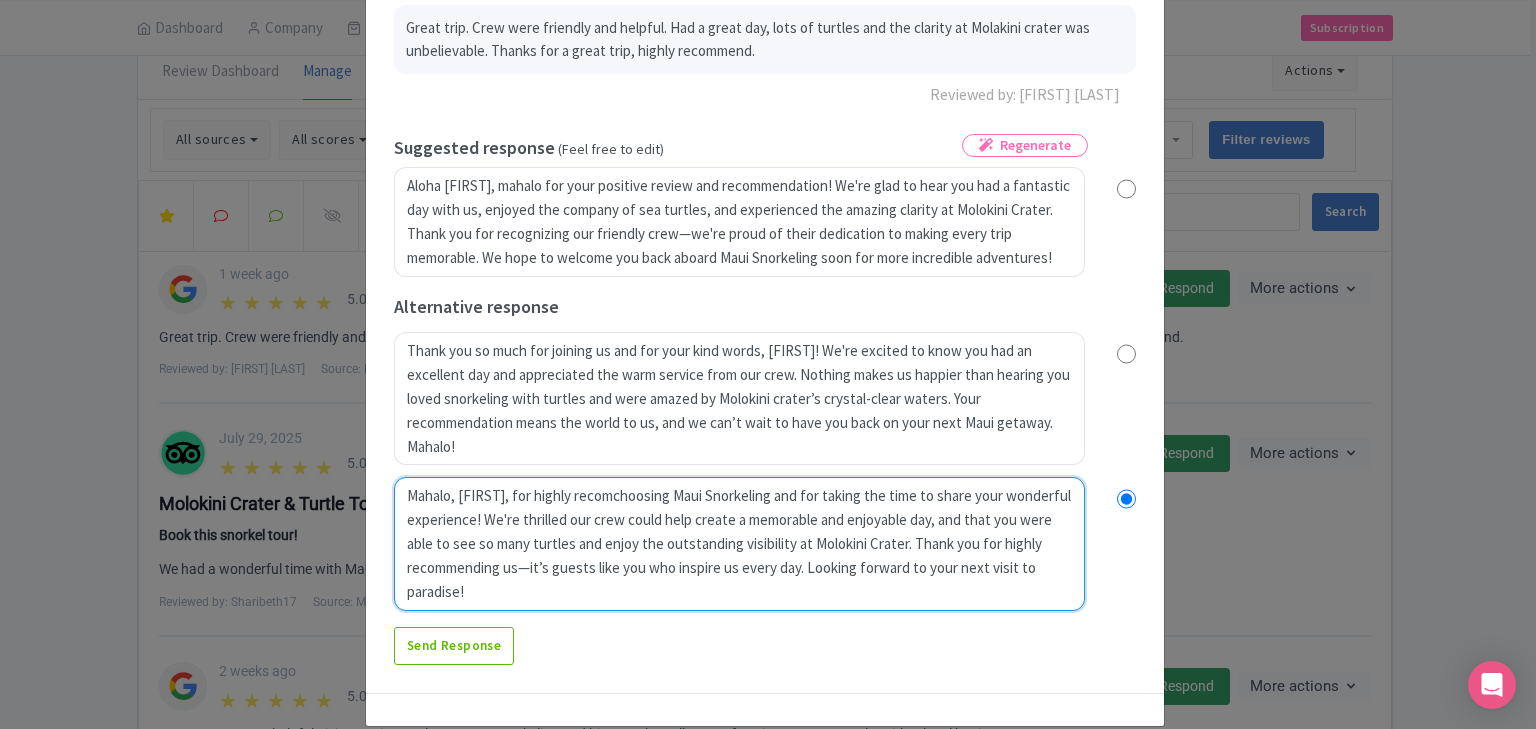 type on "Mahalo, James, for highly recommchoosing Maui Snorkeling and for taking the time to share your wonderful experience! We're thrilled our crew could help create a memorable and enjoyable day, and that you were able to see so many turtles and enjoy the outstanding visibility at Molokini Crater. Thank you for highly recommending us—it’s guests like you who inspire us every day. Looking forward to your next visit to paradise!" 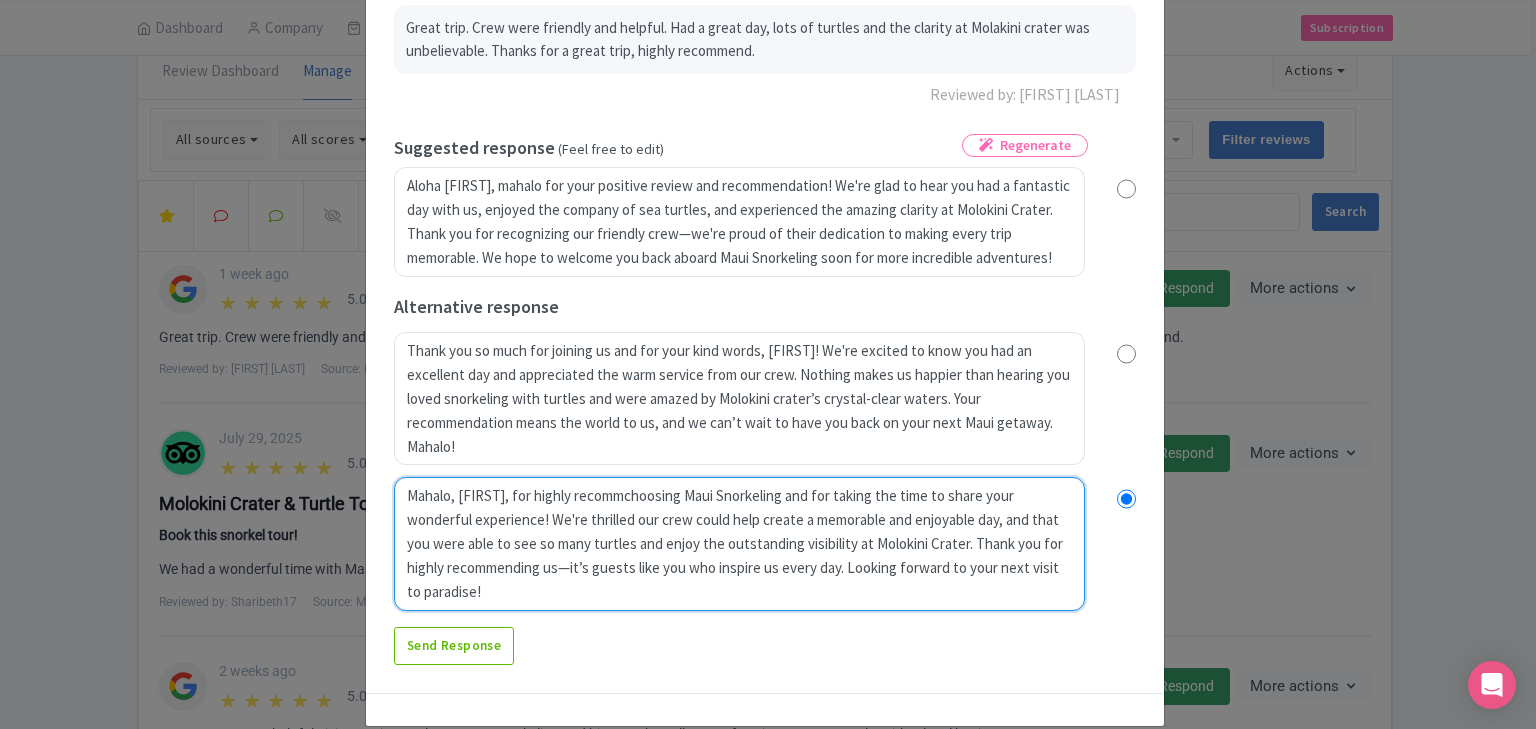 radio on "true" 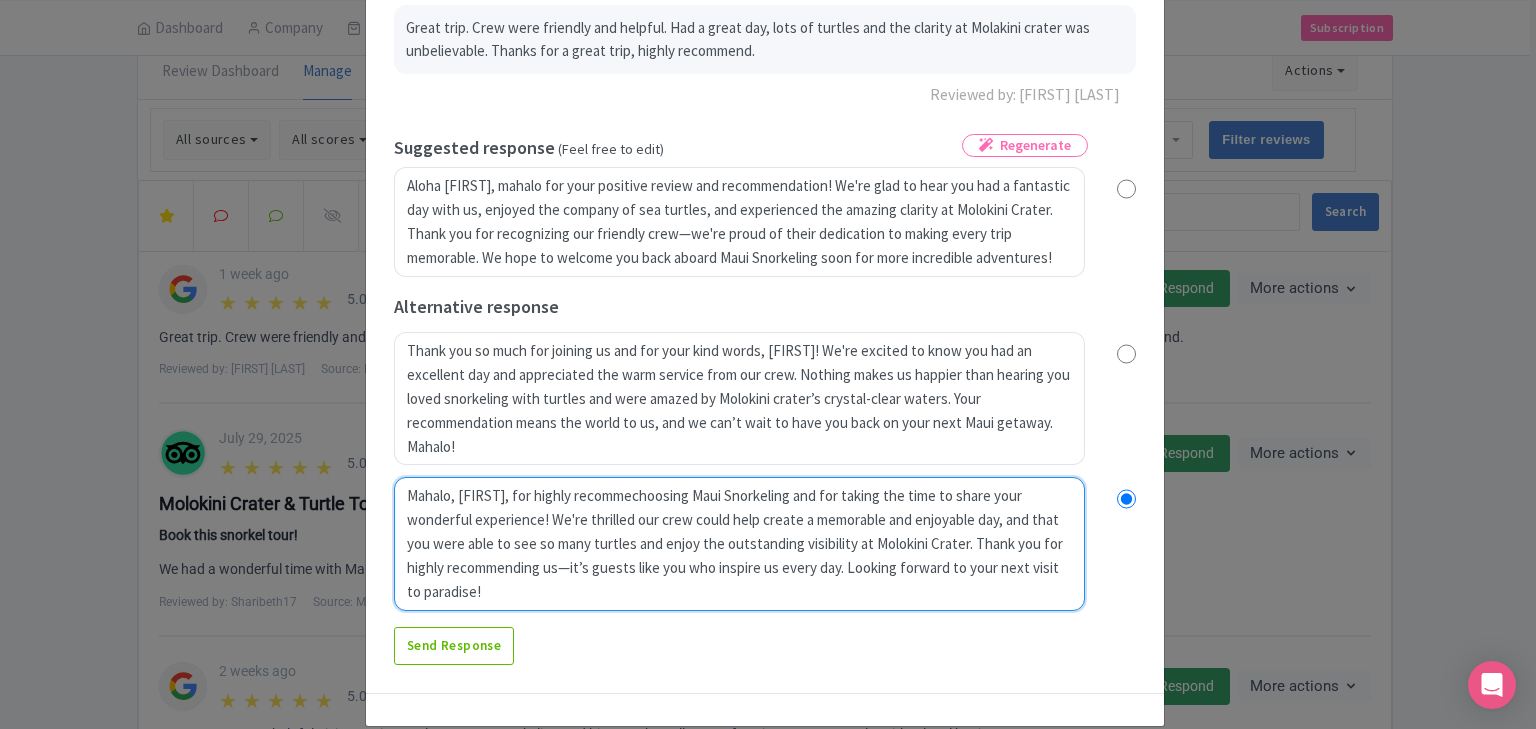 radio on "true" 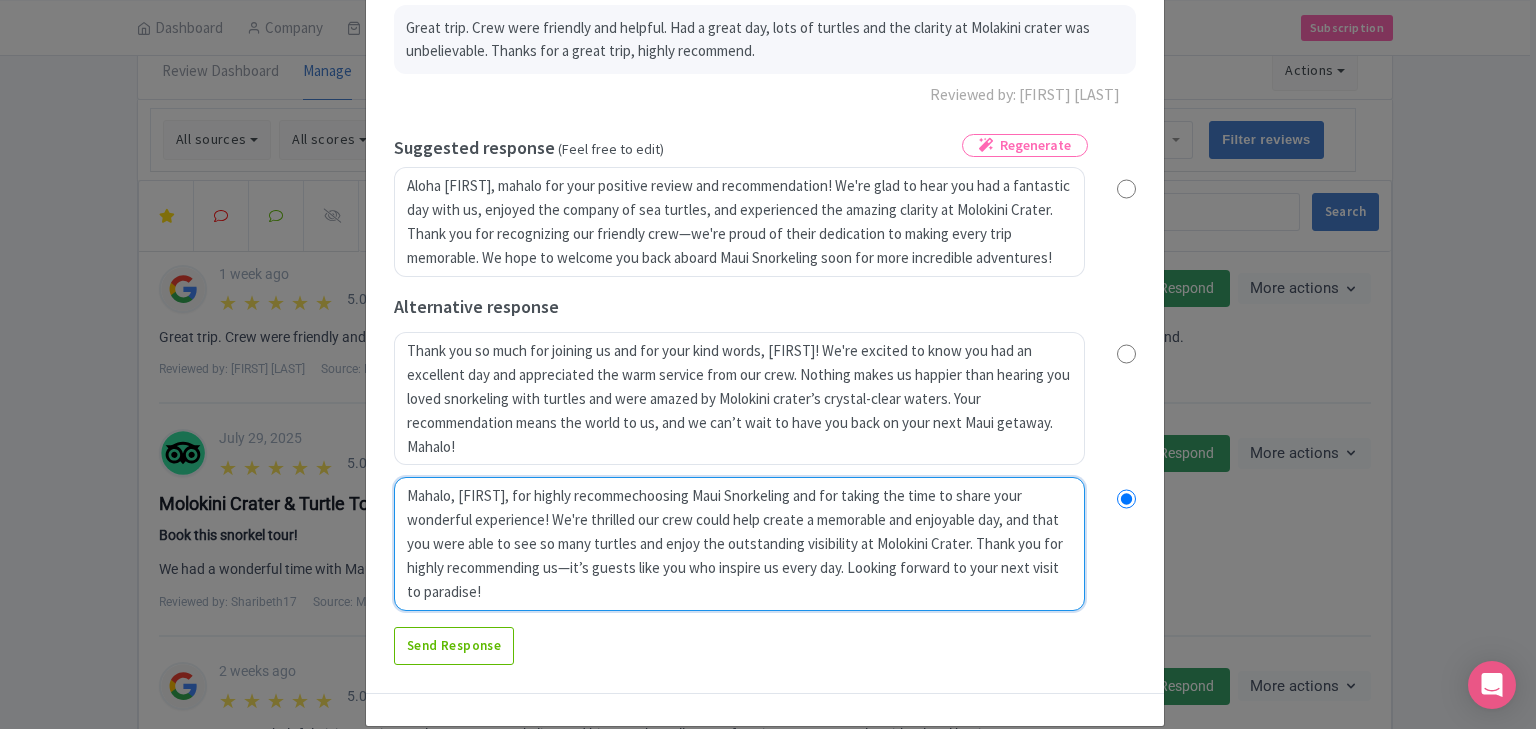 type on "Mahalo, James, for highly recommenchoosing Maui Snorkeling and for taking the time to share your wonderful experience! We're thrilled our crew could help create a memorable and enjoyable day, and that you were able to see so many turtles and enjoy the outstanding visibility at Molokini Crater. Thank you for highly recommending us—it’s guests like you who inspire us every day. Looking forward to your next visit to paradise!" 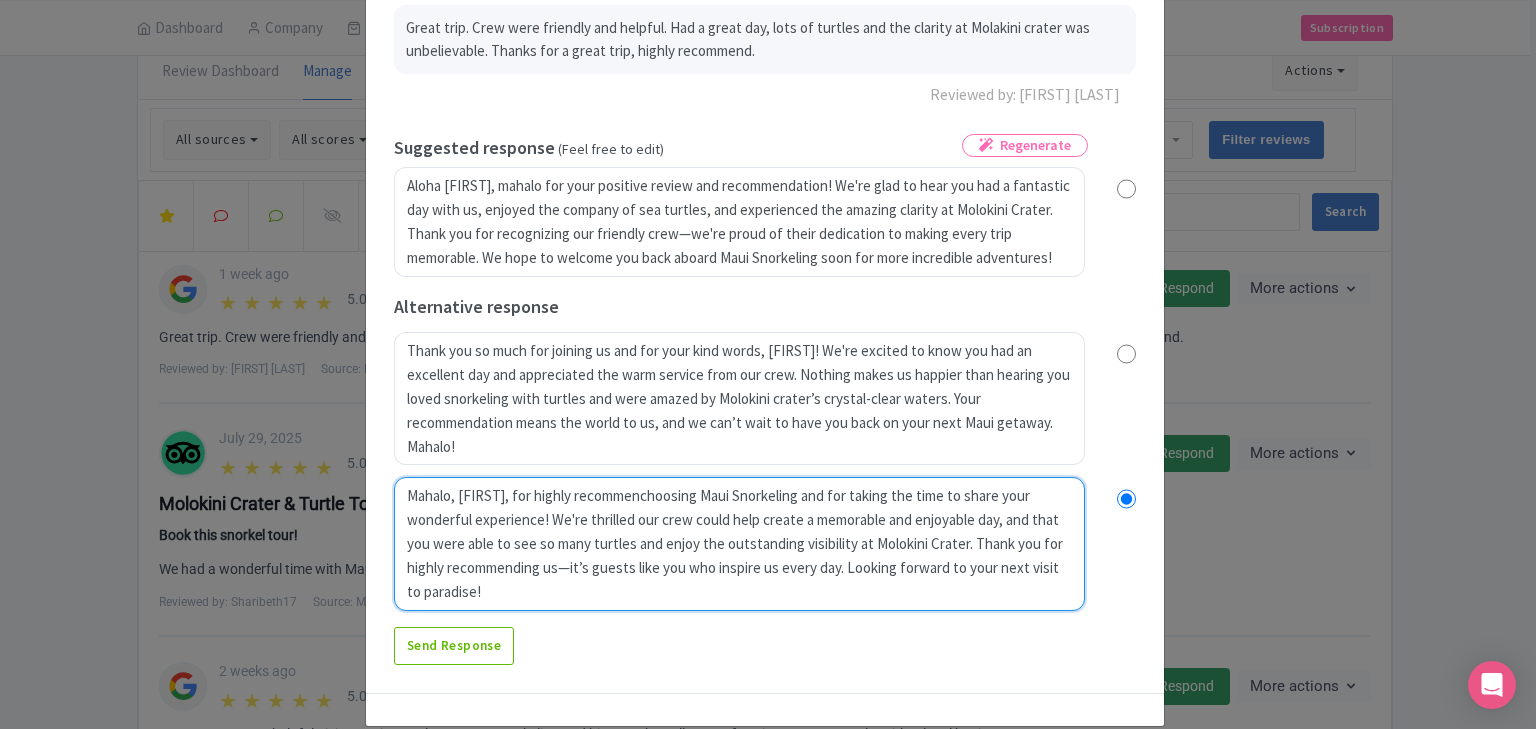 radio on "true" 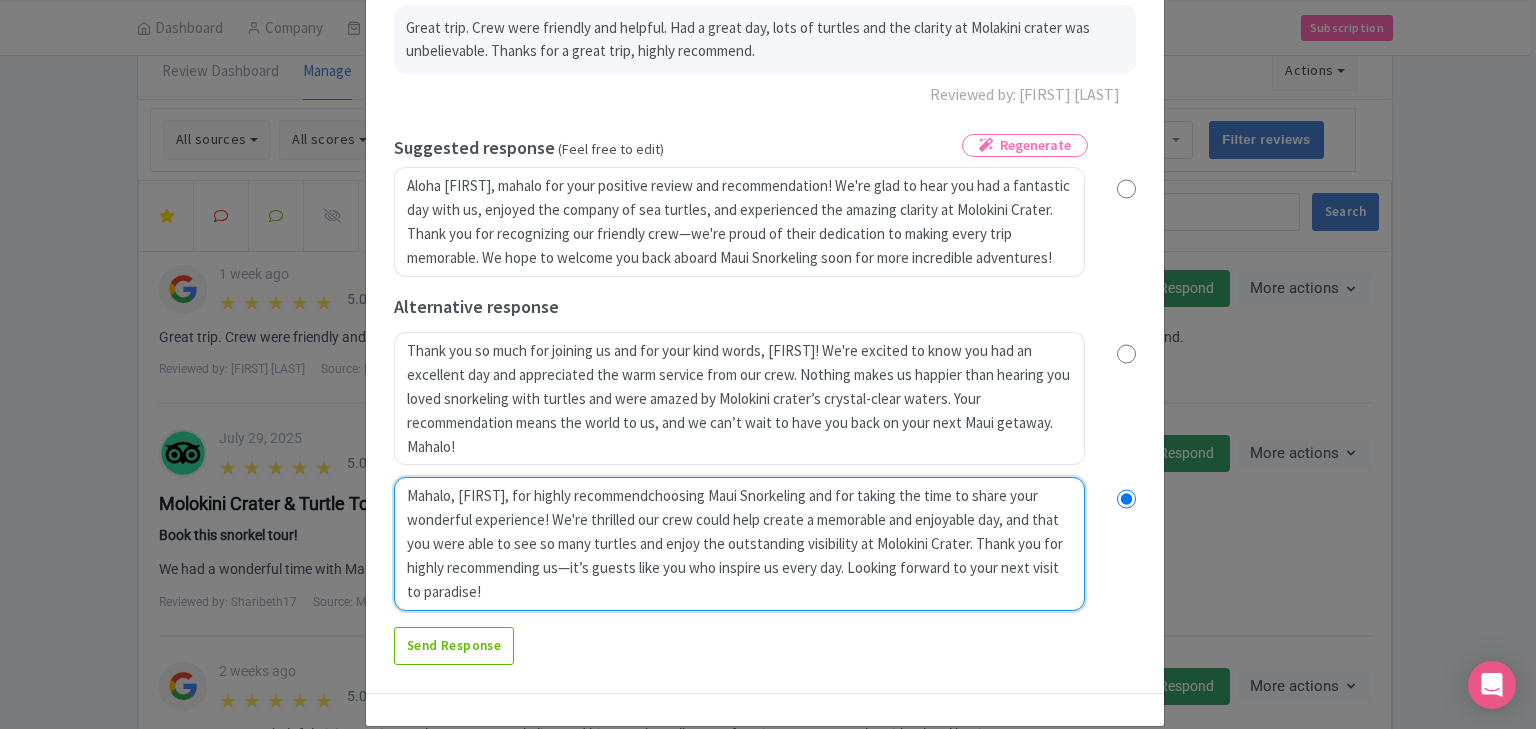 radio on "true" 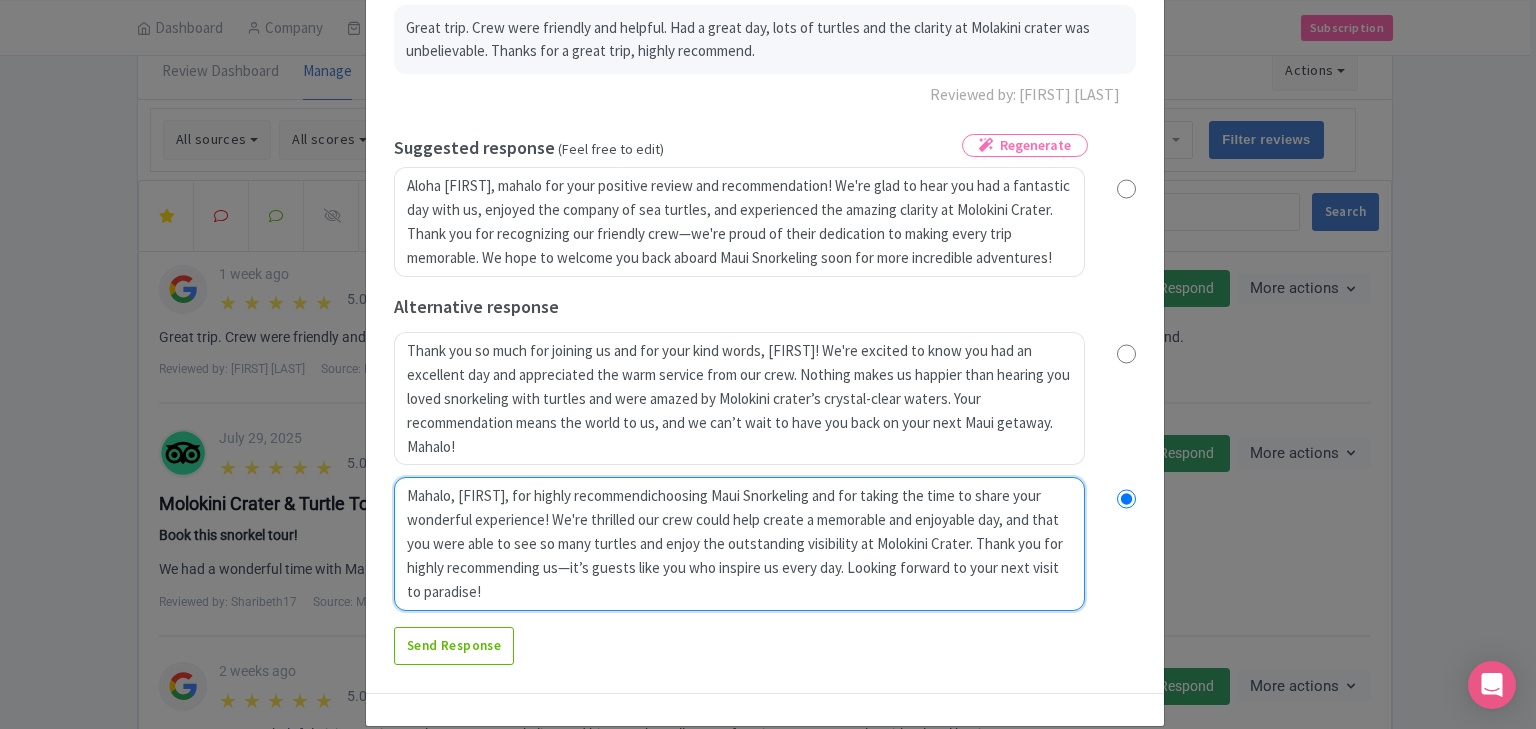 type on "Mahalo, James, for highly recommendinchoosing Maui Snorkeling and for taking the time to share your wonderful experience! We're thrilled our crew could help create a memorable and enjoyable day, and that you were able to see so many turtles and enjoy the outstanding visibility at Molokini Crater. Thank you for highly recommending us—it’s guests like you who inspire us every day. Looking forward to your next visit to paradise!" 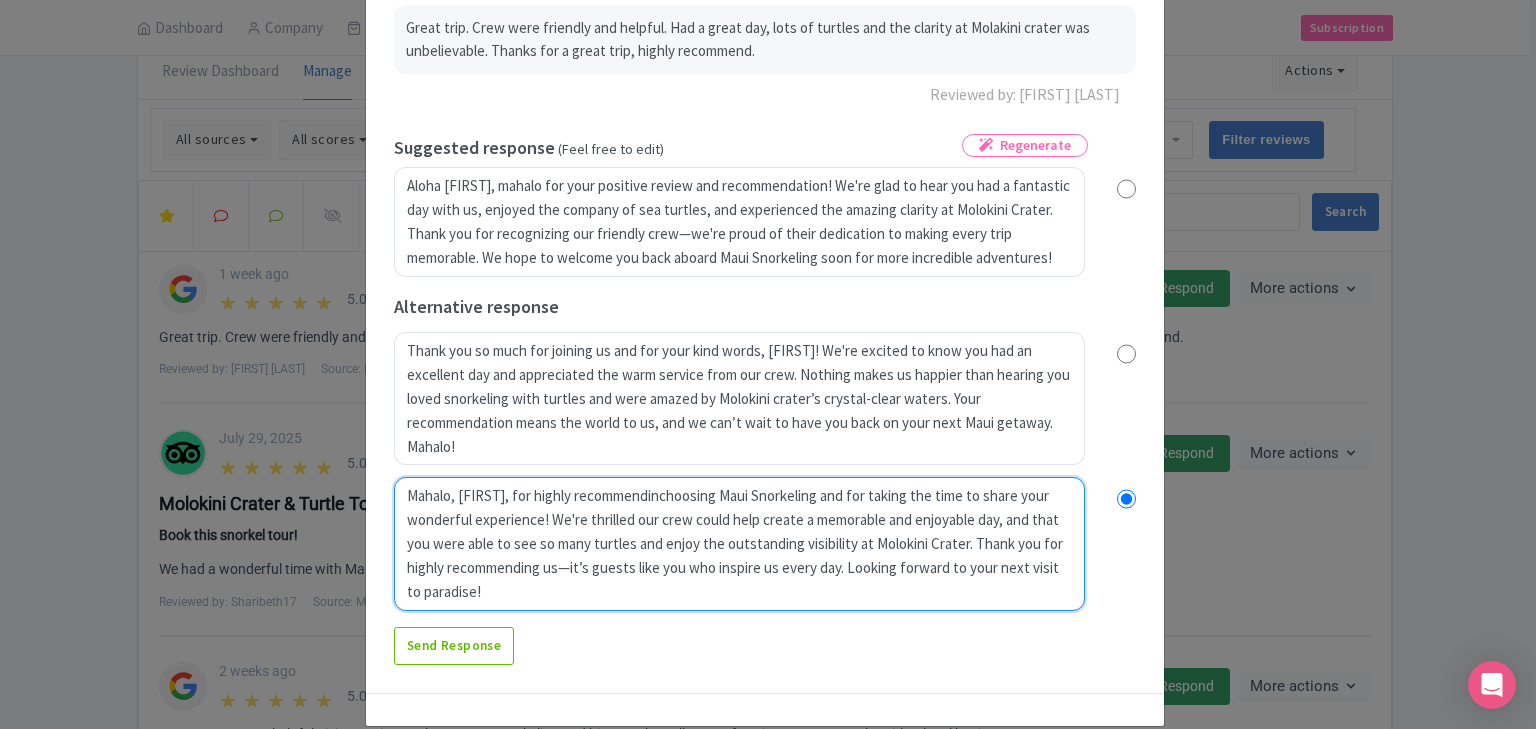 radio on "true" 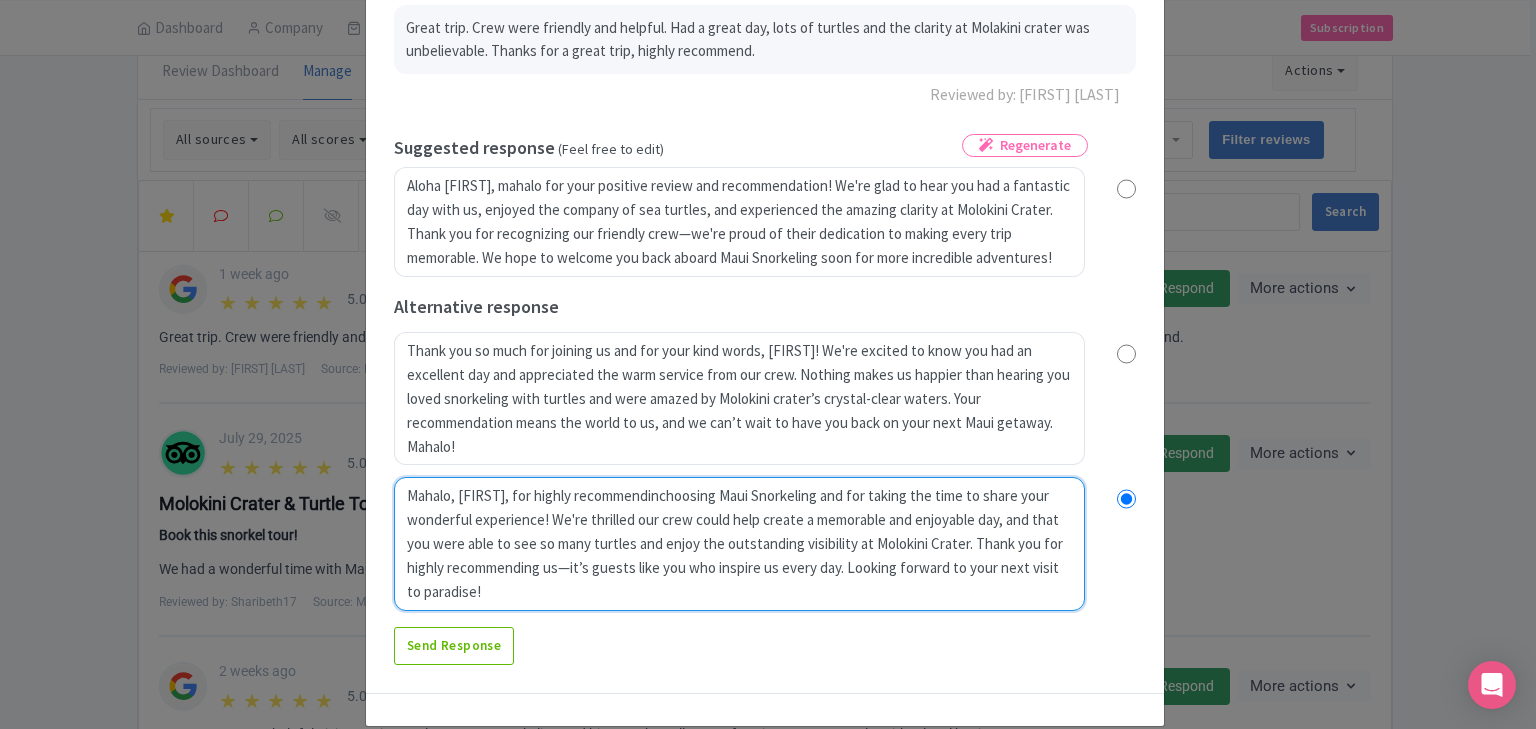 type on "Mahalo, James, for highly recommendingchoosing Maui Snorkeling and for taking the time to share your wonderful experience! We're thrilled our crew could help create a memorable and enjoyable day, and that you were able to see so many turtles and enjoy the outstanding visibility at Molokini Crater. Thank you for highly recommending us—it’s guests like you who inspire us every day. Looking forward to your next visit to paradise!" 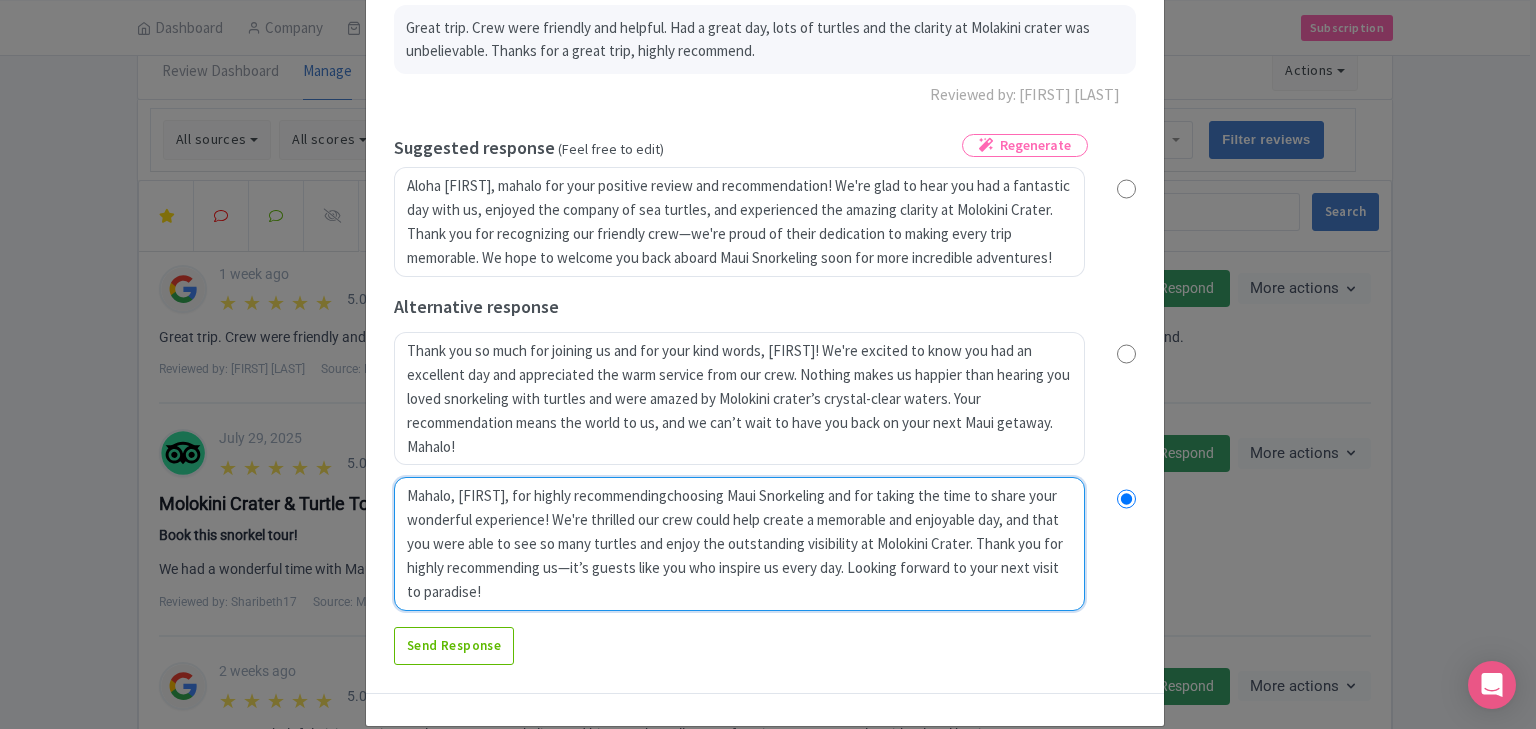 radio on "true" 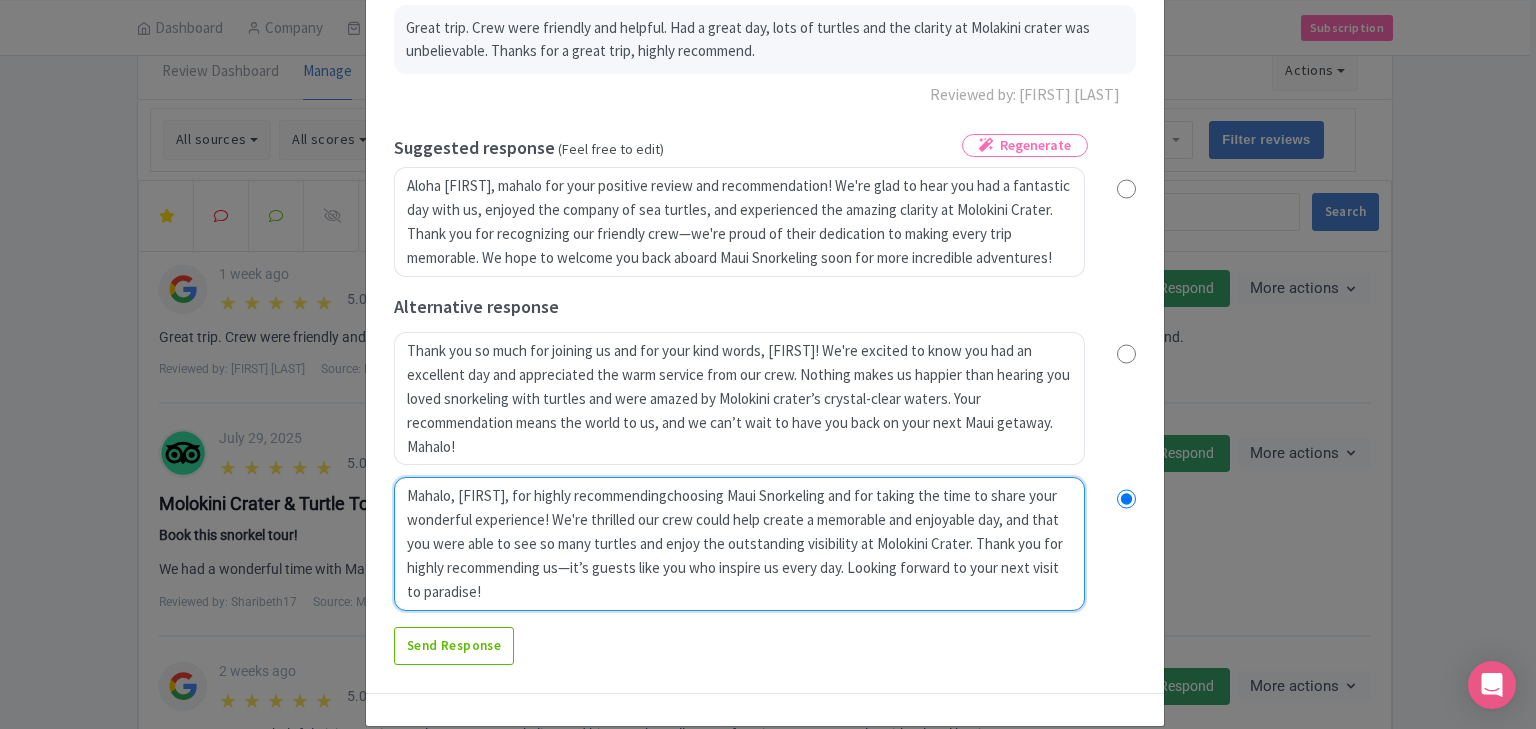 type on "Mahalo, James, for highly recommending choosing Maui Snorkeling and for taking the time to share your wonderful experience! We're thrilled our crew could help create a memorable and enjoyable day, and that you were able to see so many turtles and enjoy the outstanding visibility at Molokini Crater. Thank you for highly recommending us—it’s guests like you who inspire us every day. Looking forward to your next visit to paradise!" 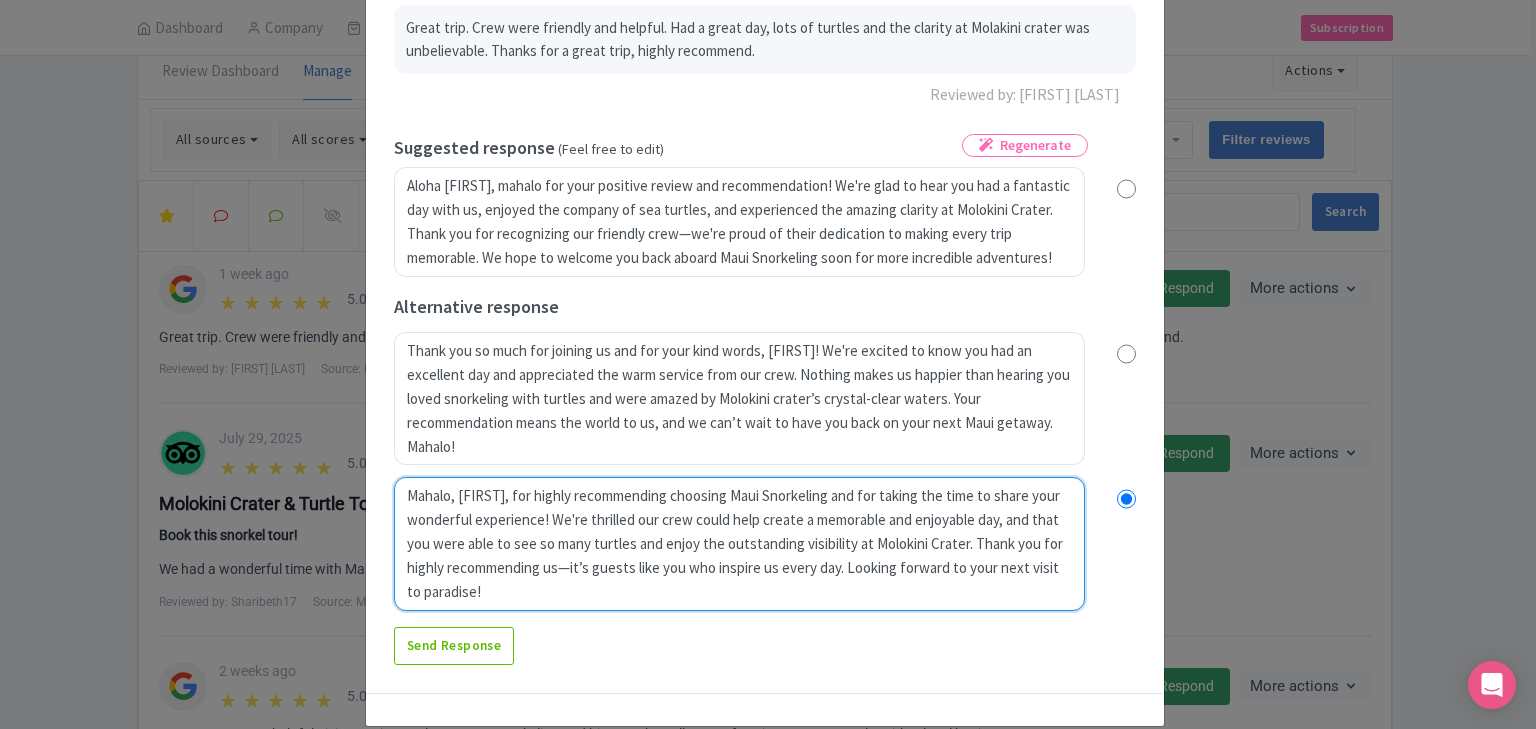 radio on "true" 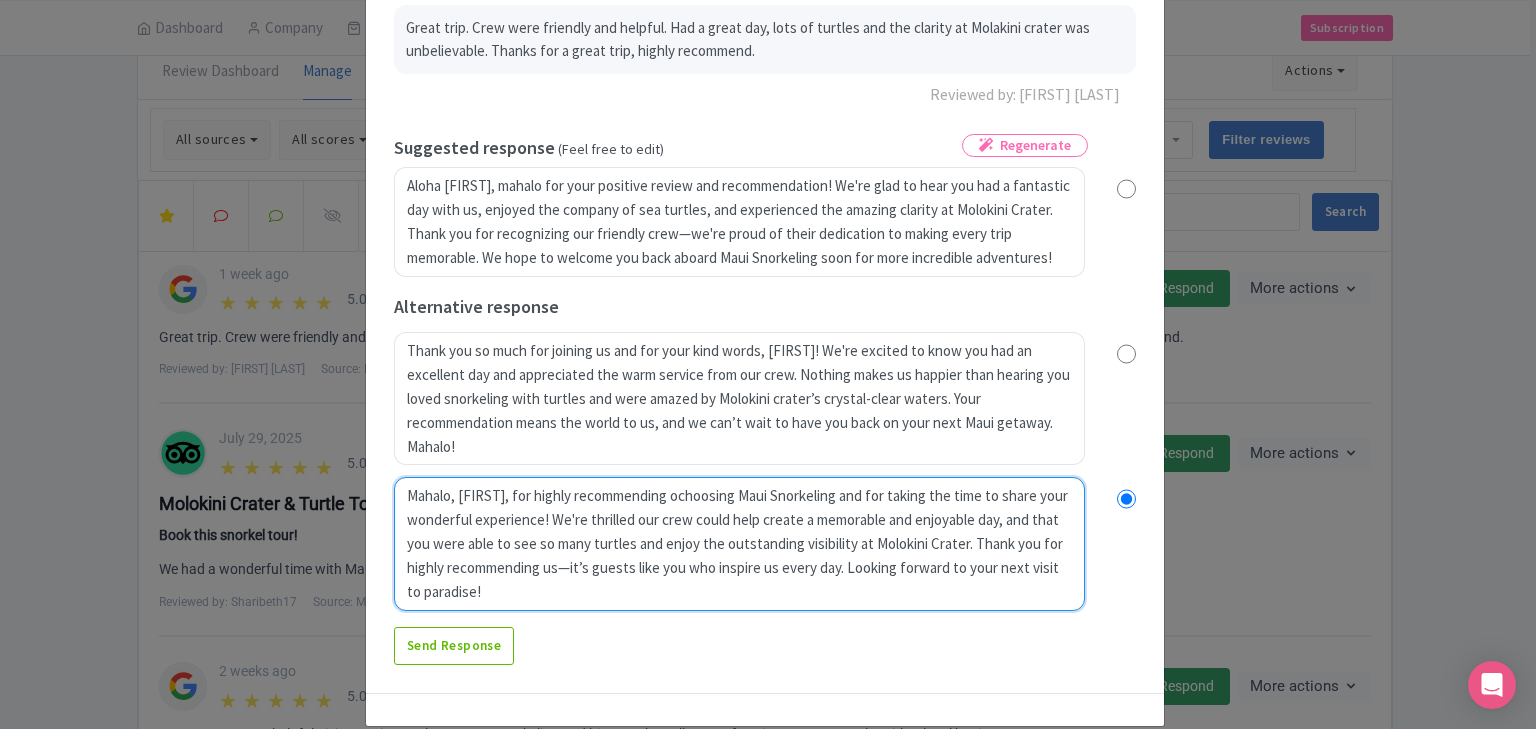 type on "Mahalo, James, for highly recommending ouchoosing Maui Snorkeling and for taking the time to share your wonderful experience! We're thrilled our crew could help create a memorable and enjoyable day, and that you were able to see so many turtles and enjoy the outstanding visibility at Molokini Crater. Thank you for highly recommending us—it’s guests like you who inspire us every day. Looking forward to your next visit to paradise!" 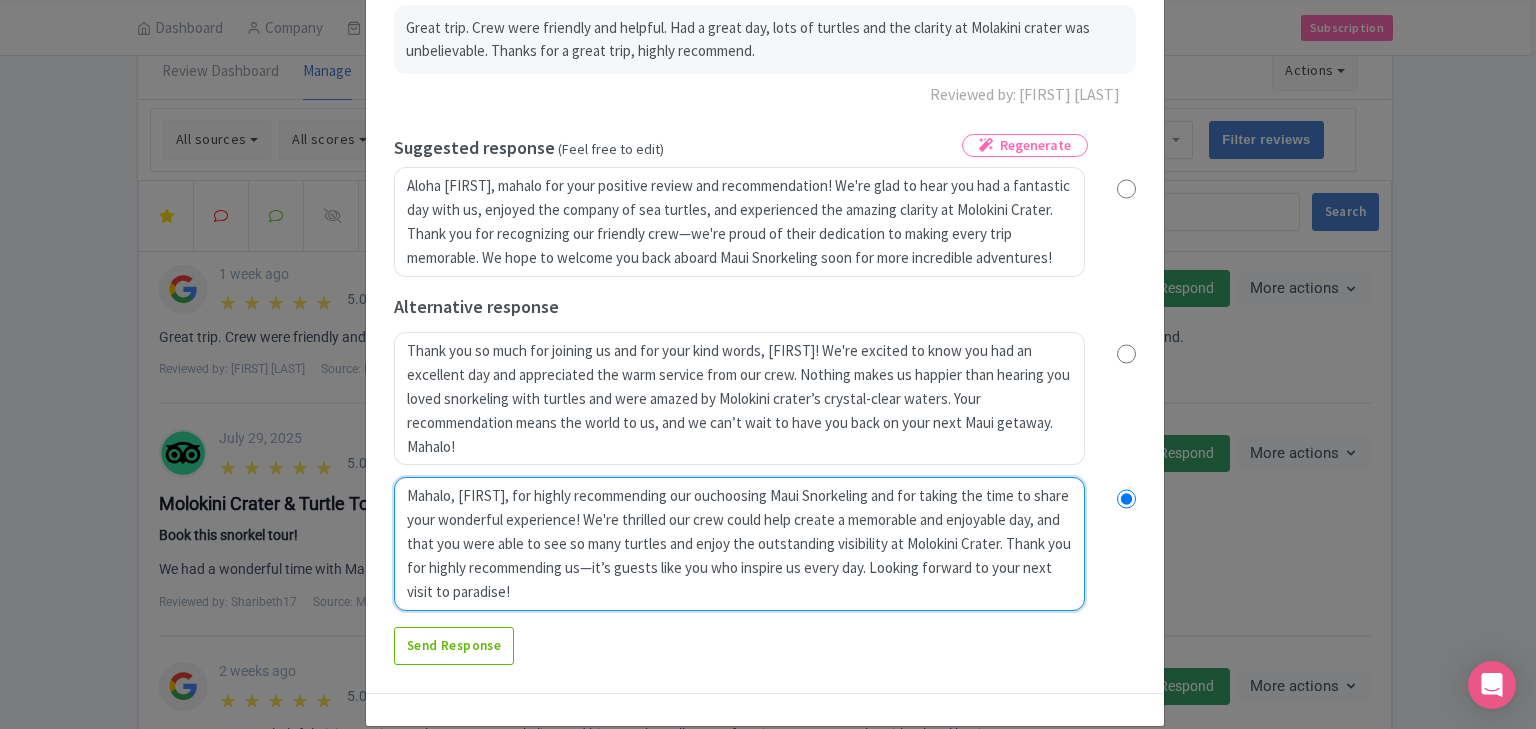 radio on "true" 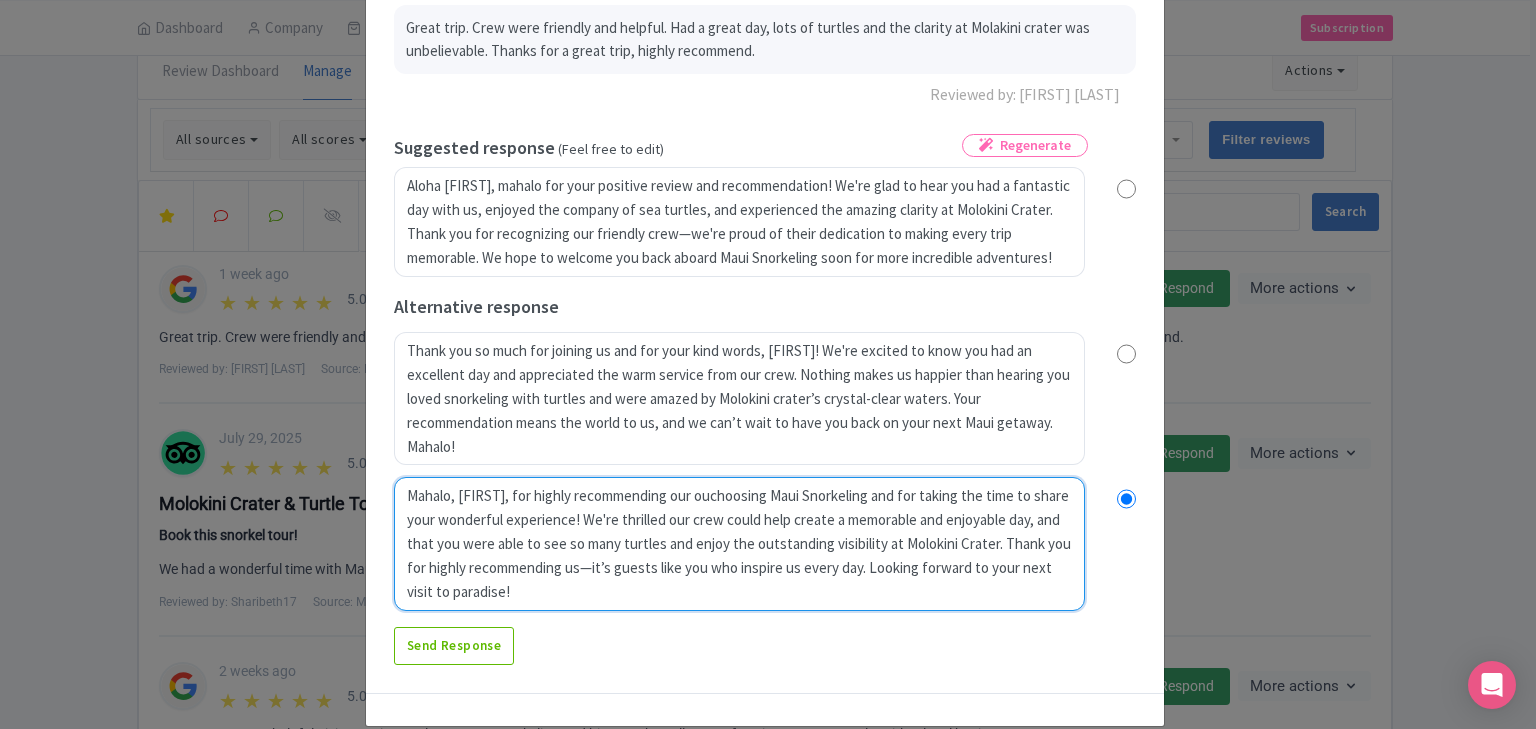 type on "Mahalo, James, for highly recommending ourchoosing Maui Snorkeling and for taking the time to share your wonderful experience! We're thrilled our crew could help create a memorable and enjoyable day, and that you were able to see so many turtles and enjoy the outstanding visibility at Molokini Crater. Thank you for highly recommending us—it’s guests like you who inspire us every day. Looking forward to your next visit to paradise!" 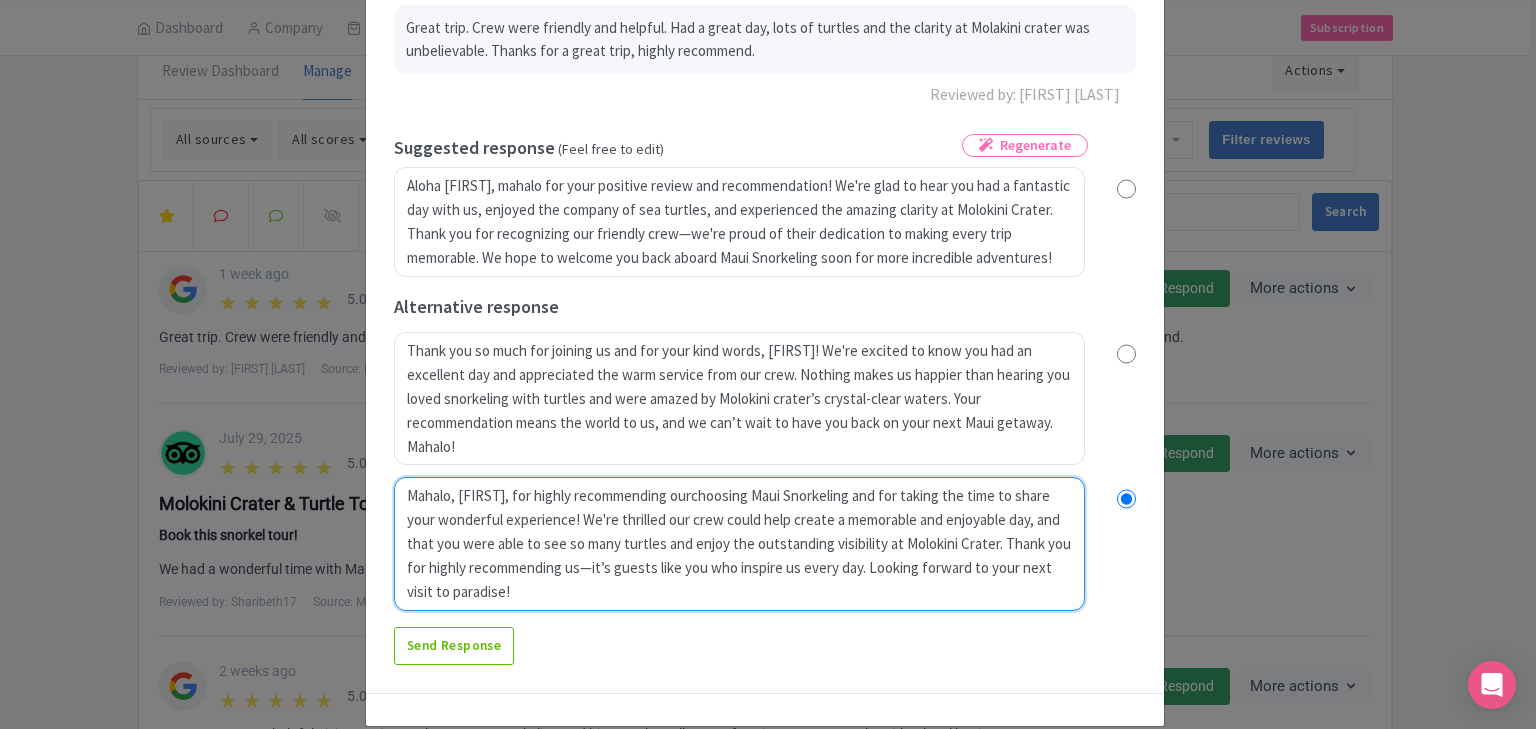 radio on "true" 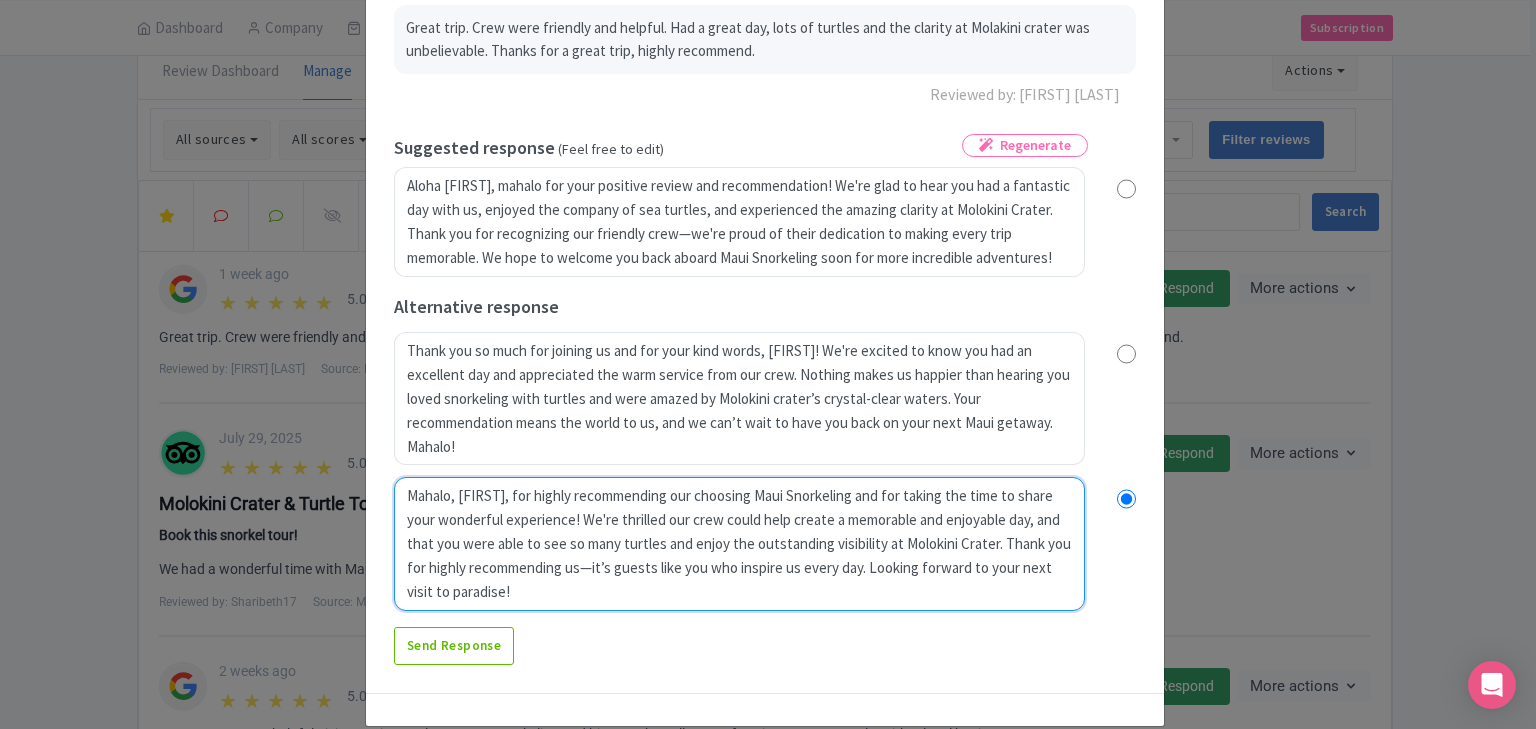 radio on "true" 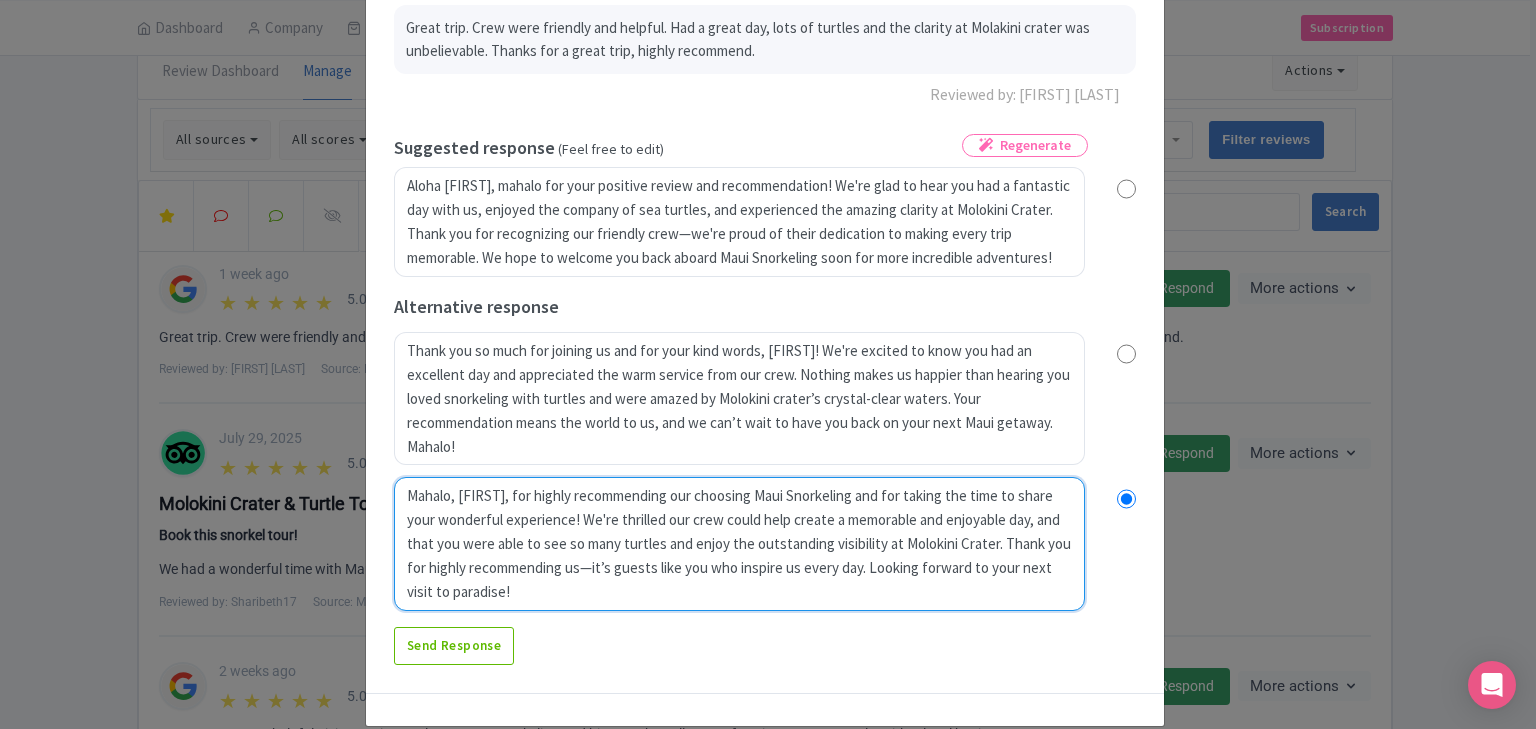 type on "Mahalo, James, for highly recommending our Mchoosing Maui Snorkeling and for taking the time to share your wonderful experience! We're thrilled our crew could help create a memorable and enjoyable day, and that you were able to see so many turtles and enjoy the outstanding visibility at Molokini Crater. Thank you for highly recommending us—it’s guests like you who inspire us every day. Looking forward to your next visit to paradise!" 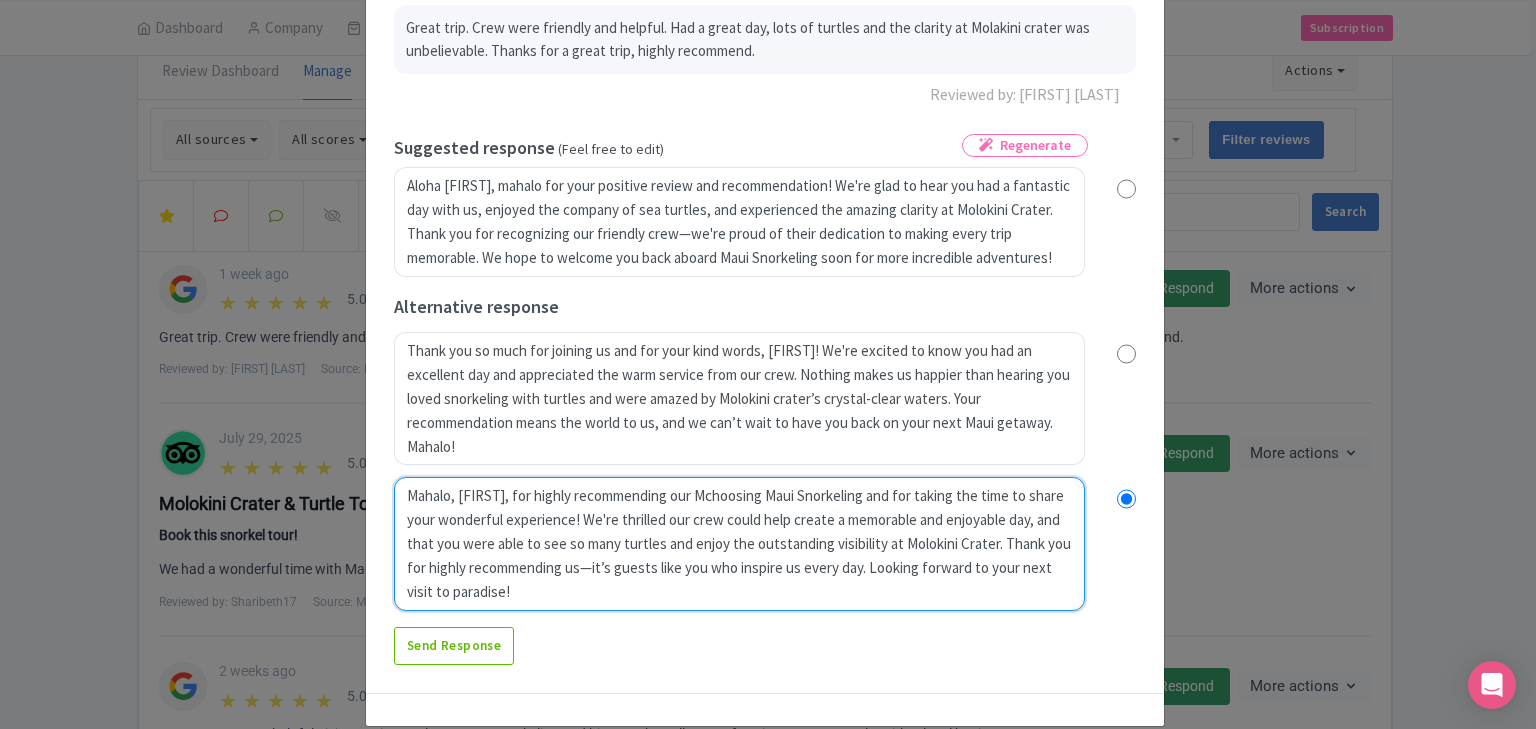 radio on "true" 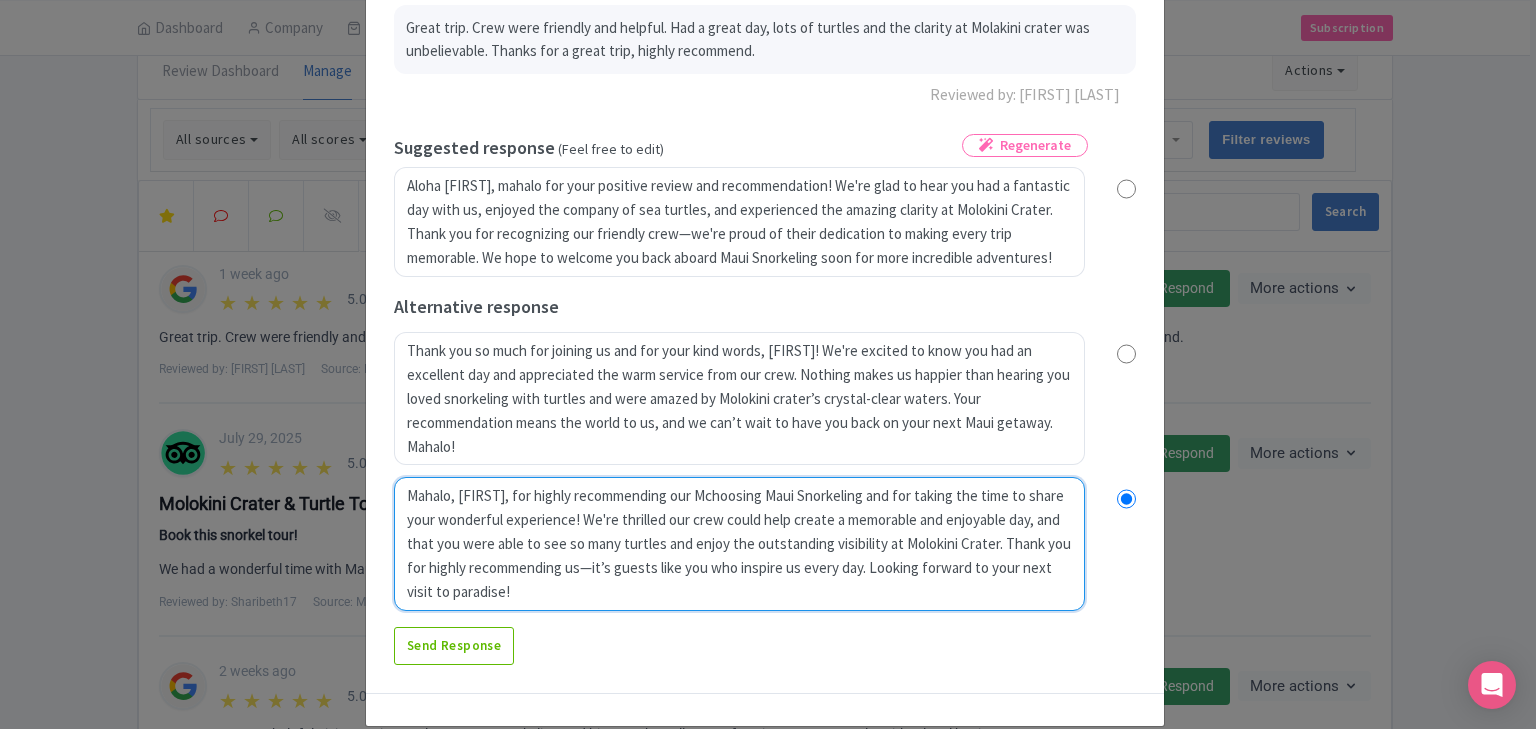 type on "Mahalo, James, for highly recommending our Mochoosing Maui Snorkeling and for taking the time to share your wonderful experience! We're thrilled our crew could help create a memorable and enjoyable day, and that you were able to see so many turtles and enjoy the outstanding visibility at Molokini Crater. Thank you for highly recommending us—it’s guests like you who inspire us every day. Looking forward to your next visit to paradise!" 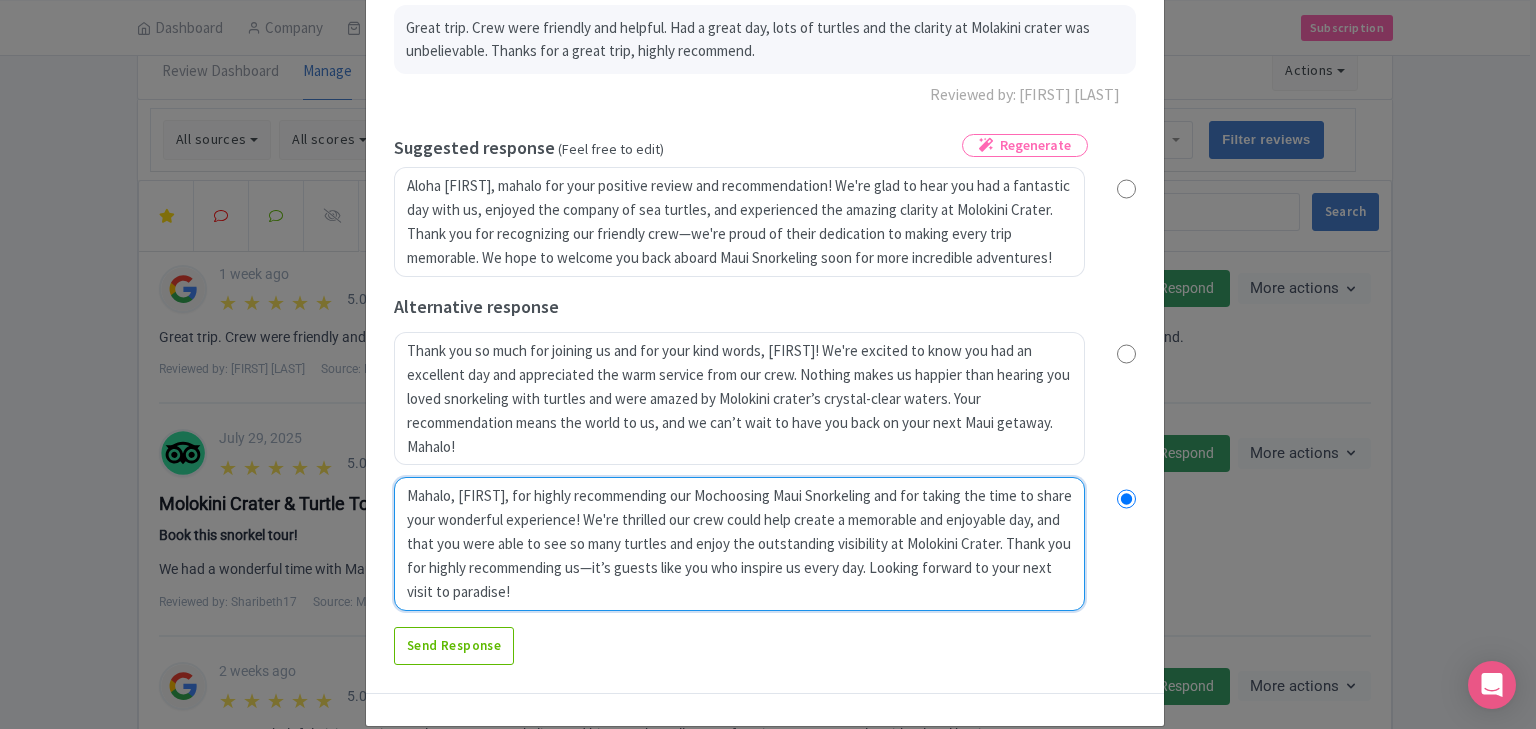 radio on "true" 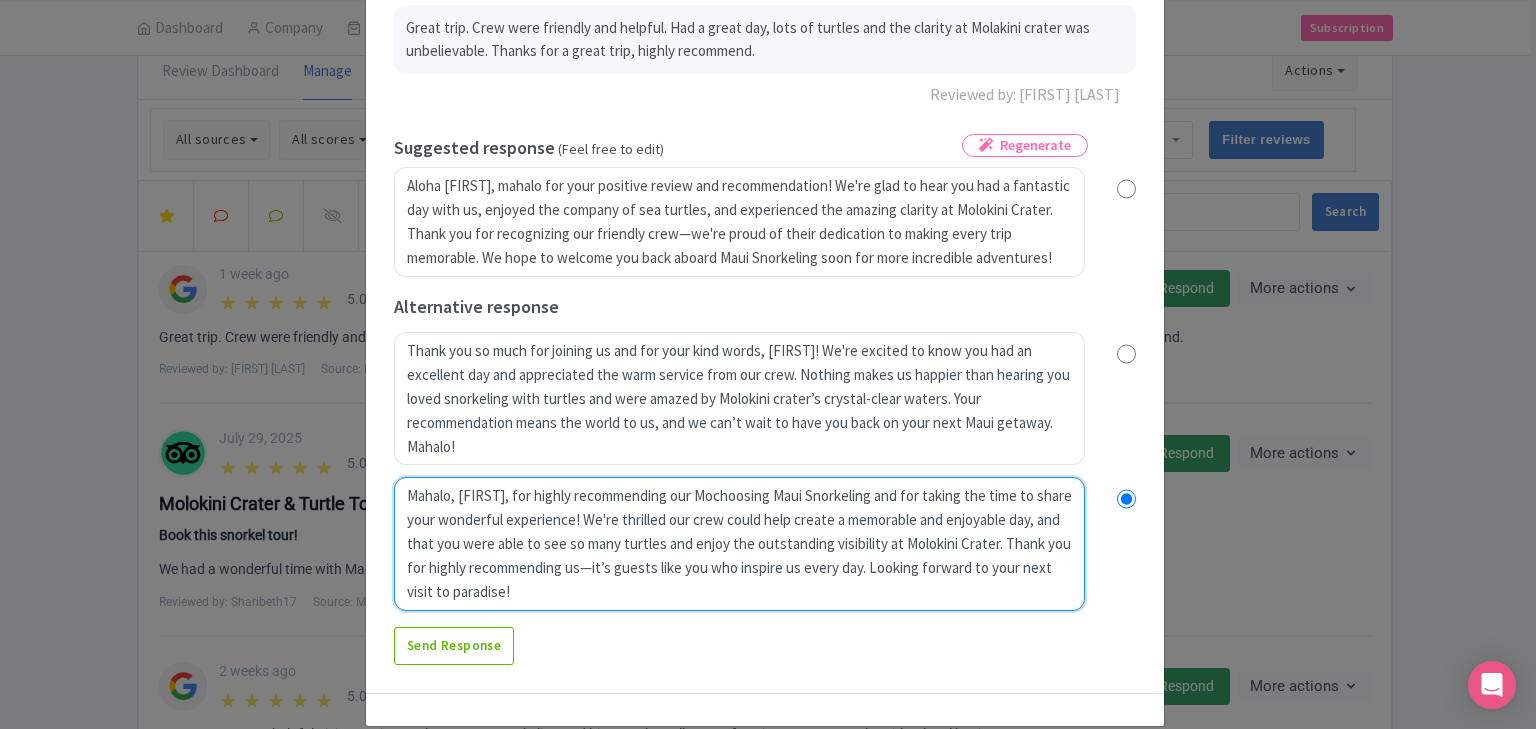 type on "Mahalo, James, for highly recommending our Molchoosing Maui Snorkeling and for taking the time to share your wonderful experience! We're thrilled our crew could help create a memorable and enjoyable day, and that you were able to see so many turtles and enjoy the outstanding visibility at Molokini Crater. Thank you for highly recommending us—it’s guests like you who inspire us every day. Looking forward to your next visit to paradise!" 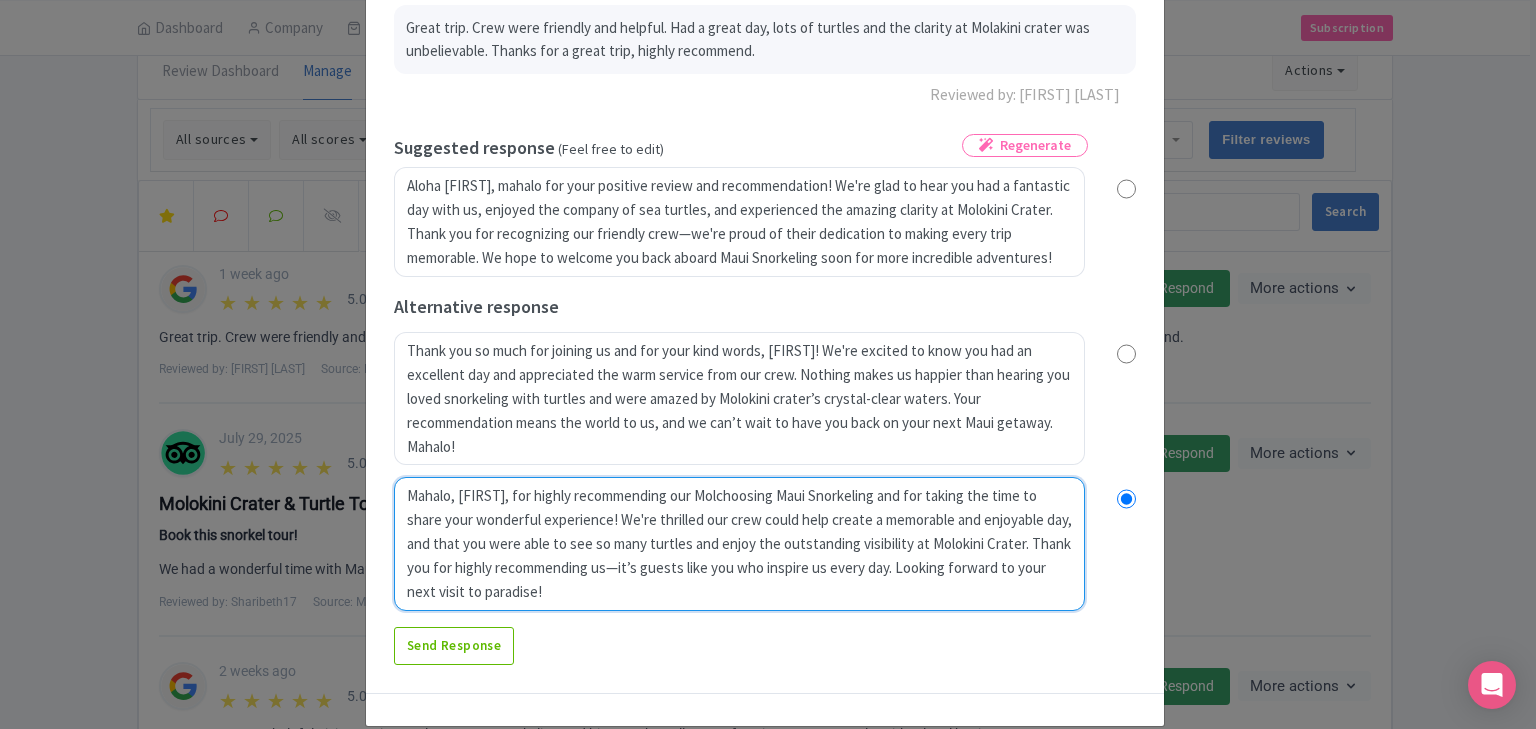radio on "true" 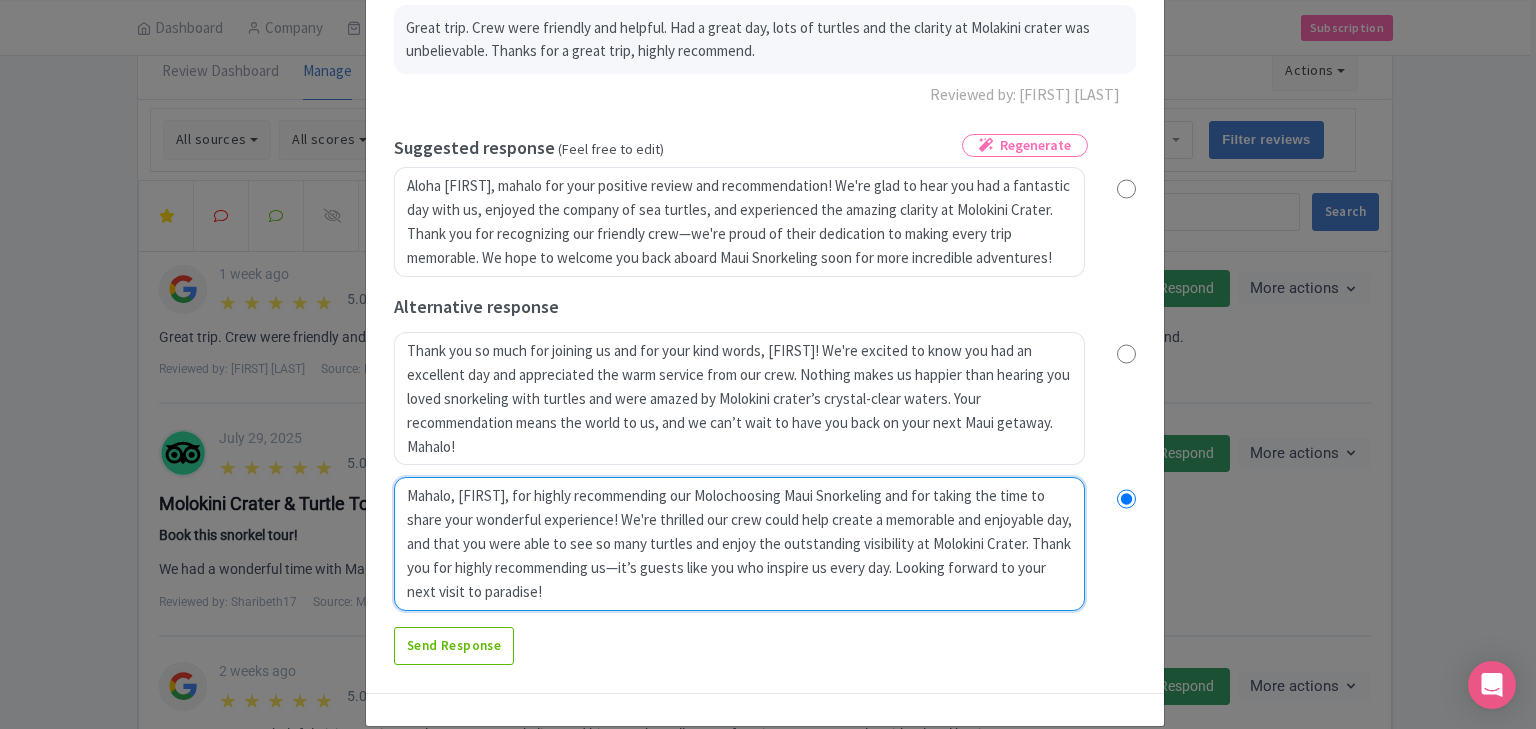 radio on "true" 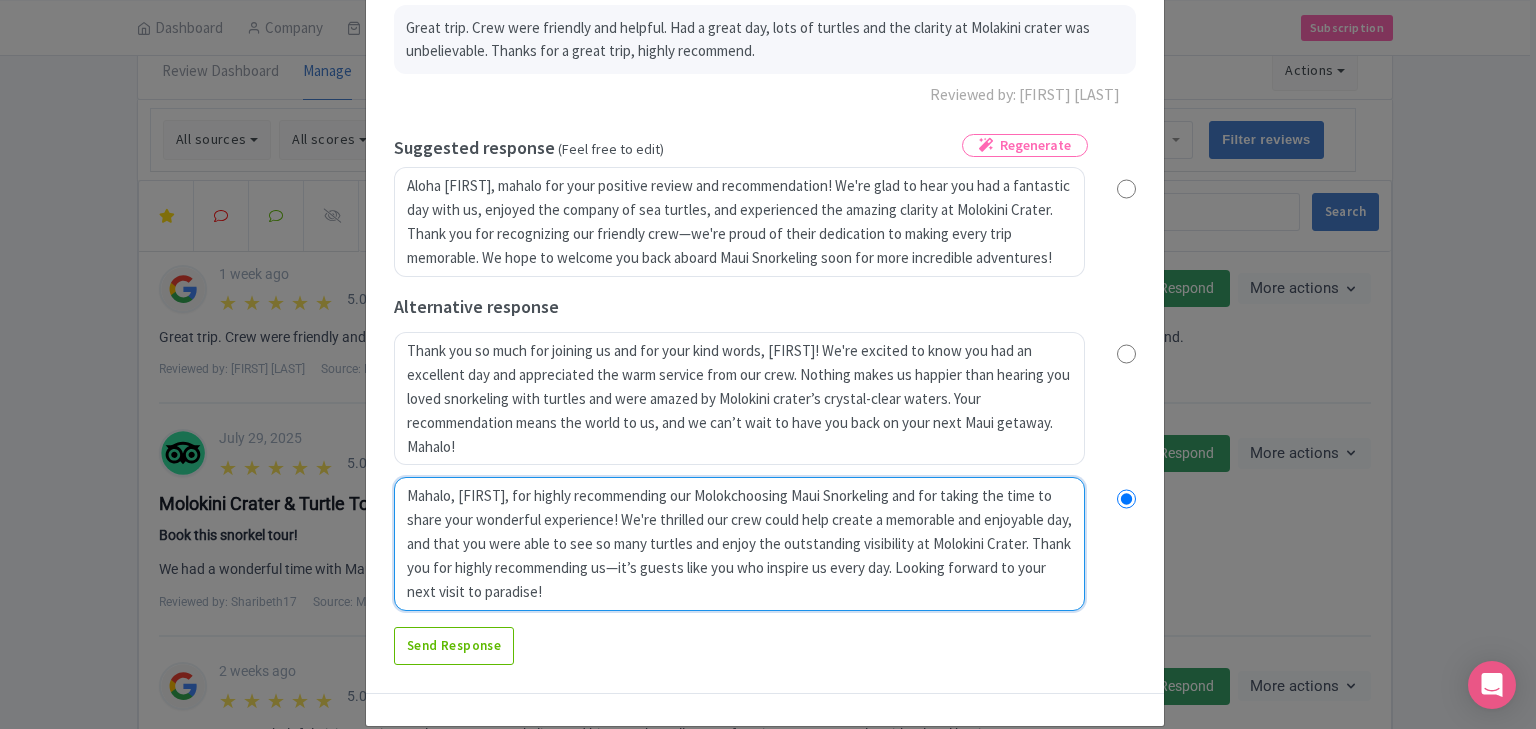 radio on "true" 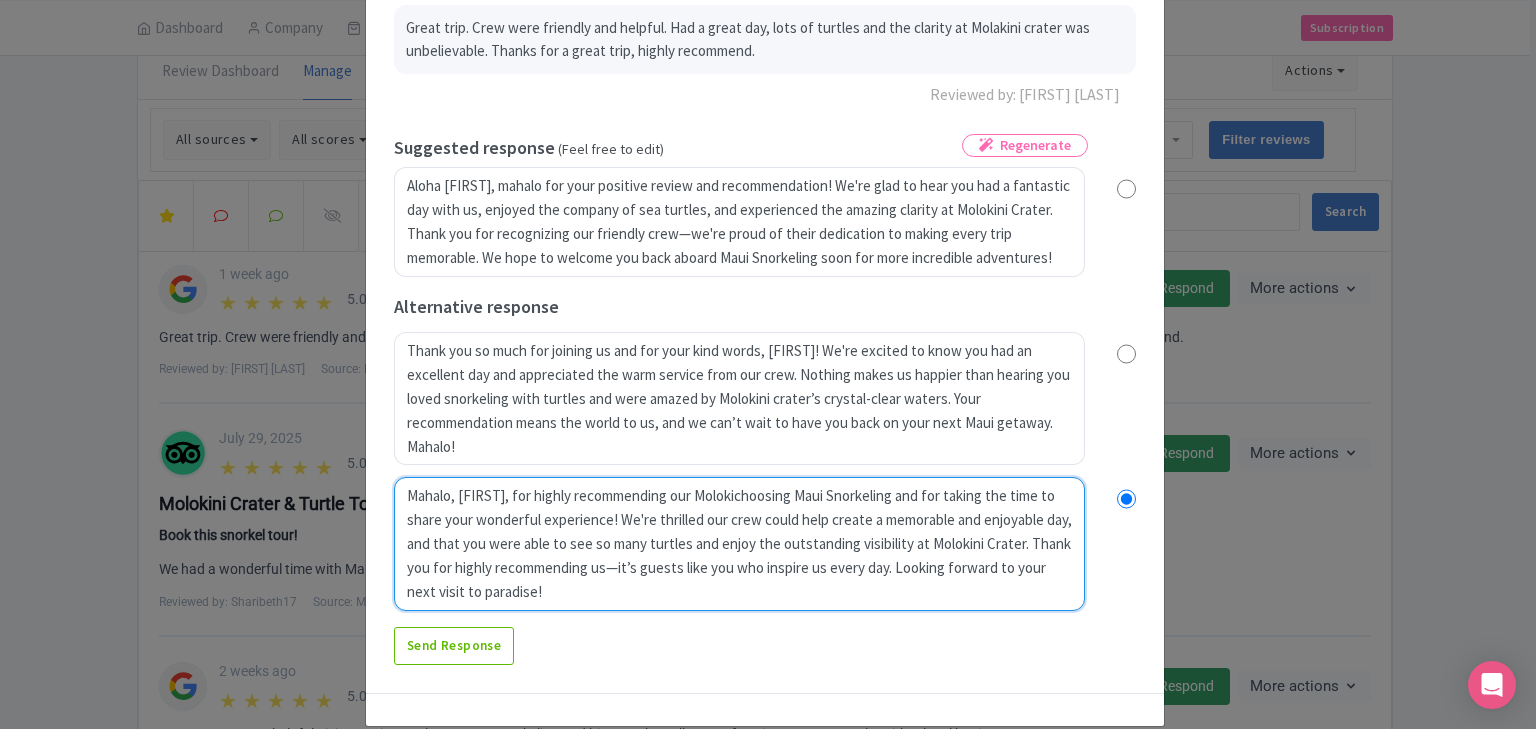 type on "Mahalo, James, for highly recommending our Molokinchoosing Maui Snorkeling and for taking the time to share your wonderful experience! We're thrilled our crew could help create a memorable and enjoyable day, and that you were able to see so many turtles and enjoy the outstanding visibility at Molokini Crater. Thank you for highly recommending us—it’s guests like you who inspire us every day. Looking forward to your next visit to paradise!" 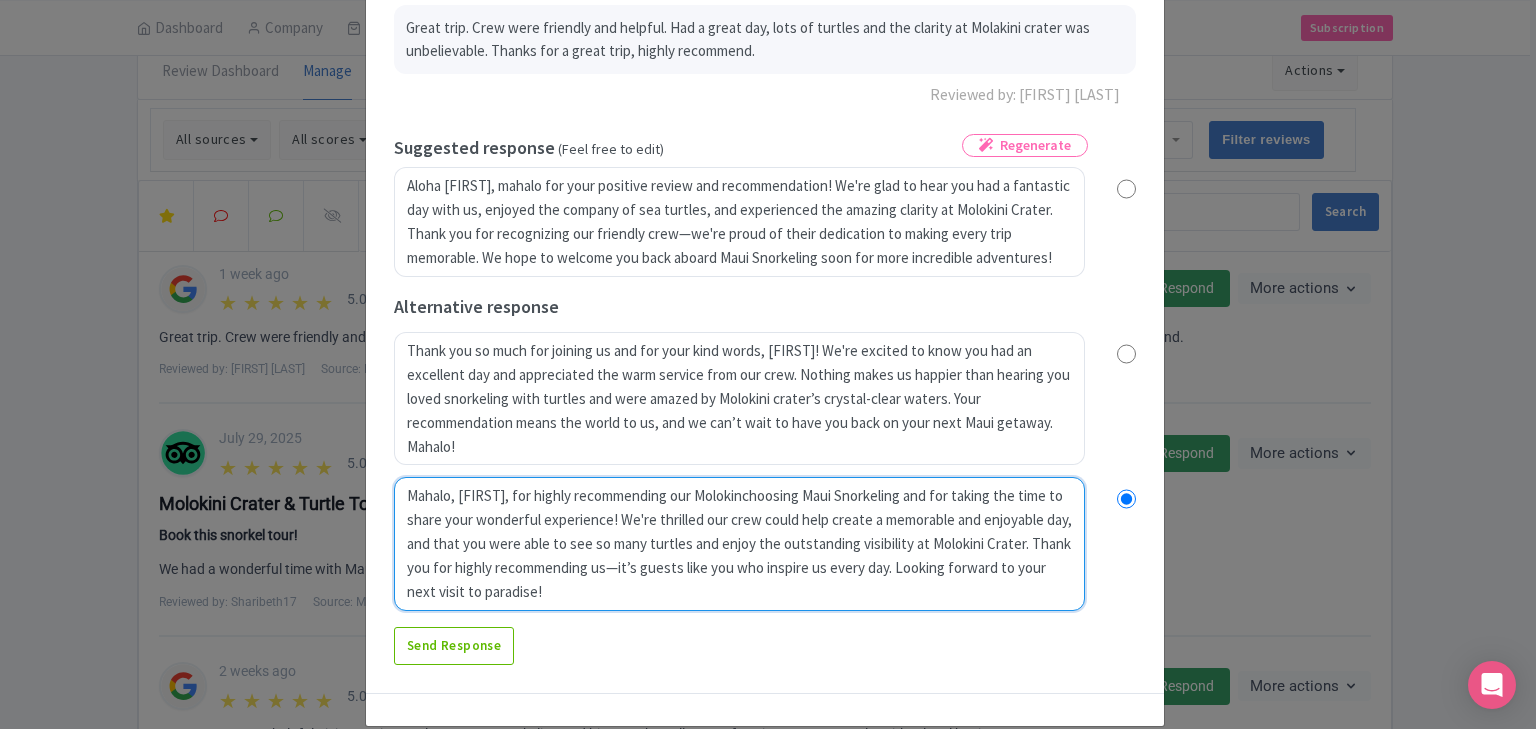 radio on "true" 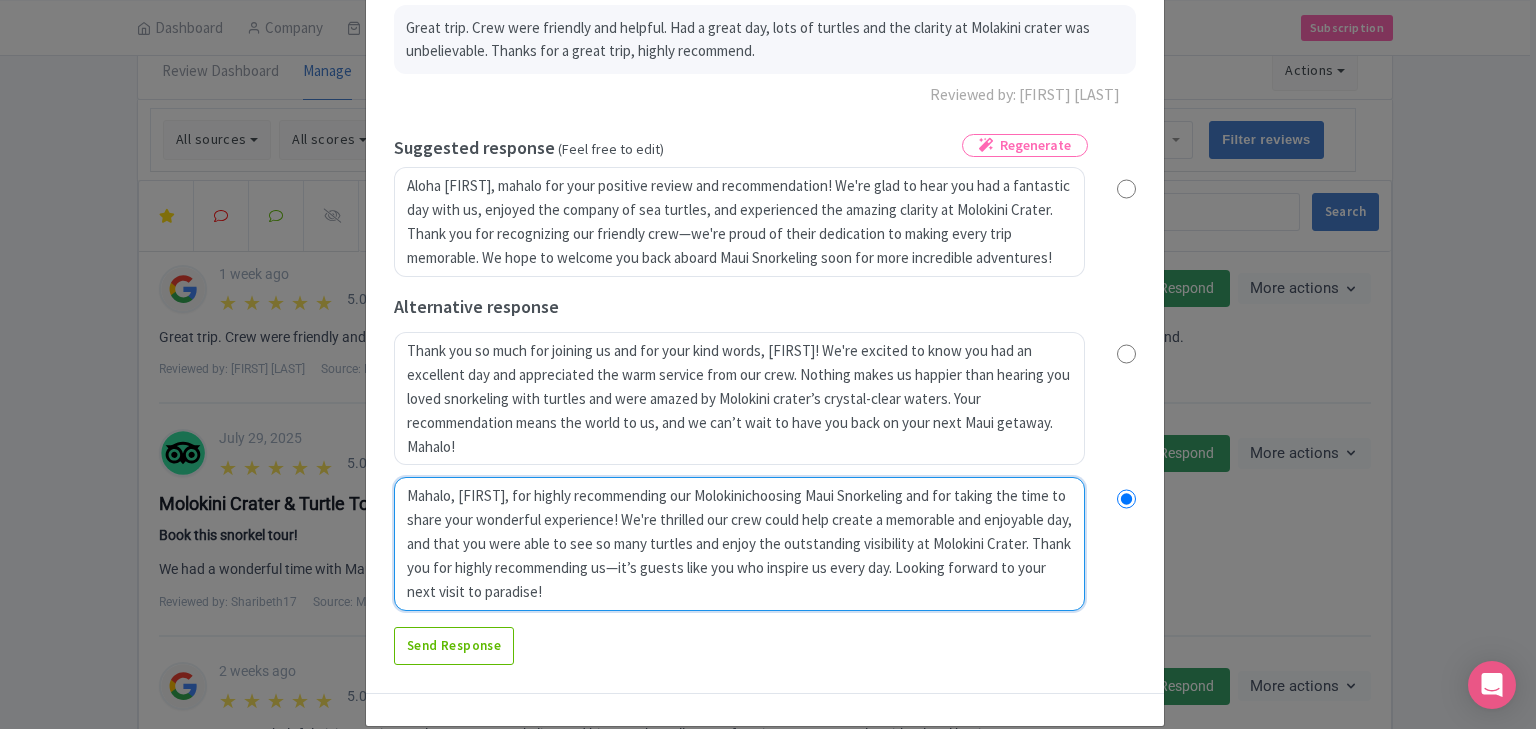 radio on "true" 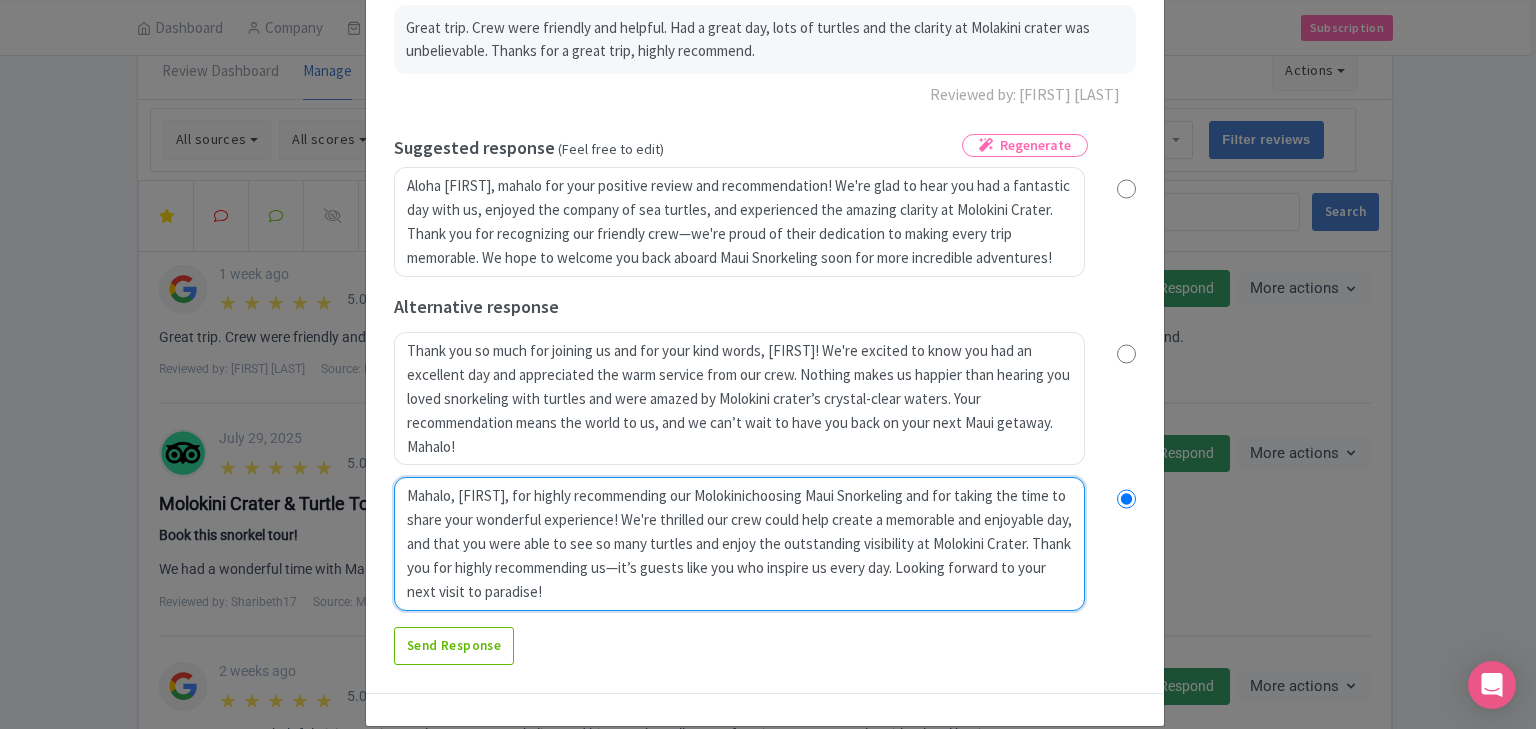 type on "Mahalo, James, for highly recommending our Molokini choosing Maui Snorkeling and for taking the time to share your wonderful experience! We're thrilled our crew could help create a memorable and enjoyable day, and that you were able to see so many turtles and enjoy the outstanding visibility at Molokini Crater. Thank you for highly recommending us—it’s guests like you who inspire us every day. Looking forward to your next visit to paradise!" 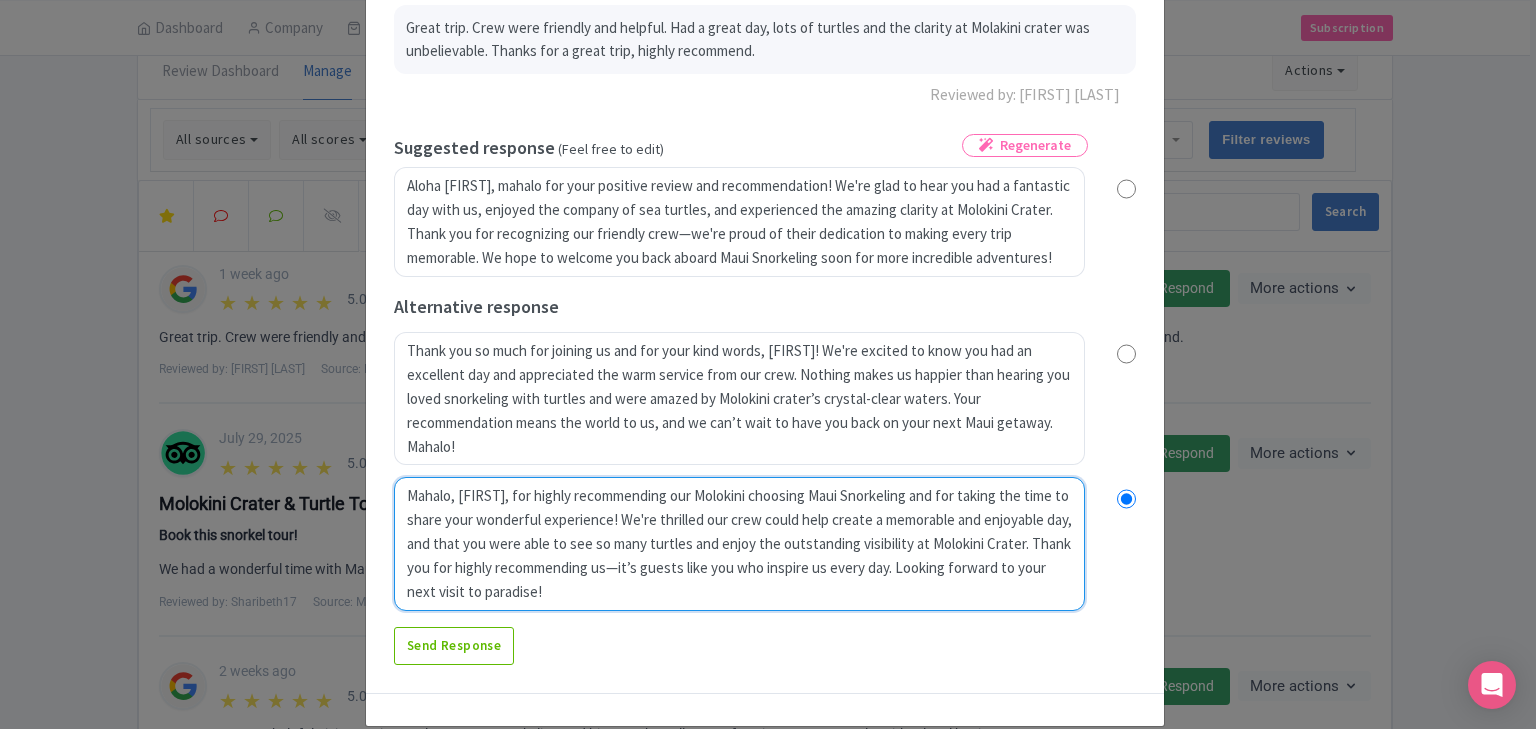 radio on "true" 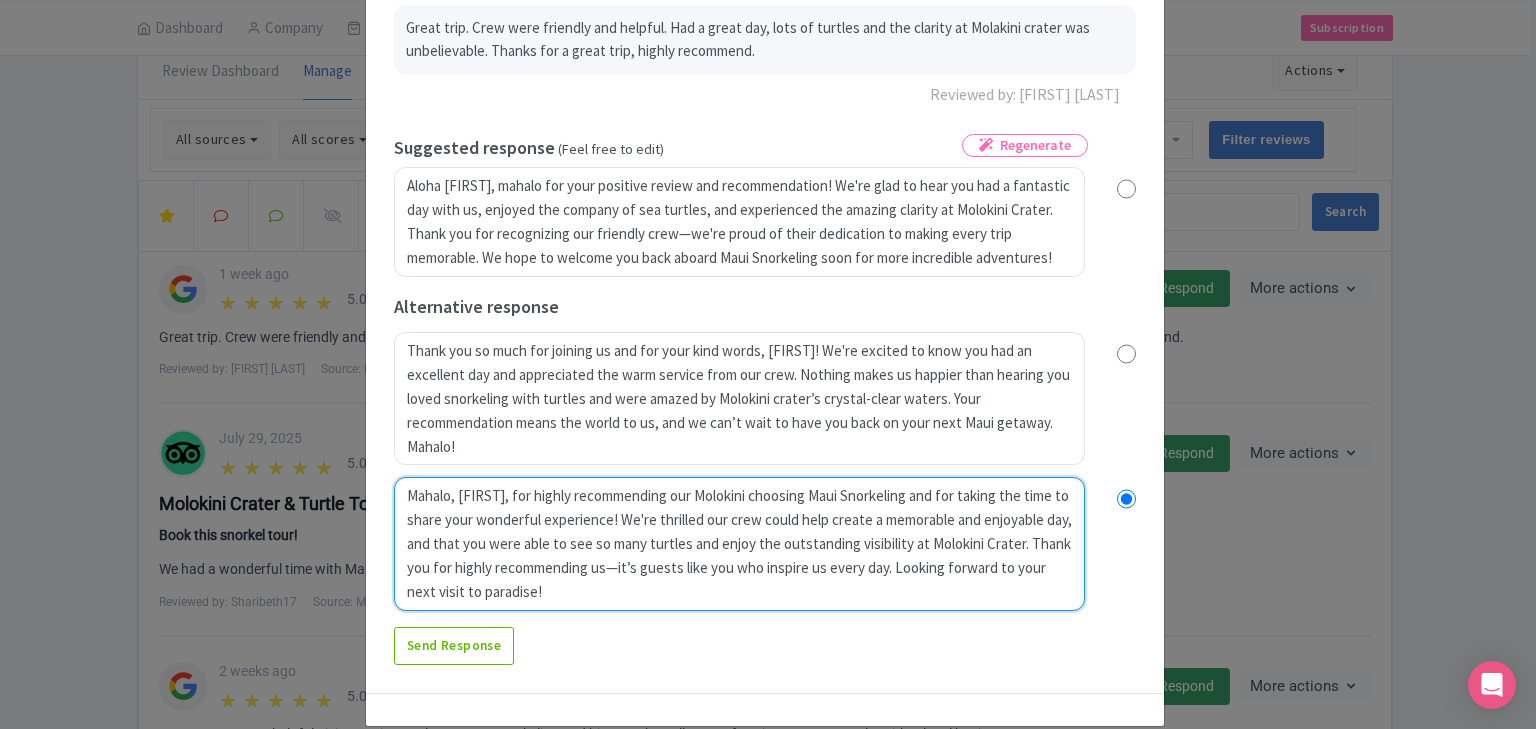 type on "Mahalo, James, for highly recommending our Molokini Cchoosing Maui Snorkeling and for taking the time to share your wonderful experience! We're thrilled our crew could help create a memorable and enjoyable day, and that you were able to see so many turtles and enjoy the outstanding visibility at Molokini Crater. Thank you for highly recommending us—it’s guests like you who inspire us every day. Looking forward to your next visit to paradise!" 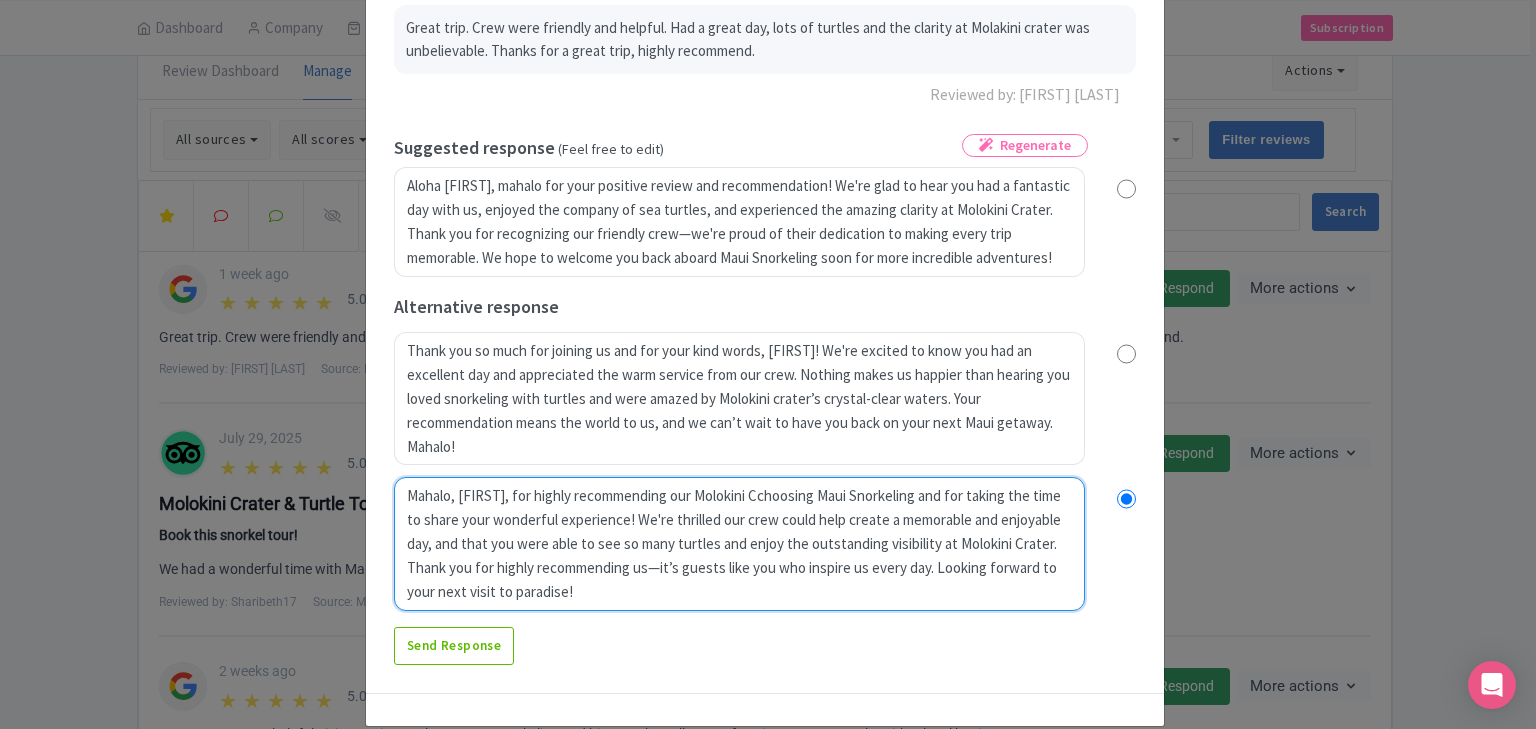 radio on "true" 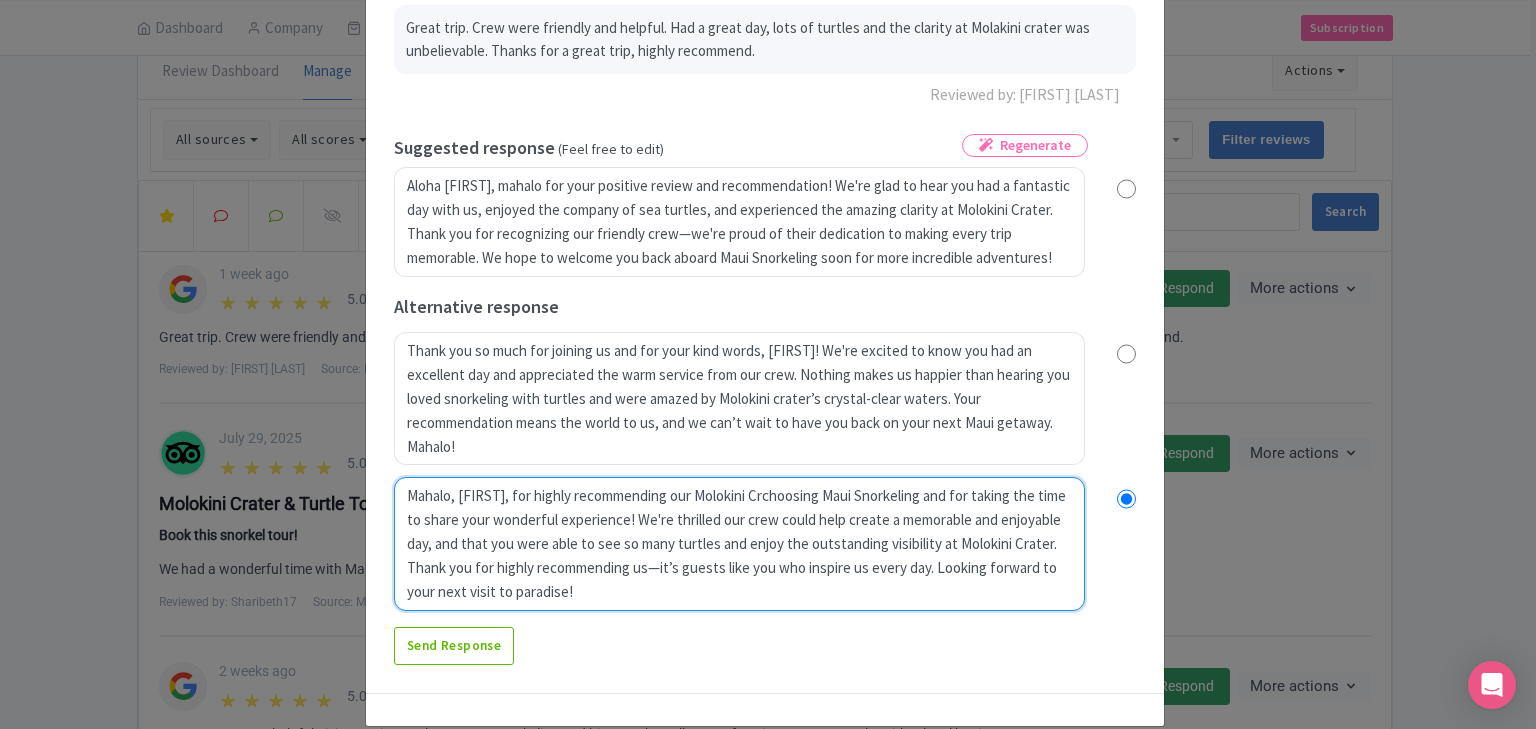 radio on "true" 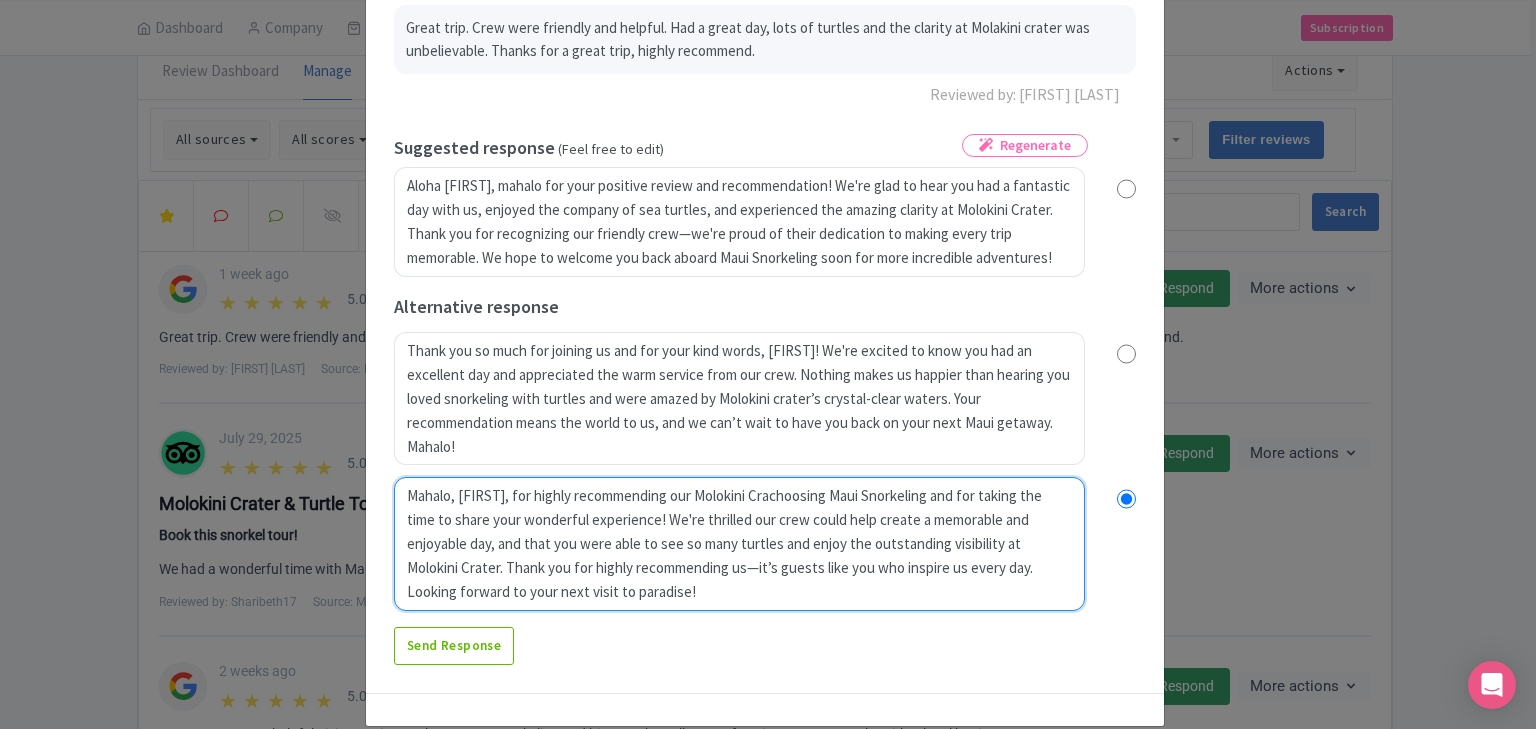 type on "Mahalo, James, for highly recommending our Molokini Cratchoosing Maui Snorkeling and for taking the time to share your wonderful experience! We're thrilled our crew could help create a memorable and enjoyable day, and that you were able to see so many turtles and enjoy the outstanding visibility at Molokini Crater. Thank you for highly recommending us—it’s guests like you who inspire us every day. Looking forward to your next visit to paradise!" 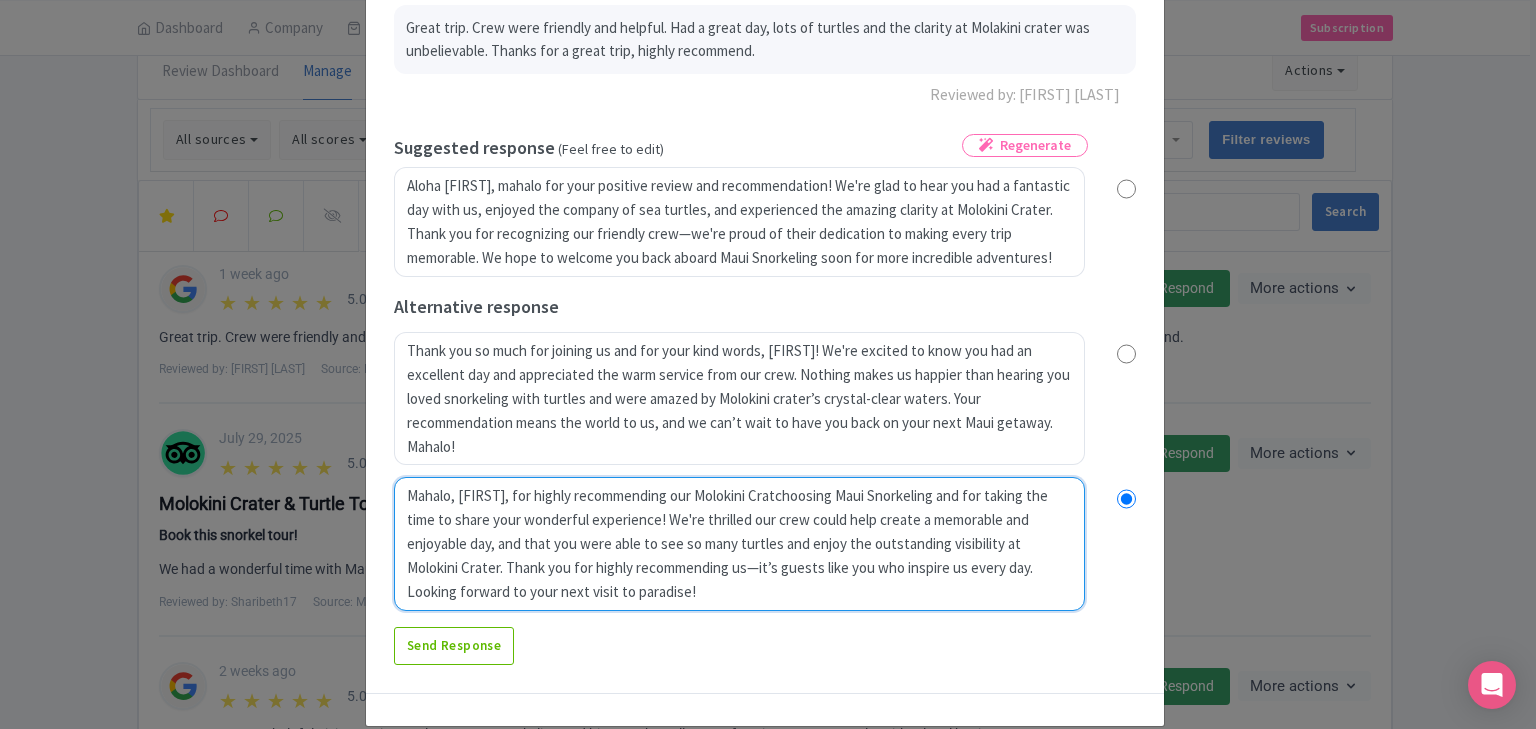 radio on "true" 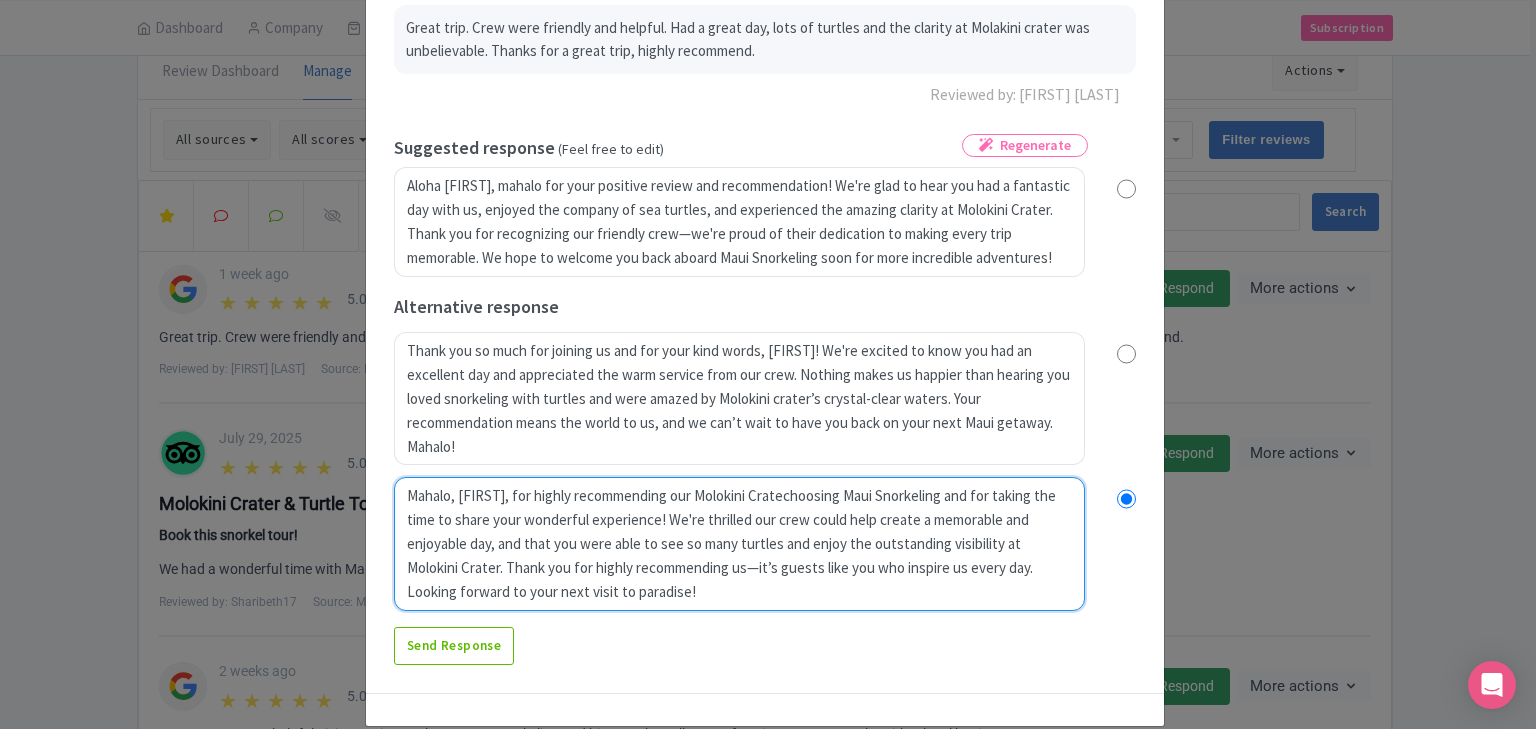 type on "Mahalo, James, for highly recommending our Molokini Craterchoosing Maui Snorkeling and for taking the time to share your wonderful experience! We're thrilled our crew could help create a memorable and enjoyable day, and that you were able to see so many turtles and enjoy the outstanding visibility at Molokini Crater. Thank you for highly recommending us—it’s guests like you who inspire us every day. Looking forward to your next visit to paradise!" 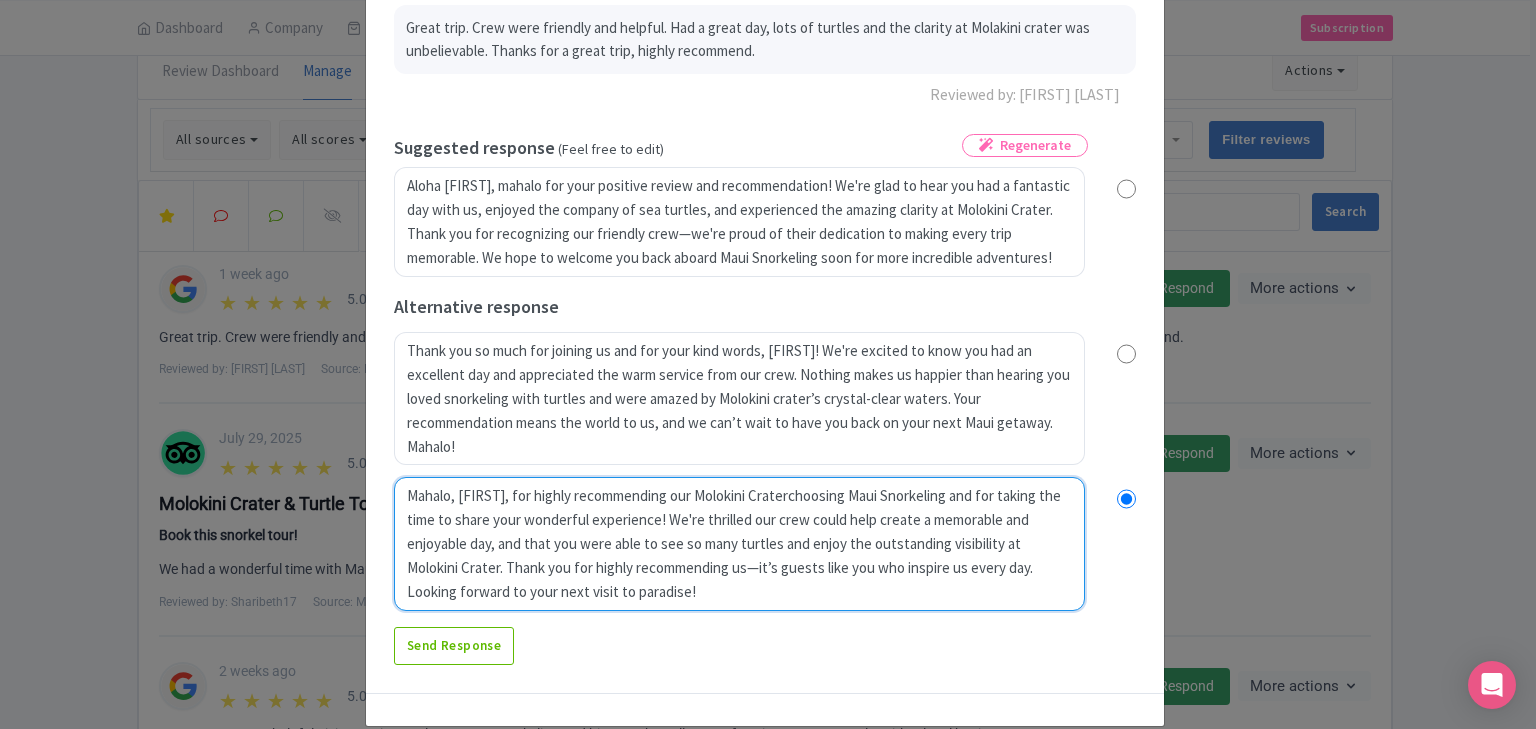 radio on "true" 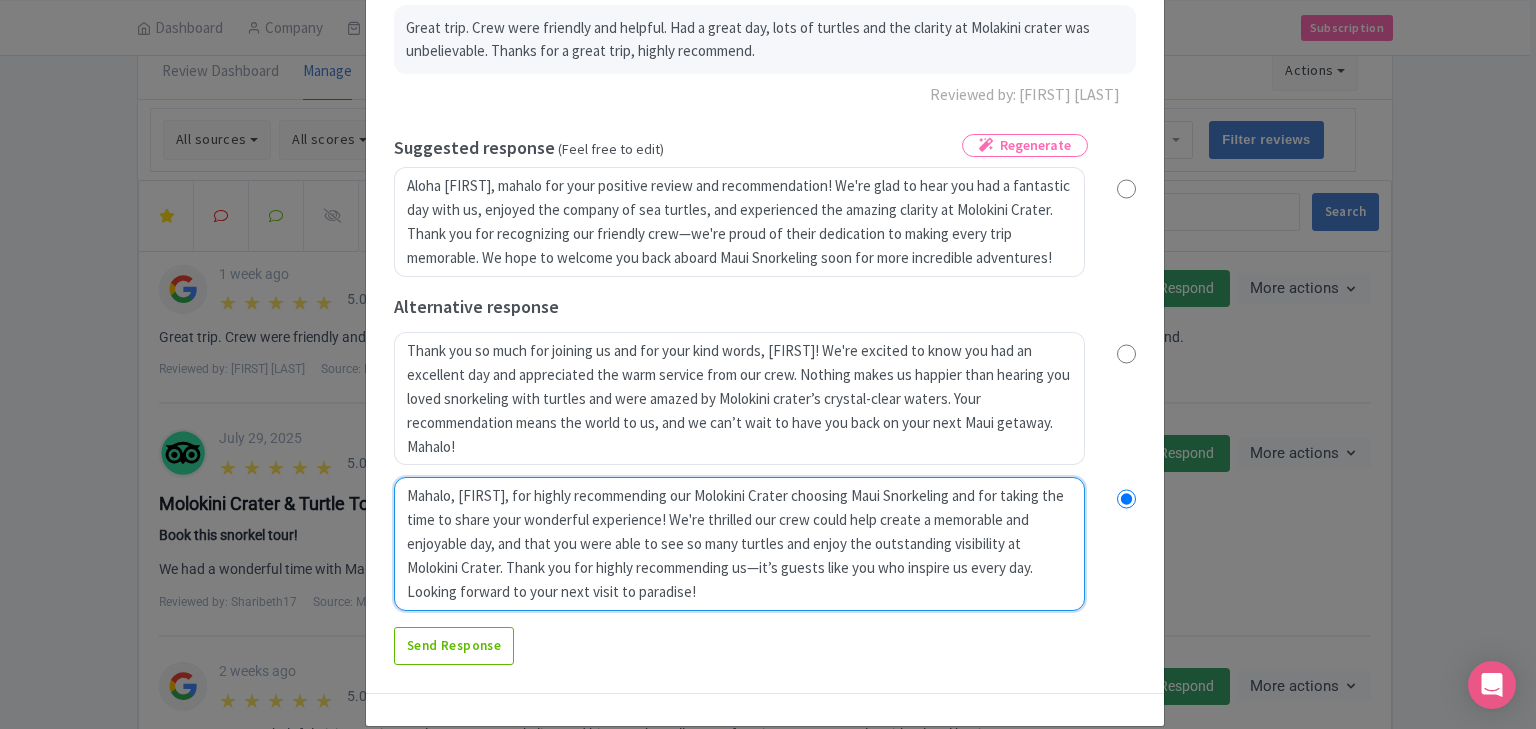 radio on "true" 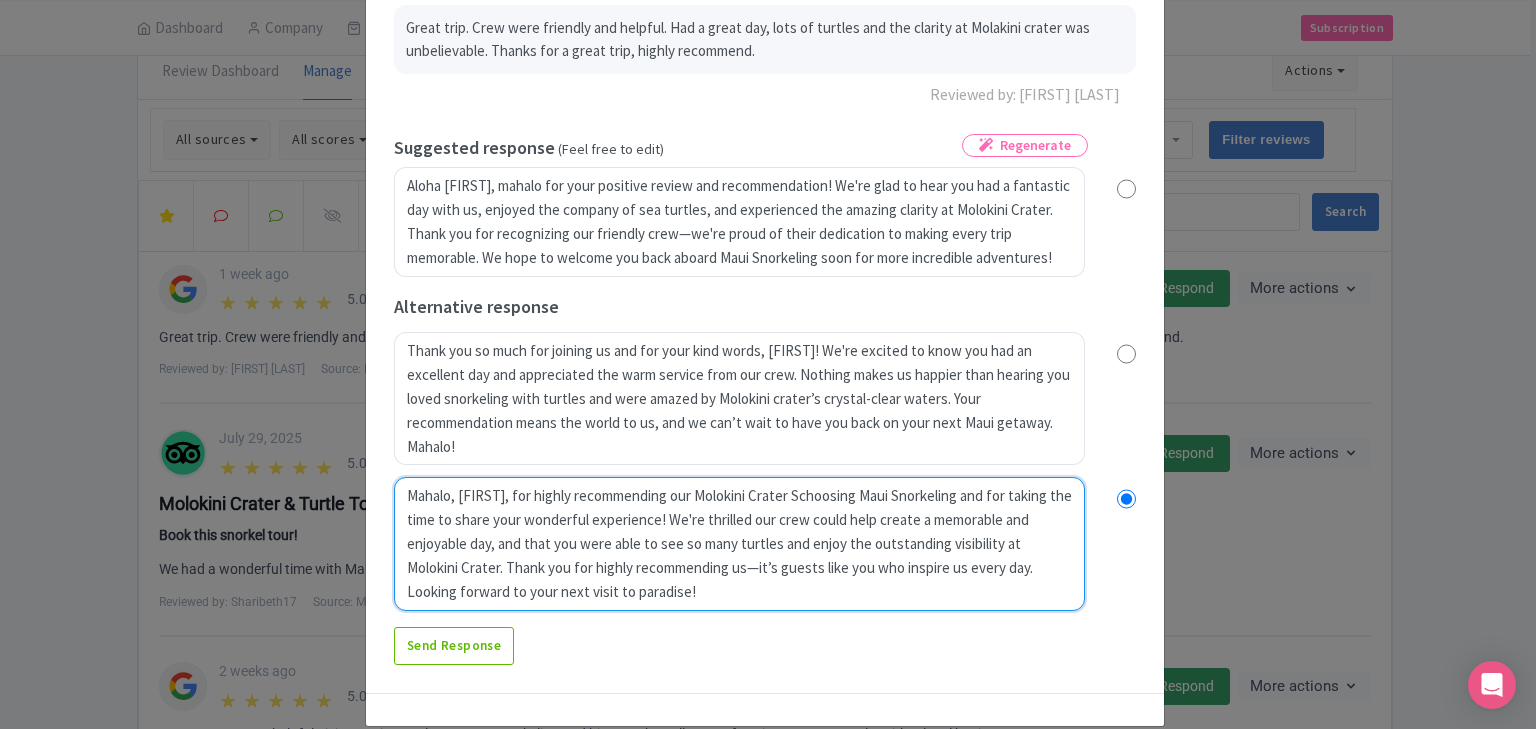 radio on "true" 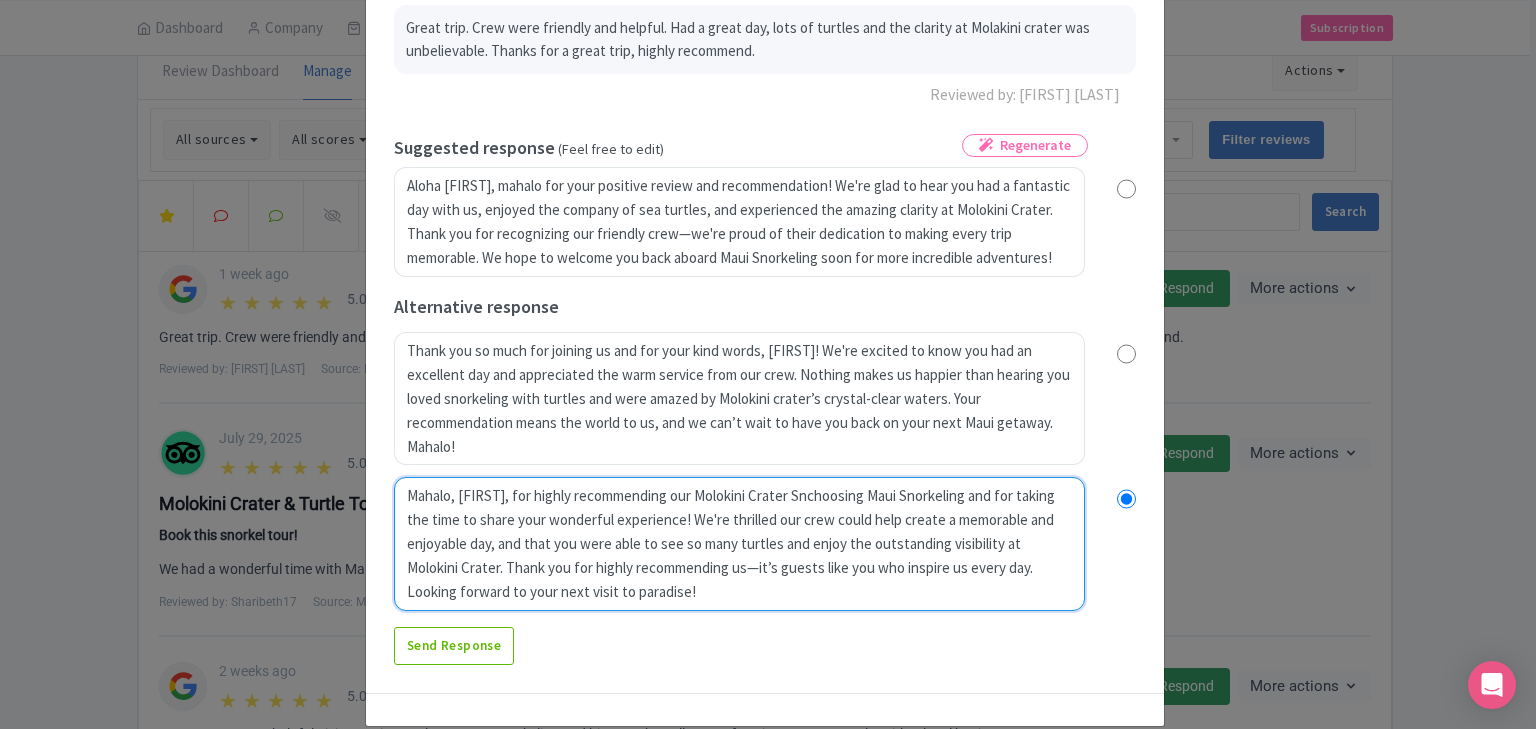 radio on "true" 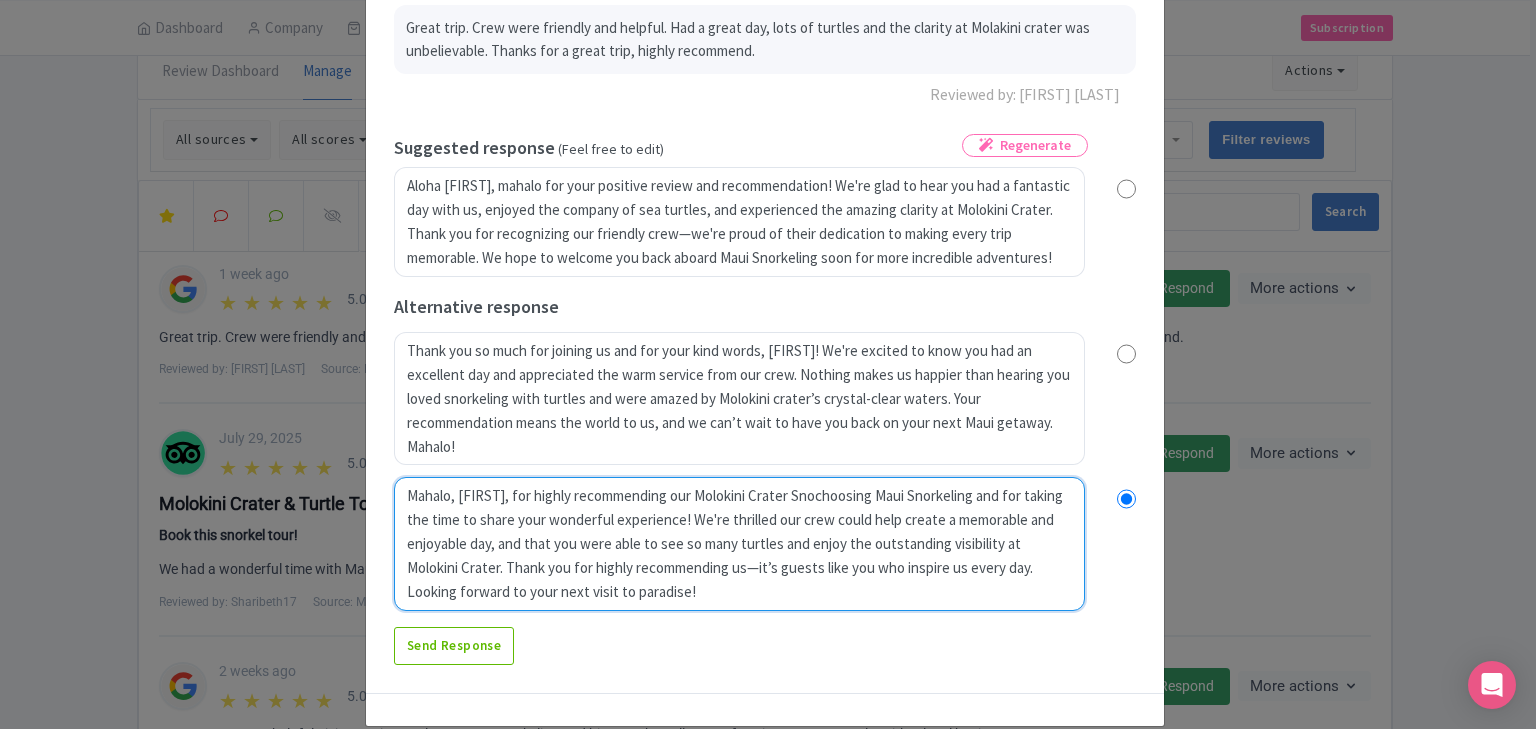 radio on "true" 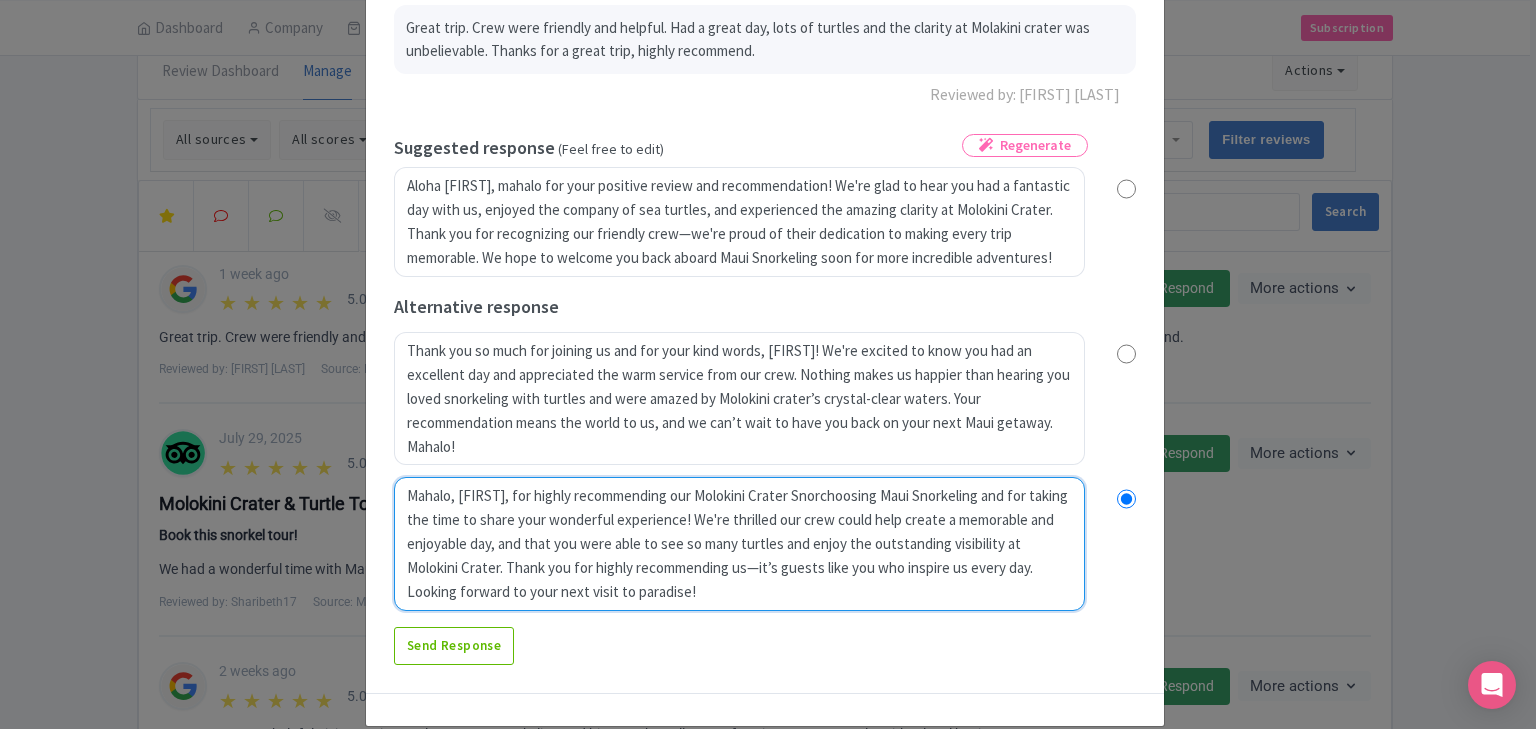 radio on "true" 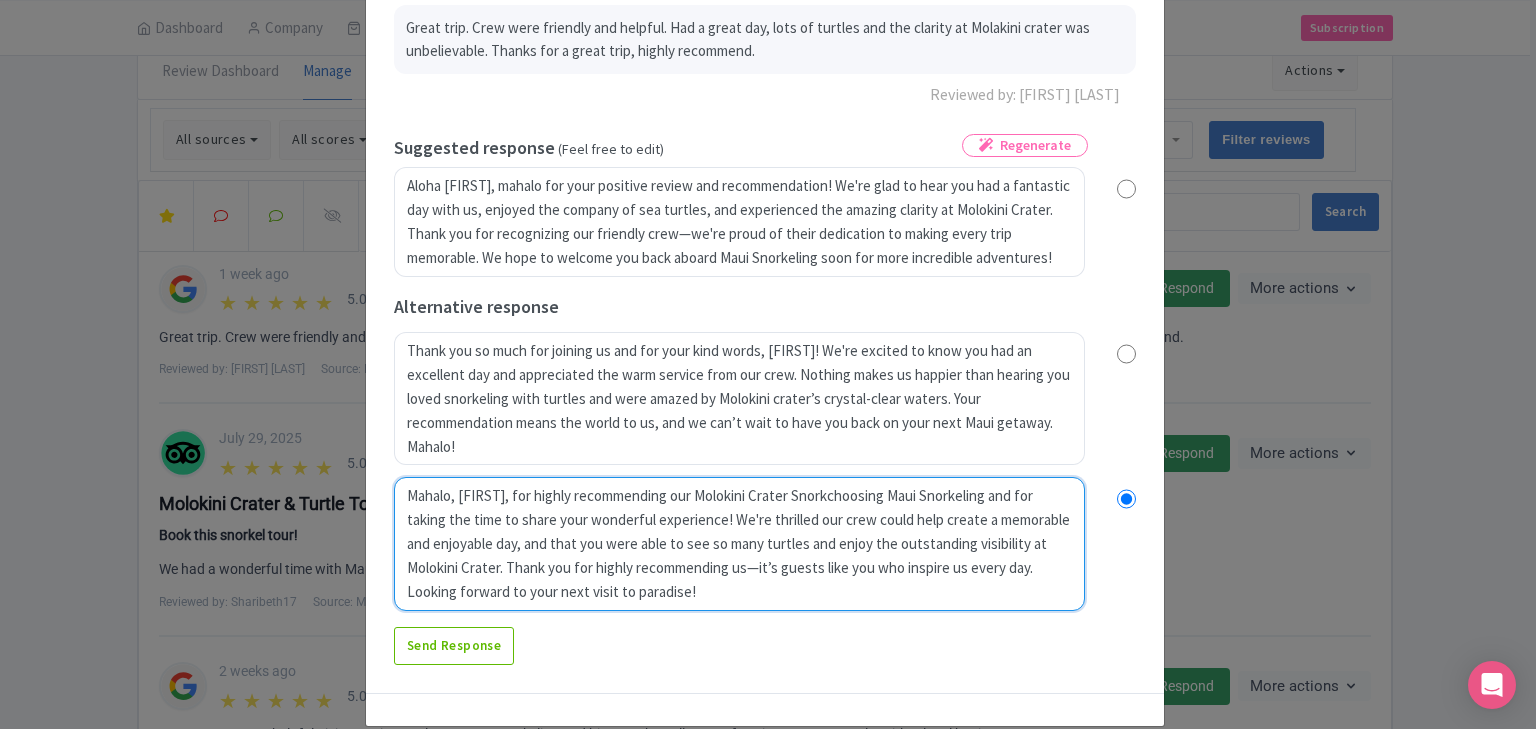 radio on "true" 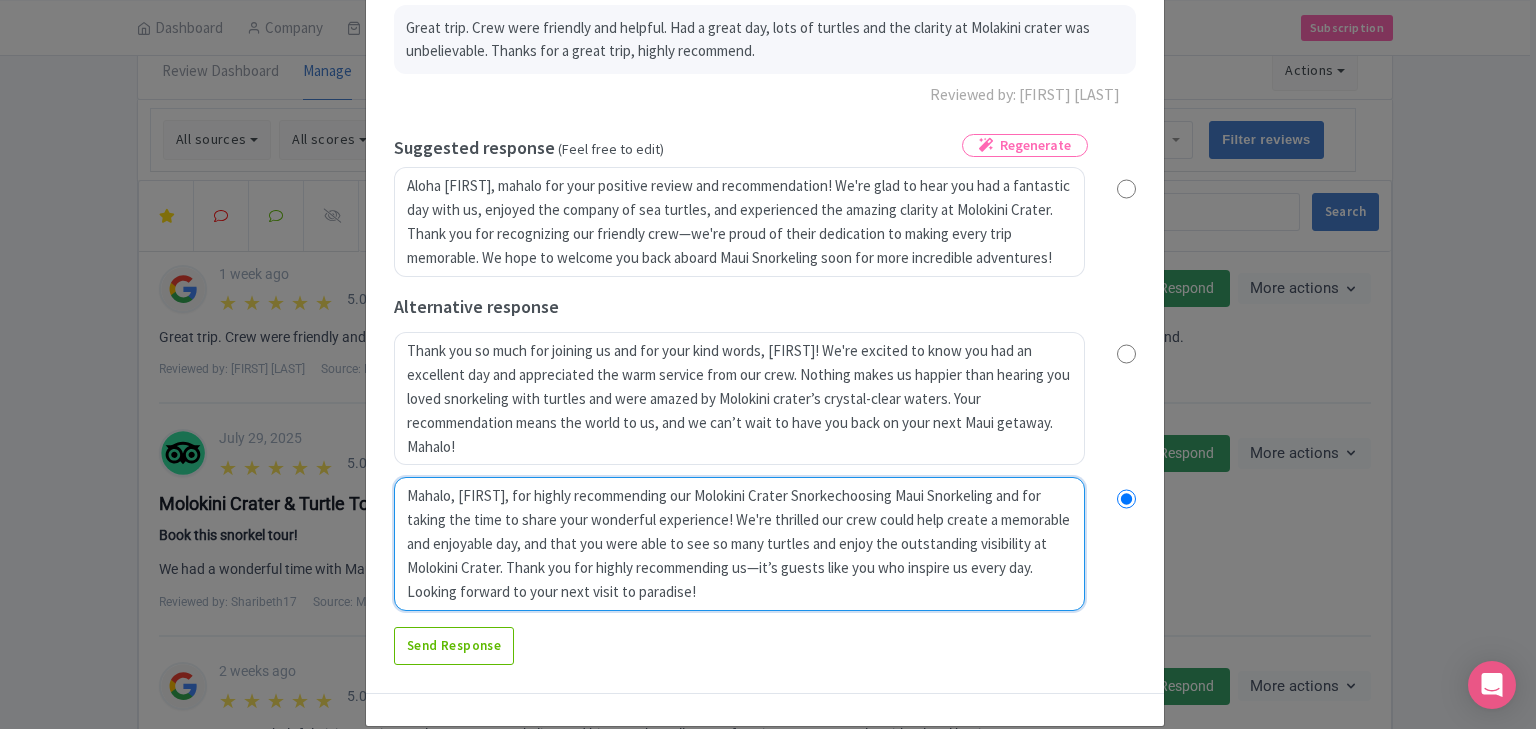 type on "Mahalo, James, for highly recommending our Molokini Crater Snorkelchoosing Maui Snorkeling and for taking the time to share your wonderful experience! We're thrilled our crew could help create a memorable and enjoyable day, and that you were able to see so many turtles and enjoy the outstanding visibility at Molokini Crater. Thank you for highly recommending us—it’s guests like you who inspire us every day. Looking forward to your next visit to paradise!" 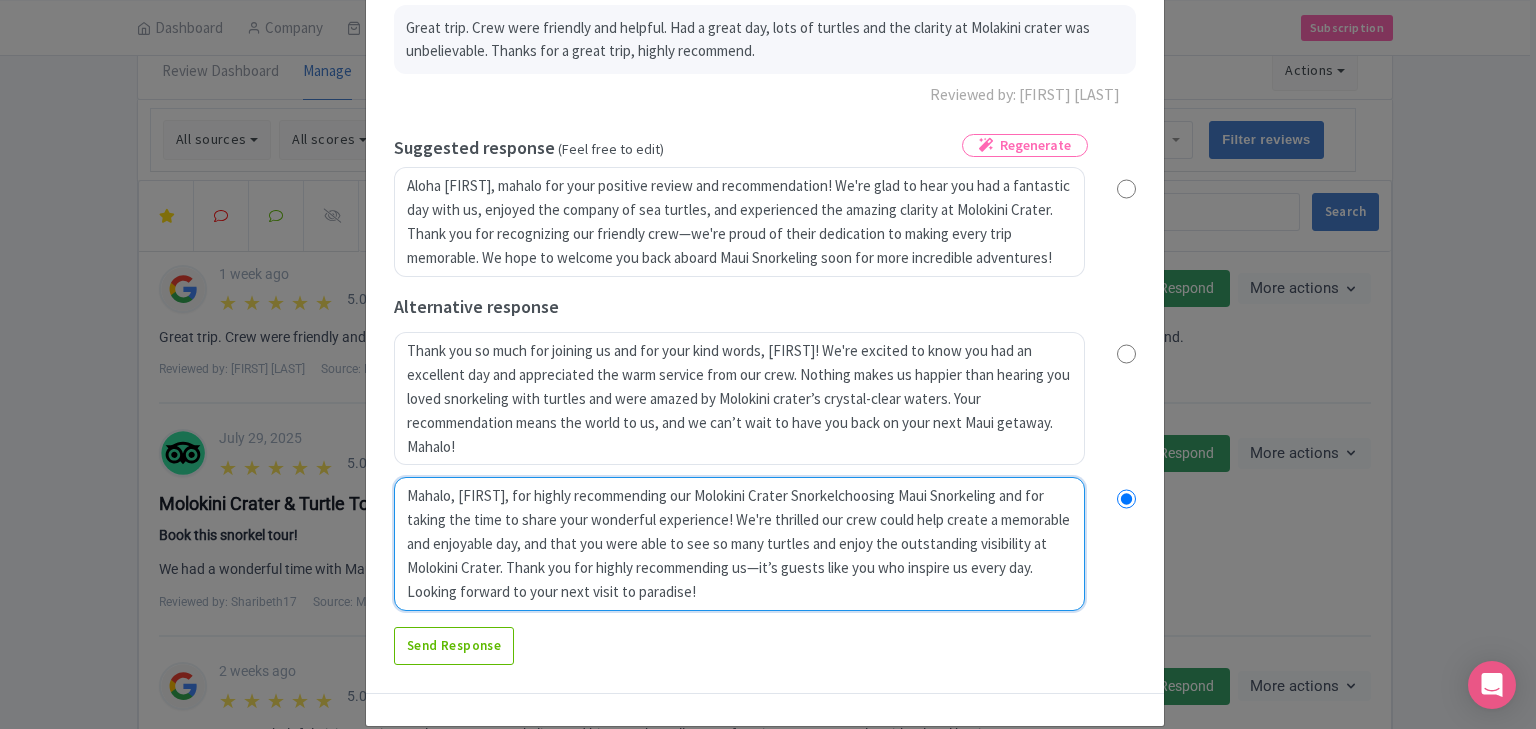 type on "Mahalo, James, for highly recommending our Molokini Crater Snorkelichoosing Maui Snorkeling and for taking the time to share your wonderful experience! We're thrilled our crew could help create a memorable and enjoyable day, and that you were able to see so many turtles and enjoy the outstanding visibility at Molokini Crater. Thank you for highly recommending us—it’s guests like you who inspire us every day. Looking forward to your next visit to paradise!" 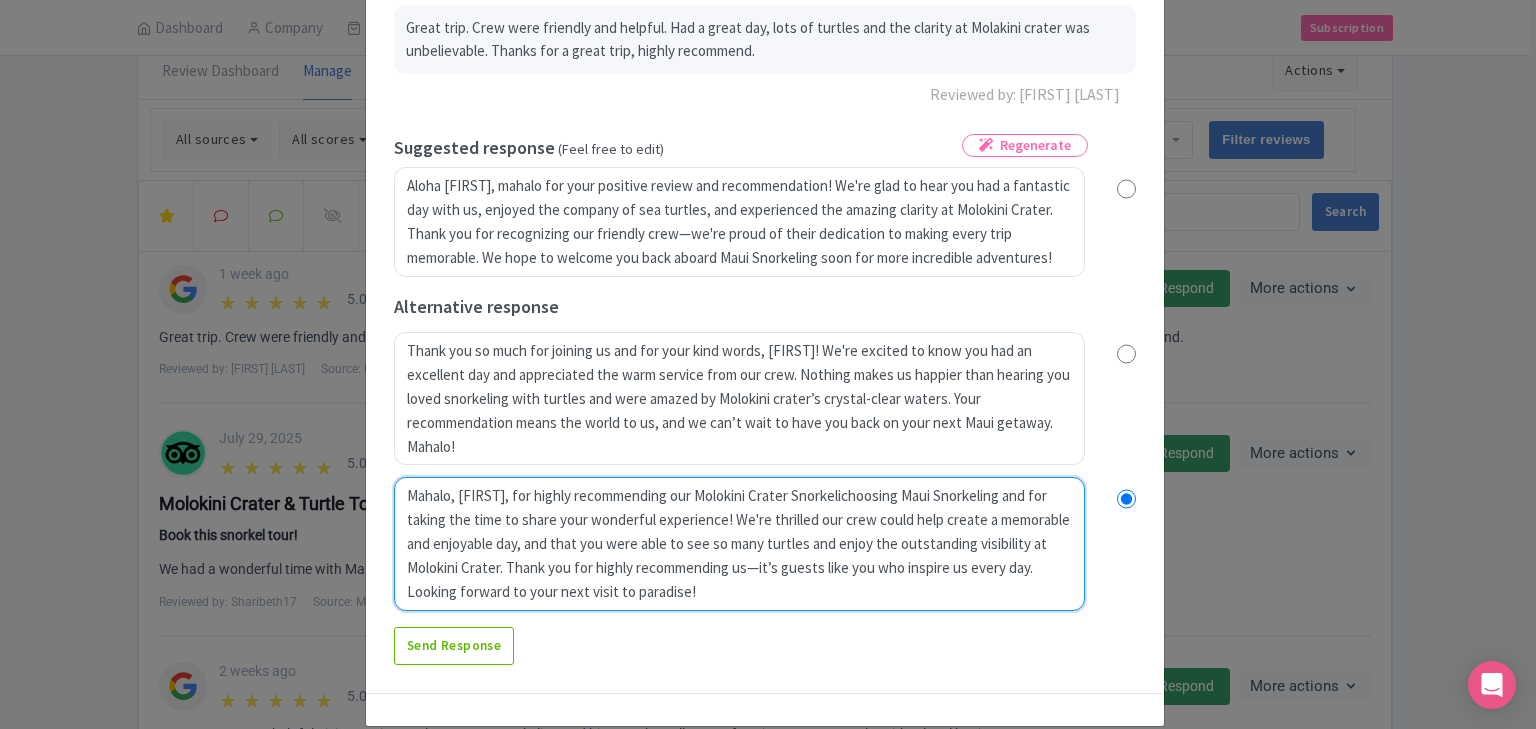 radio on "true" 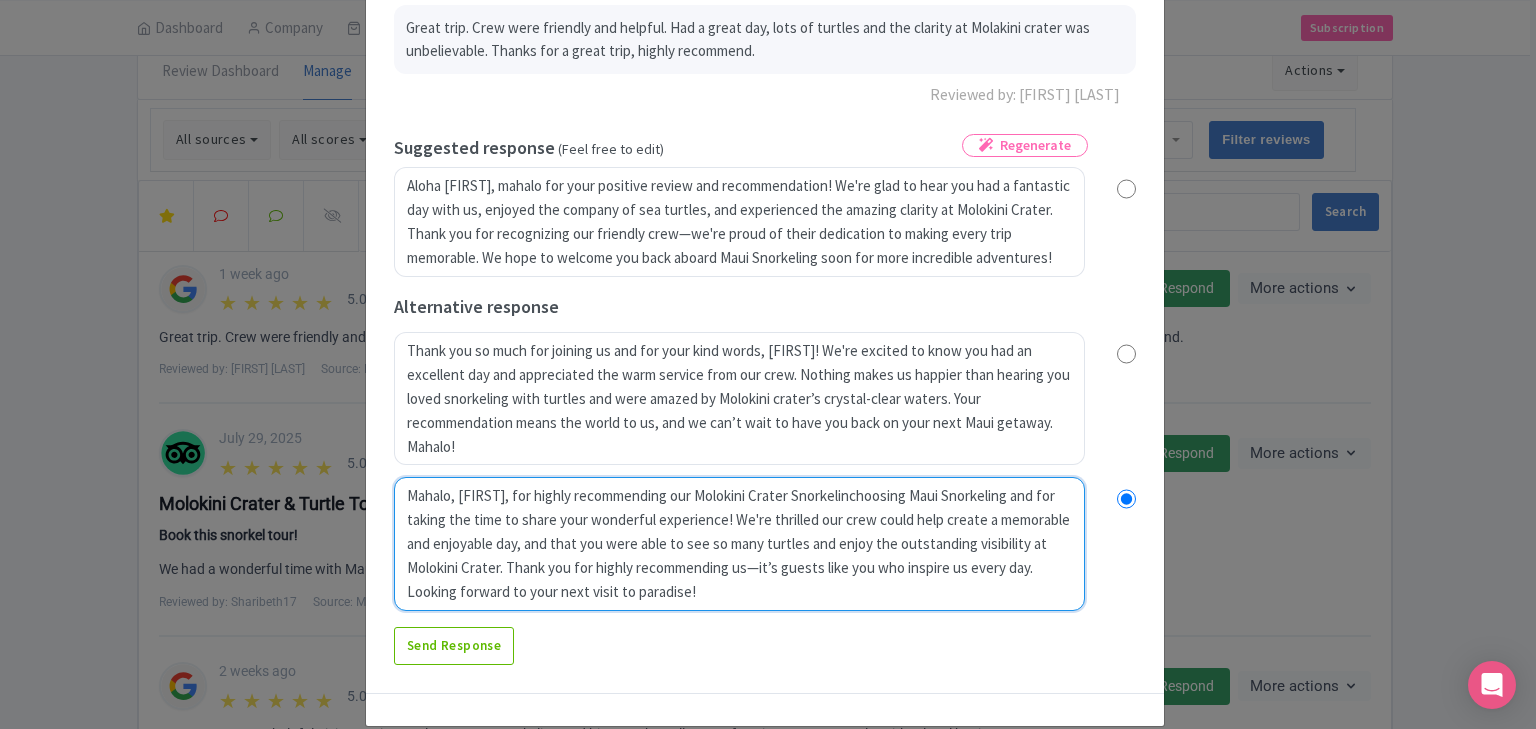 radio on "true" 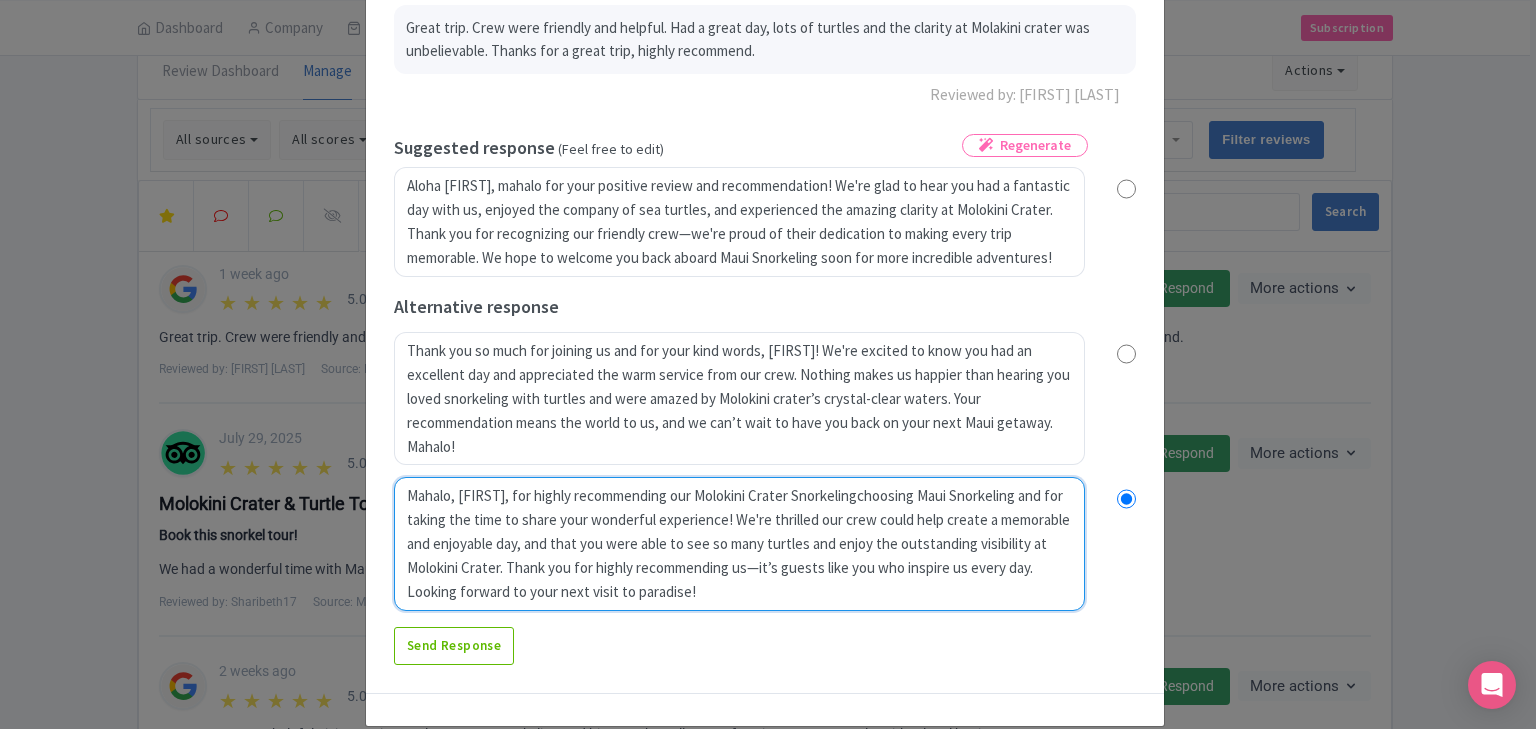 radio on "true" 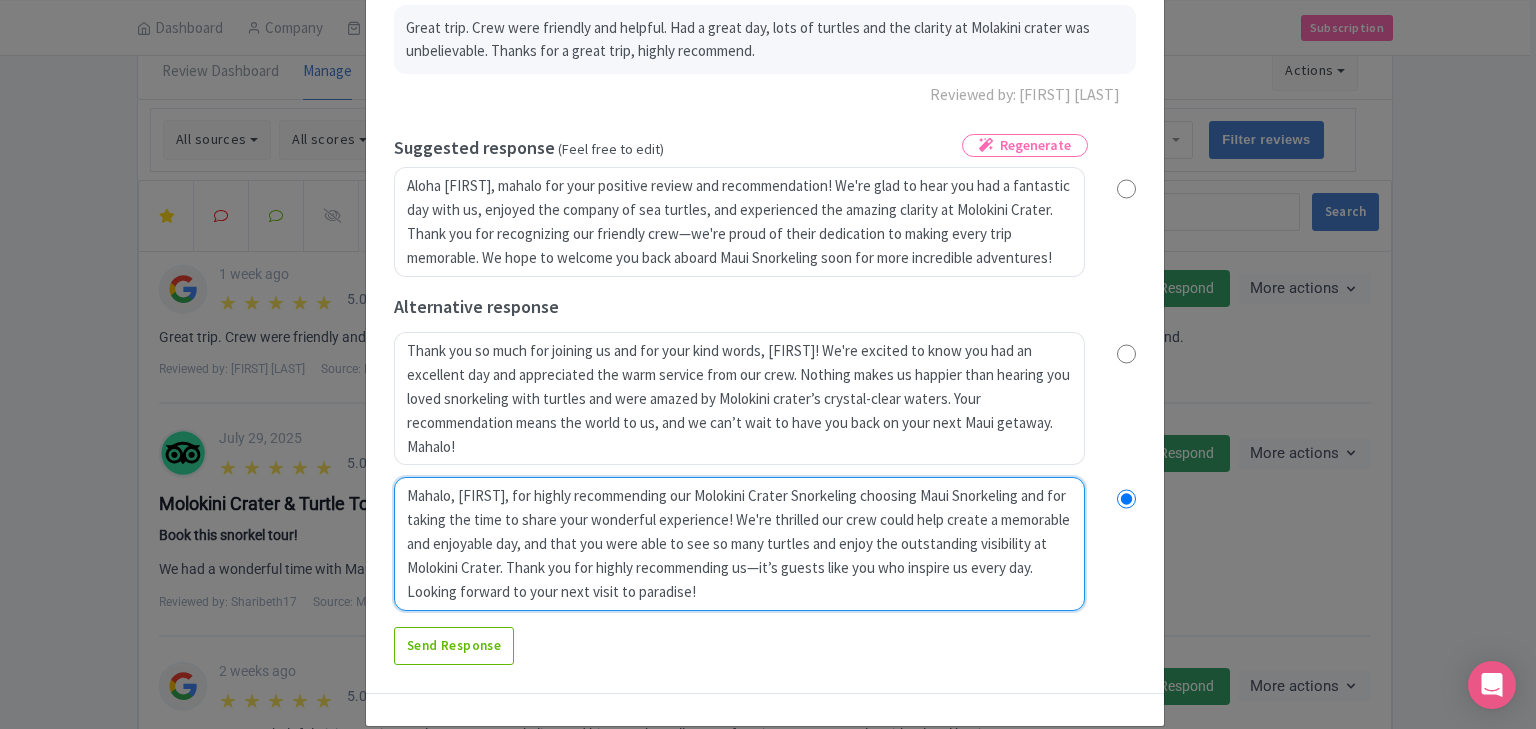 radio on "true" 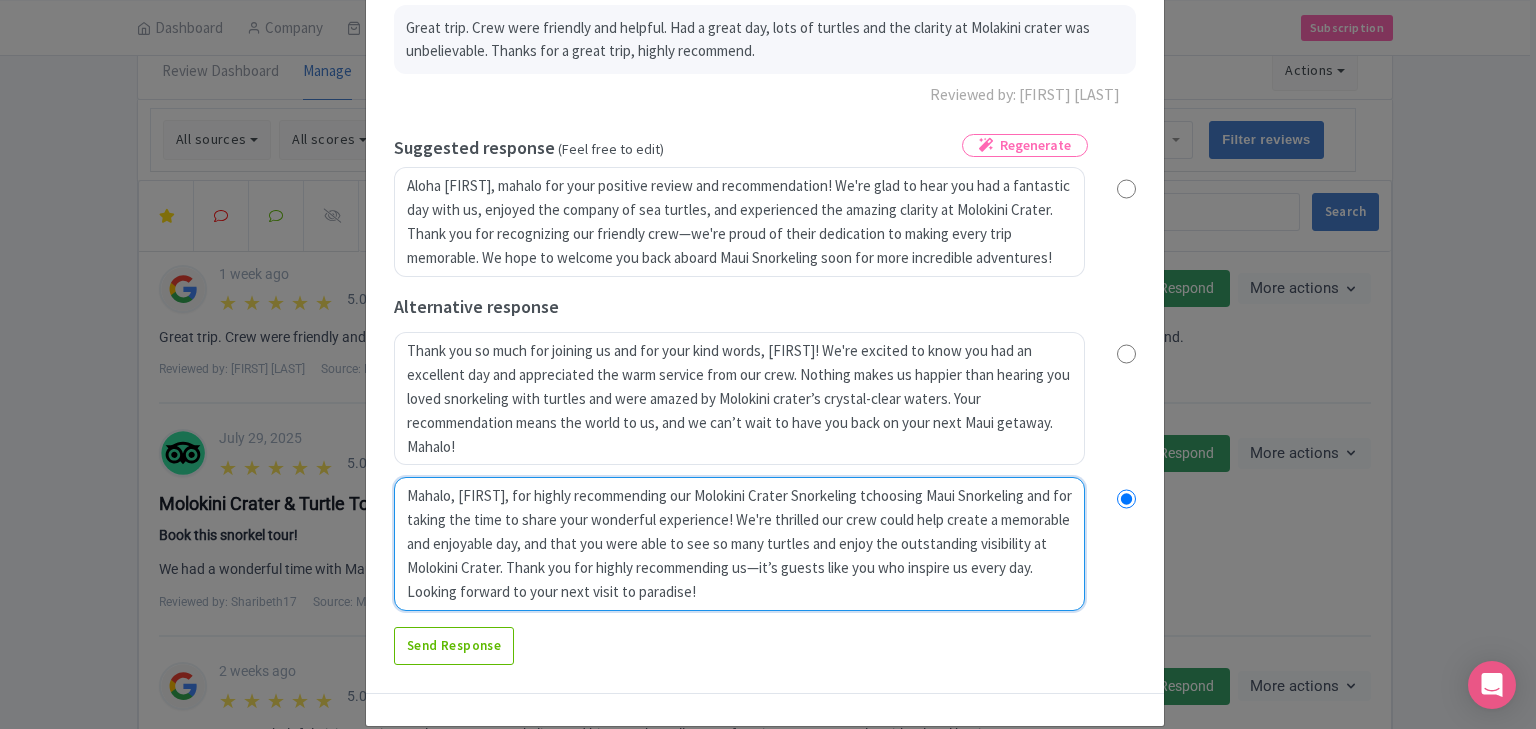 radio on "true" 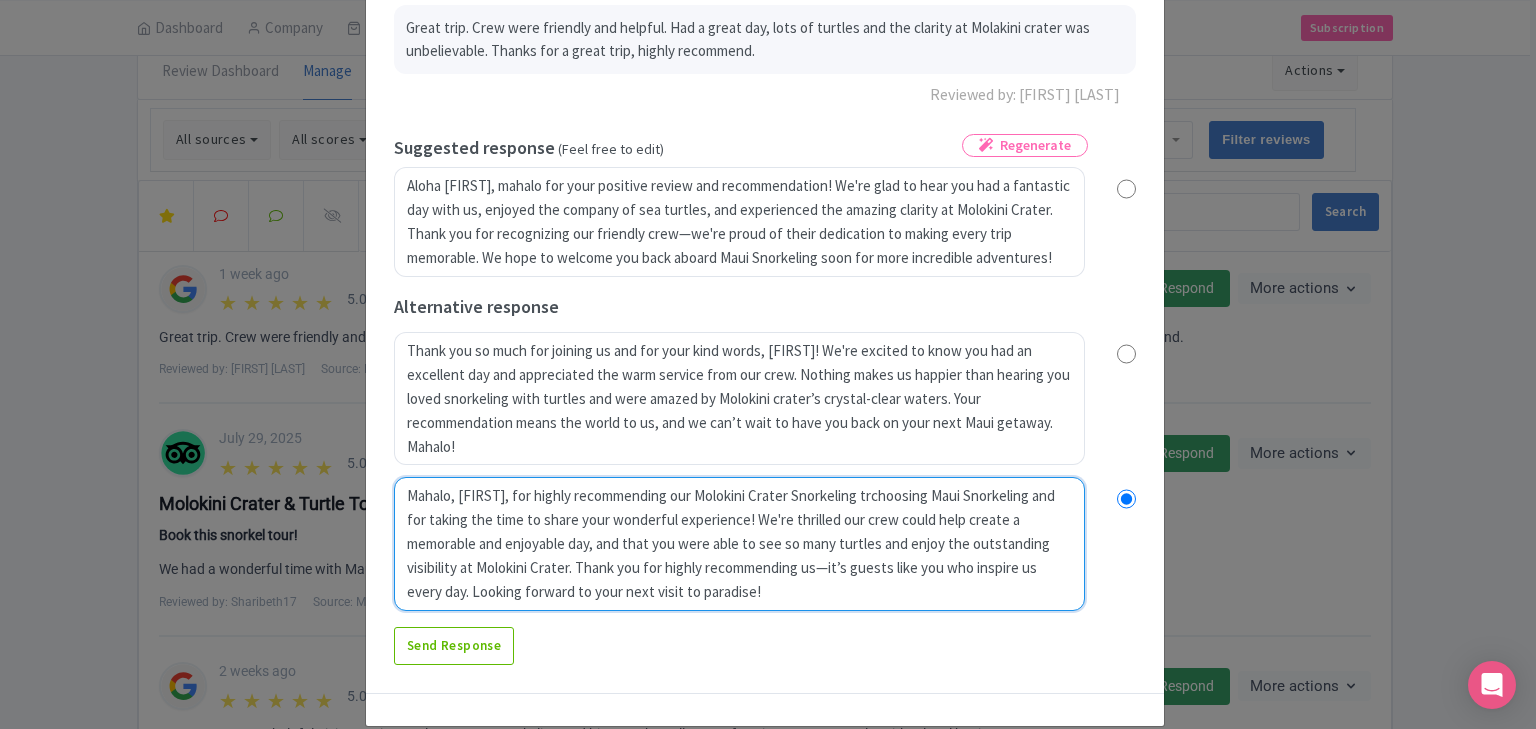 radio on "true" 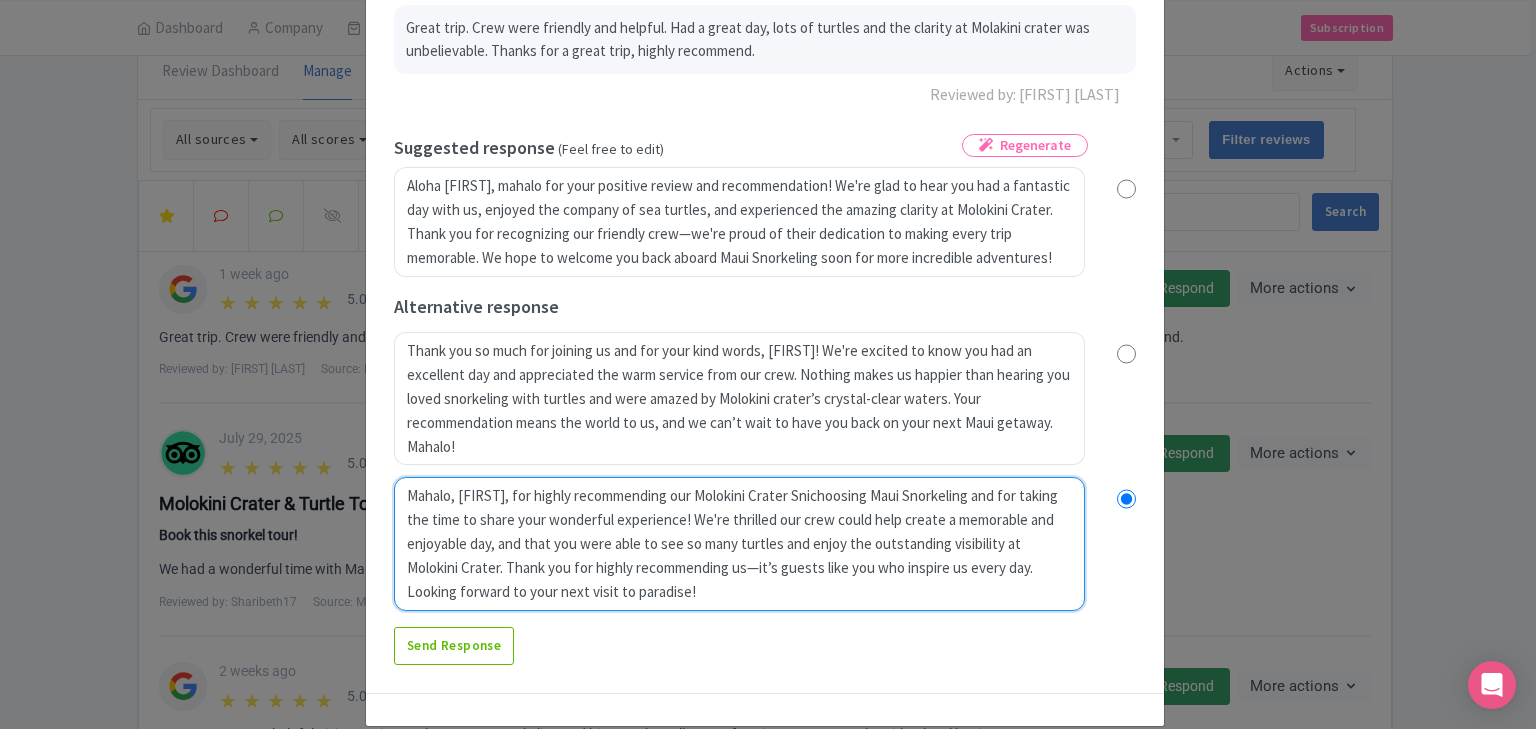 radio on "true" 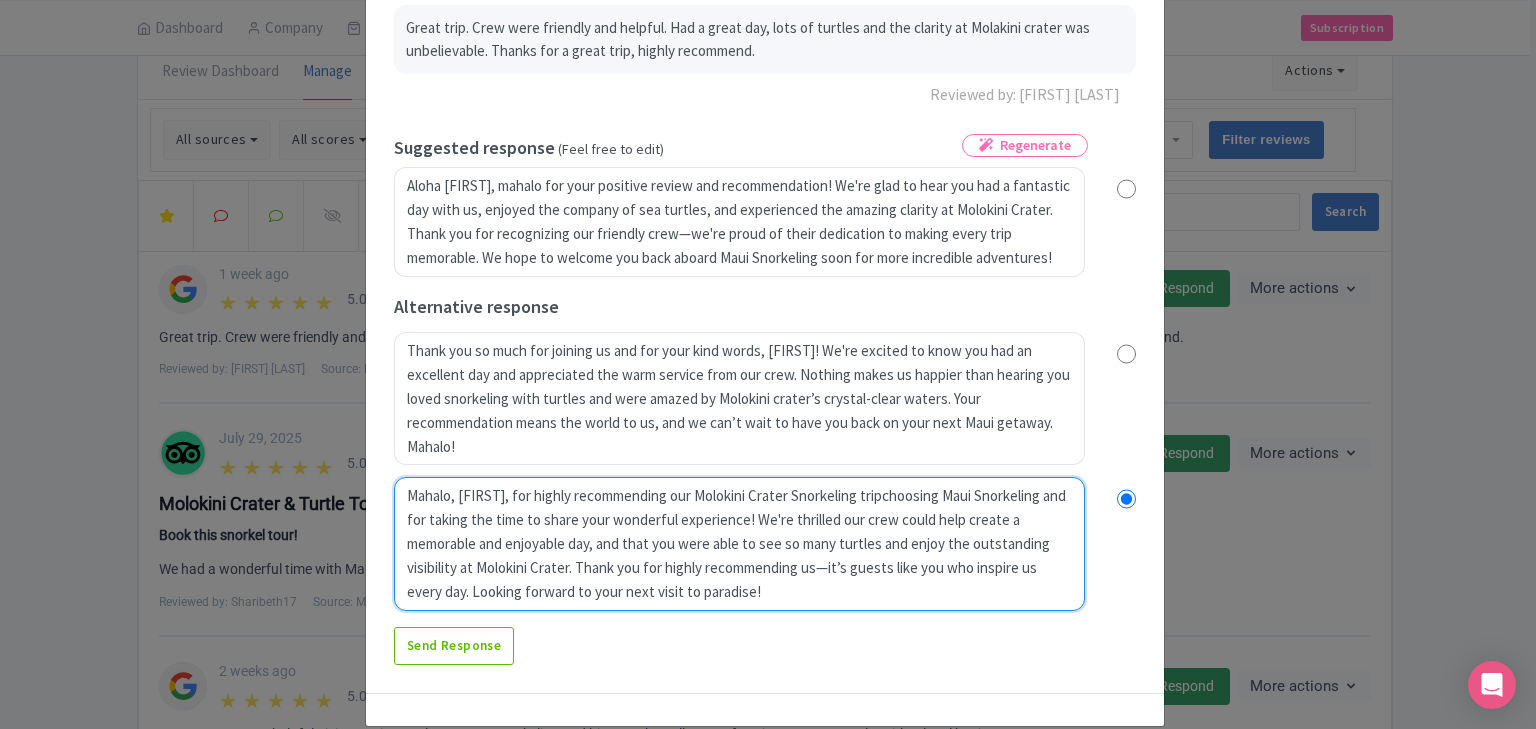 radio on "true" 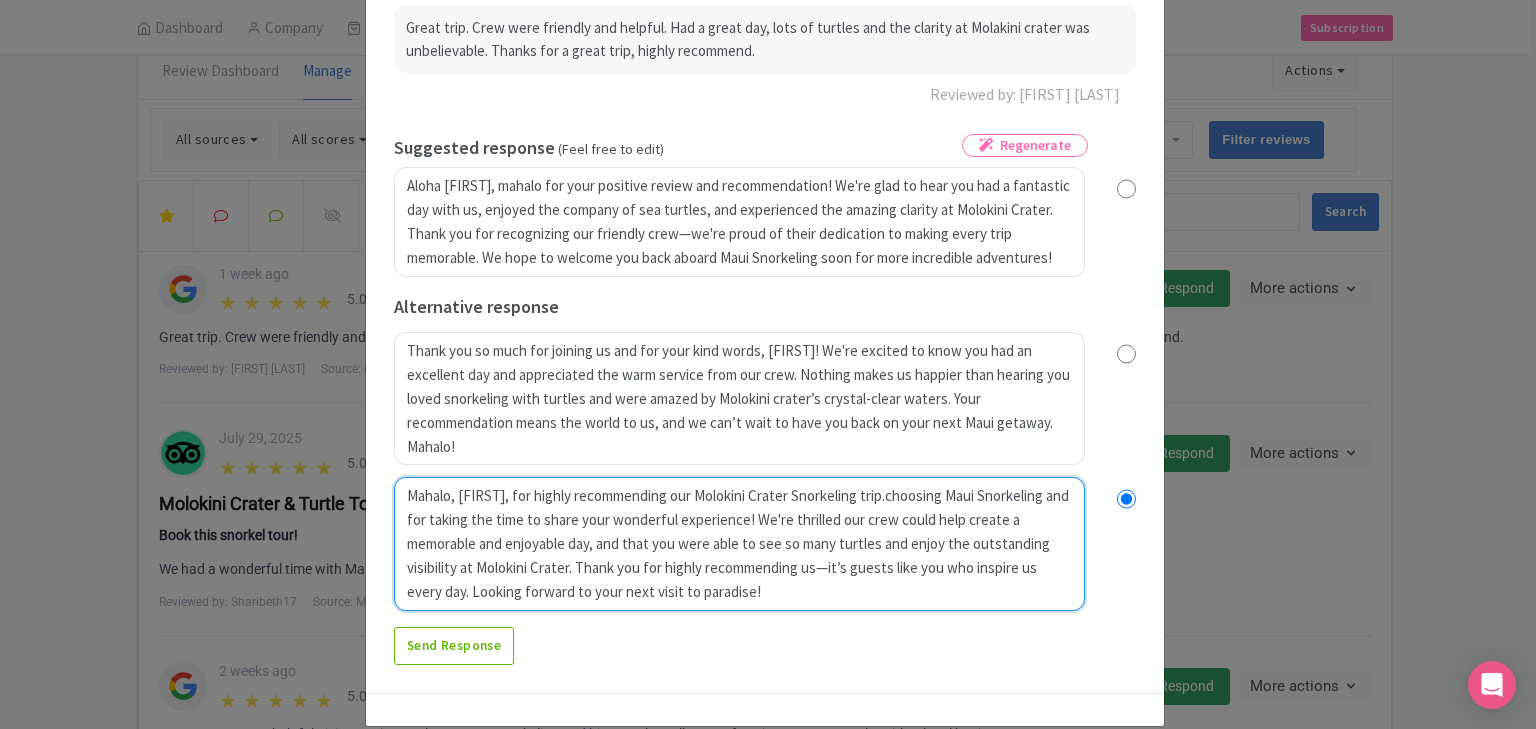 radio on "true" 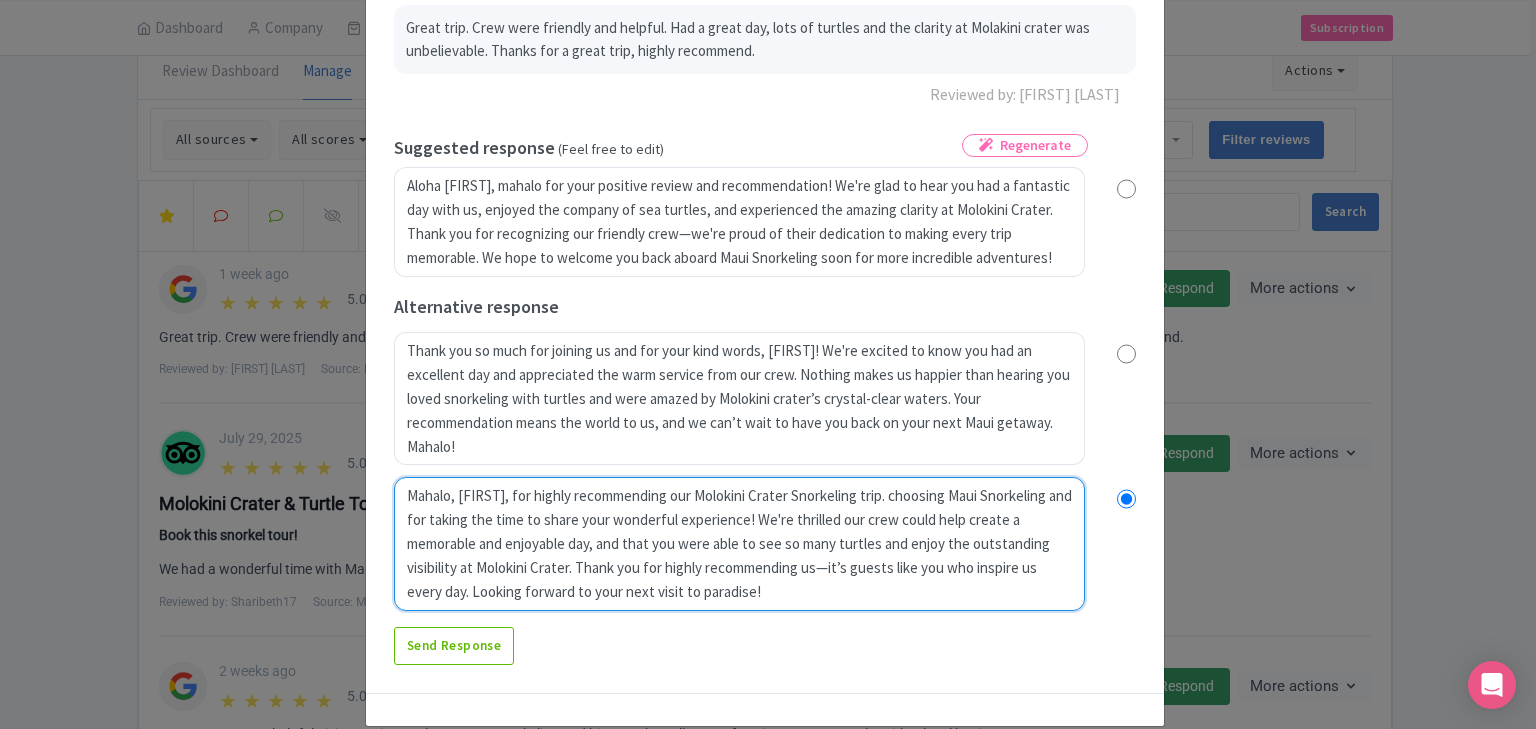 radio on "true" 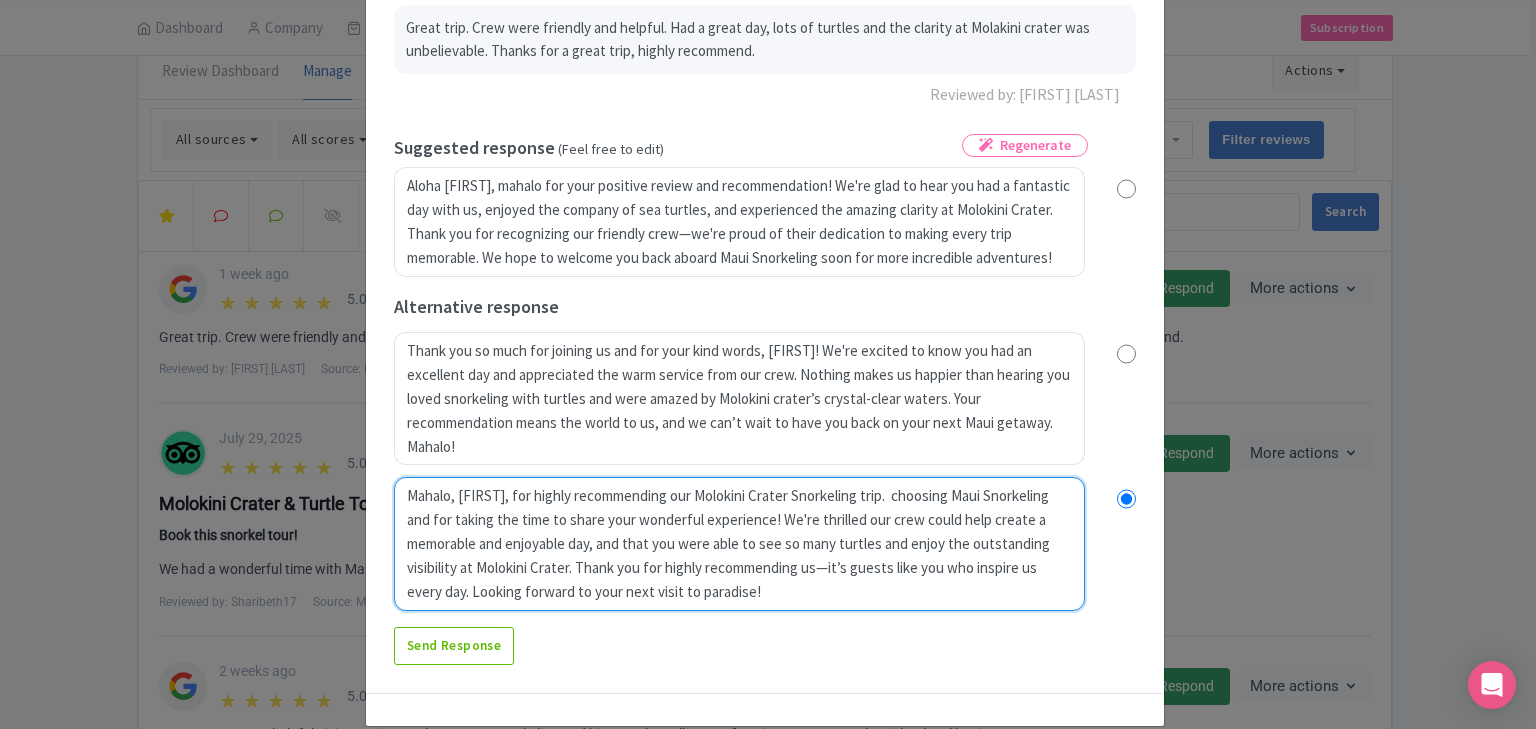 radio on "true" 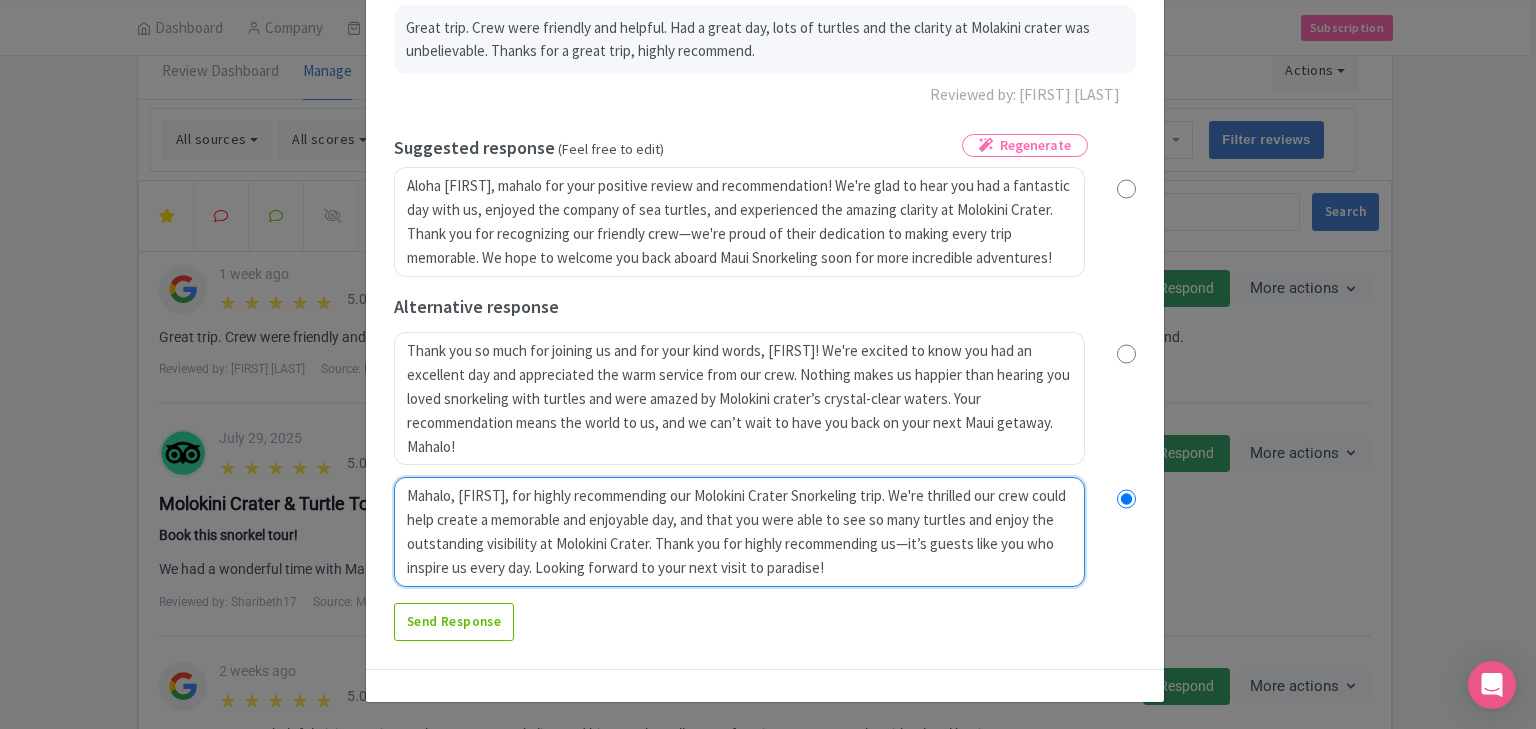 radio on "true" 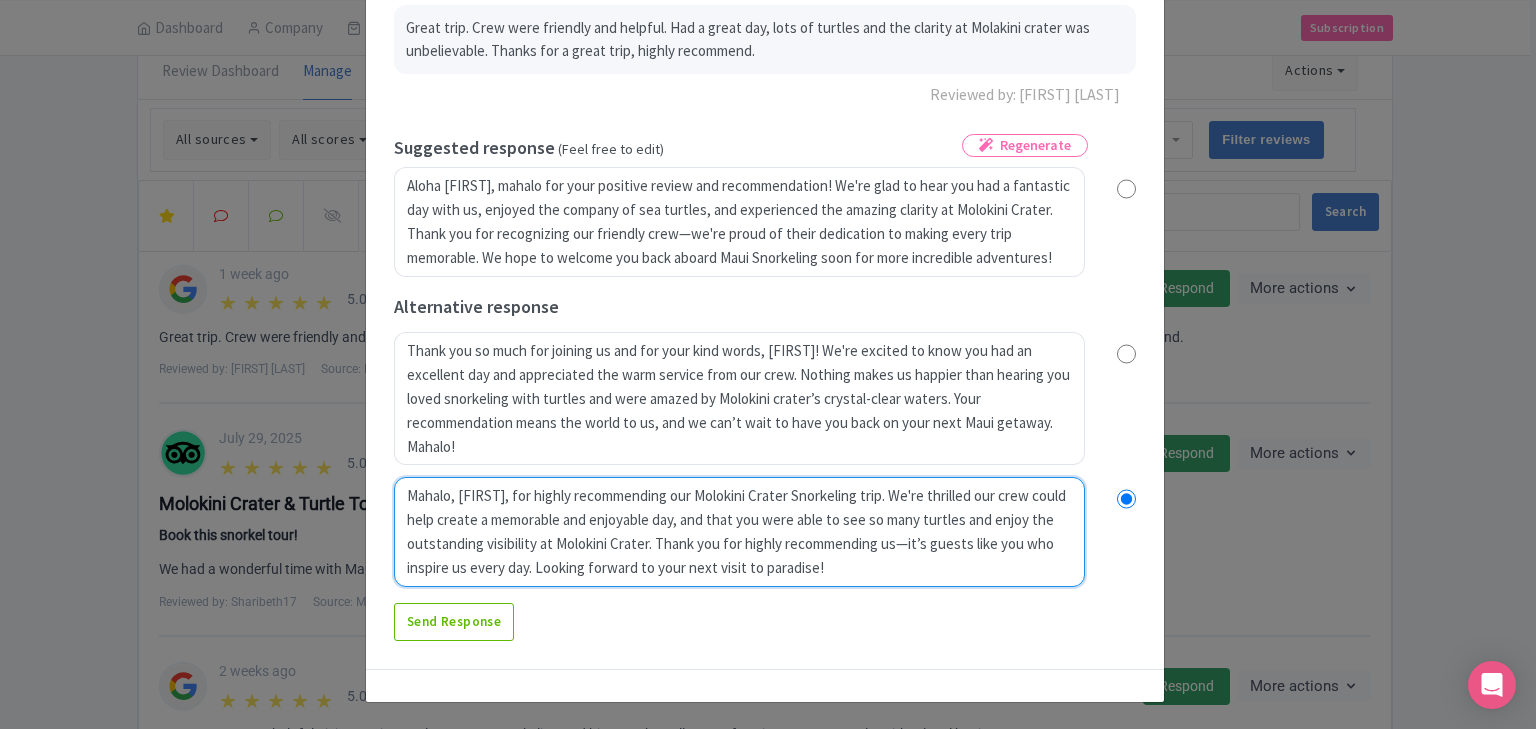 radio on "true" 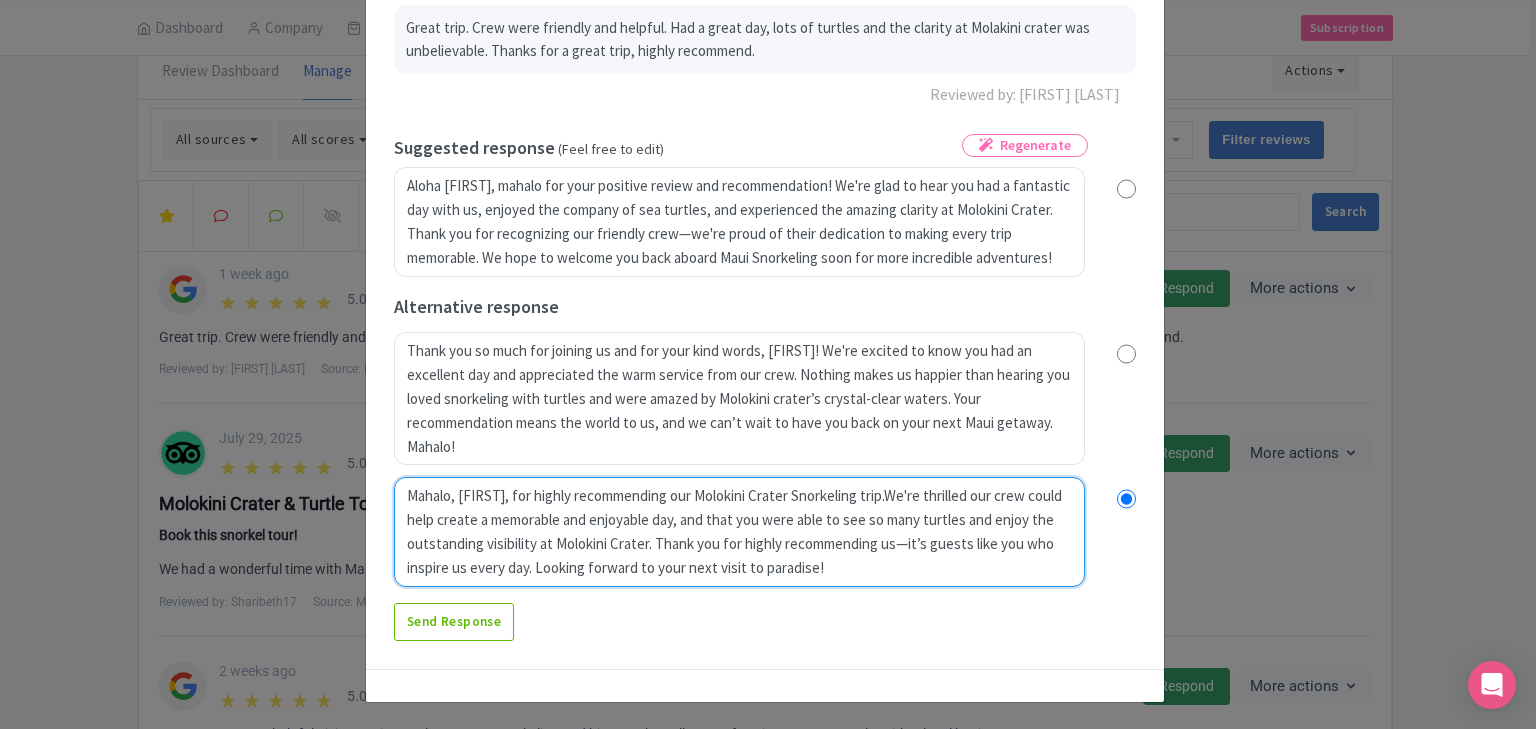 radio on "true" 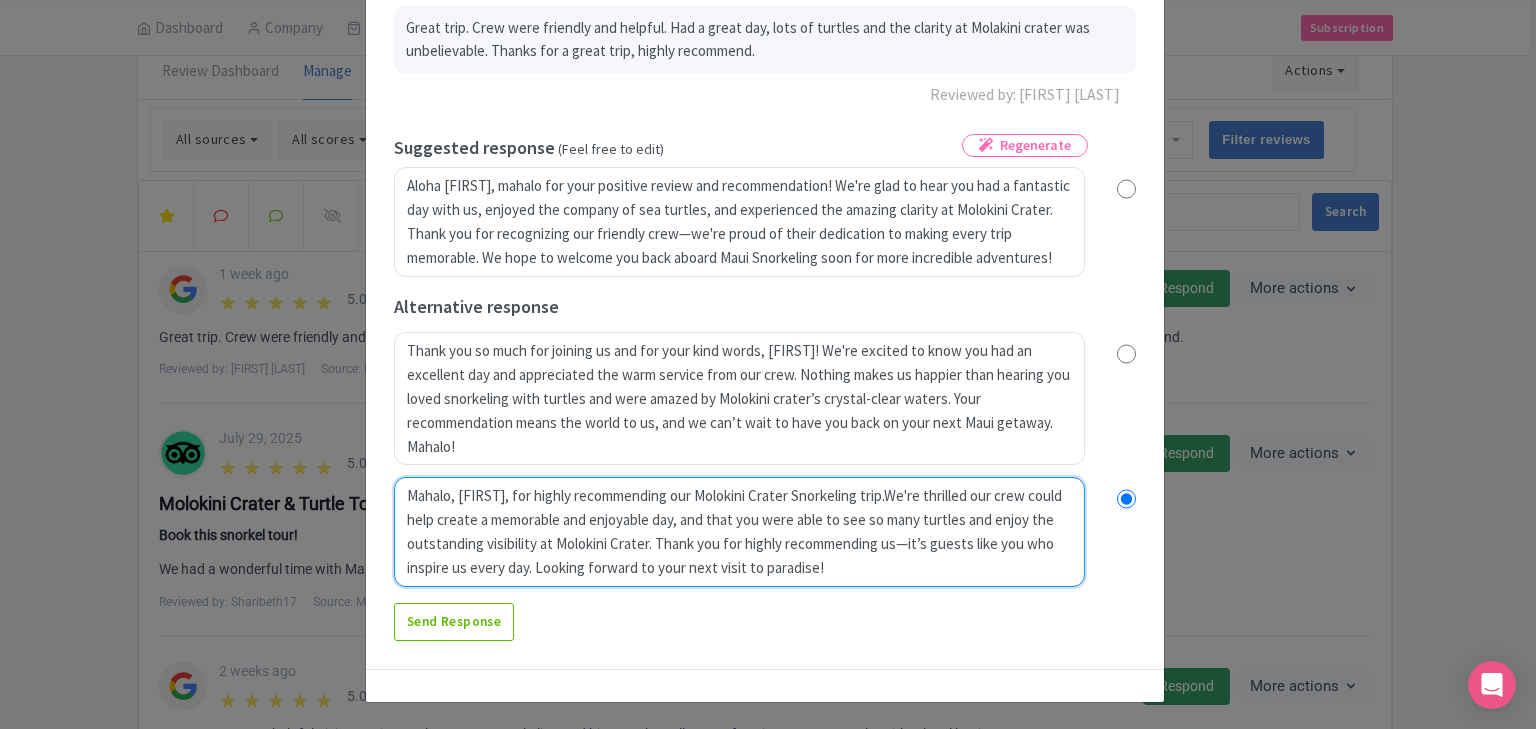 type on "Mahalo, James, for highly recommending our Molokini Crater Snorkeling trip. We're thrilled our crew could help create a memorable and enjoyable day, and that you were able to see so many turtles and enjoy the outstanding visibility at Molokini Crater. Thank you for highly recommending us—it’s guests like you who inspire us every day. Looking forward to your next visit to paradise!" 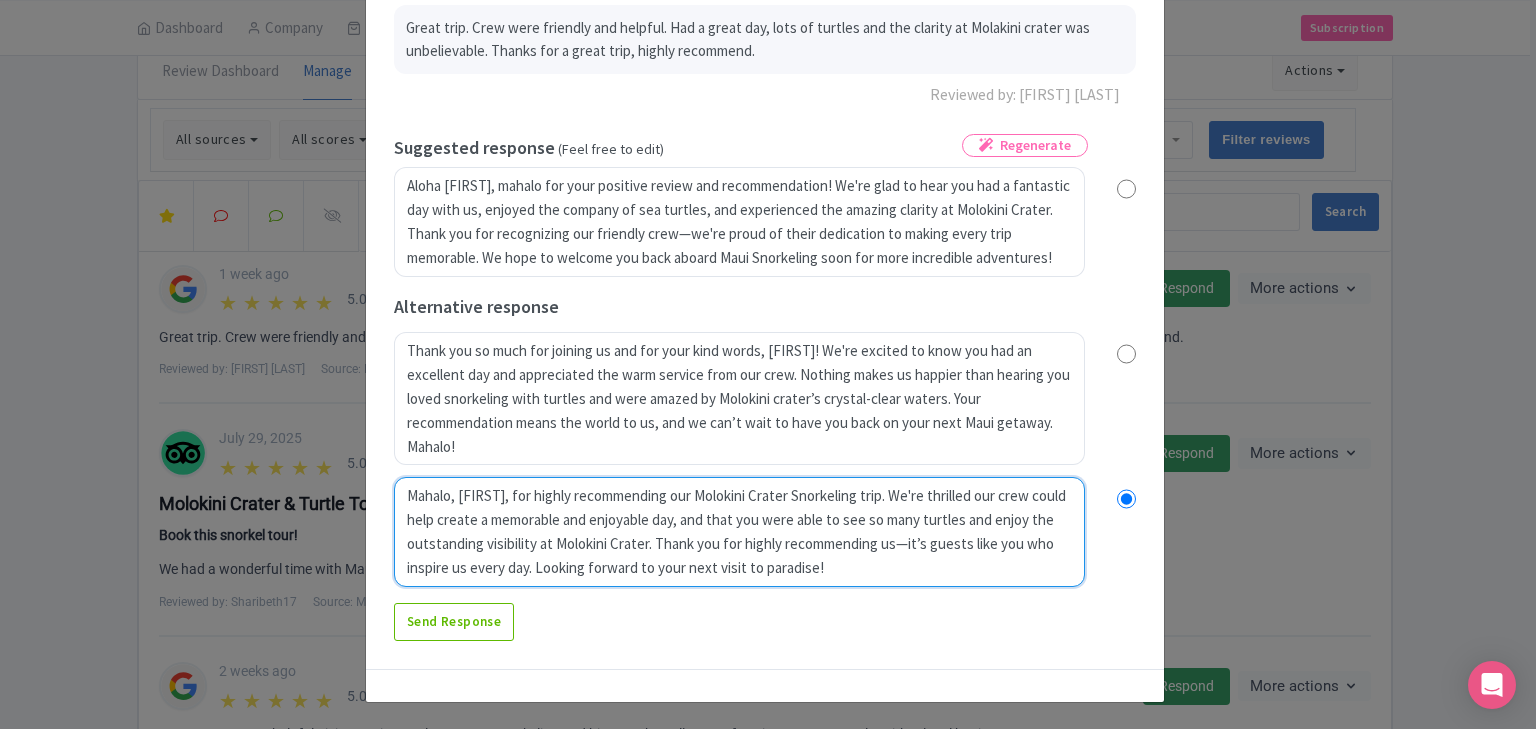 radio on "true" 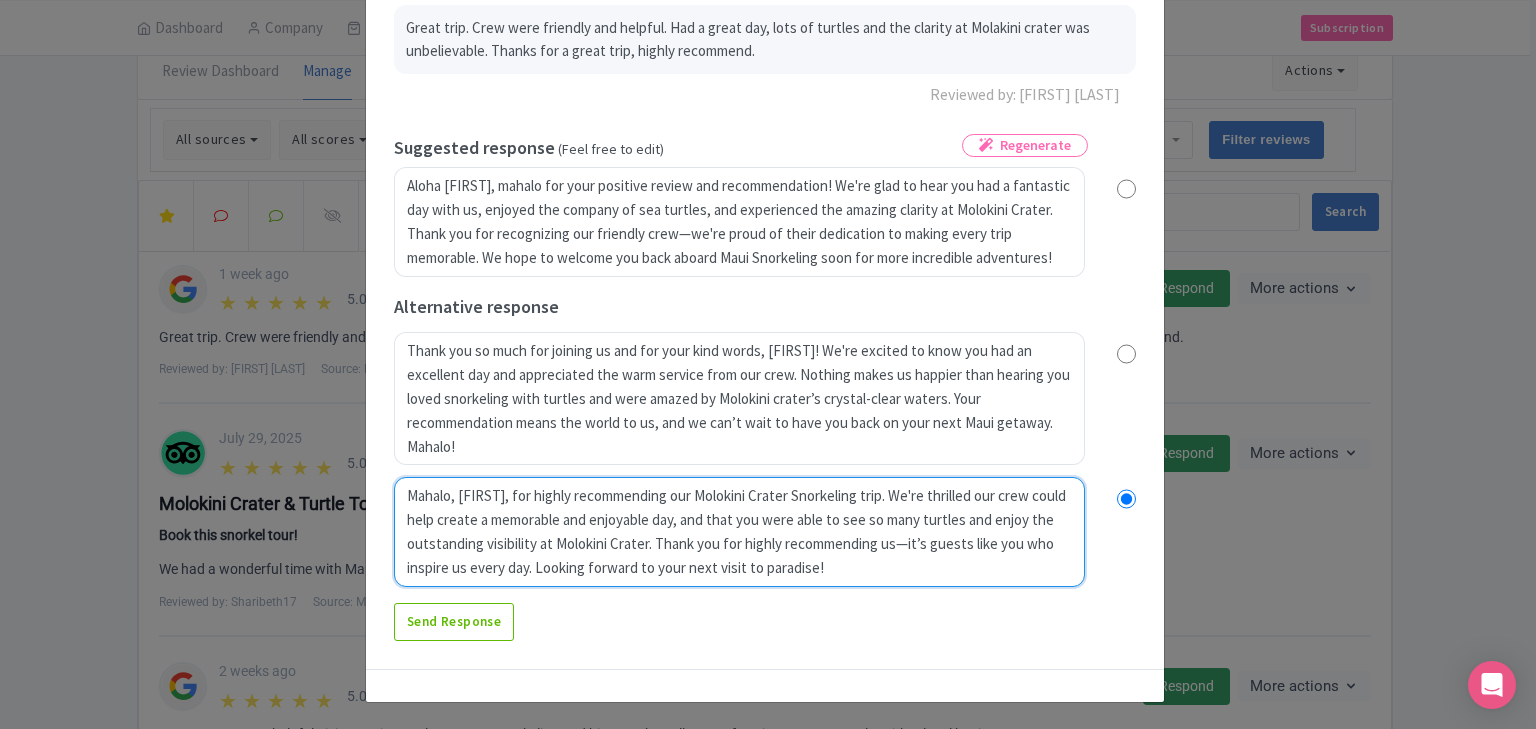 radio on "true" 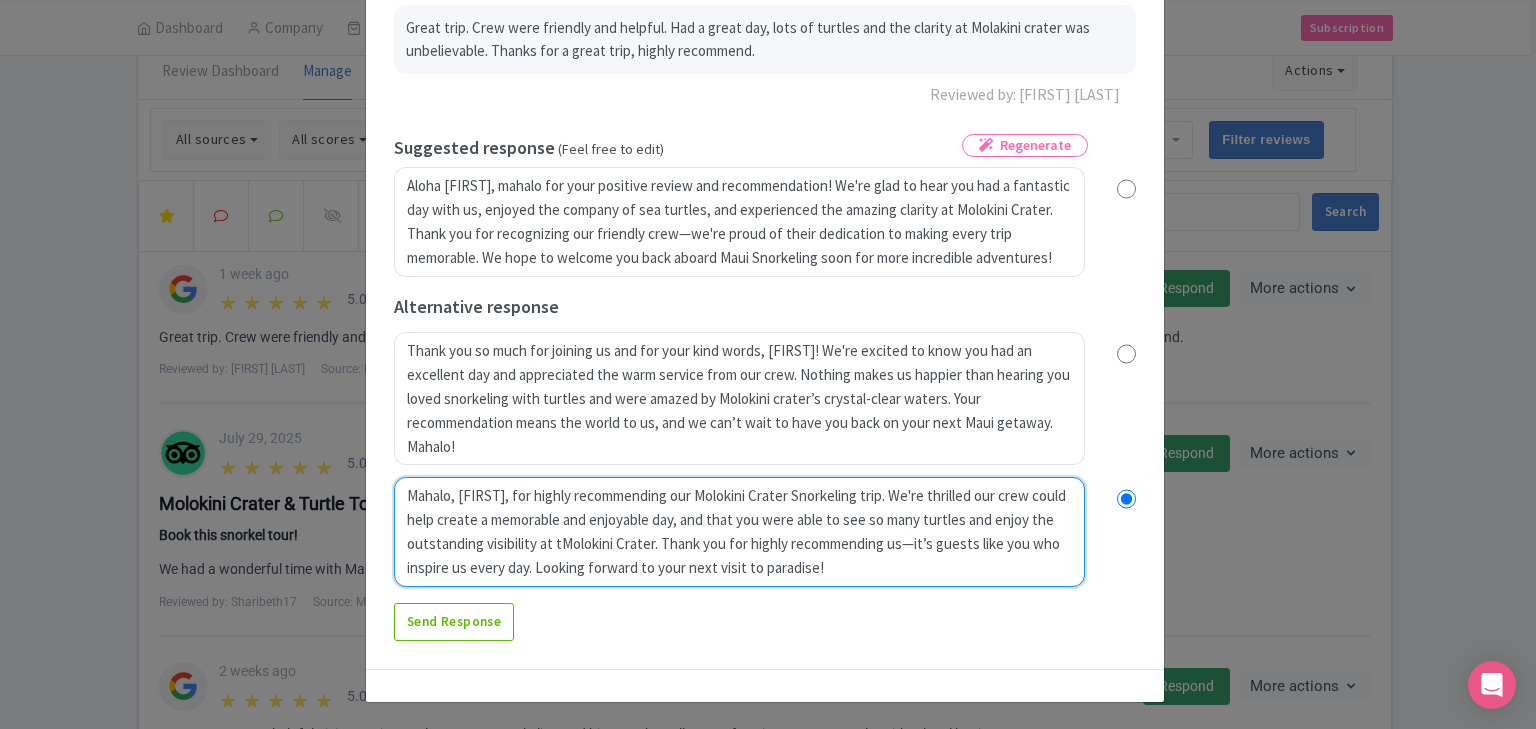 type on "Mahalo, James, for highly recommending our Molokini Crater Snorkeling trip.  We're thrilled our crew could help create a memorable and enjoyable day, and that you were able to see so many turtles and enjoy the outstanding visibility at thMolokini Crater. Thank you for highly recommending us—it’s guests like you who inspire us every day. Looking forward to your next visit to paradise!" 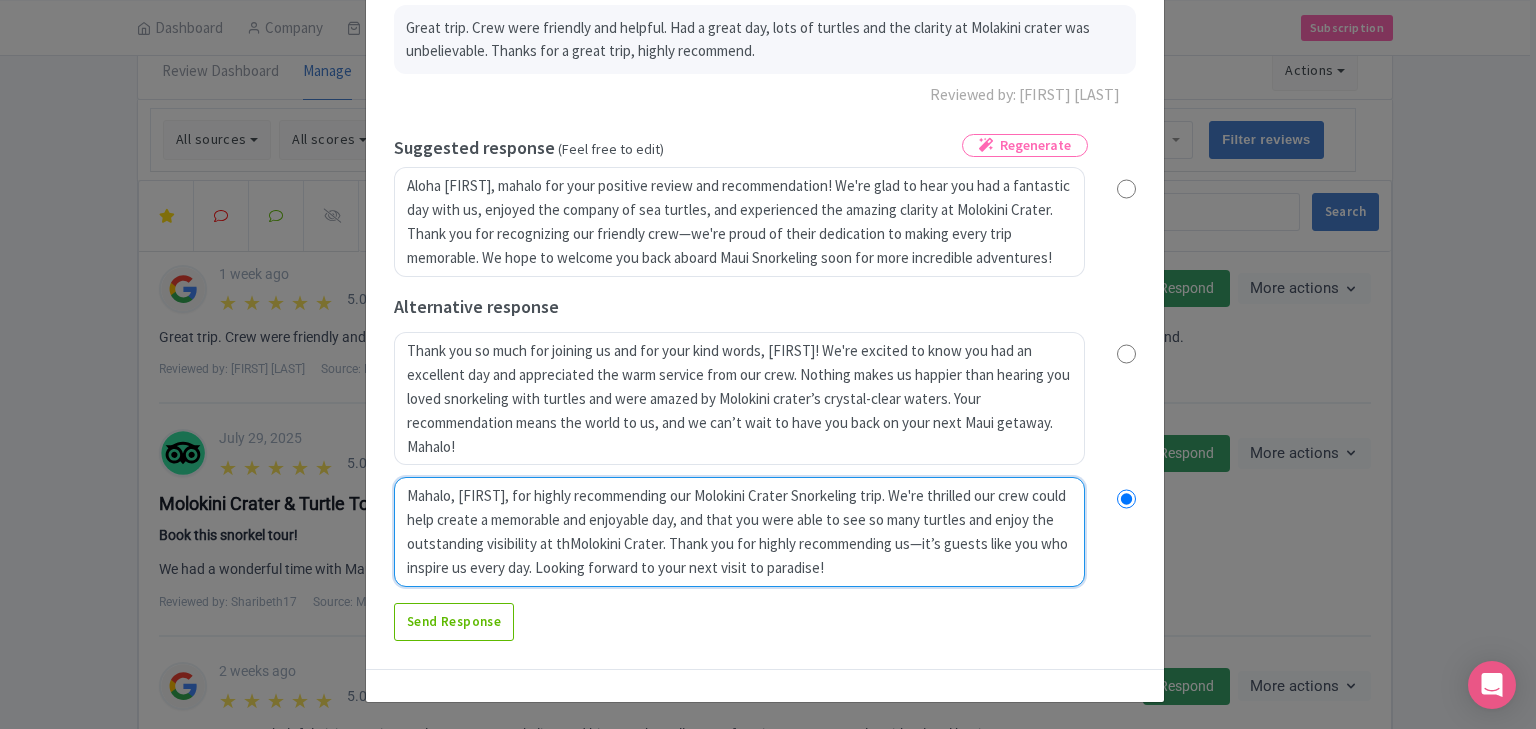 radio on "true" 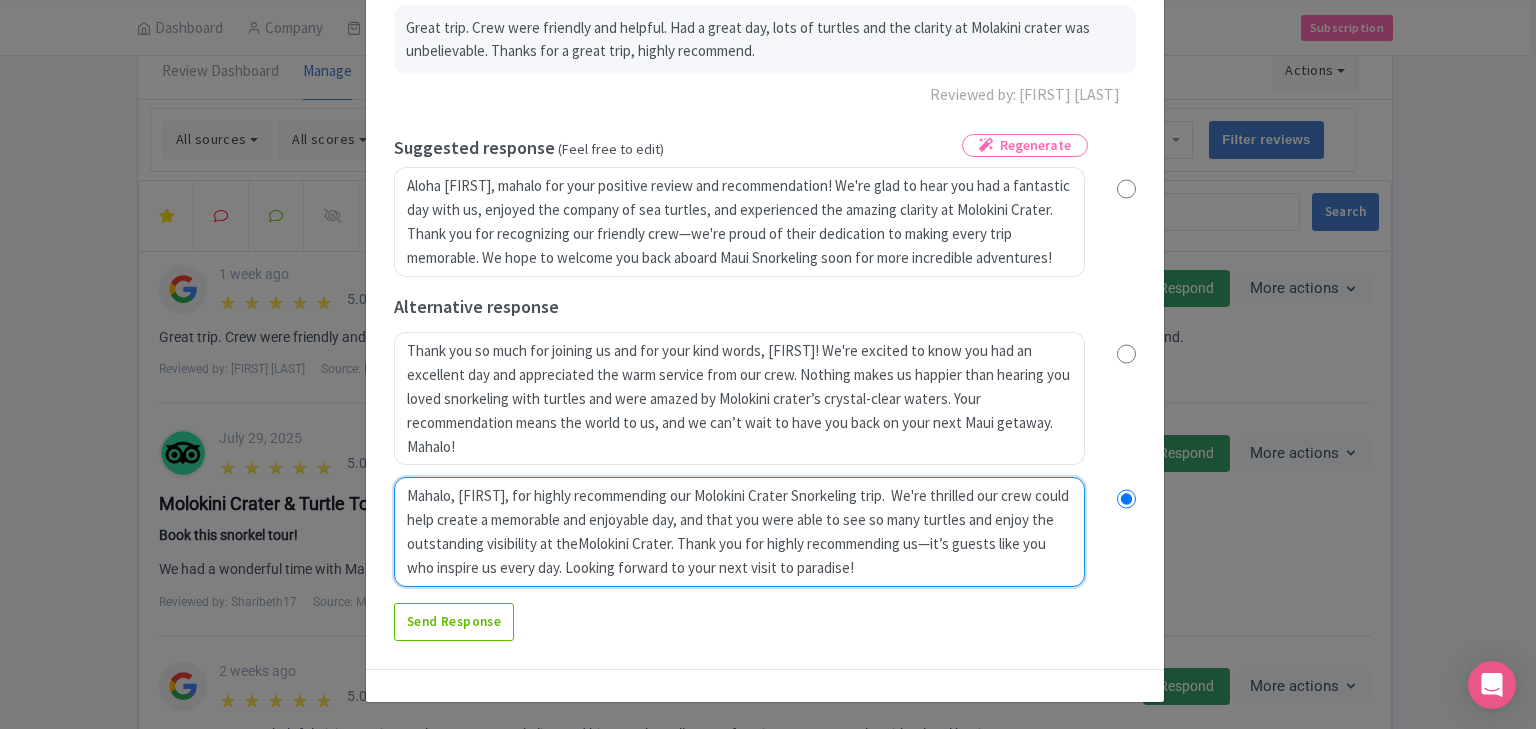 type on "Mahalo, James, for highly recommending our Molokini Crater Snorkeling trip.  We're thrilled our crew could help create a memorable and enjoyable day, and that you were able to see so many turtles and enjoy the outstanding visibility at the Molokini Crater. Thank you for highly recommending us—it’s guests like you who inspire us every day. Looking forward to your next visit to paradise!" 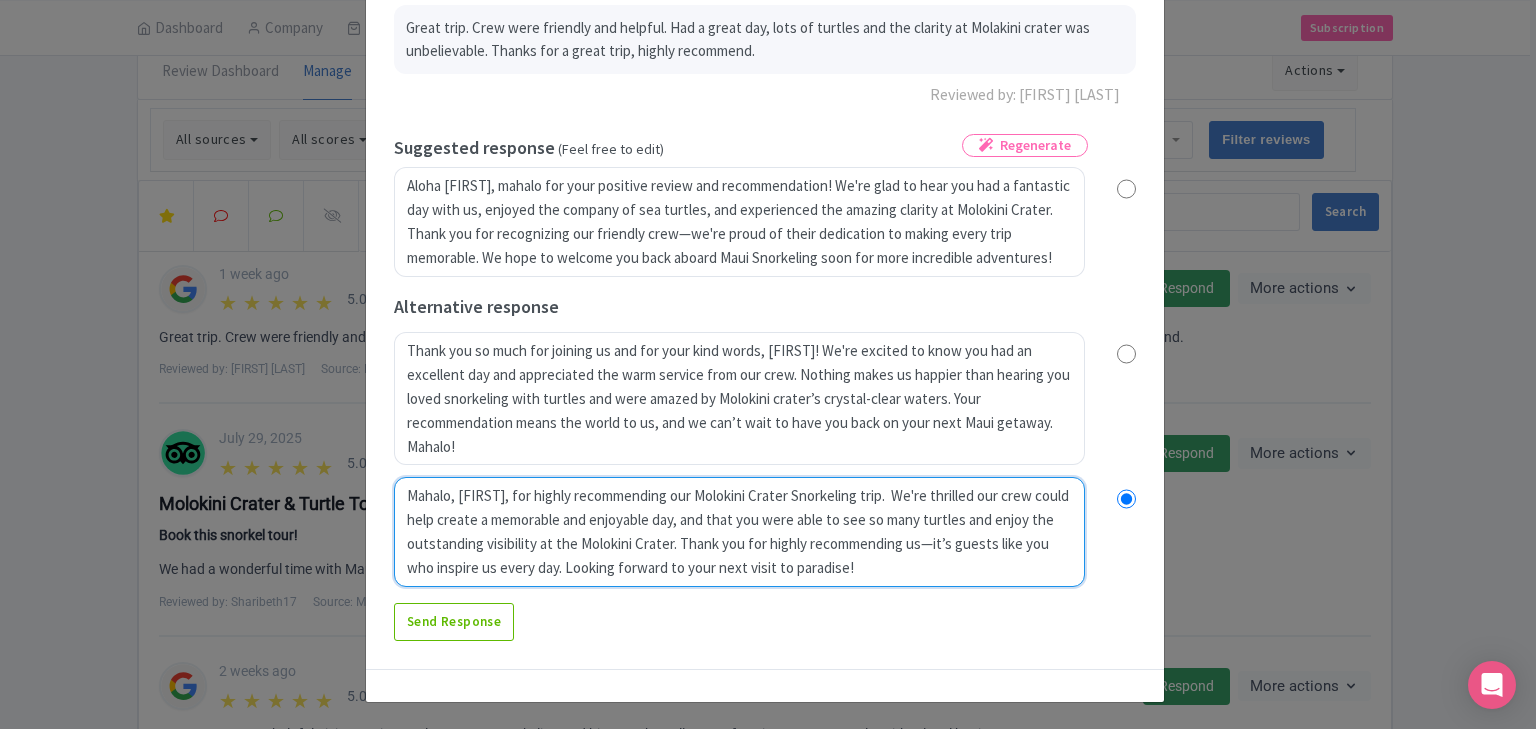 radio on "true" 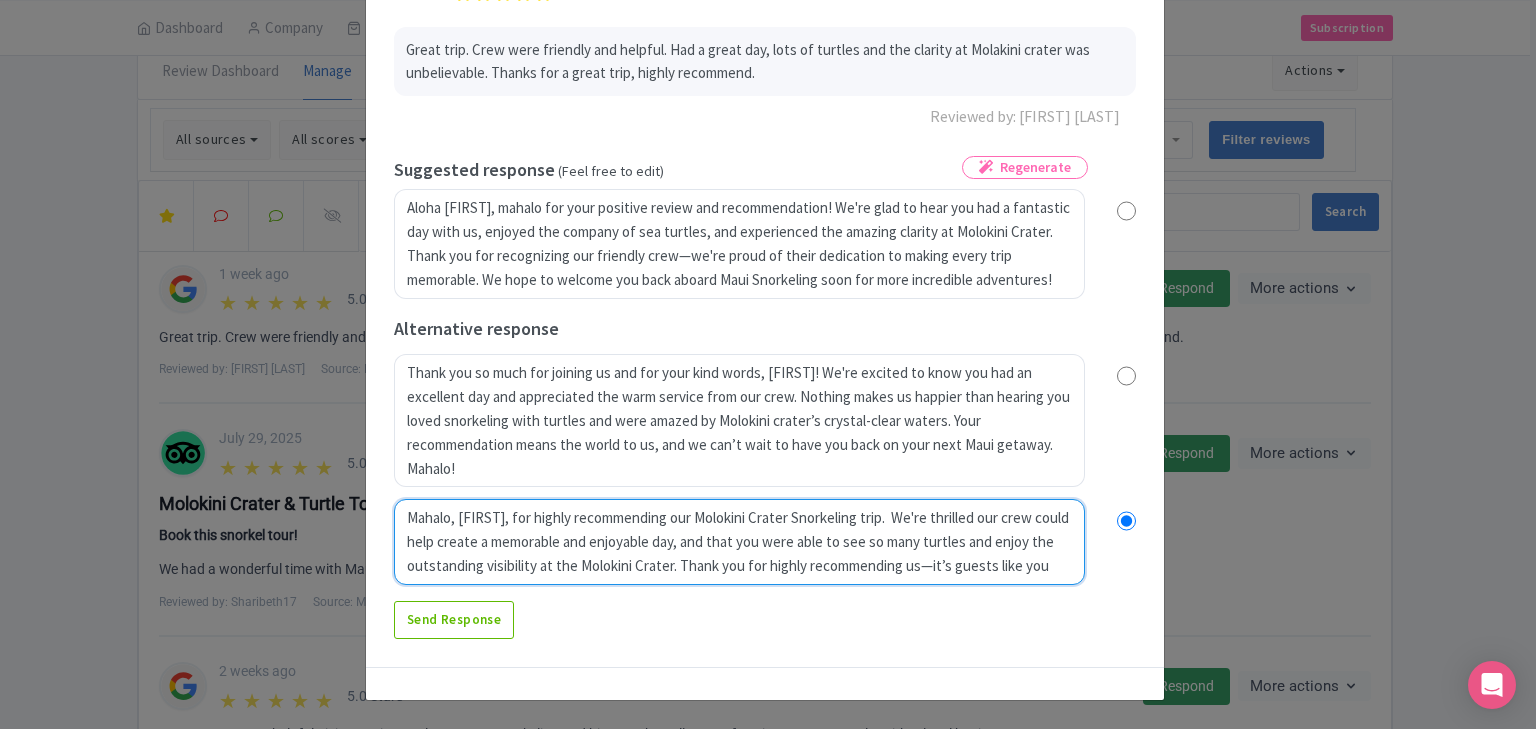 type on "Mahalo, James, for highly recommending our Molokini Crater Snorkeling trip.  We're thrilled our crew could help create a memorable and enjoyable day, and that you were able to see so many turtles and enjoy the outstanding visibility at the Molokini Crater. Looking forward to your next visit to paradise!" 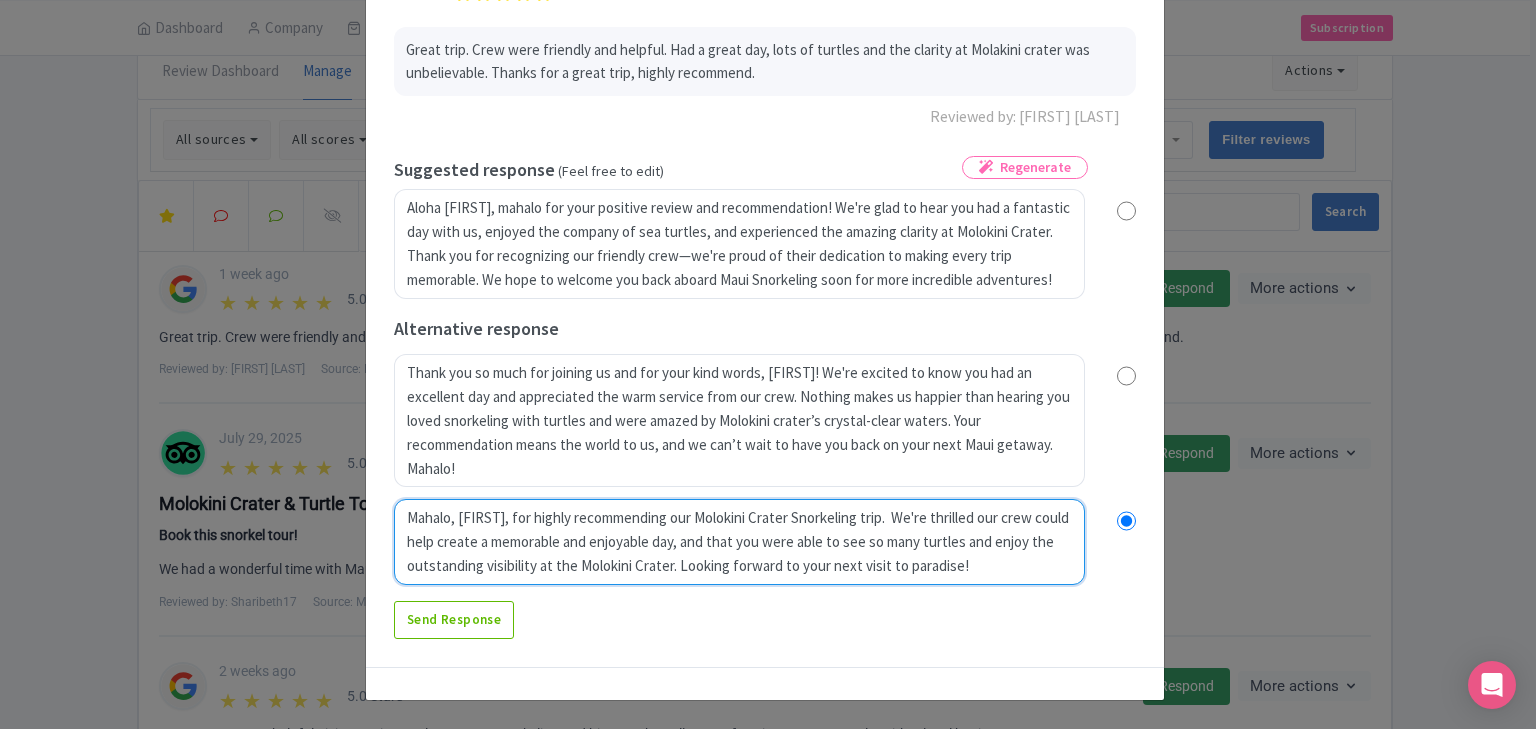 radio on "true" 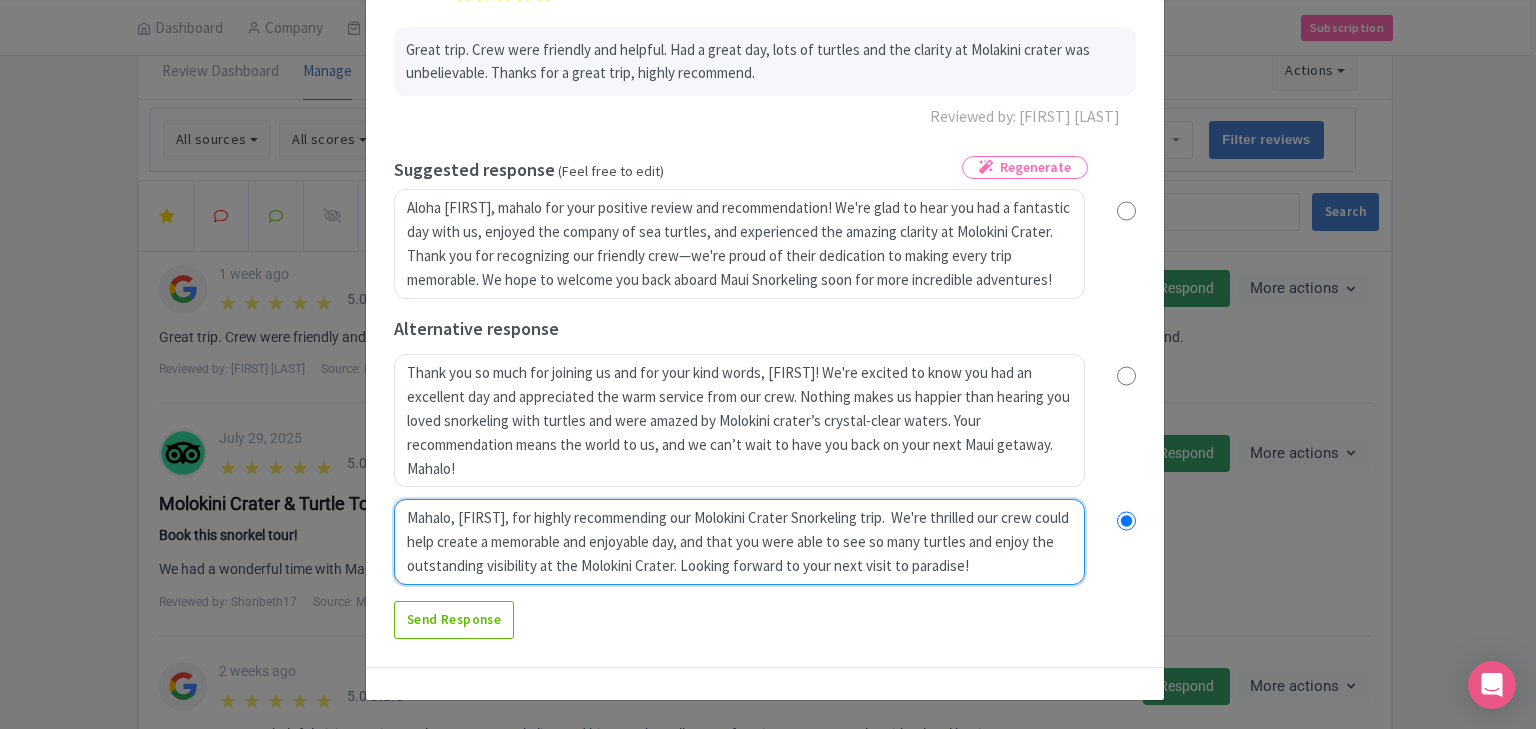 scroll, scrollTop: 153, scrollLeft: 0, axis: vertical 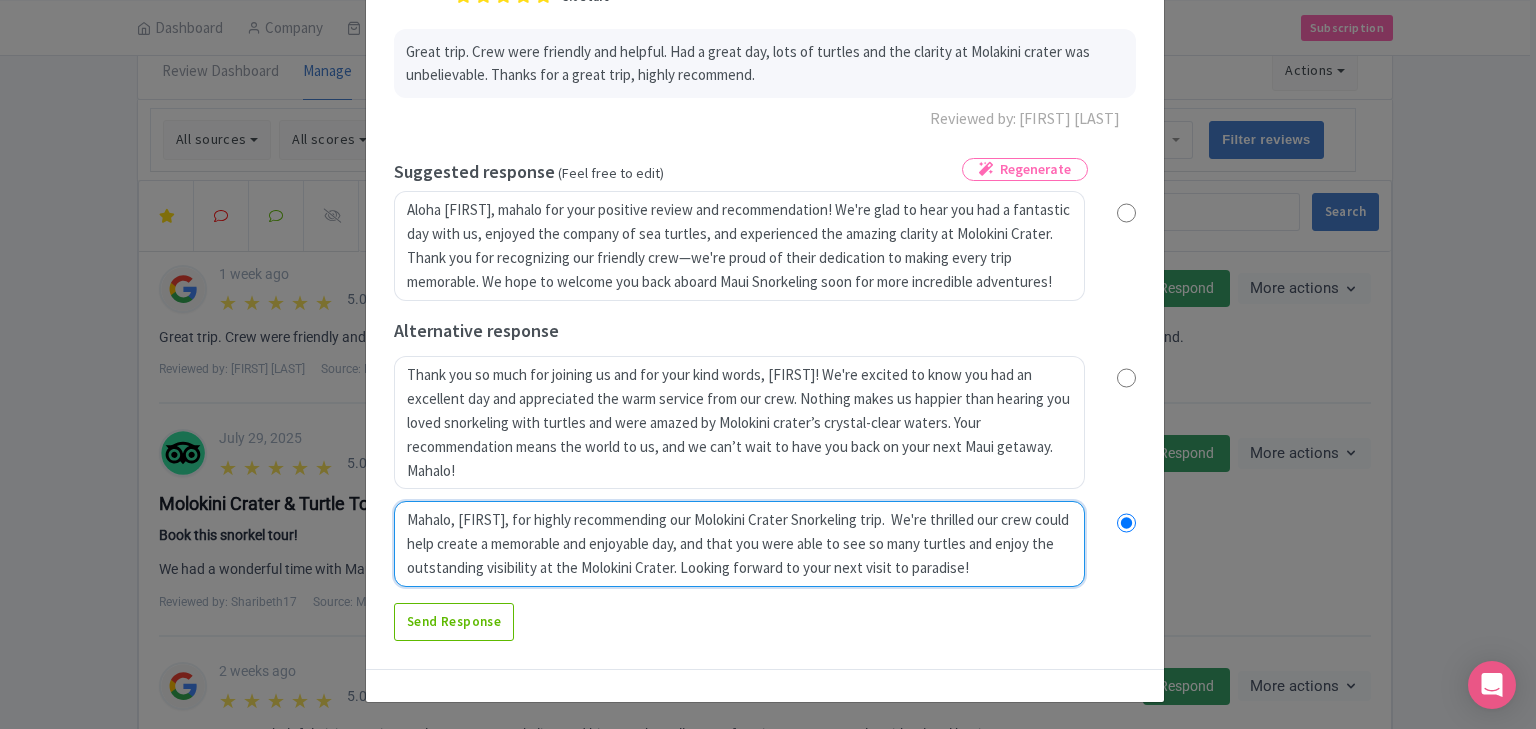 type on "Mahalo, James, for highly recommending our Molokini Crater Snorkeling trip.  We're thrilled our crew could help create a memorable and enjoyable day, and that you were able to see so many turtles and enjoy the outstanding visibility at the Molokini Crater.Looking forward to your next visit to paradise!" 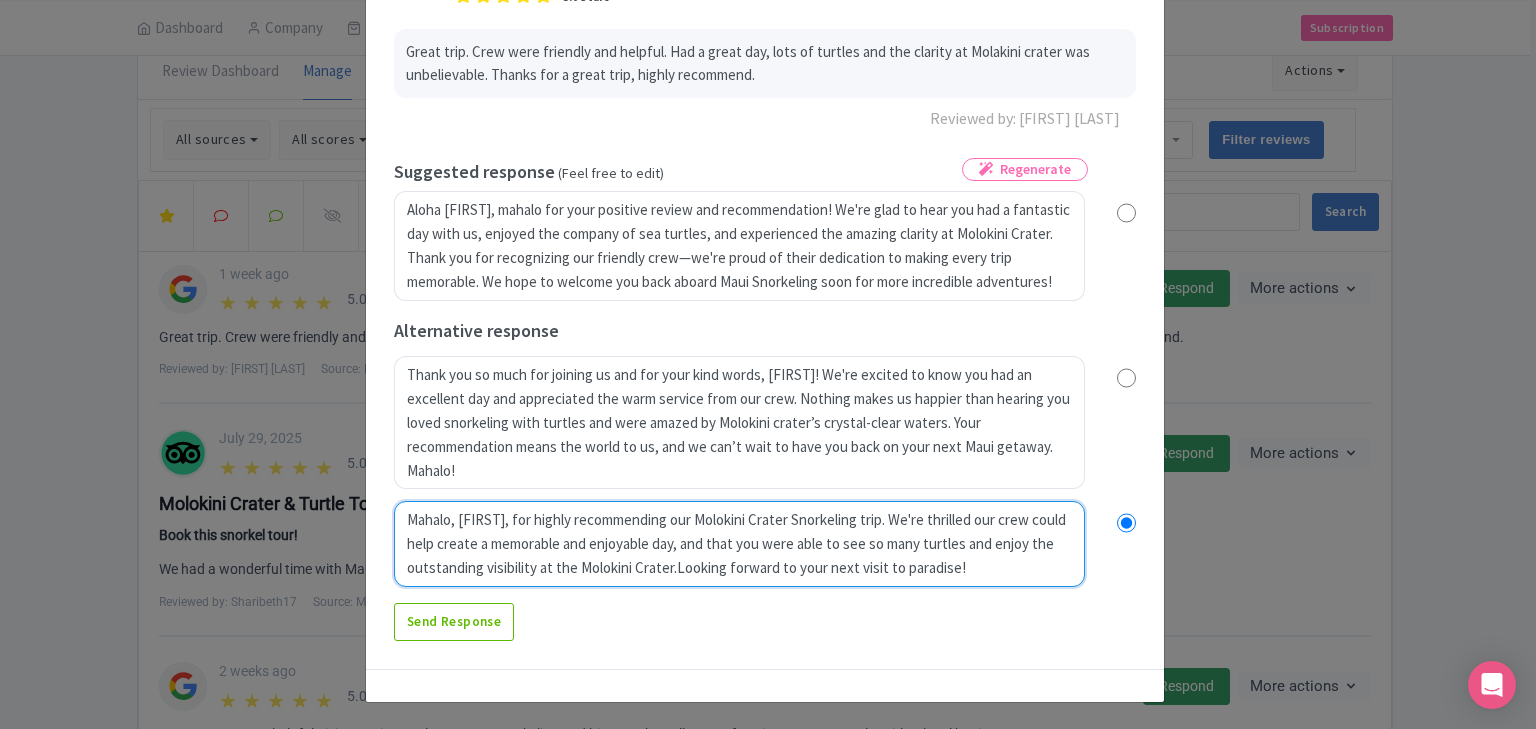 radio on "true" 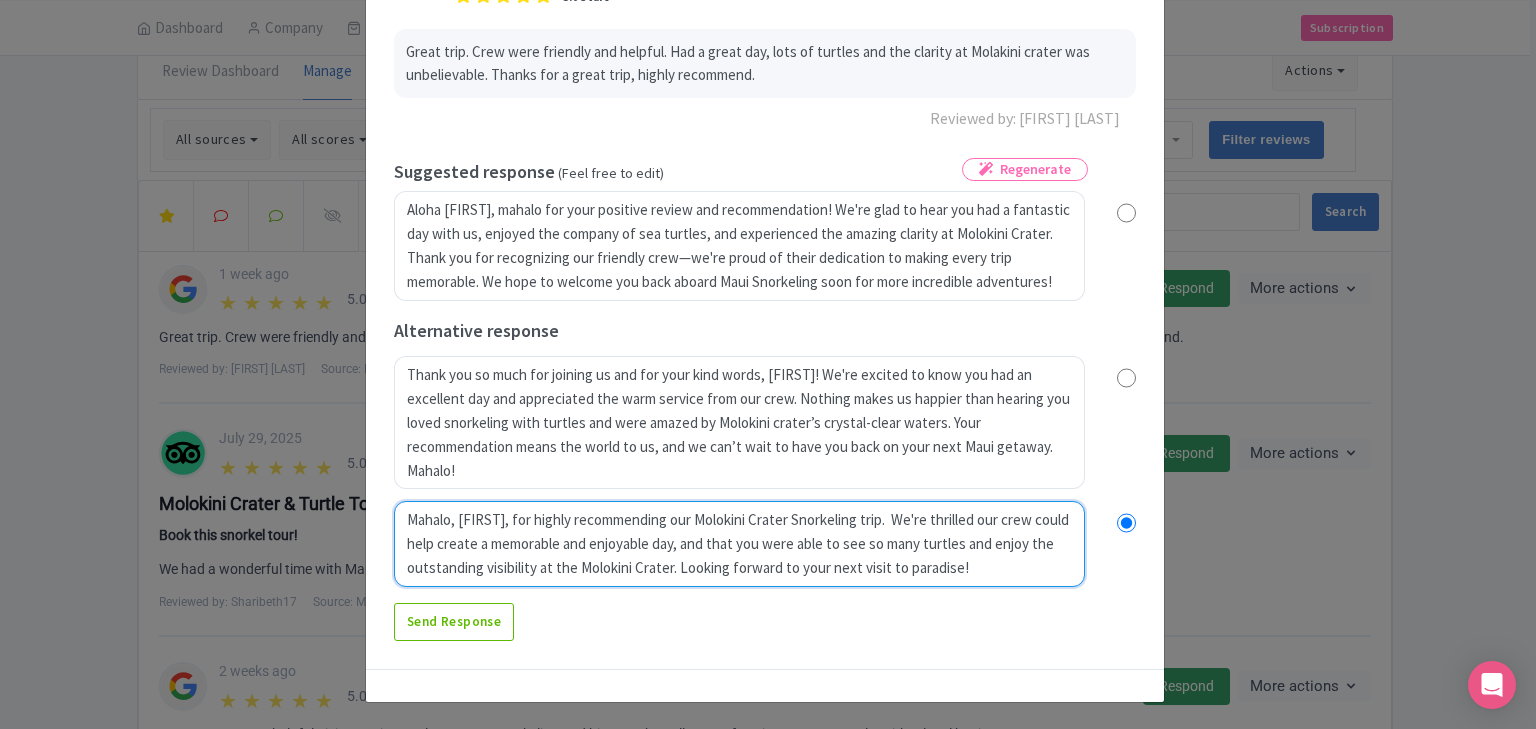 radio on "true" 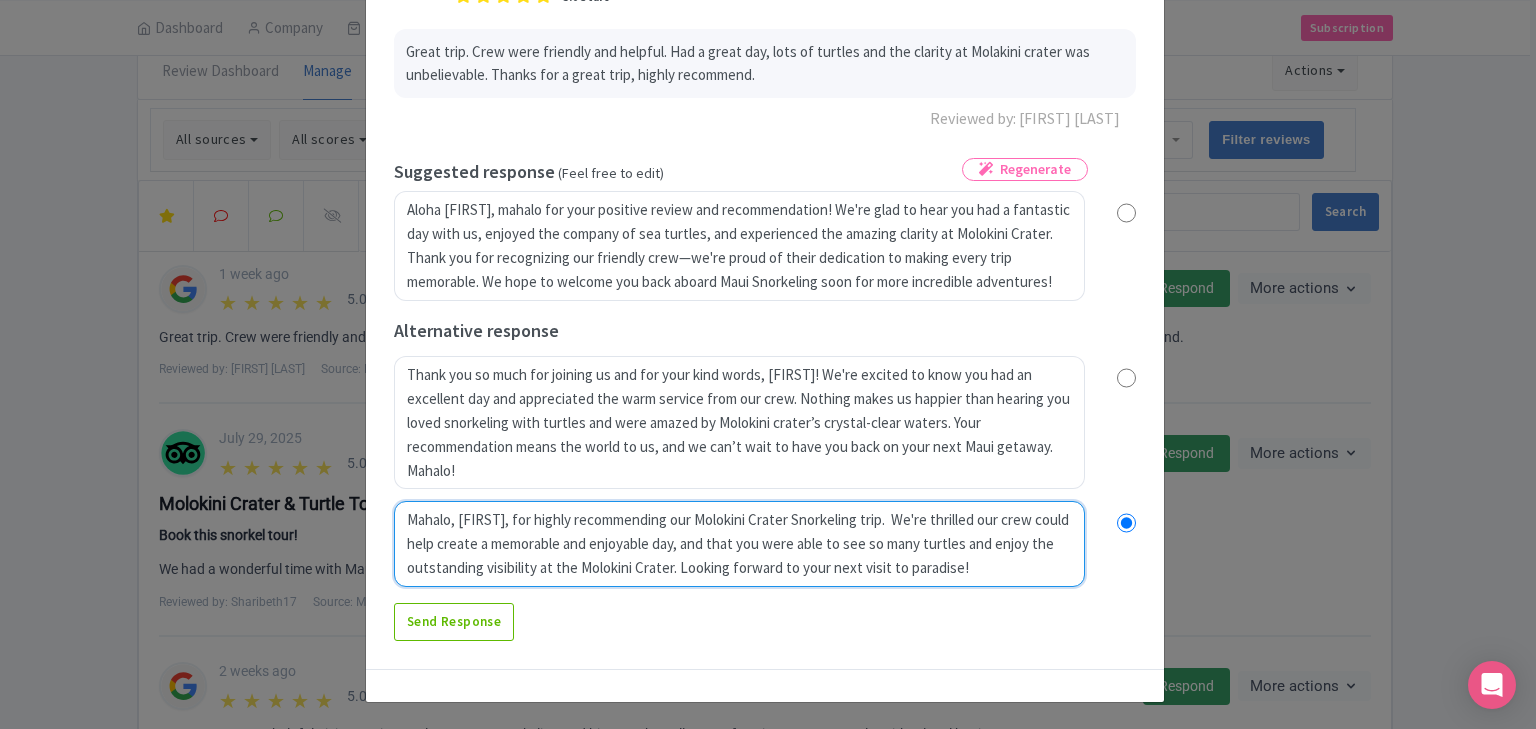 type on "Mahalo, James, for highly recommending our Molokini Crater Snorkeling trip.  We're thrilled our crew could help create a memorable and enjoyable day, and that you were able to see so many turtles and enjoy the outstanding visibility at the Molokini Crater.  Looking forward to your next visit to paradise!" 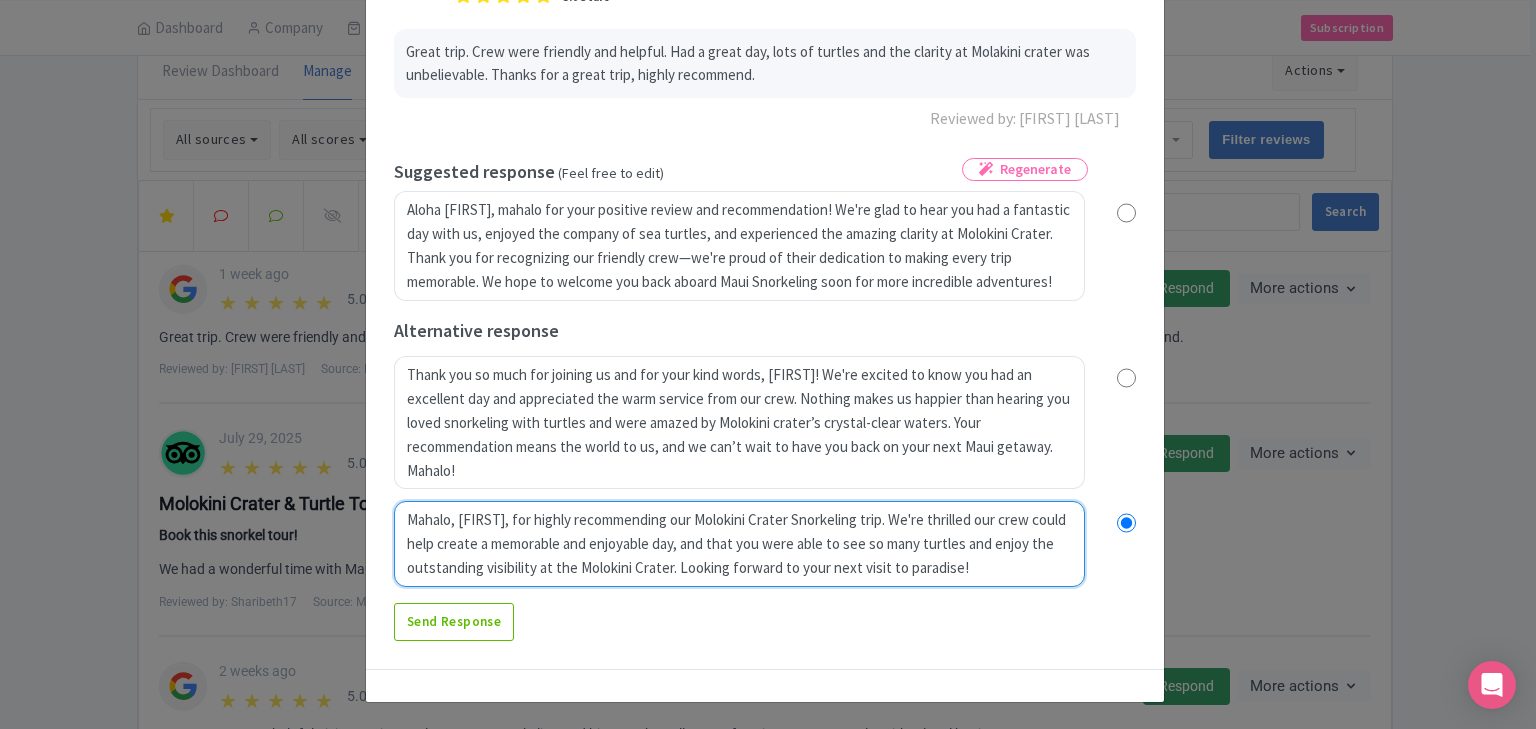 radio on "true" 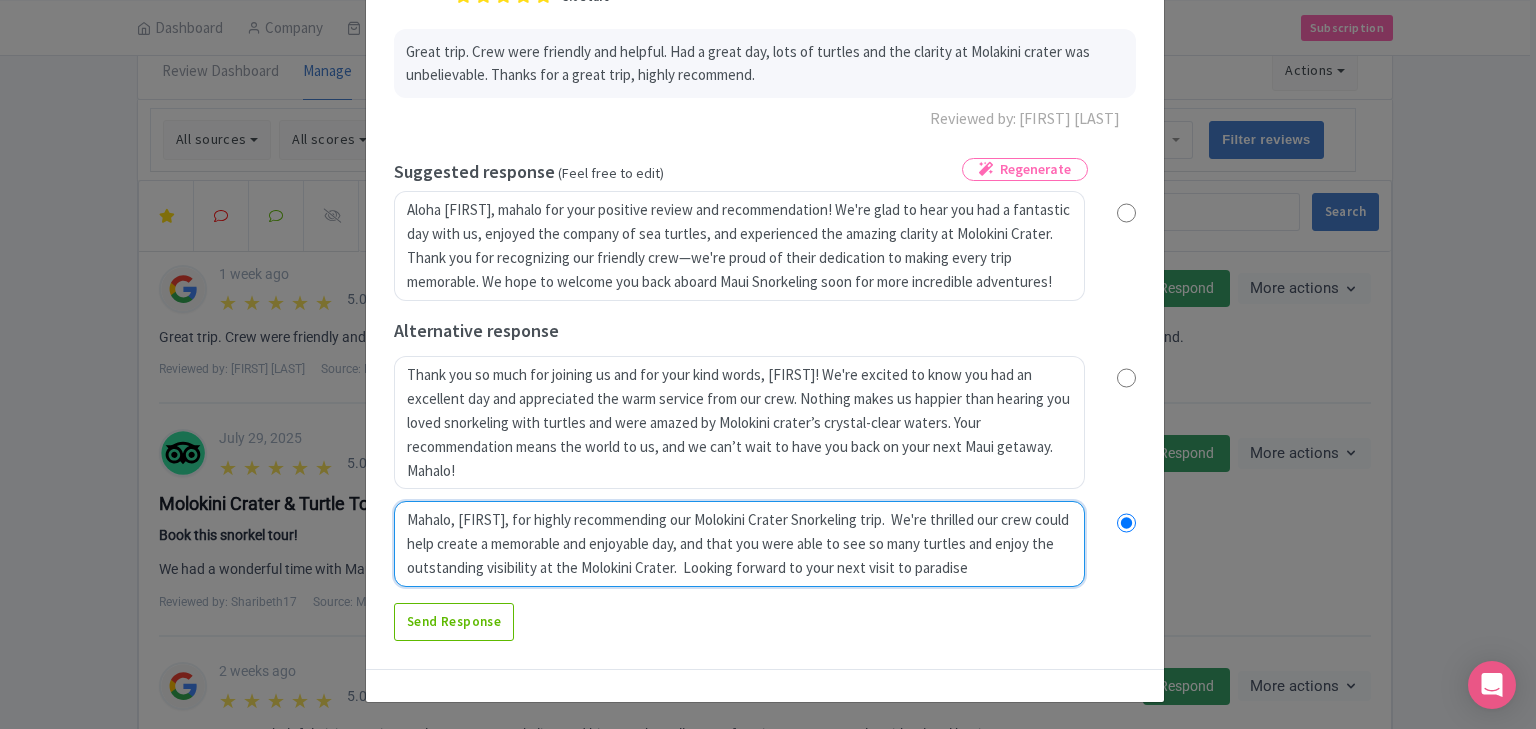 radio on "true" 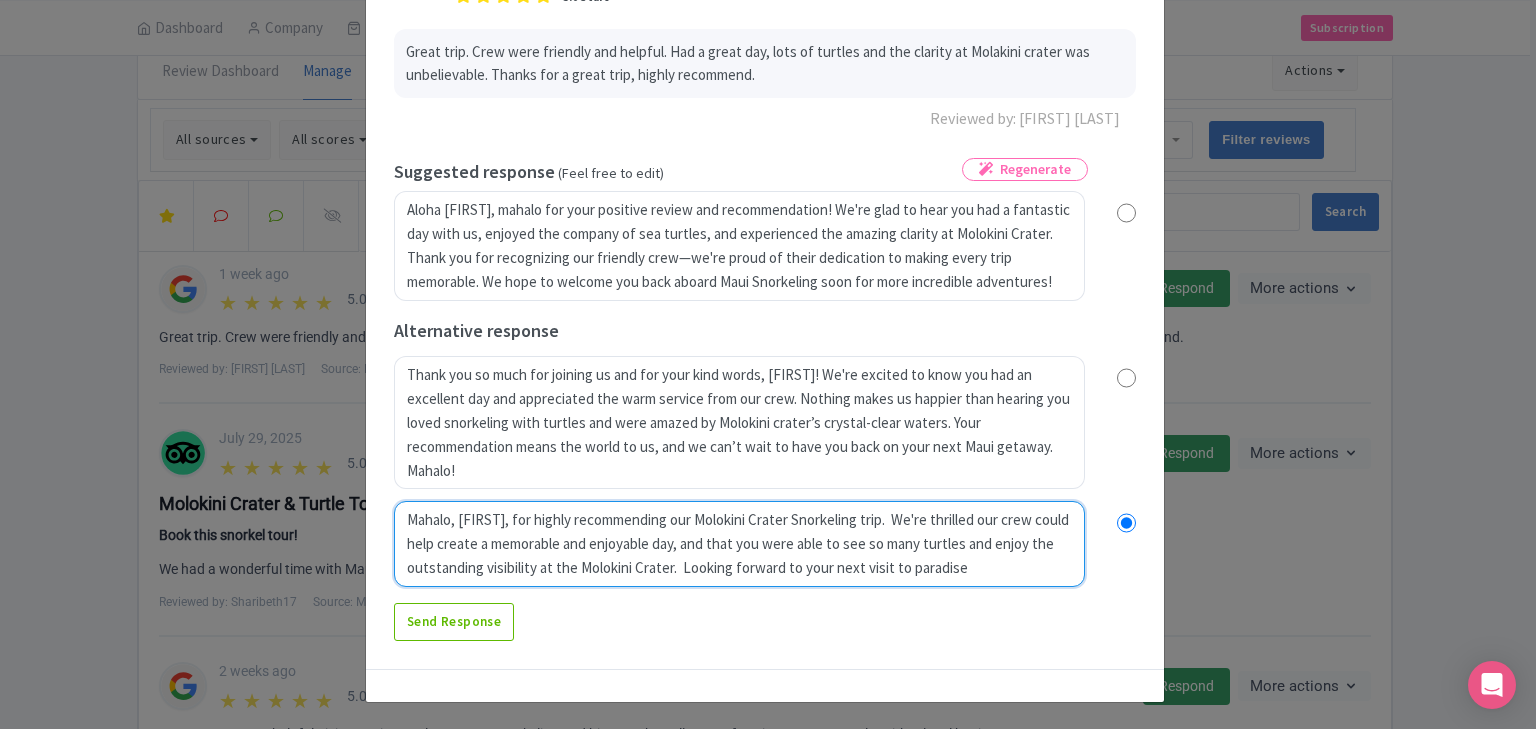 type on "Mahalo, James, for highly recommending our Molokini Crater Snorkeling trip.  We're thrilled our crew could help create a memorable and enjoyable day, and that you were able to see so many turtles and enjoy the outstanding visibility at the Molokini Crater.  Looking forward to your next visit to paradise." 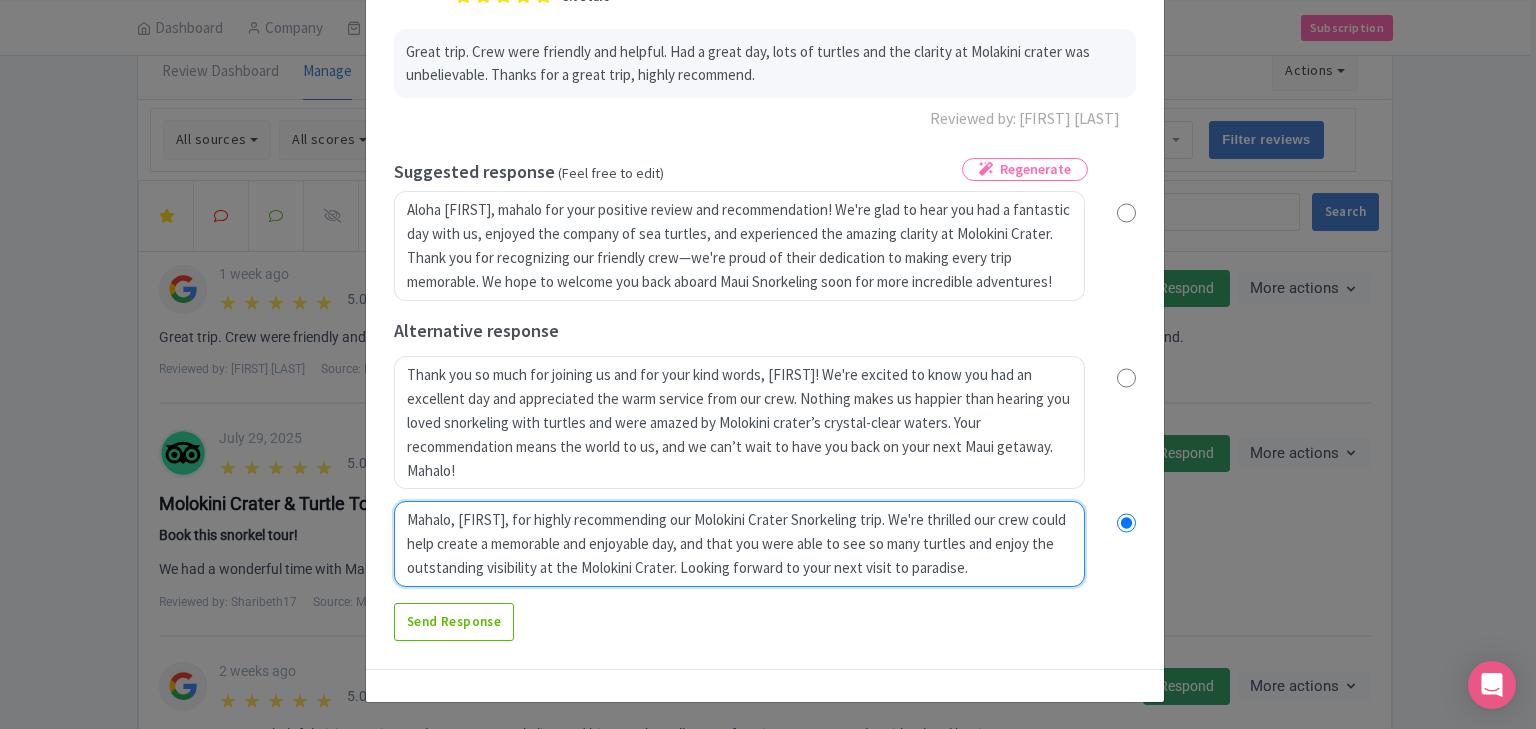 radio on "true" 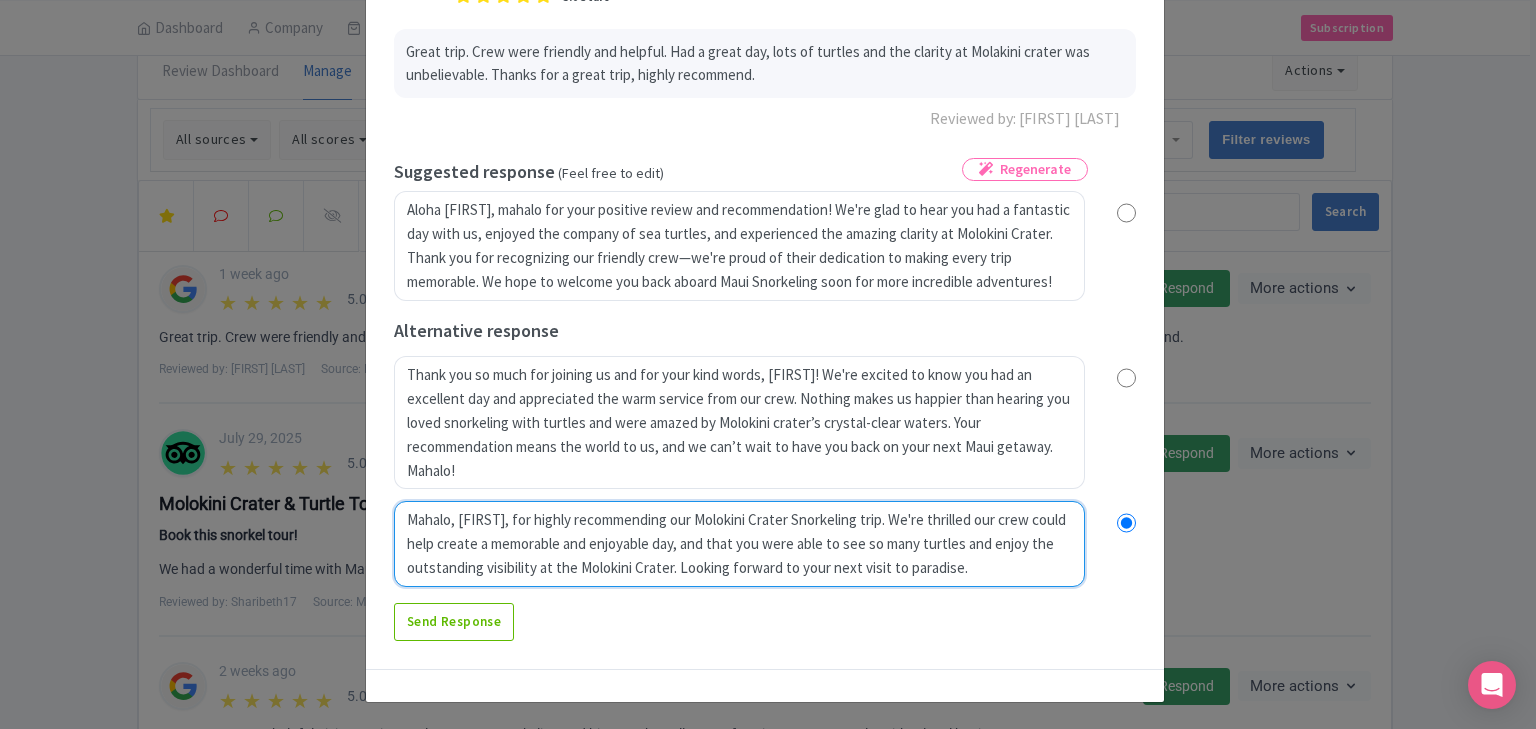 radio on "true" 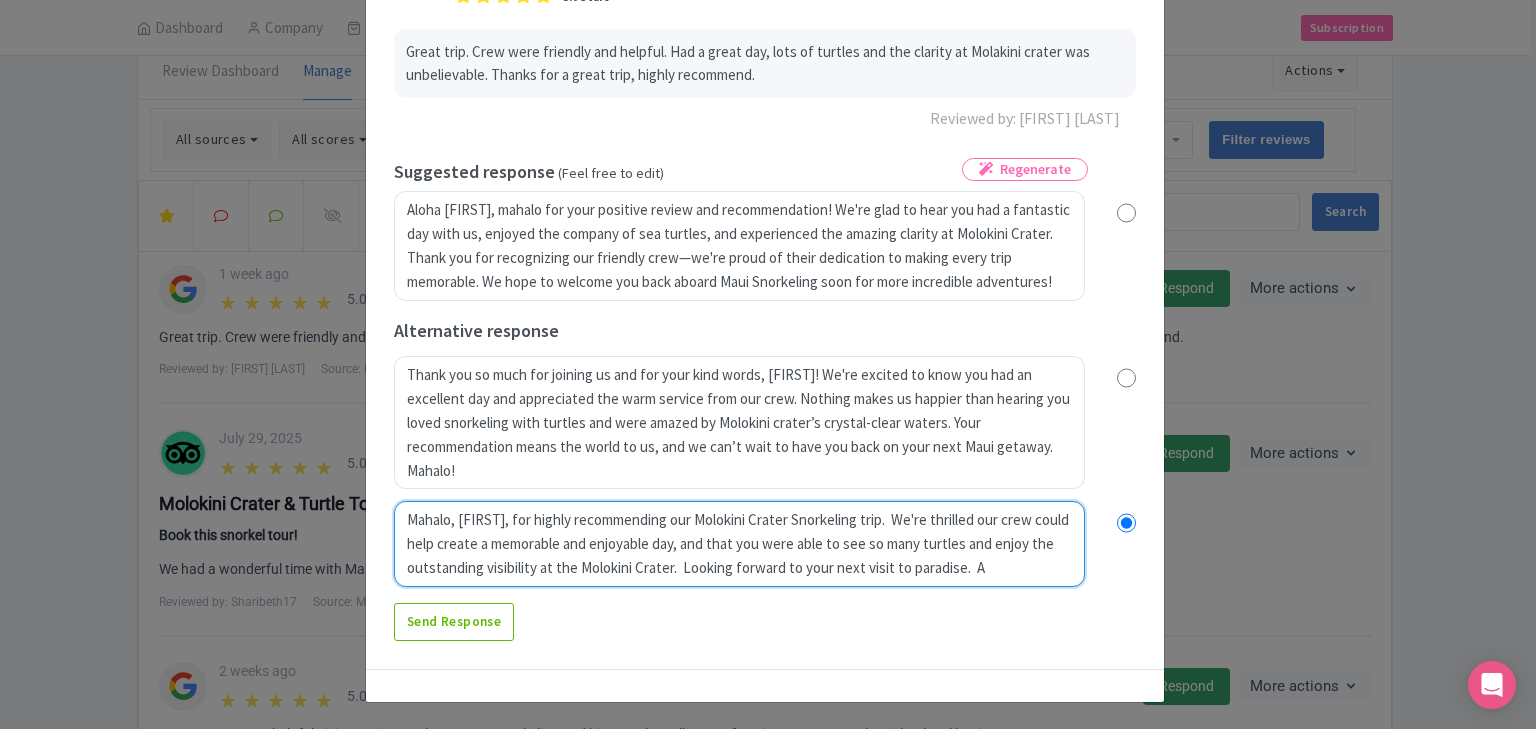 radio on "true" 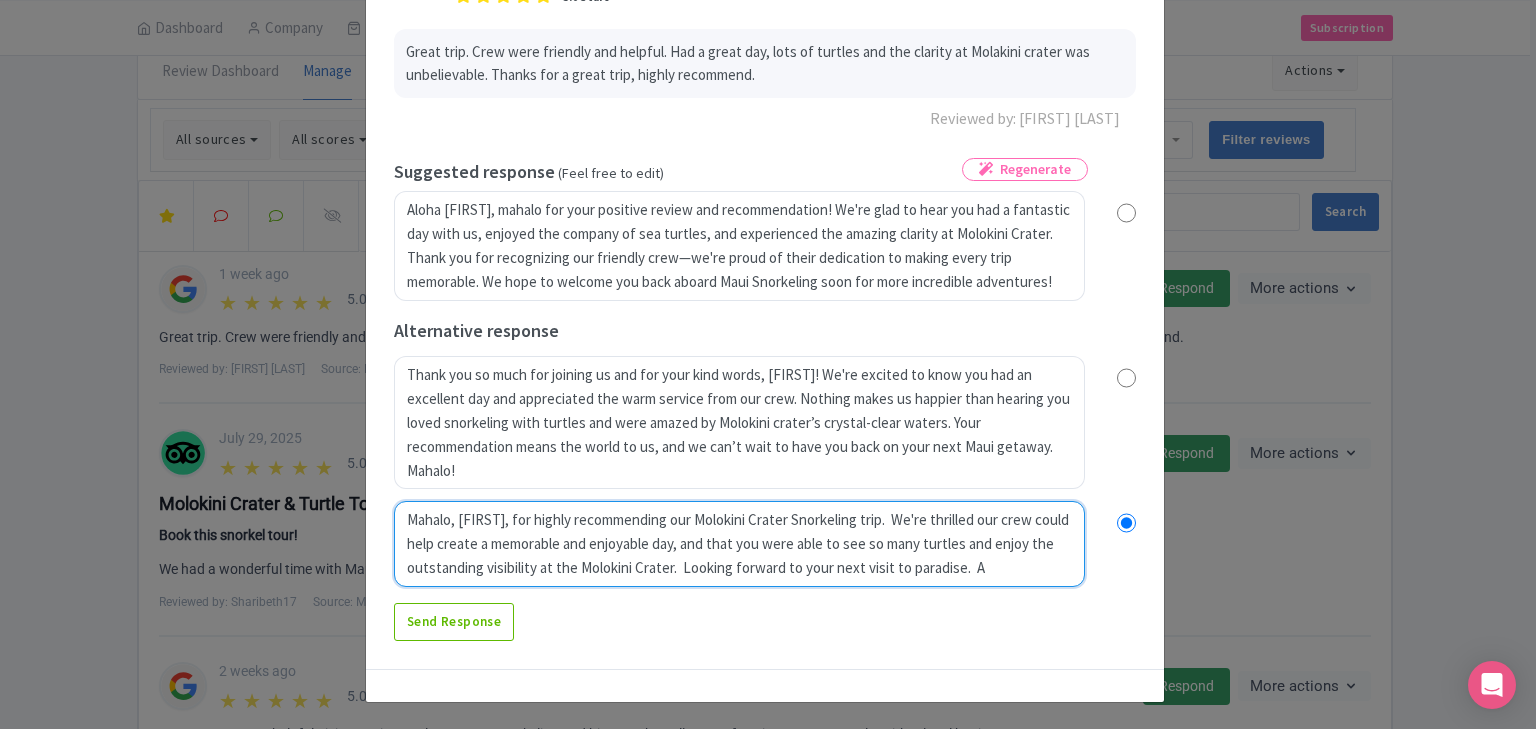type on "Mahalo, James, for highly recommending our Molokini Crater Snorkeling trip.  We're thrilled our crew could help create a memorable and enjoyable day, and that you were able to see so many turtles and enjoy the outstanding visibility at the Molokini Crater.  Looking forward to your next visit to paradise.  Al" 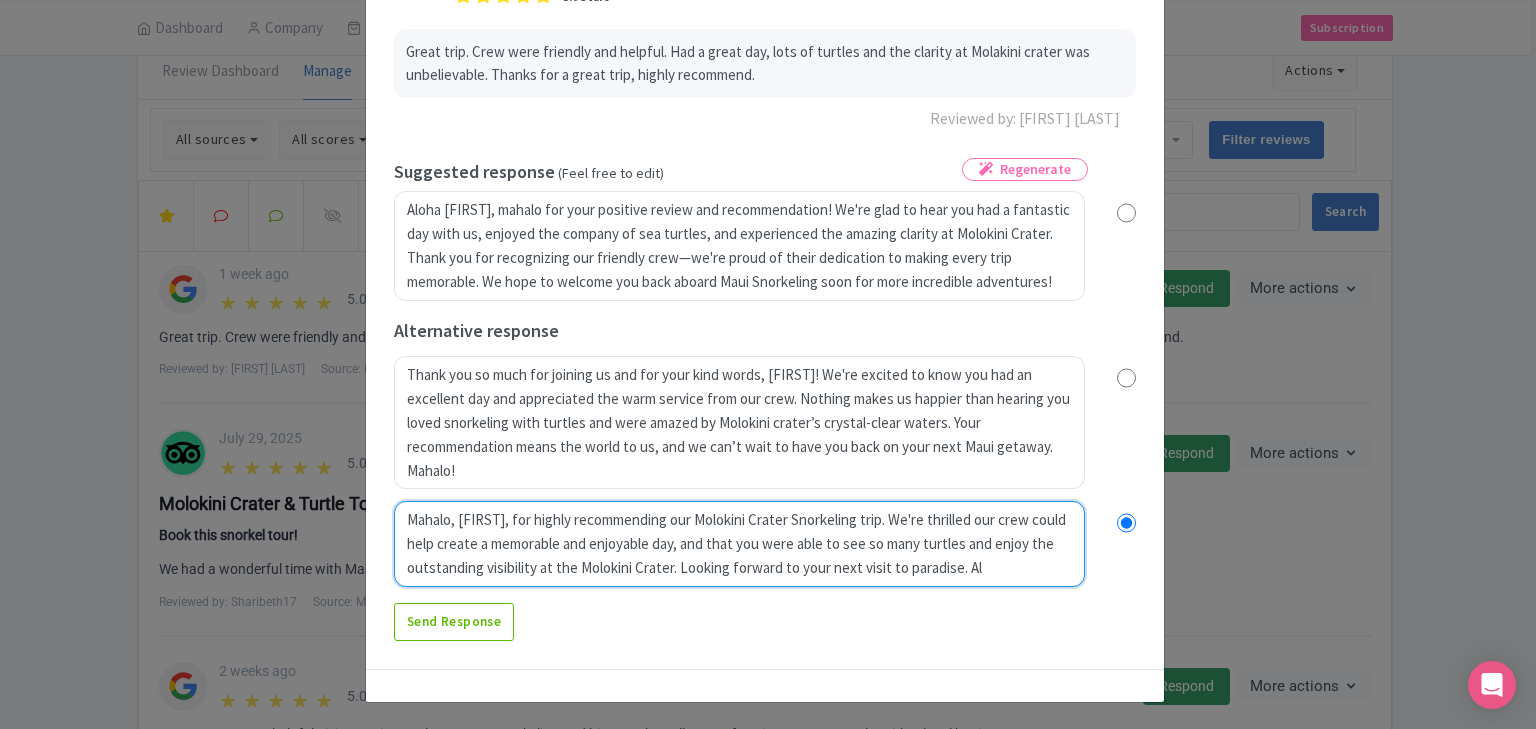 radio on "true" 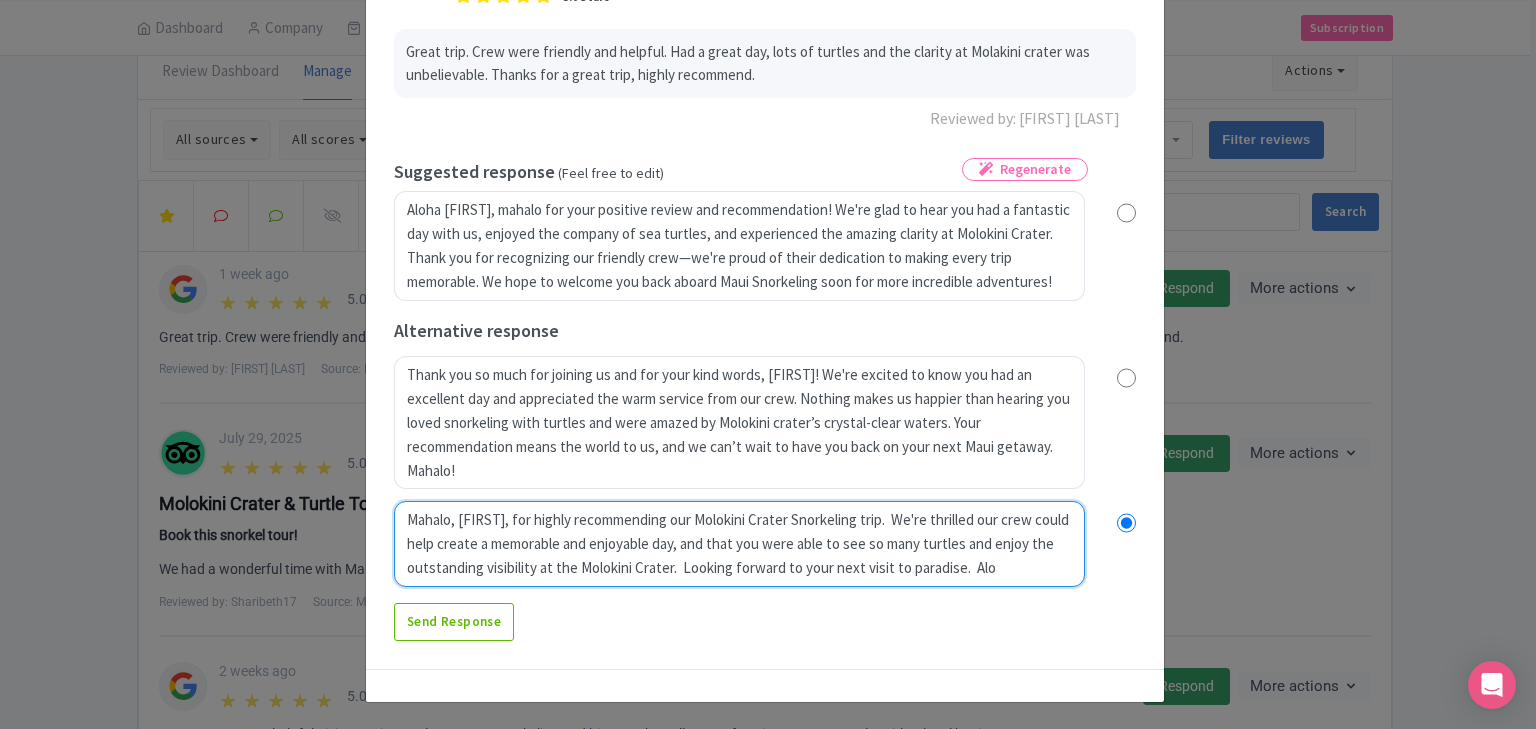radio on "true" 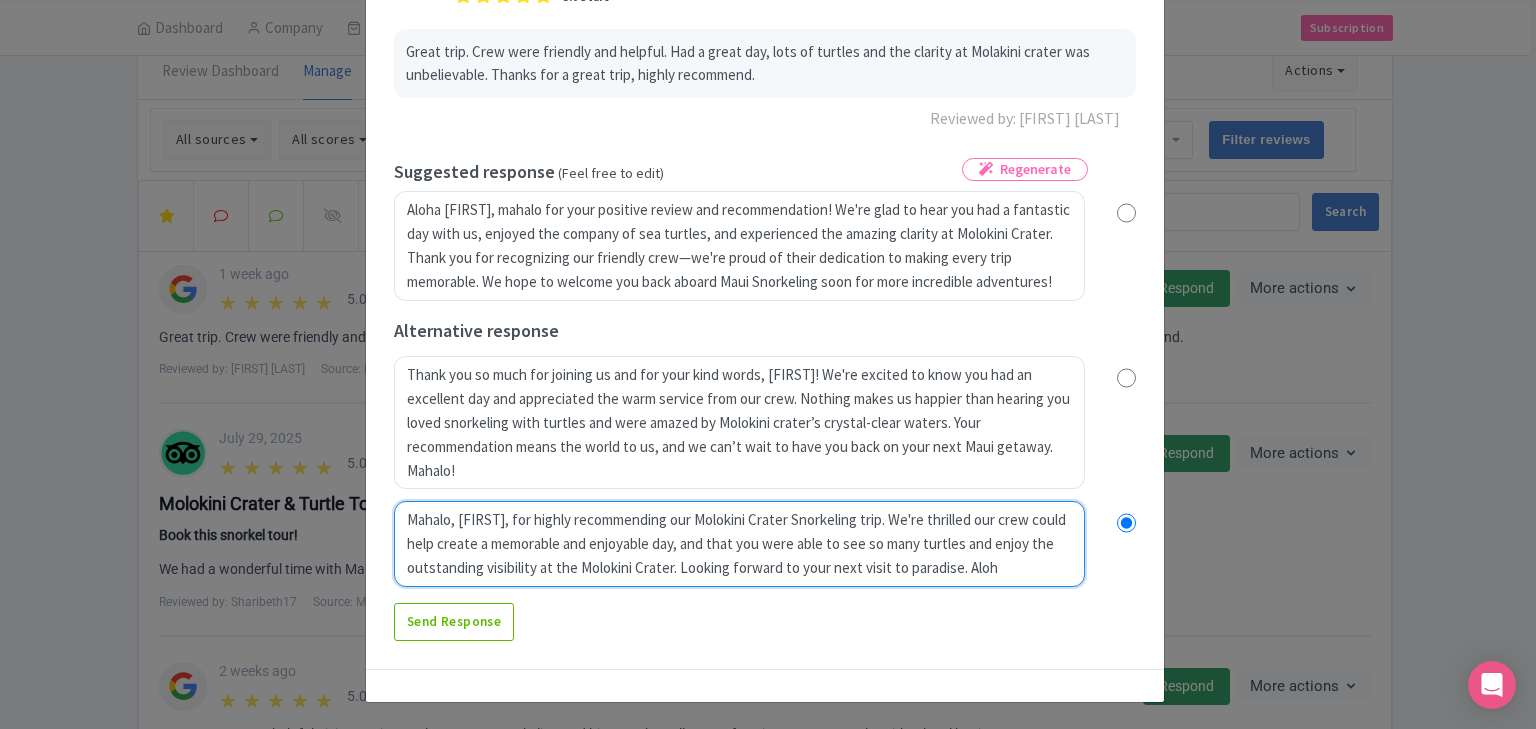 radio on "true" 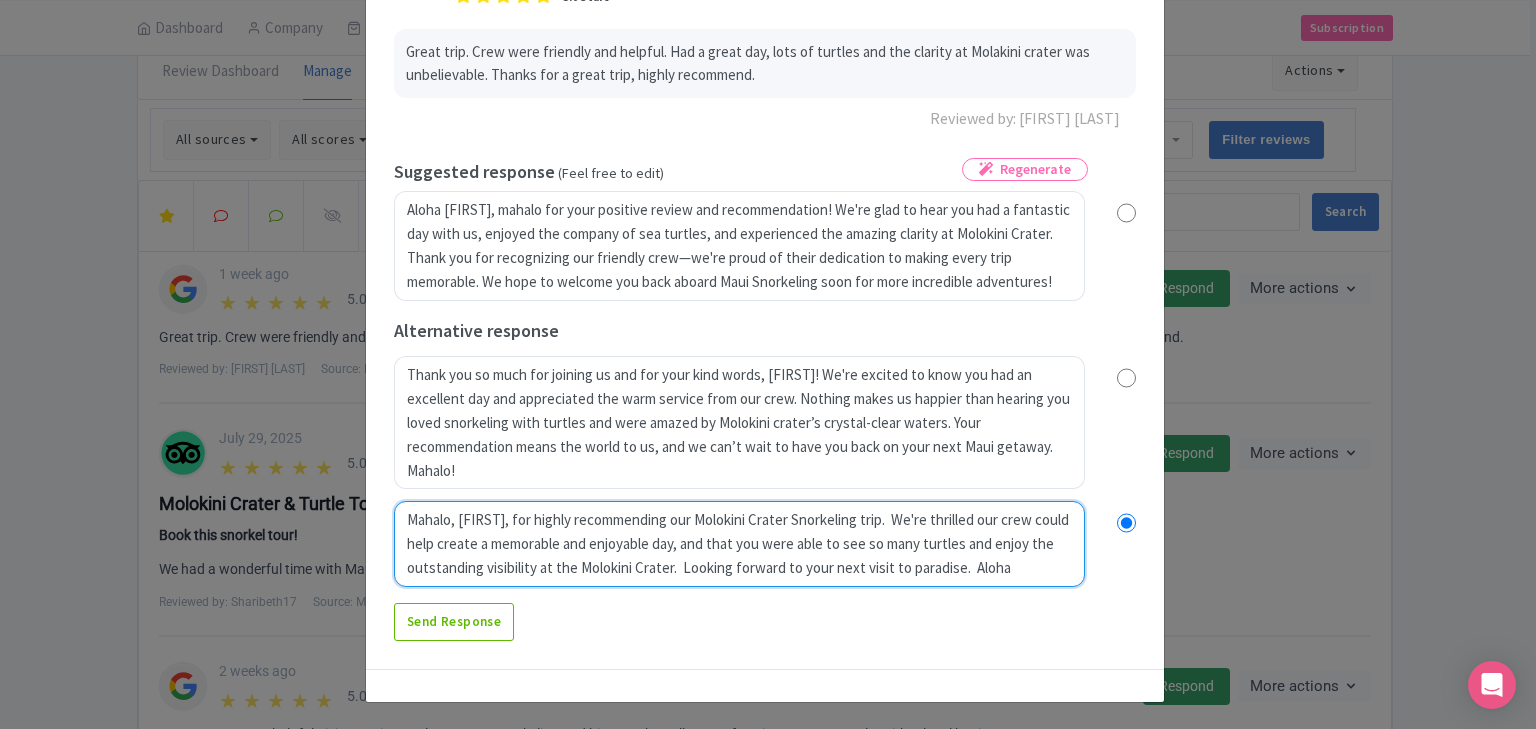 radio on "true" 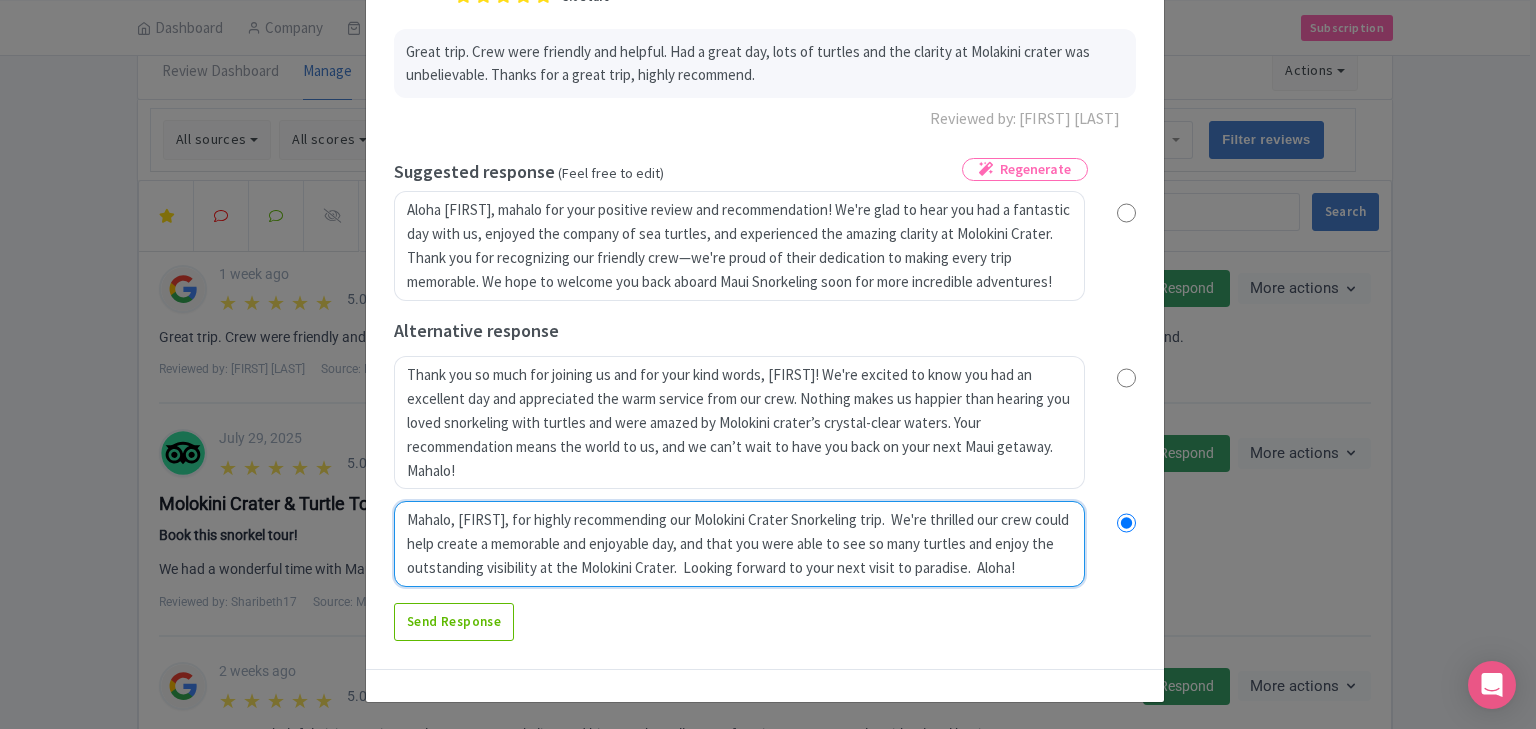 radio on "true" 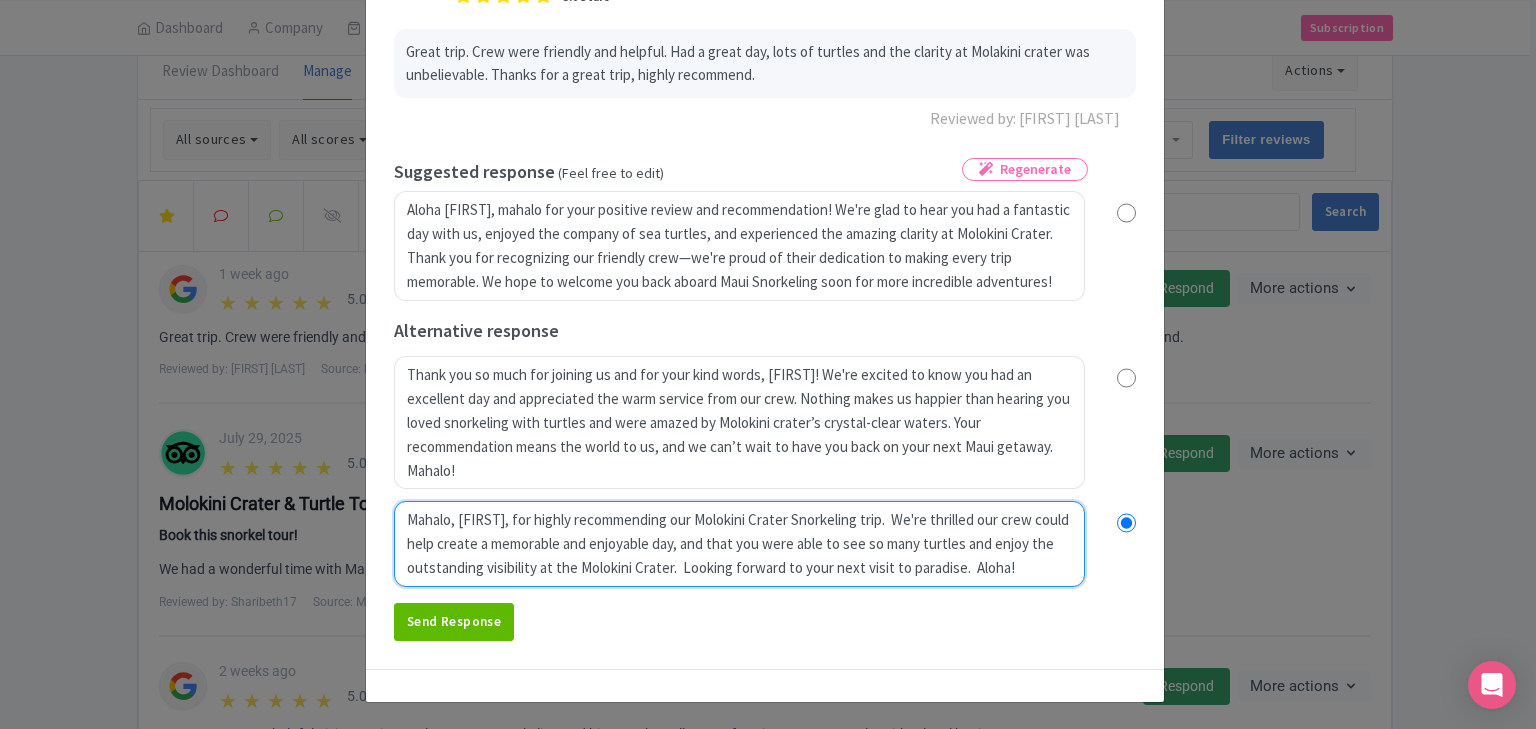 type on "Mahalo, James, for highly recommending our Molokini Crater Snorkeling trip.  We're thrilled our crew could help create a memorable and enjoyable day, and that you were able to see so many turtles and enjoy the outstanding visibility at the Molokini Crater.  Looking forward to your next visit to paradise.  Aloha!" 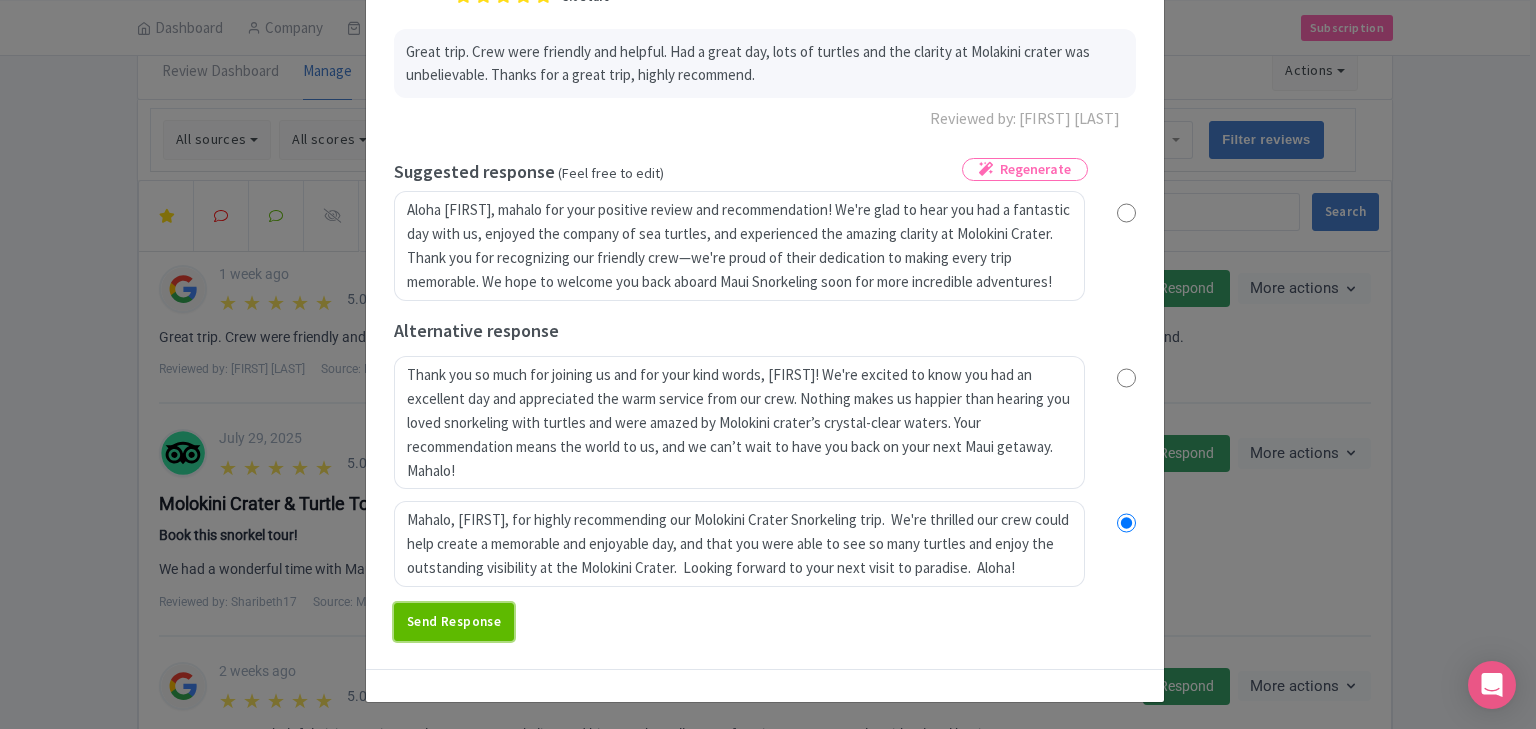click on "Send Response" at bounding box center [454, 622] 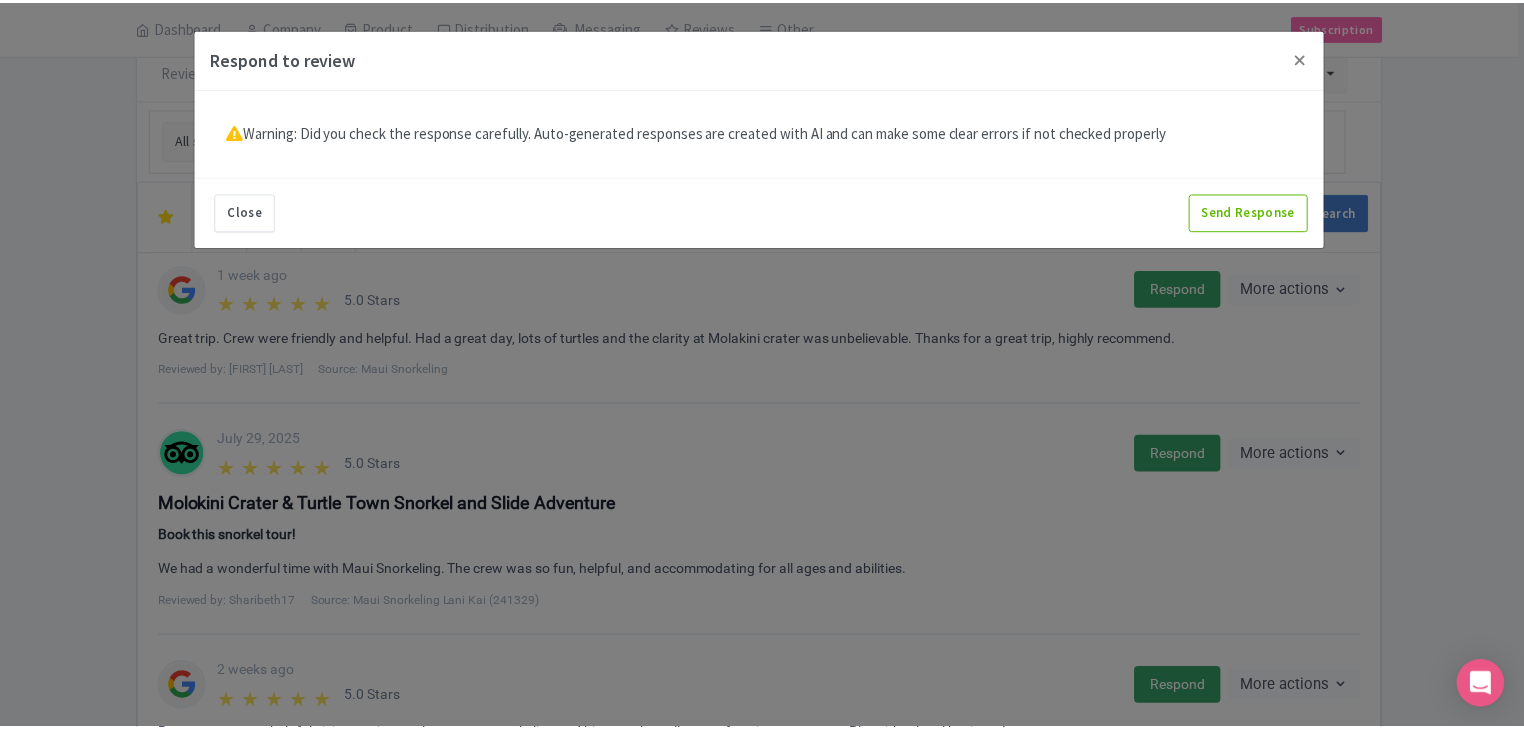 scroll, scrollTop: 0, scrollLeft: 0, axis: both 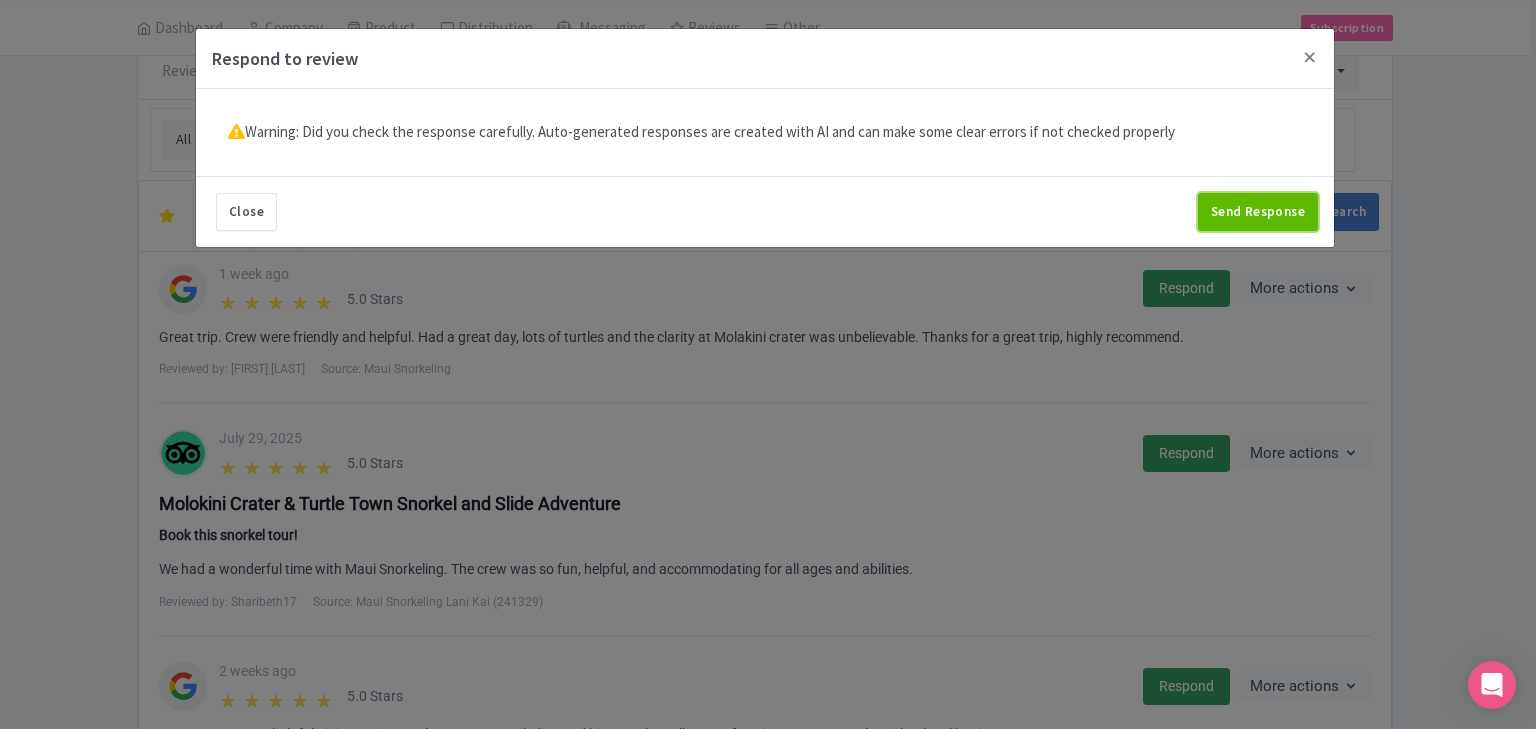 click on "Send Response" at bounding box center (1258, 212) 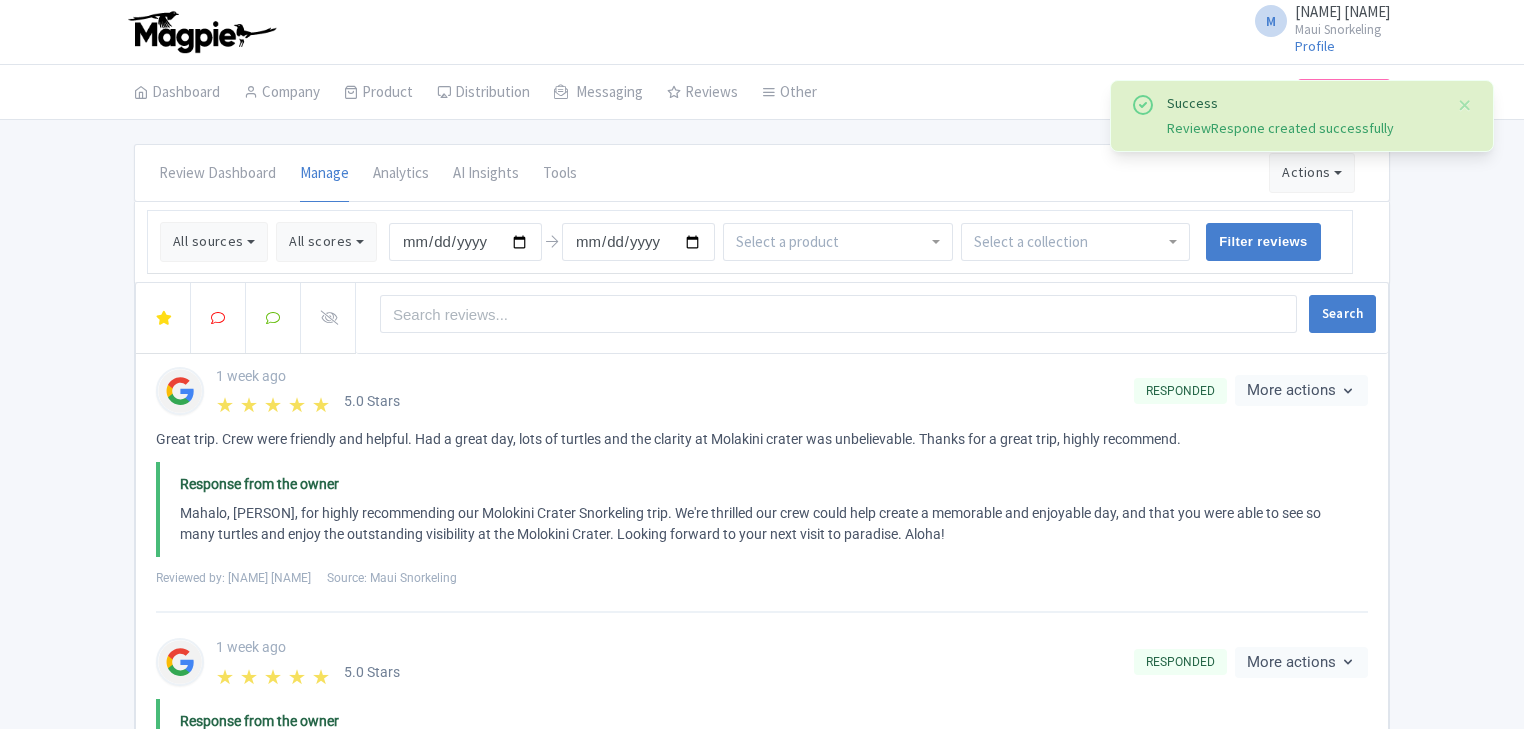 scroll, scrollTop: 0, scrollLeft: 0, axis: both 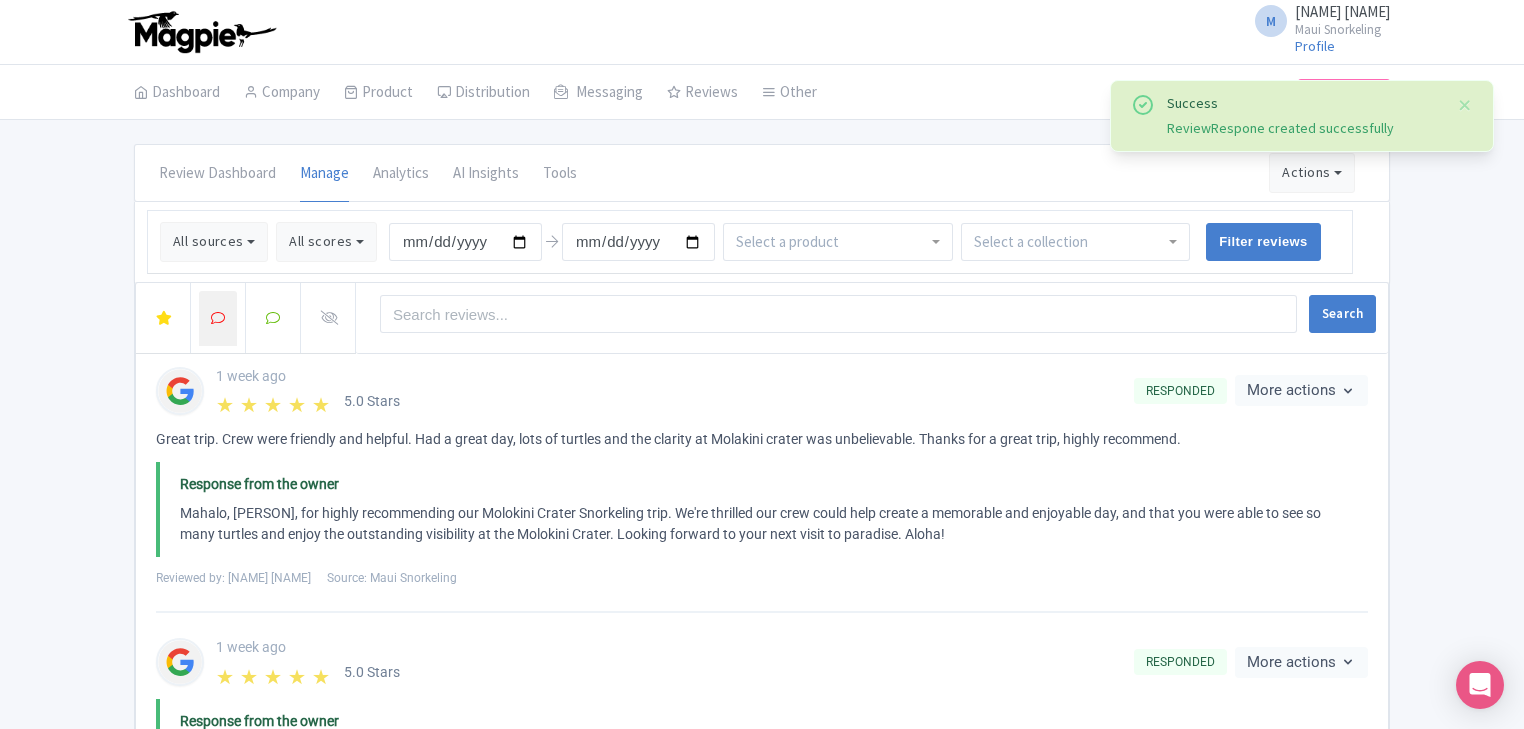 click at bounding box center (218, 318) 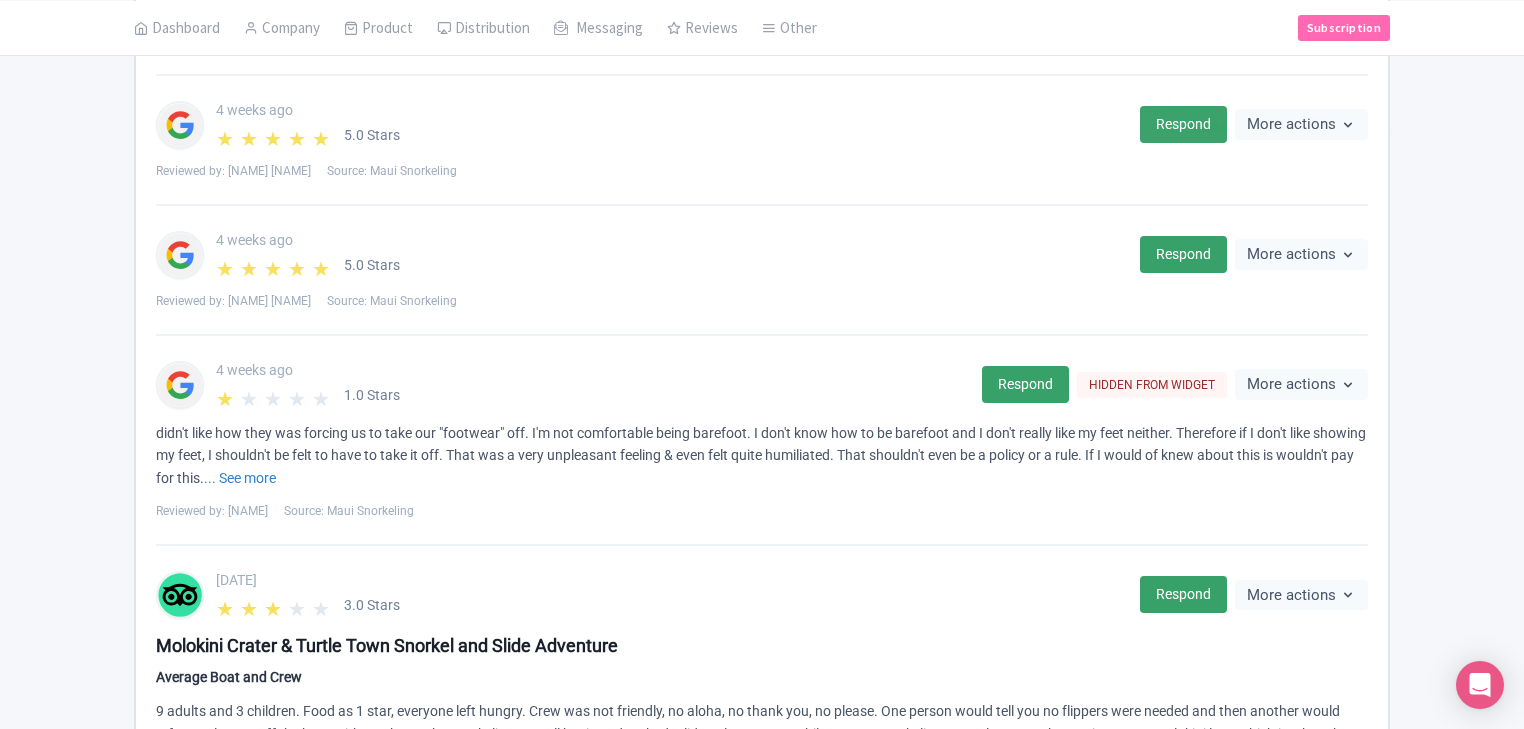 scroll, scrollTop: 1333, scrollLeft: 0, axis: vertical 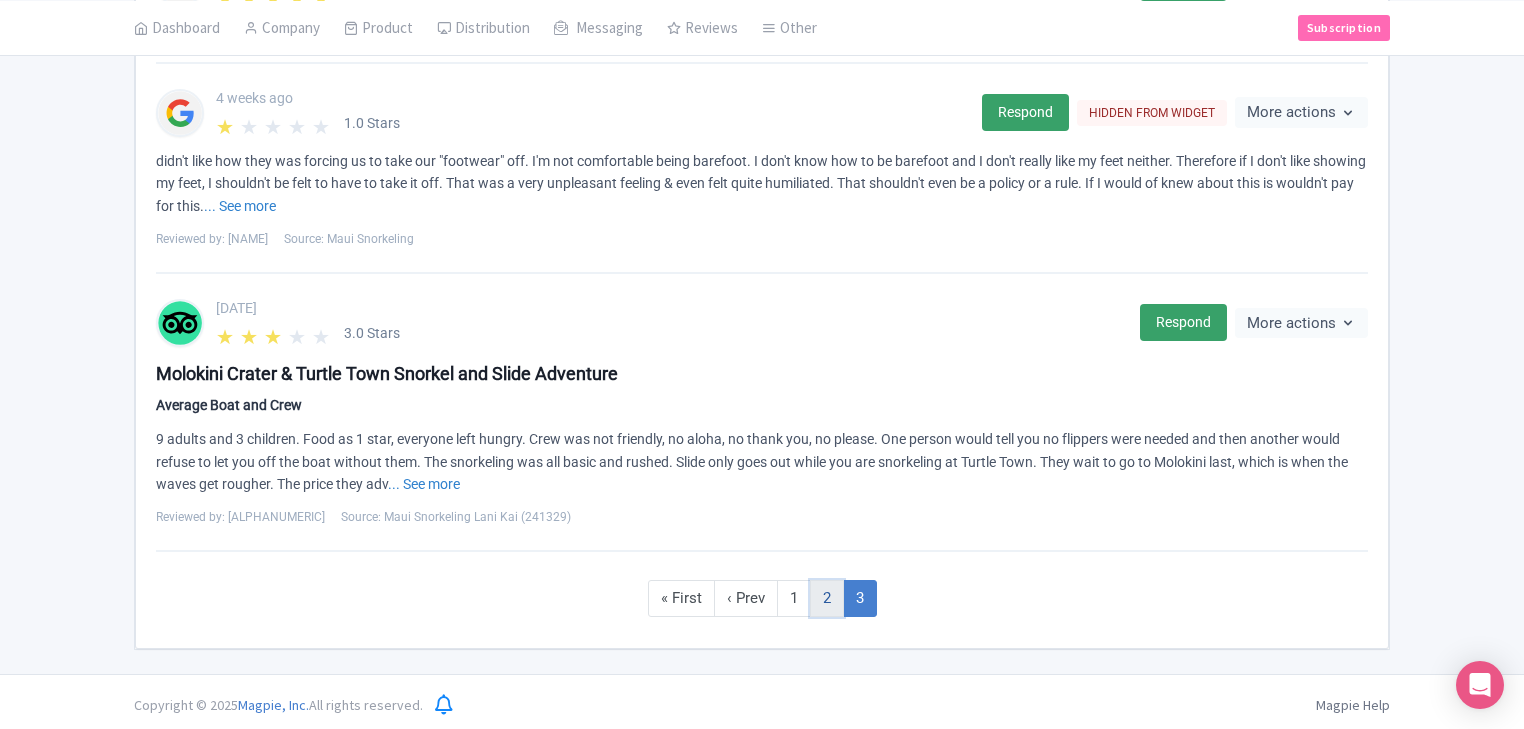 click on "2" at bounding box center (827, 598) 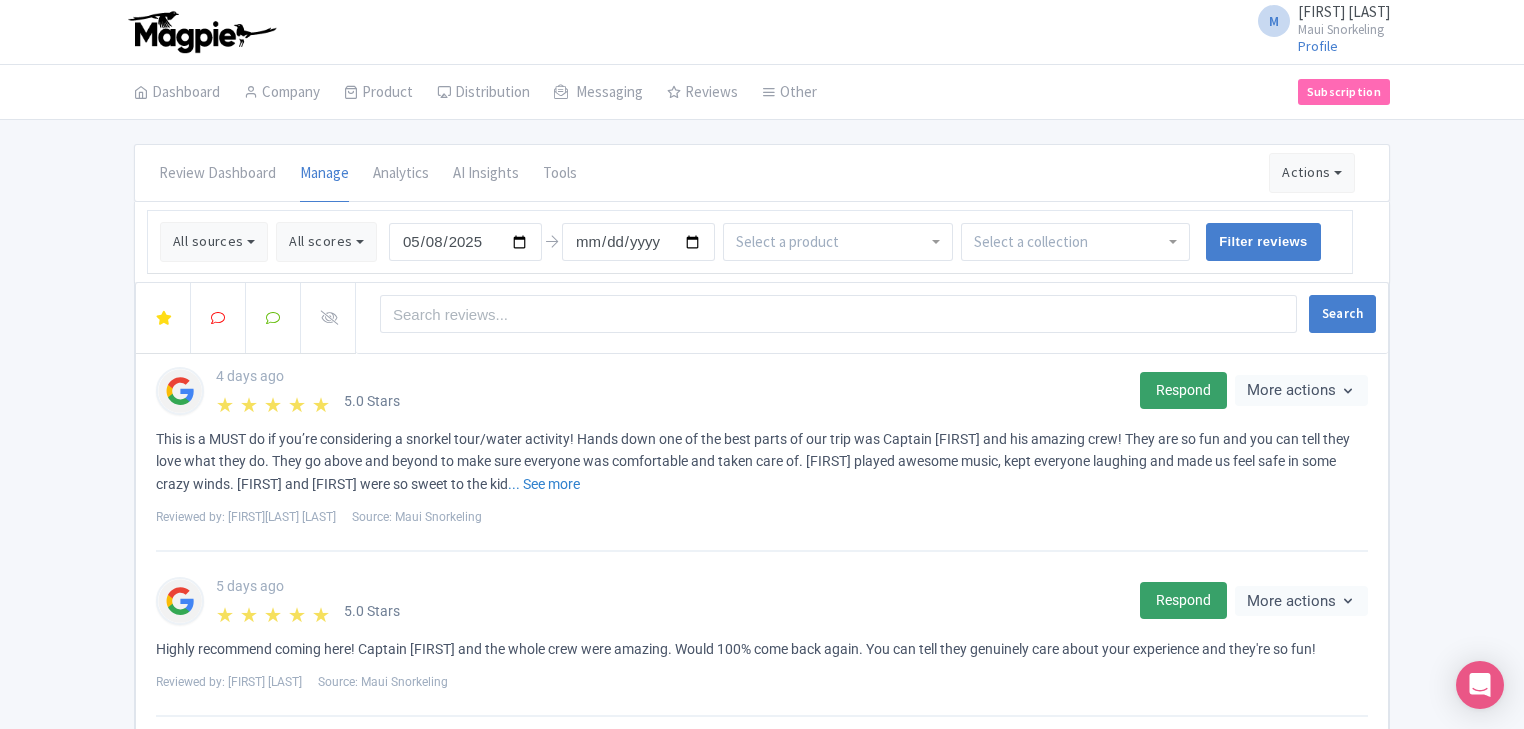 scroll, scrollTop: 352, scrollLeft: 0, axis: vertical 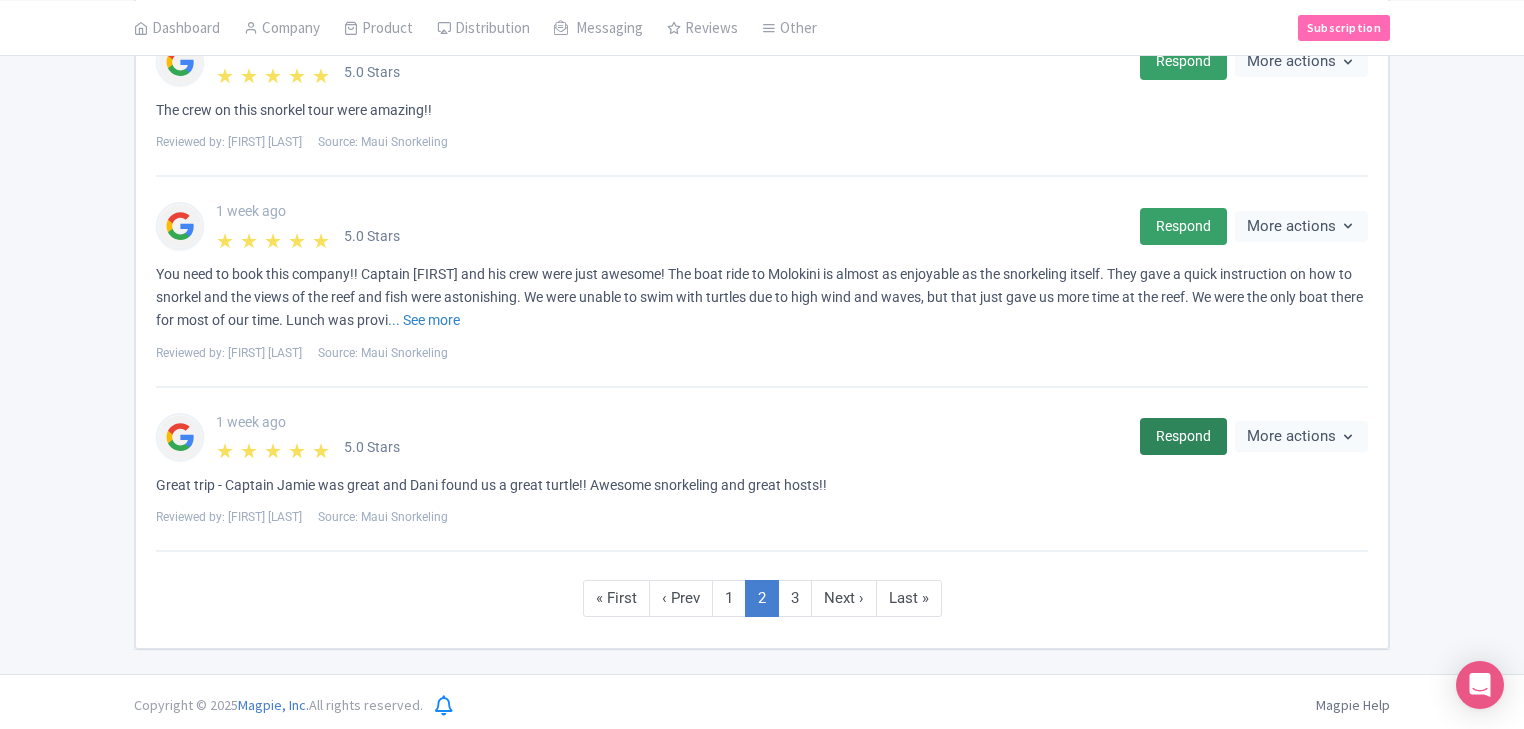 click on "Respond" at bounding box center (1183, 436) 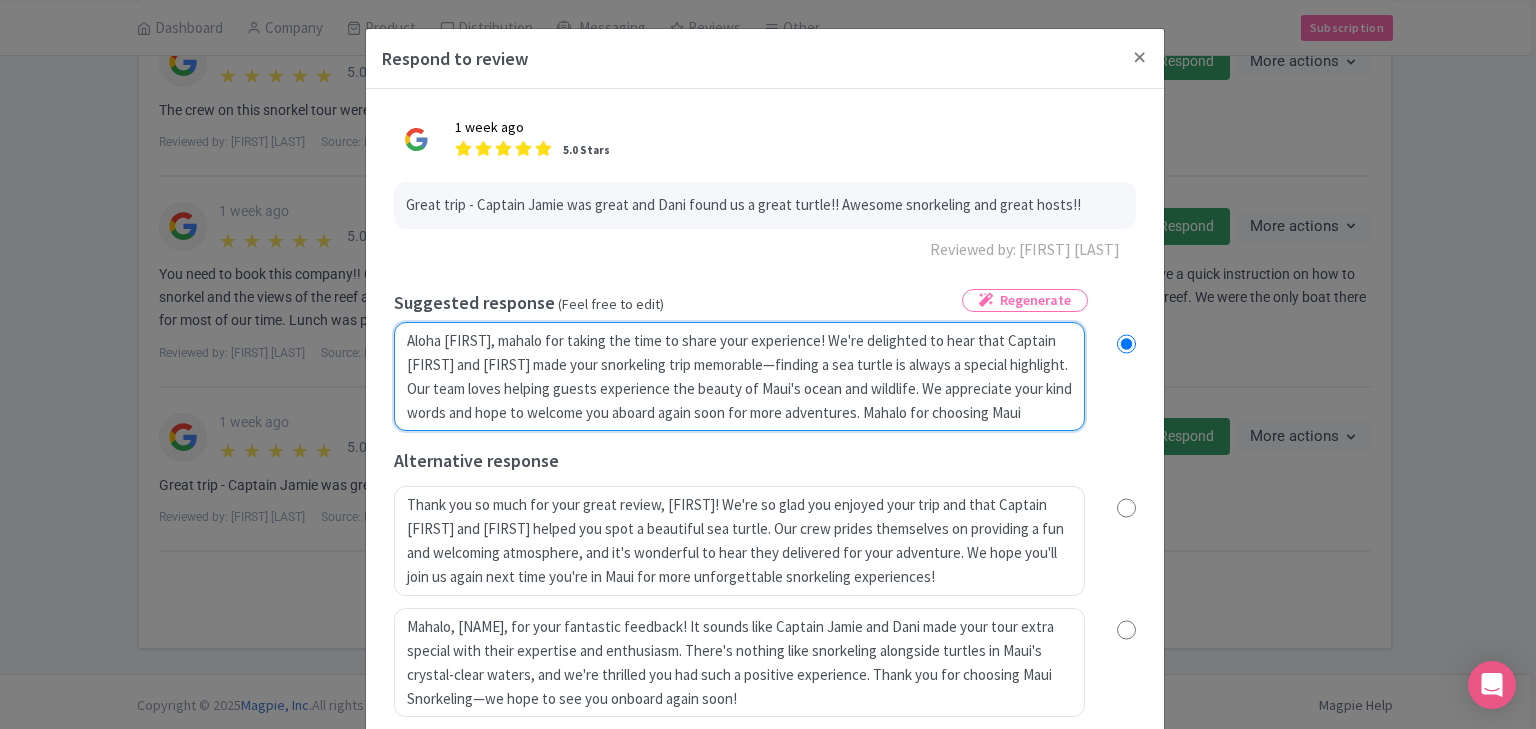 click on "Aloha [FIRST], mahalo for taking the time to share your experience! We're delighted to hear that Captain [FIRST] and [FIRST] made your snorkeling trip memorable—finding a sea turtle is always a special highlight. Our team loves helping guests experience the beauty of Maui's ocean and wildlife. We appreciate your kind words and hope to welcome you aboard again soon for more adventures. Mahalo for choosing Maui Snorkeling!" at bounding box center (739, 377) 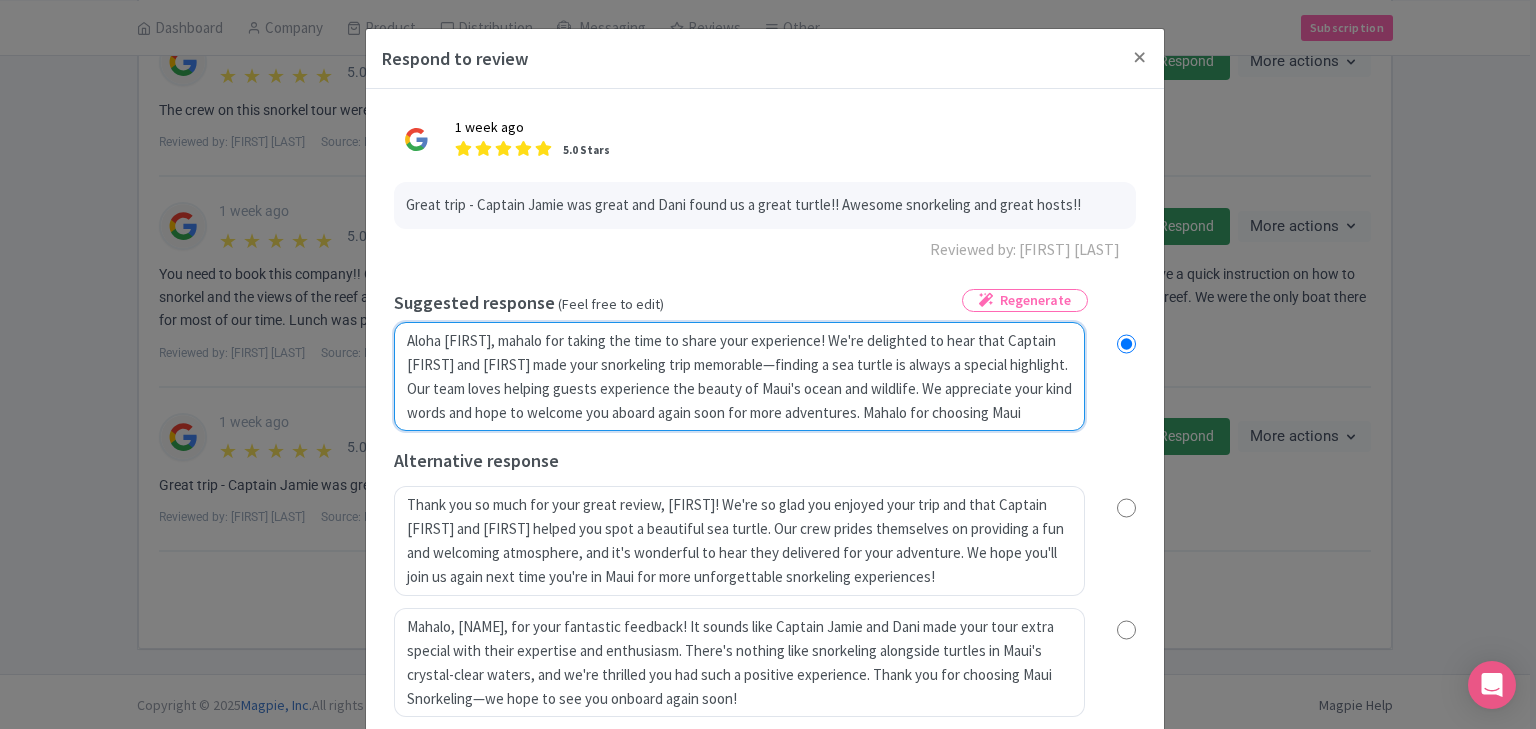 radio on "true" 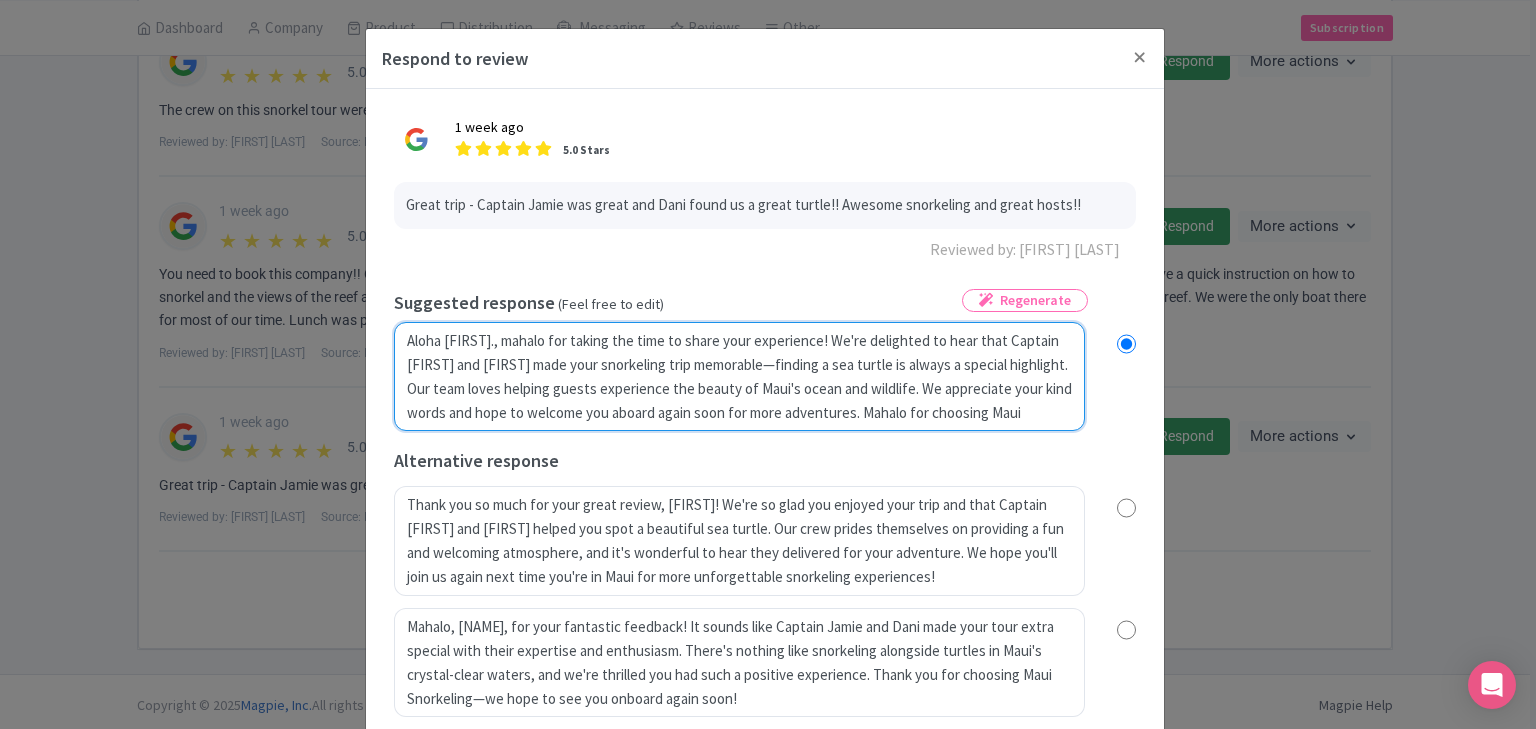 radio on "true" 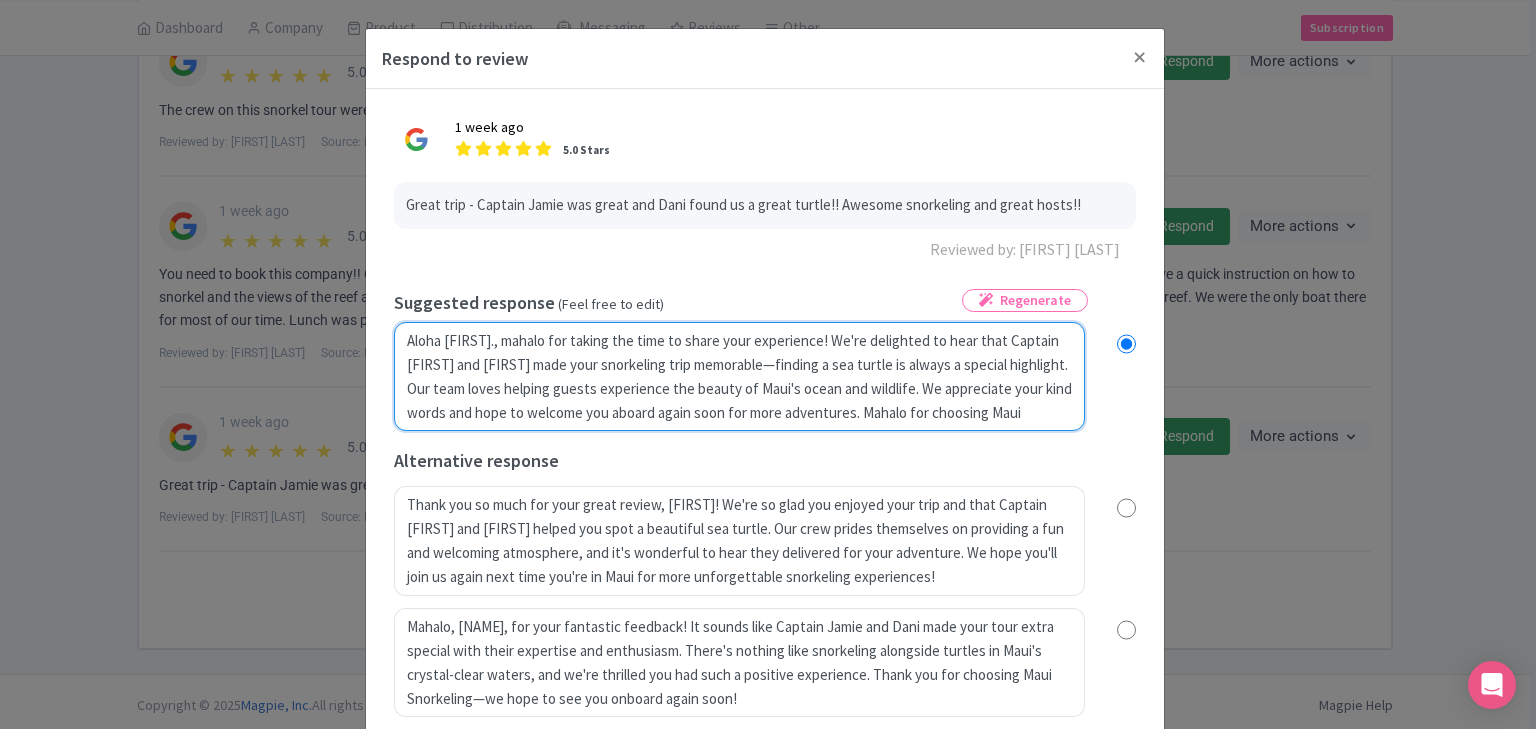 type on "Aloha [FIRST]. , mahalo for taking the time to share your experience! We're delighted to hear that Captain Jamie and Dani made your snorkeling trip memorable—finding a sea turtle is always a special highlight. Our team loves helping guests experience the beauty of Maui's ocean and wildlife. We appreciate your kind words and hope to welcome you aboard again soon for more adventures. Mahalo for choosing Maui Snorkeling!" 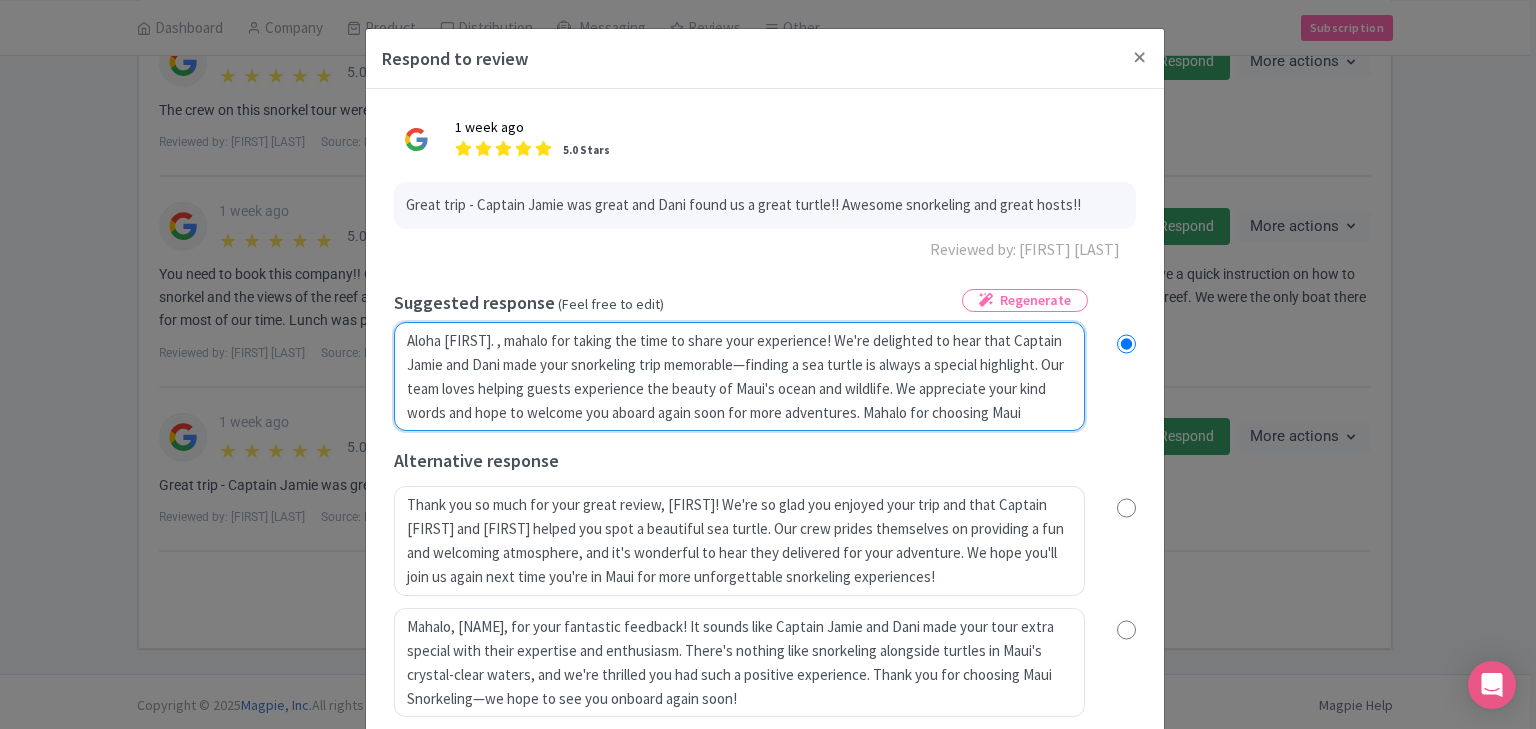 radio on "true" 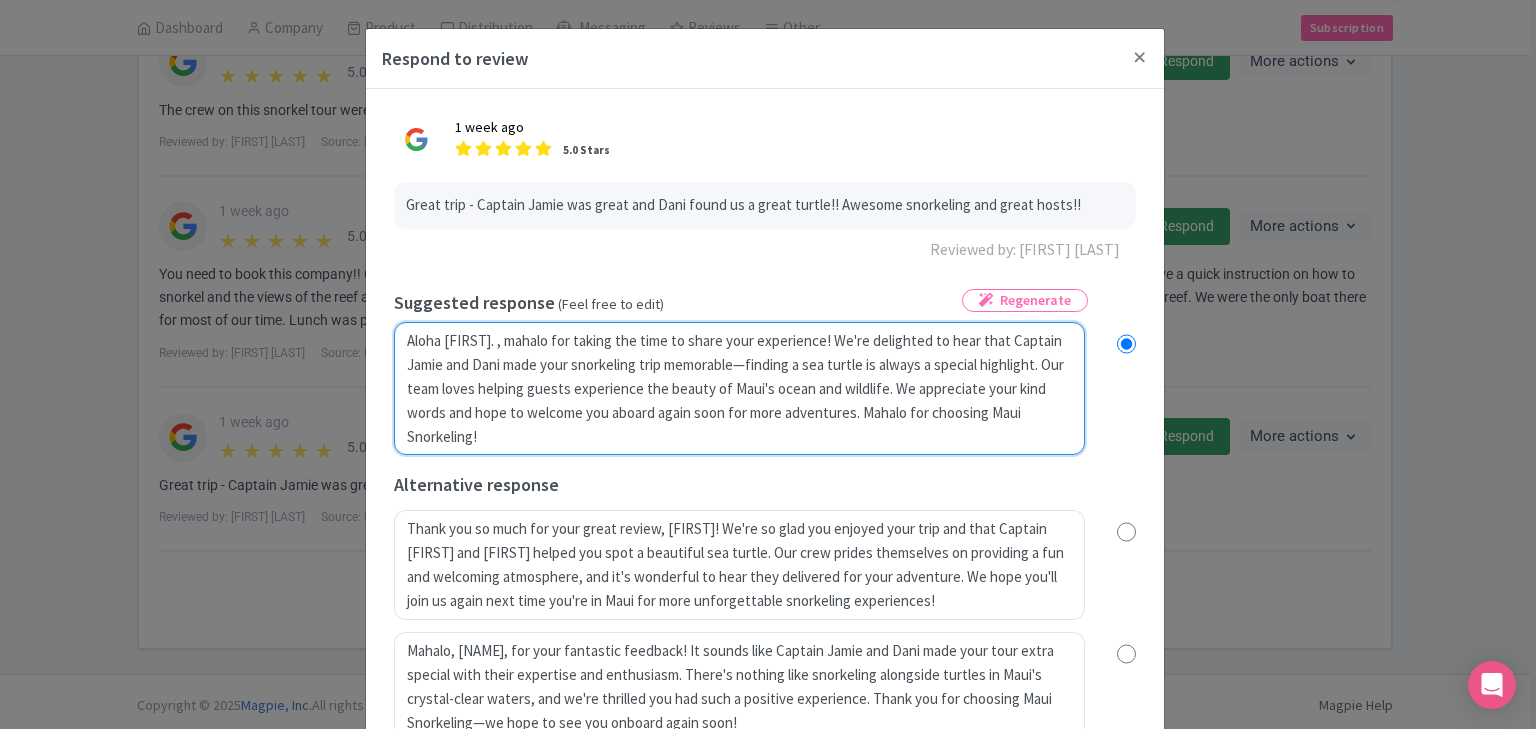 type on "Aloha [FIRST]. w, mahalo for taking the time to share your experience! We're delighted to hear that Captain [FIRST] and [FIRST] made your snorkeling trip memorable—finding a sea turtle is always a special highlight. Our team loves helping guests experience the beauty of Maui's ocean and wildlife. We appreciate your kind words and hope to welcome you aboard again soon for more adventures. Mahalo for choosing Maui Snorkeling!" 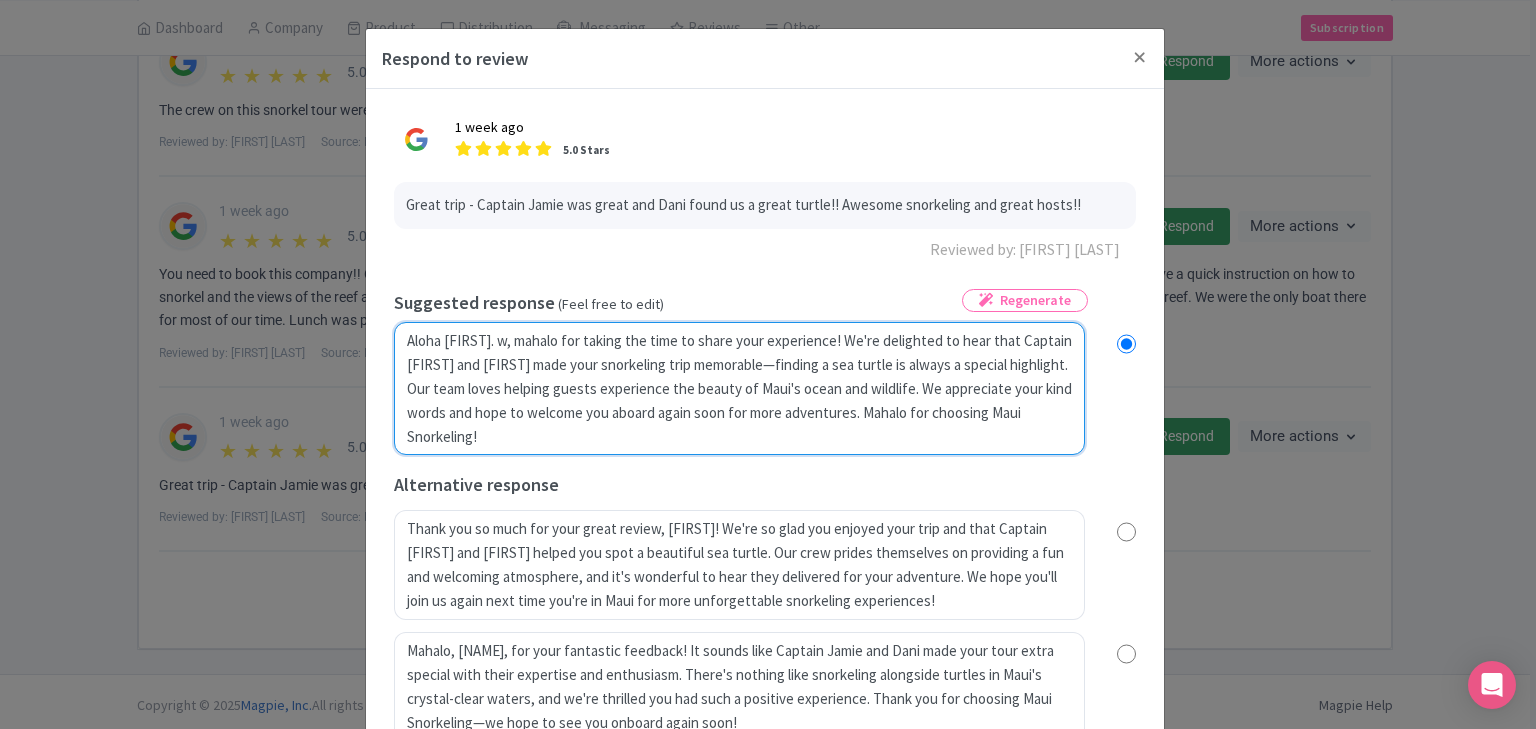 radio on "true" 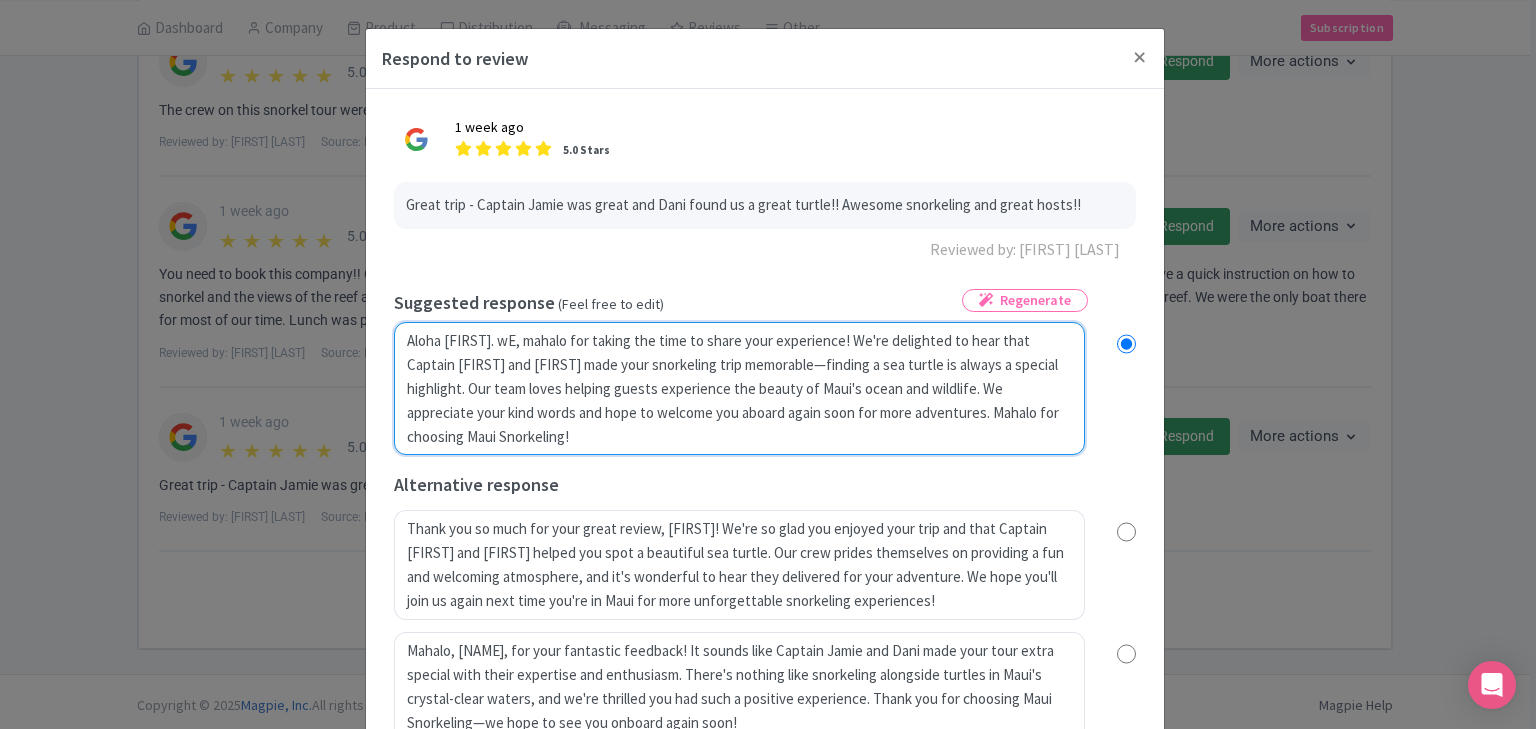 radio on "true" 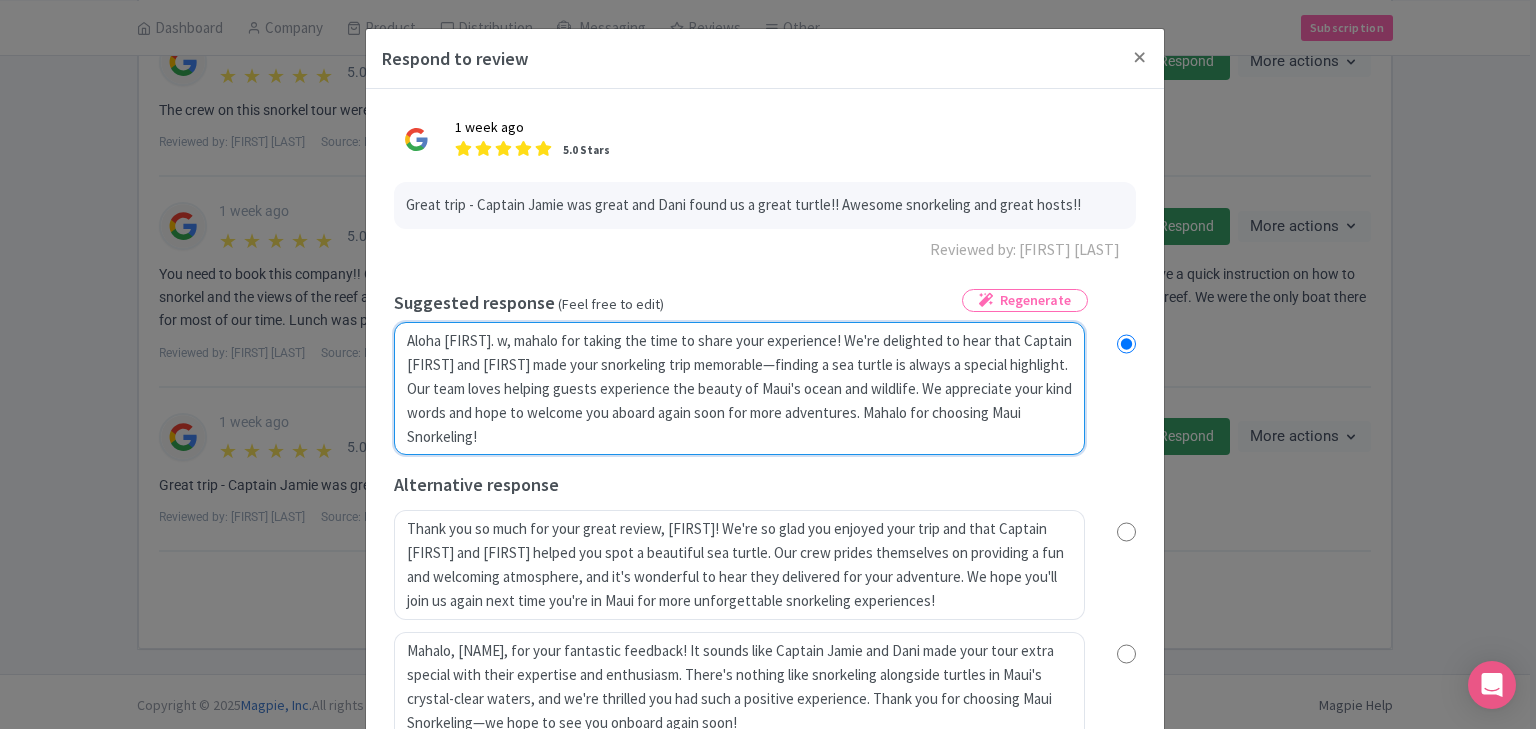 radio on "true" 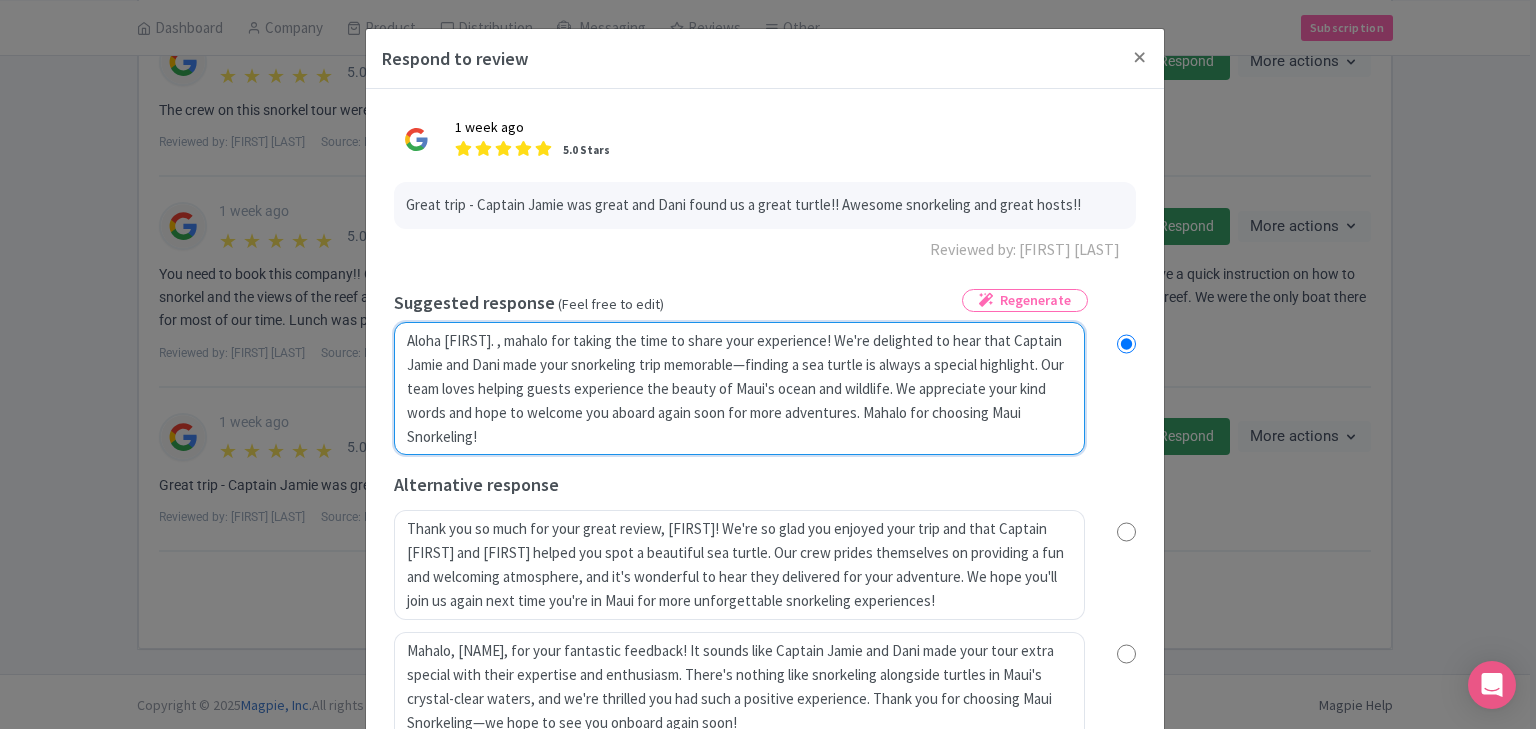 radio on "true" 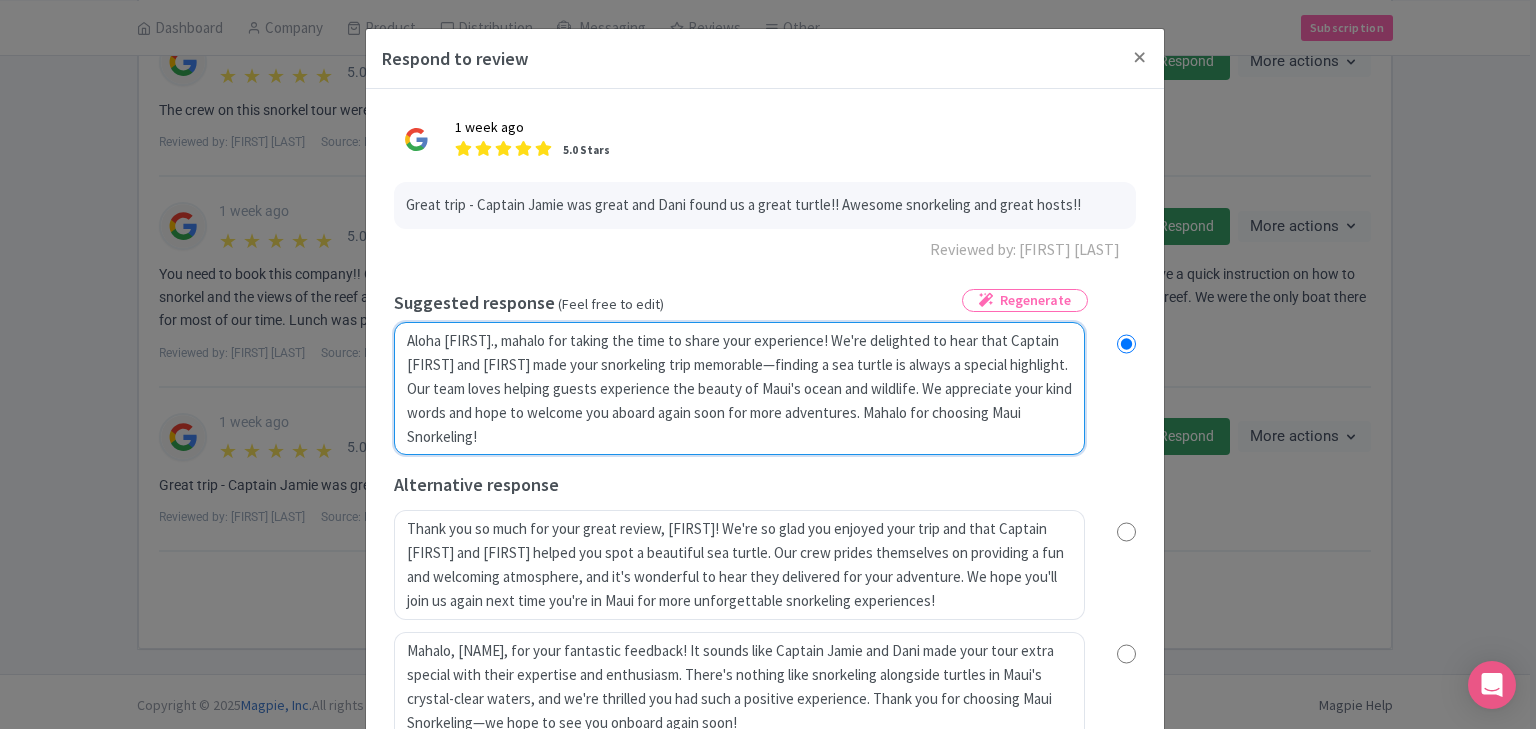 radio on "true" 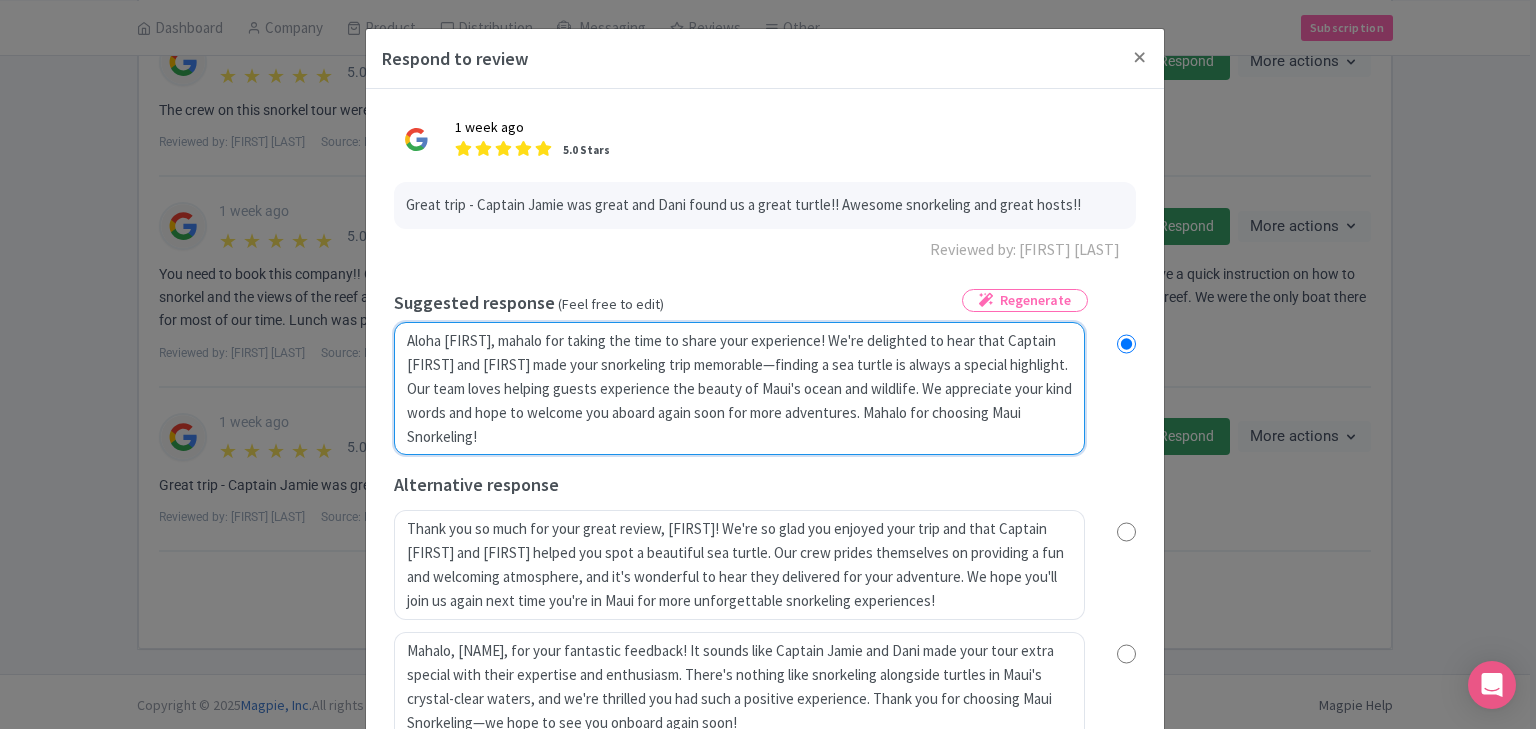 radio on "true" 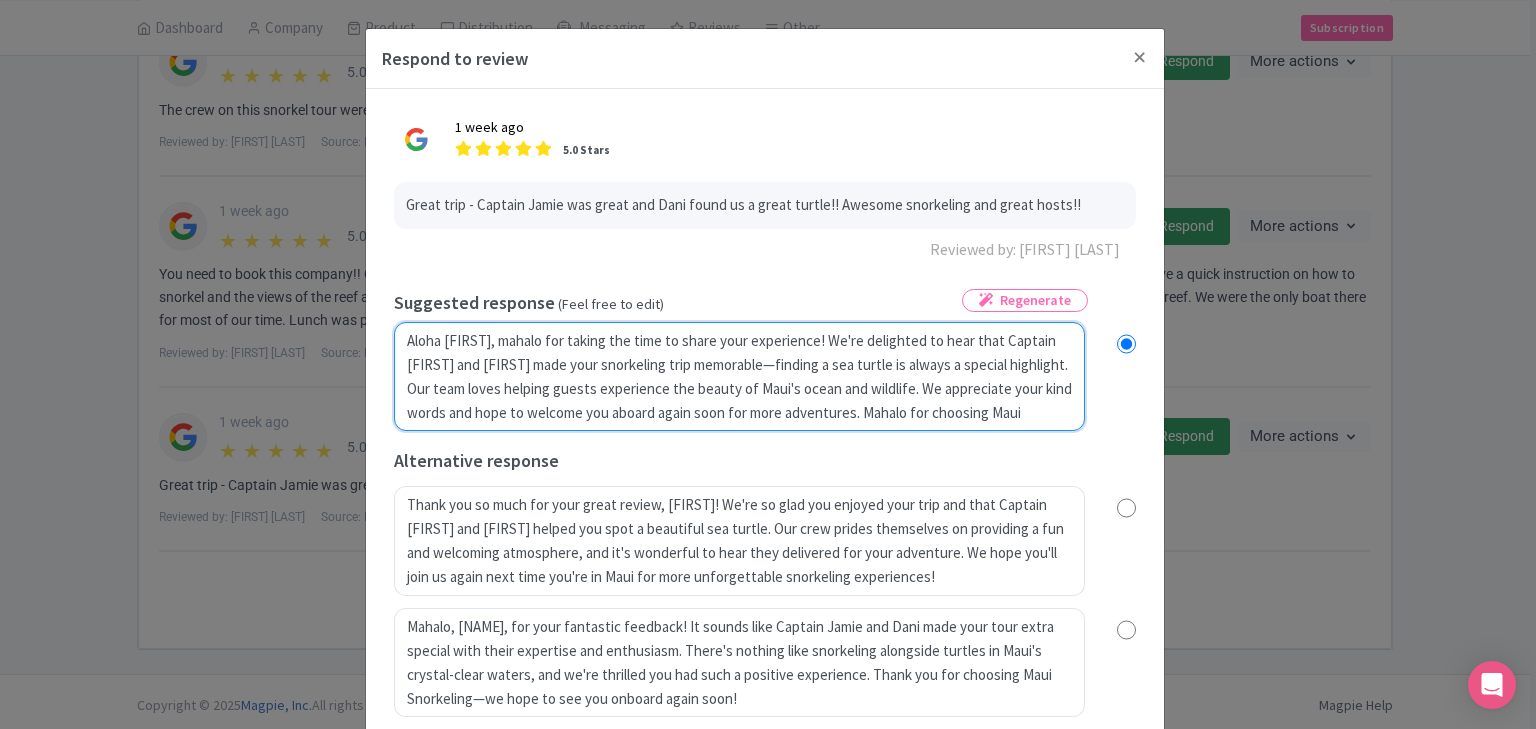 type on "Aloha [FIRST]., mahalo for taking the time to share your experience! We're delighted to hear that Captain [FIRST] and [FIRST] made your snorkeling trip memorable—finding a sea turtle is always a special highlight. Our team loves helping guests experience the beauty of Maui's ocean and wildlife. We appreciate your kind words and hope to welcome you aboard again soon for more adventures. Mahalo for choosing Maui Snorkeling!" 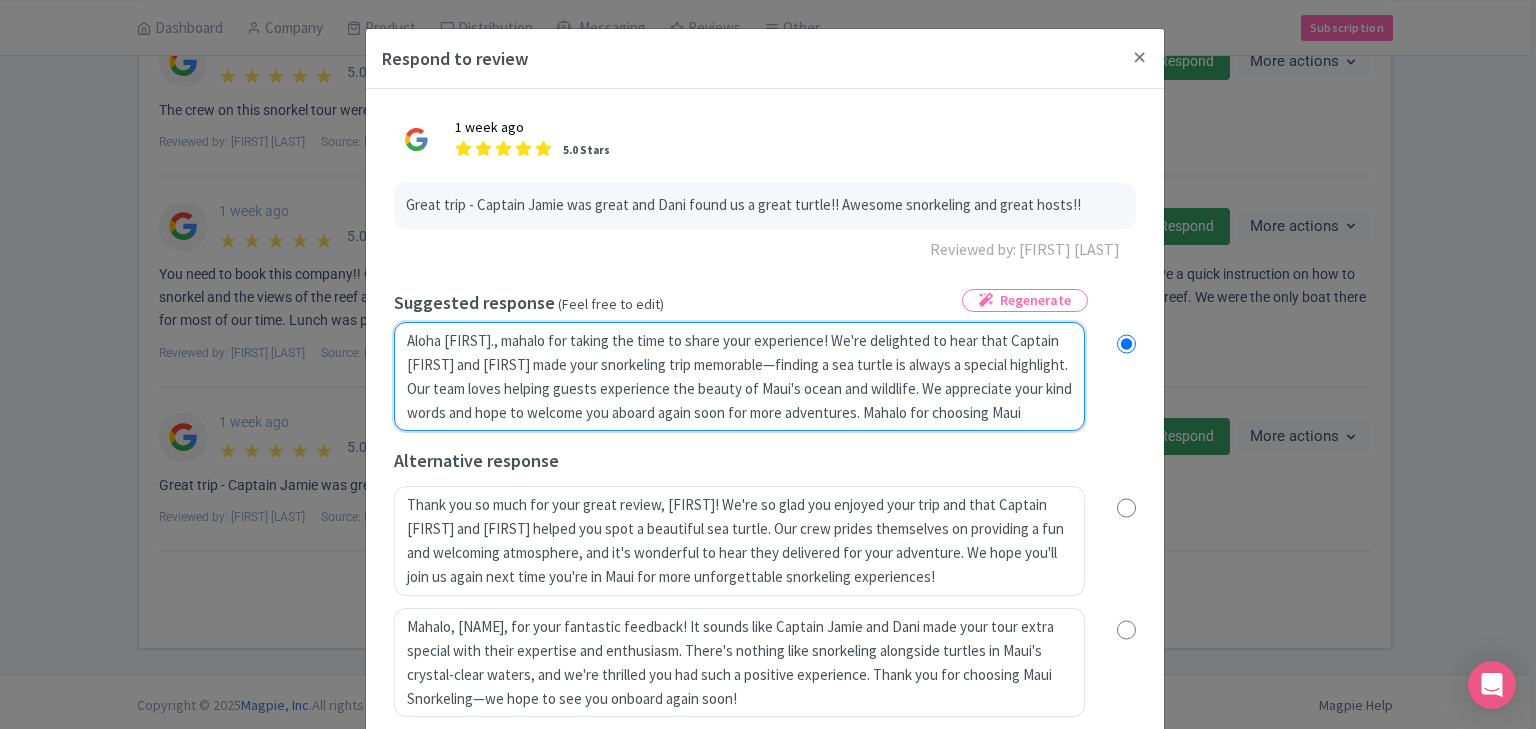radio on "true" 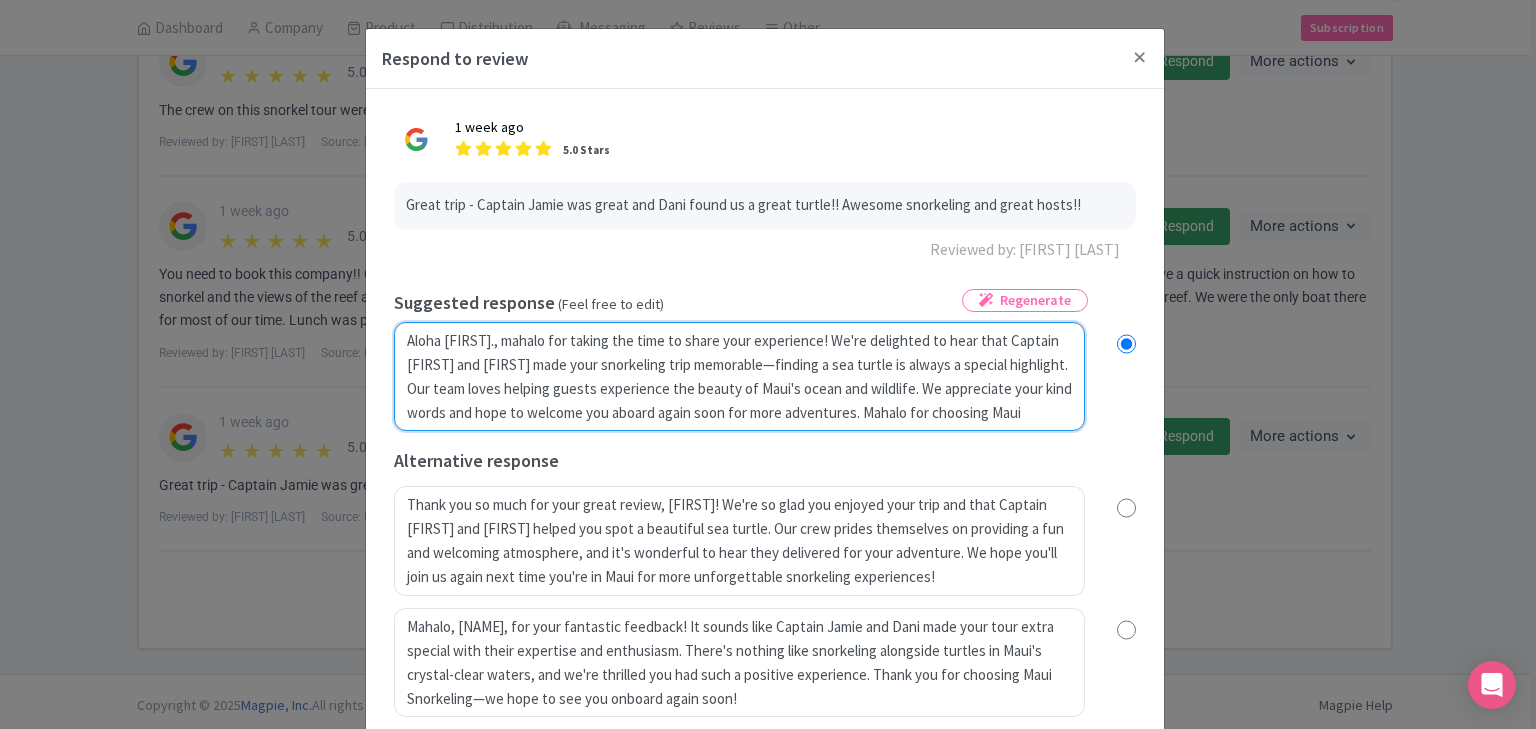 type on "Aloha [FIRST]. , mahalo for taking the time to share your experience! We're delighted to hear that Captain Jamie and Dani made your snorkeling trip memorable—finding a sea turtle is always a special highlight. Our team loves helping guests experience the beauty of Maui's ocean and wildlife. We appreciate your kind words and hope to welcome you aboard again soon for more adventures. Mahalo for choosing Maui Snorkeling!" 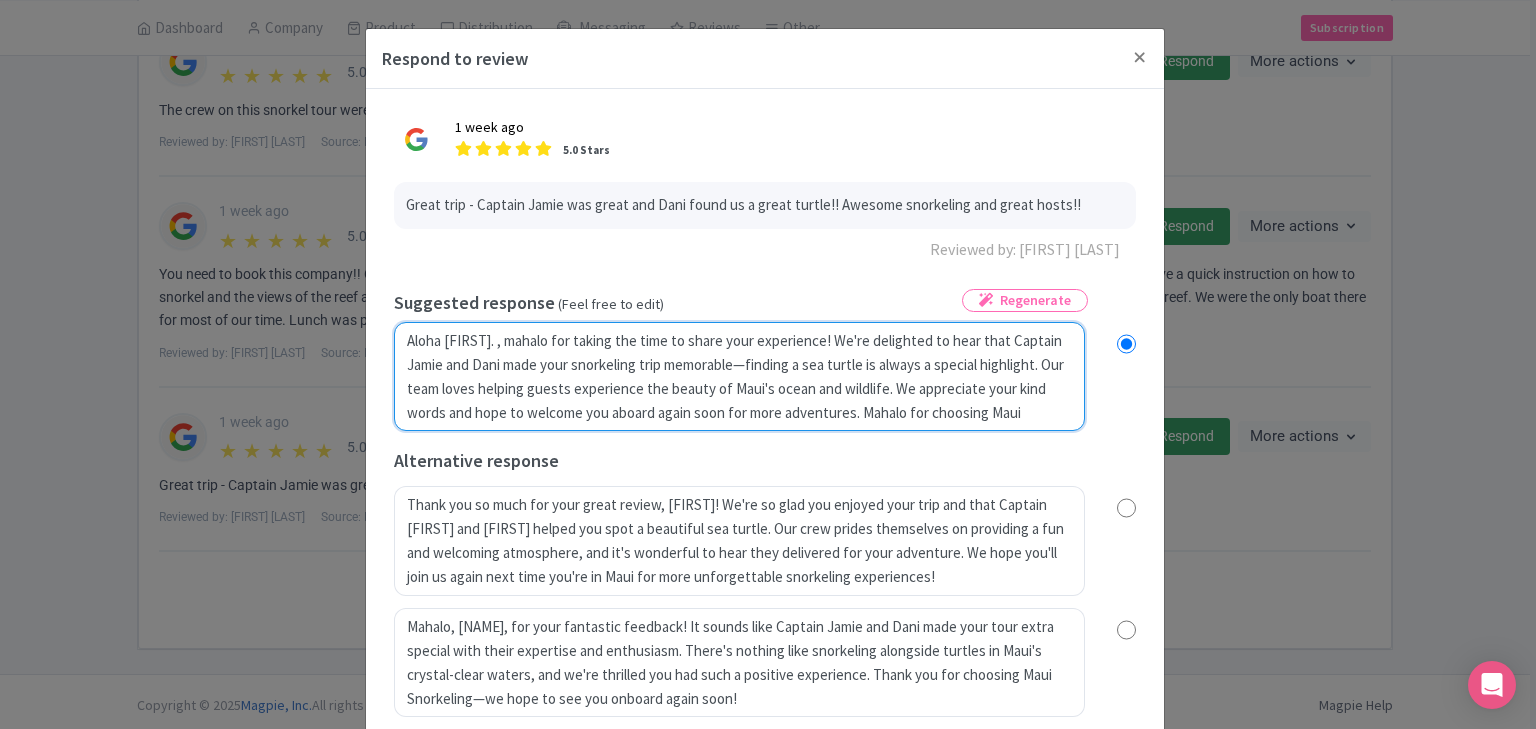 radio on "true" 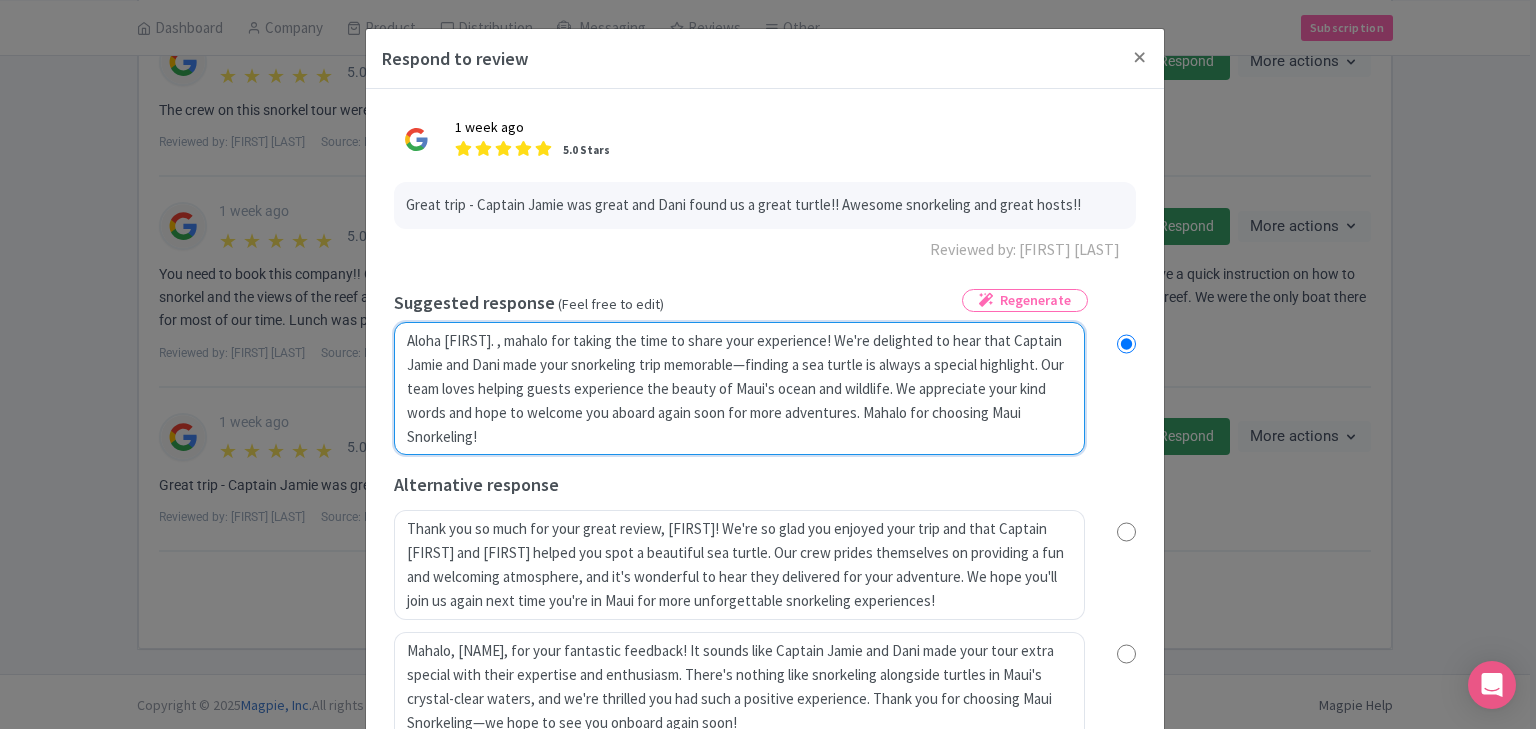 type on "Aloha [FIRST].  , mahalo for taking the time to share your experience! We're delighted to hear that Captain [FIRST] and [FIRST] made your snorkeling trip memorable—finding a sea turtle is always a special highlight. Our team loves helping guests experience the beauty of Maui's ocean and wildlife. We appreciate your kind words and hope to welcome you aboard again soon for more adventures. Mahalo for choosing Maui Snorkeling!" 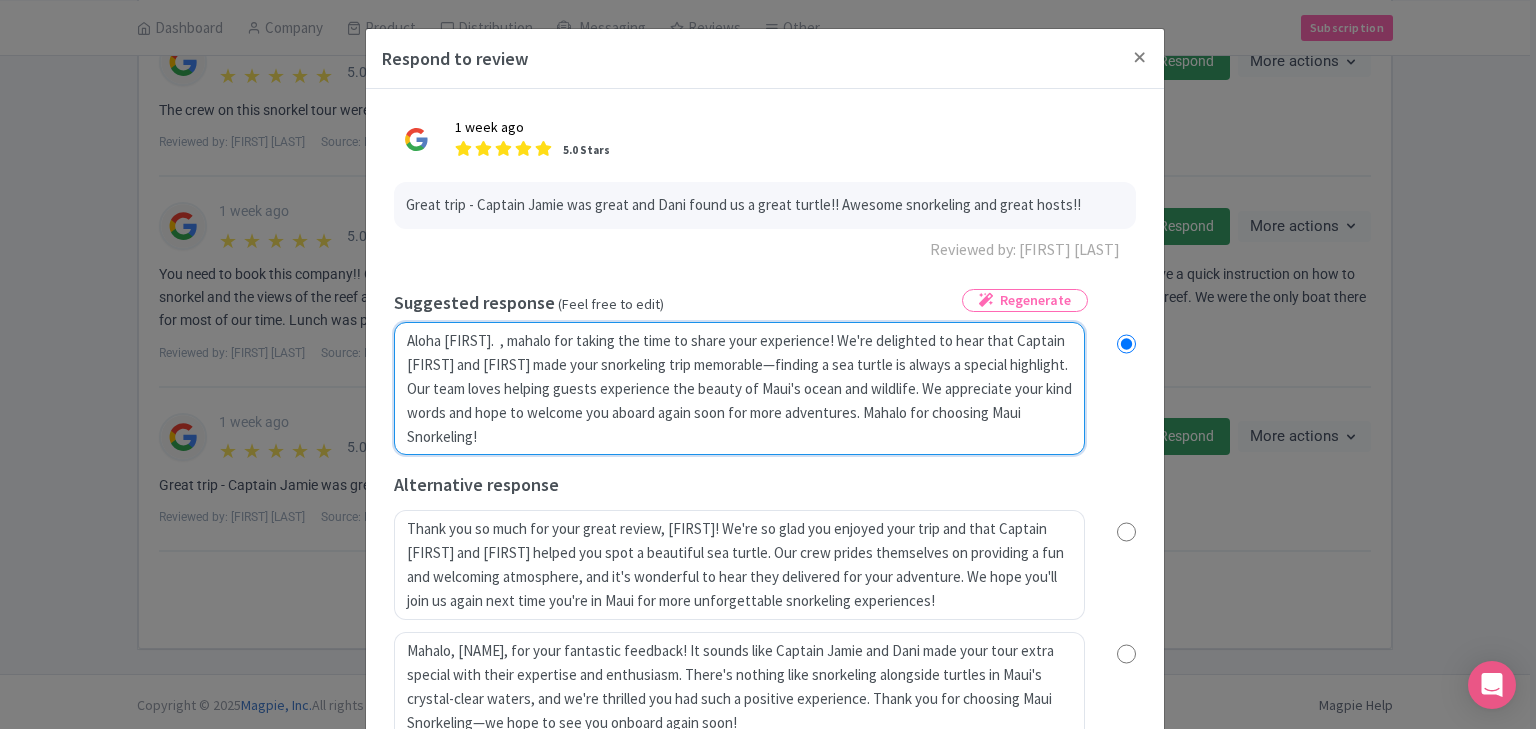 radio on "true" 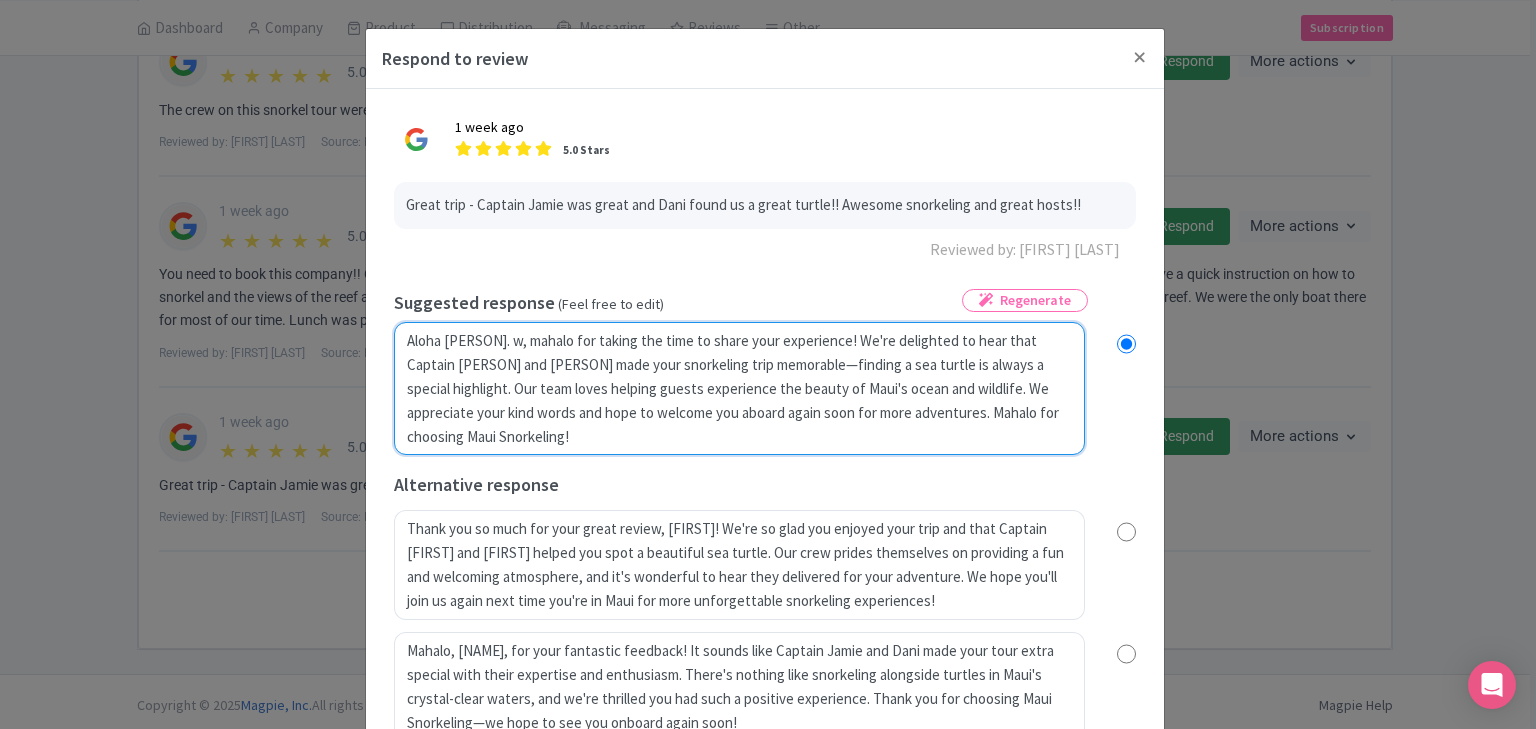 radio on "true" 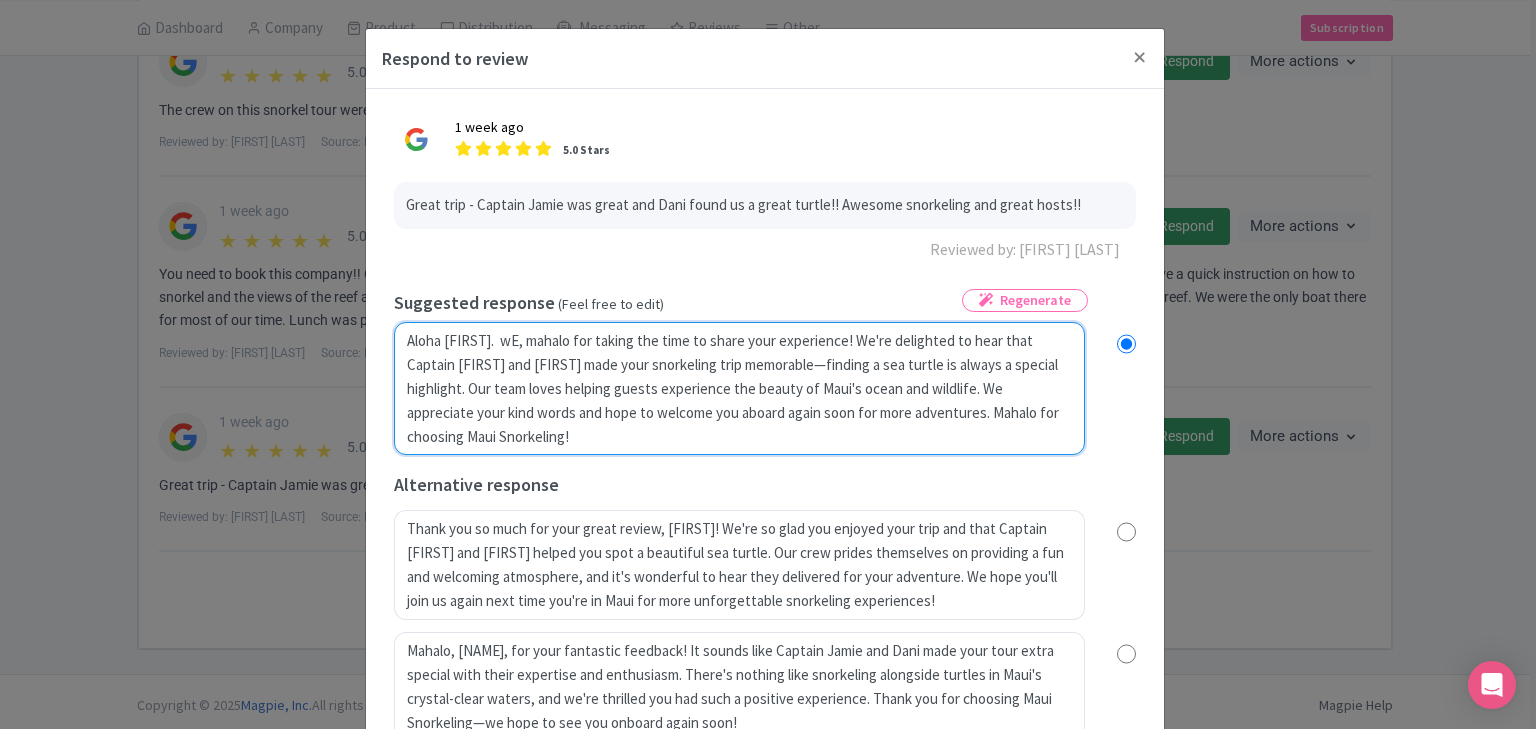 radio on "true" 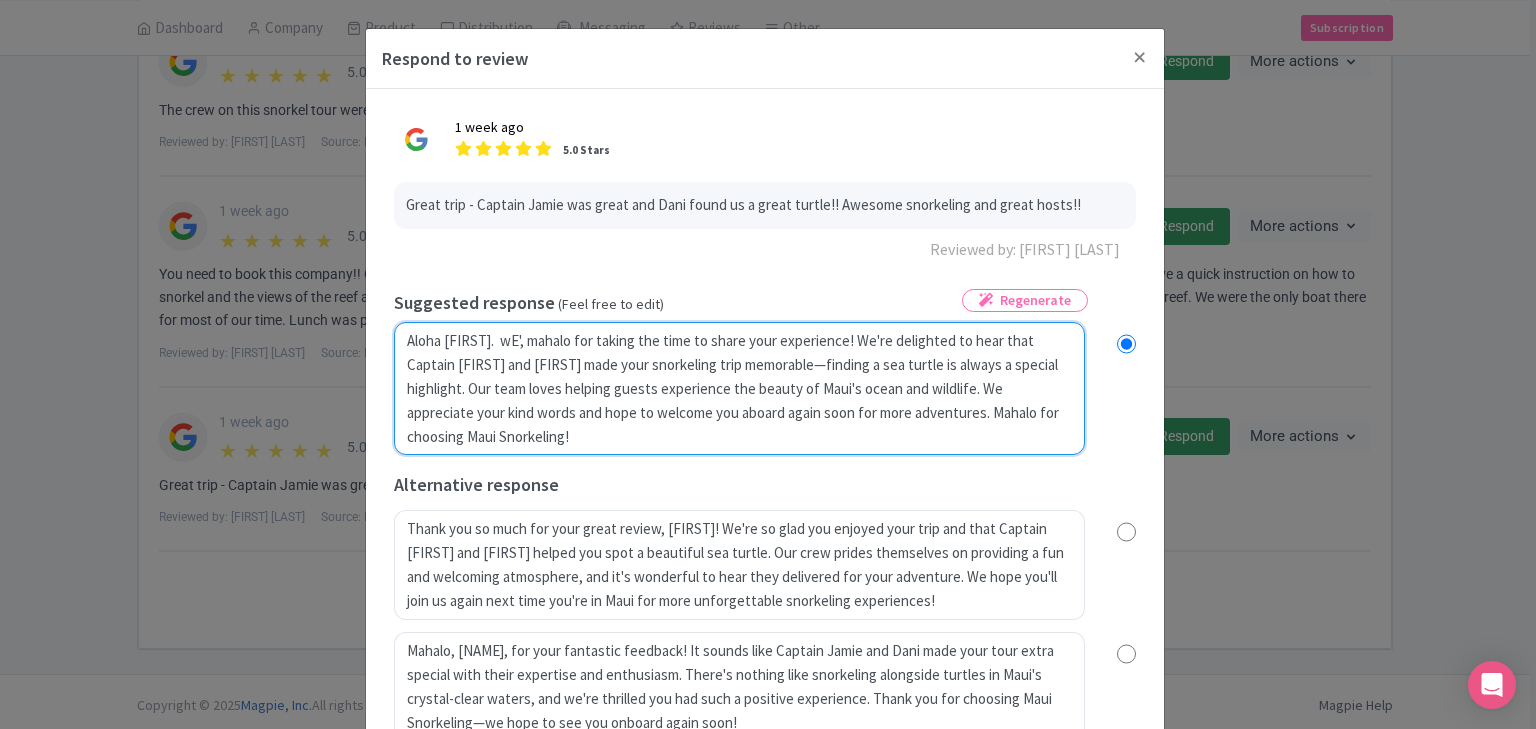 radio on "true" 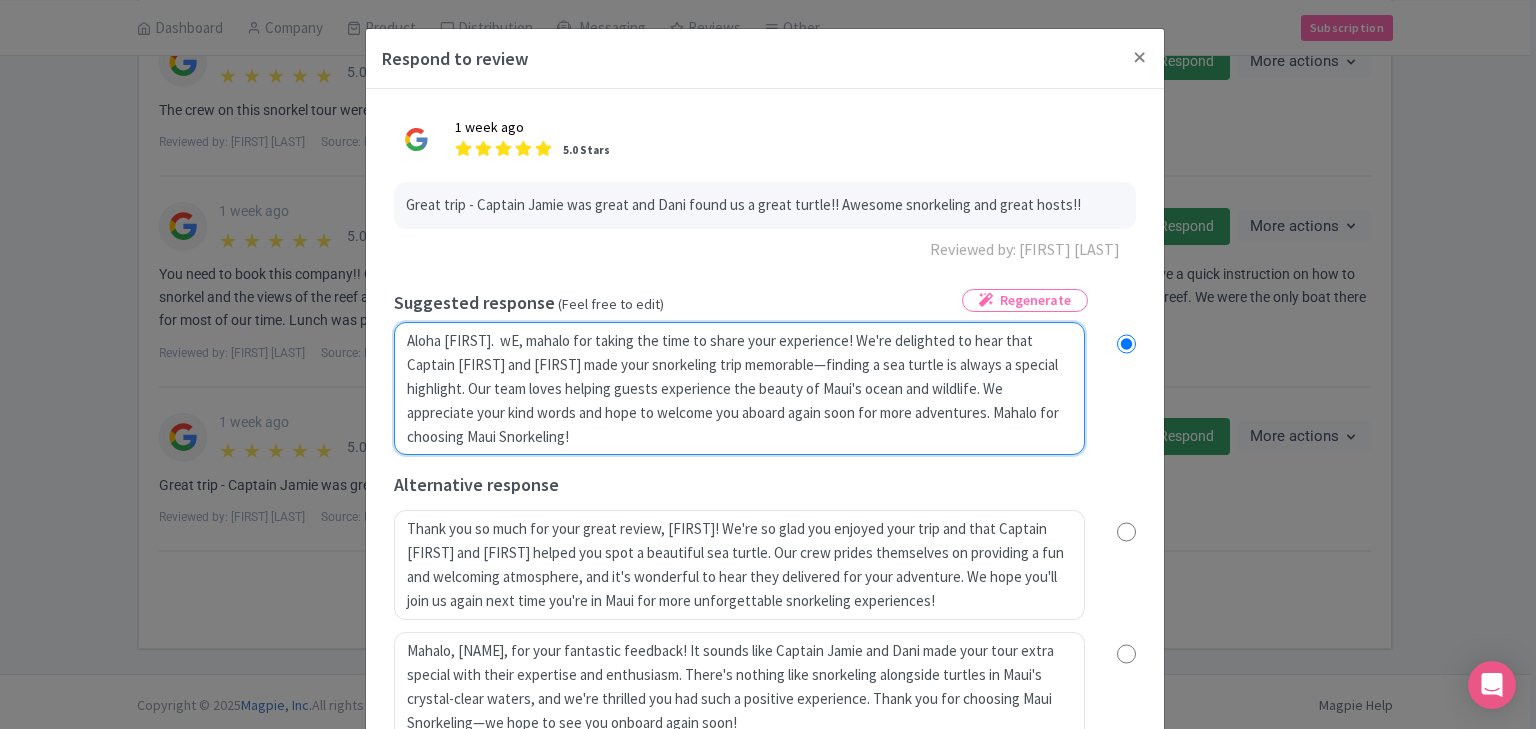 radio on "true" 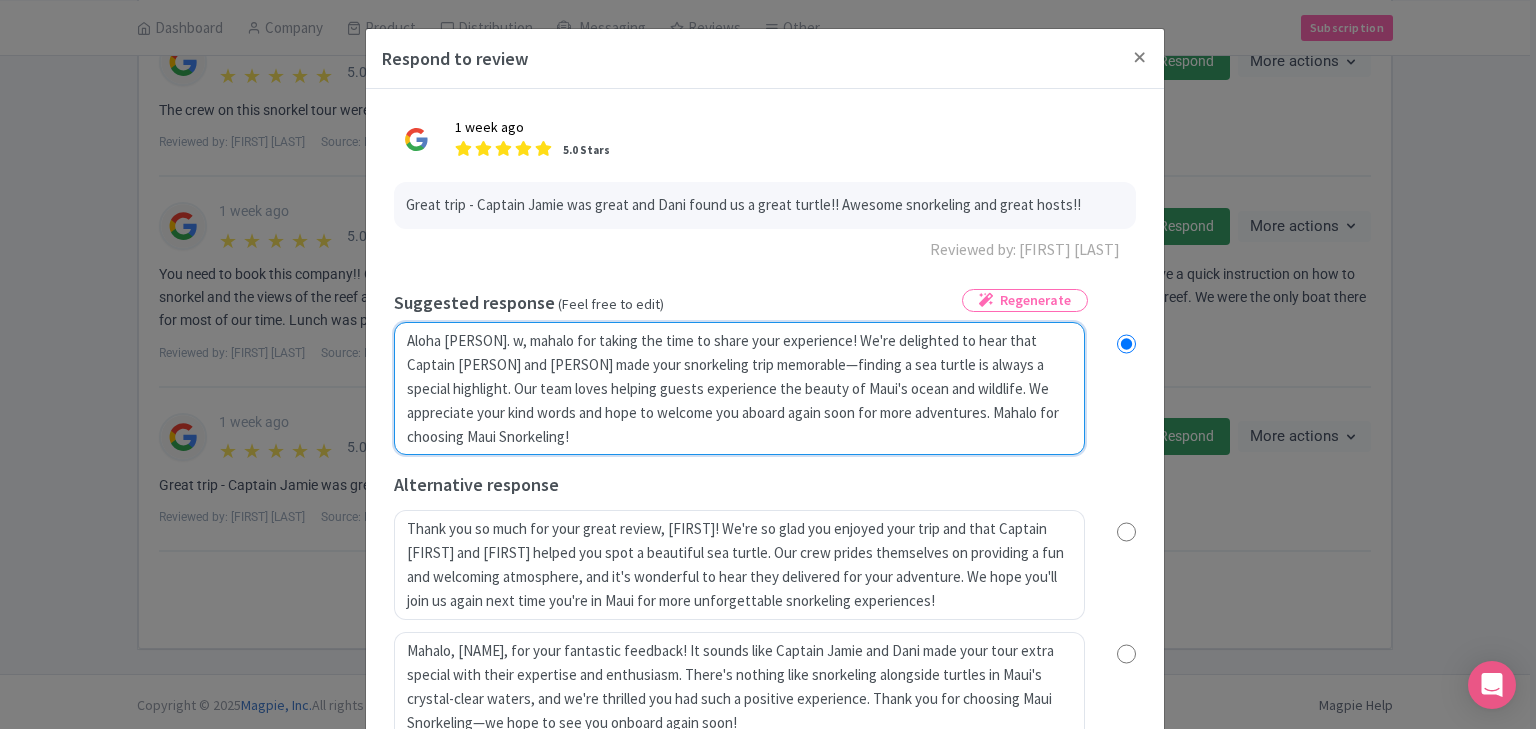 radio on "true" 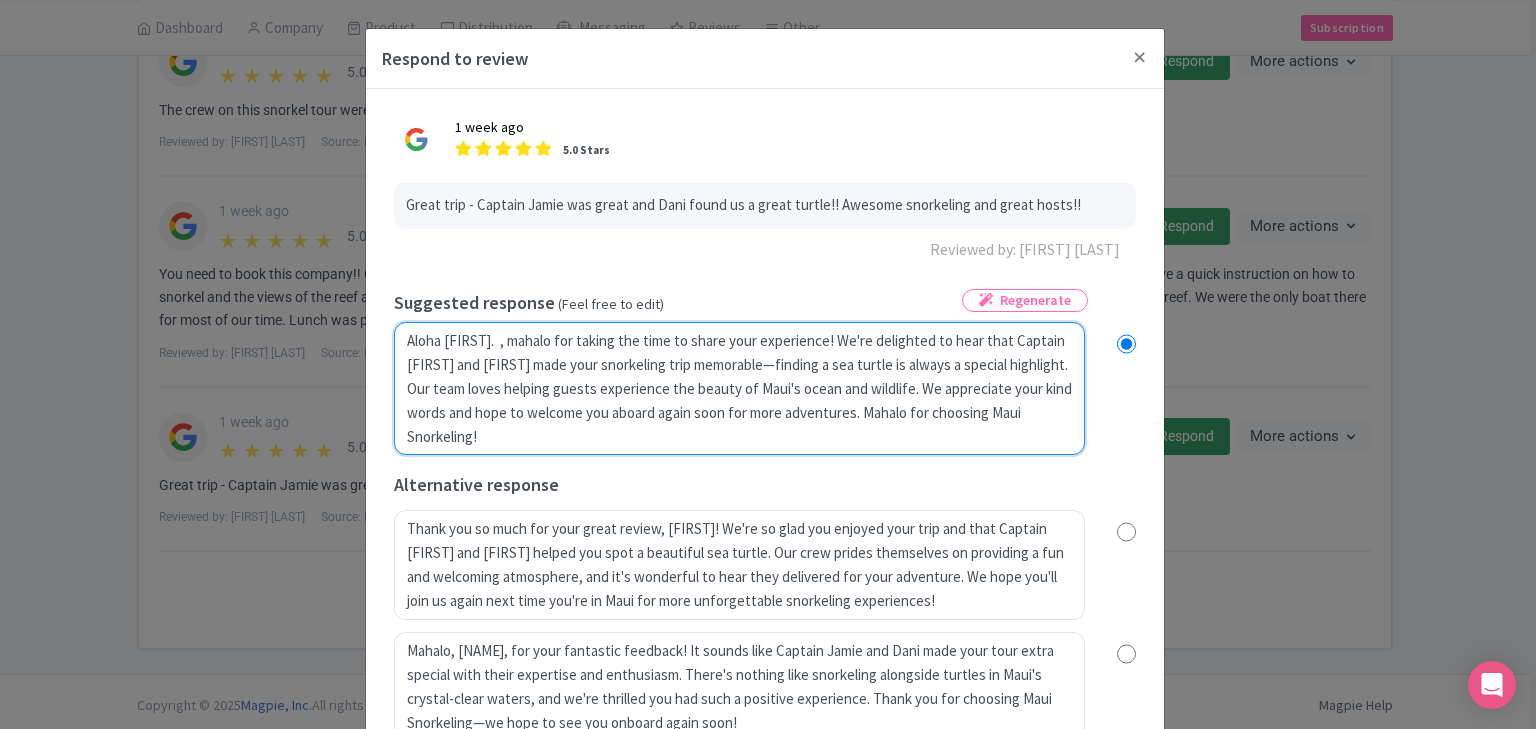 radio on "true" 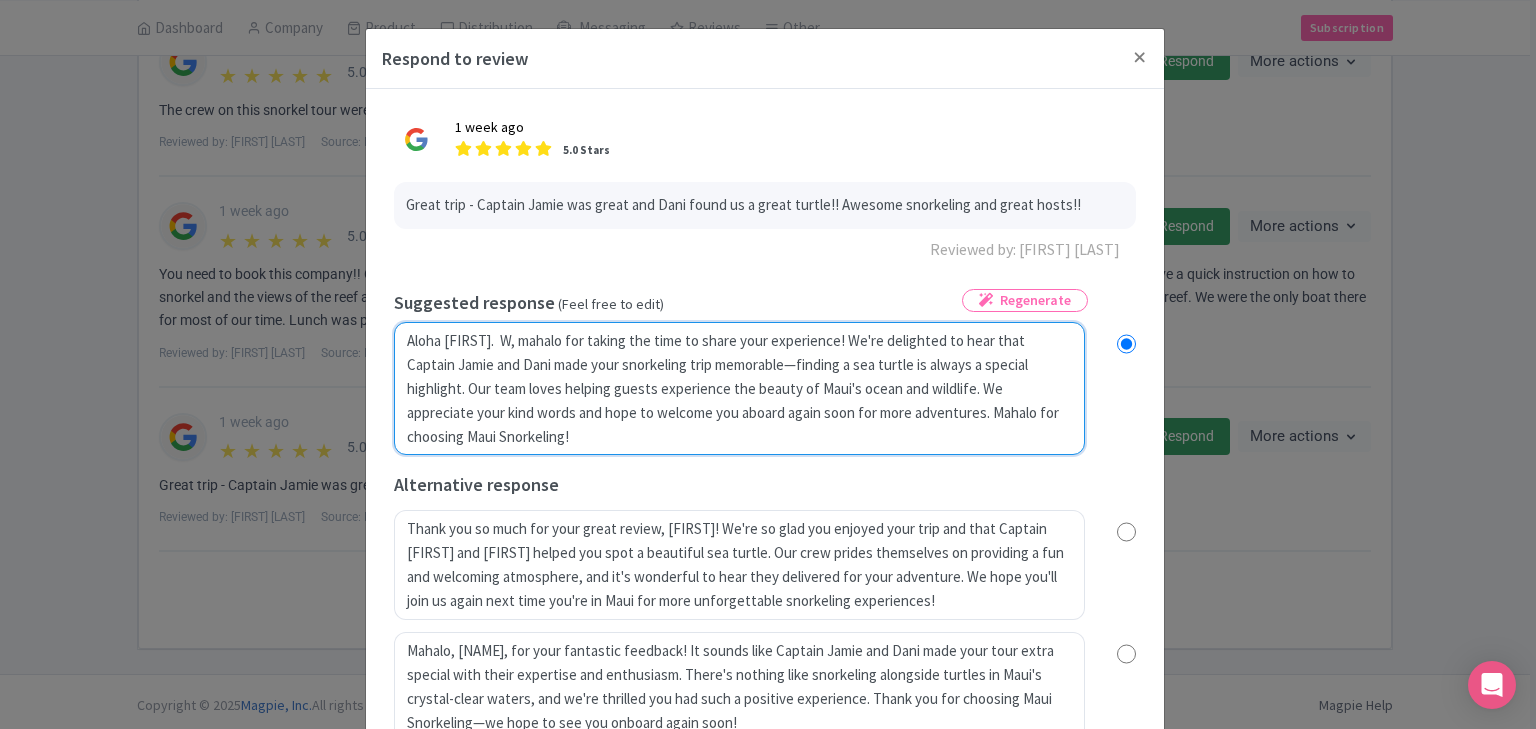 radio on "true" 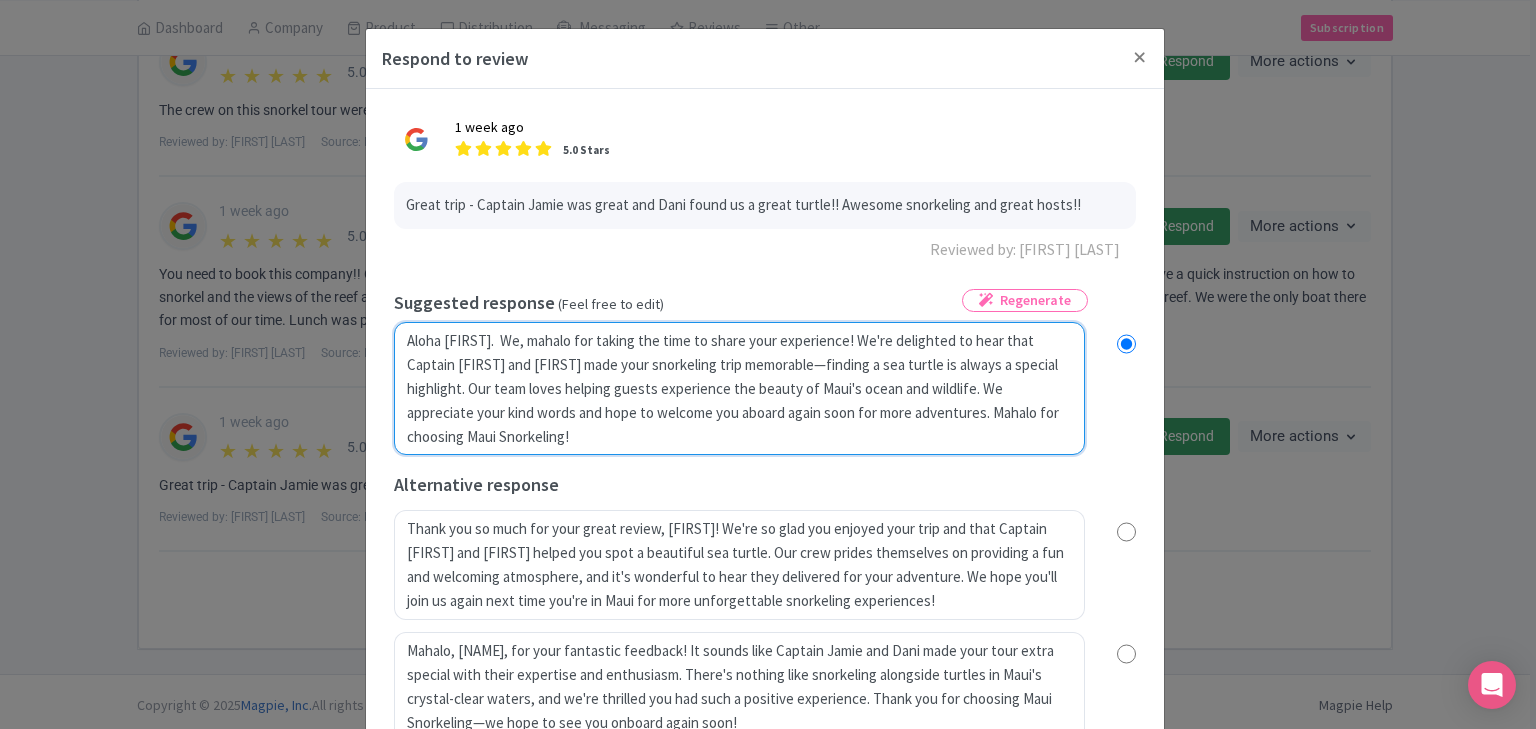 radio on "true" 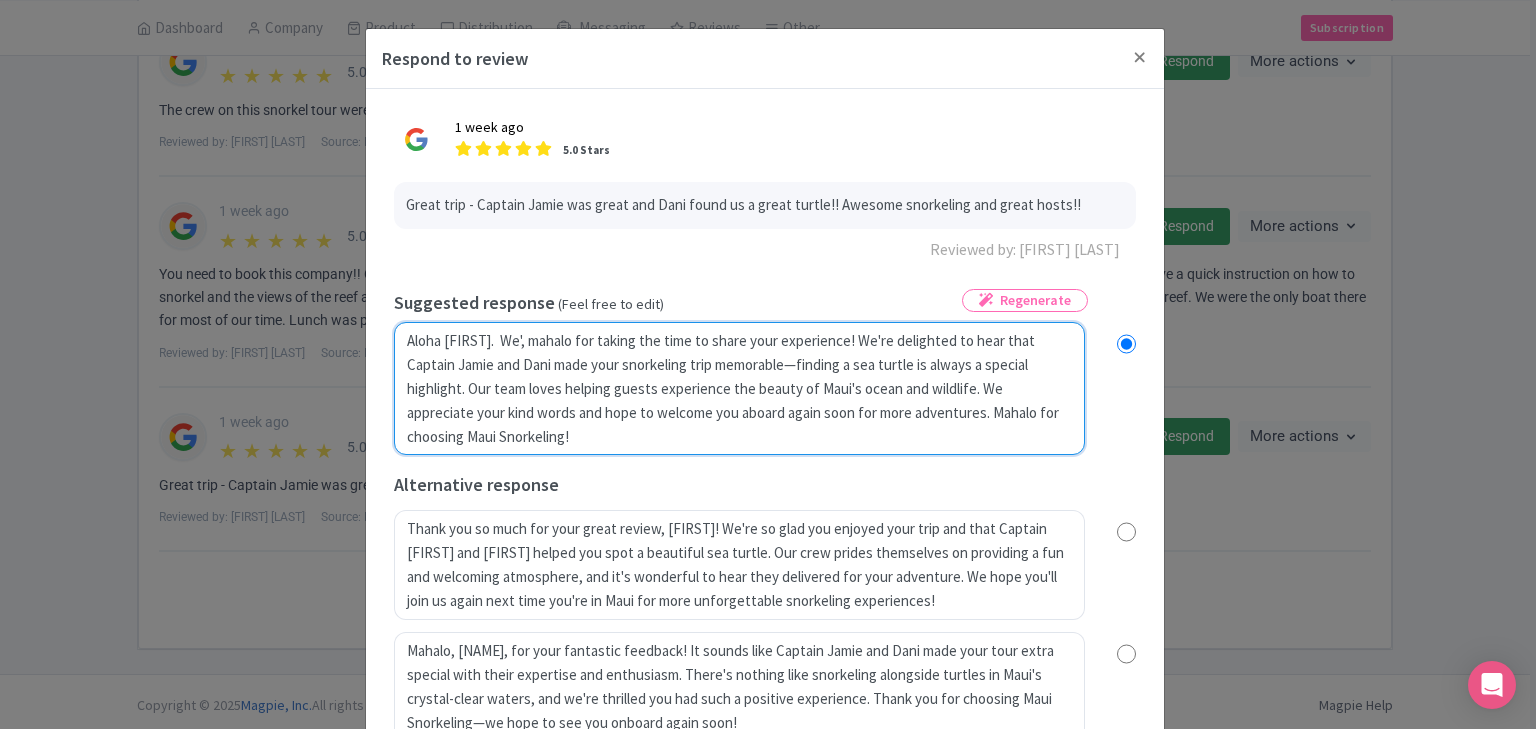 radio on "true" 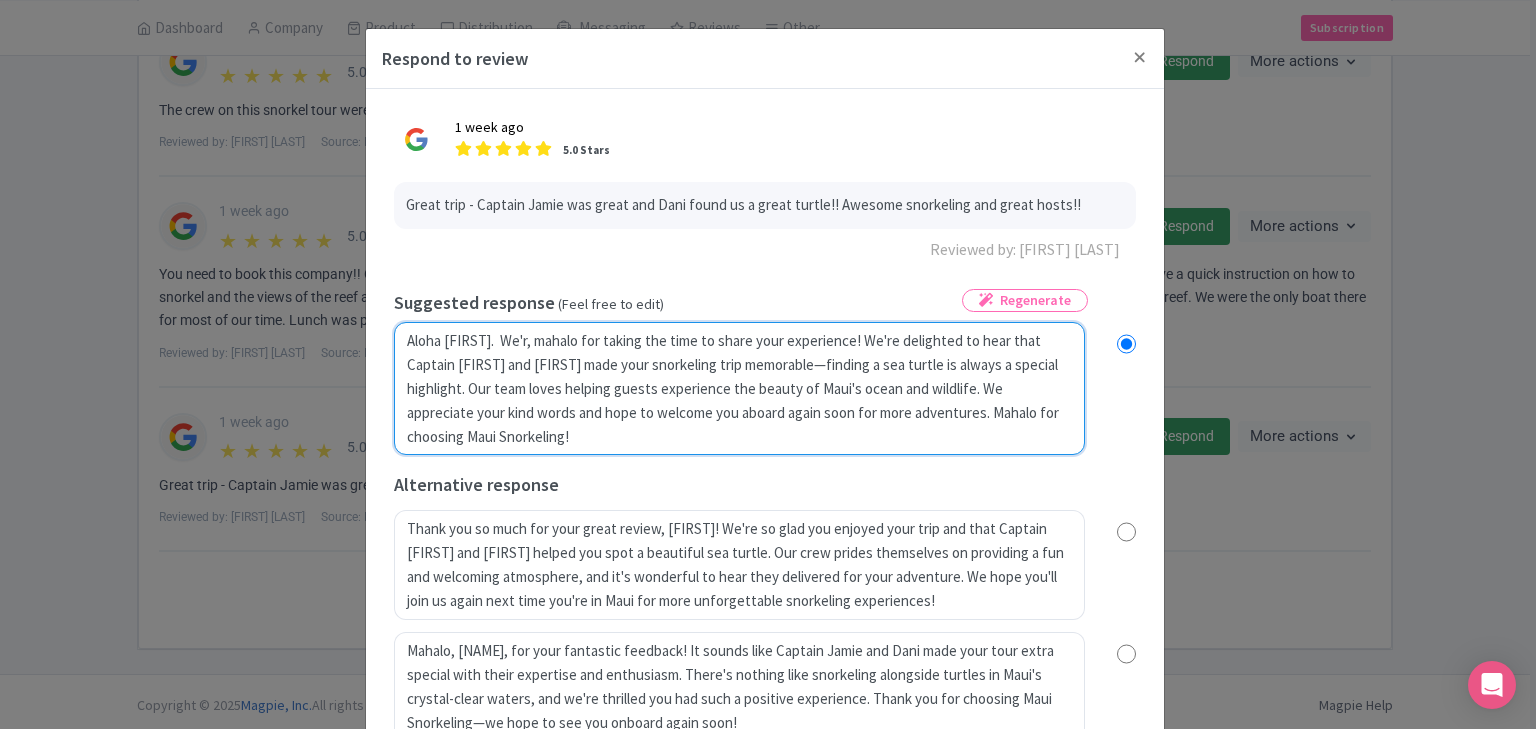 type on "Aloha [FIRST].  We're, mahalo for taking the time to share your experience! We're delighted to hear that Captain [FIRST] and [FIRST] made your snorkeling trip memorable—finding a sea turtle is always a special highlight. Our team loves helping guests experience the beauty of Maui's ocean and wildlife. We appreciate your kind words and hope to welcome you aboard again soon for more adventures. Mahalo for choosing Maui Snorkeling!" 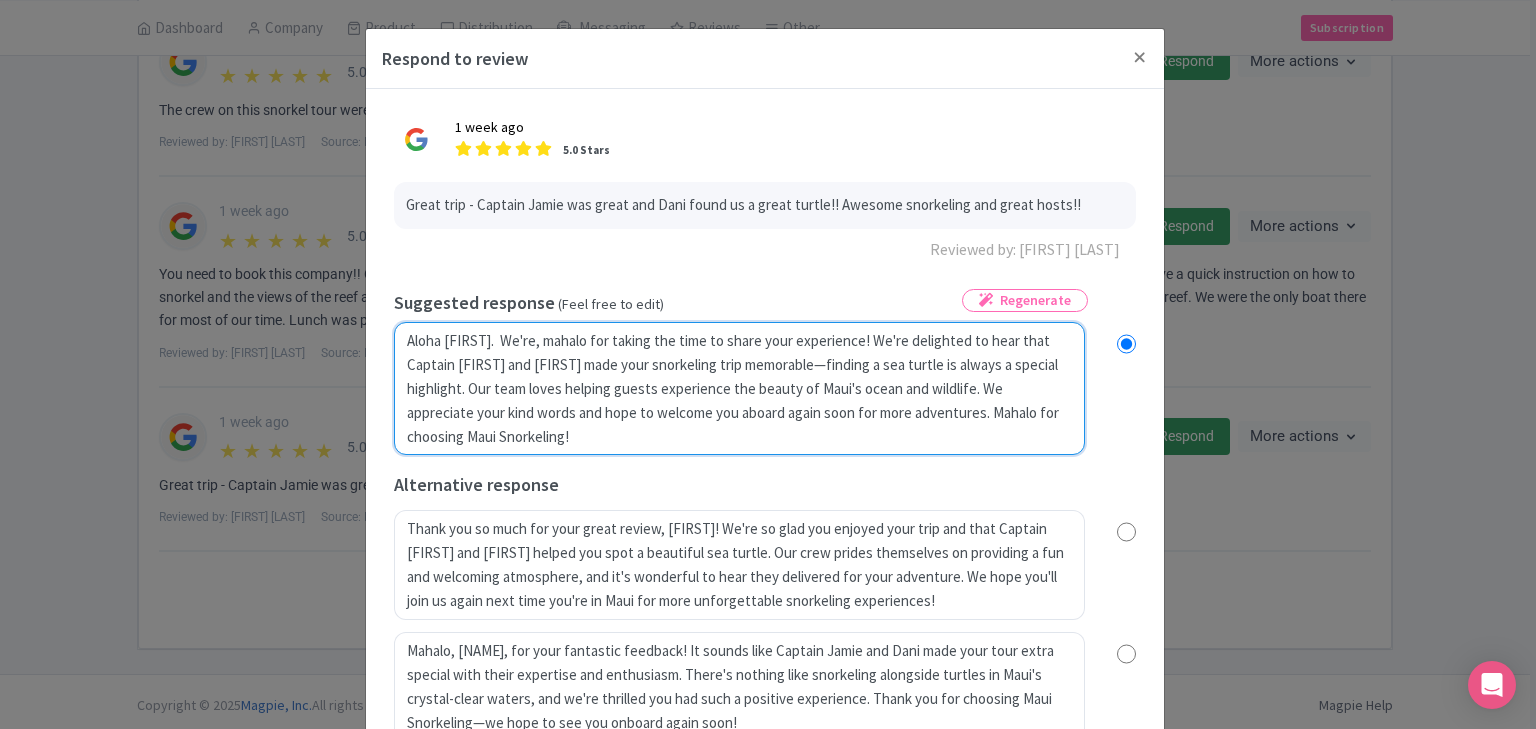 radio on "true" 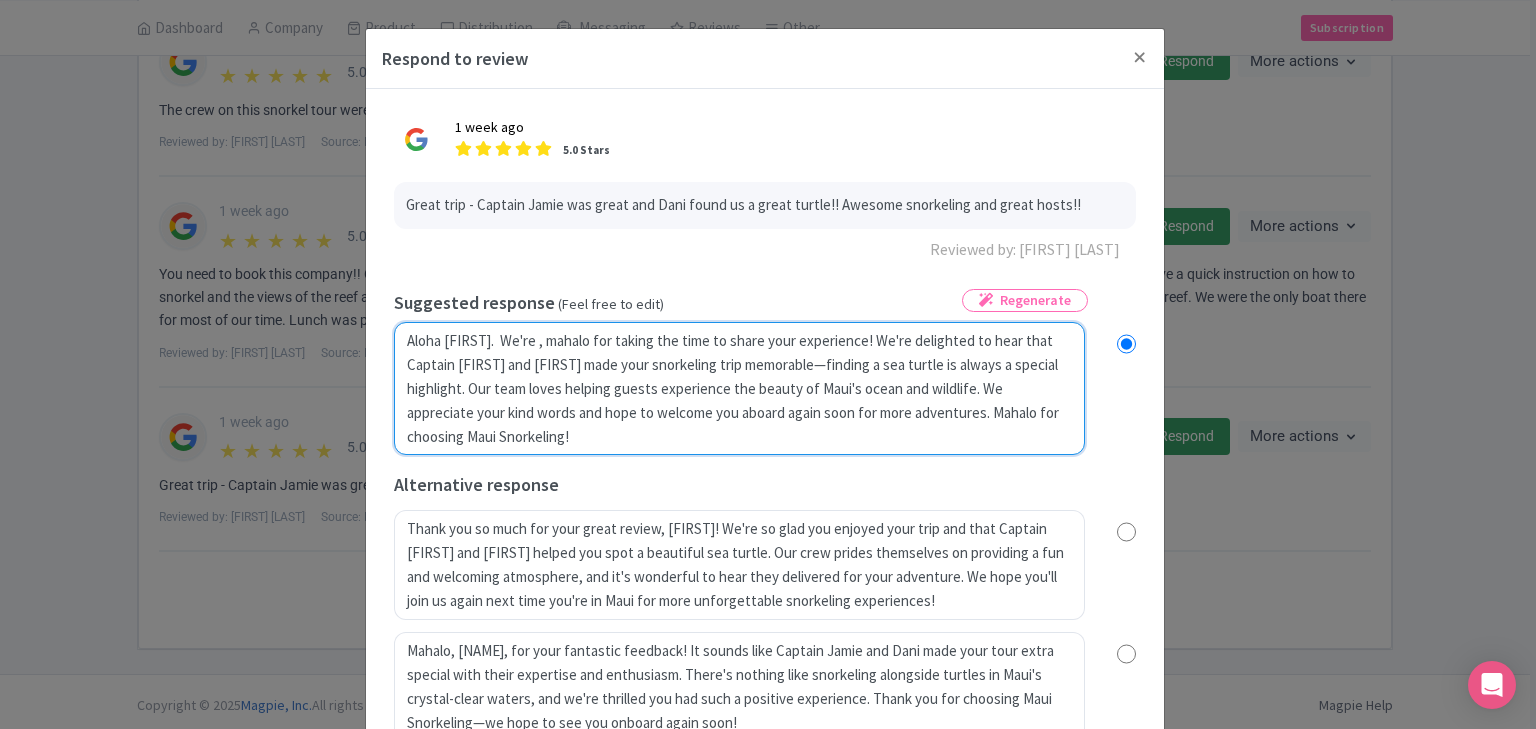 radio on "true" 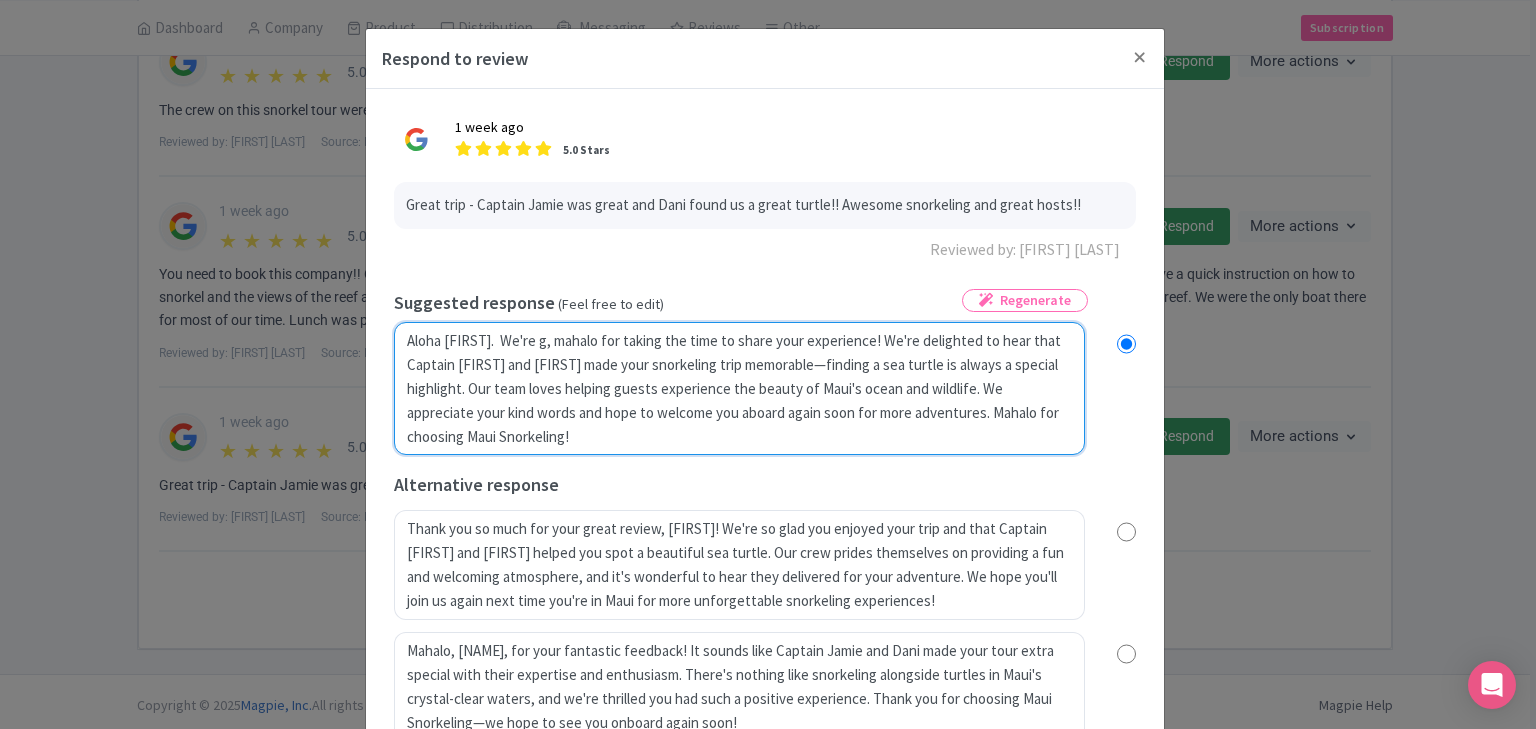 radio on "true" 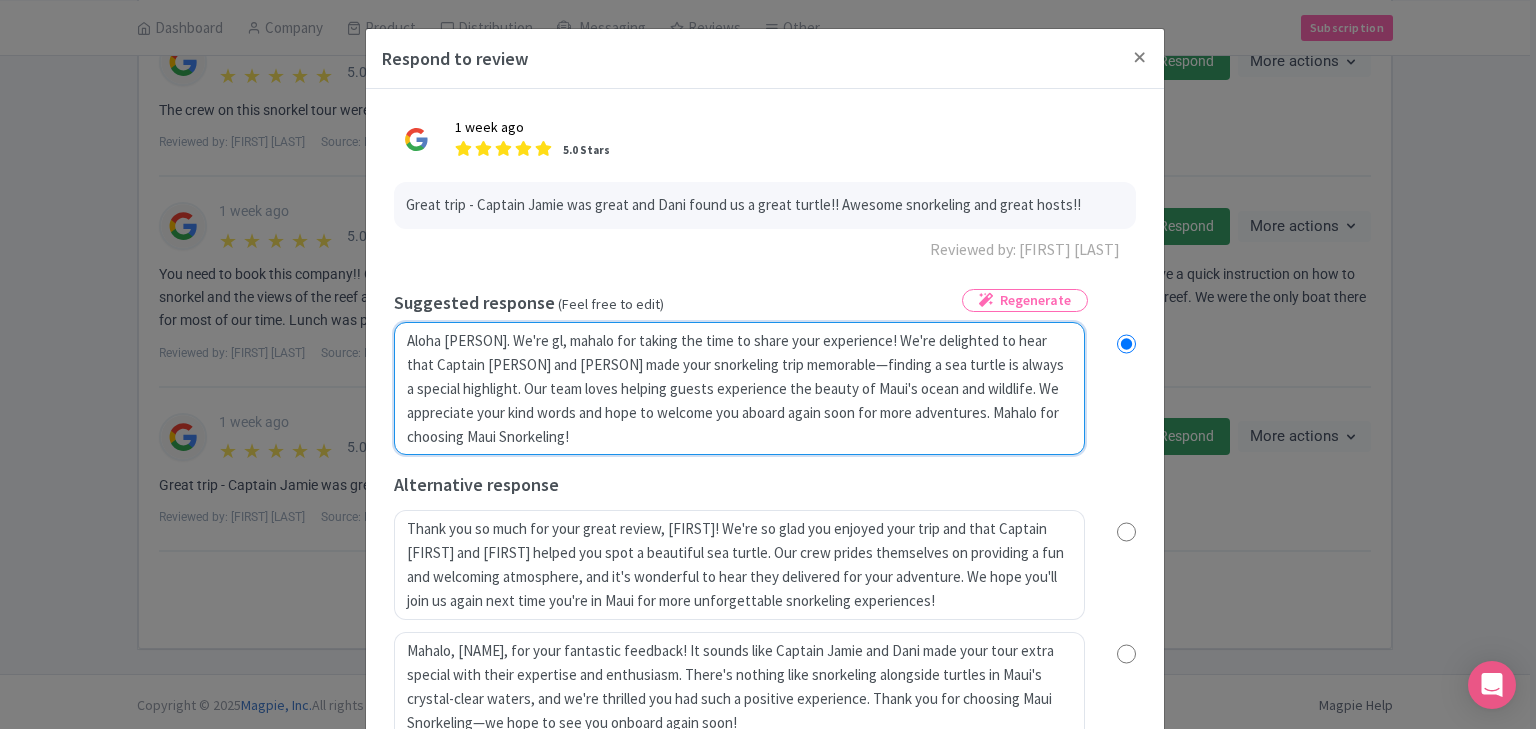 radio on "true" 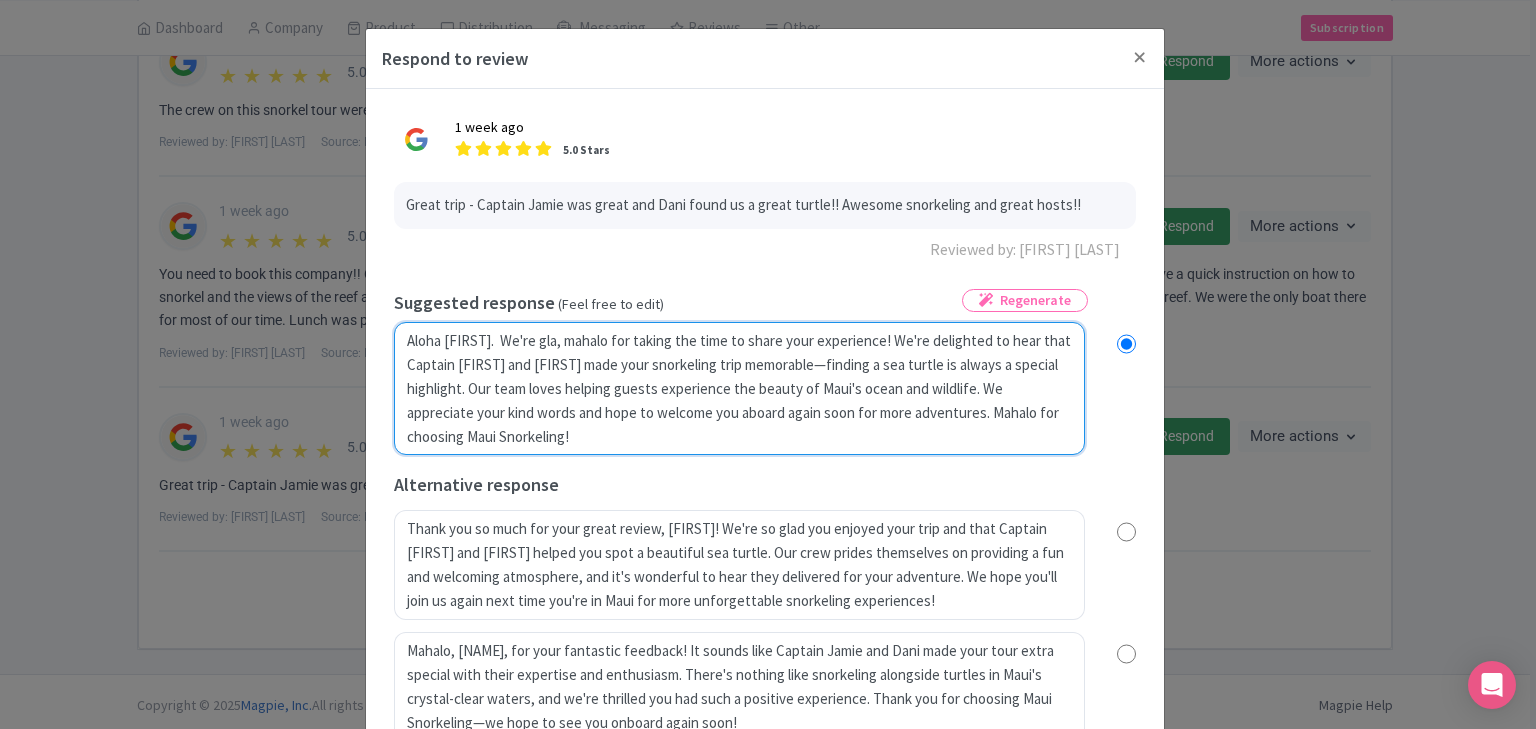 radio on "true" 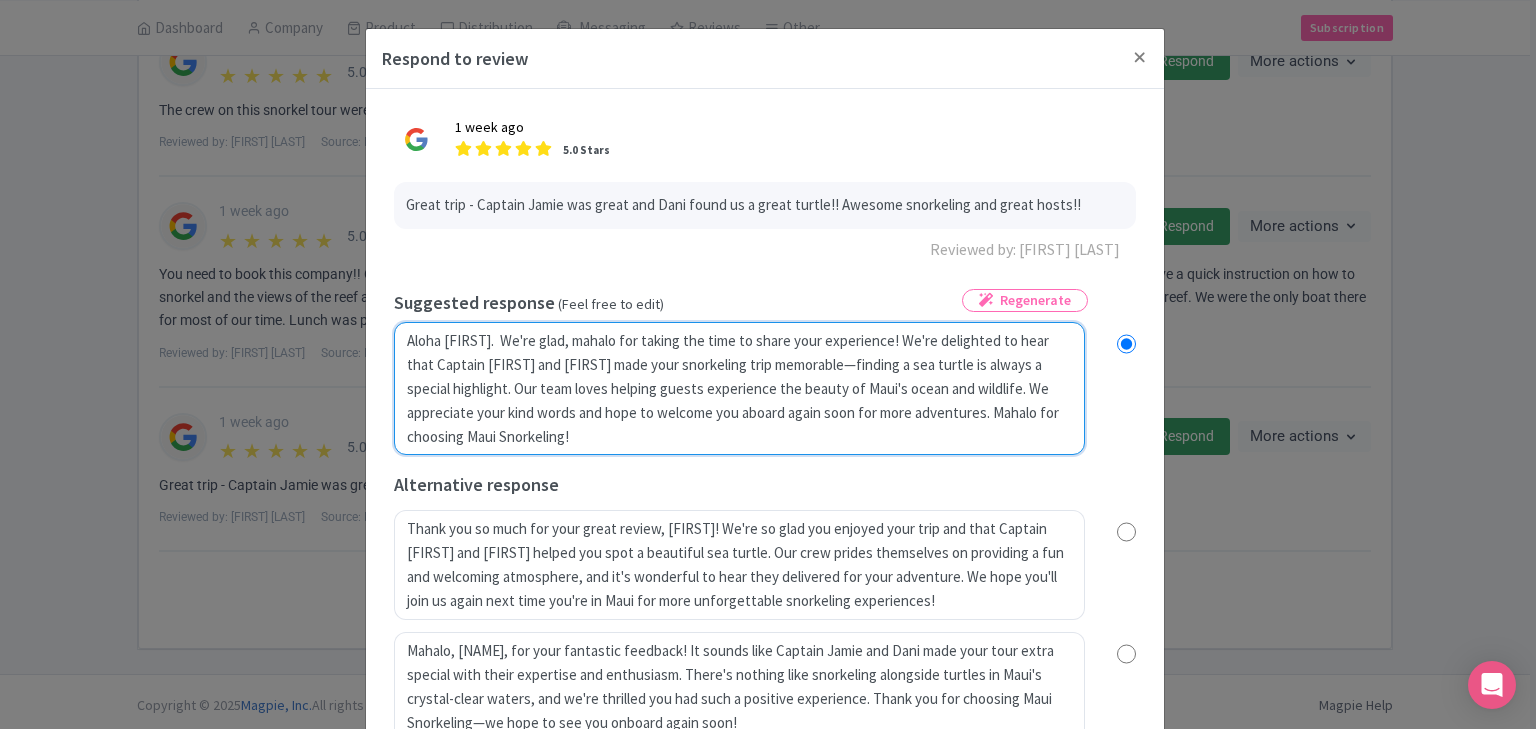 radio on "true" 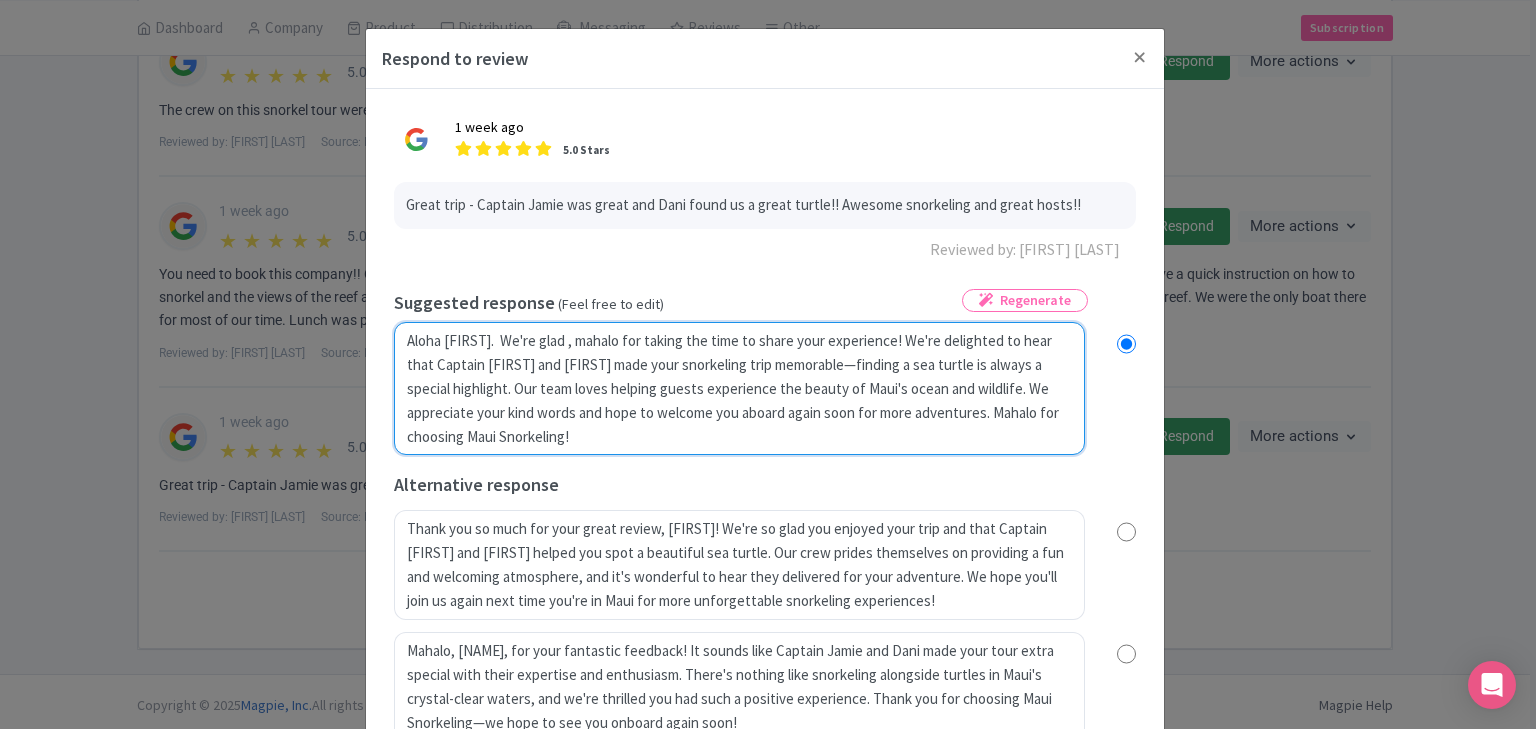 type on "Aloha [FIRST].  We're glad y, mahalo for taking the time to share your experience! We're delighted to hear that Captain Jamie and Dani made your snorkeling trip memorable—finding a sea turtle is always a special highlight. Our team loves helping guests experience the beauty of Maui's ocean and wildlife. We appreciate your kind words and hope to welcome you aboard again soon for more adventures. Mahalo for choosing Maui Snorkeling!" 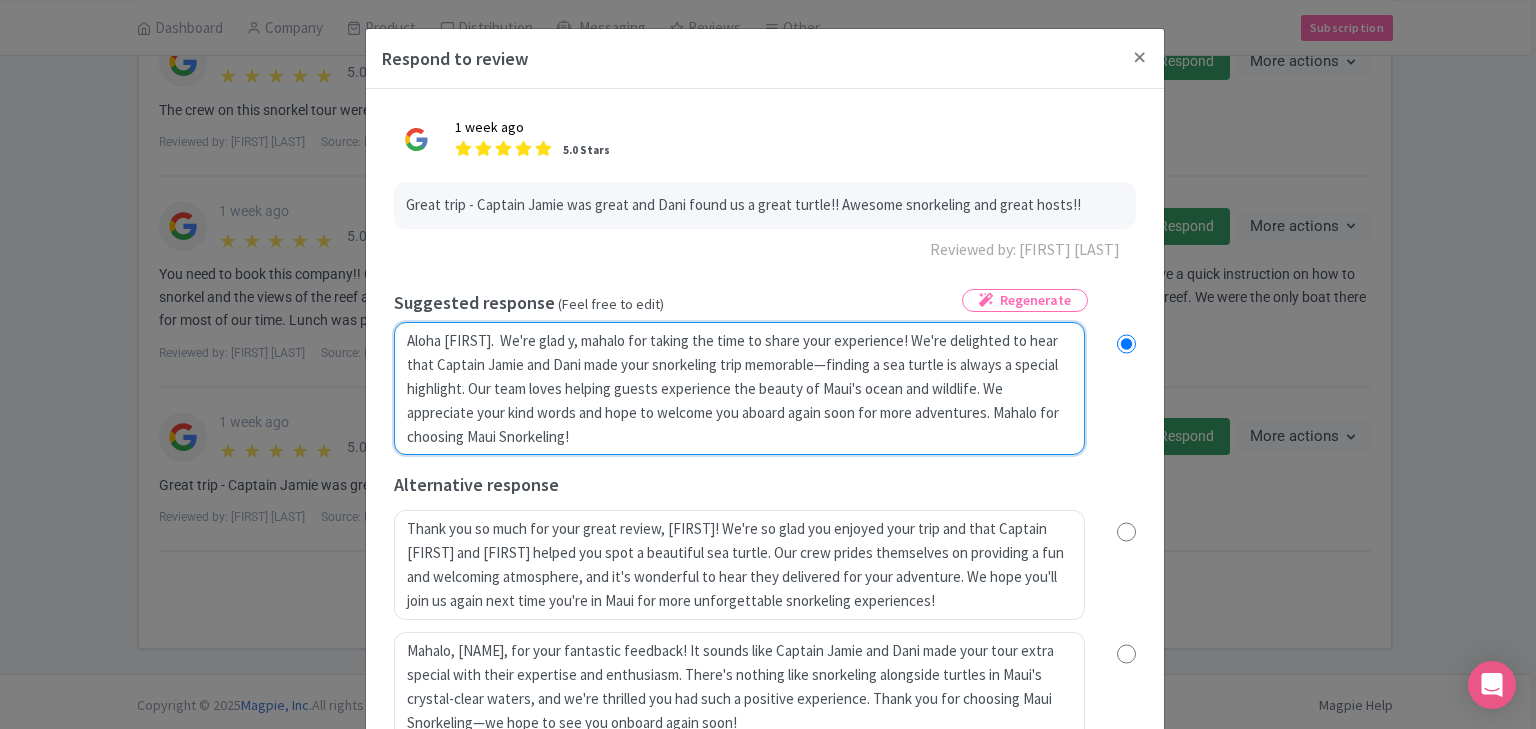 radio on "true" 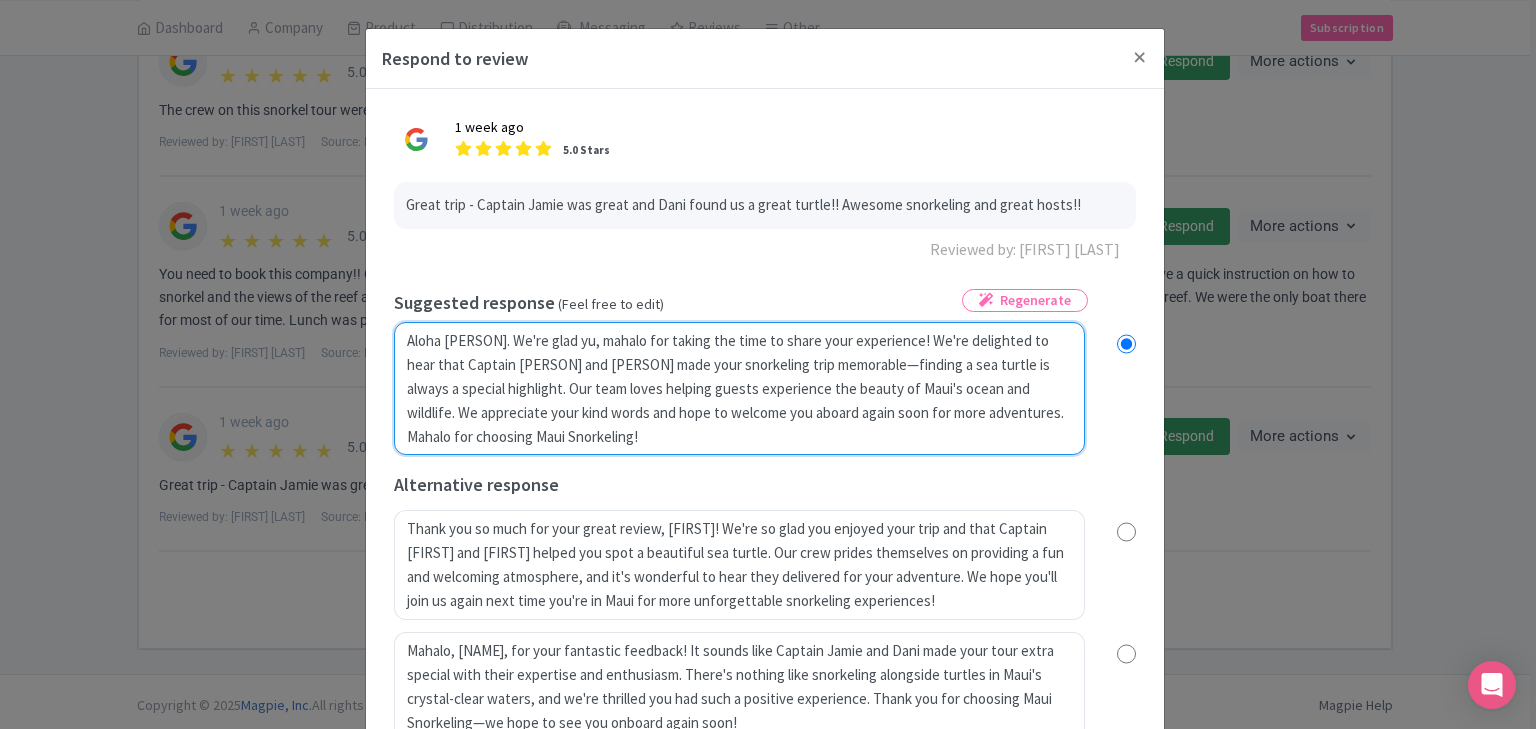 radio on "true" 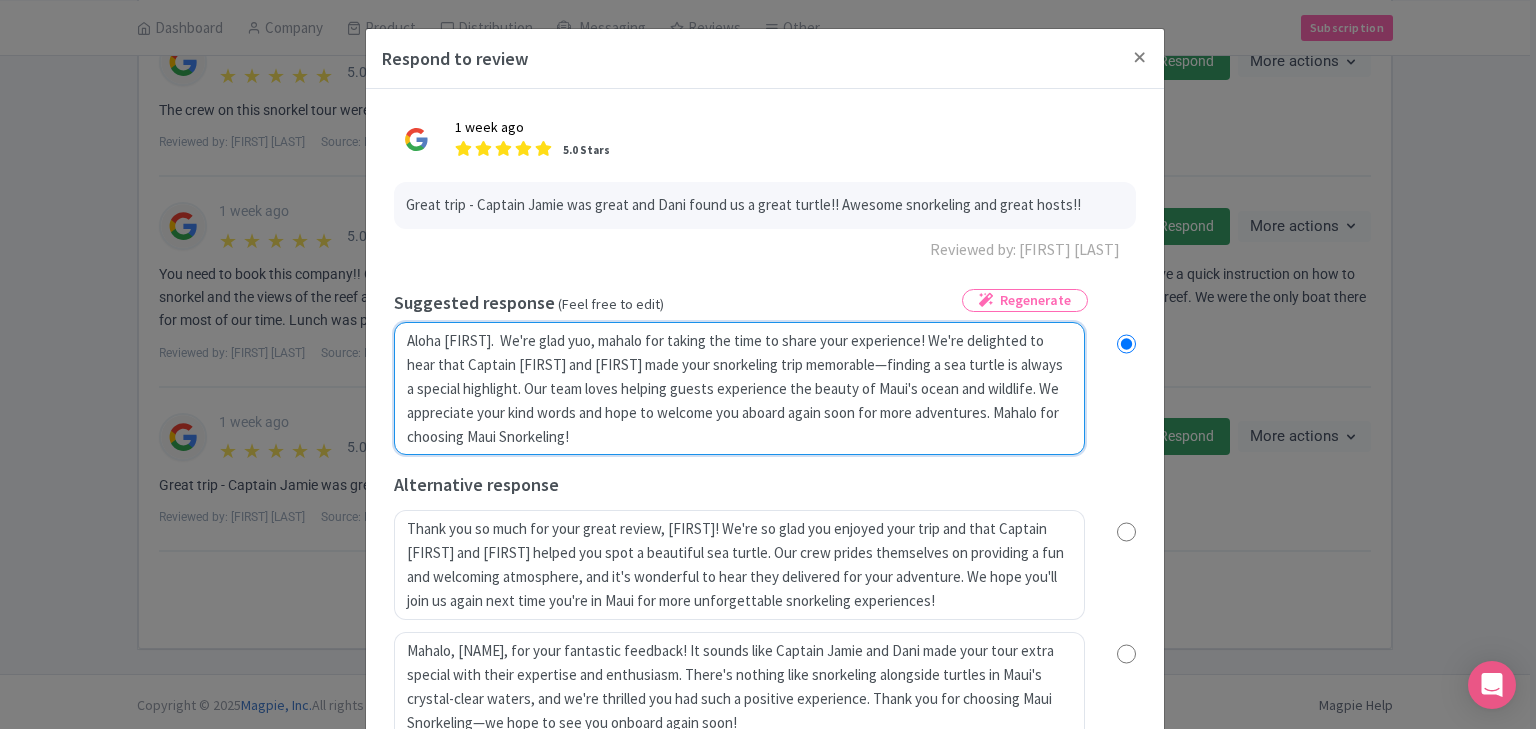 type on "Aloha [FIRST].  We're glad yuou, mahalo for taking the time to share your experience! We're delighted to hear that Captain [FIRST] and [FIRST] made your snorkeling trip memorable—finding a sea turtle is always a special highlight. Our team loves helping guests experience the beauty of Maui's ocean and wildlife. We appreciate your kind words and hope to welcome you aboard again soon for more adventures. Mahalo for choosing Maui Snorkeling!" 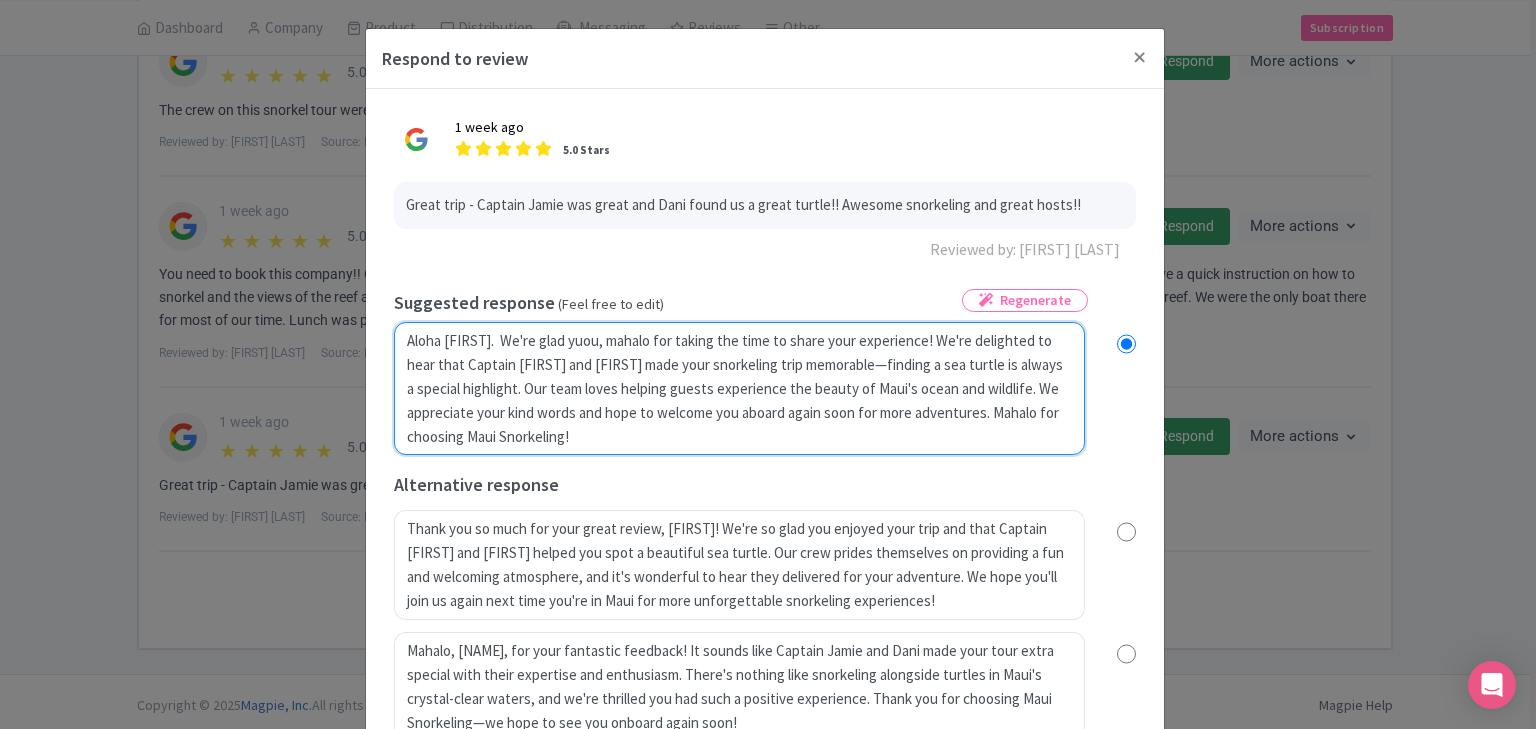 radio on "true" 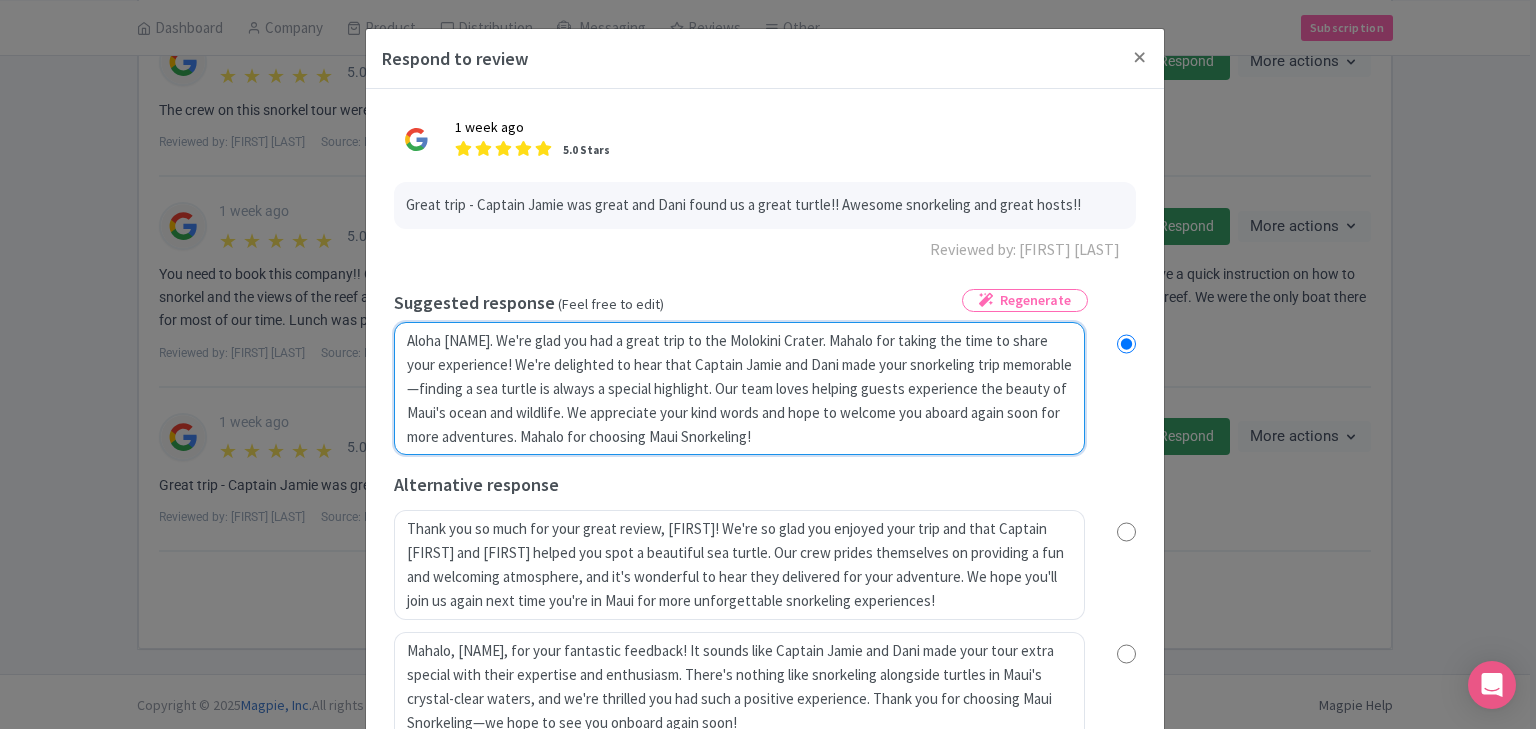 radio on "true" 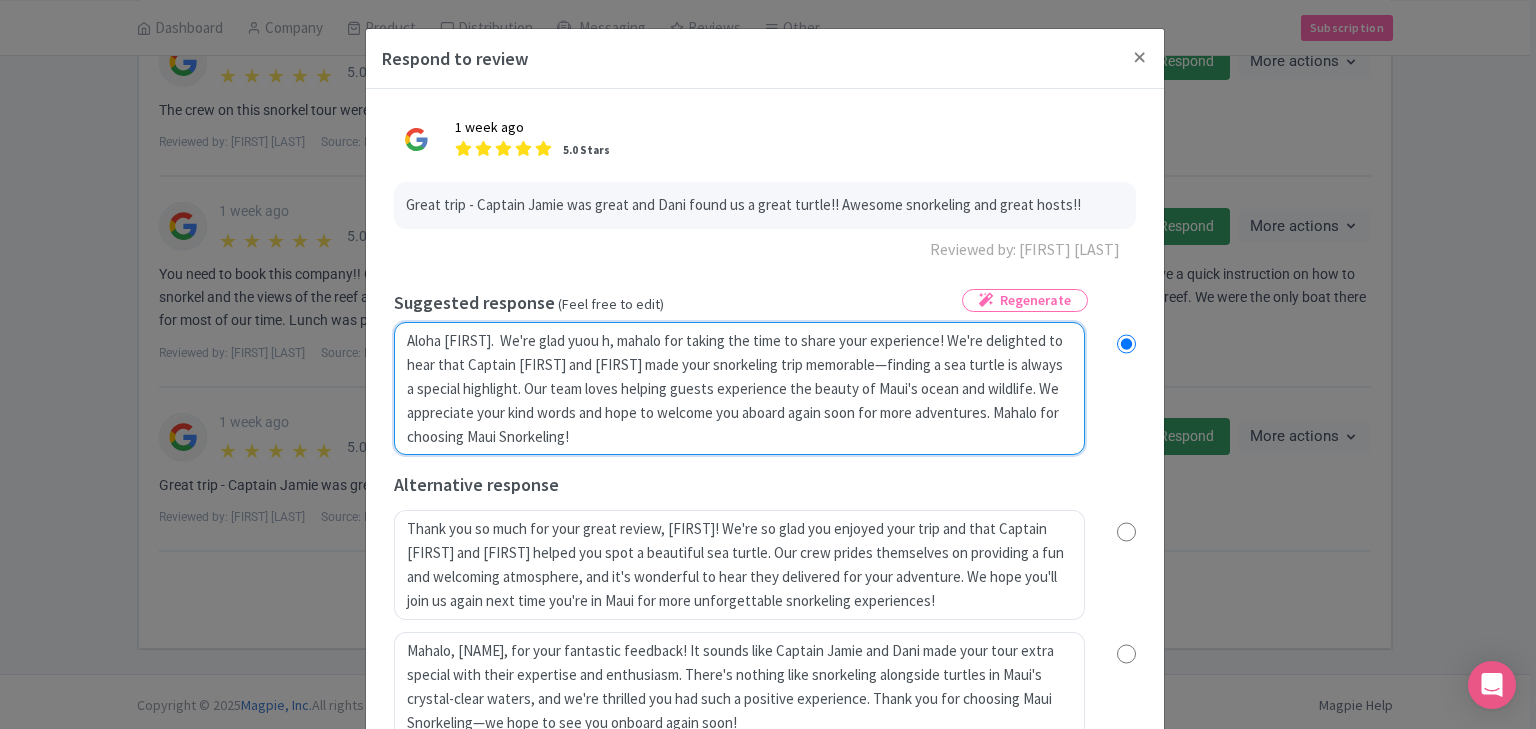 type on "Aloha [FIRST].  We're glad yuou ha, mahalo for taking the time to share your experience! We're delighted to hear that Captain [FIRST] and [FIRST] made your snorkeling trip memorable—finding a sea turtle is always a special highlight. Our team loves helping guests experience the beauty of Maui's ocean and wildlife. We appreciate your kind words and hope to welcome you aboard again soon for more adventures. Mahalo for choosing Maui Snorkeling!" 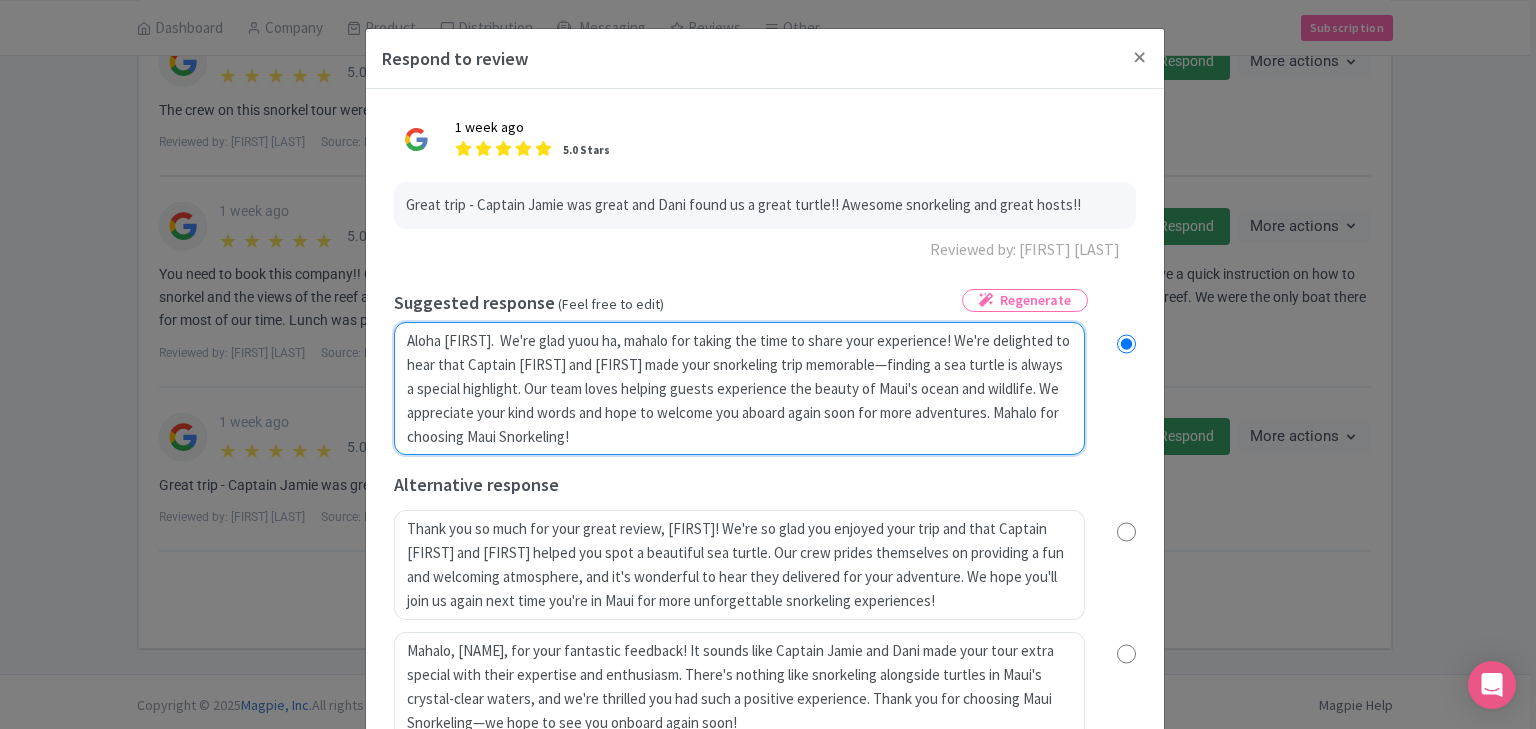 radio on "true" 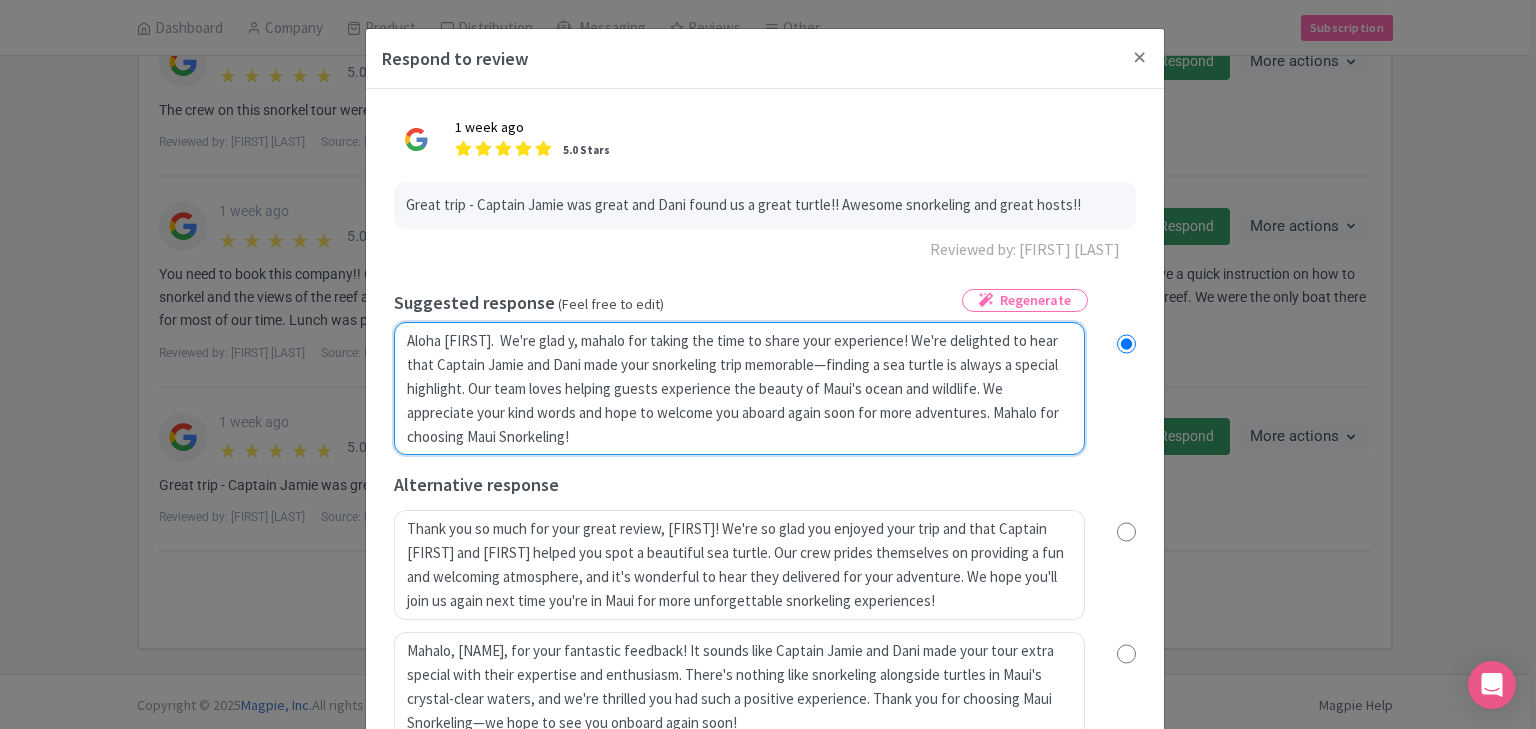 radio on "true" 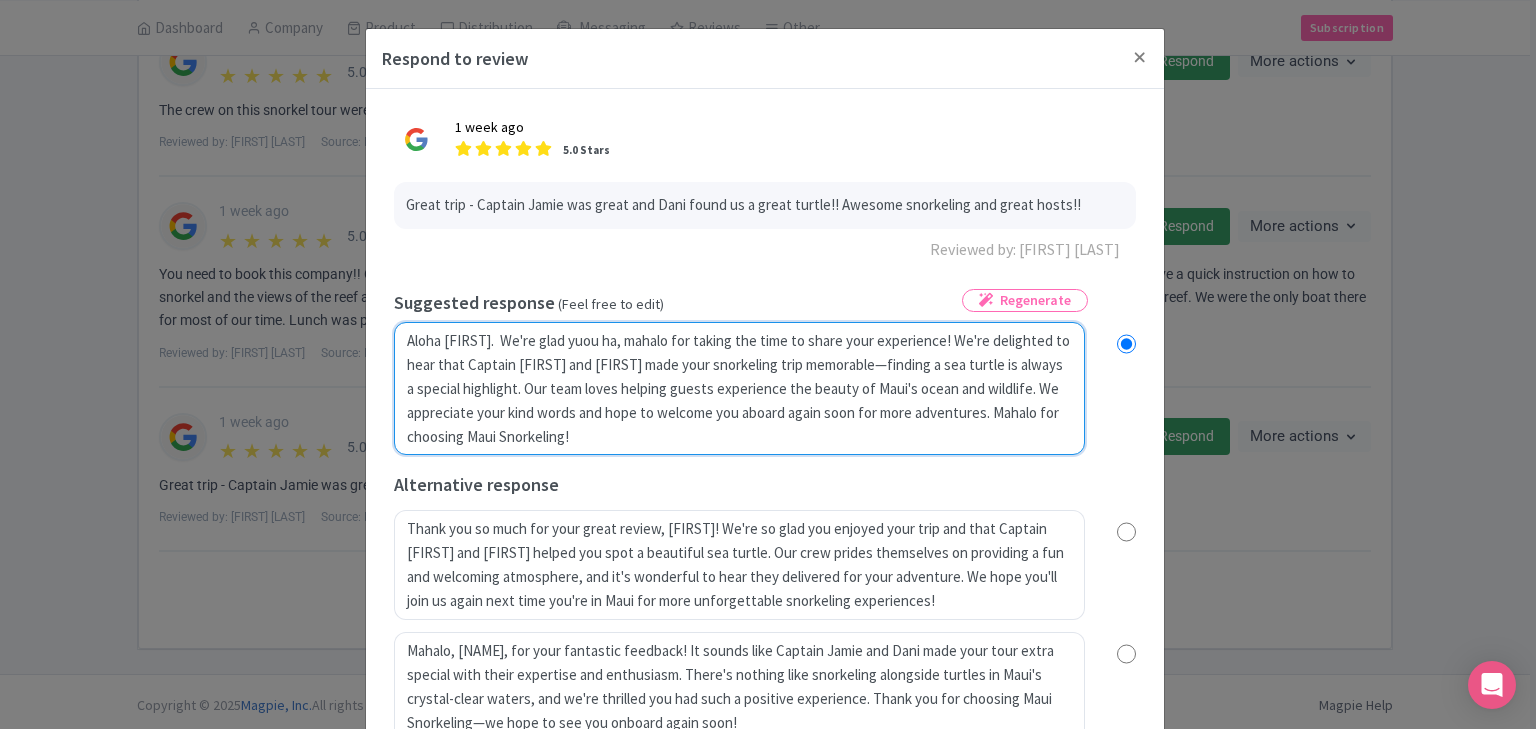 radio on "true" 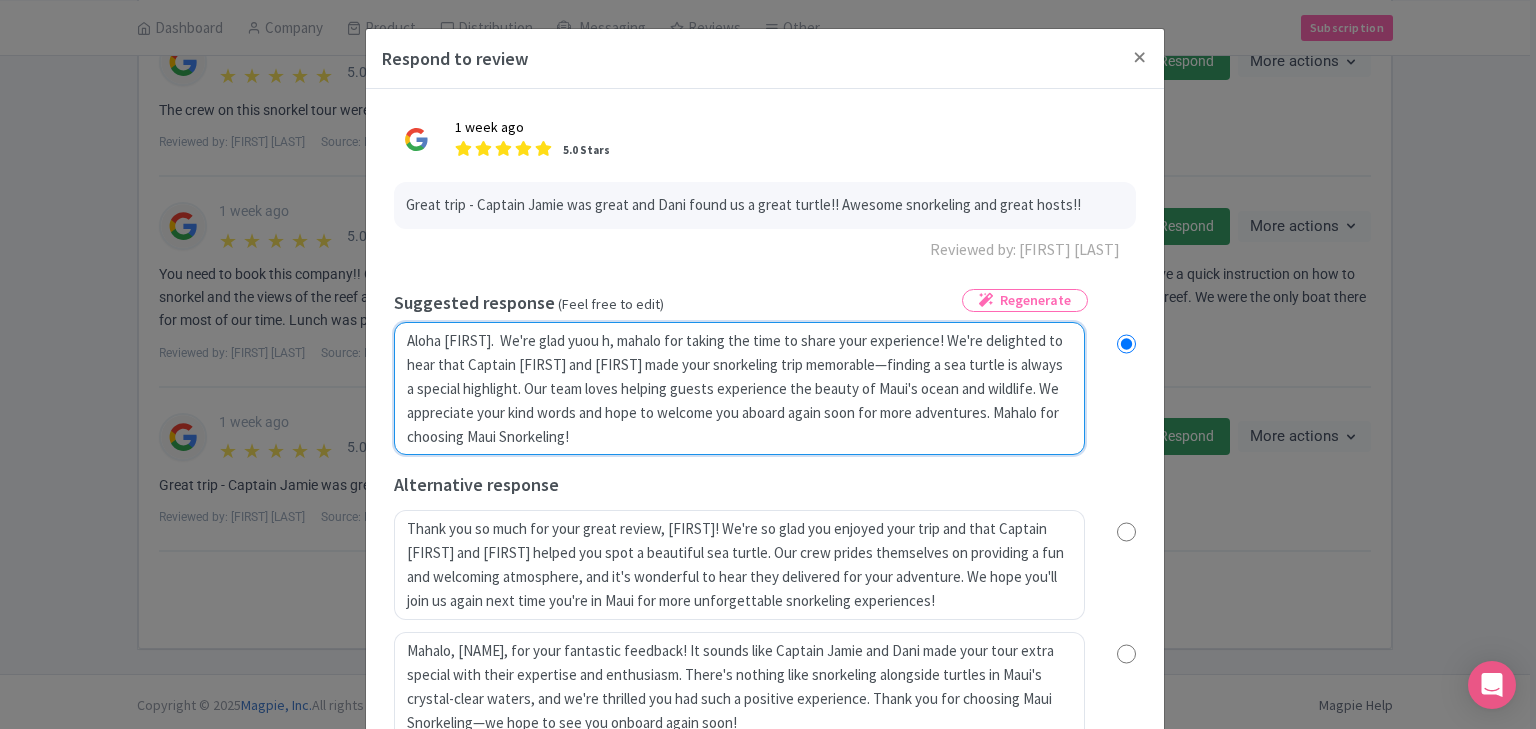 radio on "true" 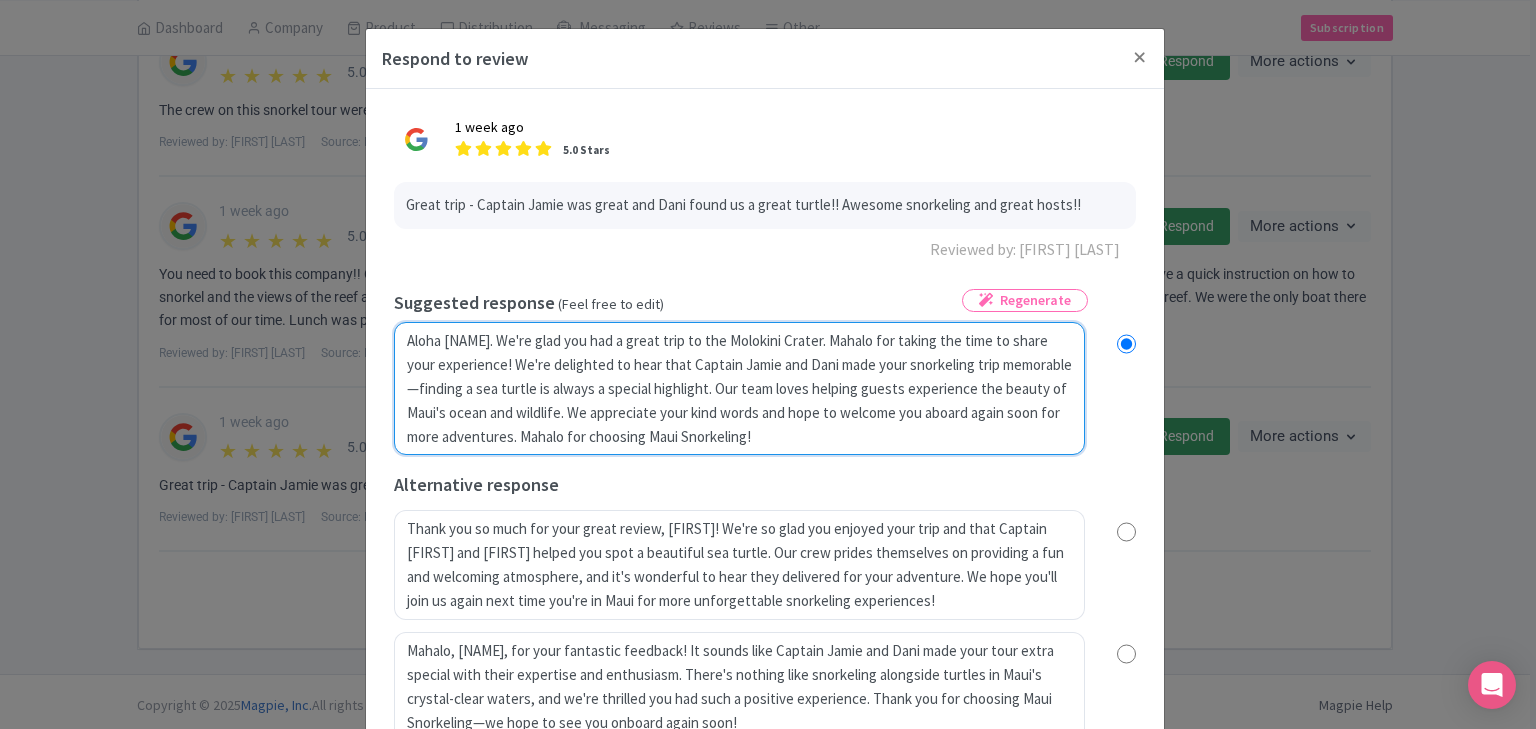 radio on "true" 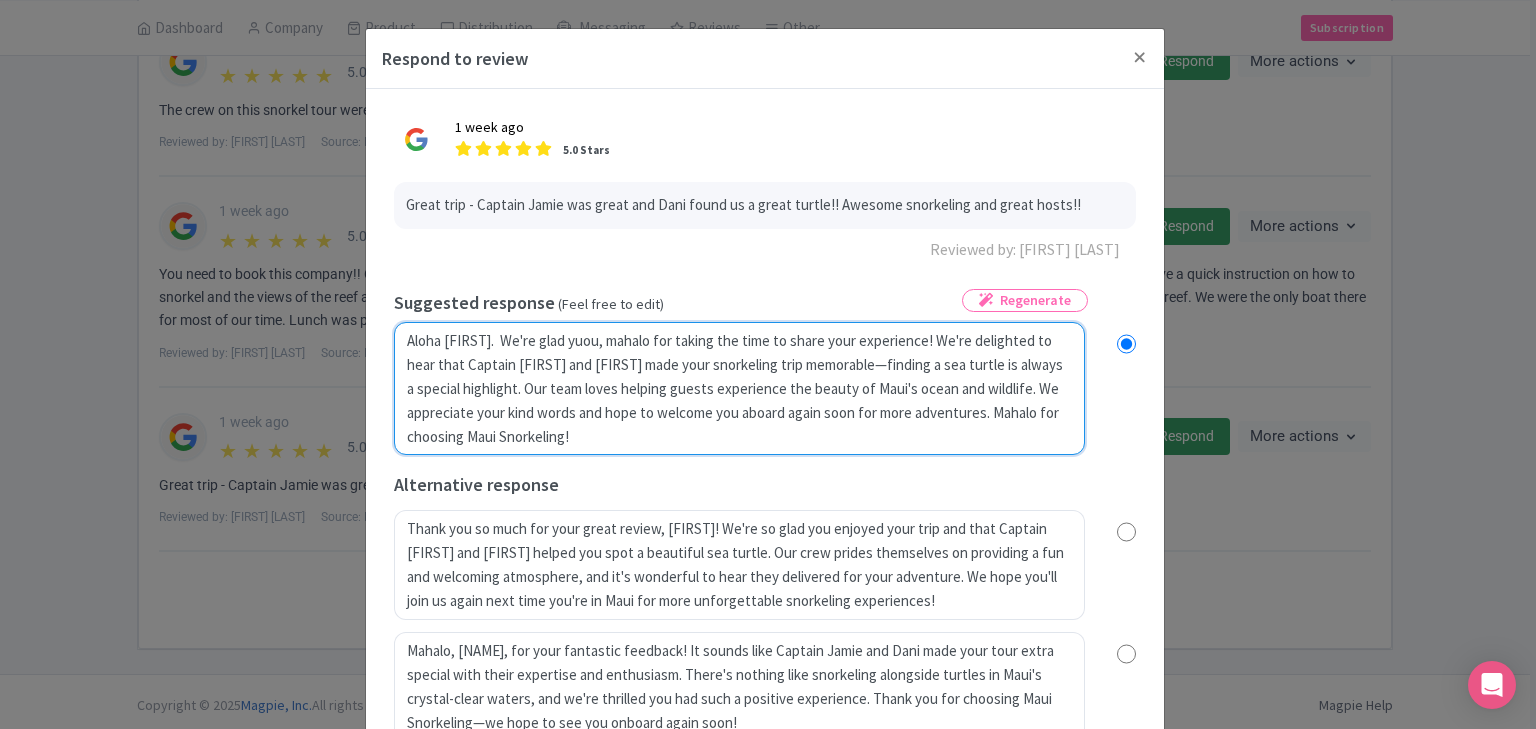 radio on "true" 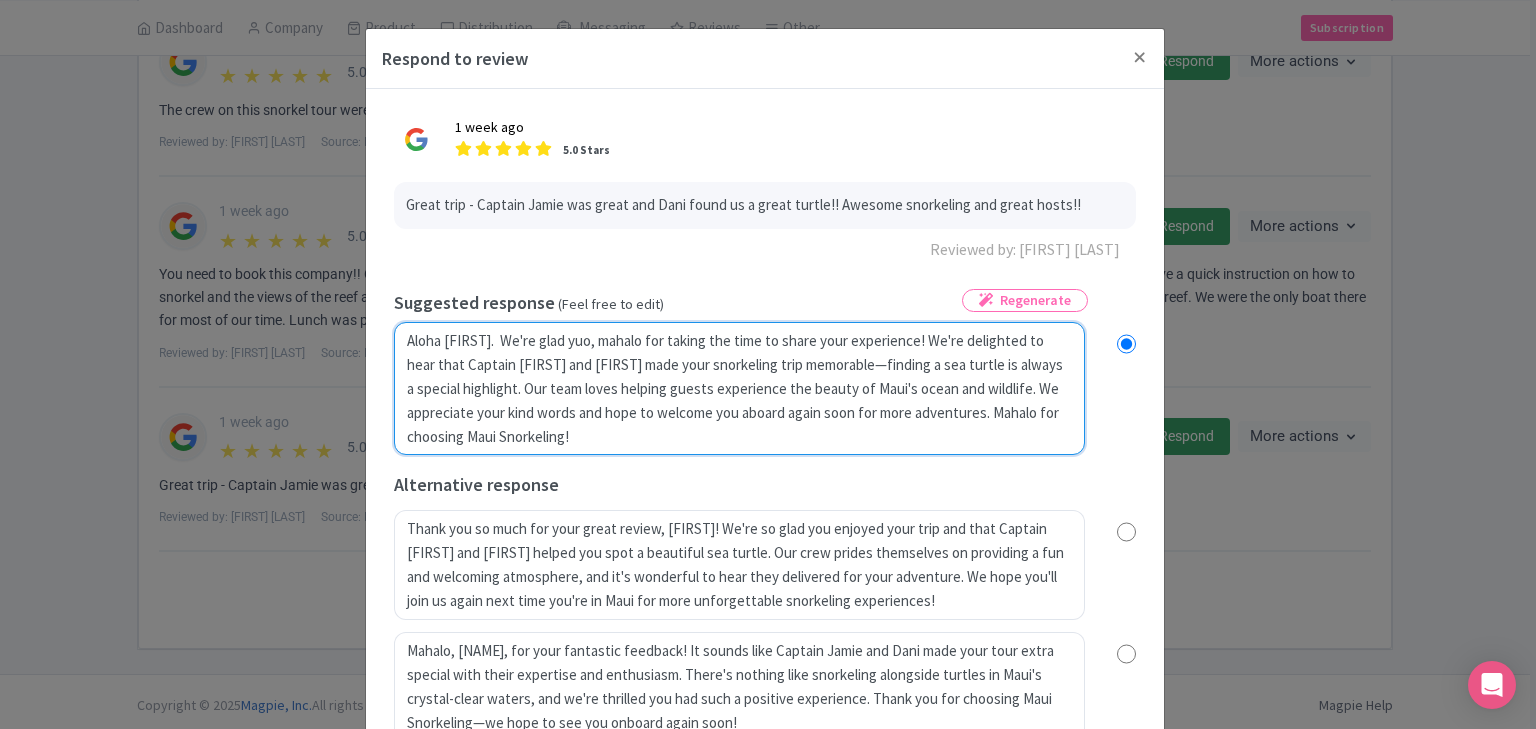 radio on "true" 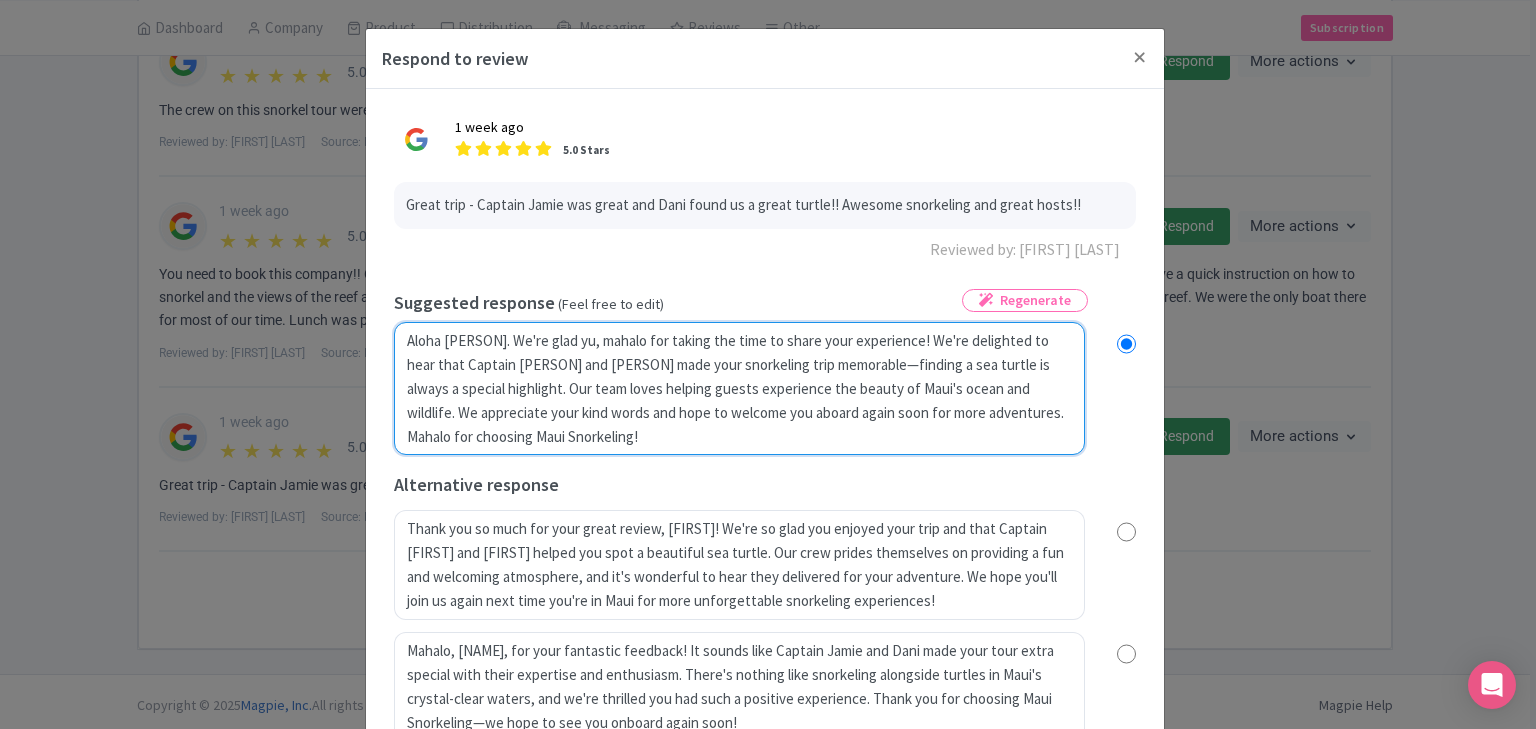 radio on "true" 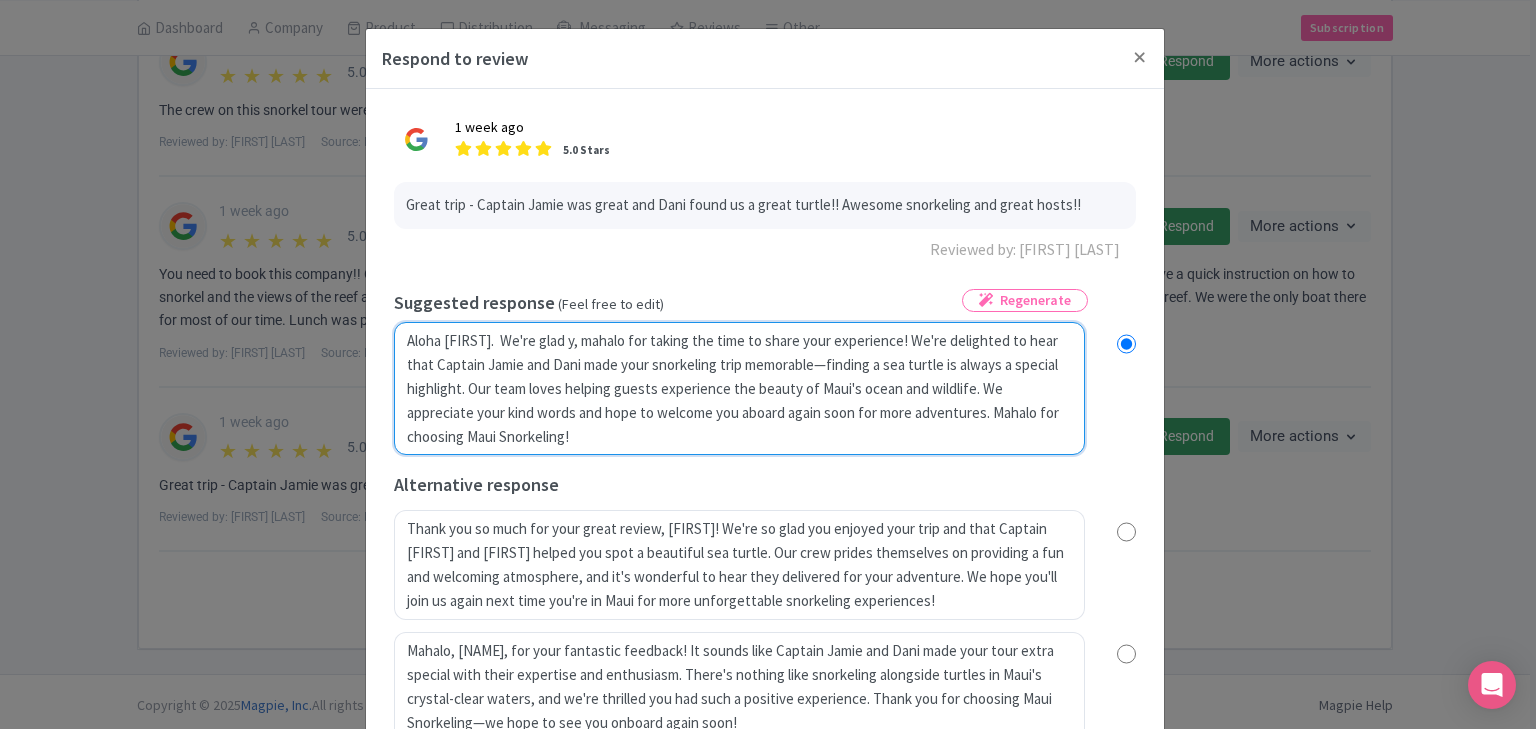 radio on "true" 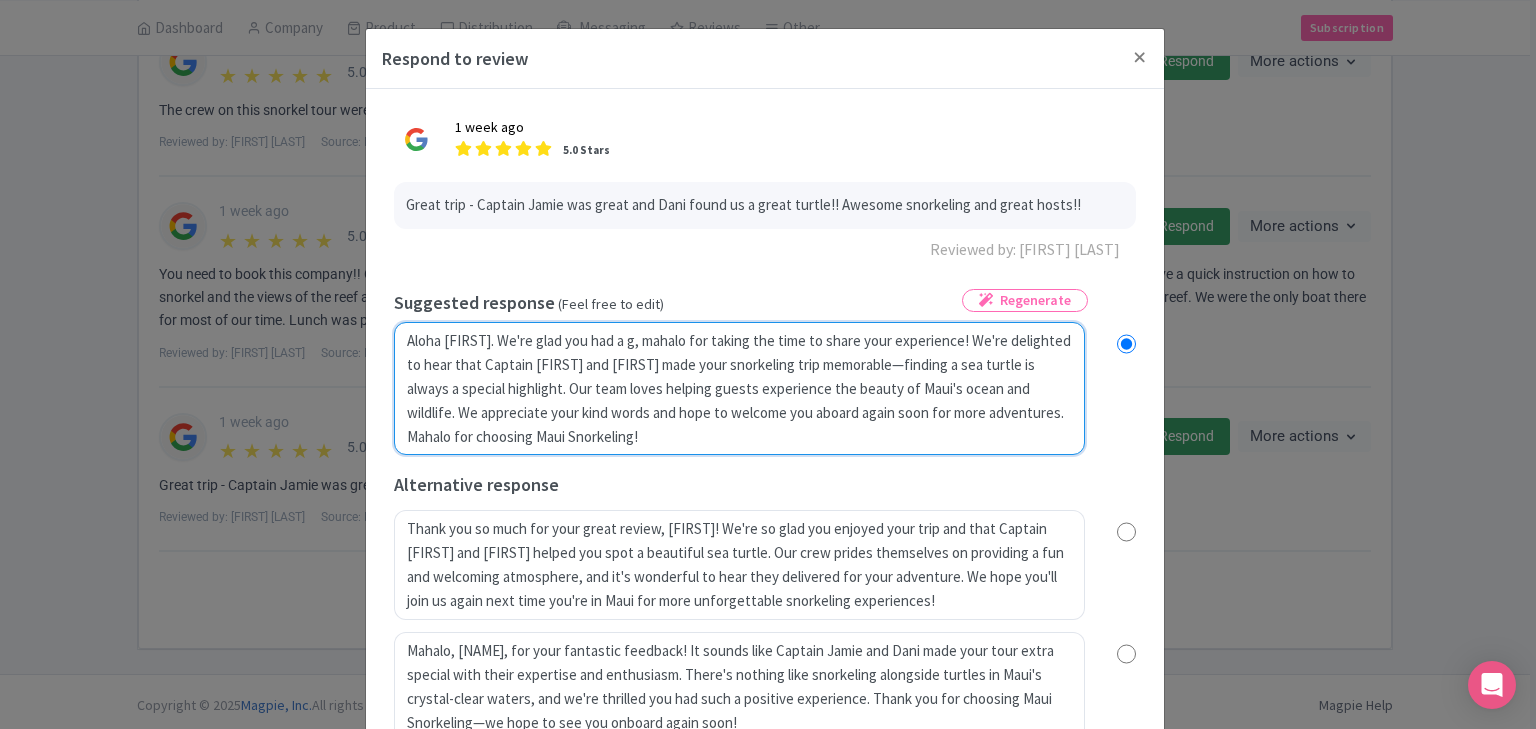 type on "Aloha Bill.  We're glad you, mahalo for taking the time to share your experience! We're delighted to hear that Captain Jamie and Dani made your snorkeling trip memorable—finding a sea turtle is always a special highlight. Our team loves helping guests experience the beauty of Maui's ocean and wildlife. We appreciate your kind words and hope to welcome you aboard again soon for more adventures. Mahalo for choosing Maui Snorkeling!" 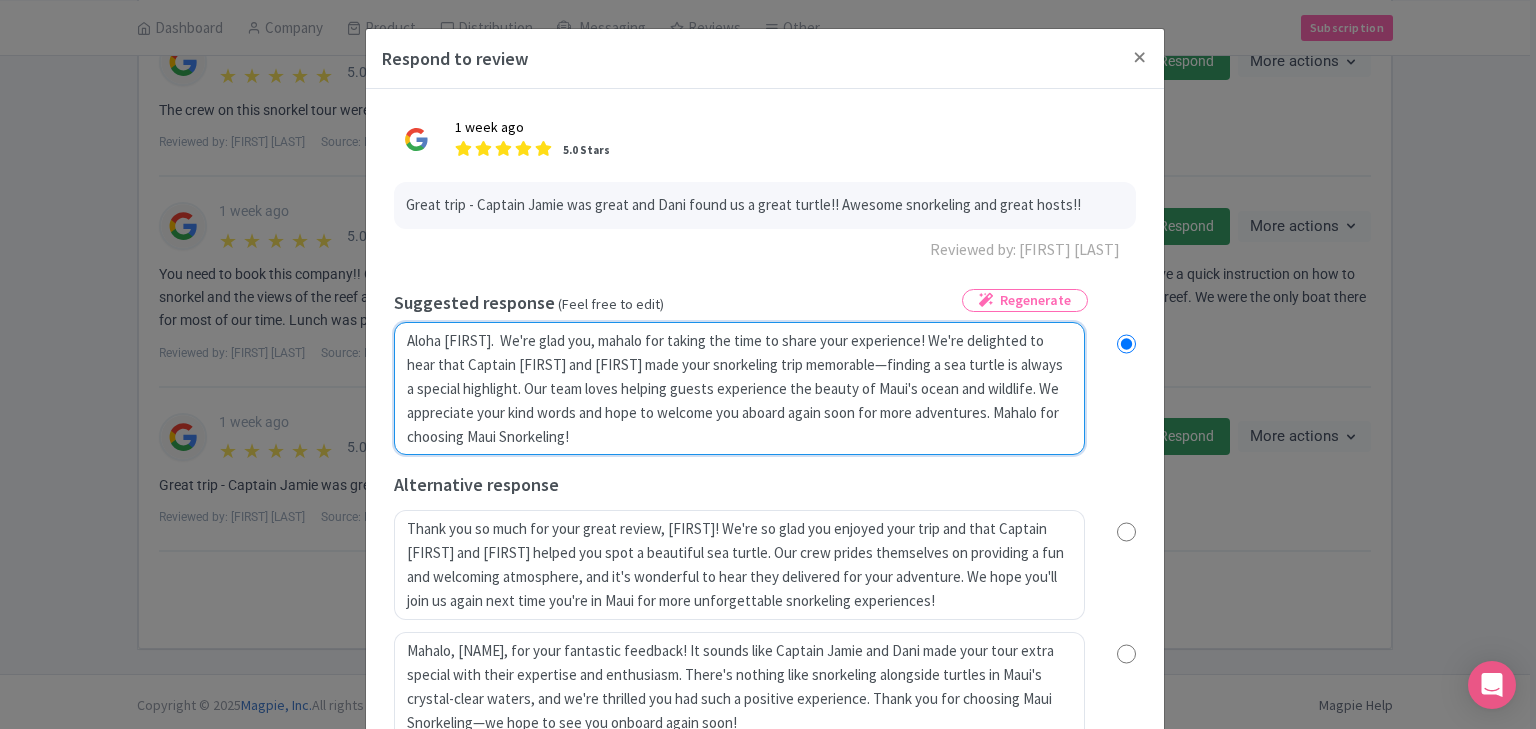 radio on "true" 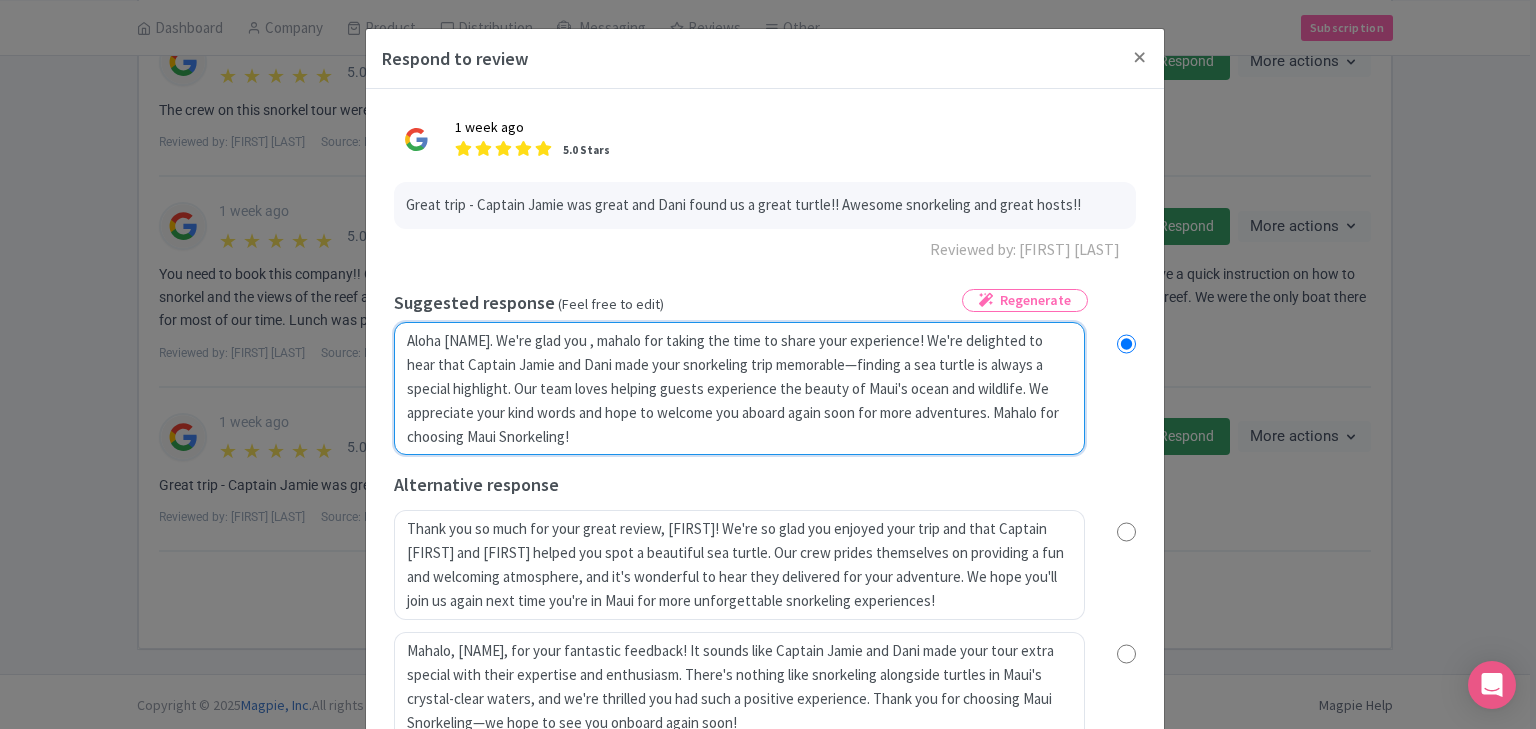 radio on "true" 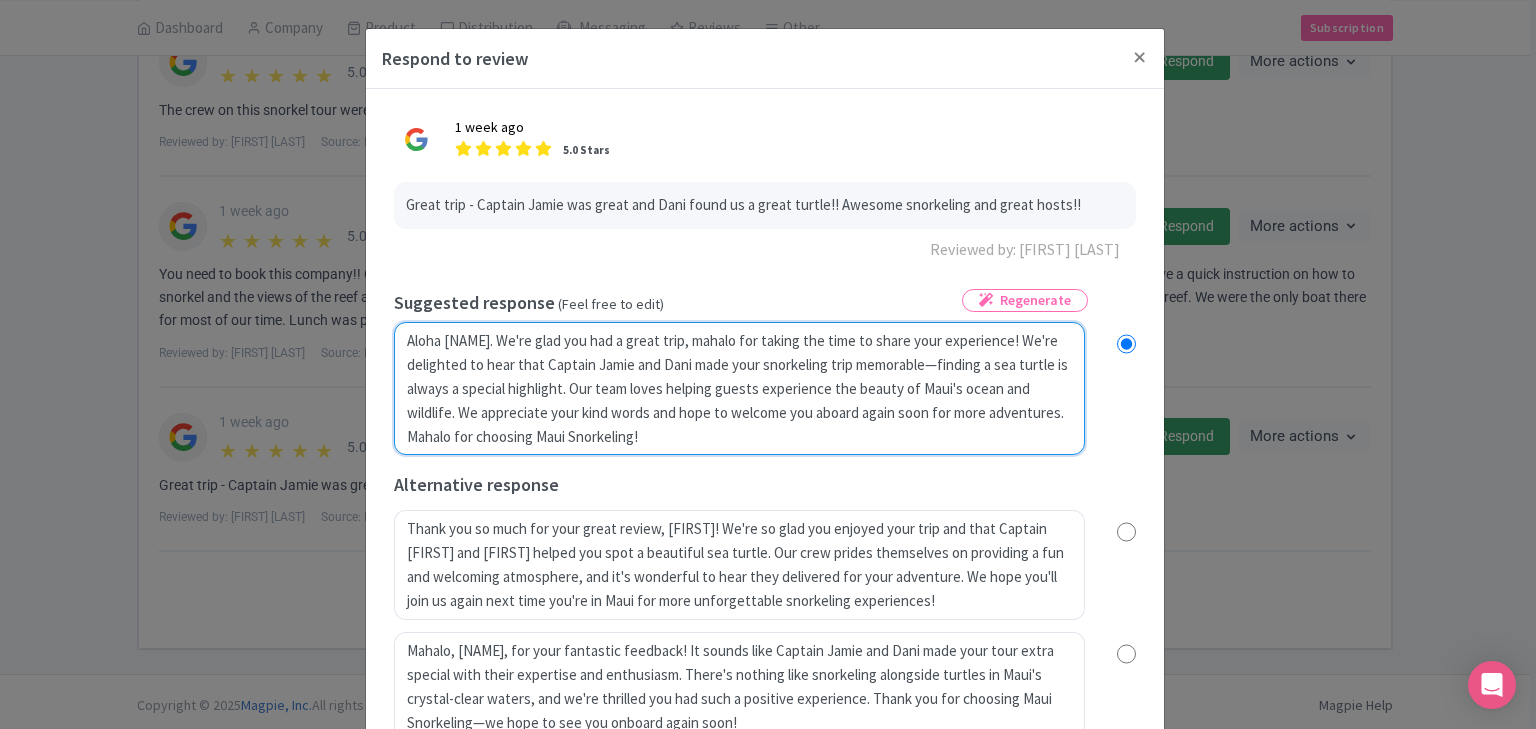 radio on "true" 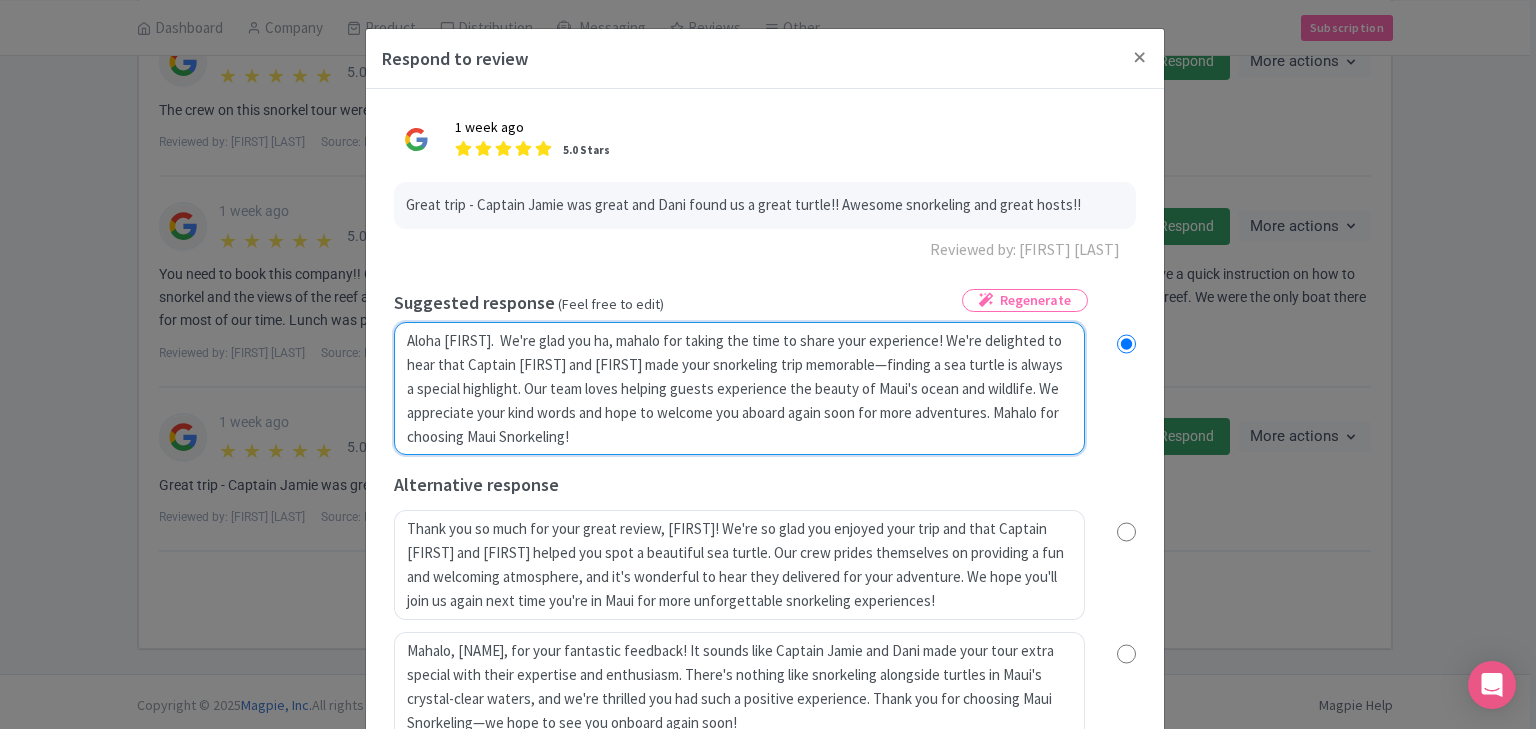 radio on "true" 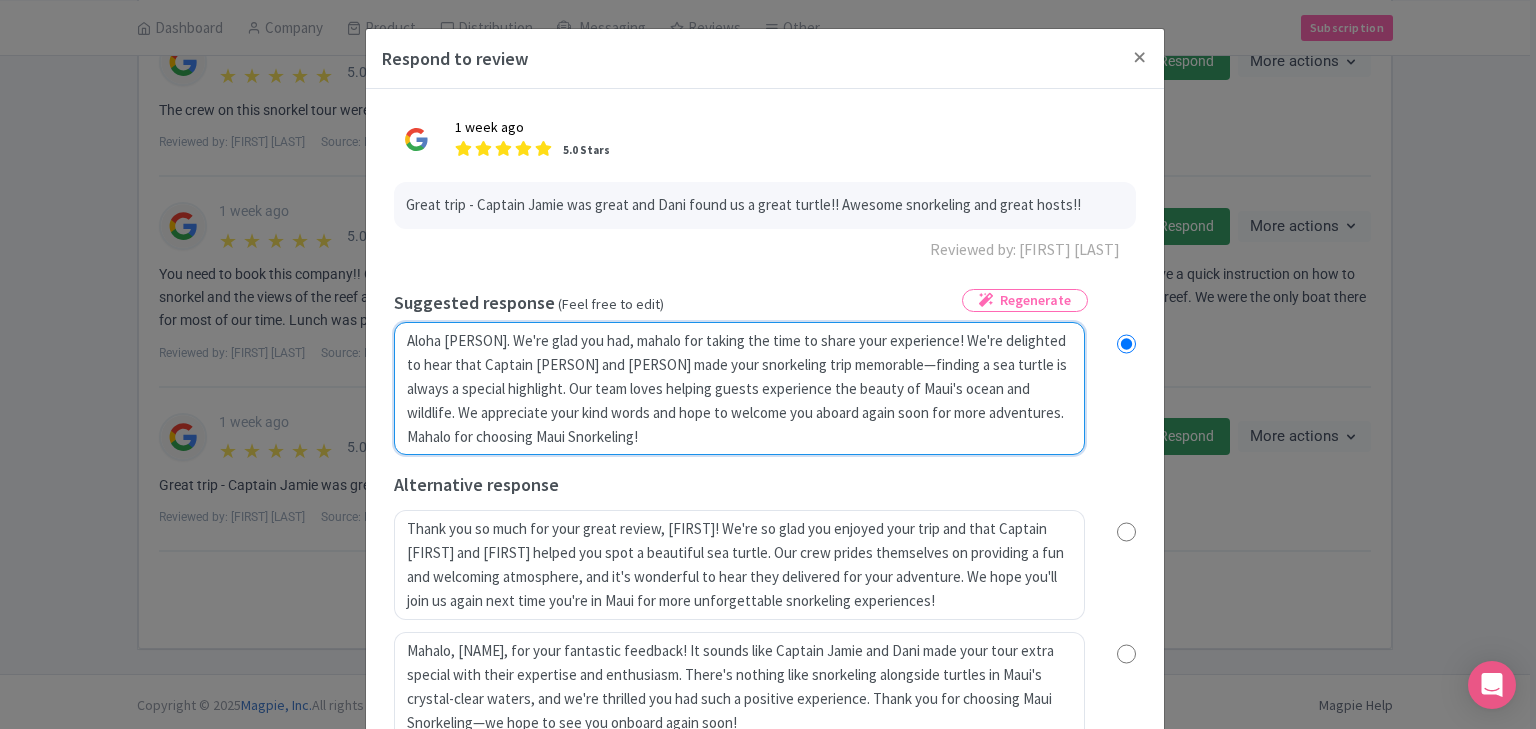 radio on "true" 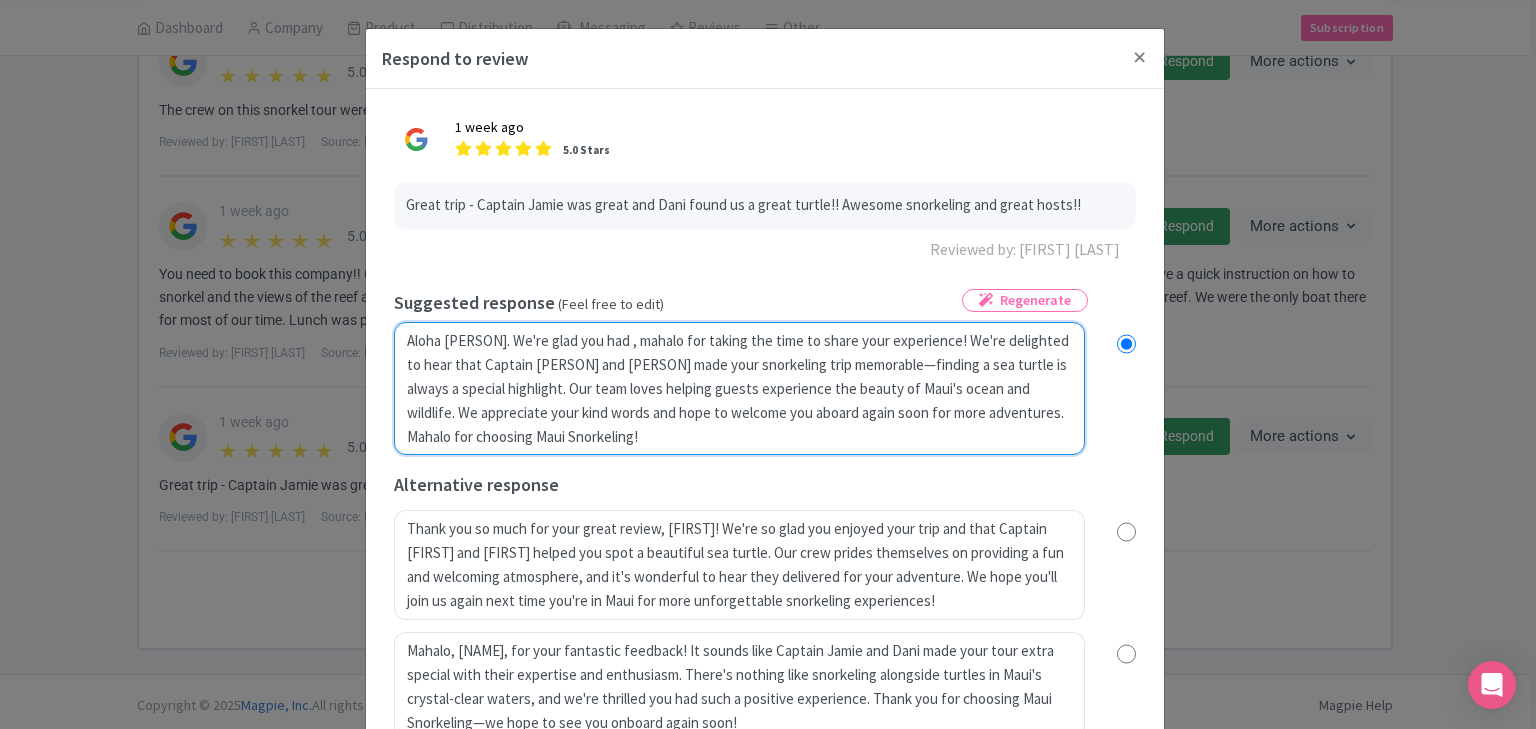 radio on "true" 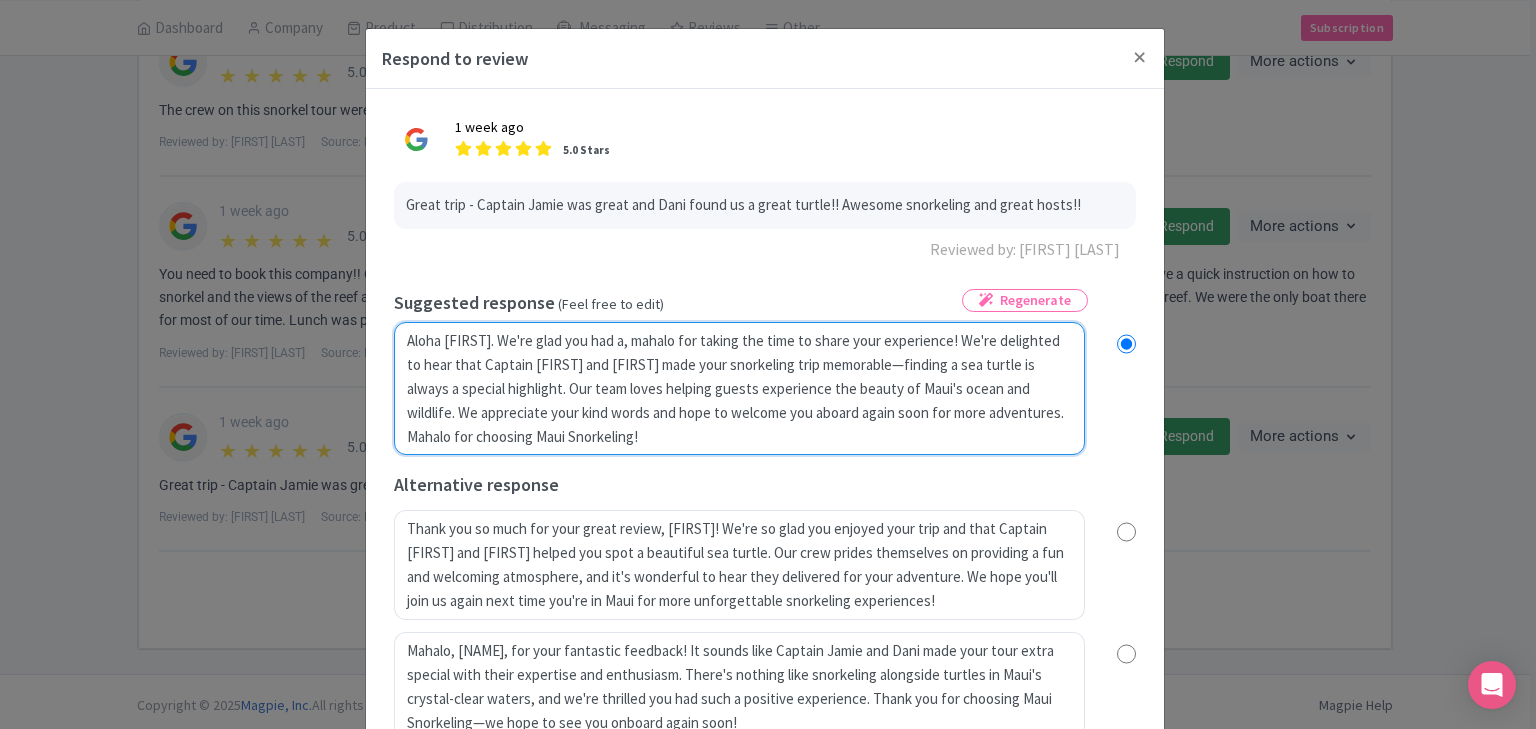 type on "Aloha Bill.  We're glad you had a , mahalo for taking the time to share your experience! We're delighted to hear that Captain Jamie and Dani made your snorkeling trip memorable—finding a sea turtle is always a special highlight. Our team loves helping guests experience the beauty of Maui's ocean and wildlife. We appreciate your kind words and hope to welcome you aboard again soon for more adventures. Mahalo for choosing Maui Snorkeling!" 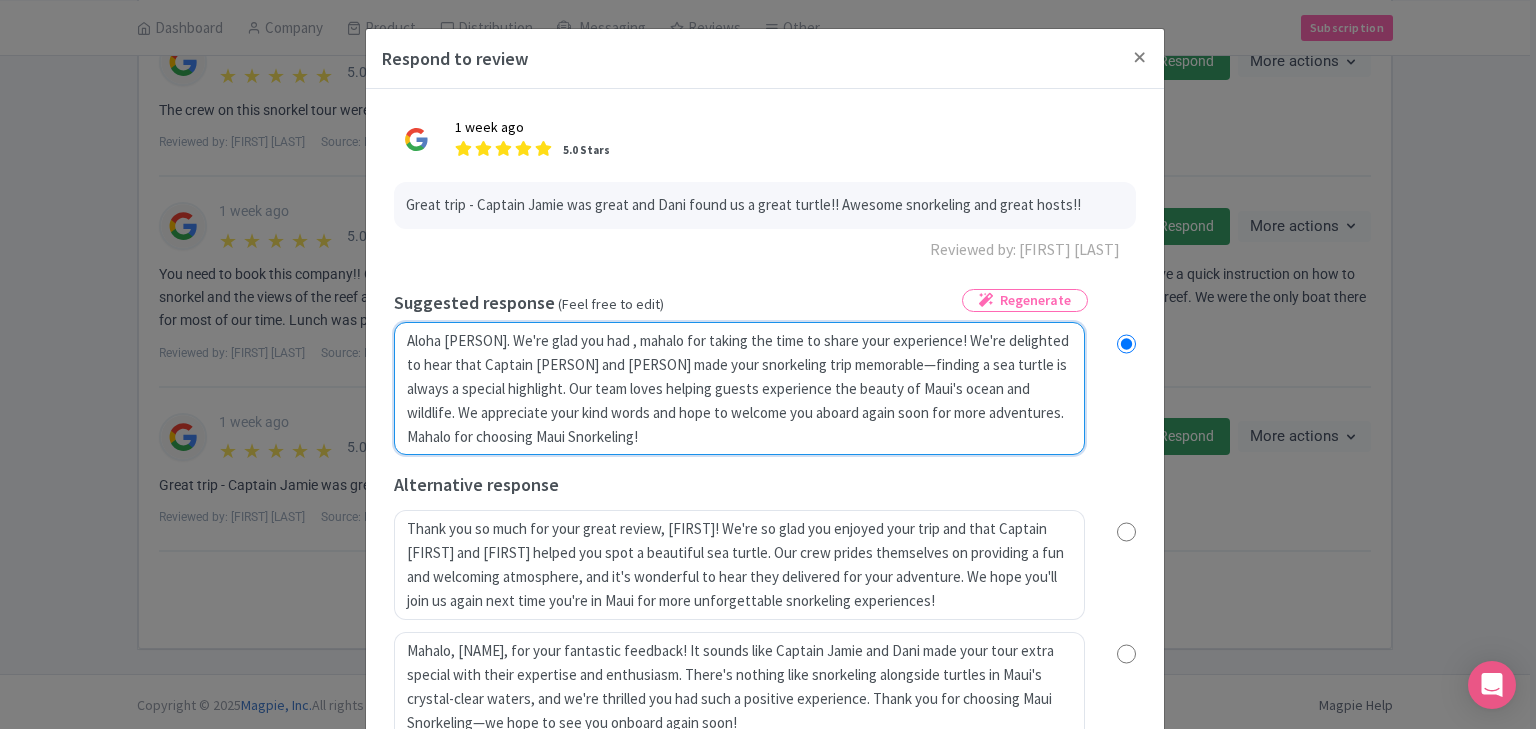 radio on "true" 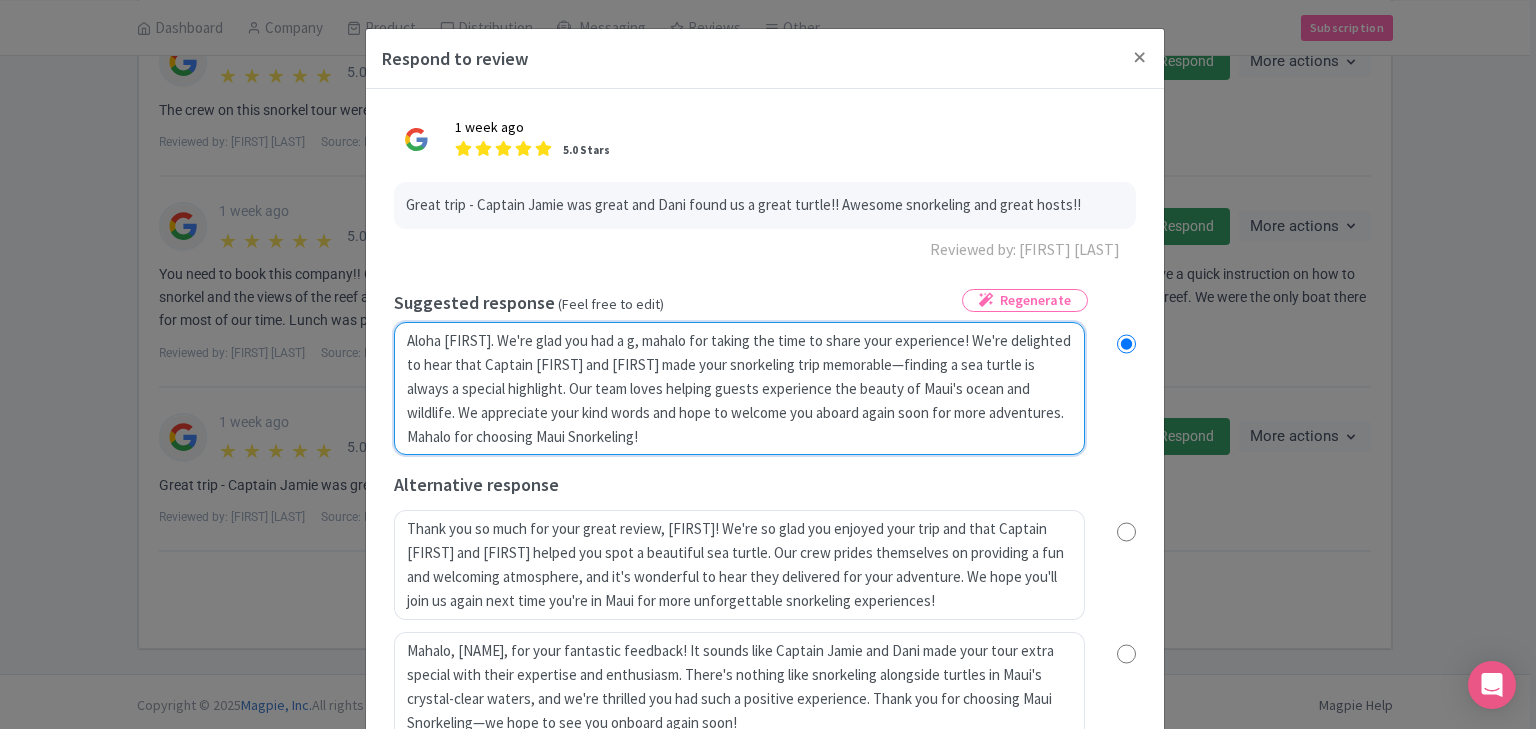 radio on "true" 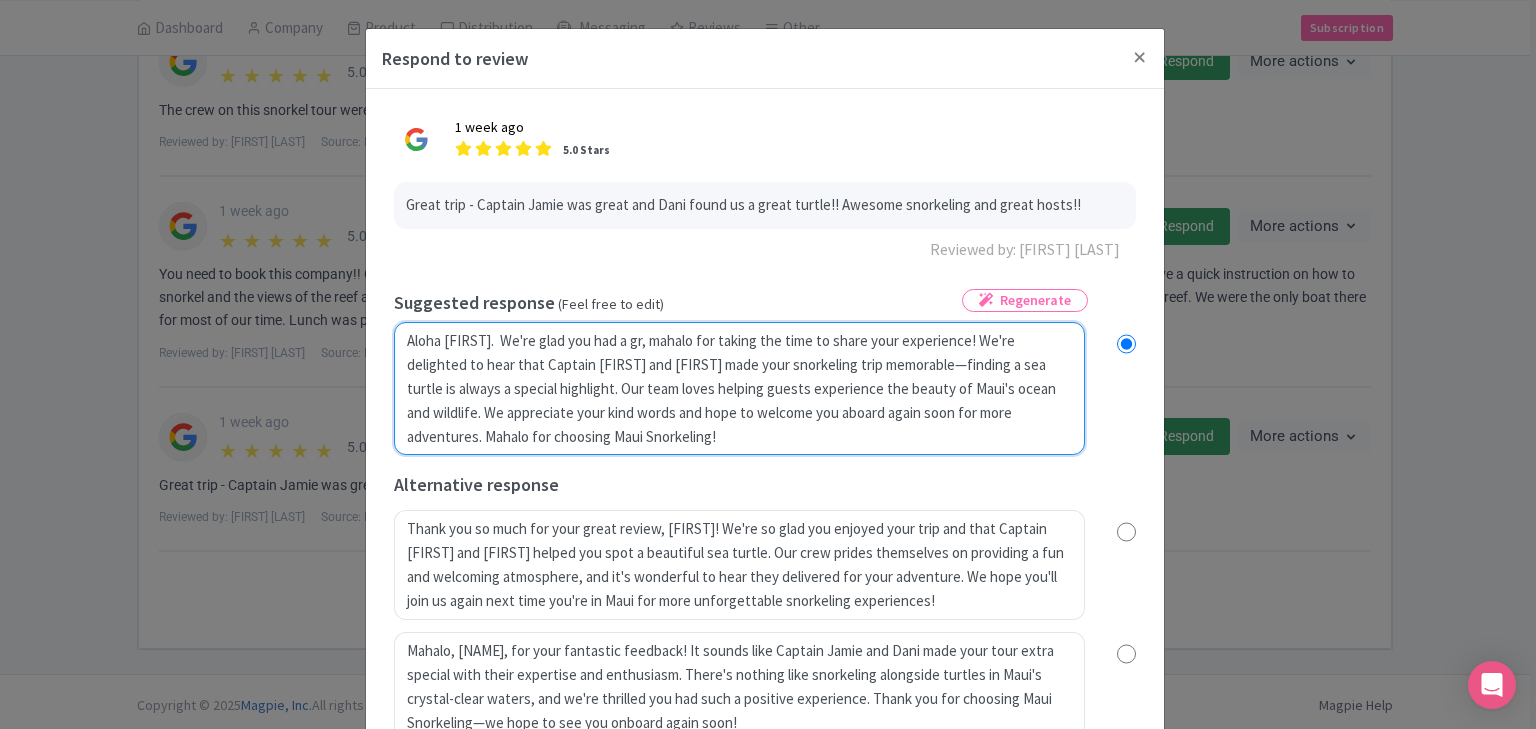 radio on "true" 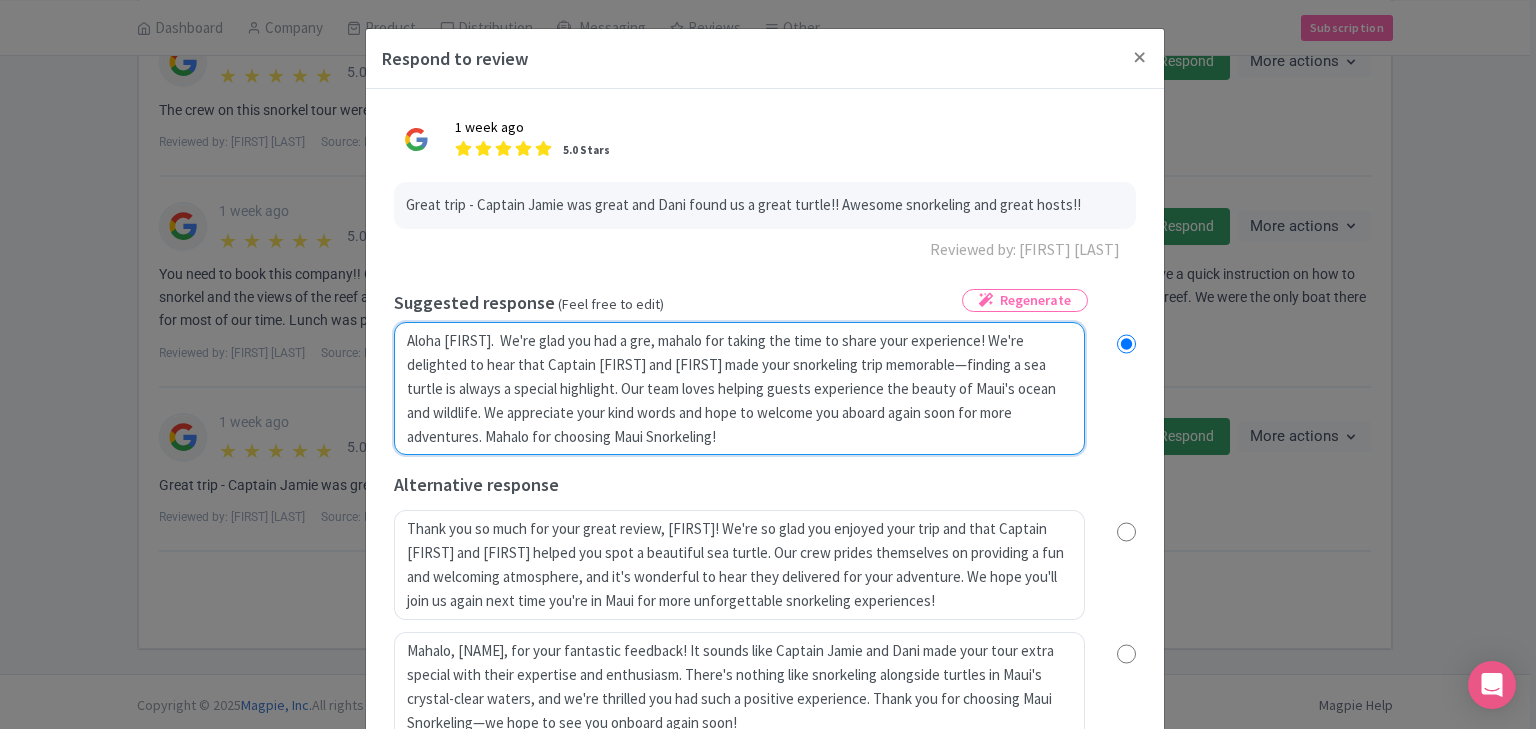radio on "true" 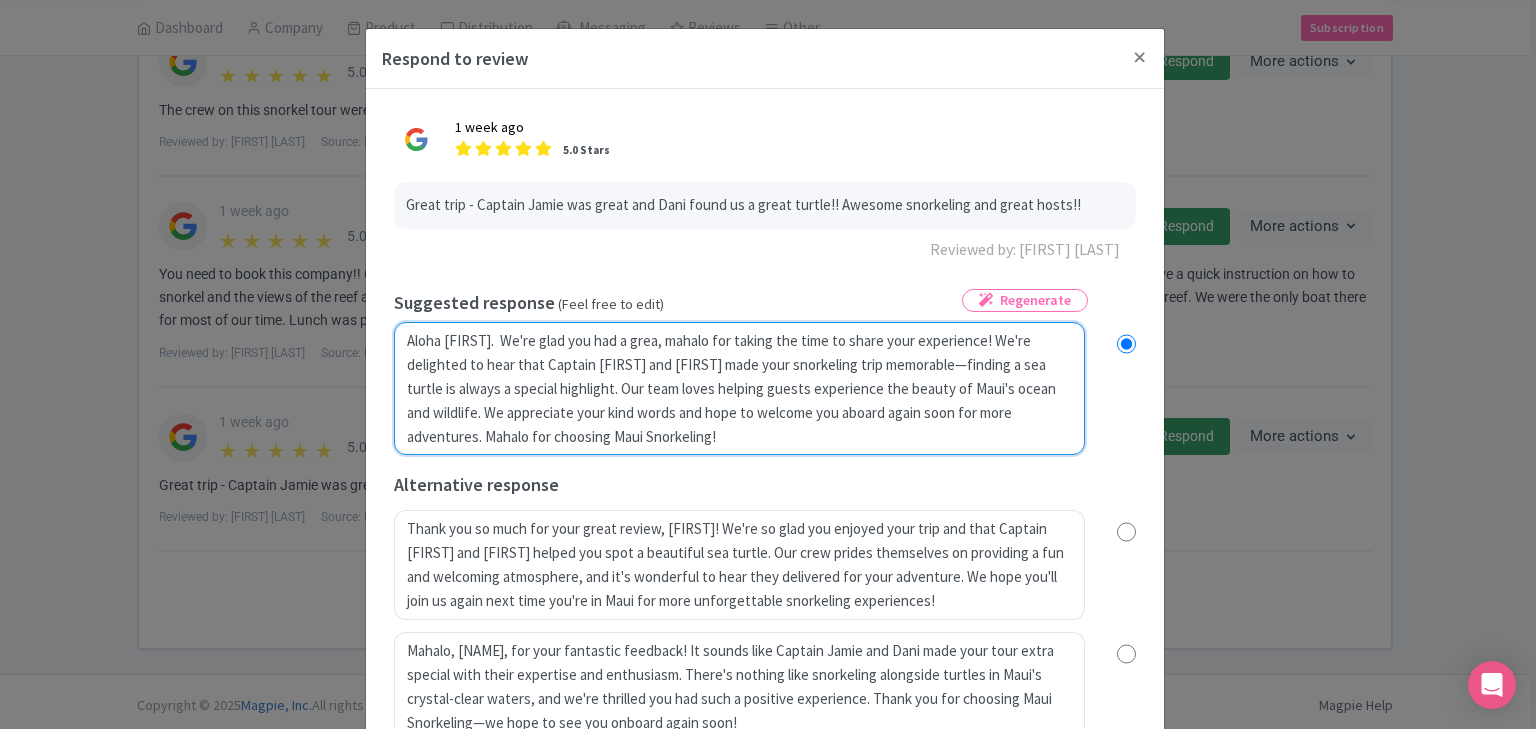 type on "Aloha Bill.  We're glad you had a great, mahalo for taking the time to share your experience! We're delighted to hear that Captain Jamie and Dani made your snorkeling trip memorable—finding a sea turtle is always a special highlight. Our team loves helping guests experience the beauty of Maui's ocean and wildlife. We appreciate your kind words and hope to welcome you aboard again soon for more adventures. Mahalo for choosing Maui Snorkeling!" 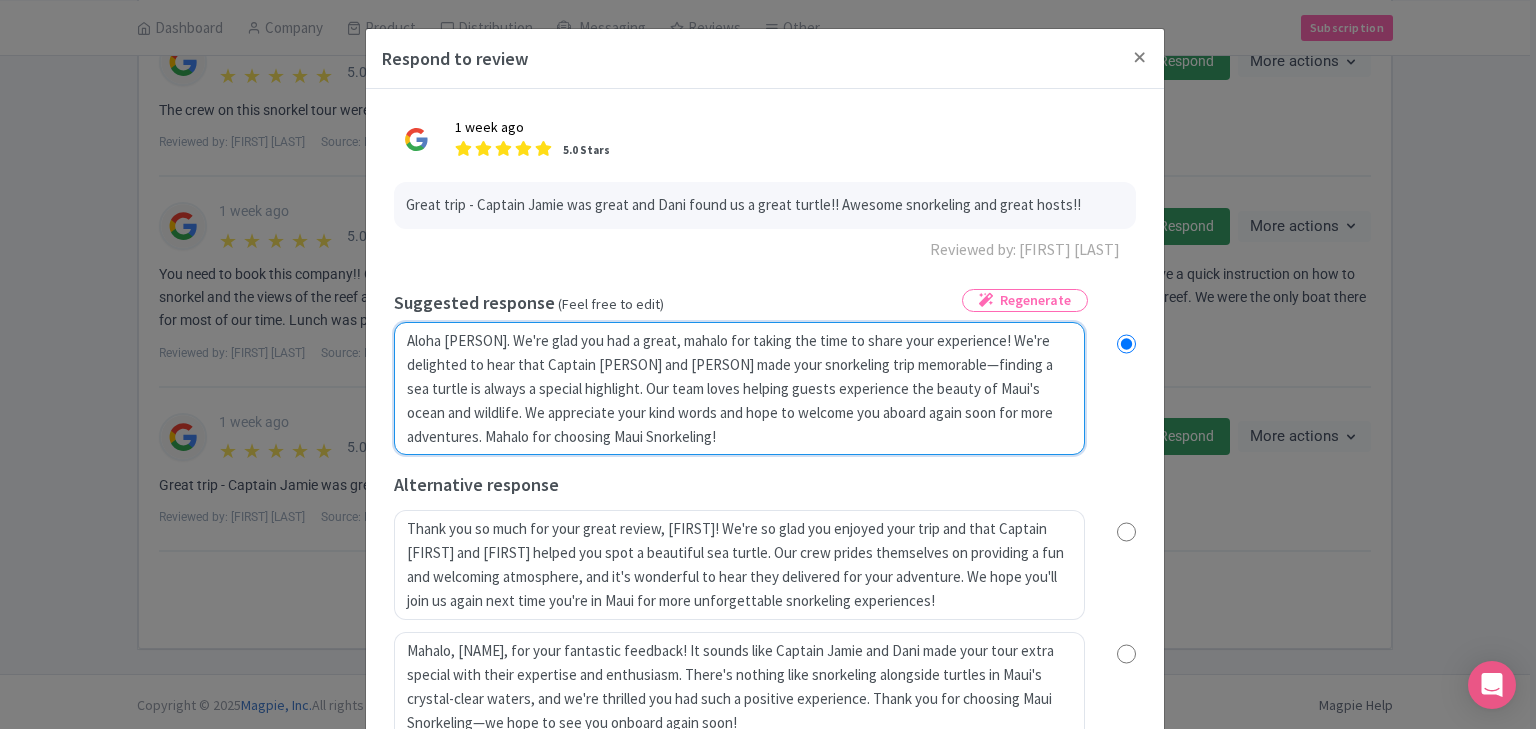 radio on "true" 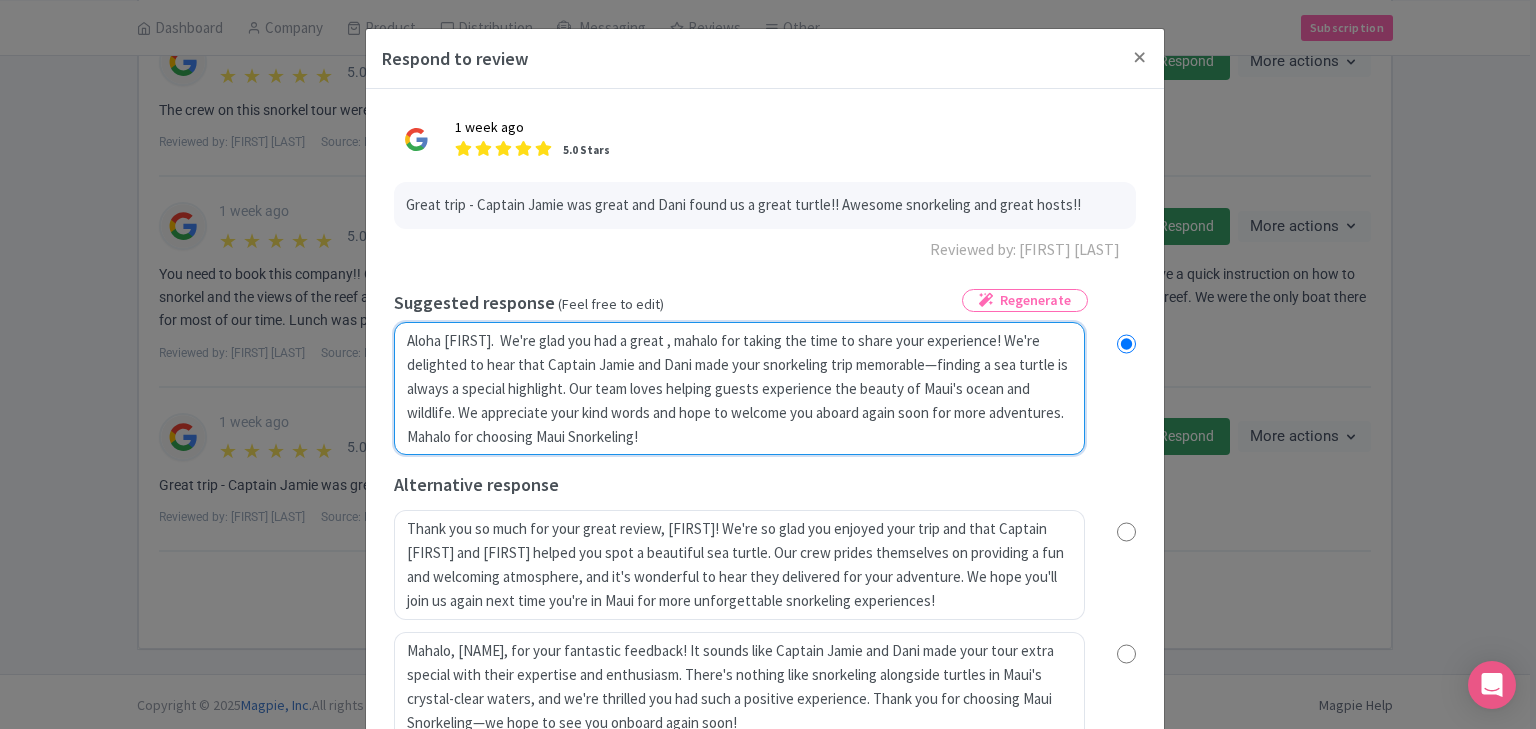 radio on "true" 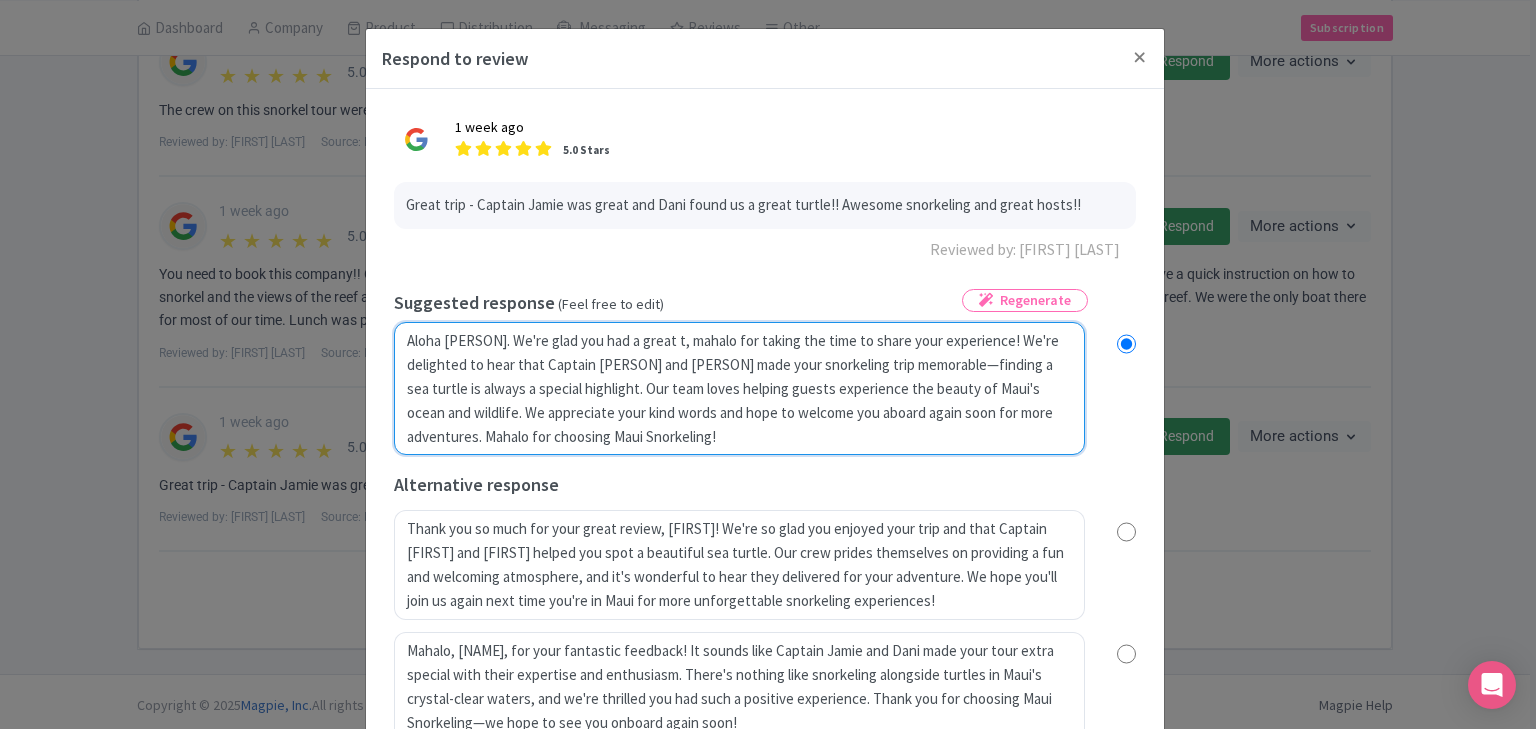 radio on "true" 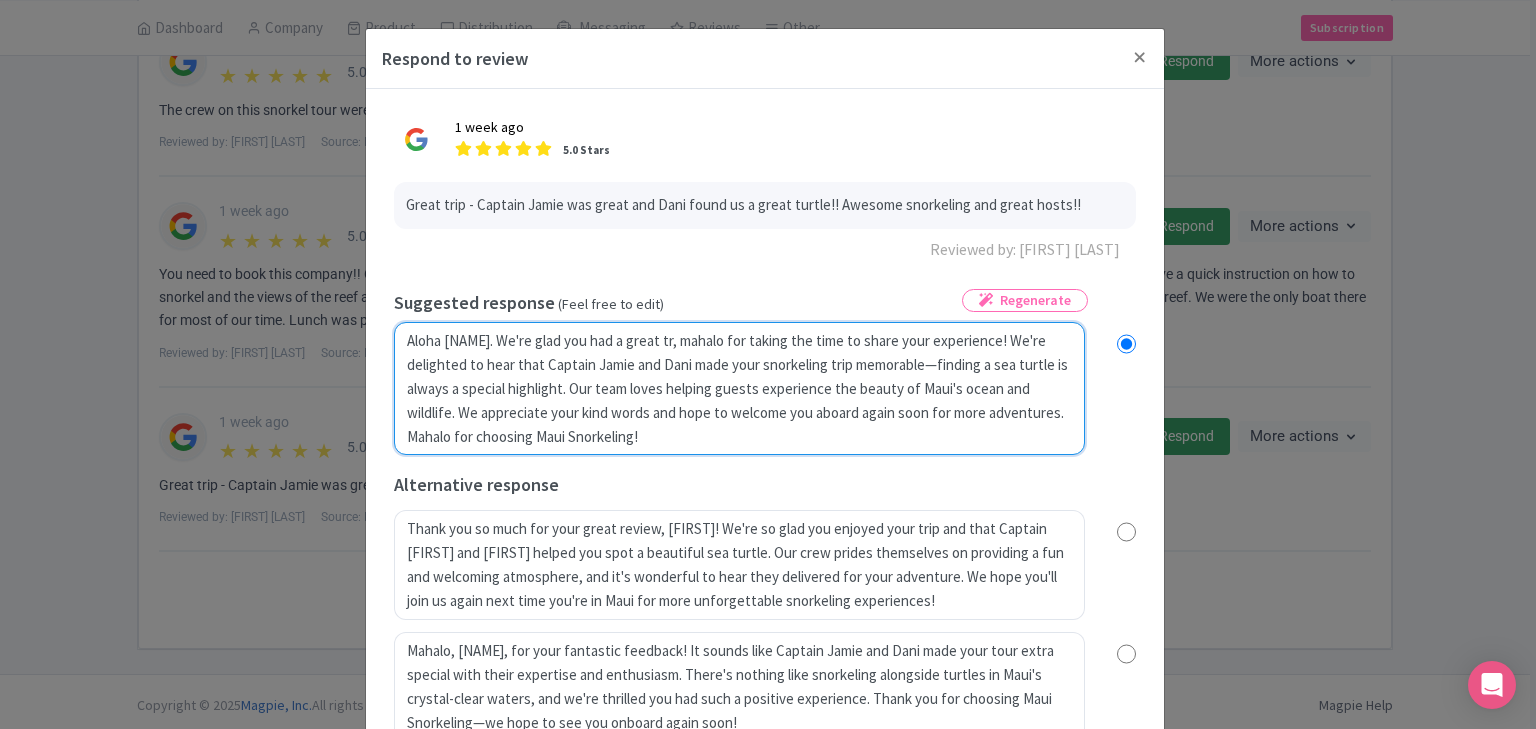 radio on "true" 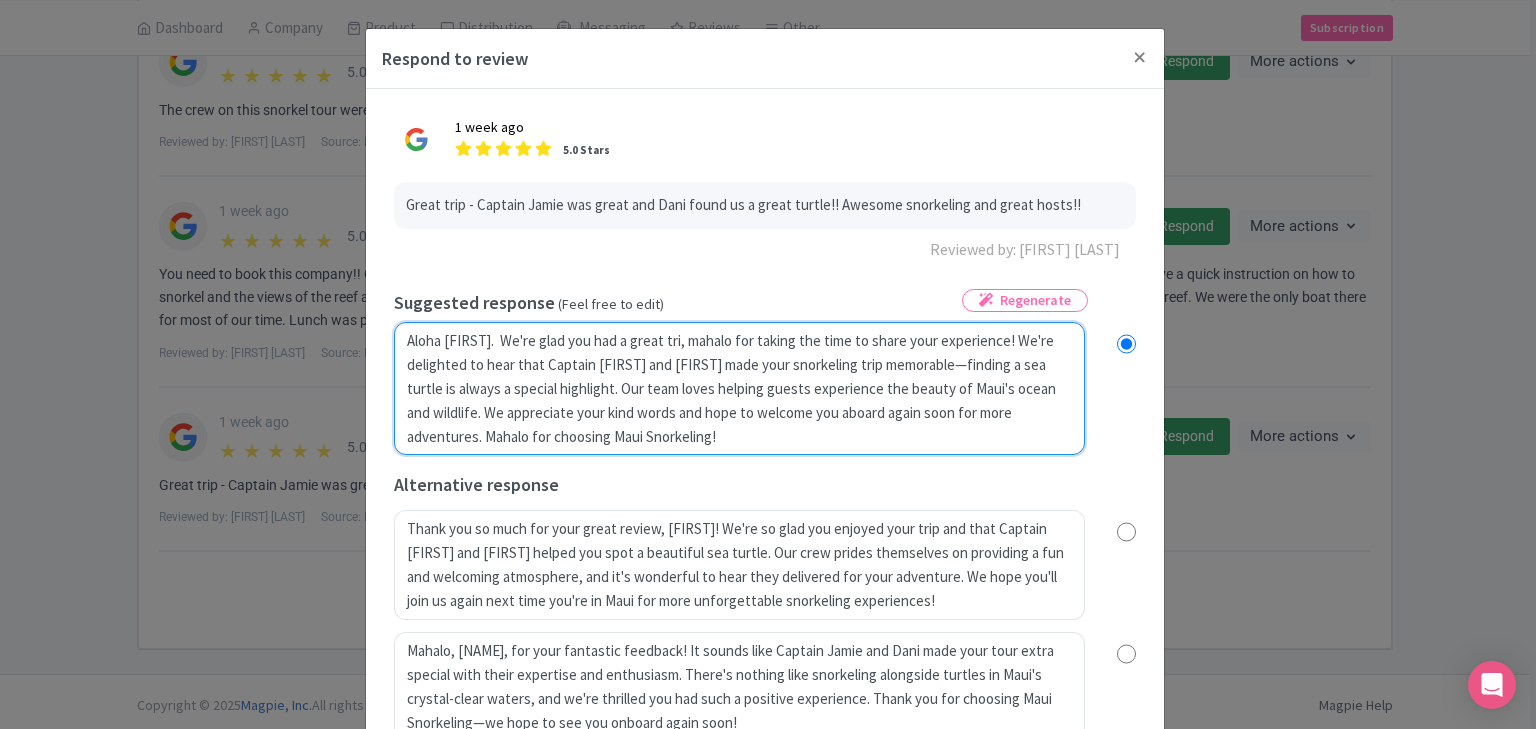 radio on "true" 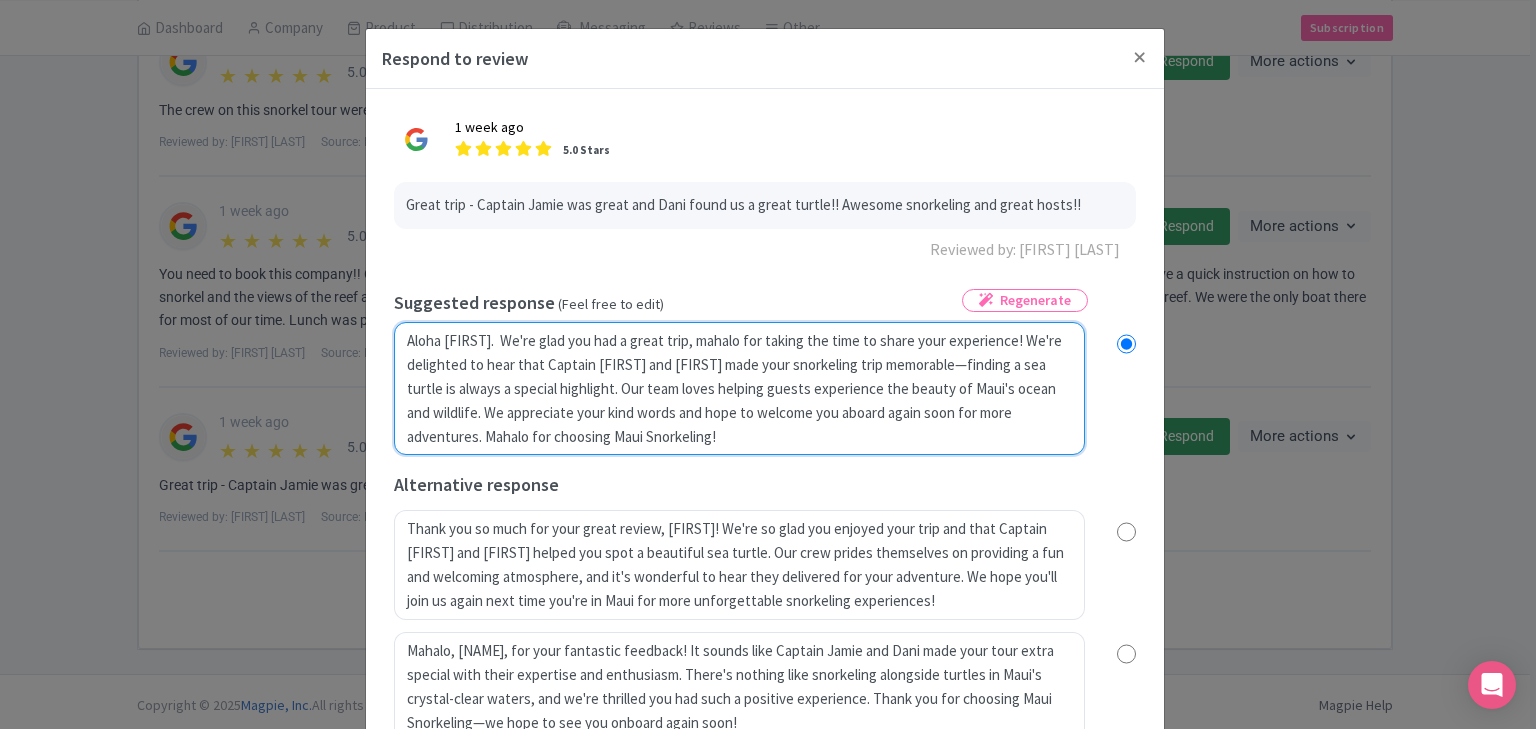 radio on "true" 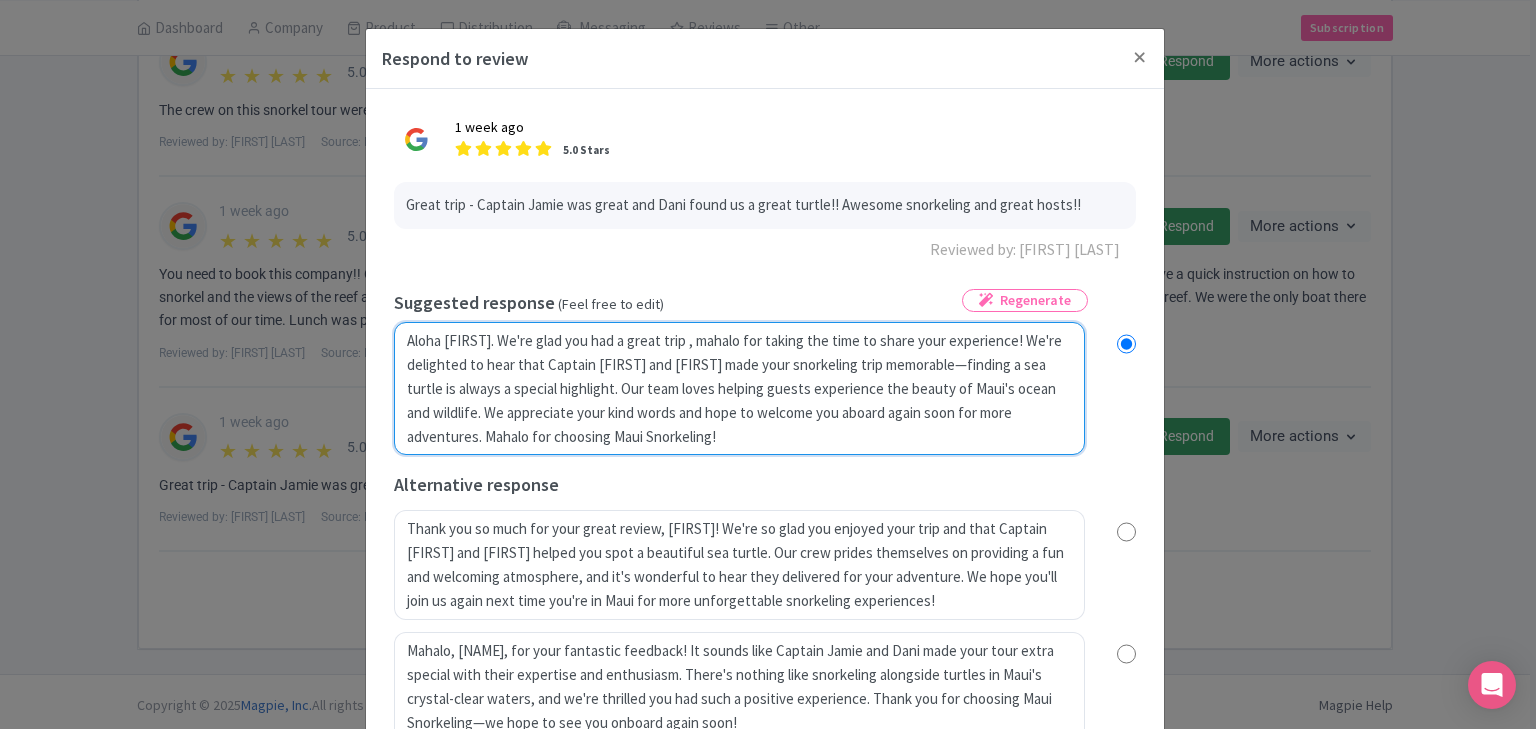 radio on "true" 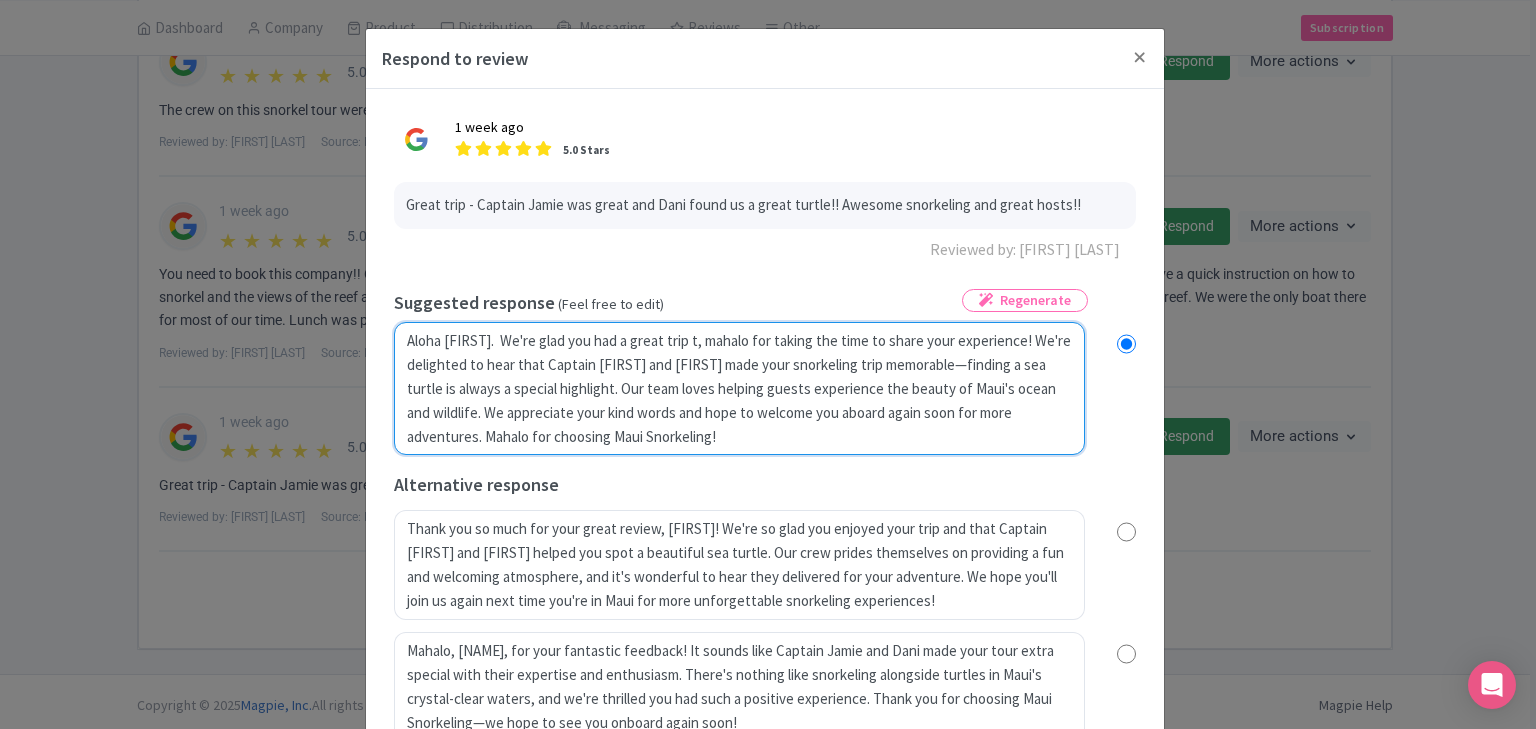 radio on "true" 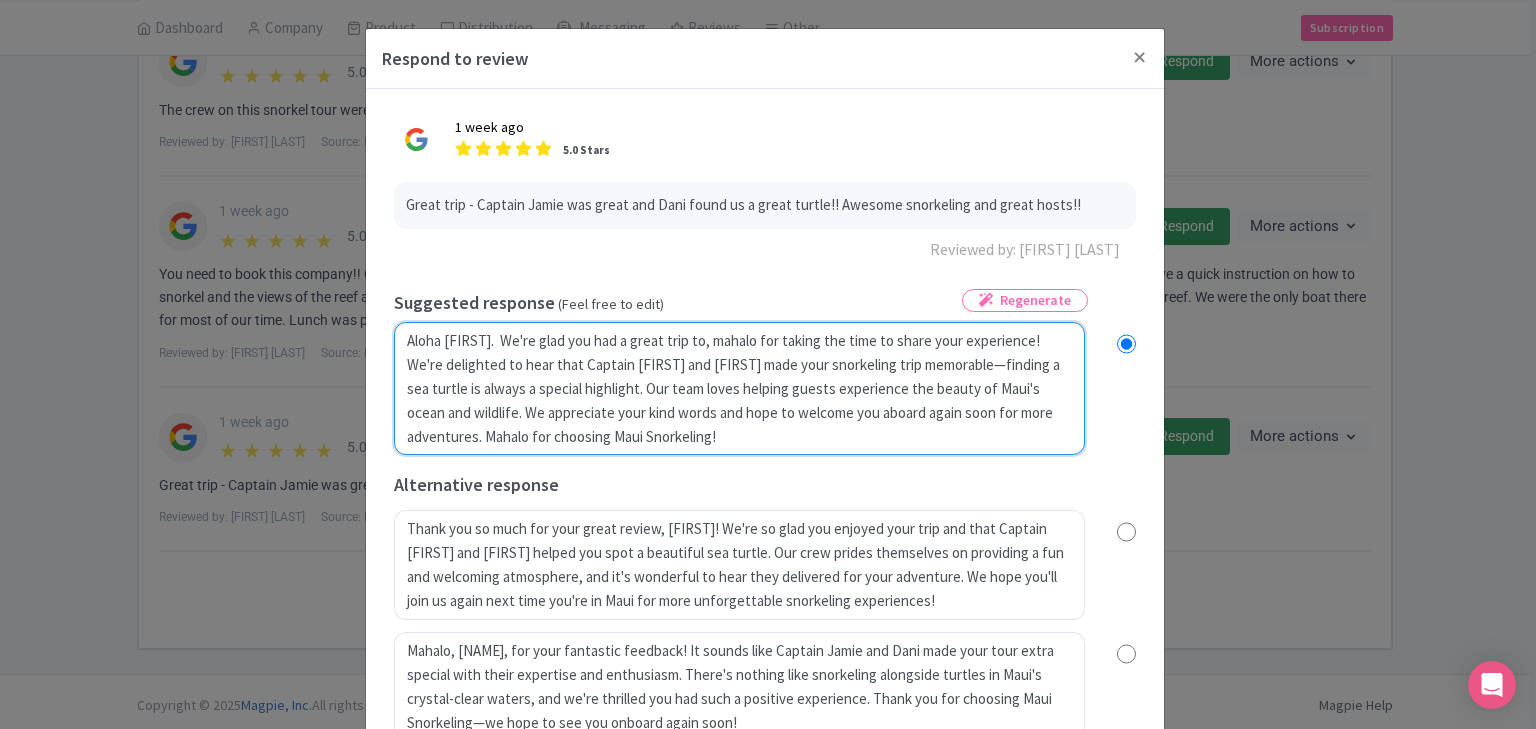 type on "Aloha Bill.  We're glad you had a great trip to , mahalo for taking the time to share your experience! We're delighted to hear that Captain Jamie and Dani made your snorkeling trip memorable—finding a sea turtle is always a special highlight. Our team loves helping guests experience the beauty of Maui's ocean and wildlife. We appreciate your kind words and hope to welcome you aboard again soon for more adventures. Mahalo for choosing Maui Snorkeling!" 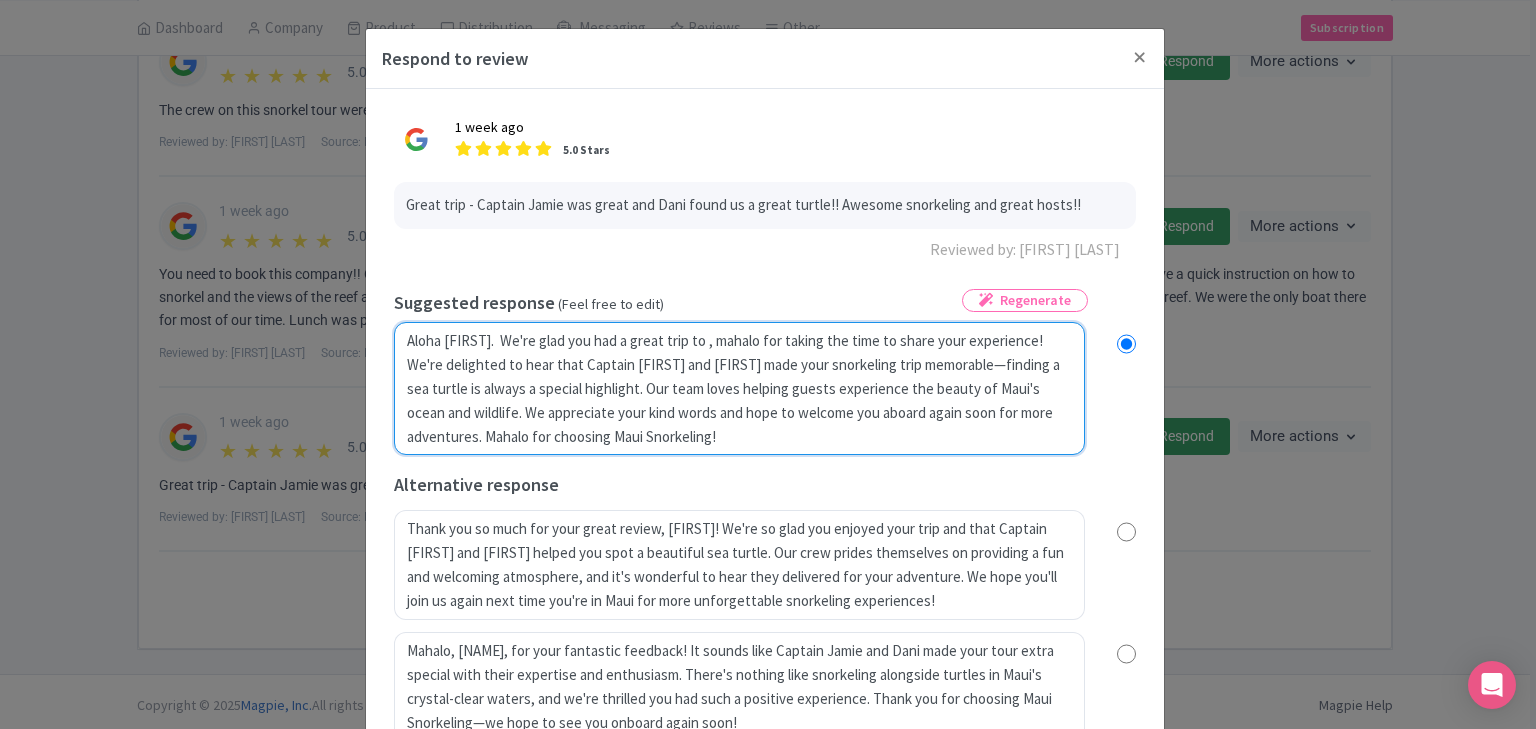 type on "Aloha Bill.  We're glad you had a great trip to t, mahalo for taking the time to share your experience! We're delighted to hear that Captain Jamie and Dani made your snorkeling trip memorable—finding a sea turtle is always a special highlight. Our team loves helping guests experience the beauty of Maui's ocean and wildlife. We appreciate your kind words and hope to welcome you aboard again soon for more adventures. Mahalo for choosing Maui Snorkeling!" 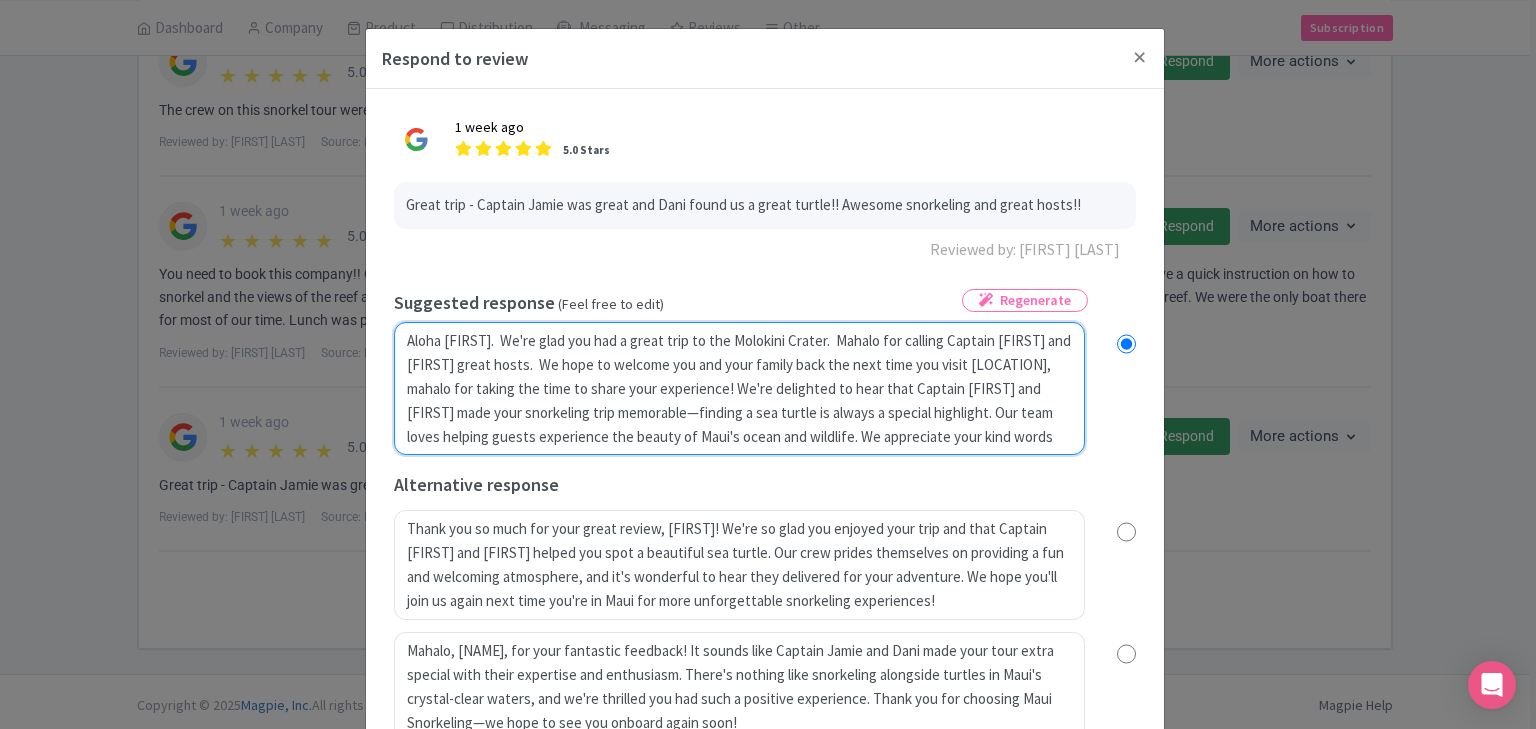 radio on "true" 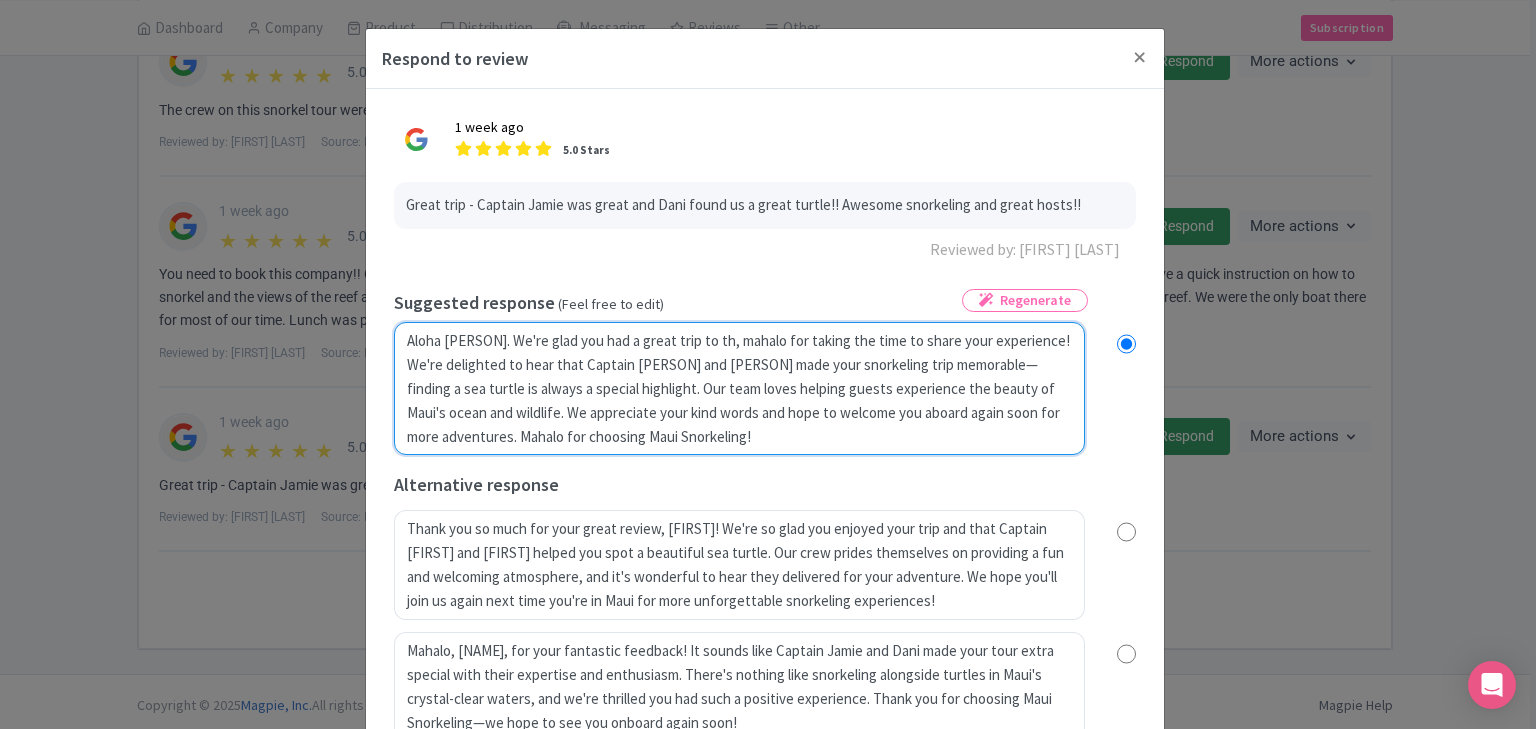 radio on "true" 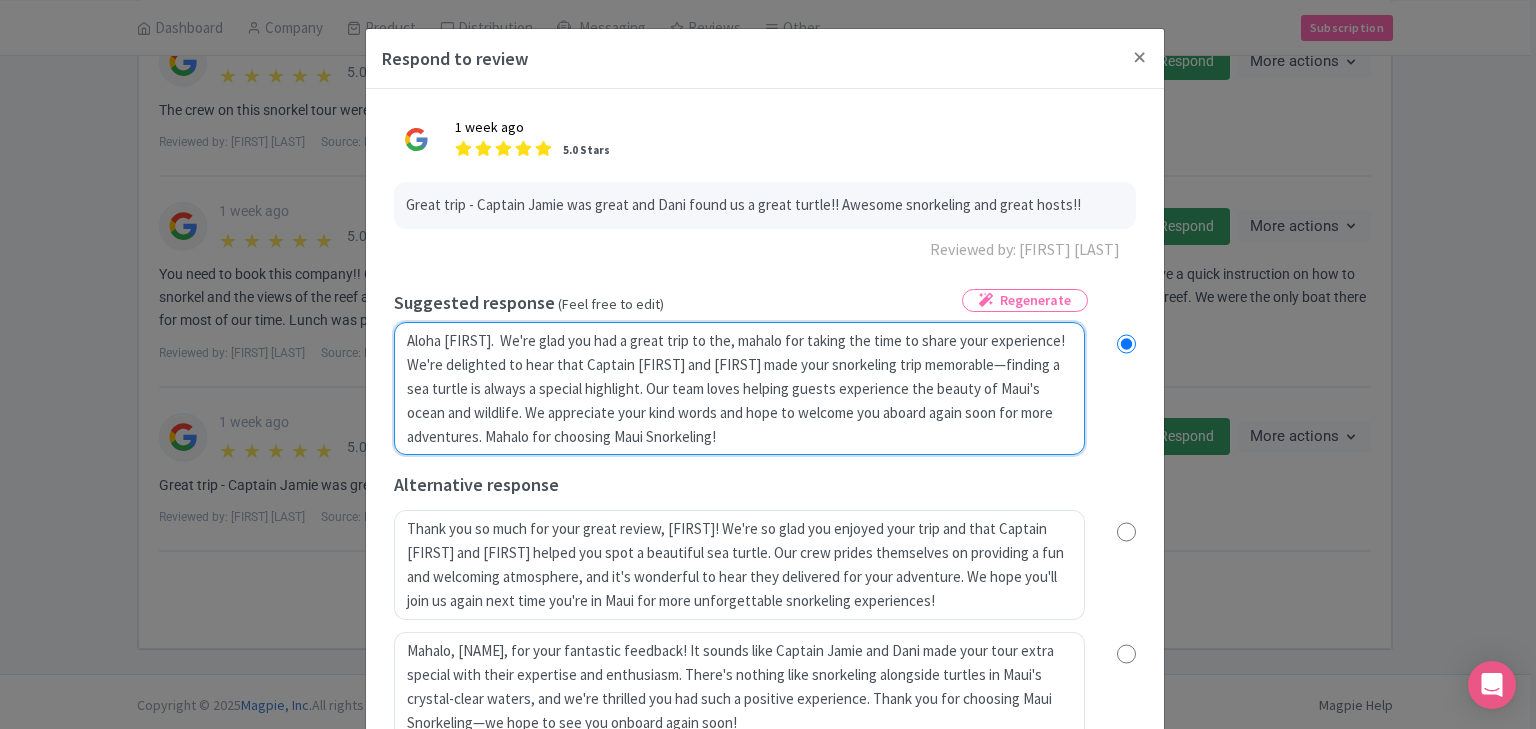 type on "Aloha Bill.  We're glad you had a great trip to the , mahalo for taking the time to share your experience! We're delighted to hear that Captain Jamie and Dani made your snorkeling trip memorable—finding a sea turtle is always a special highlight. Our team loves helping guests experience the beauty of Maui's ocean and wildlife. We appreciate your kind words and hope to welcome you aboard again soon for more adventures. Mahalo for choosing Maui Snorkeling!" 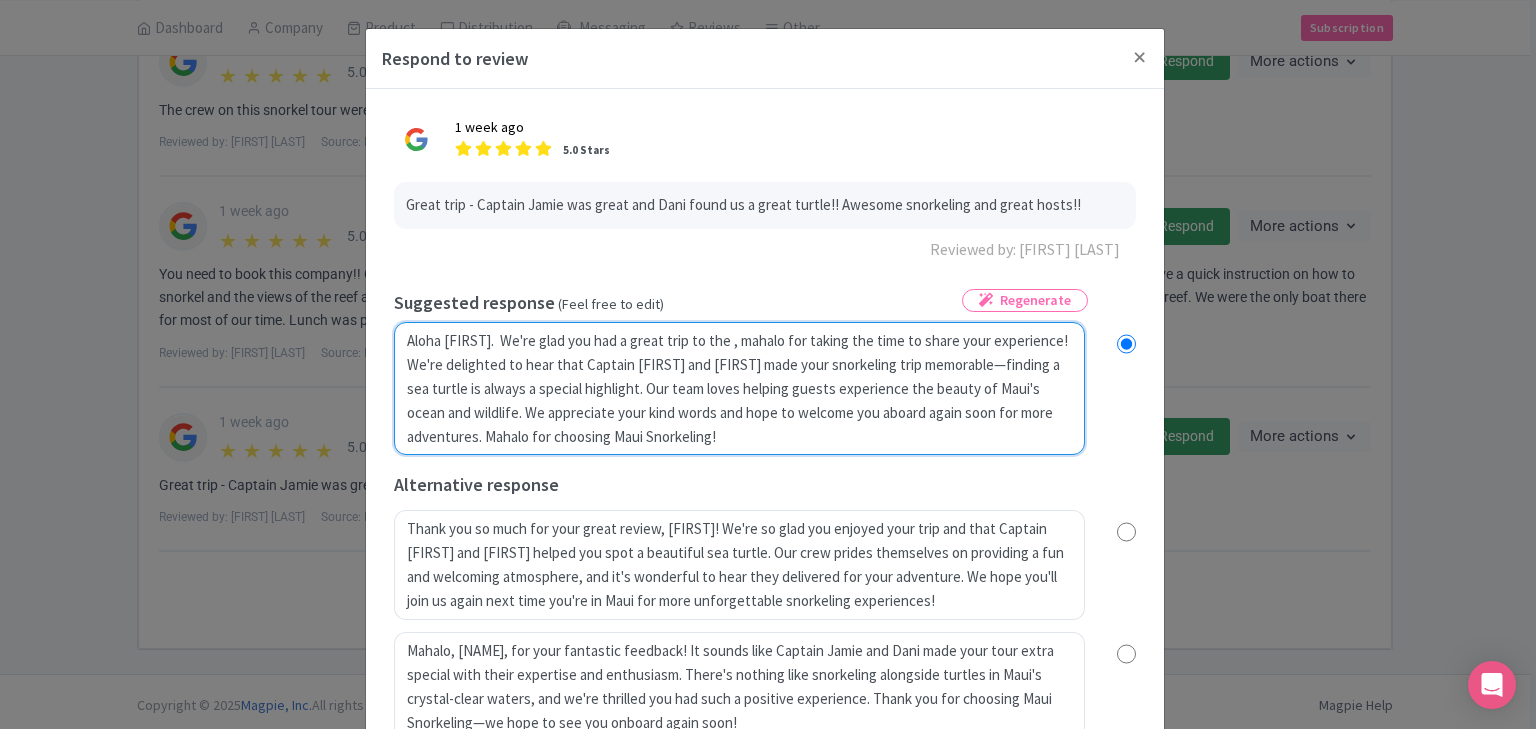 radio on "true" 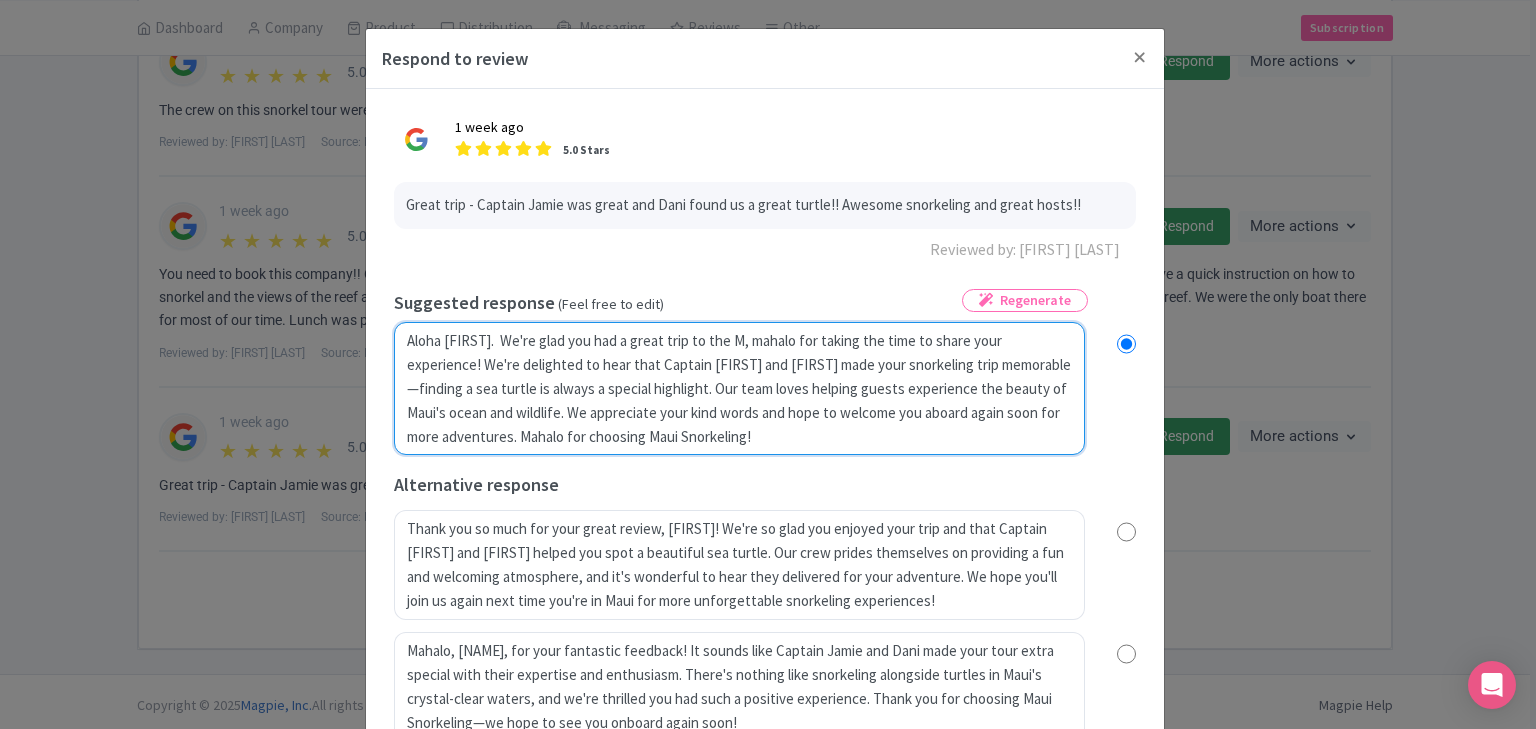 radio on "true" 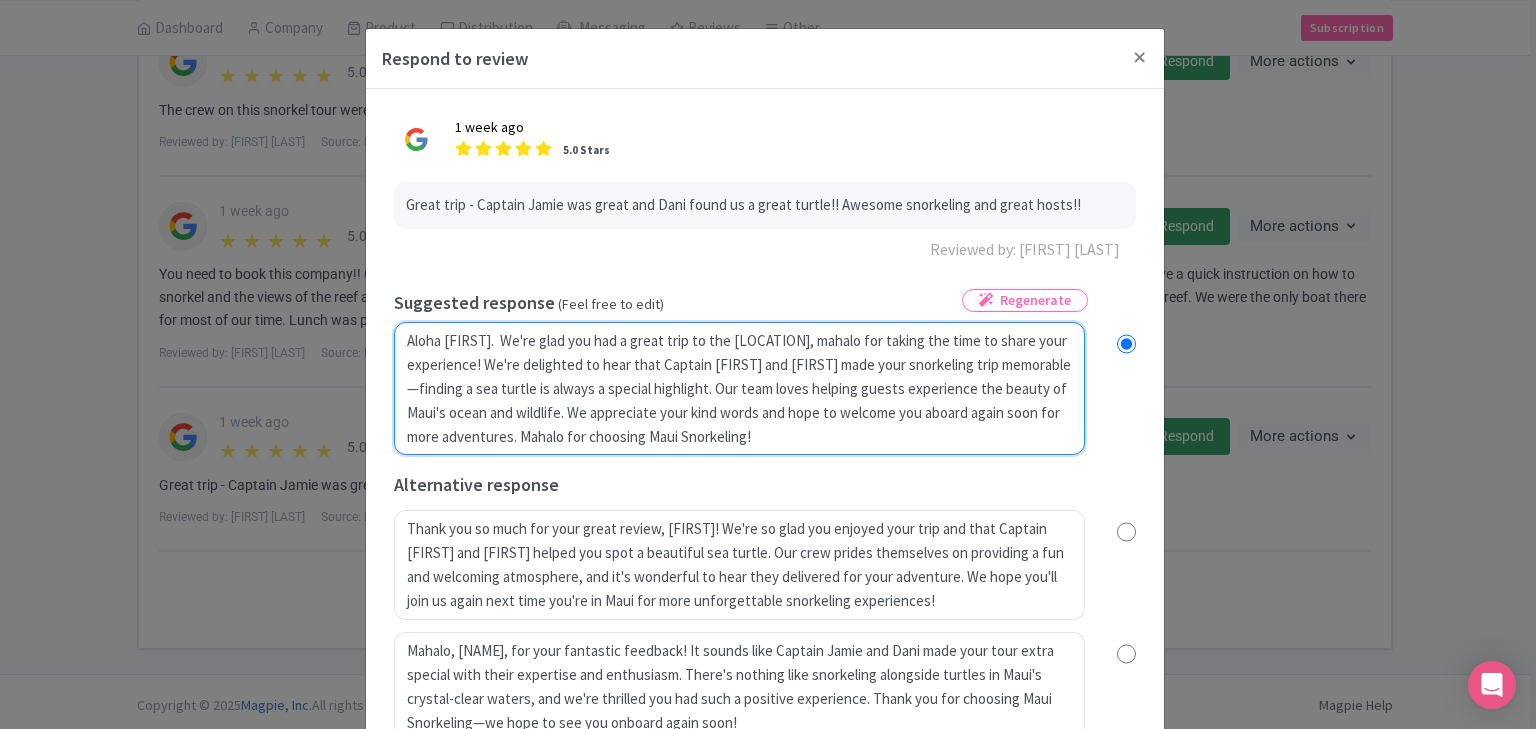 radio on "true" 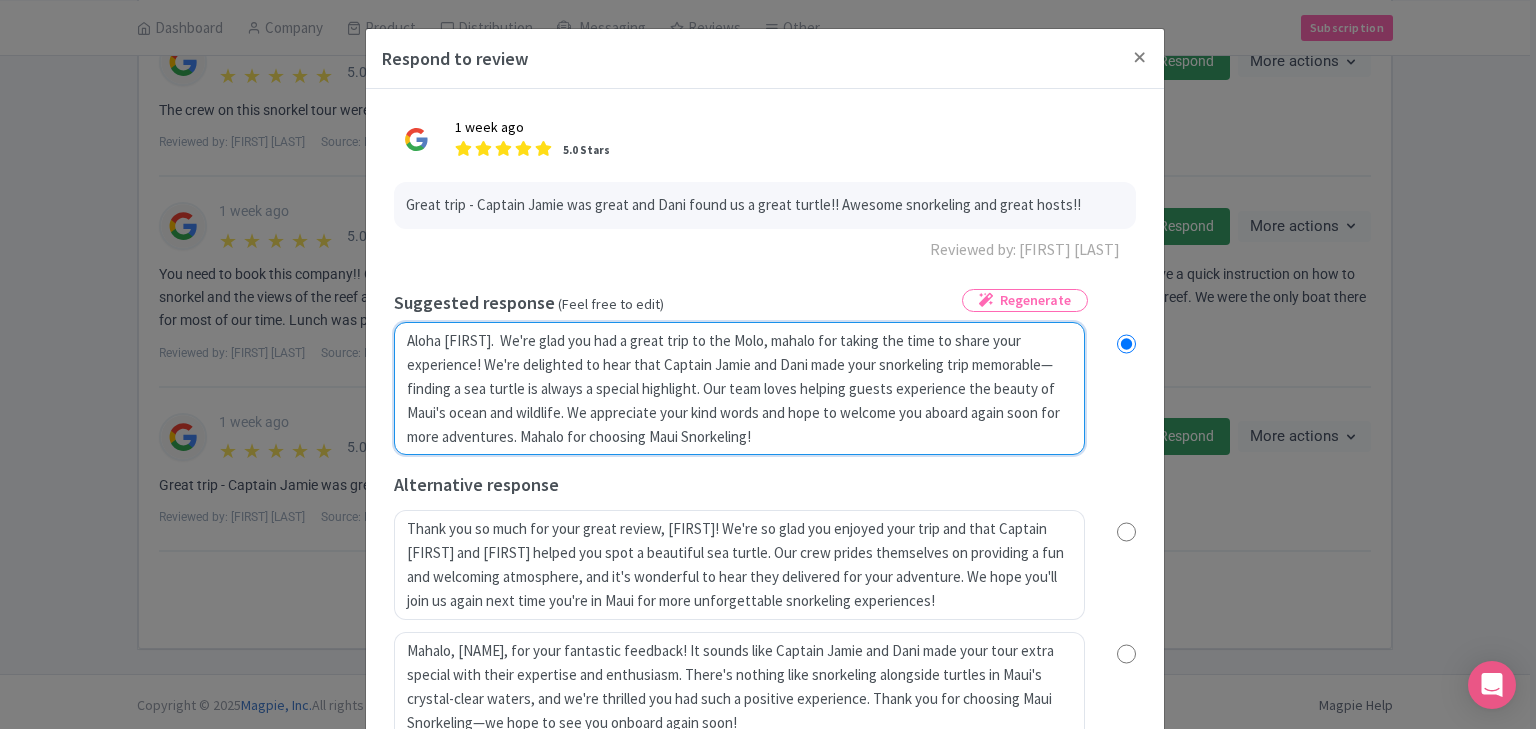 radio on "true" 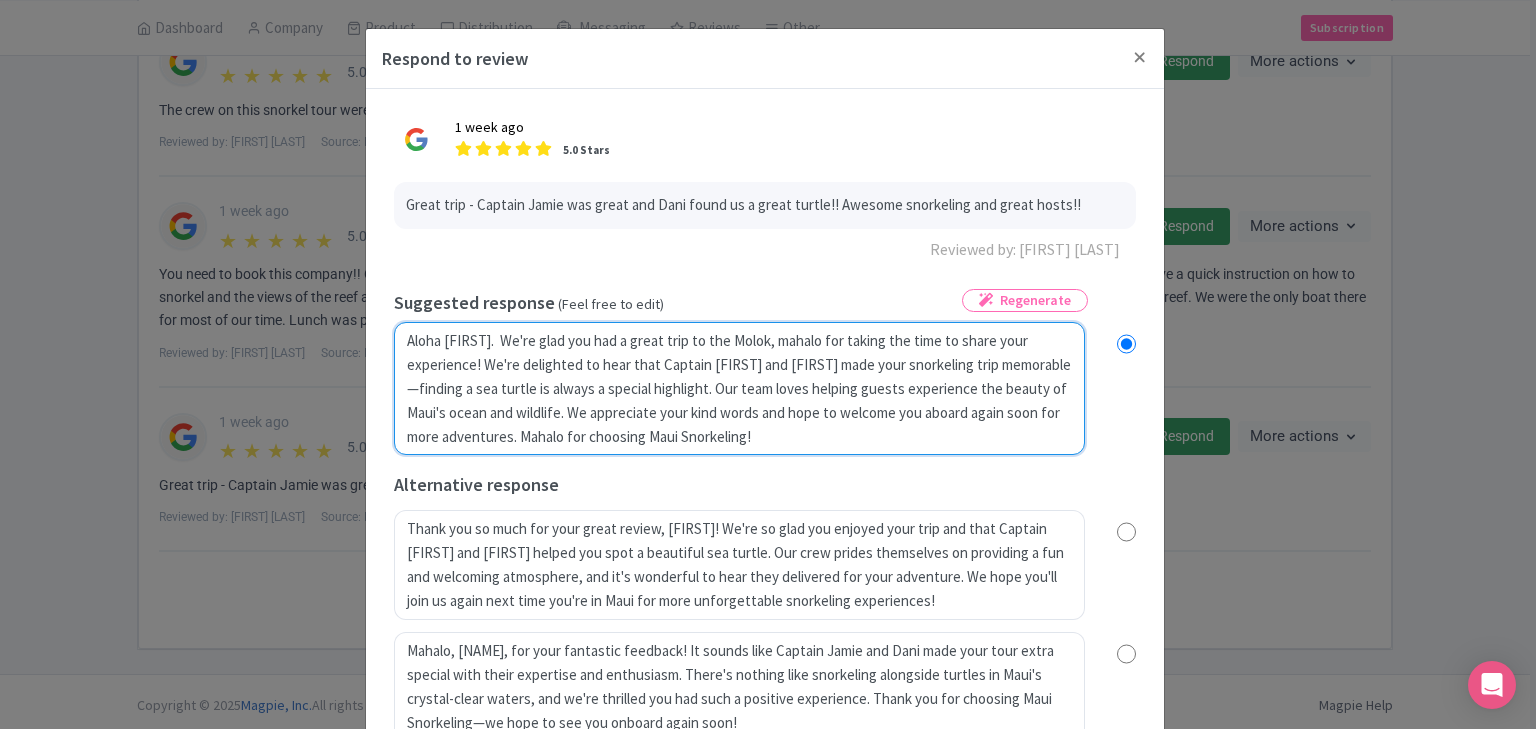 radio on "true" 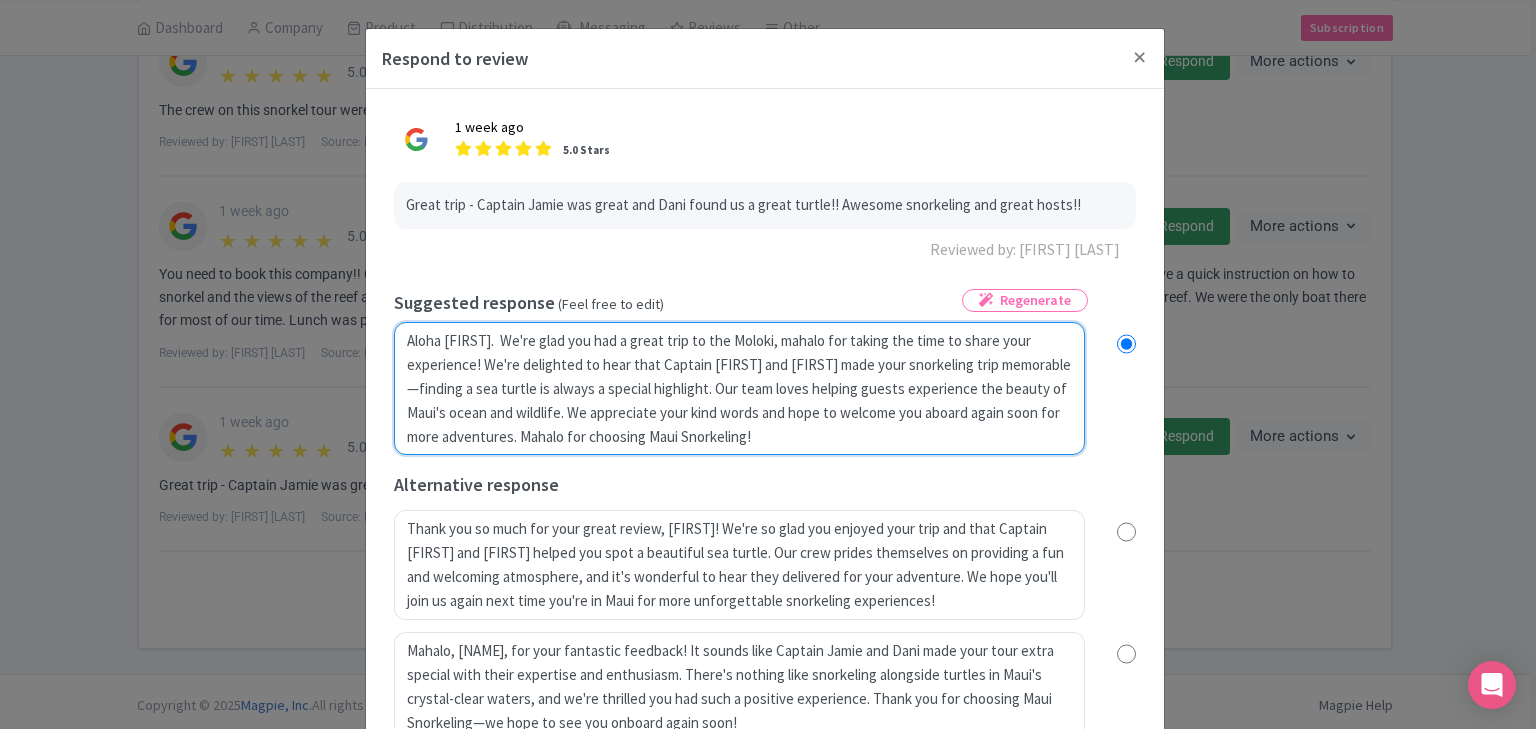 radio on "true" 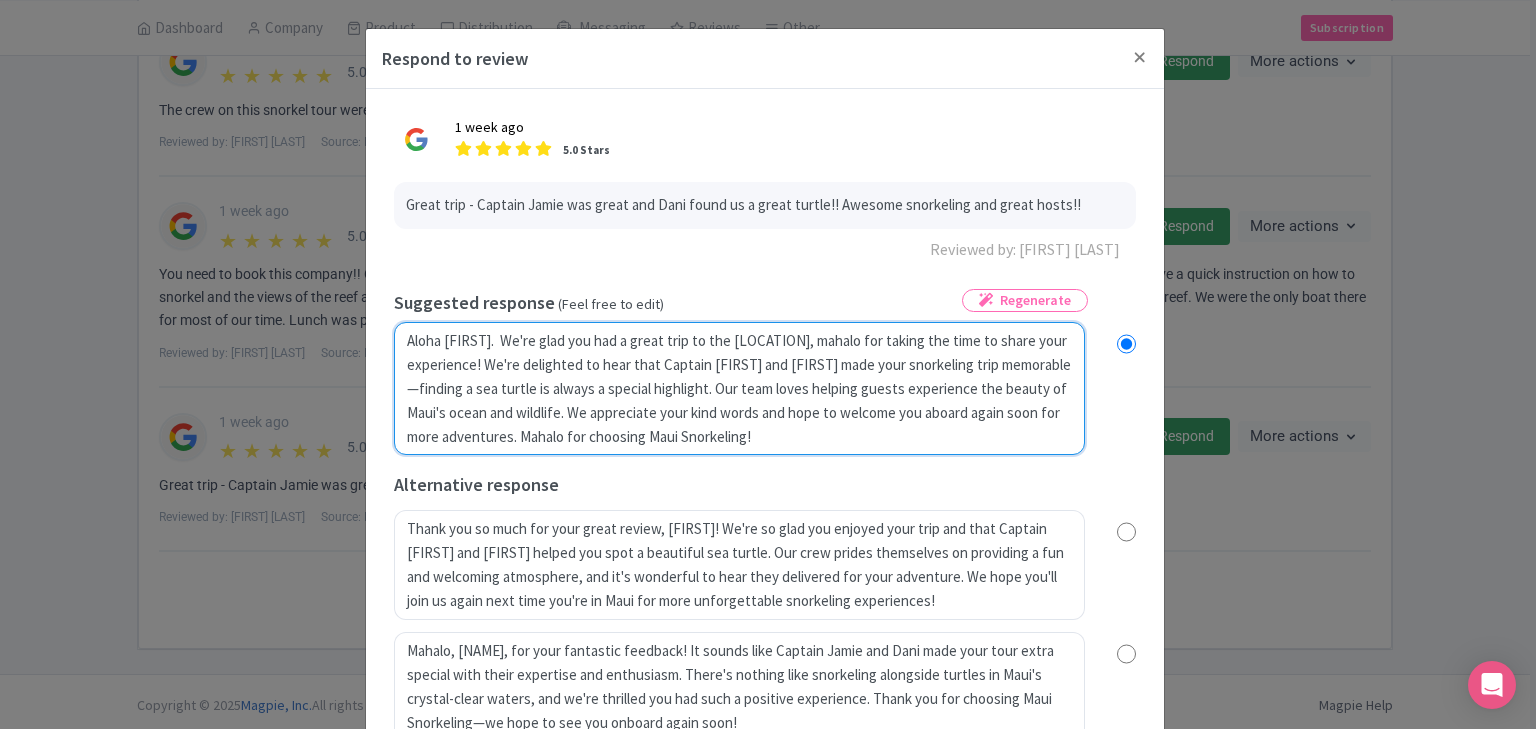radio on "true" 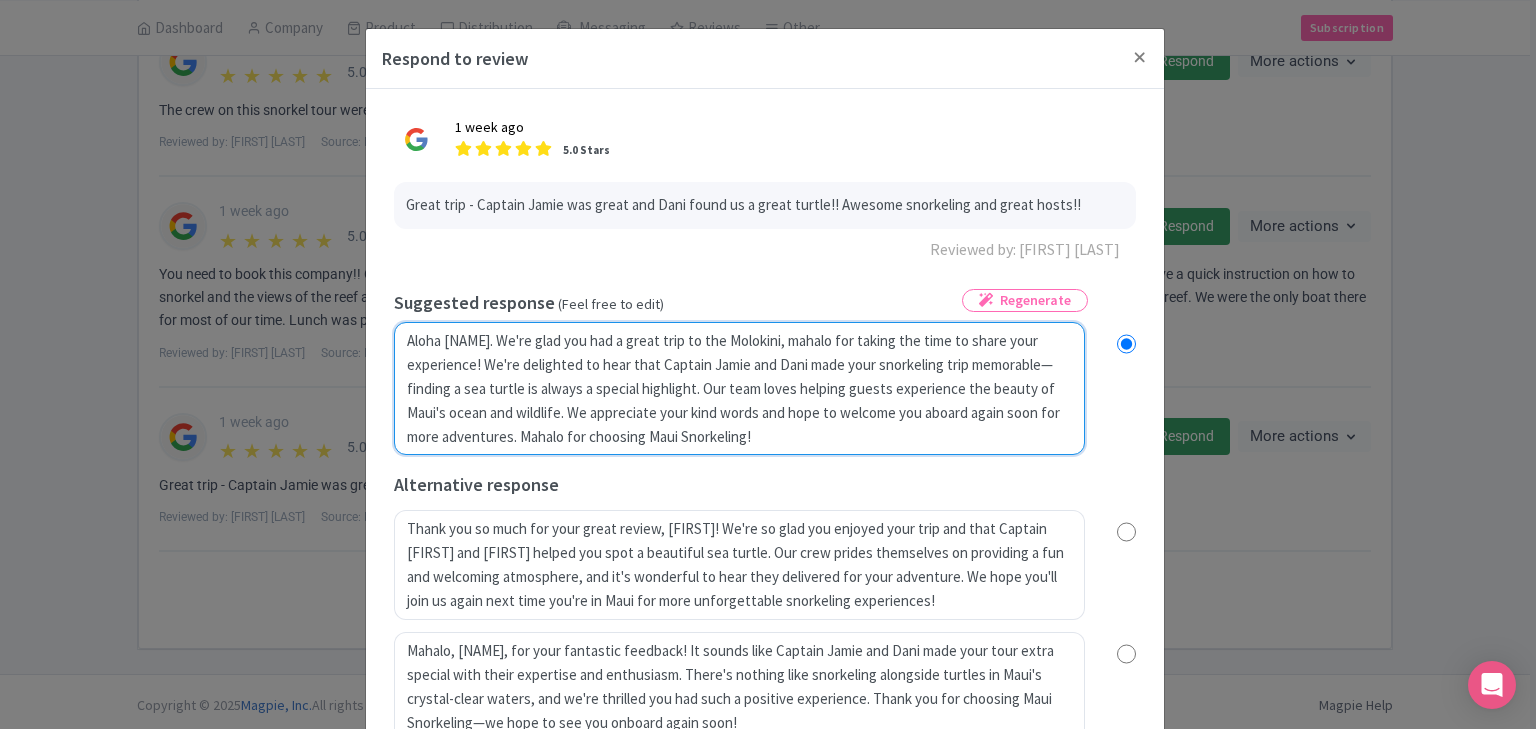 radio on "true" 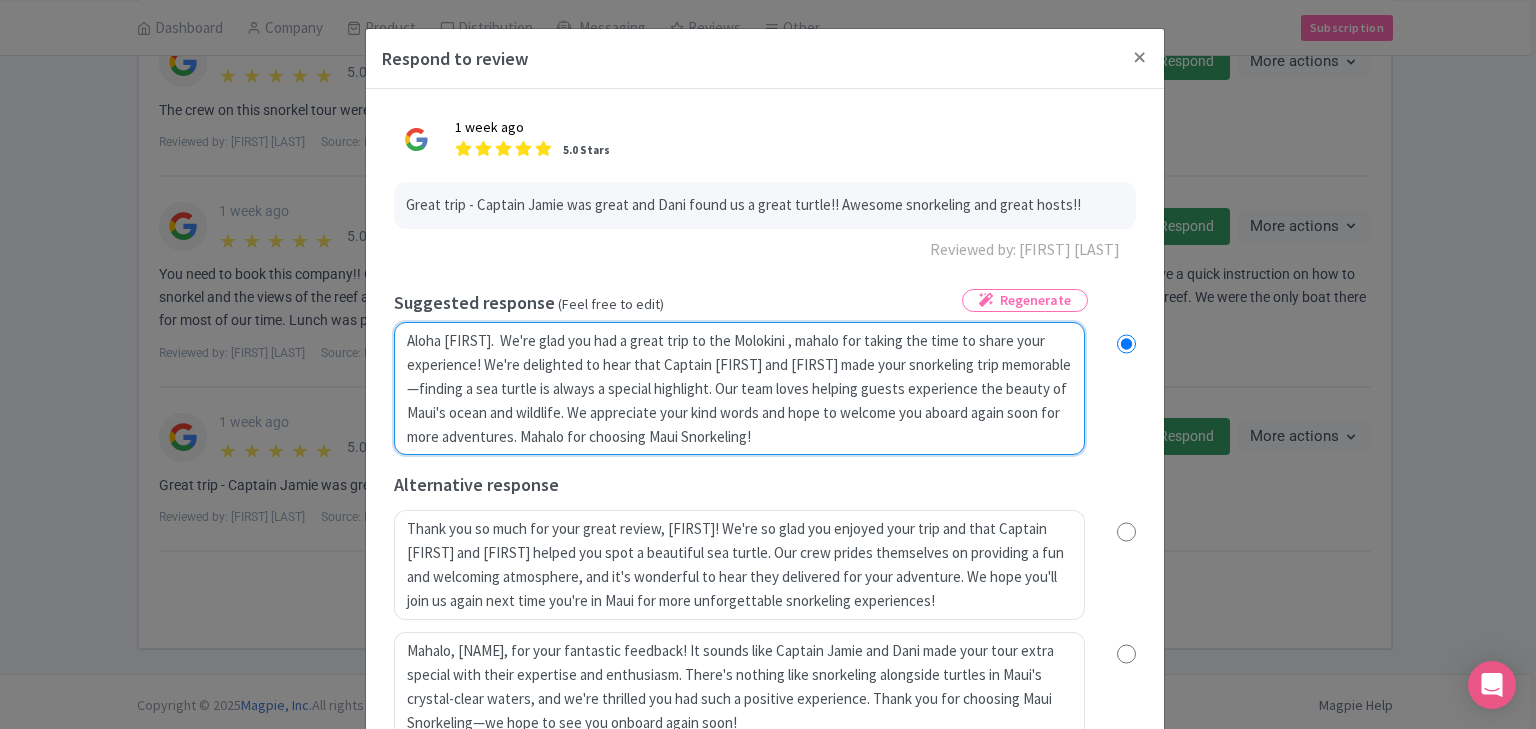 radio on "true" 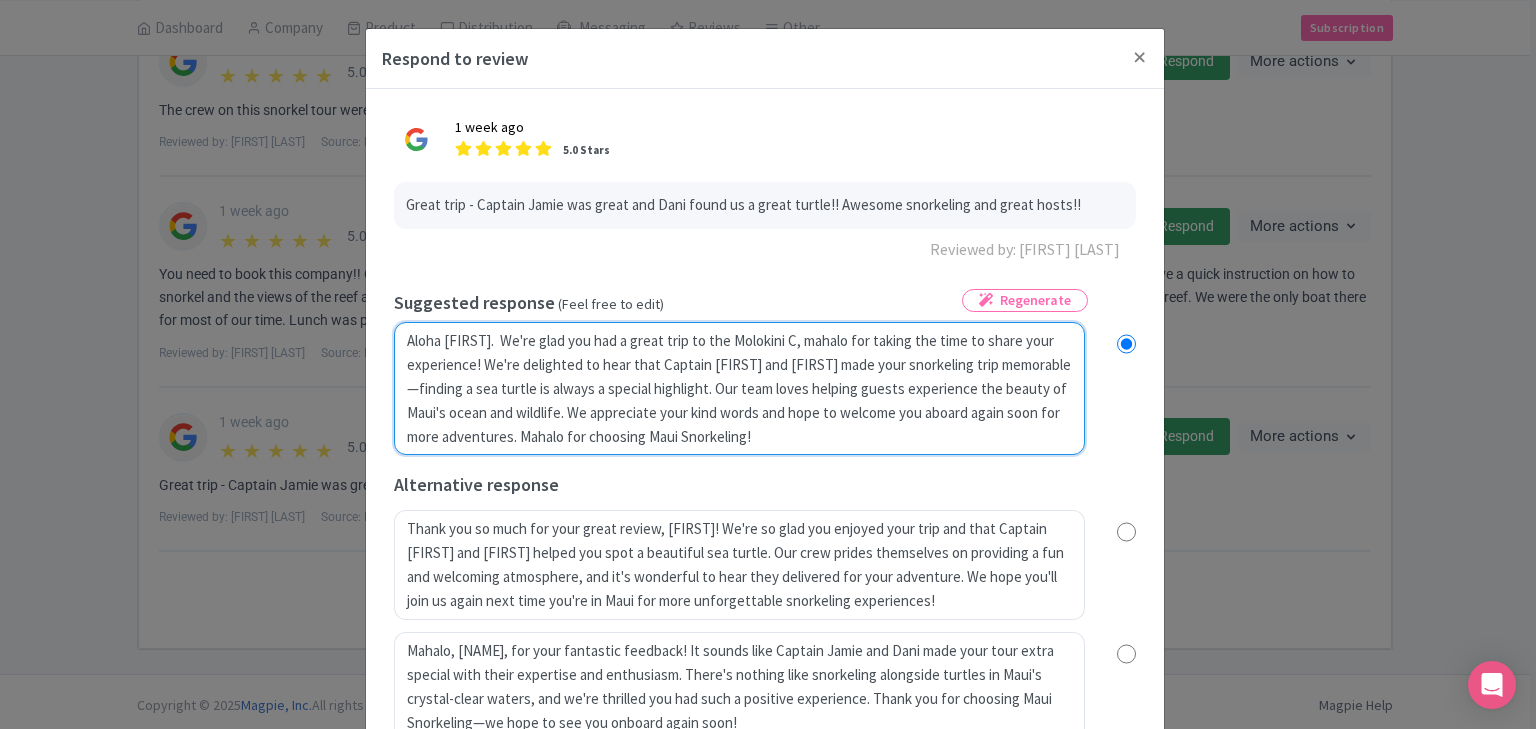 radio on "true" 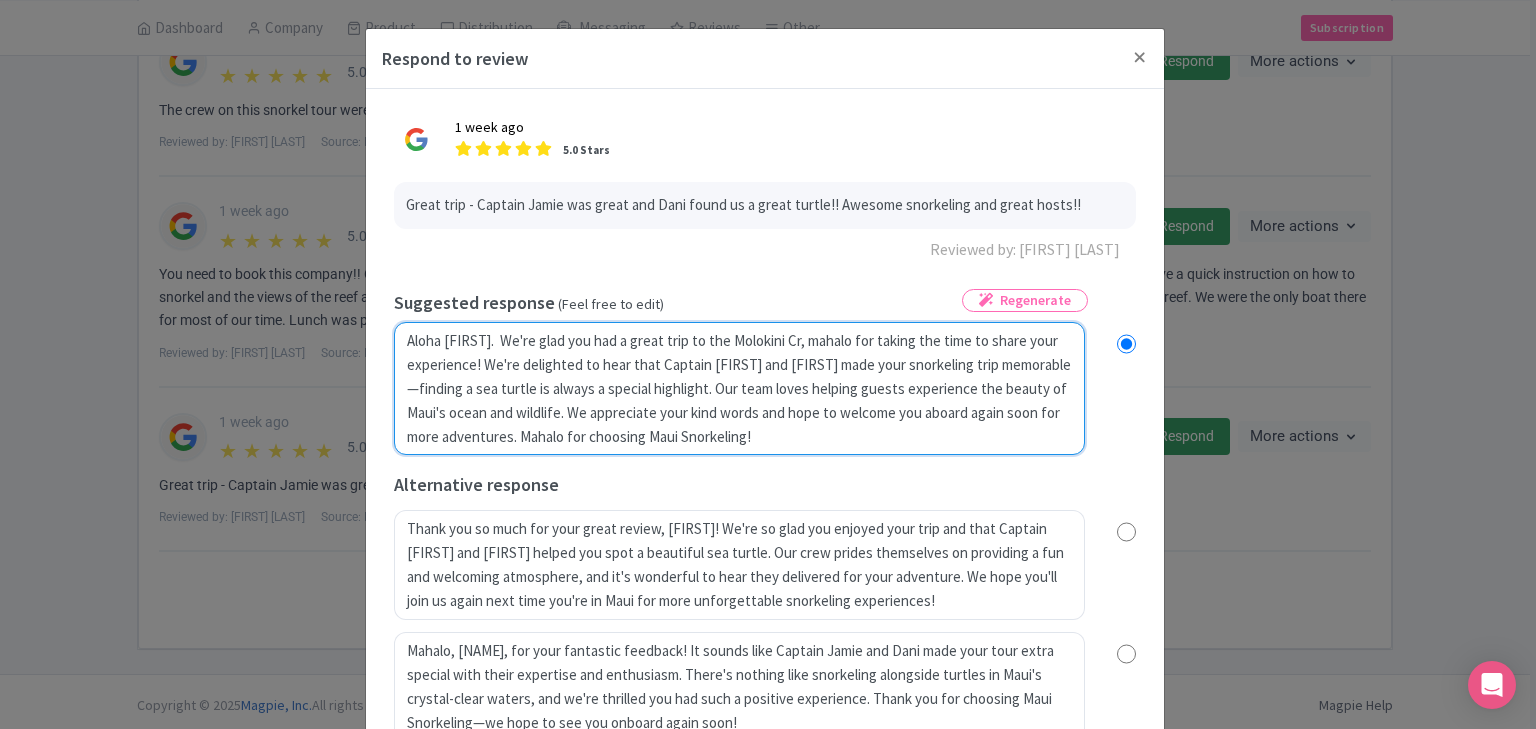 radio on "true" 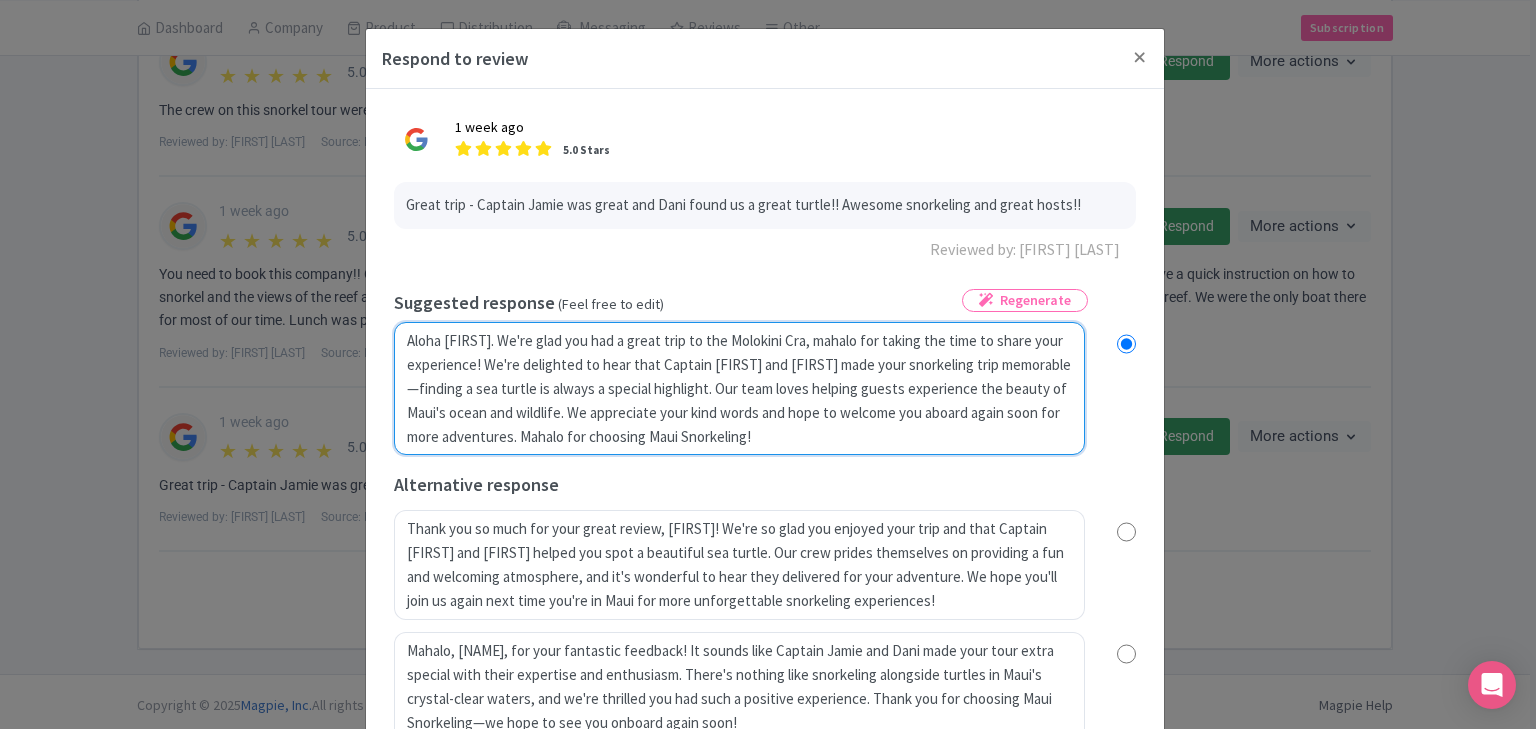 type on "Aloha Bill.  We're glad you had a great trip to the Molokini Crat, mahalo for taking the time to share your experience! We're delighted to hear that Captain Jamie and Dani made your snorkeling trip memorable—finding a sea turtle is always a special highlight. Our team loves helping guests experience the beauty of Maui's ocean and wildlife. We appreciate your kind words and hope to welcome you aboard again soon for more adventures. Mahalo for choosing Maui Snorkeling!" 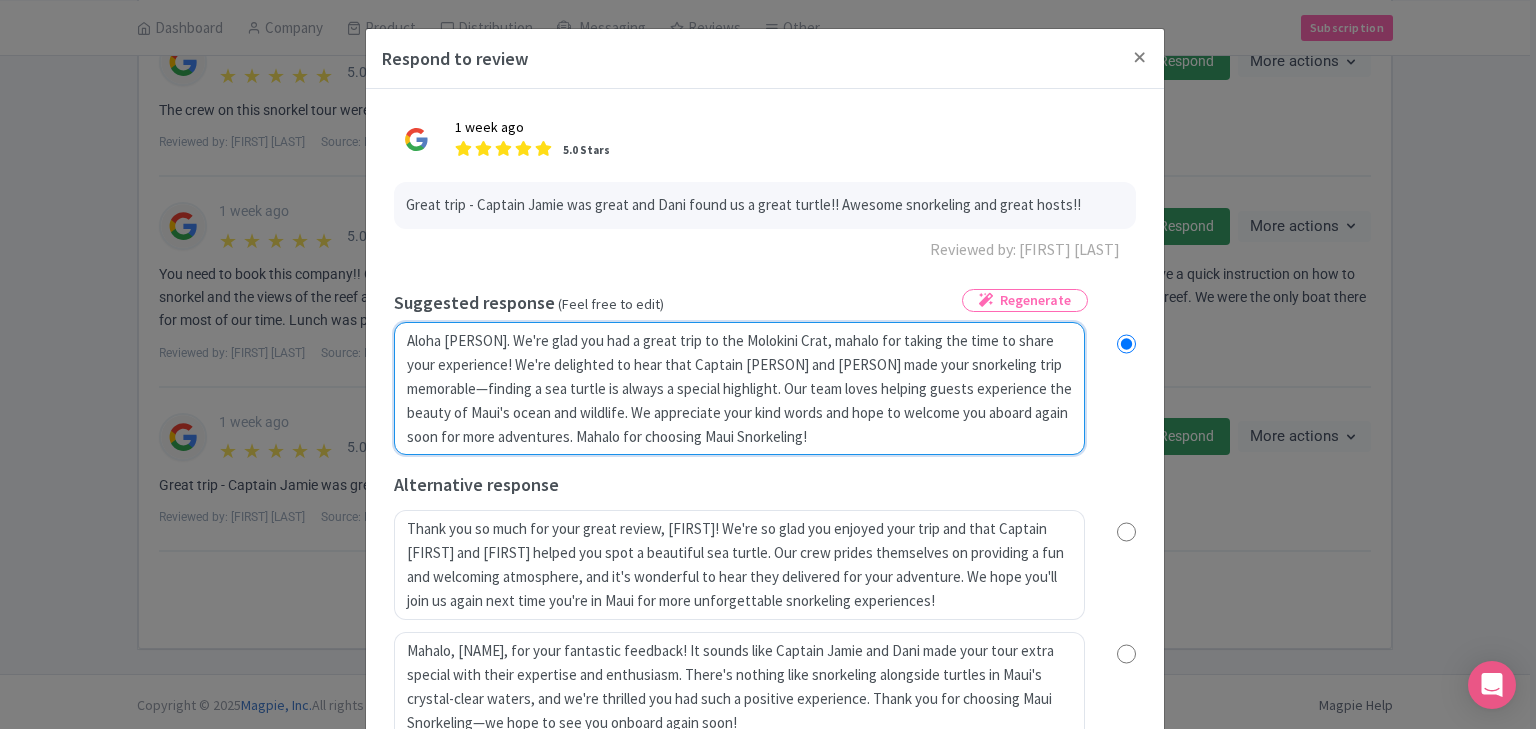 radio on "true" 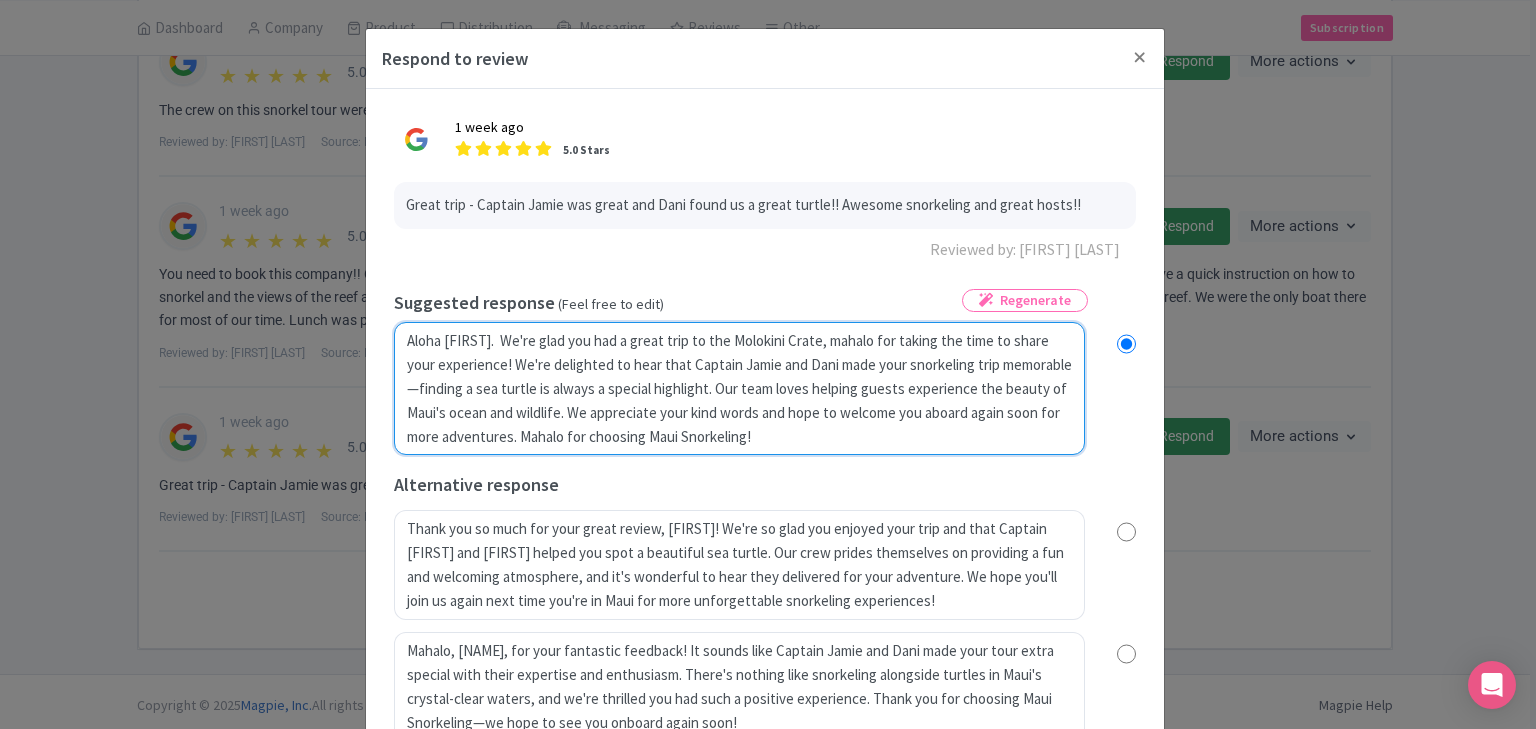 type on "Aloha Bill.  We're glad you had a great trip to the Molokini Crater, mahalo for taking the time to share your experience! We're delighted to hear that Captain Jamie and Dani made your snorkeling trip memorable—finding a sea turtle is always a special highlight. Our team loves helping guests experience the beauty of Maui's ocean and wildlife. We appreciate your kind words and hope to welcome you aboard again soon for more adventures. Mahalo for choosing Maui Snorkeling!" 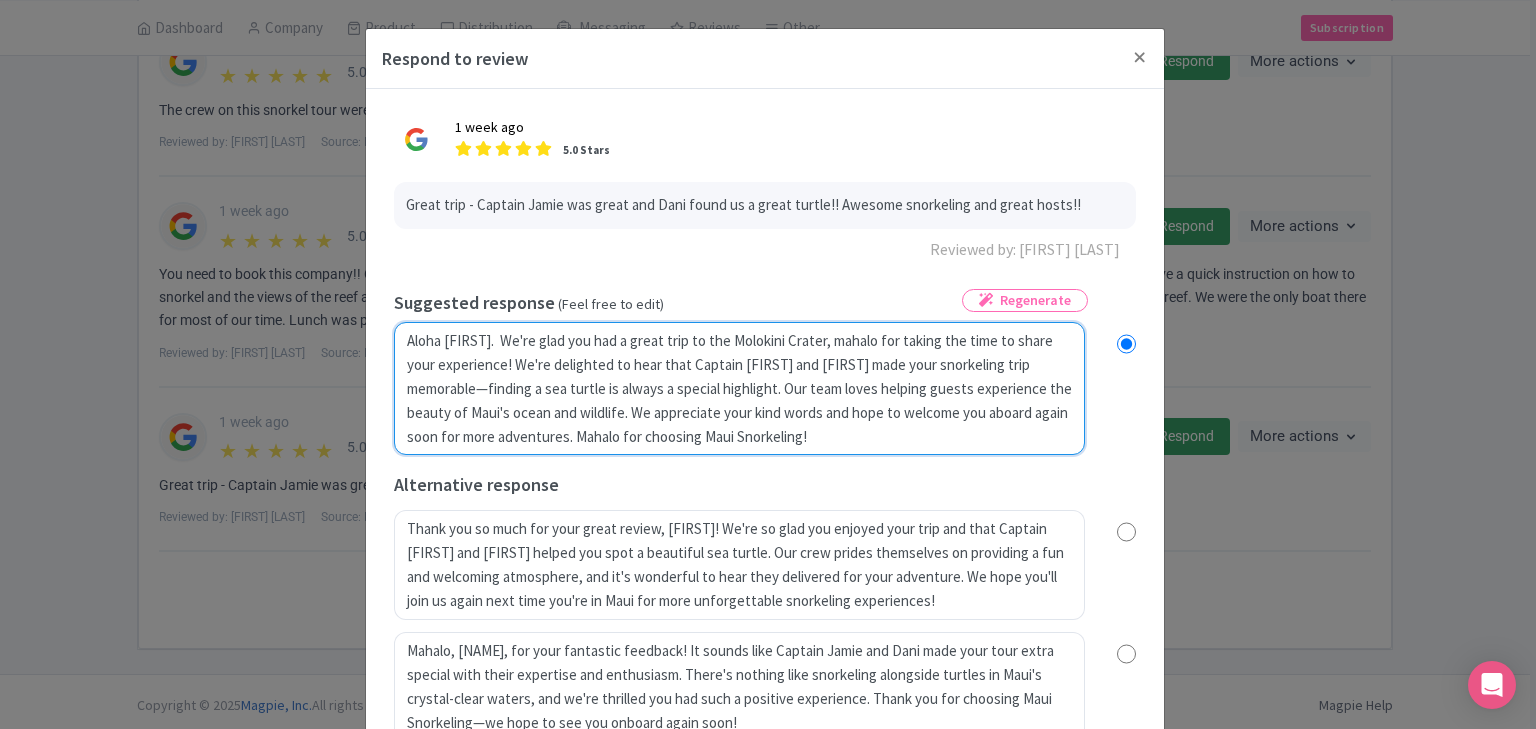 radio on "true" 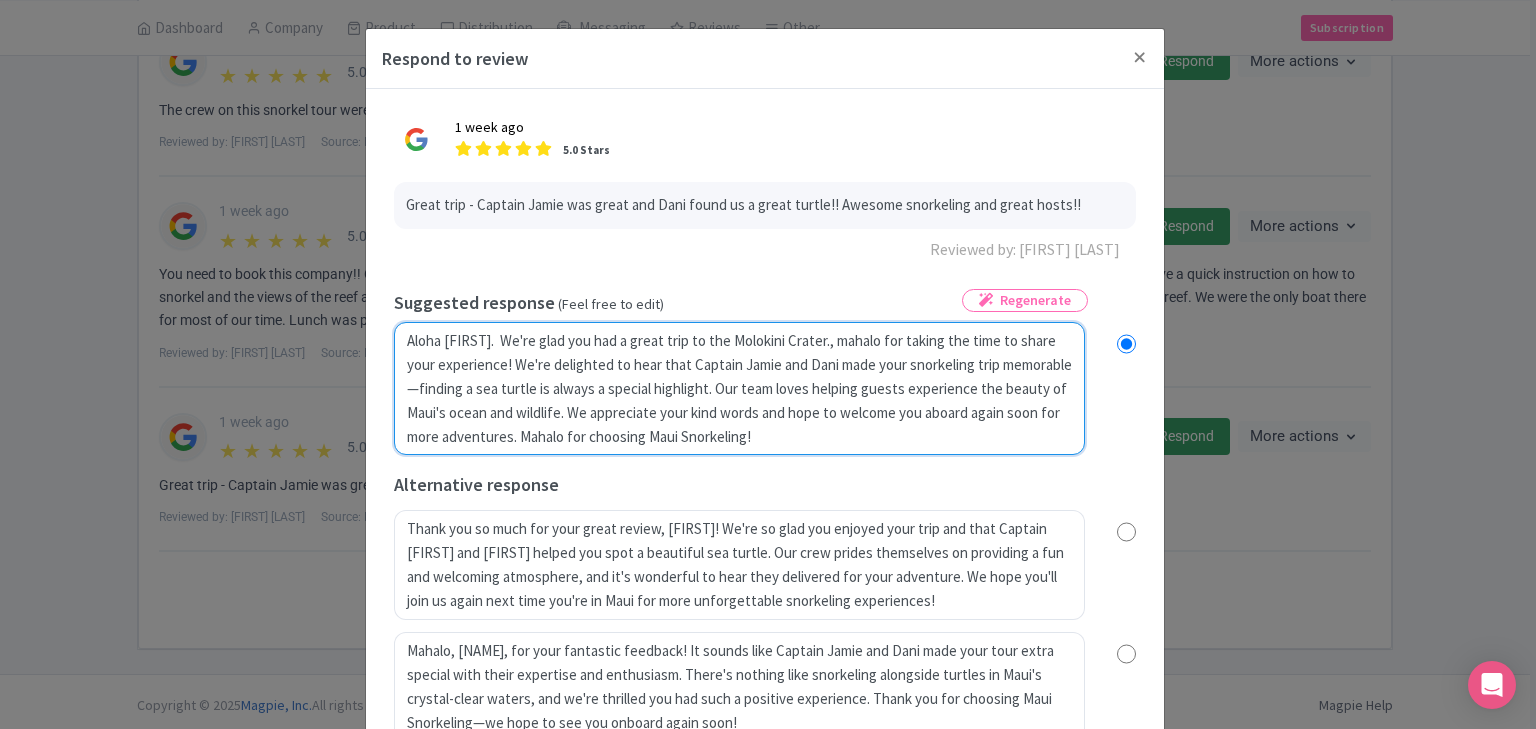 radio on "true" 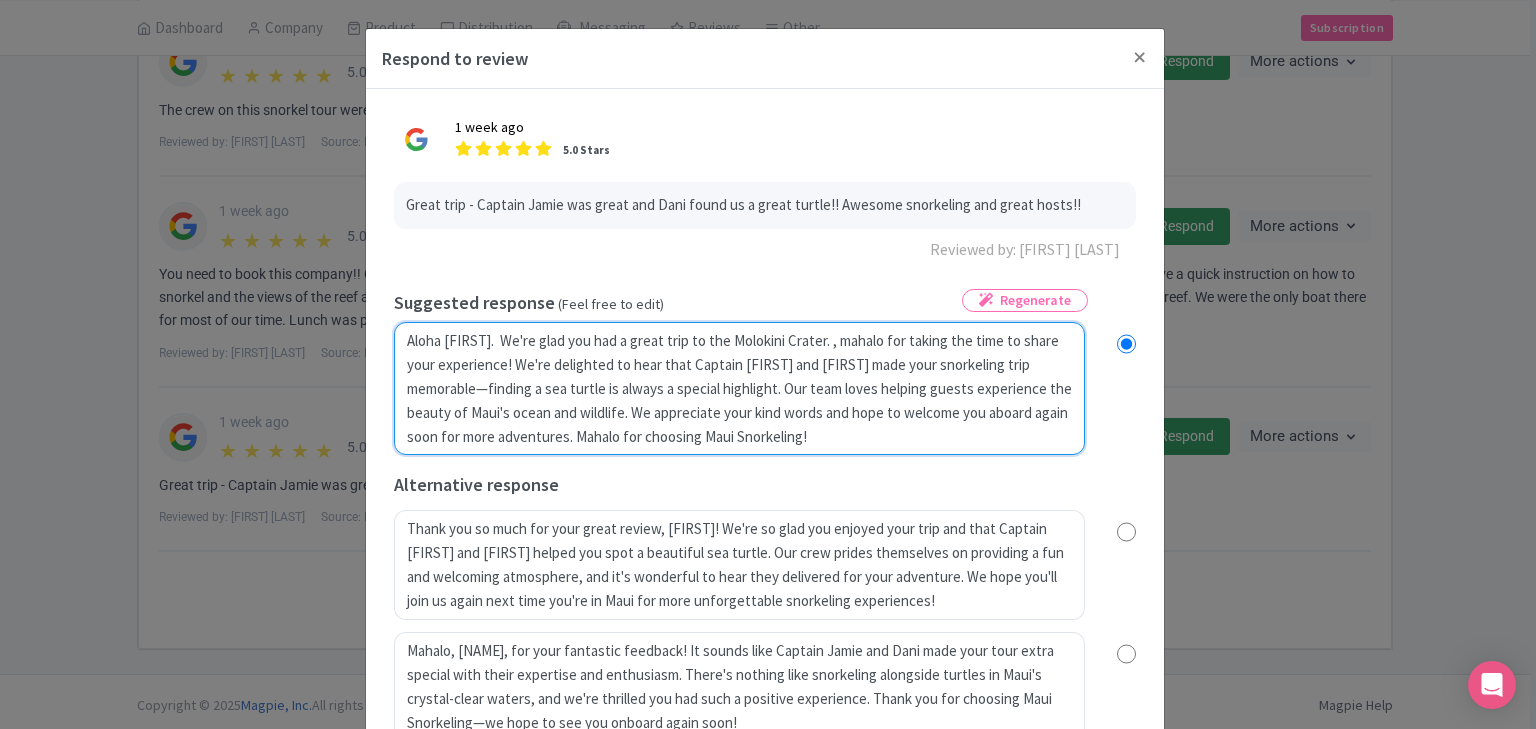 radio on "true" 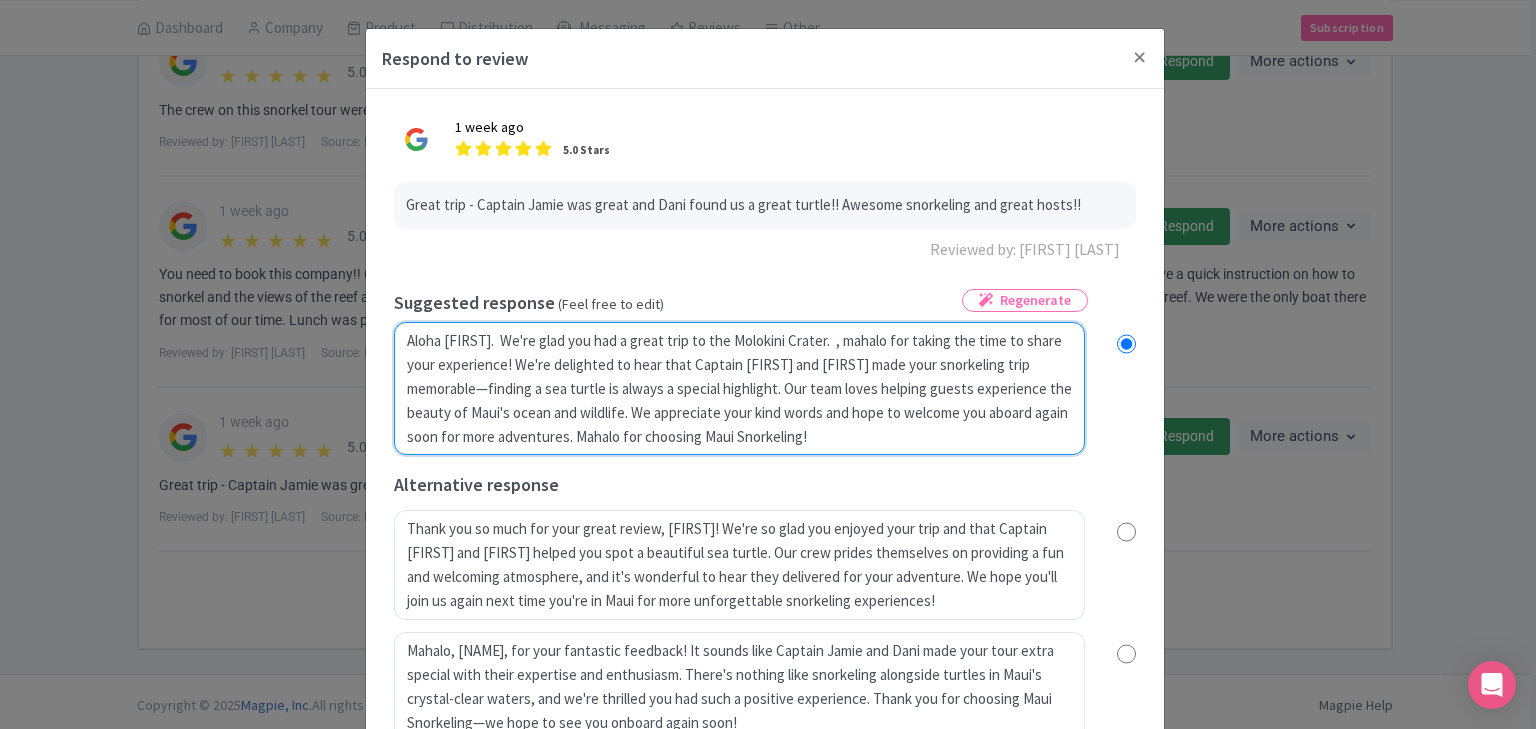 radio on "true" 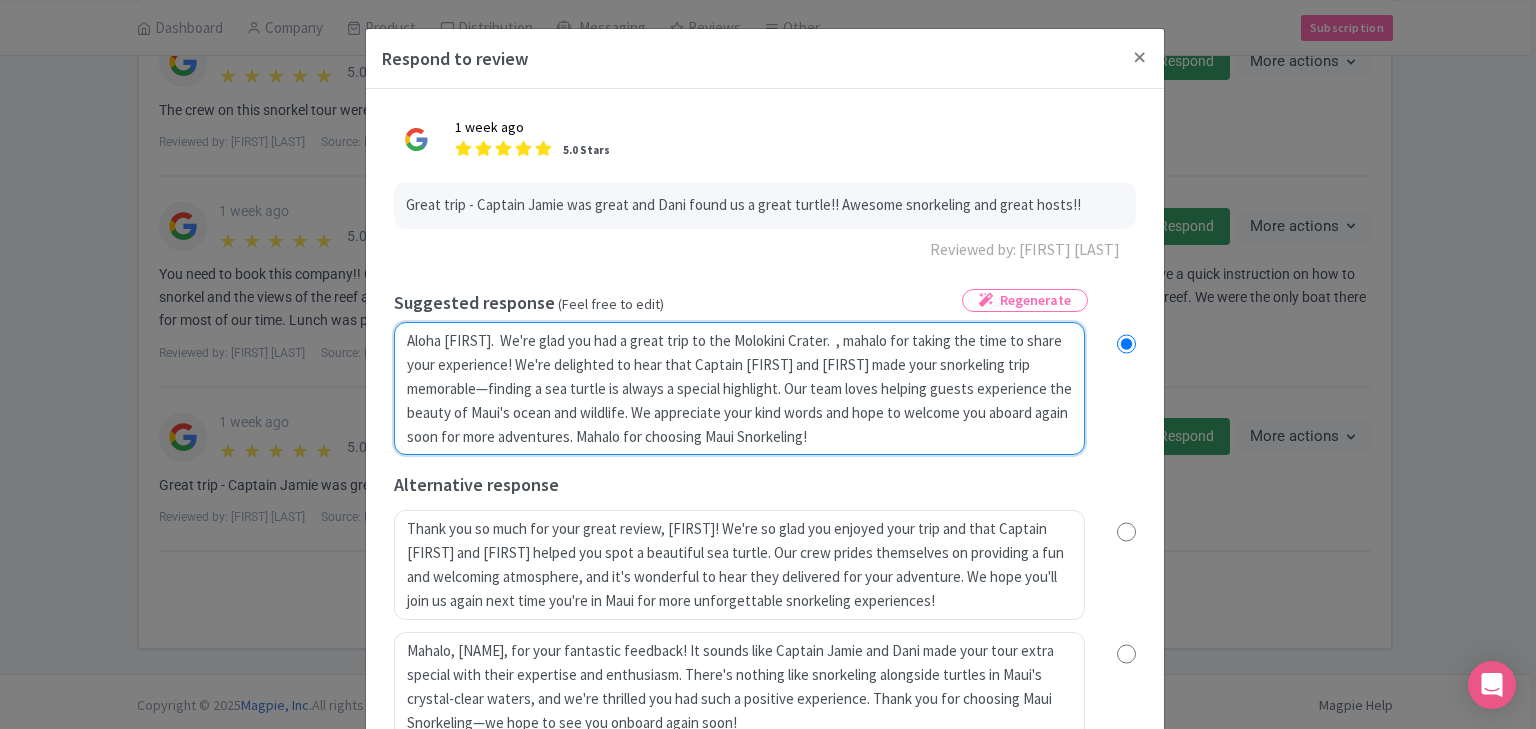 type on "Aloha Bill.  We're glad you had a great trip to the Molokini Crater.  M, mahalo for taking the time to share your experience! We're delighted to hear that Captain Jamie and Dani made your snorkeling trip memorable—finding a sea turtle is always a special highlight. Our team loves helping guests experience the beauty of Maui's ocean and wildlife. We appreciate your kind words and hope to welcome you aboard again soon for more adventures. Mahalo for choosing Maui Snorkeling!" 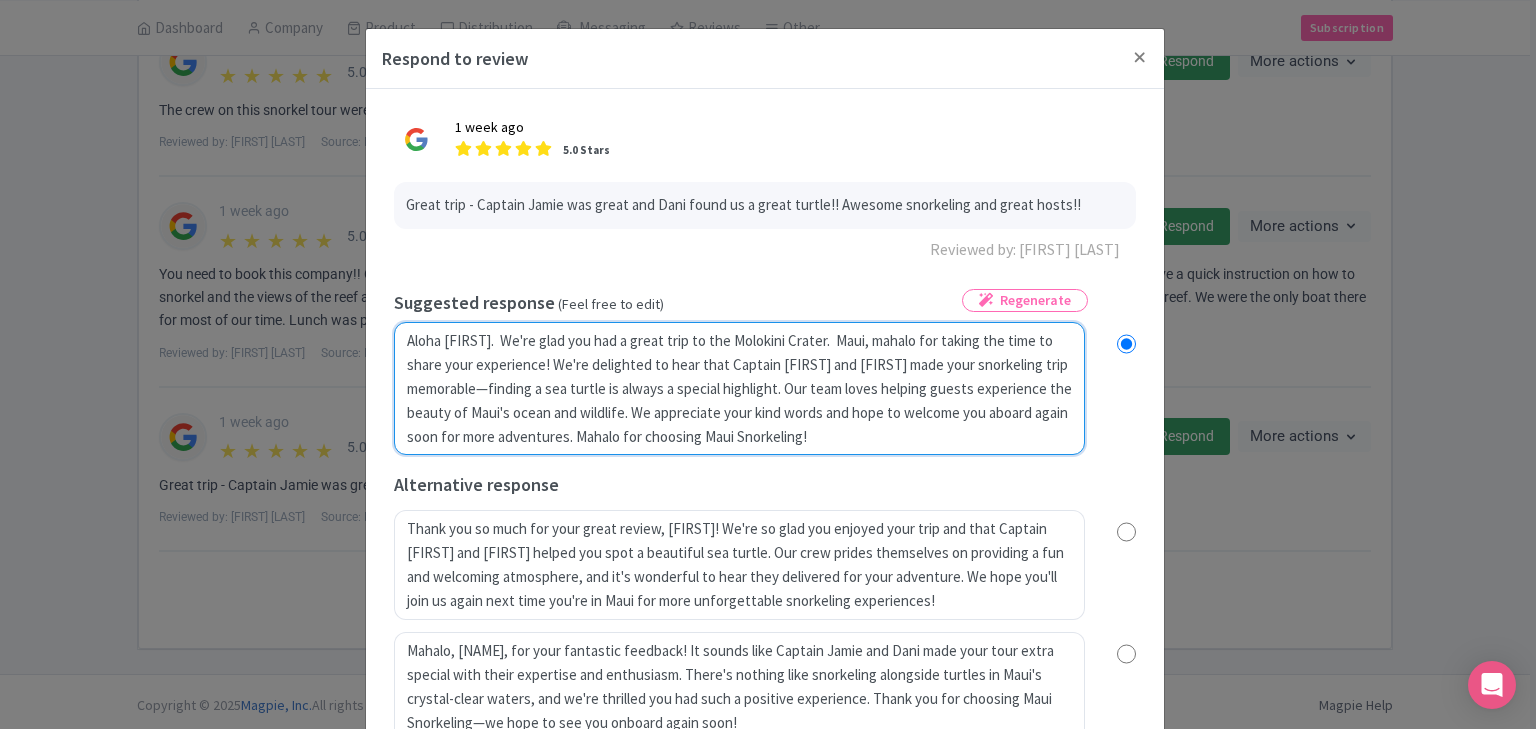 radio on "true" 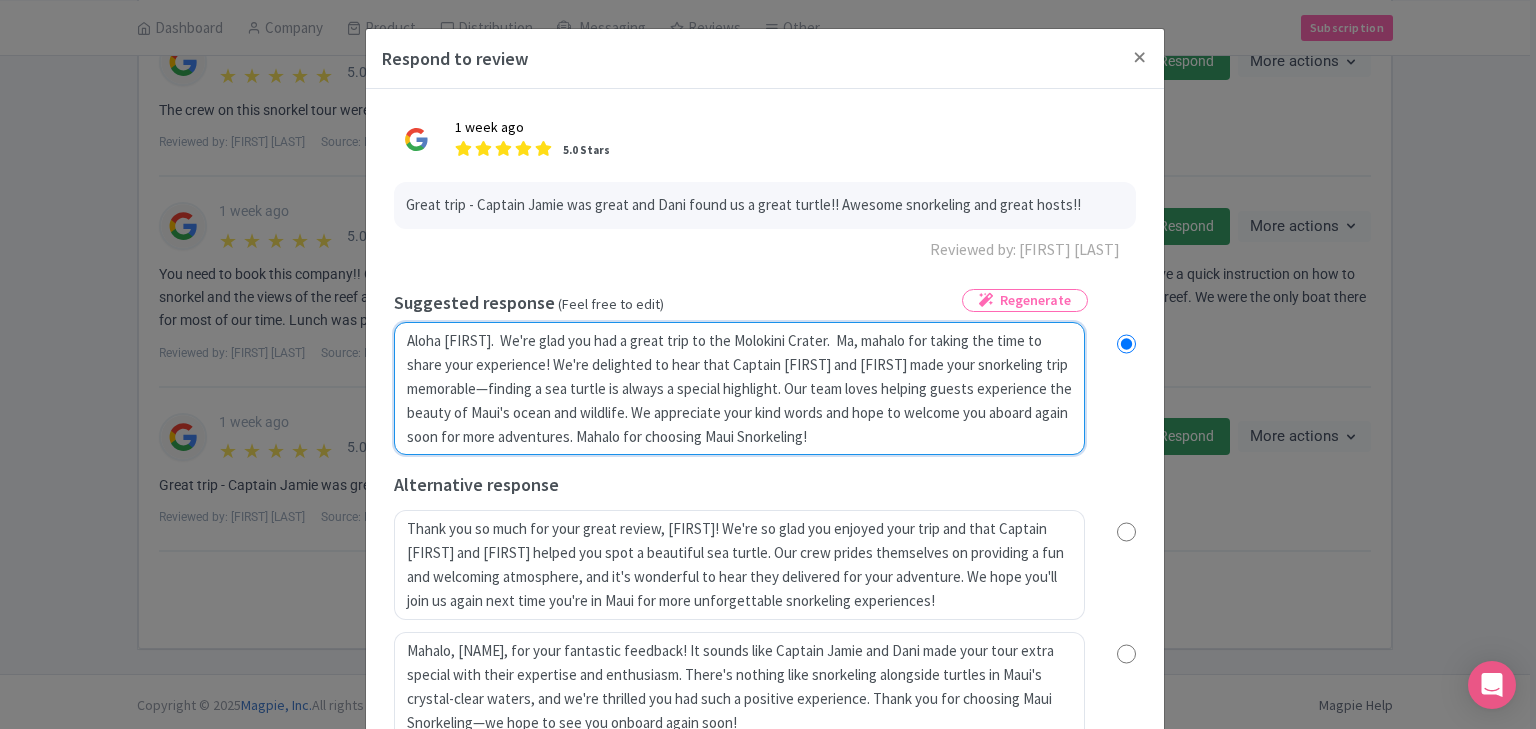 type on "Aloha Bill.  We're glad you had a great trip to the Molokini Crater.  Mah, mahalo for taking the time to share your experience! We're delighted to hear that Captain Jamie and Dani made your snorkeling trip memorable—finding a sea turtle is always a special highlight. Our team loves helping guests experience the beauty of Maui's ocean and wildlife. We appreciate your kind words and hope to welcome you aboard again soon for more adventures. Mahalo for choosing Maui Snorkeling!" 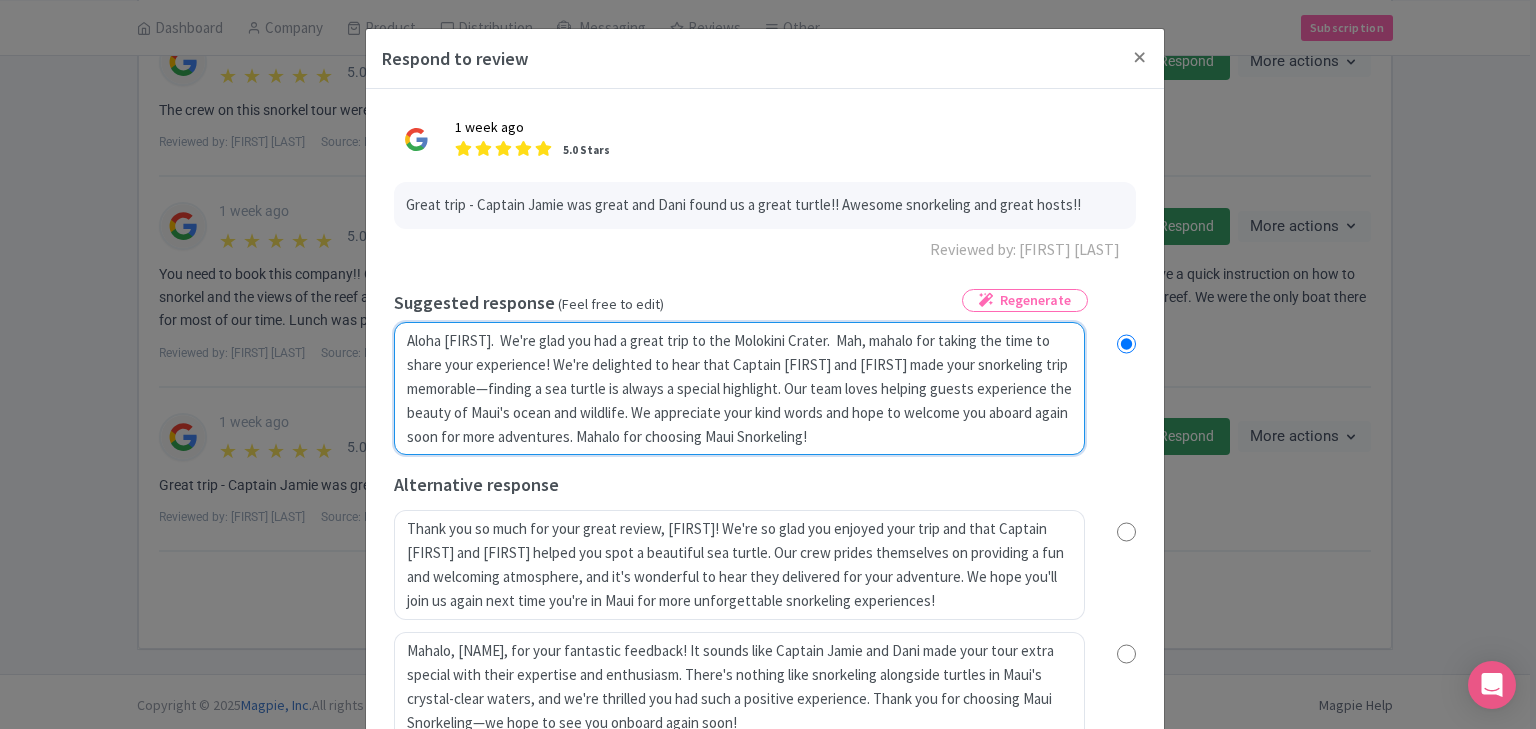 radio on "true" 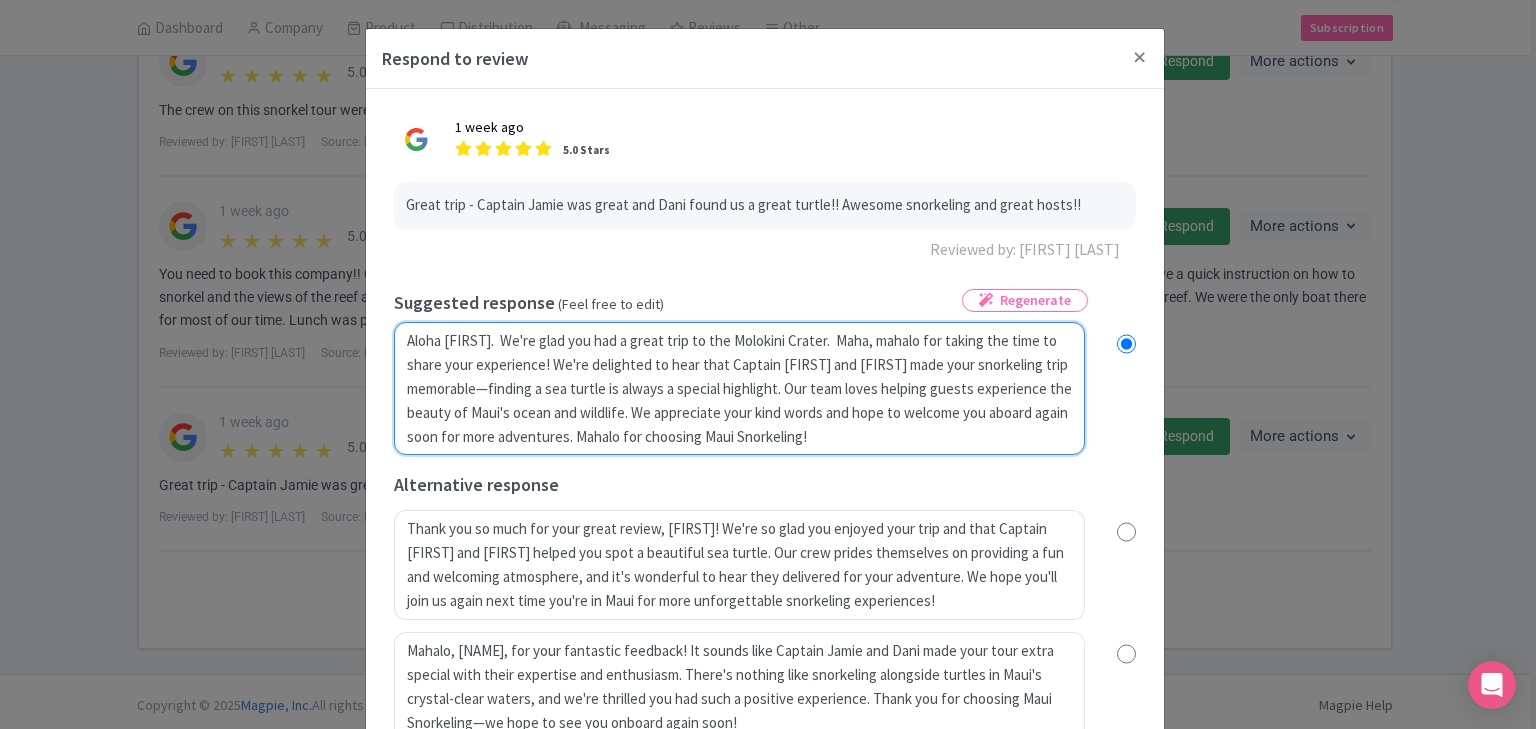 type on "Aloha Bill.  We're glad you had a great trip to the Molokini Crater.  Mahal, mahalo for taking the time to share your experience! We're delighted to hear that Captain Jamie and Dani made your snorkeling trip memorable—finding a sea turtle is always a special highlight. Our team loves helping guests experience the beauty of Maui's ocean and wildlife. We appreciate your kind words and hope to welcome you aboard again soon for more adventures. Mahalo for choosing Maui Snorkeling!" 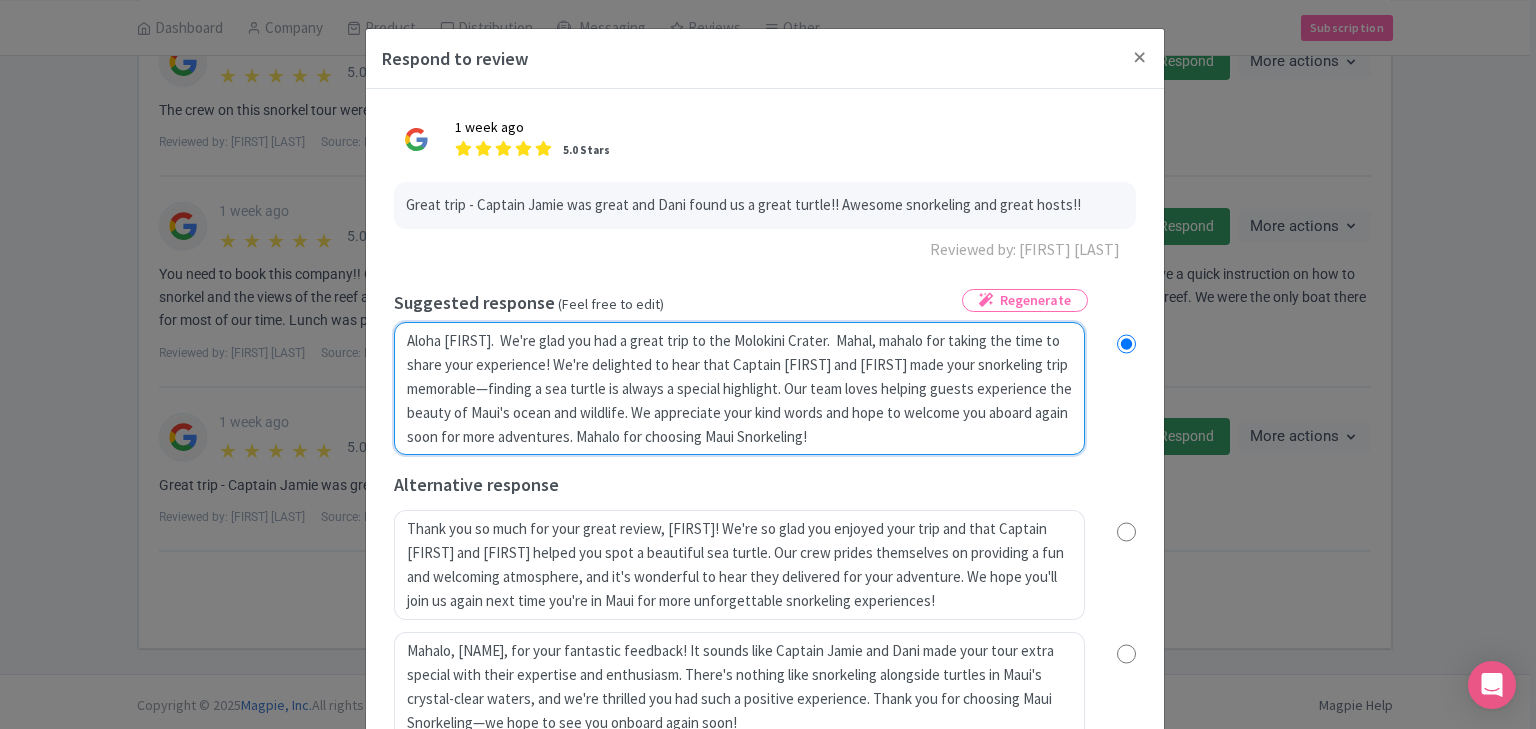 radio on "true" 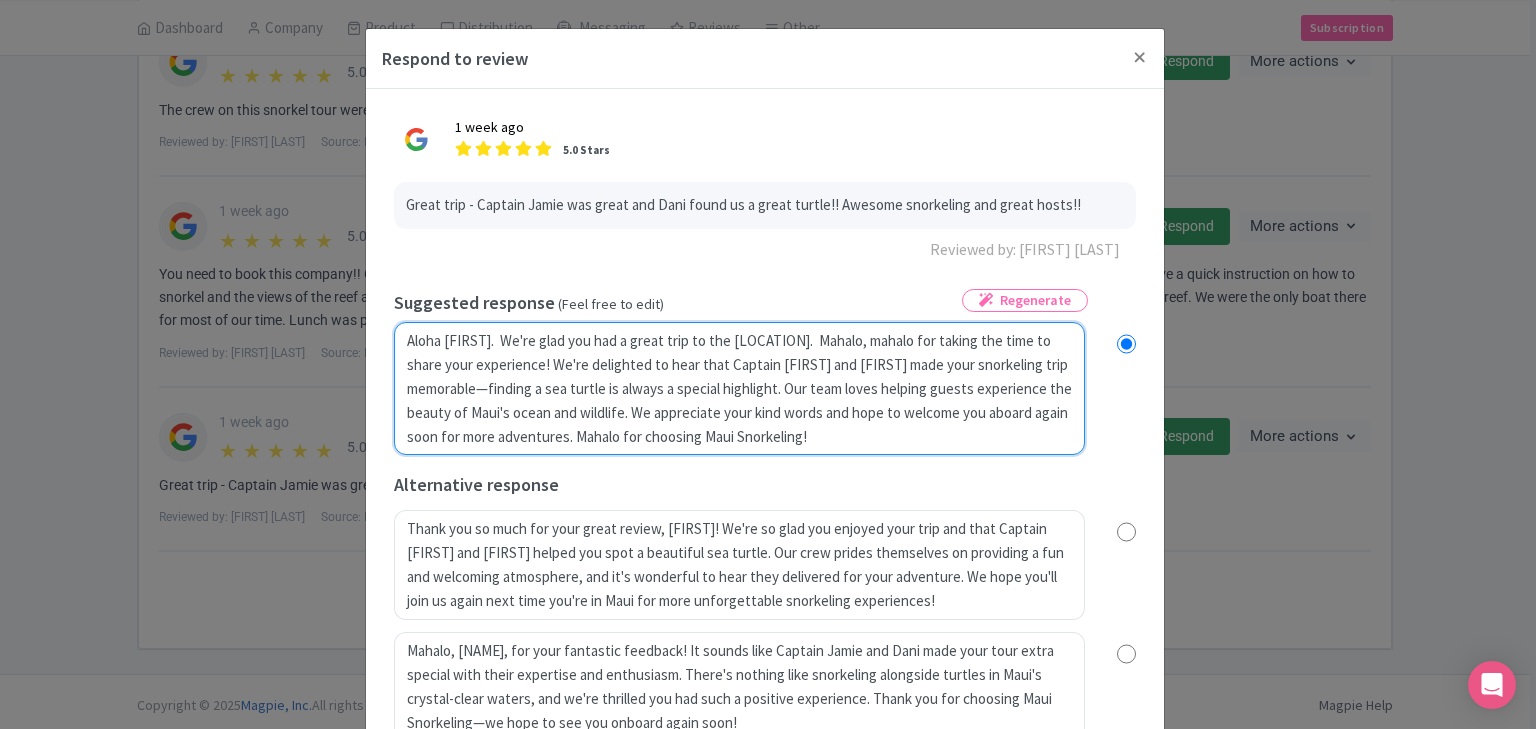 radio on "true" 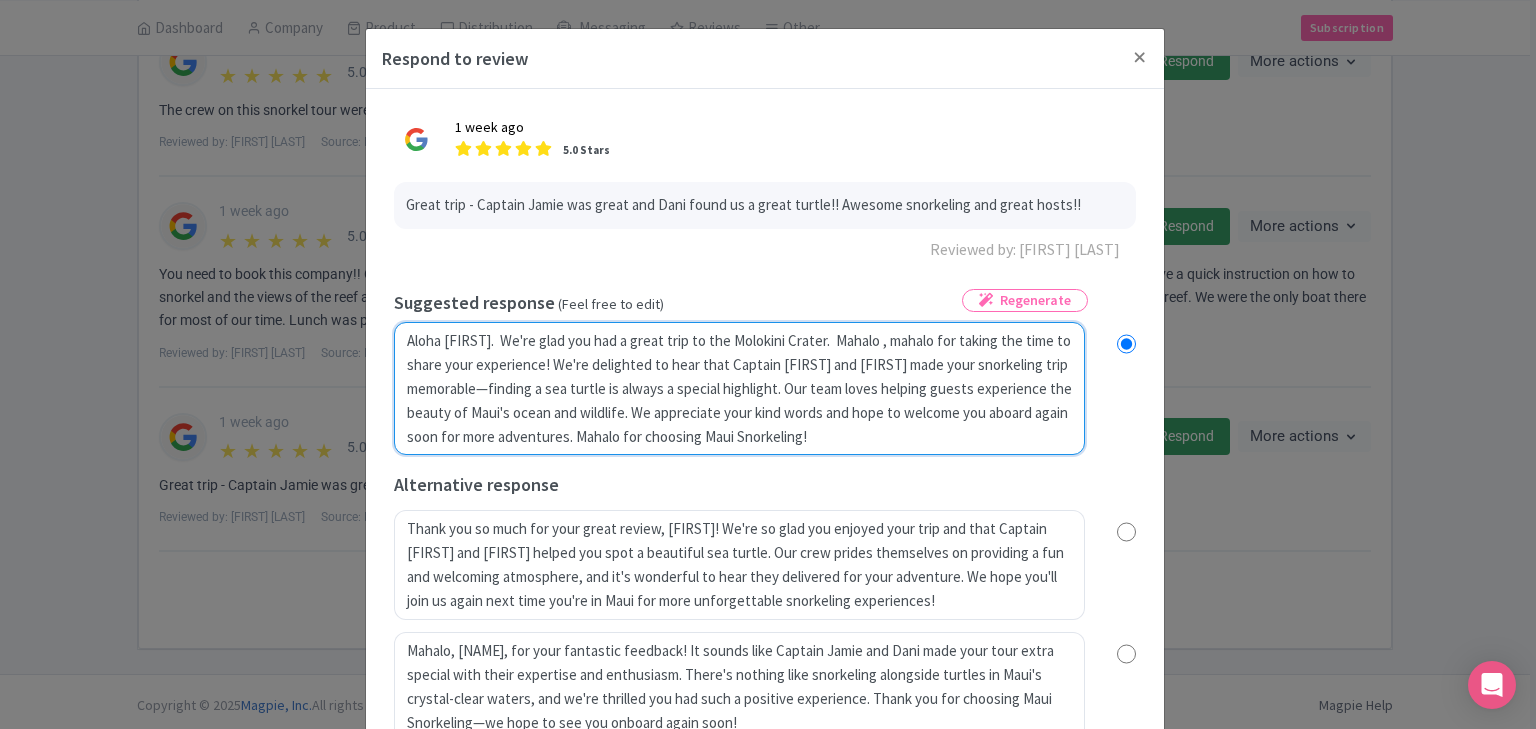 type on "Aloha Bill.  We're glad you had a great trip to the Molokini Crater.  Mahalo f, mahalo for taking the time to share your experience! We're delighted to hear that Captain Jamie and Dani made your snorkeling trip memorable—finding a sea turtle is always a special highlight. Our team loves helping guests experience the beauty of Maui's ocean and wildlife. We appreciate your kind words and hope to welcome you aboard again soon for more adventures. Mahalo for choosing Maui Snorkeling!" 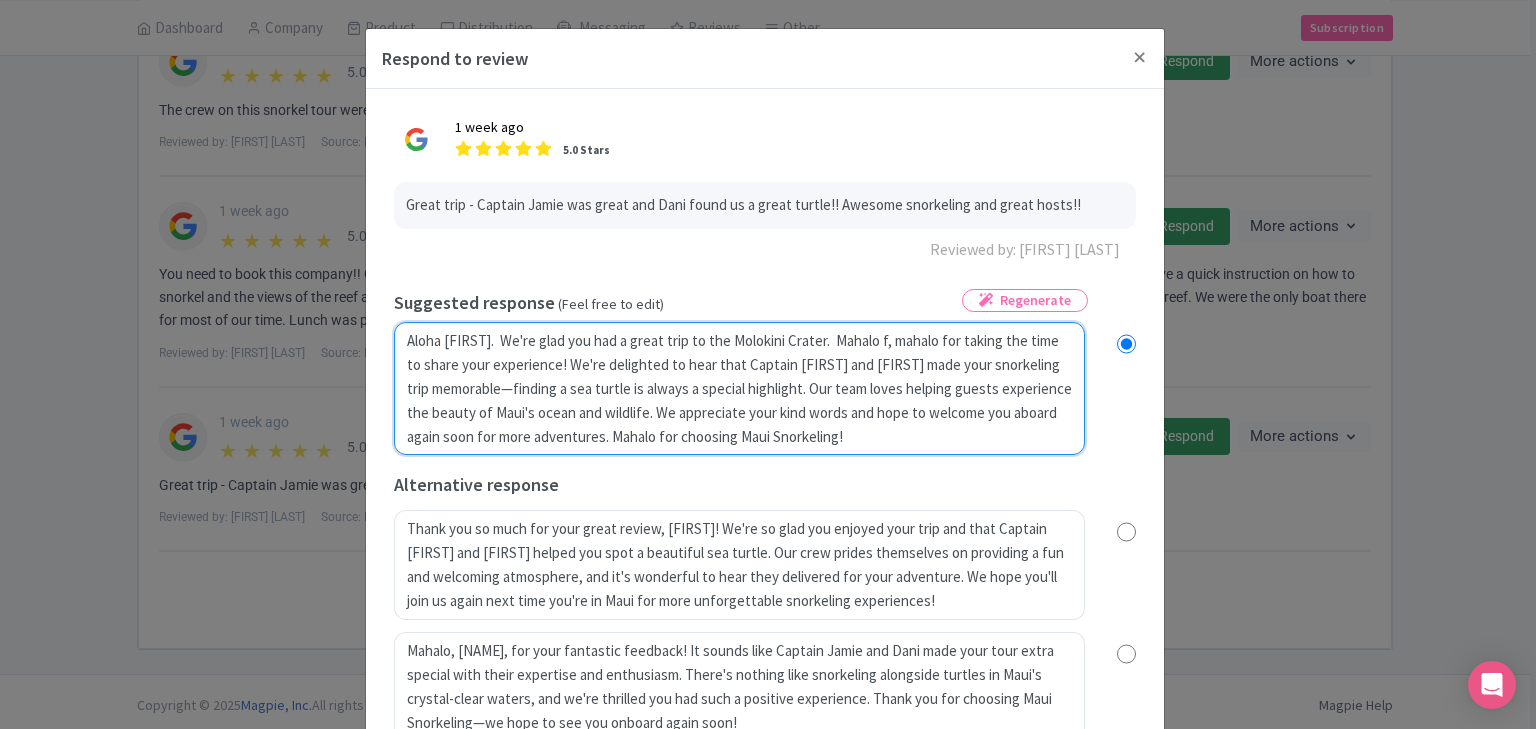 radio on "true" 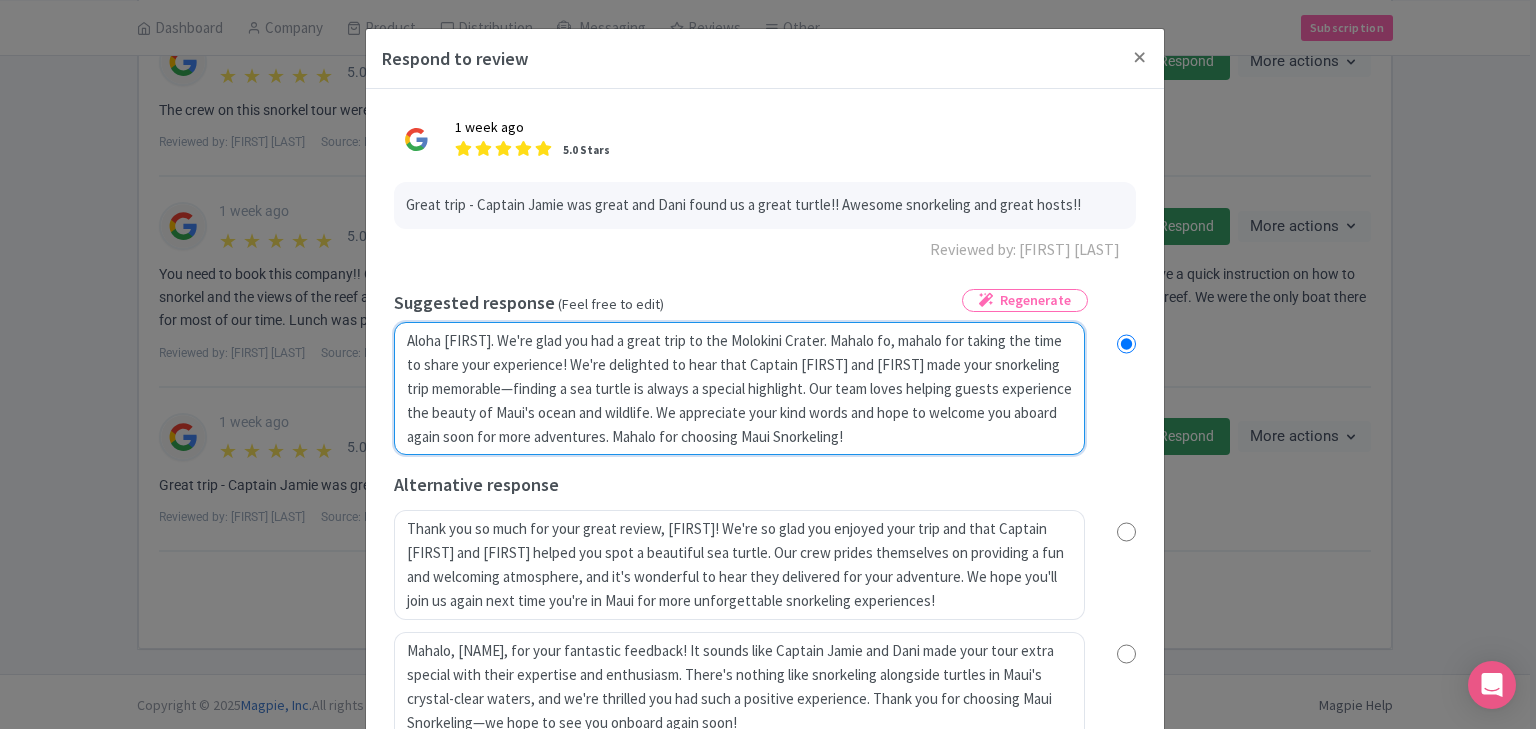 type on "Aloha Bill.  We're glad you had a great trip to the Molokini Crater.  Mahalo for, mahalo for taking the time to share your experience! We're delighted to hear that Captain Jamie and Dani made your snorkeling trip memorable—finding a sea turtle is always a special highlight. Our team loves helping guests experience the beauty of Maui's ocean and wildlife. We appreciate your kind words and hope to welcome you aboard again soon for more adventures. Mahalo for choosing Maui Snorkeling!" 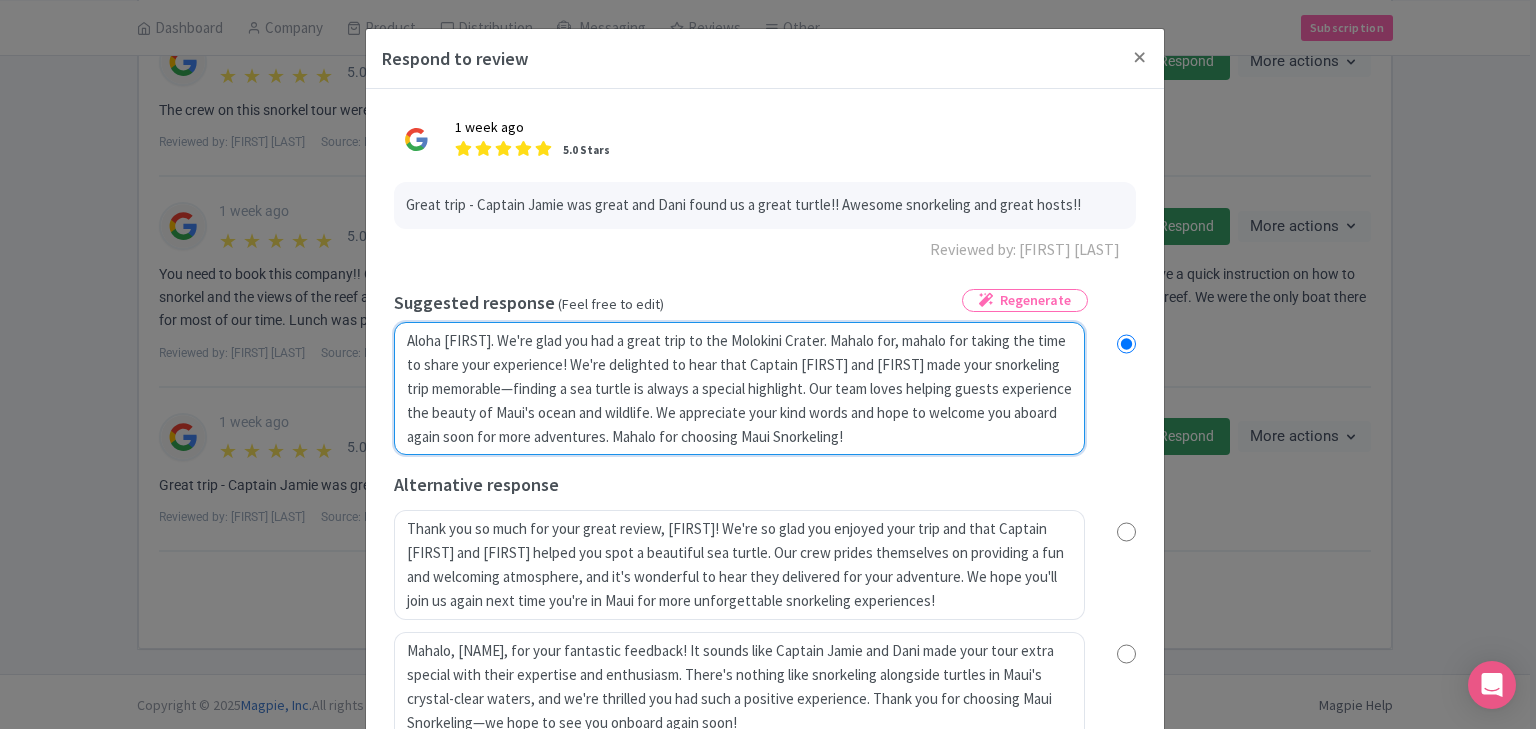 radio on "true" 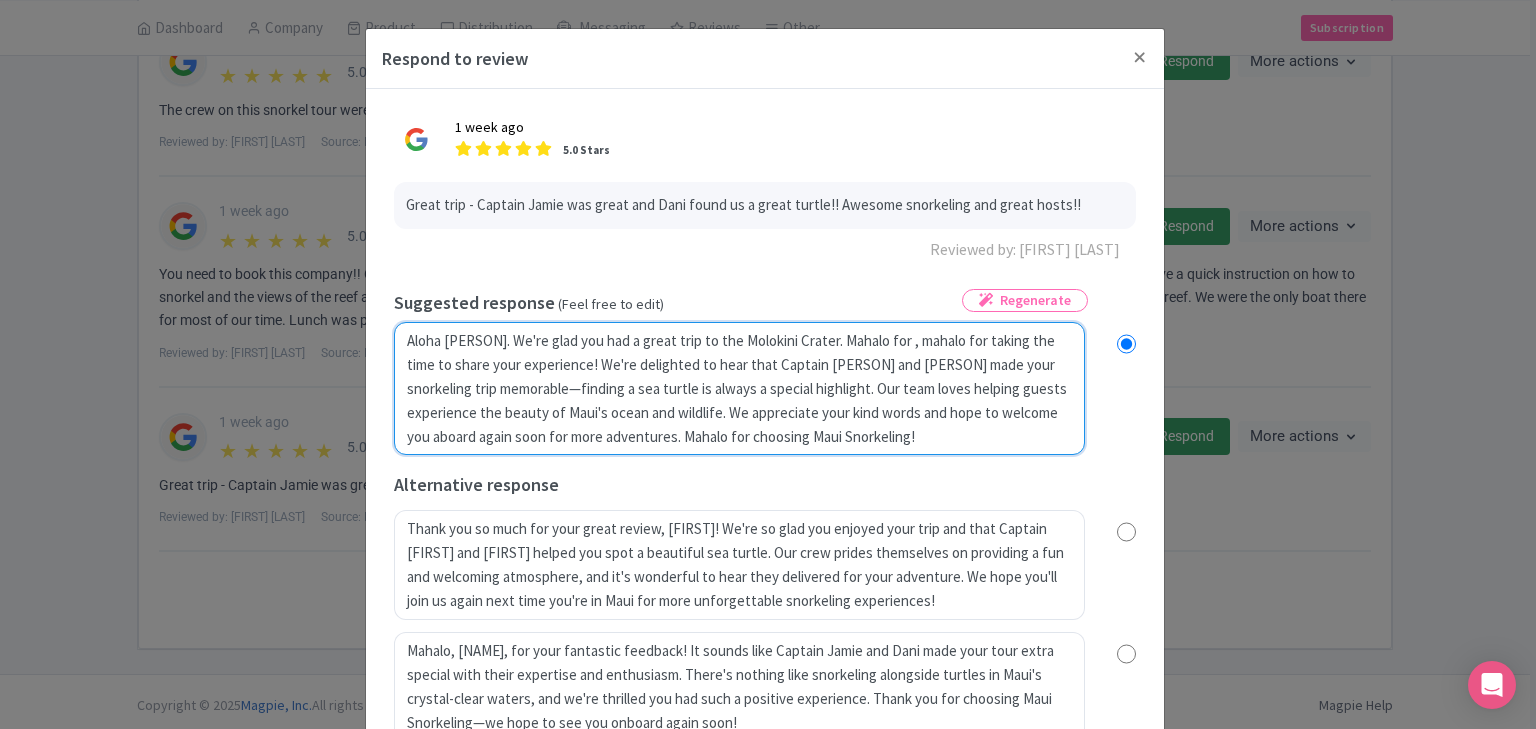 radio on "true" 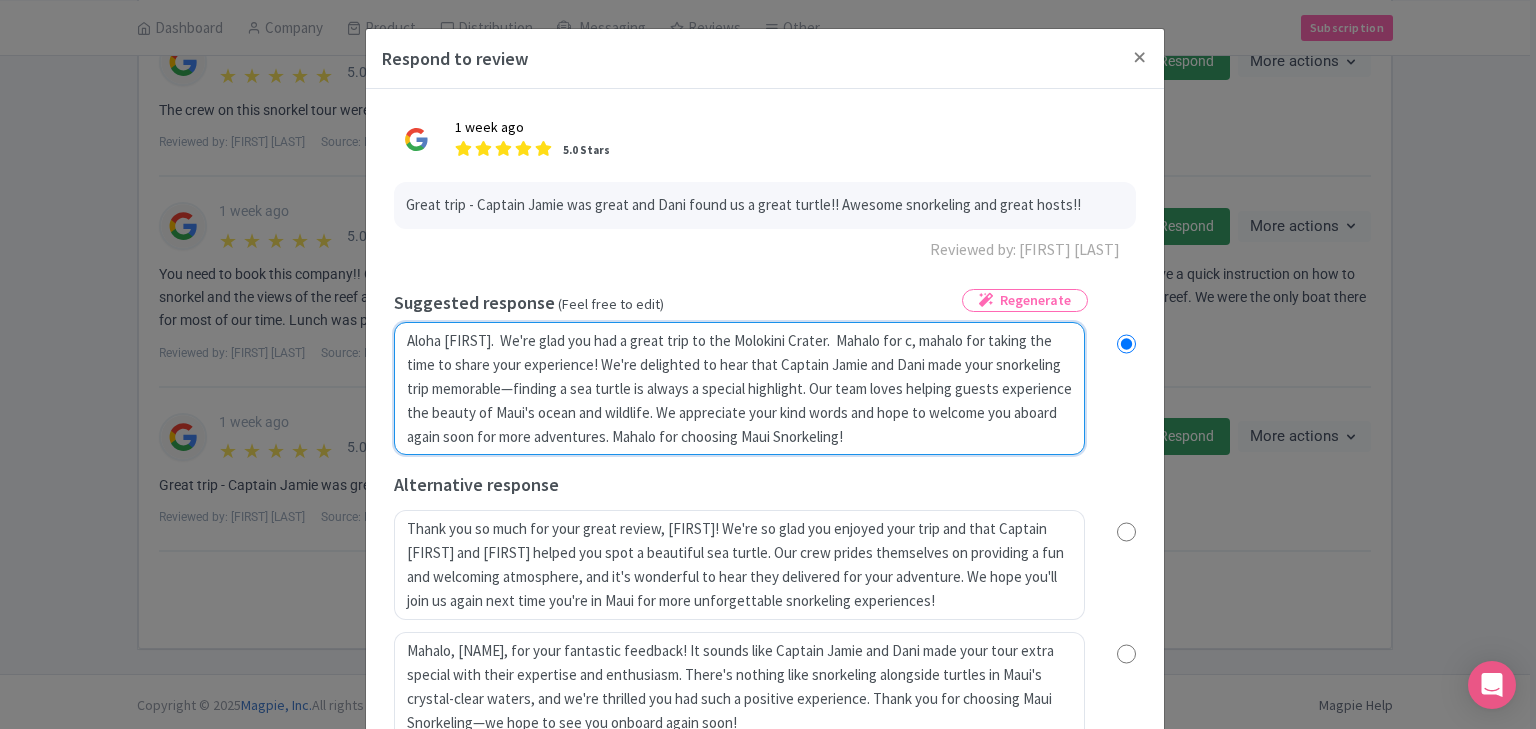 radio on "true" 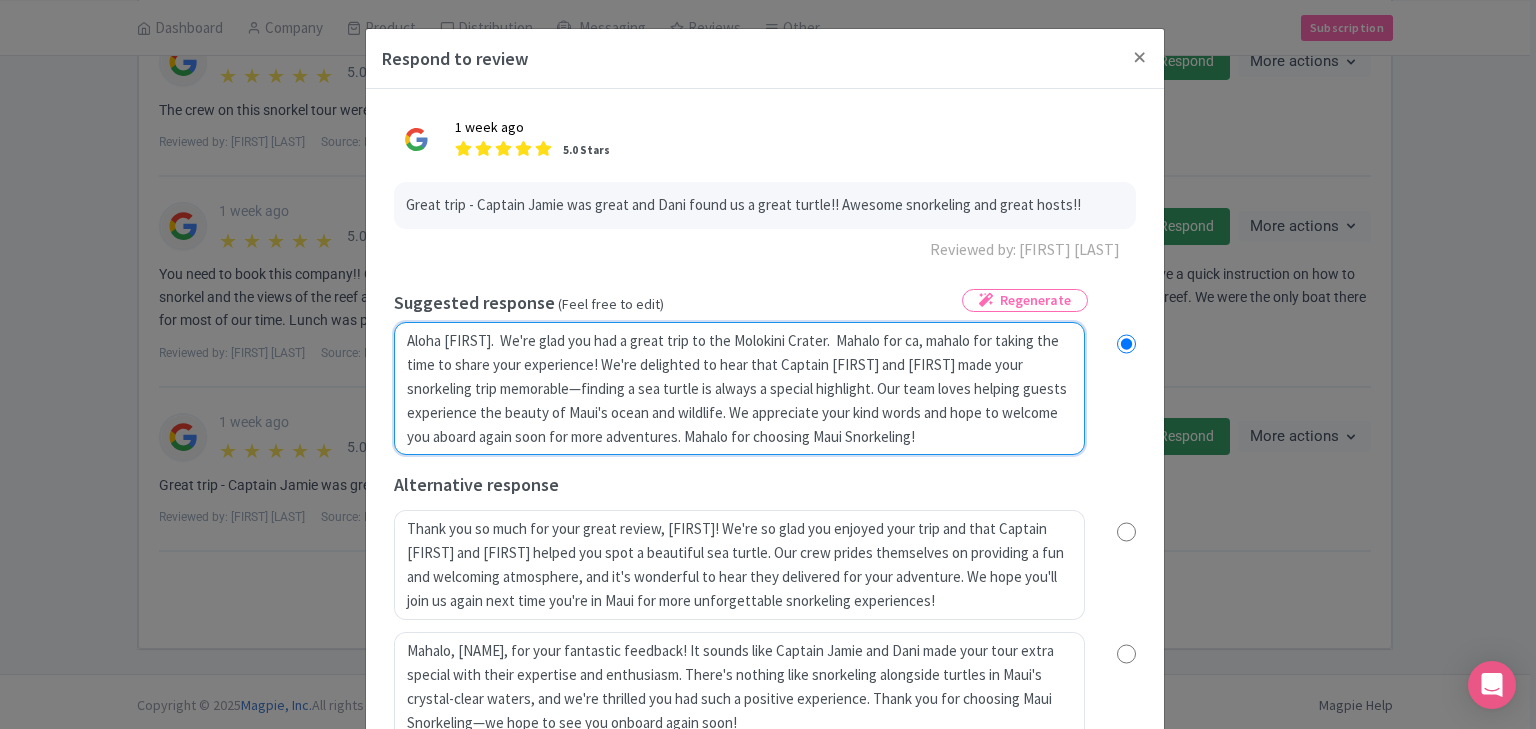 type on "Aloha Bill.  We're glad you had a great trip to the Molokini Crater.  Mahalo for cal, mahalo for taking the time to share your experience! We're delighted to hear that Captain Jamie and Dani made your snorkeling trip memorable—finding a sea turtle is always a special highlight. Our team loves helping guests experience the beauty of Maui's ocean and wildlife. We appreciate your kind words and hope to welcome you aboard again soon for more adventures. Mahalo for choosing Maui Snorkeling!" 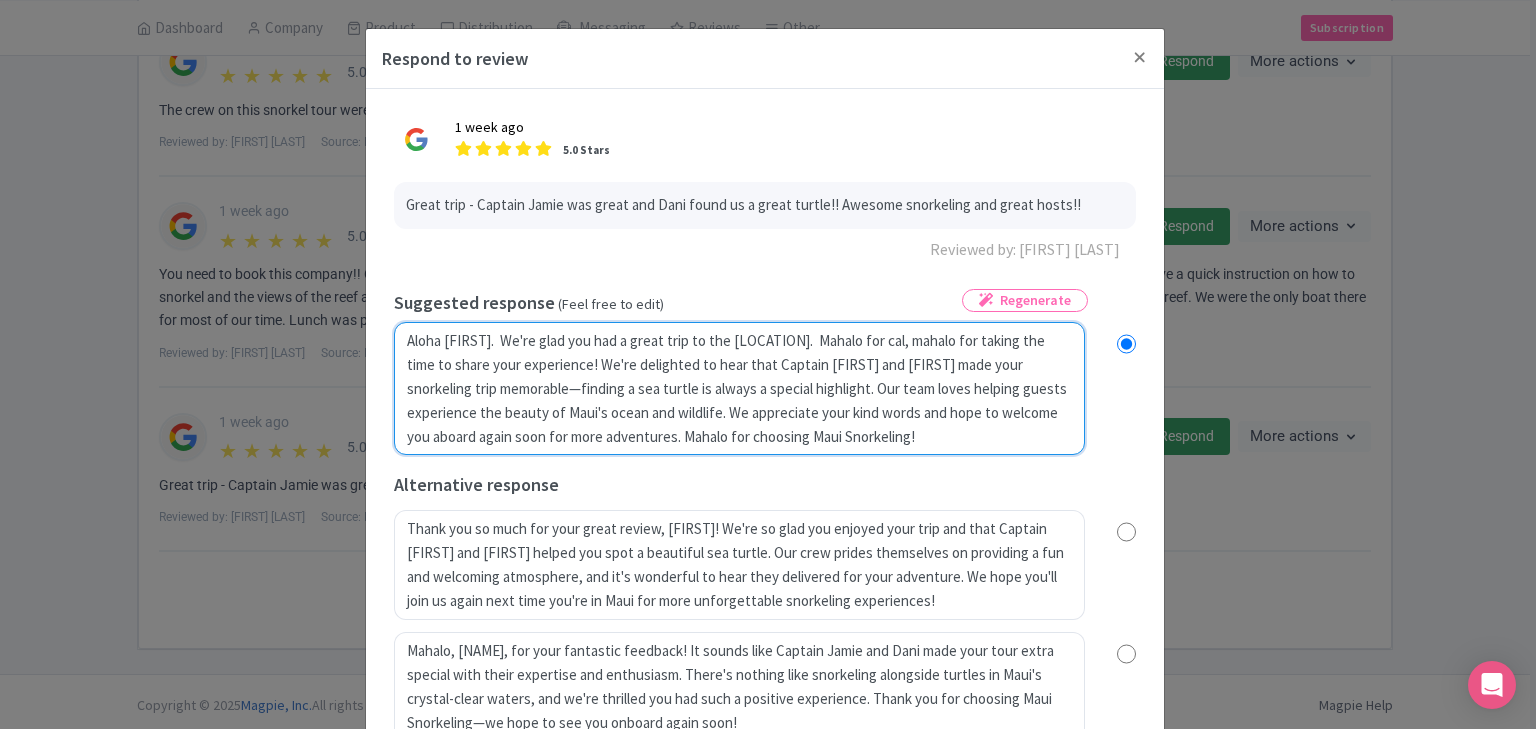 radio on "true" 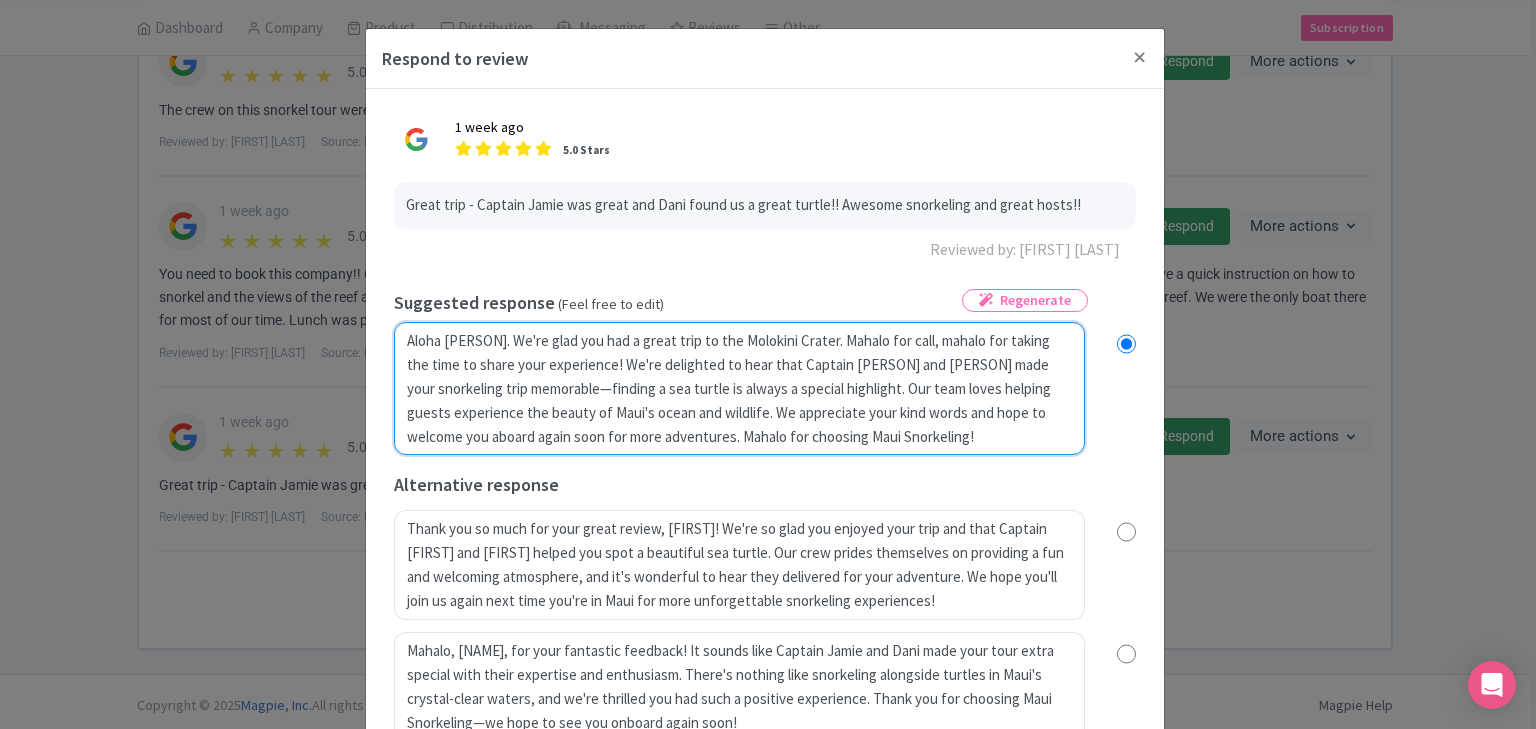 radio on "true" 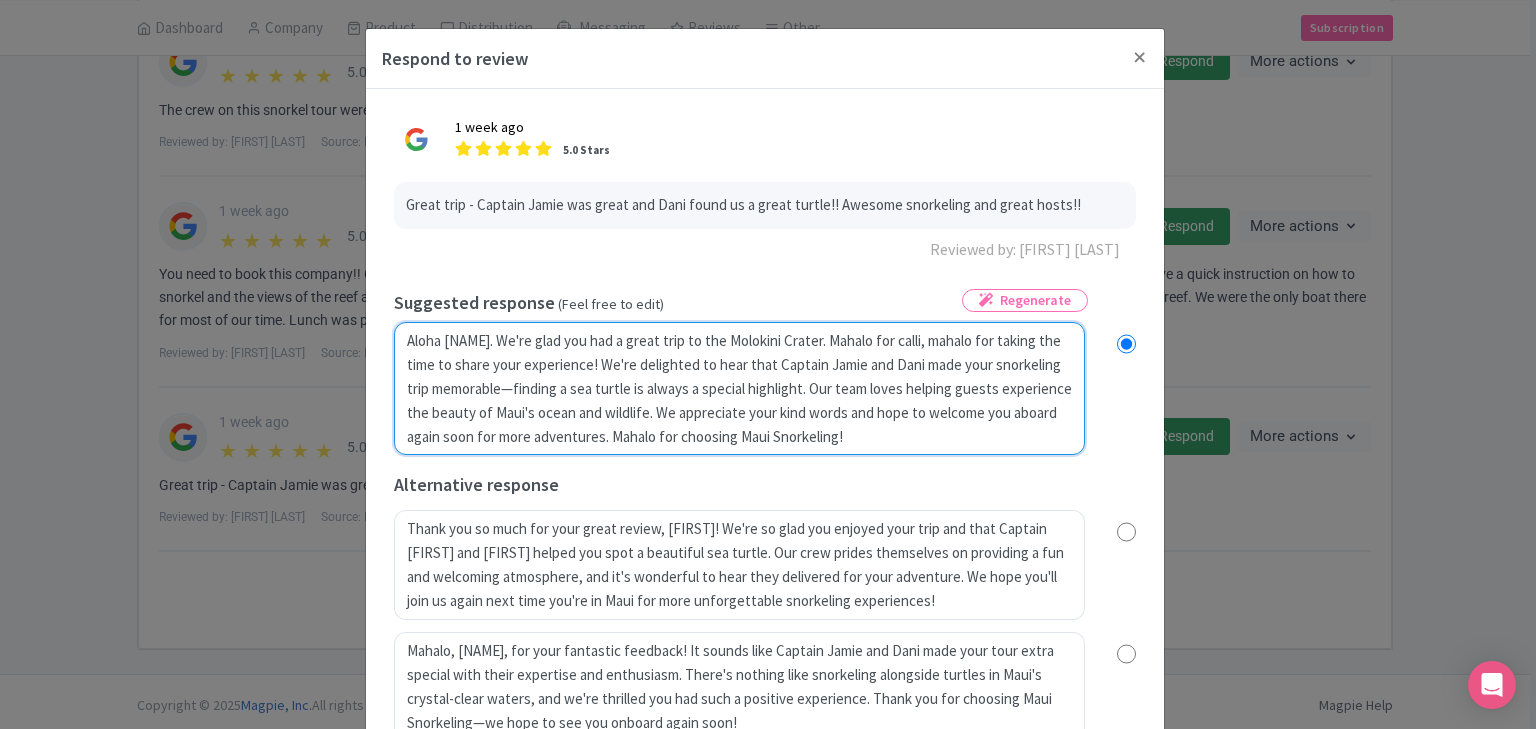type on "Aloha Bill.  We're glad you had a great trip to the Molokini Crater.  Mahalo for callin, mahalo for taking the time to share your experience! We're delighted to hear that Captain Jamie and Dani made your snorkeling trip memorable—finding a sea turtle is always a special highlight. Our team loves helping guests experience the beauty of Maui's ocean and wildlife. We appreciate your kind words and hope to welcome you aboard again soon for more adventures. Mahalo for choosing Maui Snorkeling!" 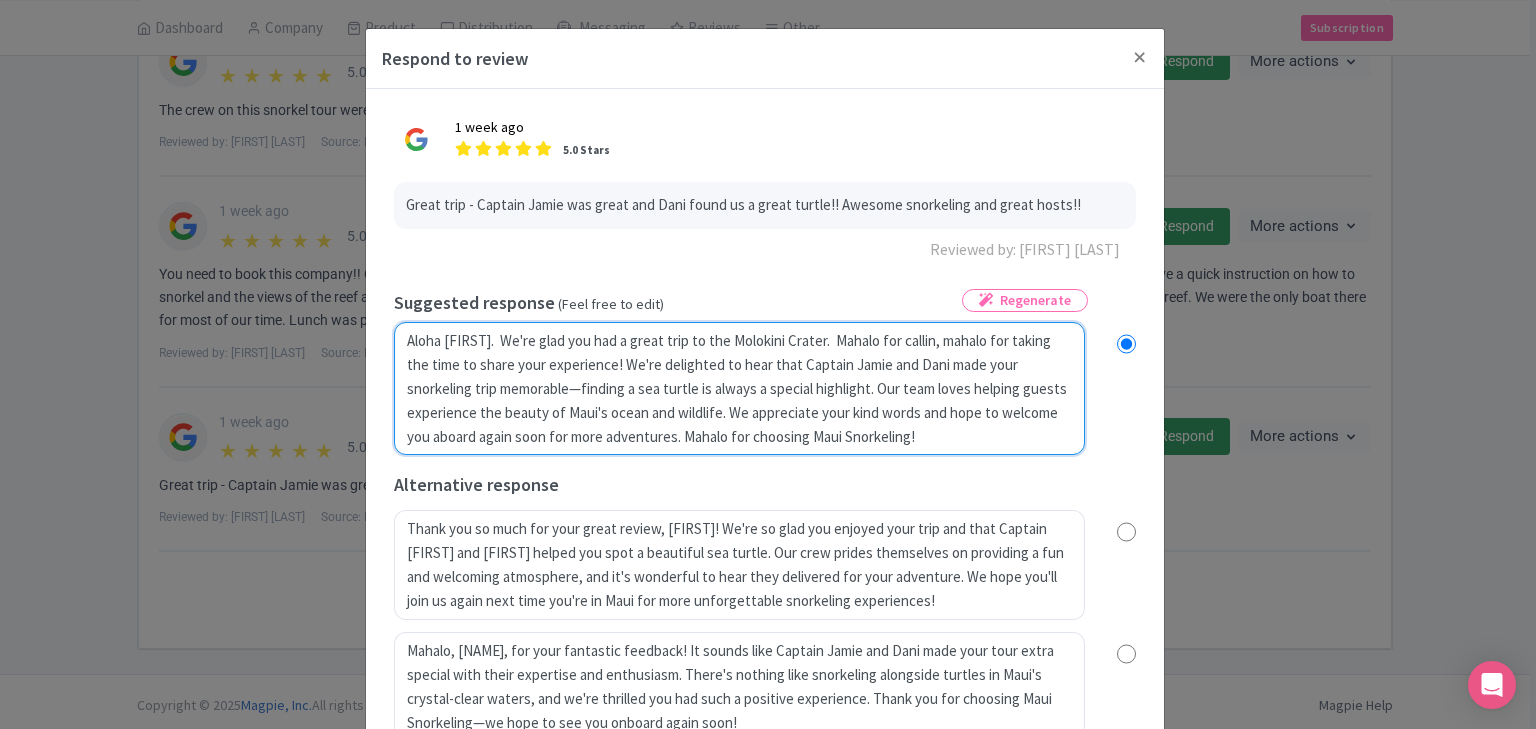 radio on "true" 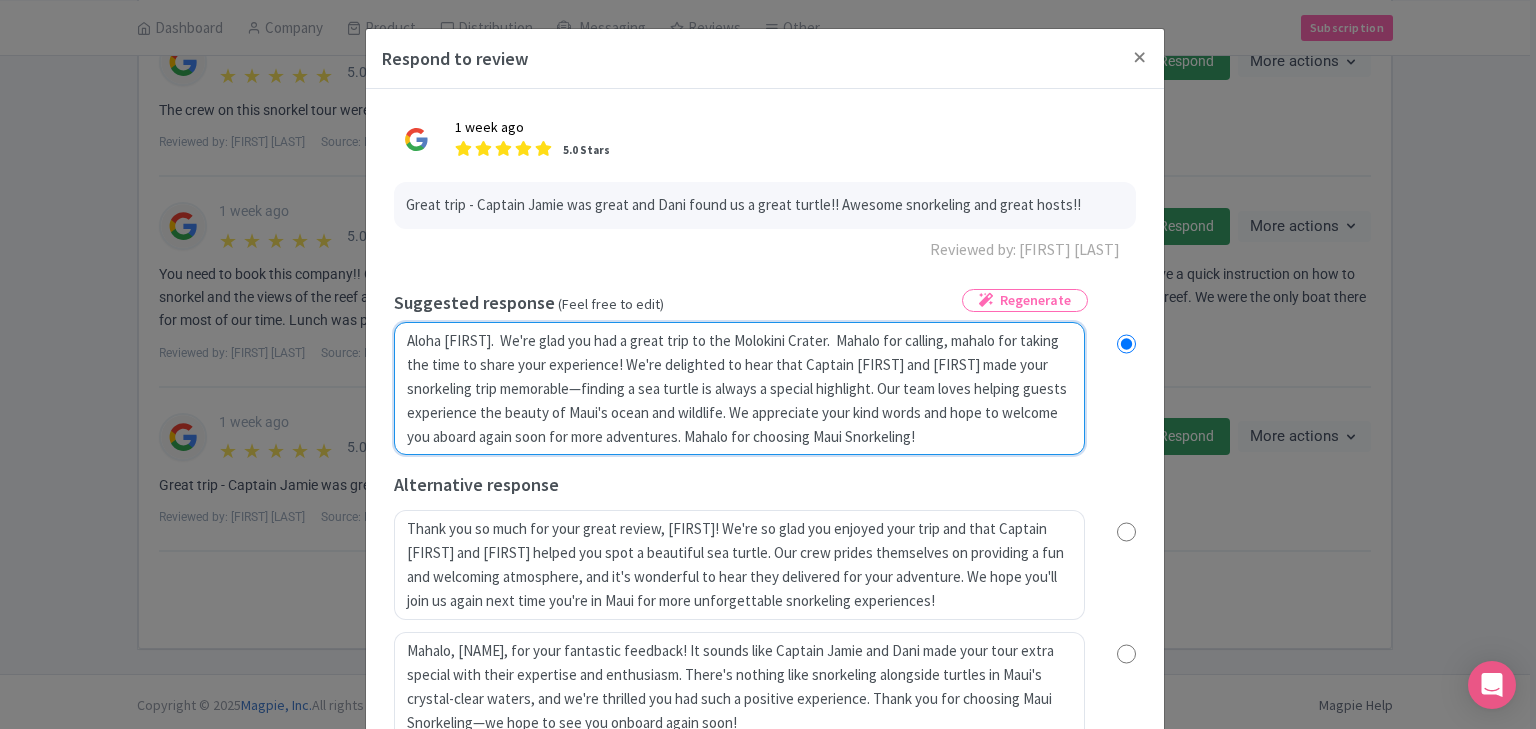 radio on "true" 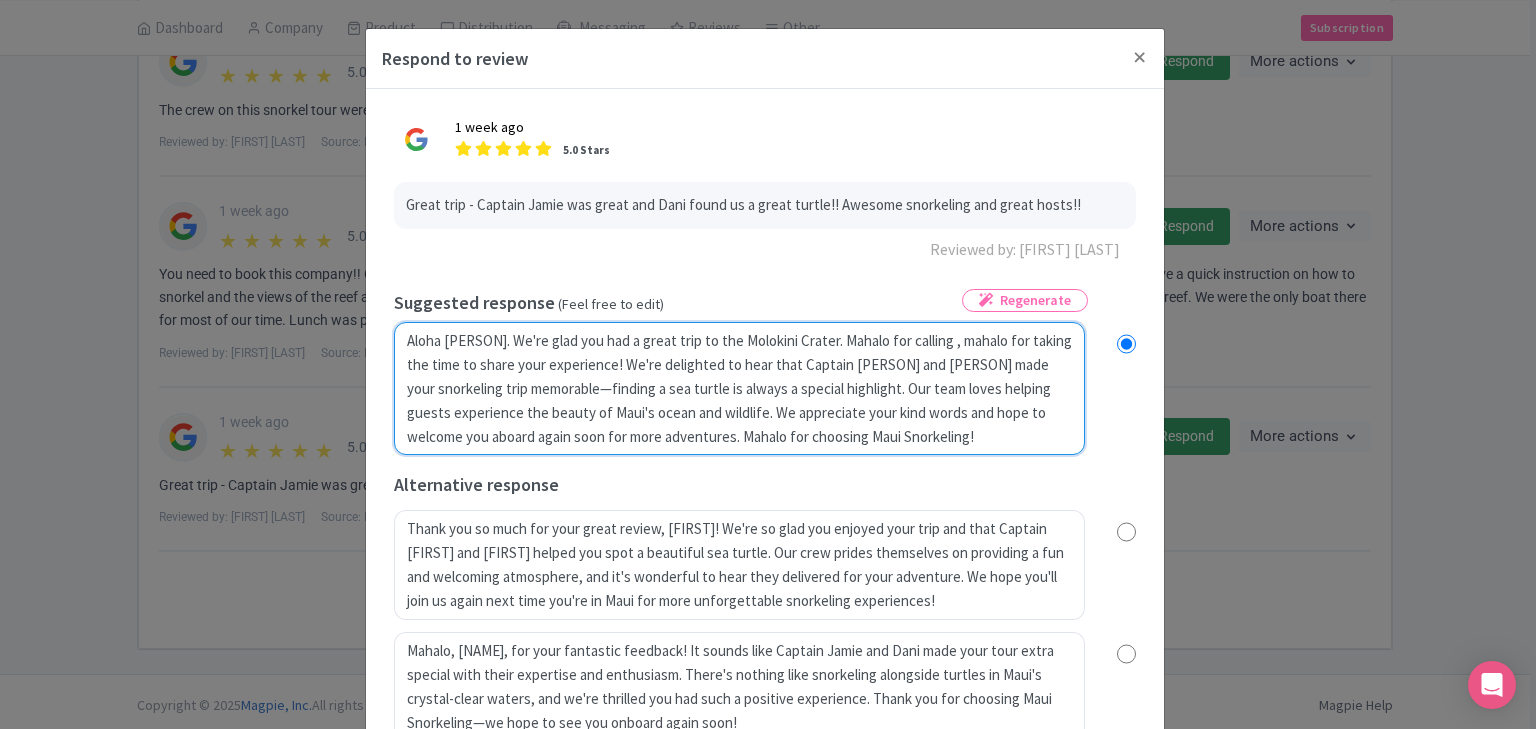 radio on "true" 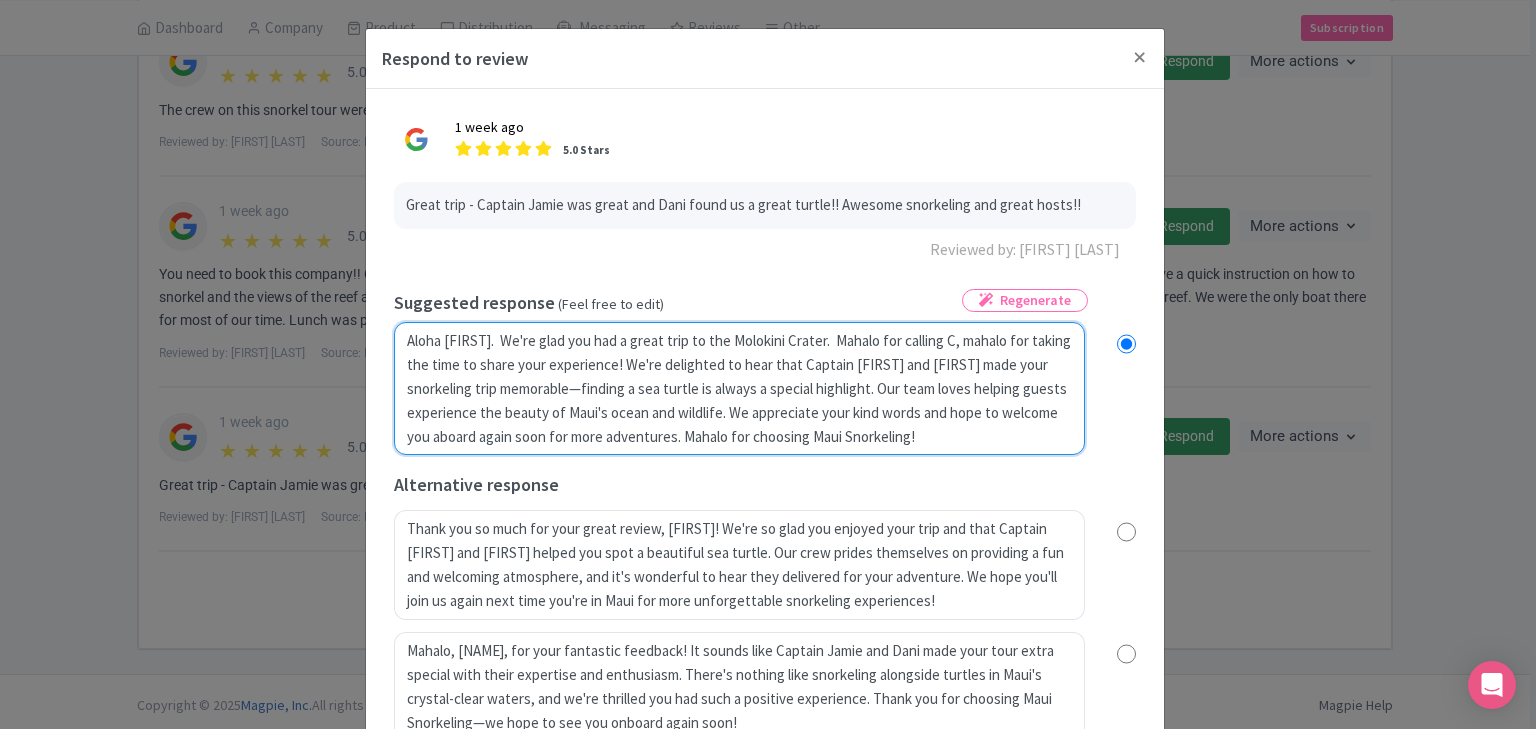 radio on "true" 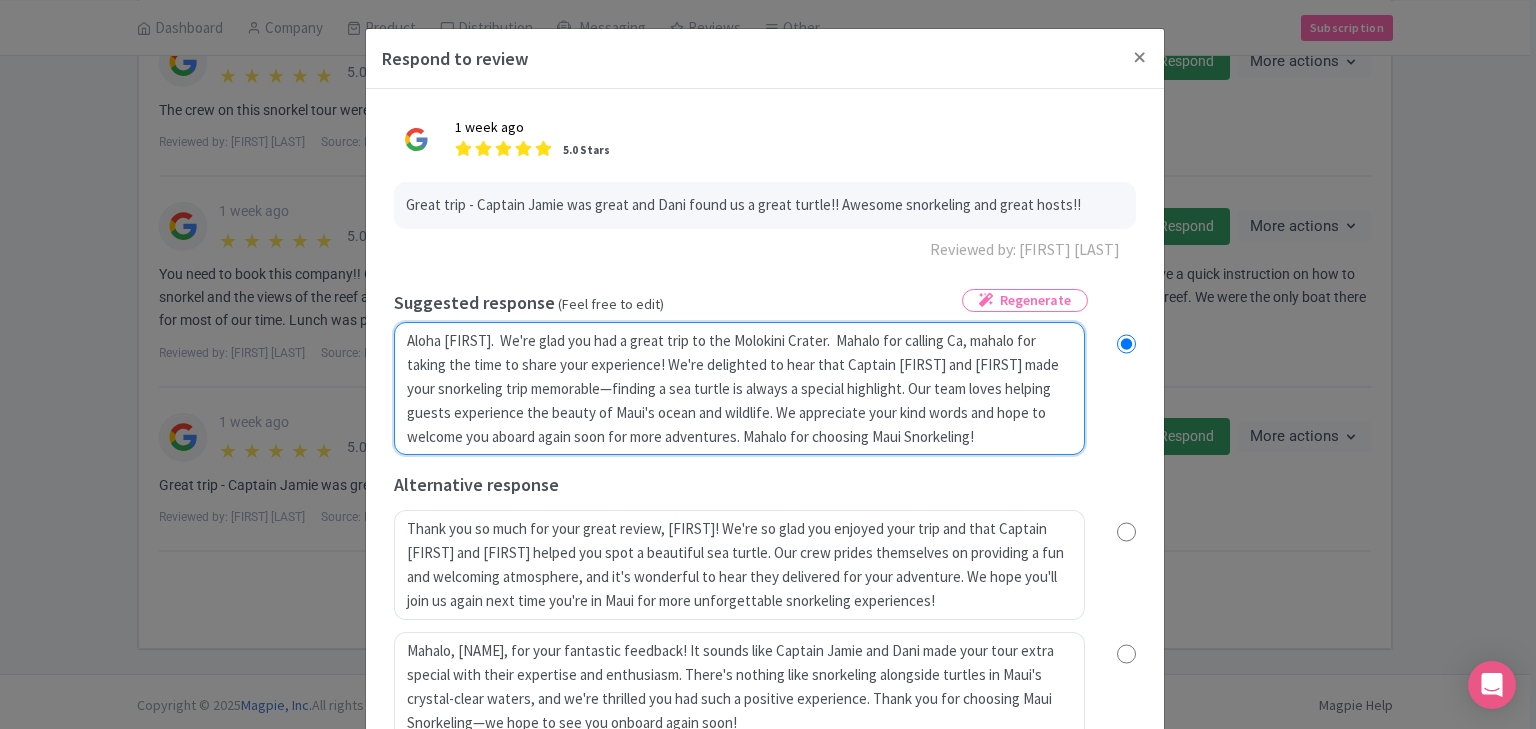 type on "Aloha Bill.  We're glad you had a great trip to the Molokini Crater.  Mahalo for calling Cap, mahalo for taking the time to share your experience! We're delighted to hear that Captain Jamie and Dani made your snorkeling trip memorable—finding a sea turtle is always a special highlight. Our team loves helping guests experience the beauty of Maui's ocean and wildlife. We appreciate your kind words and hope to welcome you aboard again soon for more adventures. Mahalo for choosing Maui Snorkeling!" 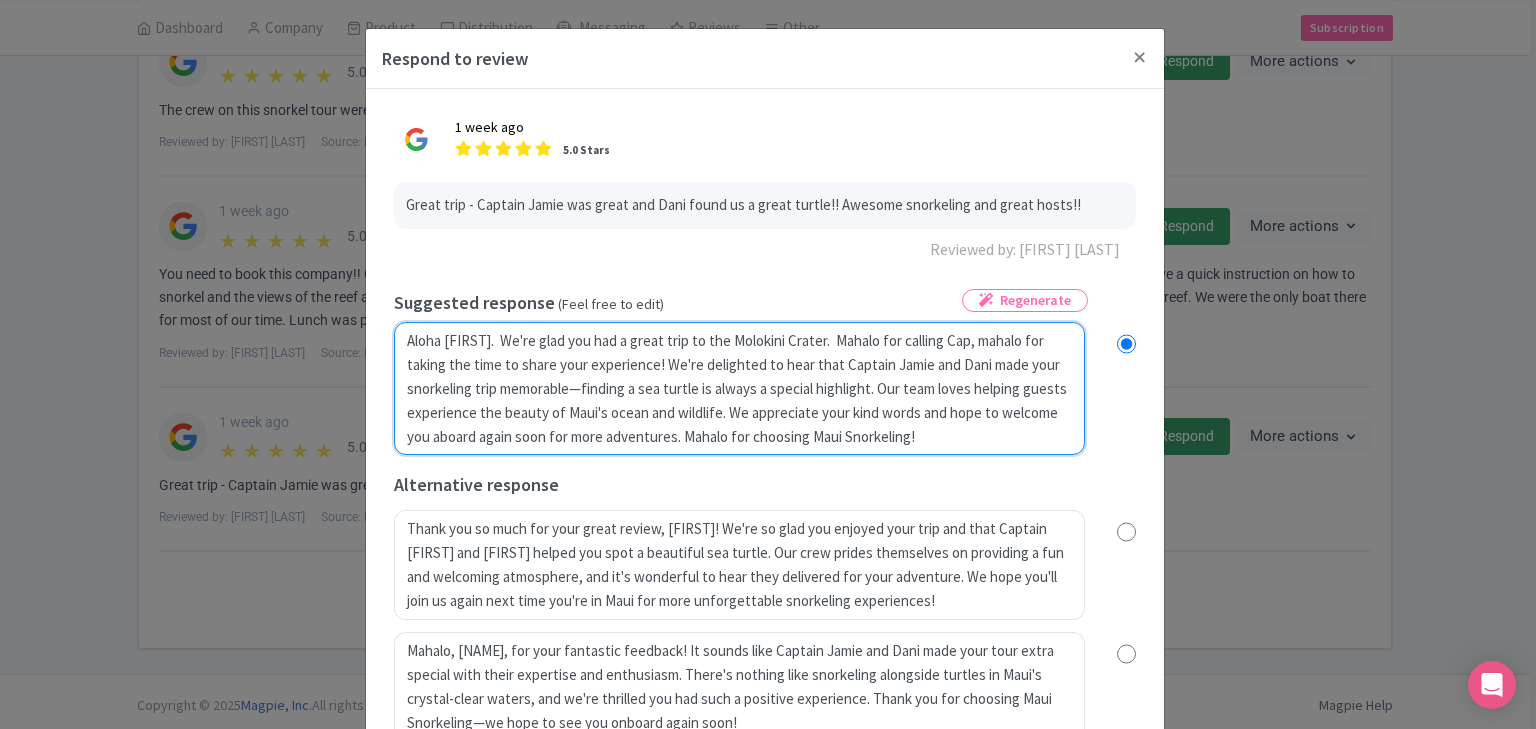 radio on "true" 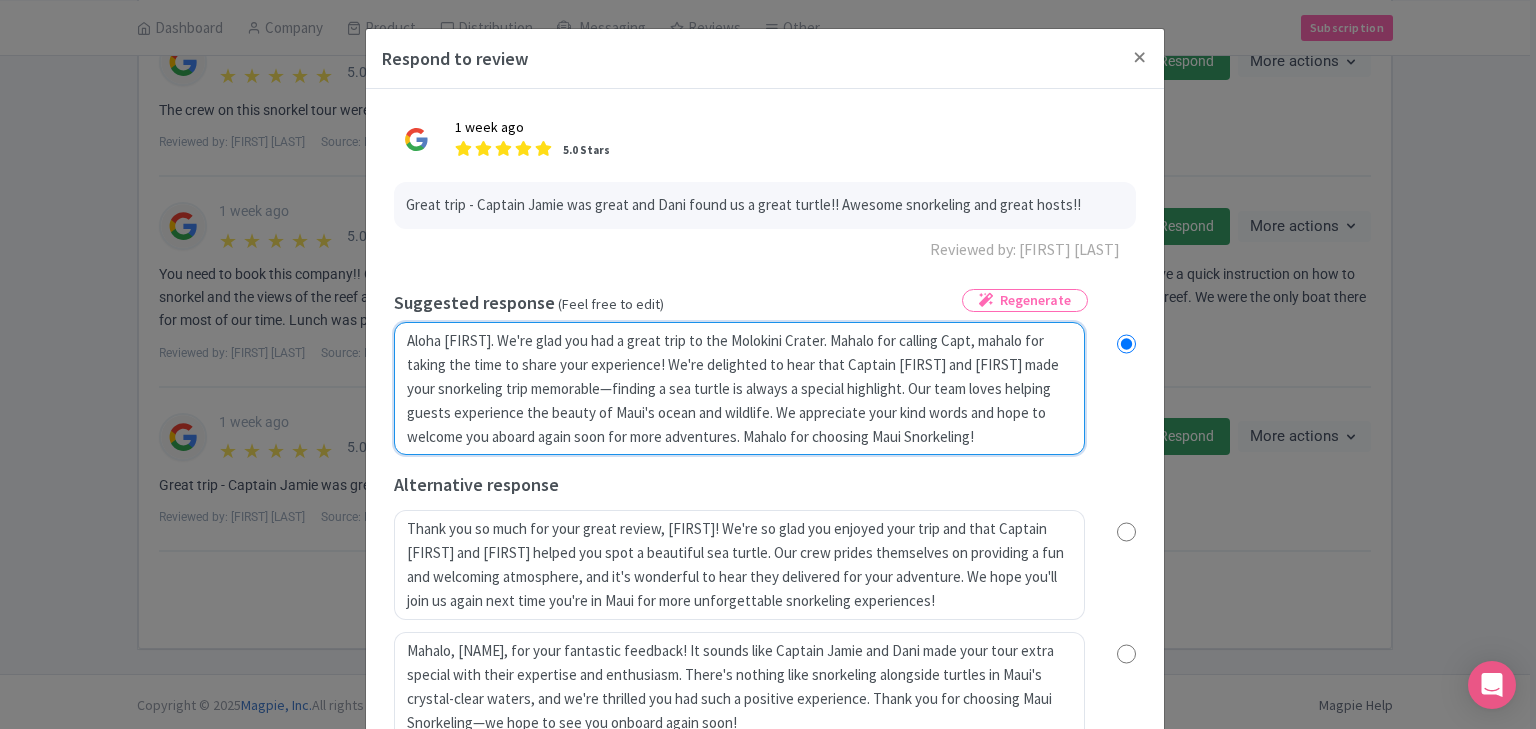radio on "true" 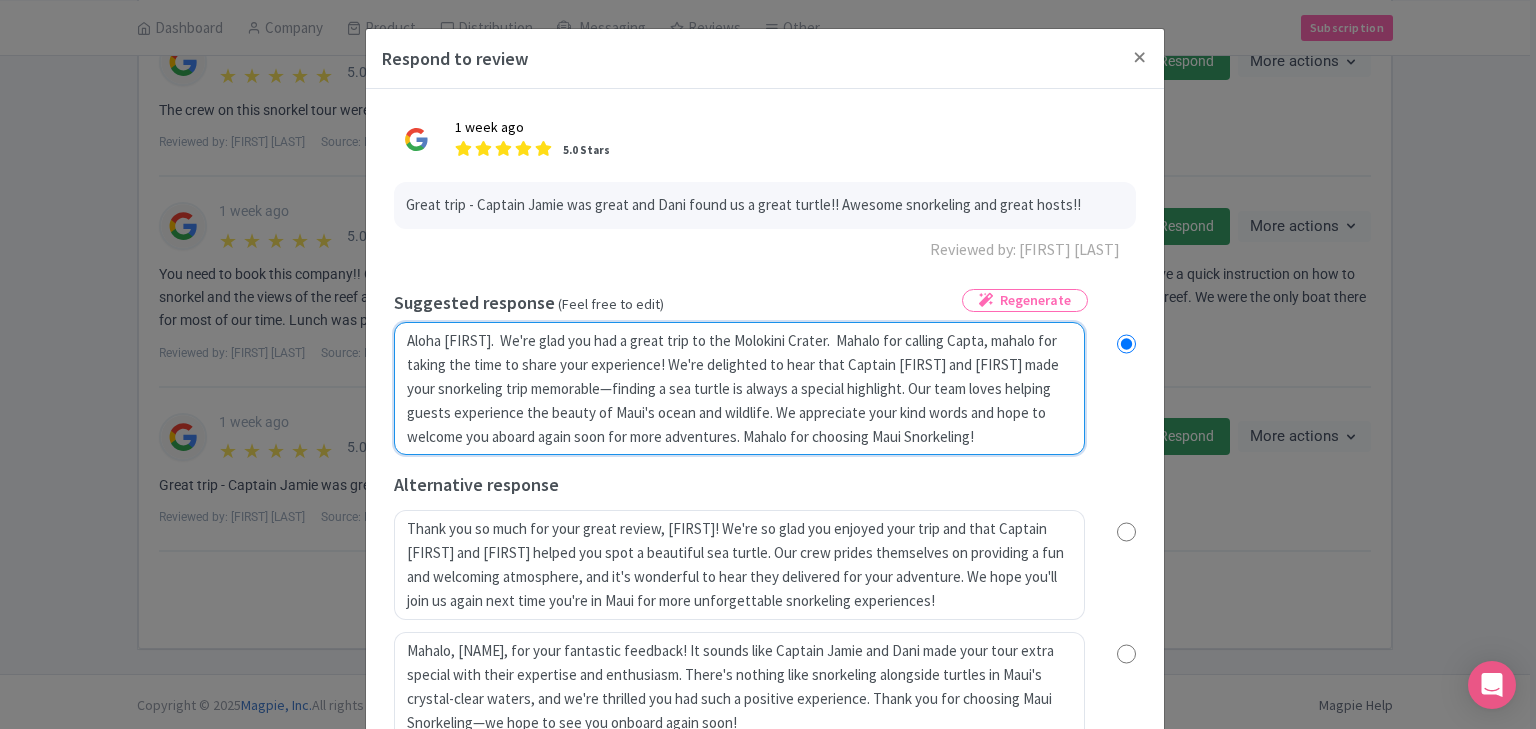 type on "Aloha Bill.  We're glad you had a great trip to the Molokini Crater.  Mahalo for calling Captai, mahalo for taking the time to share your experience! We're delighted to hear that Captain Jamie and Dani made your snorkeling trip memorable—finding a sea turtle is always a special highlight. Our team loves helping guests experience the beauty of Maui's ocean and wildlife. We appreciate your kind words and hope to welcome you aboard again soon for more adventures. Mahalo for choosing Maui Snorkeling!" 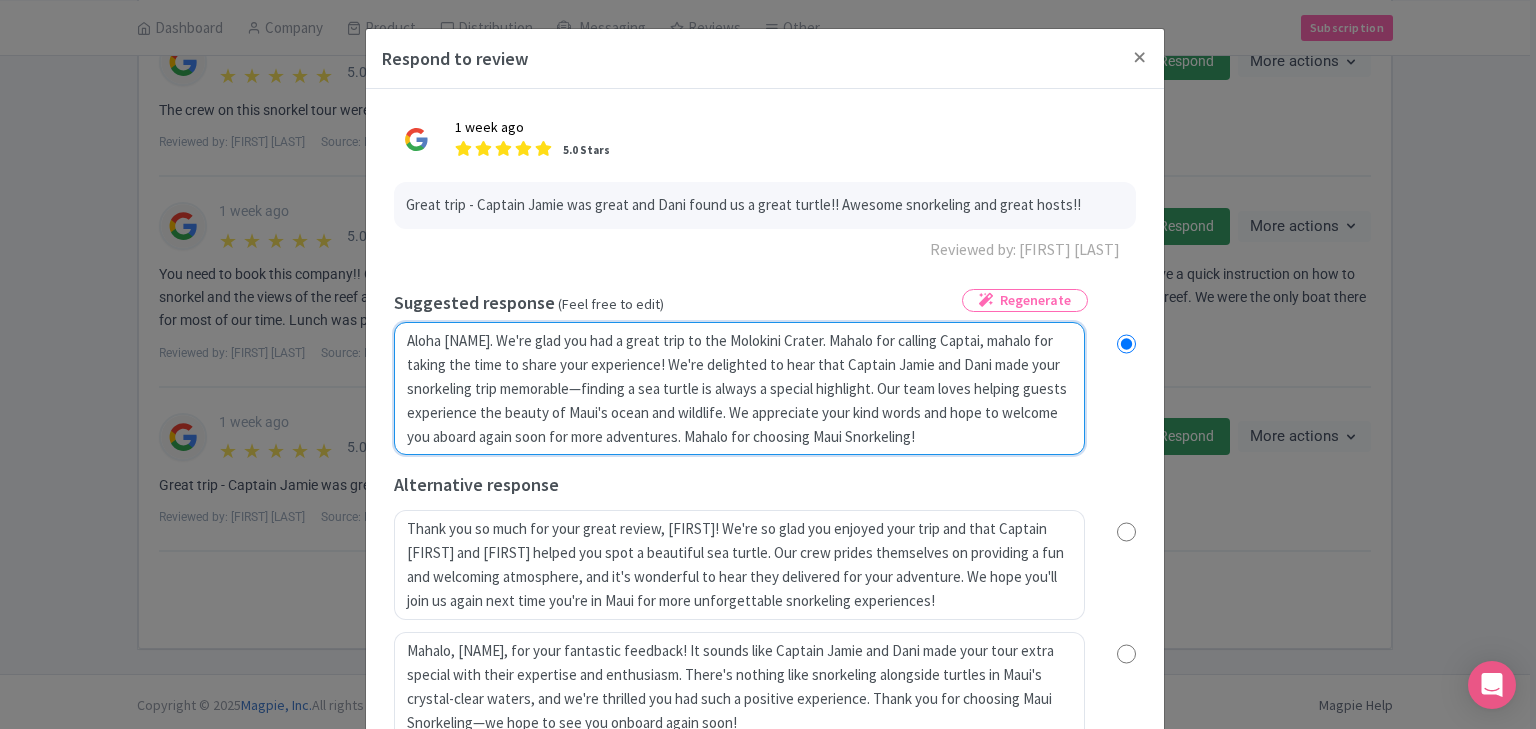 type on "Aloha Bill.  We're glad you had a great trip to the Molokini Crater.  Mahalo for calling Captain, mahalo for taking the time to share your experience! We're delighted to hear that Captain Jamie and Dani made your snorkeling trip memorable—finding a sea turtle is always a special highlight. Our team loves helping guests experience the beauty of Maui's ocean and wildlife. We appreciate your kind words and hope to welcome you aboard again soon for more adventures. Mahalo for choosing Maui Snorkeling!" 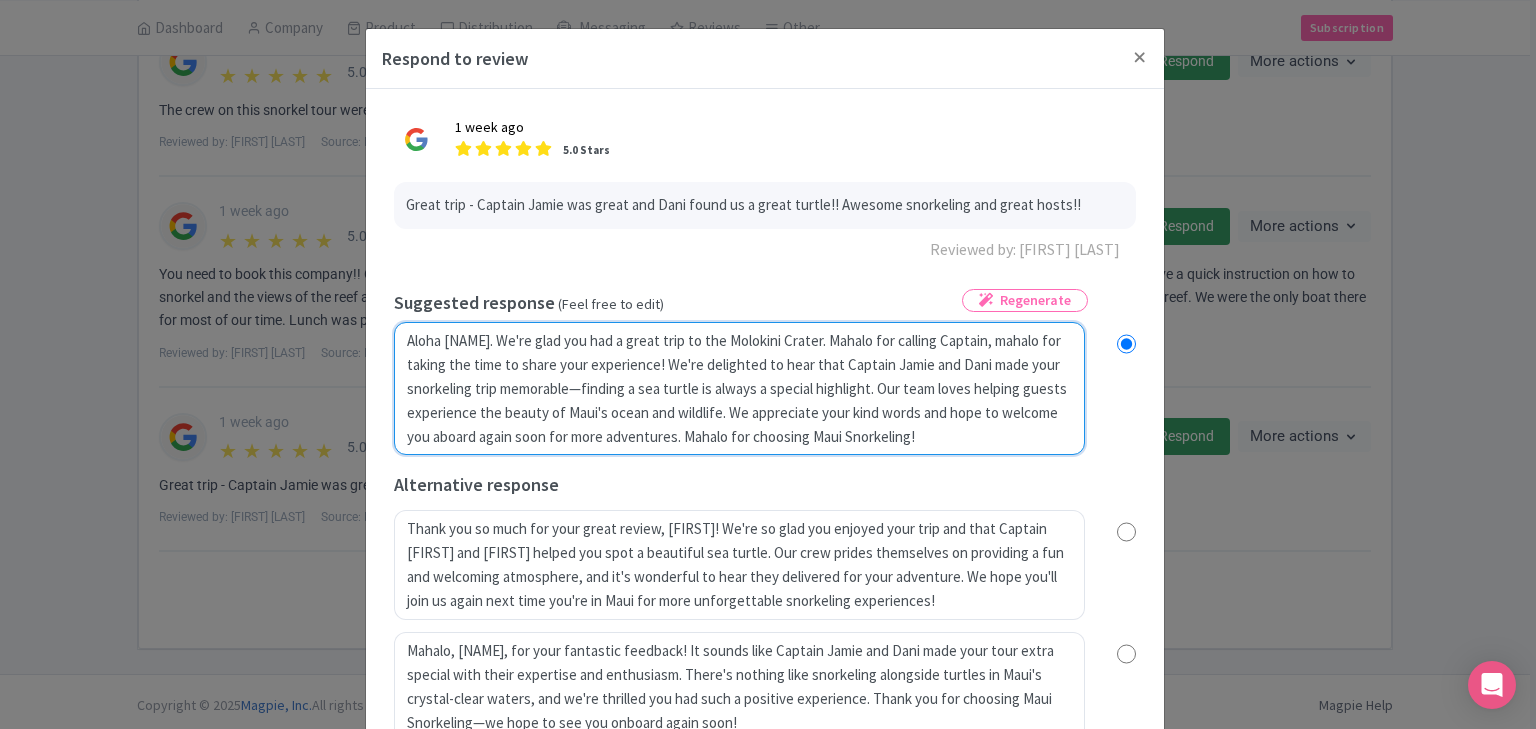 radio on "true" 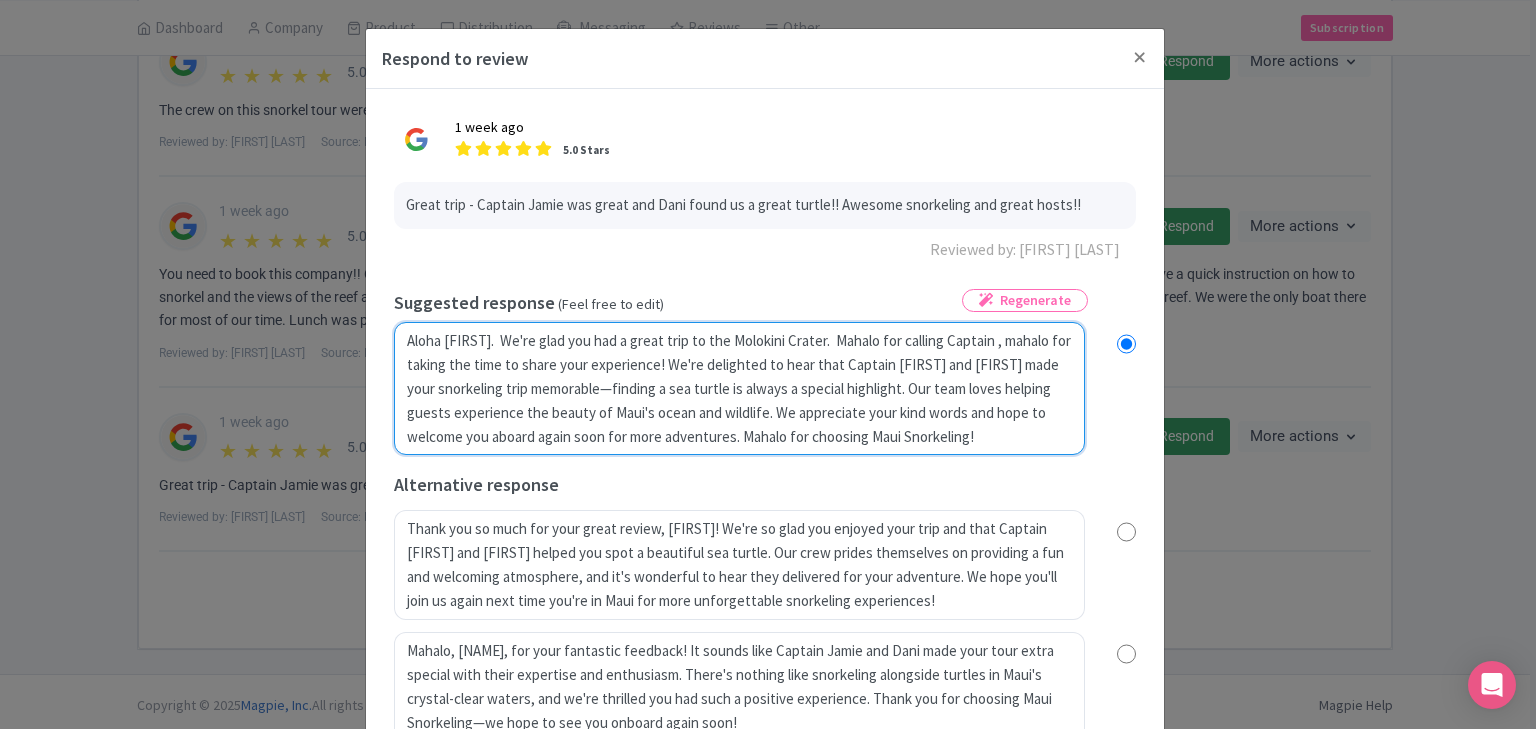 radio on "true" 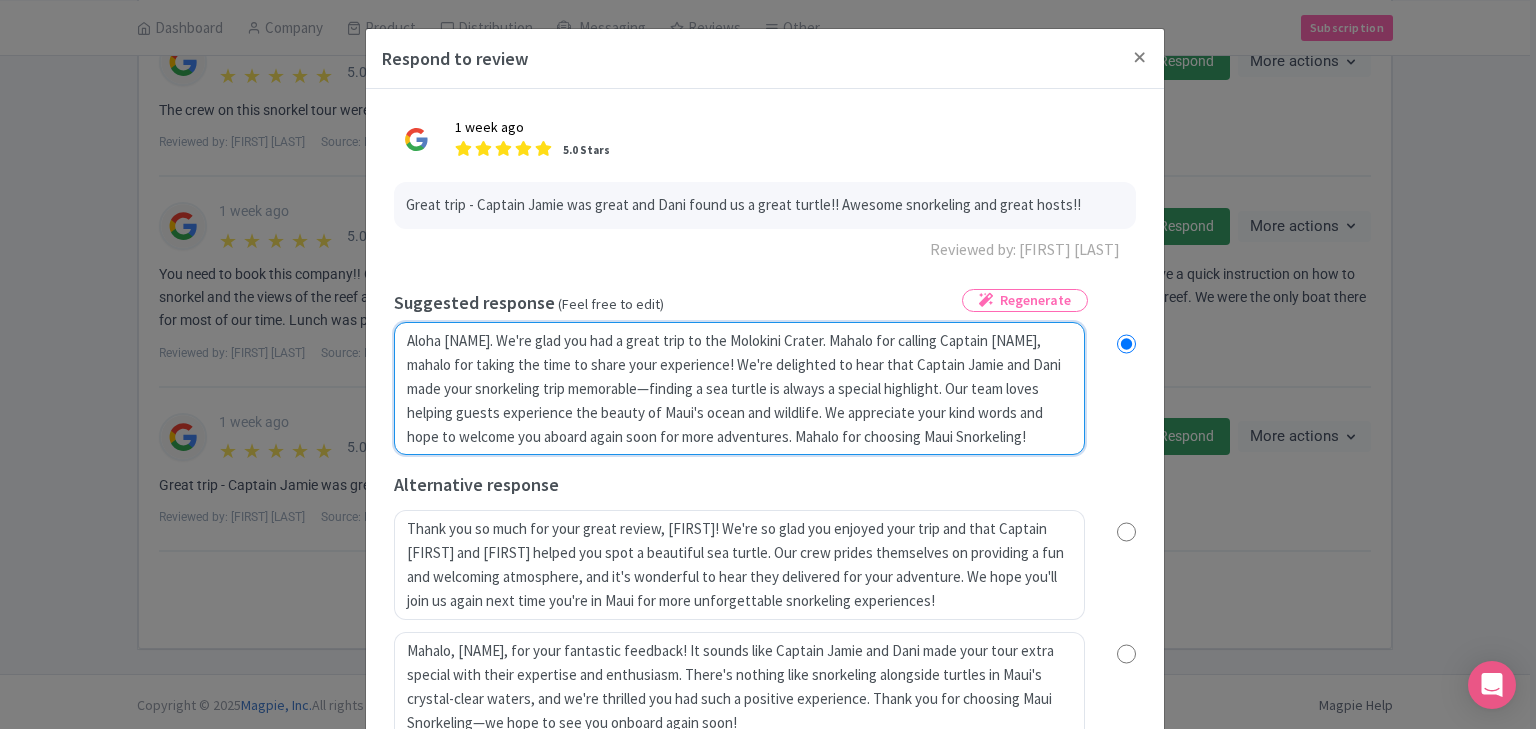 radio on "true" 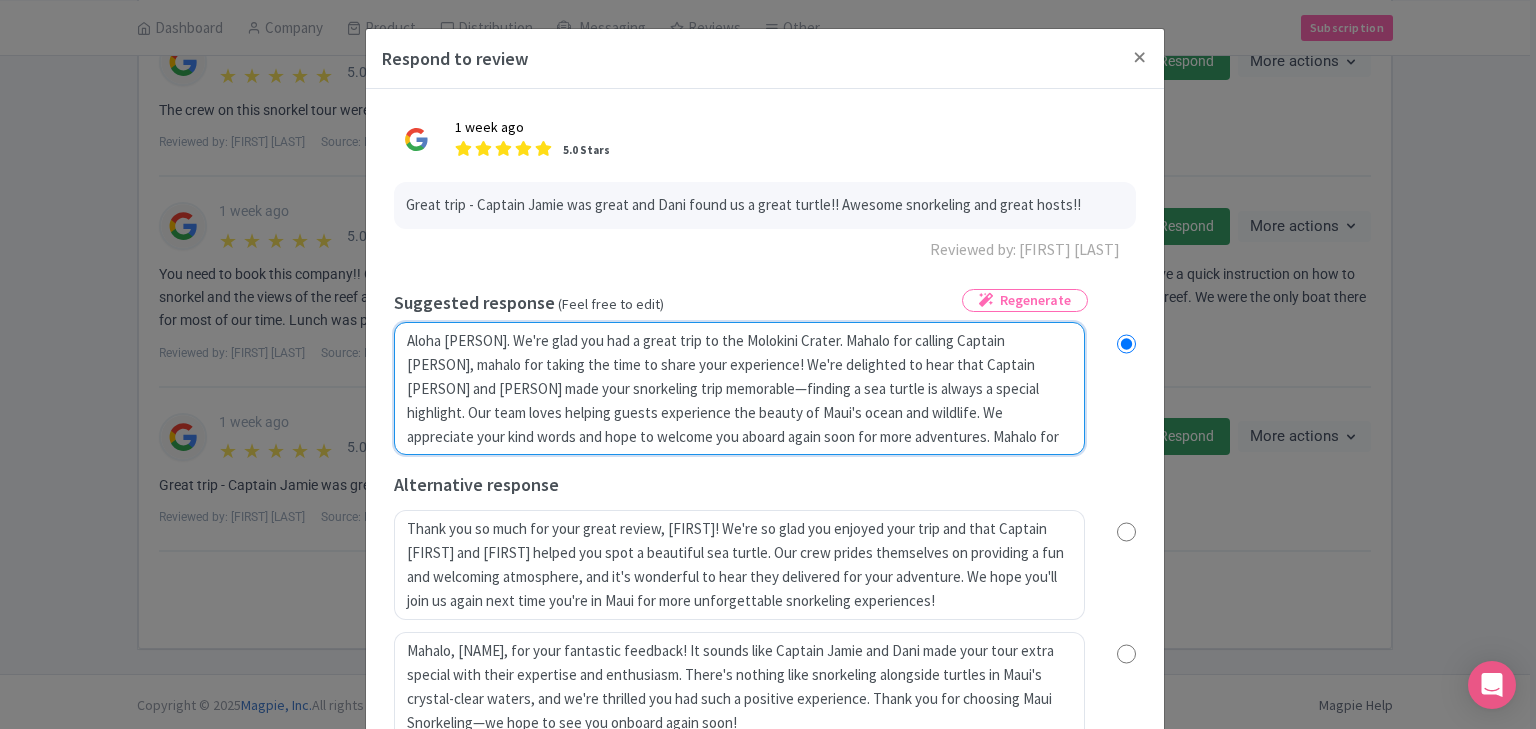 type on "Aloha Bill.  We're glad you had a great trip to the Molokini Crater.  Mahalo for calling Captain Jam, mahalo for taking the time to share your experience! We're delighted to hear that Captain Jamie and Dani made your snorkeling trip memorable—finding a sea turtle is always a special highlight. Our team loves helping guests experience the beauty of Maui's ocean and wildlife. We appreciate your kind words and hope to welcome you aboard again soon for more adventures. Mahalo for choosing Maui Snorkeling!" 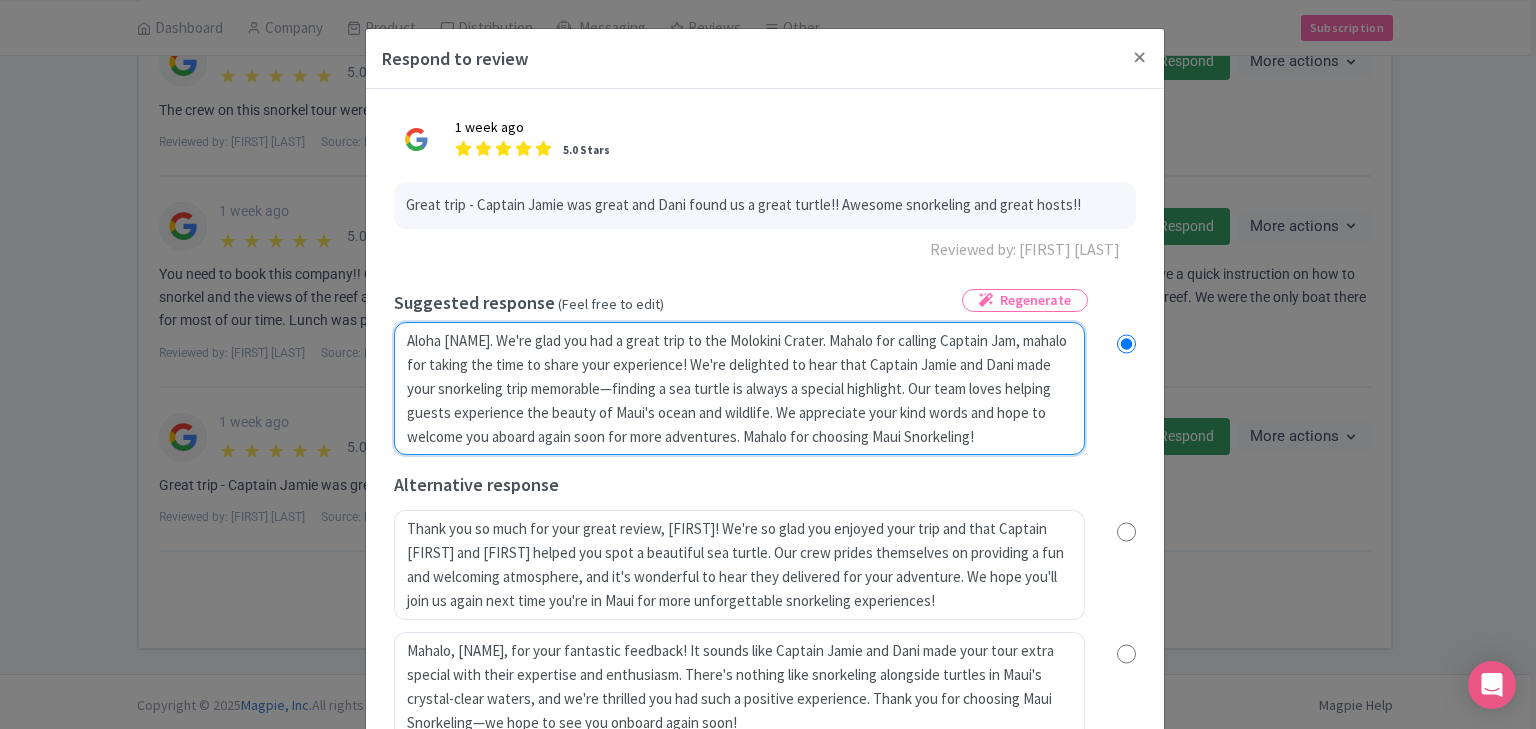 radio on "true" 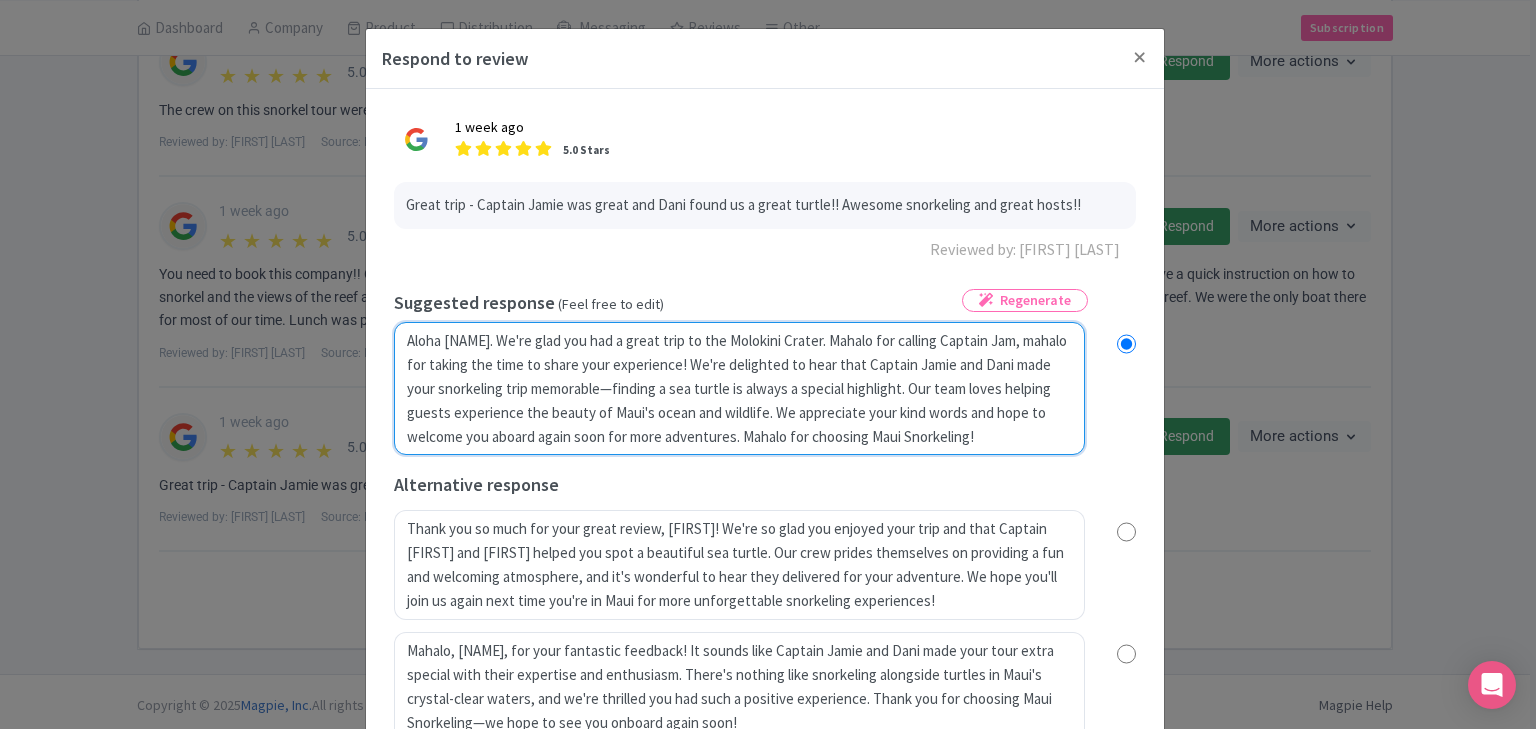 type on "Aloha Bill.  We're glad you had a great trip to the Molokini Crater.  Mahalo for calling Captain Jami, mahalo for taking the time to share your experience! We're delighted to hear that Captain Jamie and Dani made your snorkeling trip memorable—finding a sea turtle is always a special highlight. Our team loves helping guests experience the beauty of Maui's ocean and wildlife. We appreciate your kind words and hope to welcome you aboard again soon for more adventures. Mahalo for choosing Maui Snorkeling!" 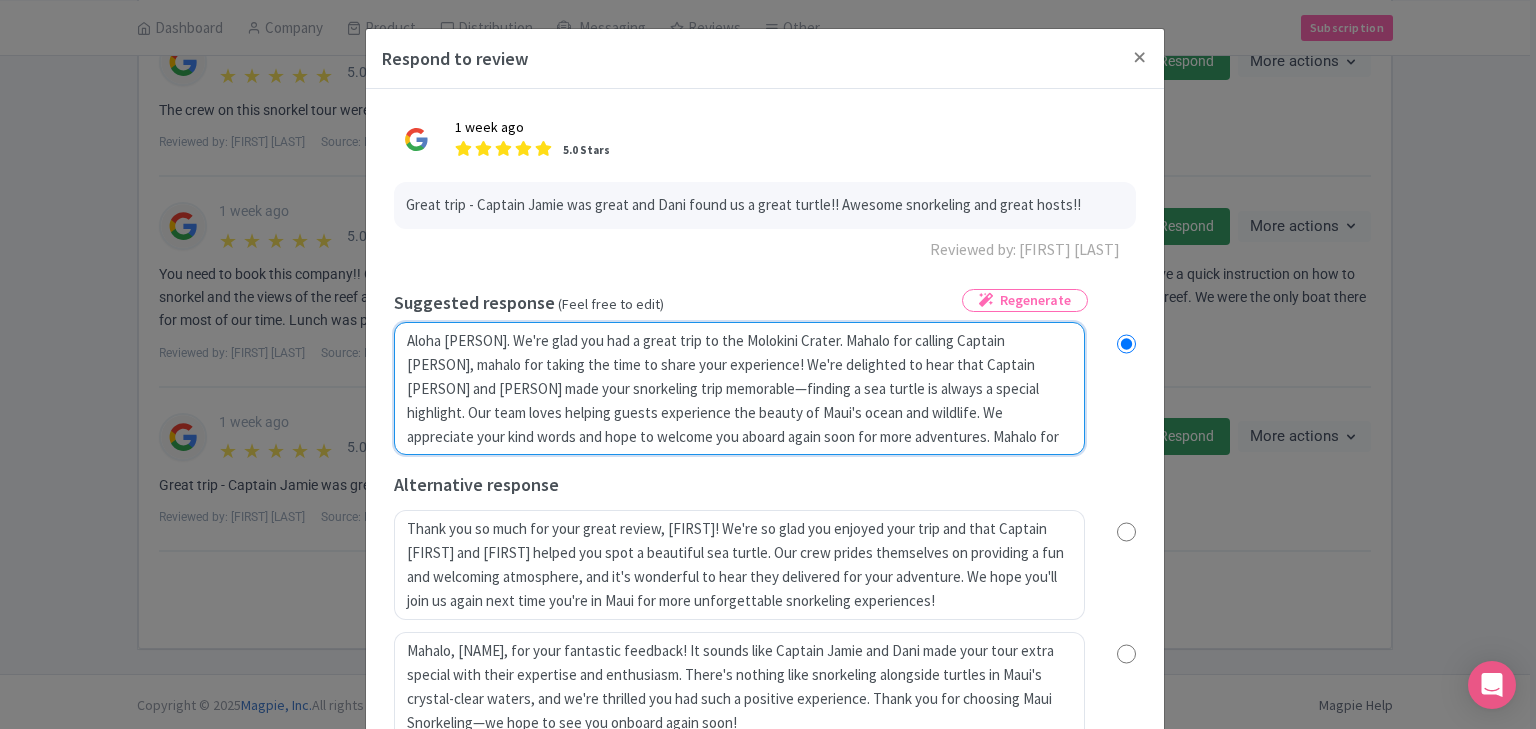 type 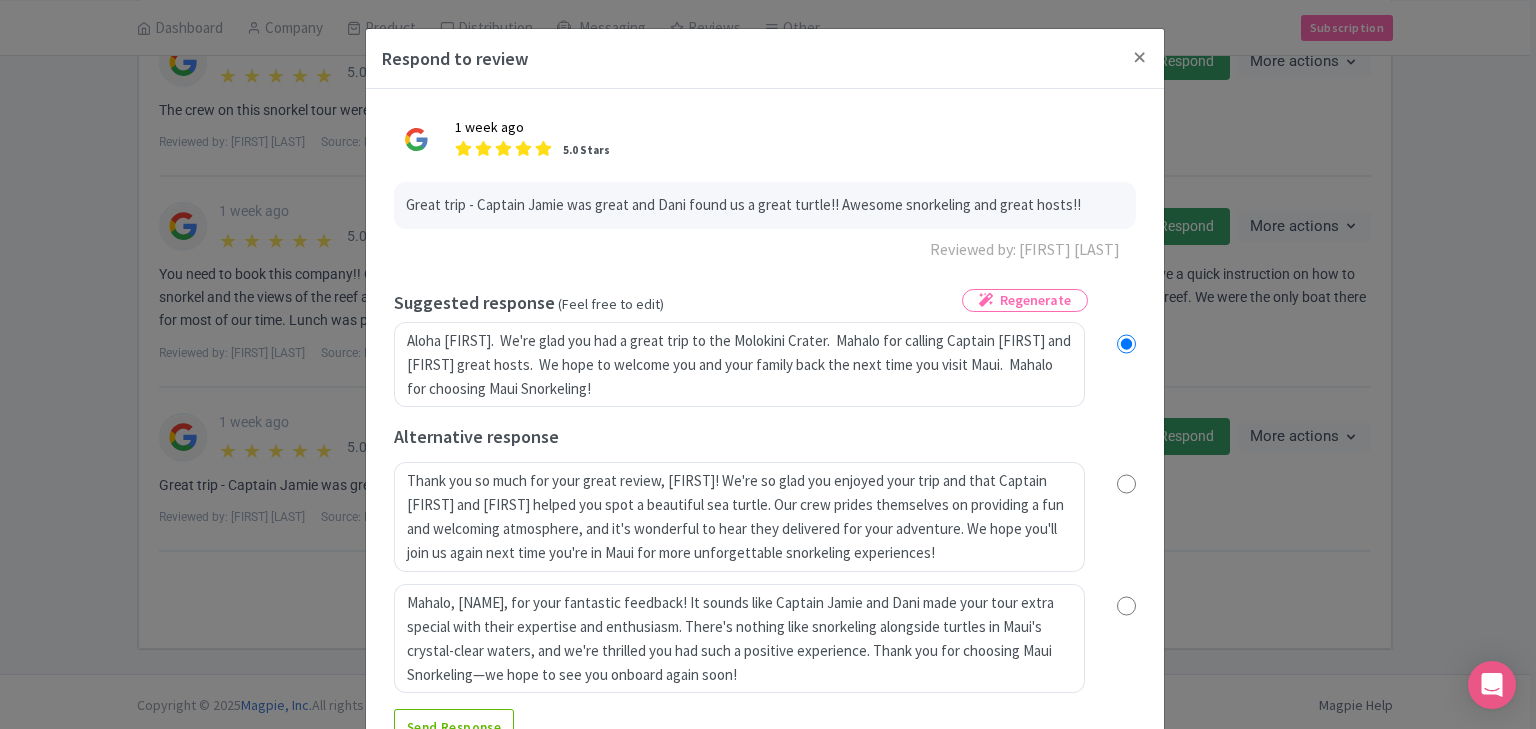 click on "Alternative response" at bounding box center (765, 436) 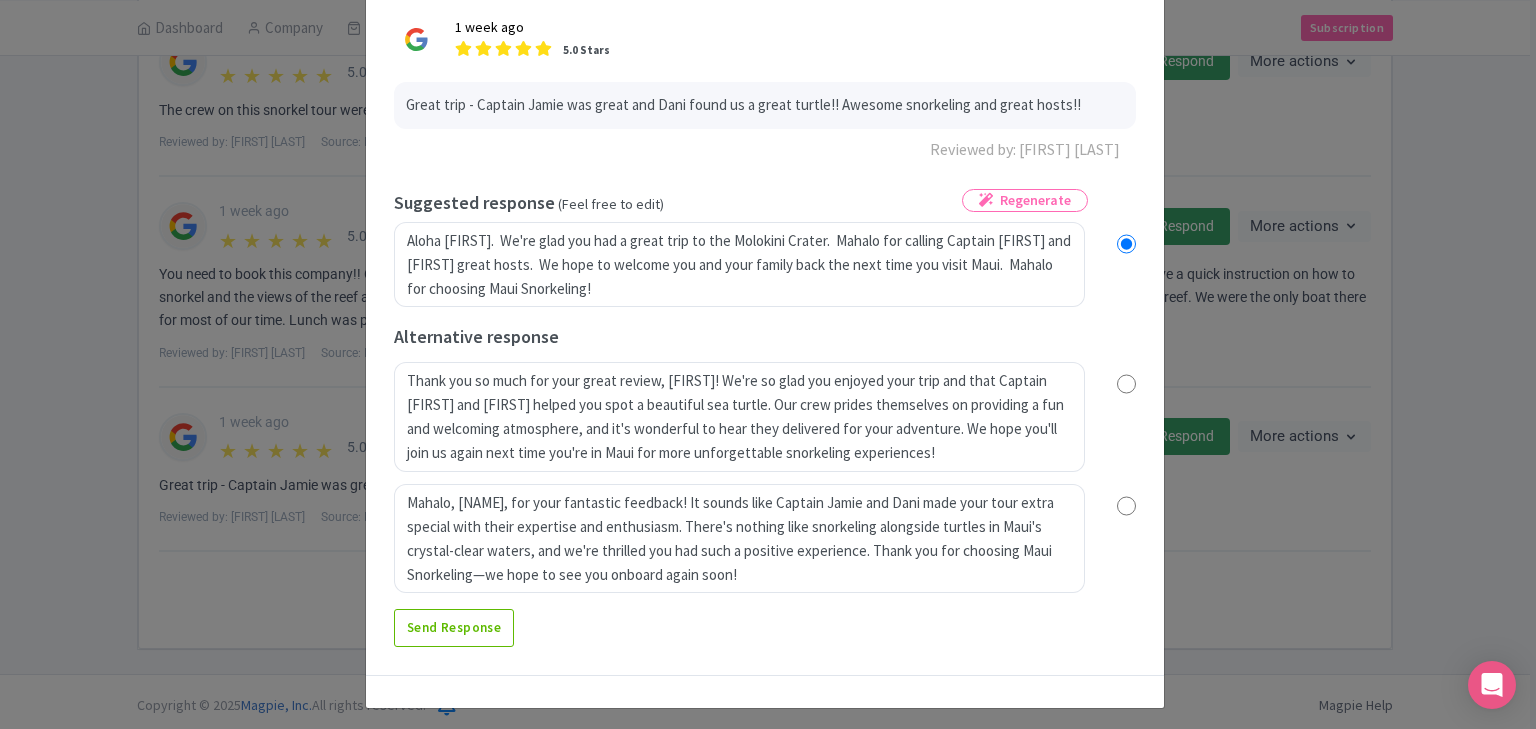 scroll, scrollTop: 107, scrollLeft: 0, axis: vertical 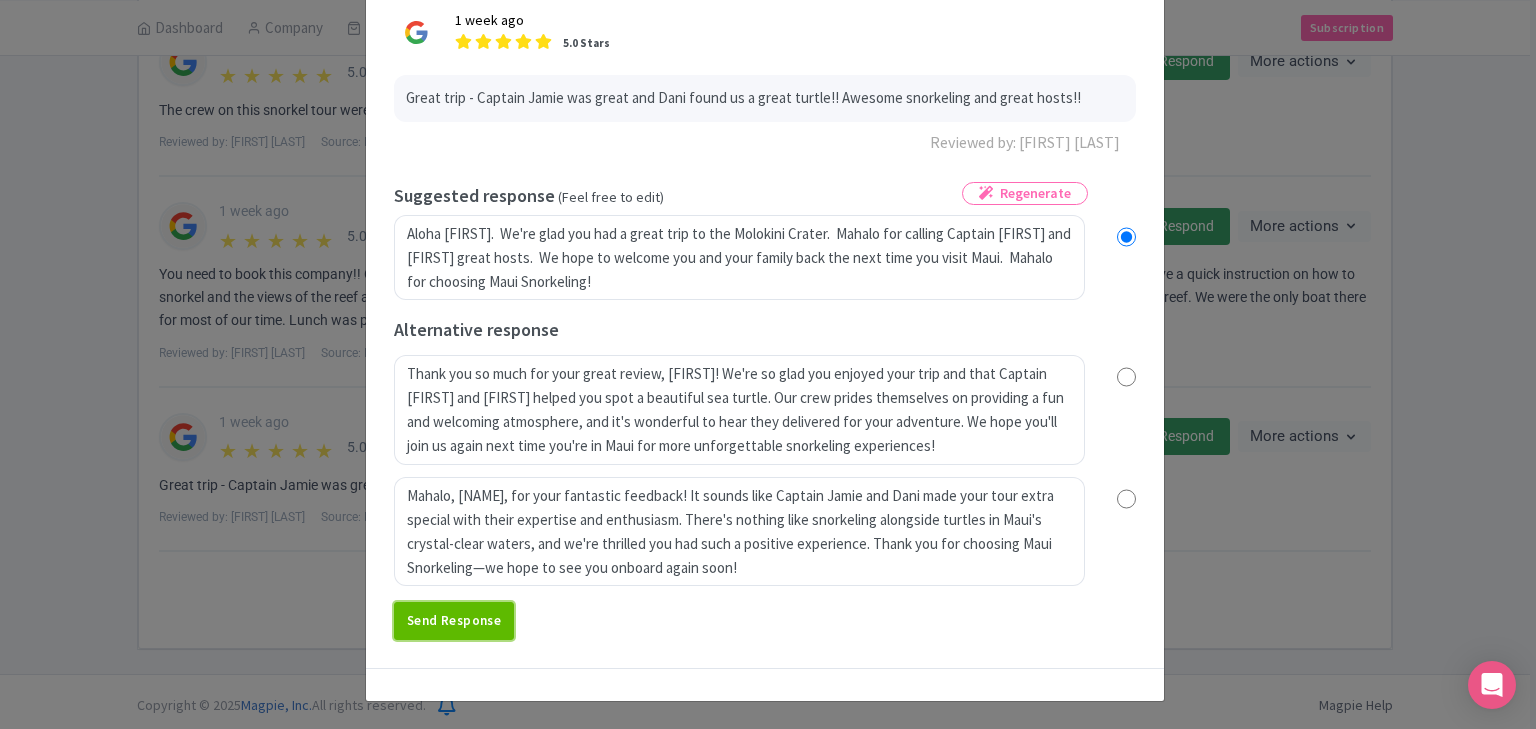 click on "Send Response" at bounding box center [454, 621] 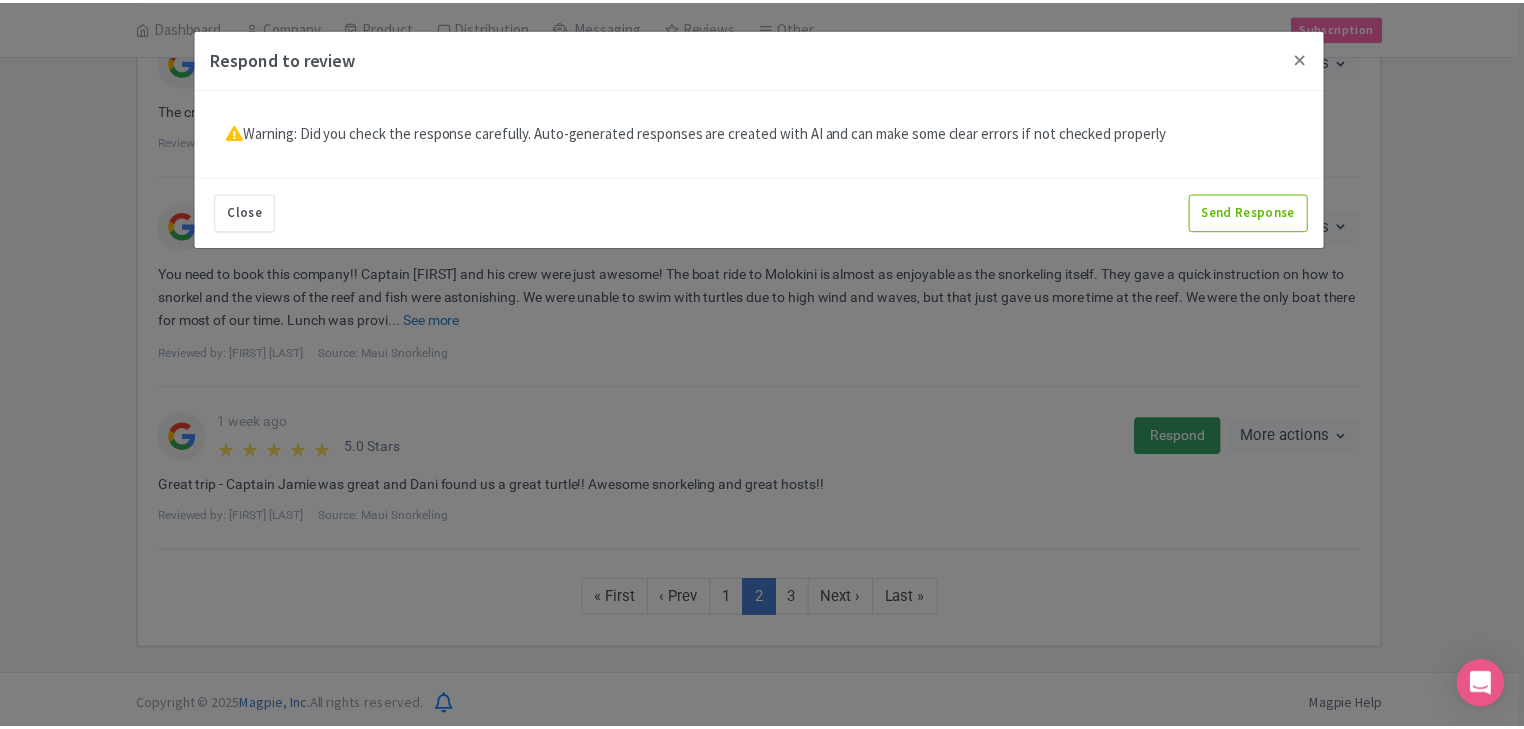 scroll, scrollTop: 0, scrollLeft: 0, axis: both 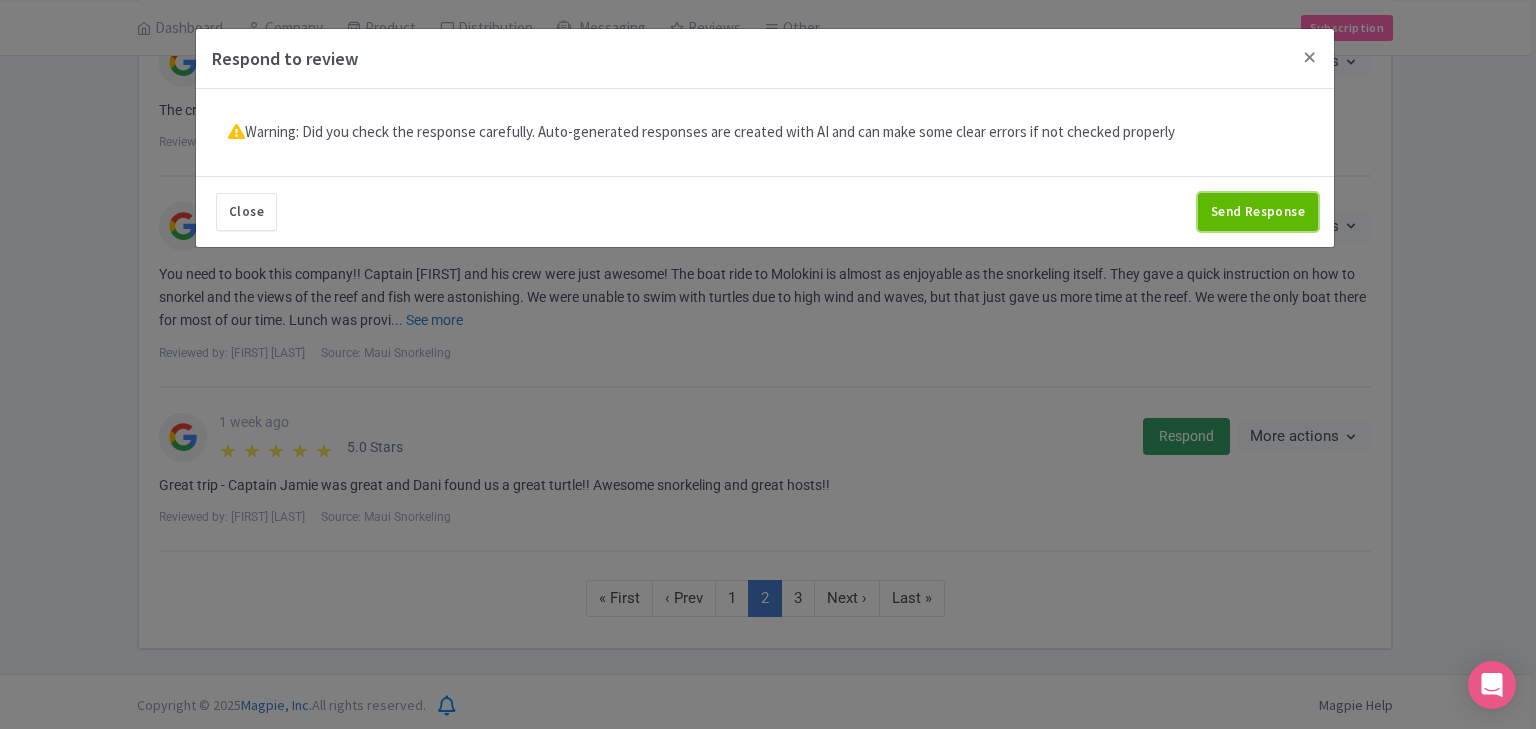 click on "Send Response" at bounding box center (1258, 212) 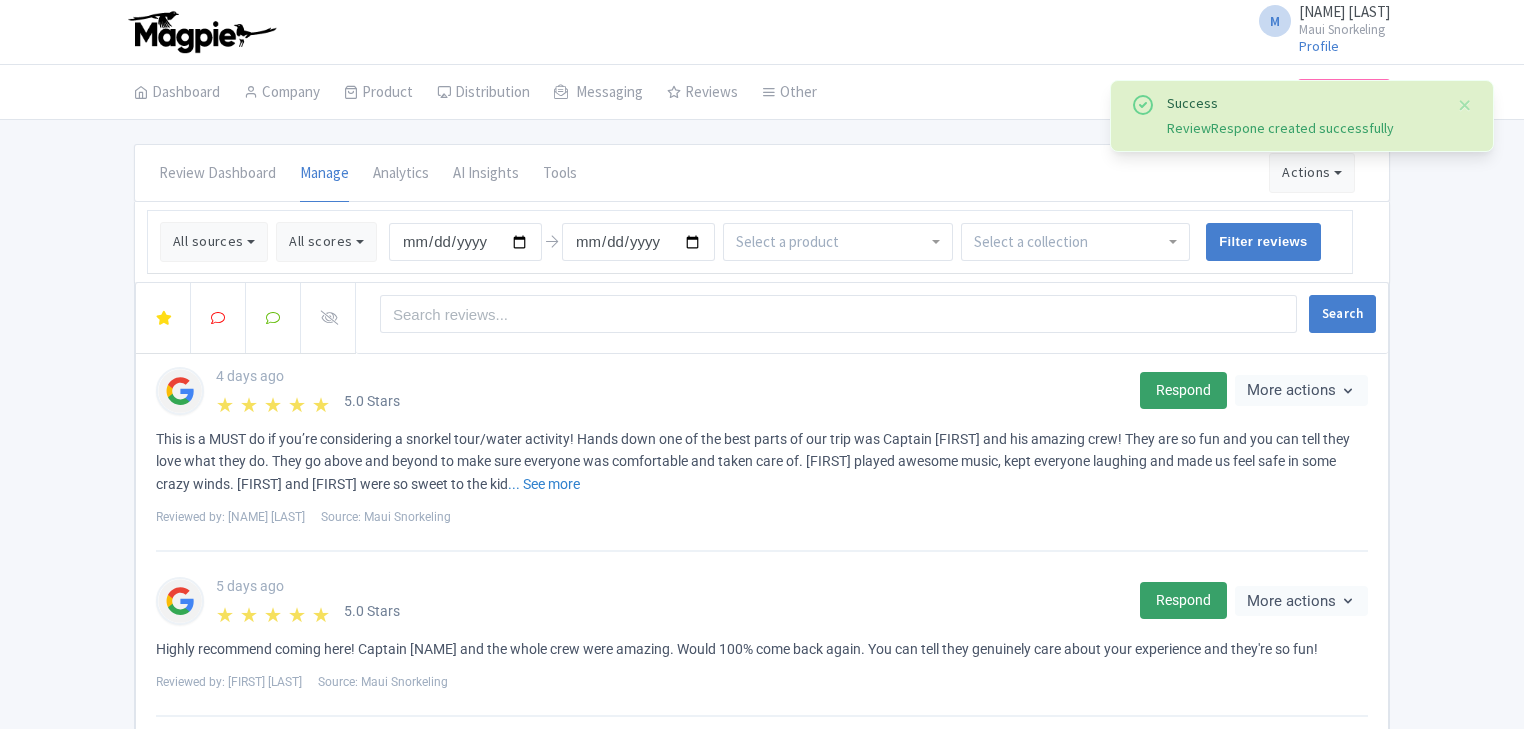 scroll, scrollTop: 0, scrollLeft: 0, axis: both 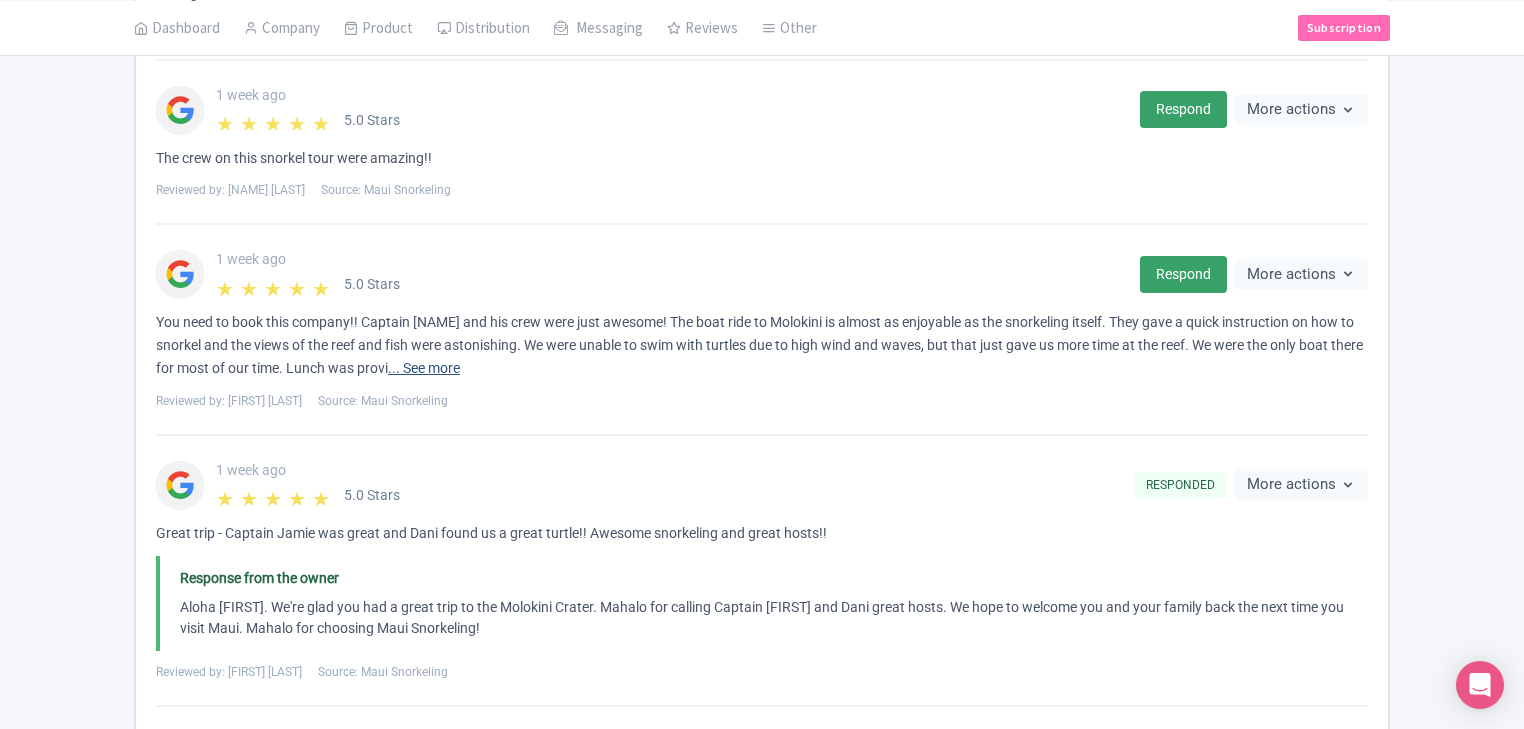 click on "... See more" at bounding box center [424, 368] 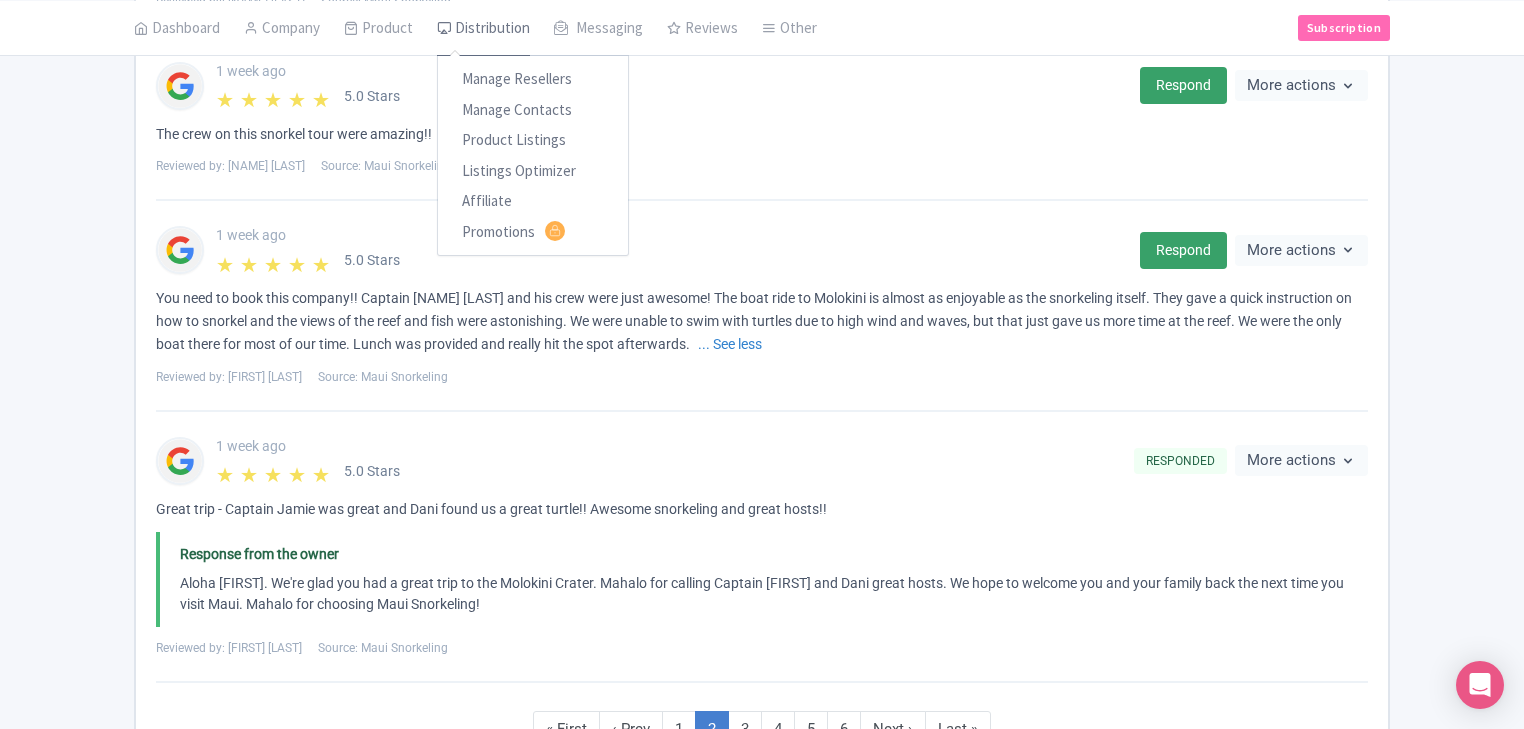 scroll, scrollTop: 1540, scrollLeft: 0, axis: vertical 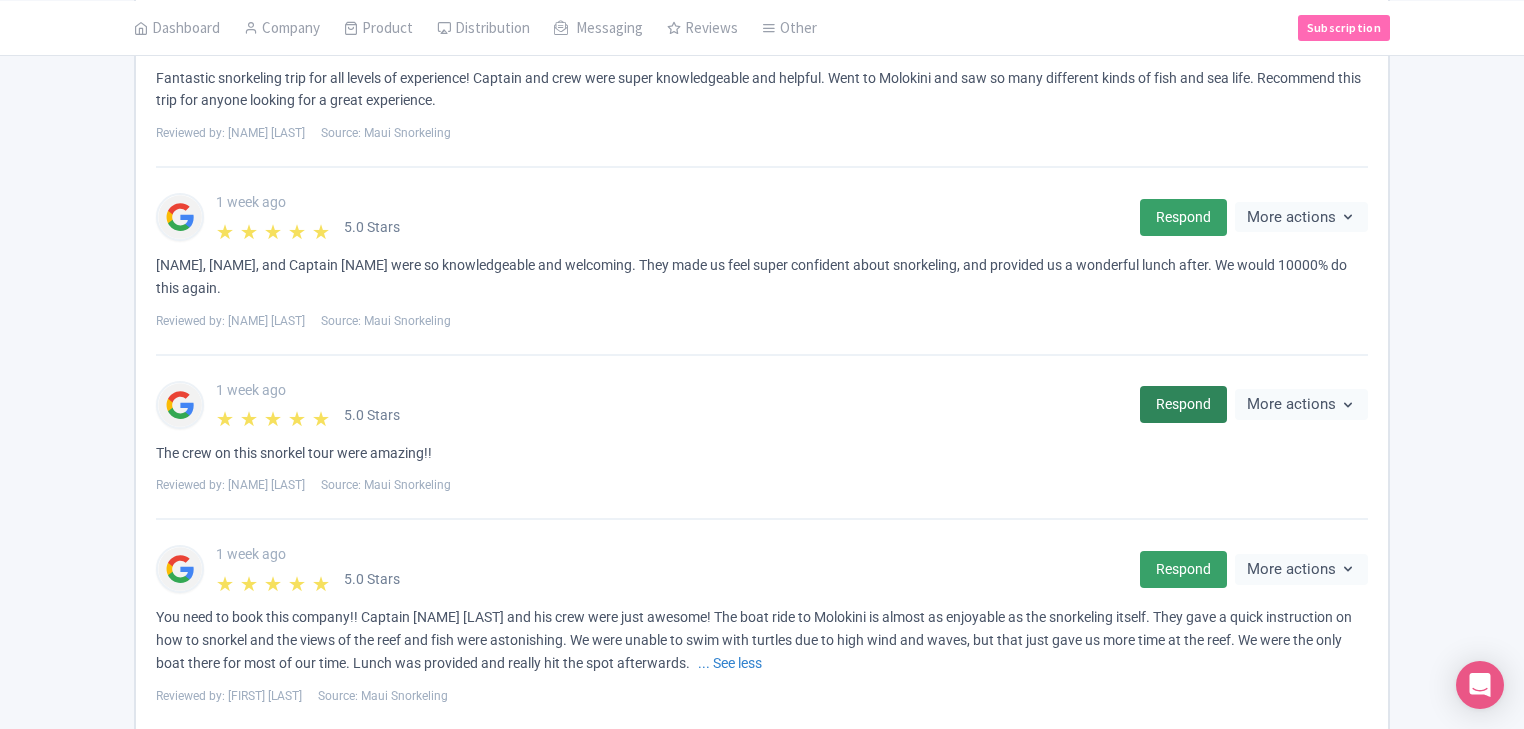 click on "Respond" at bounding box center [1183, 404] 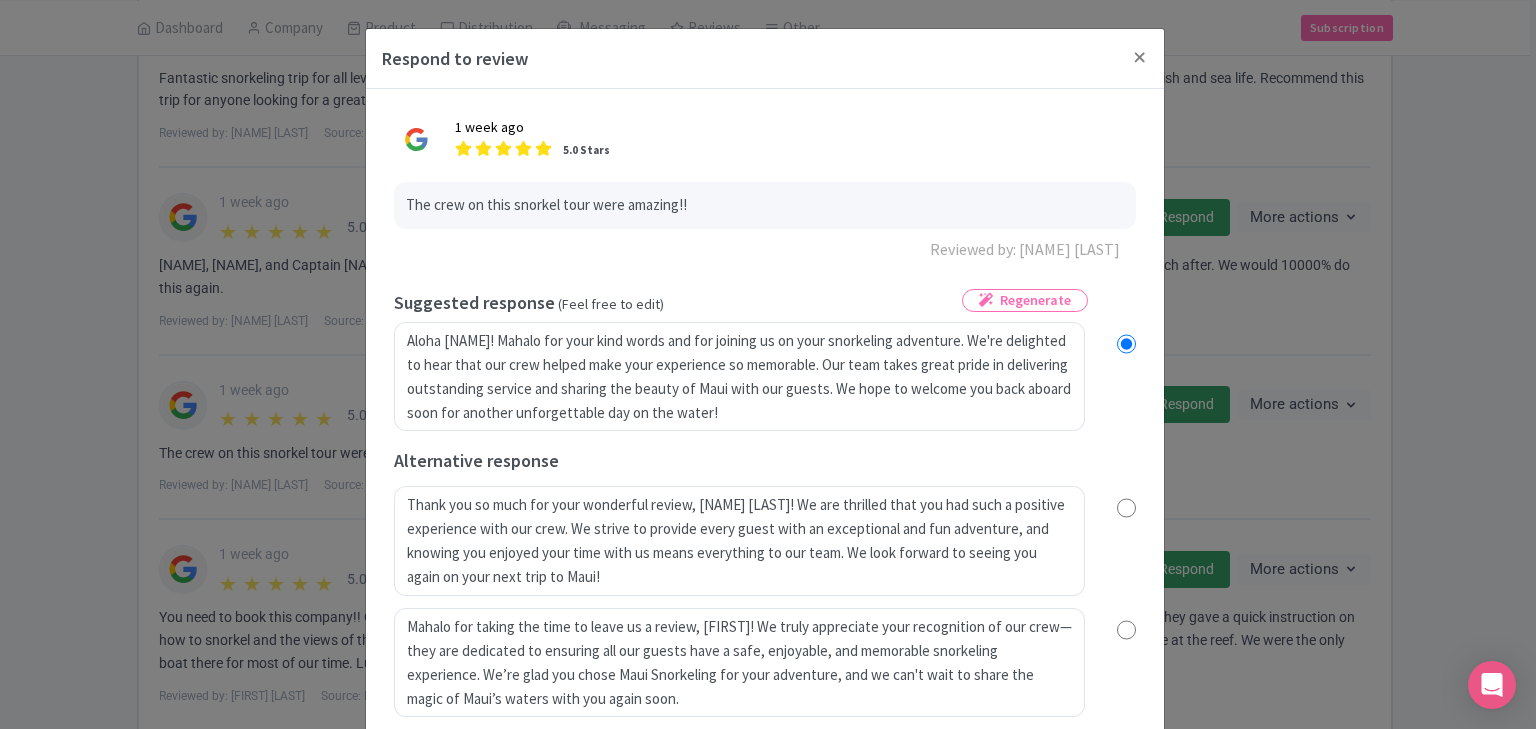 click on "Reviewed by: [FIRST] [LAST]" at bounding box center [765, 444] 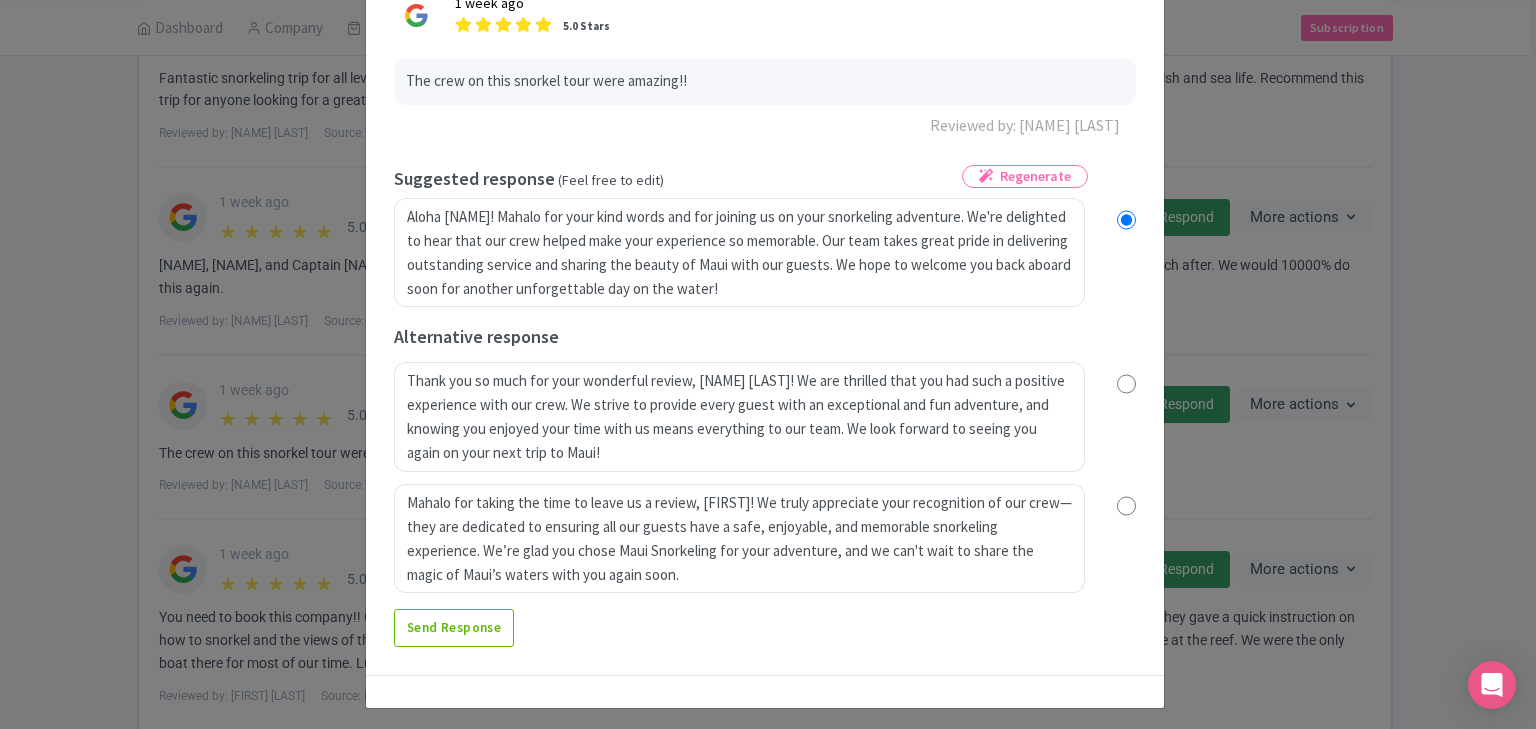 scroll, scrollTop: 131, scrollLeft: 0, axis: vertical 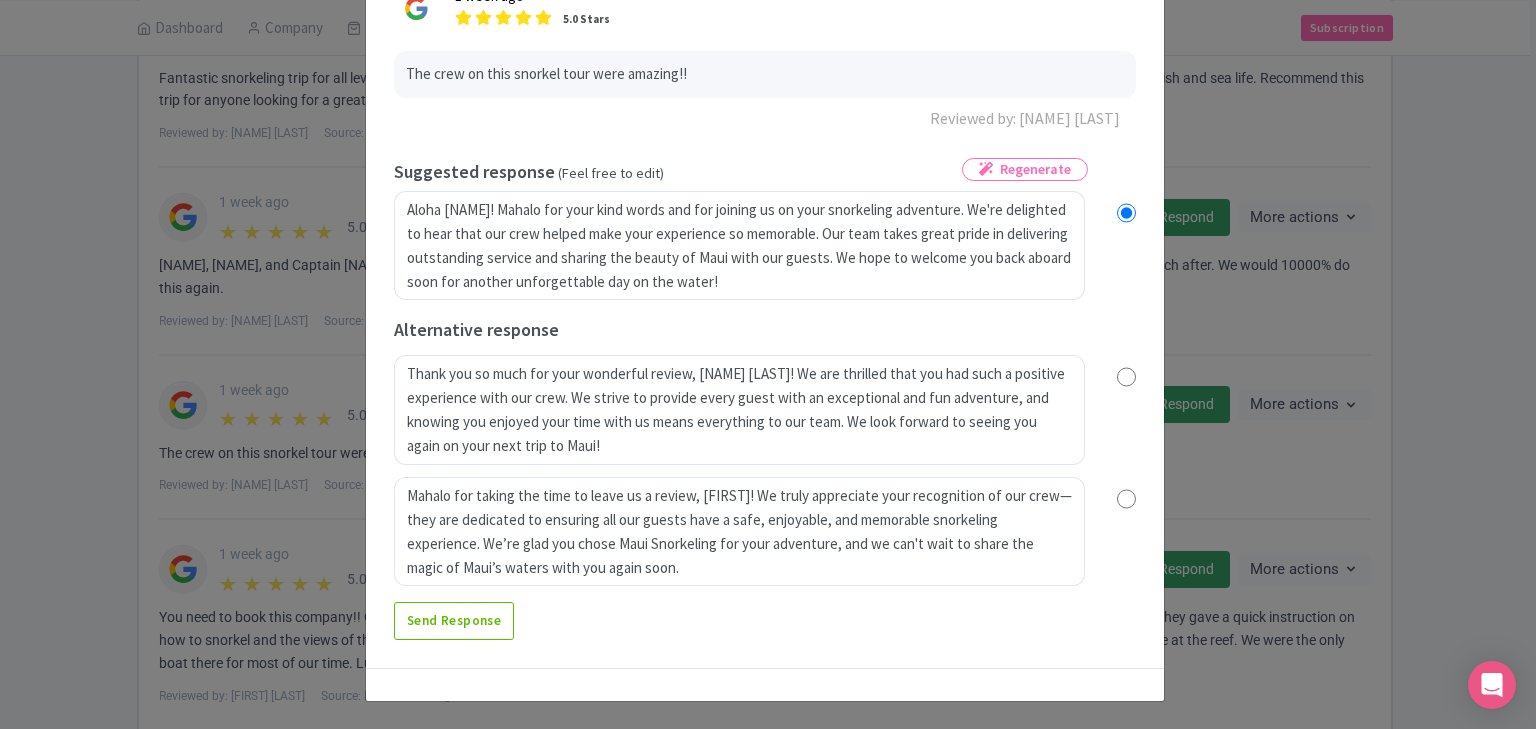 click at bounding box center (1126, 499) 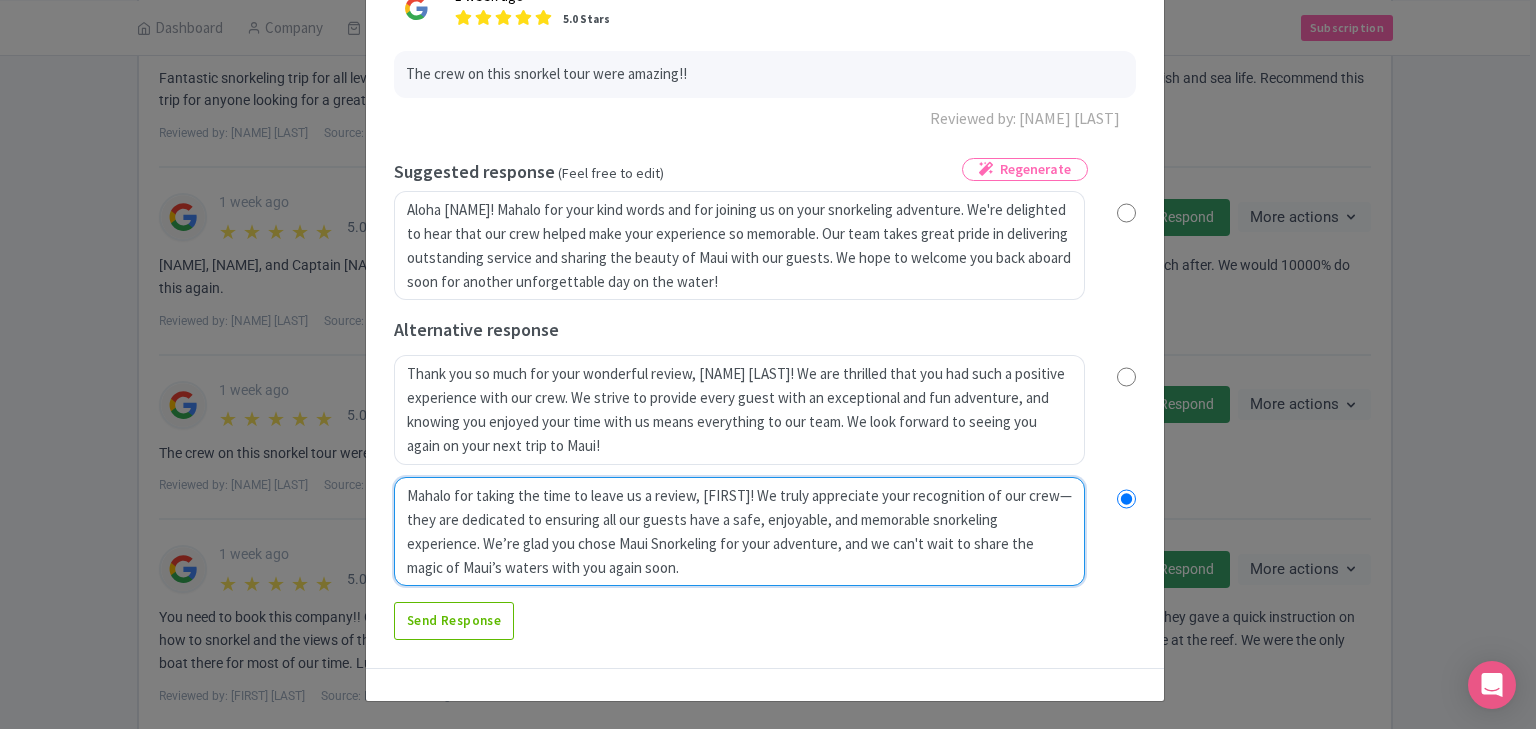 click on "Mahalo for taking the time to leave us a review, [FIRST]! We truly appreciate your recognition of our crew—they are dedicated to ensuring all our guests have a safe, enjoyable, and memorable snorkeling experience. We’re glad you chose Maui Snorkeling for your adventure, and we can't wait to share the magic of Maui’s waters with you again soon." at bounding box center [739, 532] 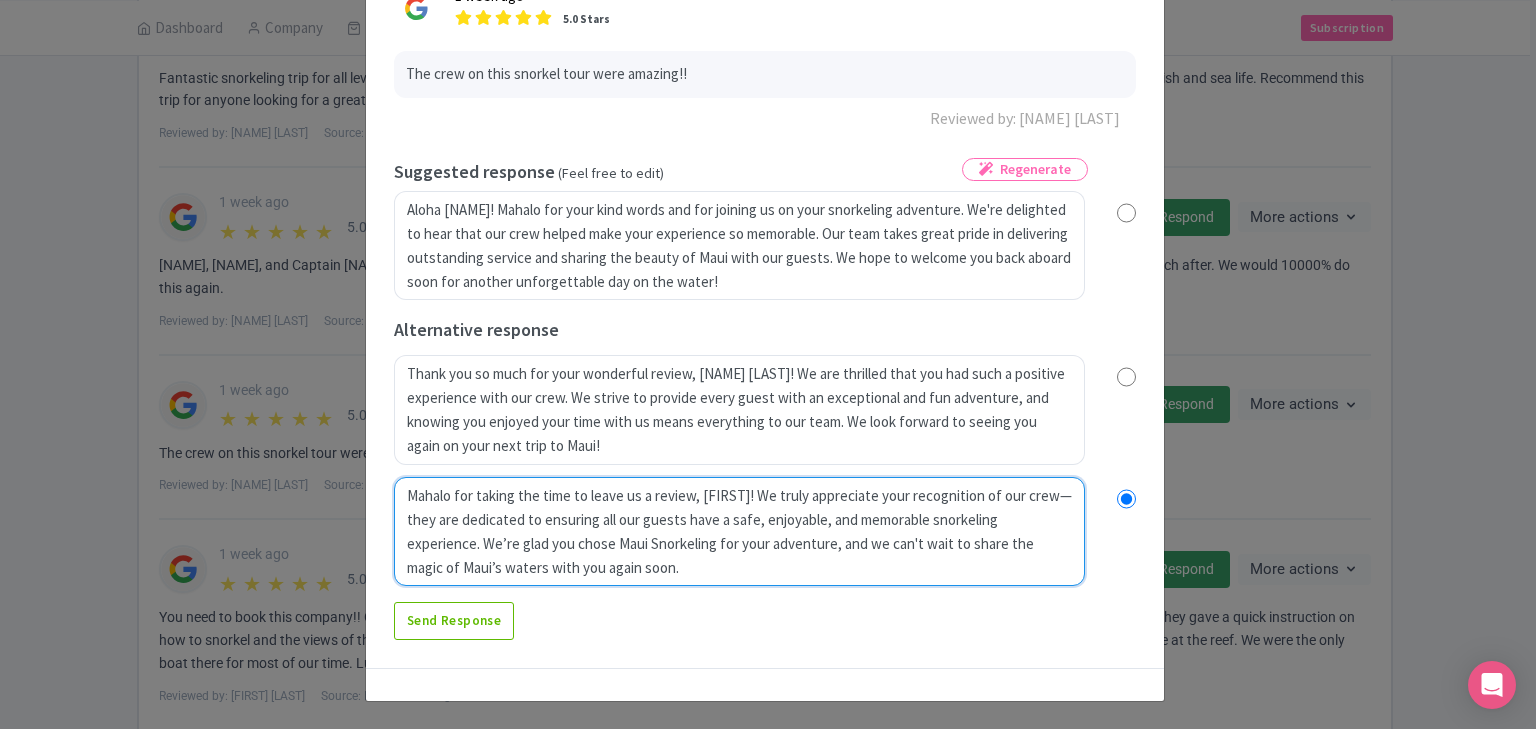 type on "Mahalo, for taking the time to leave us a review, [NAME] [LAST]! We truly appreciate your recognition of our crew—they are dedicated to ensuring all our guests have a safe, enjoyable, and memorable snorkeling experience. We’re glad you chose Maui Snorkeling for your adventure, and we can't wait to share the magic of Maui’s waters with you again soon." 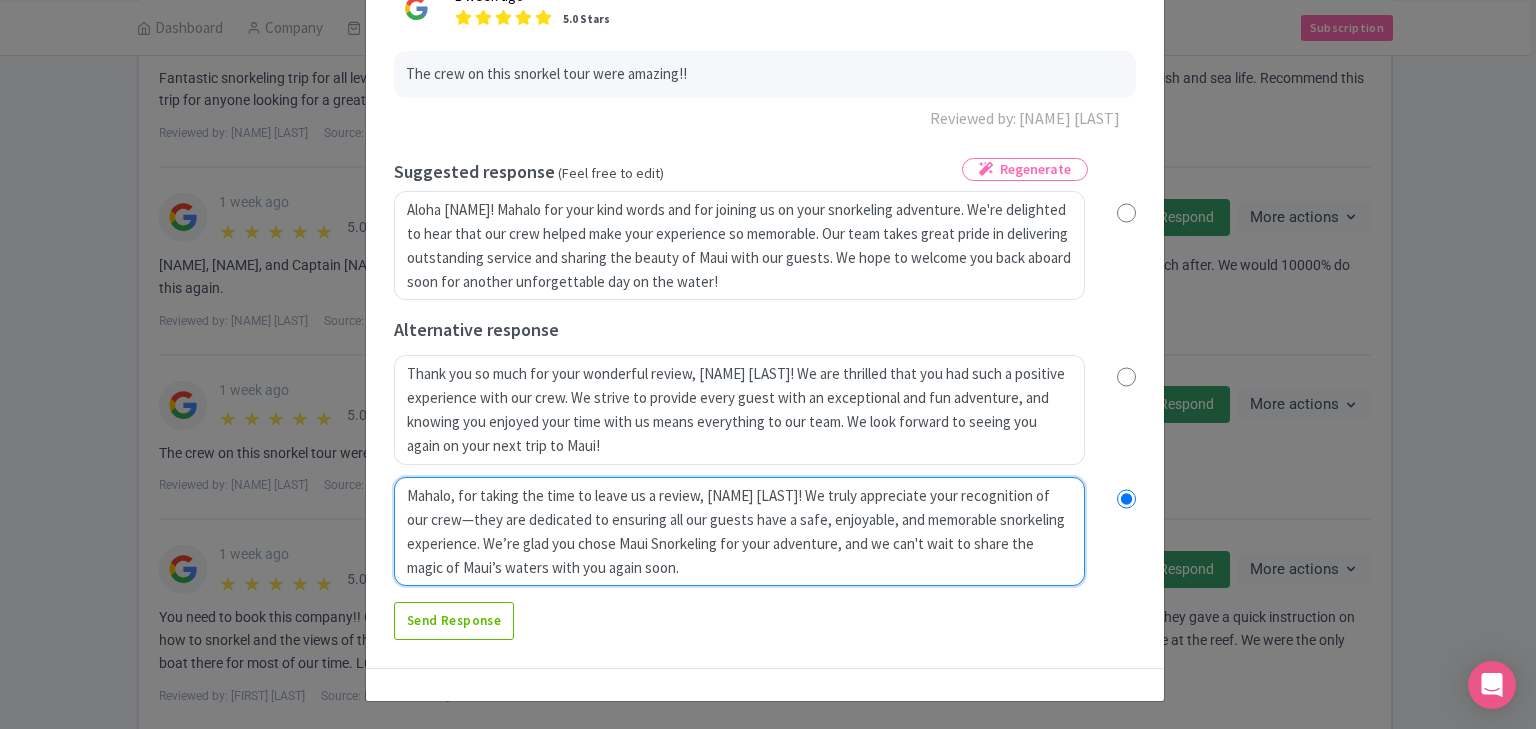 radio on "true" 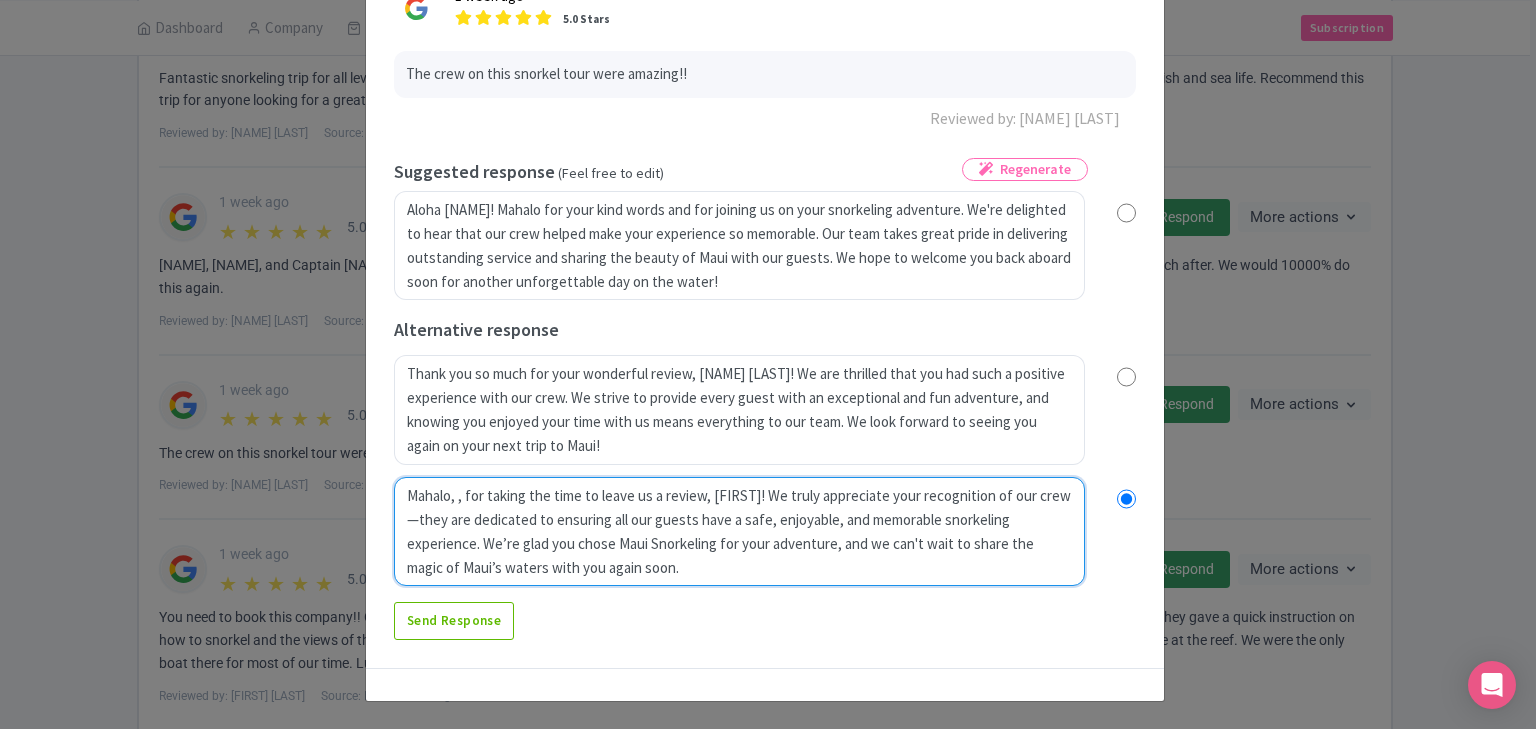 radio on "true" 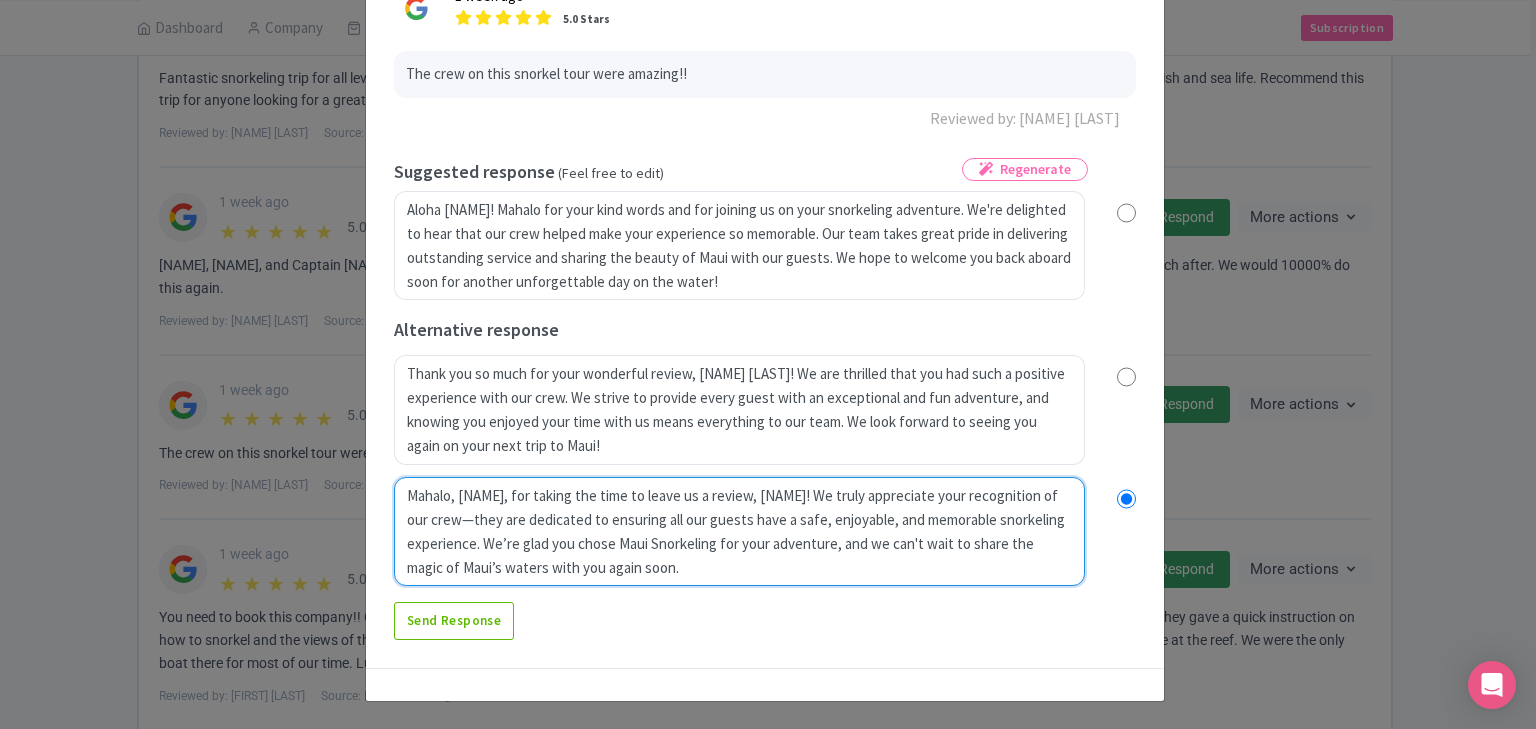 radio on "true" 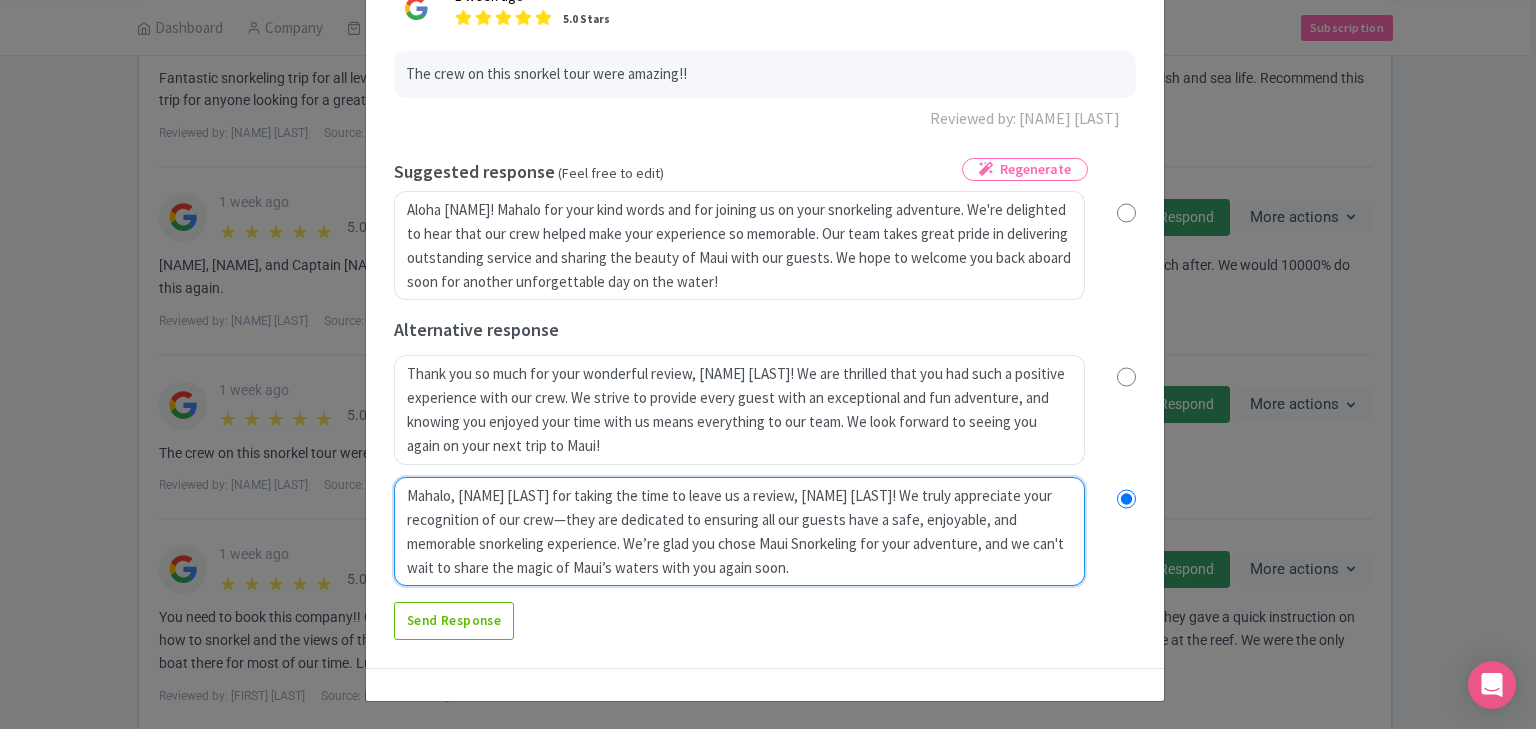 radio on "true" 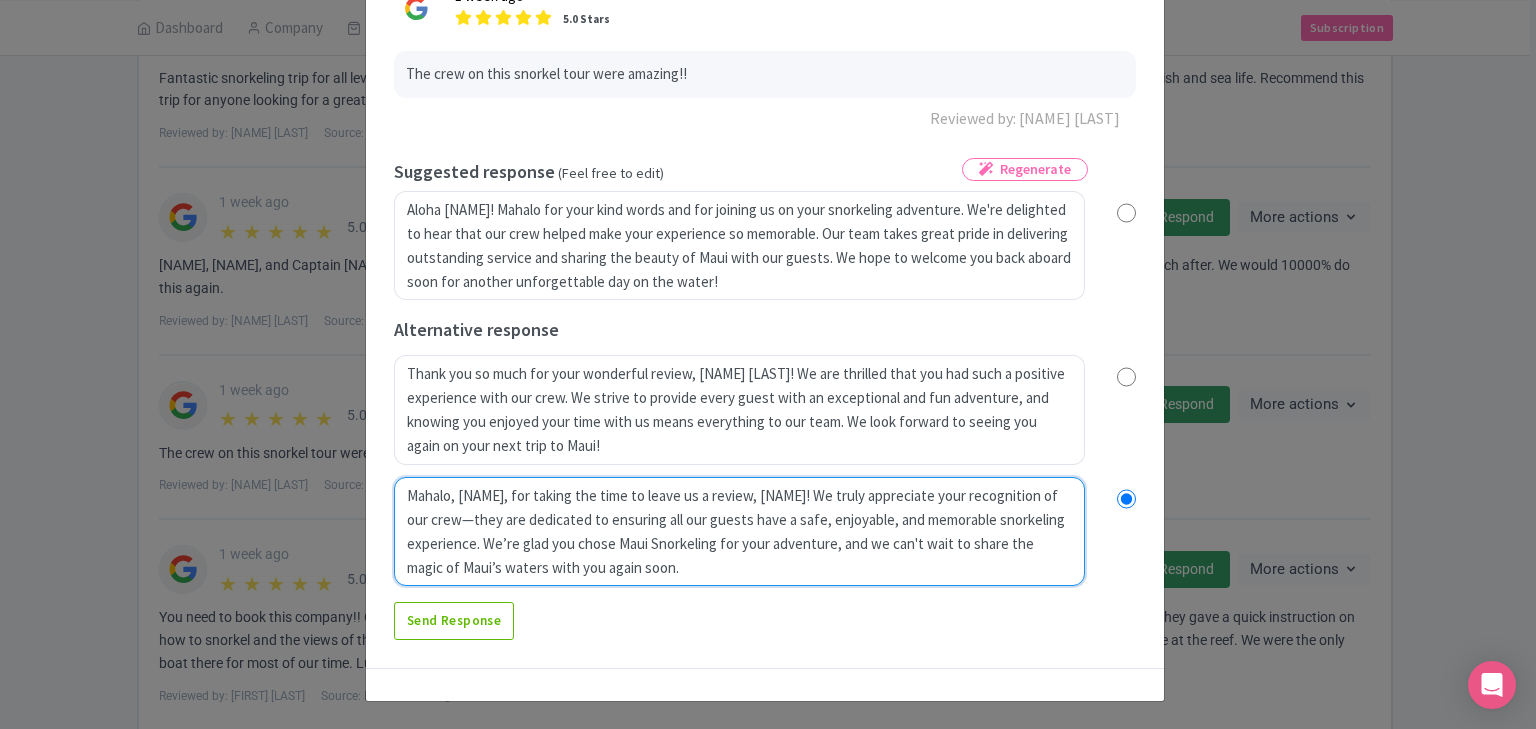 radio on "true" 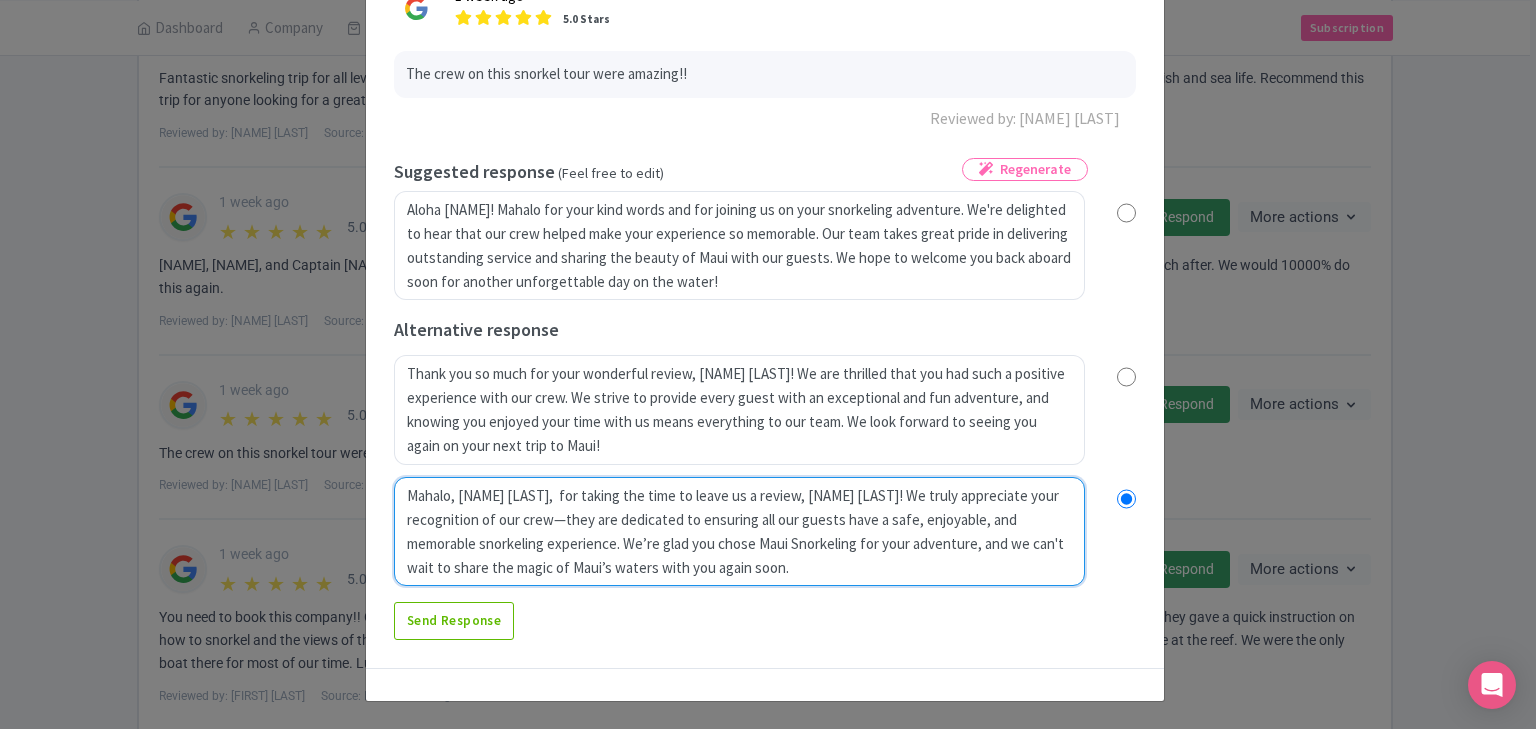 radio on "true" 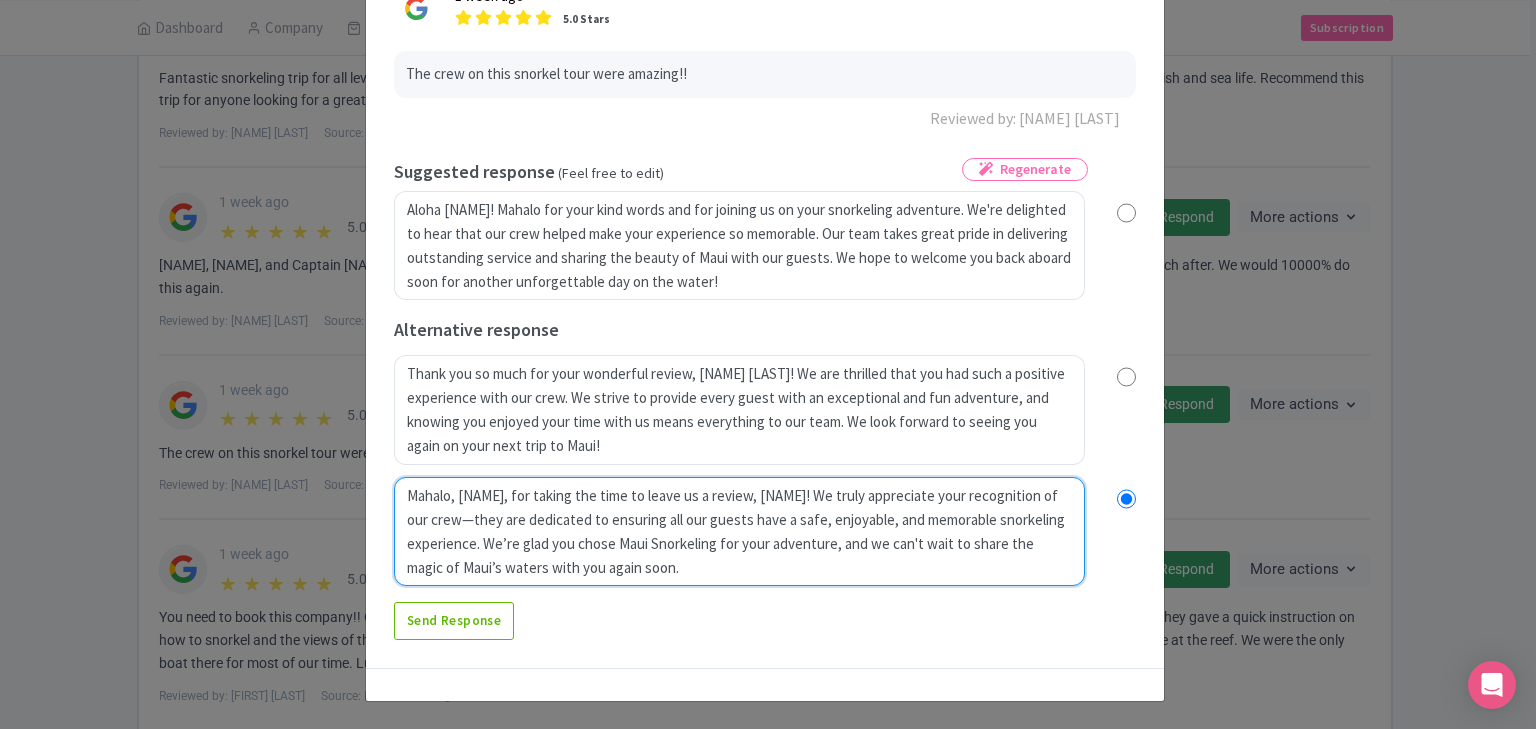 radio on "true" 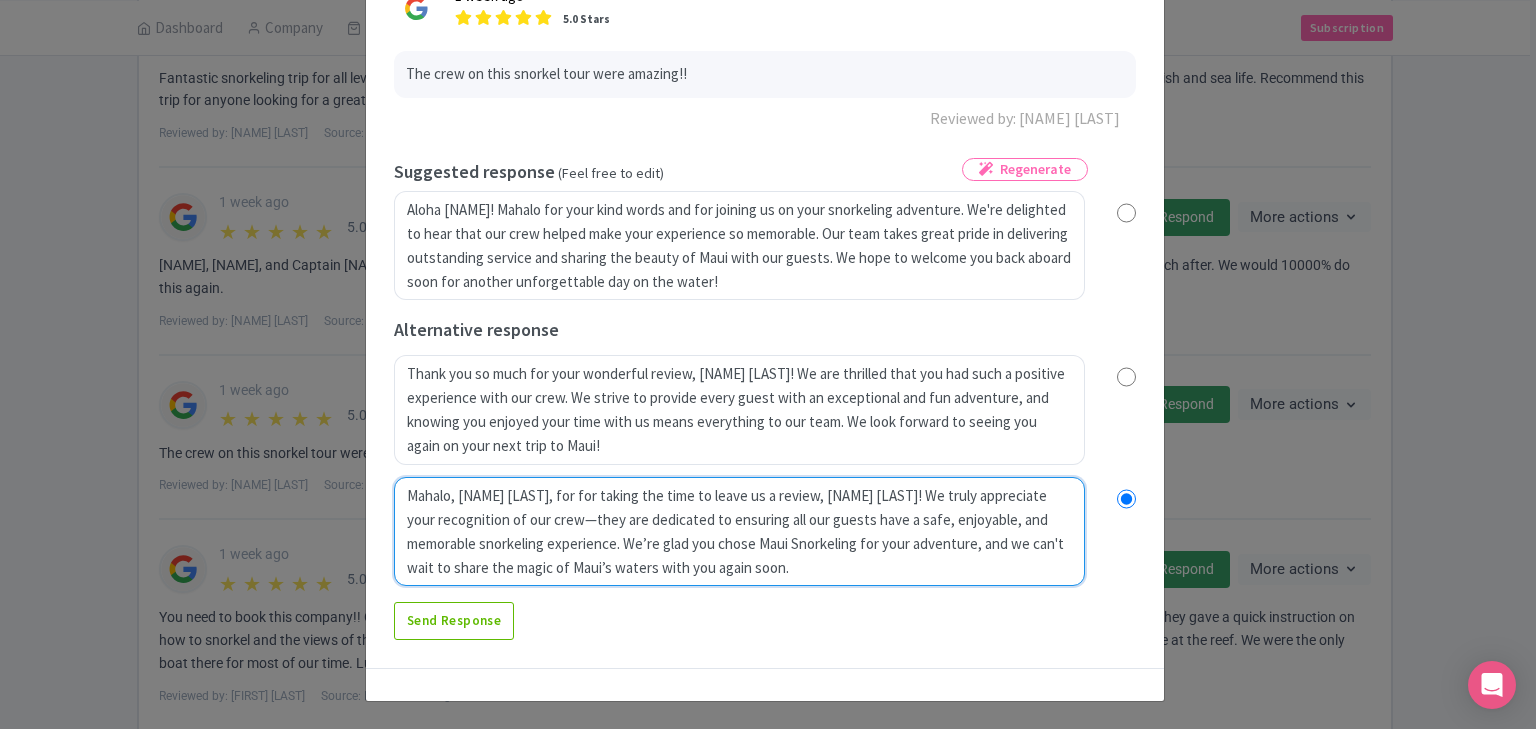 radio on "true" 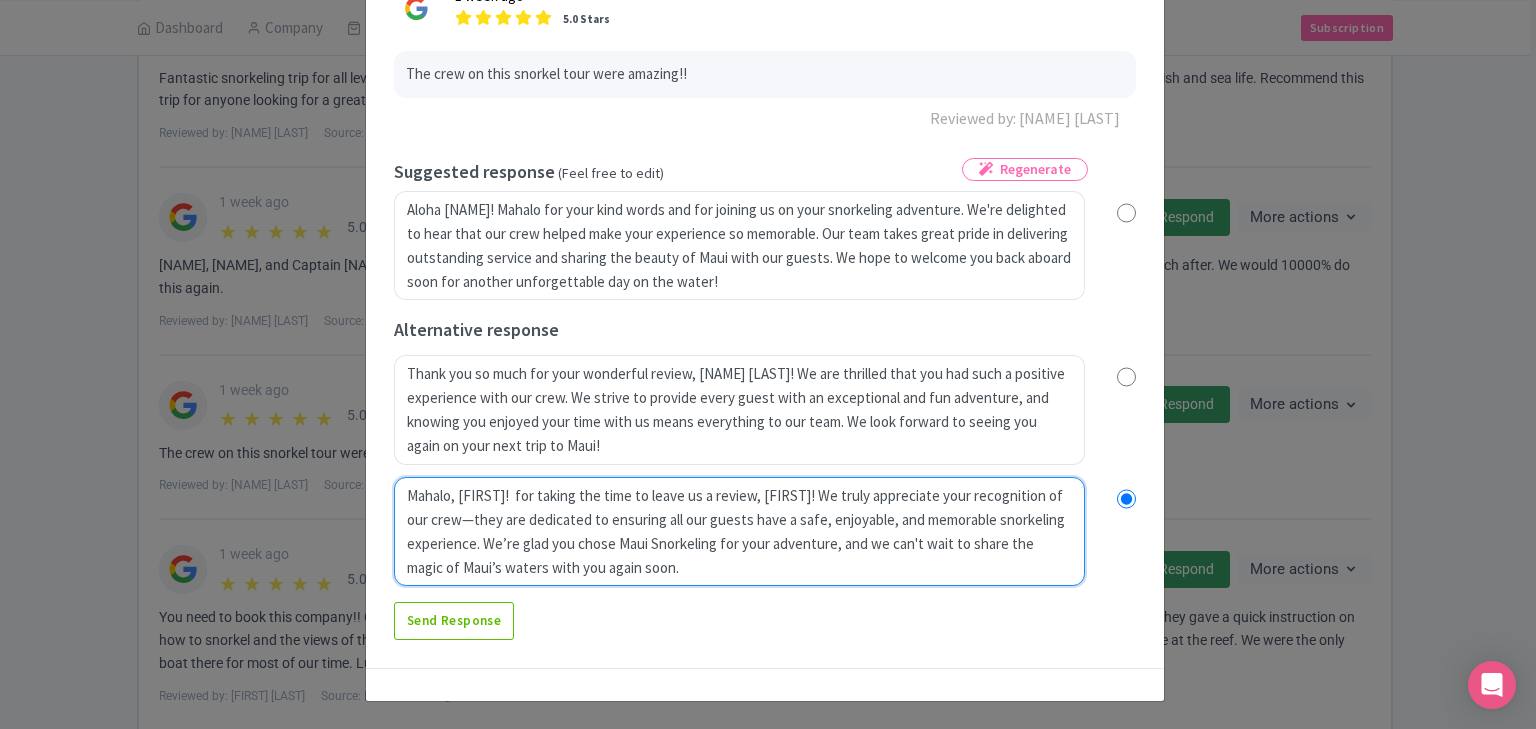 radio on "true" 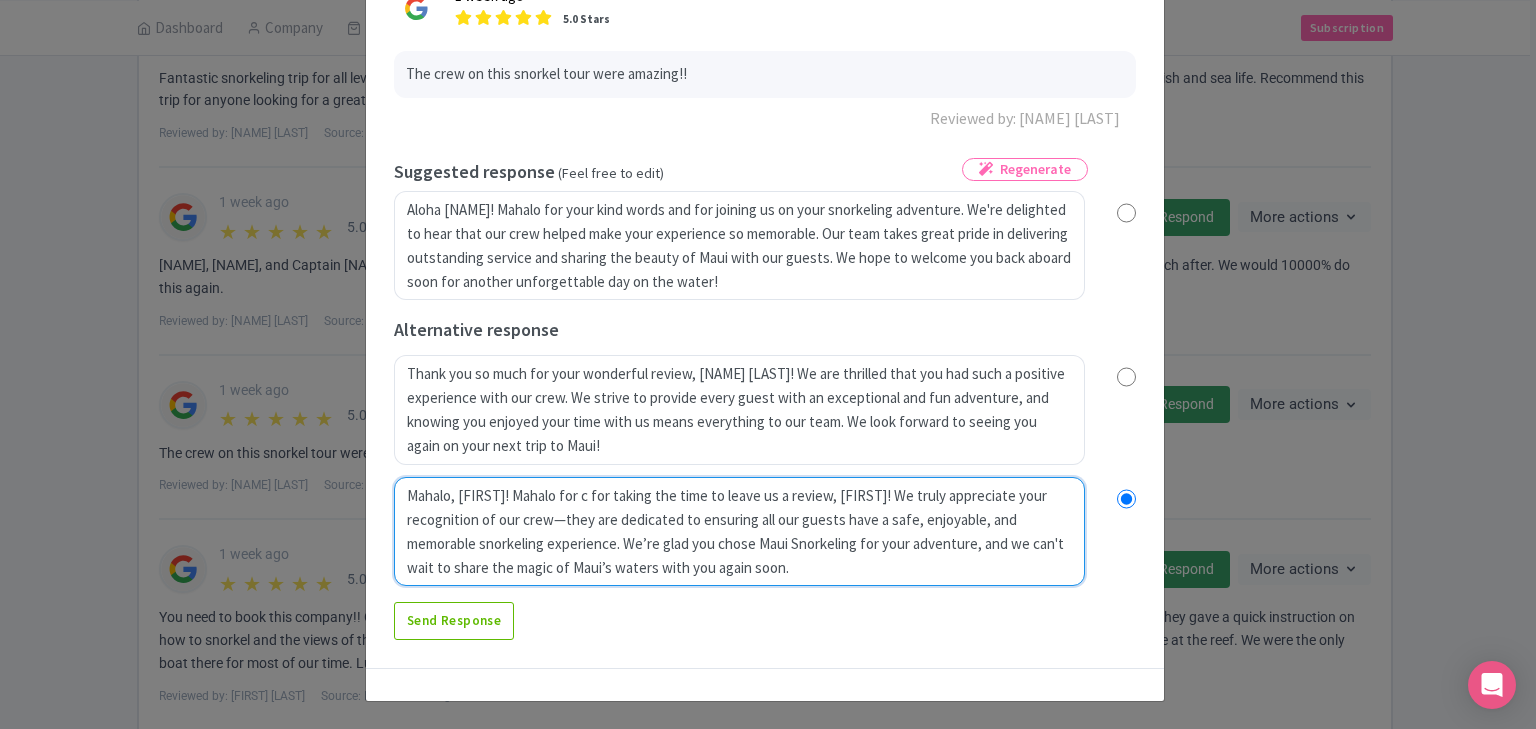 radio on "true" 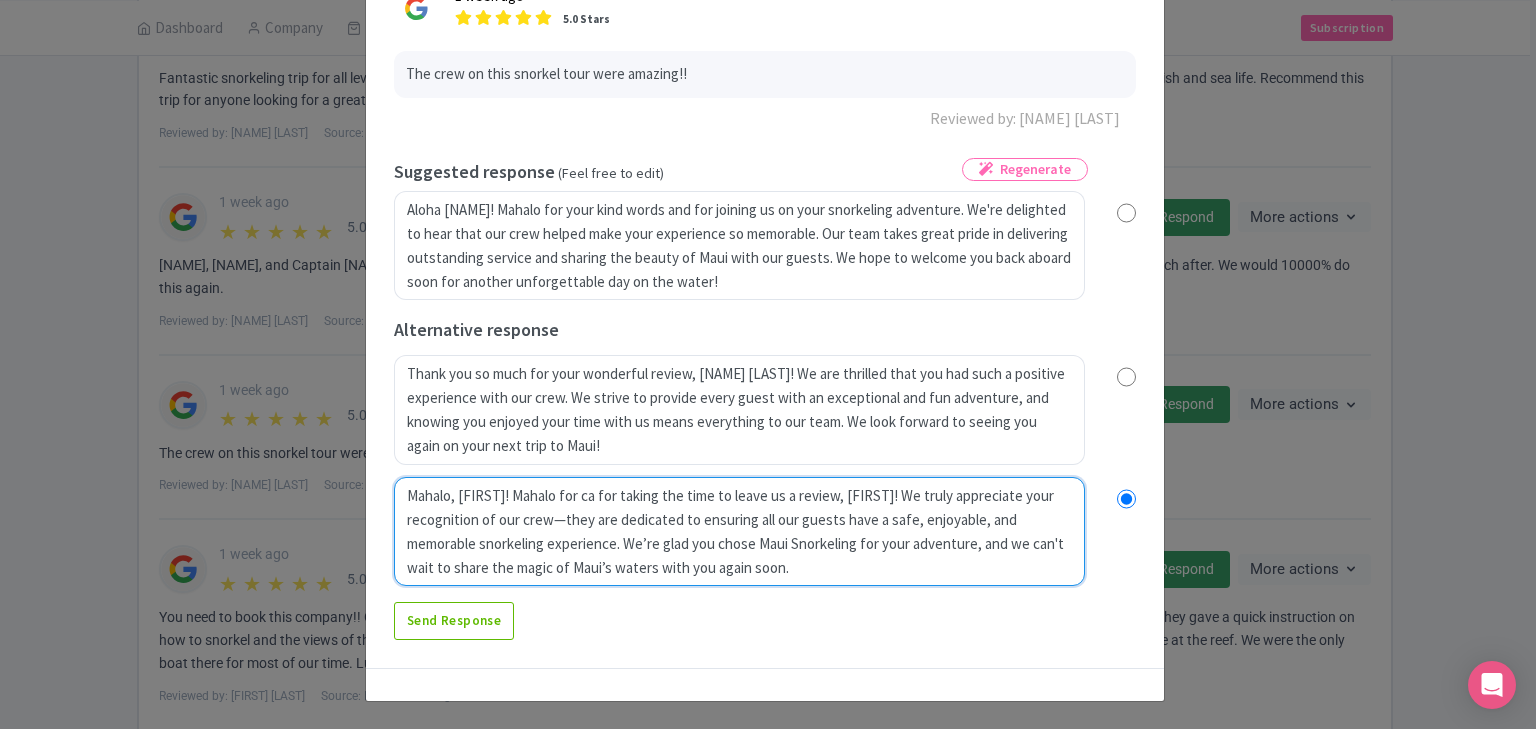 type on "Mahalo, Rawn, for cal for taking the time to leave us a review, Rawn! We truly appreciate your recognition of our crew—they are dedicated to ensuring all our guests have a safe, enjoyable, and memorable snorkeling experience. We’re glad you chose Maui Snorkeling for your adventure, and we can't wait to share the magic of Maui’s waters with you again soon." 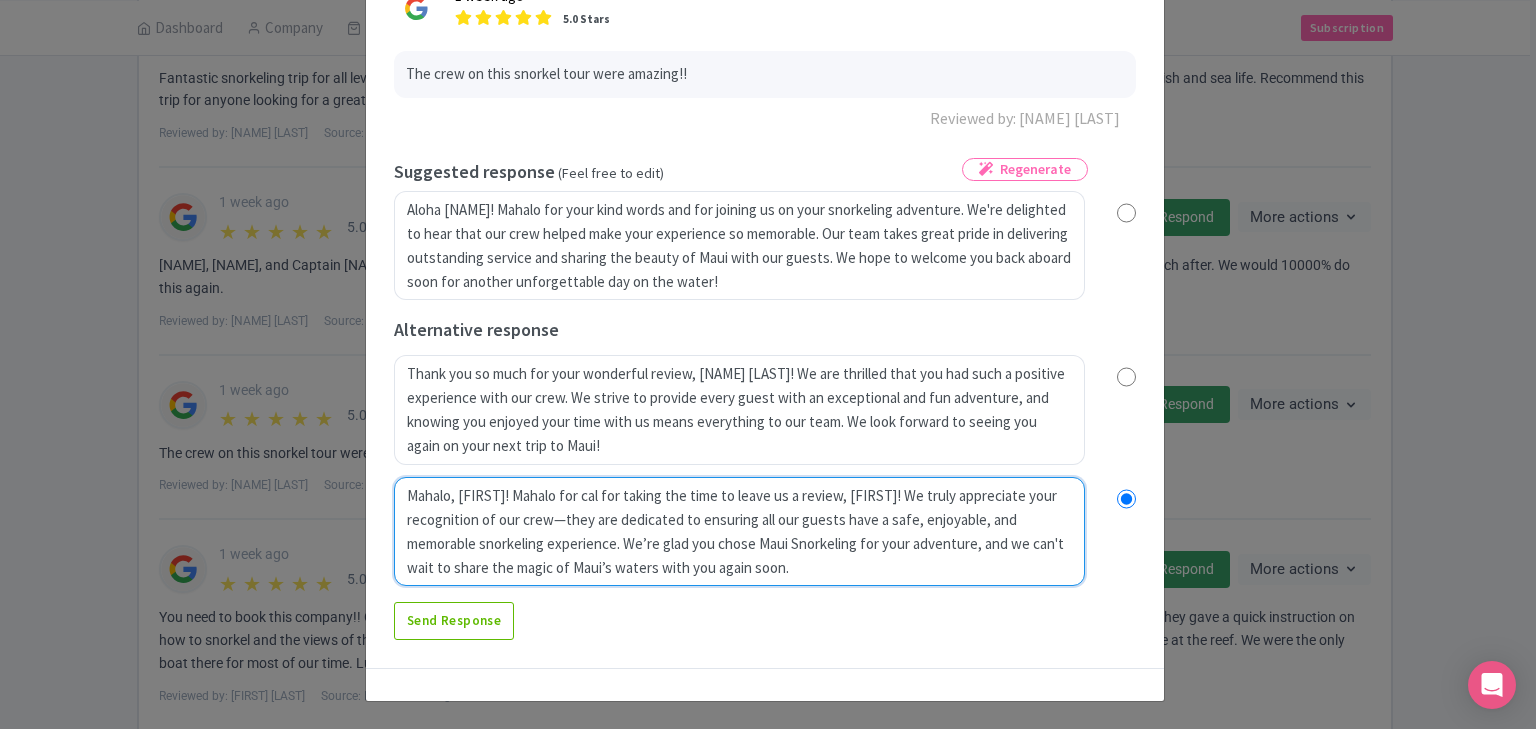 radio on "true" 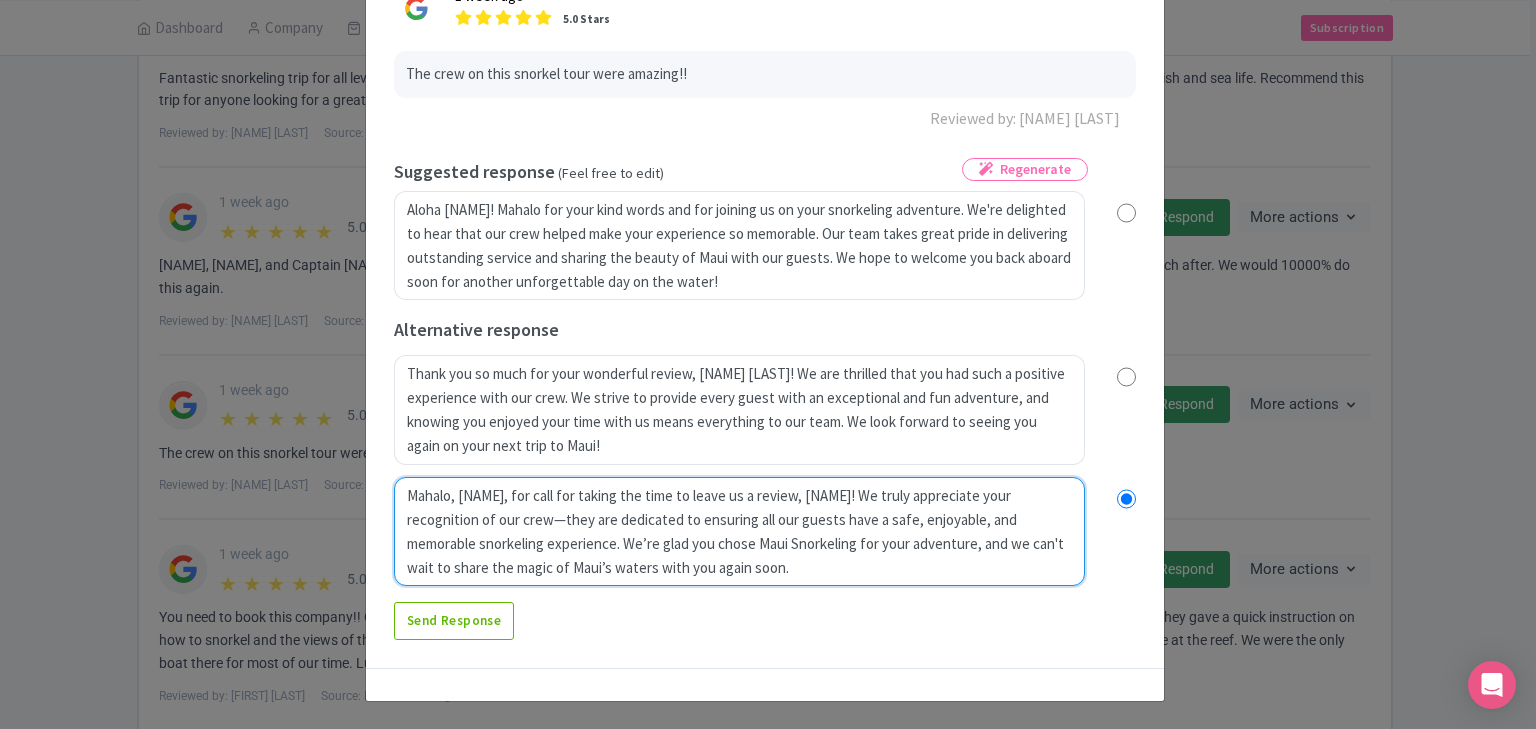 radio on "true" 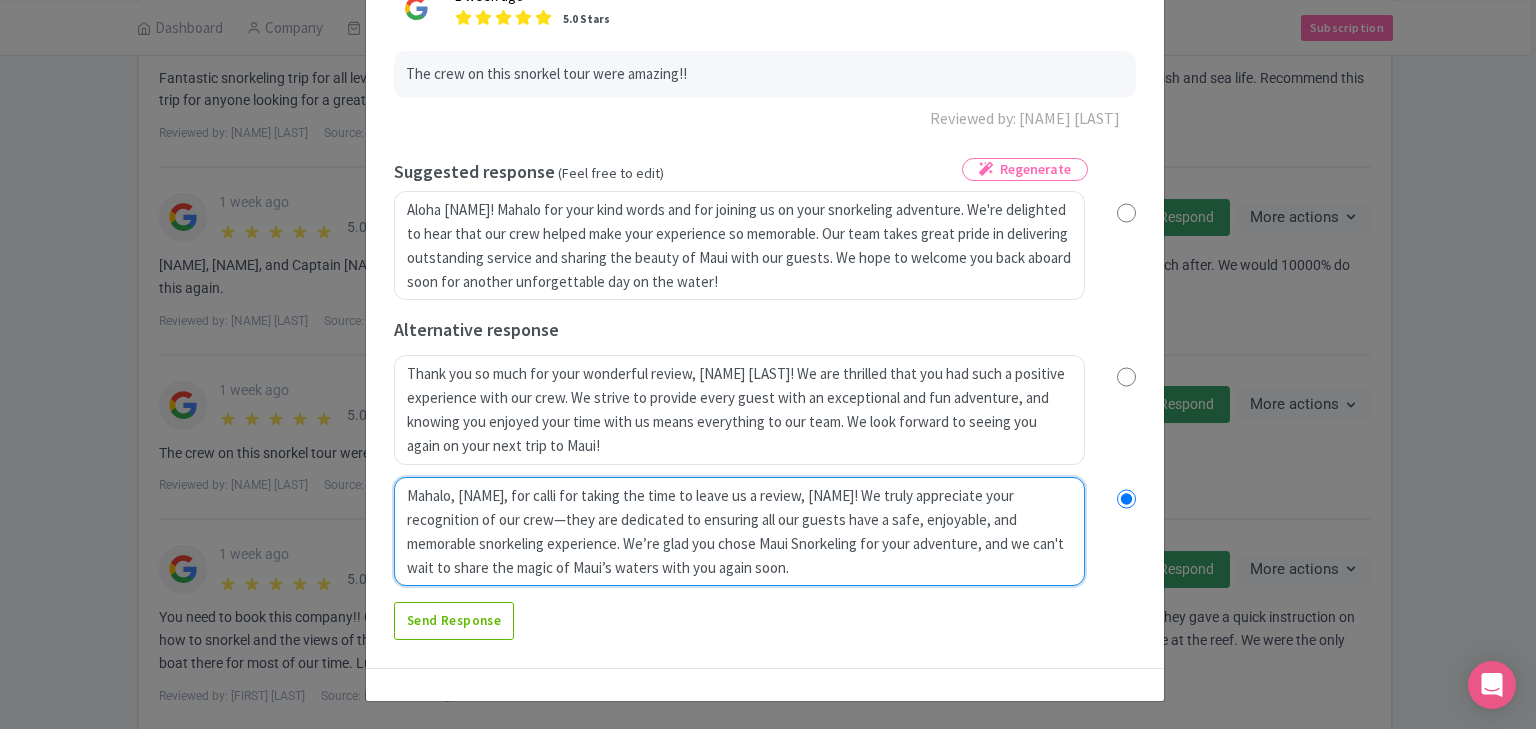 type on "Mahalo, Rawn, for callin for taking the time to leave us a review, Rawn! We truly appreciate your recognition of our crew—they are dedicated to ensuring all our guests have a safe, enjoyable, and memorable snorkeling experience. We’re glad you chose Maui Snorkeling for your adventure, and we can't wait to share the magic of Maui’s waters with you again soon." 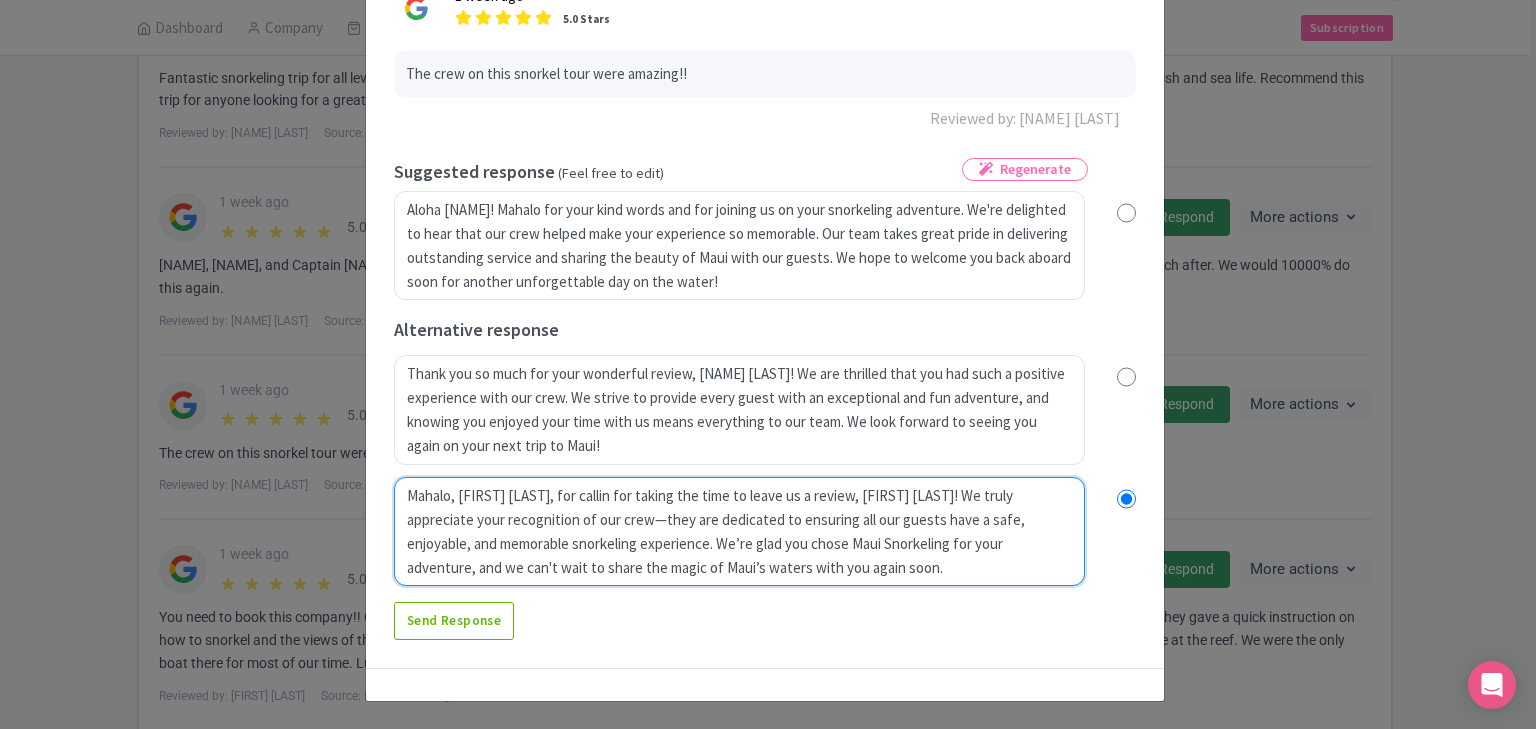 radio on "true" 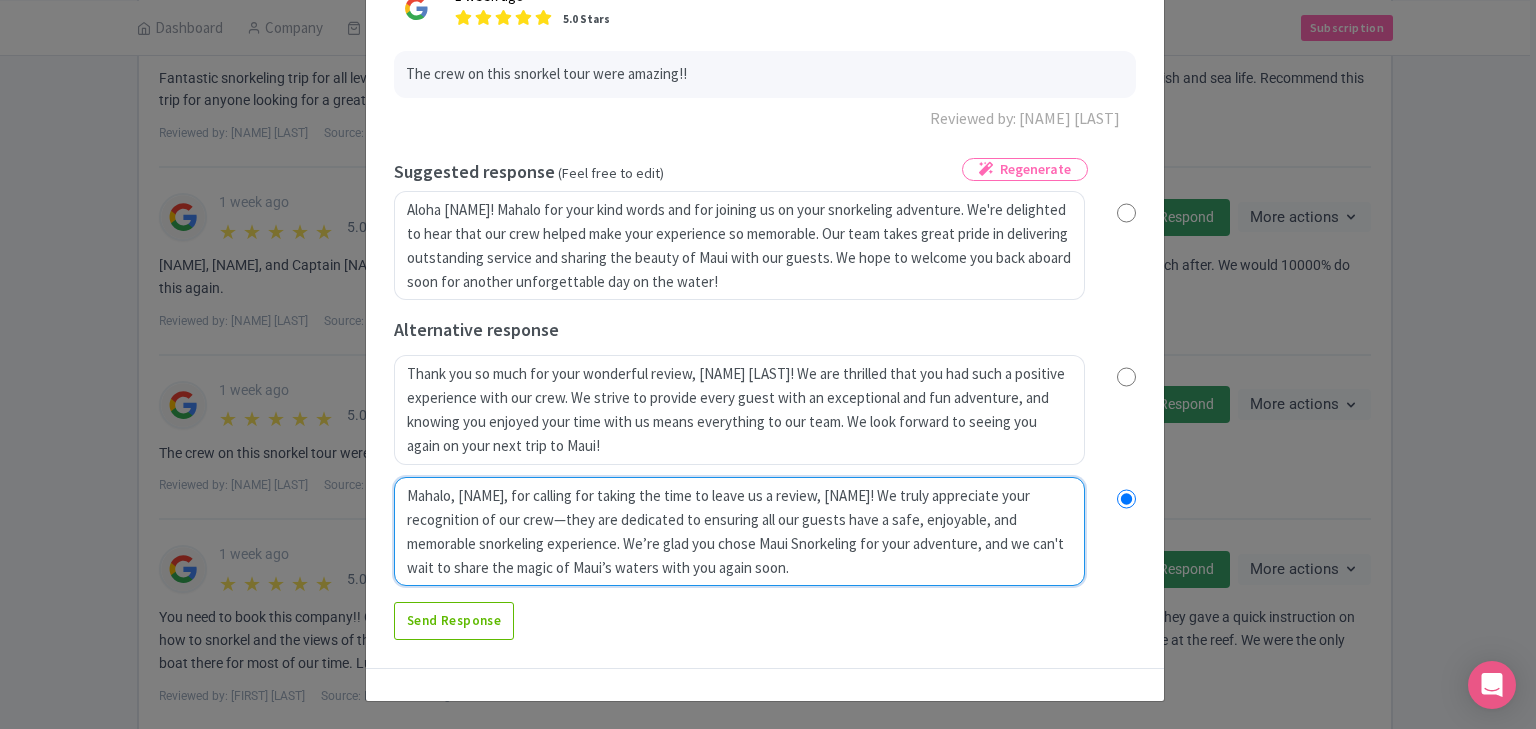 radio on "true" 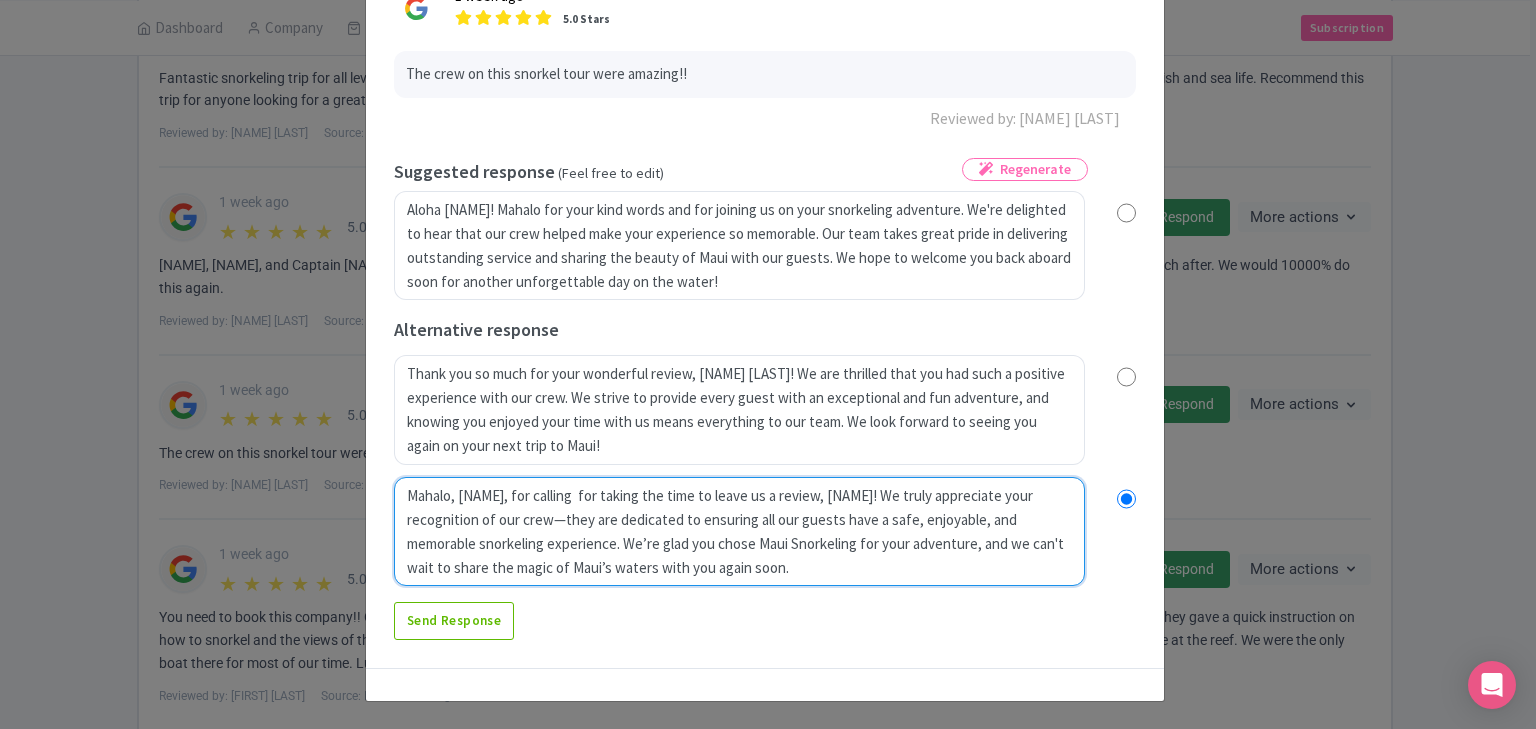 radio on "true" 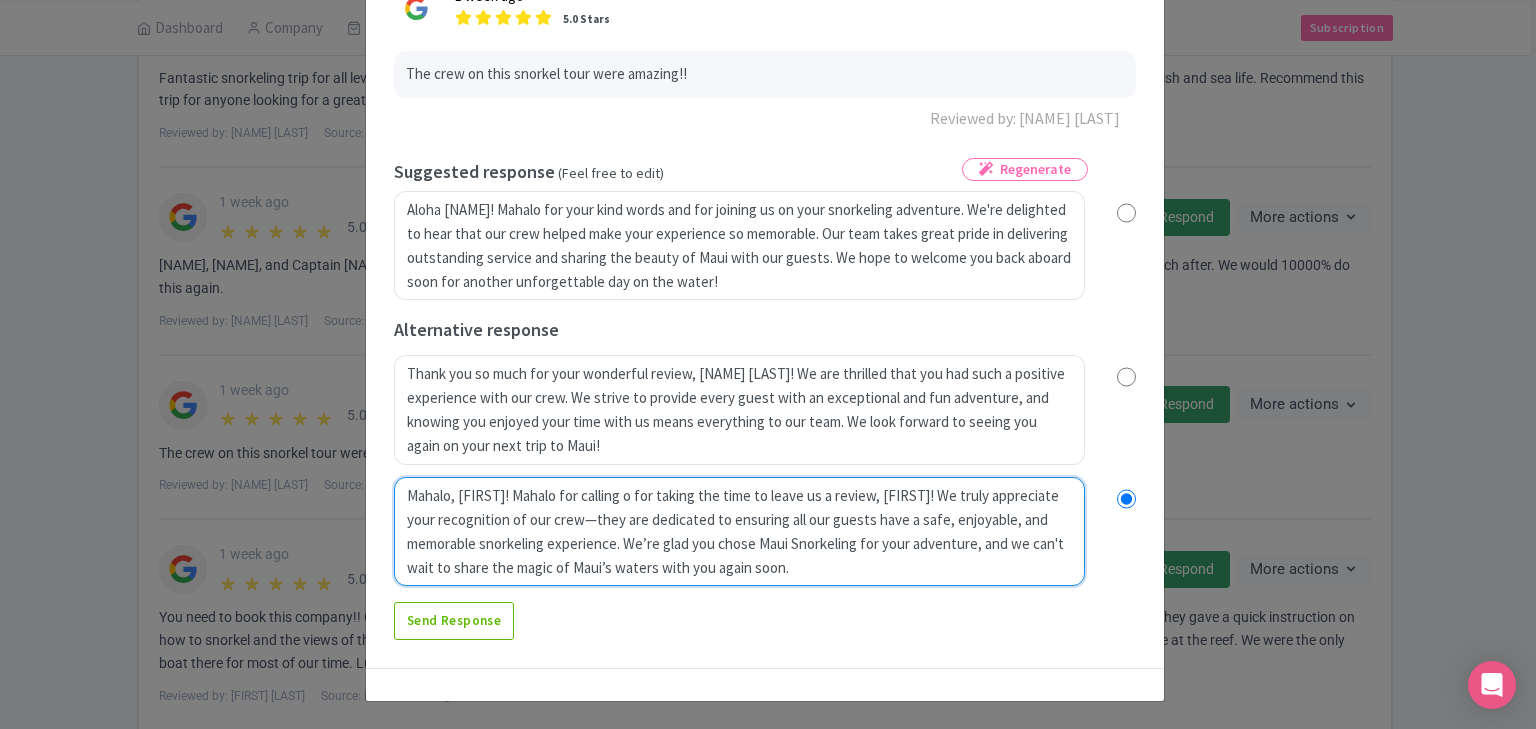 type on "Mahalo, Rawn, for calling ou for taking the time to leave us a review, Rawn! We truly appreciate your recognition of our crew—they are dedicated to ensuring all our guests have a safe, enjoyable, and memorable snorkeling experience. We’re glad you chose Maui Snorkeling for your adventure, and we can't wait to share the magic of Maui’s waters with you again soon." 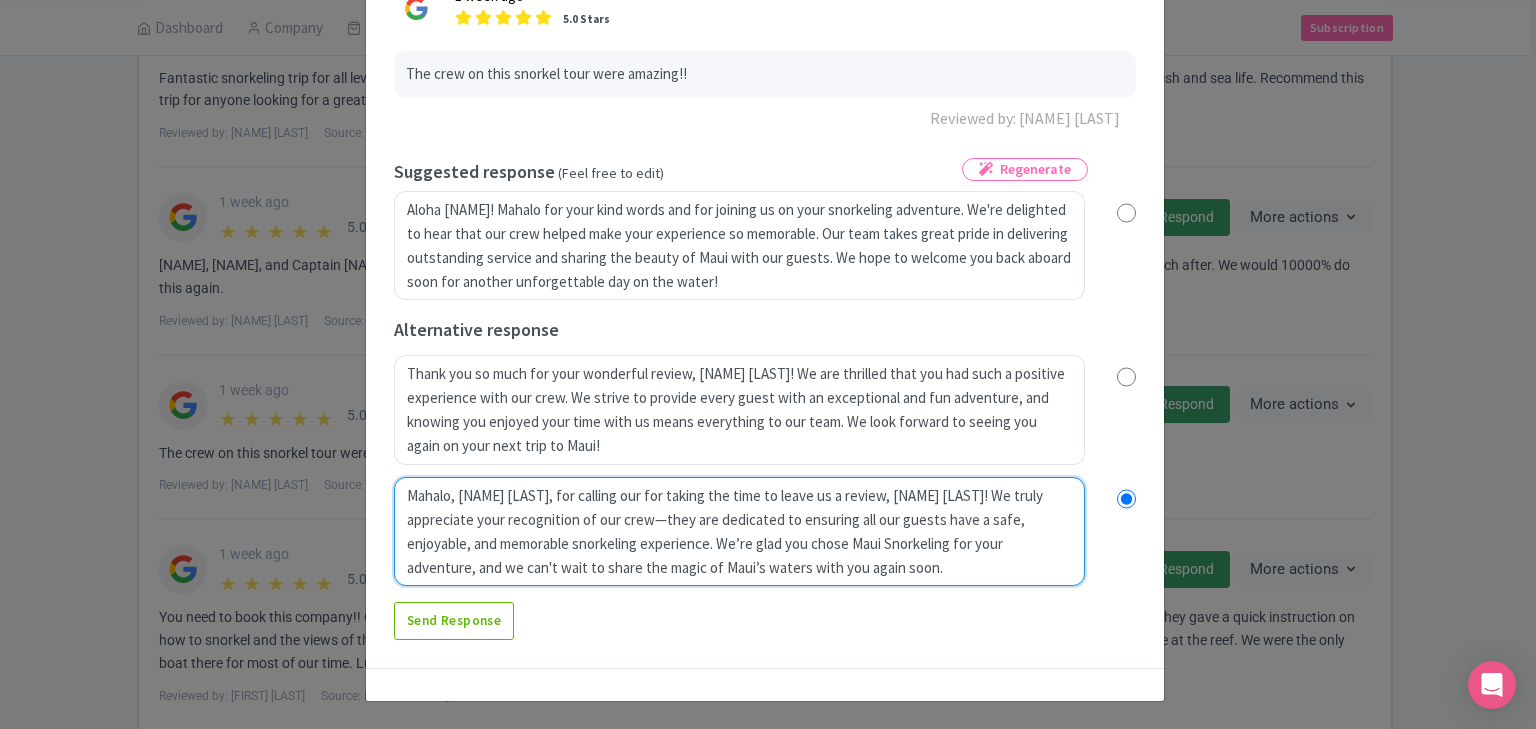 radio on "true" 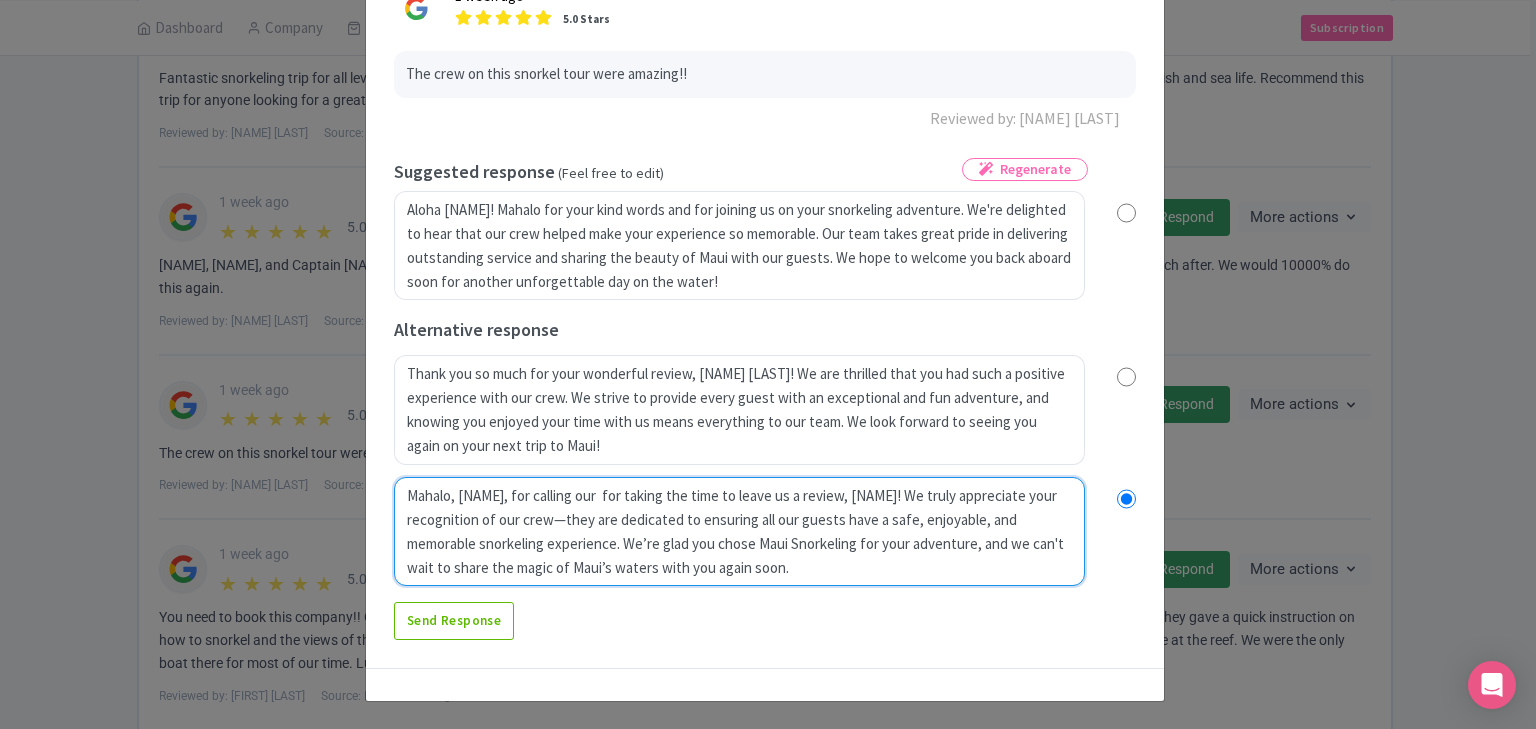 radio on "true" 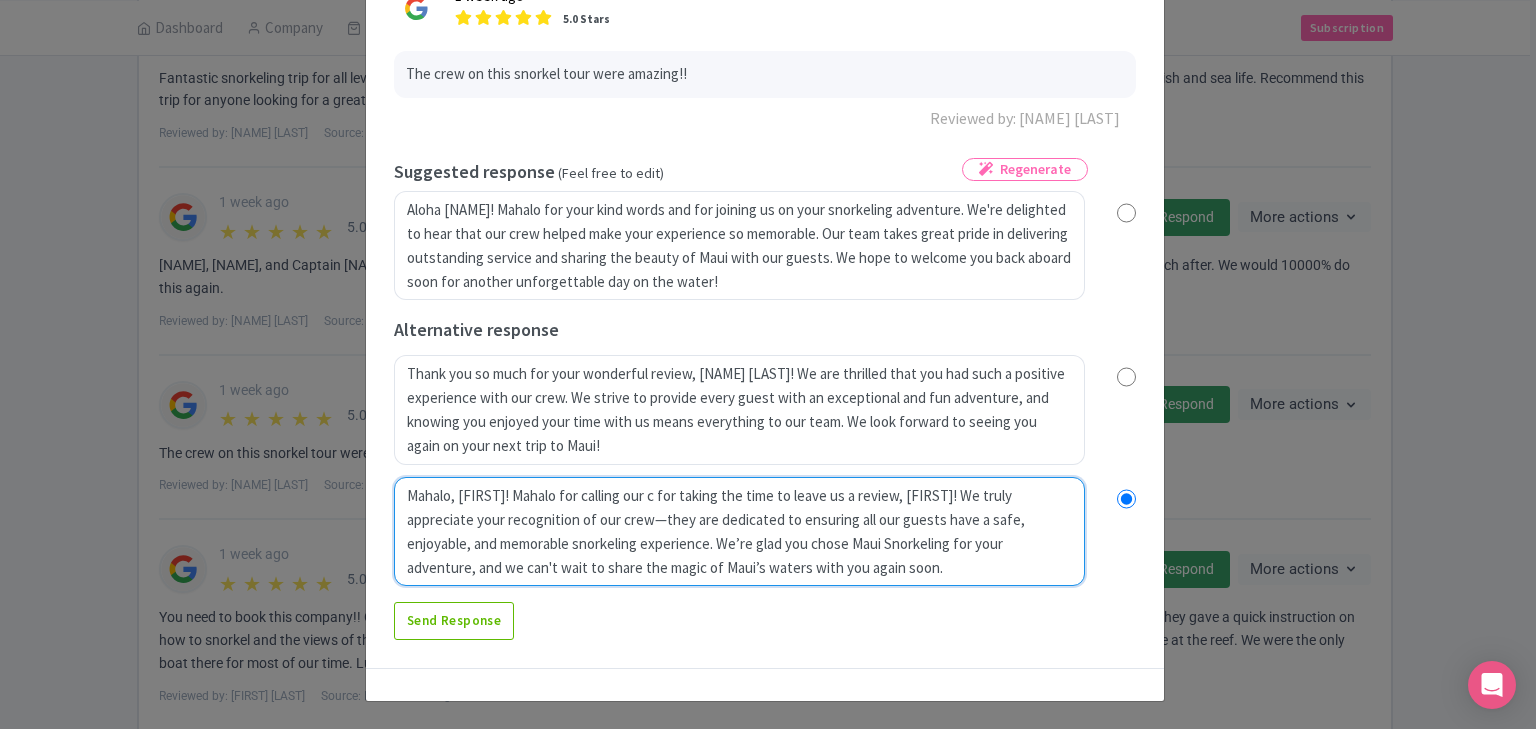 radio on "true" 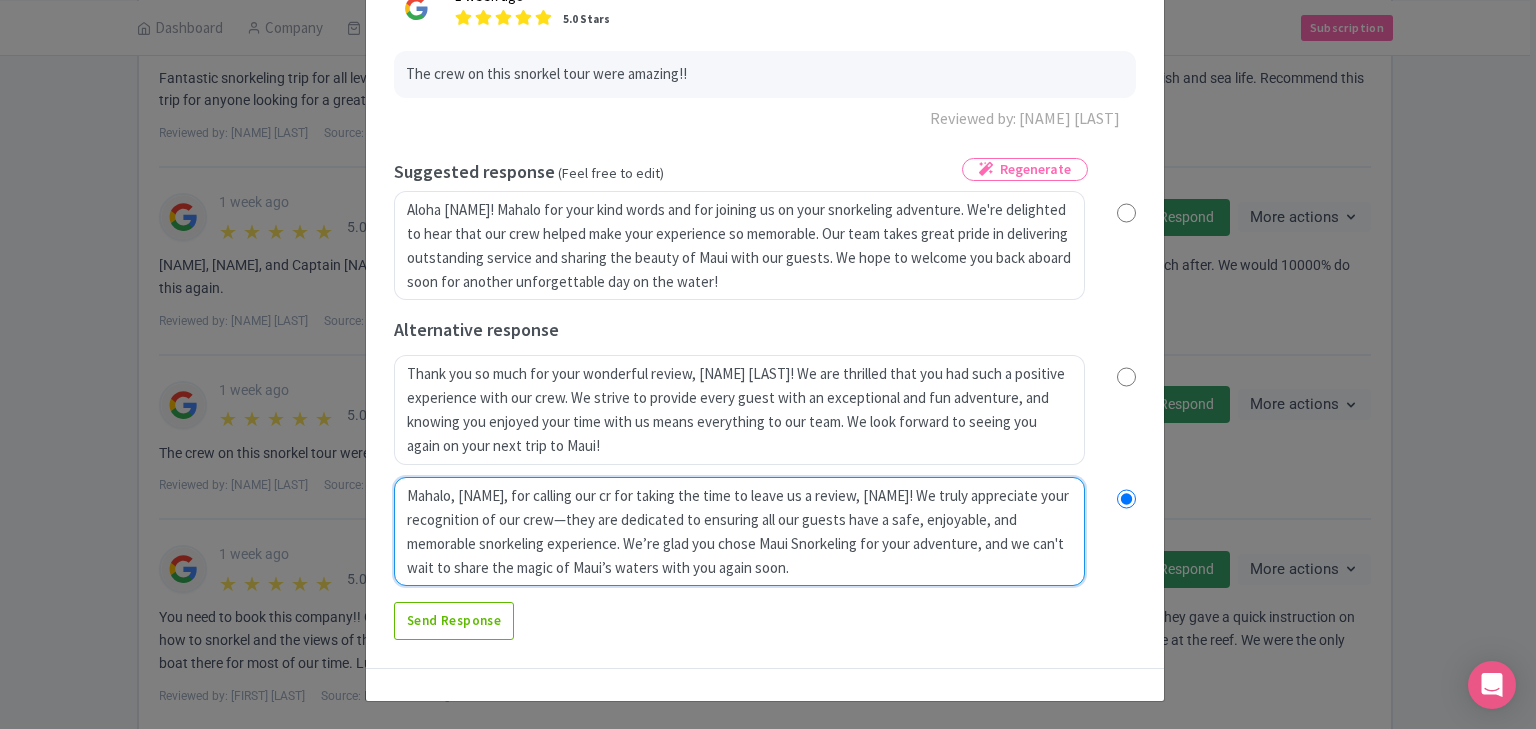 type on "Mahalo, Rawn, for calling our cre for taking the time to leave us a review, Rawn! We truly appreciate your recognition of our crew—they are dedicated to ensuring all our guests have a safe, enjoyable, and memorable snorkeling experience. We’re glad you chose Maui Snorkeling for your adventure, and we can't wait to share the magic of Maui’s waters with you again soon." 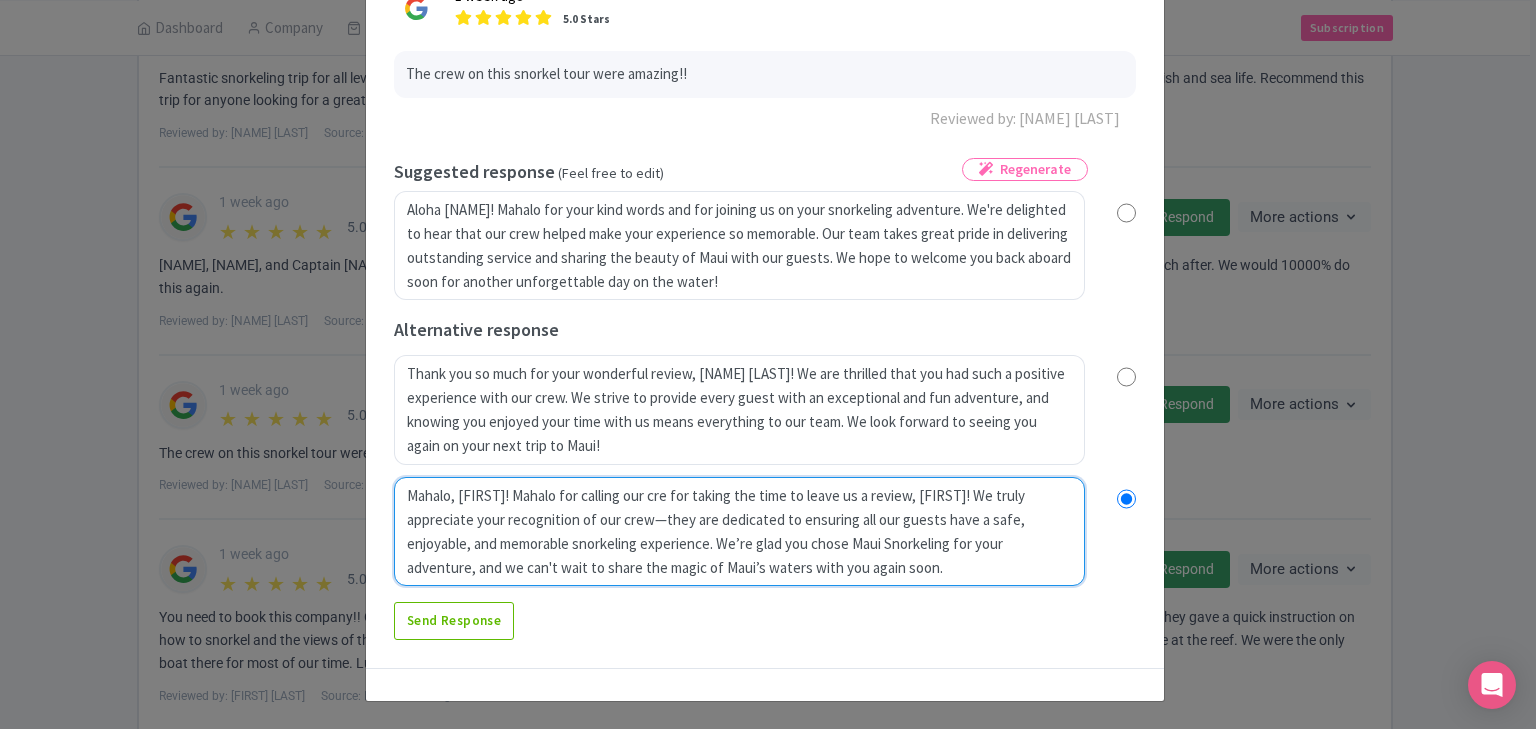radio on "true" 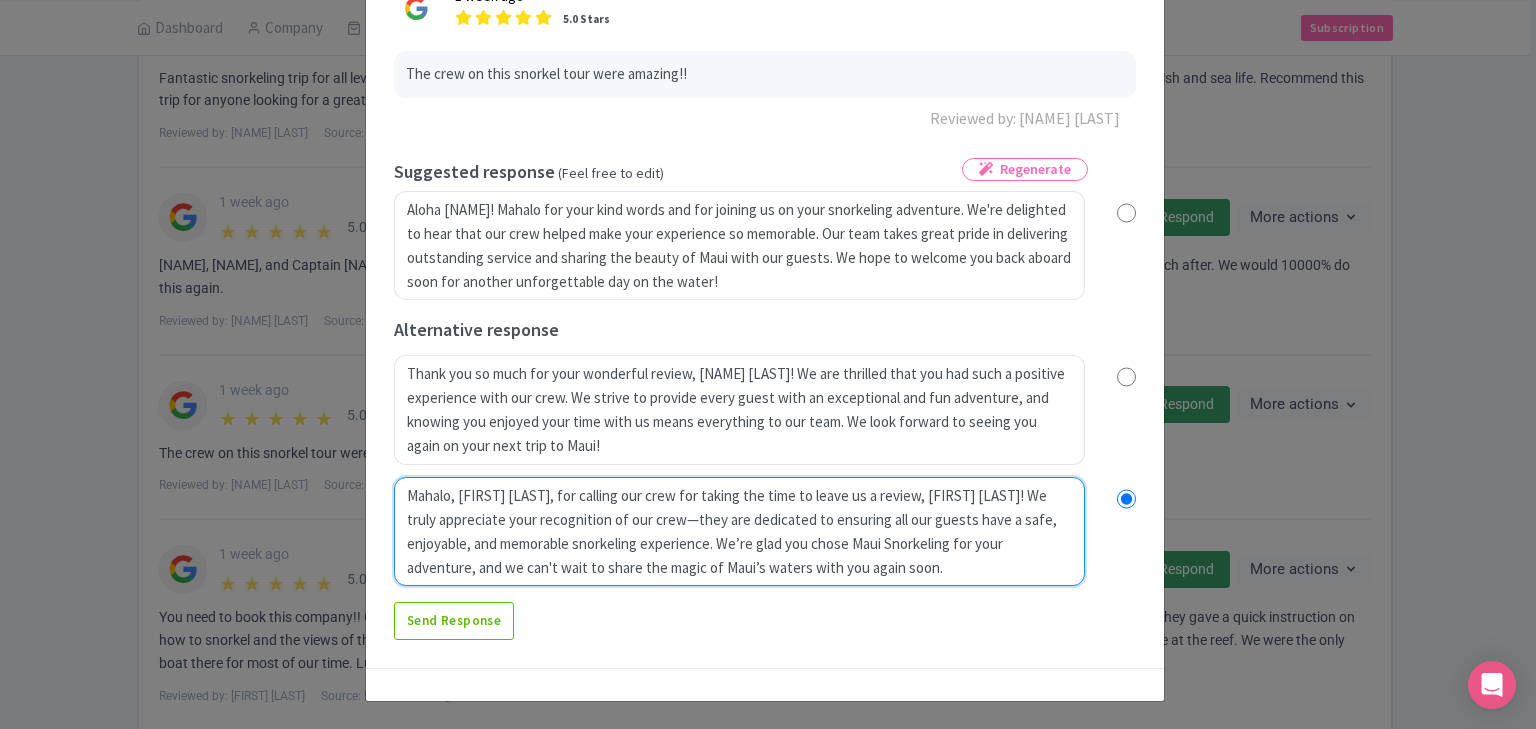 radio on "true" 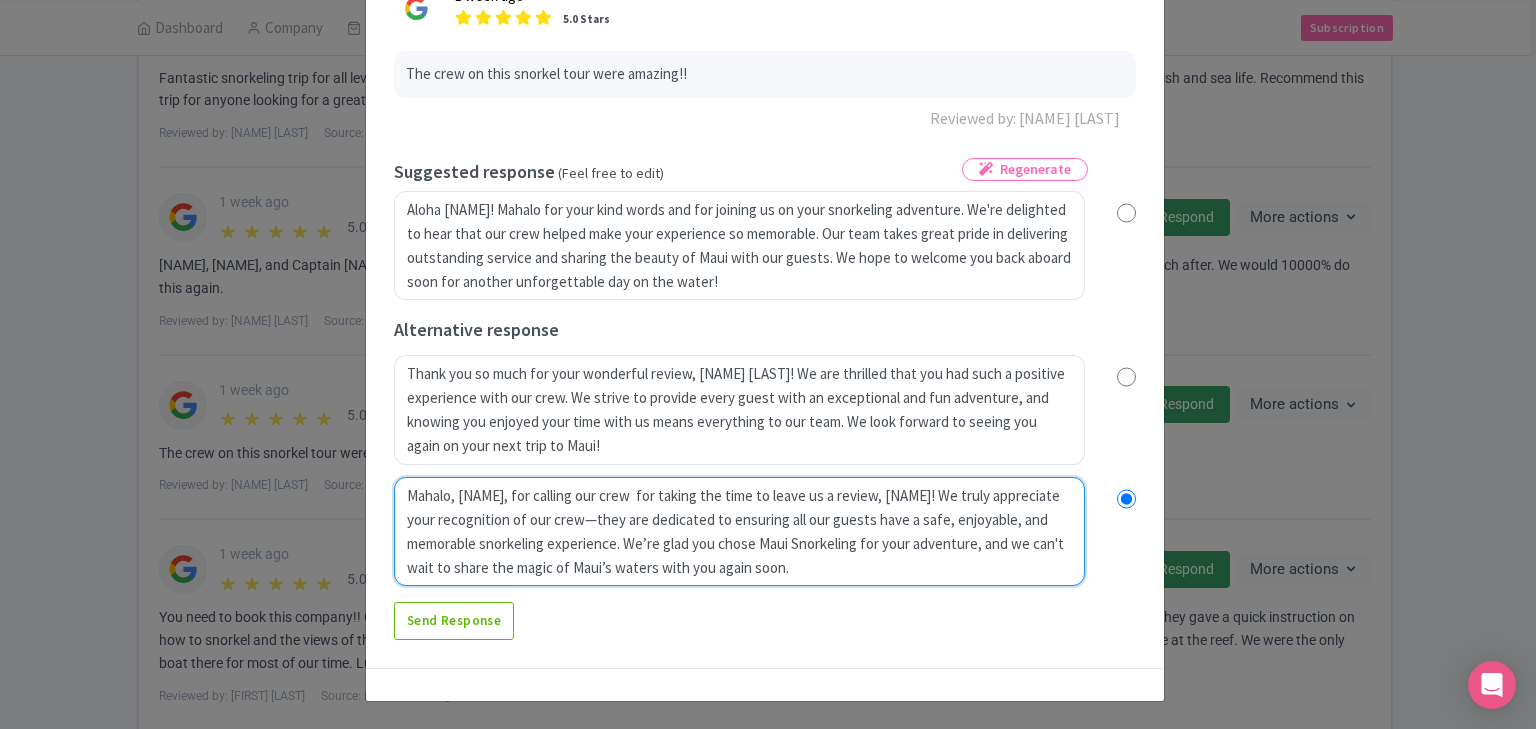 radio on "true" 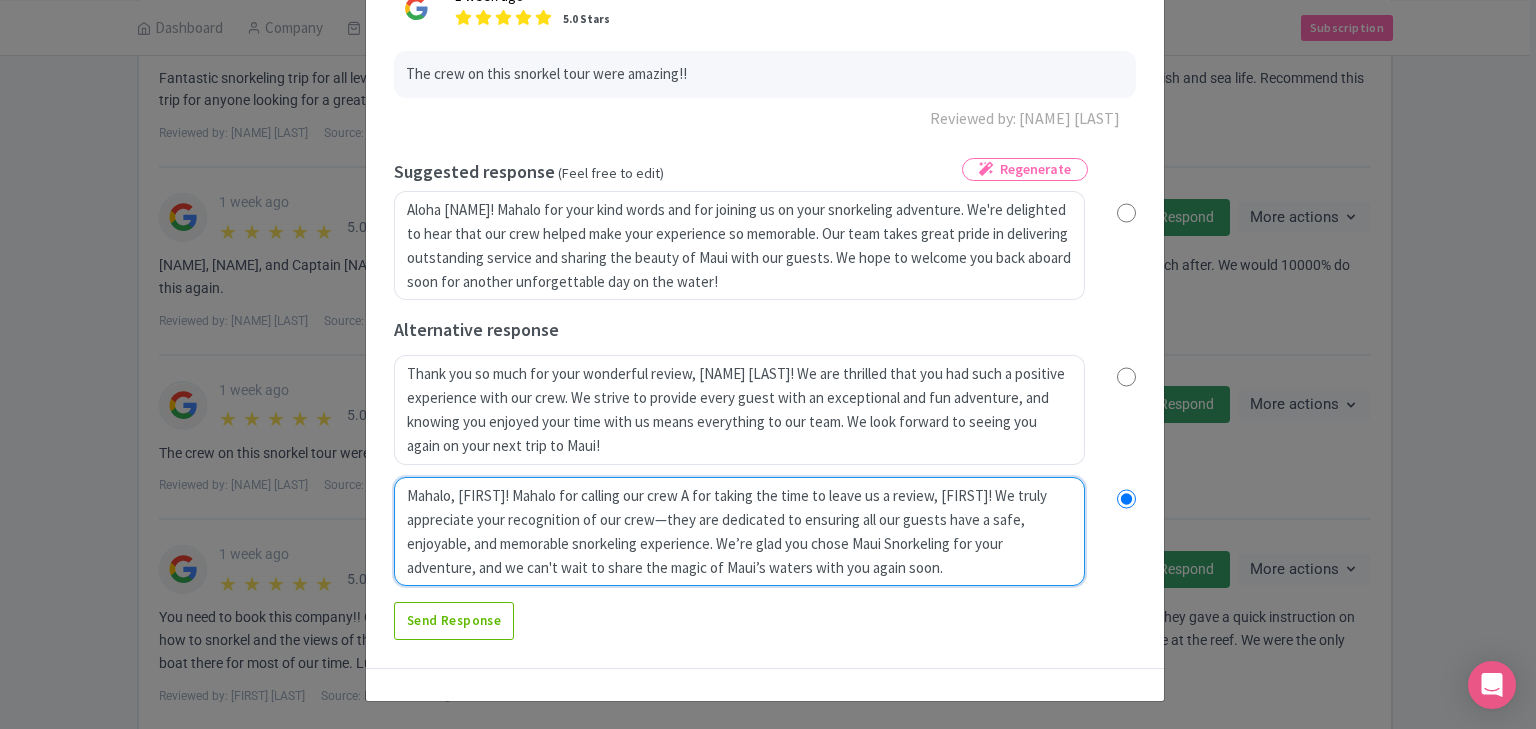 radio on "true" 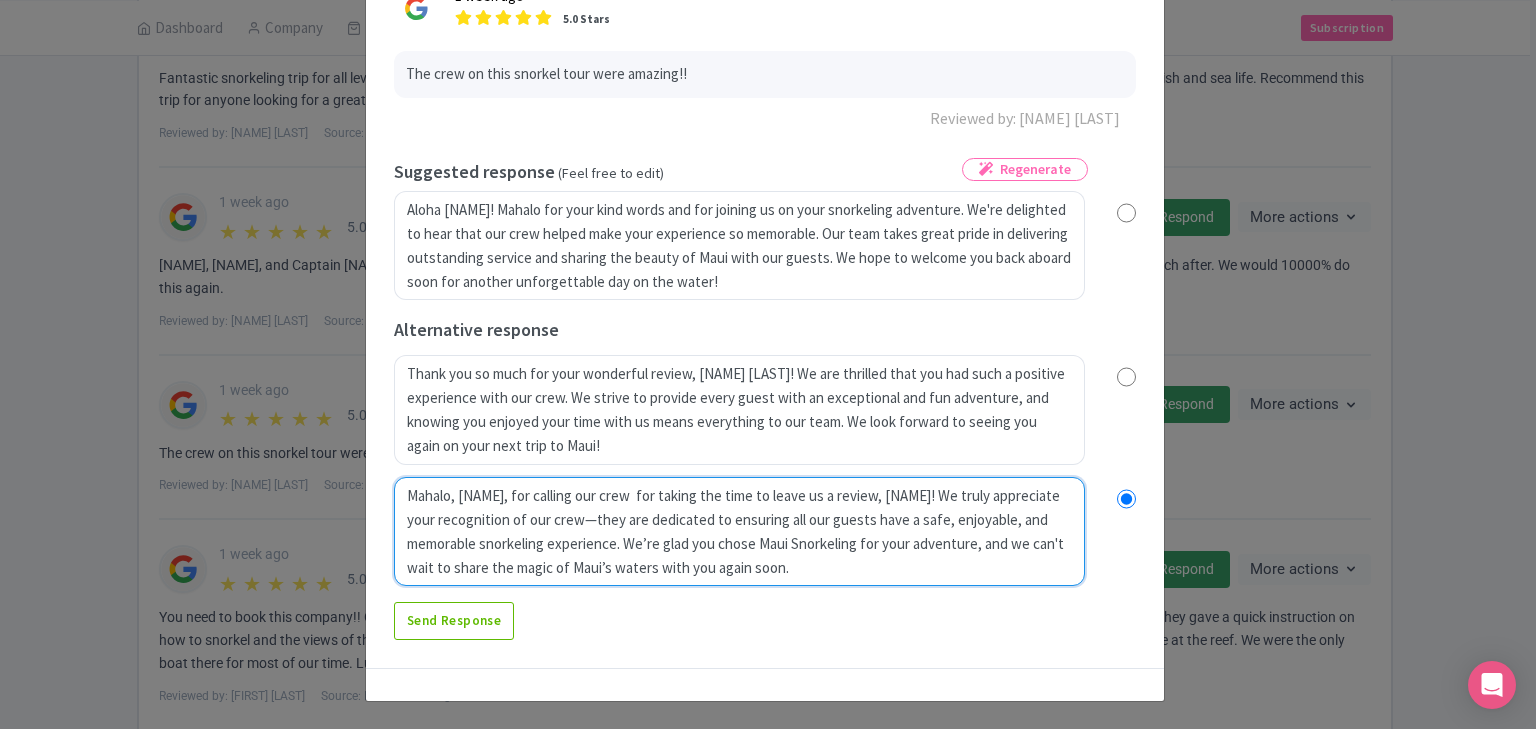 radio on "true" 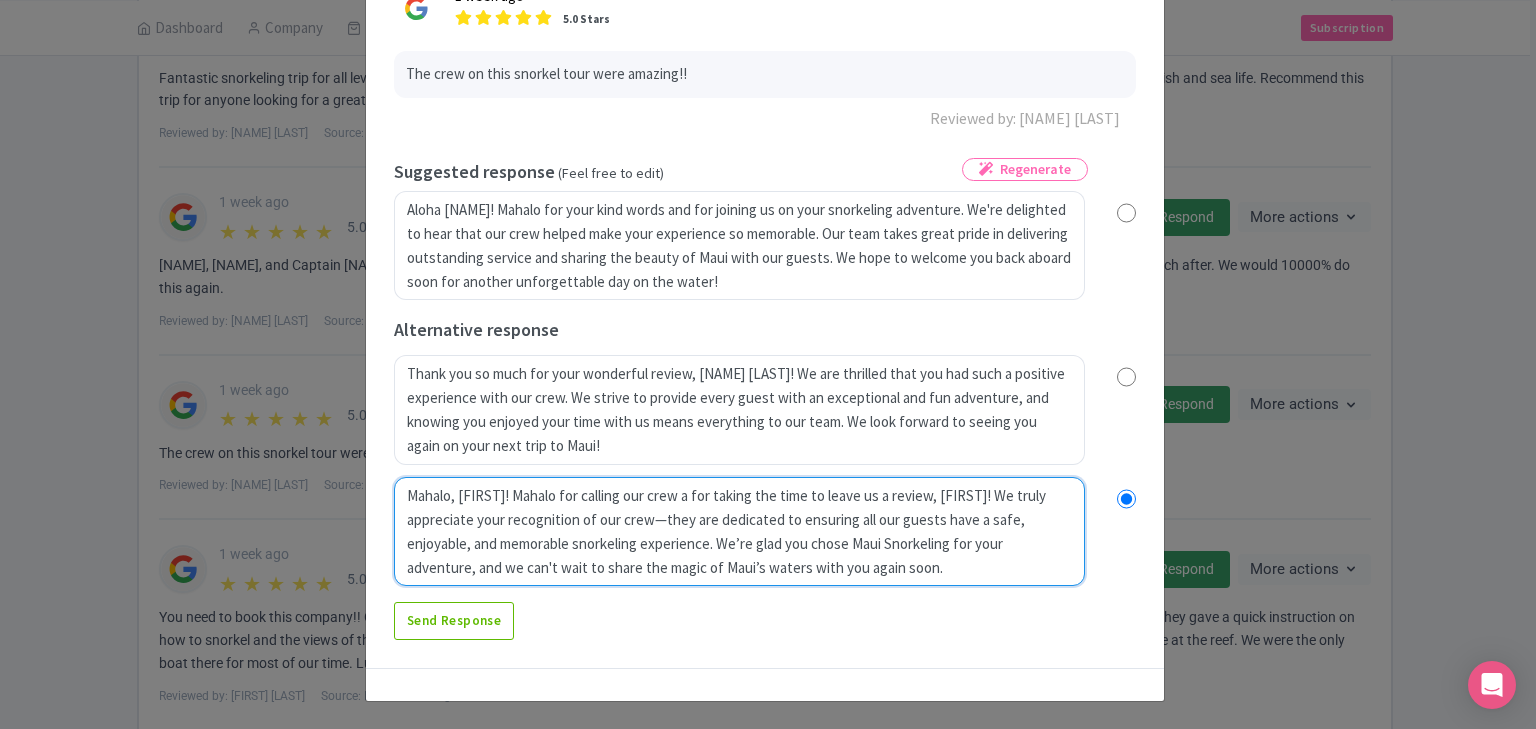 type on "Mahalo, Rawn, for calling our crew am for taking the time to leave us a review, Rawn! We truly appreciate your recognition of our crew—they are dedicated to ensuring all our guests have a safe, enjoyable, and memorable snorkeling experience. We’re glad you chose Maui Snorkeling for your adventure, and we can't wait to share the magic of Maui’s waters with you again soon." 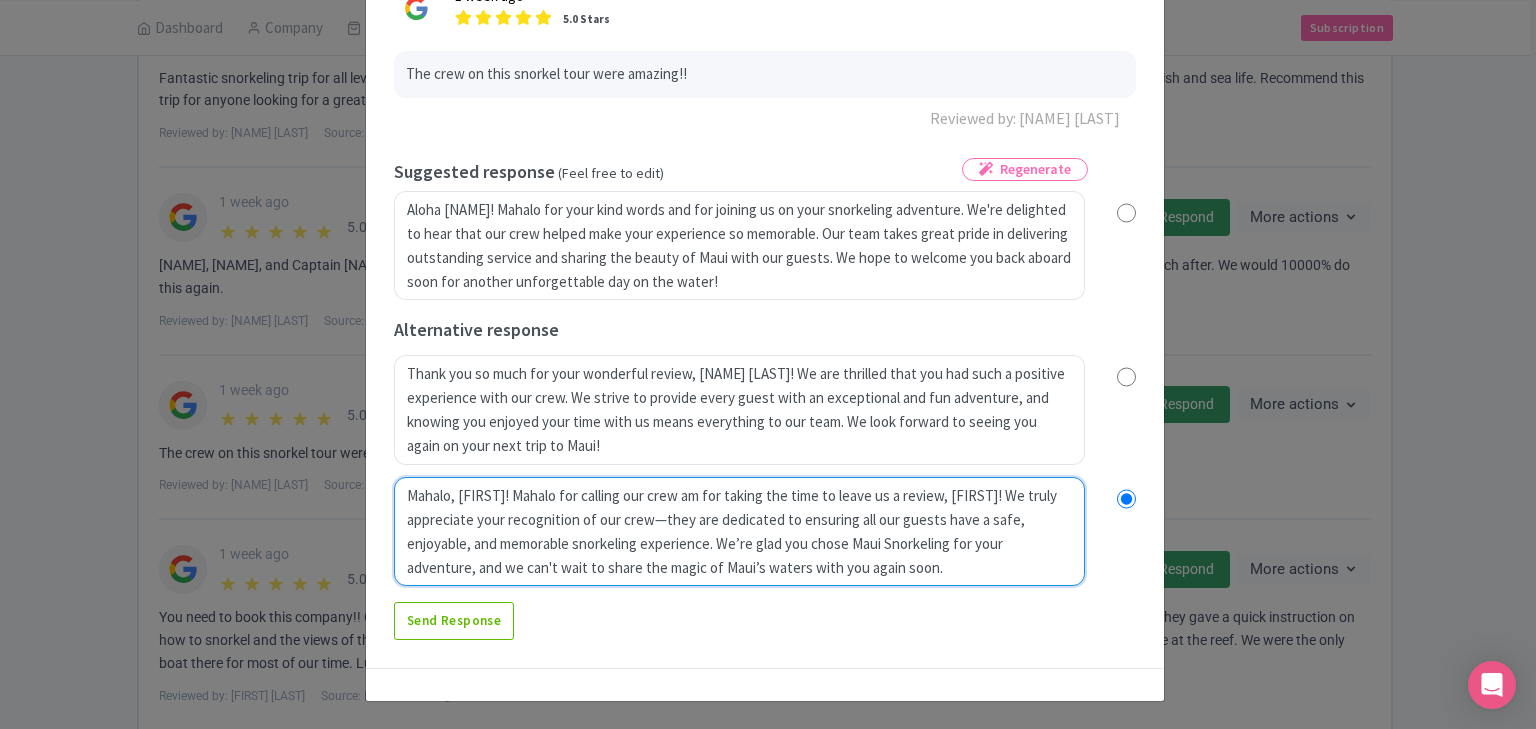 radio on "true" 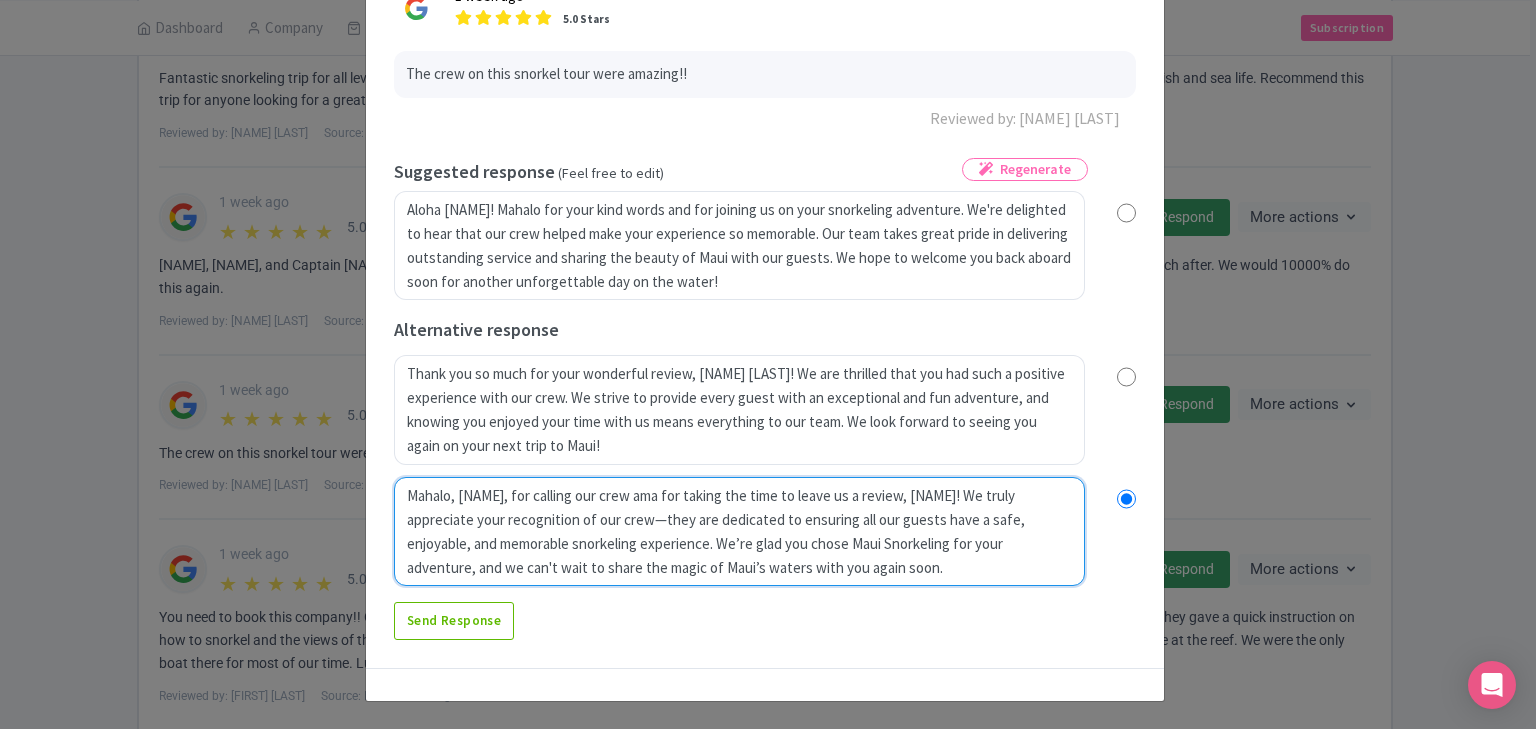 radio on "true" 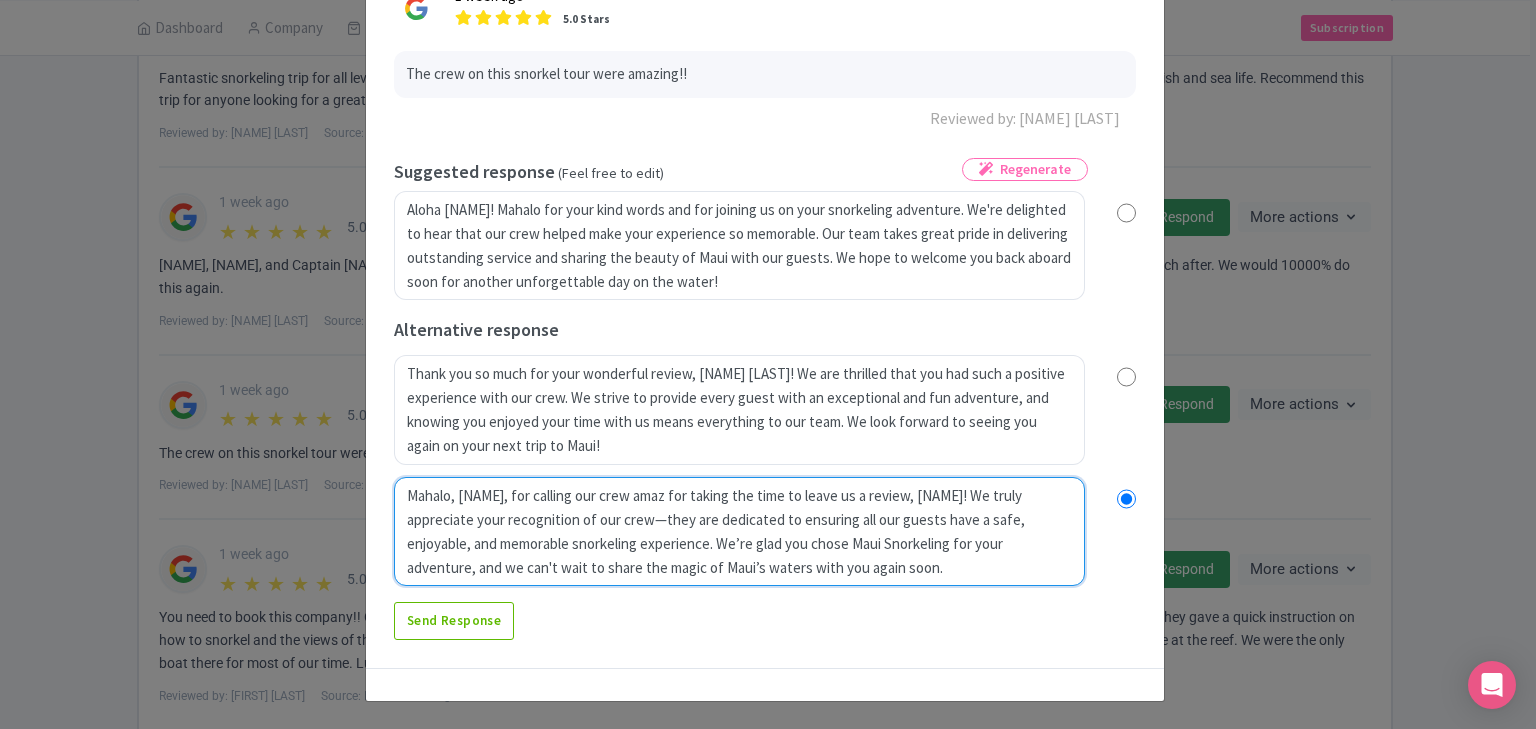 type on "Mahalo, Rawn, for calling our crew amazi for taking the time to leave us a review, Rawn! We truly appreciate your recognition of our crew—they are dedicated to ensuring all our guests have a safe, enjoyable, and memorable snorkeling experience. We’re glad you chose Maui Snorkeling for your adventure, and we can't wait to share the magic of Maui’s waters with you again soon." 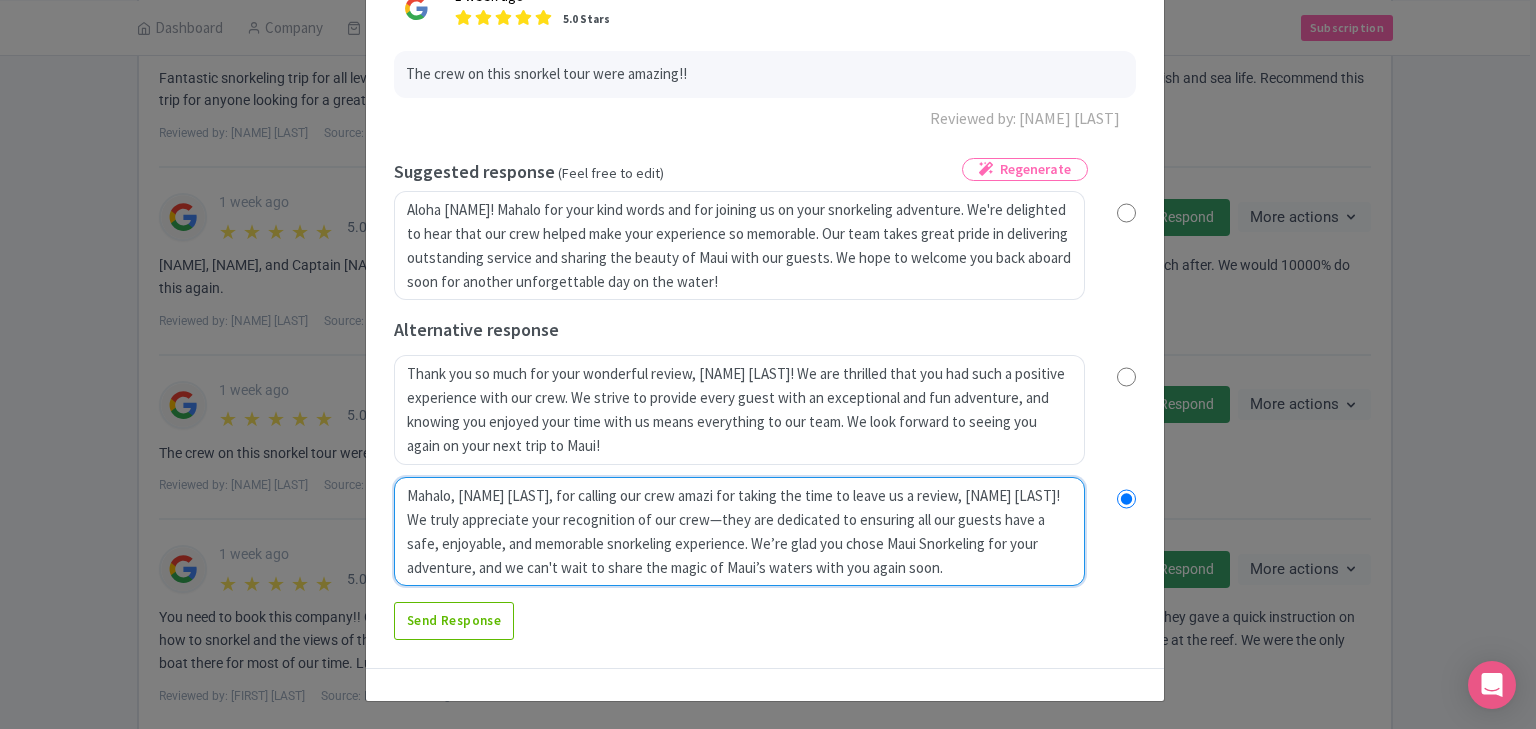 type on "Mahalo, Rawn, for calling our crew amazin for taking the time to leave us a review, Rawn! We truly appreciate your recognition of our crew—they are dedicated to ensuring all our guests have a safe, enjoyable, and memorable snorkeling experience. We’re glad you chose Maui Snorkeling for your adventure, and we can't wait to share the magic of Maui’s waters with you again soon." 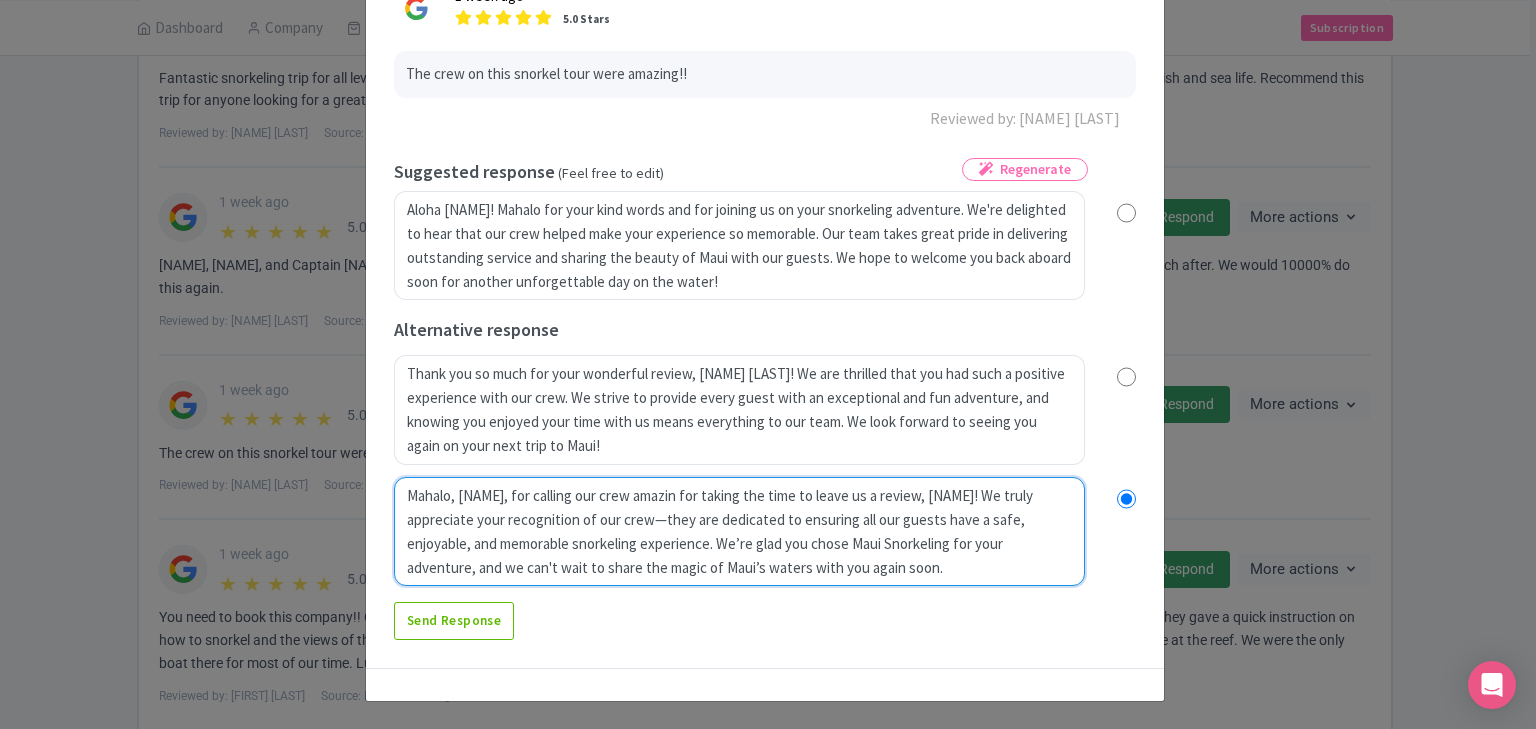 radio on "true" 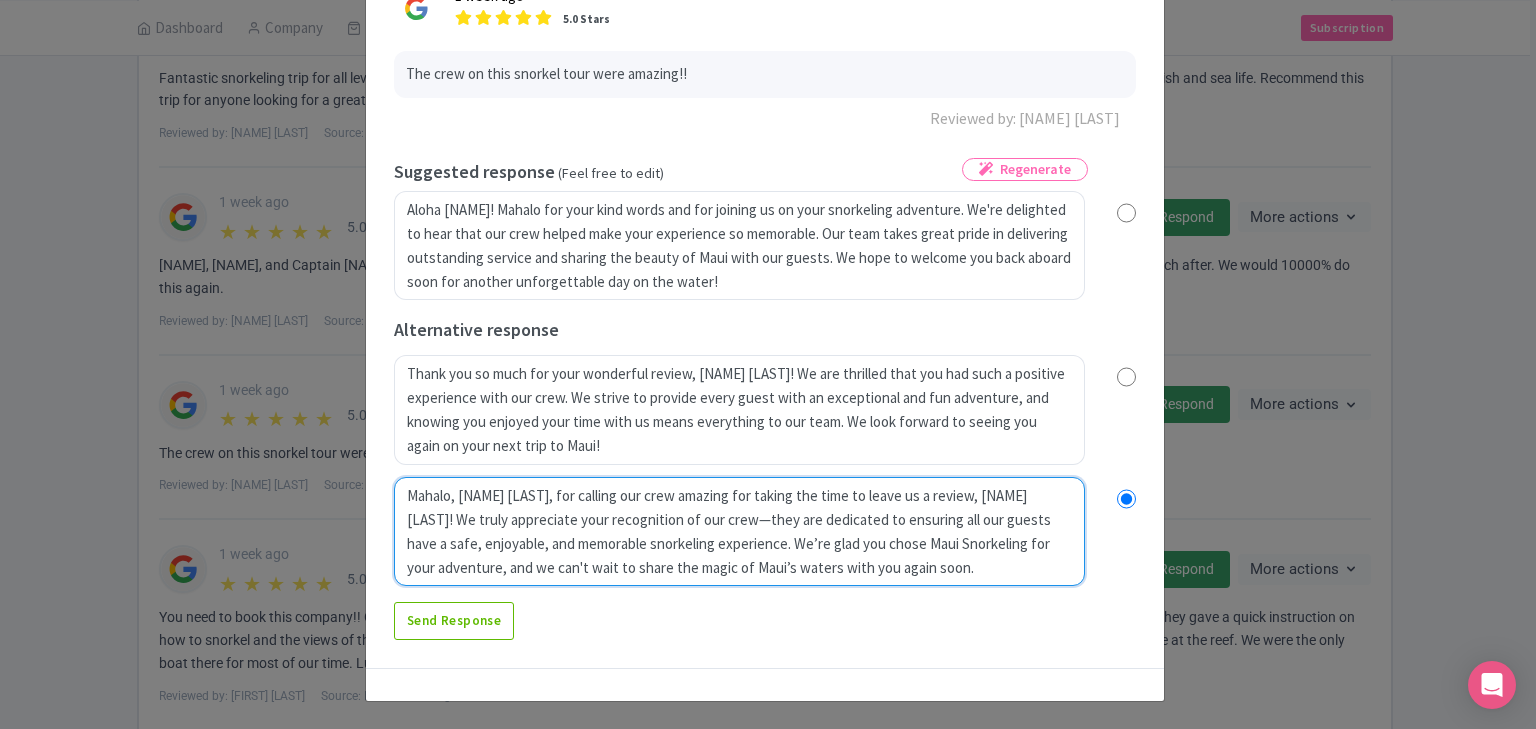 radio on "true" 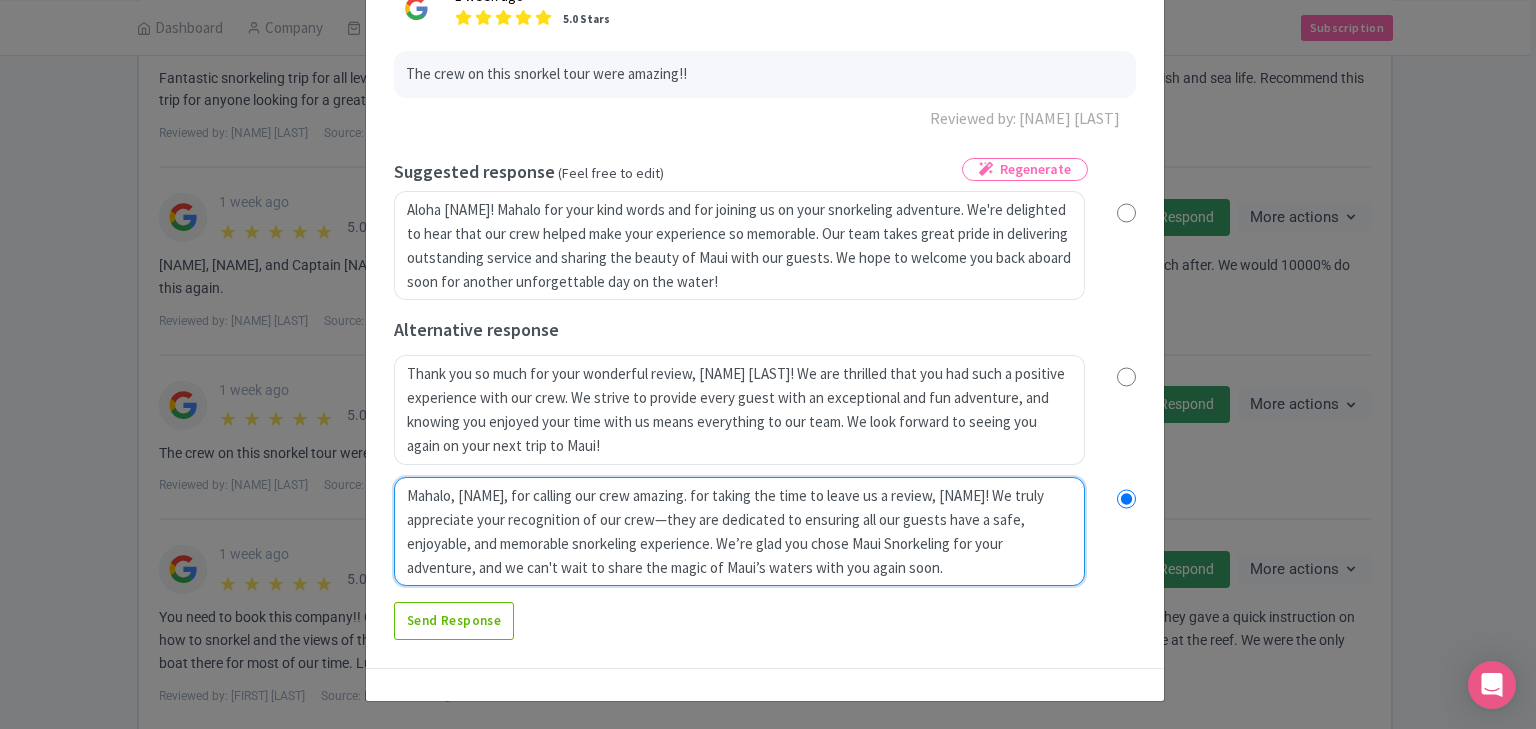 radio on "true" 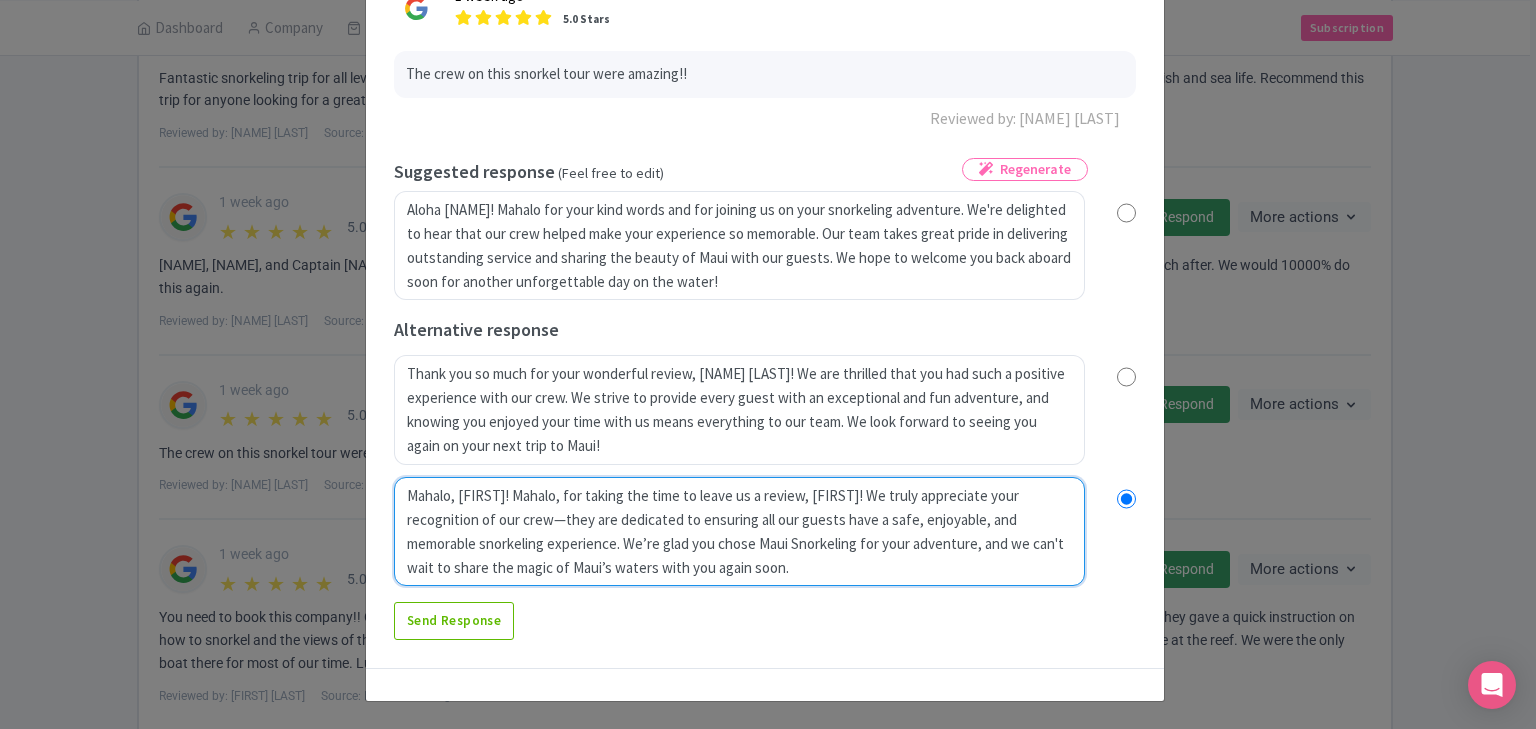 radio on "true" 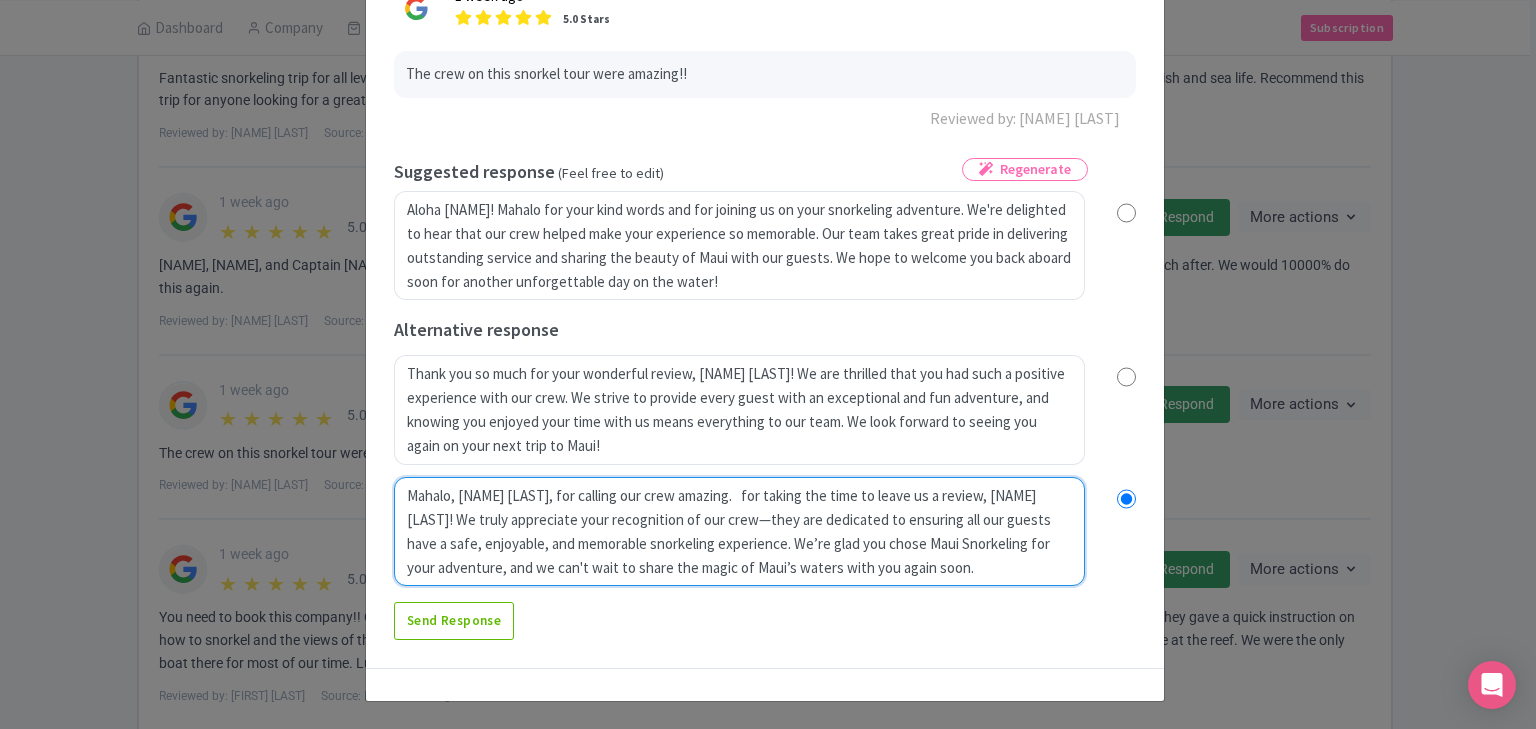 radio on "true" 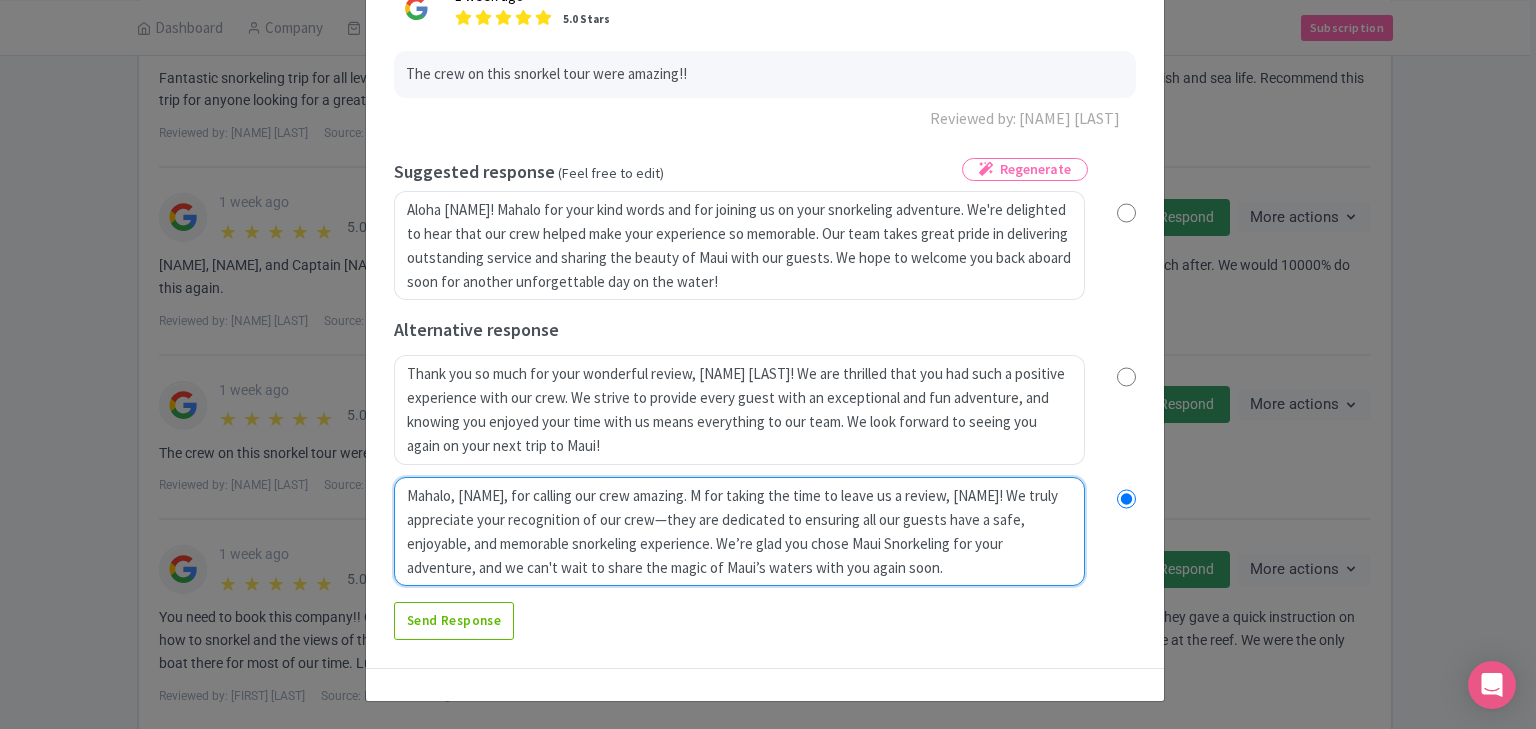 radio on "true" 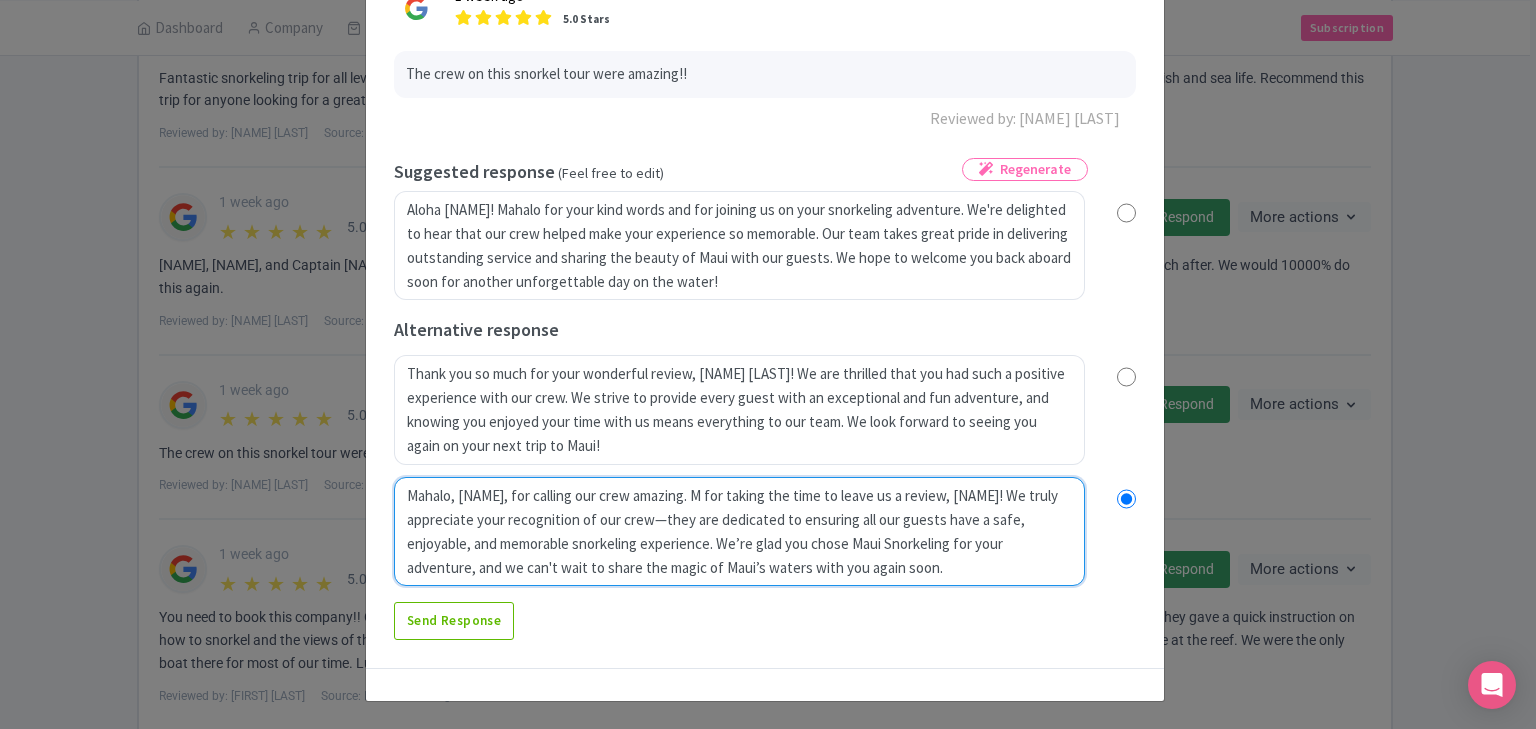 type on "Mahalo, Rawn, for calling our crew amazing.   for taking the time to leave us a review, Rawn! We truly appreciate your recognition of our crew—they are dedicated to ensuring all our guests have a safe, enjoyable, and memorable snorkeling experience. We’re glad you chose Maui Snorkeling for your adventure, and we can't wait to share the magic of Maui’s waters with you again soon." 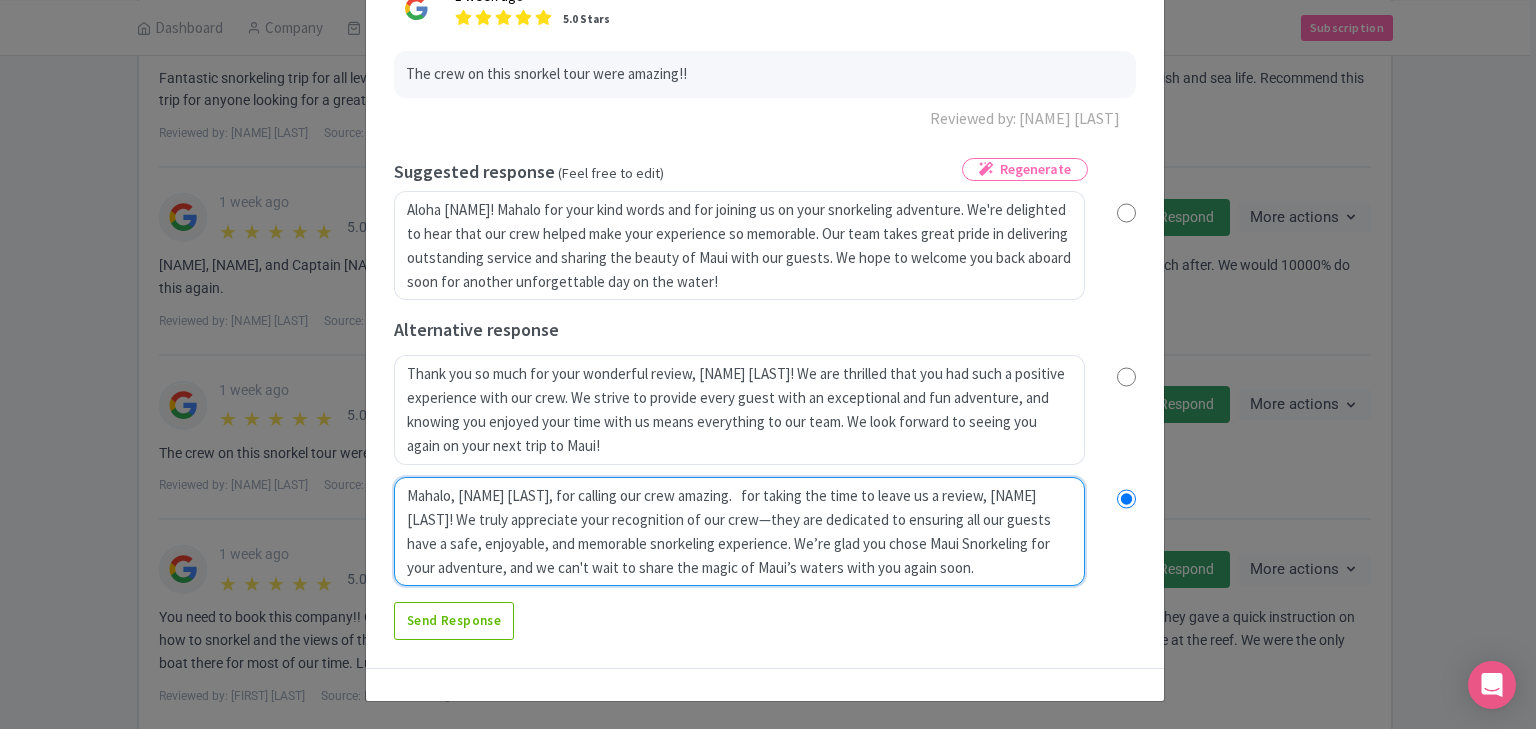 radio on "true" 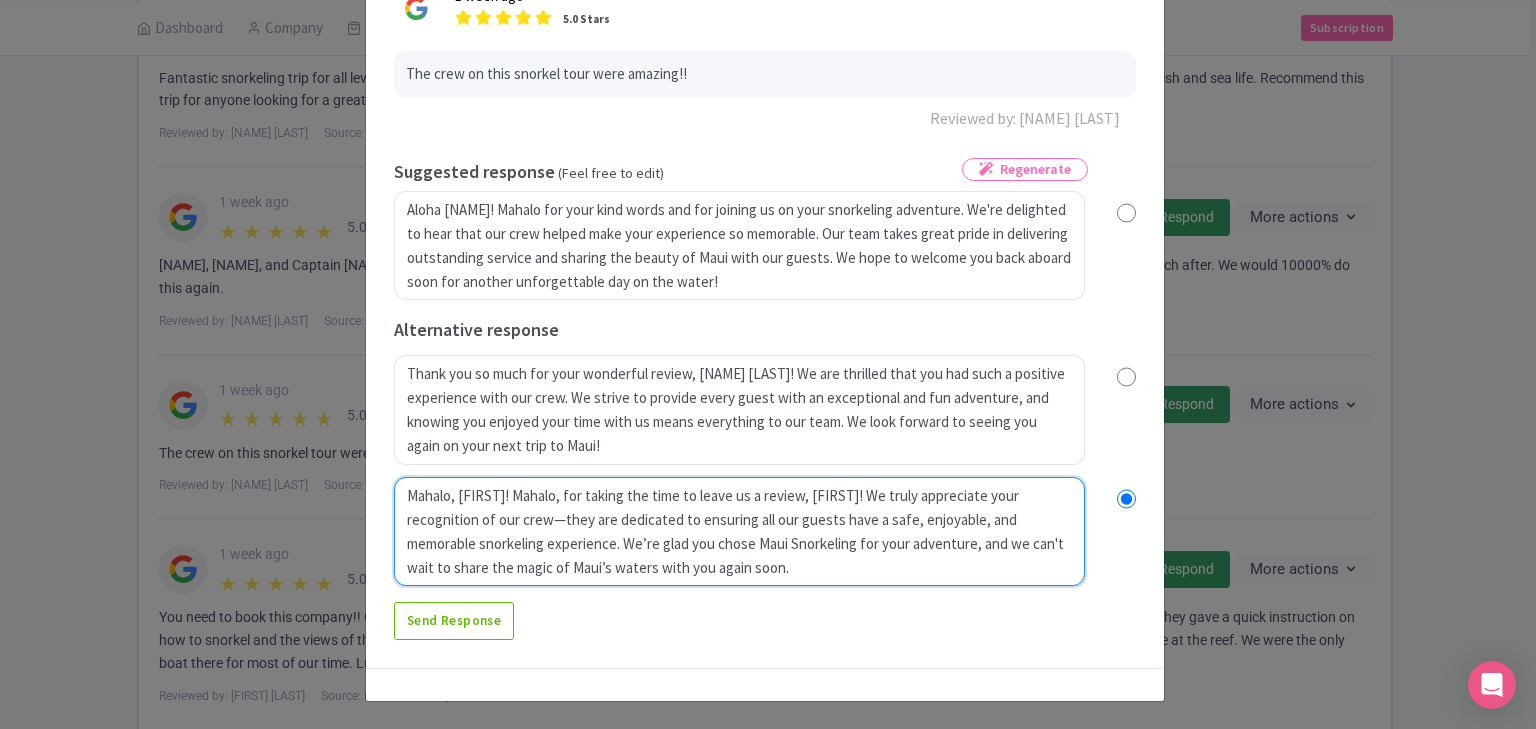 radio on "true" 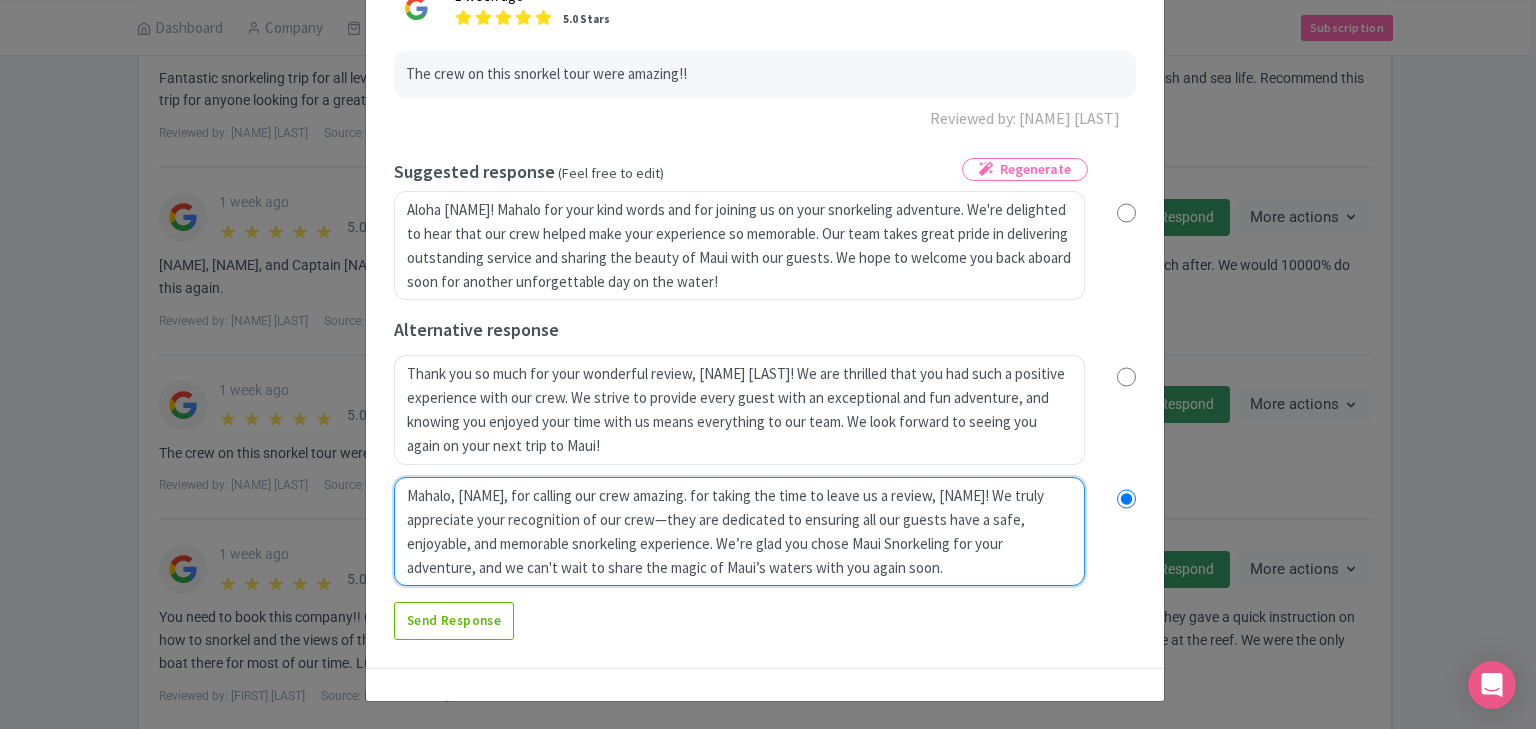 radio on "true" 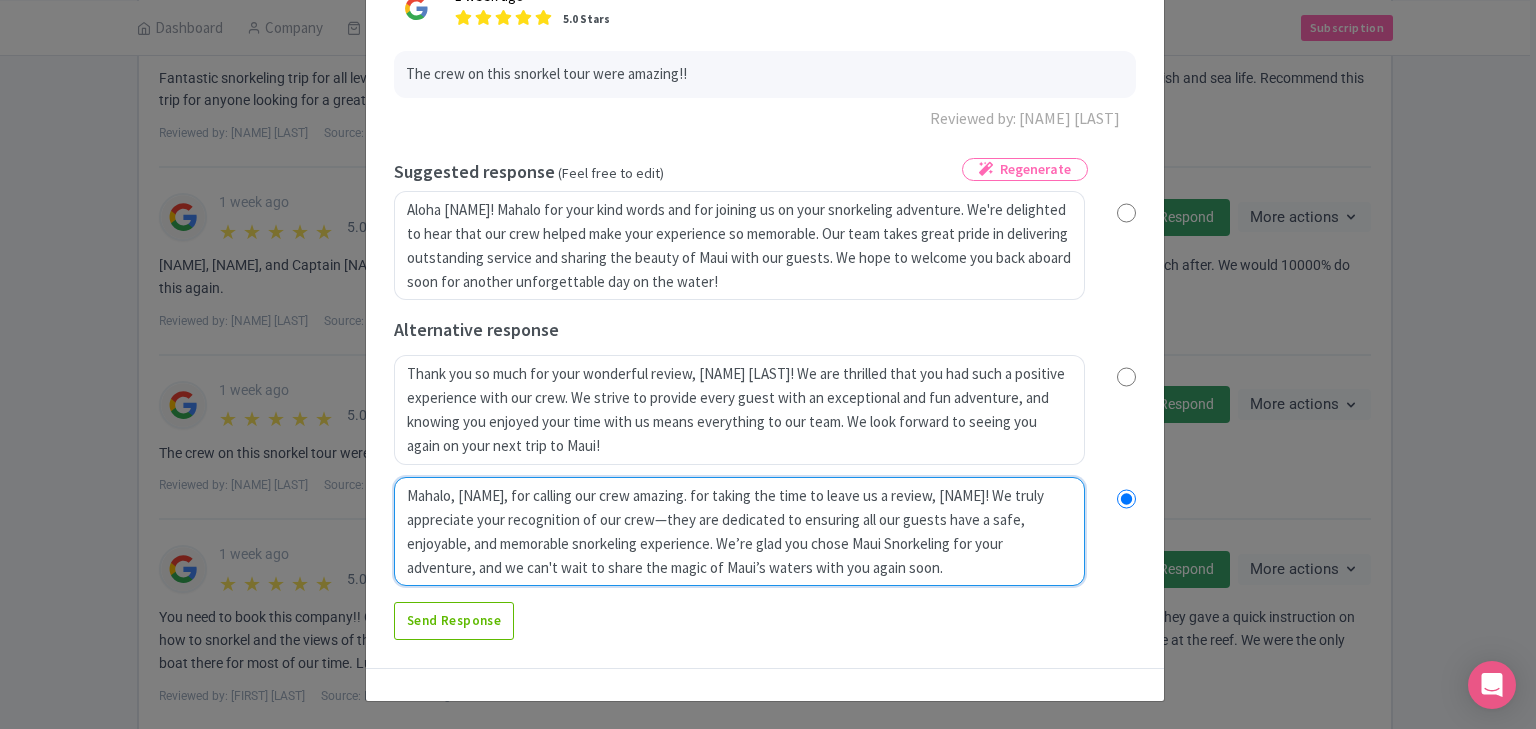 type on "Mahalo, Rawn, for calling our crew amazing.  for taking the time to leave us a review, Rawn! We truly appreciate your recognition of our crew—they are dedicated to ensuring all our guests have a safe, enjoyable, and memorable snorkeling experience. We’re glad you chose Maui Snorkeling for your adventure, and we can't wait to share the magic of Maui’s waters with you again soon." 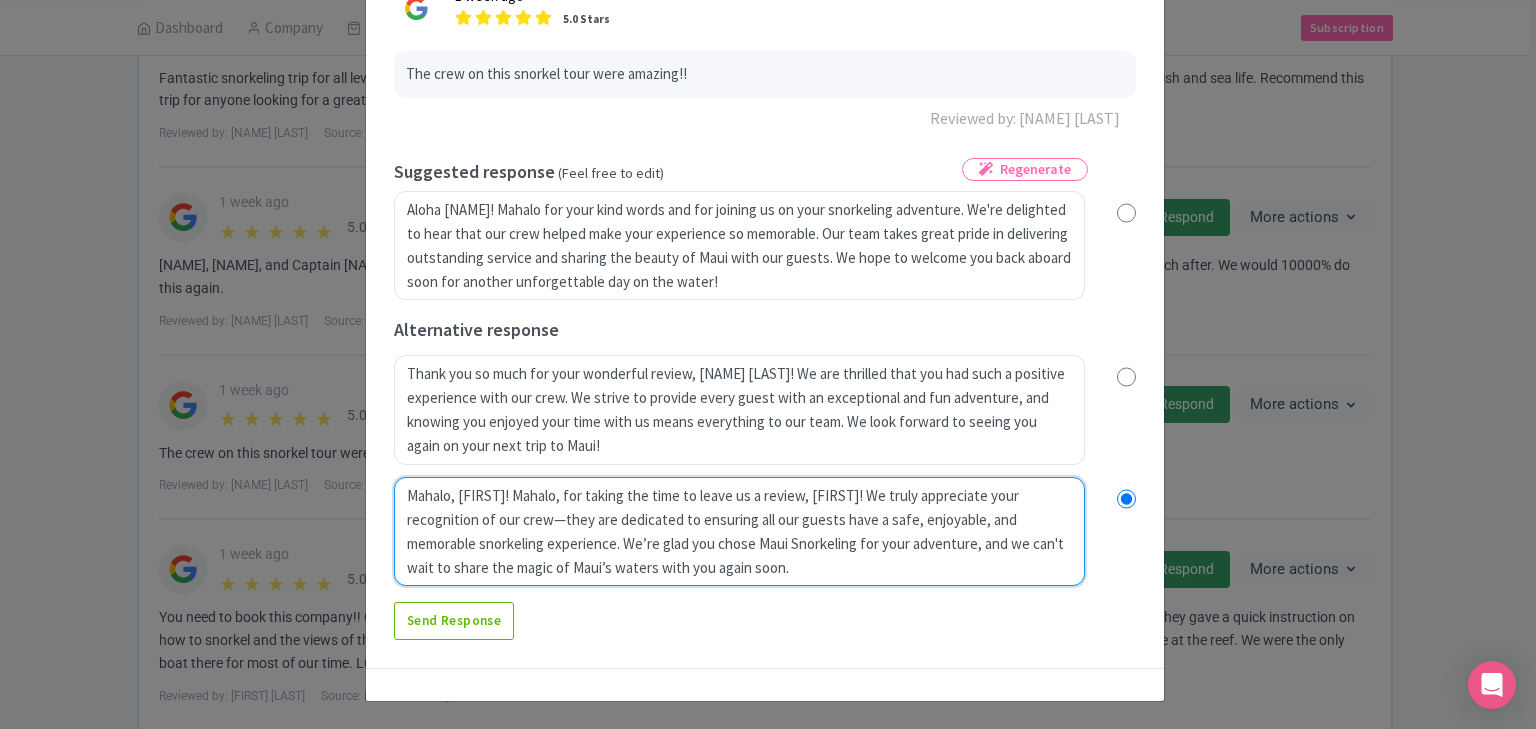 radio on "true" 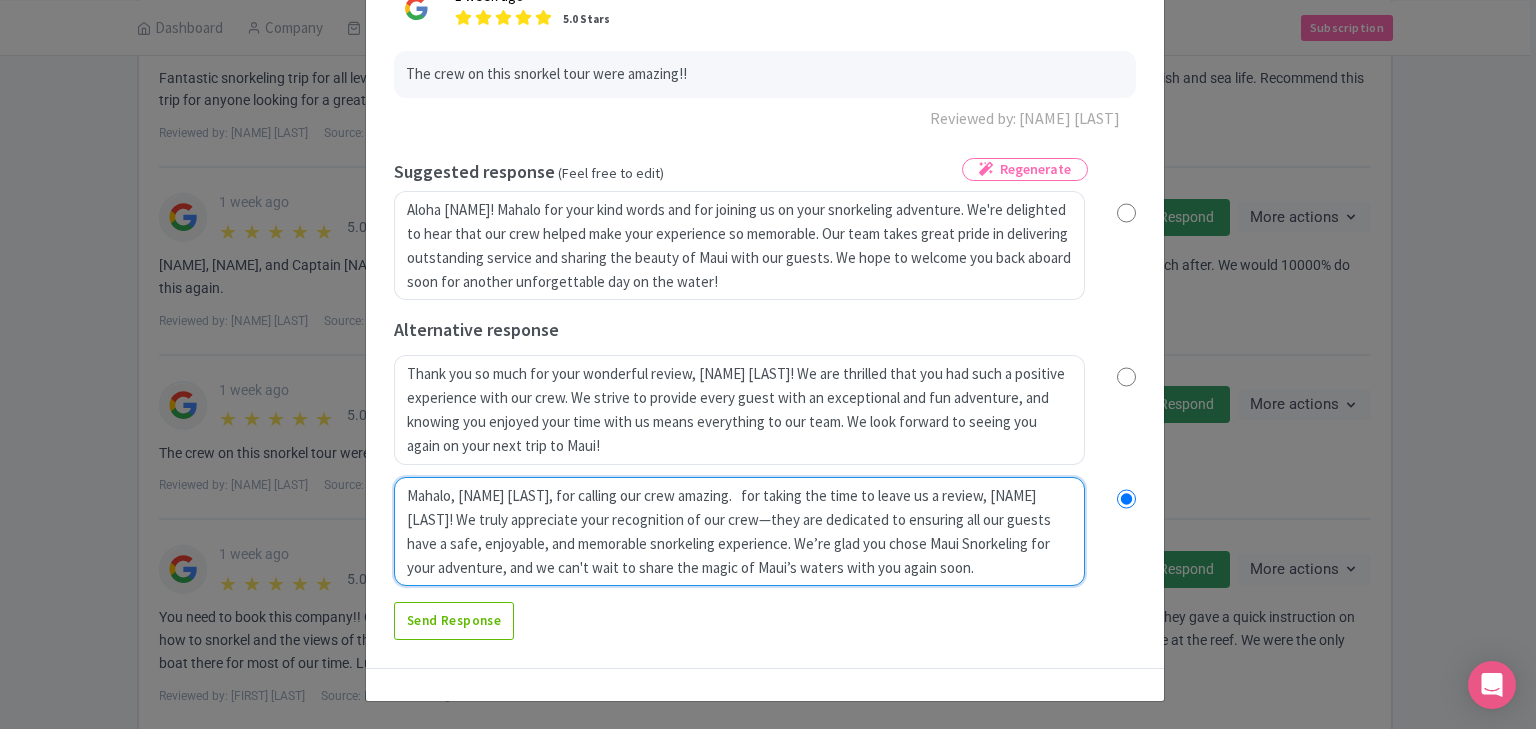 radio on "true" 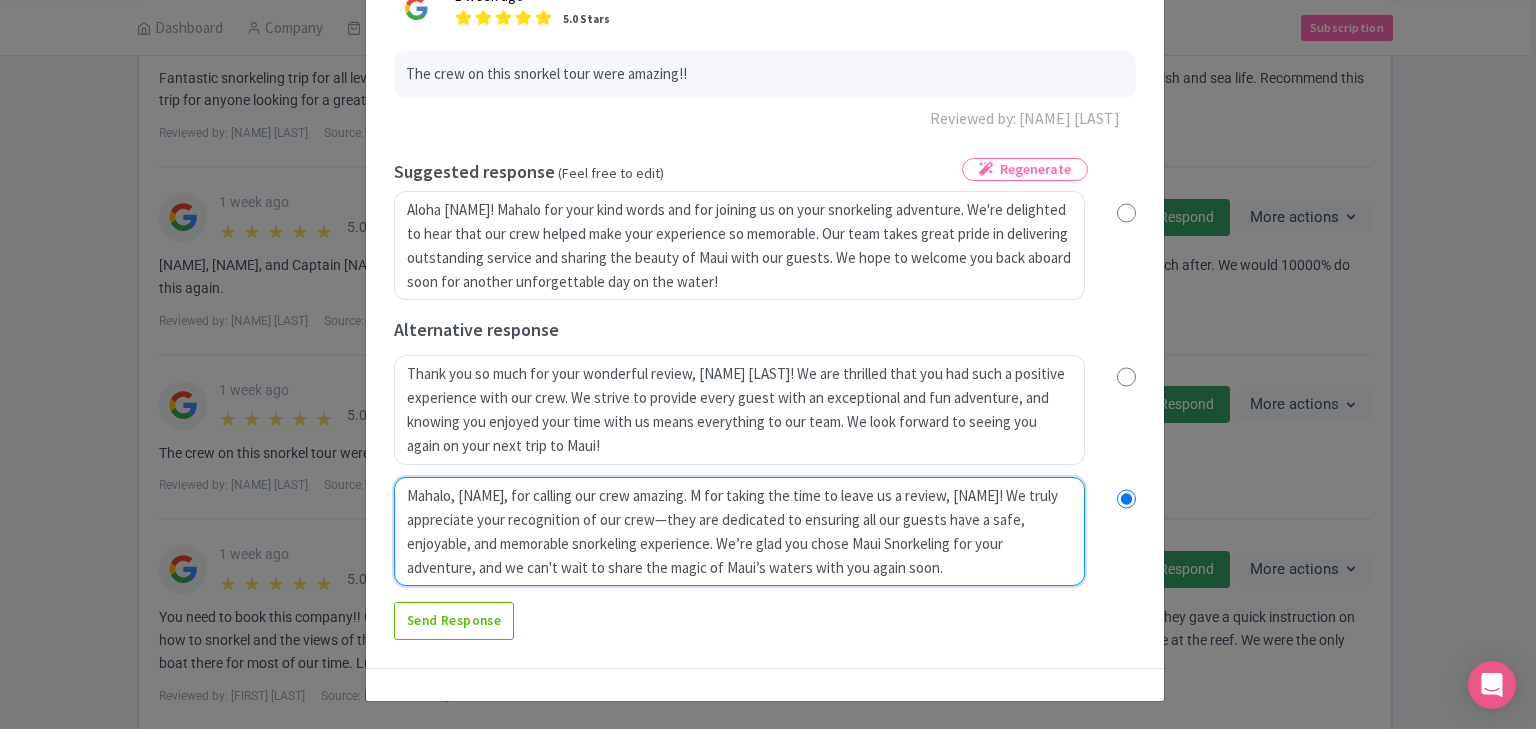 radio on "true" 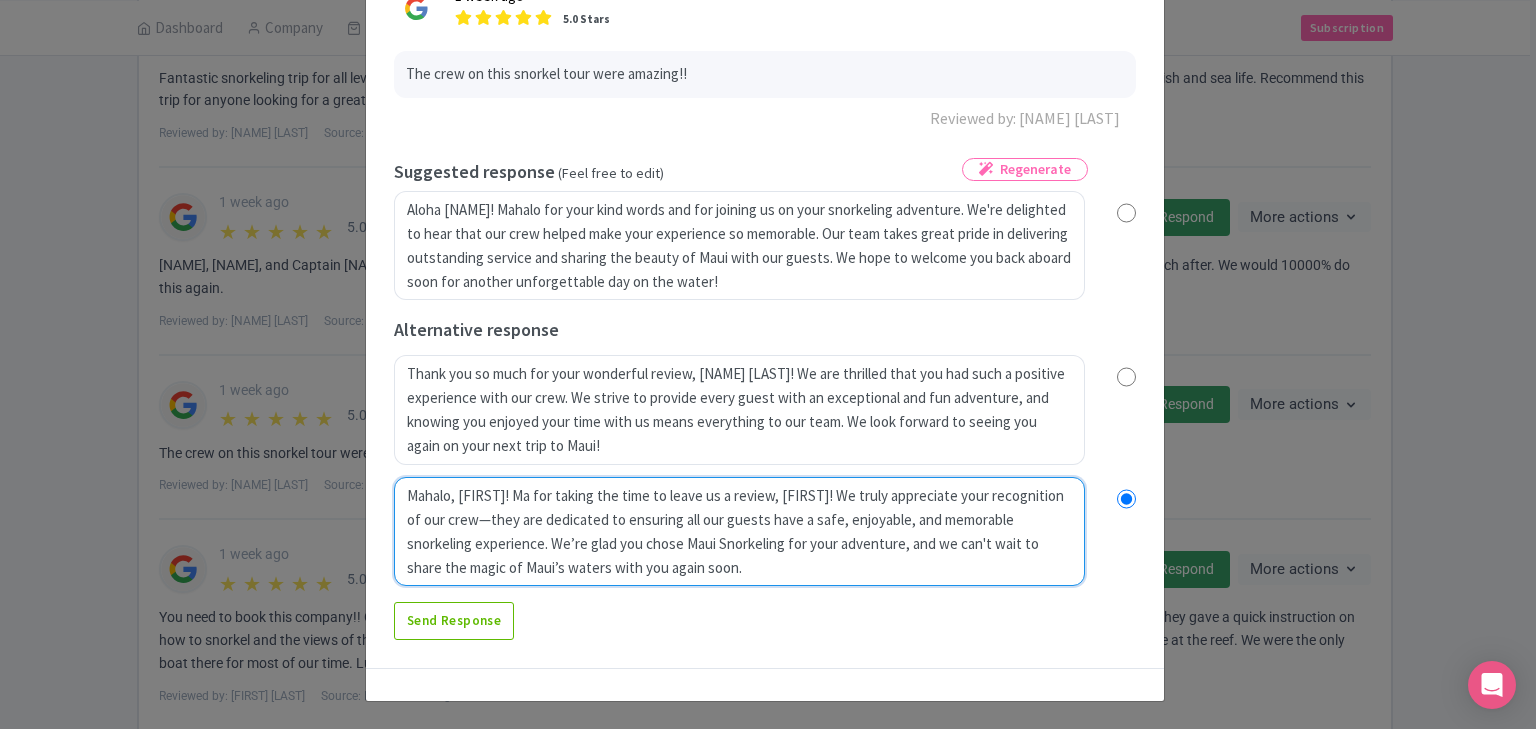 type on "Mahalo, Rawn, for calling our crew amazing.  Mah for taking the time to leave us a review, Rawn! We truly appreciate your recognition of our crew—they are dedicated to ensuring all our guests have a safe, enjoyable, and memorable snorkeling experience. We’re glad you chose Maui Snorkeling for your adventure, and we can't wait to share the magic of Maui’s waters with you again soon." 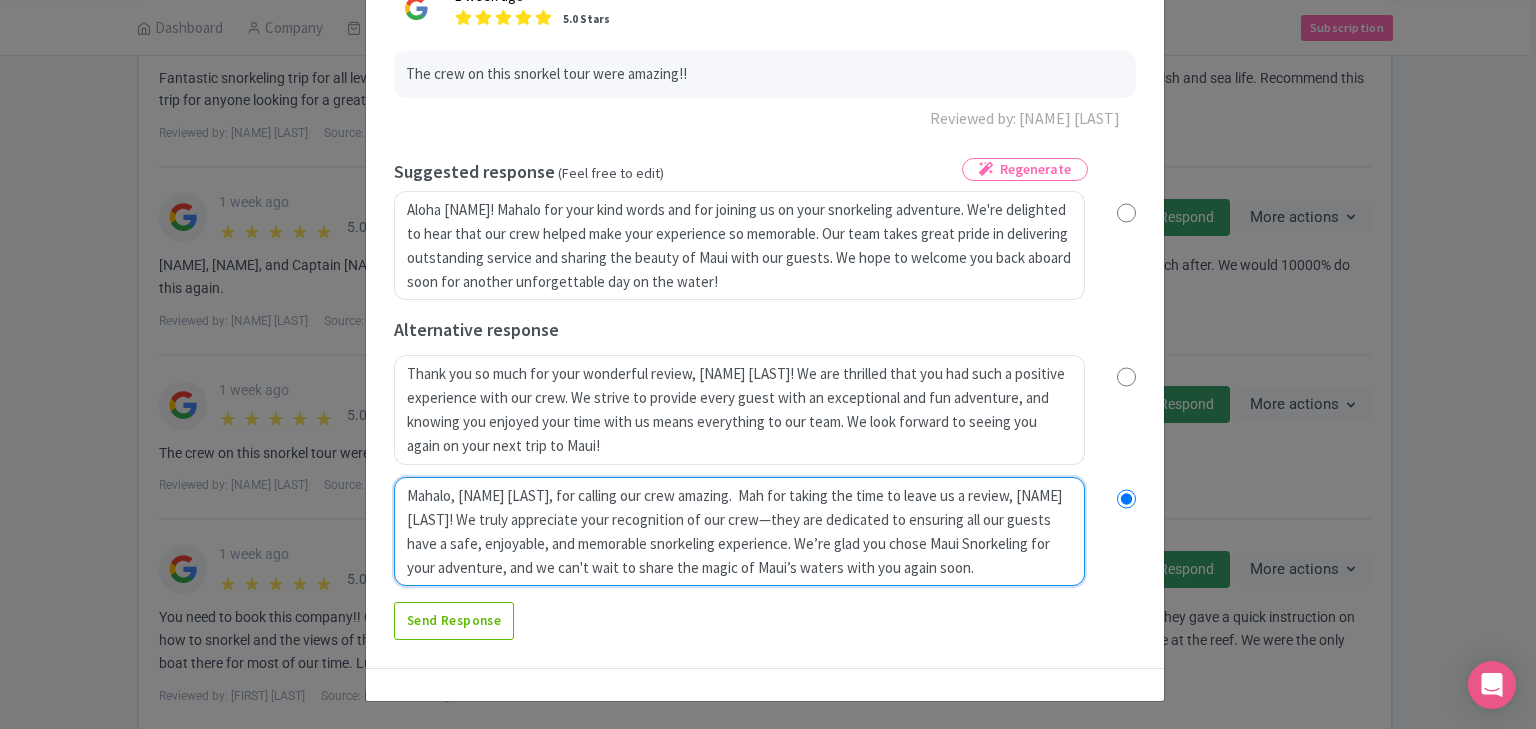 radio on "true" 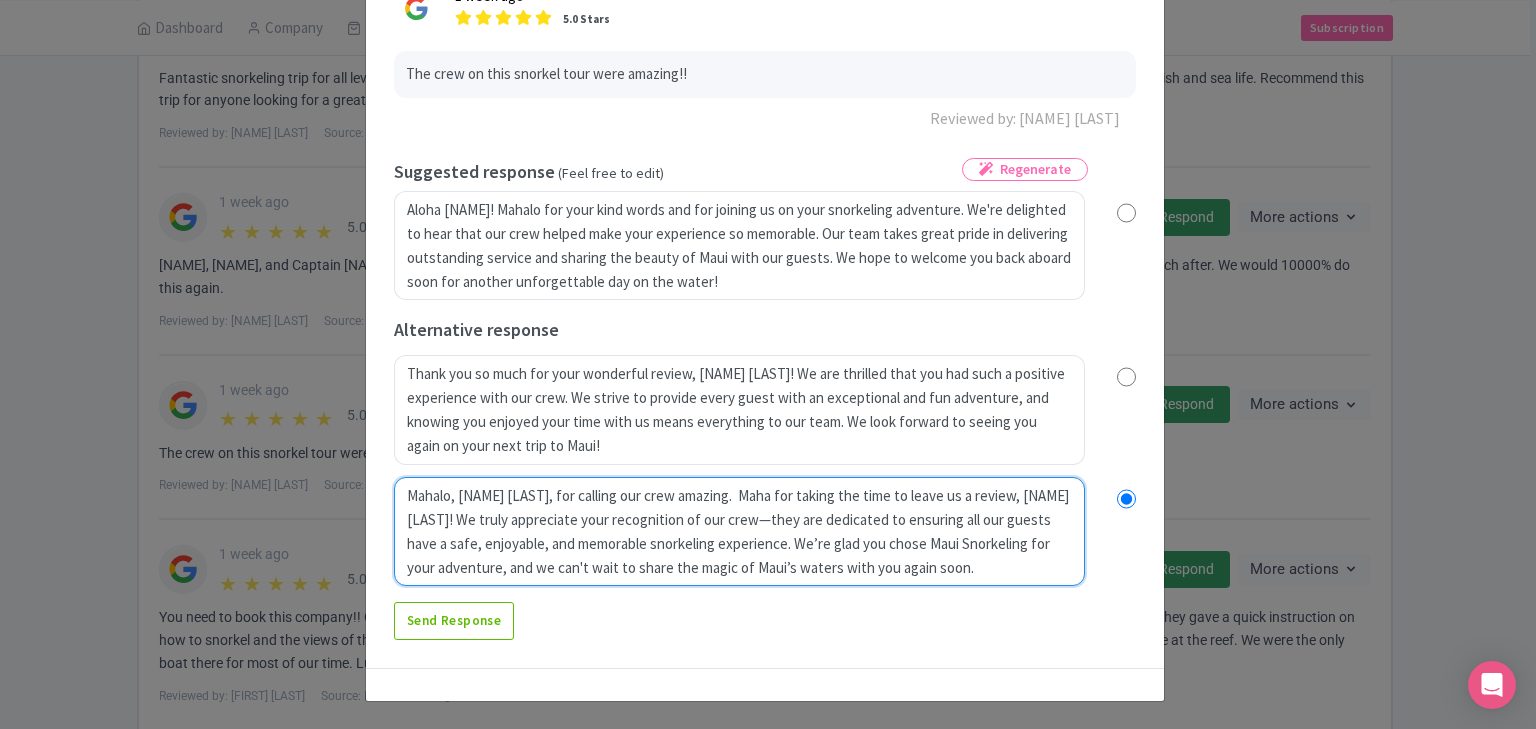 type on "Mahalo, Rawn, for calling our crew amazing.  Mahal for taking the time to leave us a review, Rawn! We truly appreciate your recognition of our crew—they are dedicated to ensuring all our guests have a safe, enjoyable, and memorable snorkeling experience. We’re glad you chose Maui Snorkeling for your adventure, and we can't wait to share the magic of Maui’s waters with you again soon." 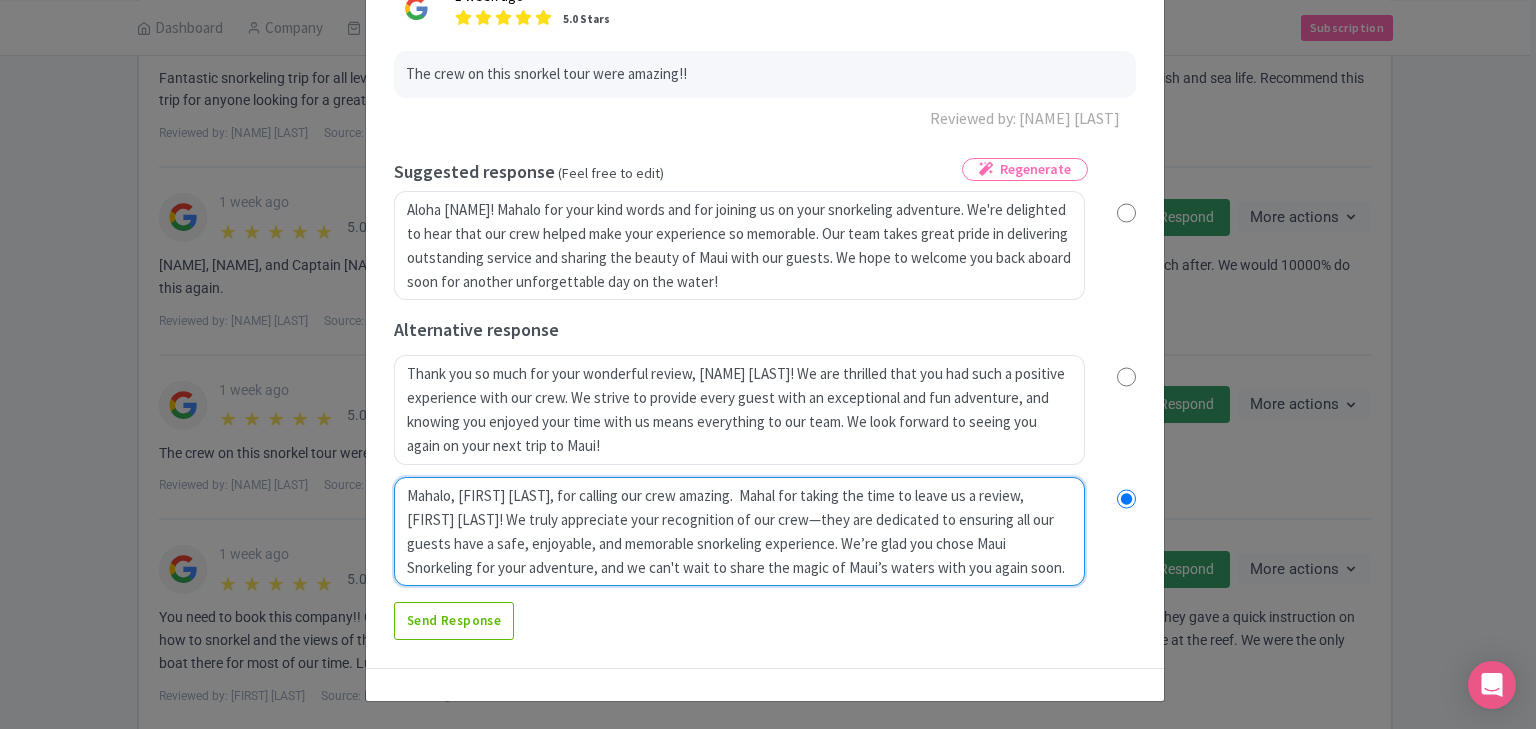radio on "true" 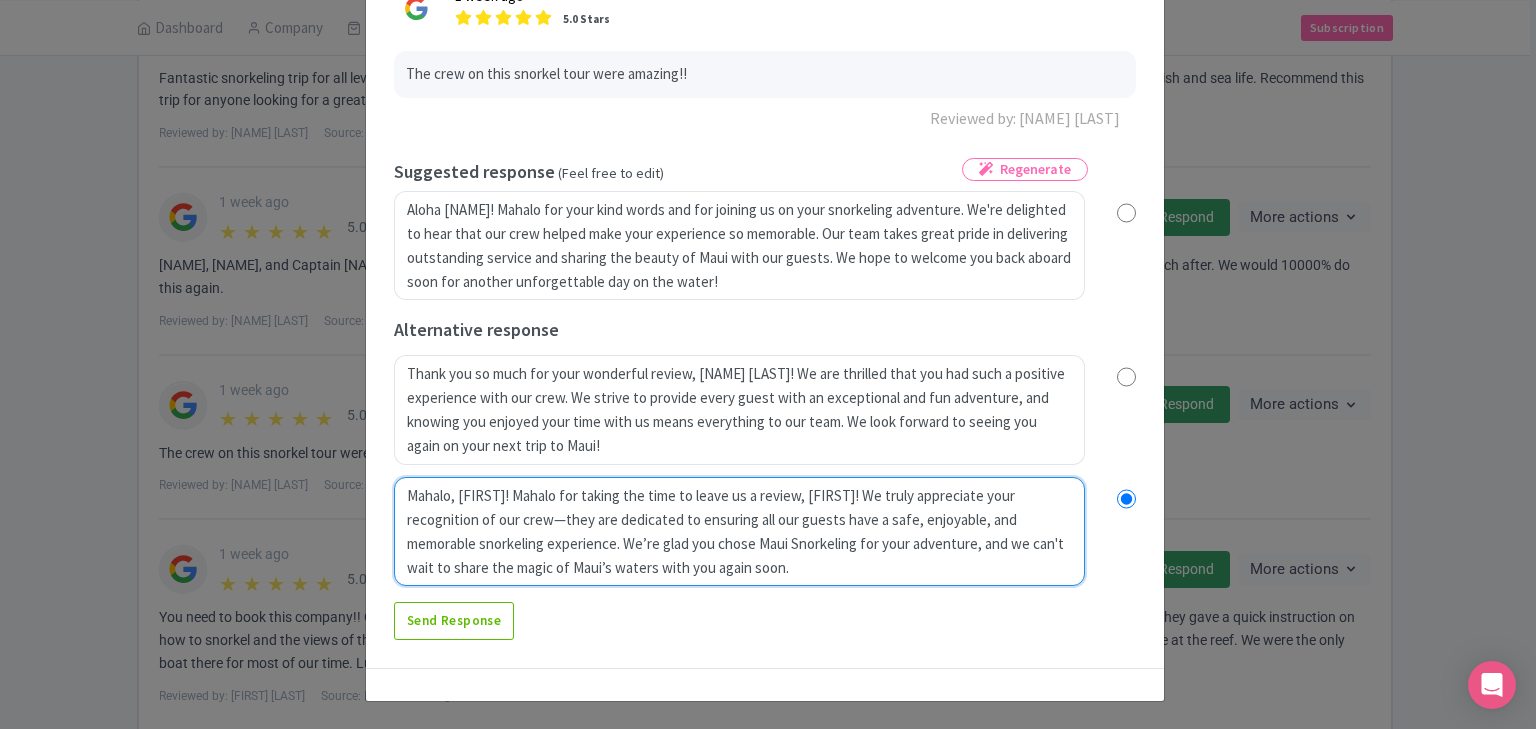 radio on "true" 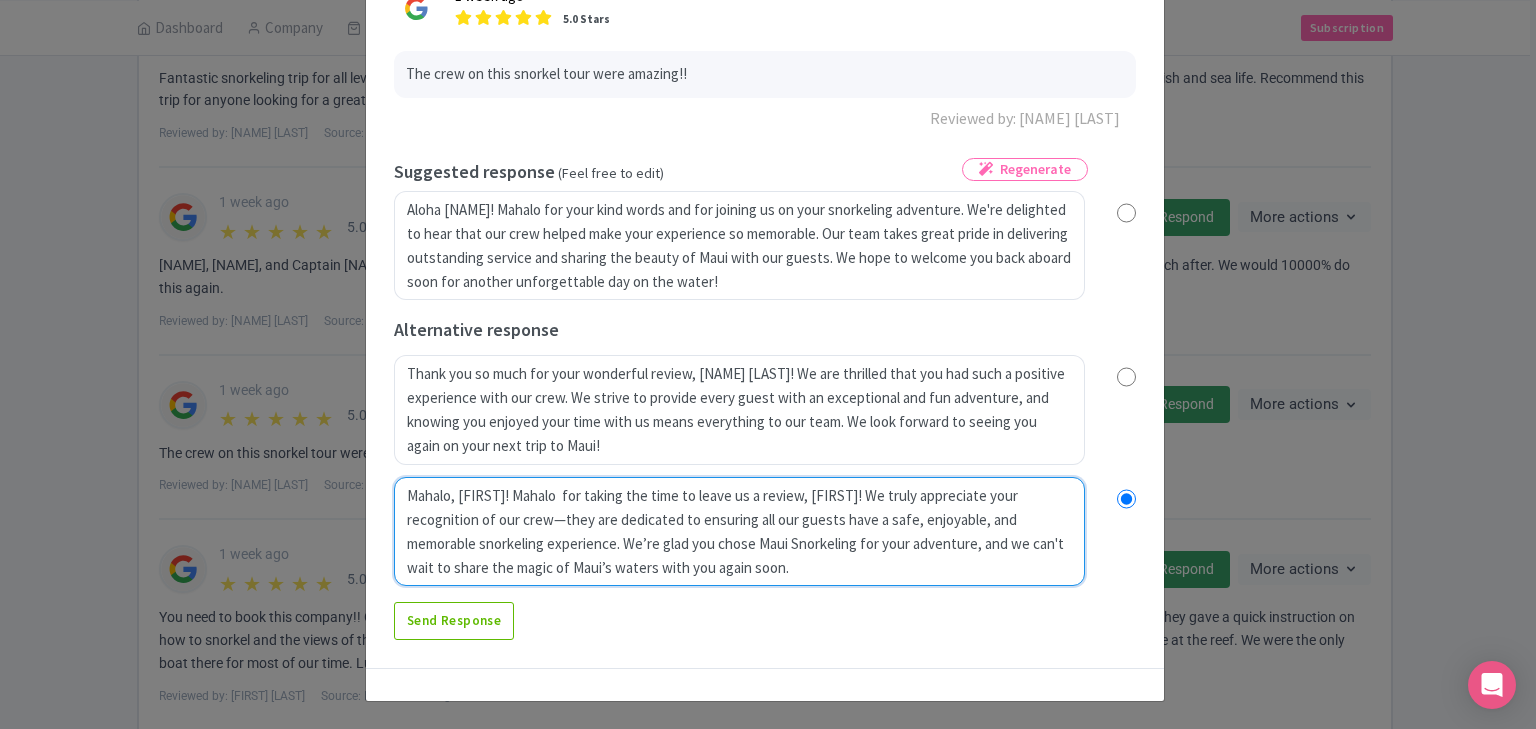 type on "Mahalo, Rawn, for calling our crew amazing.  Mahalo f for taking the time to leave us a review, Rawn! We truly appreciate your recognition of our crew—they are dedicated to ensuring all our guests have a safe, enjoyable, and memorable snorkeling experience. We’re glad you chose Maui Snorkeling for your adventure, and we can't wait to share the magic of Maui’s waters with you again soon." 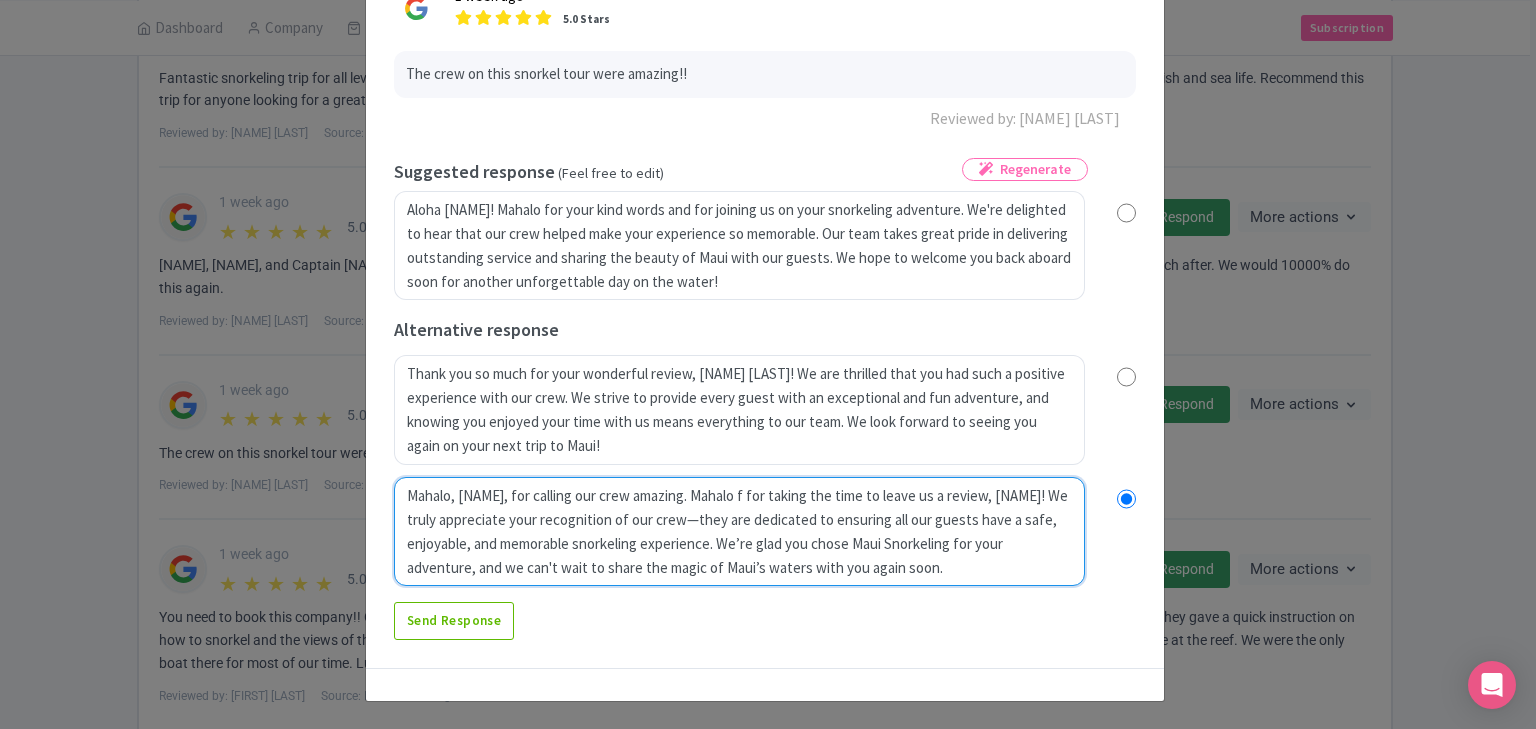radio on "true" 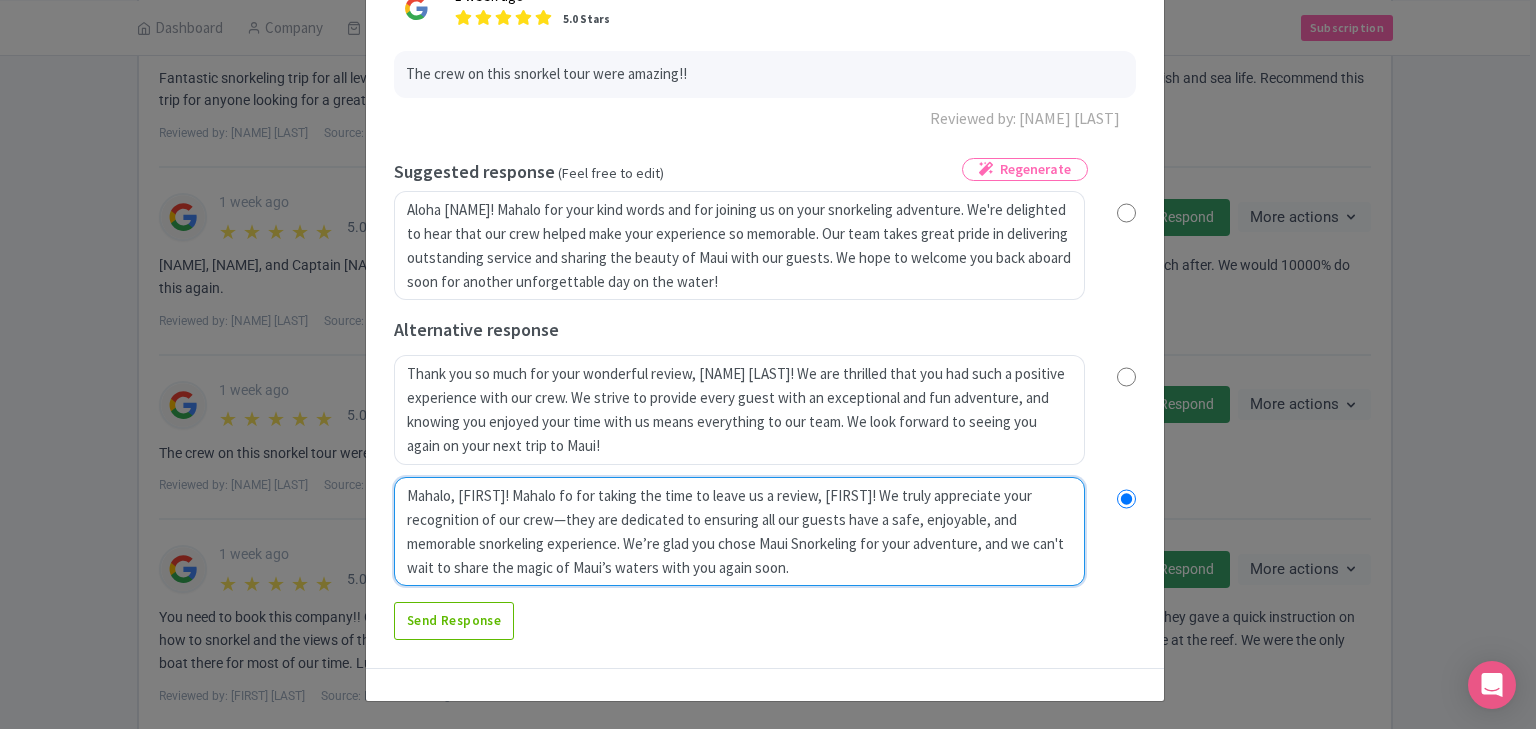 radio on "true" 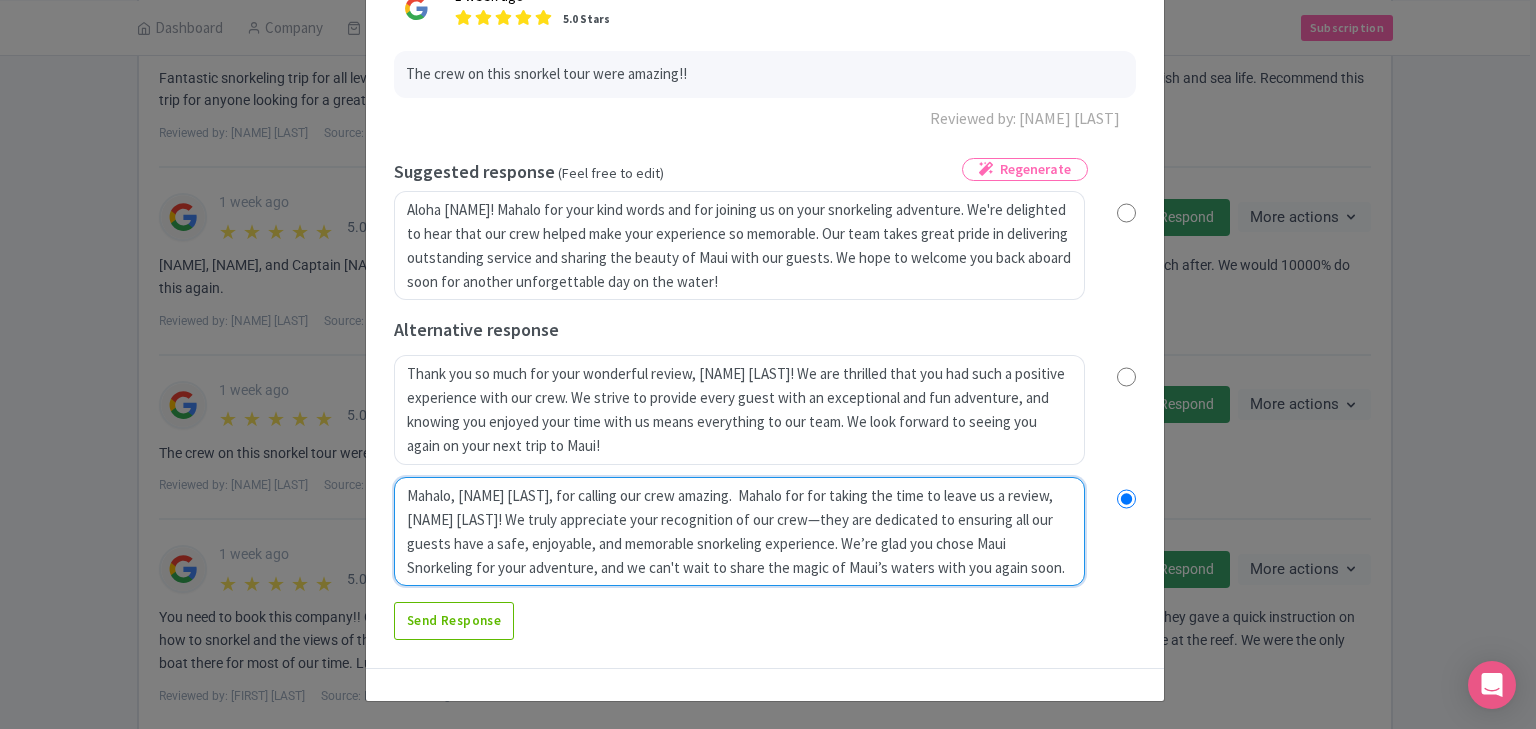 radio on "true" 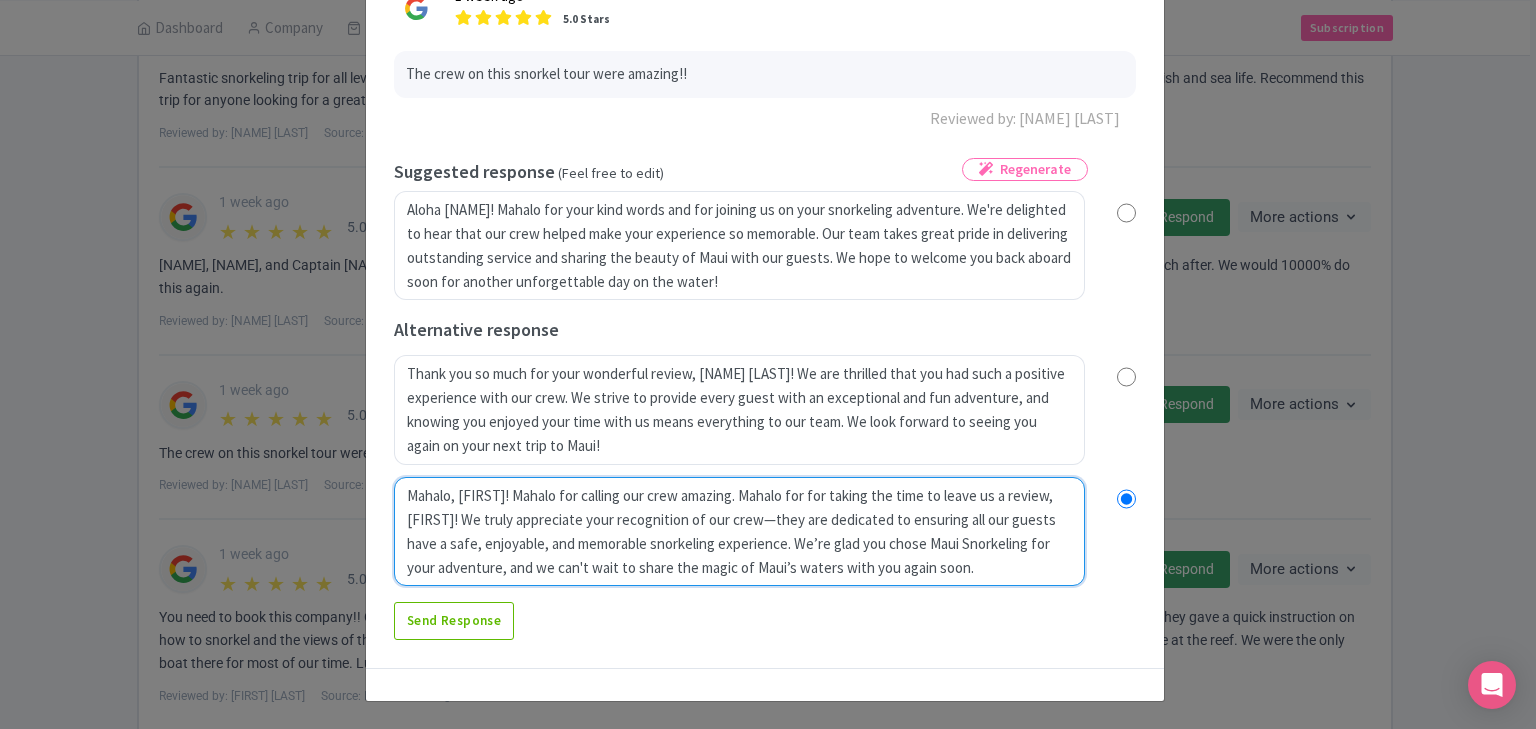 radio on "true" 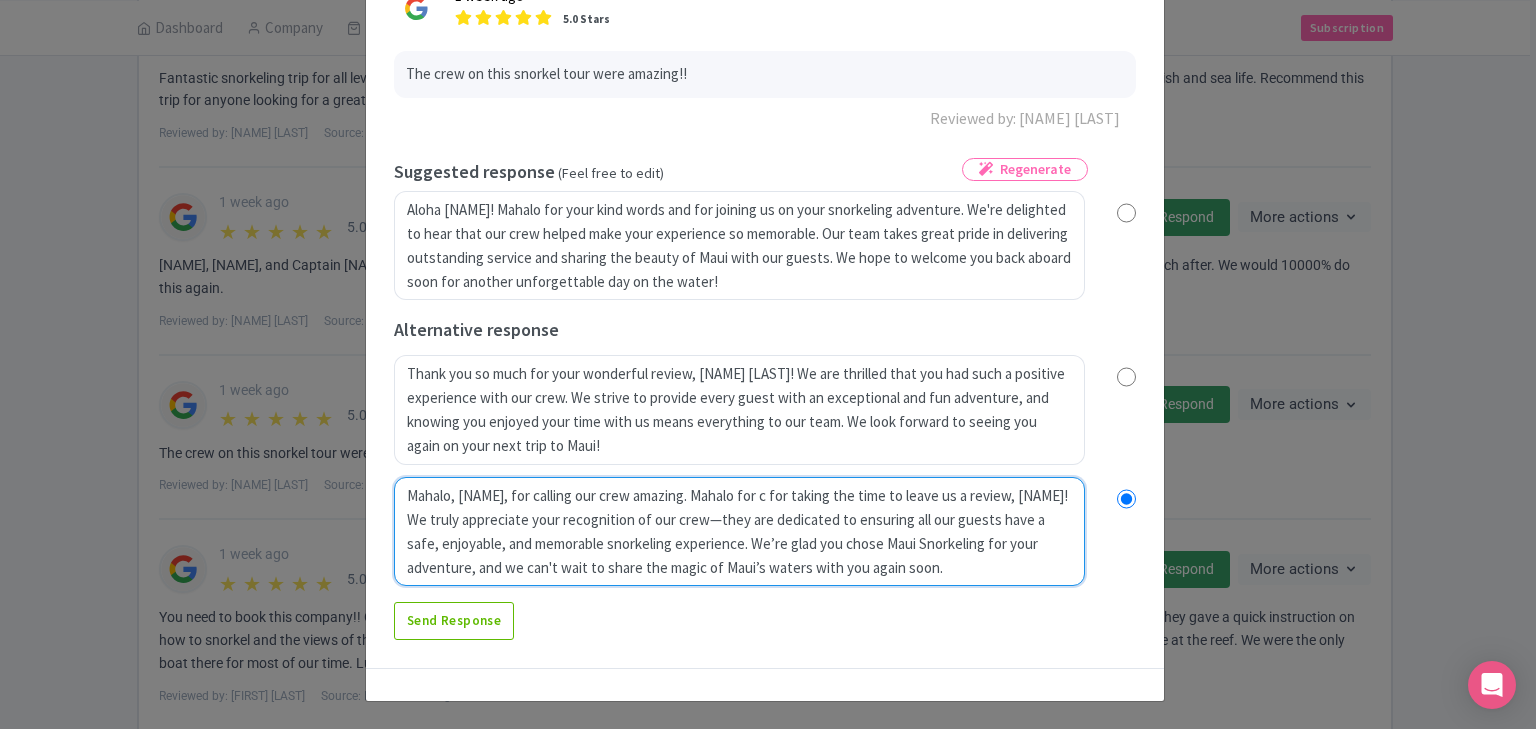 radio on "true" 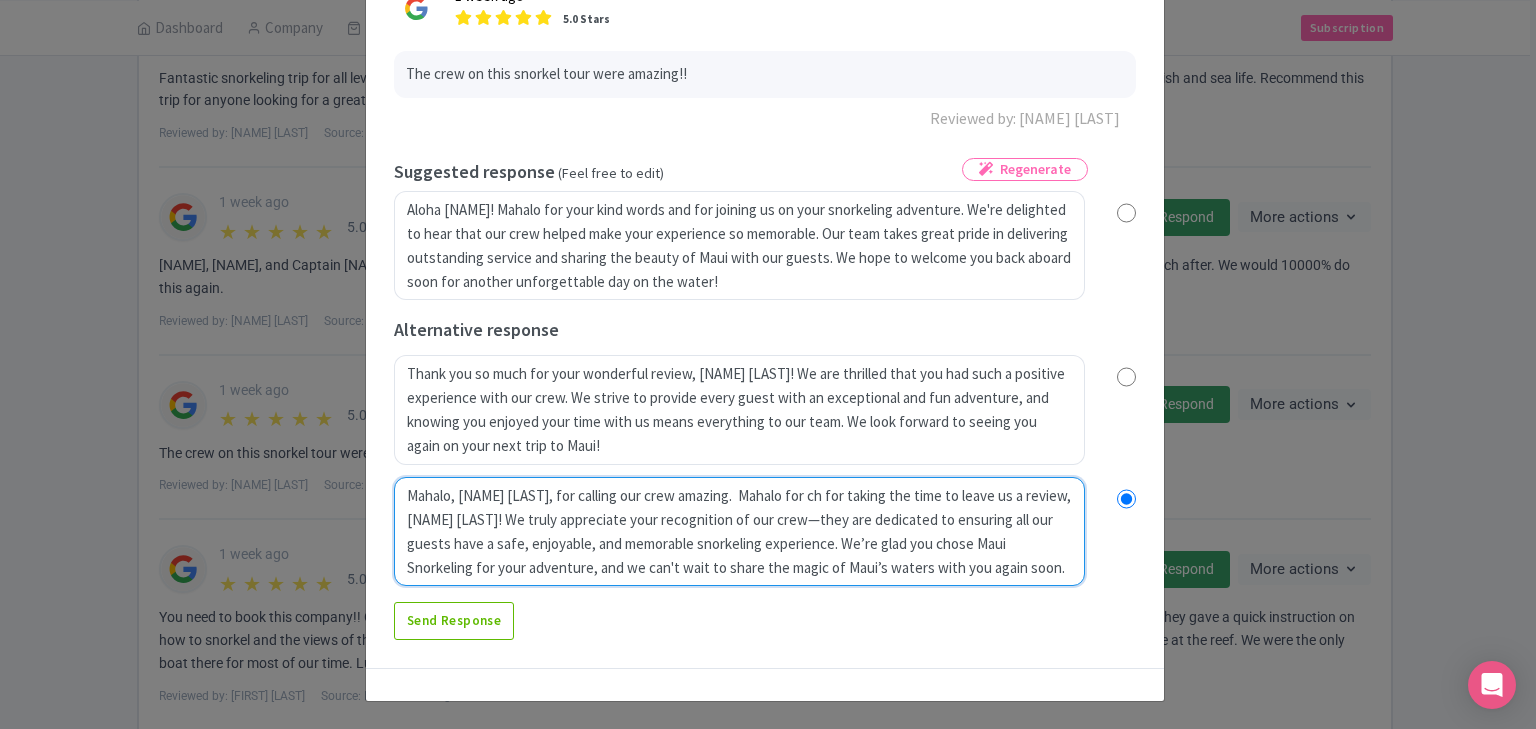 radio on "true" 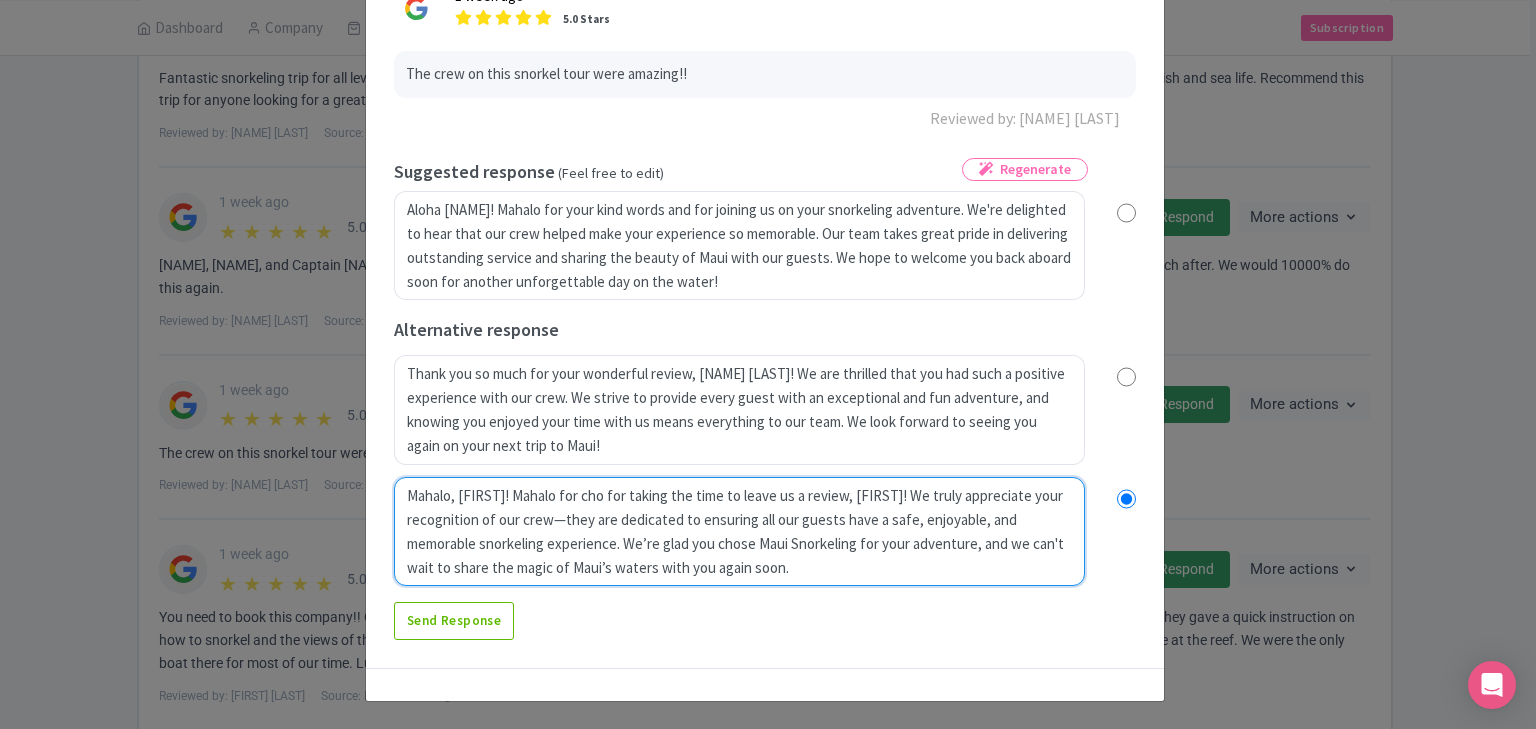 radio on "true" 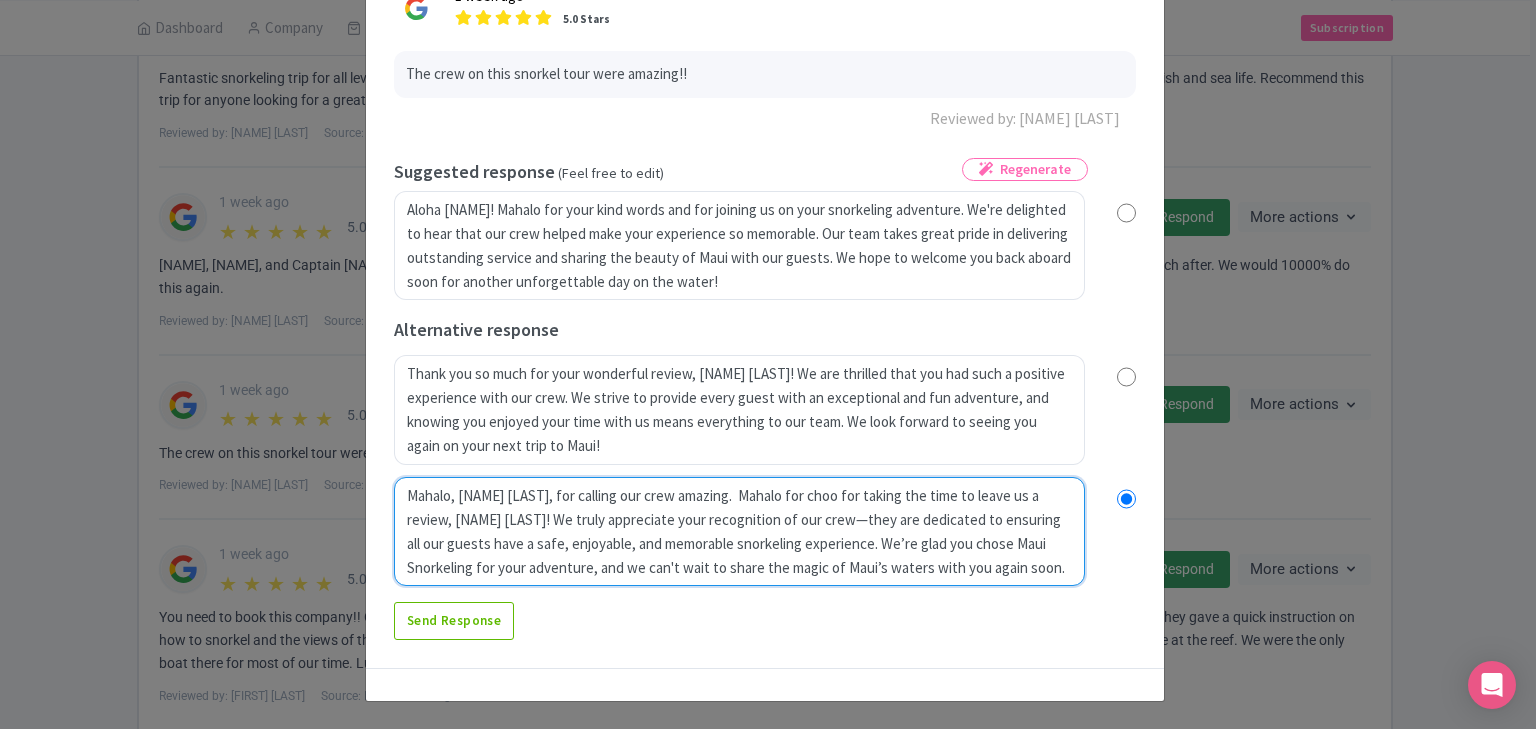 radio on "true" 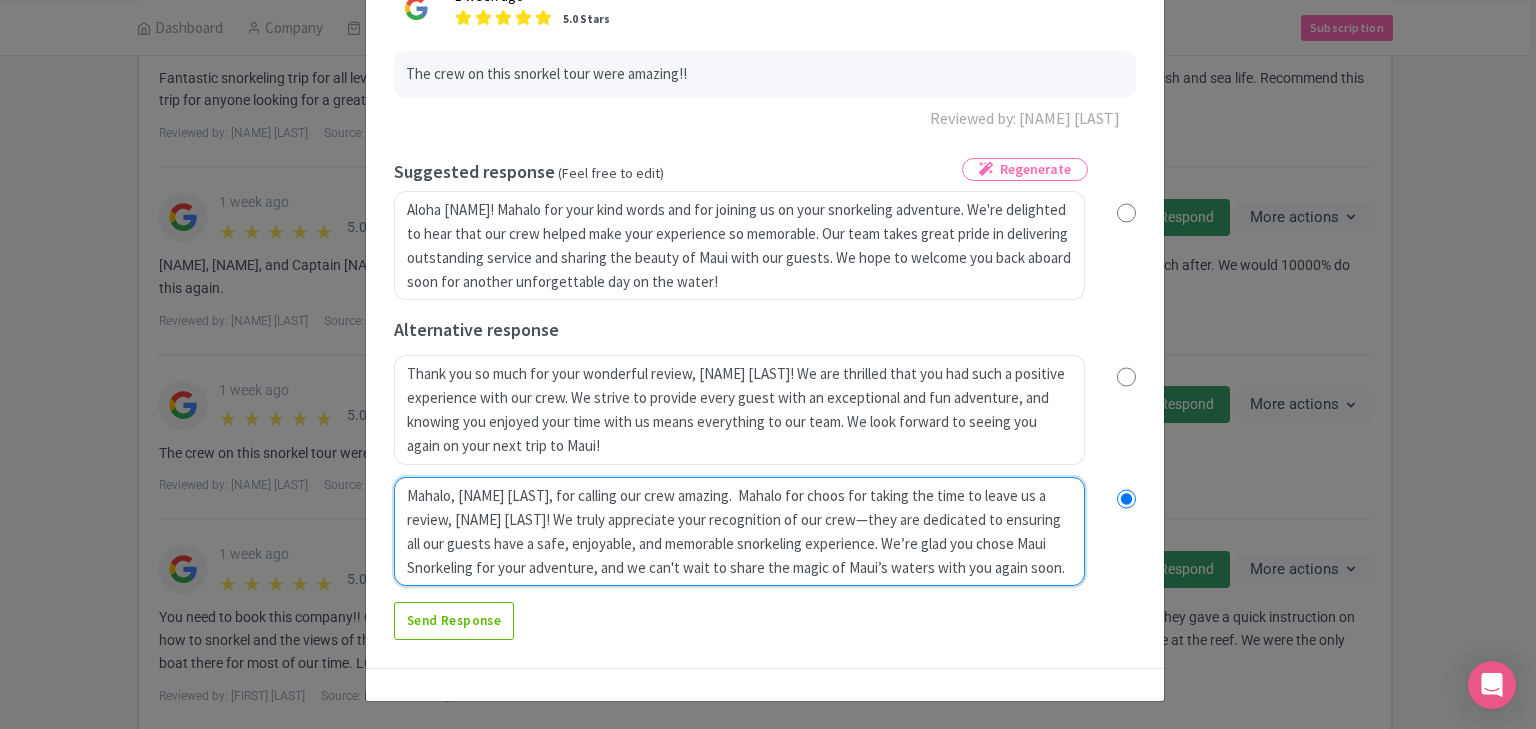 radio on "true" 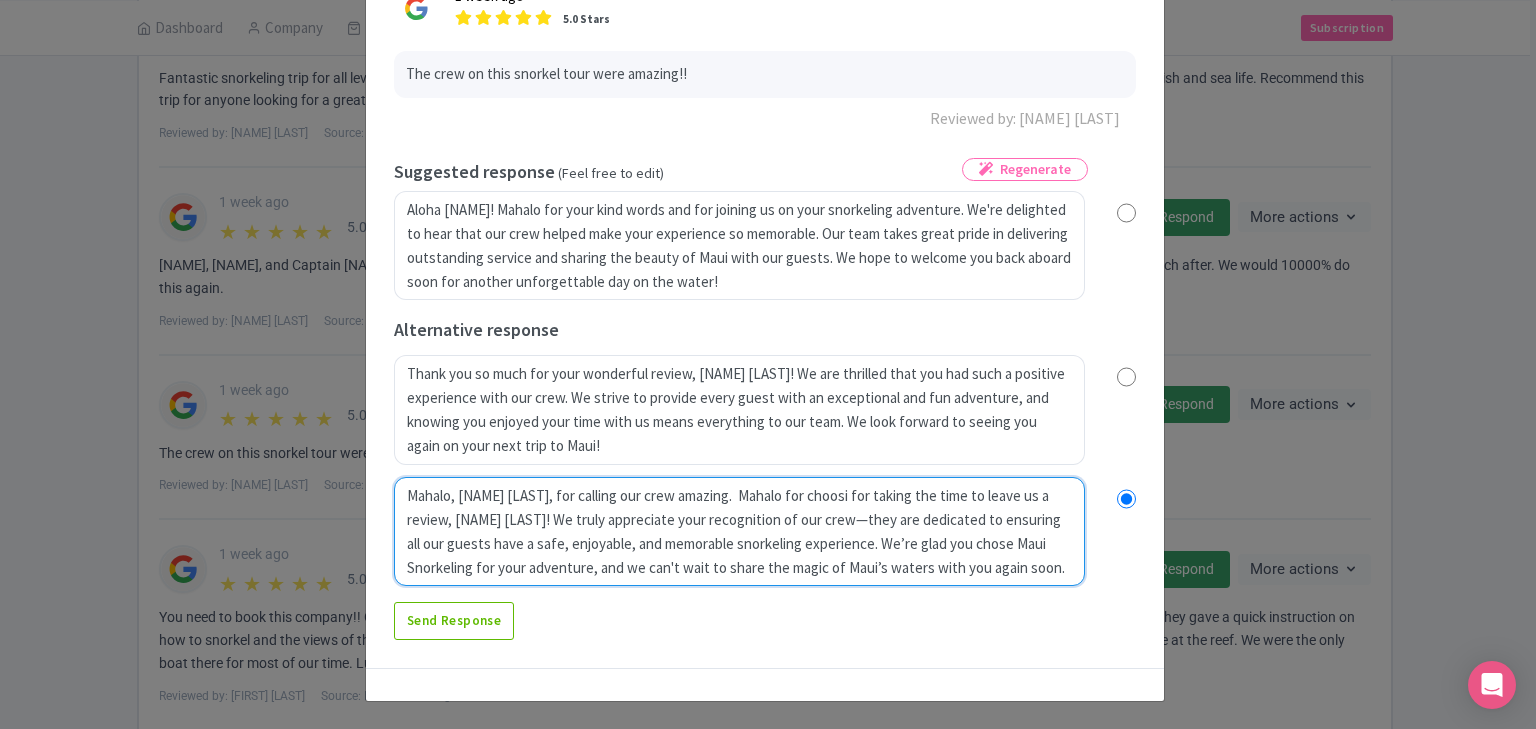 type on "Mahalo, Rawn, for calling our crew amazing.  Mahalo for choosin for taking the time to leave us a review, Rawn! We truly appreciate your recognition of our crew—they are dedicated to ensuring all our guests have a safe, enjoyable, and memorable snorkeling experience. We’re glad you chose Maui Snorkeling for your adventure, and we can't wait to share the magic of Maui’s waters with you again soon." 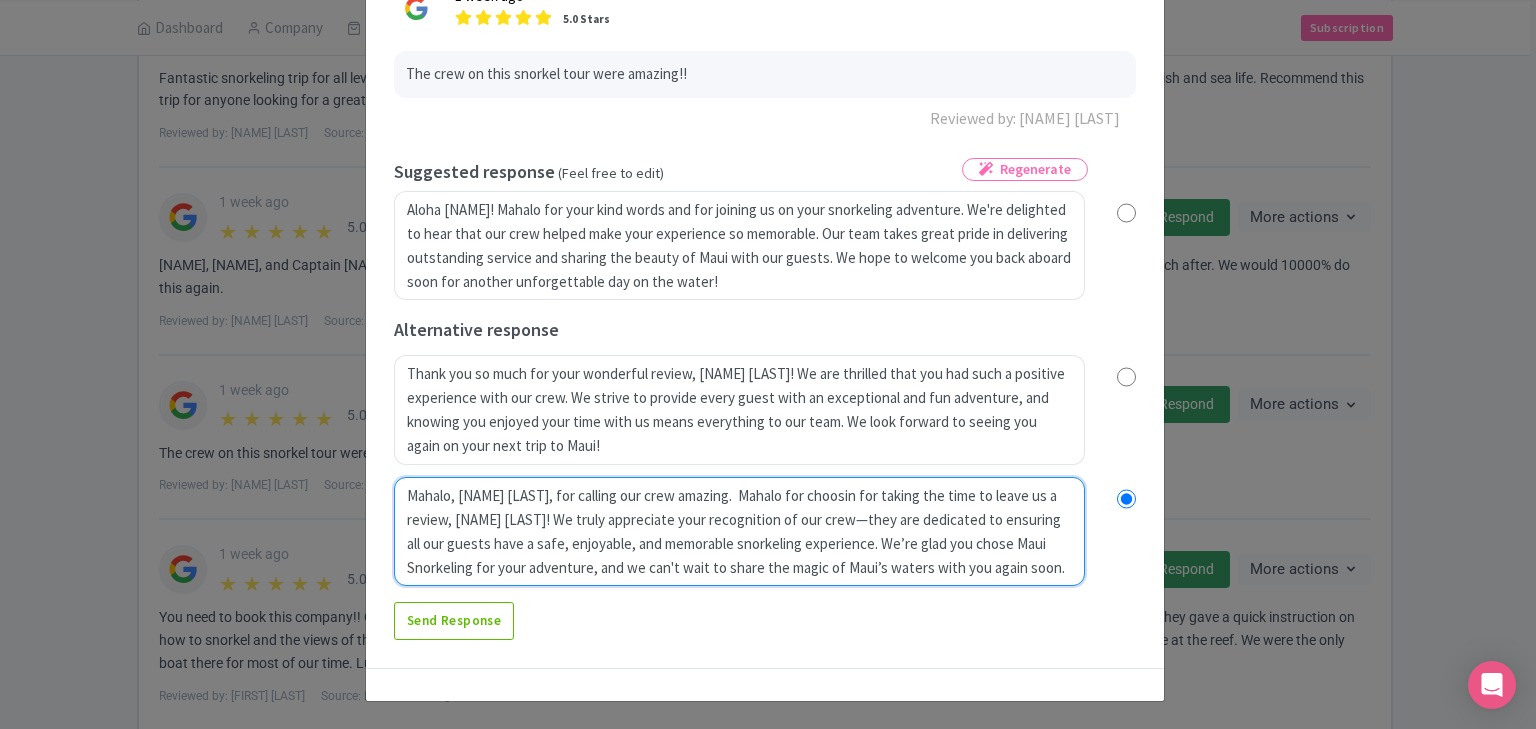 radio on "true" 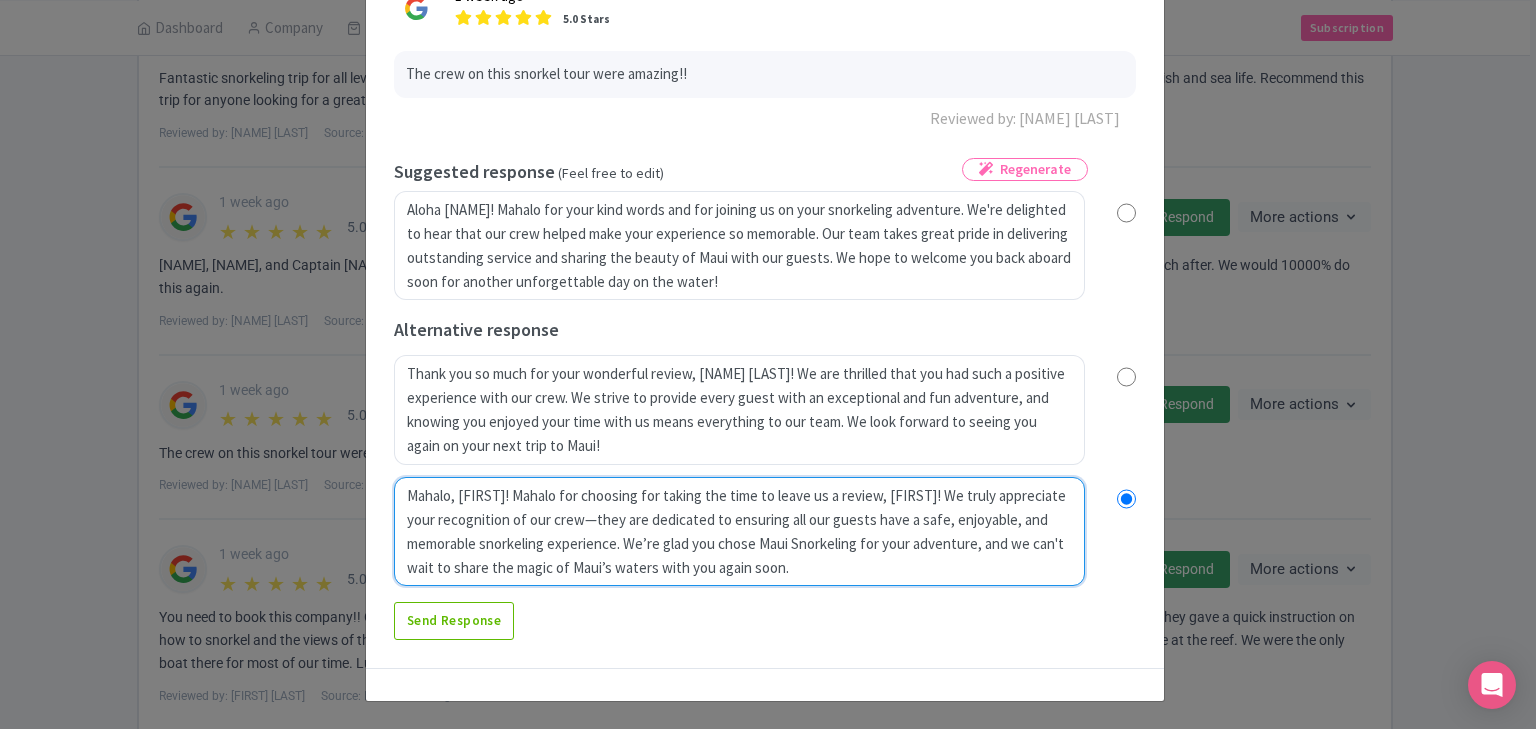 radio on "true" 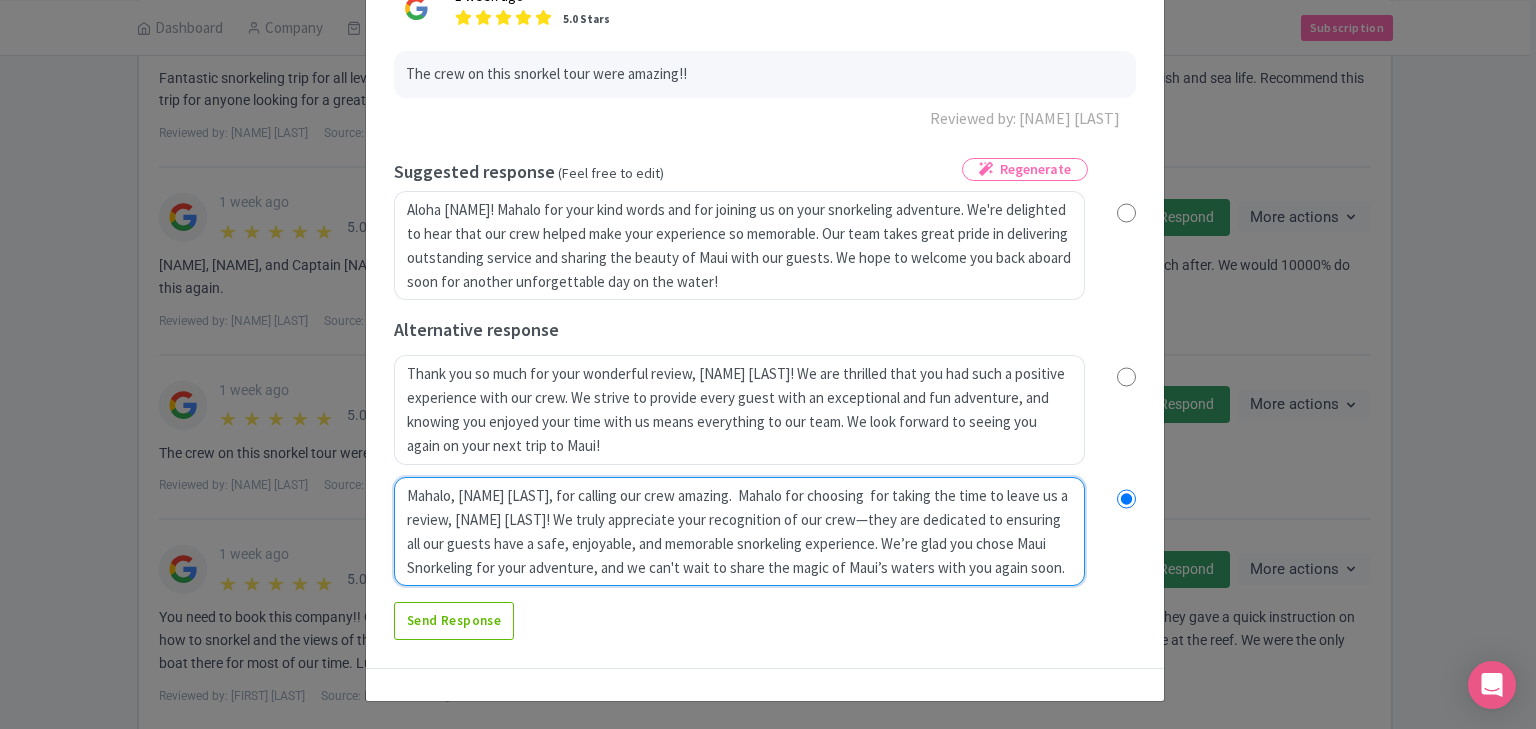 radio on "true" 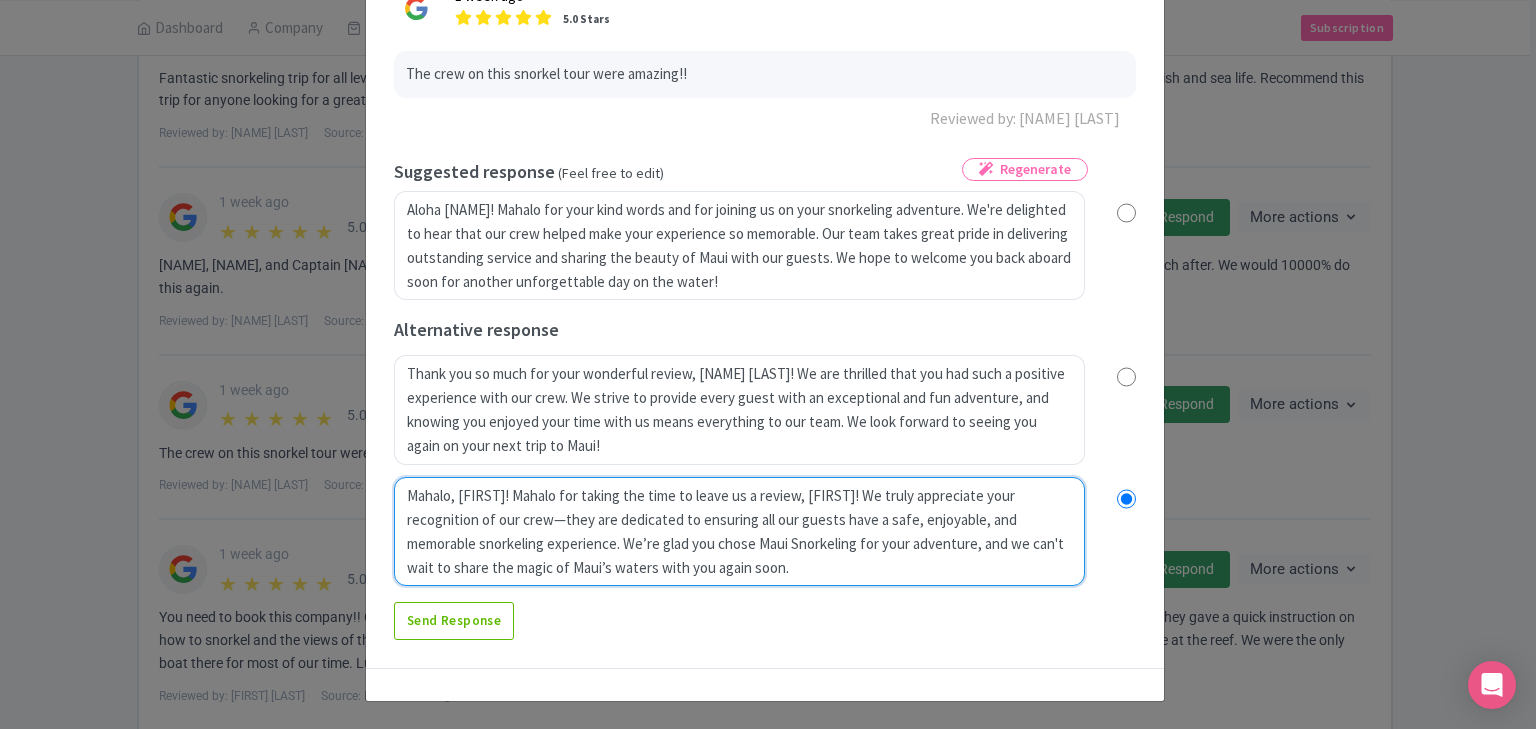 radio on "true" 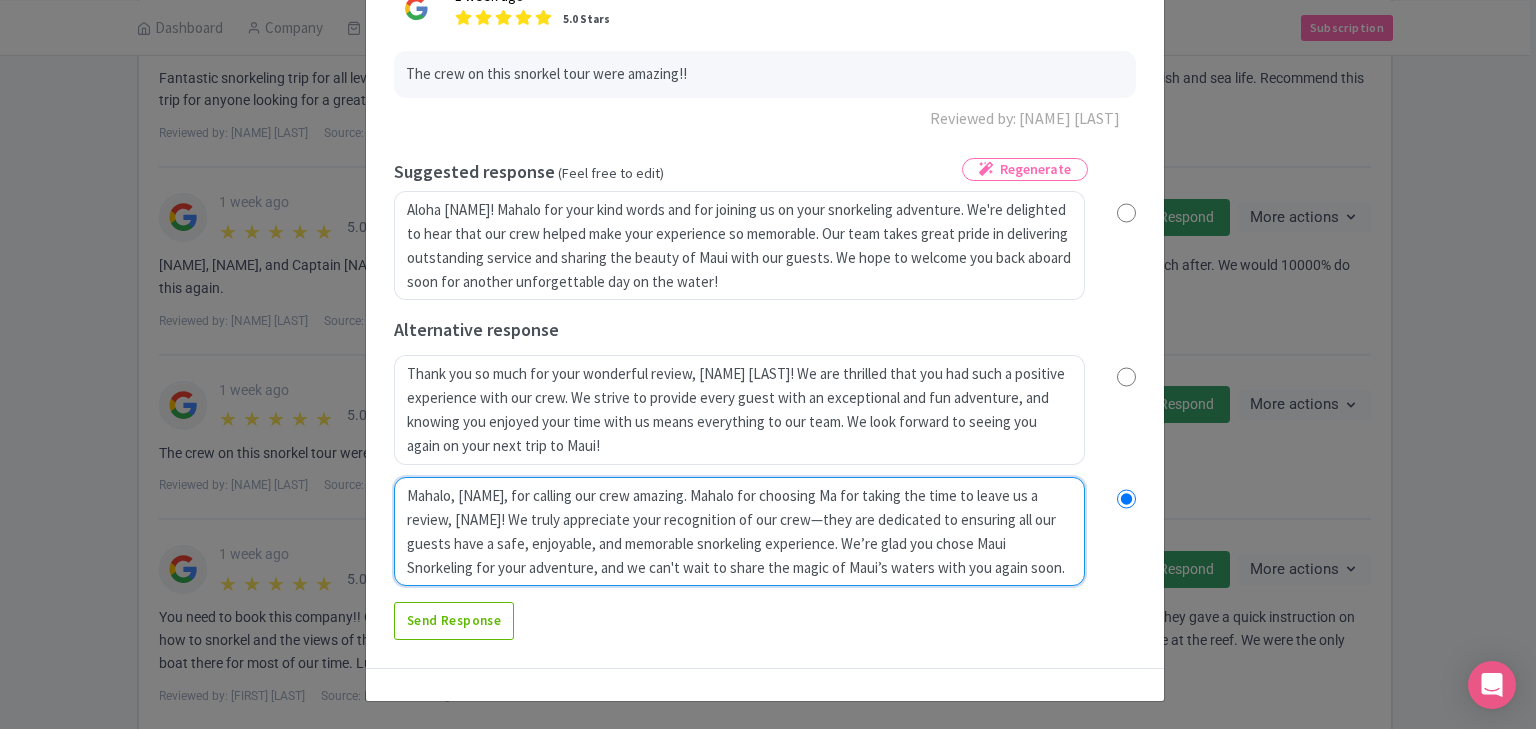 type on "Mahalo, Rawn, for calling our crew amazing.  Mahalo for choosing Mau for taking the time to leave us a review, Rawn! We truly appreciate your recognition of our crew—they are dedicated to ensuring all our guests have a safe, enjoyable, and memorable snorkeling experience. We’re glad you chose Maui Snorkeling for your adventure, and we can't wait to share the magic of Maui’s waters with you again soon." 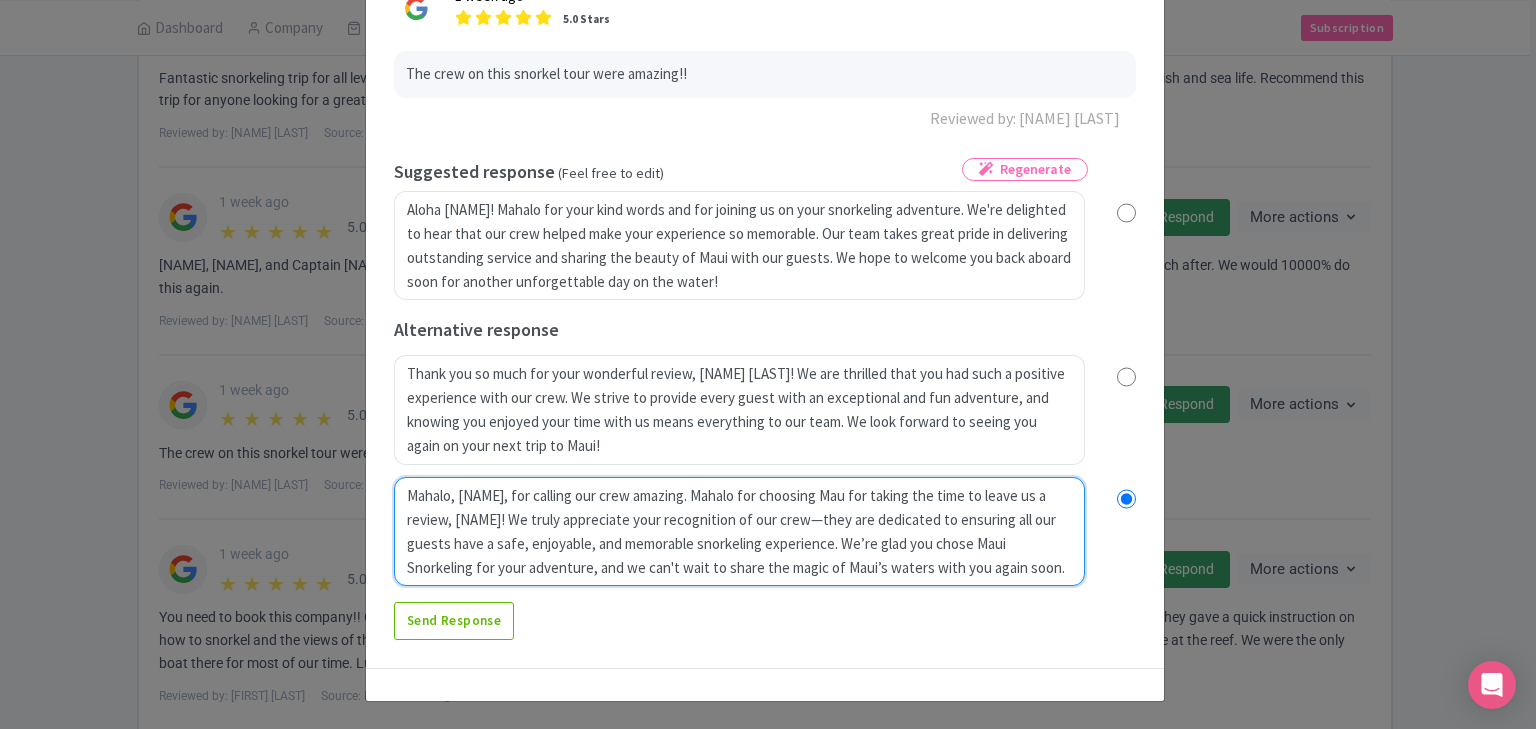 radio on "true" 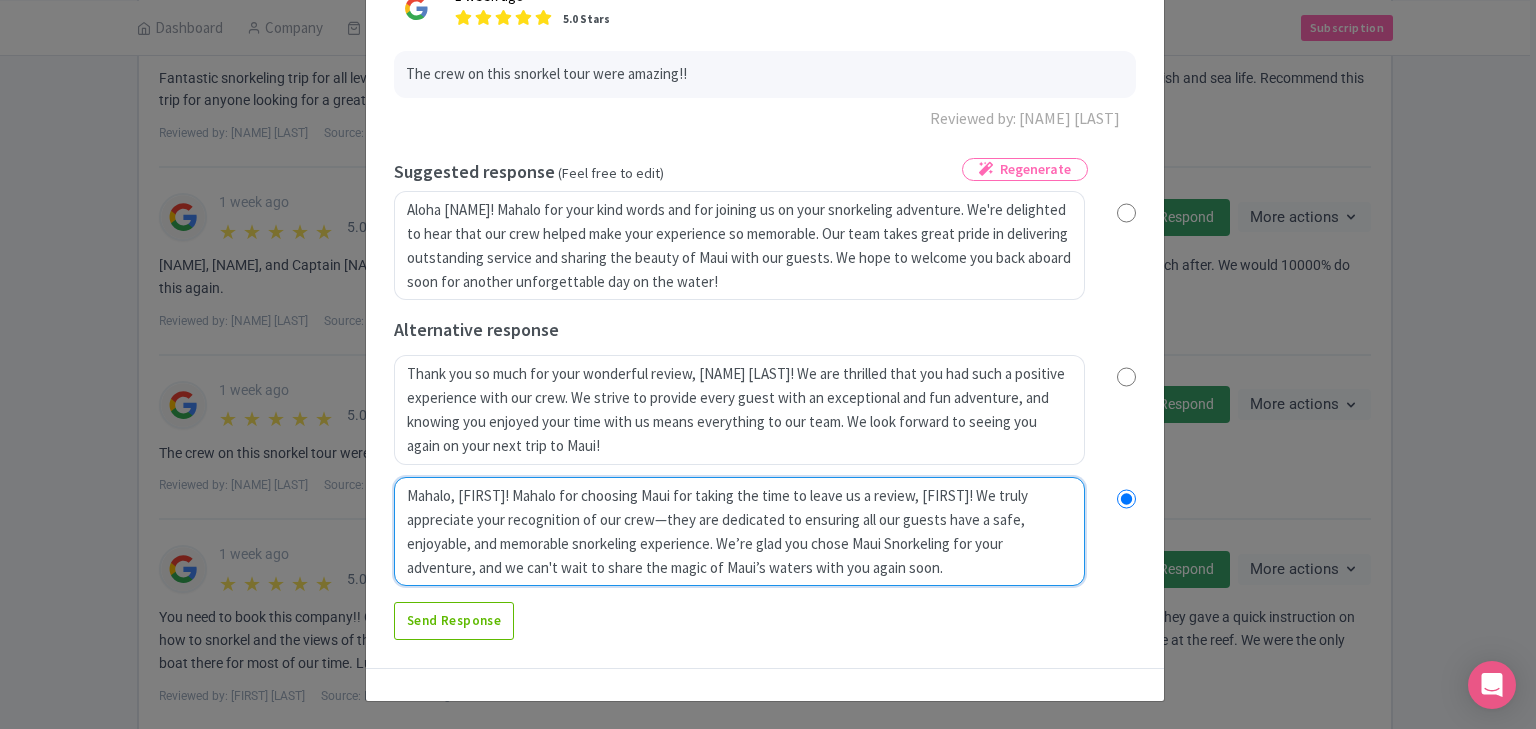radio on "true" 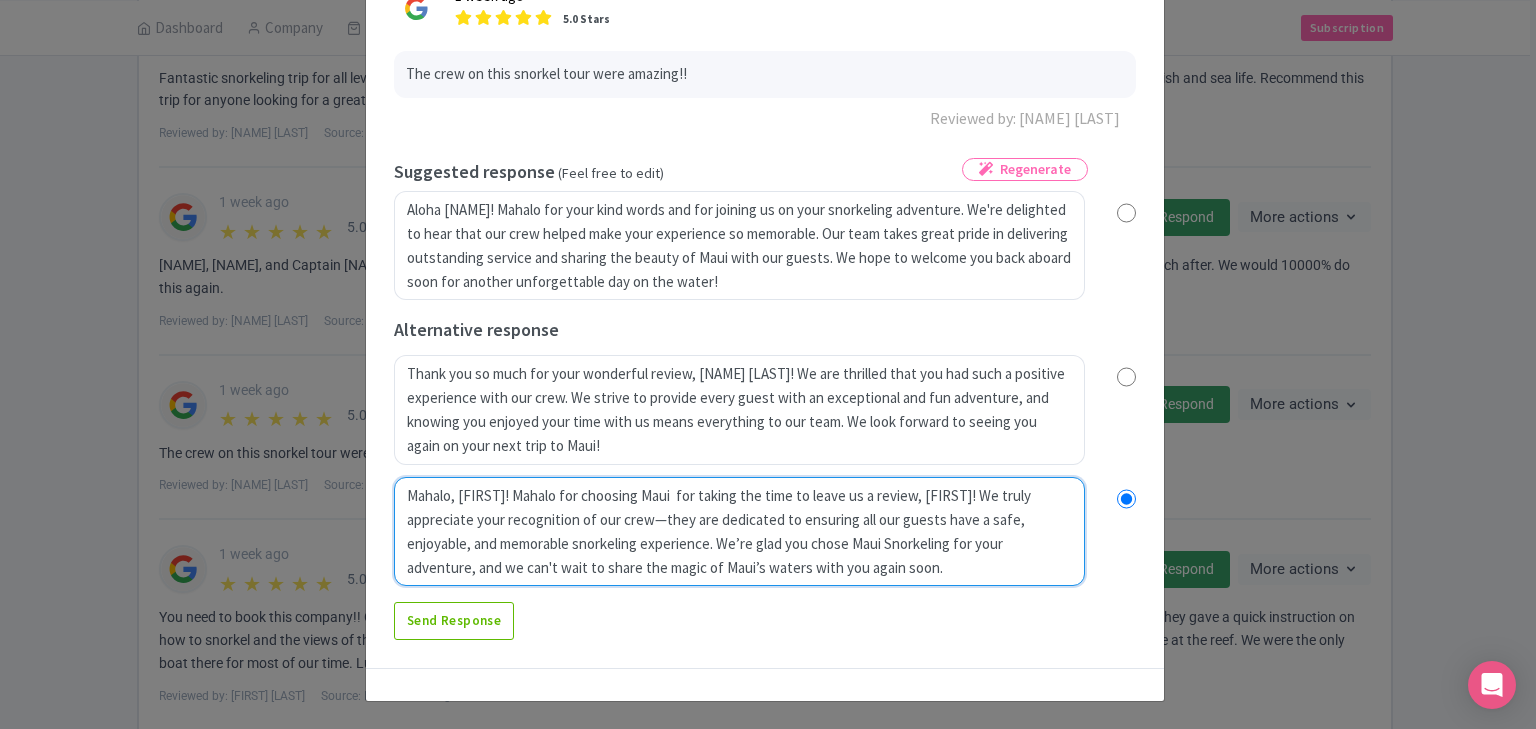radio on "true" 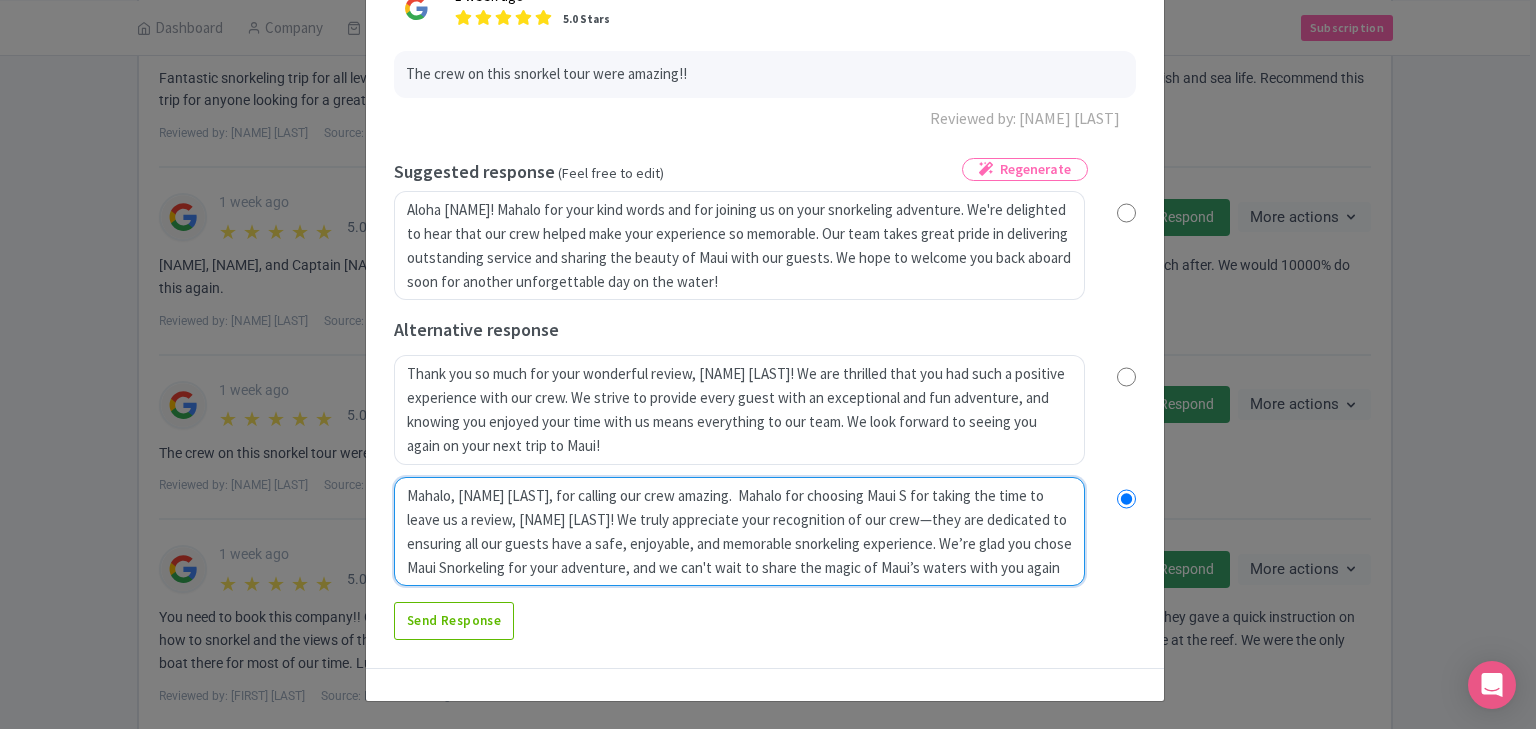 radio on "true" 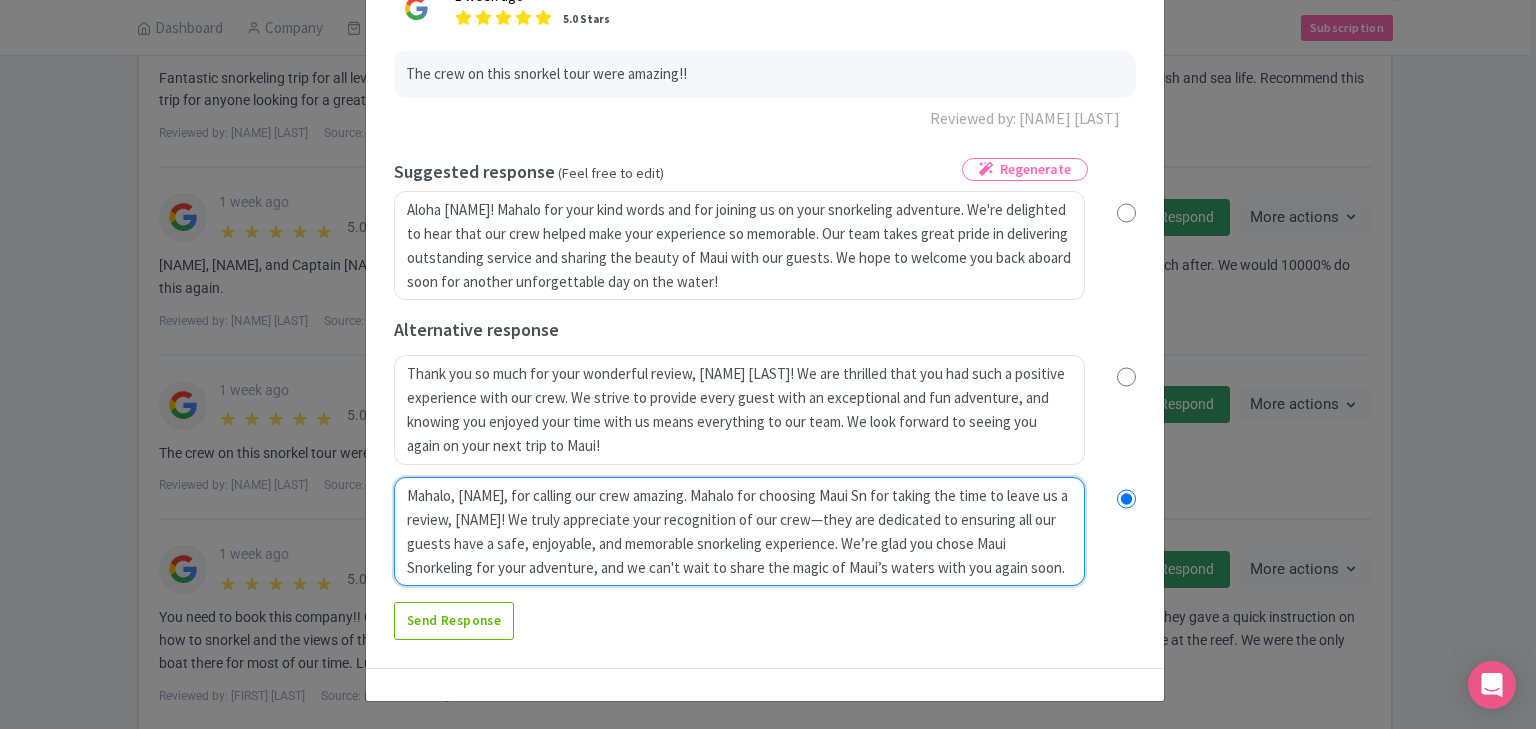 radio on "true" 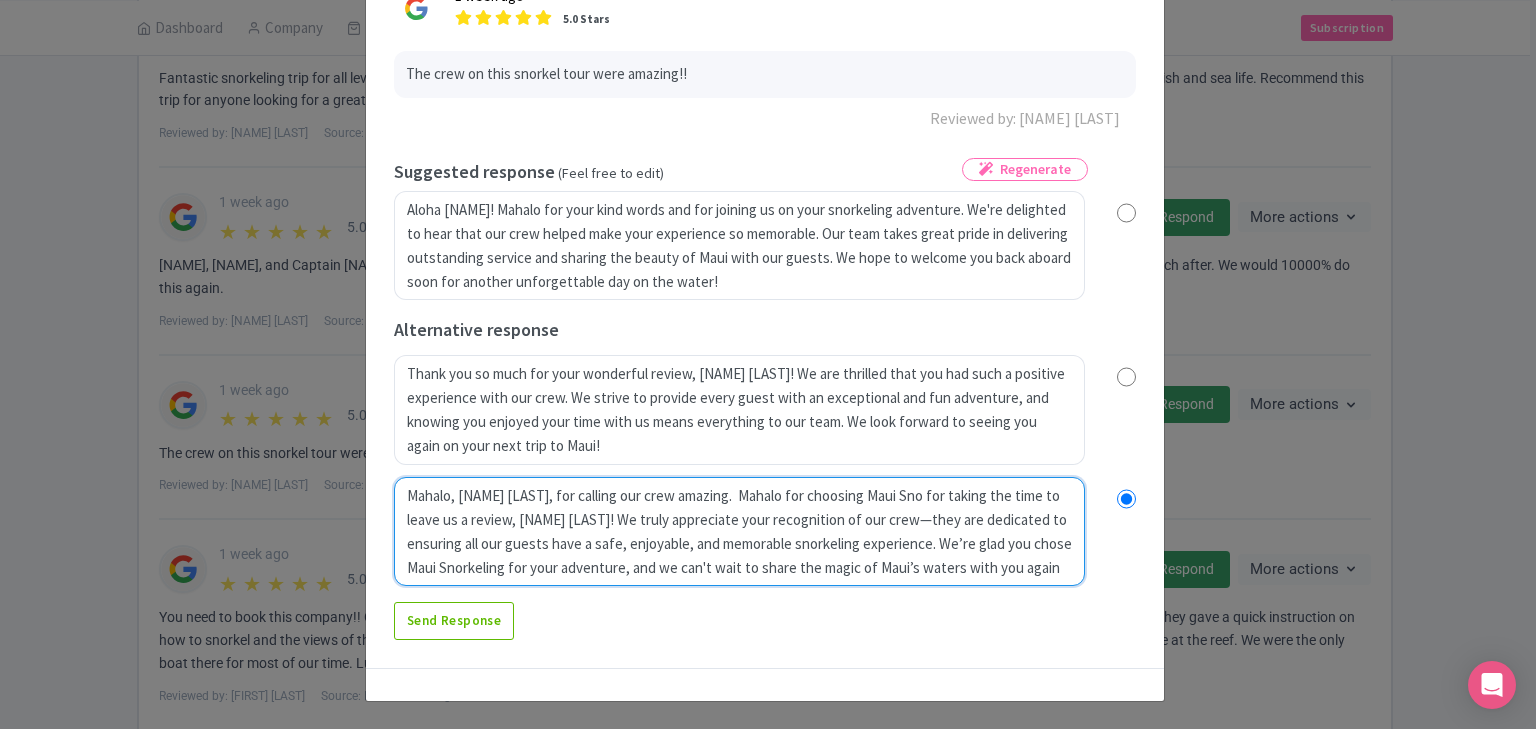 radio on "true" 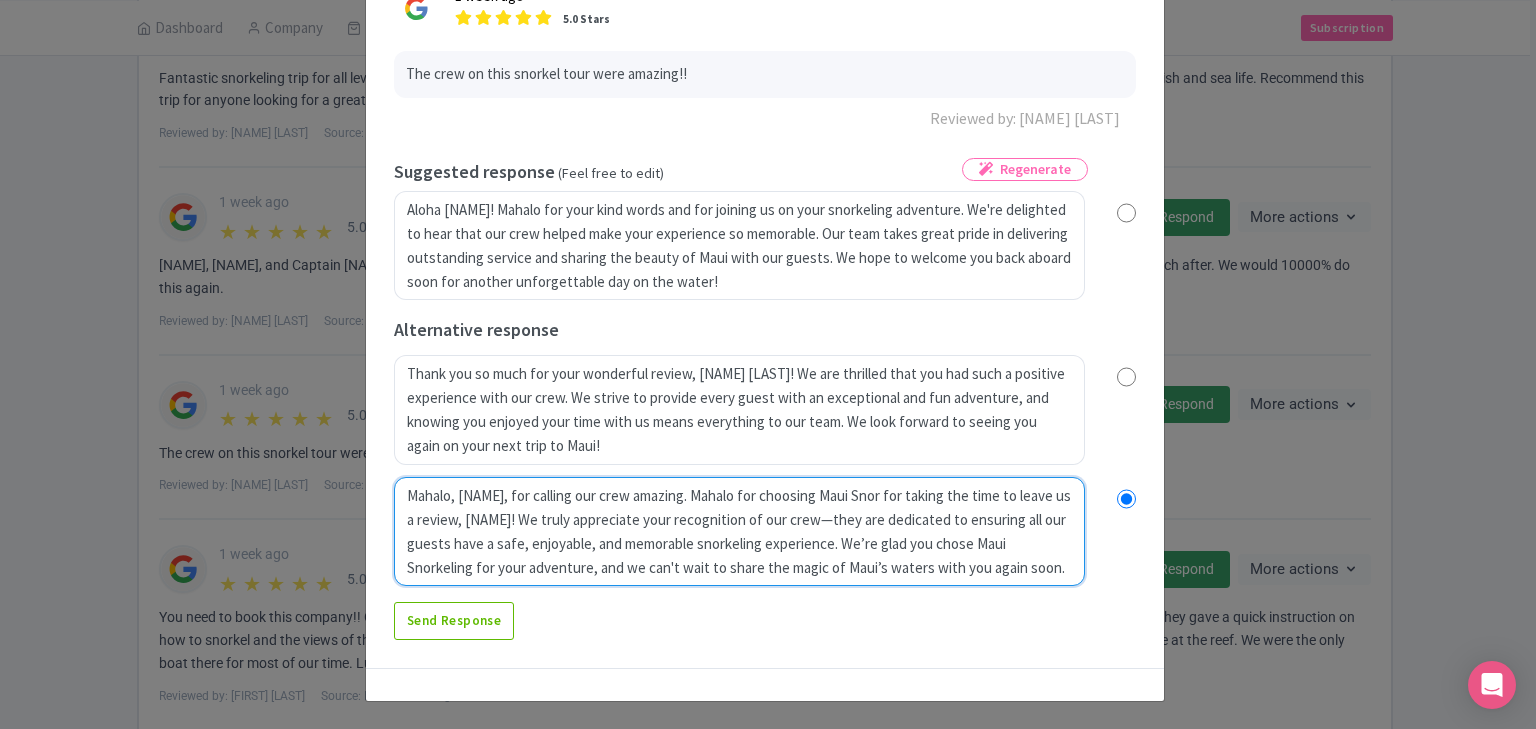 radio on "true" 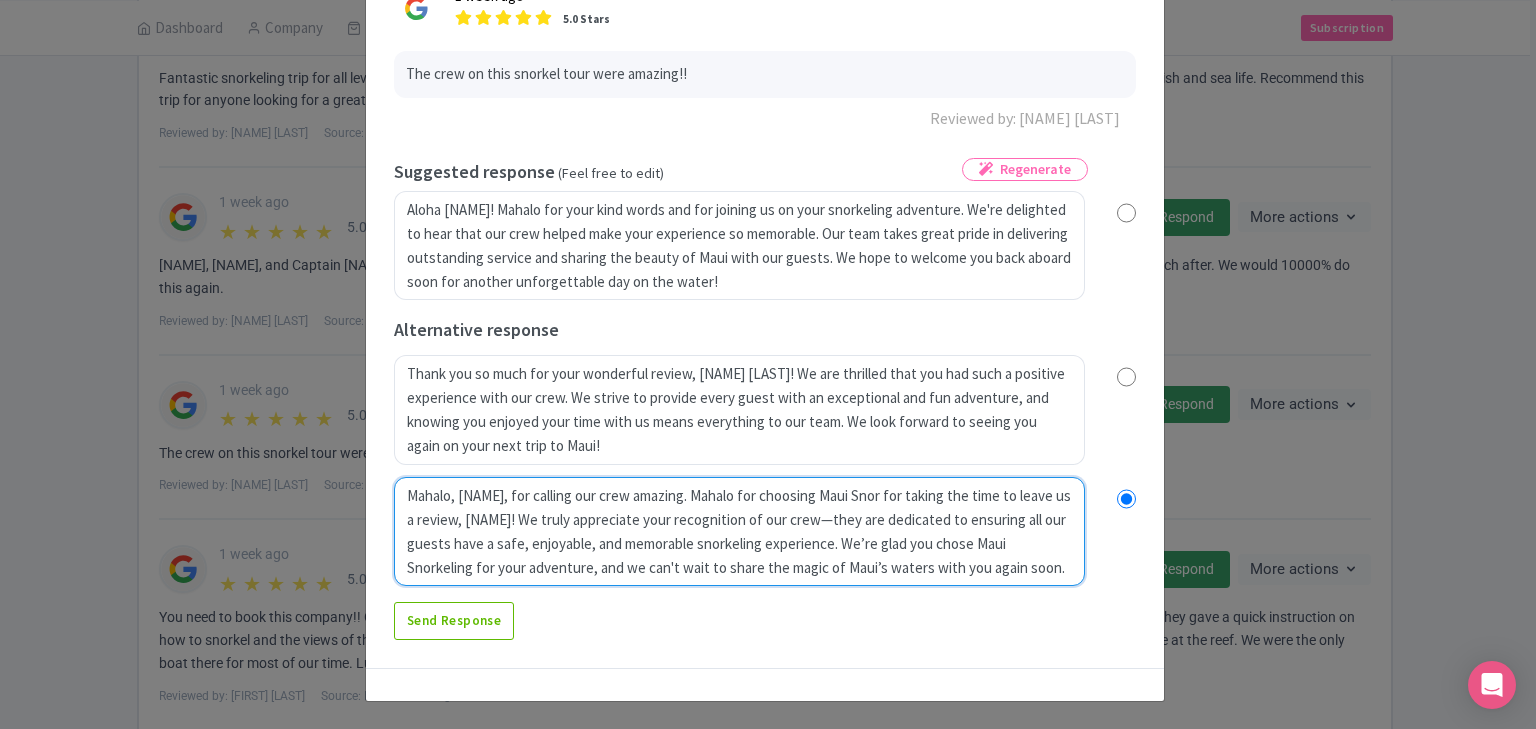 type on "Mahalo, Rawn, for calling our crew amazing.  Mahalo for choosing Maui Snork for taking the time to leave us a review, Rawn! We truly appreciate your recognition of our crew—they are dedicated to ensuring all our guests have a safe, enjoyable, and memorable snorkeling experience. We’re glad you chose Maui Snorkeling for your adventure, and we can't wait to share the magic of Maui’s waters with you again soon." 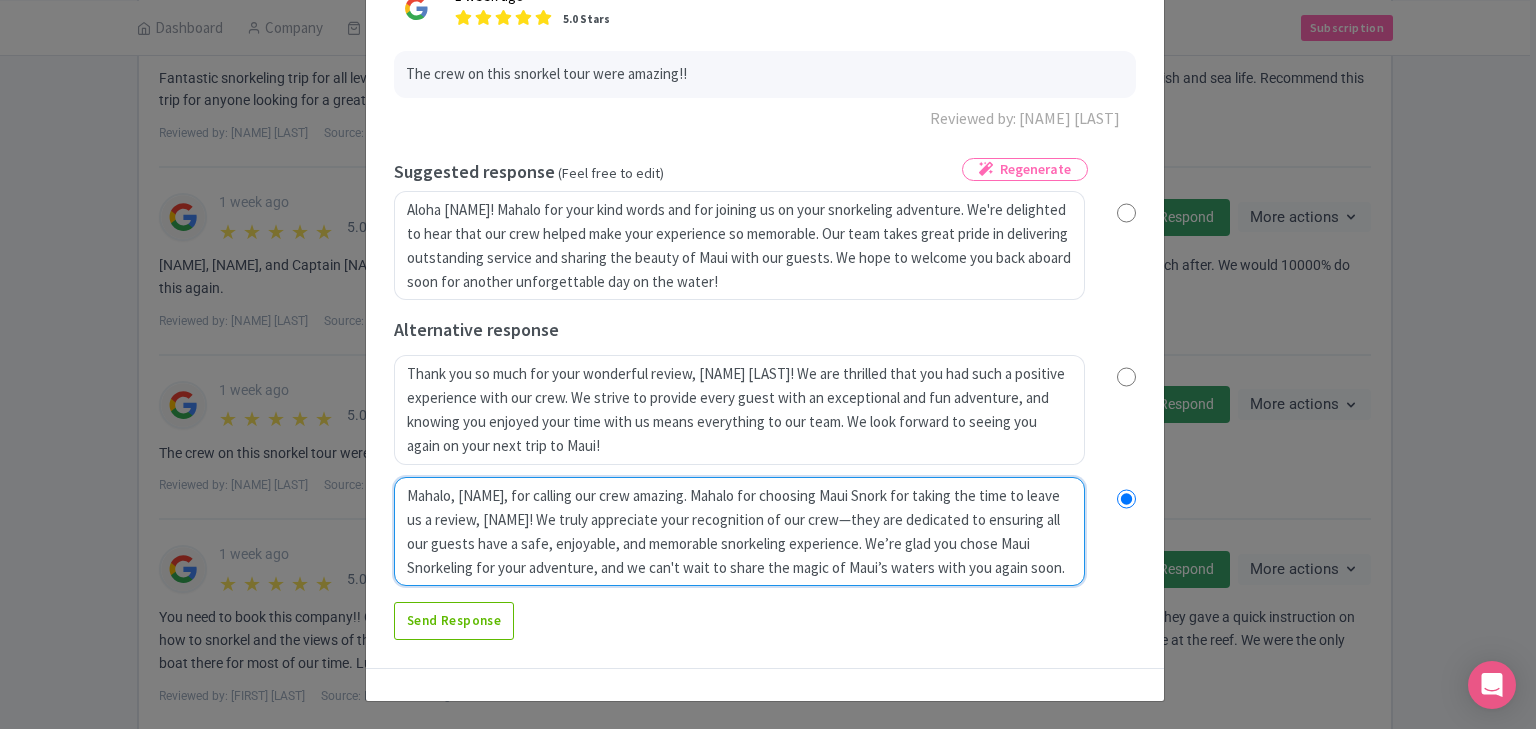 radio on "true" 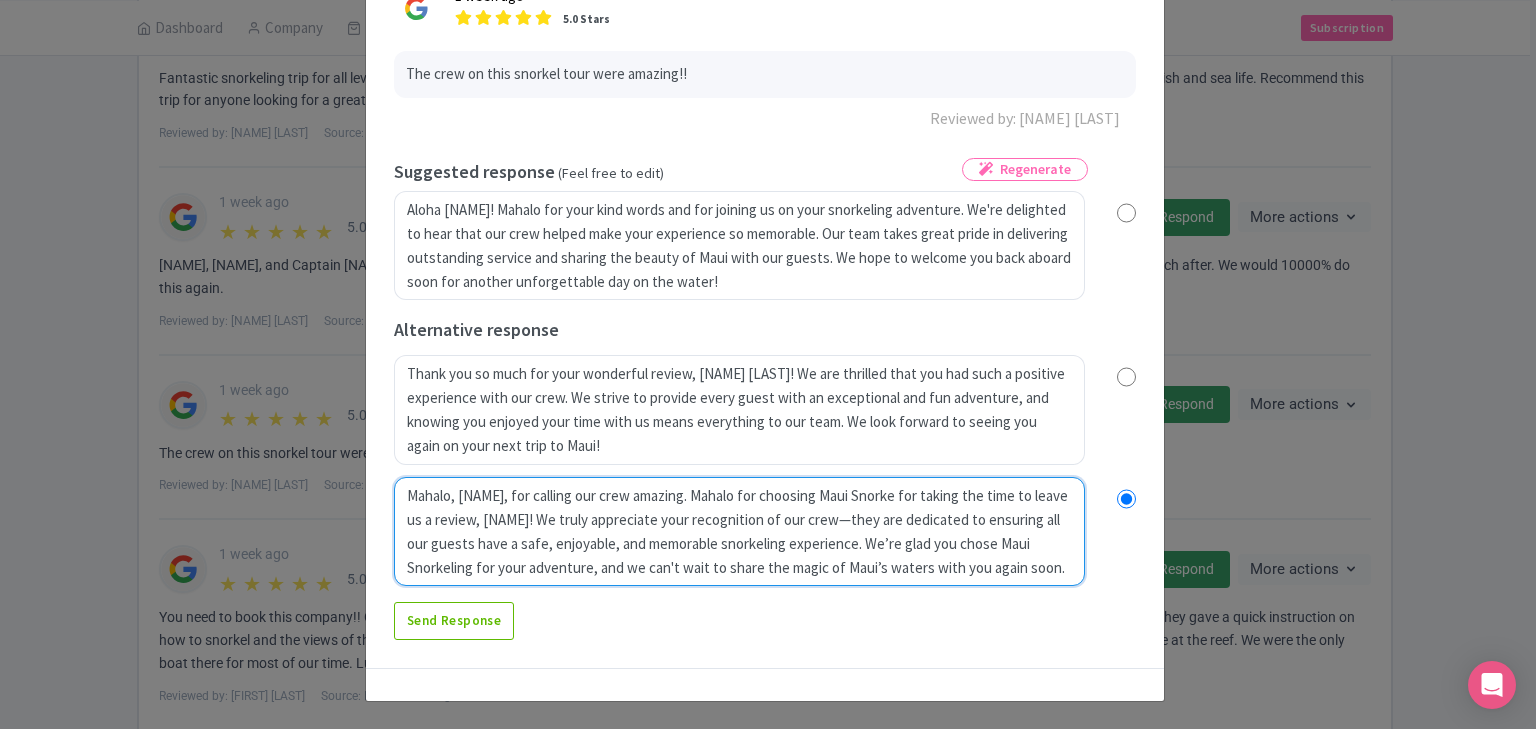 radio on "true" 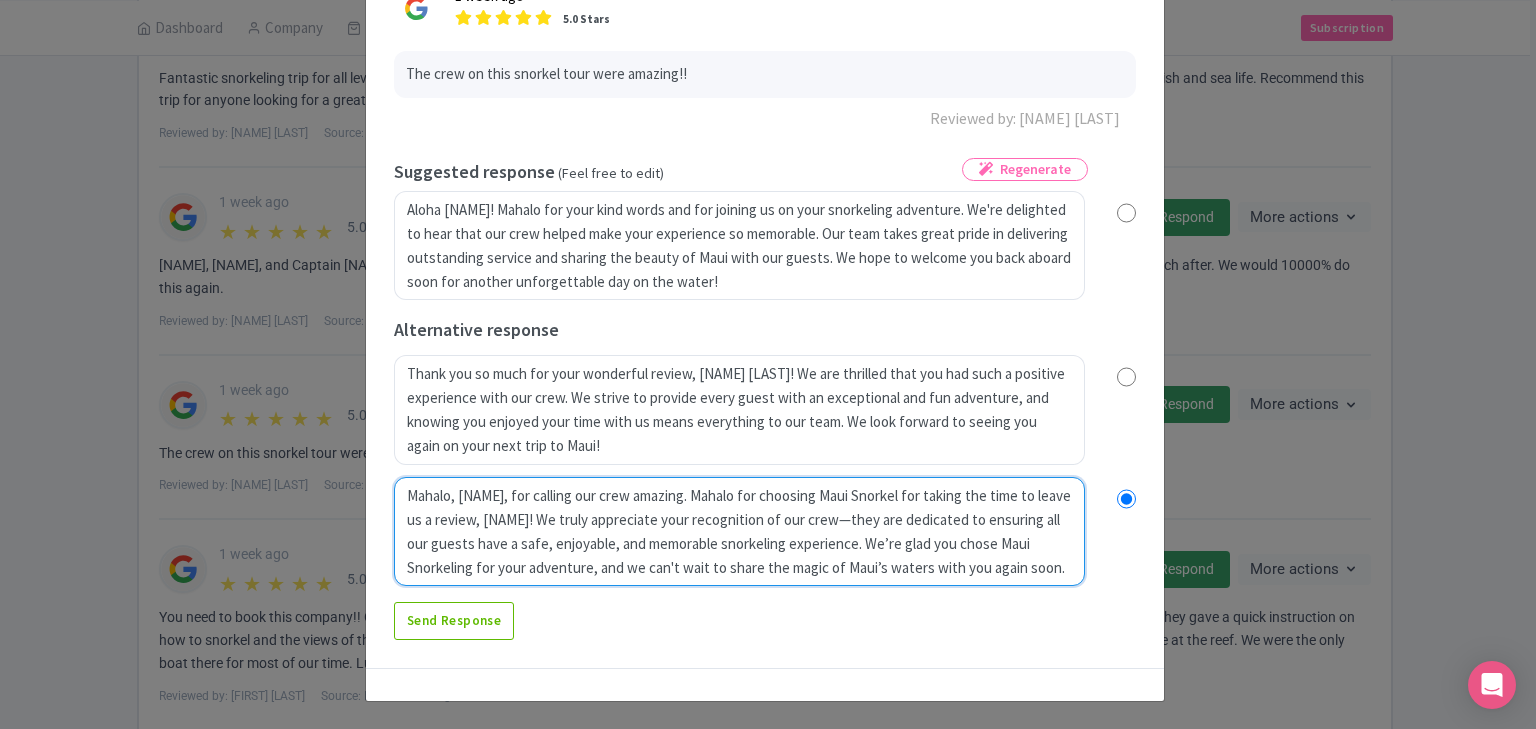 radio on "true" 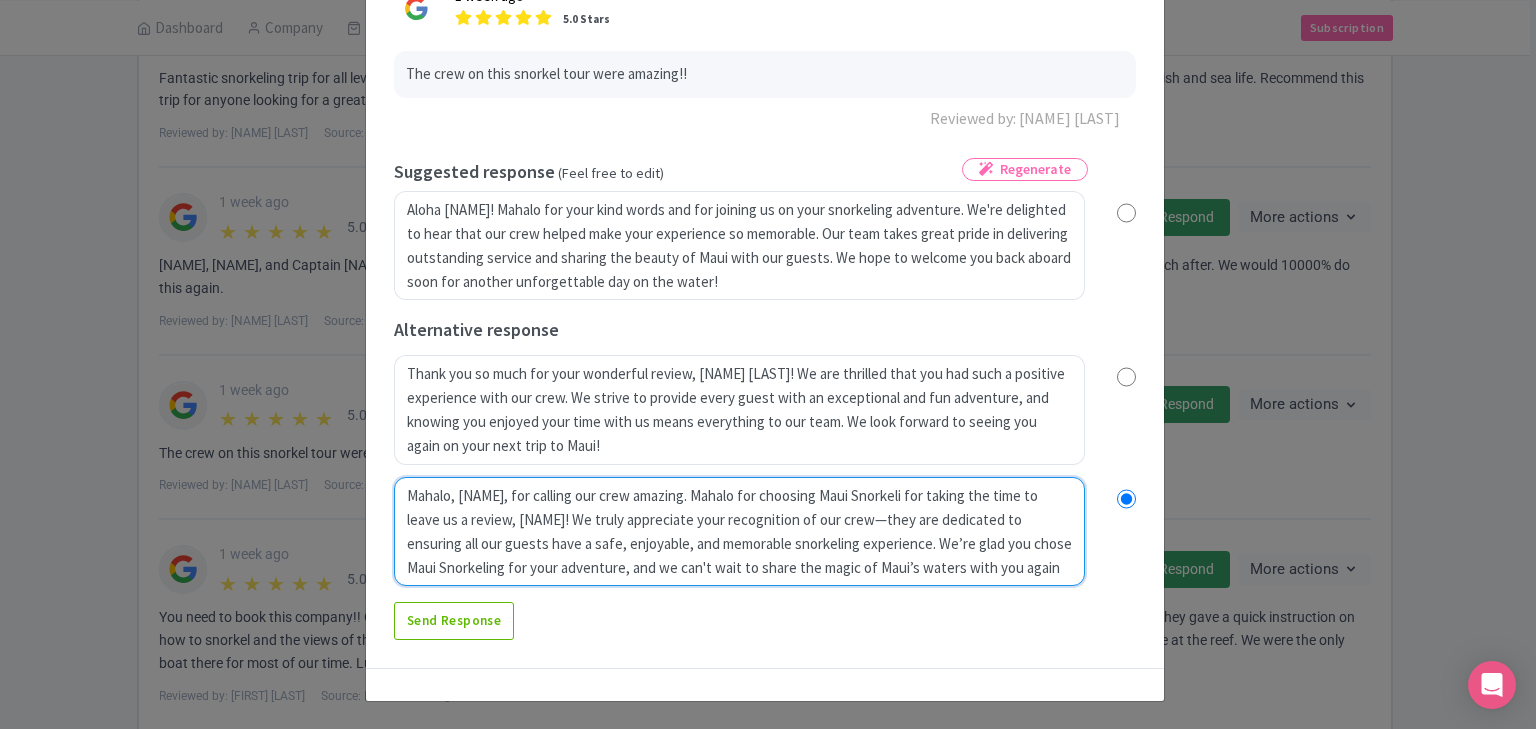 type on "Mahalo, Rawn, for calling our crew amazing.  Mahalo for choosing Maui Snorkelin for taking the time to leave us a review, Rawn! We truly appreciate your recognition of our crew—they are dedicated to ensuring all our guests have a safe, enjoyable, and memorable snorkeling experience. We’re glad you chose Maui Snorkeling for your adventure, and we can't wait to share the magic of Maui’s waters with you again soon." 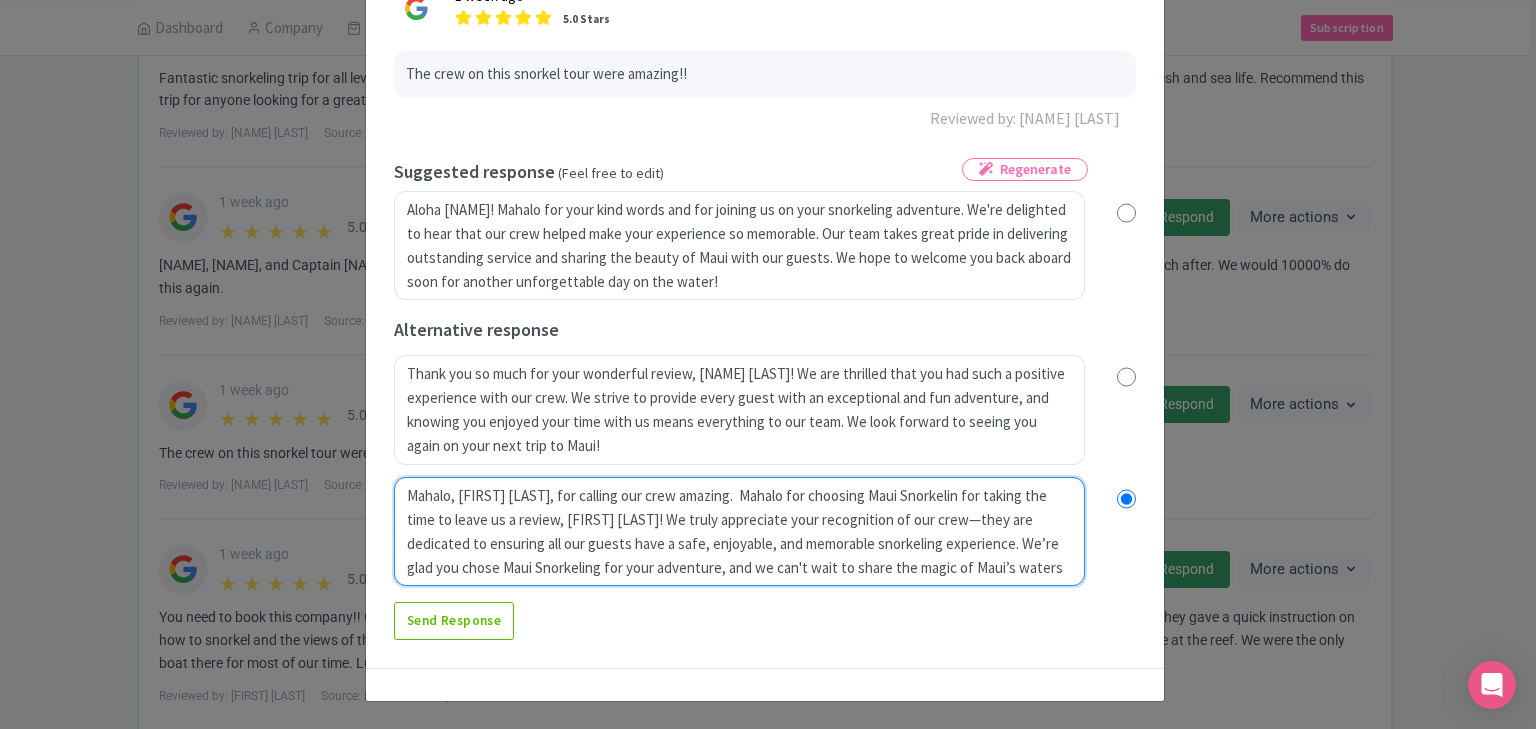 radio on "true" 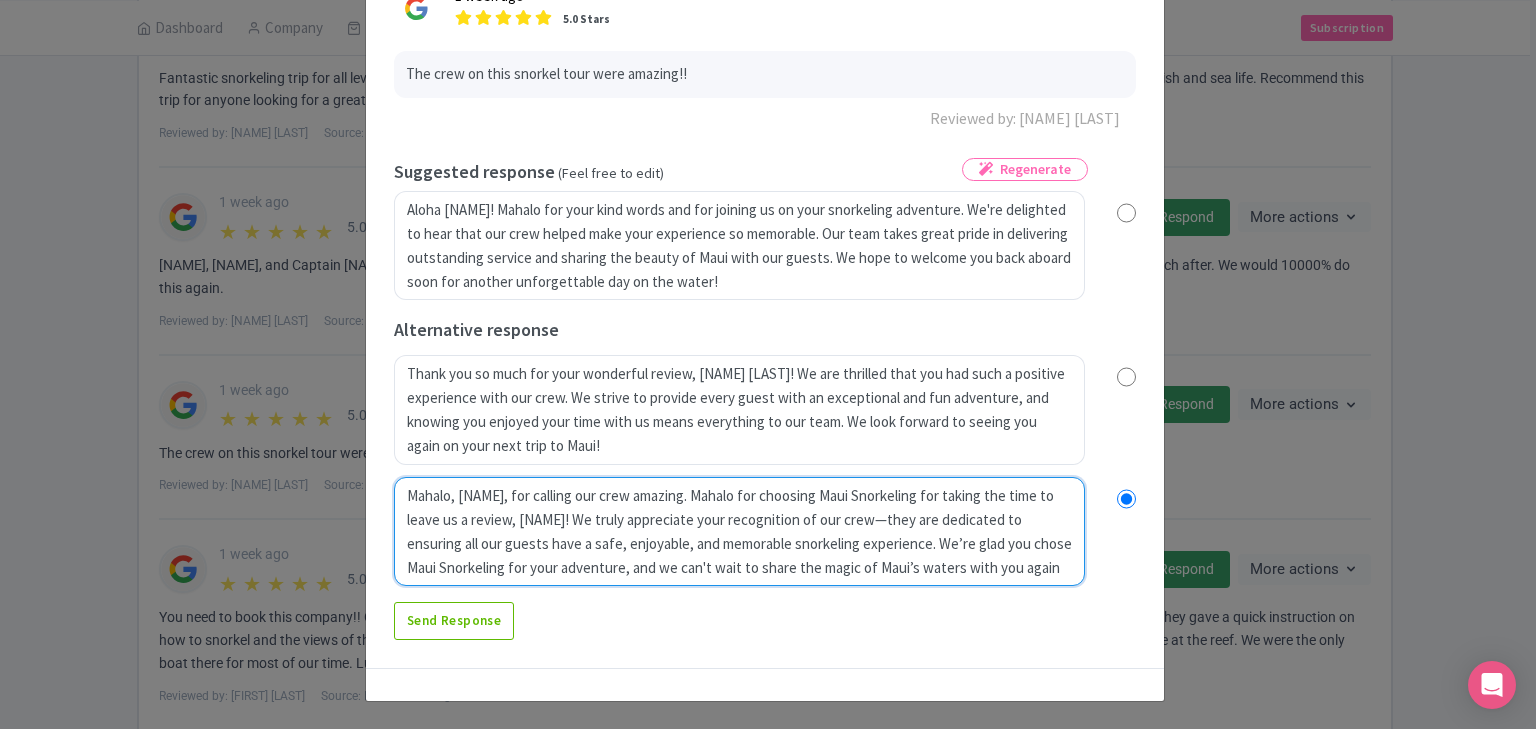 radio on "true" 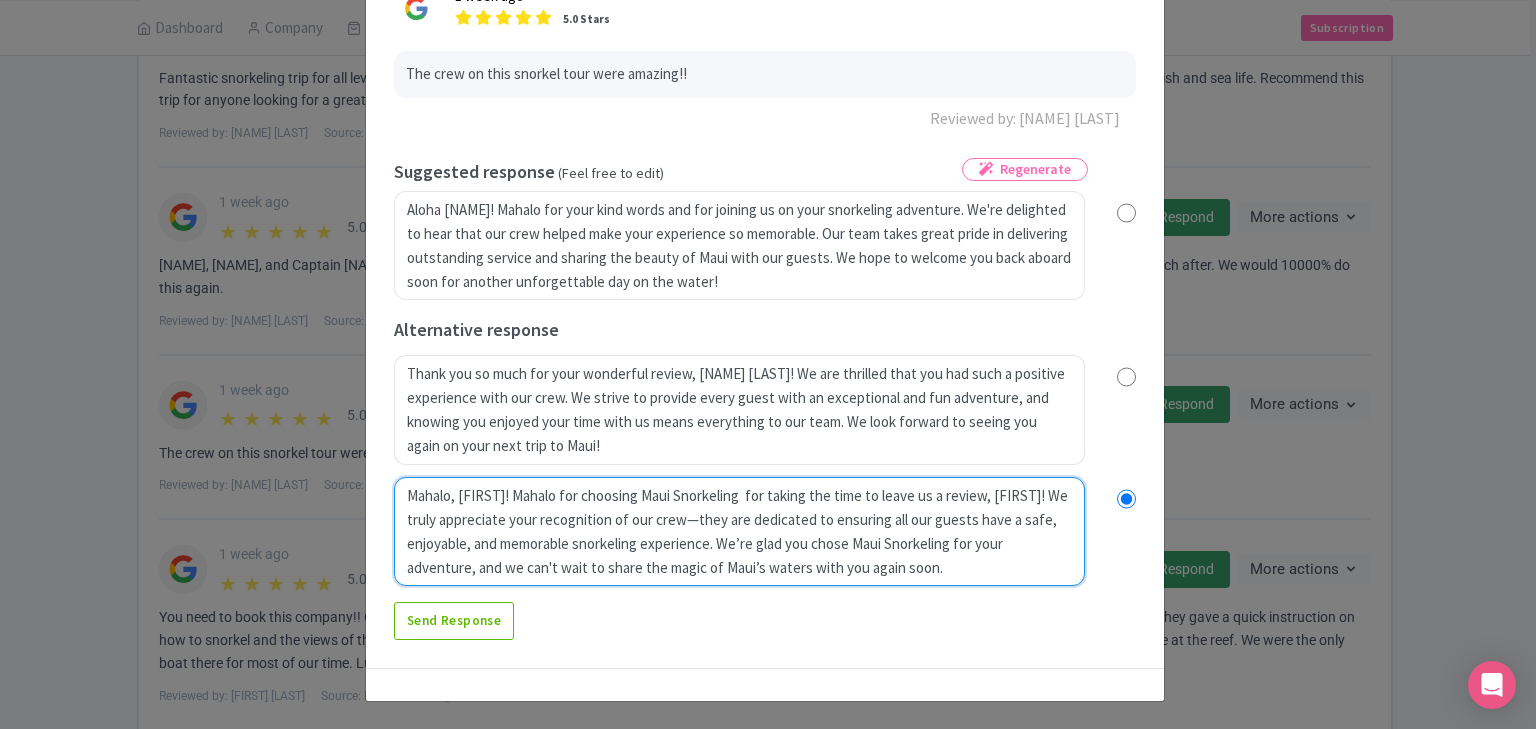 radio on "true" 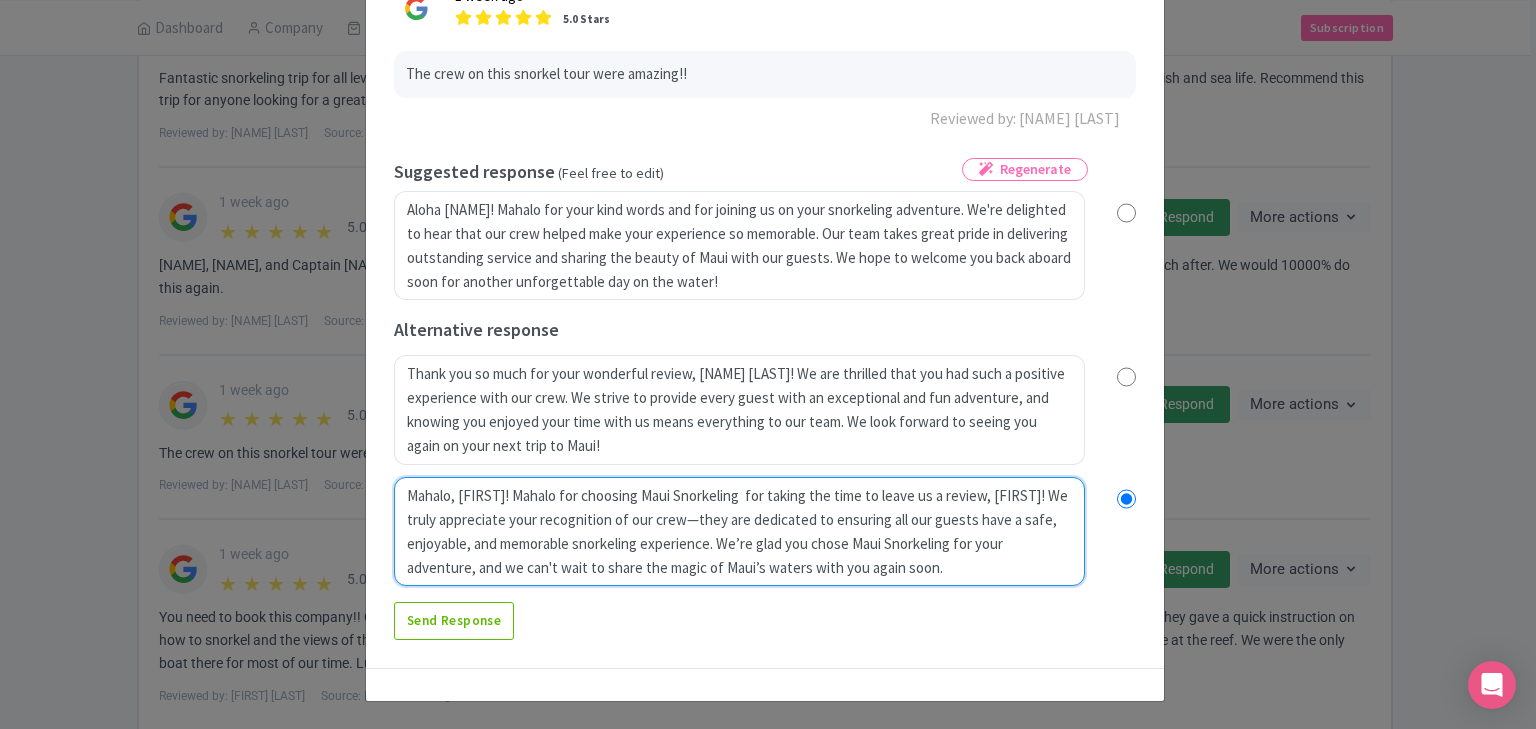 type on "Mahalo, Rawn, for calling our crew amazing.  Mahalo for choosing Maui Snorkeling for taking the time to leave us a review, Rawn! We truly appreciate your recognition of our crew—they are dedicated to ensuring all our guests have a safe, enjoyable, and memorable snorkeling experience. We’re glad you chose Maui Snorkeling for your adventure, and we can't wait to share the magic of Maui’s waters with you again soon." 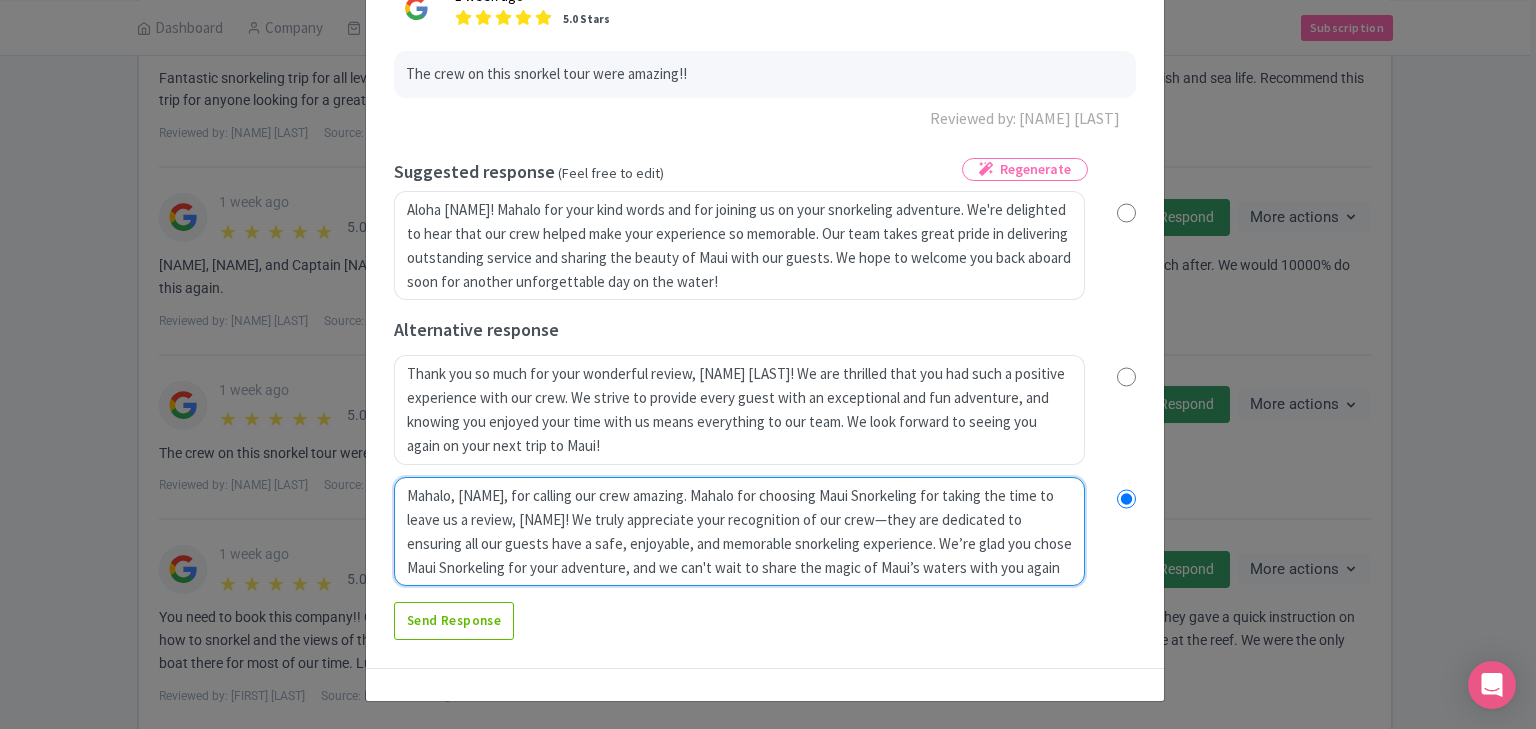 radio on "true" 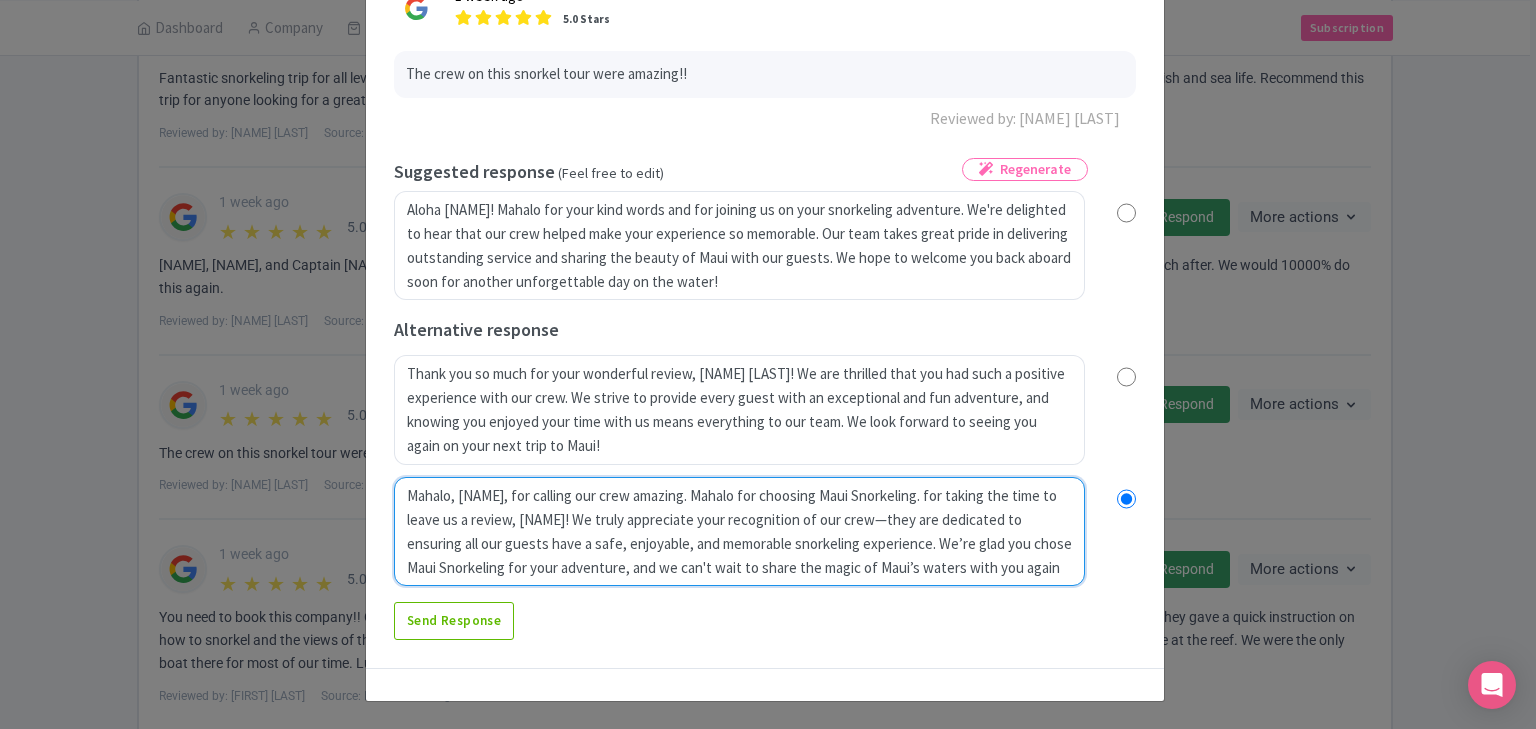 radio on "true" 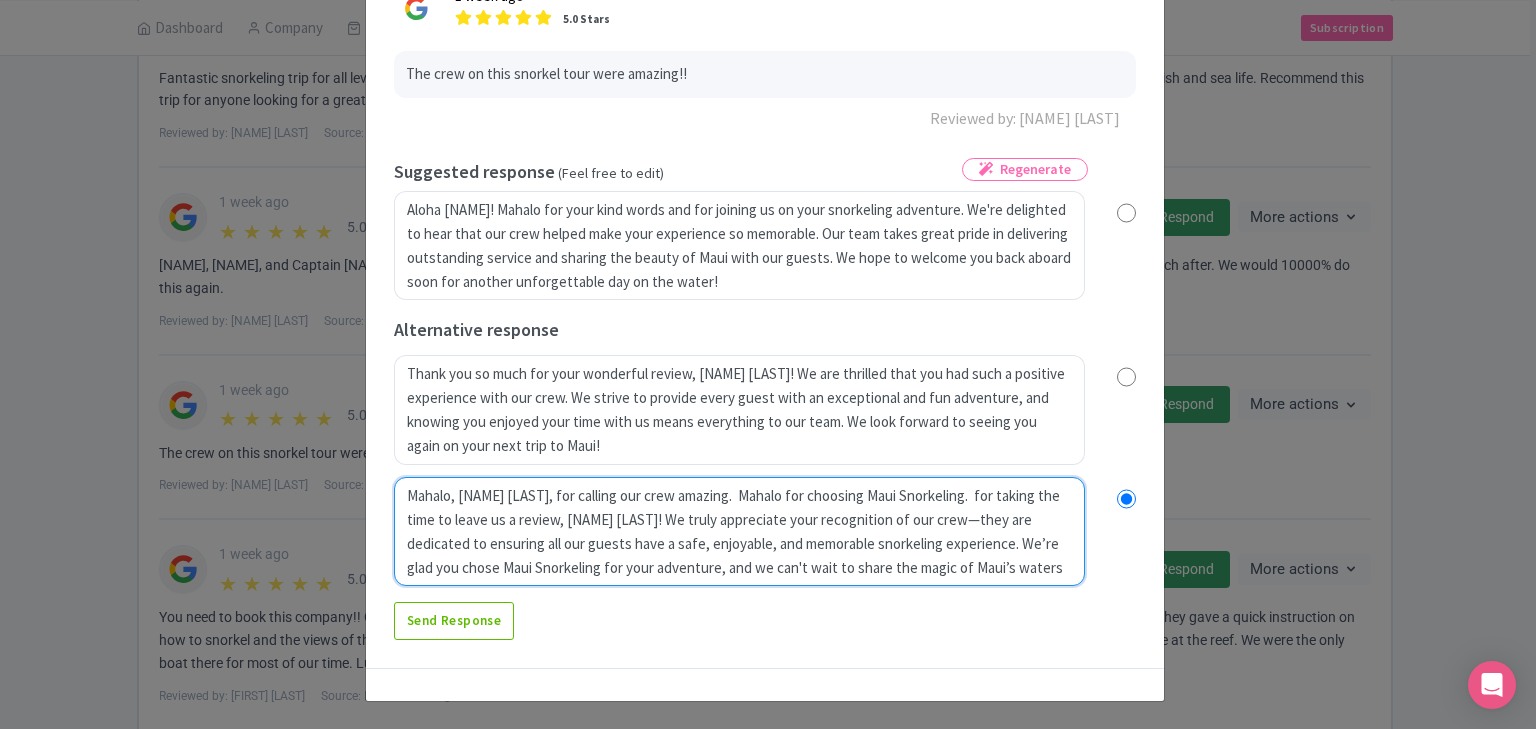radio on "true" 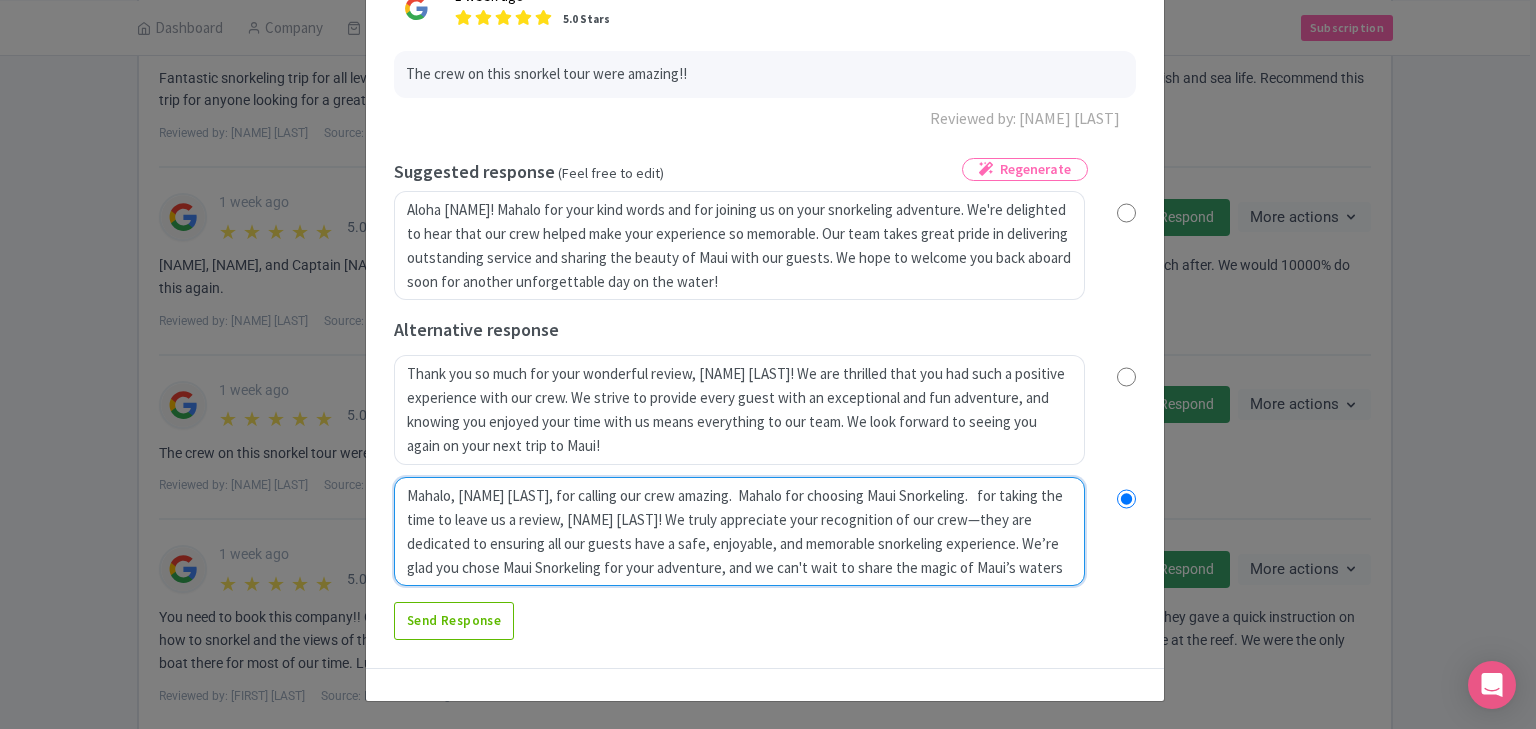 radio on "true" 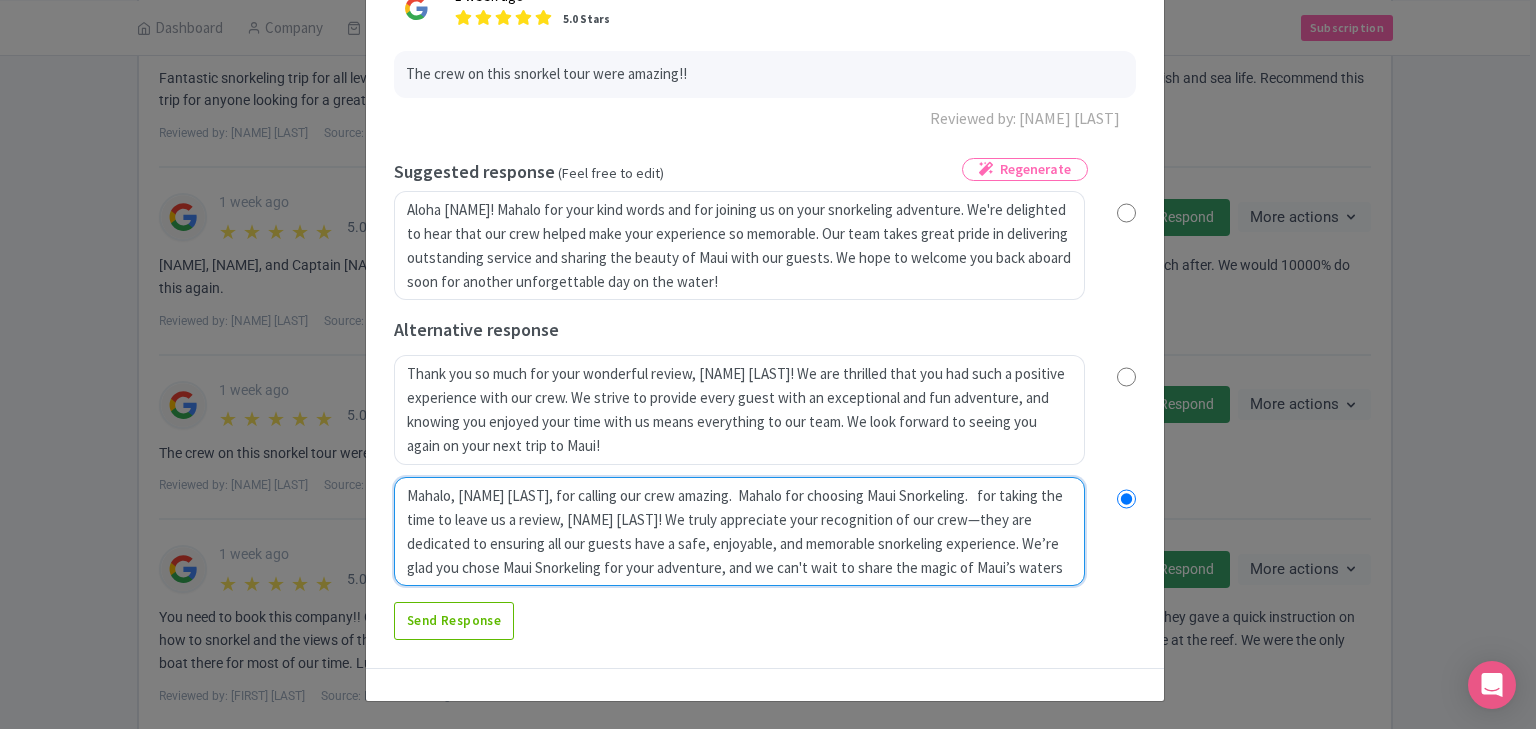type on "Mahalo, Rawn, for calling our crew amazing.  Mahalo for choosing Maui Snorkeling.  We’re glad you chose Maui Snorkeling for your adventure, and we can't wait to share the magic of Maui’s waters with you again soon." 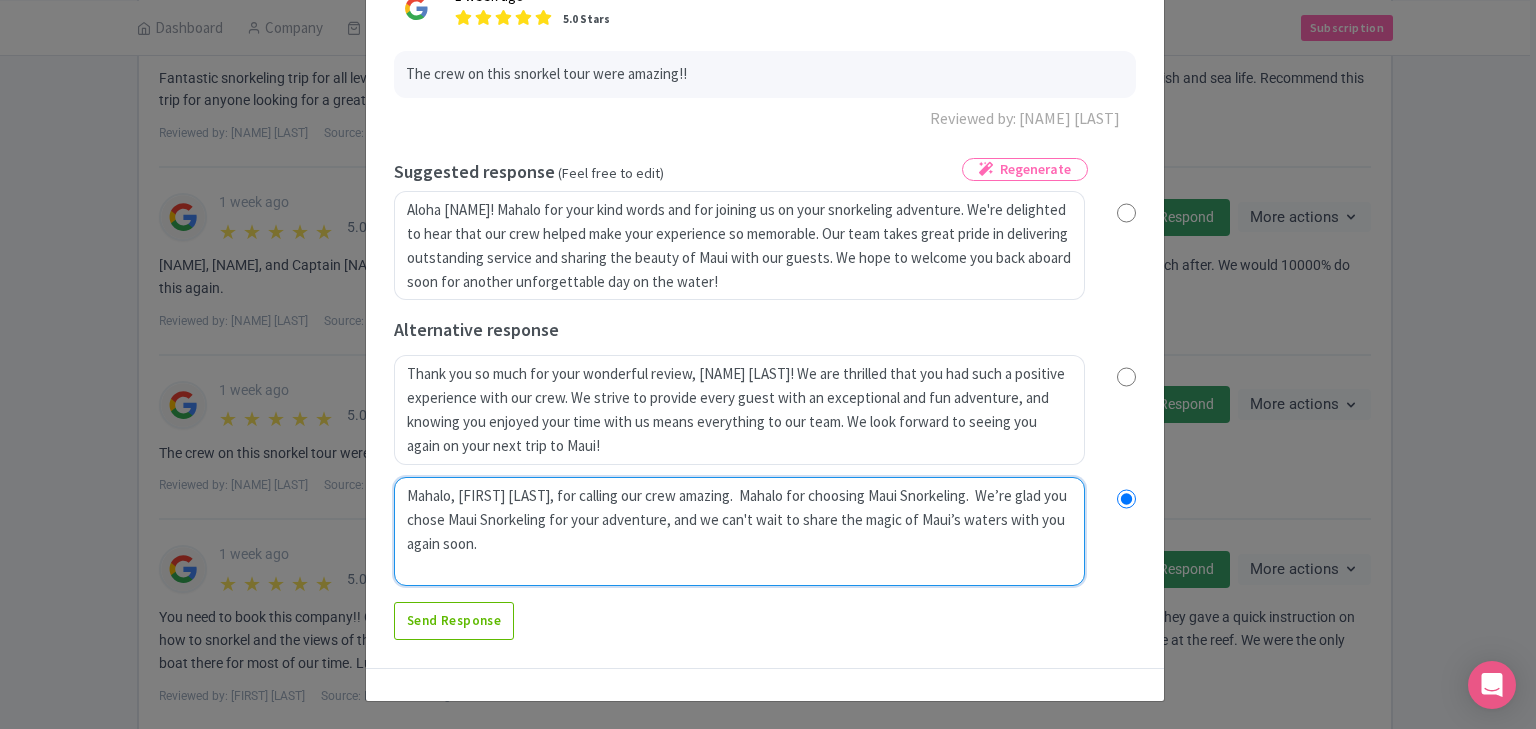 radio on "true" 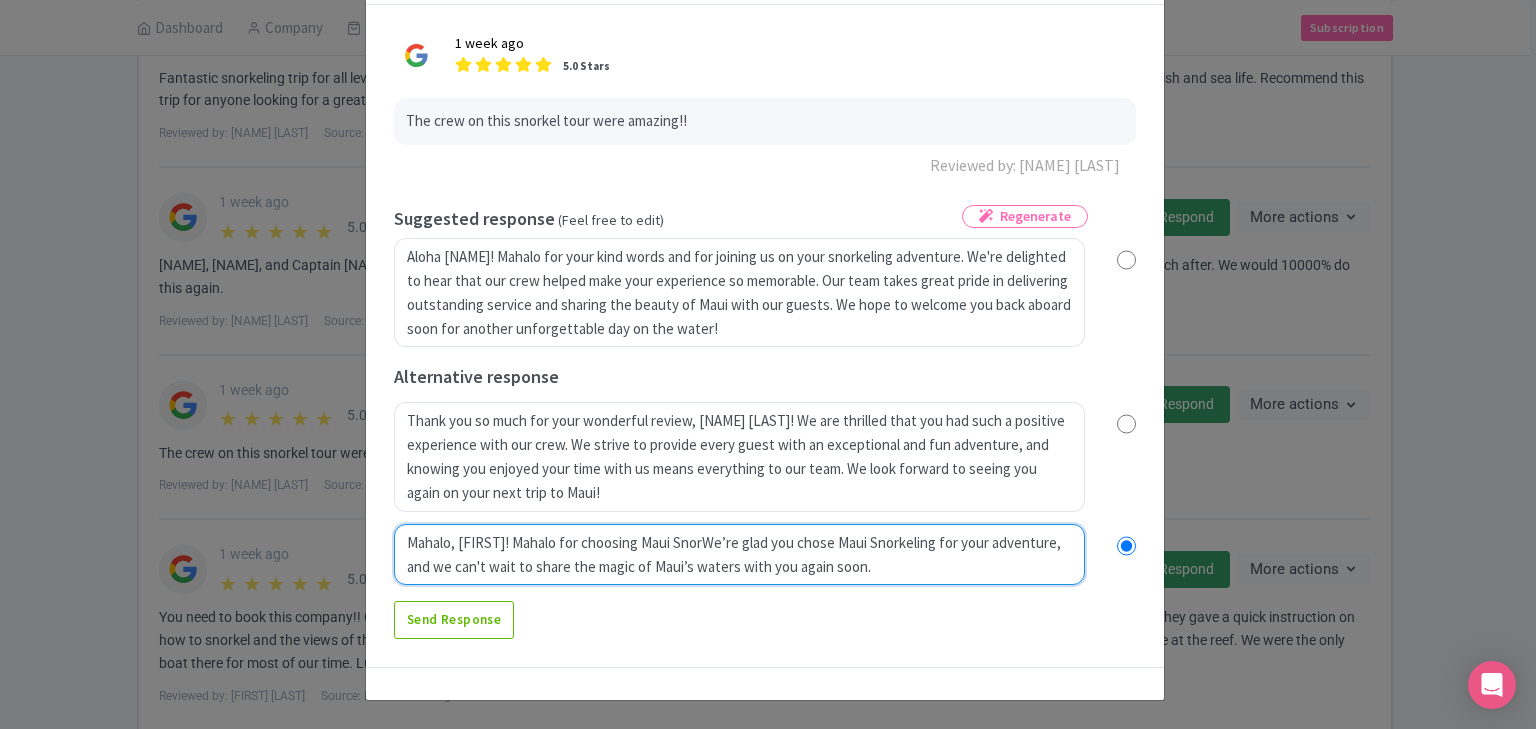 scroll, scrollTop: 83, scrollLeft: 0, axis: vertical 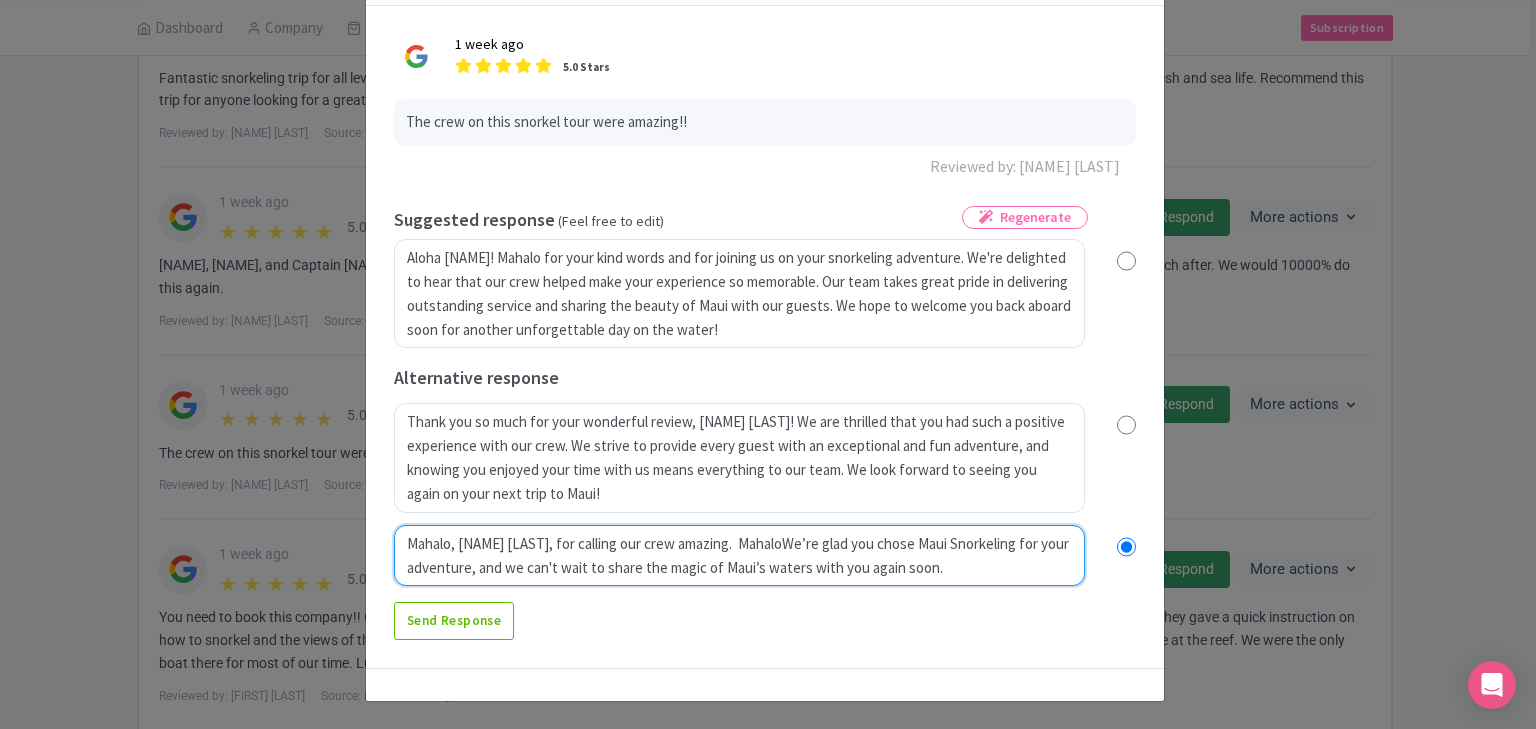 type on "Mahalo, Rawn, for calling our crew amazing.  MahalWe’re glad you chose Maui Snorkeling for your adventure, and we can't wait to share the magic of Maui’s waters with you again soon." 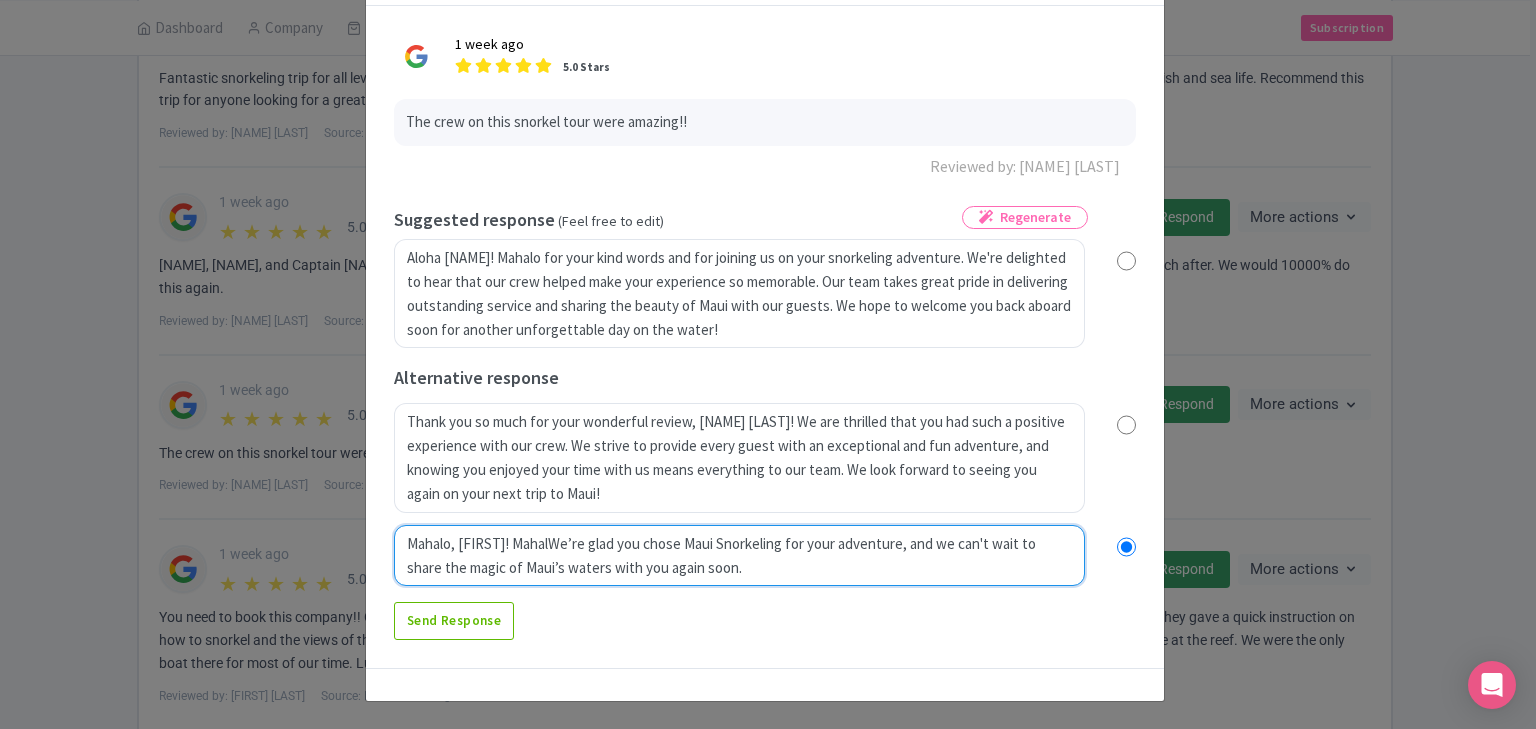 radio on "true" 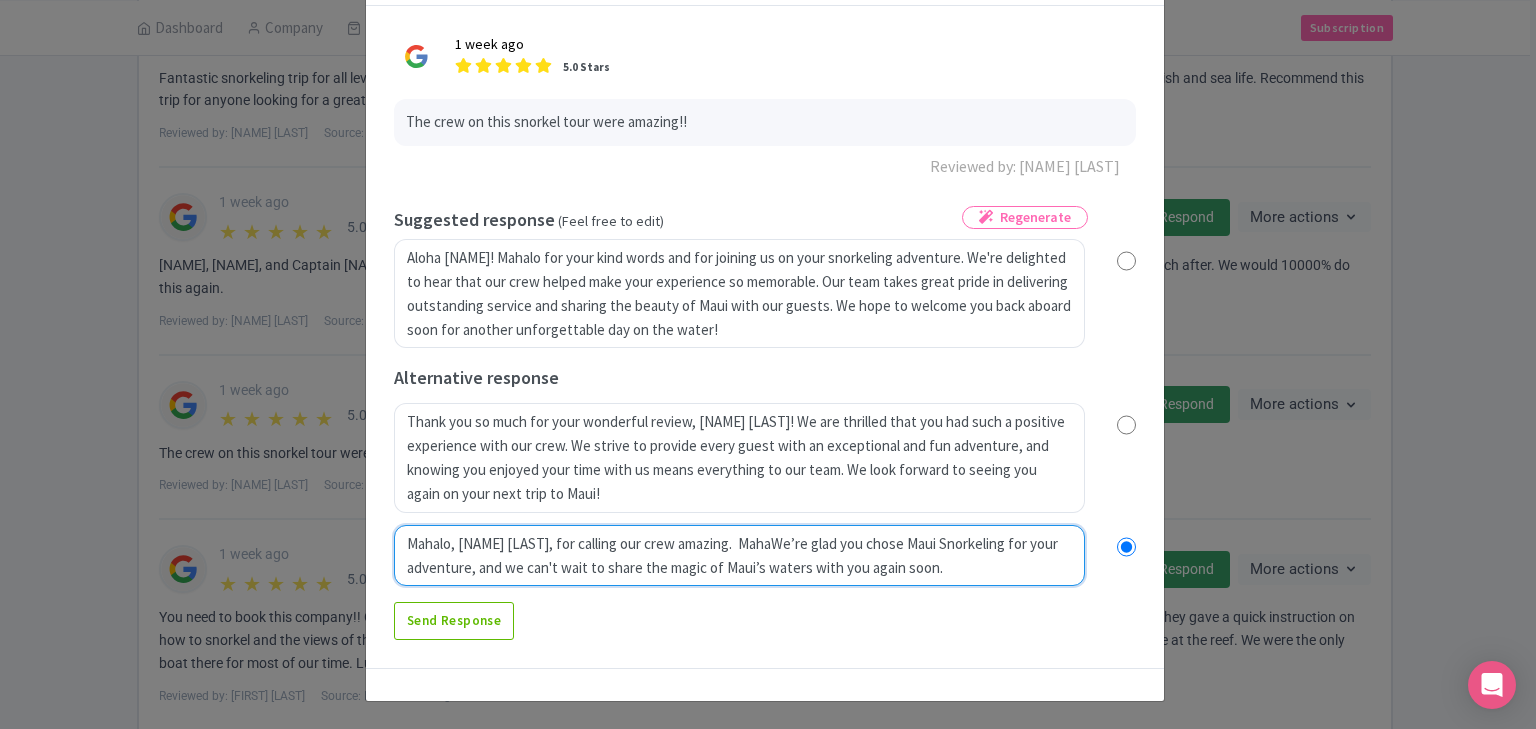 radio on "true" 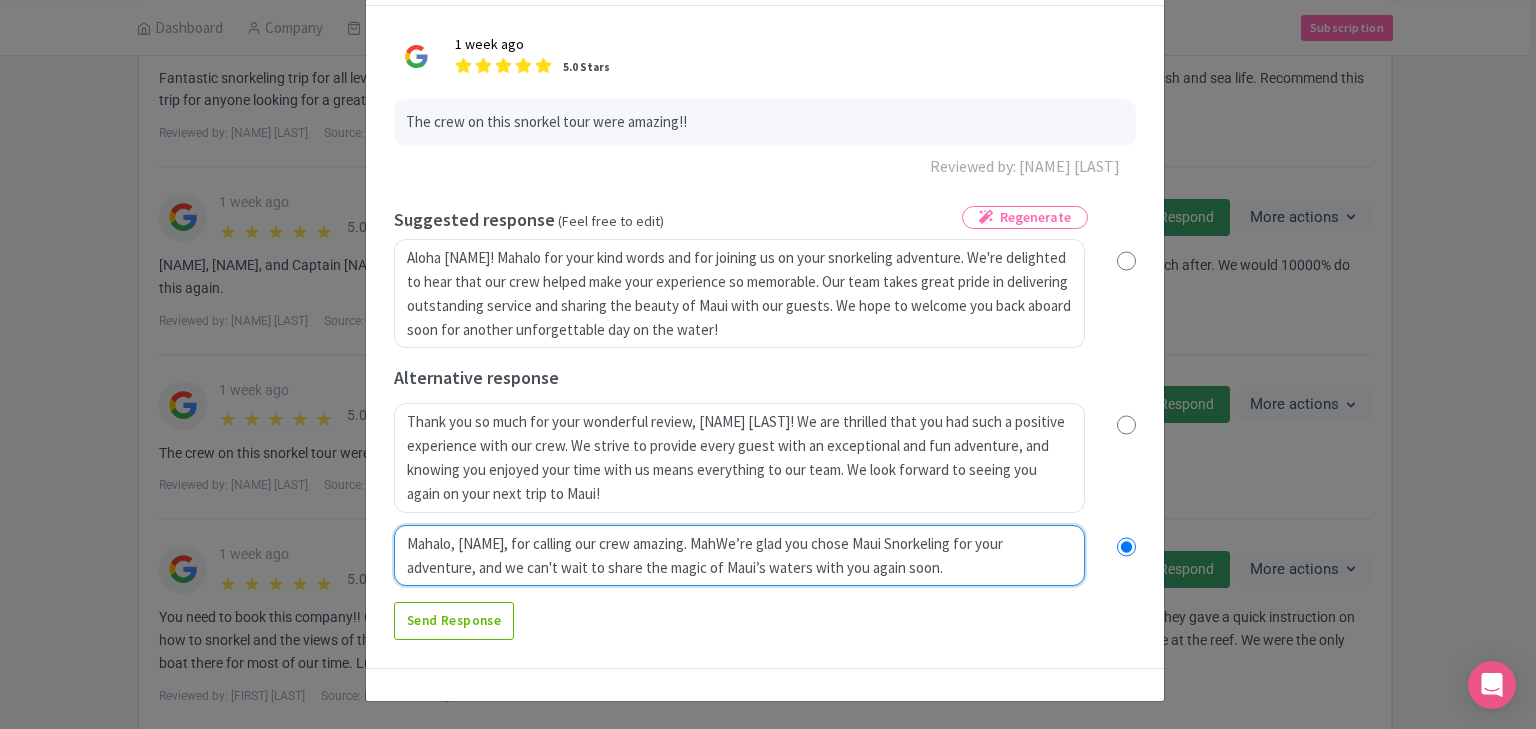 radio on "true" 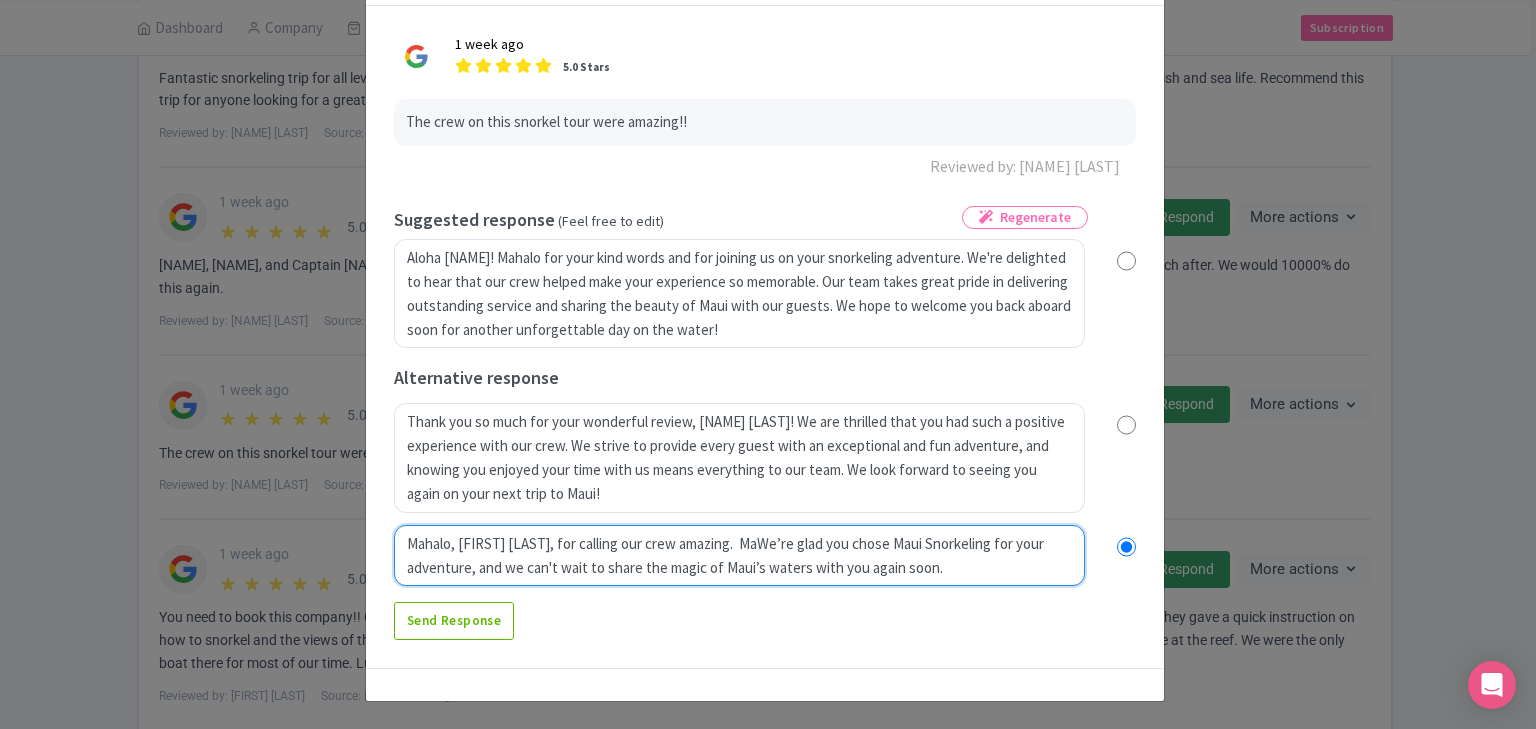 radio on "true" 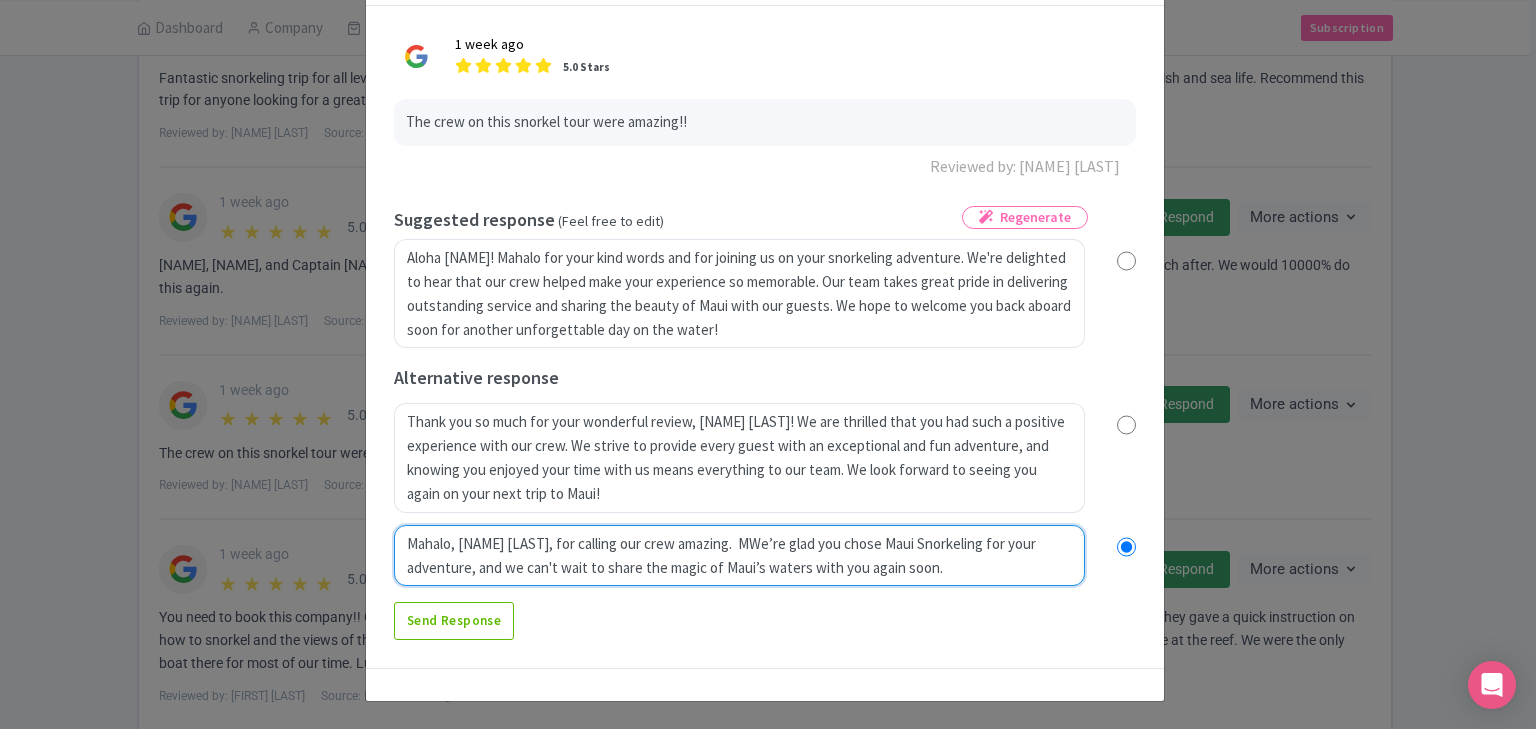 radio on "true" 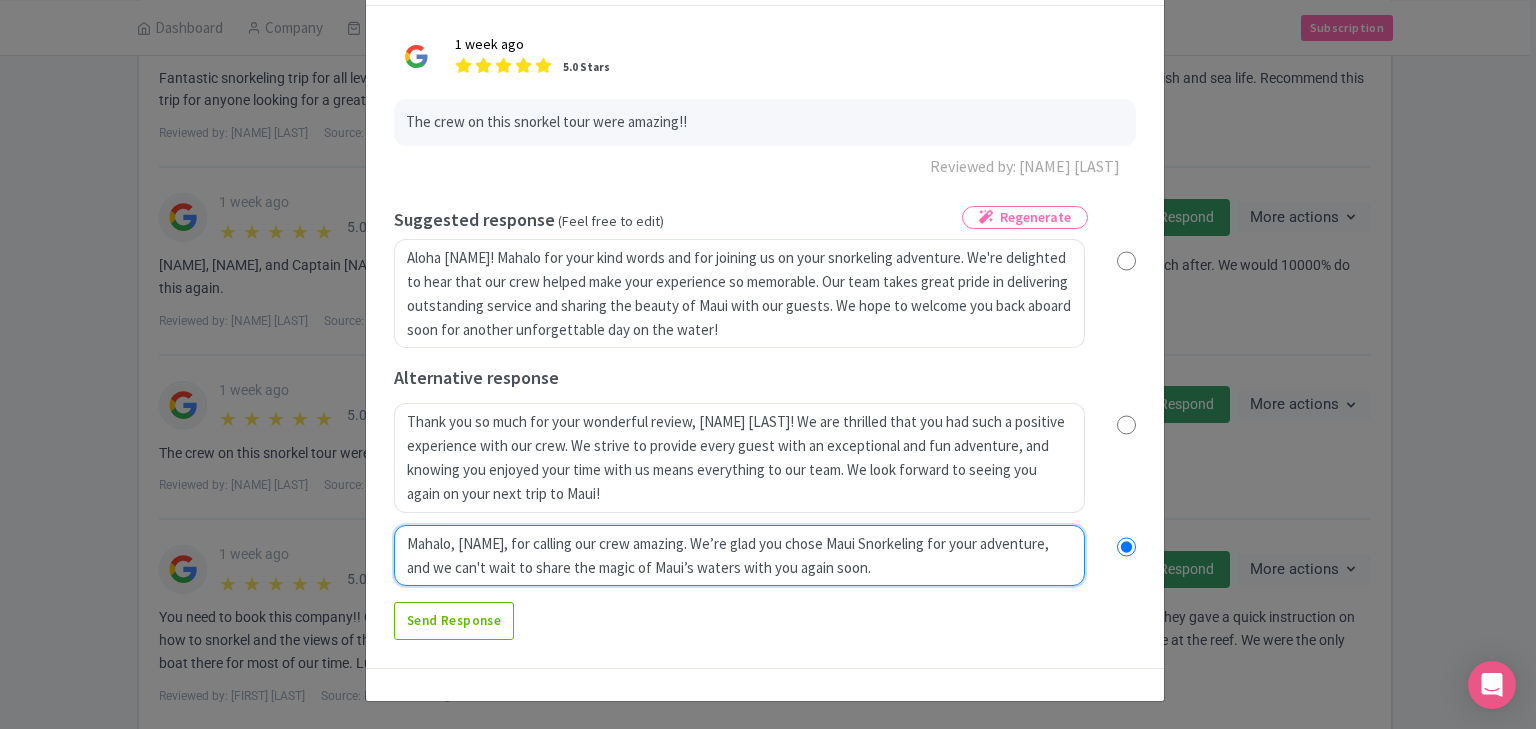 radio on "true" 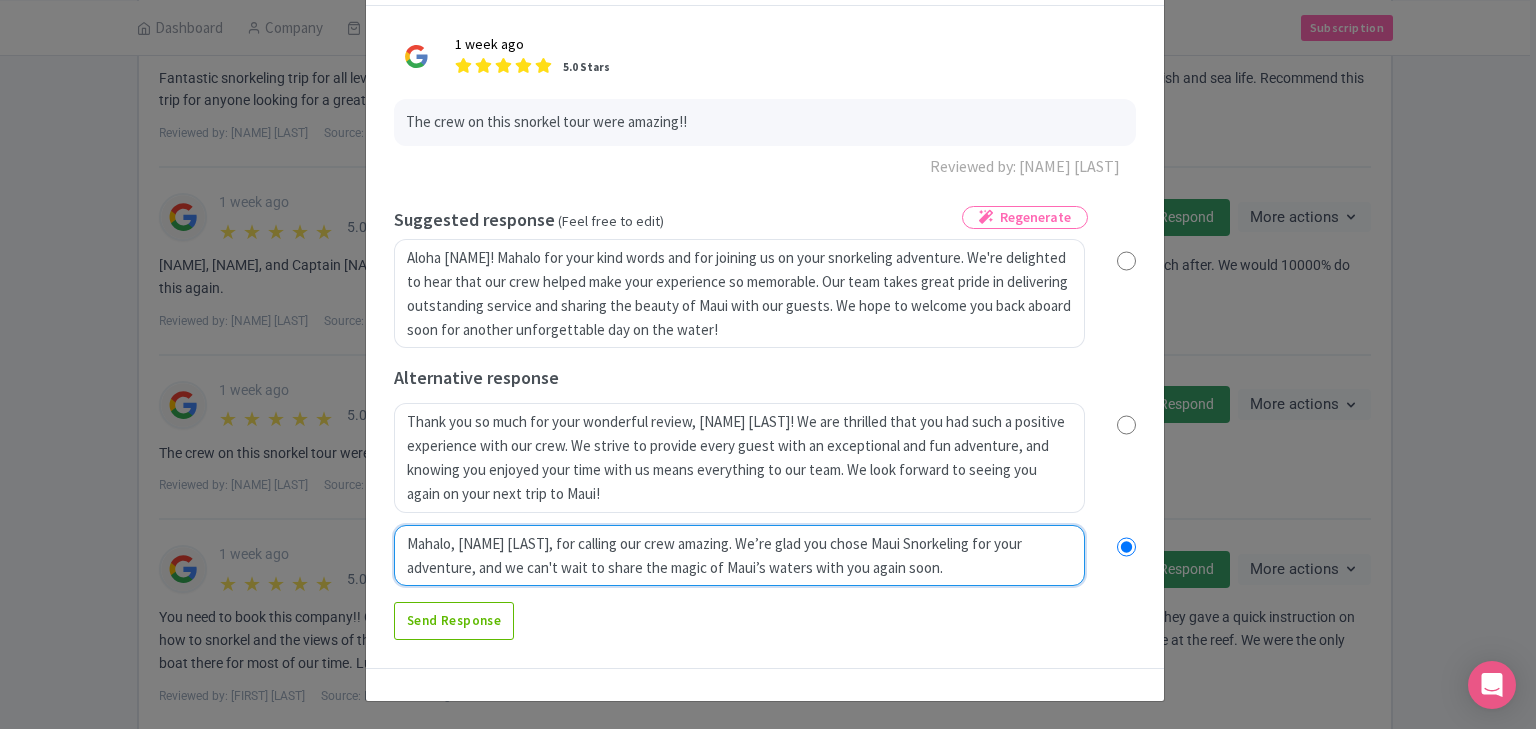 radio on "true" 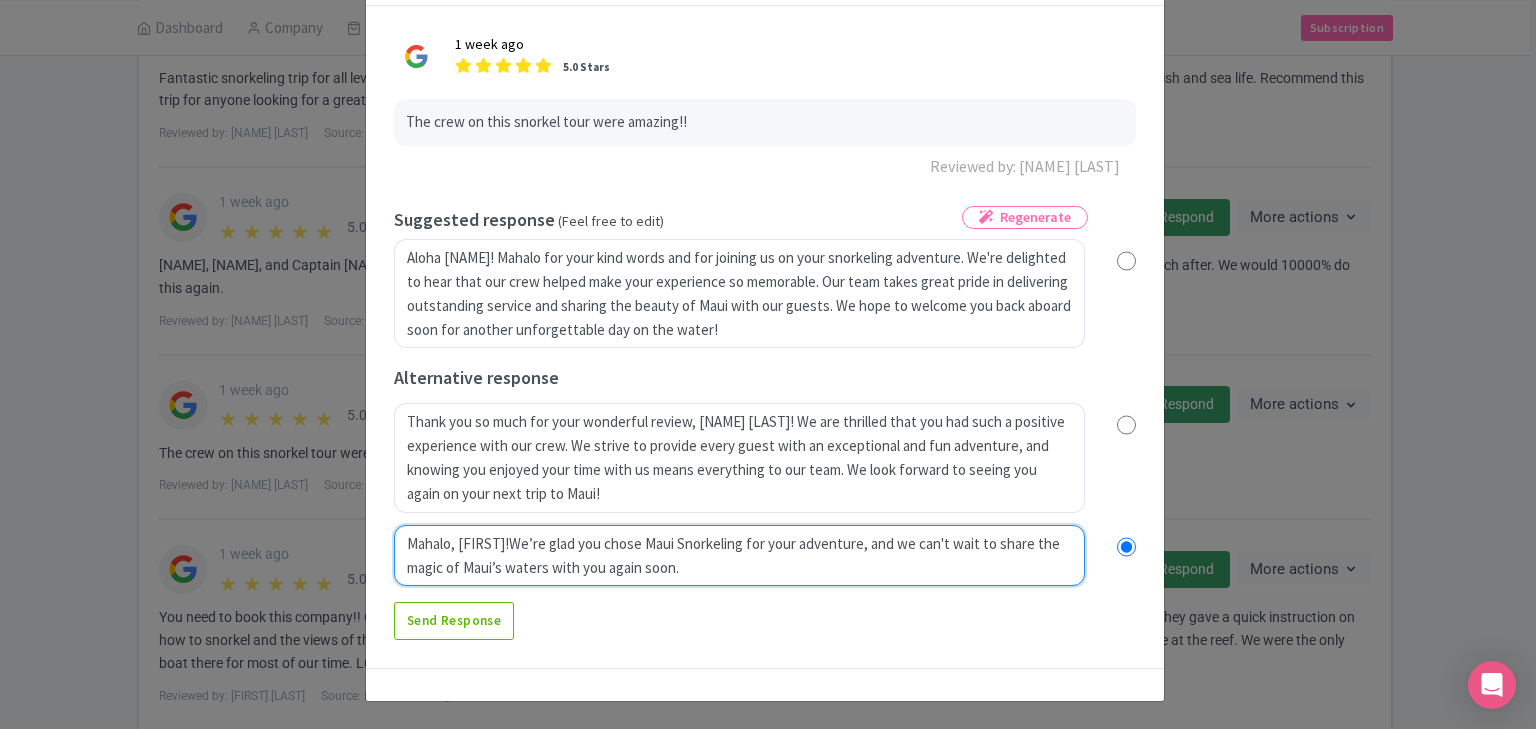radio on "true" 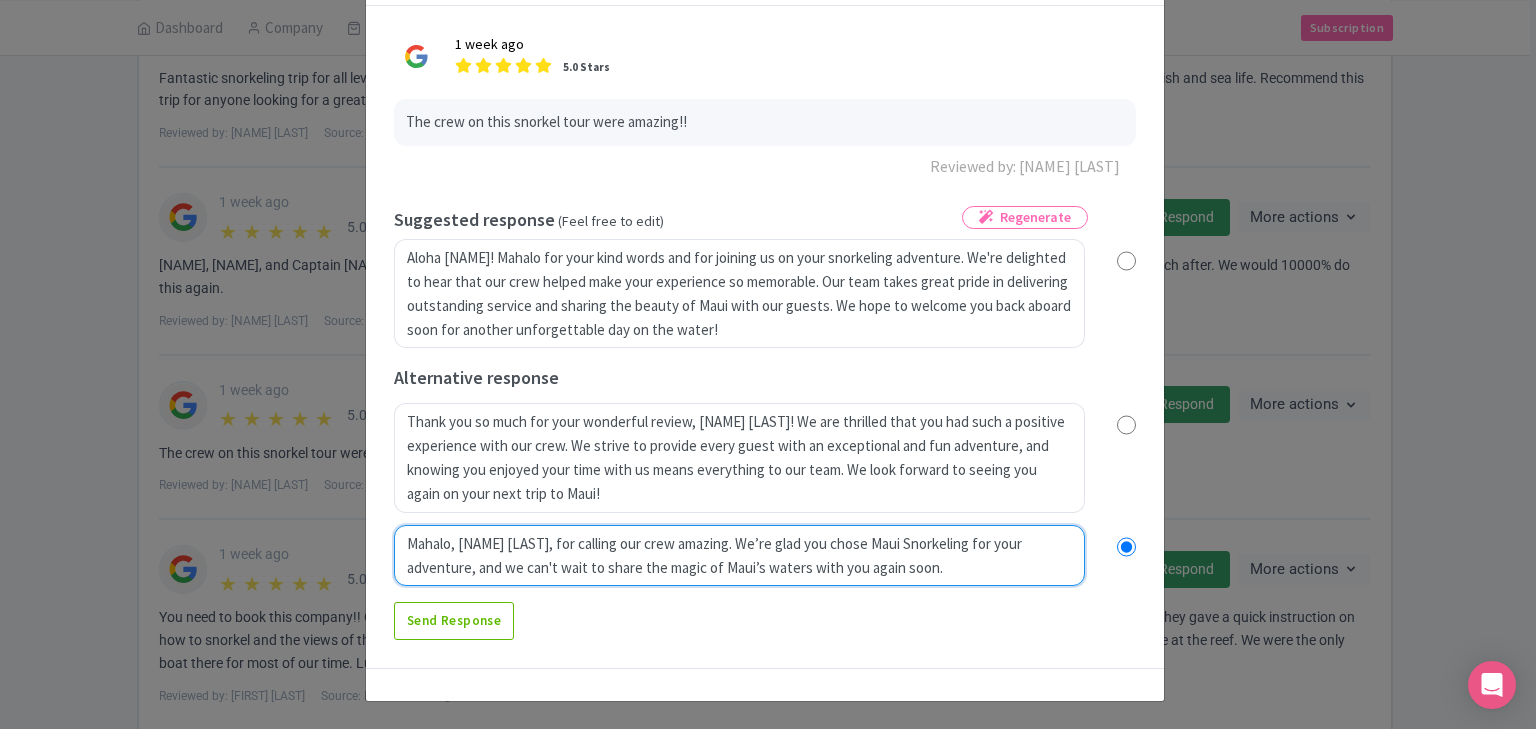 radio on "true" 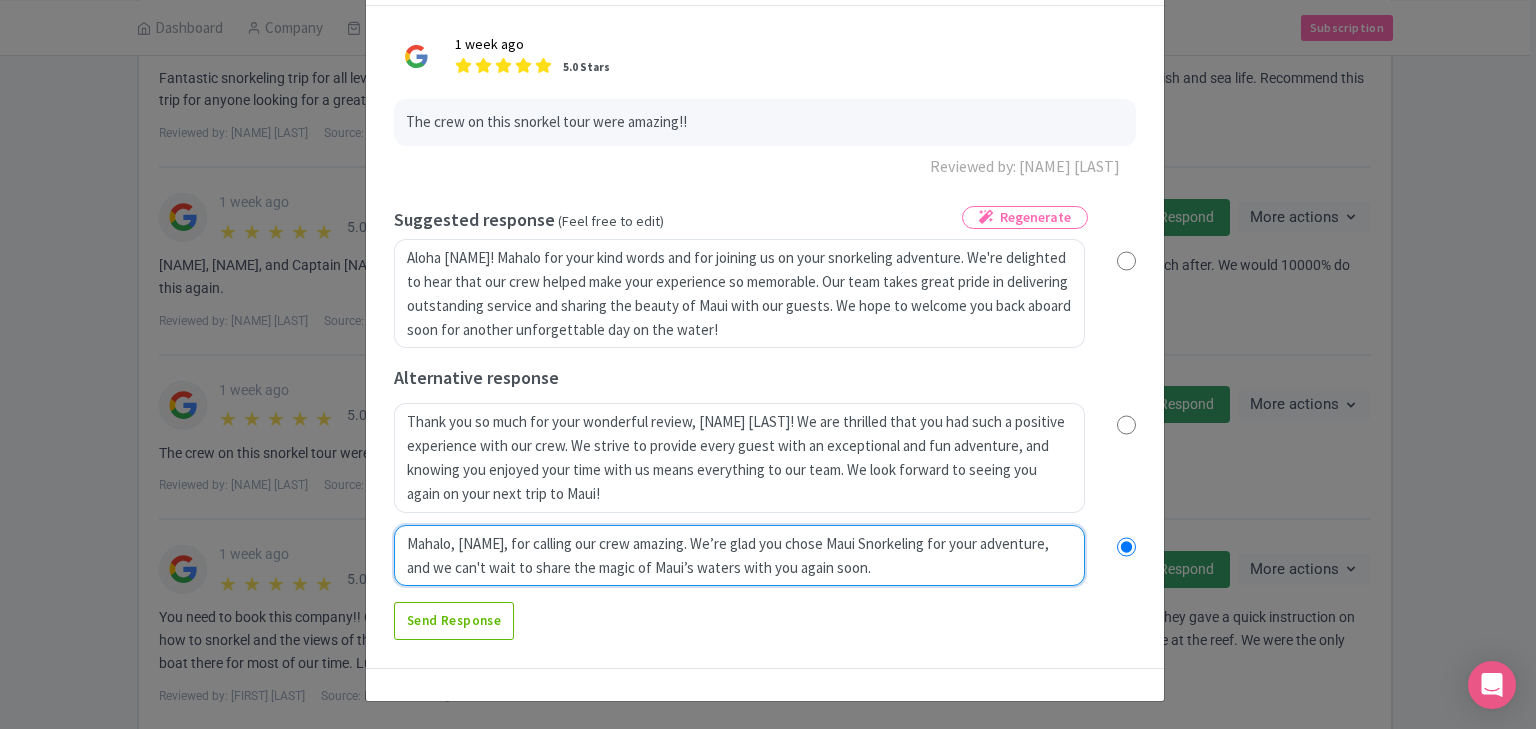 radio on "true" 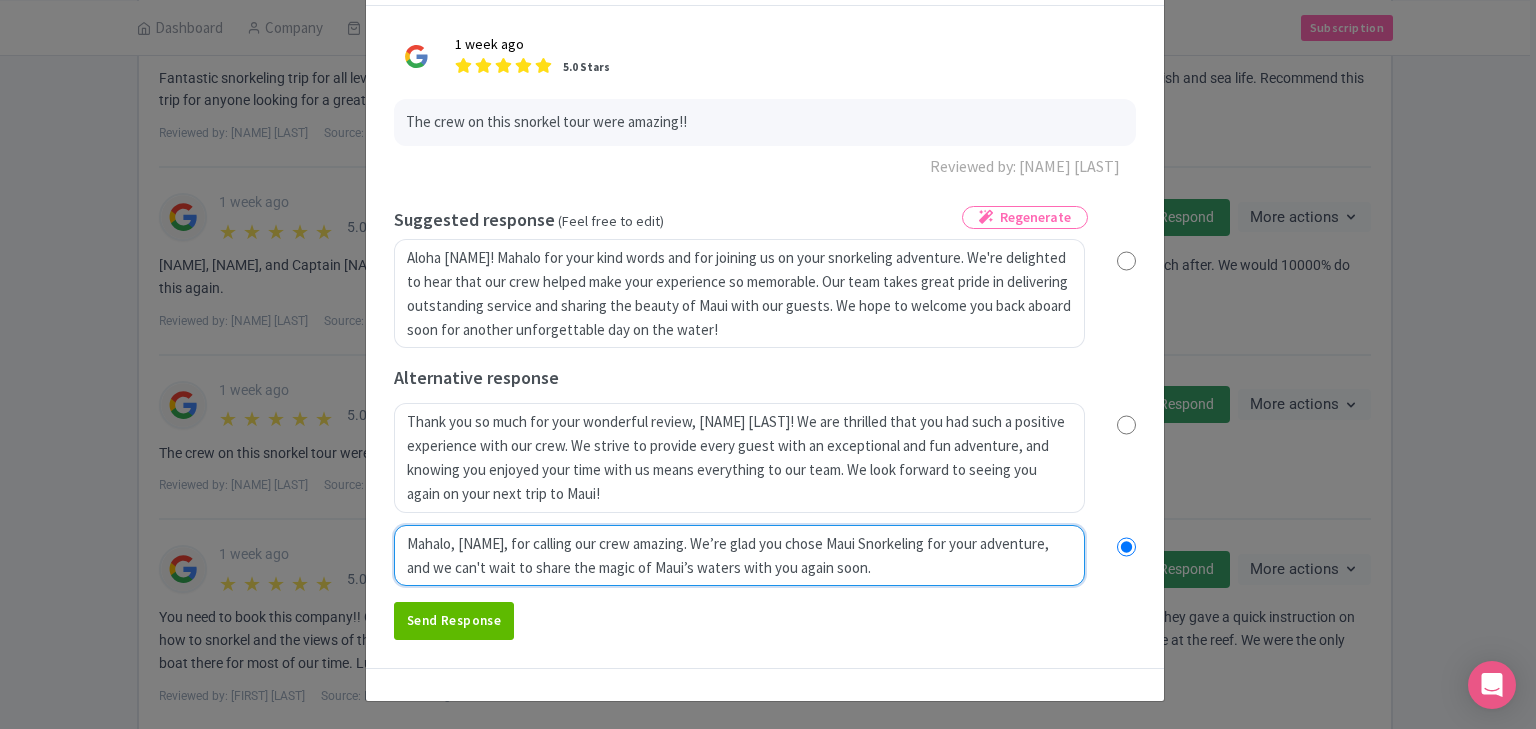 type on "Mahalo, [FIRST], for calling our crew amazing. We’re glad you chose Maui Snorkeling for your adventure, and we can't wait to share the magic of Maui’s waters with you again soon." 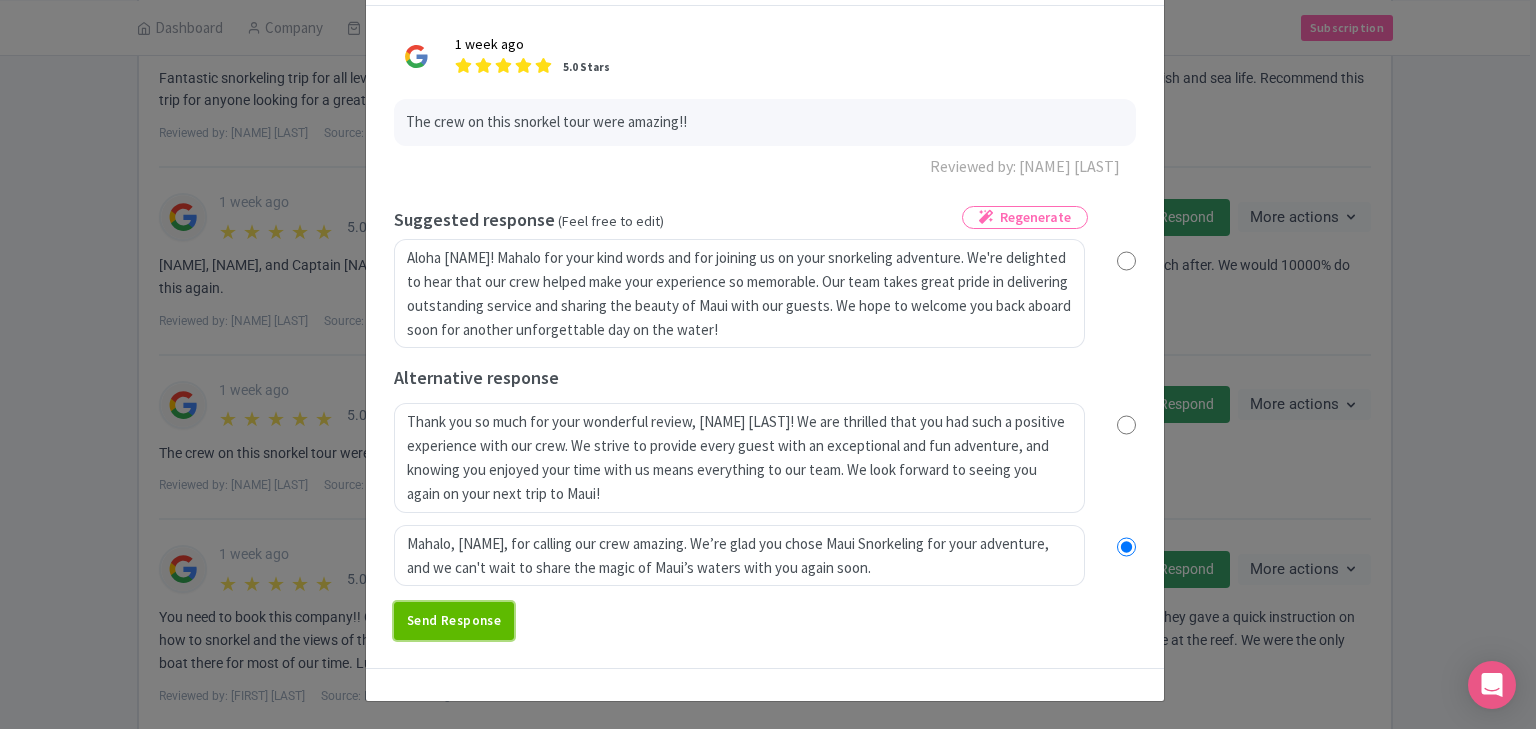 click on "Send Response" at bounding box center (454, 621) 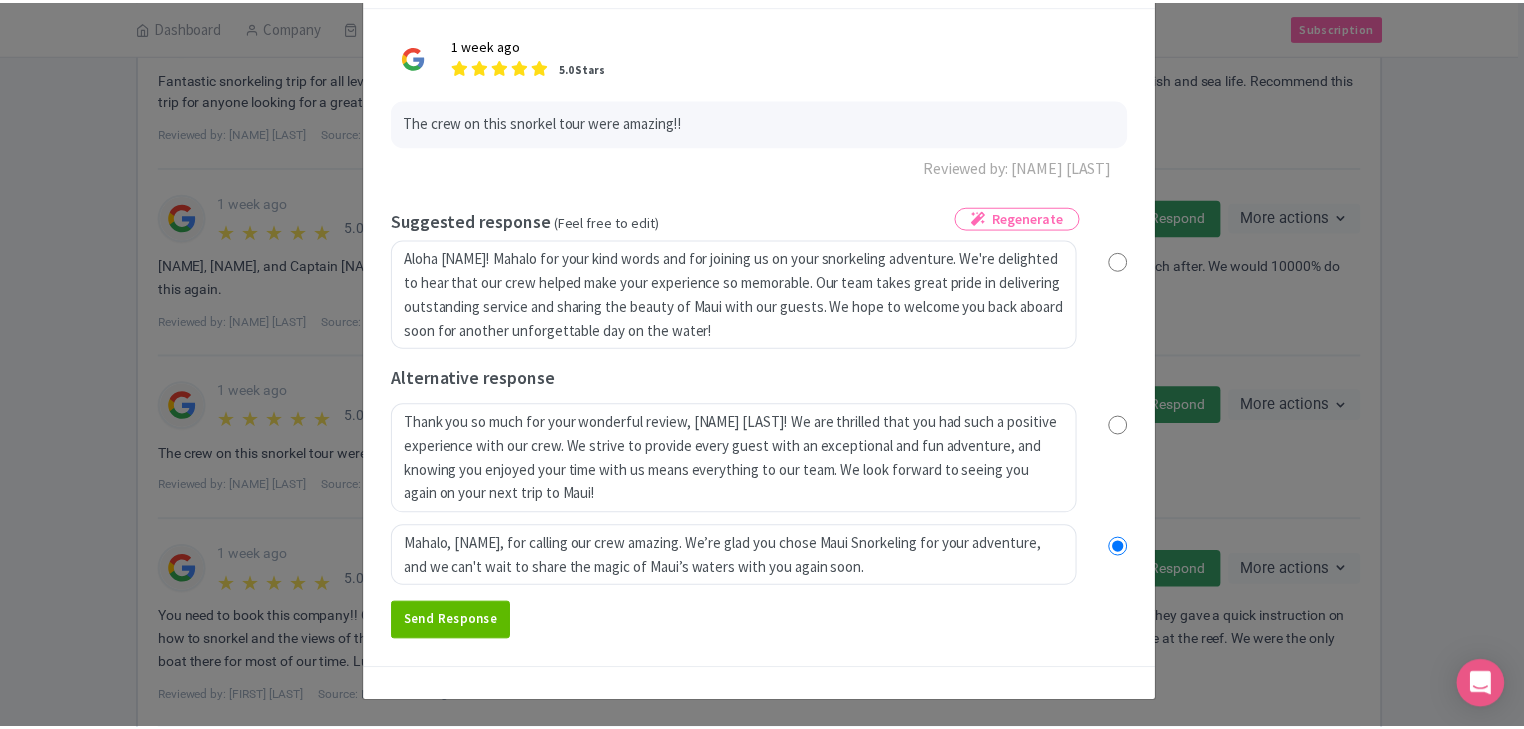 scroll, scrollTop: 0, scrollLeft: 0, axis: both 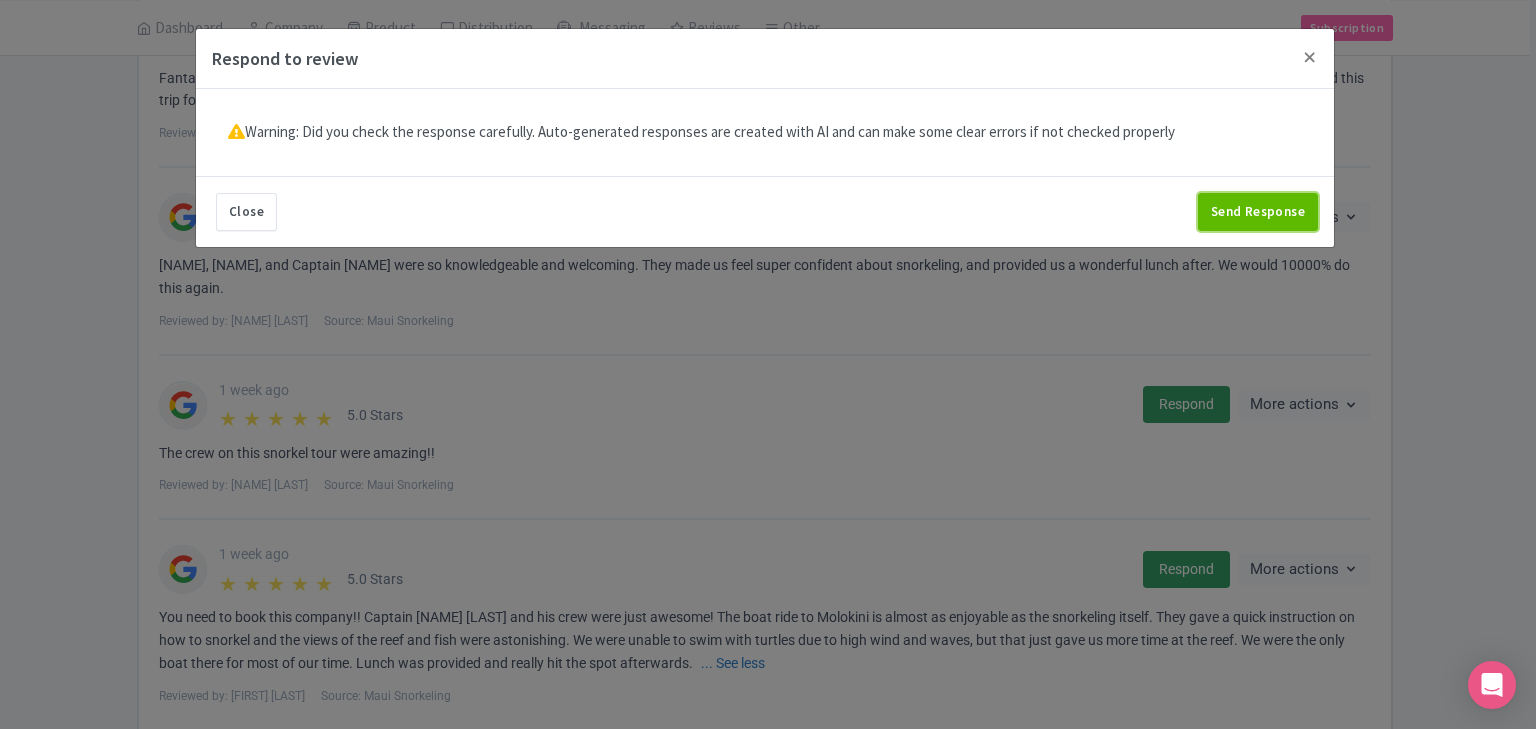 click on "Send Response" at bounding box center (1258, 212) 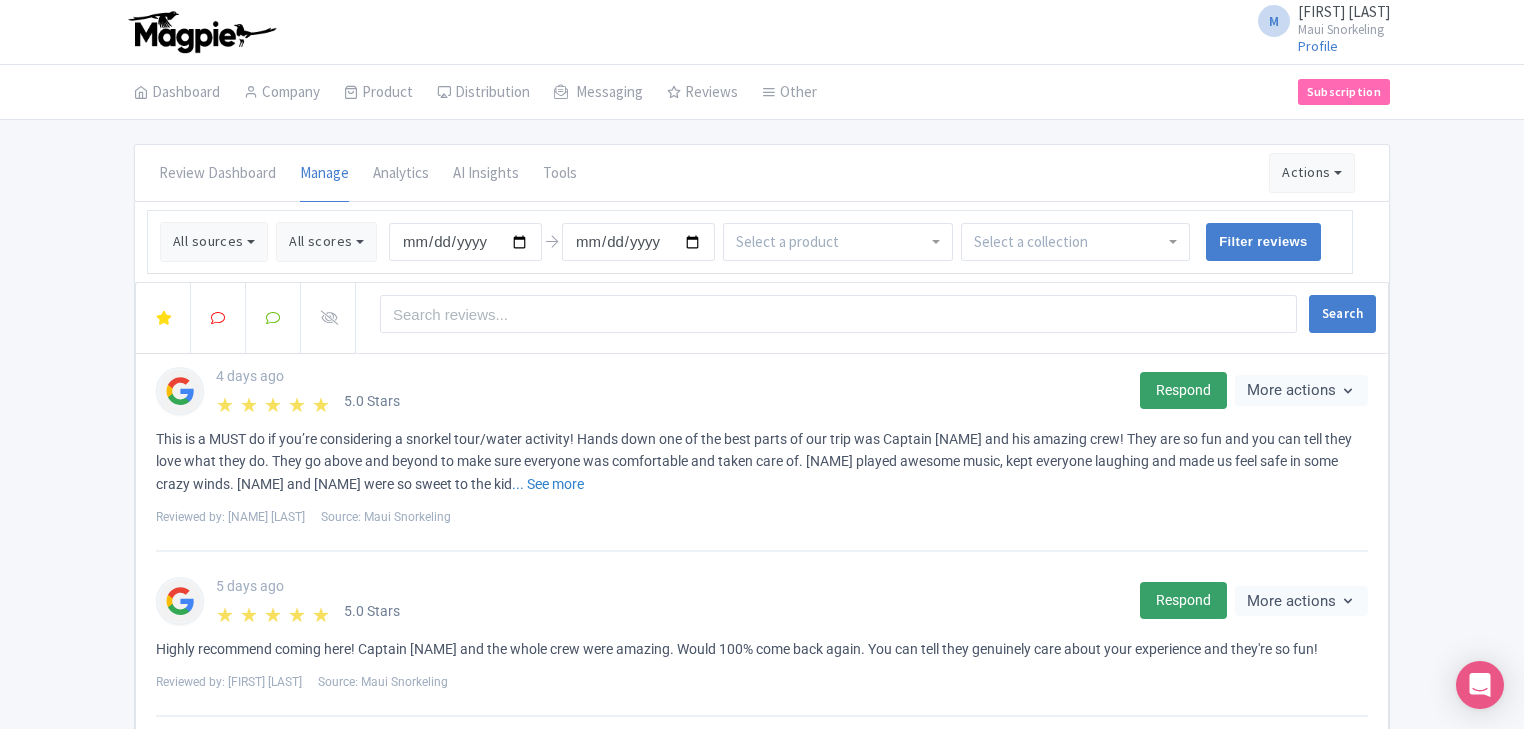 scroll, scrollTop: 0, scrollLeft: 0, axis: both 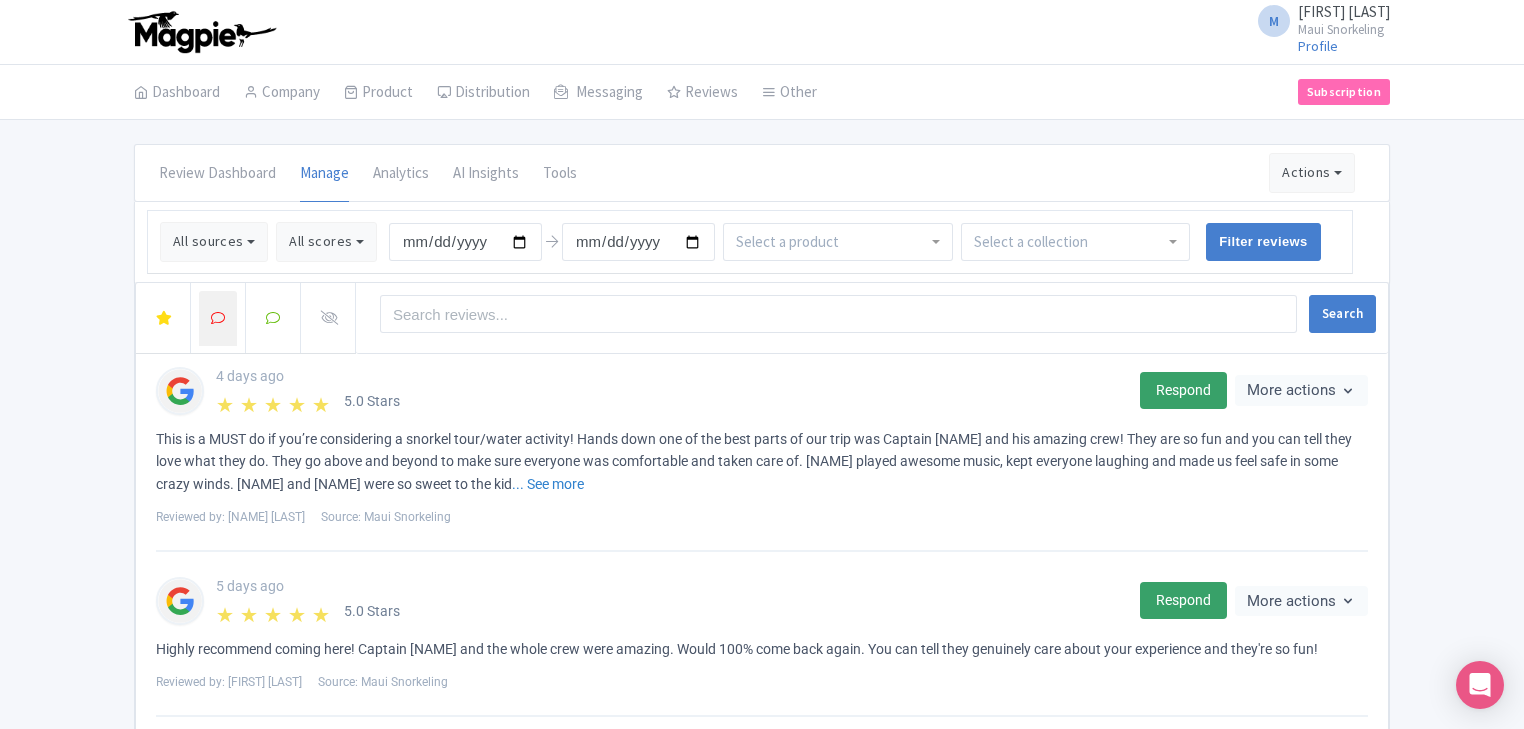 click at bounding box center (218, 318) 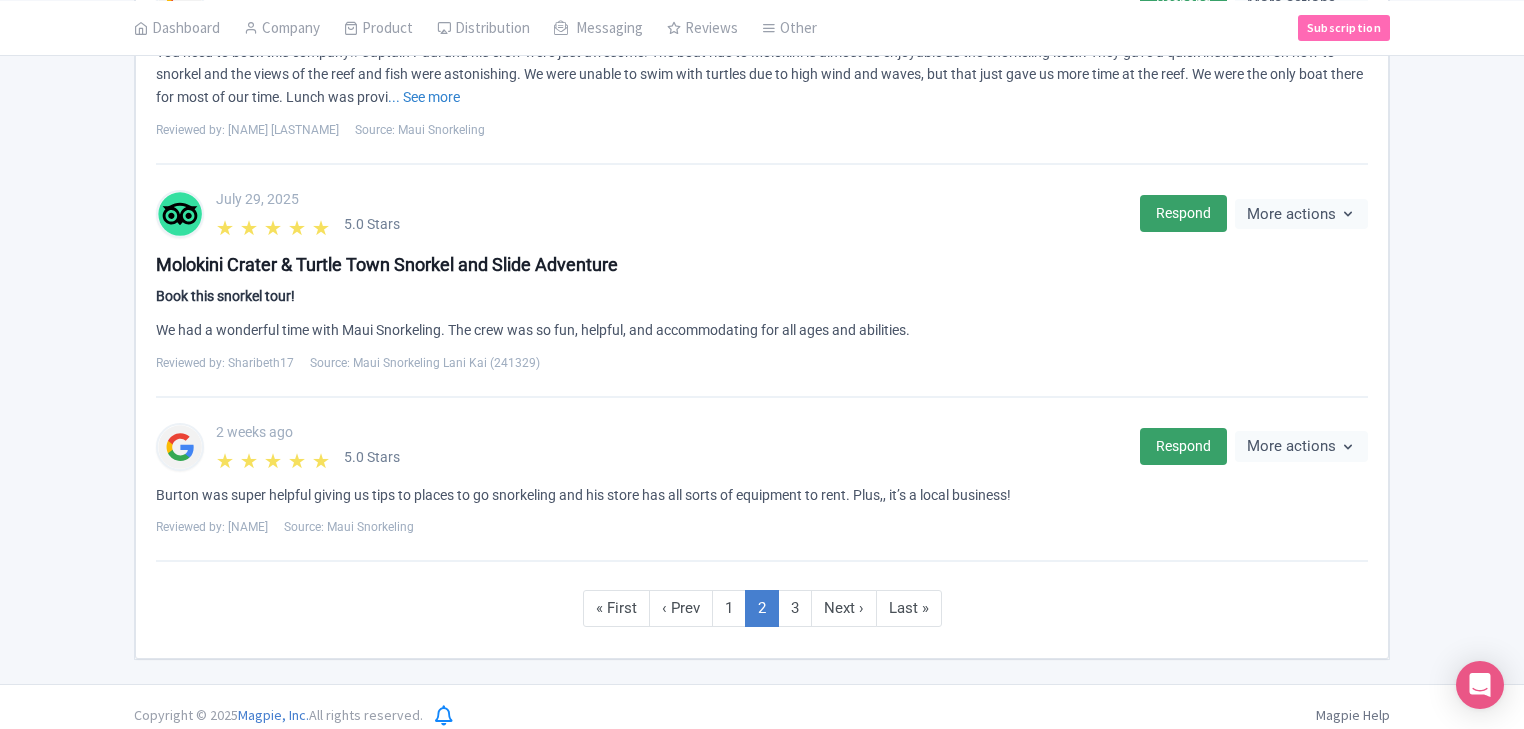 scroll, scrollTop: 1664, scrollLeft: 0, axis: vertical 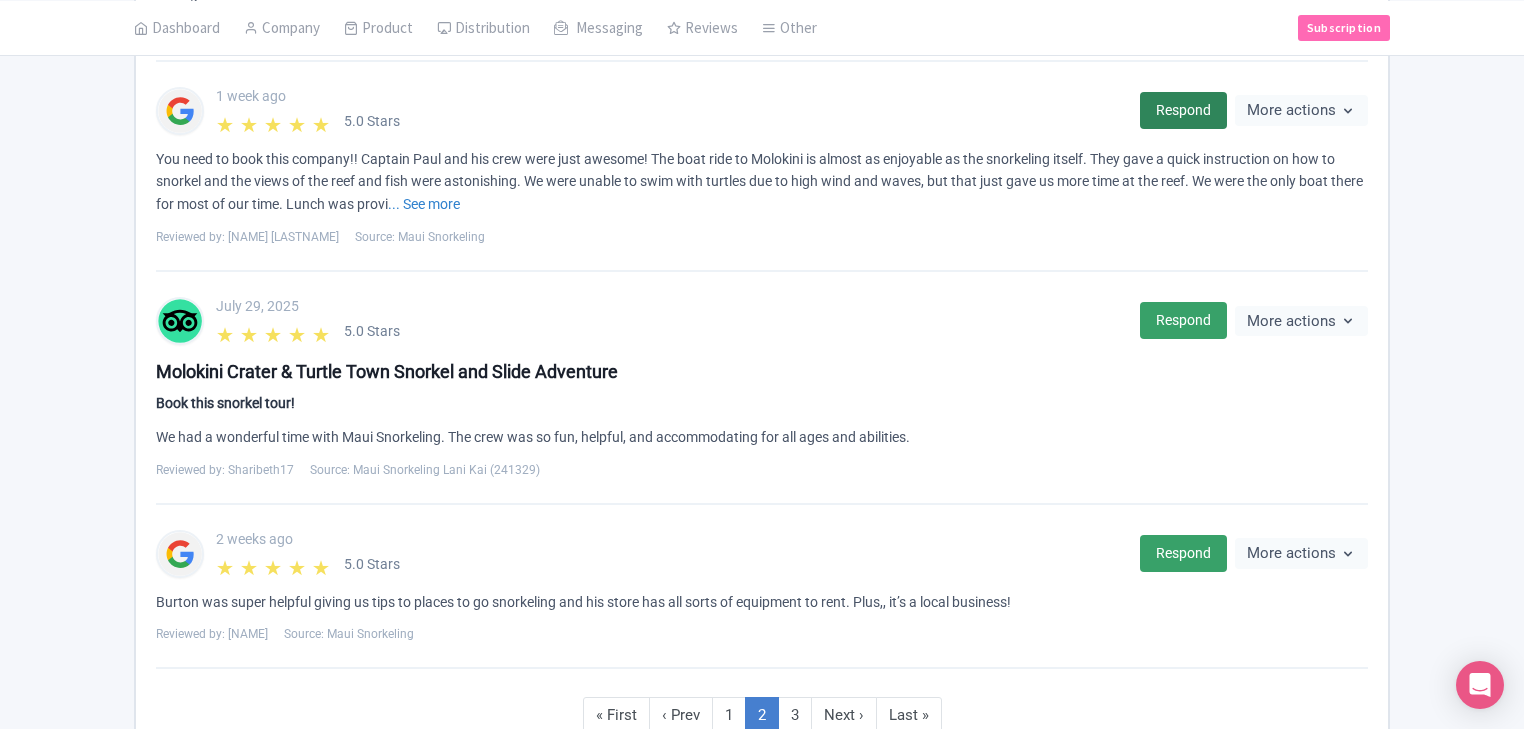 click on "Respond" at bounding box center [1183, 110] 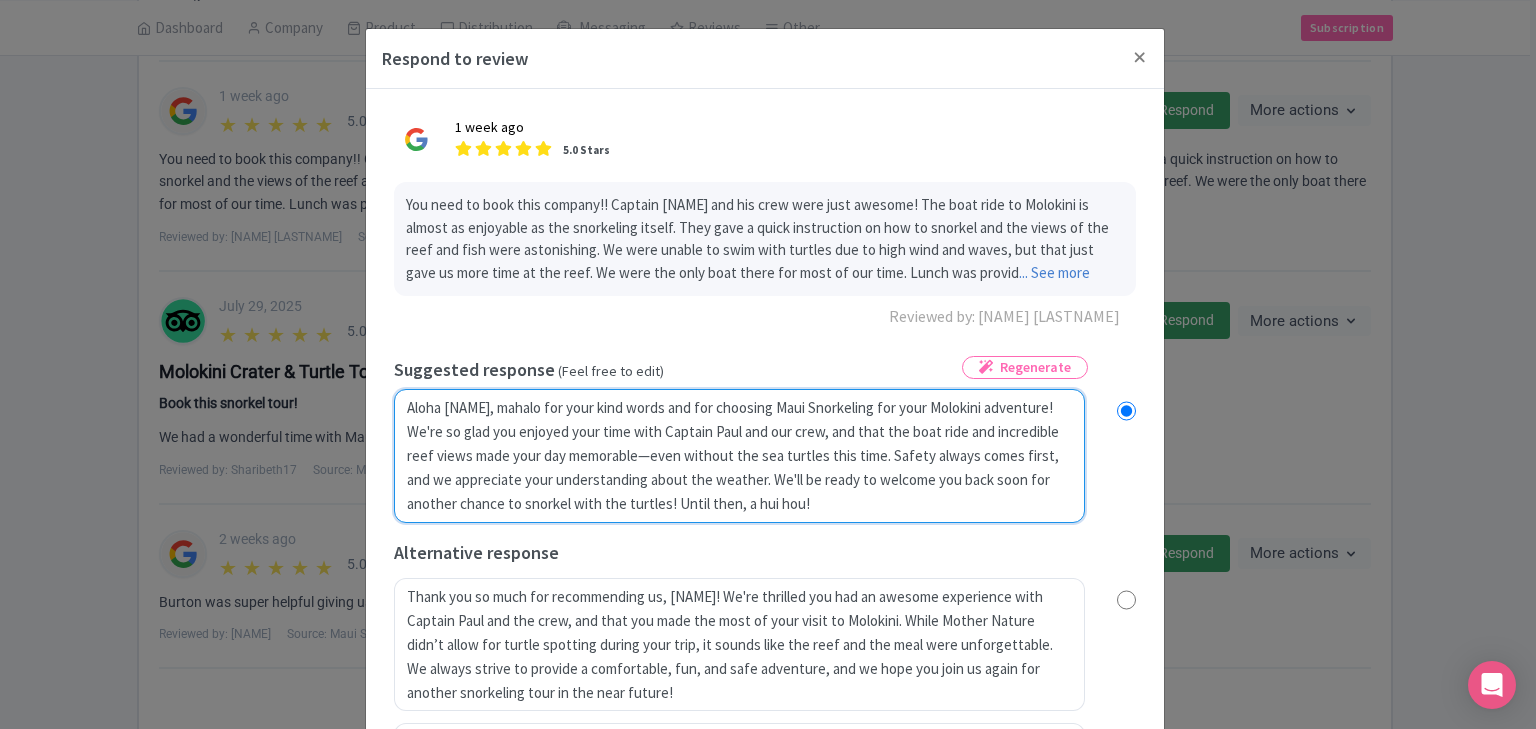 click on "Aloha [NAME], mahalo for your kind words and for choosing Maui Snorkeling for your Molokini adventure! We're so glad you enjoyed your time with Captain Paul and our crew, and that the boat ride and incredible reef views made your day memorable—even without the sea turtles this time. Safety always comes first, and we appreciate your understanding about the weather. We'll be ready to welcome you back soon for another chance to snorkel with the turtles! Until then, a hui hou!" at bounding box center (739, 456) 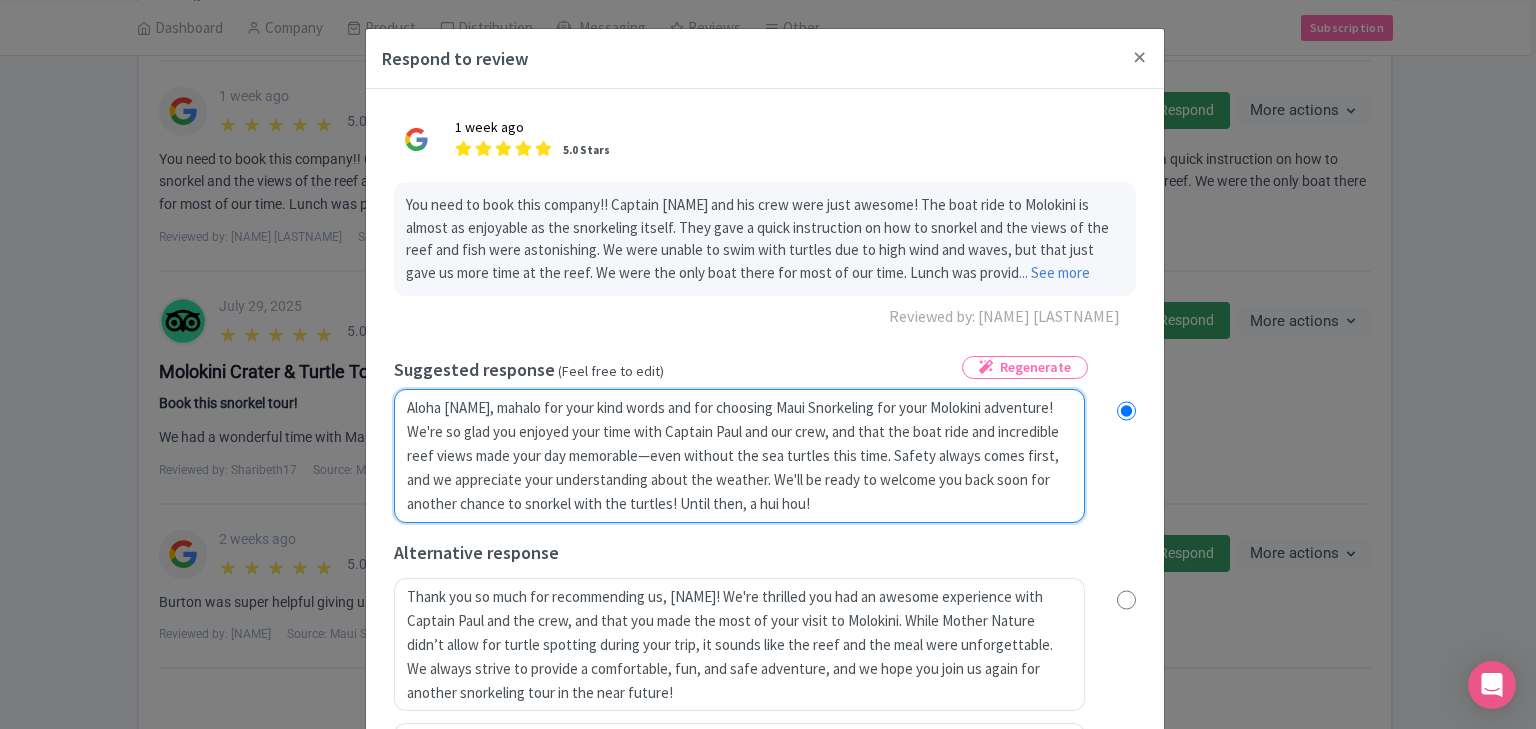 radio on "true" 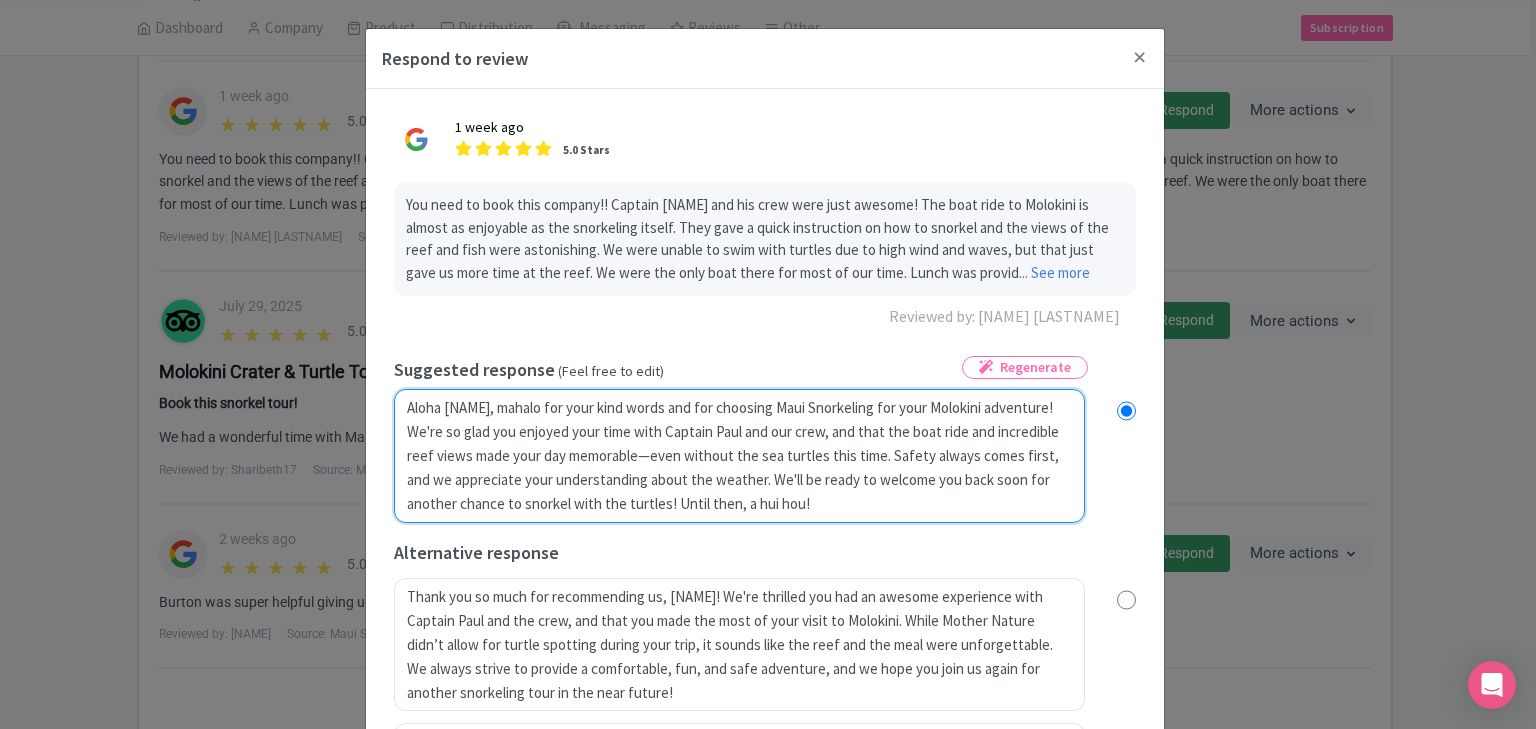 radio on "true" 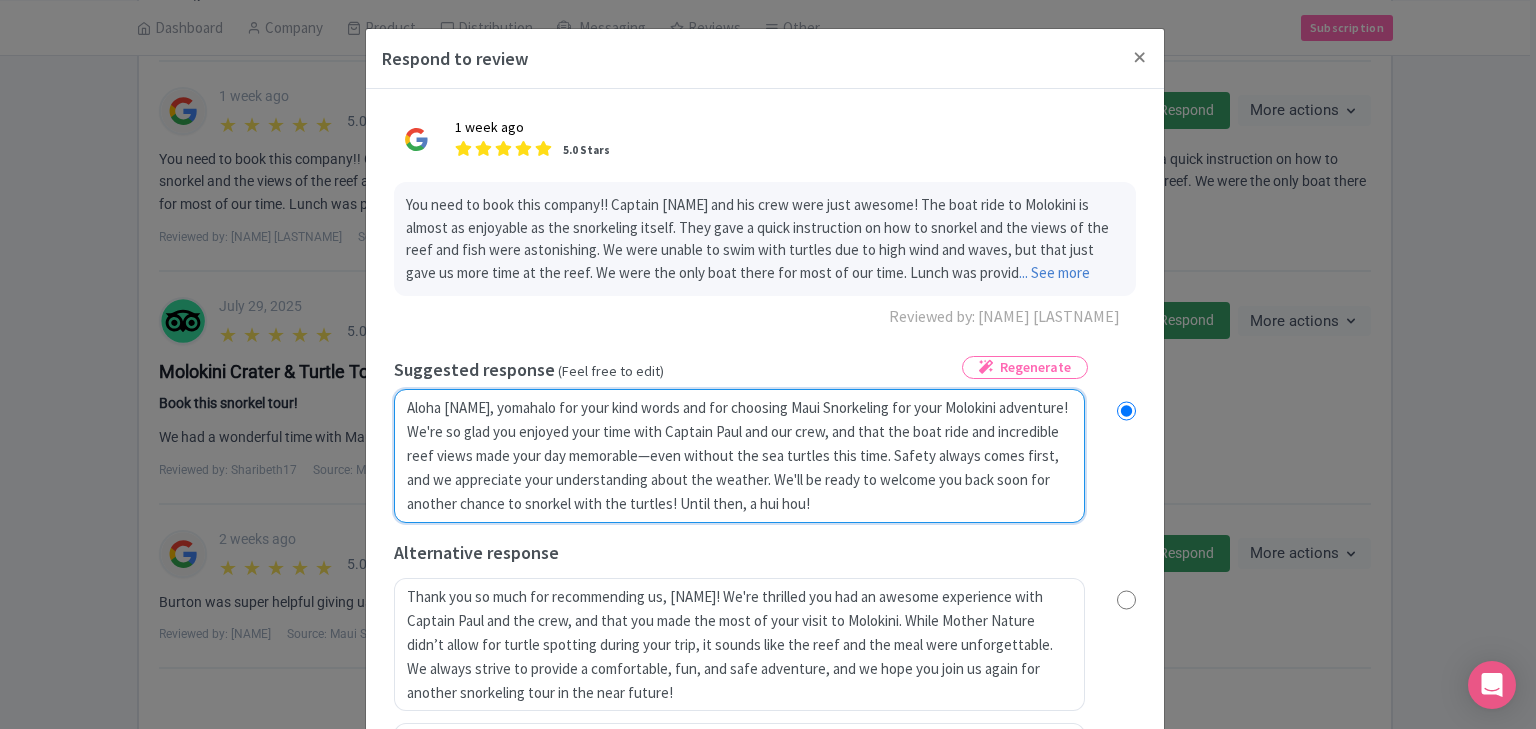 type on "Aloha [FIRST], youmahalo for your kind words and for choosing Maui Snorkeling for your Molokini adventure! We're so glad you enjoyed your time with Captain Paul and our crew, and that the boat ride and incredible reef views made your day memorable—even without the sea turtles this time. Safety always comes first, and we appreciate your understanding about the weather. We'll be ready to welcome you back soon for another chance to snorkel with the turtles! Until then, a hui hou!" 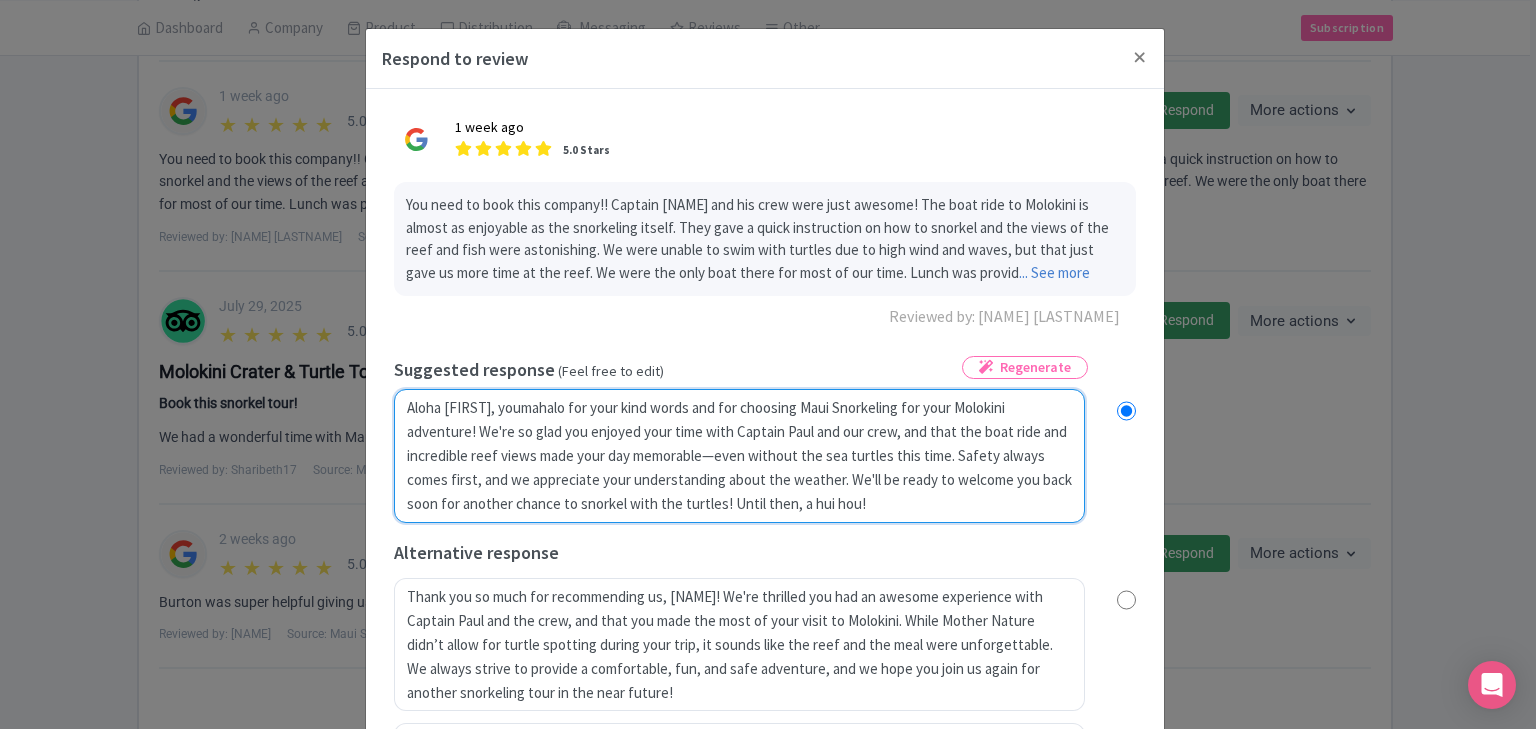 radio on "true" 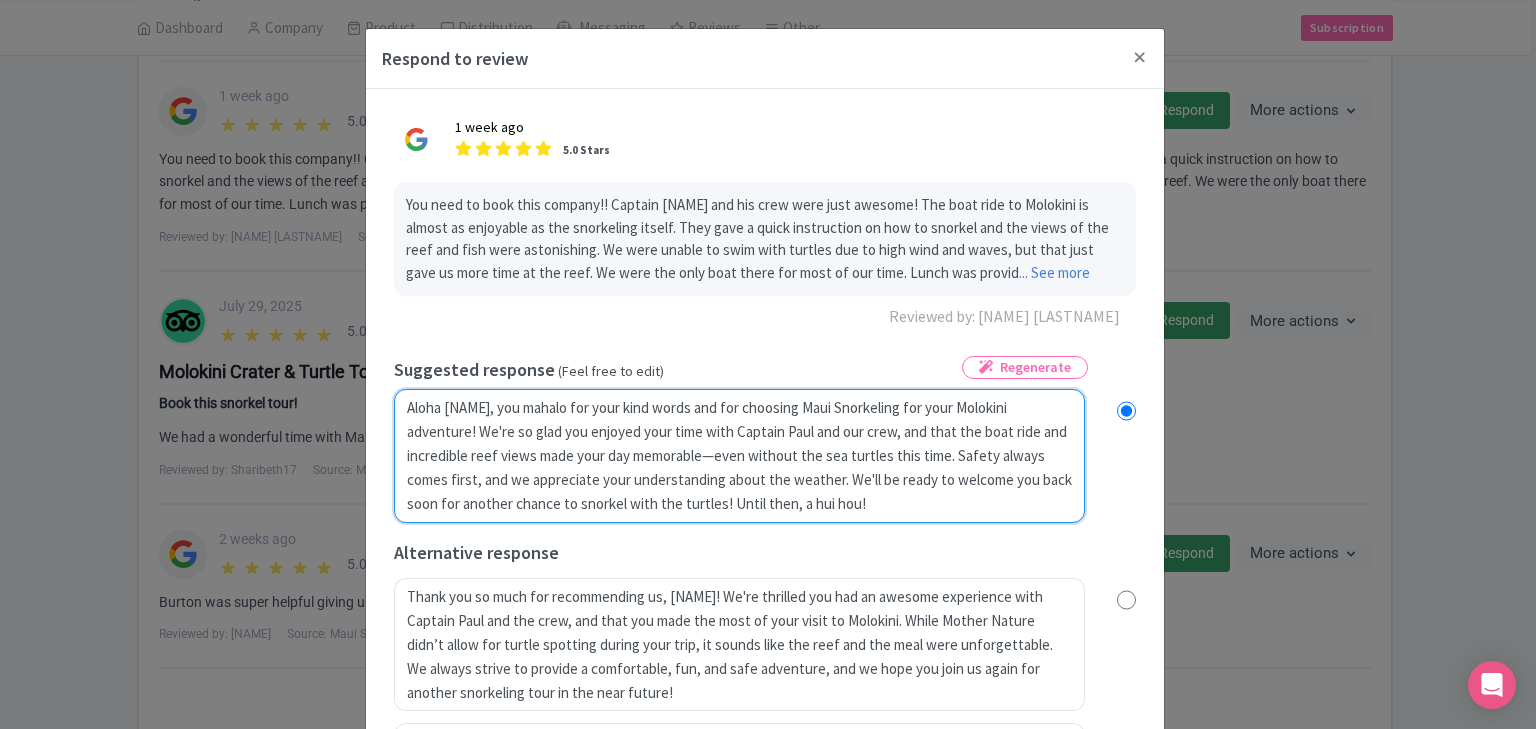 radio on "true" 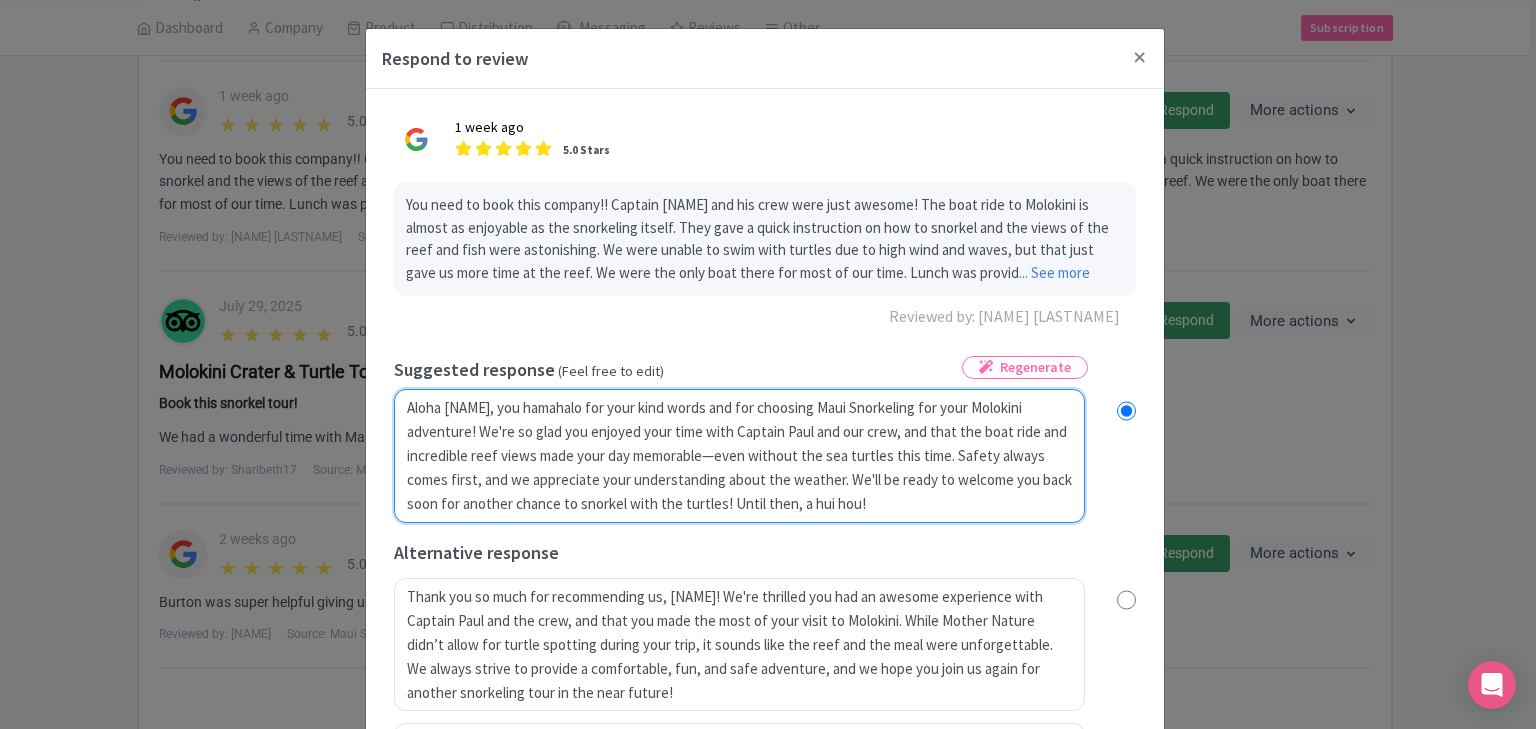 radio on "true" 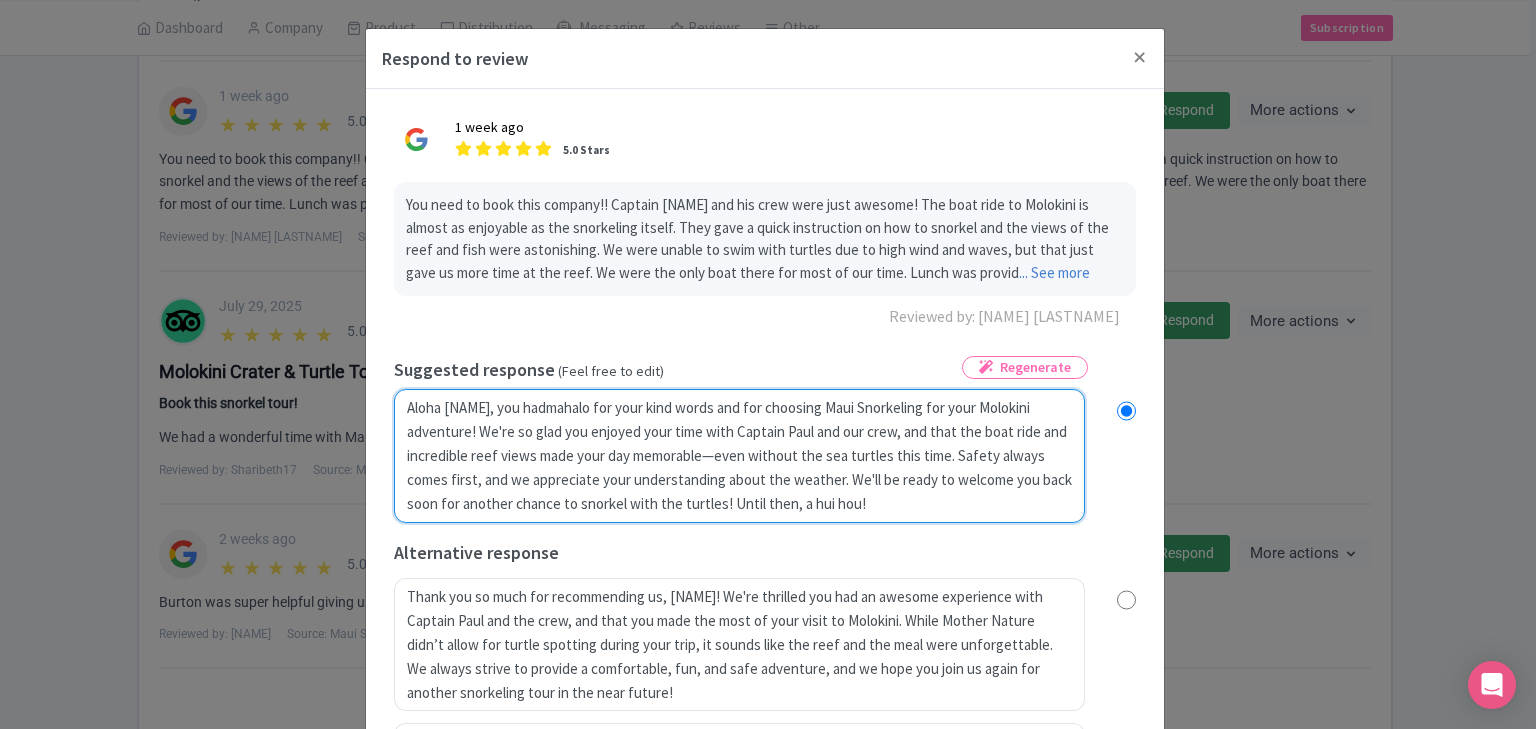radio on "true" 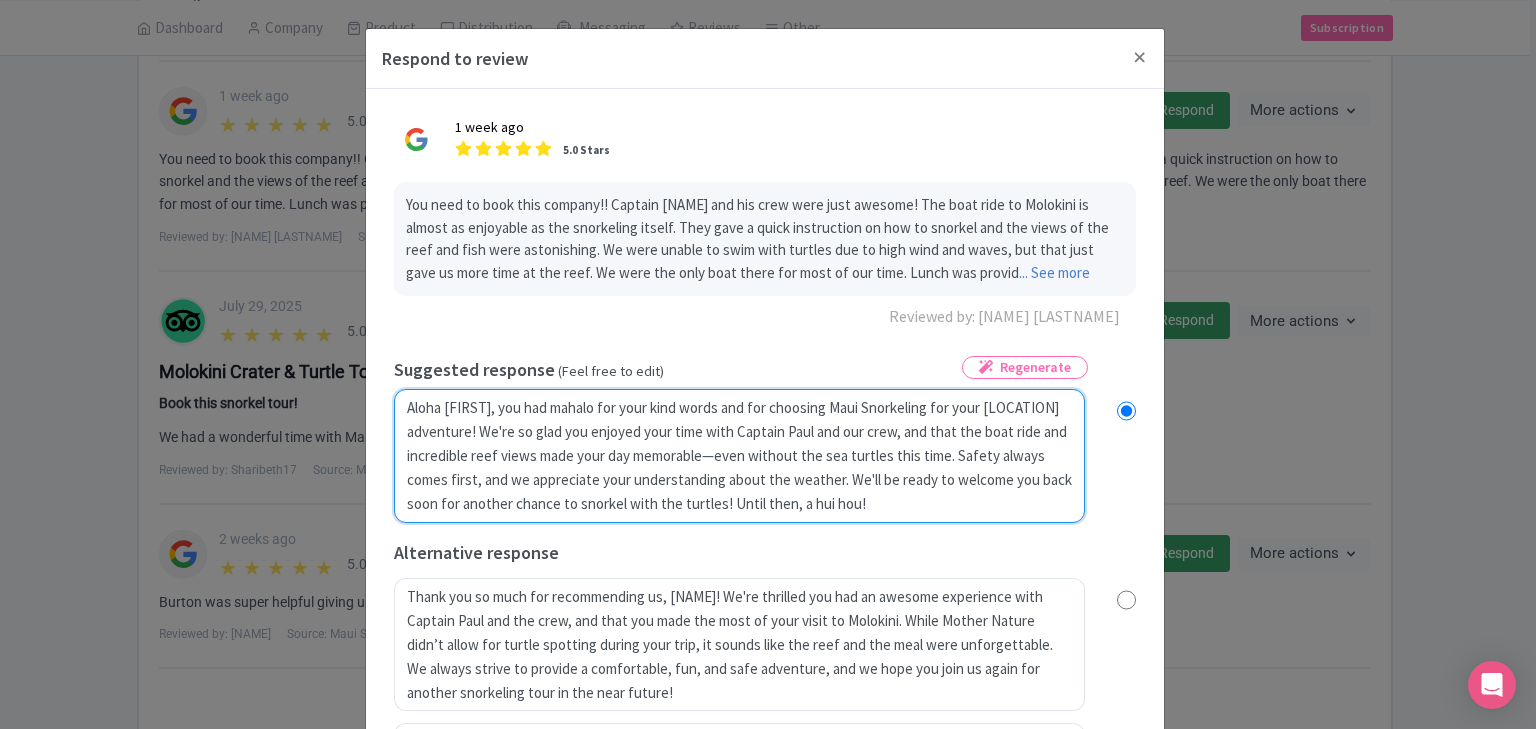 radio on "true" 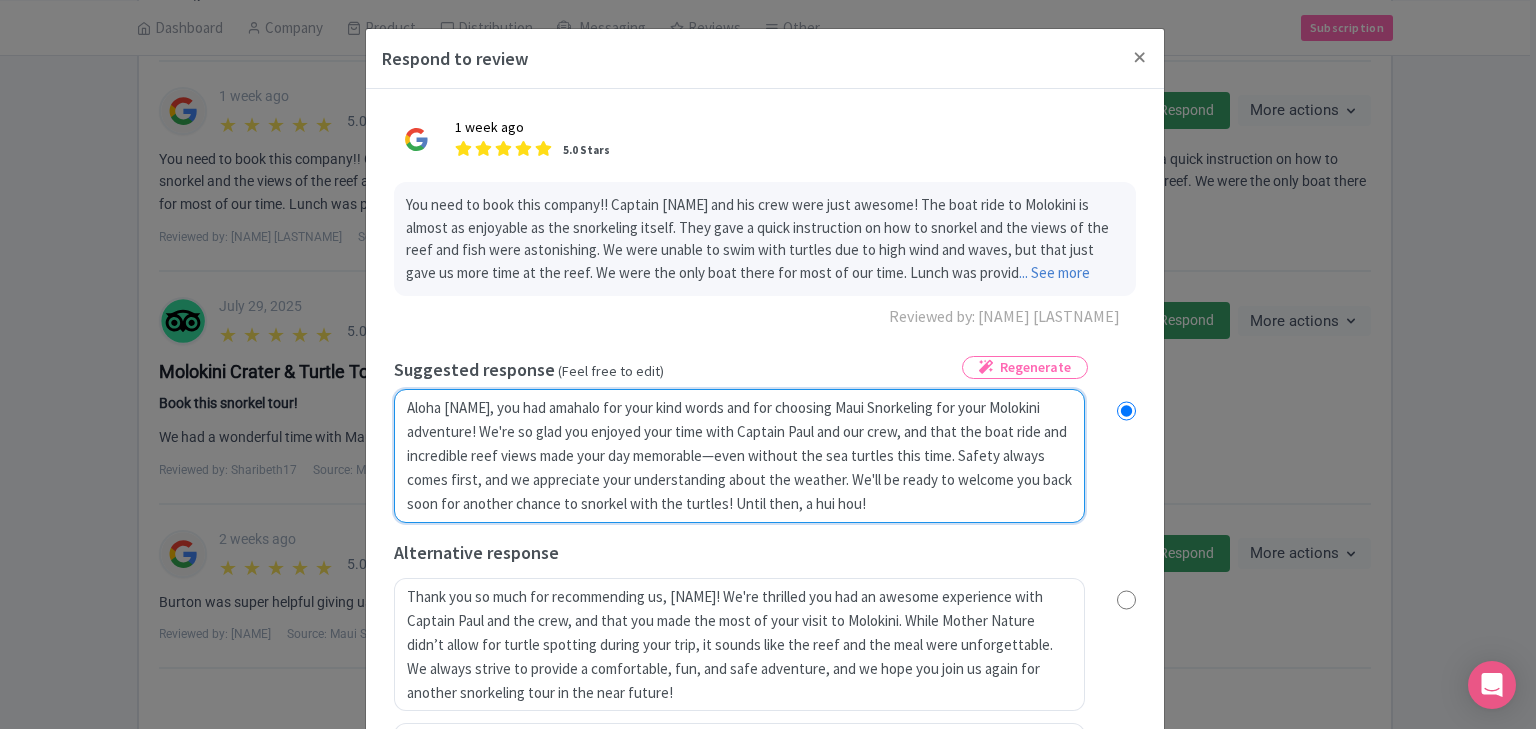 radio on "true" 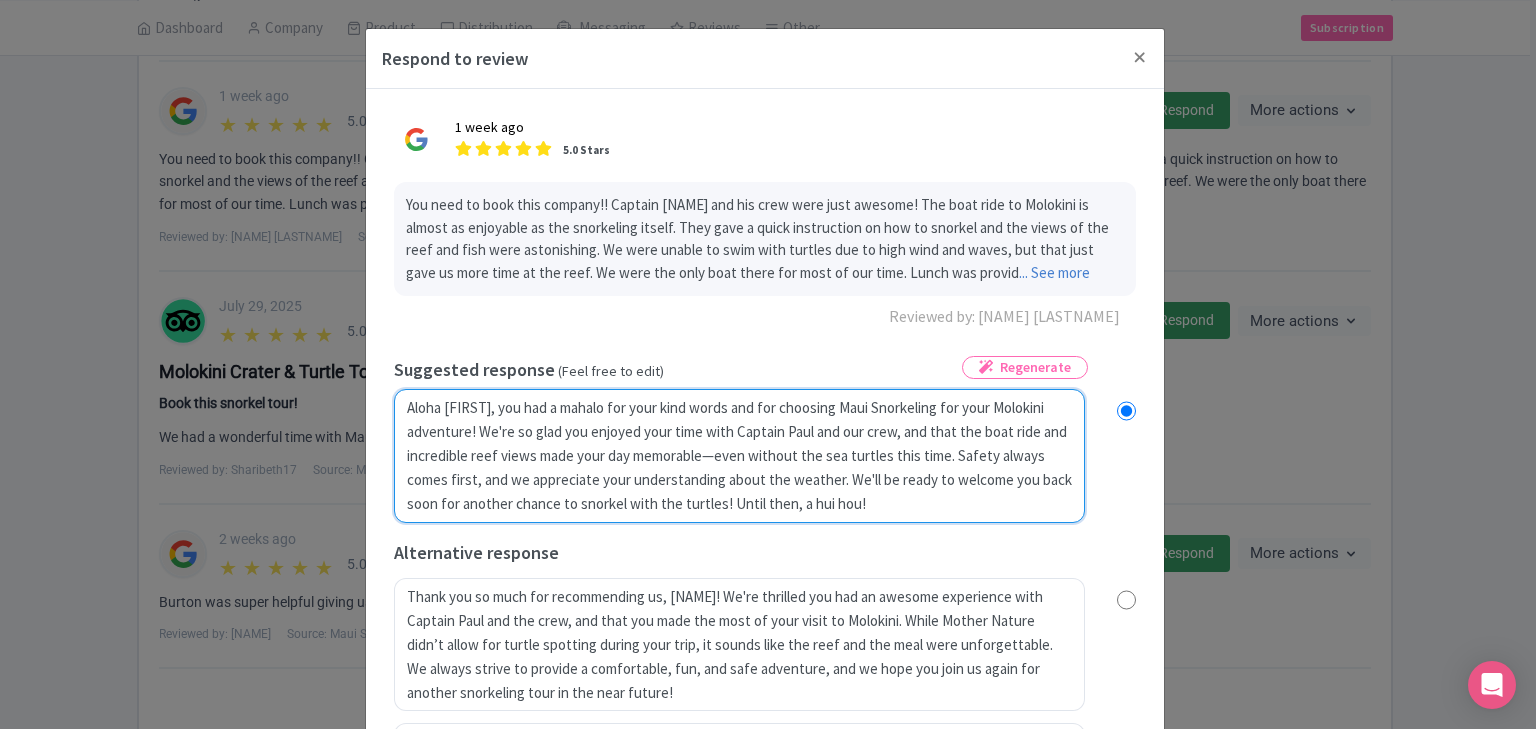 radio on "true" 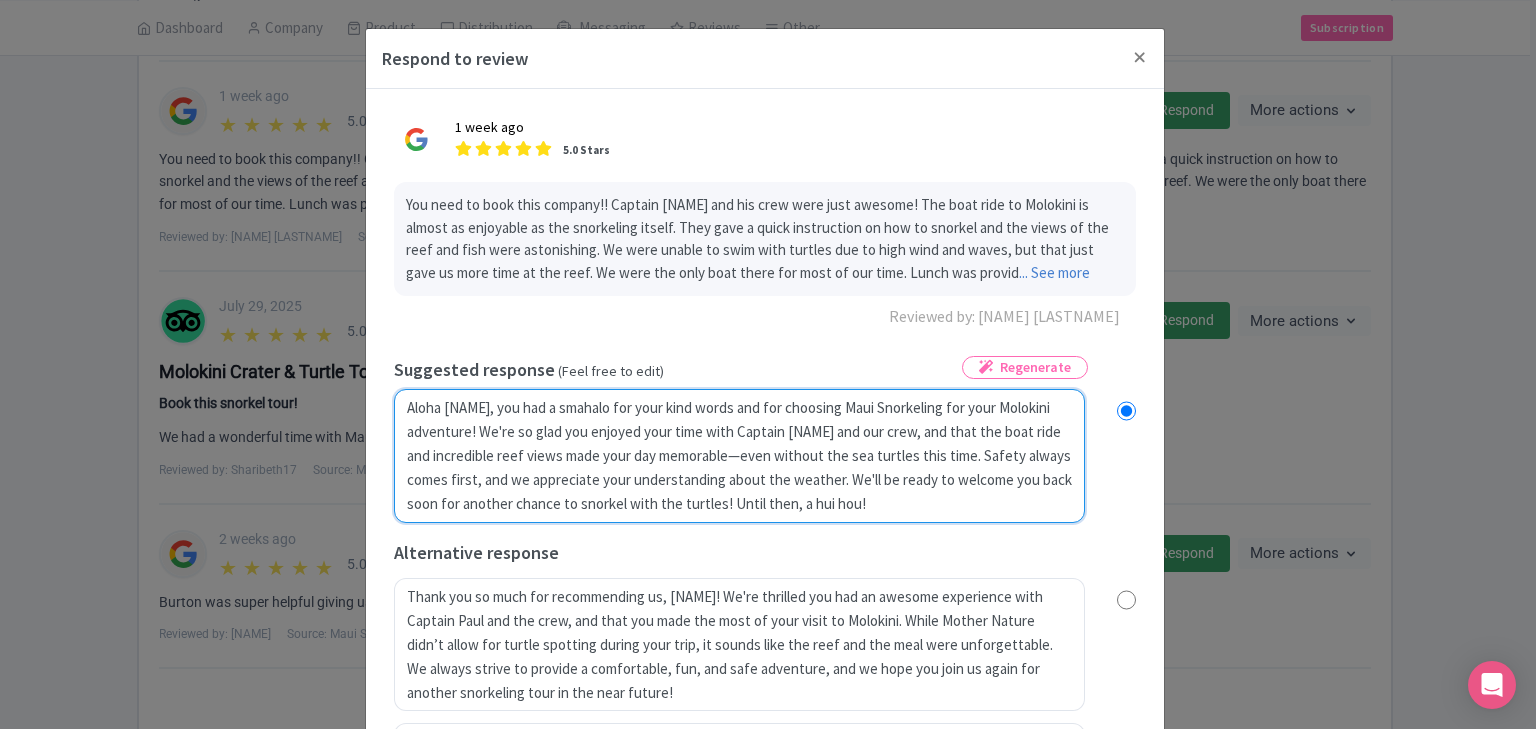 radio on "true" 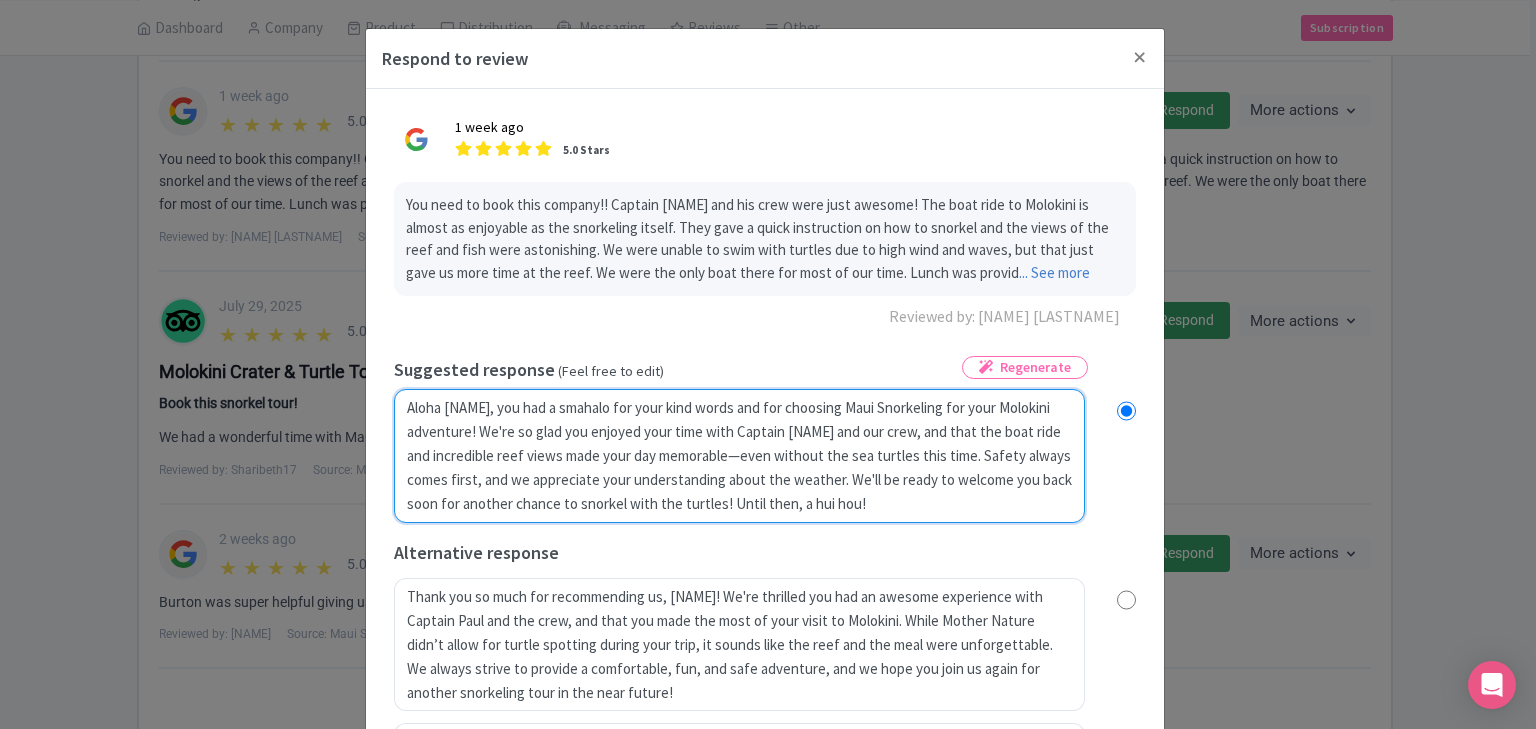 type on "Aloha [FIRST], you had a mahalo for your kind words and for choosing Maui Snorkeling for your Molokini adventure! We're so glad you enjoyed your time with Captain Paul and our crew, and that the boat ride and incredible reef views made your day memorable—even without the sea turtles this time. Safety always comes first, and we appreciate your understanding about the weather. We'll be ready to welcome you back soon for another chance to snorkel with the turtles! Until then, a hui hou!" 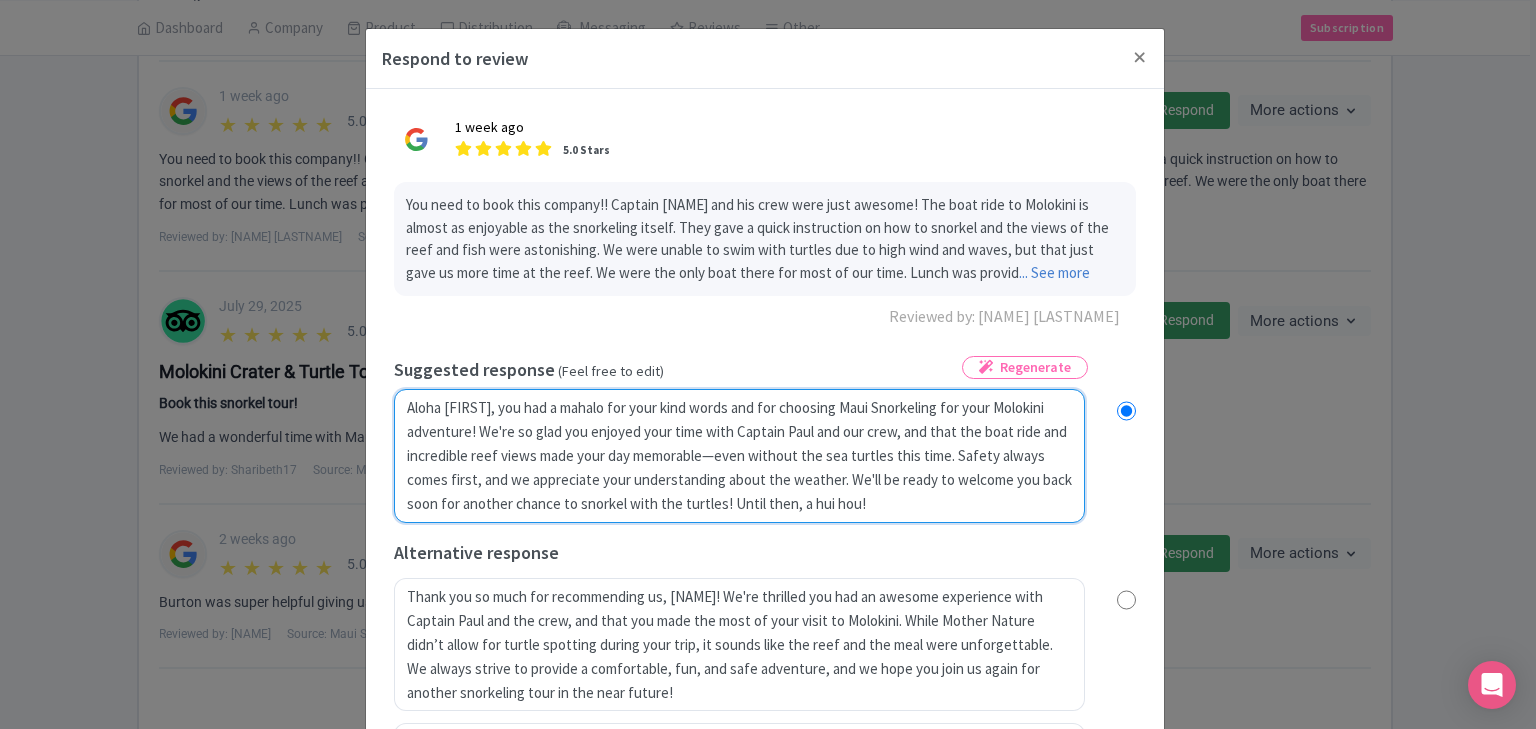 radio on "true" 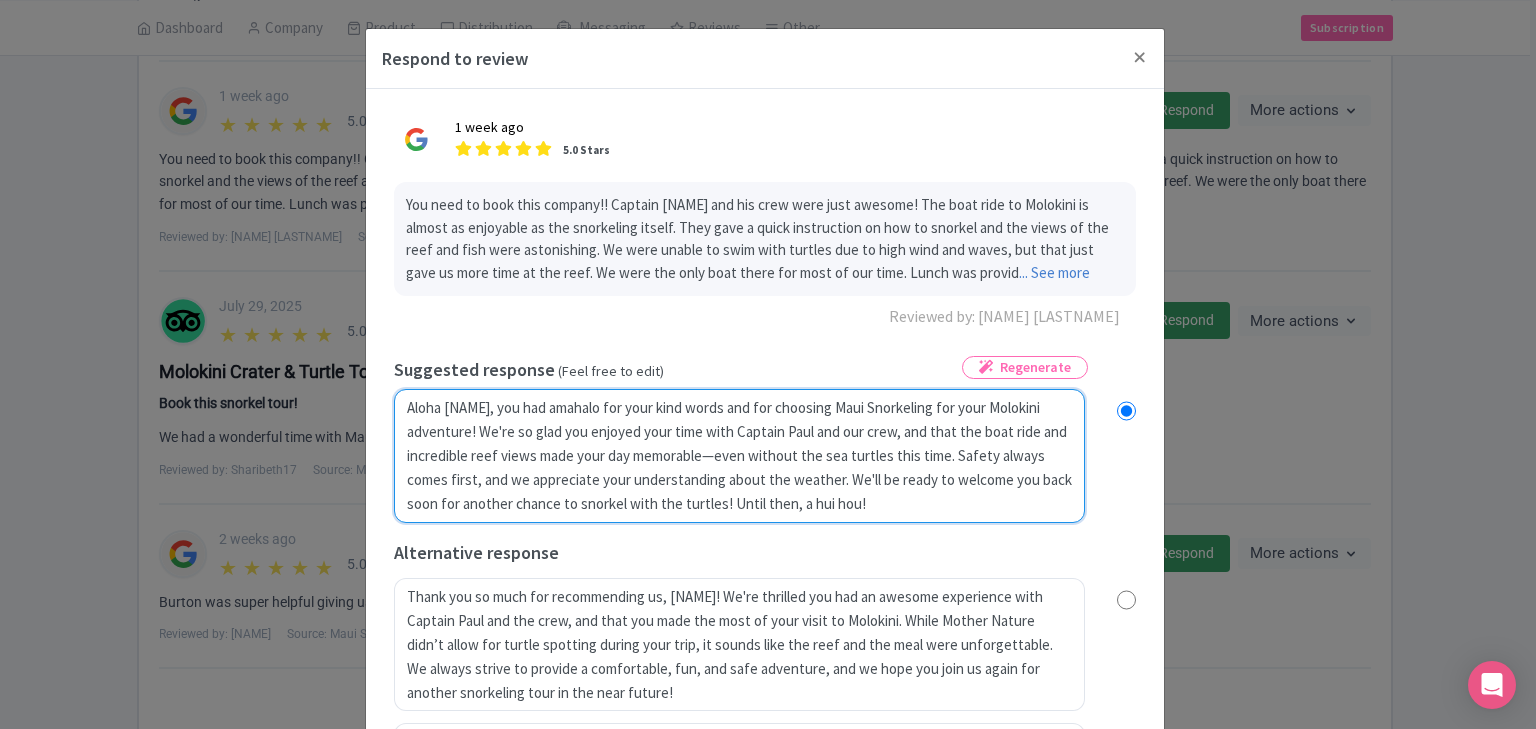 radio on "true" 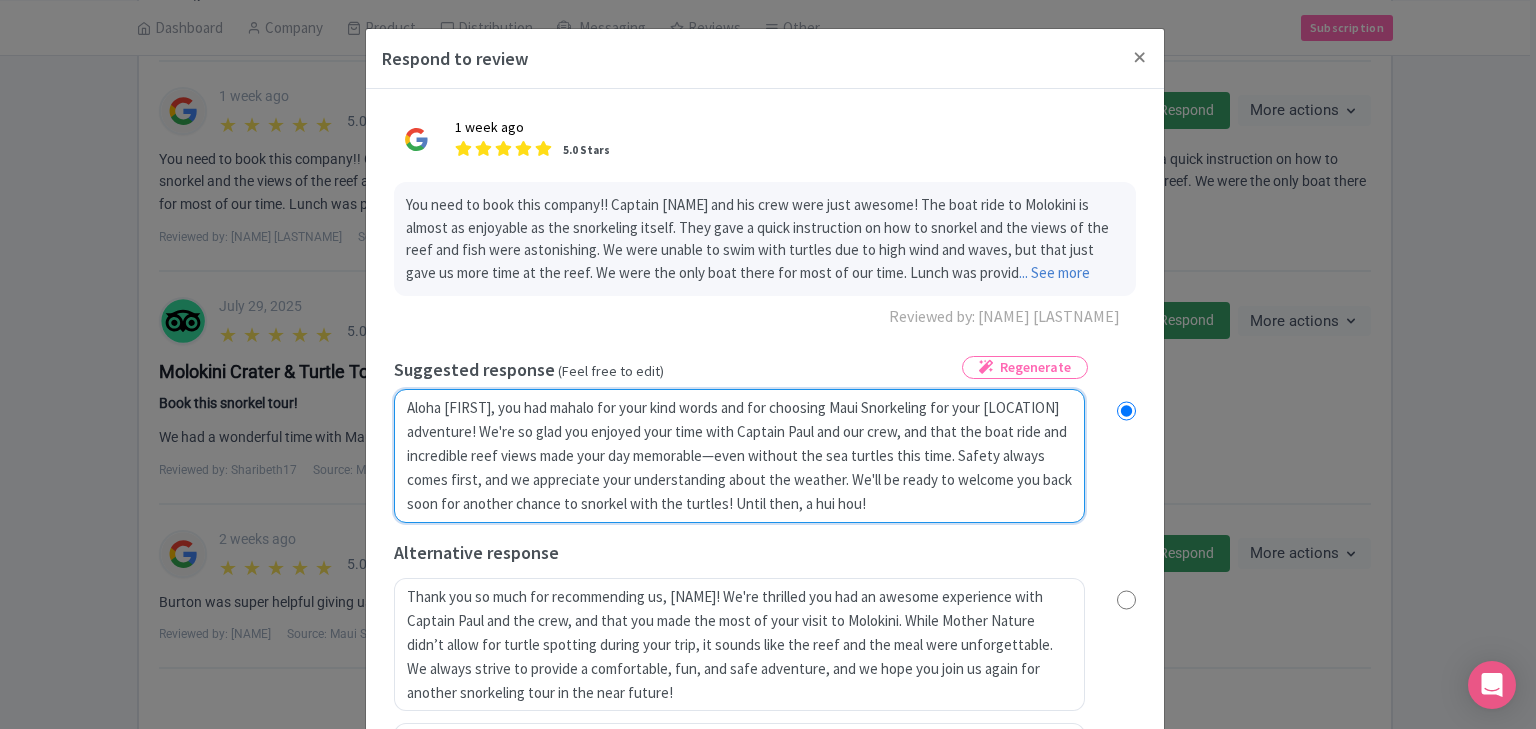 radio on "true" 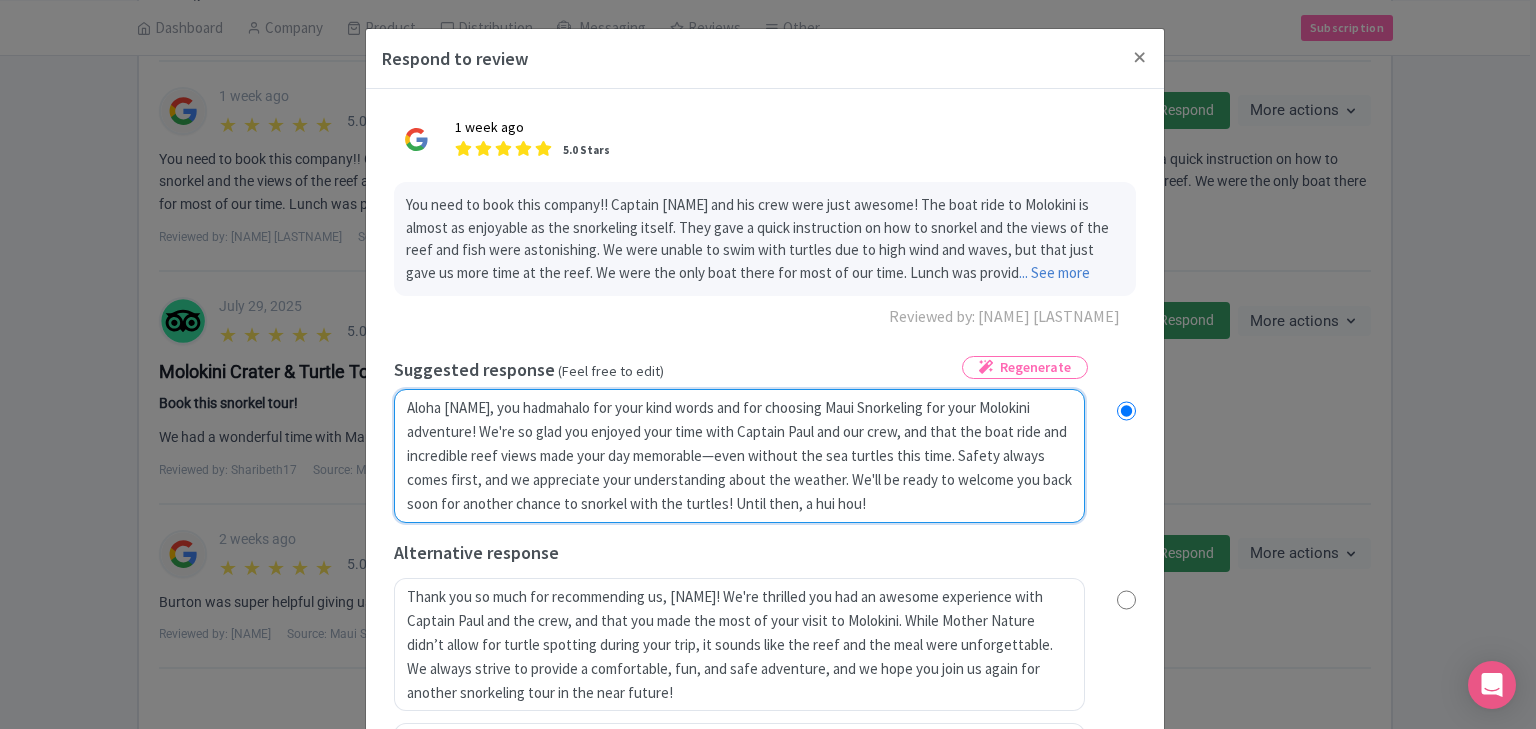 radio on "true" 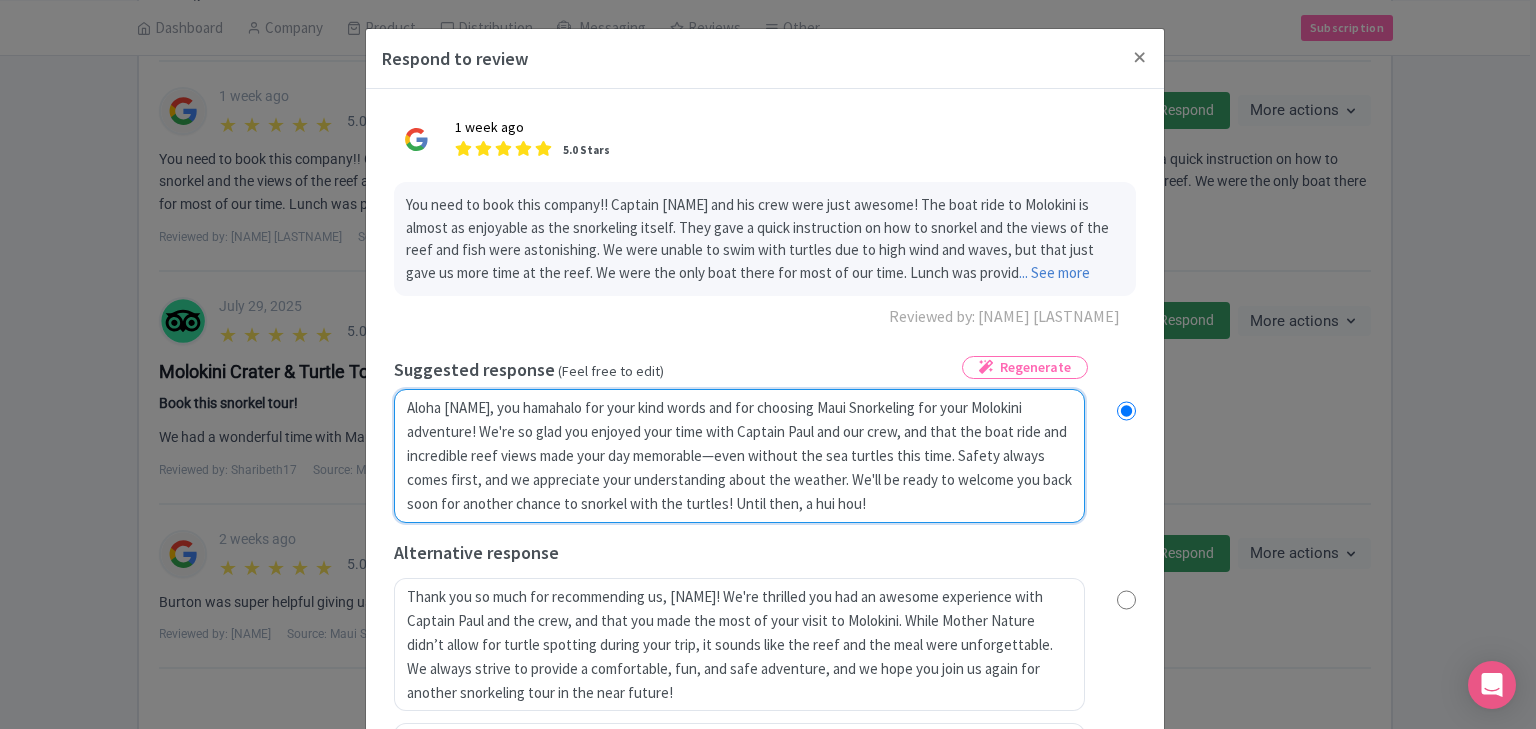 radio on "true" 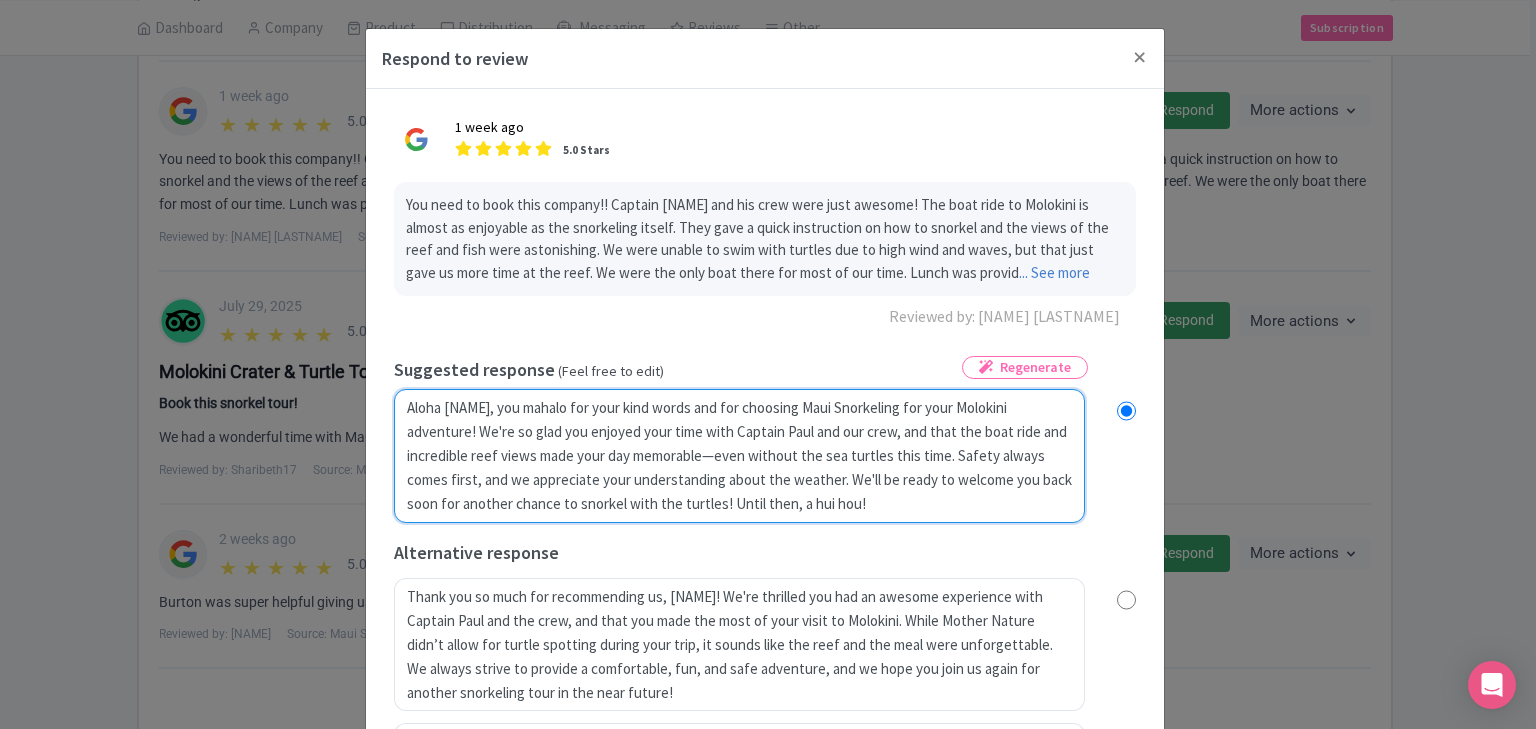 radio on "true" 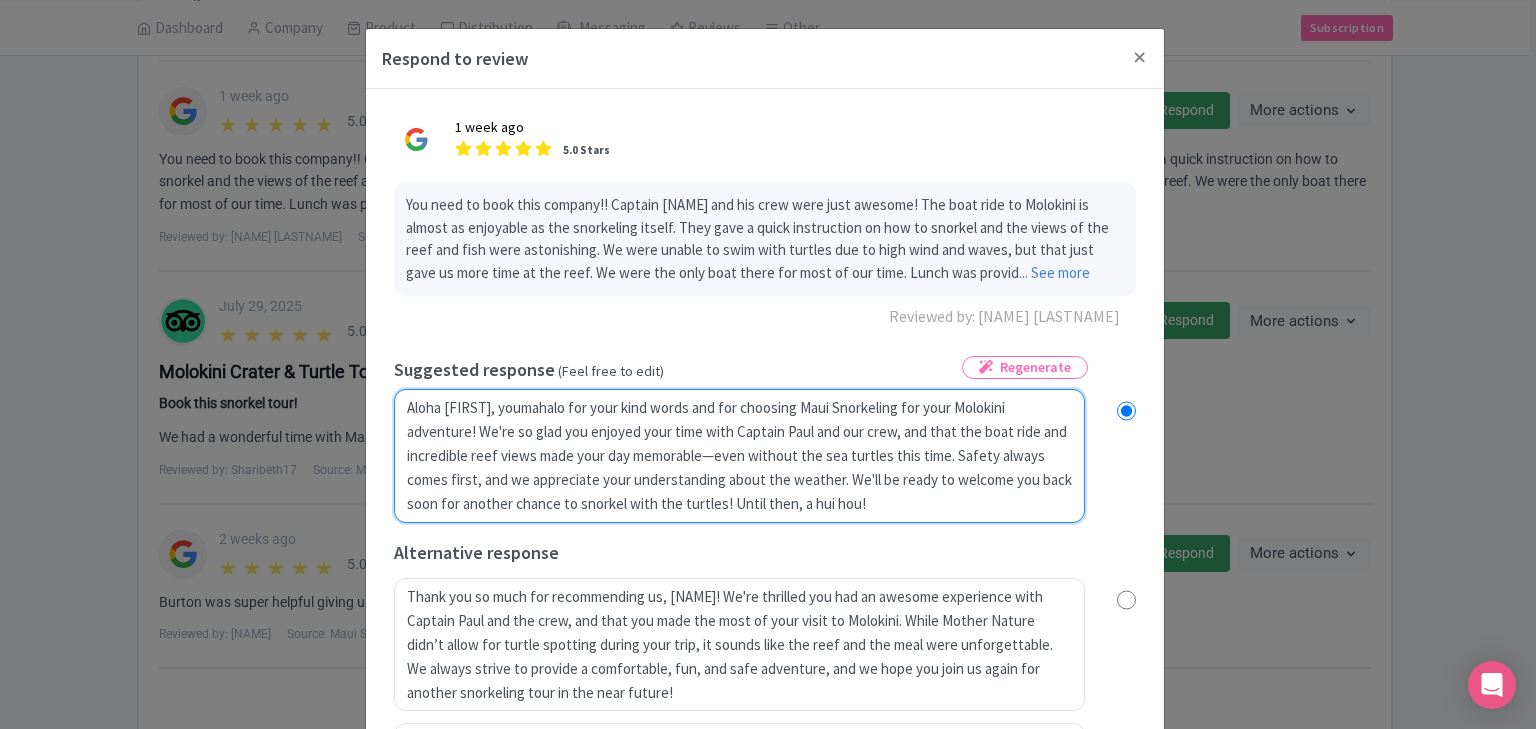 radio on "true" 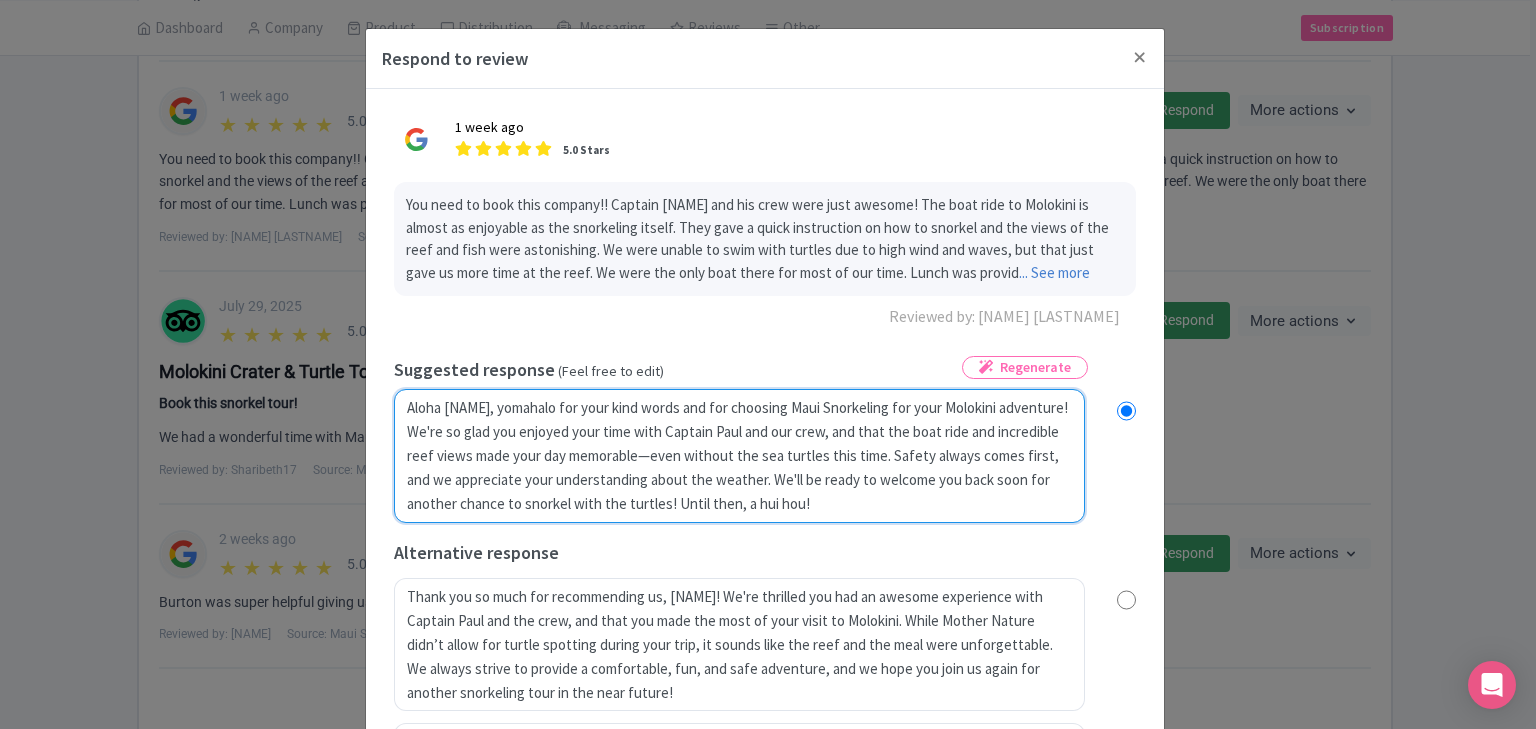radio on "true" 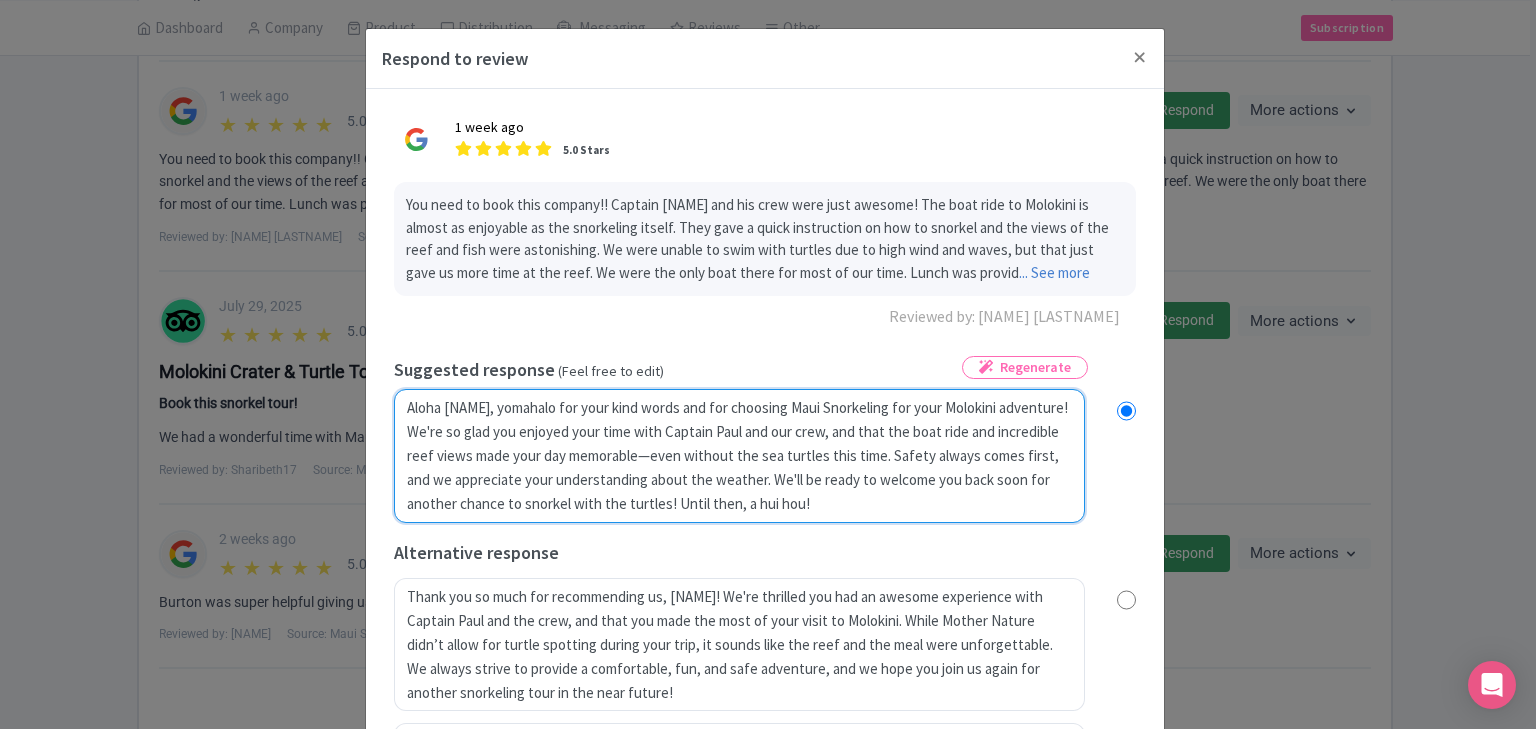 type on "Aloha [NAME], mahalo for your kind words and for choosing Maui Snorkeling for your Molokini adventure! We're so glad you enjoyed your time with Captain Paul and our crew, and that the boat ride and incredible reef views made your day memorable—even without the sea turtles this time. Safety always comes first, and we appreciate your understanding about the weather. We'll be ready to welcome you back soon for another chance to snorkel with the turtles! Until then, a hui hou!" 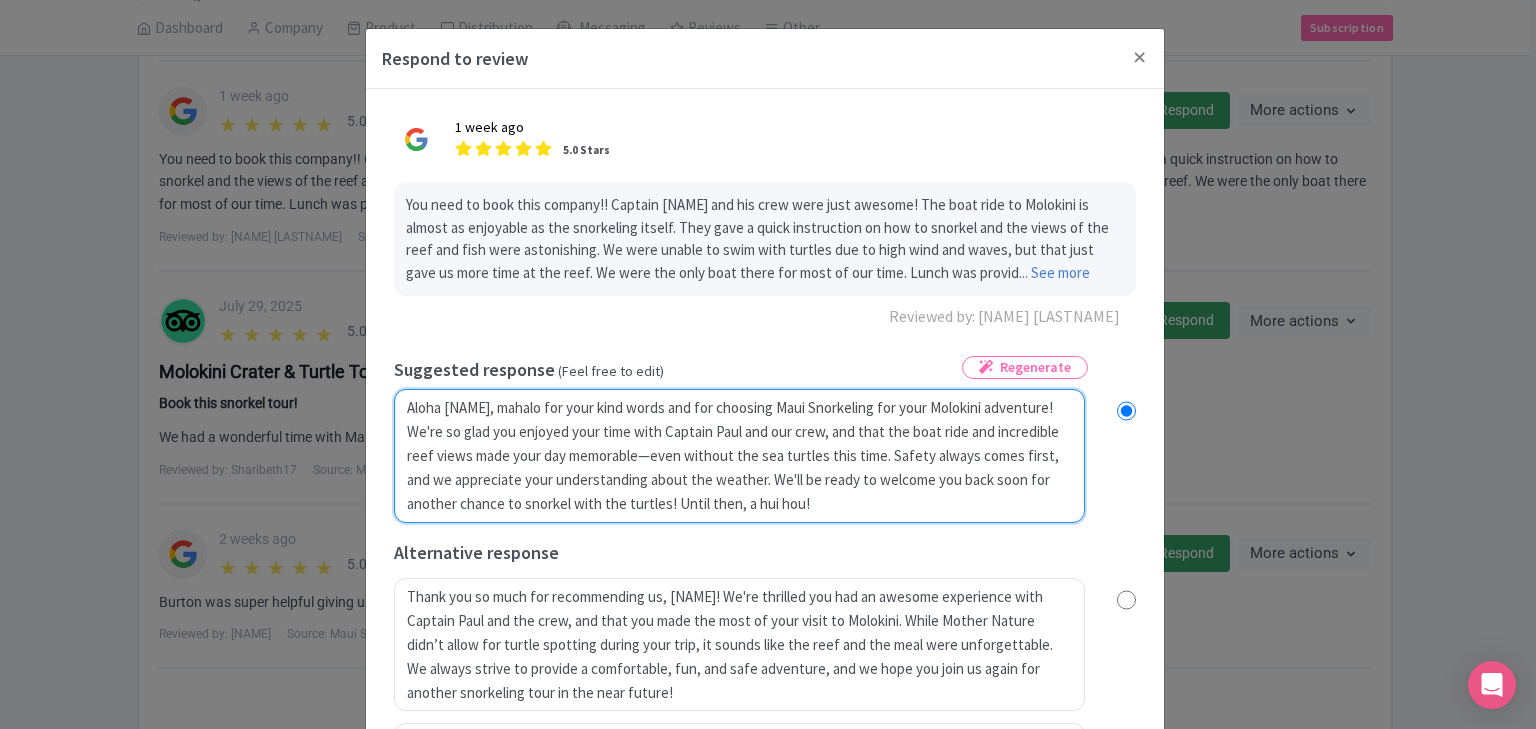 radio on "true" 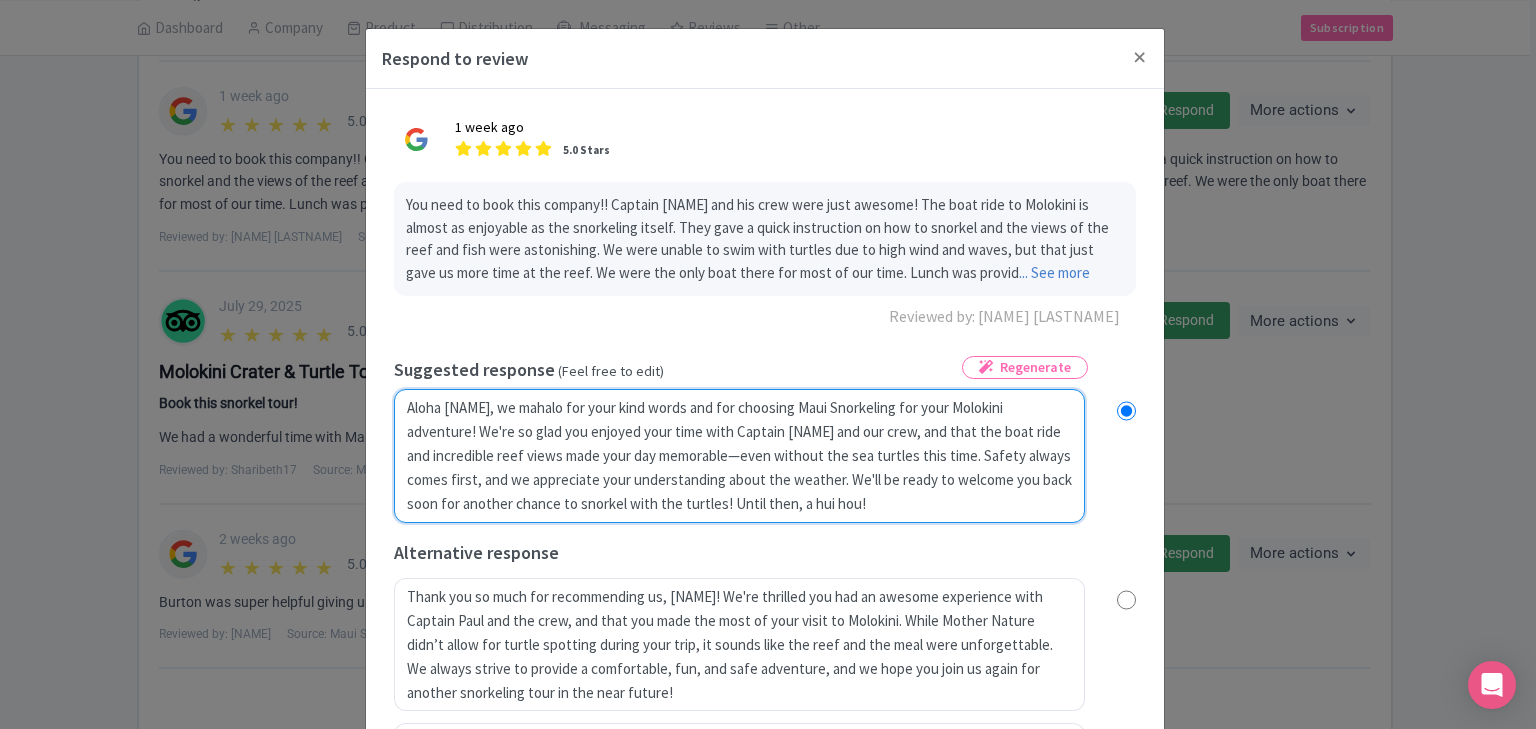 radio on "true" 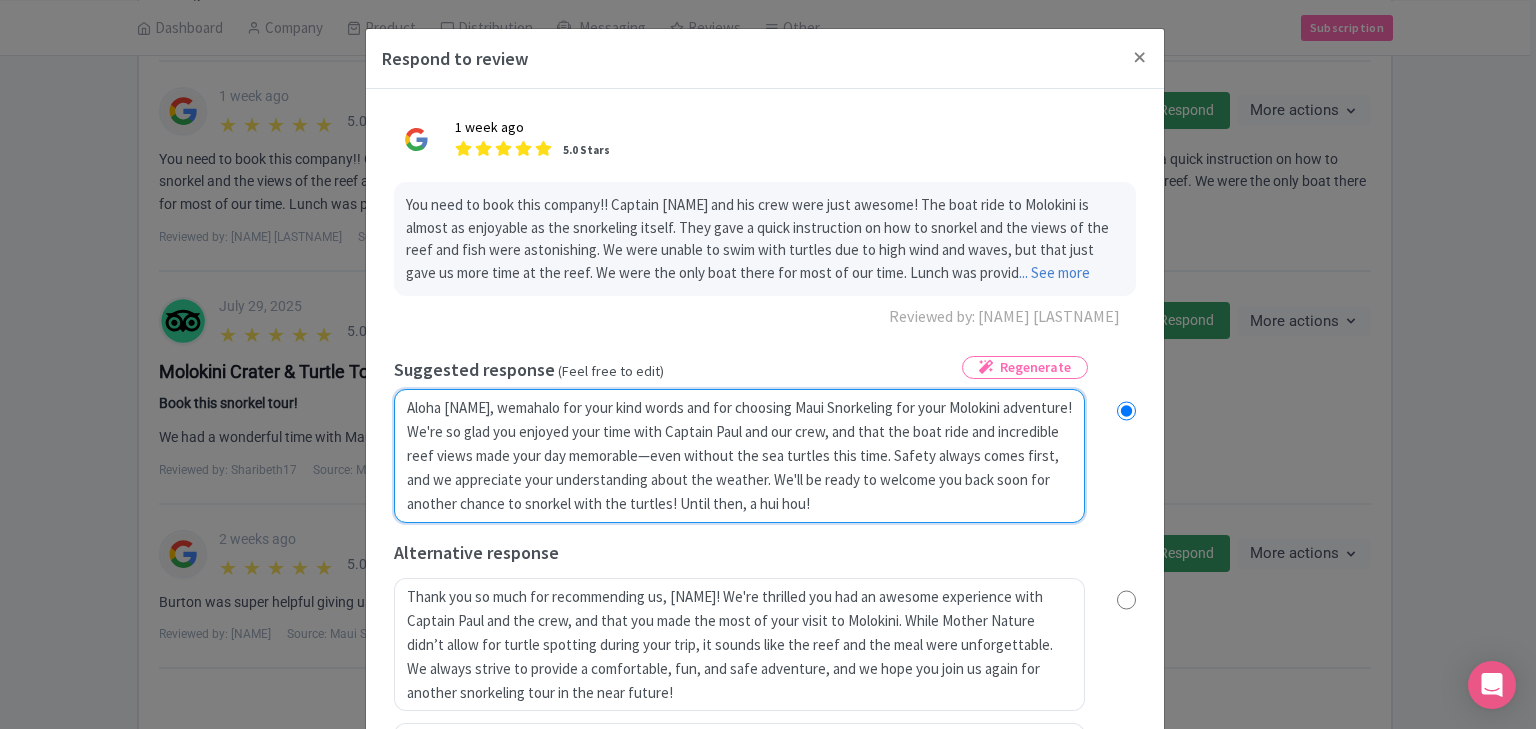 radio on "true" 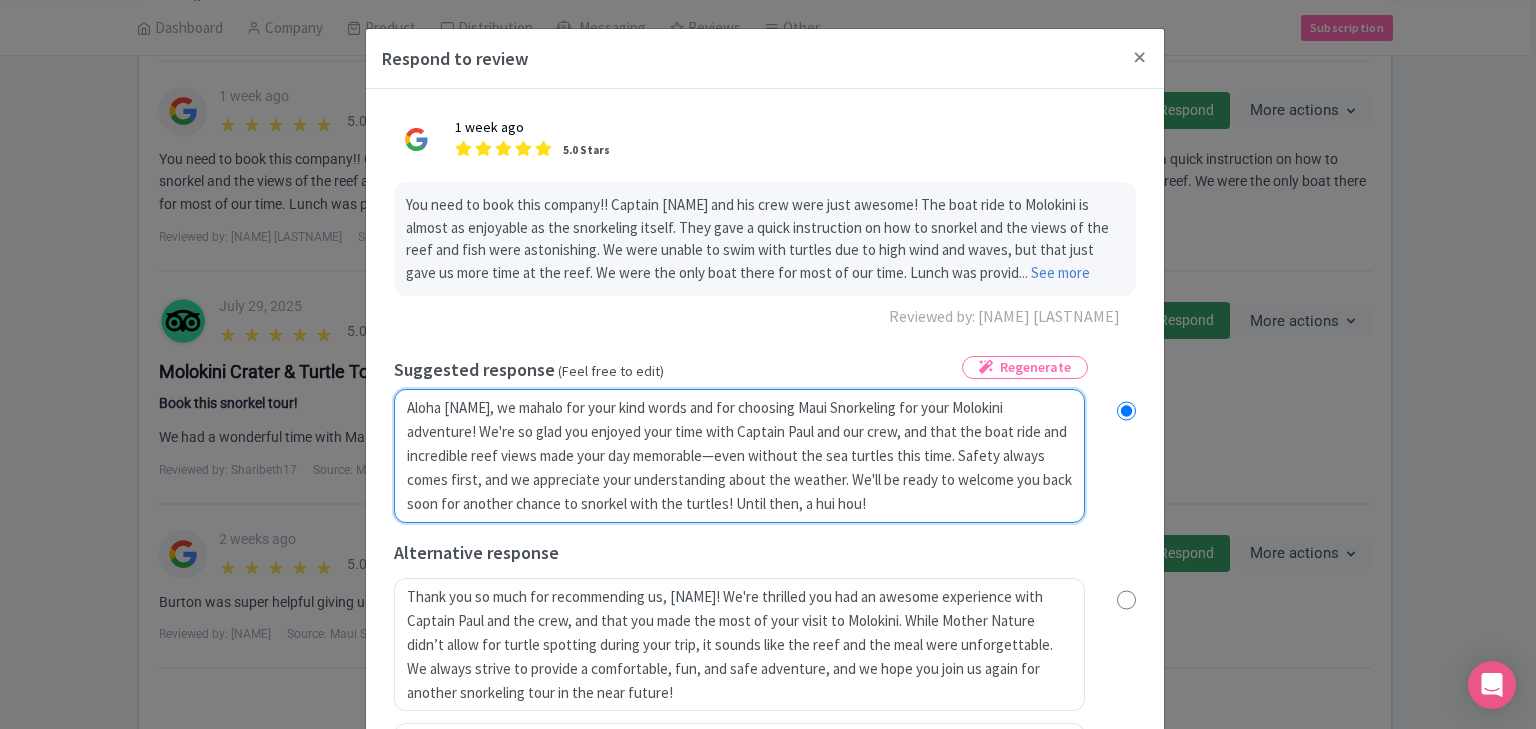 radio on "true" 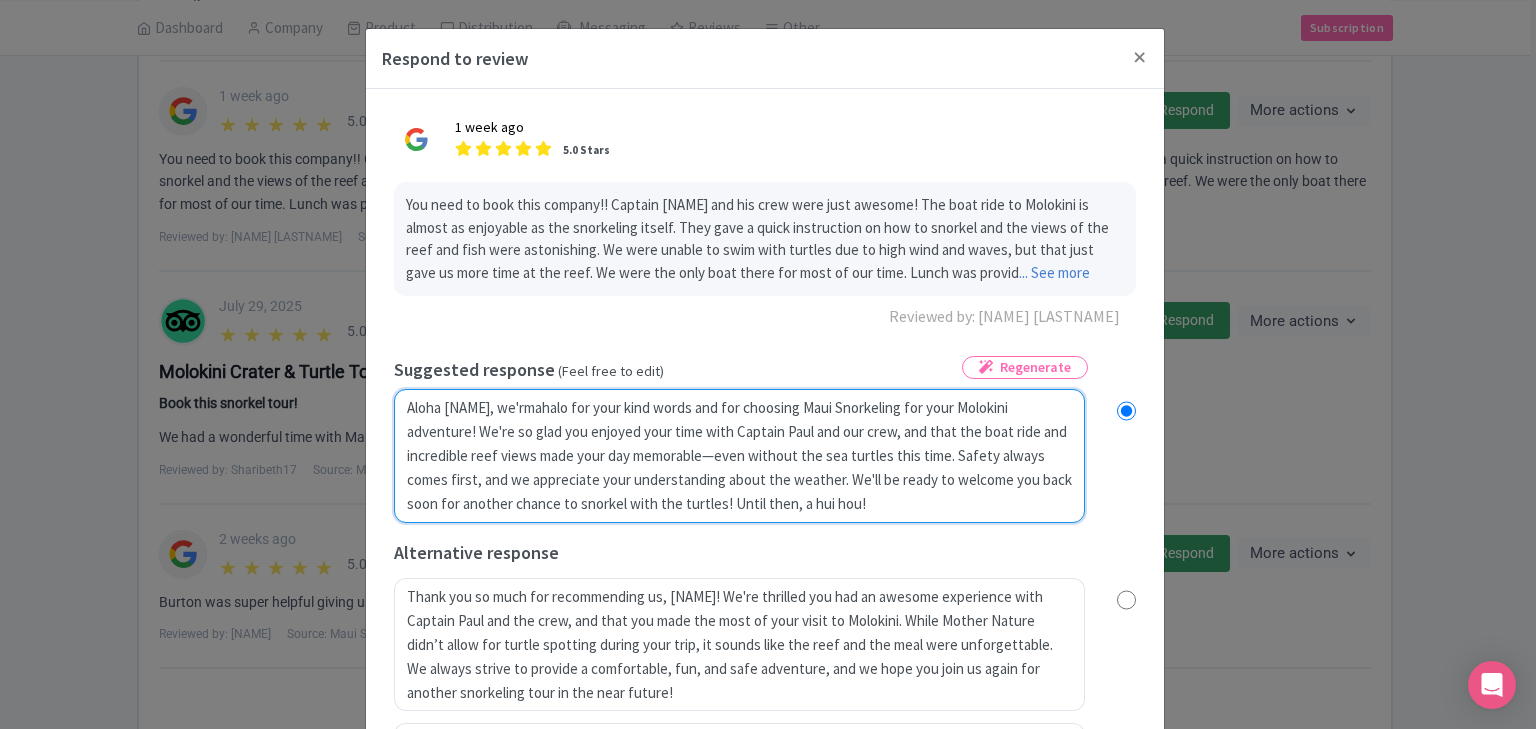 type on "Aloha [NAME], we'remahalo for your kind words and for choosing Maui Snorkeling for your Molokini adventure! We're so glad you enjoyed your time with Captain Paul and our crew, and that the boat ride and incredible reef views made your day memorable—even without the sea turtles this time. Safety always comes first, and we appreciate your understanding about the weather. We'll be ready to welcome you back soon for another chance to snorkel with the turtles! Until then, a hui hou!" 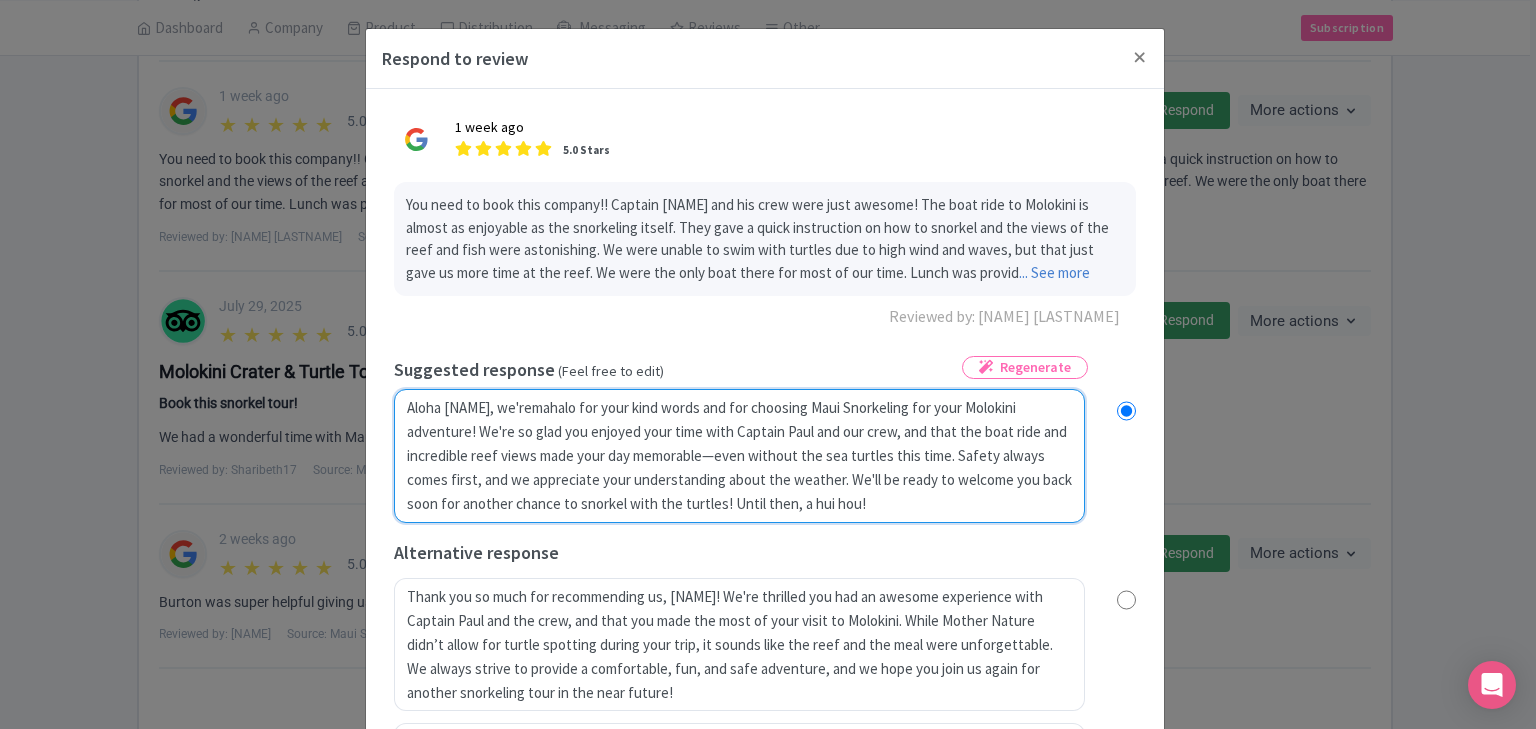 radio on "true" 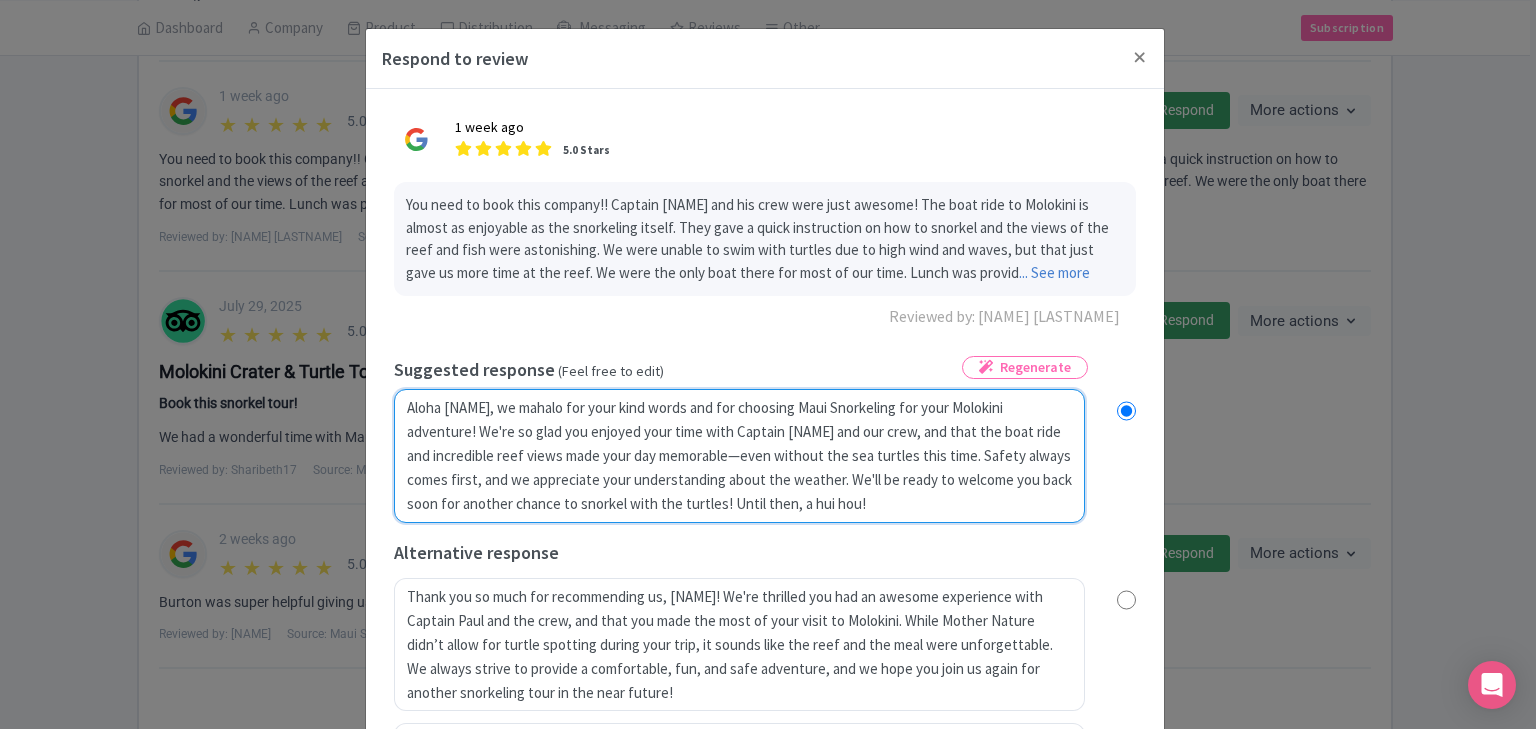 radio on "true" 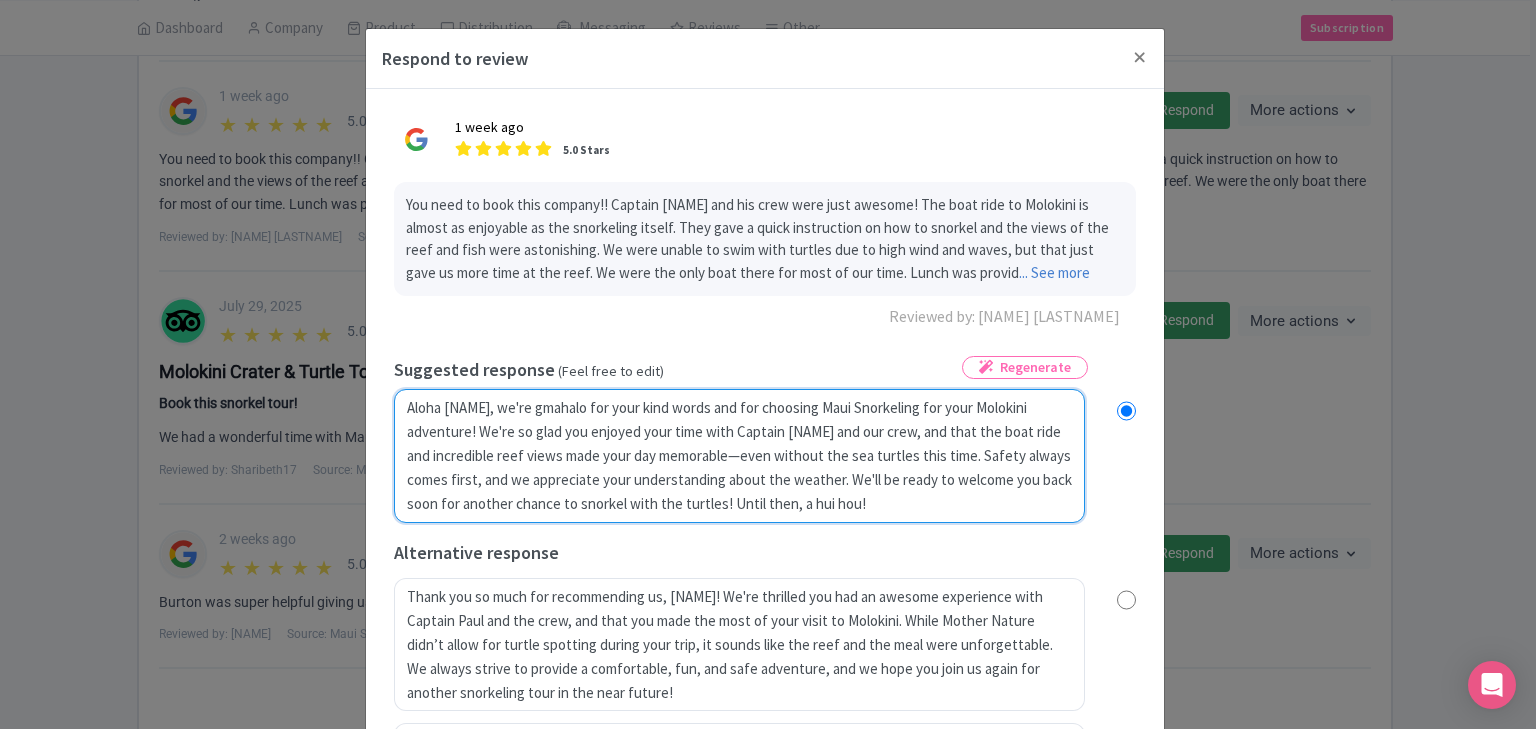 radio on "true" 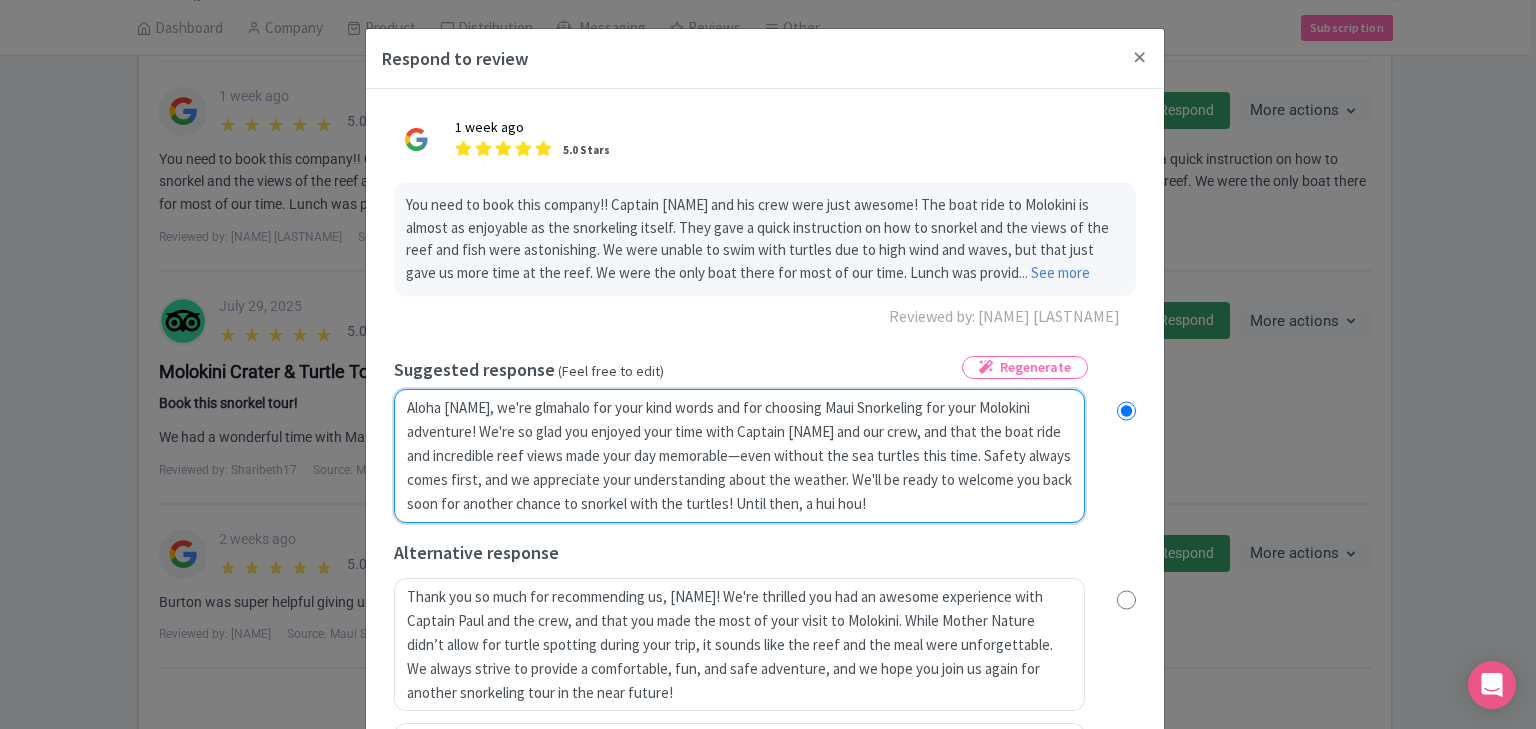 type on "Aloha [NAME], we're glamahalo for your kind words and for choosing Maui Snorkeling for your Molokini adventure! We're so glad you enjoyed your time with Captain Paul and our crew, and that the boat ride and incredible reef views made your day memorable—even without the sea turtles this time. Safety always comes first, and we appreciate your understanding about the weather. We'll be ready to welcome you back soon for another chance to snorkel with the turtles! Until then, a hui hou!" 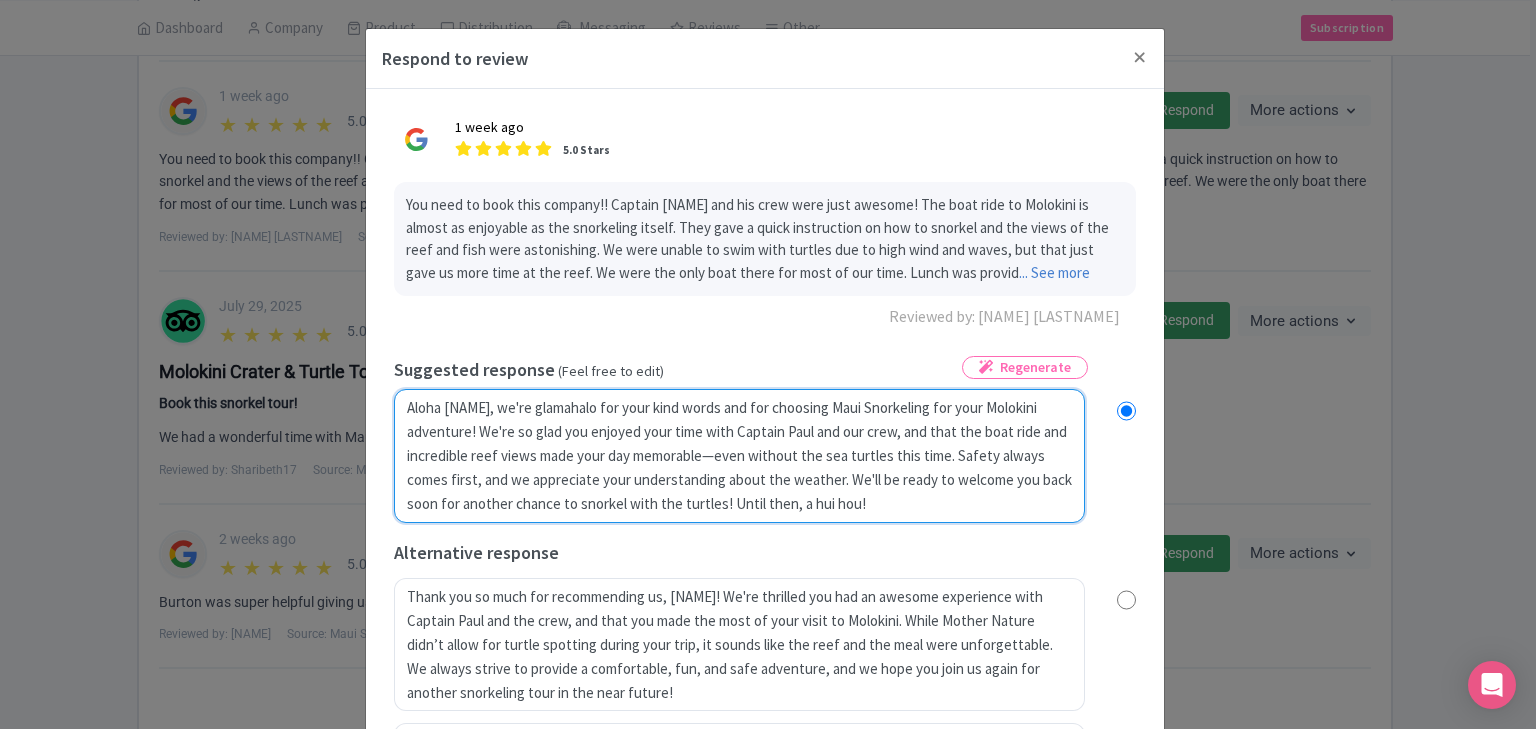 radio on "true" 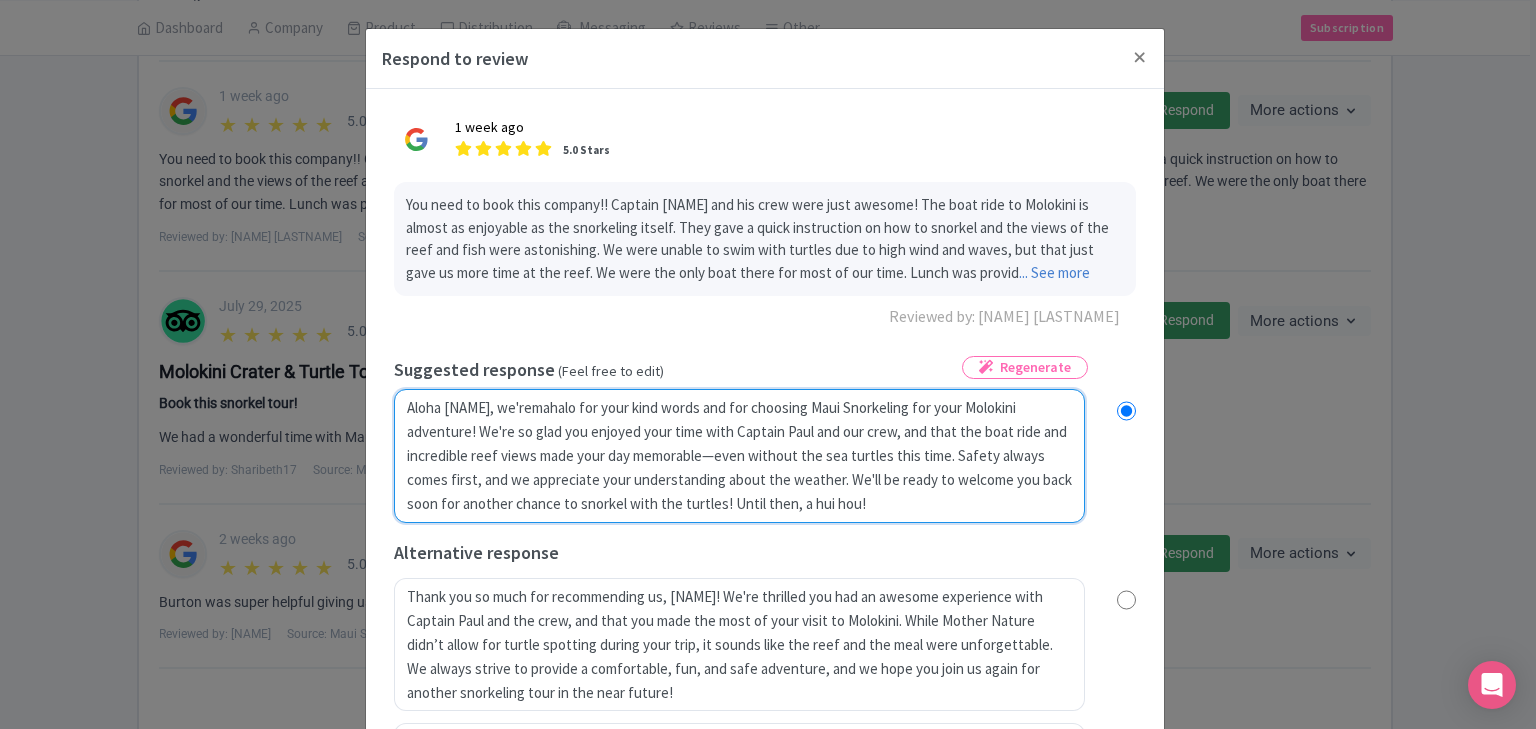 type on "Aloha [NAME], we're glad mahalo for your kind words and for choosing Maui Snorkeling for your Molokini adventure! We're so glad you enjoyed your time with Captain [NAME] and our crew, and that the boat ride and incredible reef views made your day memorable—even without the sea turtles this time. Safety always comes first, and we appreciate your understanding about the weather. We'll be ready to welcome you back soon for another chance to snorkel with the turtles! Until then, a hui hou!" 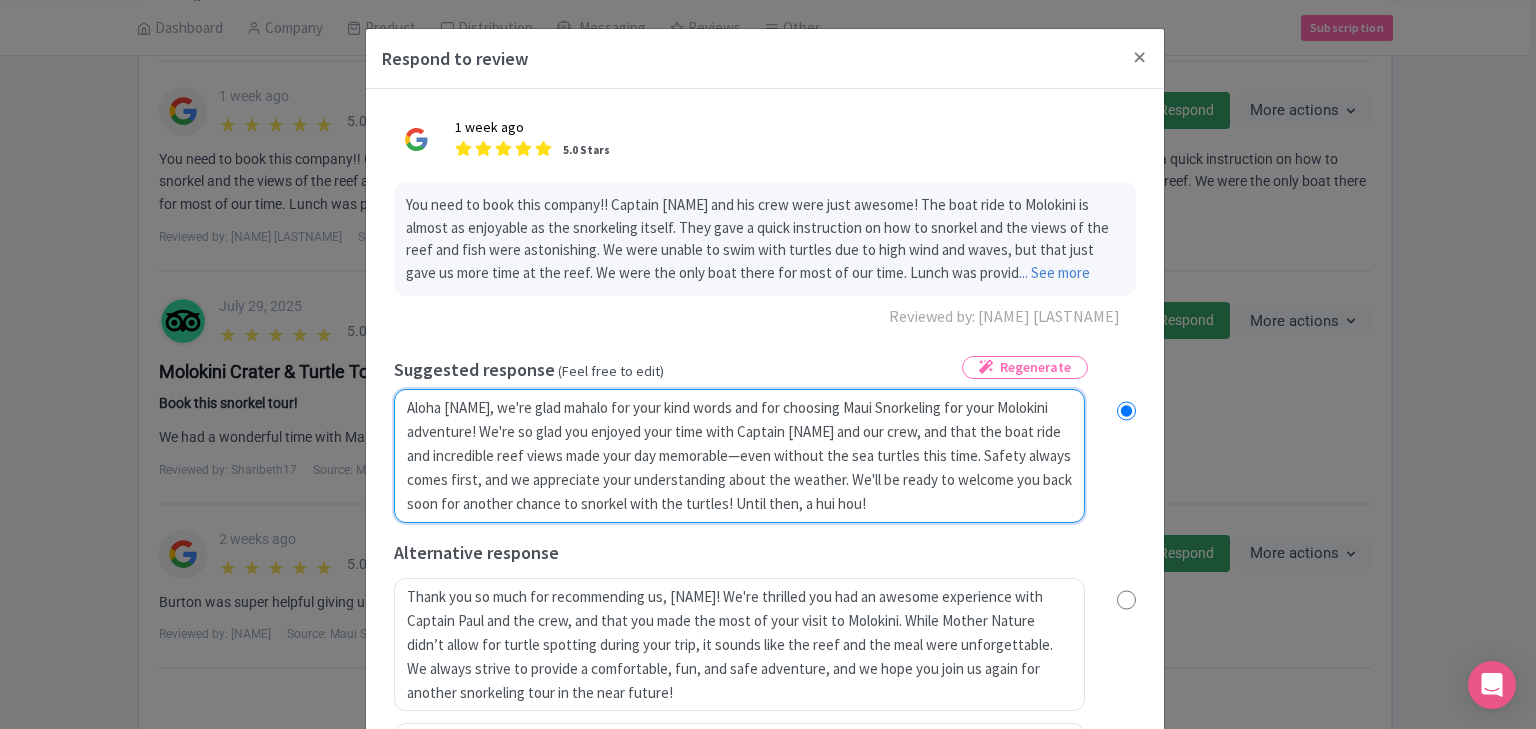 radio on "true" 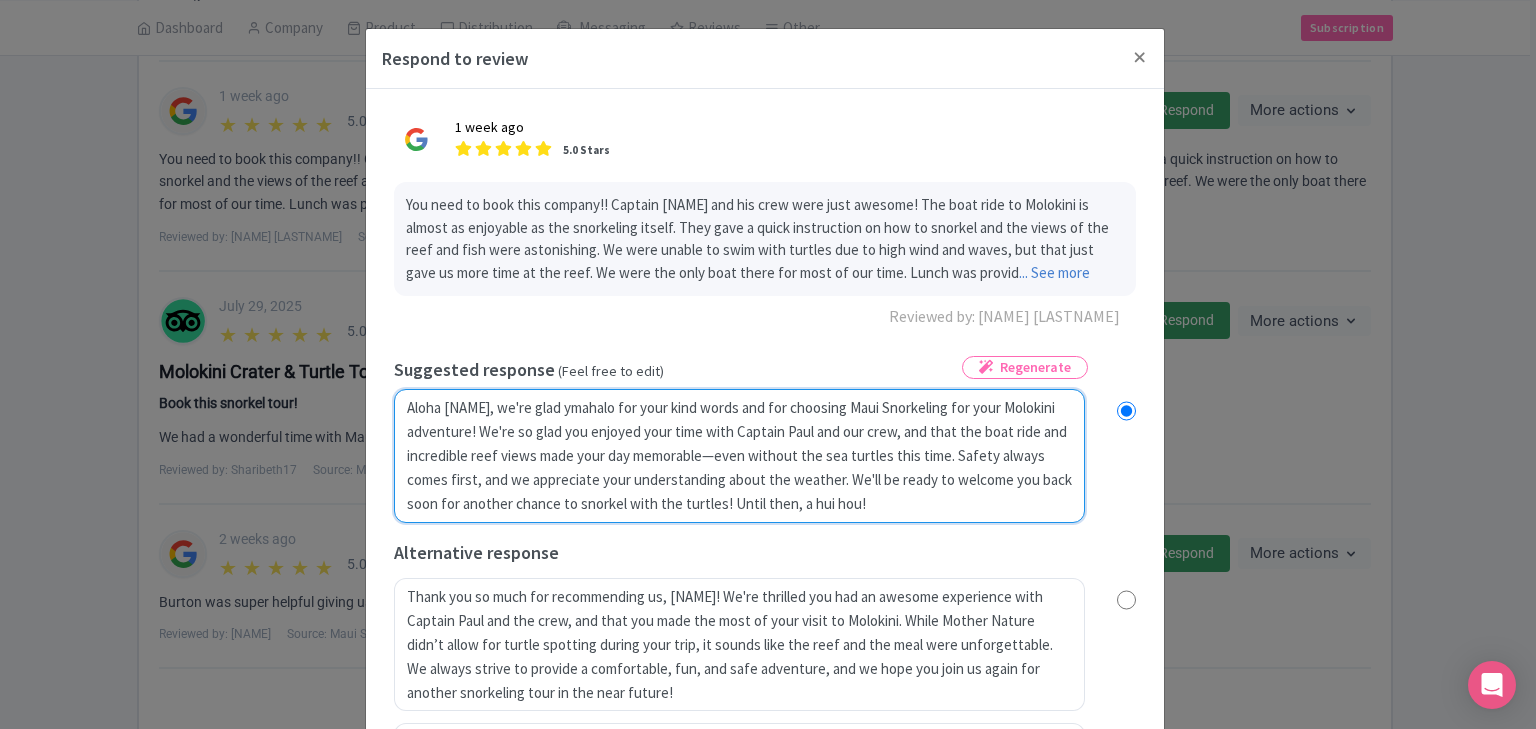 radio on "true" 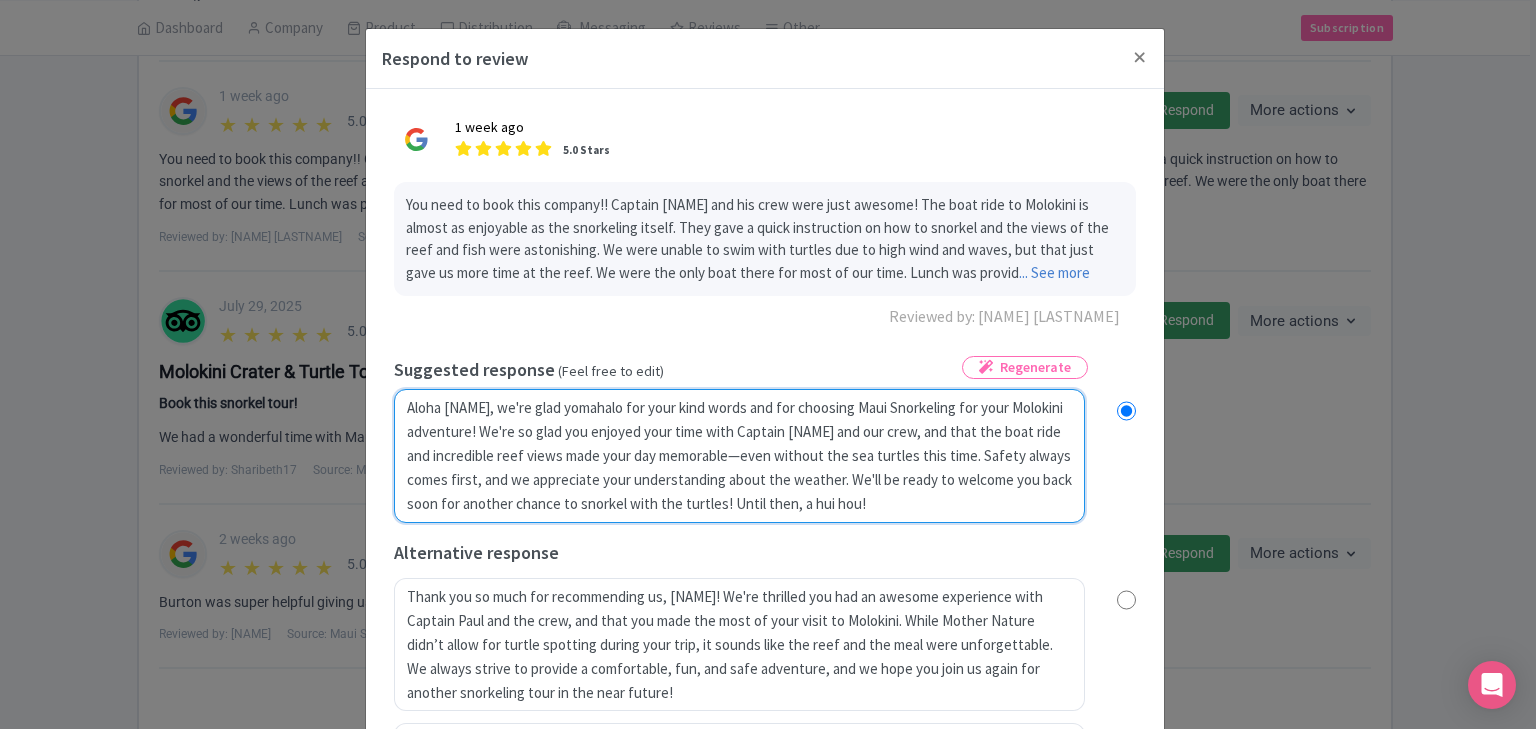 type on "Aloha [NAME], we're glad youmahalo for your kind words and for choosing Maui Snorkeling for your [LOCATION] adventure! We're so glad you enjoyed your time with Captain [NAME] and our crew, and that the boat ride and incredible reef views made your day memorable—even without the sea turtles this time. Safety always comes first, and we appreciate your understanding about the weather. We'll be ready to welcome you back soon for another chance to snorkel with the turtles! Until then, a hui hou!" 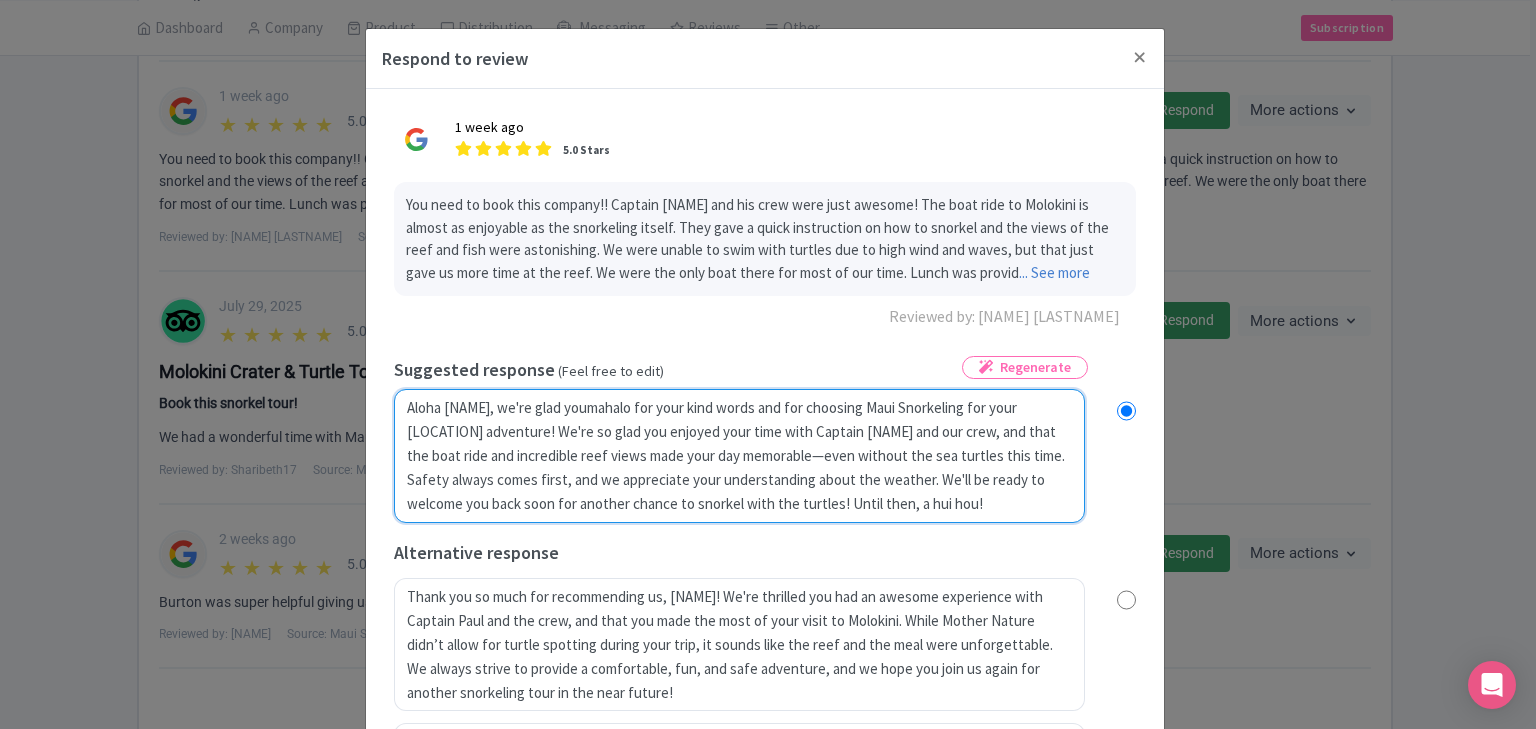 radio on "true" 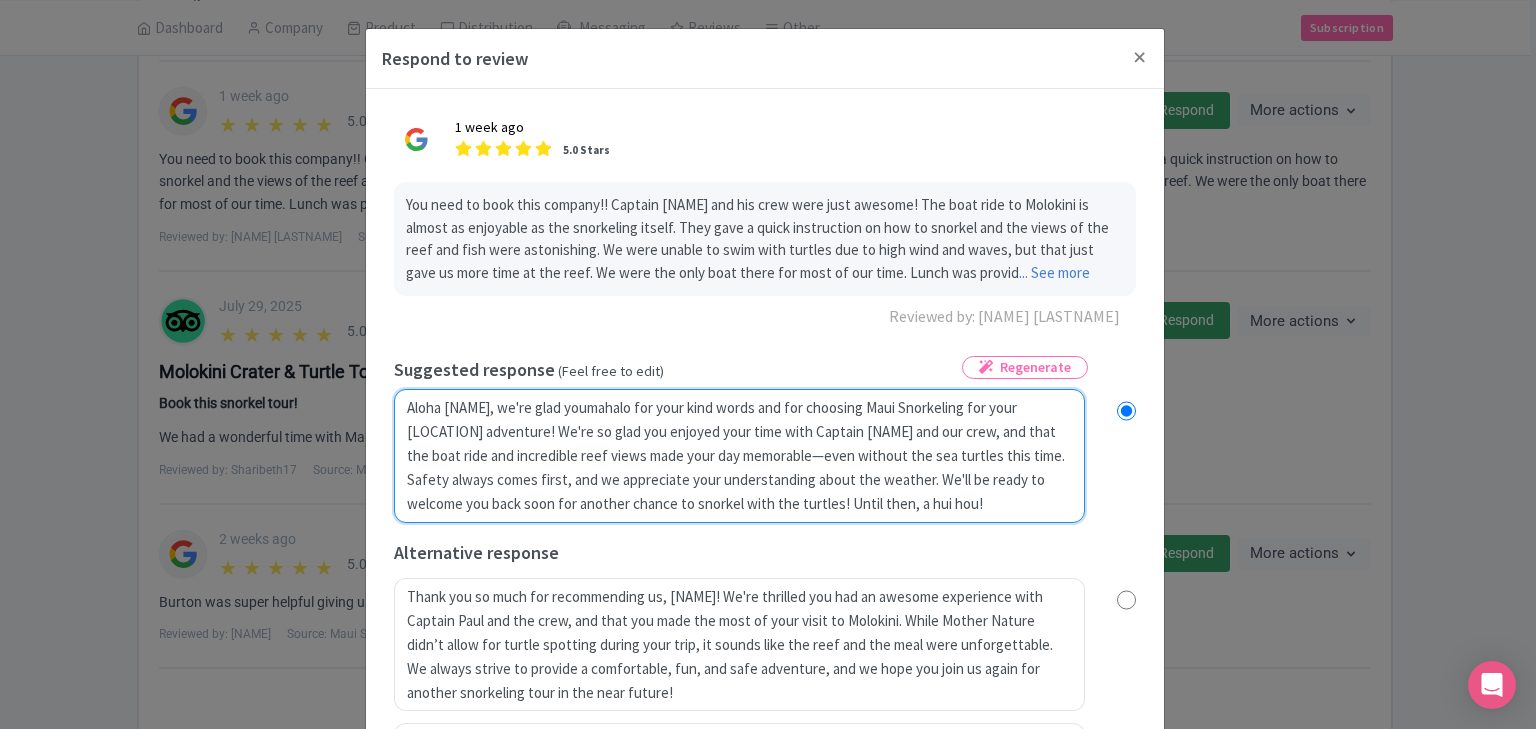 type on "Aloha [FIRST], we're glad you mahalo for your kind words and for choosing Maui Snorkeling for your [LOCATION] adventure! We're so glad you enjoyed your time with Captain Paul and our crew, and that the boat ride and incredible reef views made your day memorable—even without the sea turtles this time. Safety always comes first, and we appreciate your understanding about the weather. We'll be ready to welcome you back soon for another chance to snorkel with the turtles! Until then, a hui hou!" 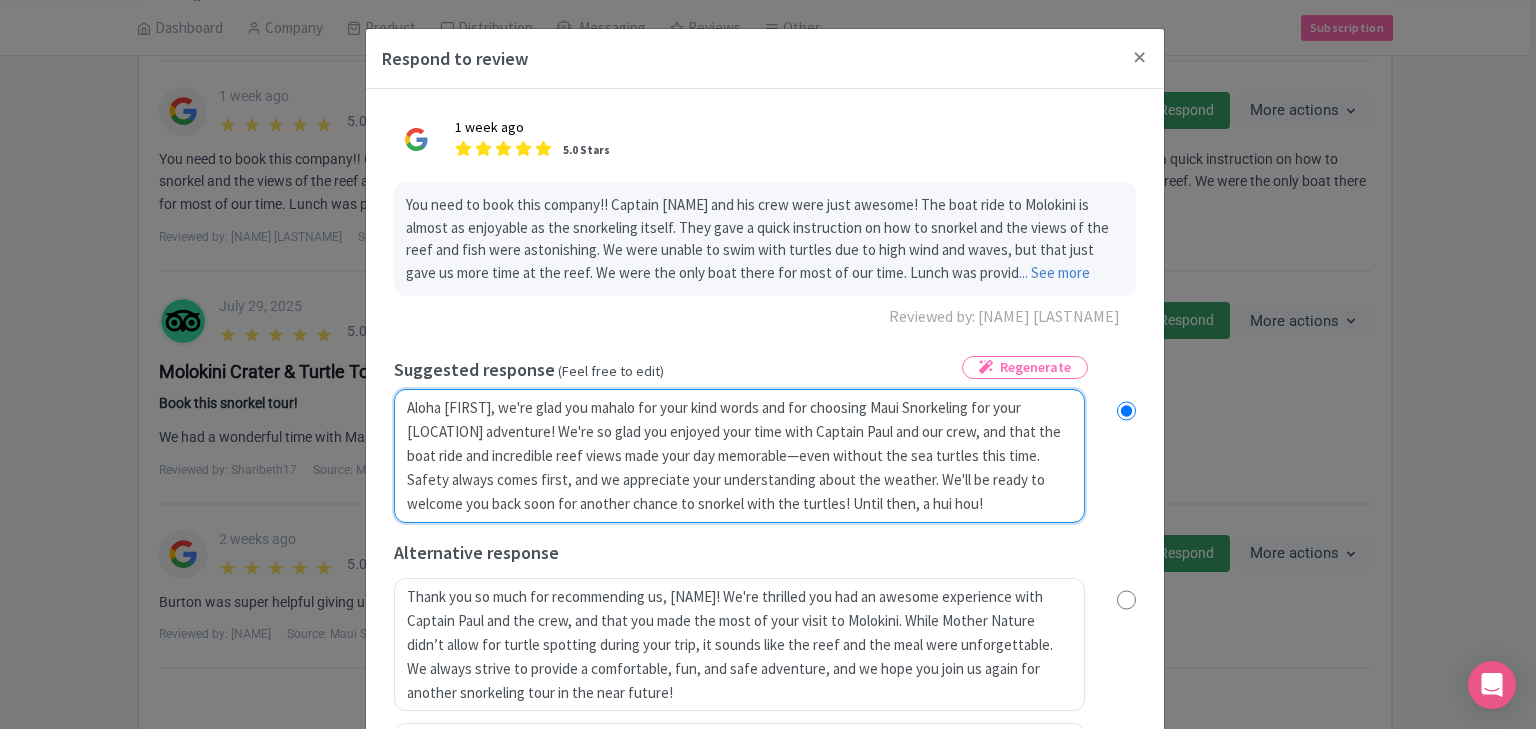 radio on "true" 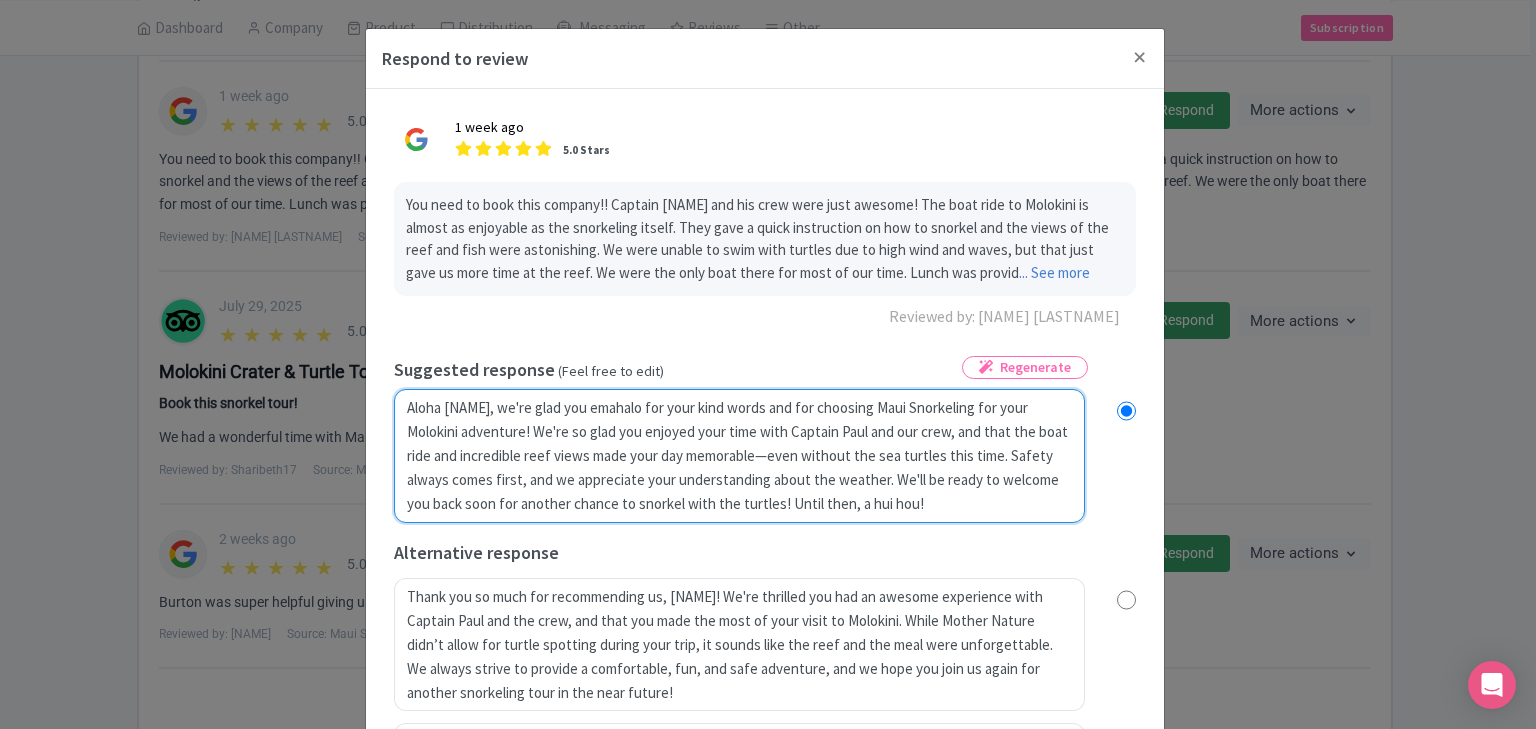 radio on "true" 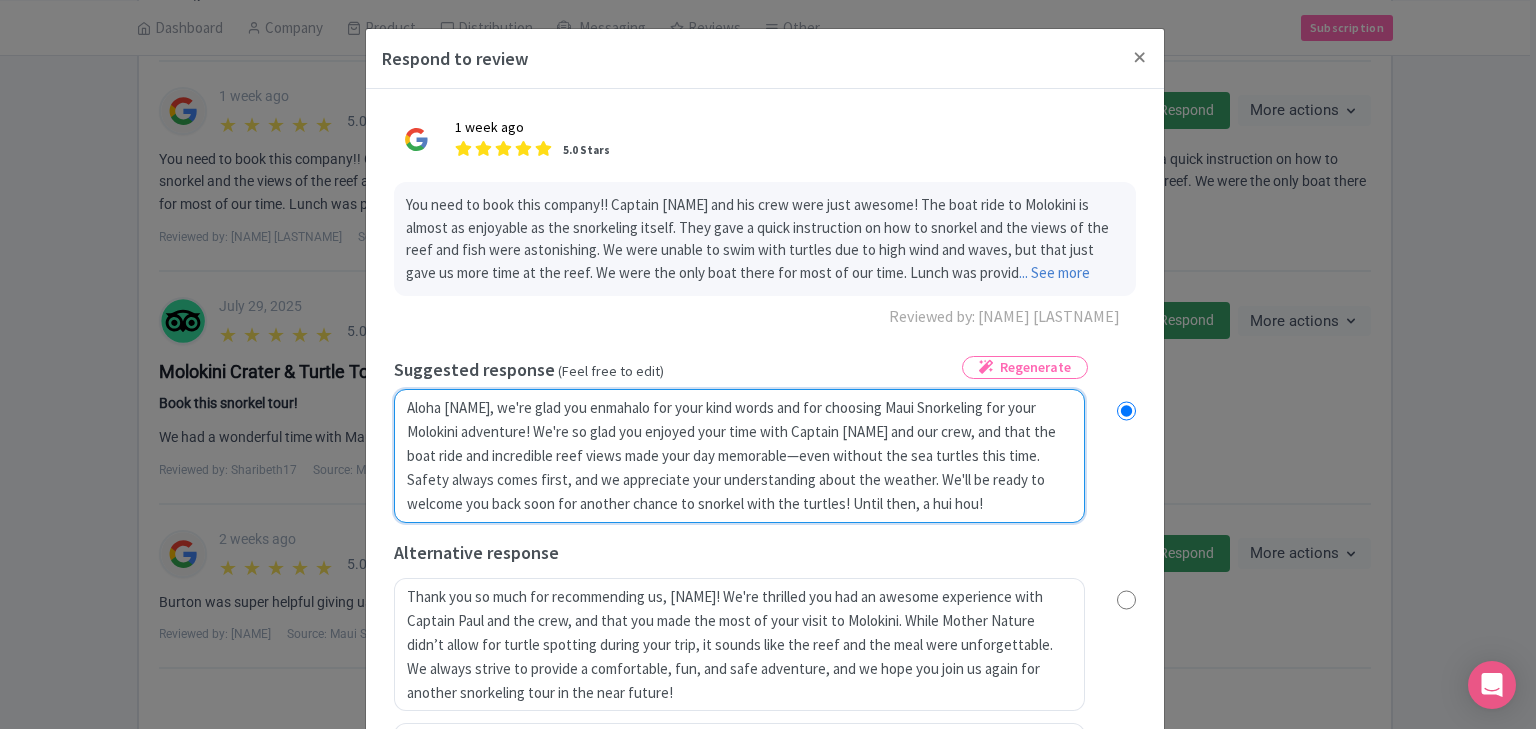 radio on "true" 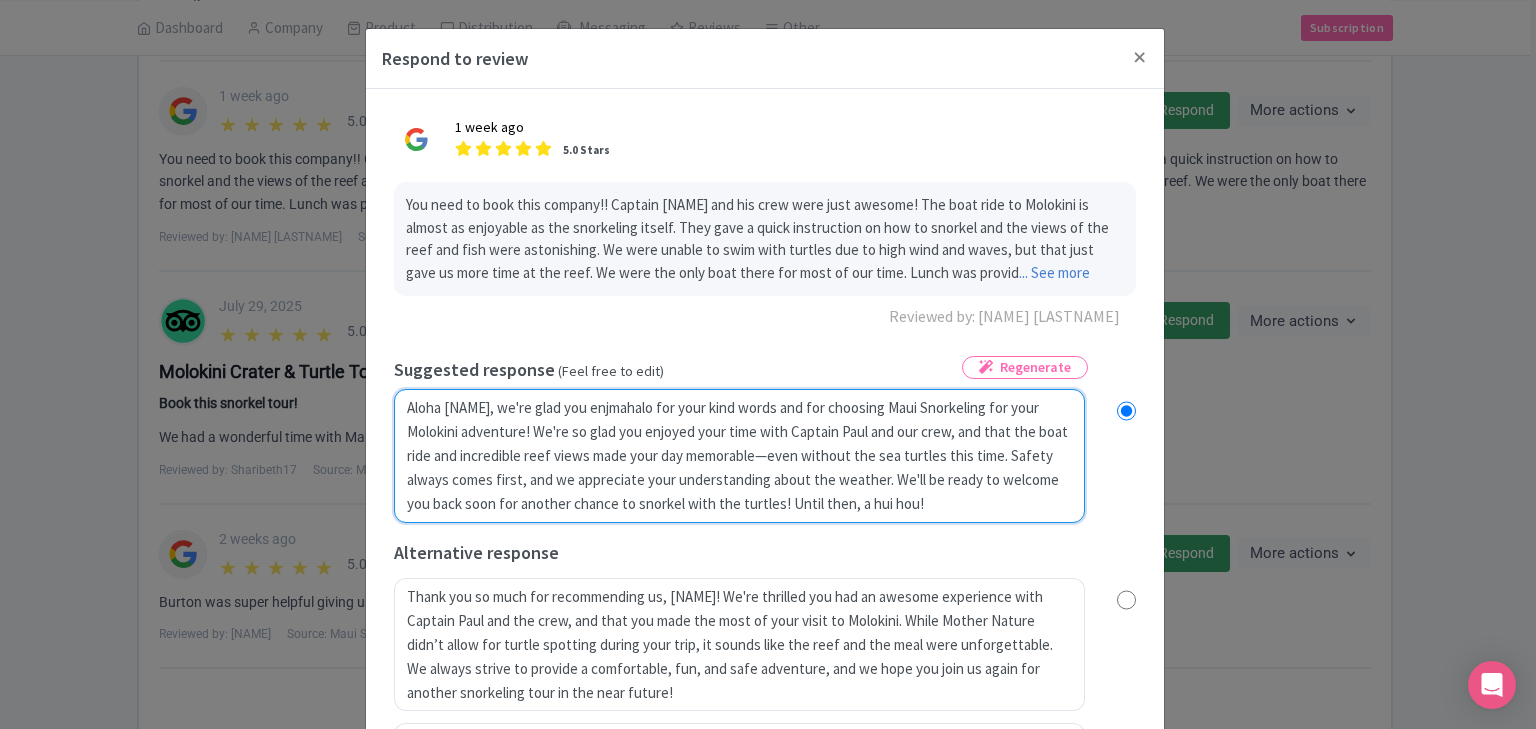 radio on "true" 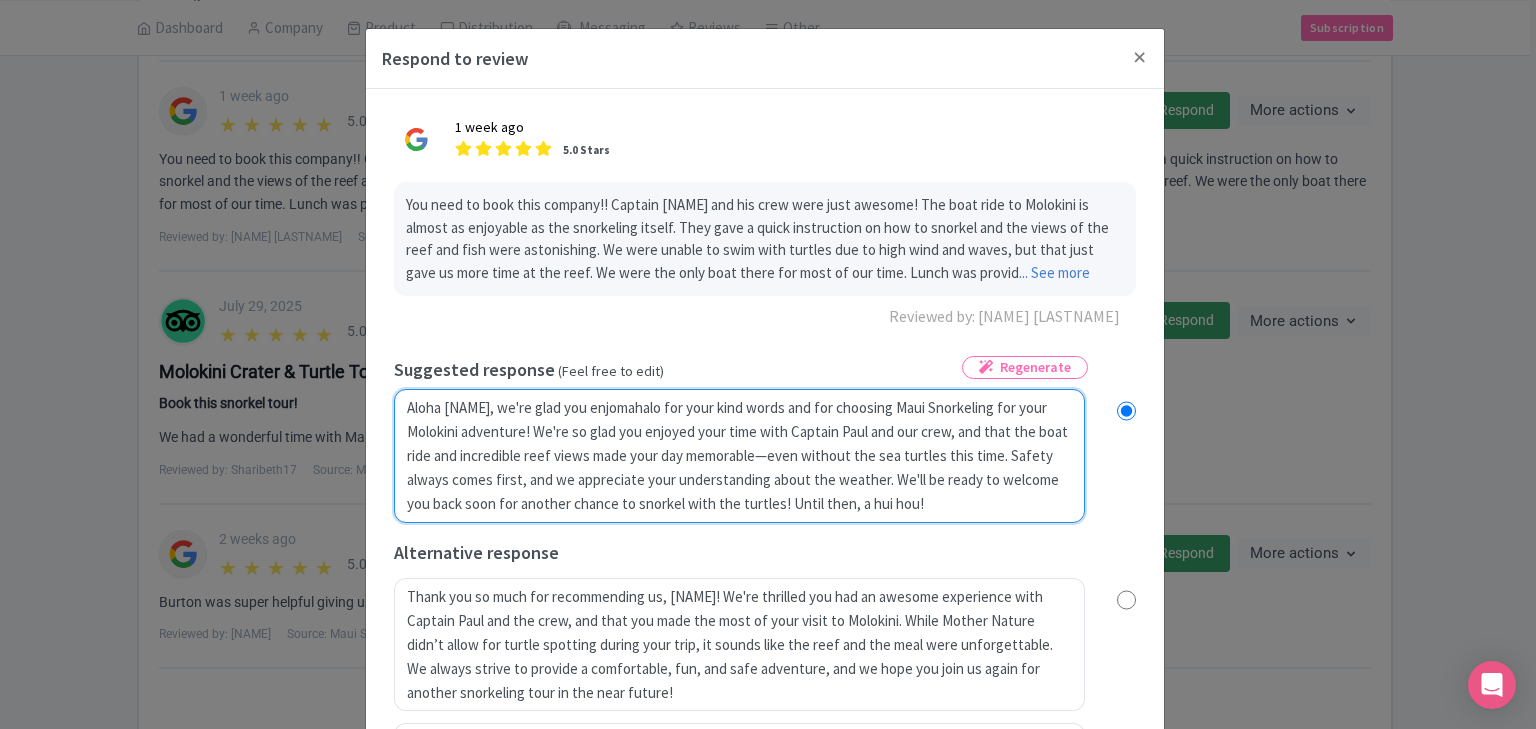 radio on "true" 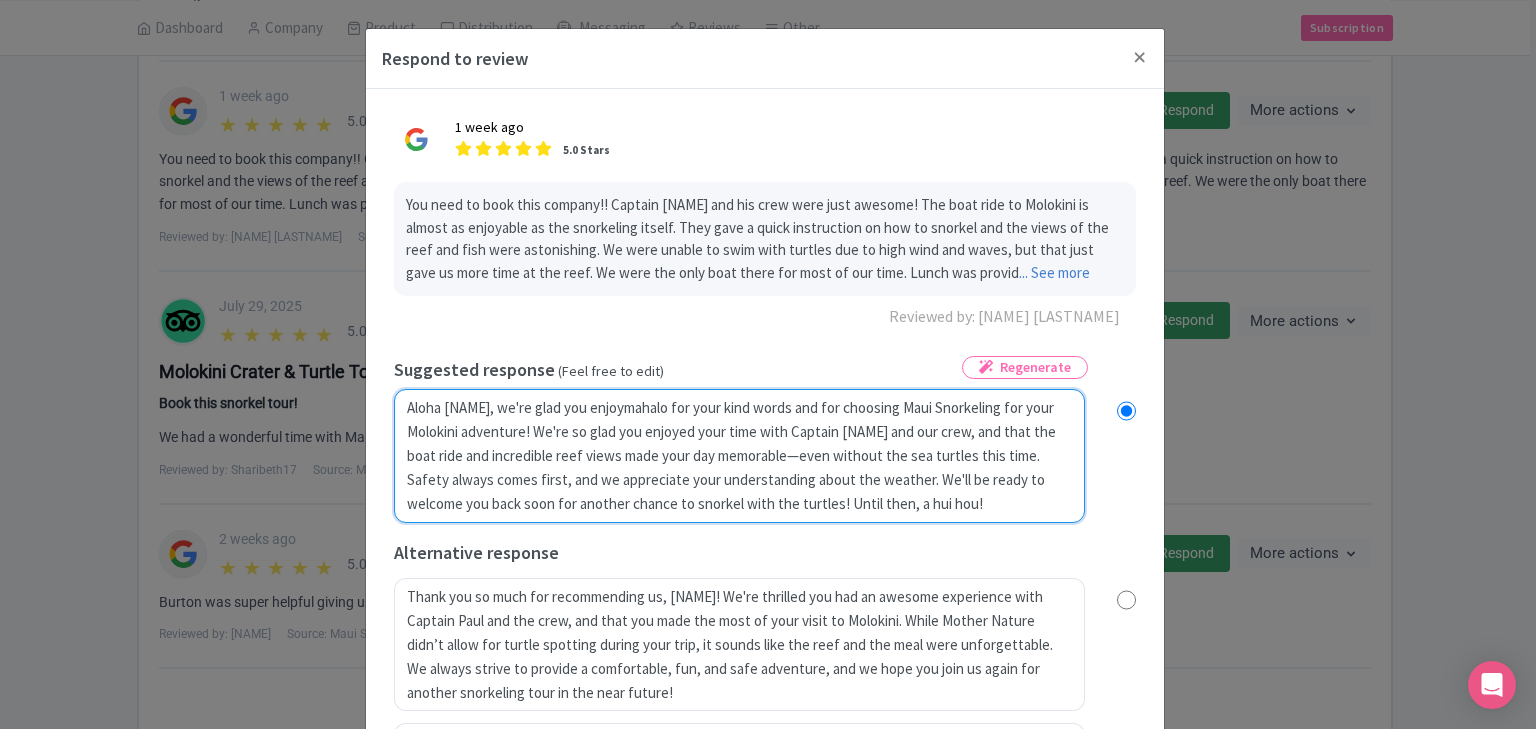 type on "Aloha [NAME], we're glad you enjoyumahalo for your kind words and for choosing Maui Snorkeling for your Molokini adventure! We're so glad you enjoyed your time with Captain Paul and our crew, and that the boat ride and incredible reef views made your day memorable—even without the sea turtles this time. Safety always comes first, and we appreciate your understanding about the weather. We'll be ready to welcome you back soon for another chance to snorkel with the turtles! Until then, a hui hou!" 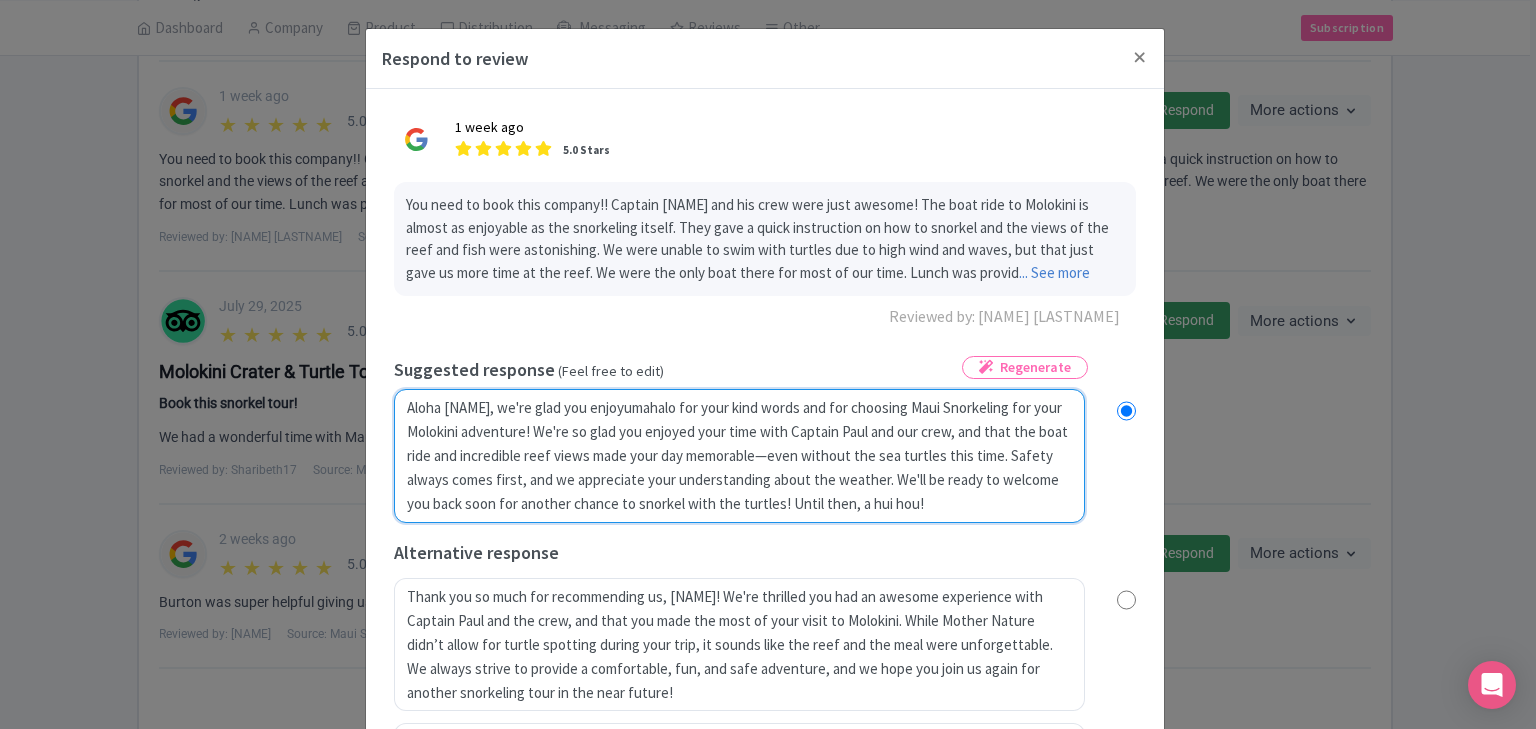 radio on "true" 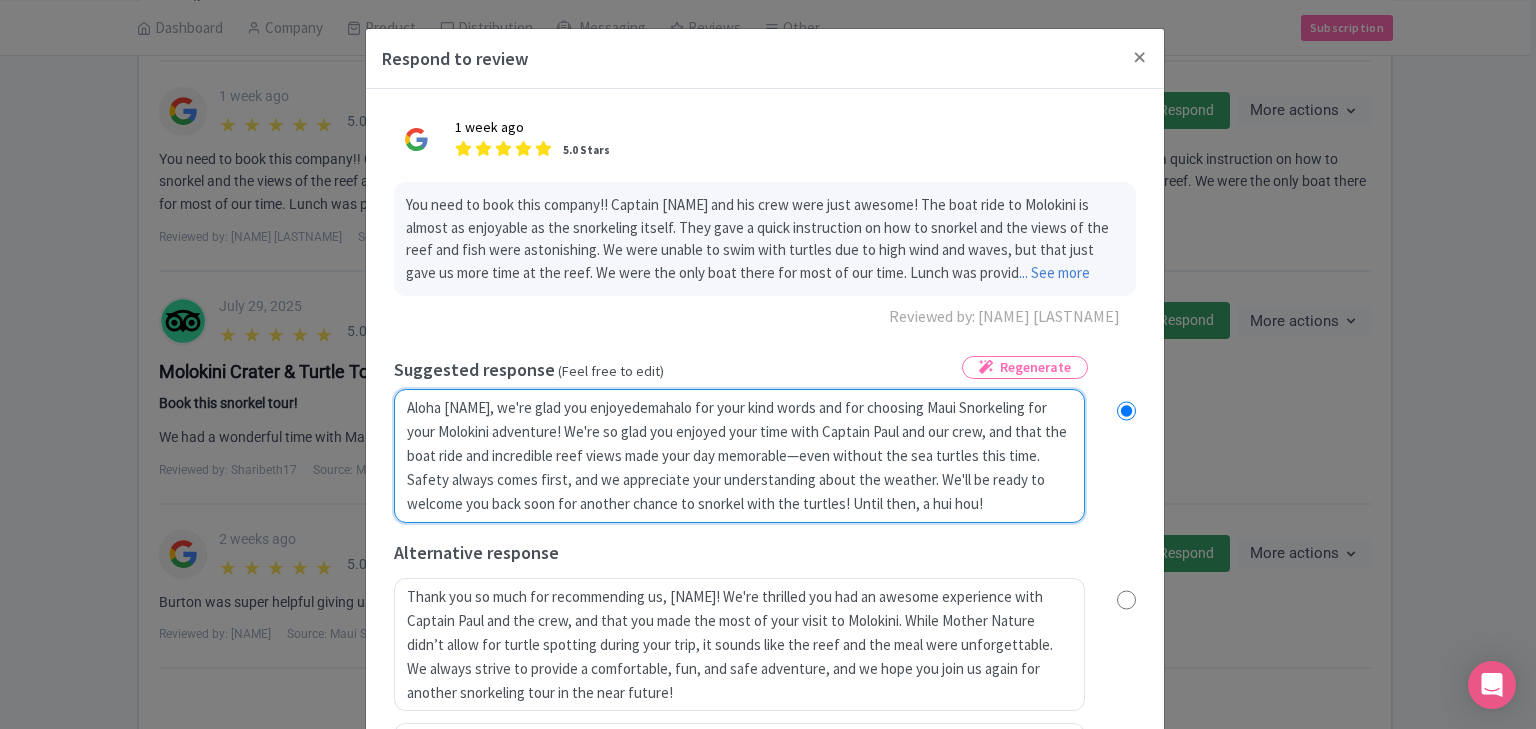 radio on "true" 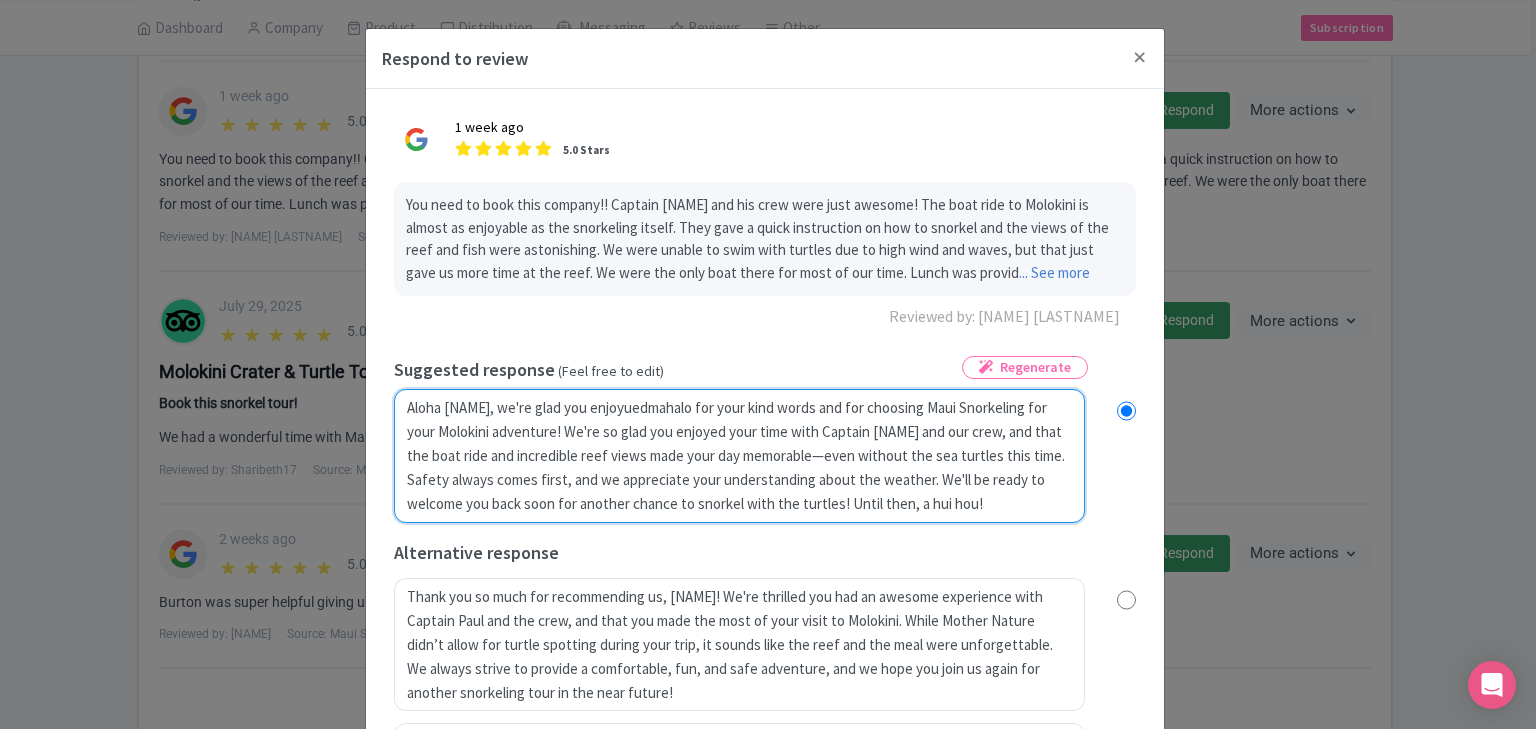 radio on "true" 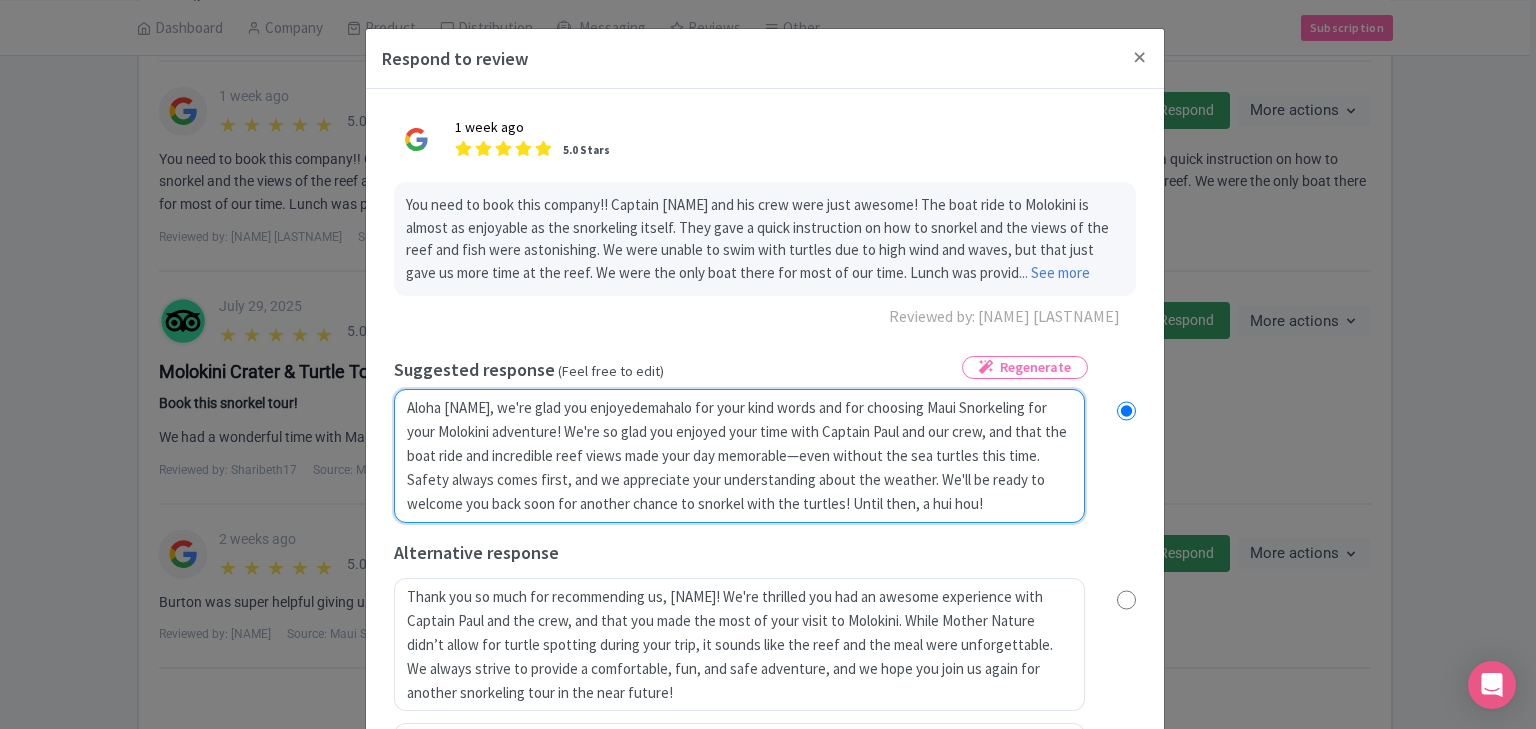 radio on "true" 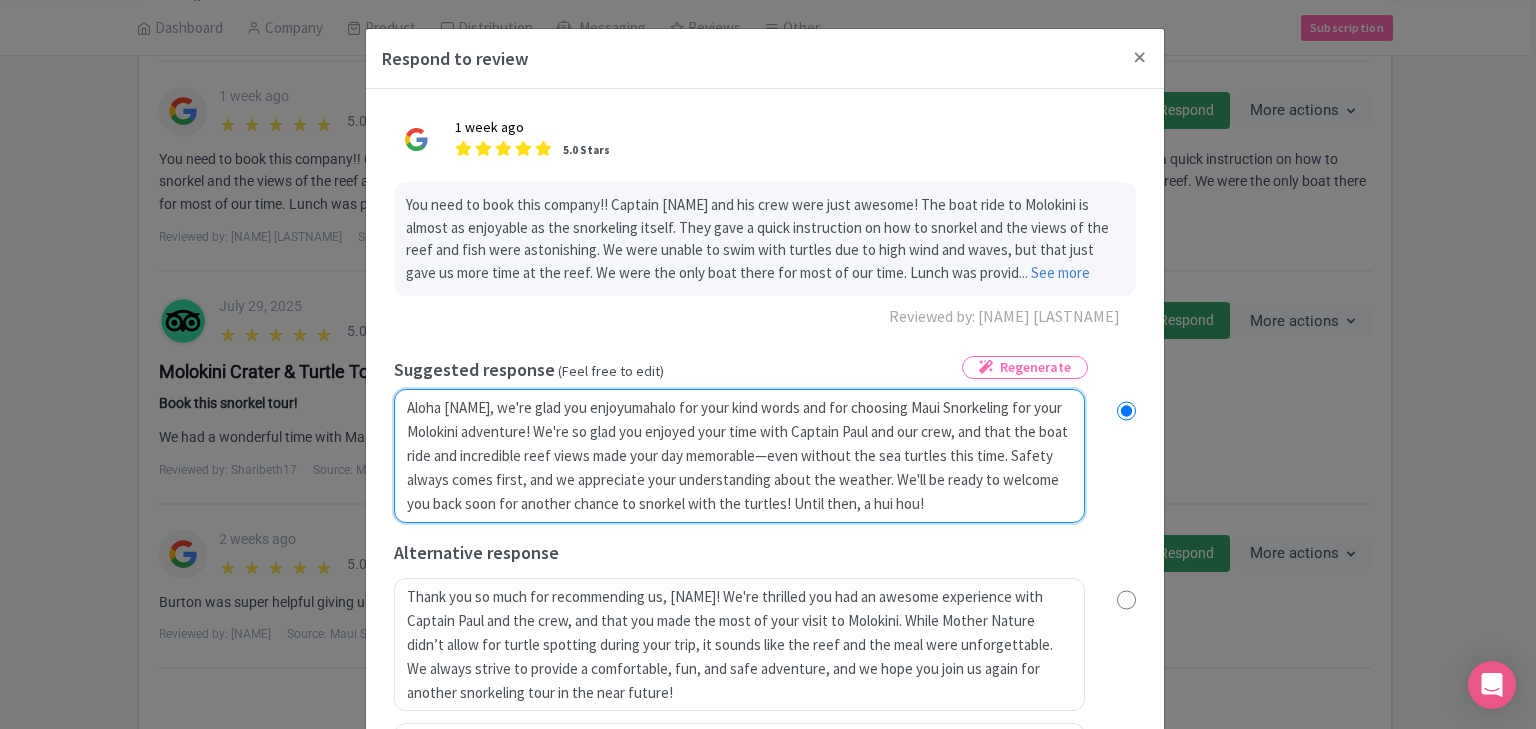 radio on "true" 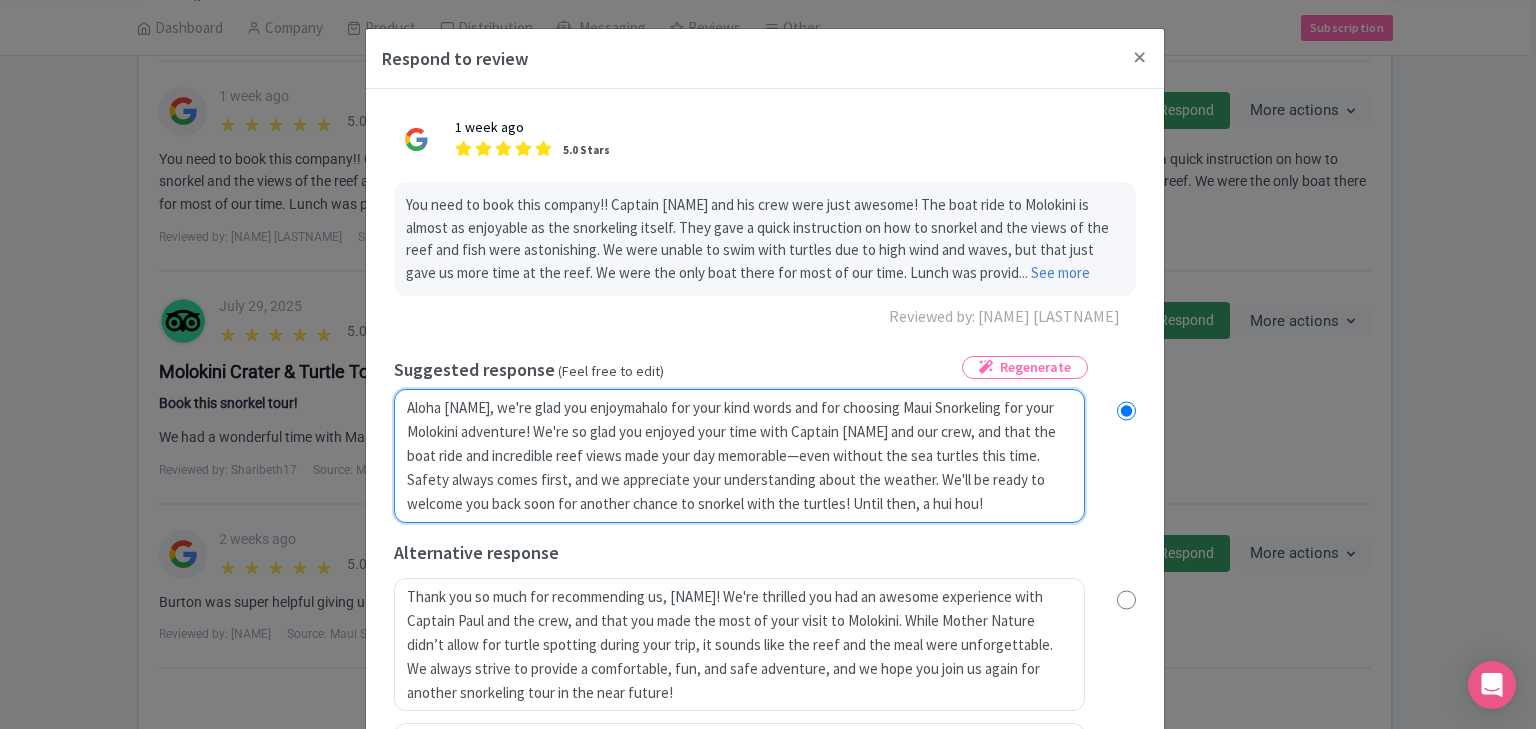 radio on "true" 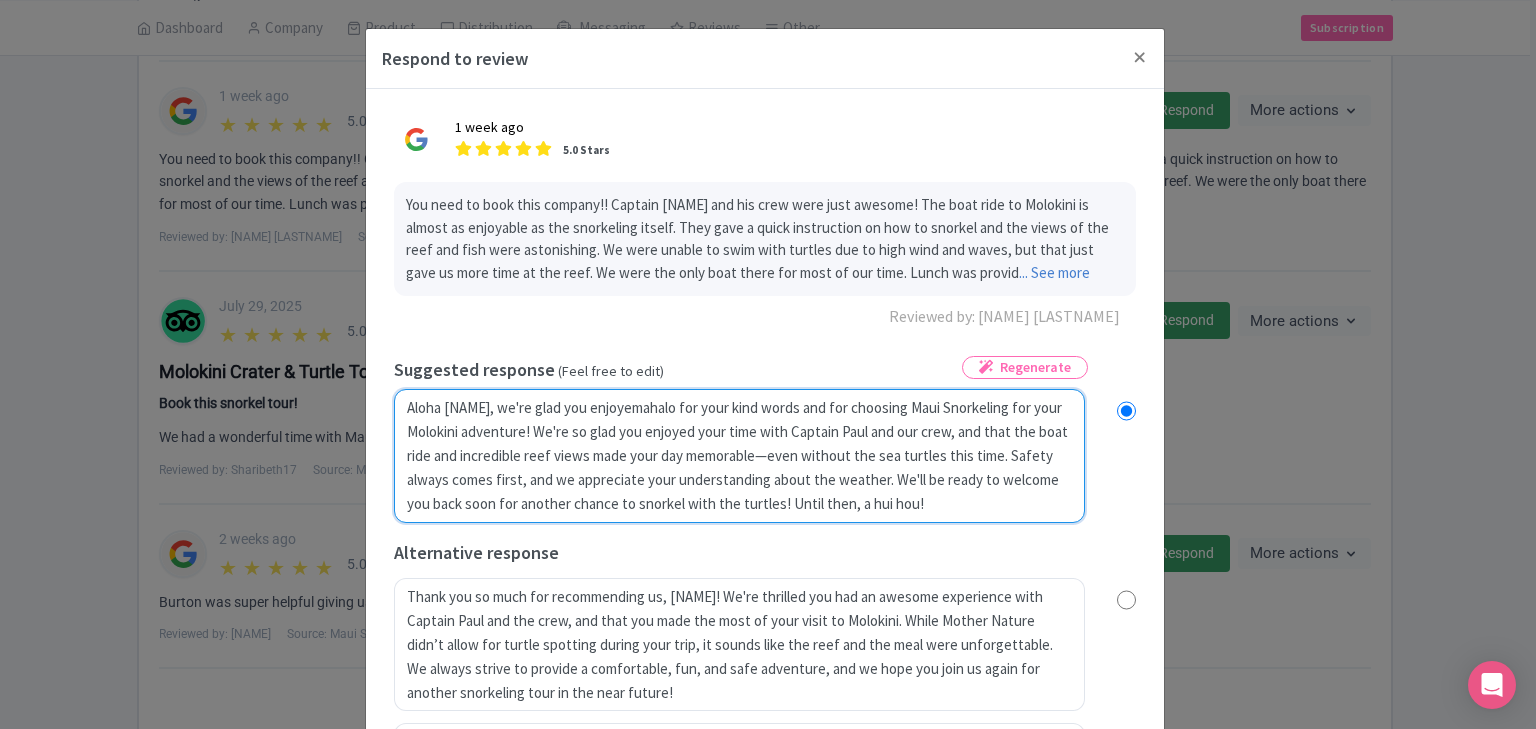 radio on "true" 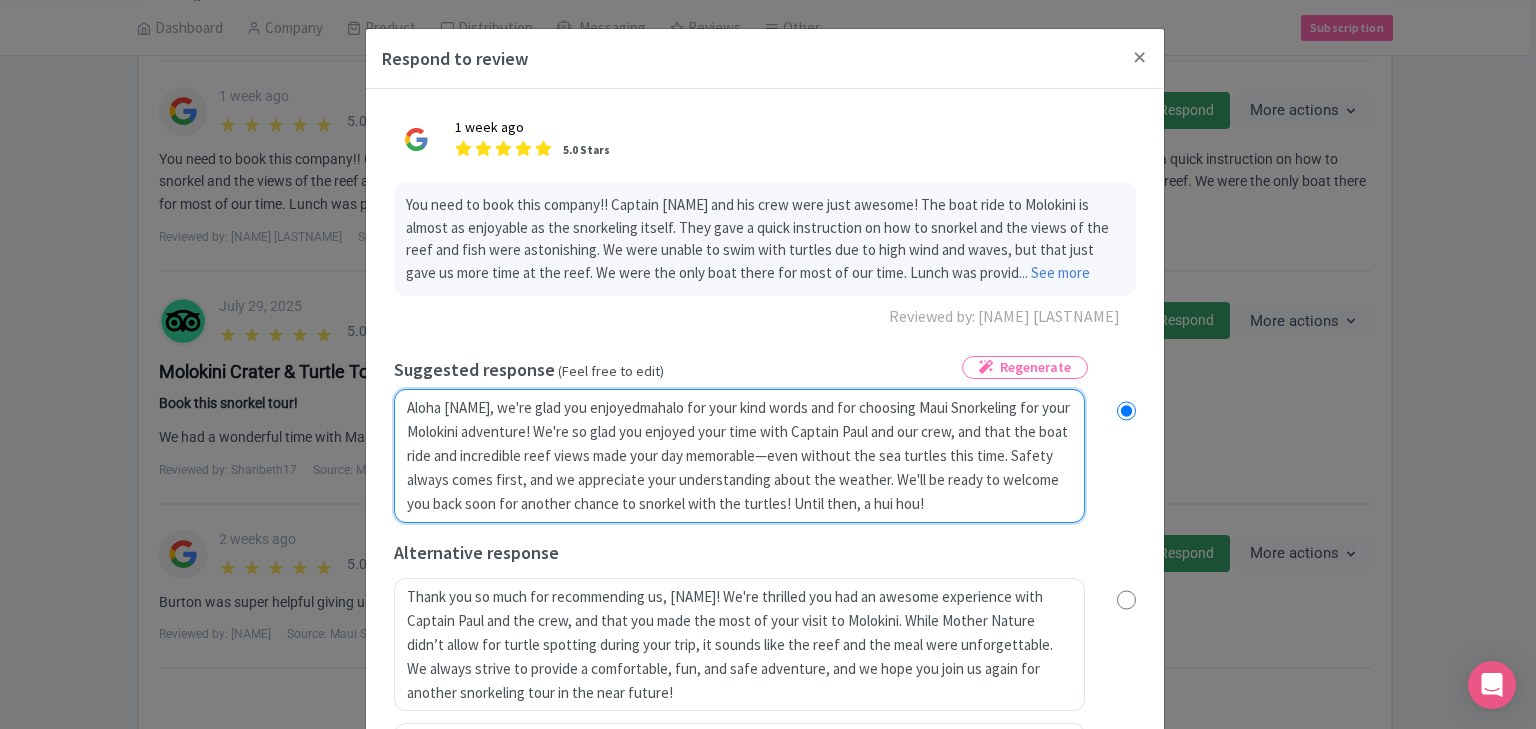 radio on "true" 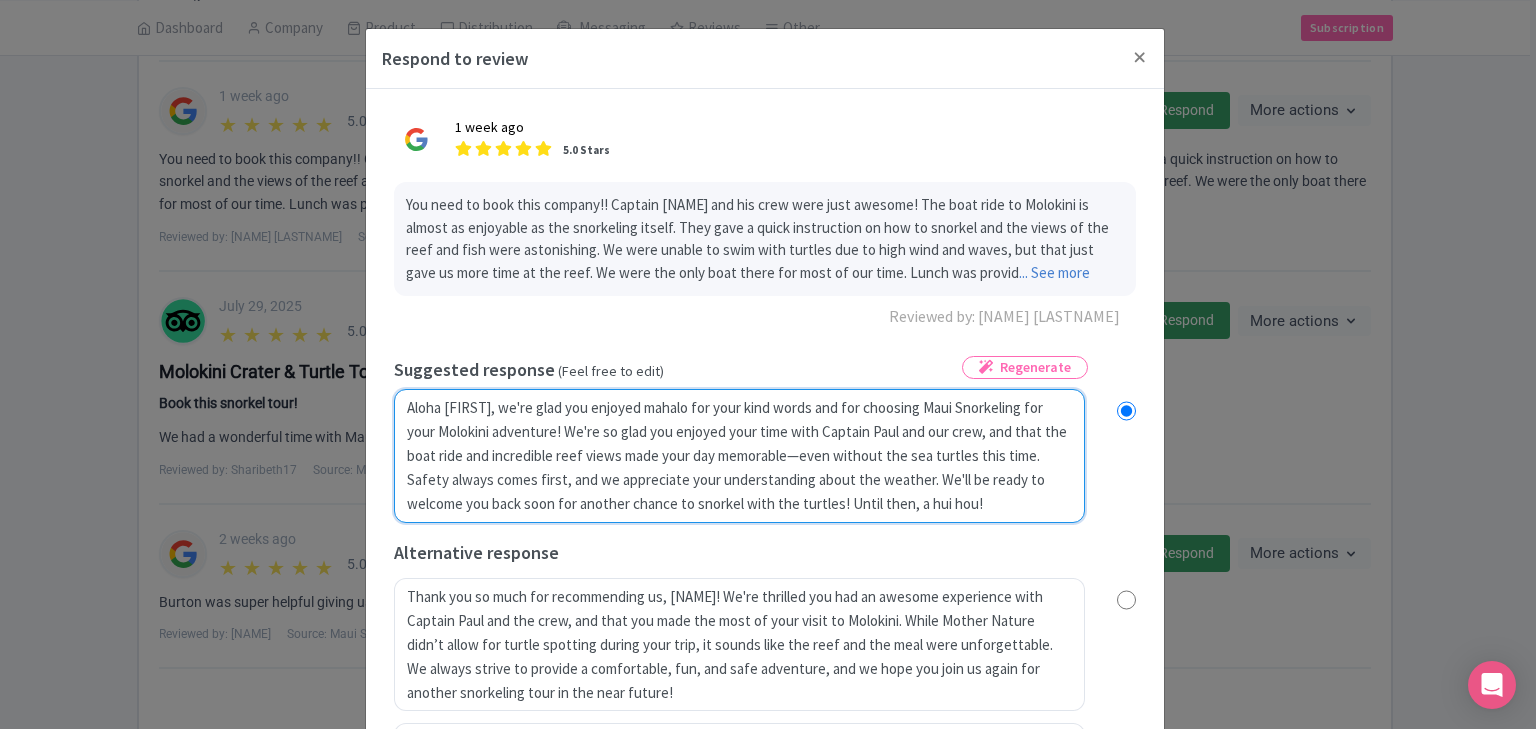 radio on "true" 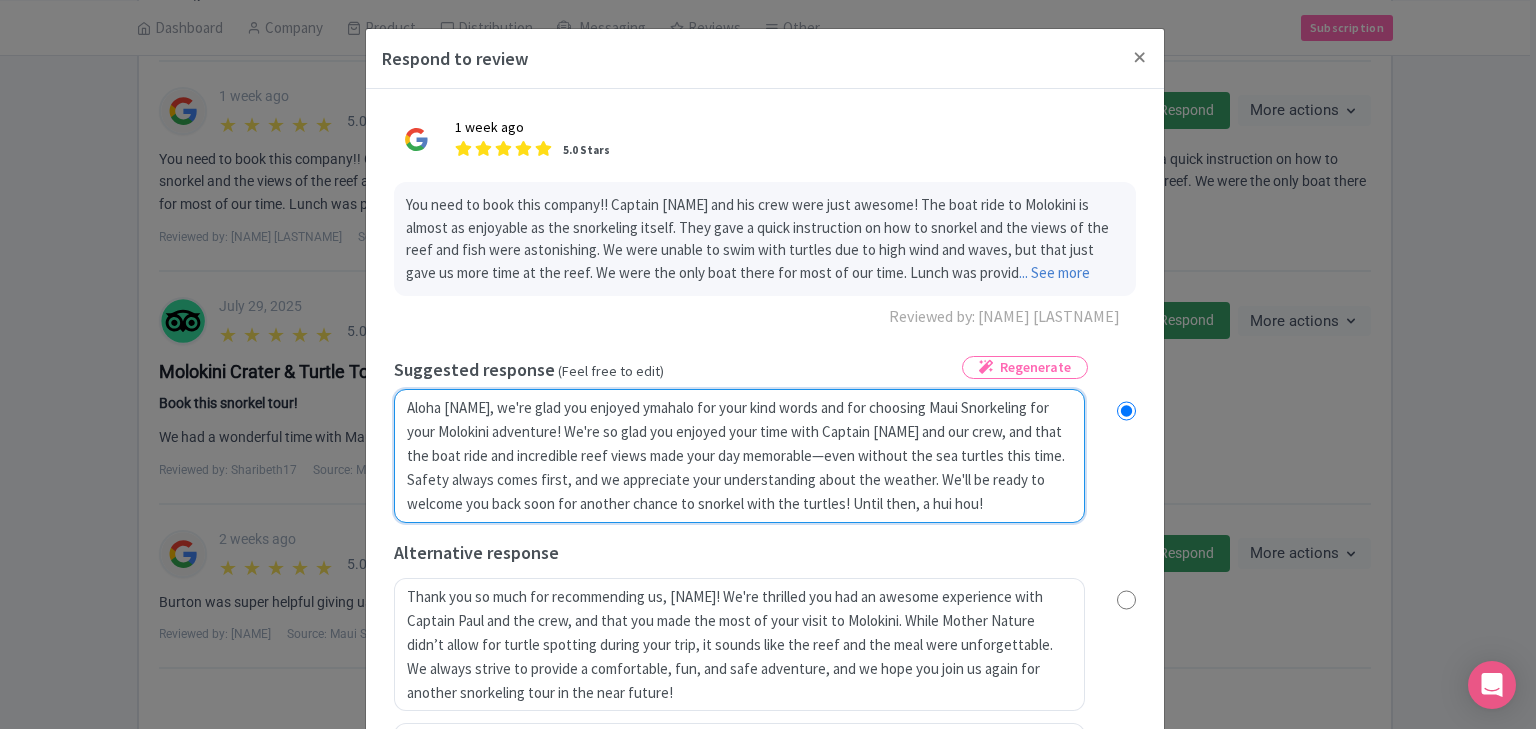 radio on "true" 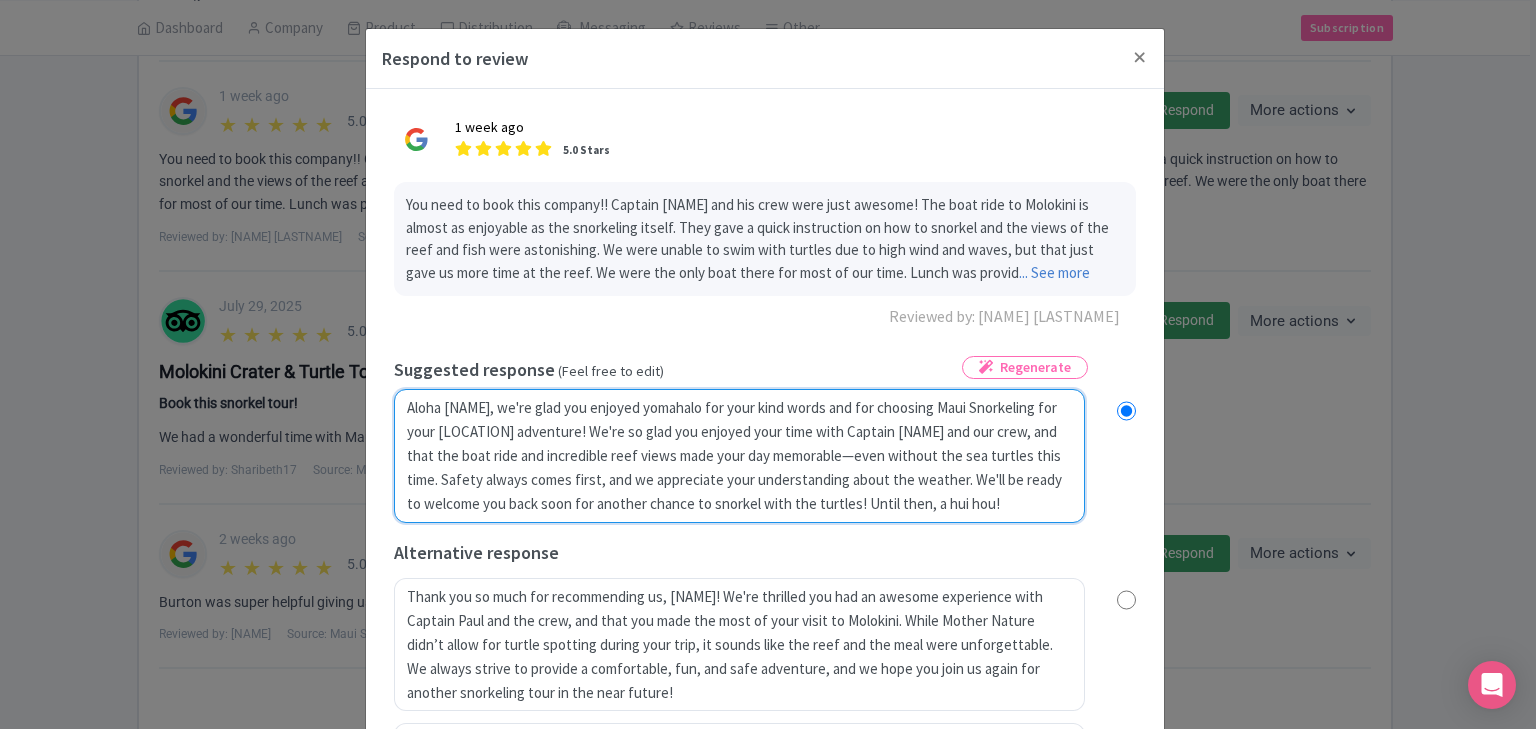 type on "Aloha [NAME], we're glad you enjoyed youmahalo for your kind words and for choosing Maui Snorkeling for your Molokini adventure! We're so glad you enjoyed your time with Captain [NAME] and our crew, and that the boat ride and incredible reef views made your day memorable—even without the sea turtles this time. Safety always comes first, and we appreciate your understanding about the weather. We'll be ready to welcome you back soon for another chance to snorkel with the turtles! Until then, a hui hou!" 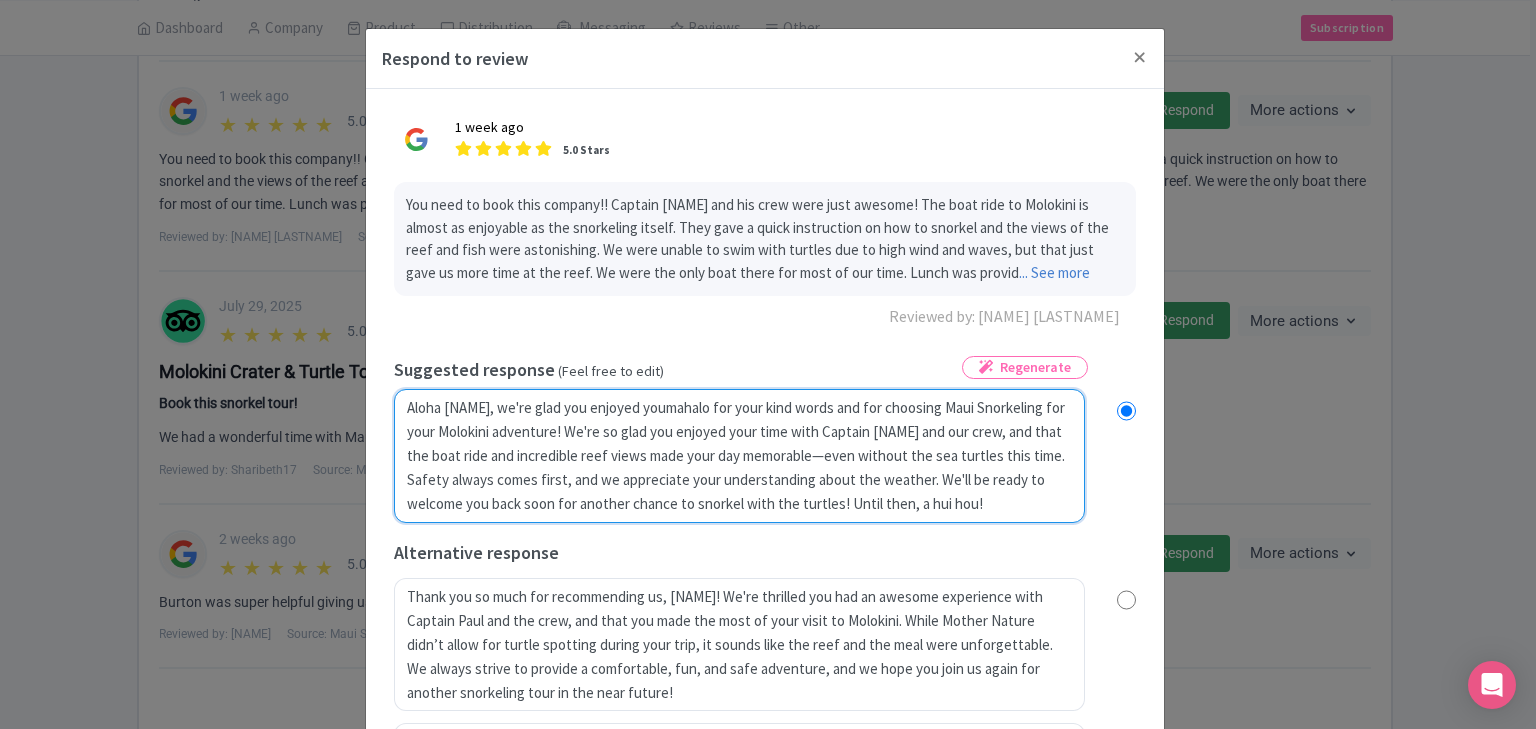 radio on "true" 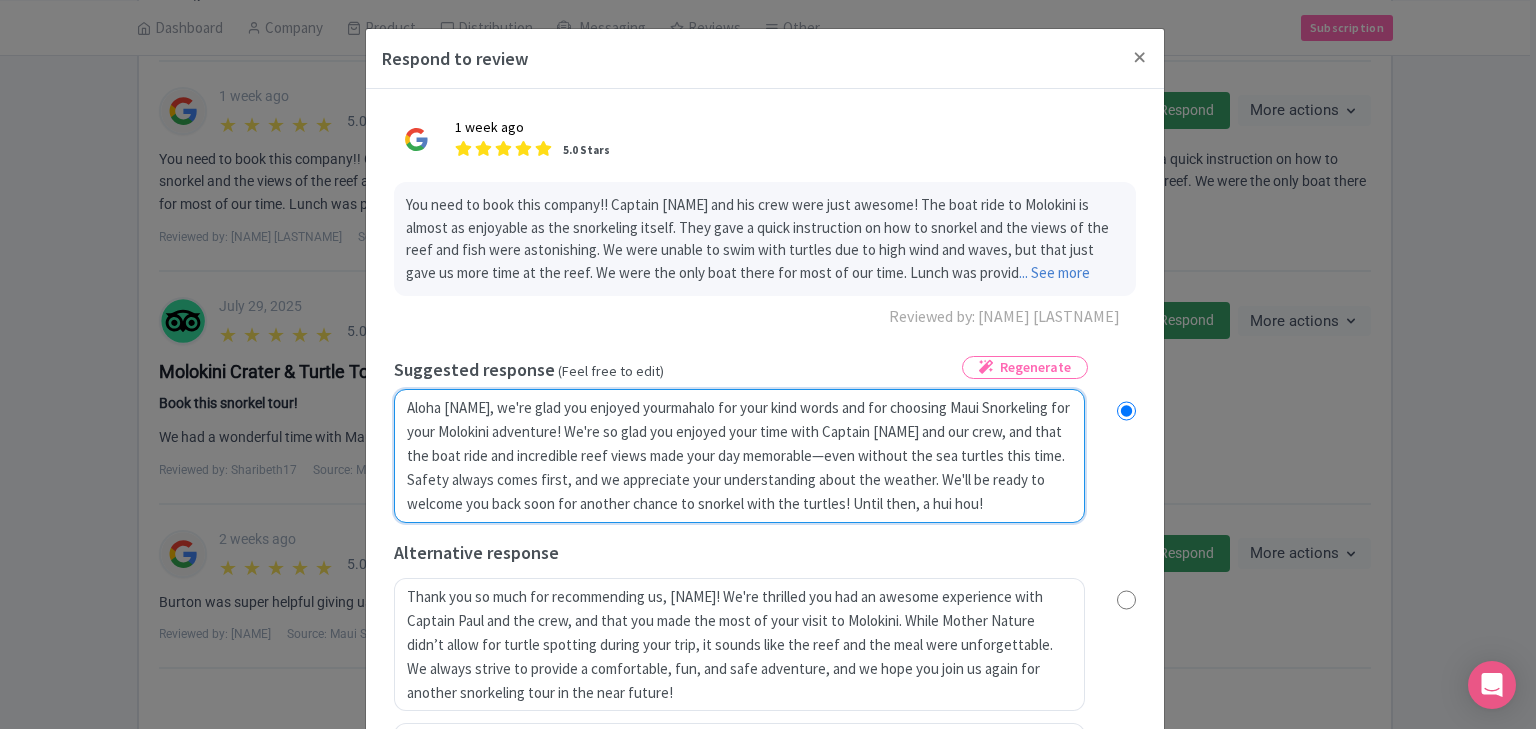 radio on "true" 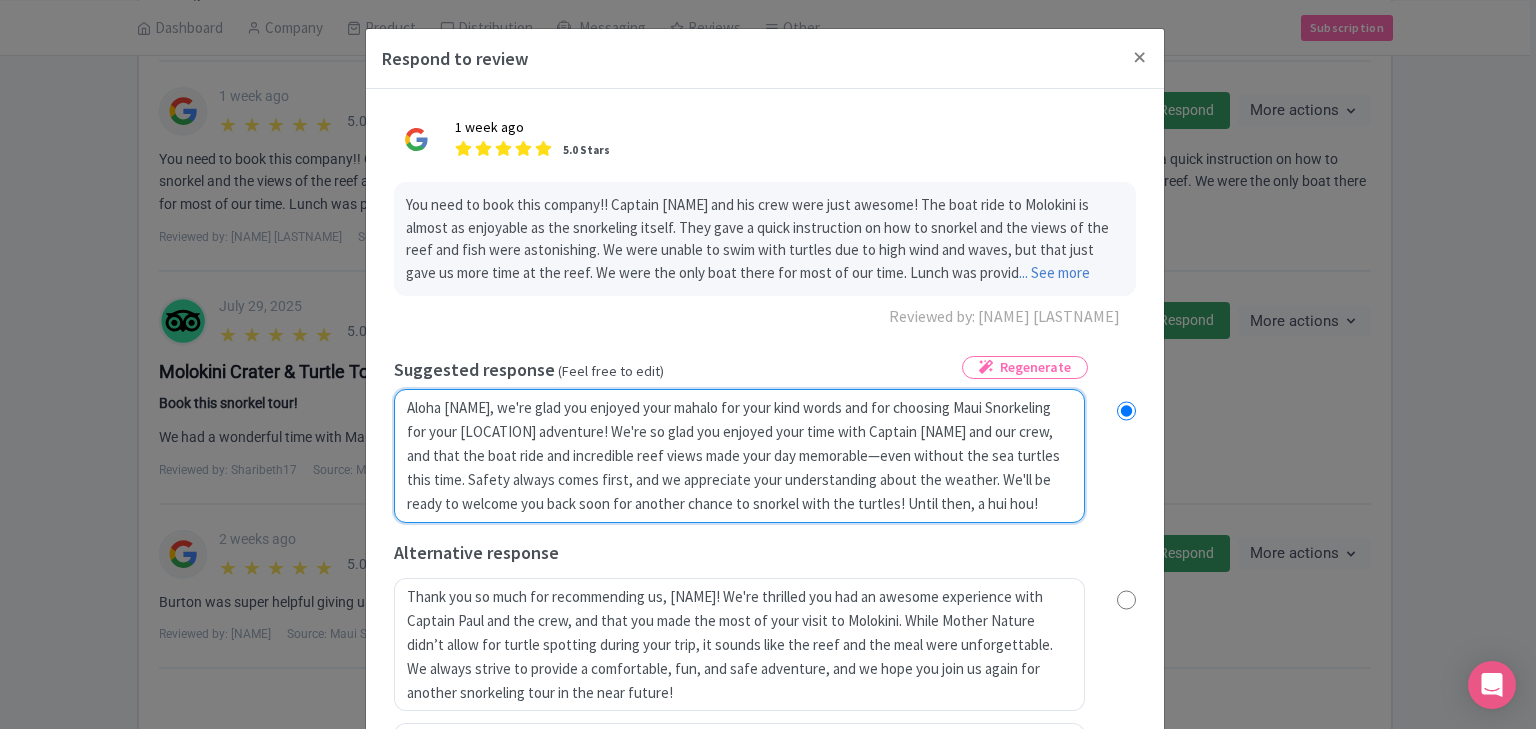 radio on "true" 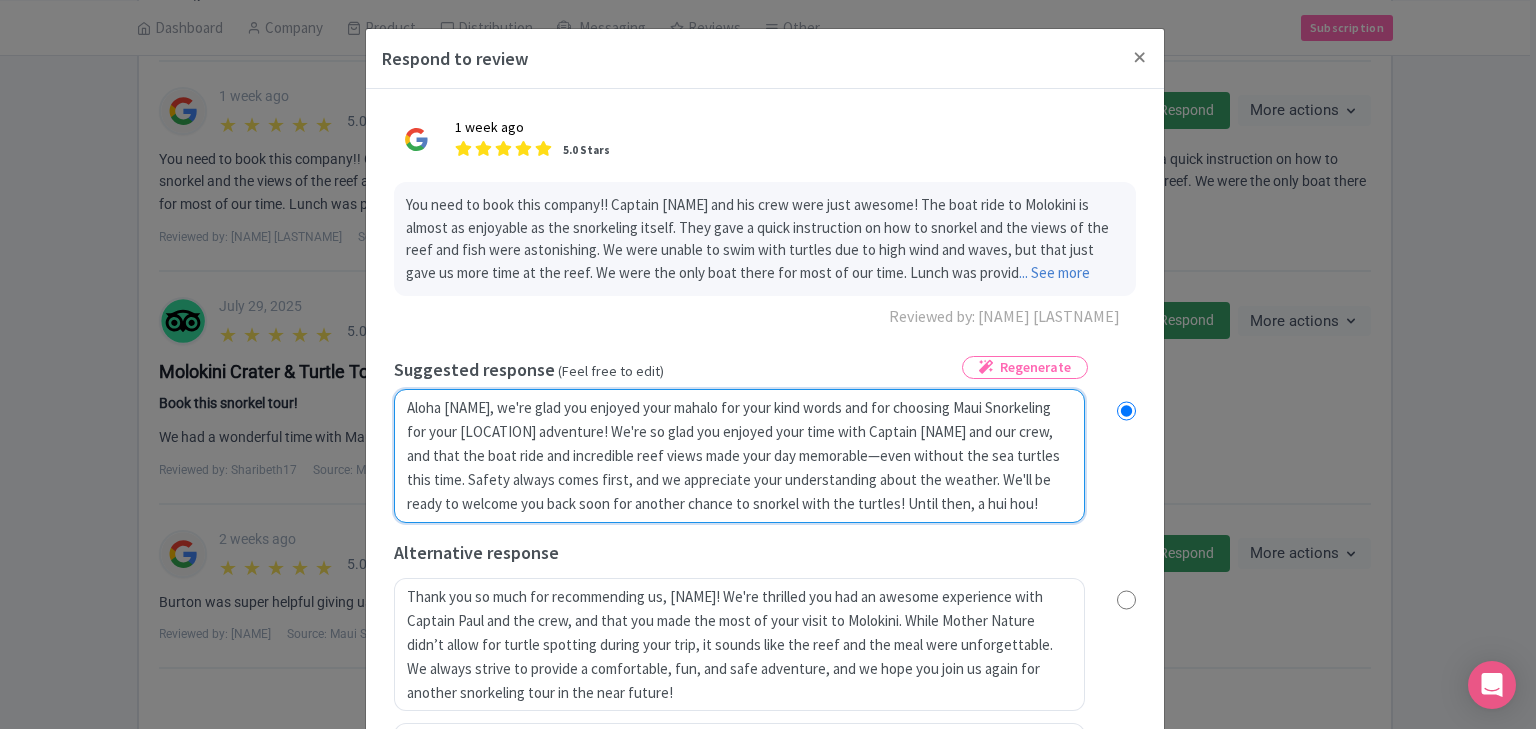 type on "Aloha [NAME], we're glad you enjoyed your smahalo for your kind words and for choosing Maui Snorkeling for your Molokini adventure! We're so glad you enjoyed your time with Captain Paul and our crew, and that the boat ride and incredible reef views made your day memorable—even without the sea turtles this time. Safety always comes first, and we appreciate your understanding about the weather. We'll be ready to welcome you back soon for another chance to snorkel with the turtles! Until then, a hui hou!" 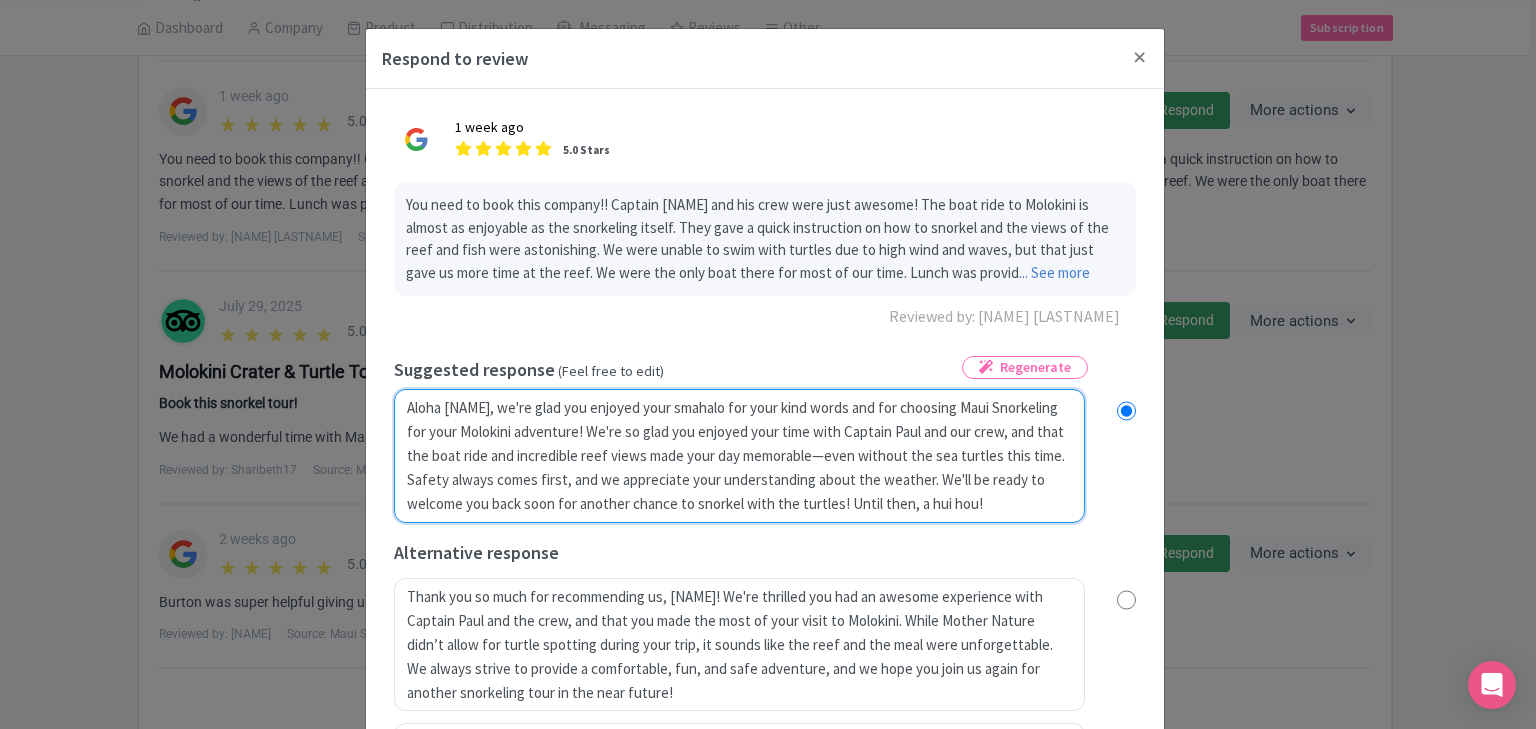radio on "true" 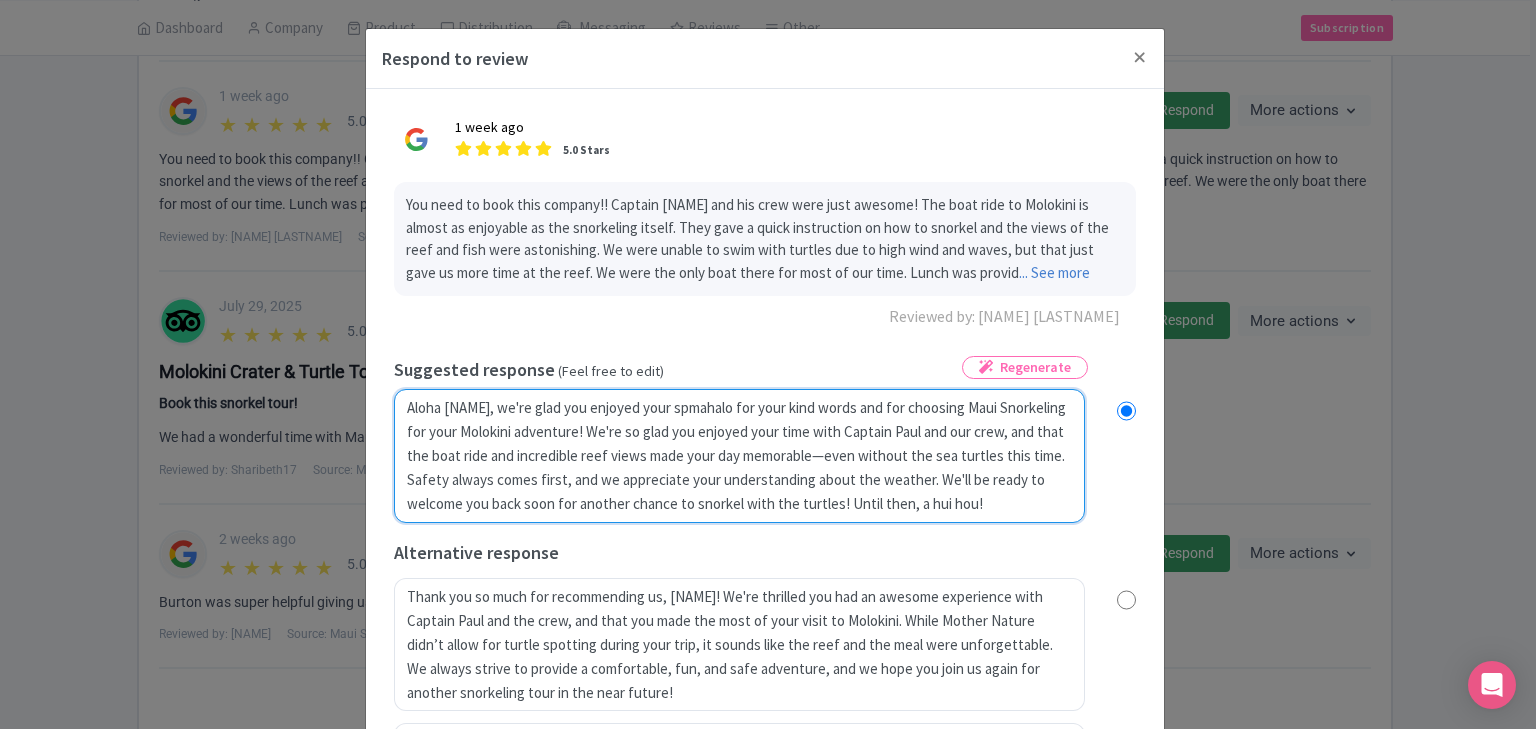 type on "Aloha [NAME], we're glad you enjoyed your spemahalo for your kind words and for choosing Maui Snorkeling for your Molokini adventure! We're so glad you enjoyed your time with Captain Paul and our crew, and that the boat ride and incredible reef views made your day memorable—even without the sea turtles this time. Safety always comes first, and we appreciate your understanding about the weather. We'll be ready to welcome you back soon for another chance to snorkel with the turtles! Until then, a hui hou!" 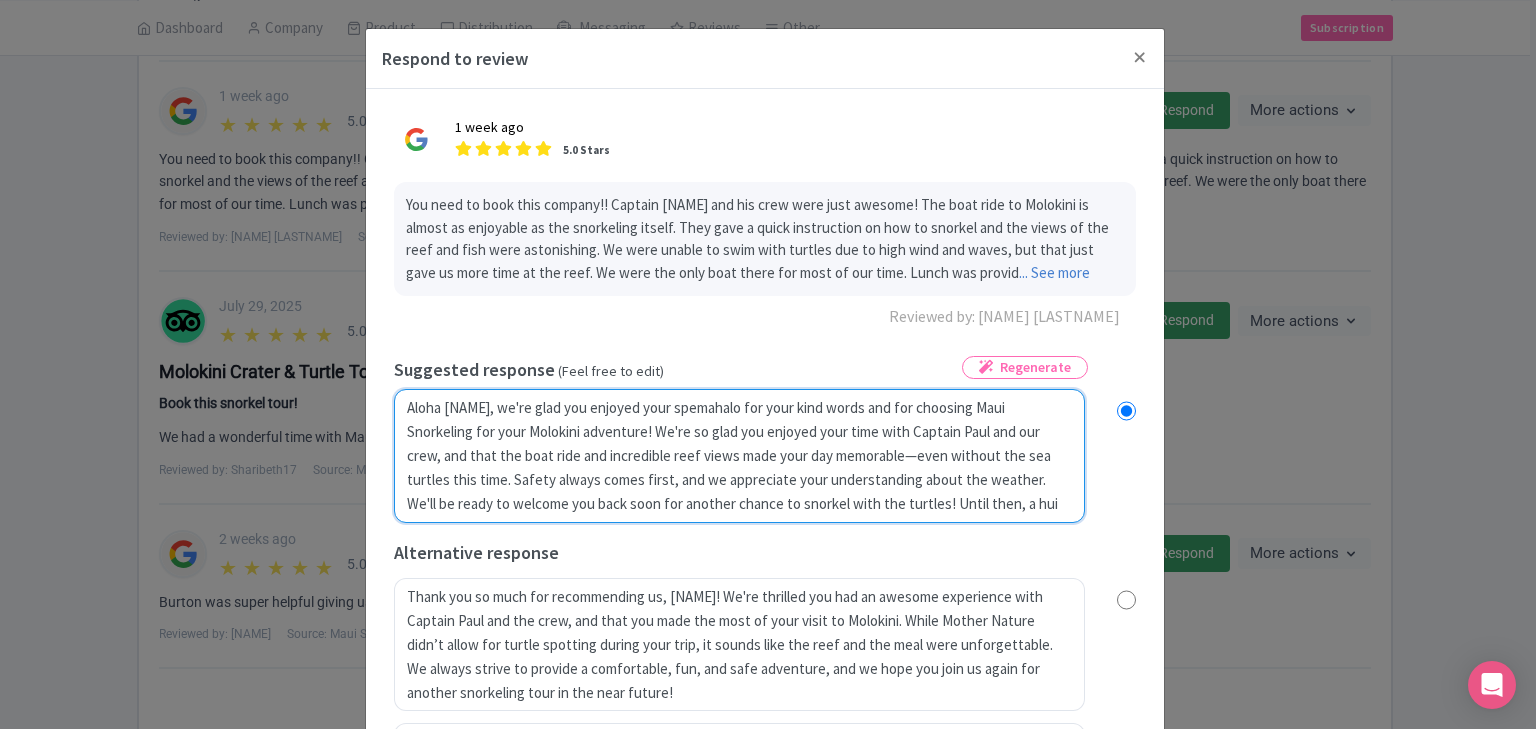 radio on "true" 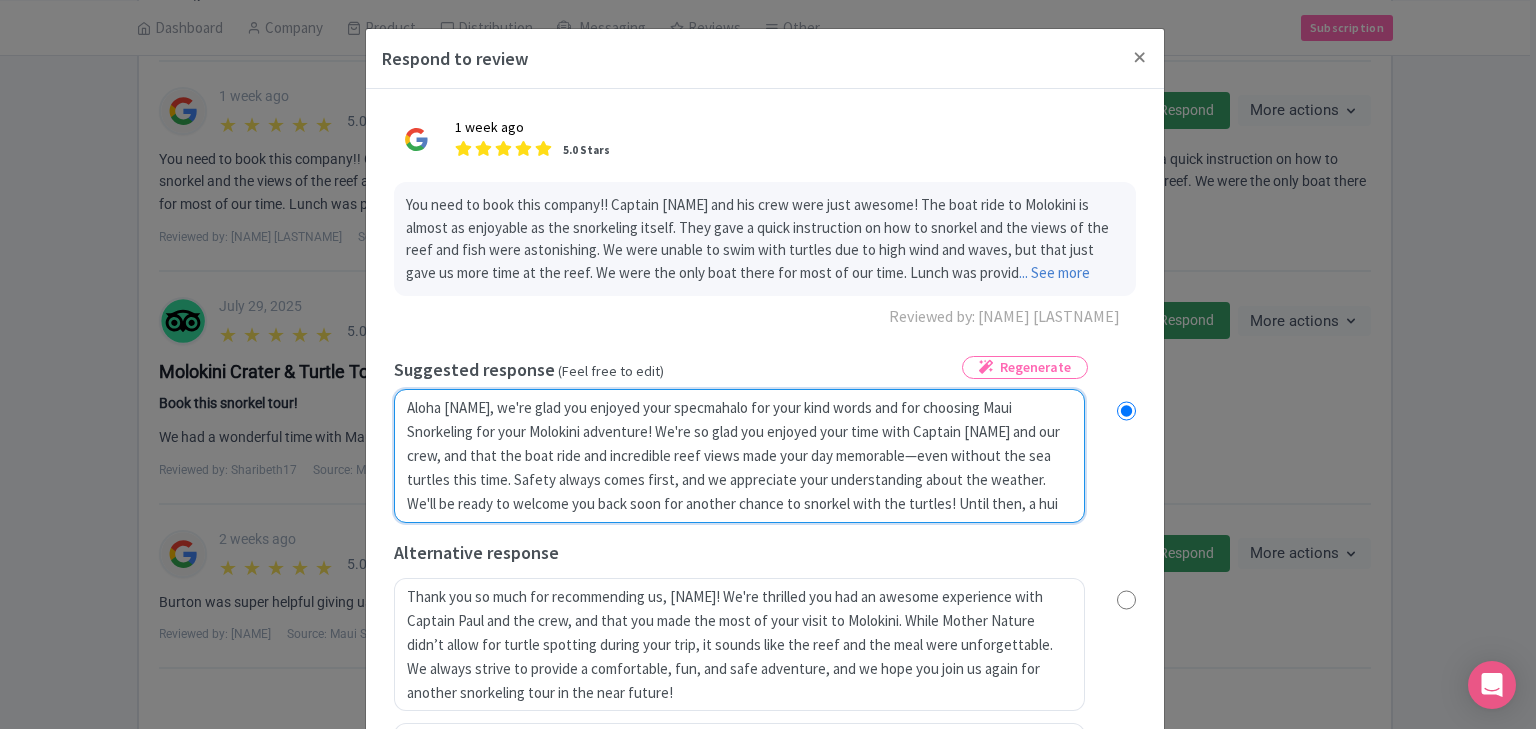 radio on "true" 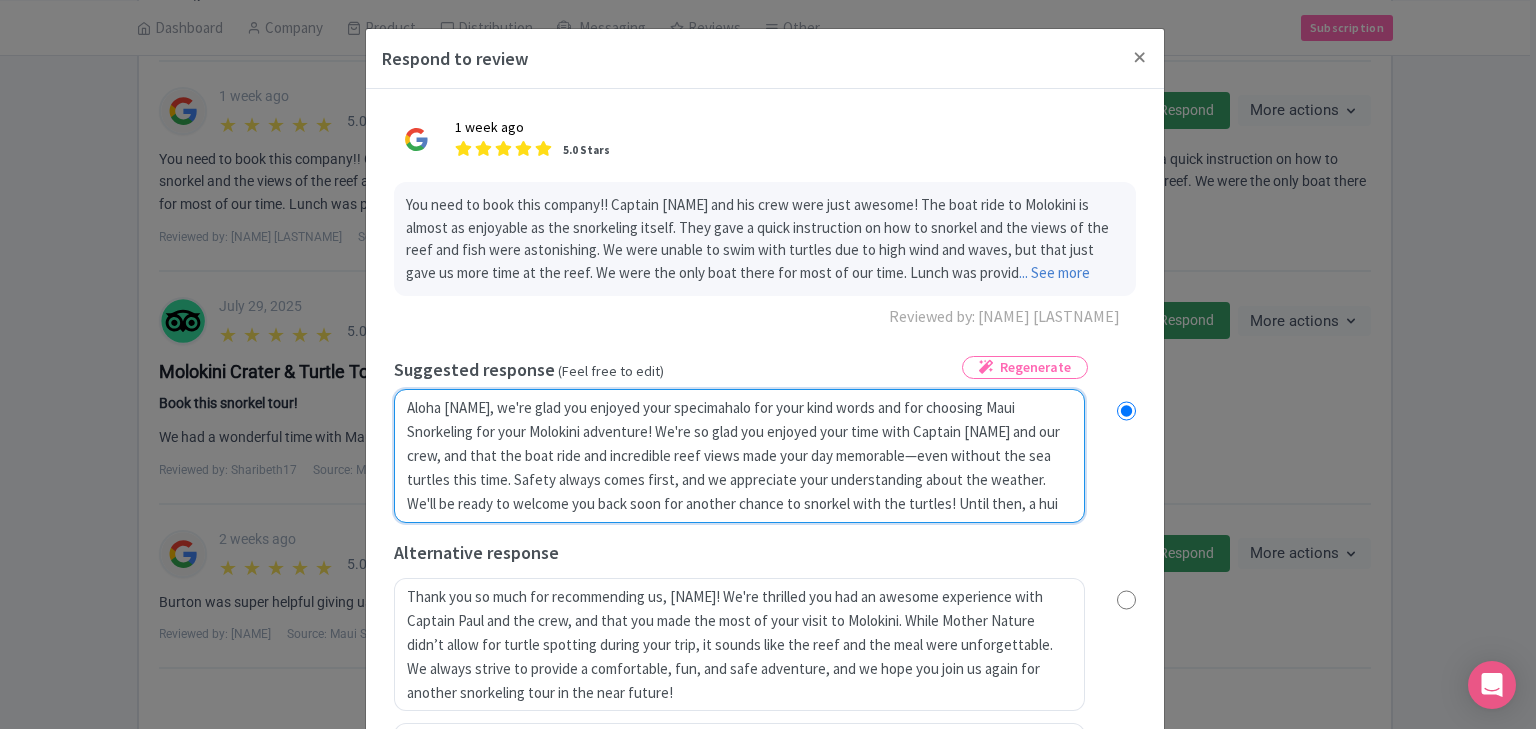 radio on "true" 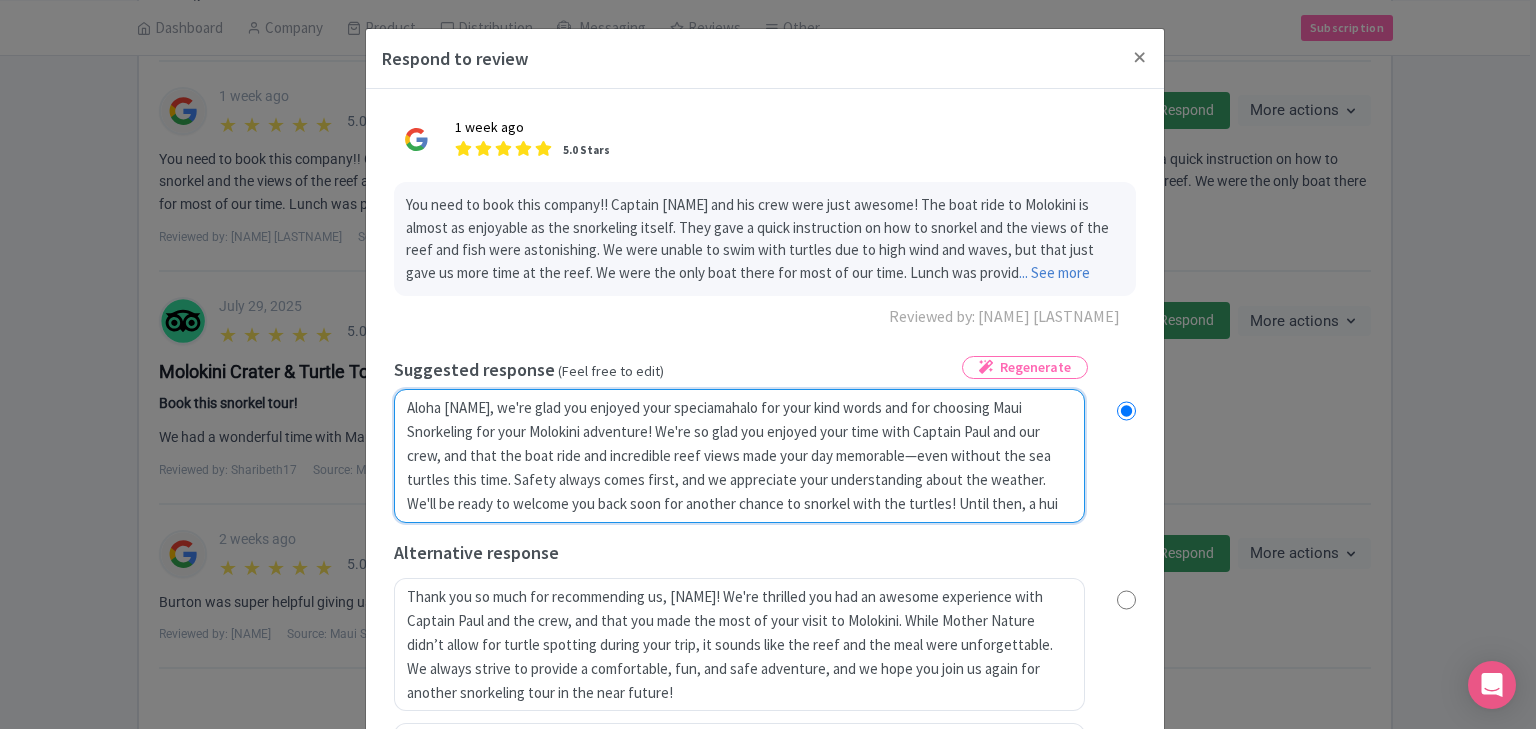 type on "Aloha [FIRST], we're glad you enjoyed your specialmahalo for your kind words and for choosing Maui Snorkeling for your Molokini adventure! We're so glad you enjoyed your time with Captain Paul and our crew, and that the boat ride and incredible reef views made your day memorable—even without the sea turtles this time. Safety always comes first, and we appreciate your understanding about the weather. We'll be ready to welcome you back soon for another chance to snorkel with the turtles! Until then, a hui hou!" 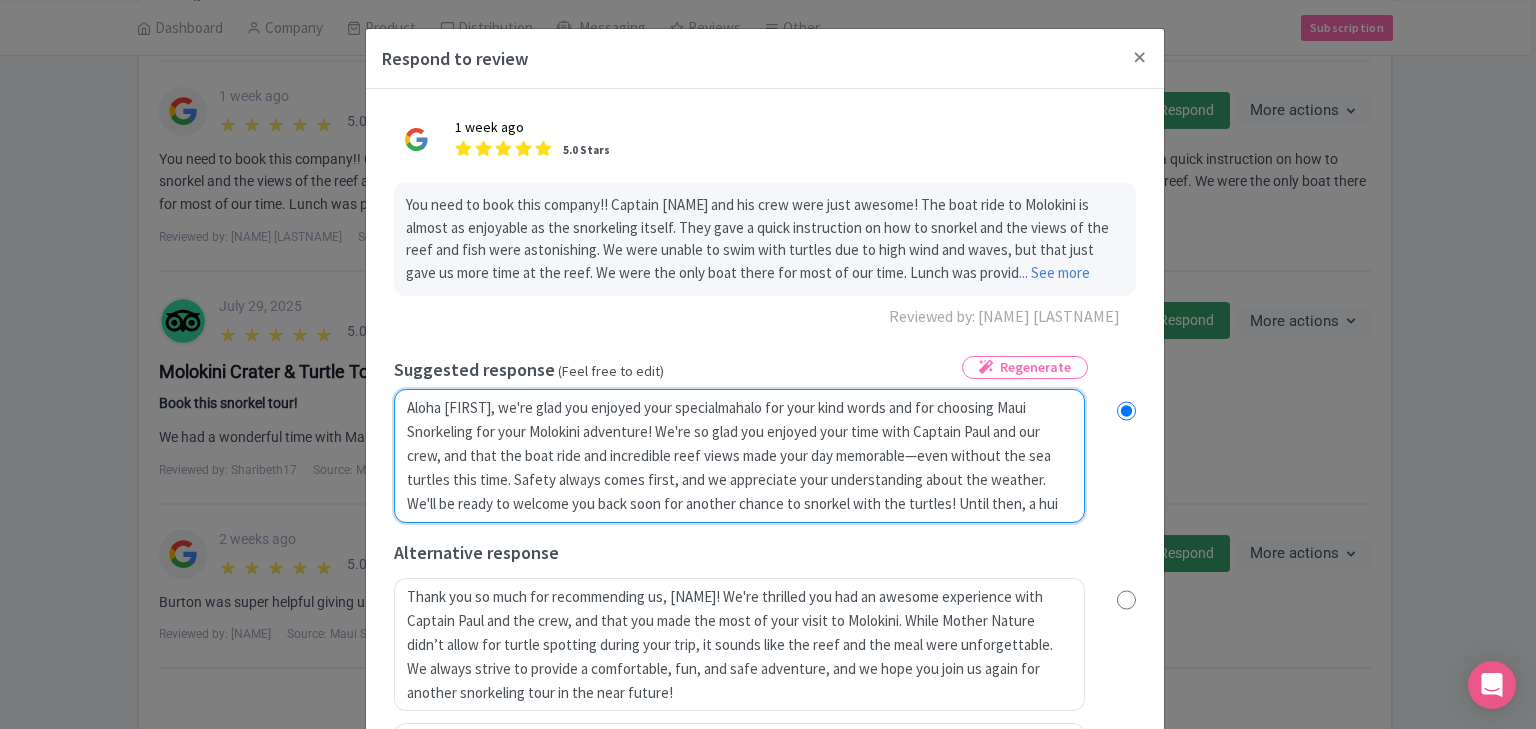 radio on "true" 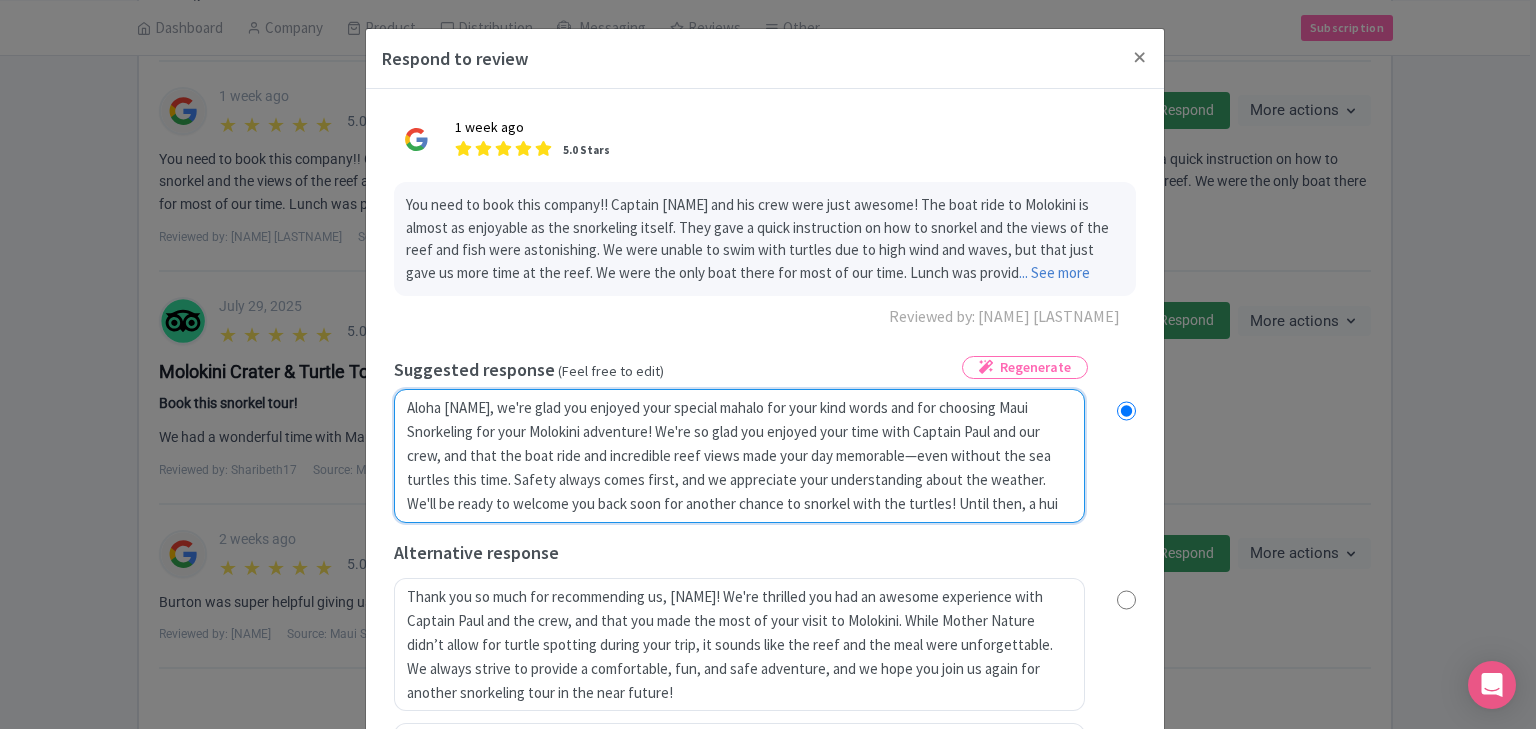 radio on "true" 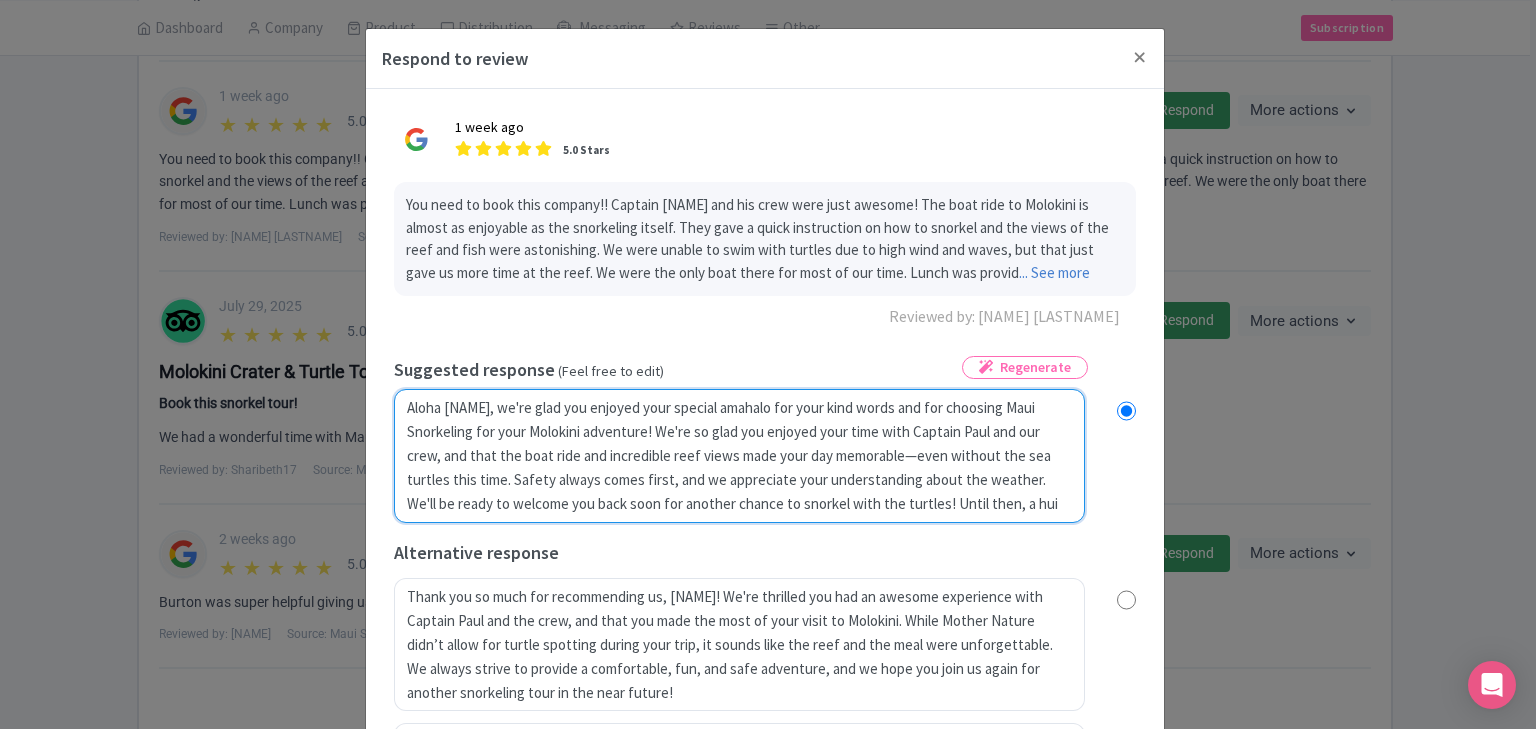 radio on "true" 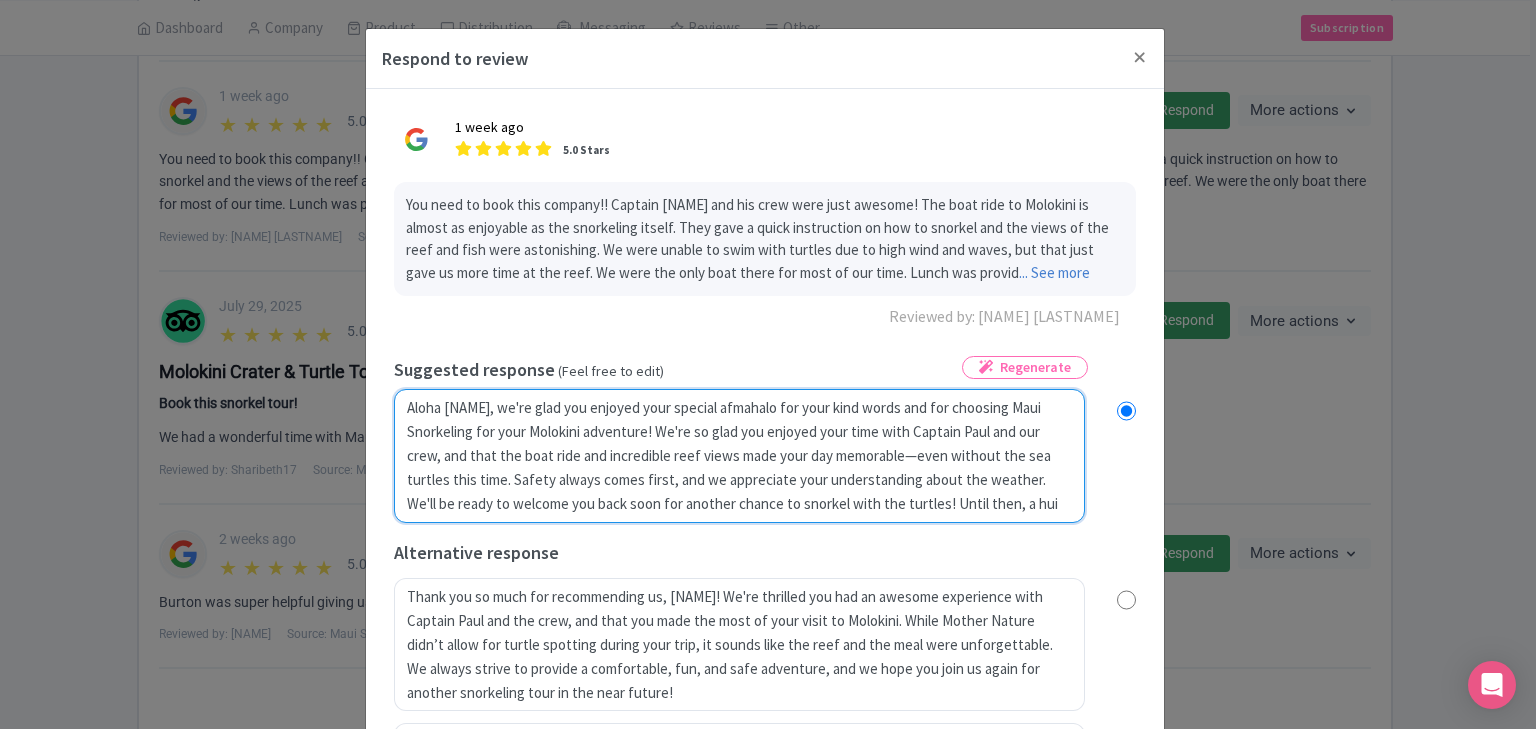 radio on "true" 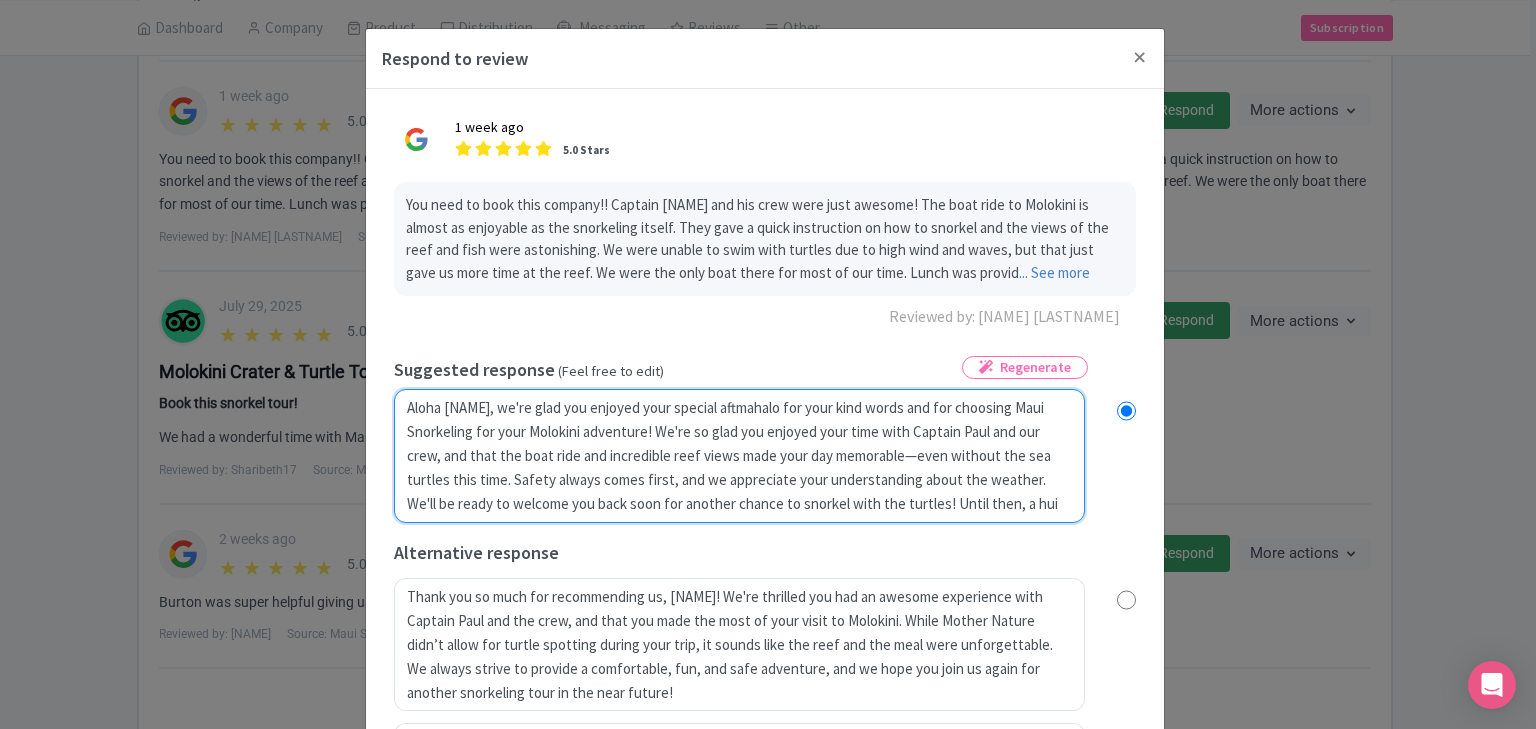 radio on "true" 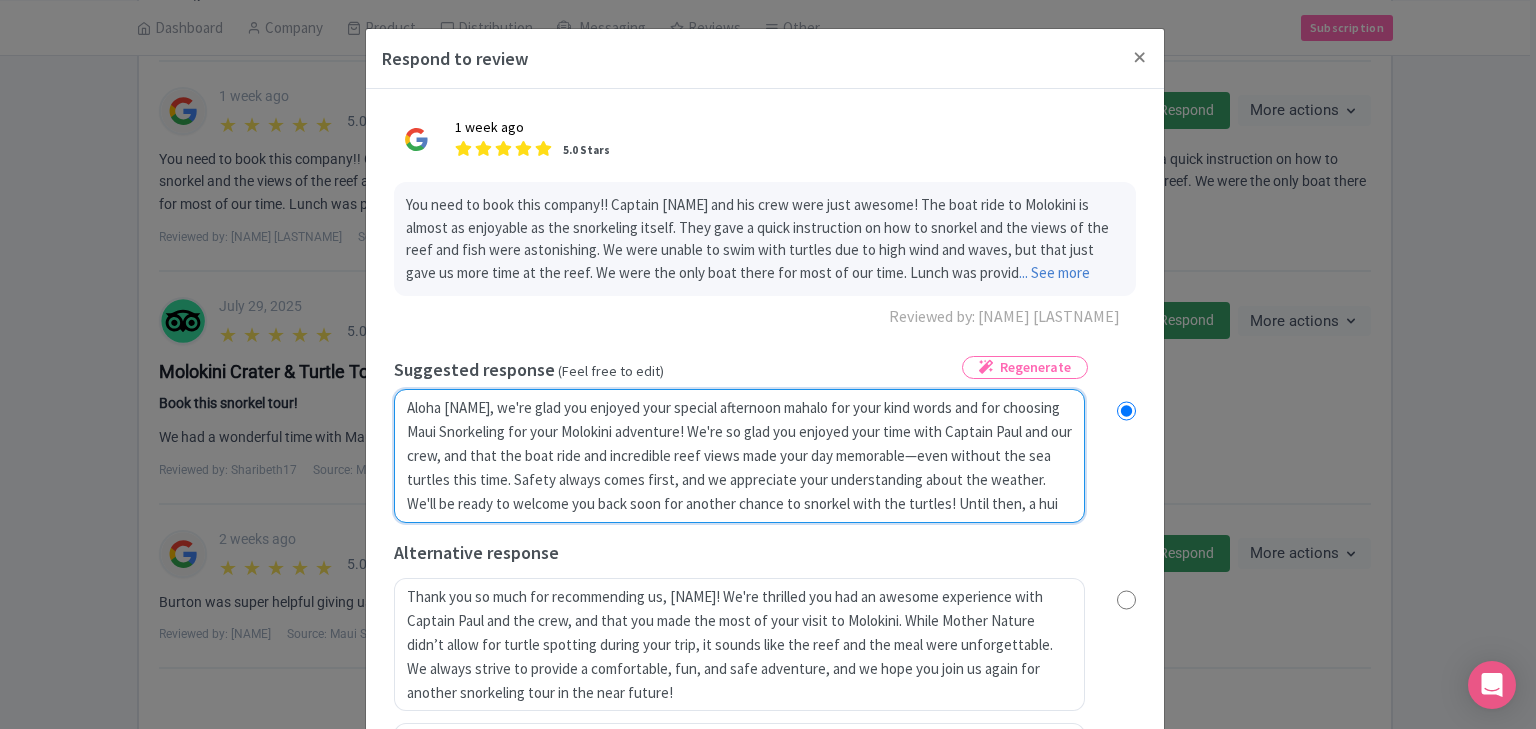 type on "Aloha [FIRST], we're glad you enjoyed your special aftermahalo for your kind words and for choosing Maui Snorkeling for your Molokini adventure! We're so glad you enjoyed your time with Captain Paul and our crew, and that the boat ride and incredible reef views made your day memorable—even without the sea turtles this time. Safety always comes first, and we appreciate your understanding about the weather. We'll be ready to welcome you back soon for another chance to snorkel with the turtles! Until then, a hui hou!" 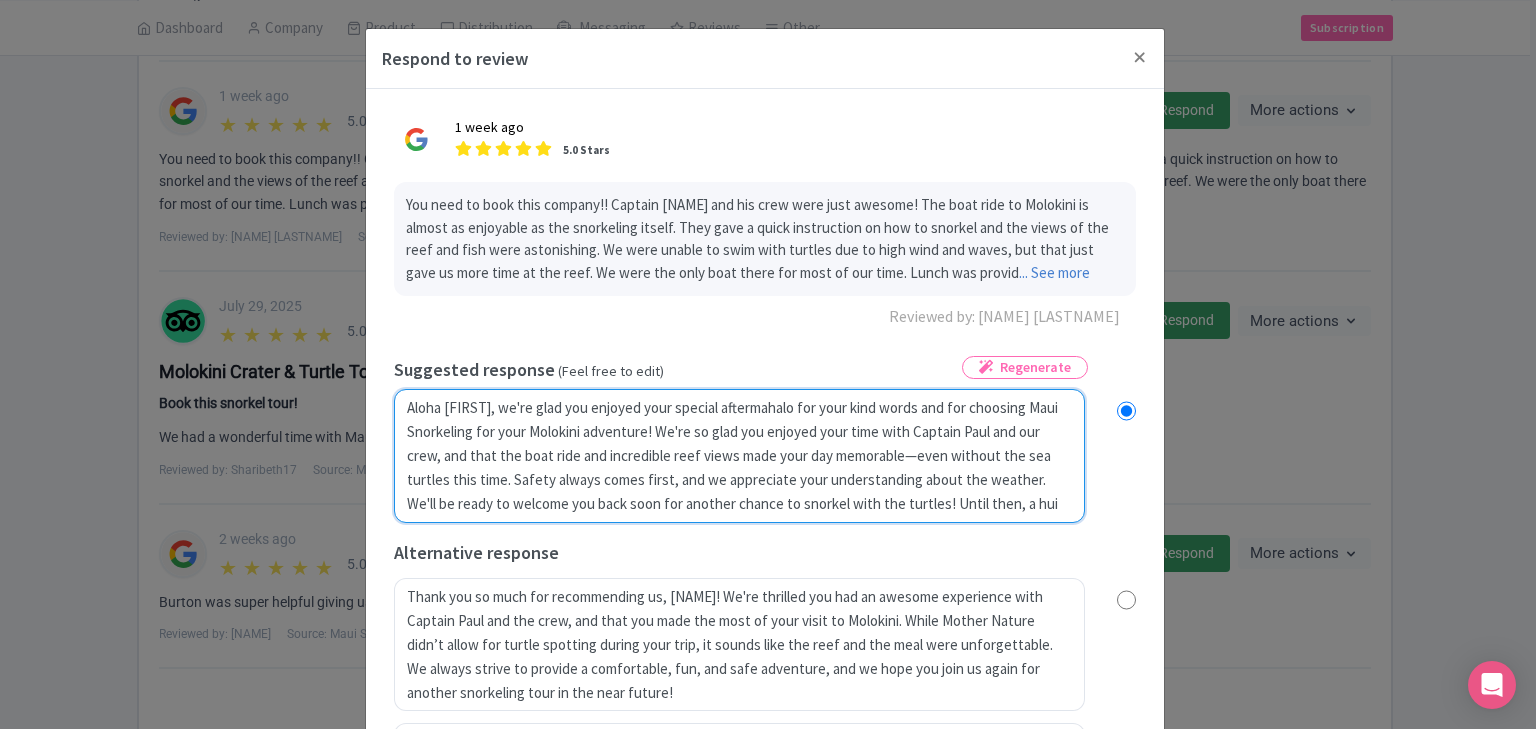 radio on "true" 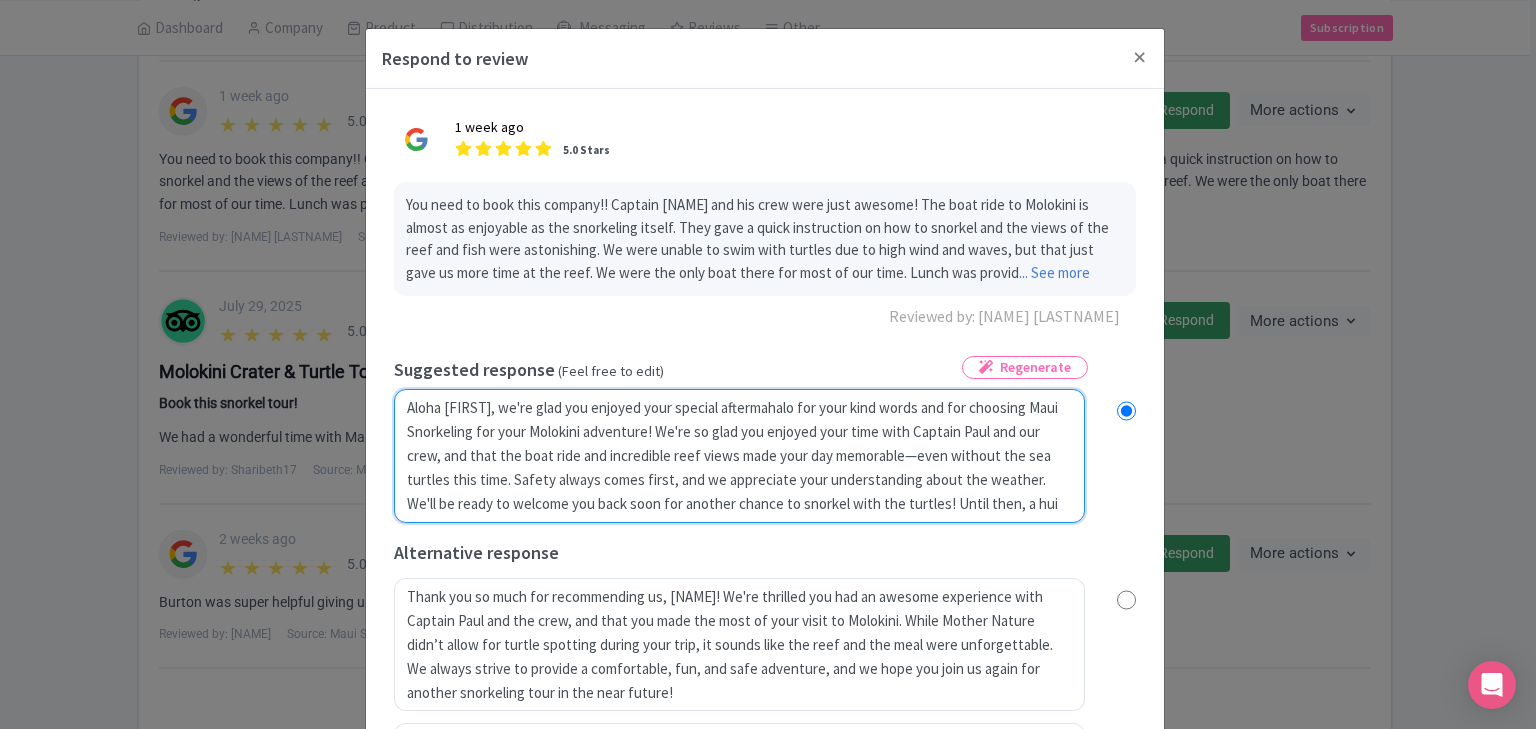 type on "Aloha [NAME], we're glad you enjoyed your special afternmahalo for your kind words and for choosing Maui Snorkeling for your Molokini adventure! We're so glad you enjoyed your time with Captain [NAME] and our crew, and that the boat ride and incredible reef views made your day memorable—even without the sea turtles this time. Safety always comes first, and we appreciate your understanding about the weather. We'll be ready to welcome you back soon for another chance to snorkel with the turtles! Until then, a hui hou!" 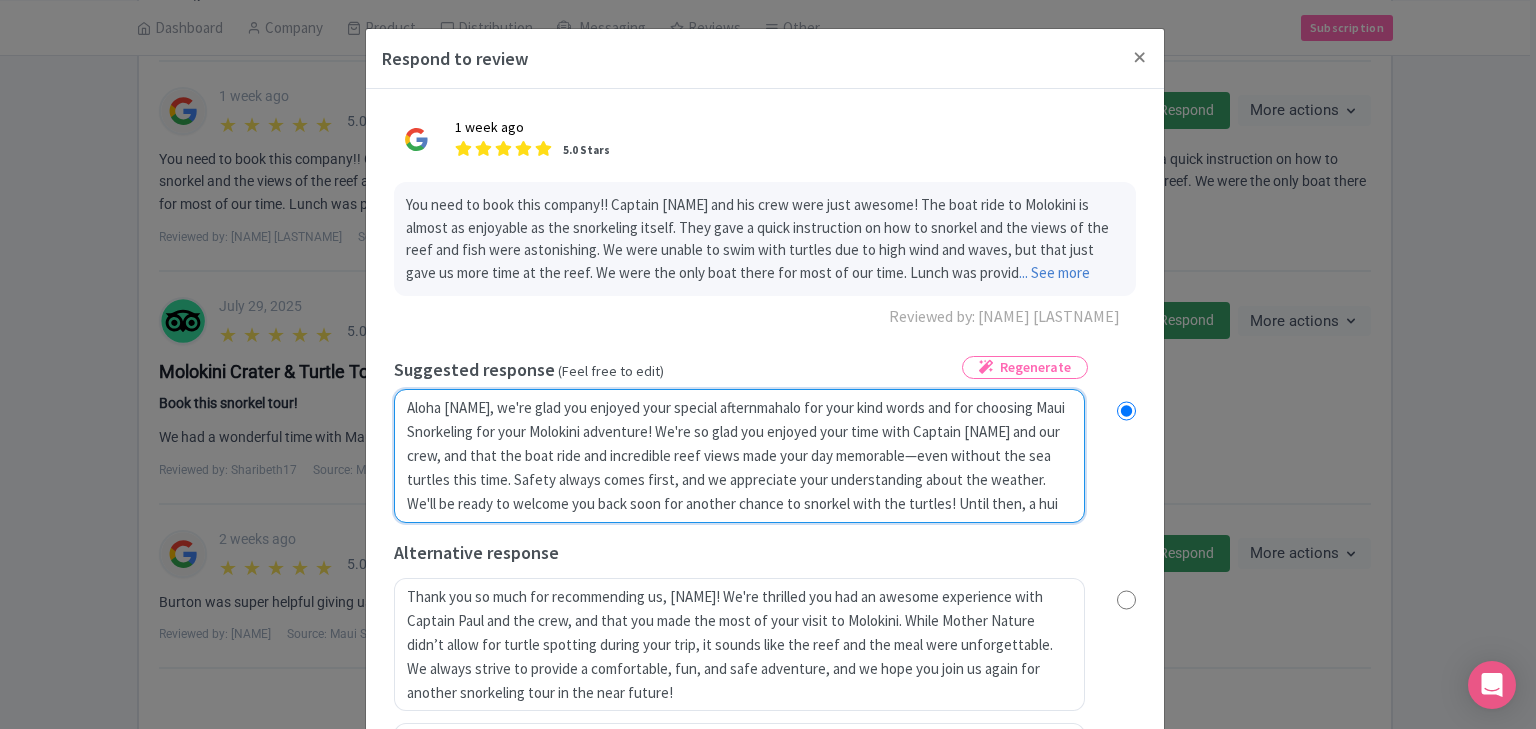 radio on "true" 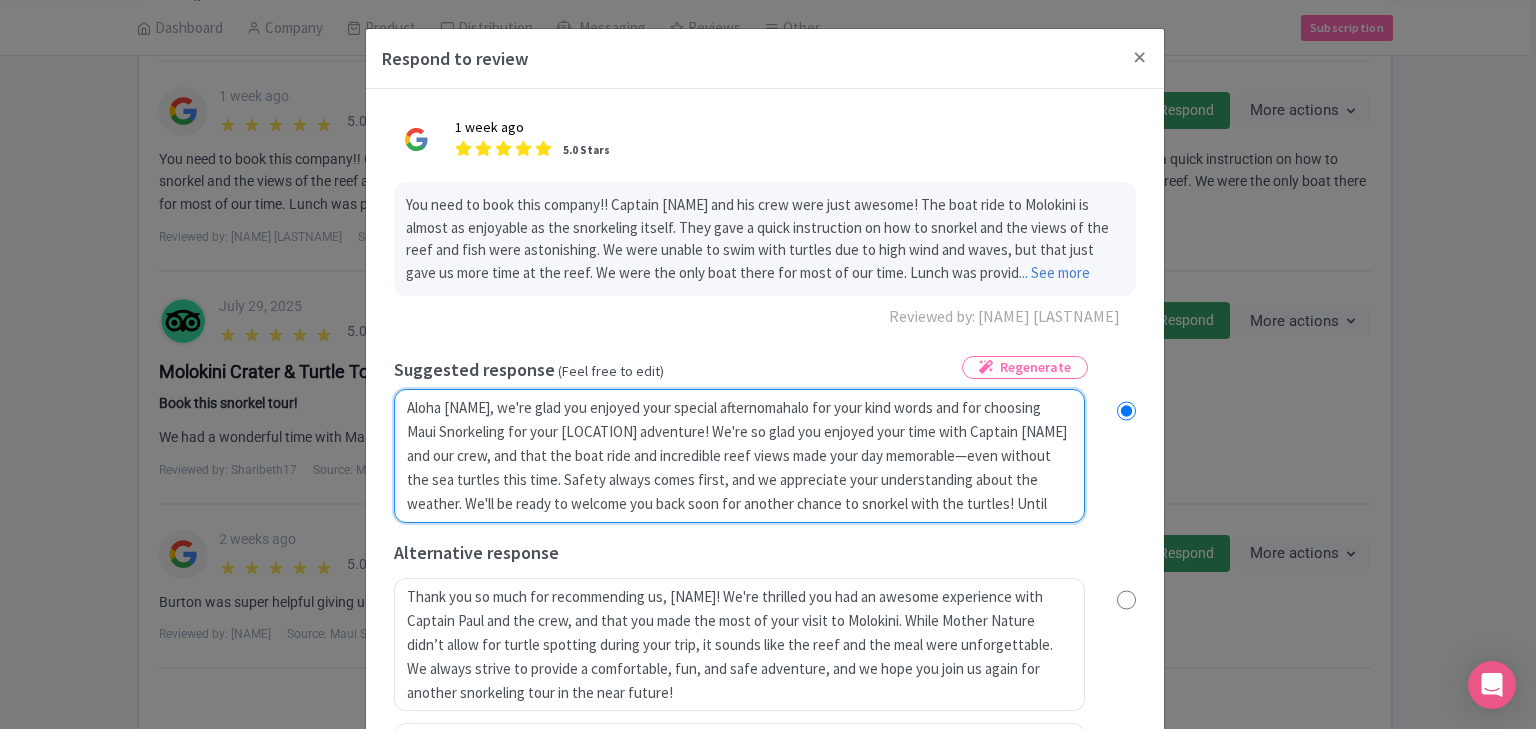 radio on "true" 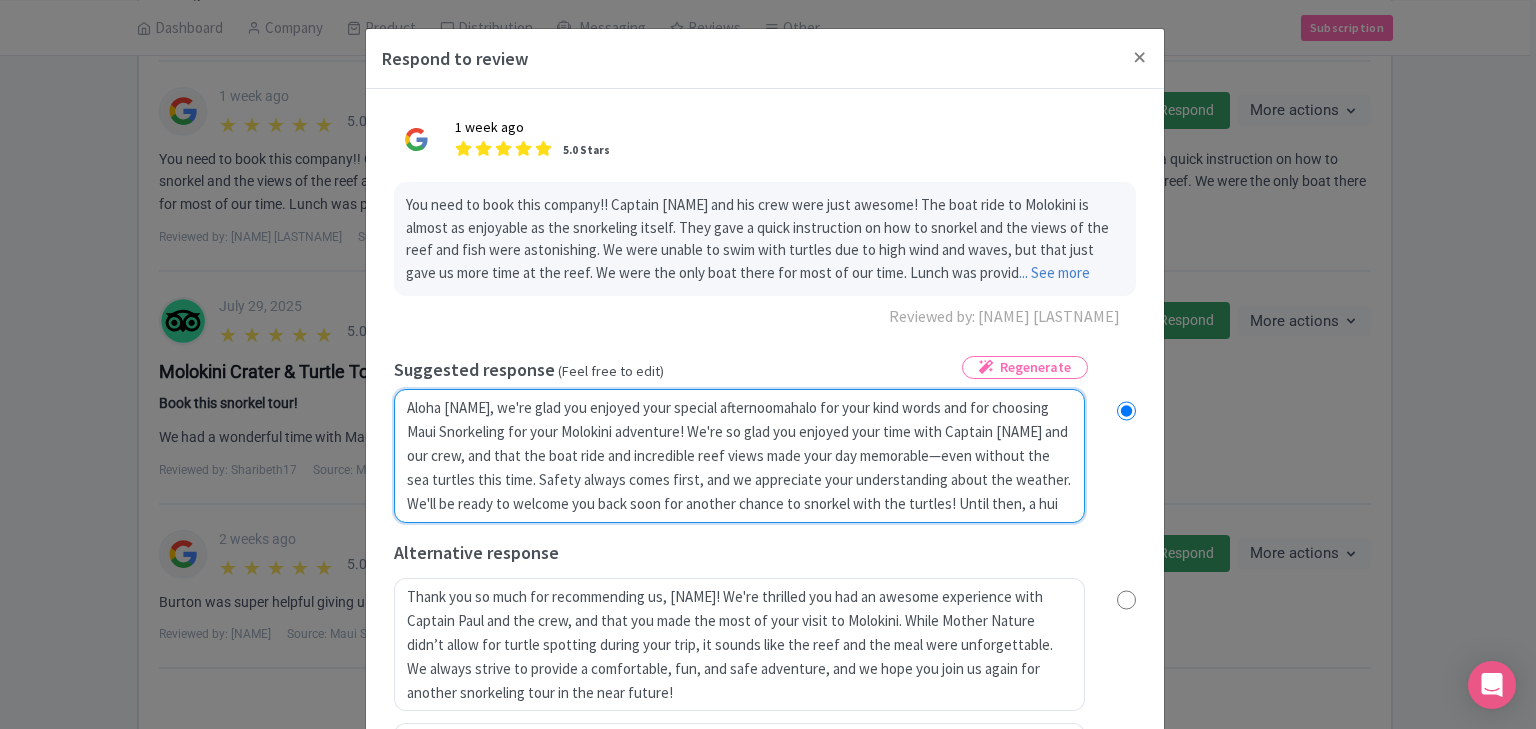 radio on "true" 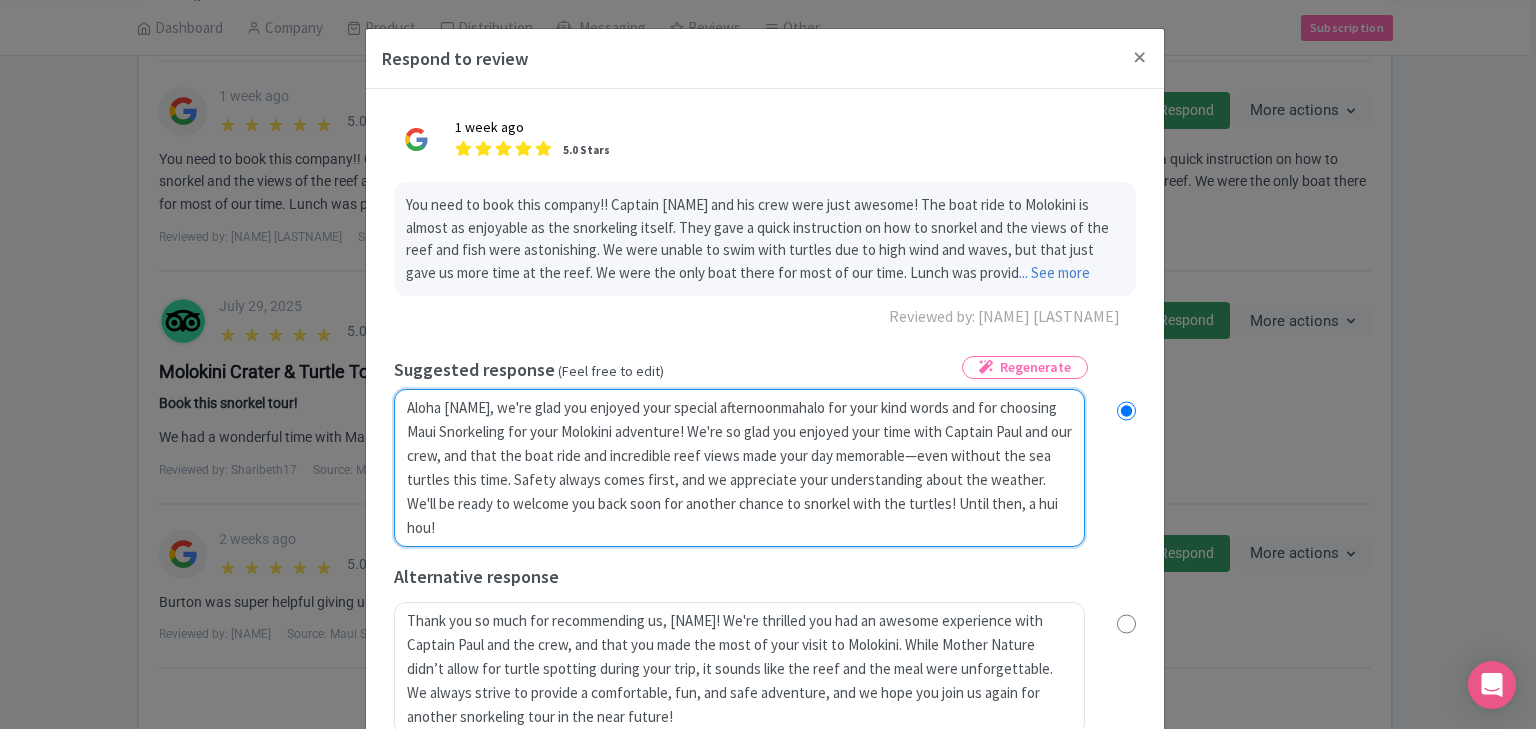 radio on "true" 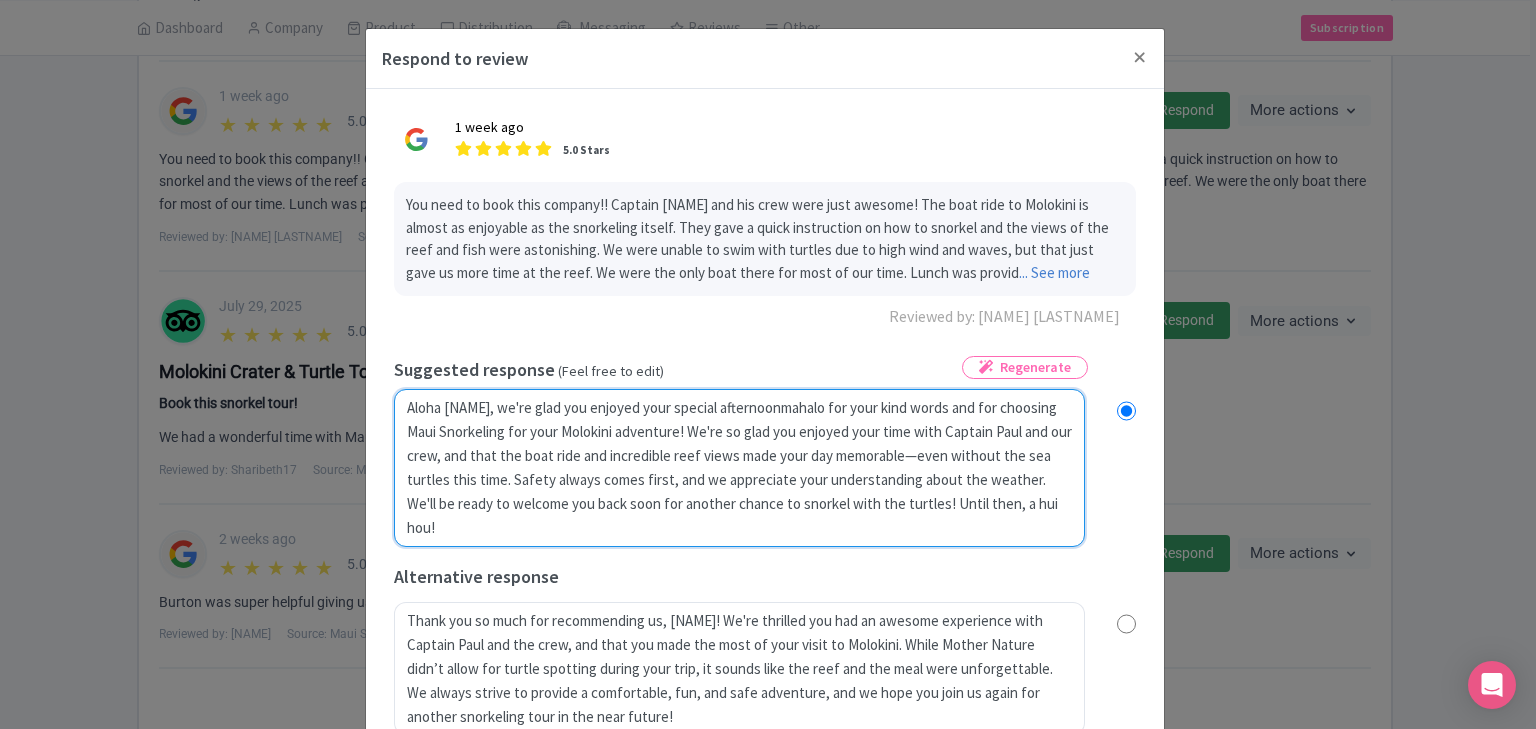 type on "Aloha Corry, we're glad you enjoyed your special afternoon mahalo for your kind words and for choosing Maui Snorkeling for your Molokini adventure! We're so glad you enjoyed your time with Captain Paul and our crew, and that the boat ride and incredible reef views made your day memorable—even without the sea turtles this time. Safety always comes first, and we appreciate your understanding about the weather. We'll be ready to welcome you back soon for another chance to snorkel with the turtles! Until then, a hui hou!" 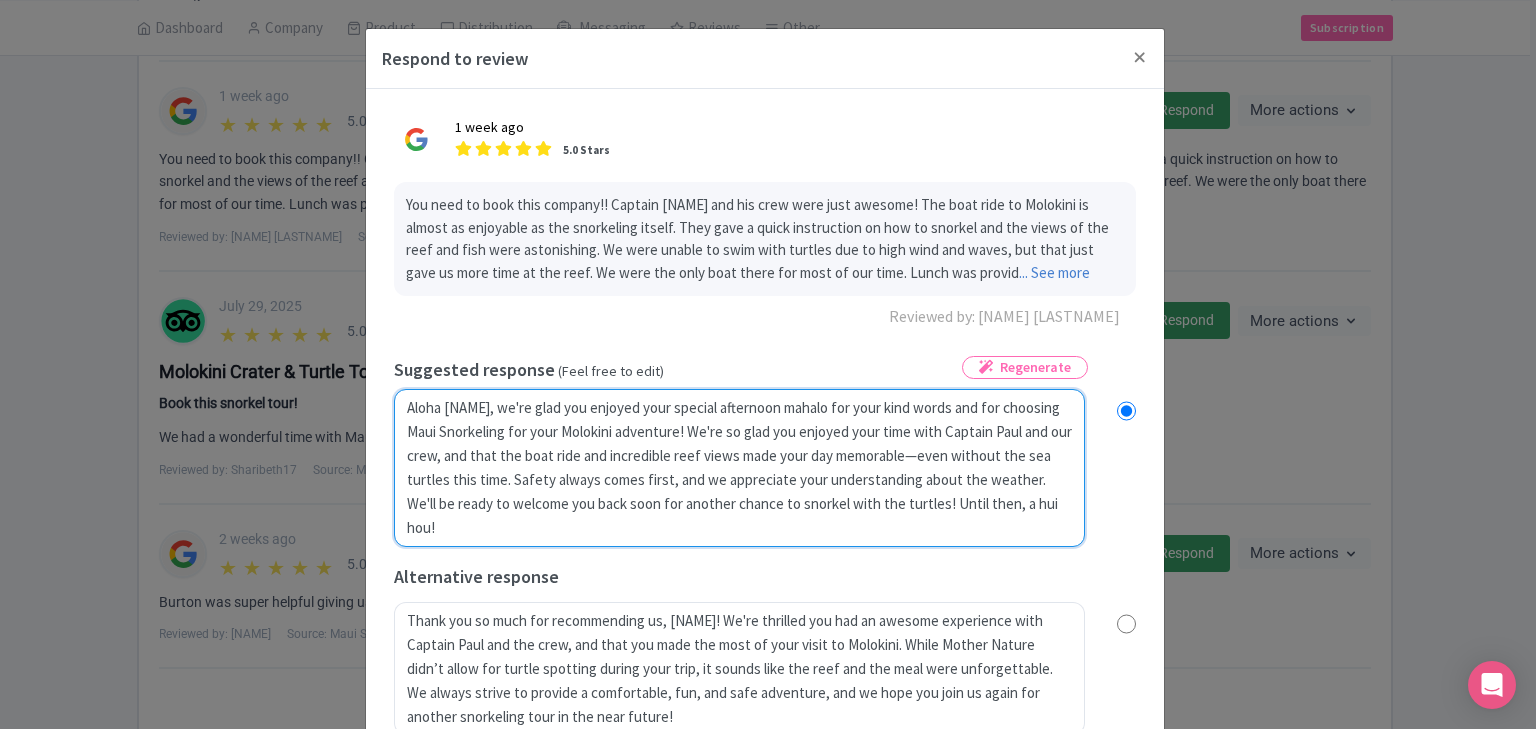 radio on "true" 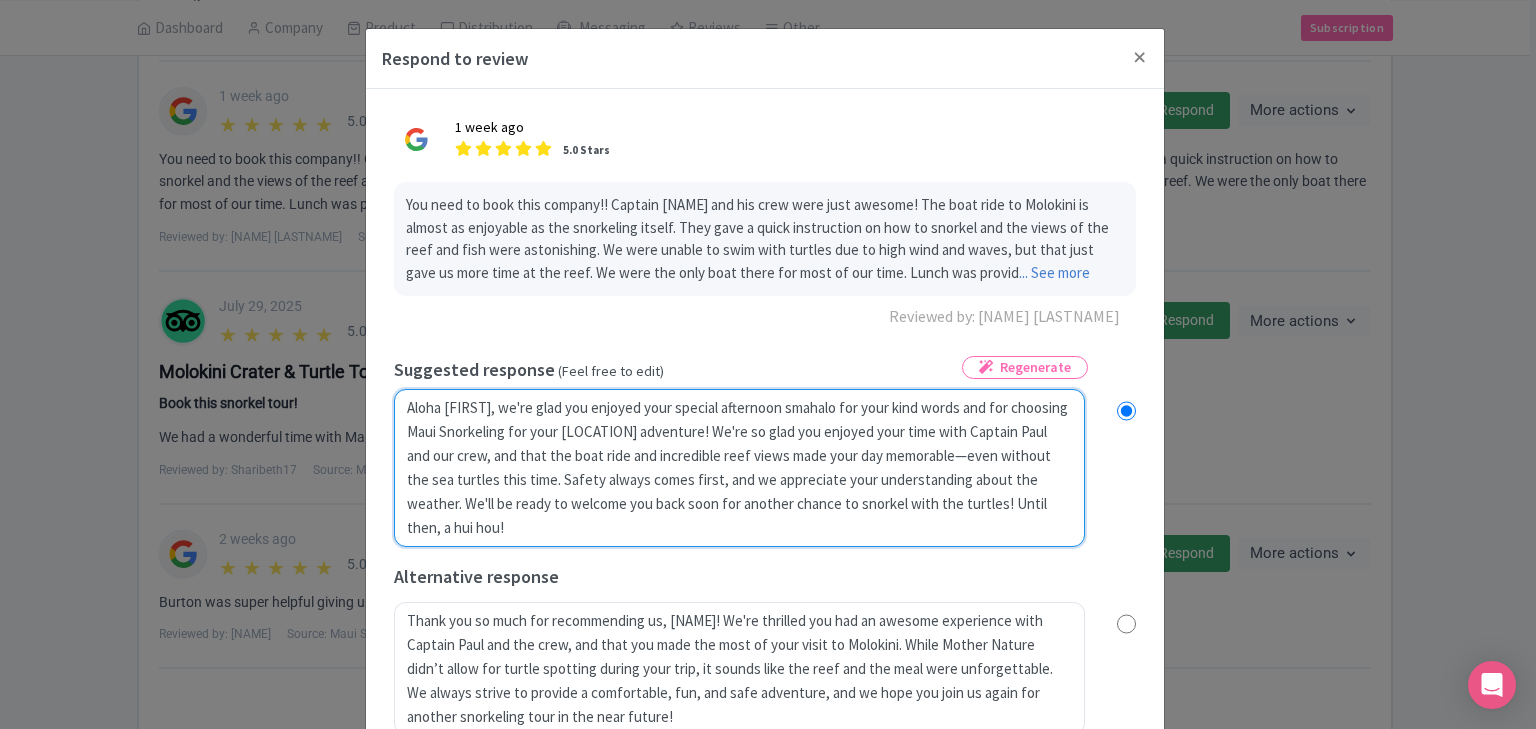 radio on "true" 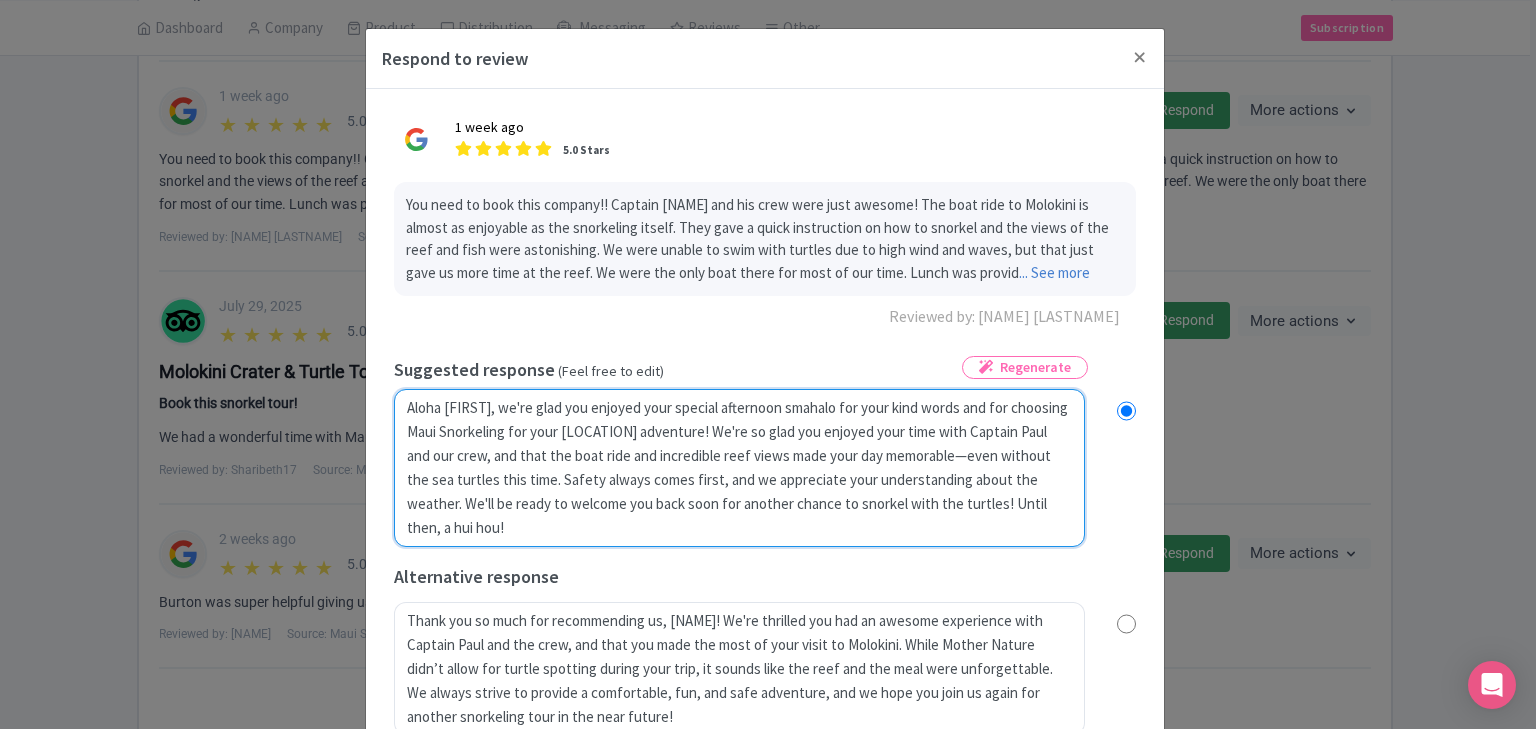 type on "Aloha Corry, we're glad you enjoyed your special afternoon snmahalo for your kind words and for choosing Maui Snorkeling for your Molokini adventure! We're so glad you enjoyed your time with Captain Paul and our crew, and that the boat ride and incredible reef views made your day memorable—even without the sea turtles this time. Safety always comes first, and we appreciate your understanding about the weather. We'll be ready to welcome you back soon for another chance to snorkel with the turtles! Until then, a hui hou!" 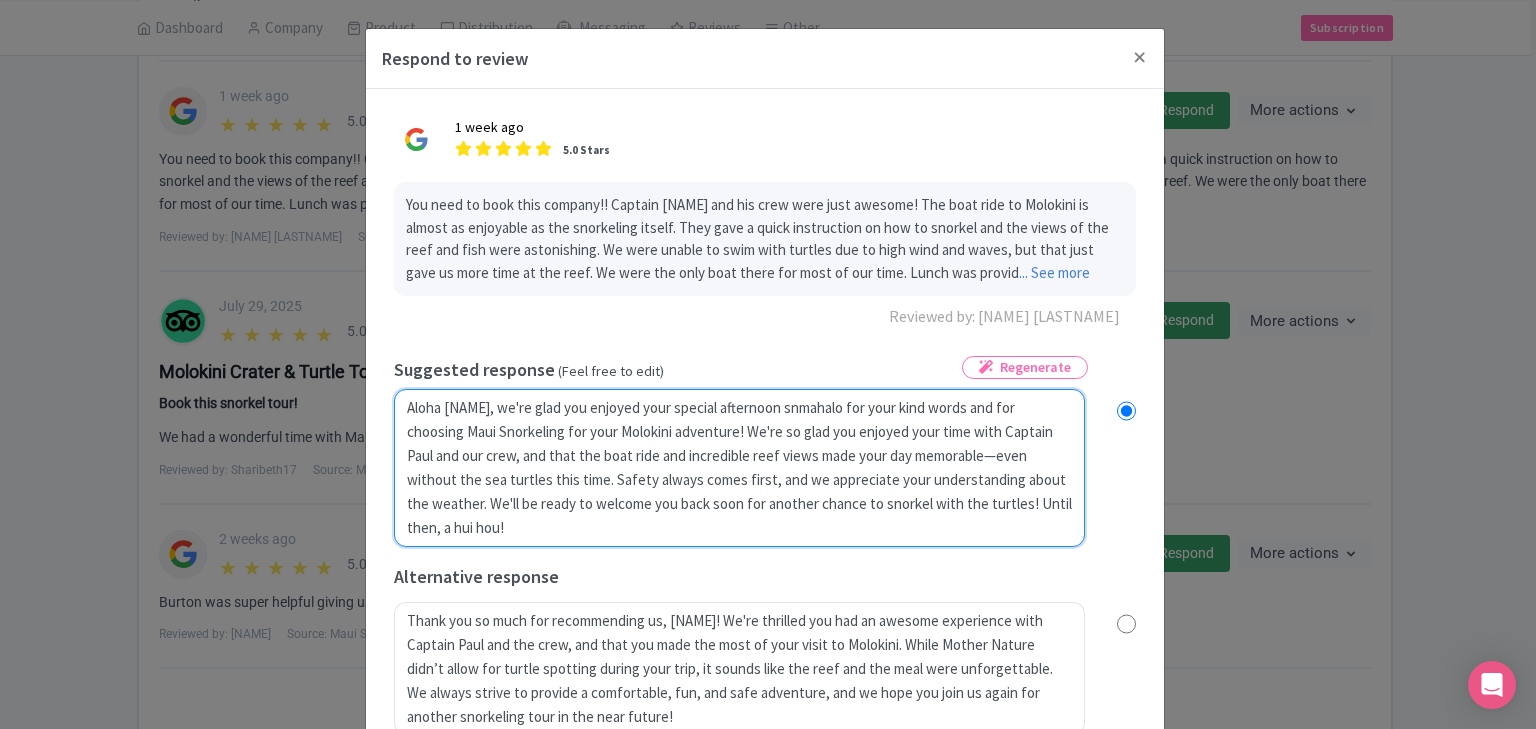 radio on "true" 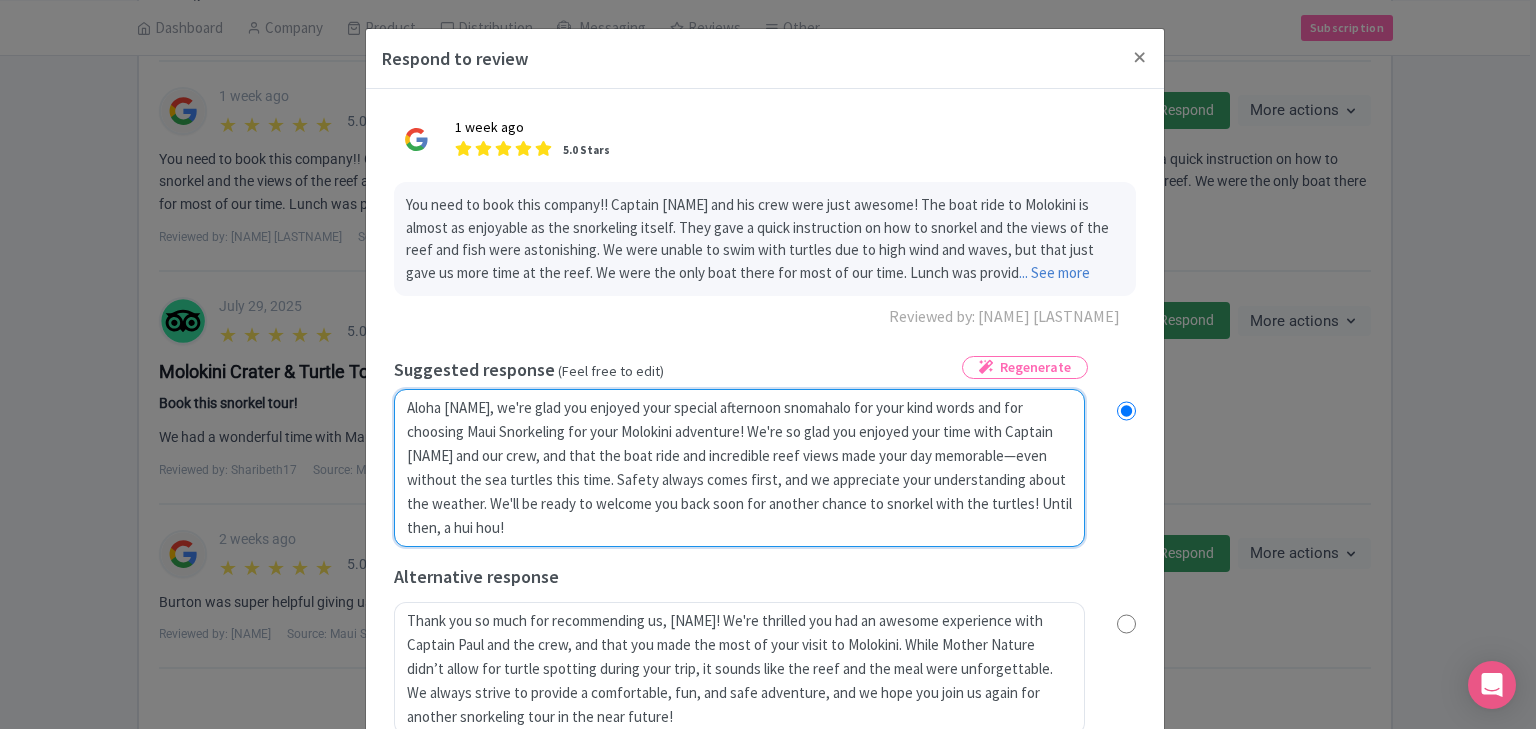 radio on "true" 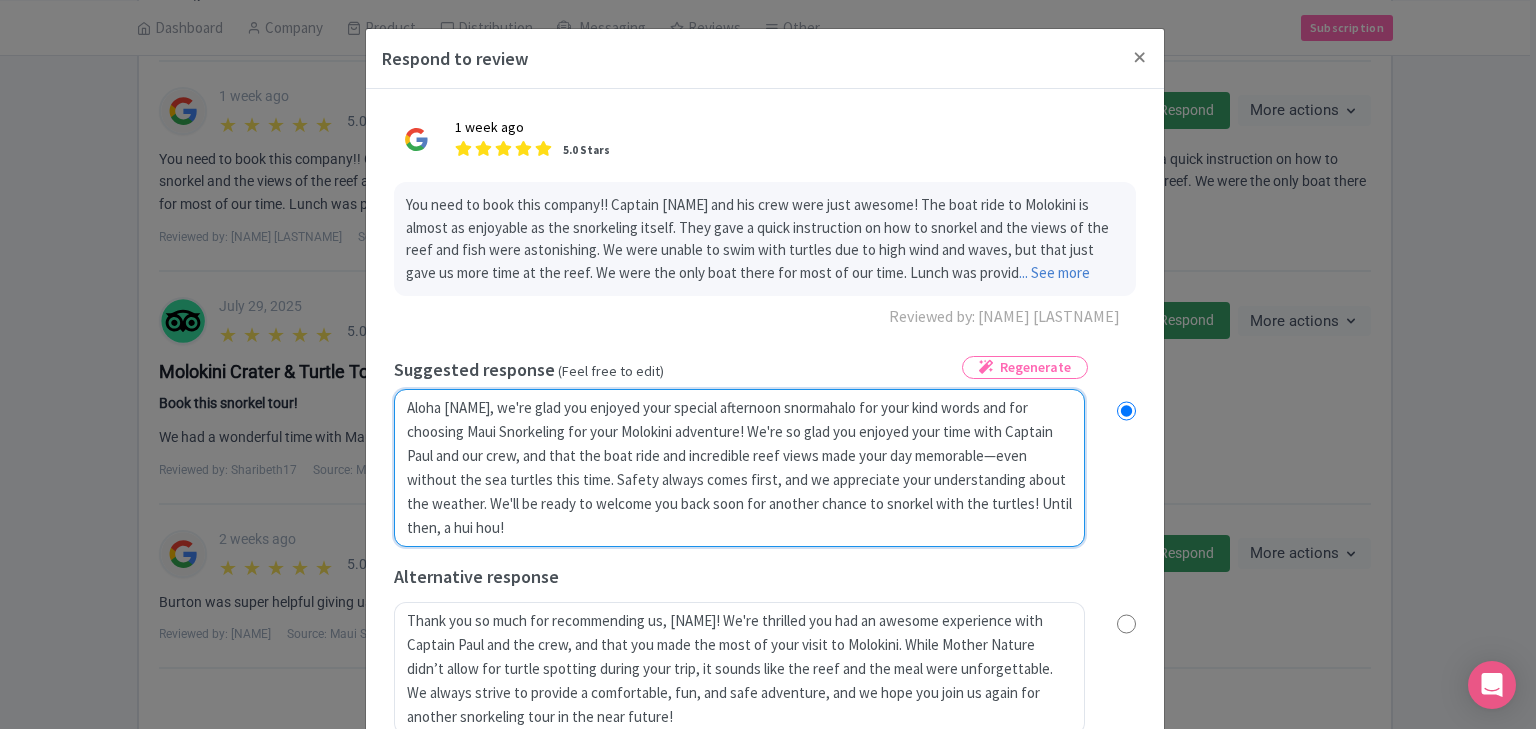 radio on "true" 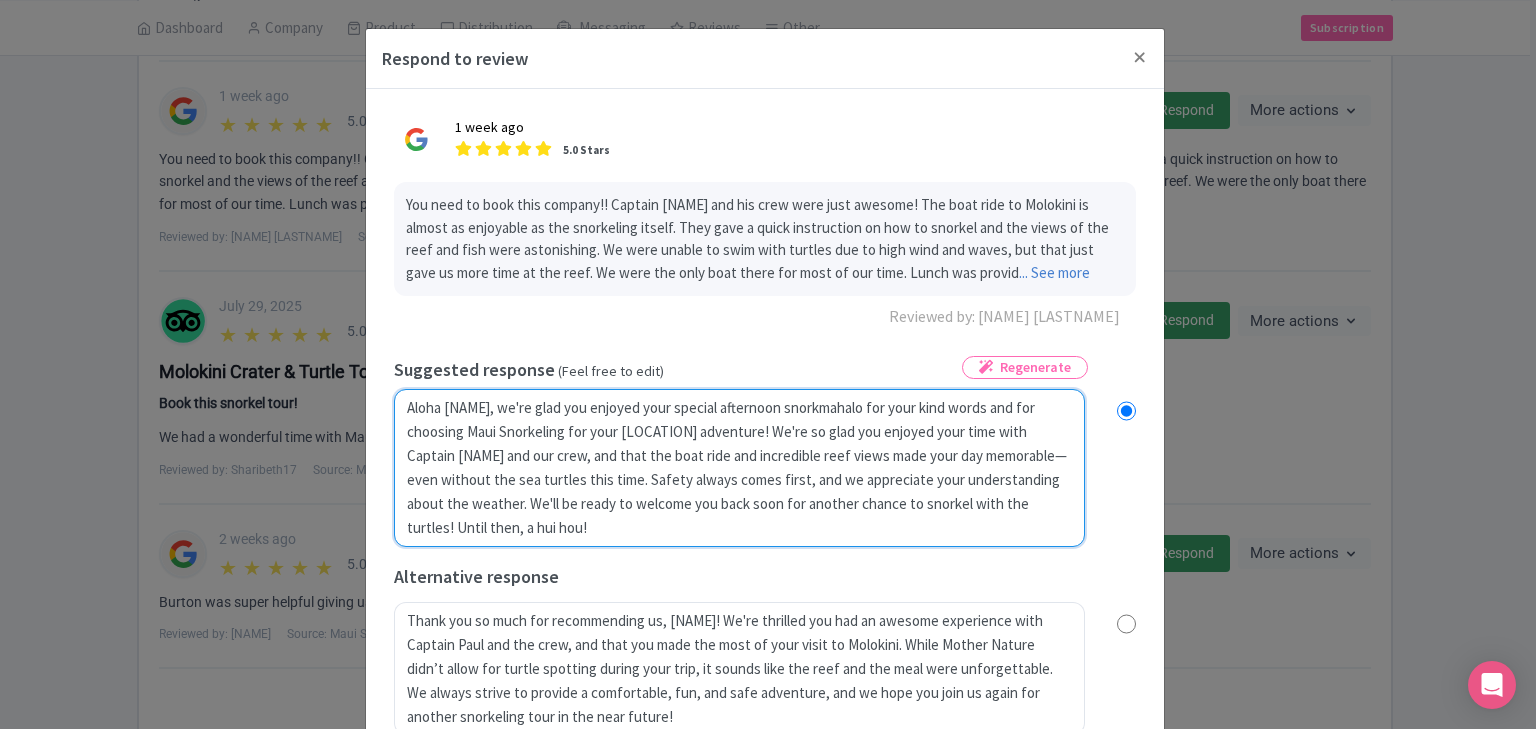 radio on "true" 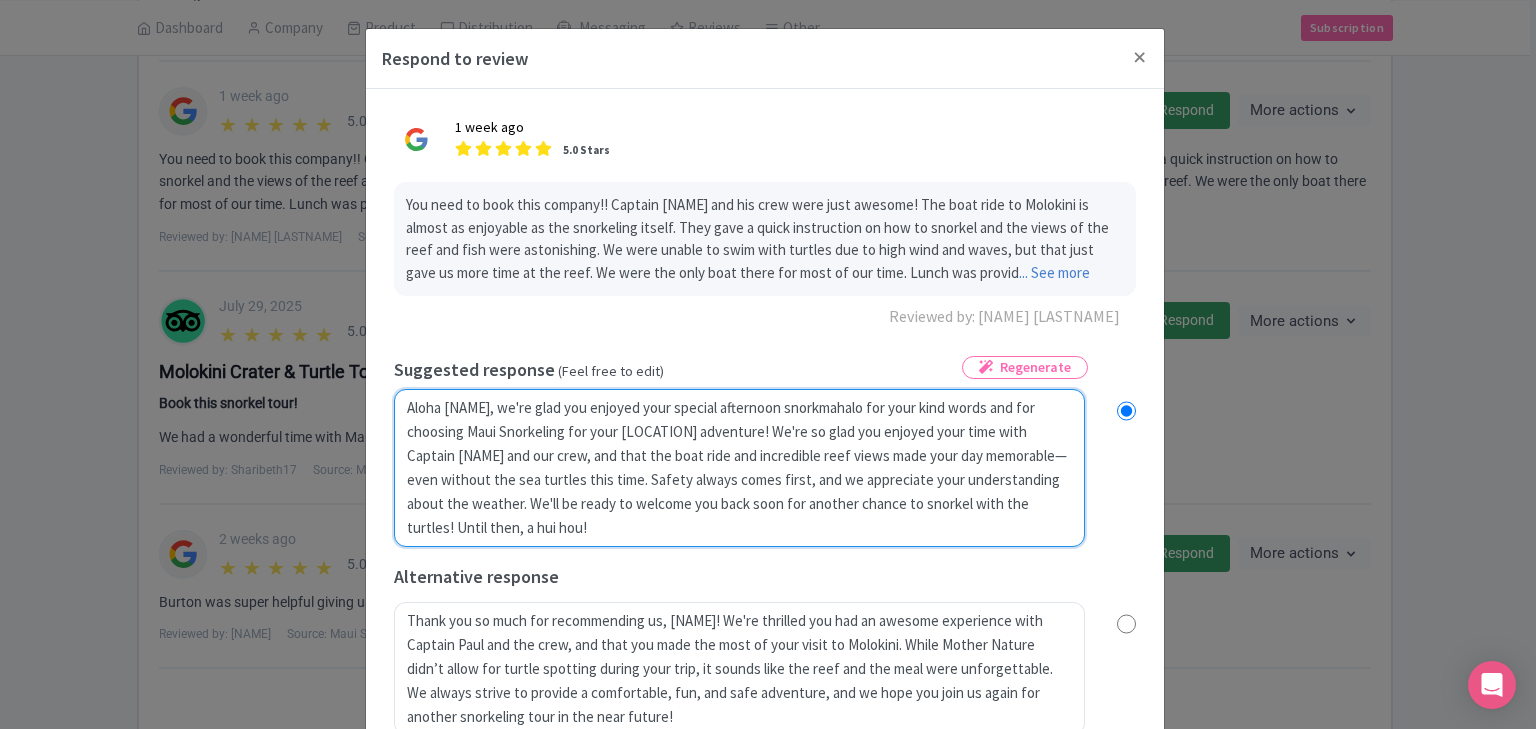 type on "Aloha Corry, we're glad you enjoyed your special afternoon snorkemahalo for your kind words and for choosing Maui Snorkeling for your Molokini adventure! We're so glad you enjoyed your time with Captain Paul and our crew, and that the boat ride and incredible reef views made your day memorable—even without the sea turtles this time. Safety always comes first, and we appreciate your understanding about the weather. We'll be ready to welcome you back soon for another chance to snorkel with the turtles! Until then, a hui hou!" 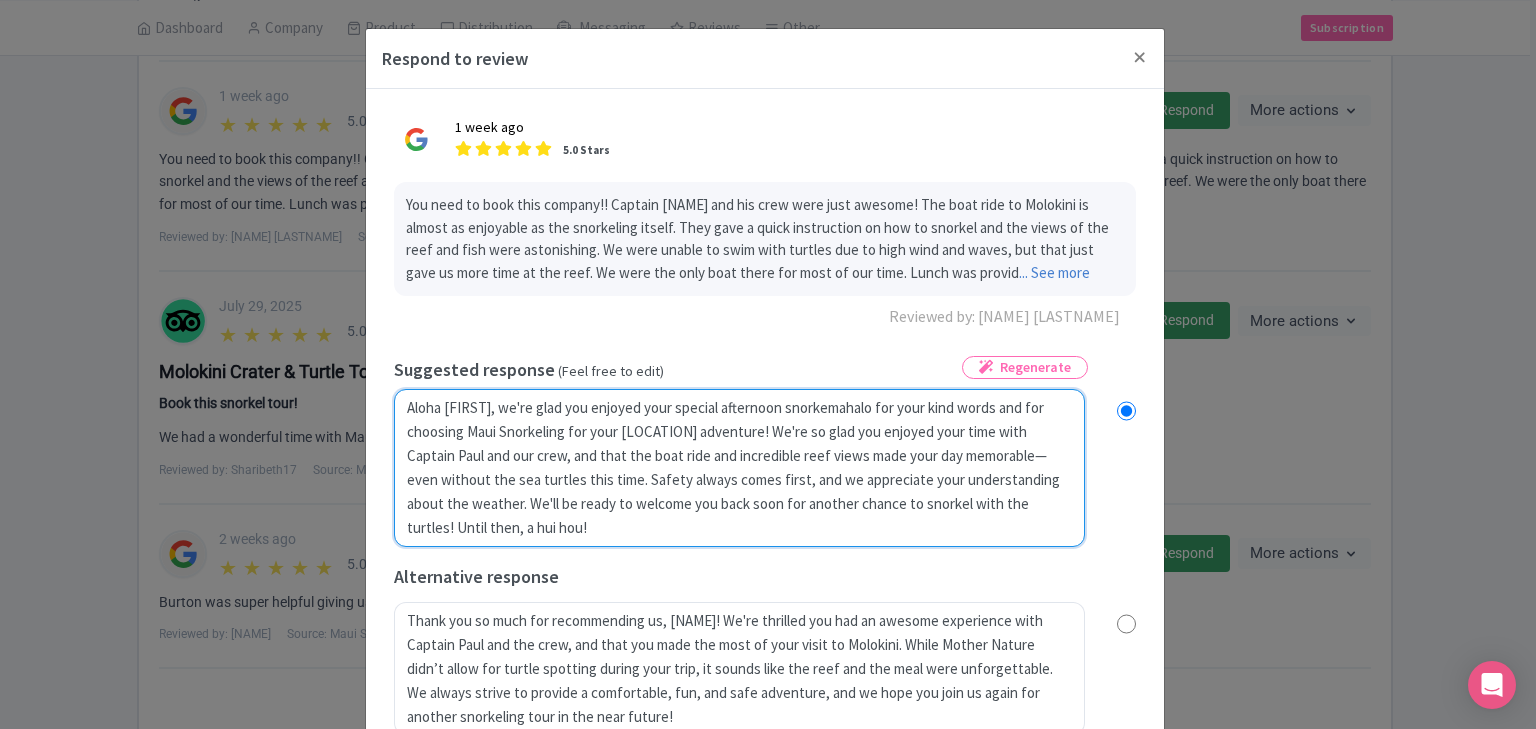 radio on "true" 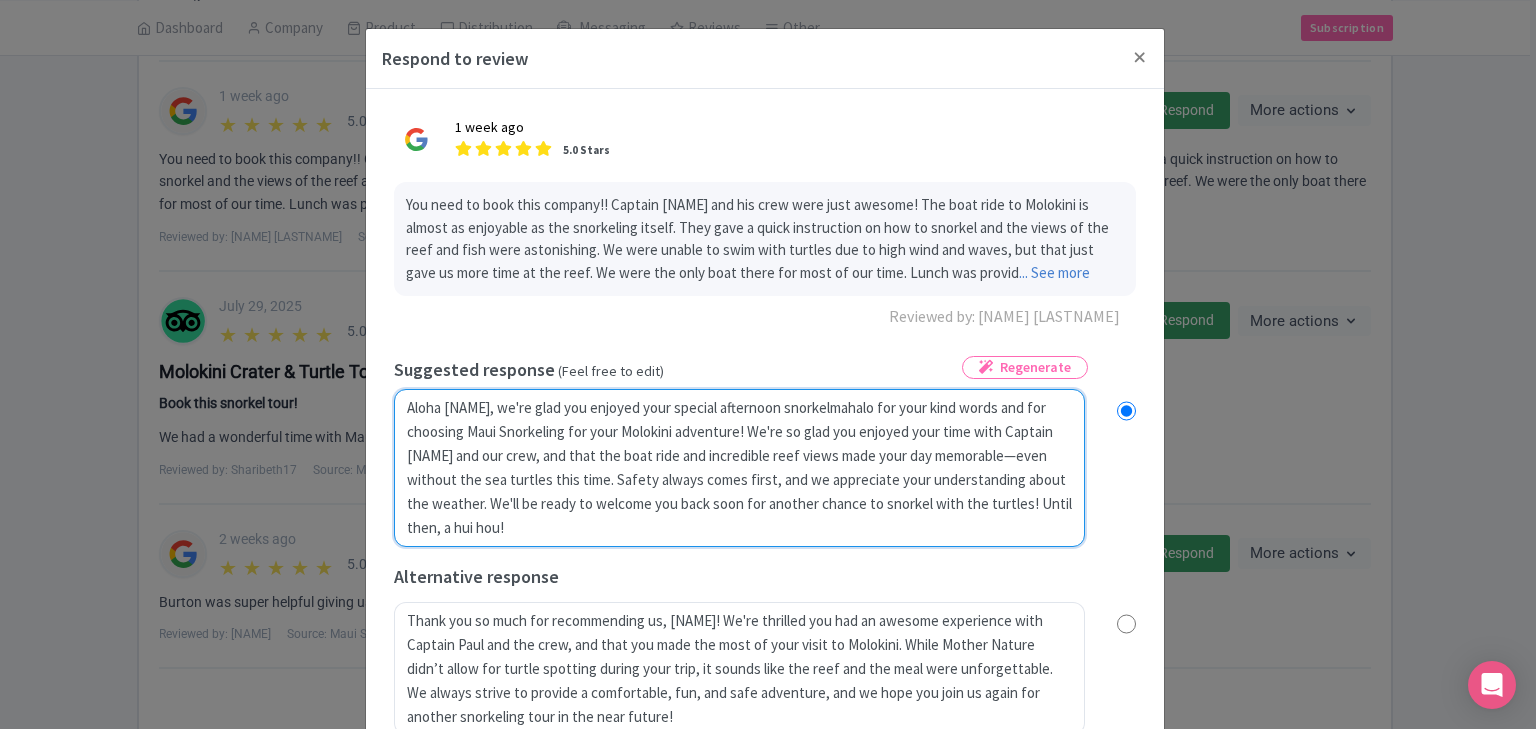 radio on "true" 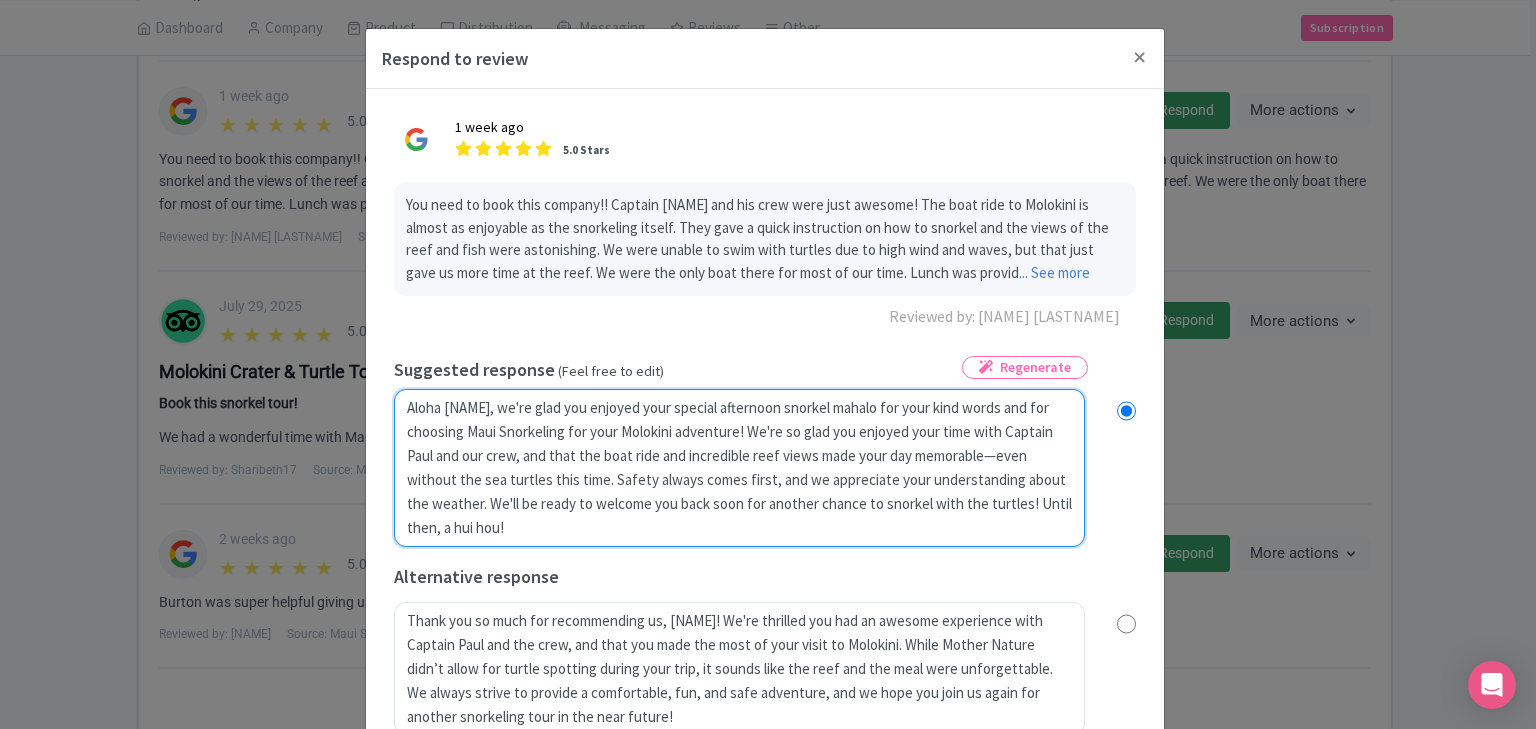 radio on "true" 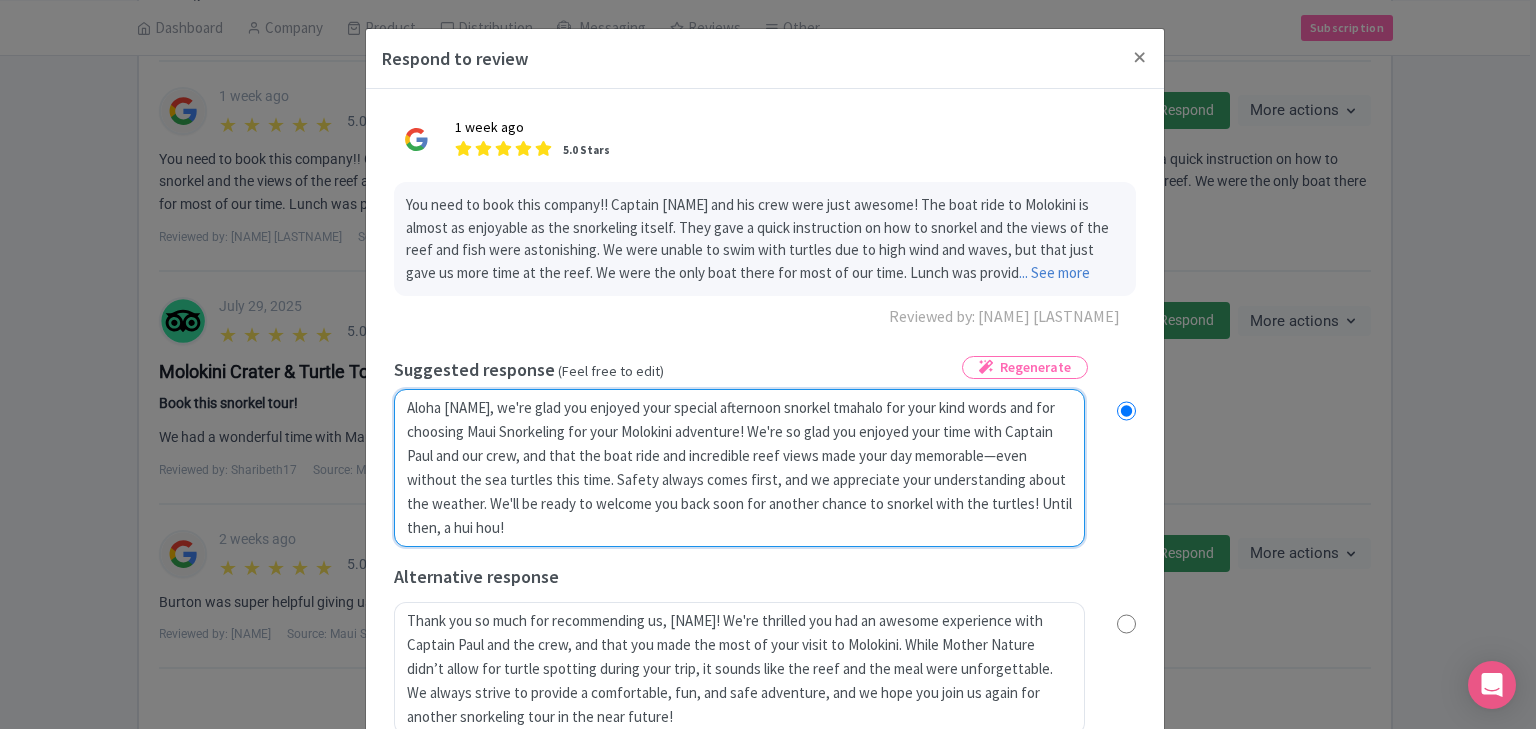 radio on "true" 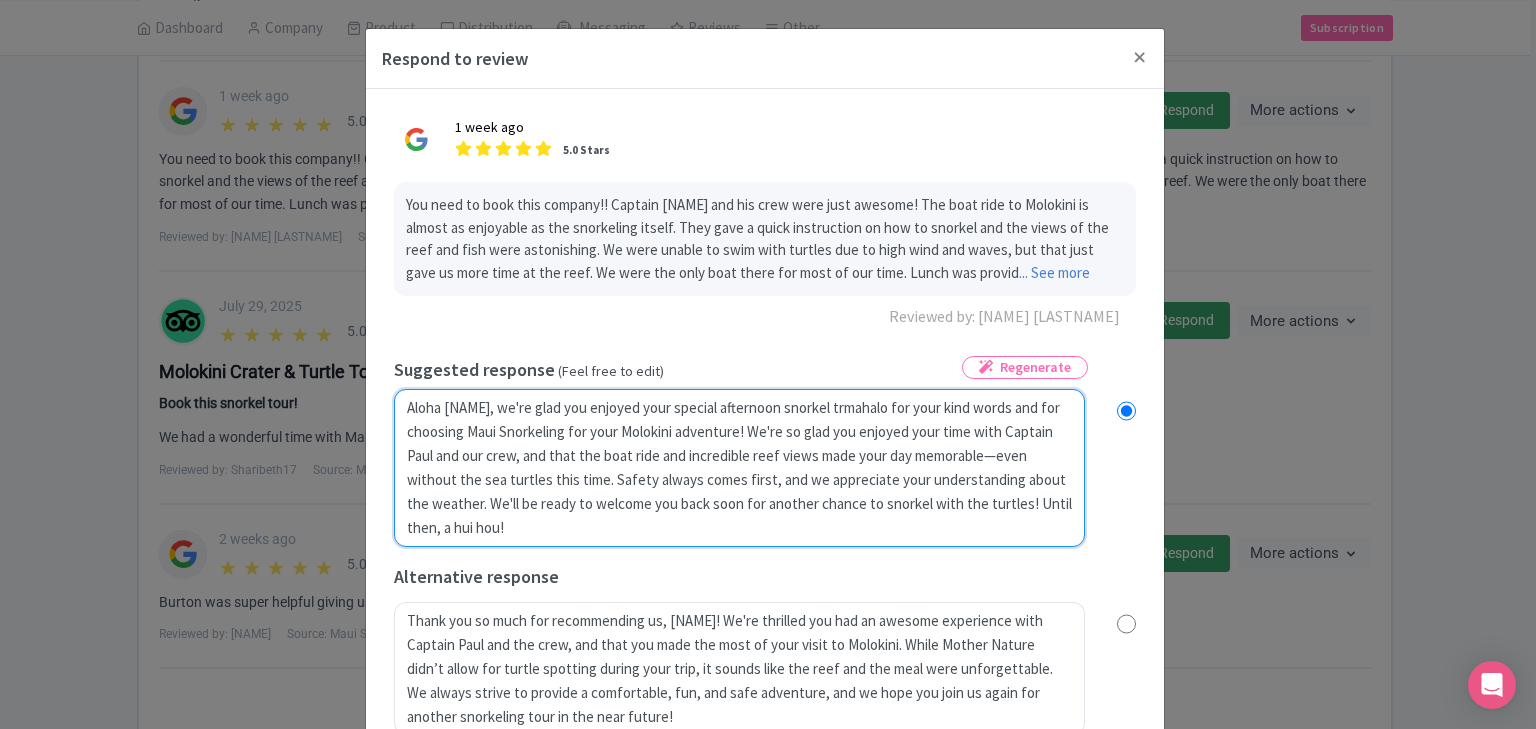 radio on "true" 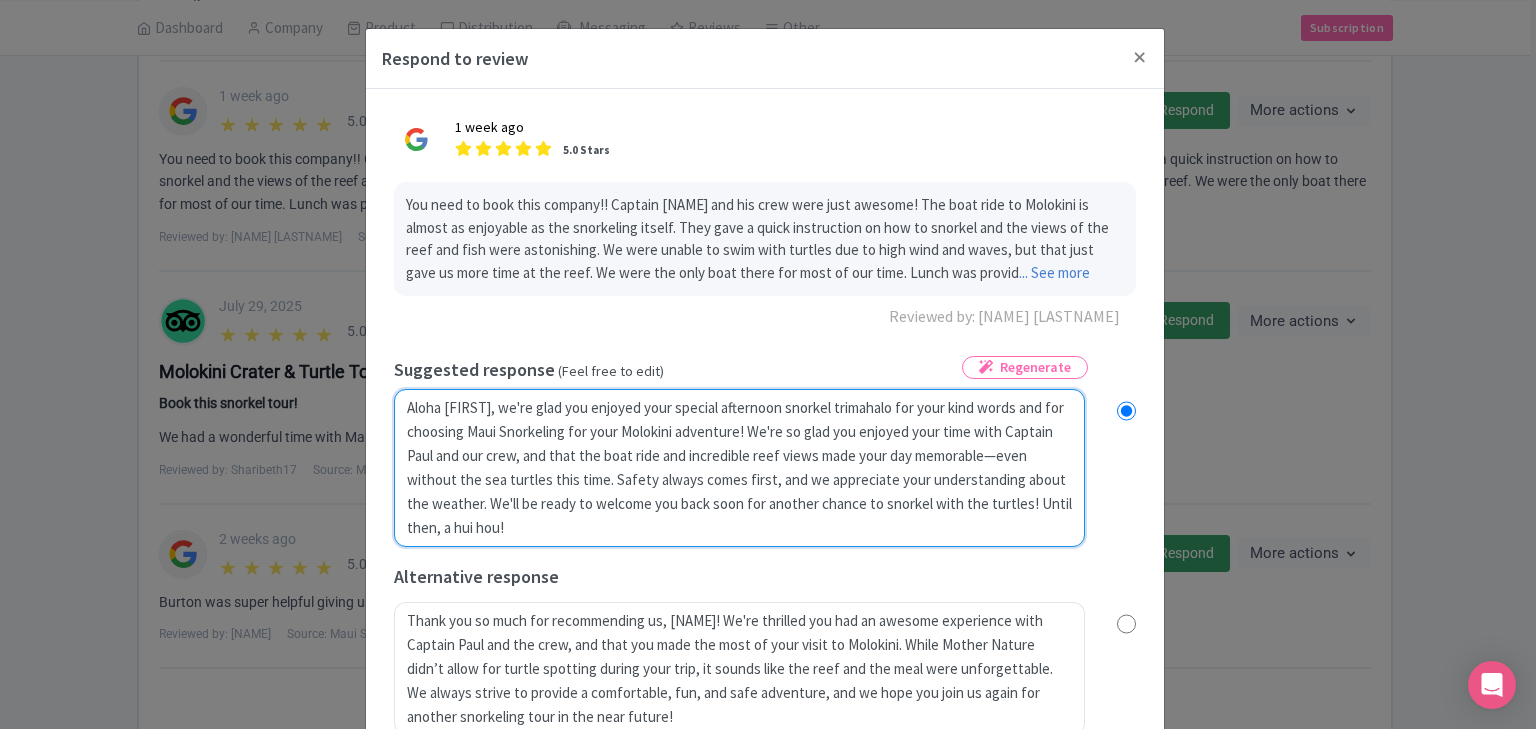 radio on "true" 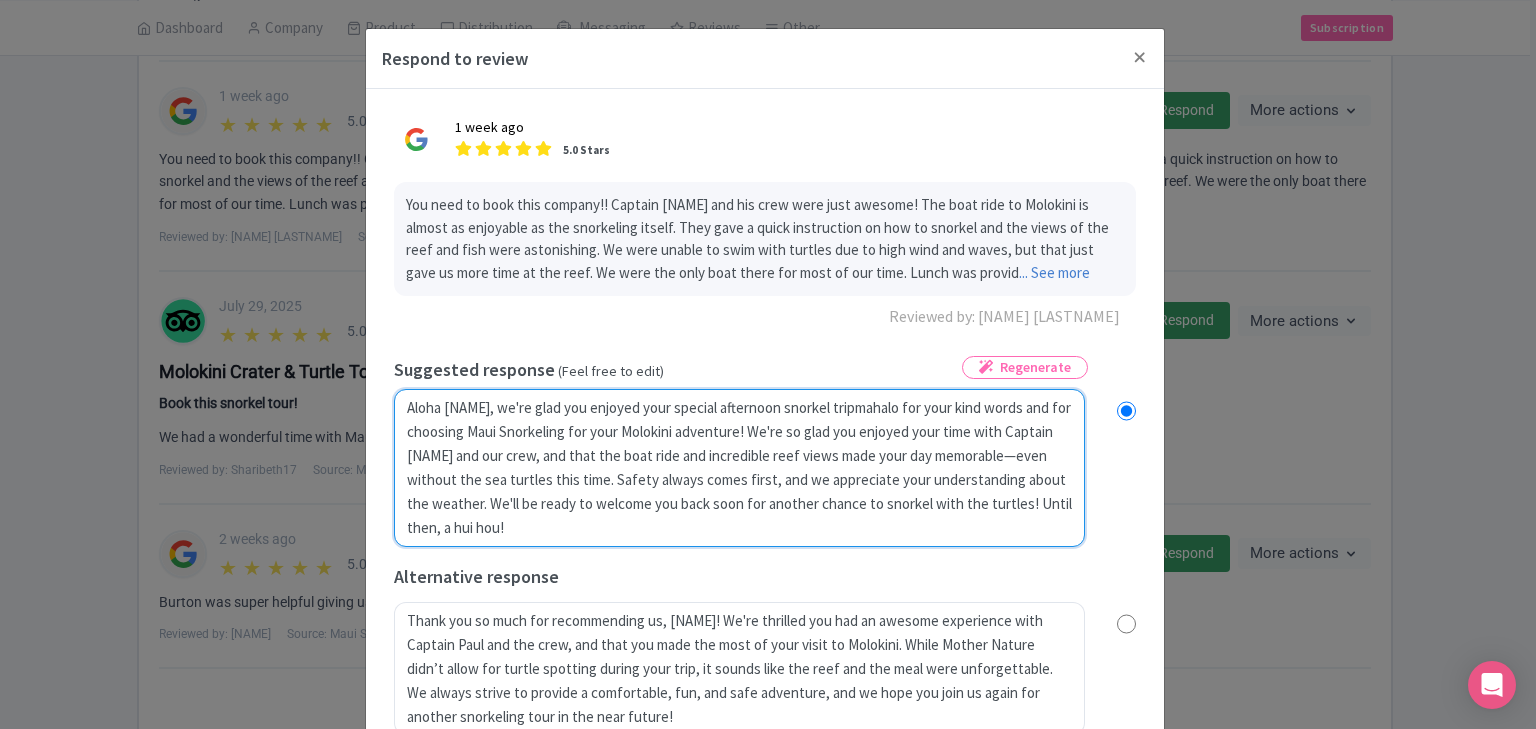 radio on "true" 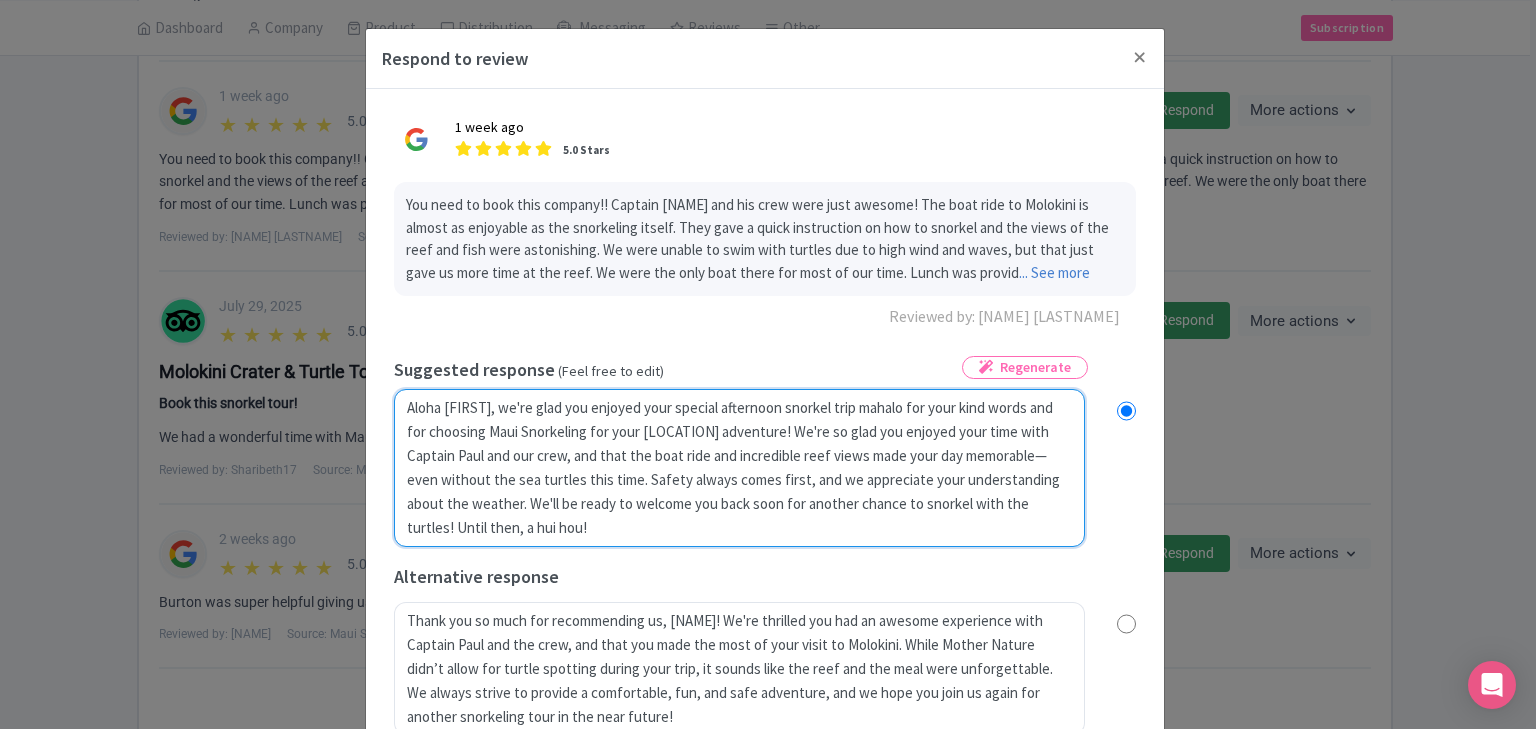 radio on "true" 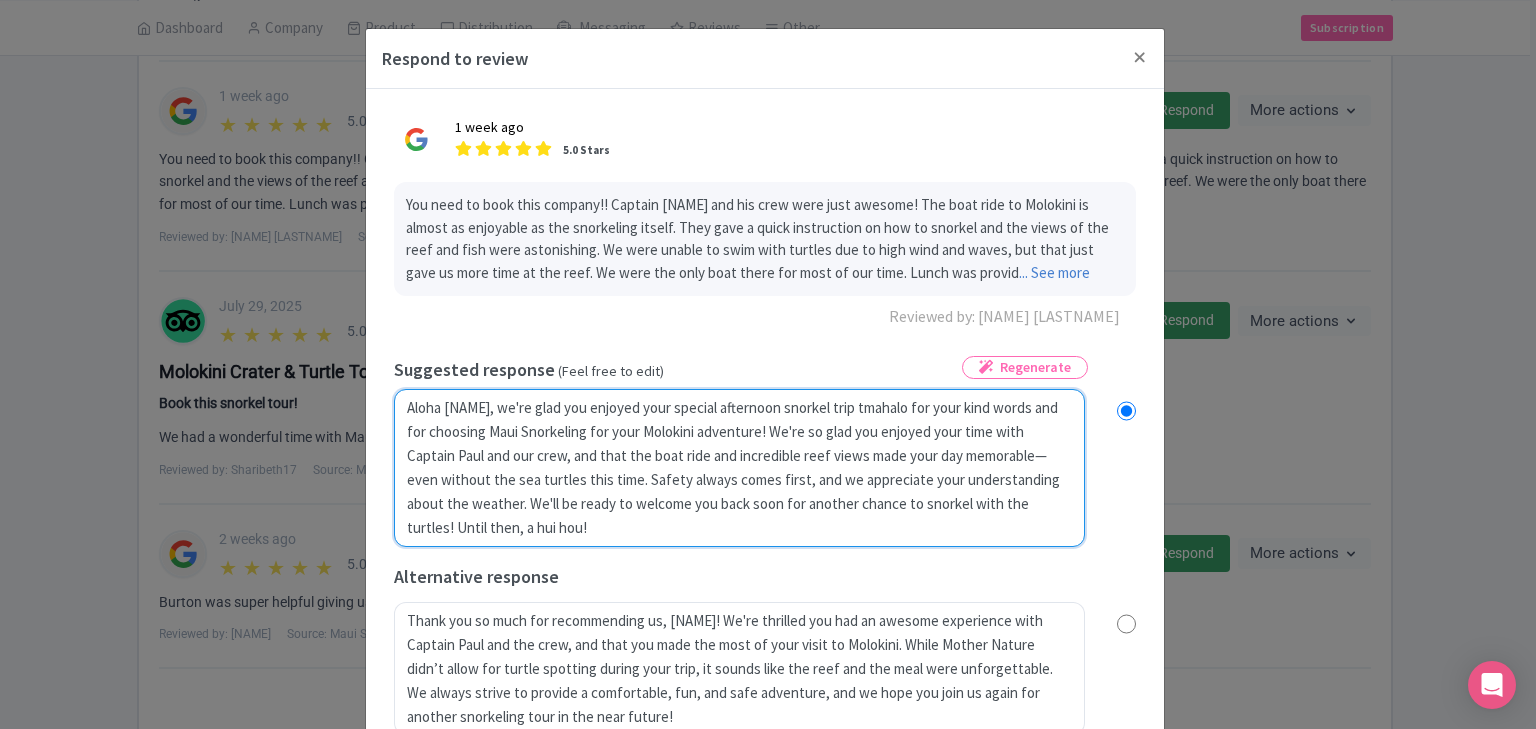 type on "Aloha Corry, we're glad you enjoyed your special afternoon snorkel trip tomahalo for your kind words and for choosing Maui Snorkeling for your Molokini adventure! We're so glad you enjoyed your time with Captain Paul and our crew, and that the boat ride and incredible reef views made your day memorable—even without the sea turtles this time. Safety always comes first, and we appreciate your understanding about the weather. We'll be ready to welcome you back soon for another chance to snorkel with the turtles! Until then, a hui hou!" 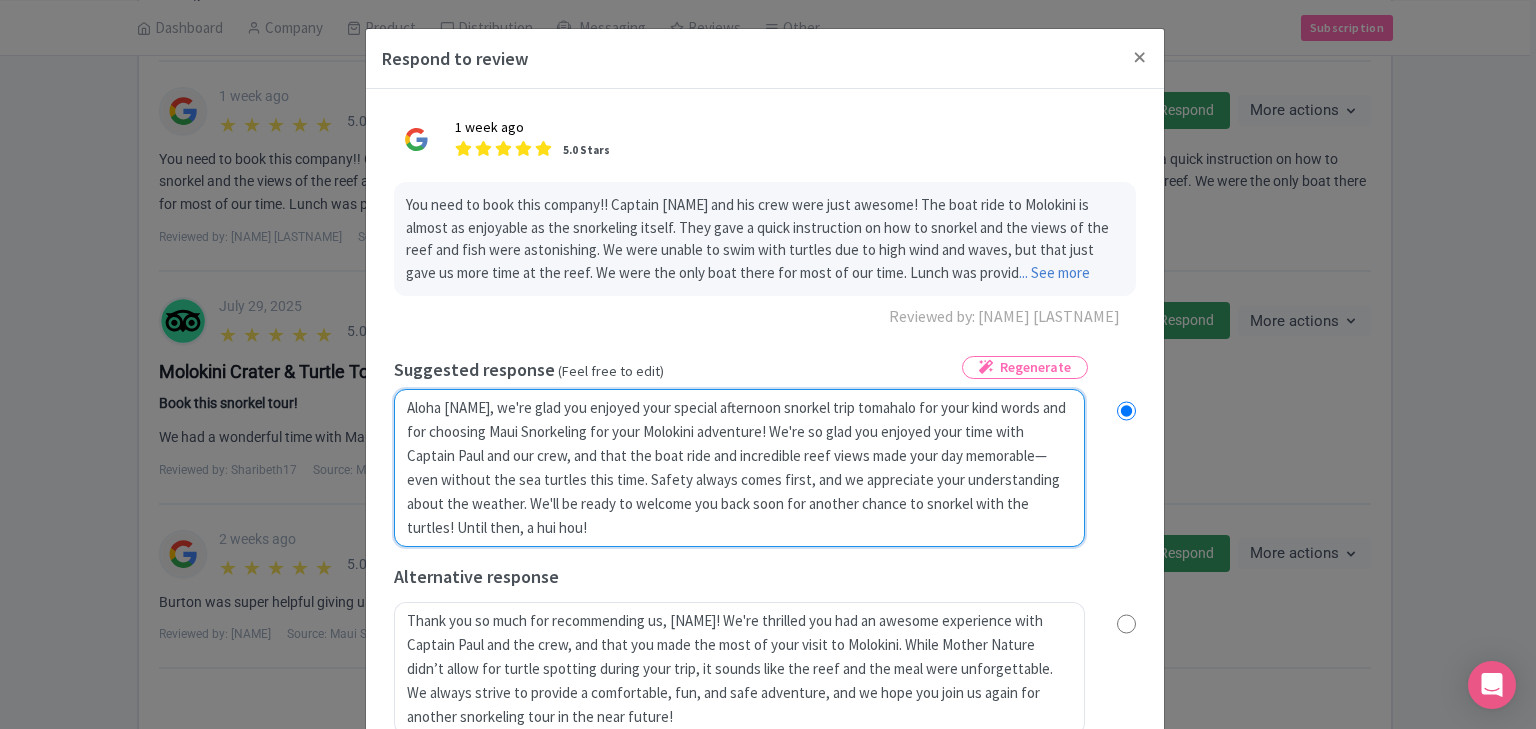 type on "Aloha Corry, we're glad you enjoyed your special afternoon snorkel trip to mahalo for your kind words and for choosing Maui Snorkeling for your Molokini adventure! We're so glad you enjoyed your time with Captain Paul and our crew, and that the boat ride and incredible reef views made your day memorable—even without the sea turtles this time. Safety always comes first, and we appreciate your understanding about the weather. We'll be ready to welcome you back soon for another chance to snorkel with the turtles! Until then, a hui hou!" 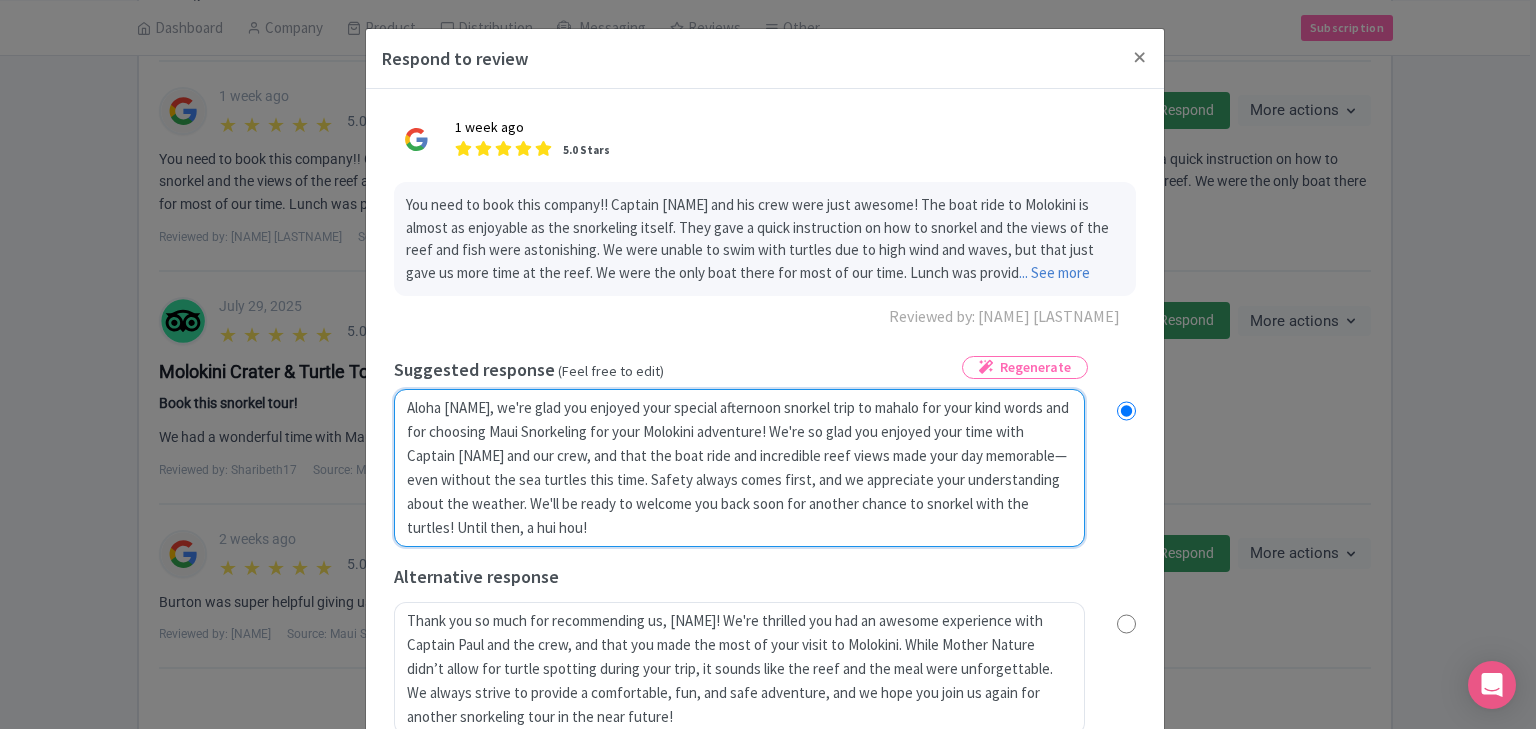 radio on "true" 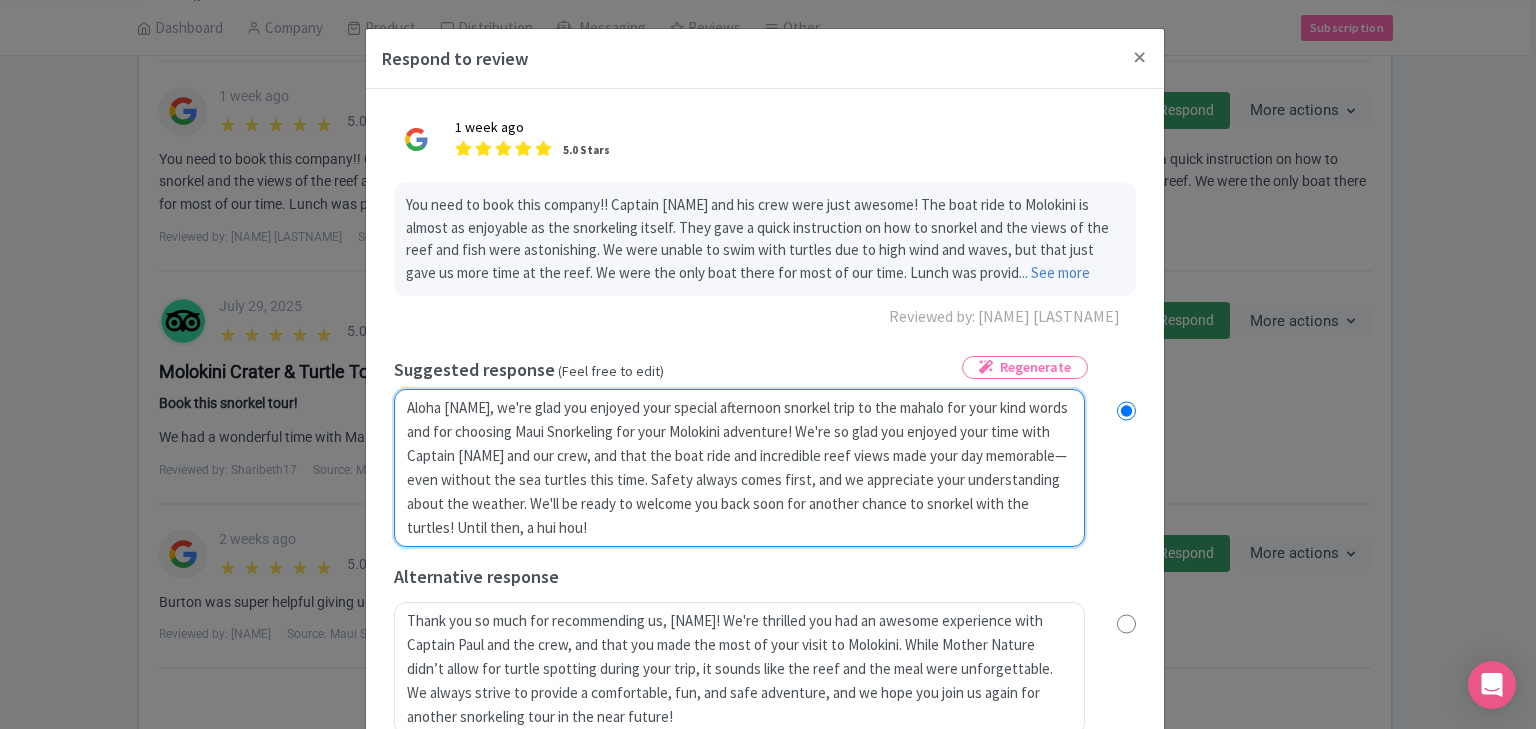 type on "Aloha Corry, we're glad you enjoyed your special afternoon snorkel trip to thmahalo for your kind words and for choosing Maui Snorkeling for your Molokini adventure! We're so glad you enjoyed your time with Captain Paul and our crew, and that the boat ride and incredible reef views made your day memorable—even without the sea turtles this time. Safety always comes first, and we appreciate your understanding about the weather. We'll be ready to welcome you back soon for another chance to snorkel with the turtles! Until then, a hui hou!" 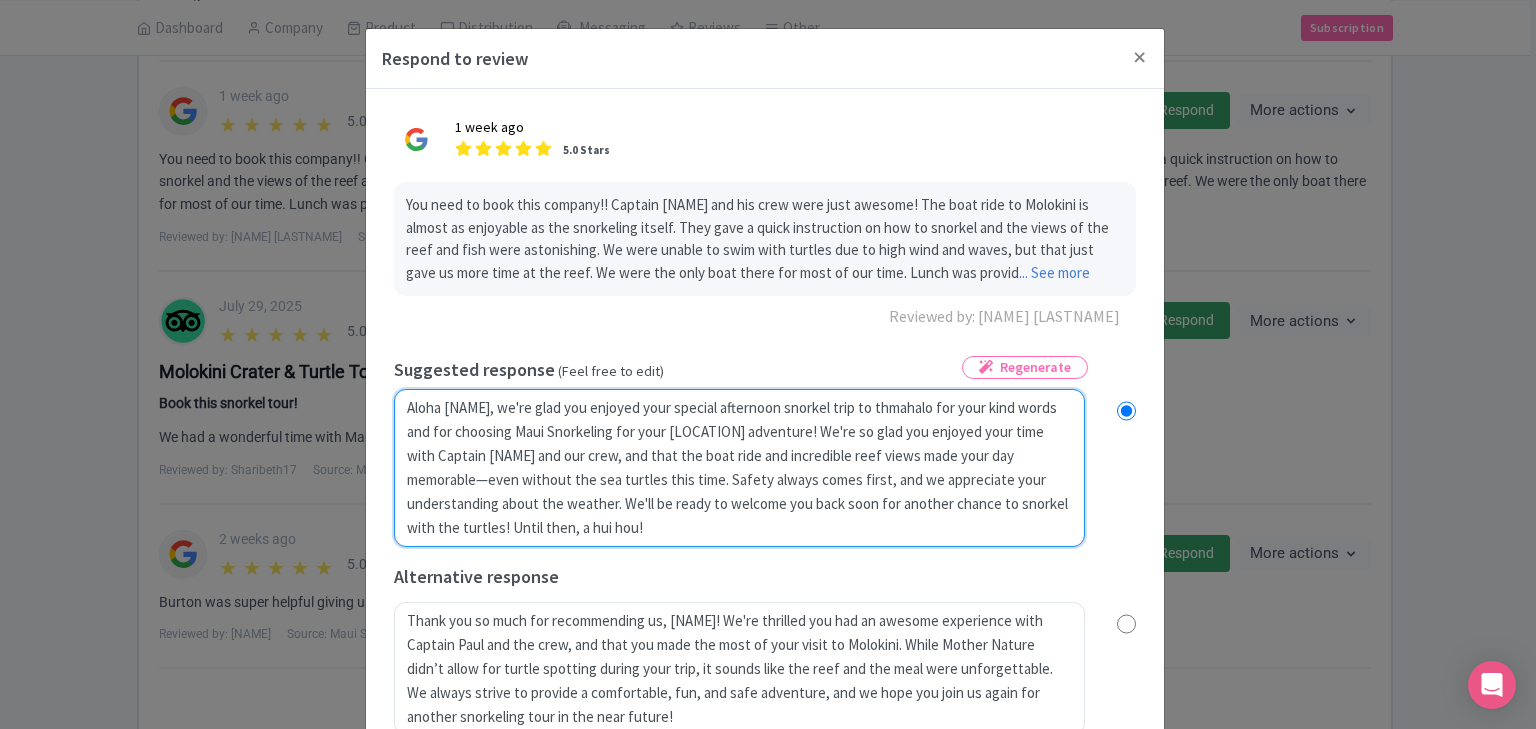 radio on "true" 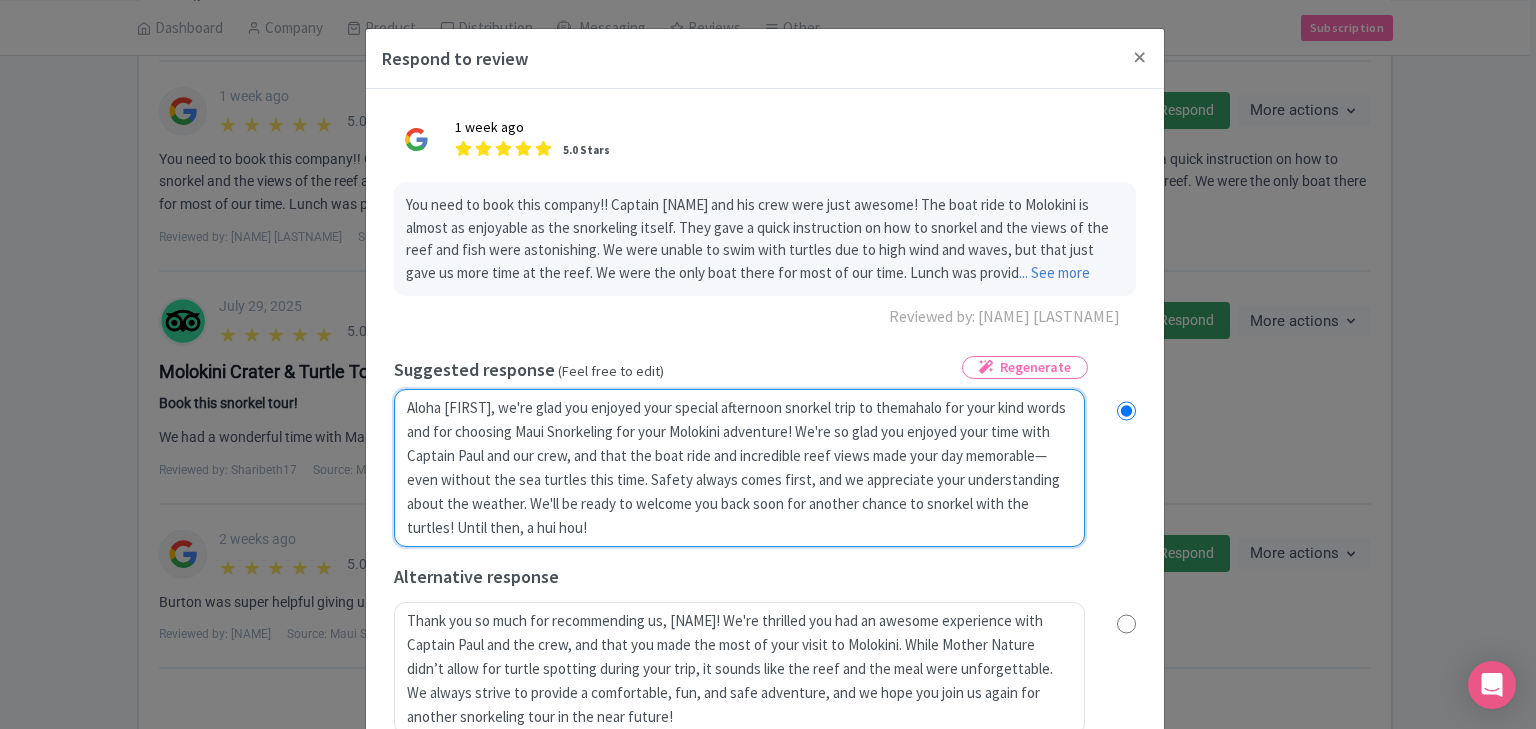 type on "Aloha Corry, we're glad you enjoyed your special afternoon snorkel trip to the mahalo for your kind words and for choosing Maui Snorkeling for your Molokini adventure! We're so glad you enjoyed your time with Captain Paul and our crew, and that the boat ride and incredible reef views made your day memorable—even without the sea turtles this time. Safety always comes first, and we appreciate your understanding about the weather. We'll be ready to welcome you back soon for another chance to snorkel with the turtles! Until then, a hui hou!" 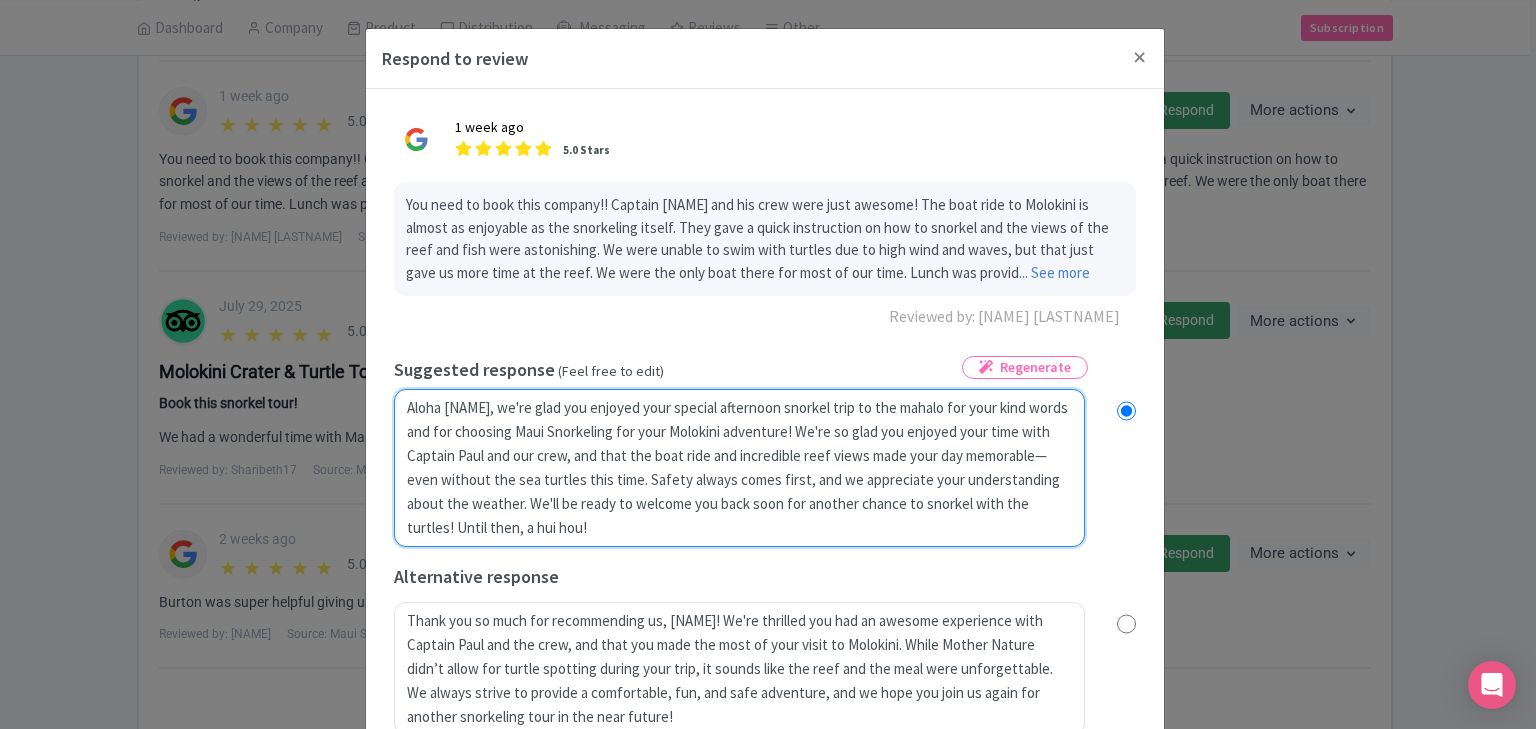 radio on "true" 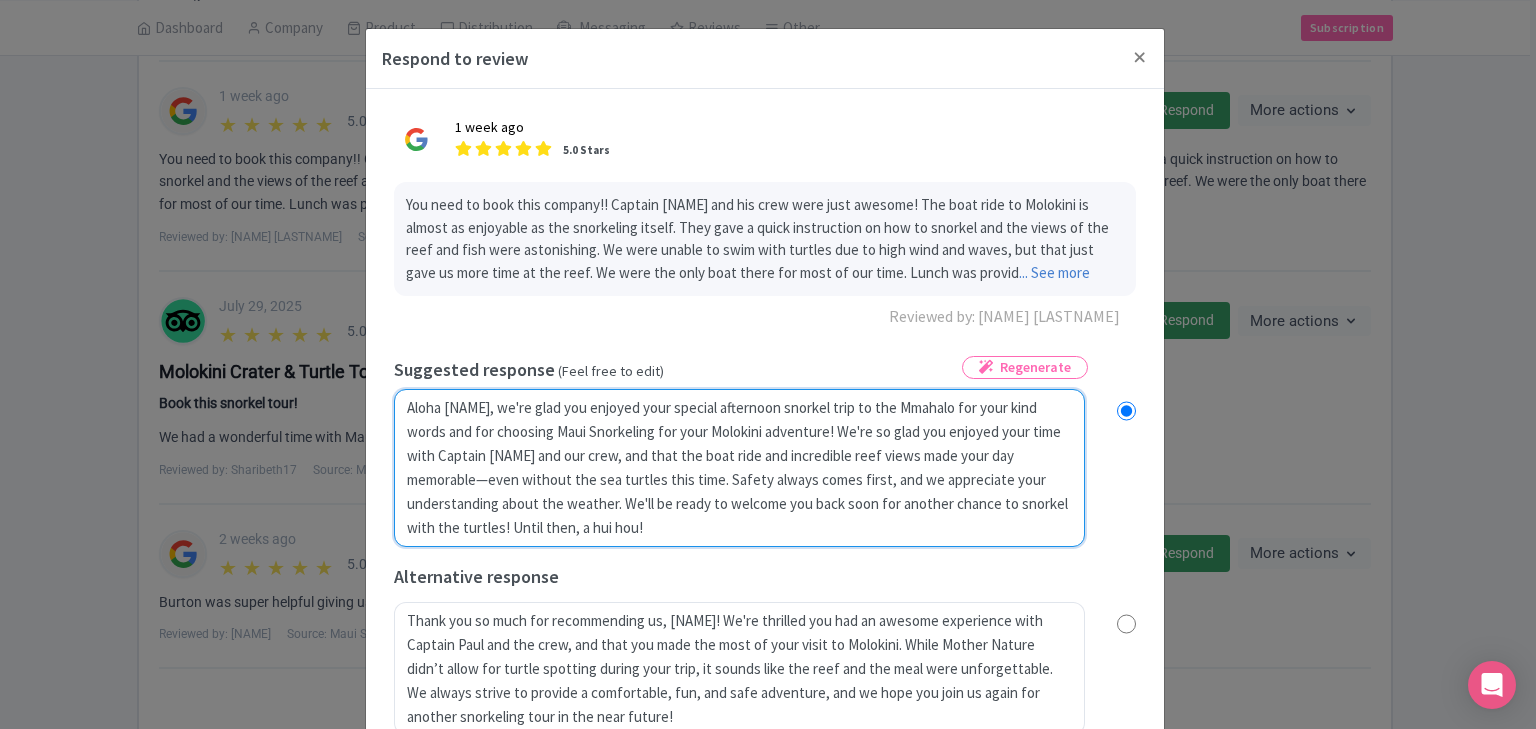 radio on "true" 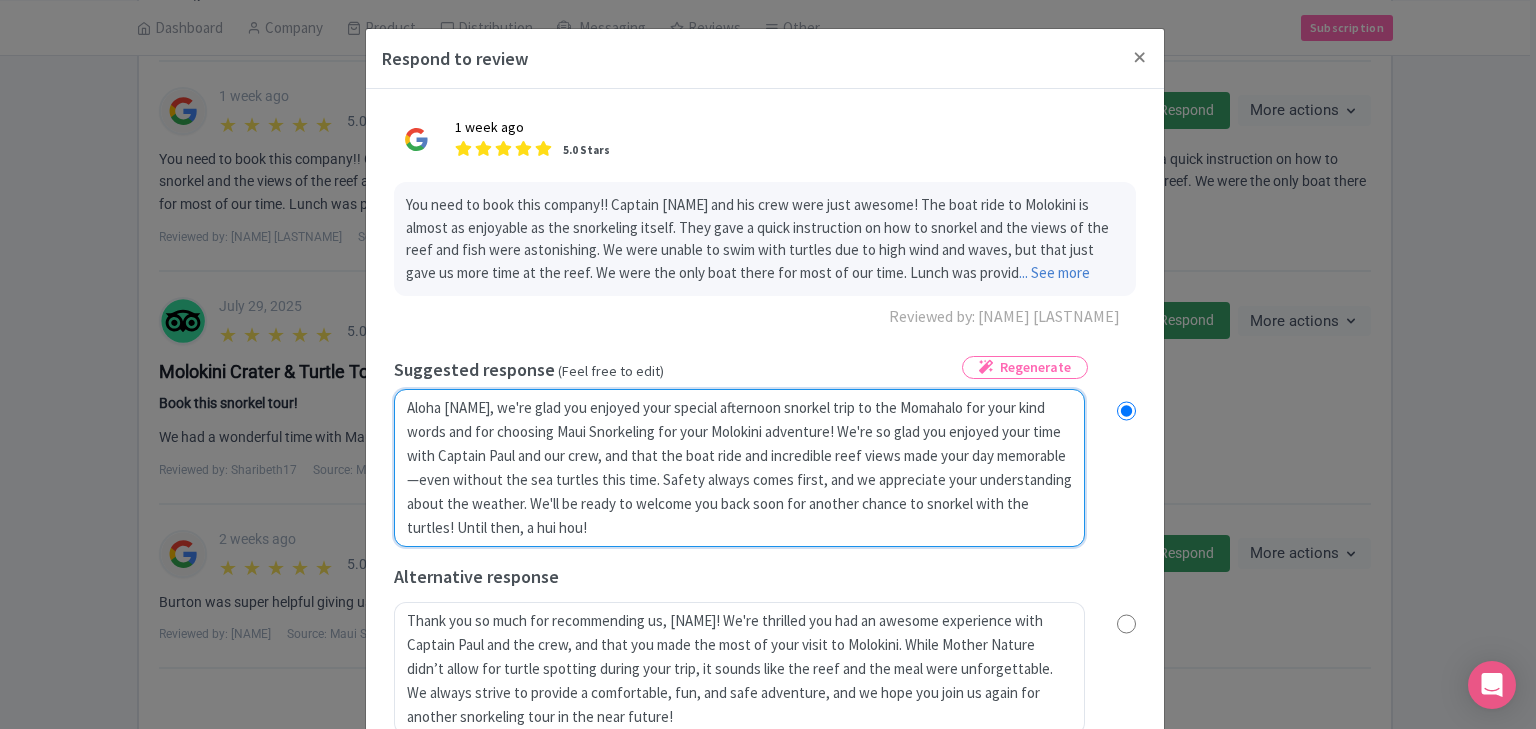 radio on "true" 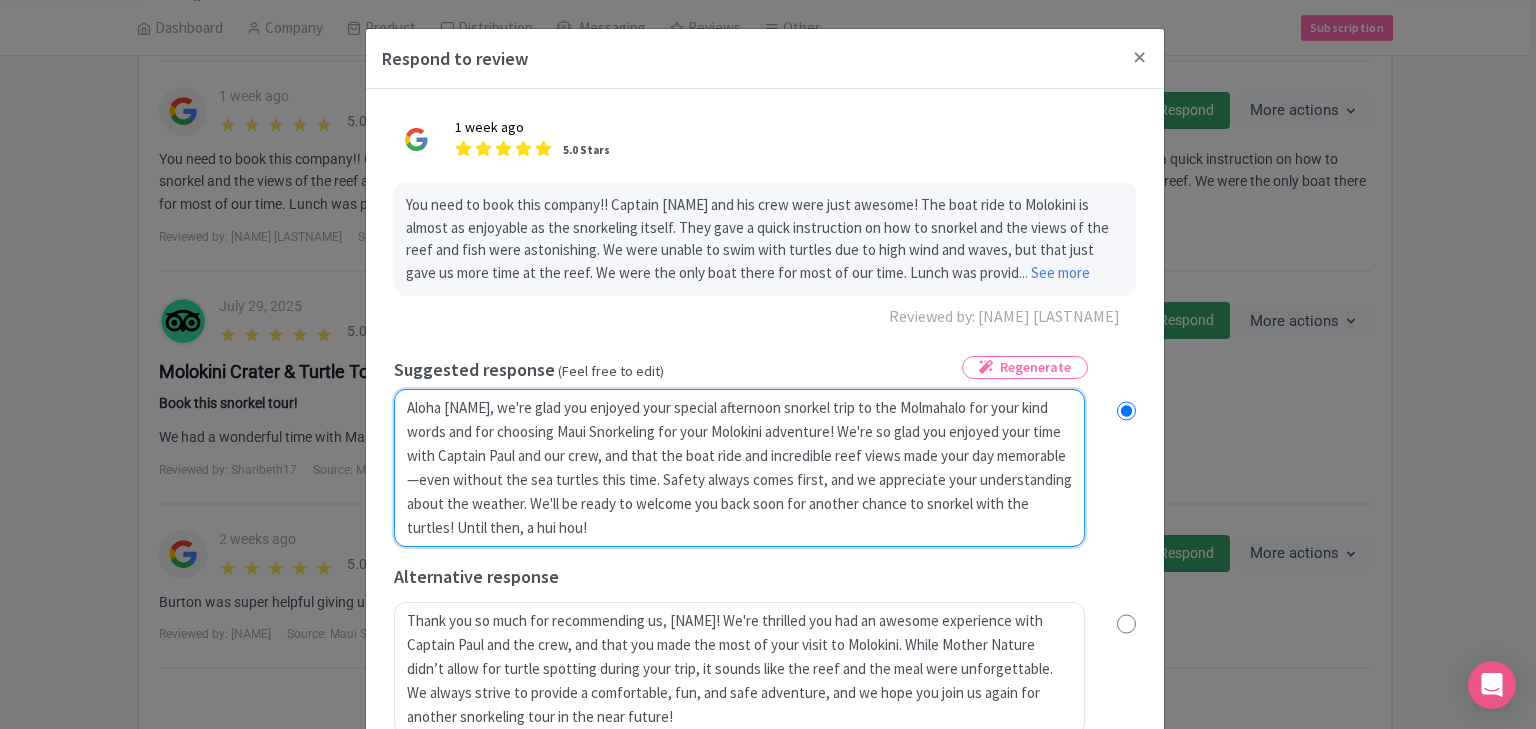 radio on "true" 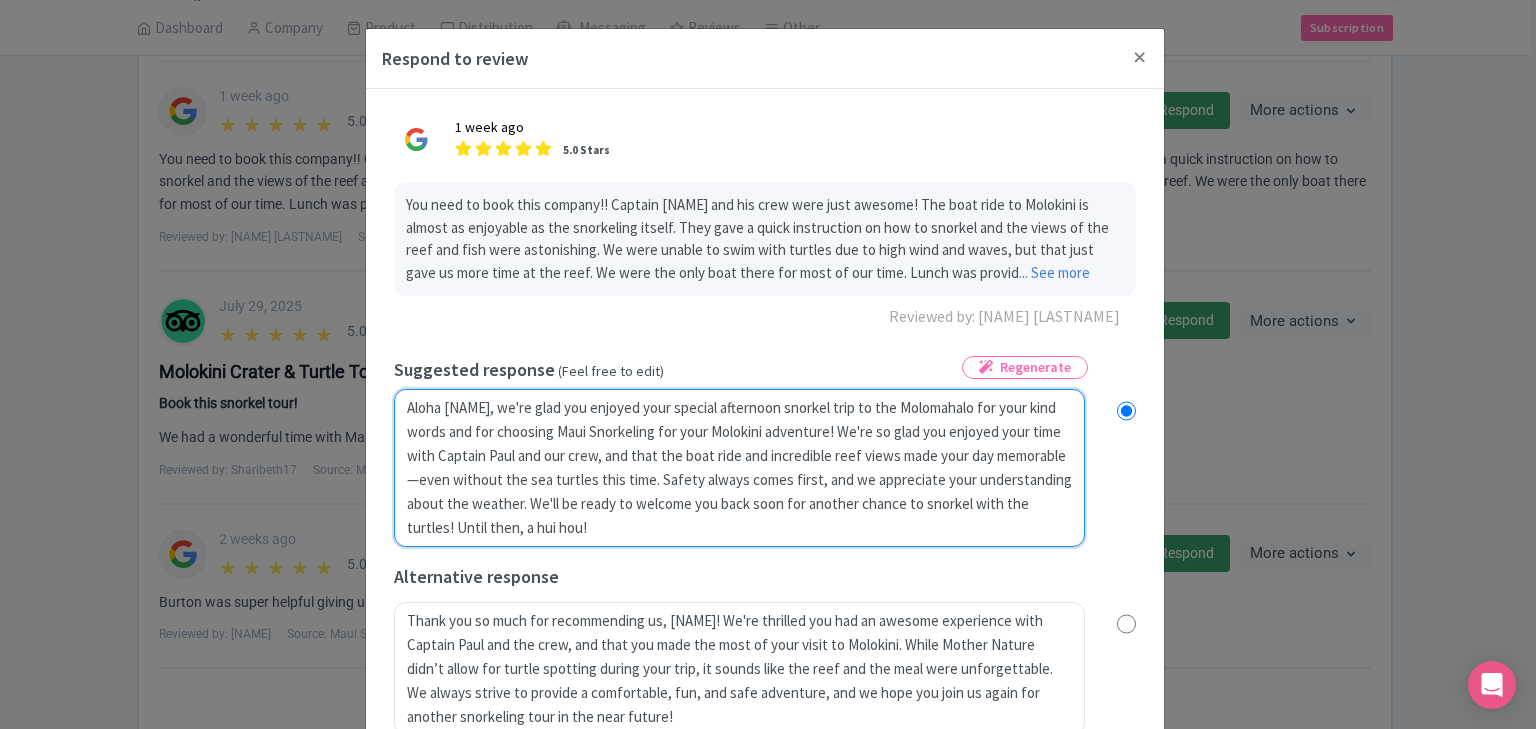 radio on "true" 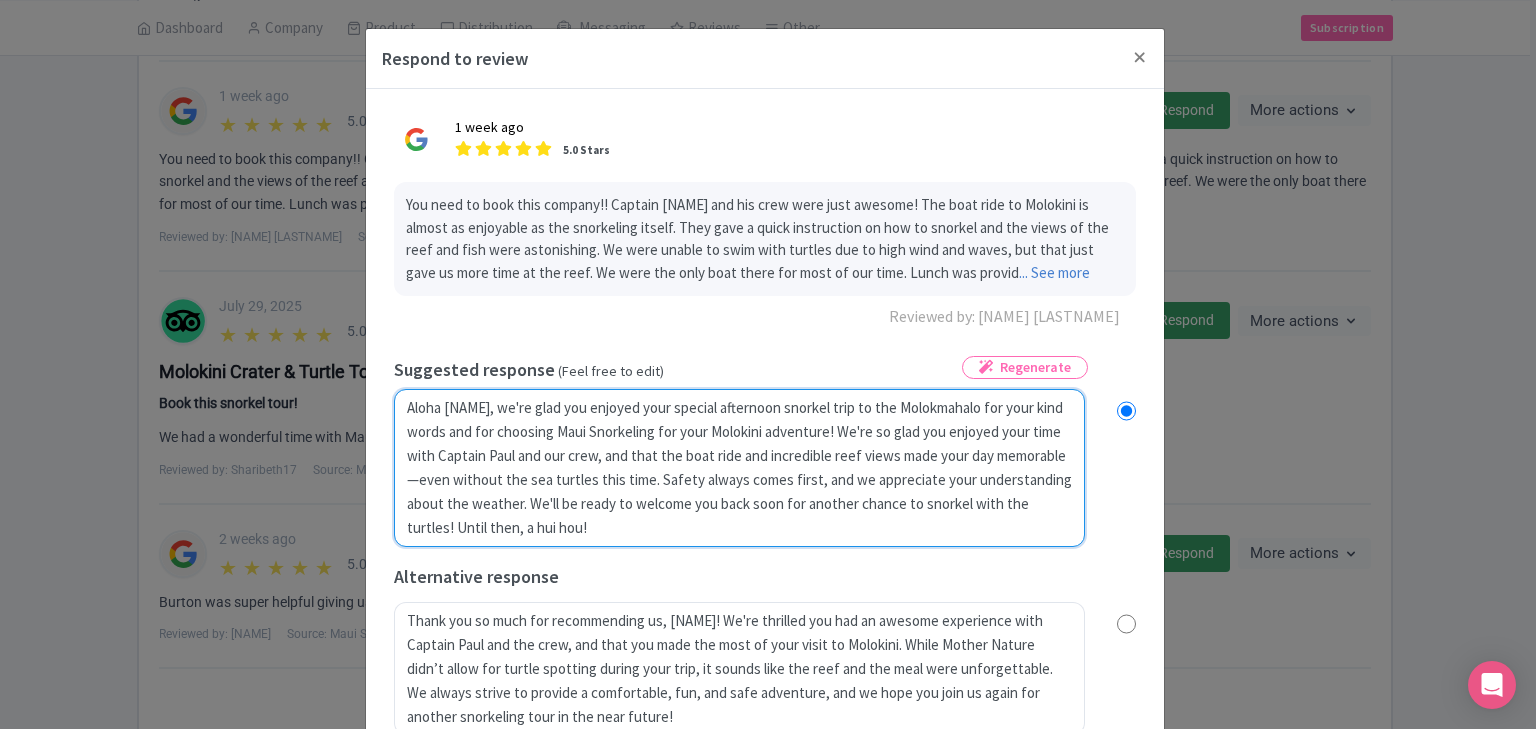 radio on "true" 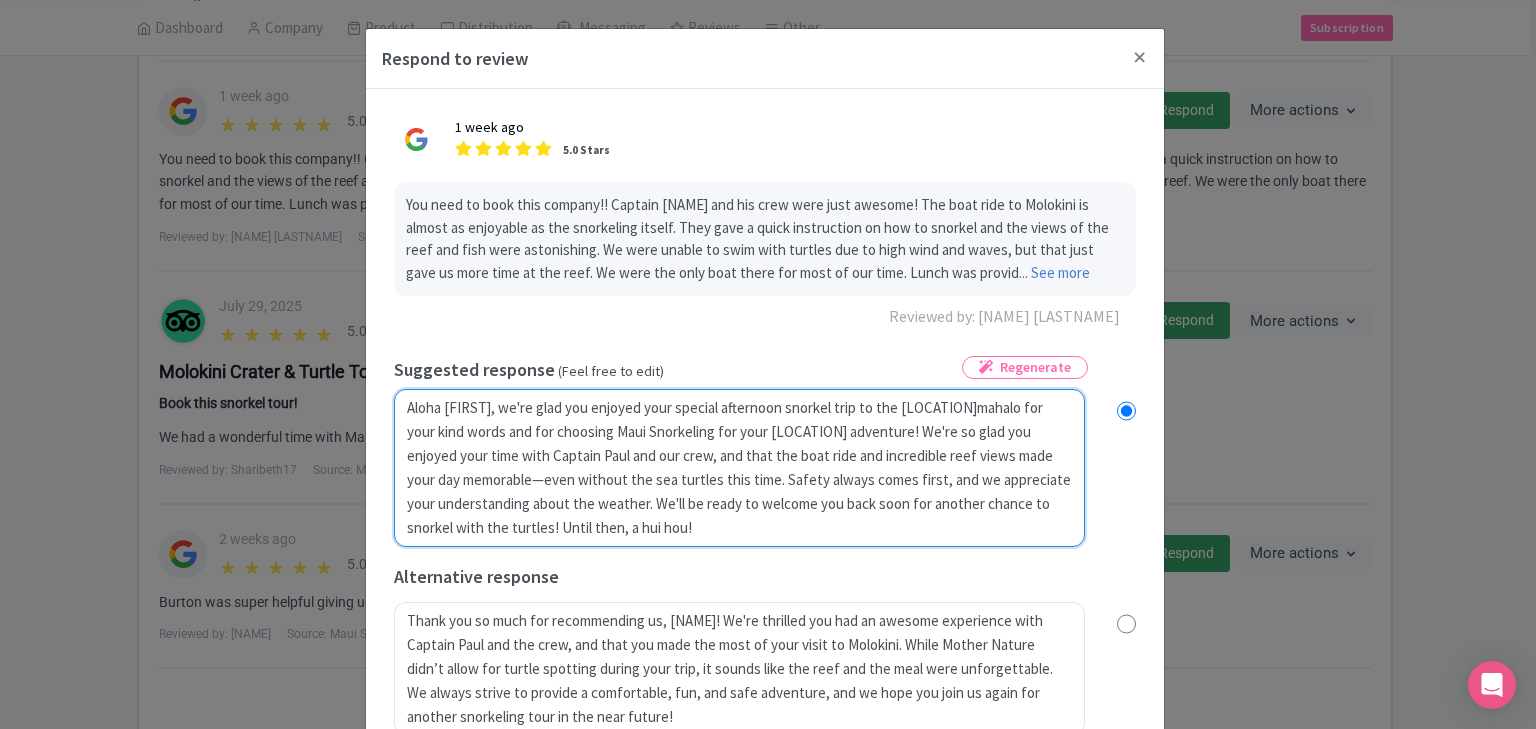 radio on "true" 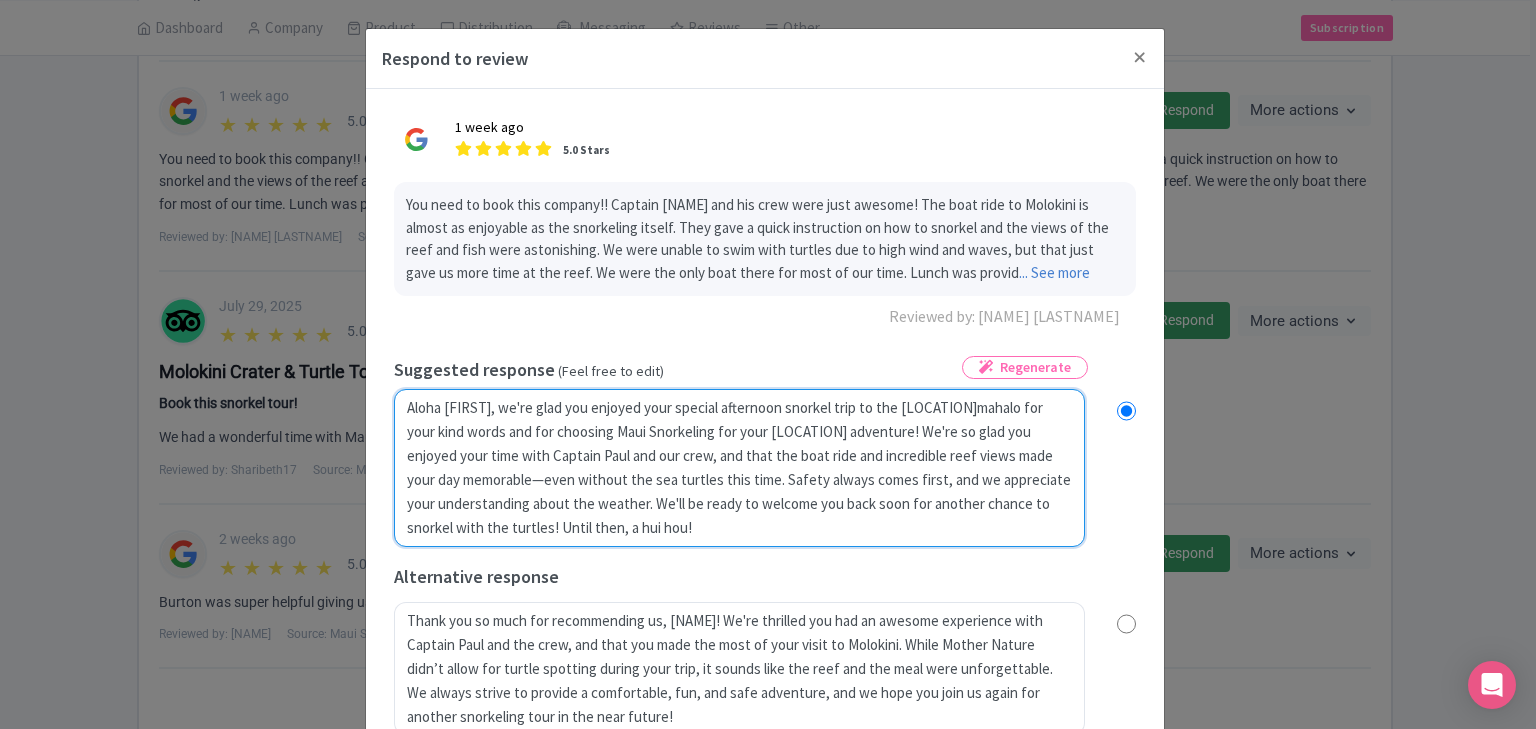 type on "Aloha Corry, we're glad you enjoyed your special afternoon snorkel trip to the Molokinmahalo for your kind words and for choosing Maui Snorkeling for your Molokini adventure! We're so glad you enjoyed your time with Captain Paul and our crew, and that the boat ride and incredible reef views made your day memorable—even without the sea turtles this time. Safety always comes first, and we appreciate your understanding about the weather. We'll be ready to welcome you back soon for another chance to snorkel with the turtles! Until then, a hui hou!" 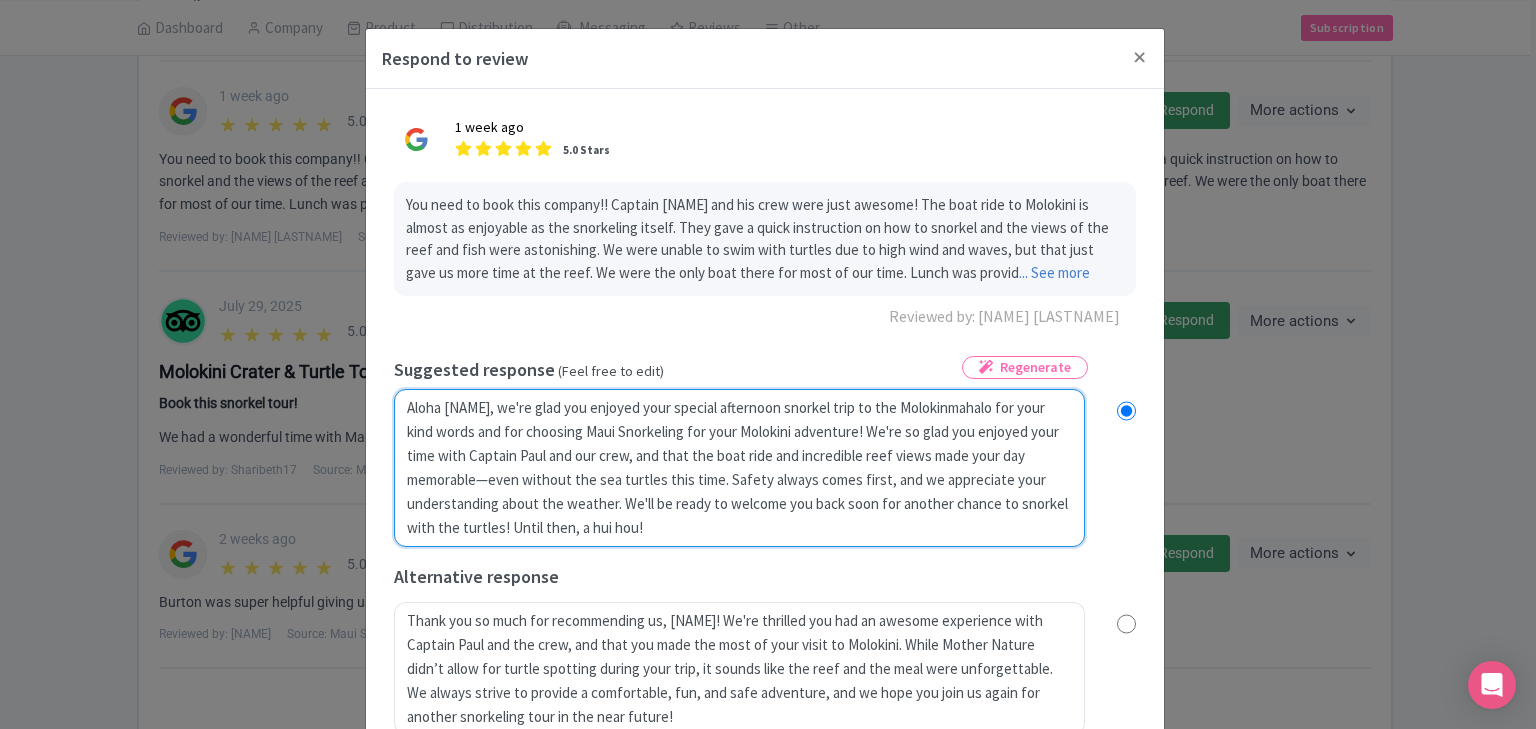 radio on "true" 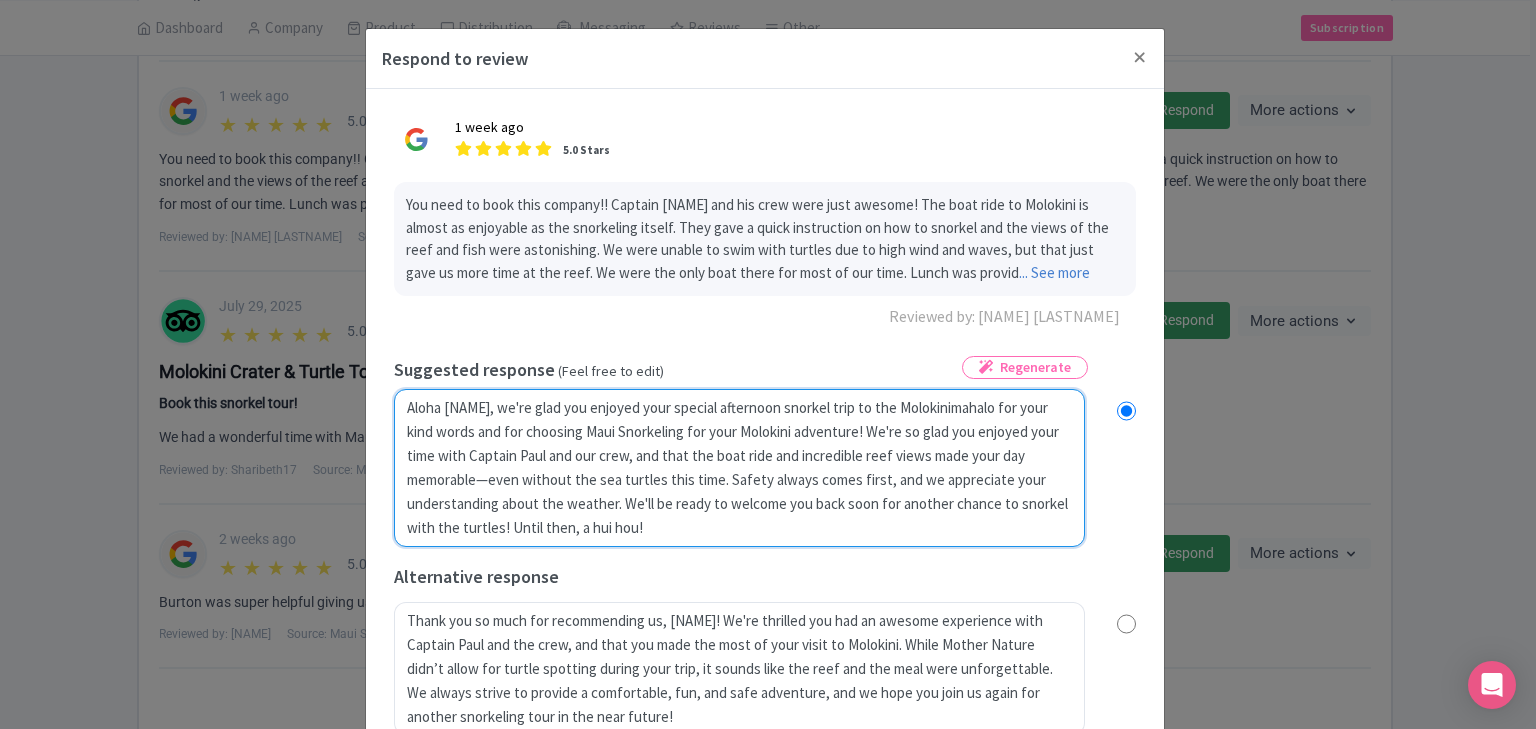 radio on "true" 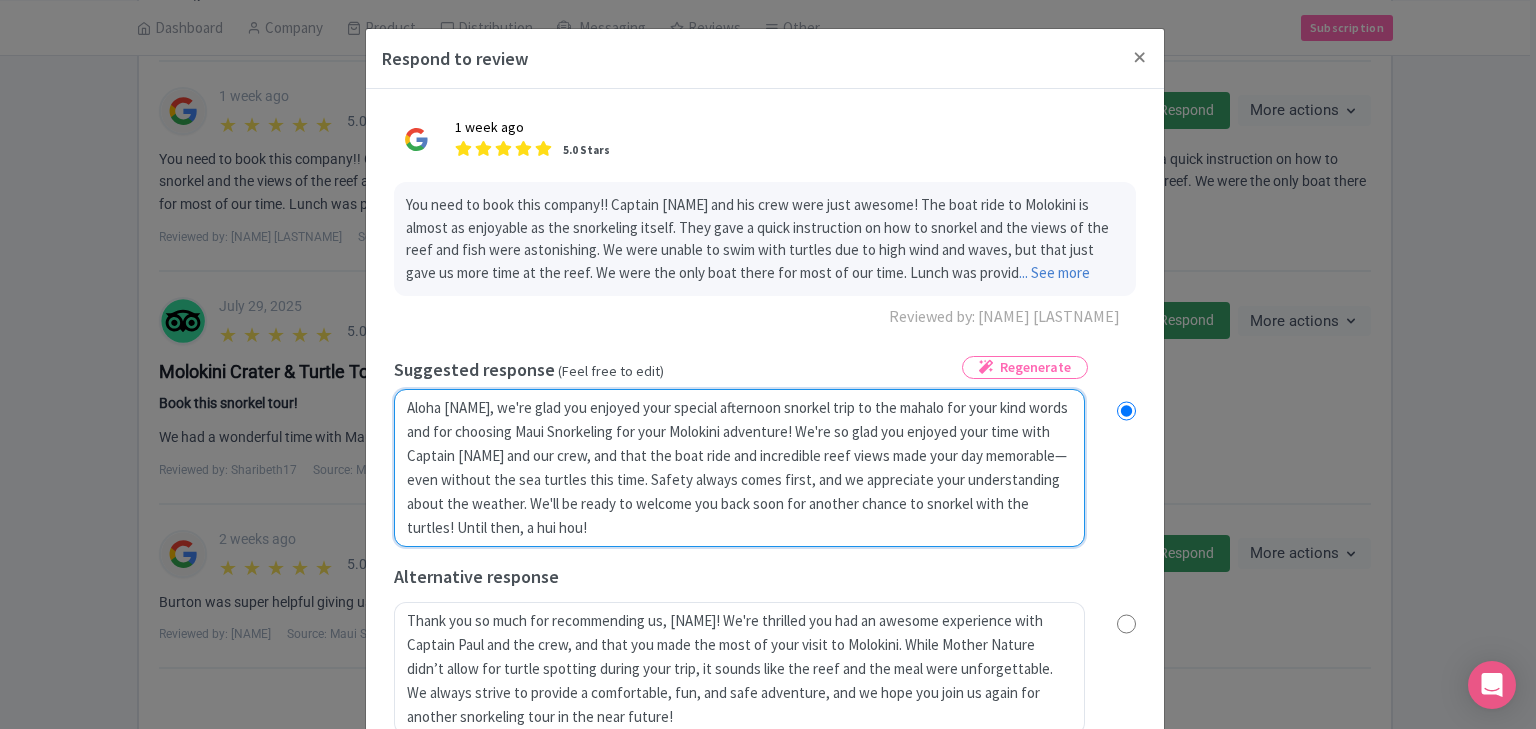 radio on "true" 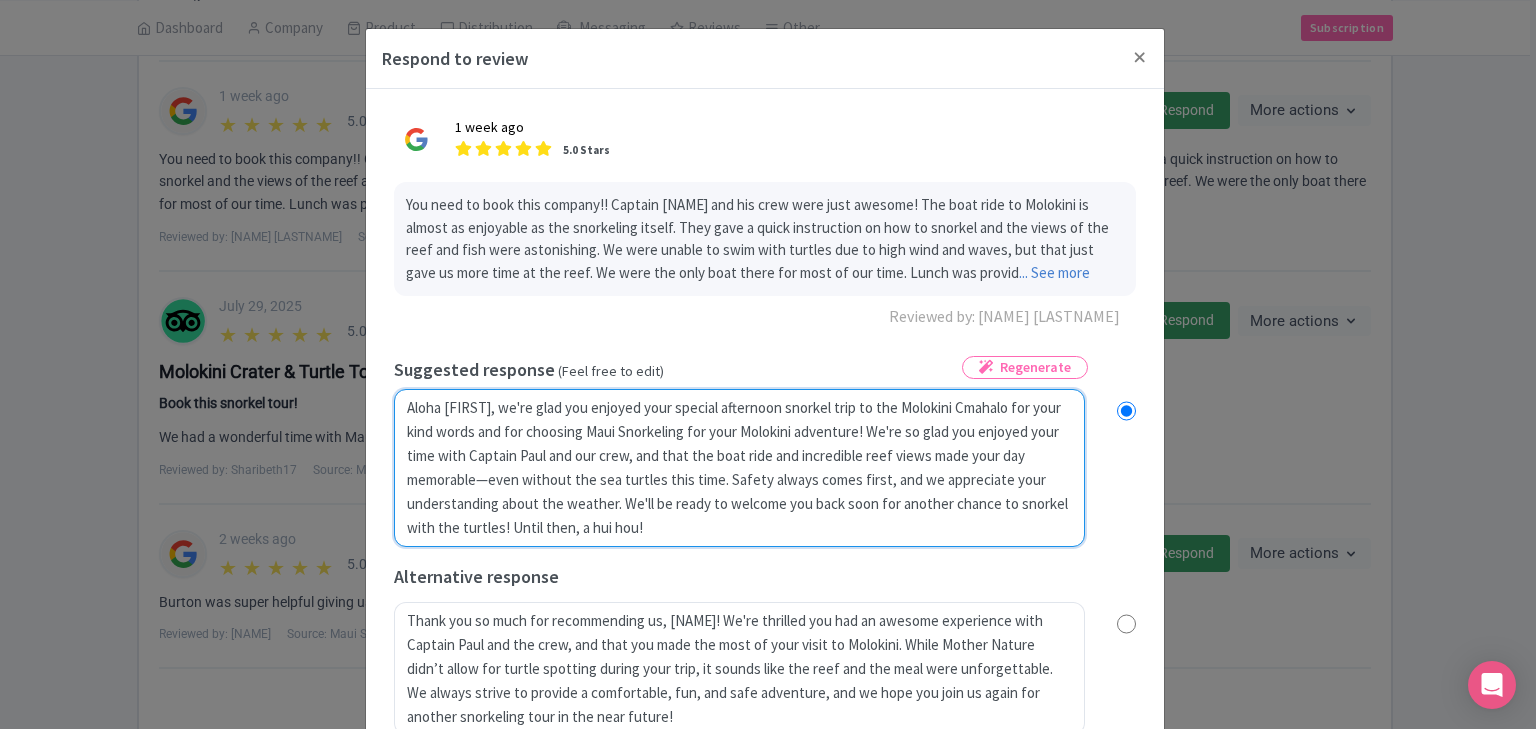 radio on "true" 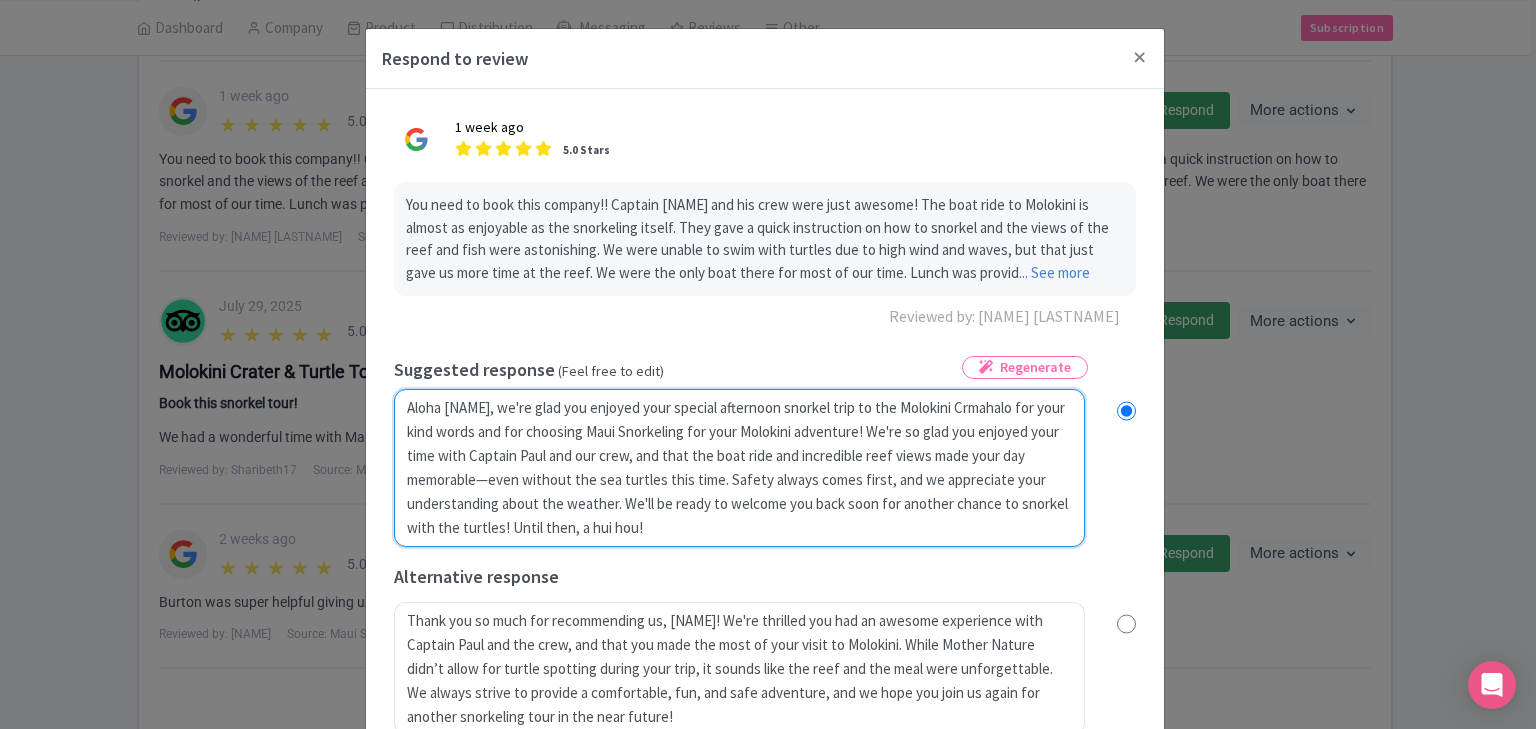 radio on "true" 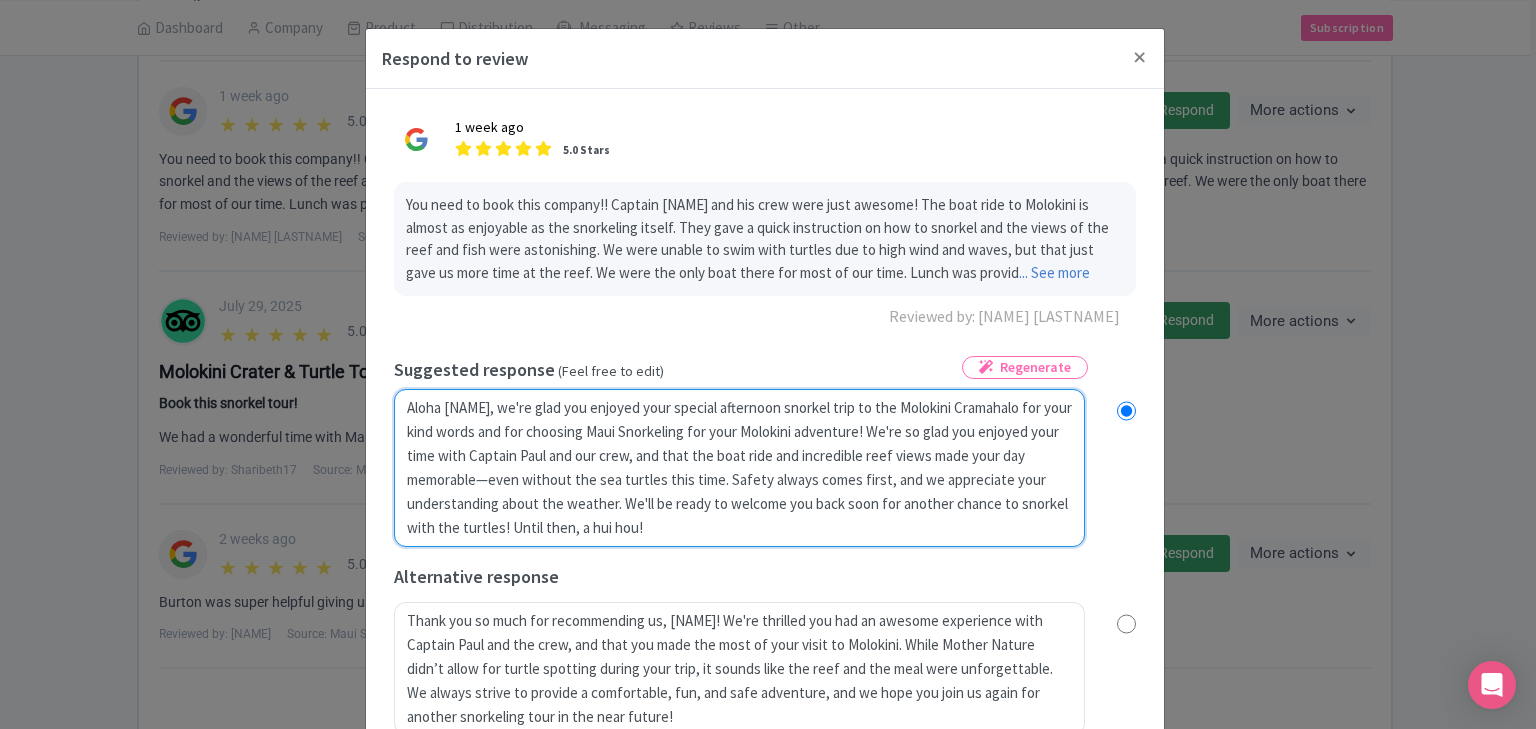 type on "Aloha Corry, we're glad you enjoyed your special afternoon snorkel trip to the Molokini Cratmahalo for your kind words and for choosing Maui Snorkeling for your Molokini adventure! We're so glad you enjoyed your time with Captain Paul and our crew, and that the boat ride and incredible reef views made your day memorable—even without the sea turtles this time. Safety always comes first, and we appreciate your understanding about the weather. We'll be ready to welcome you back soon for another chance to snorkel with the turtles! Until then, a hui hou!" 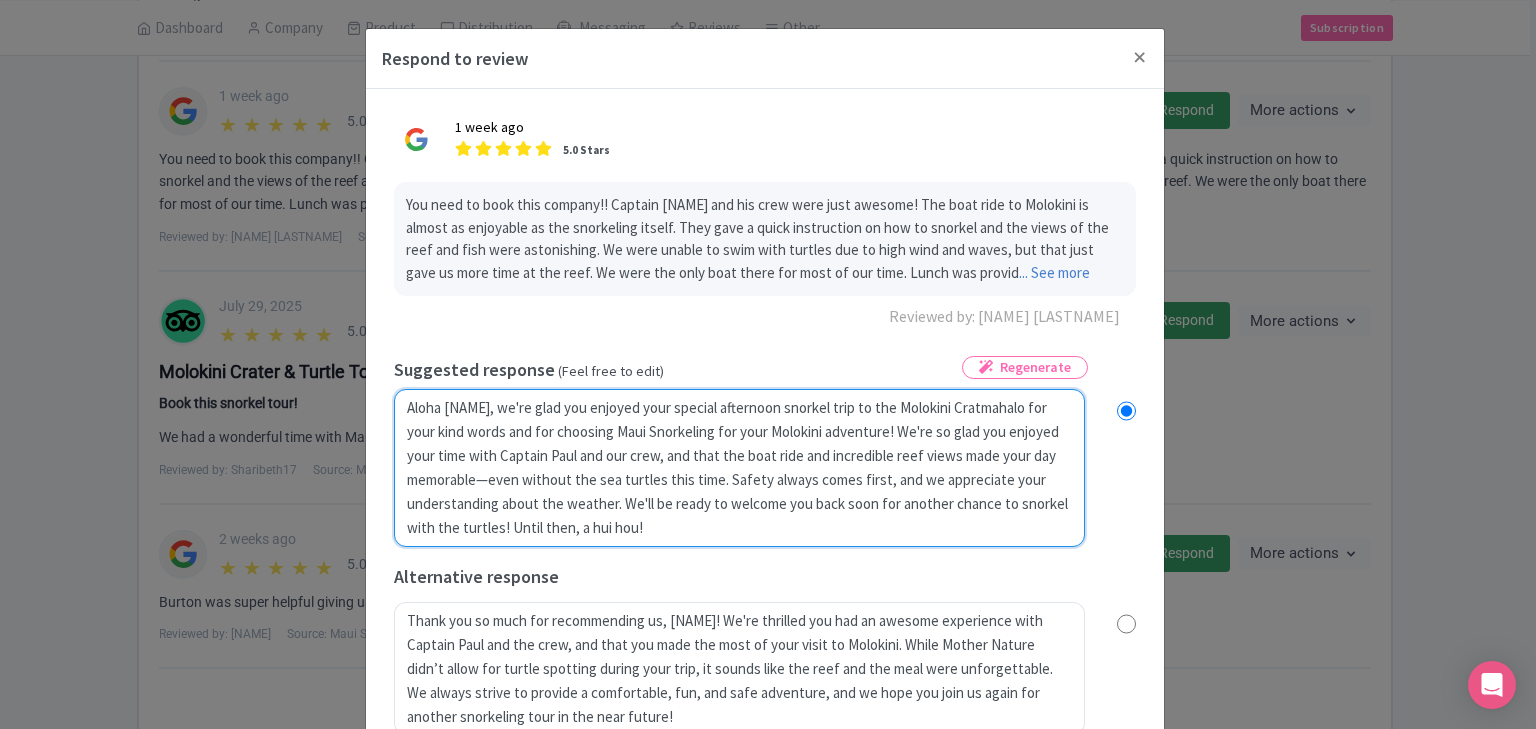 radio on "true" 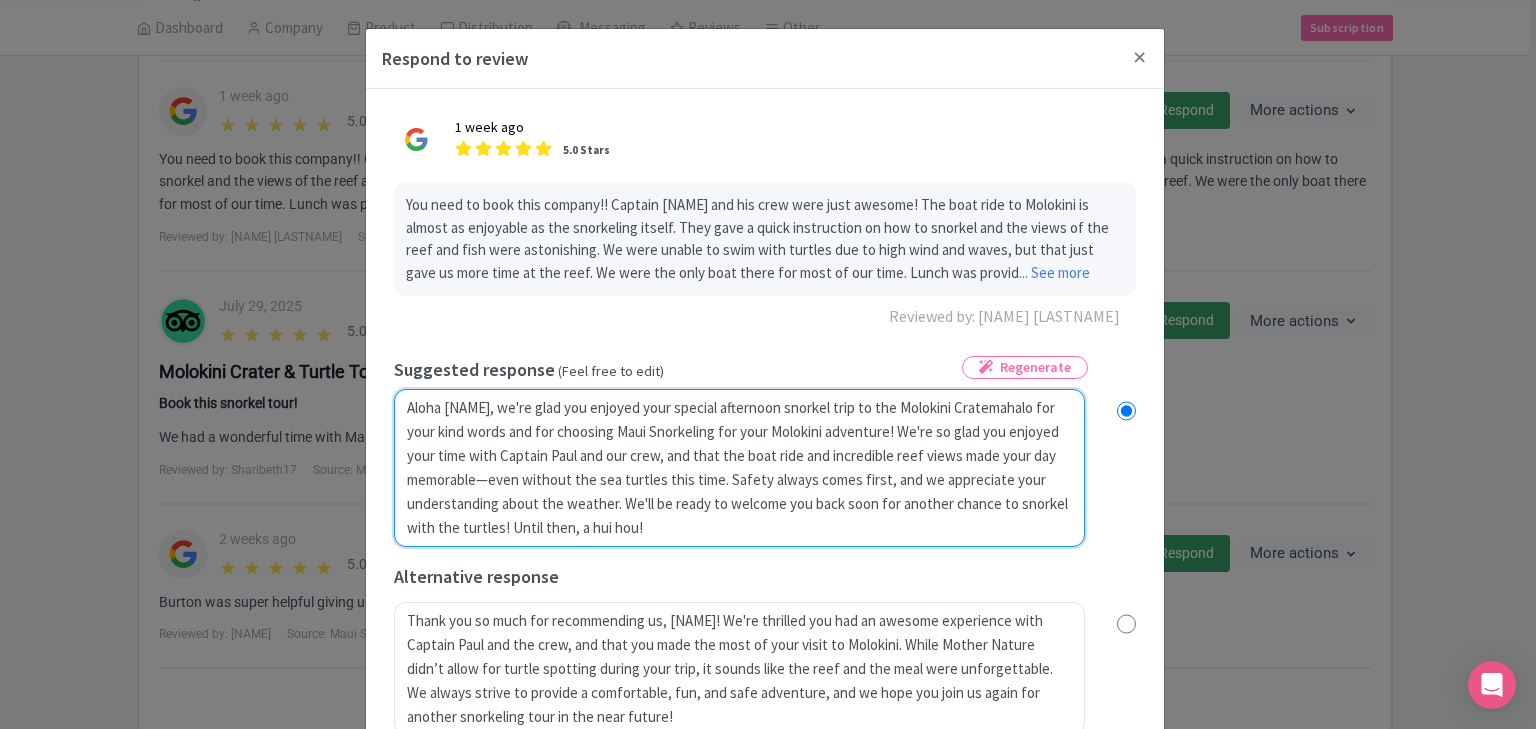 type on "Aloha Corry, we're glad you enjoyed your special afternoon snorkel trip to the Molokini Cratermahalo for your kind words and for choosing Maui Snorkeling for your Molokini adventure! We're so glad you enjoyed your time with Captain Paul and our crew, and that the boat ride and incredible reef views made your day memorable—even without the sea turtles this time. Safety always comes first, and we appreciate your understanding about the weather. We'll be ready to welcome you back soon for another chance to snorkel with the turtles! Until then, a hui hou!" 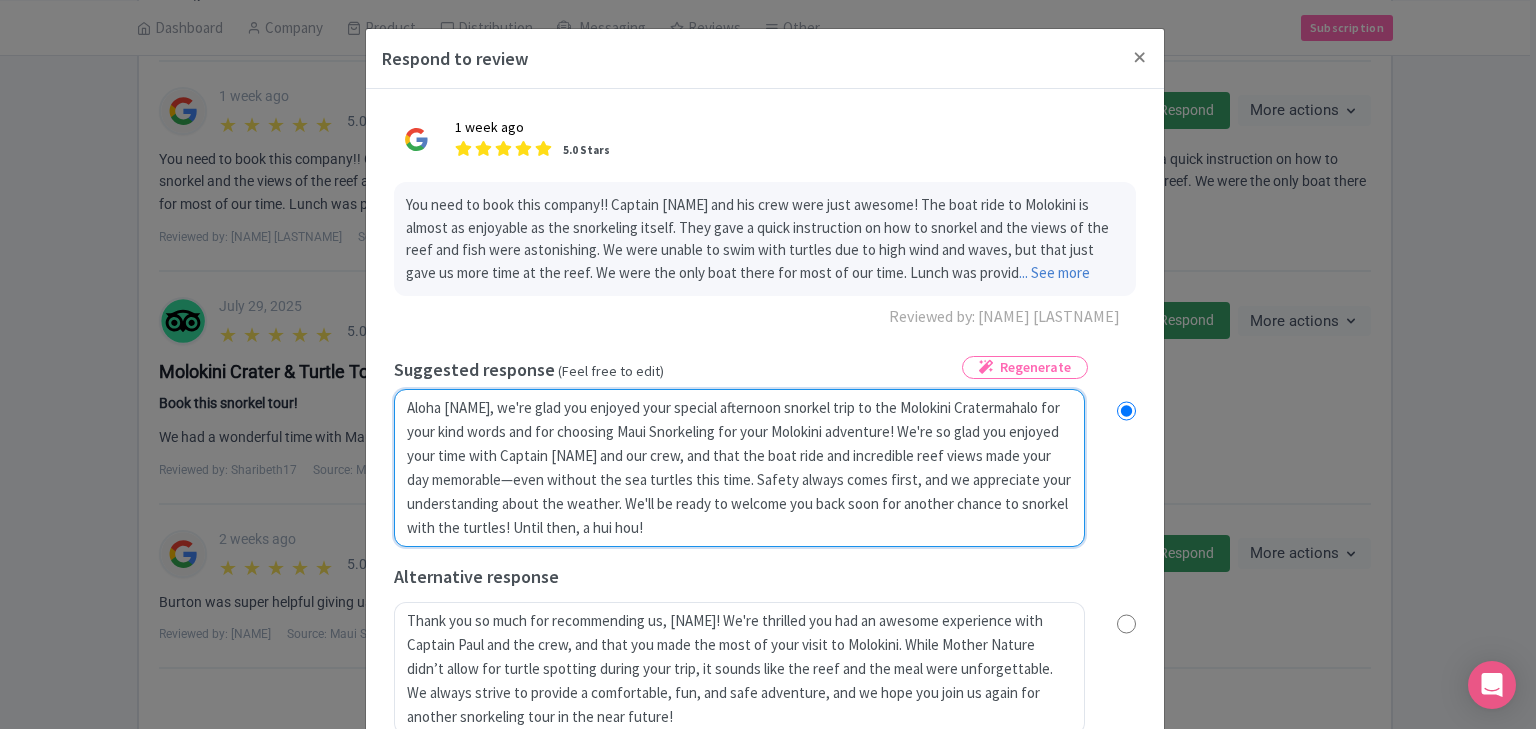radio on "true" 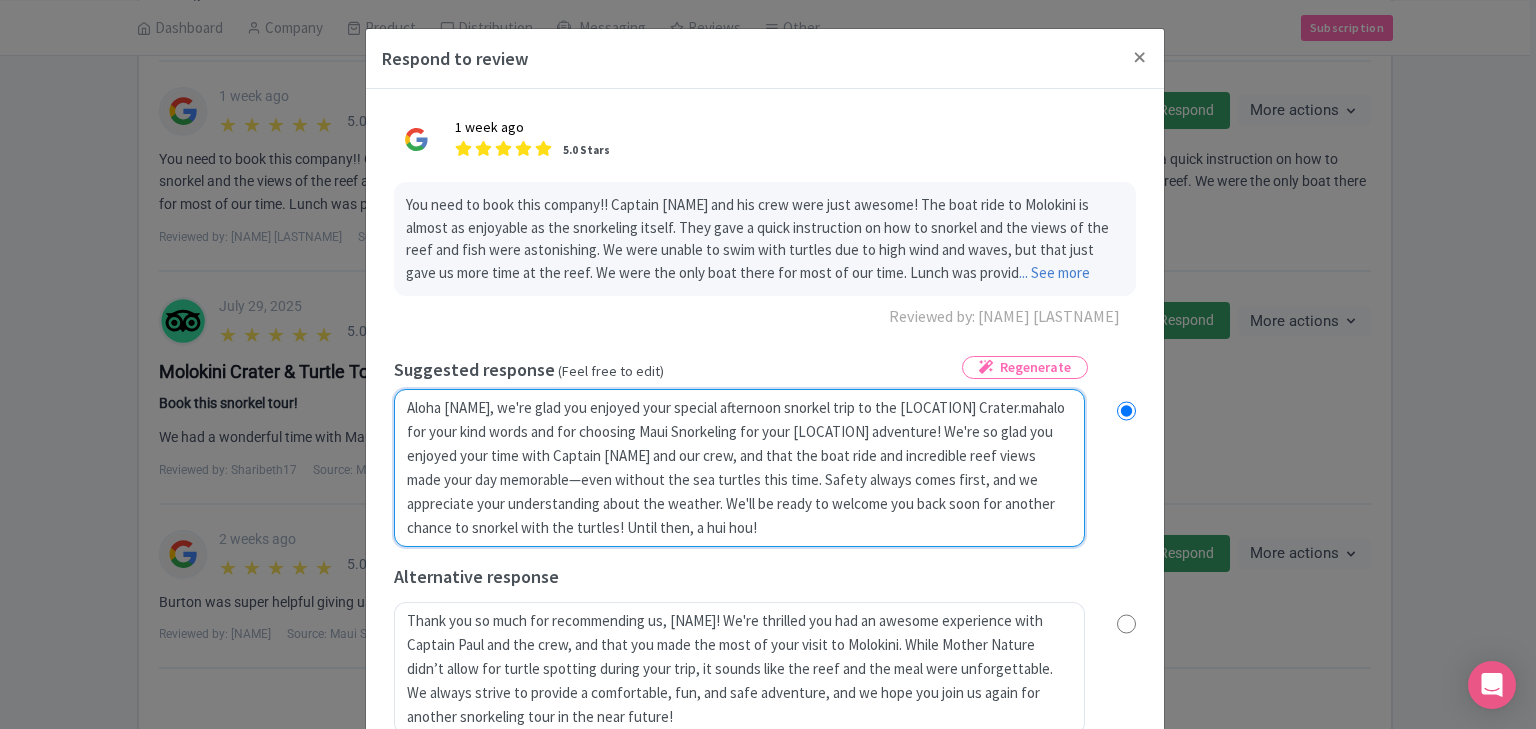 radio on "true" 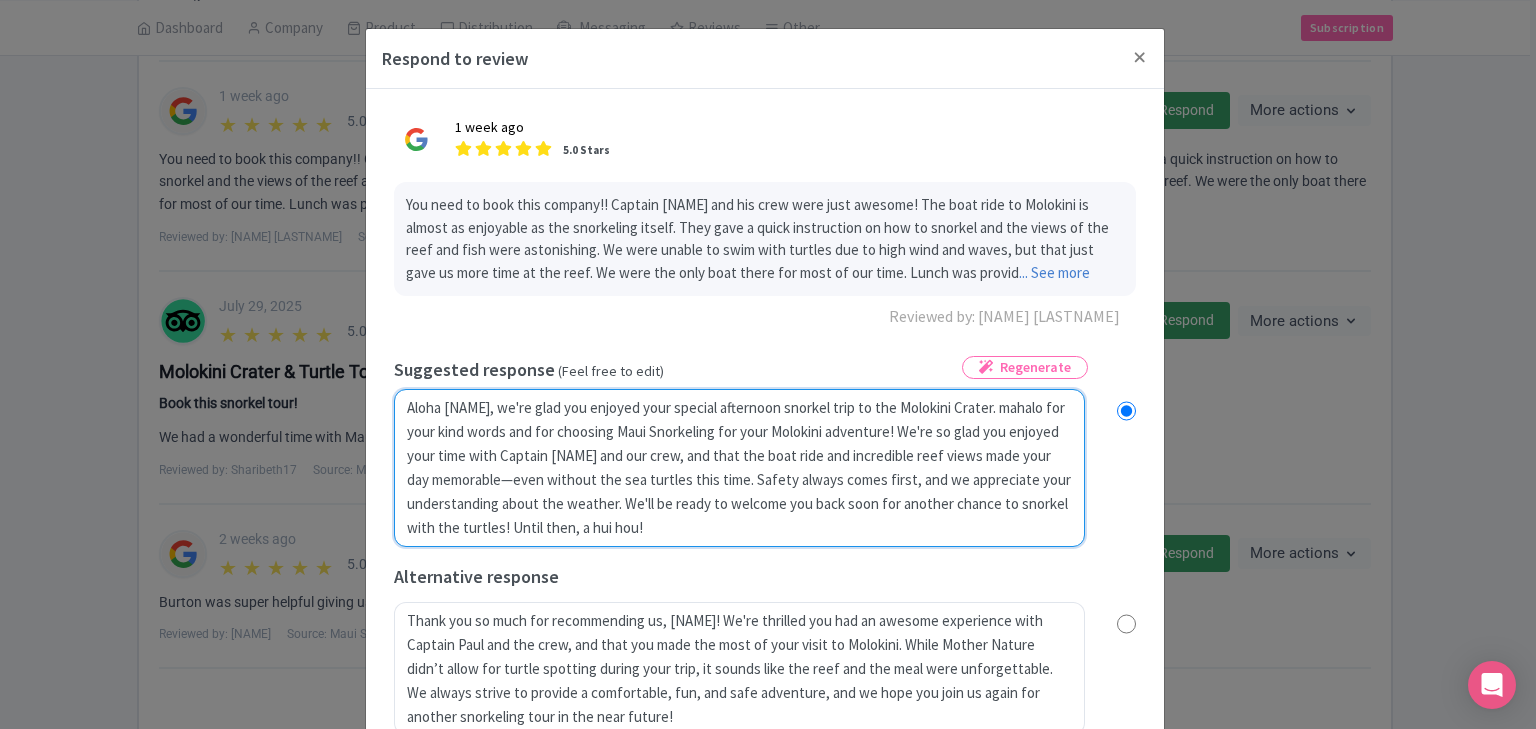 radio on "true" 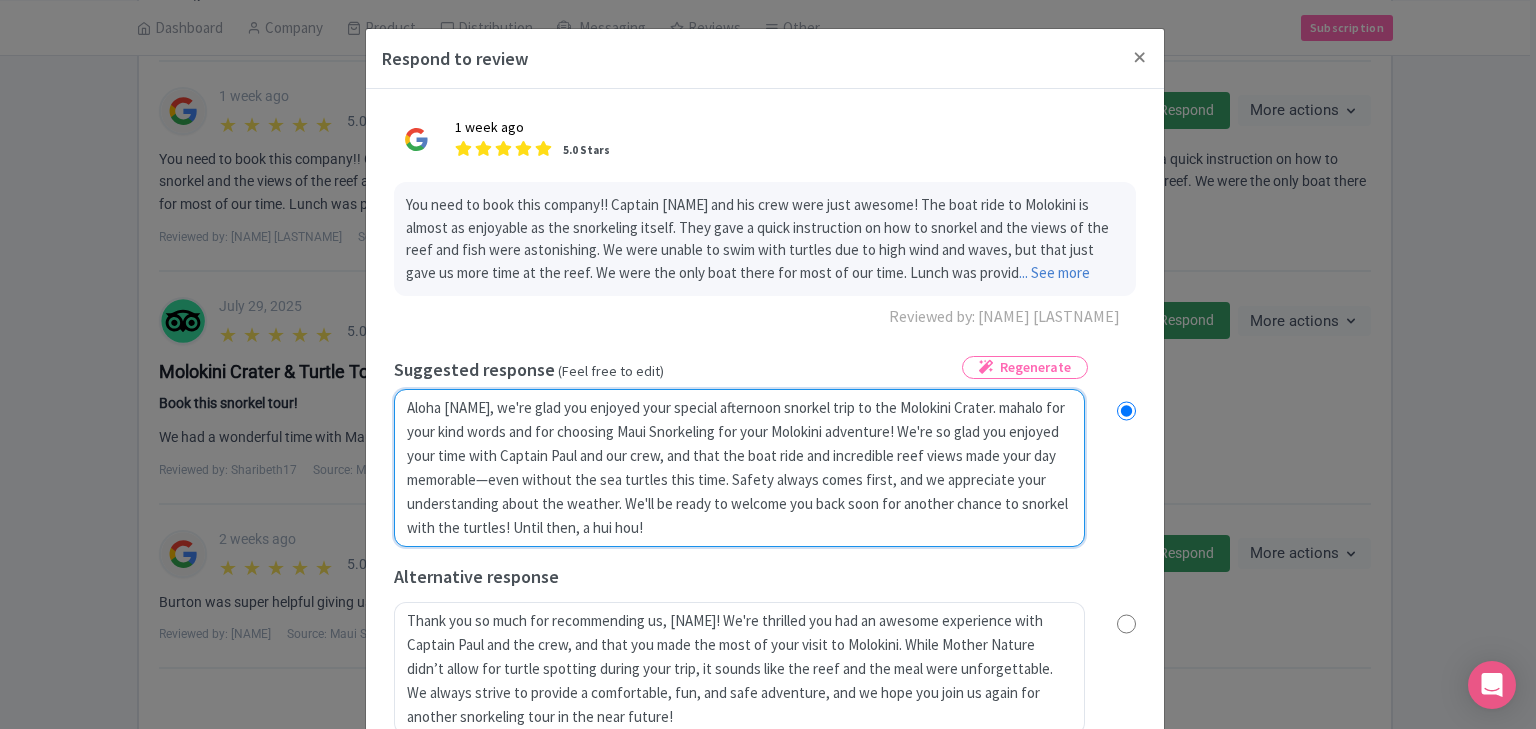 radio on "true" 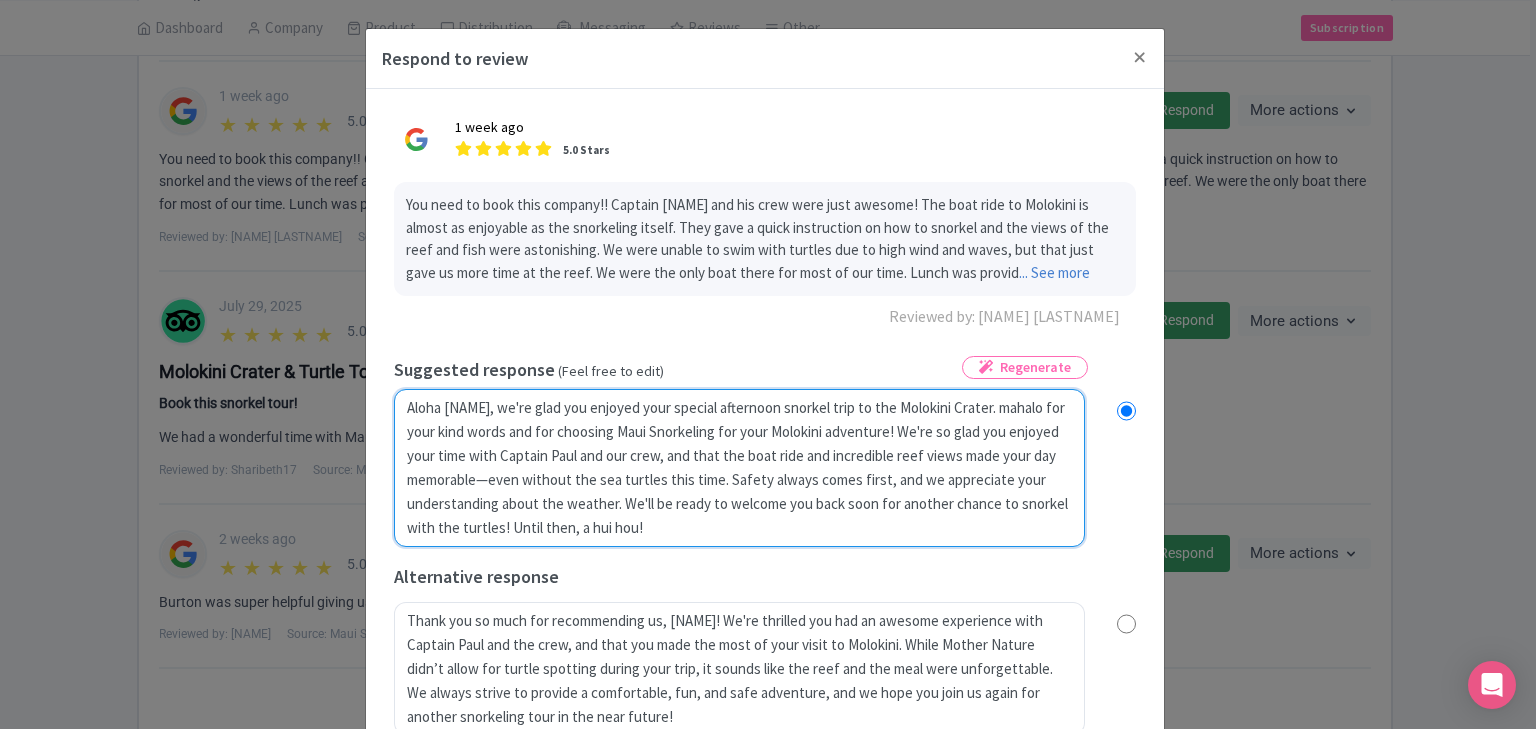 type on "Aloha Corry, we're glad you enjoyed your special afternoon snorkel trip to the Molokini Crater. mahalo for your kind words and for choosing Maui Snorkeling for your Molokini adventure! We're so glad you enjoyed your time with Captain Paul and our crew, and that the boat ride and incredible reef views made your day memorable—even without the sea turtles this time. Safety always comes first, and we appreciate your understanding about the weather. We'll be ready to welcome you back soon for another chance to snorkel with the turtles! Until then, a hui hou!" 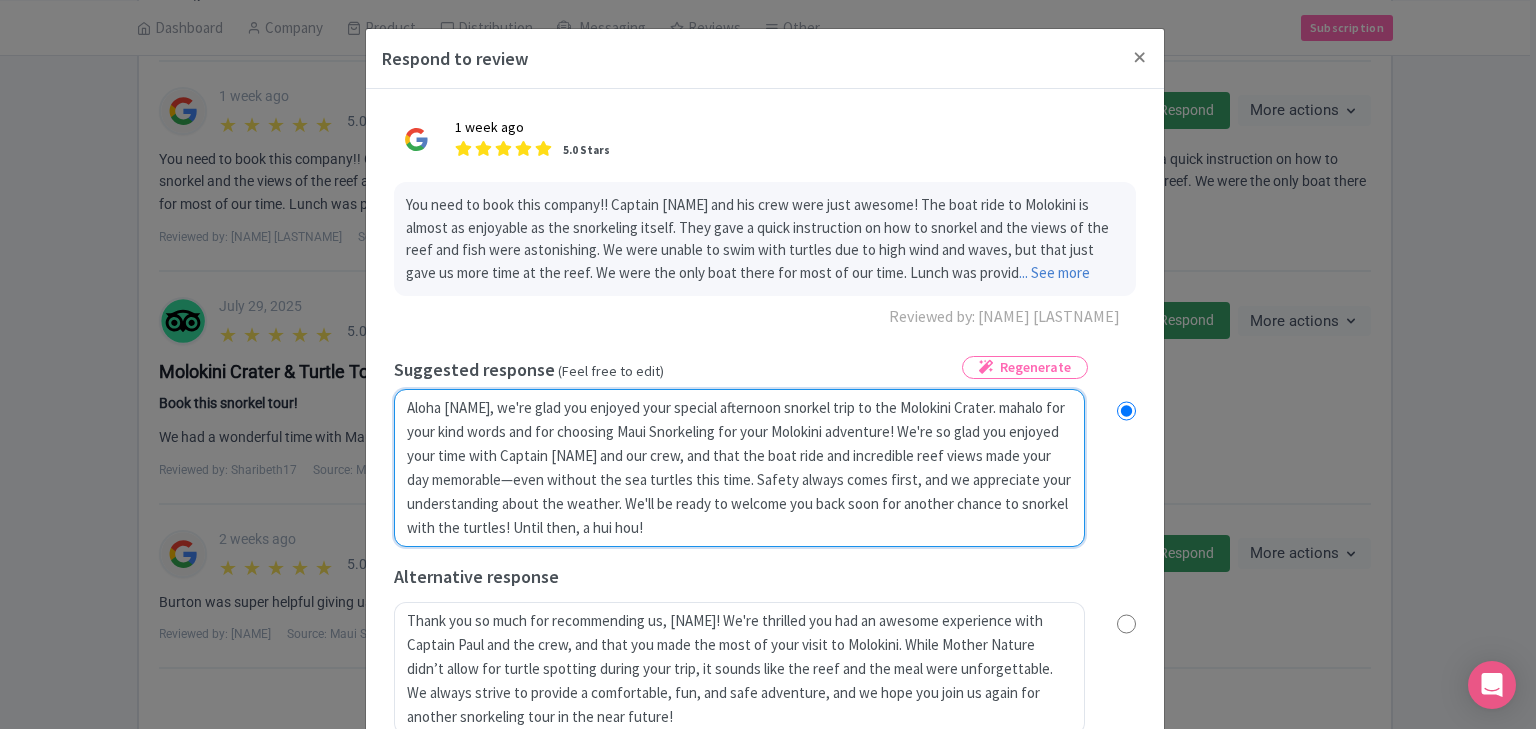 radio on "true" 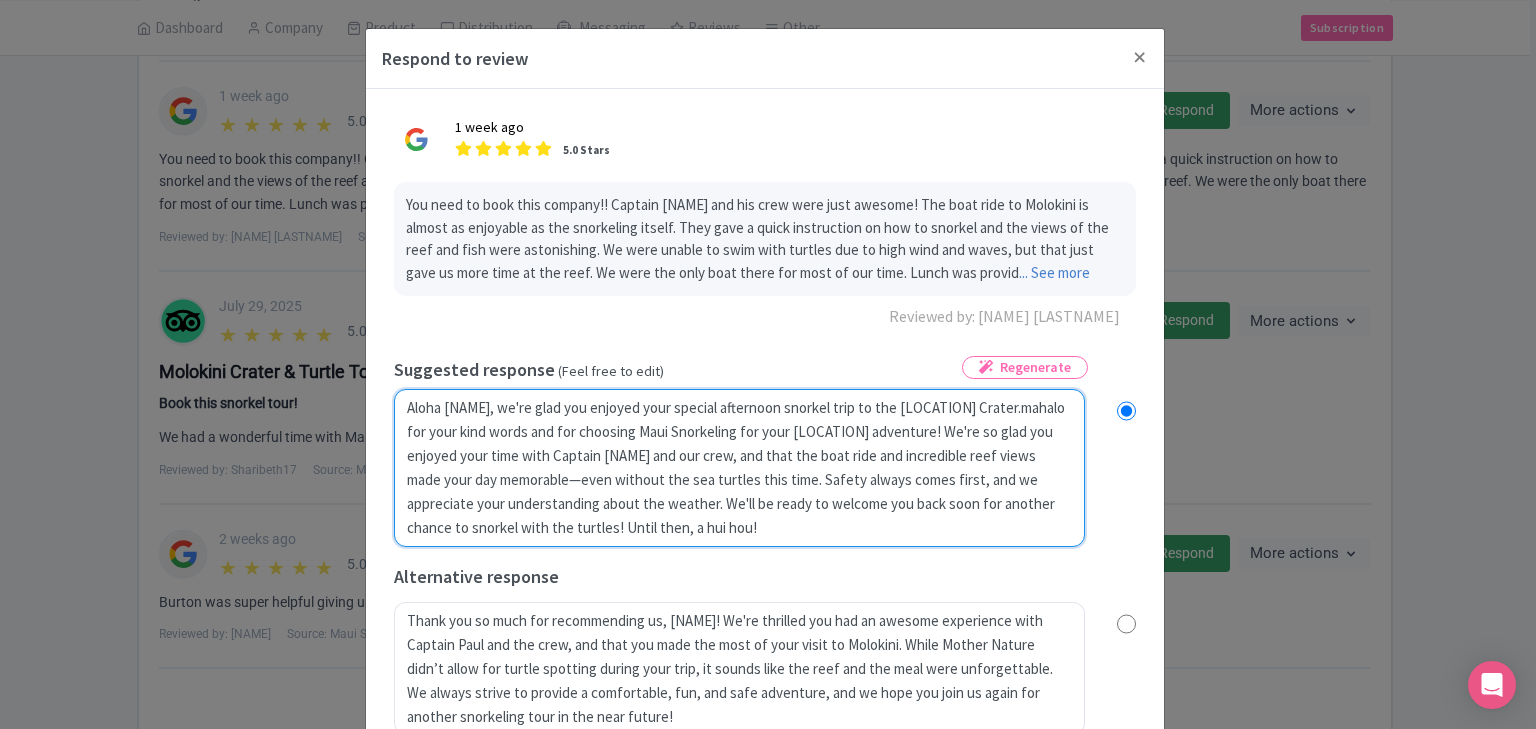 radio on "true" 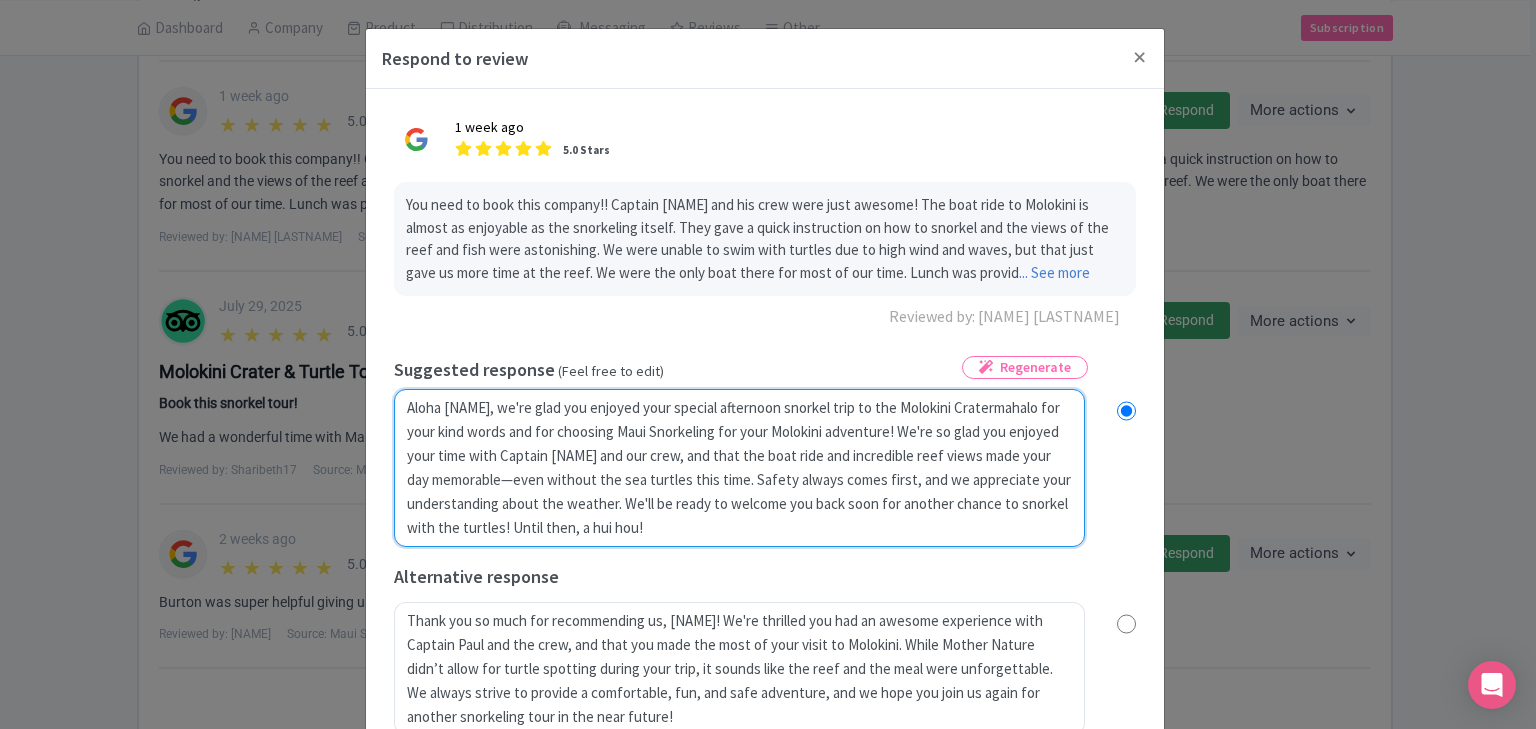 type 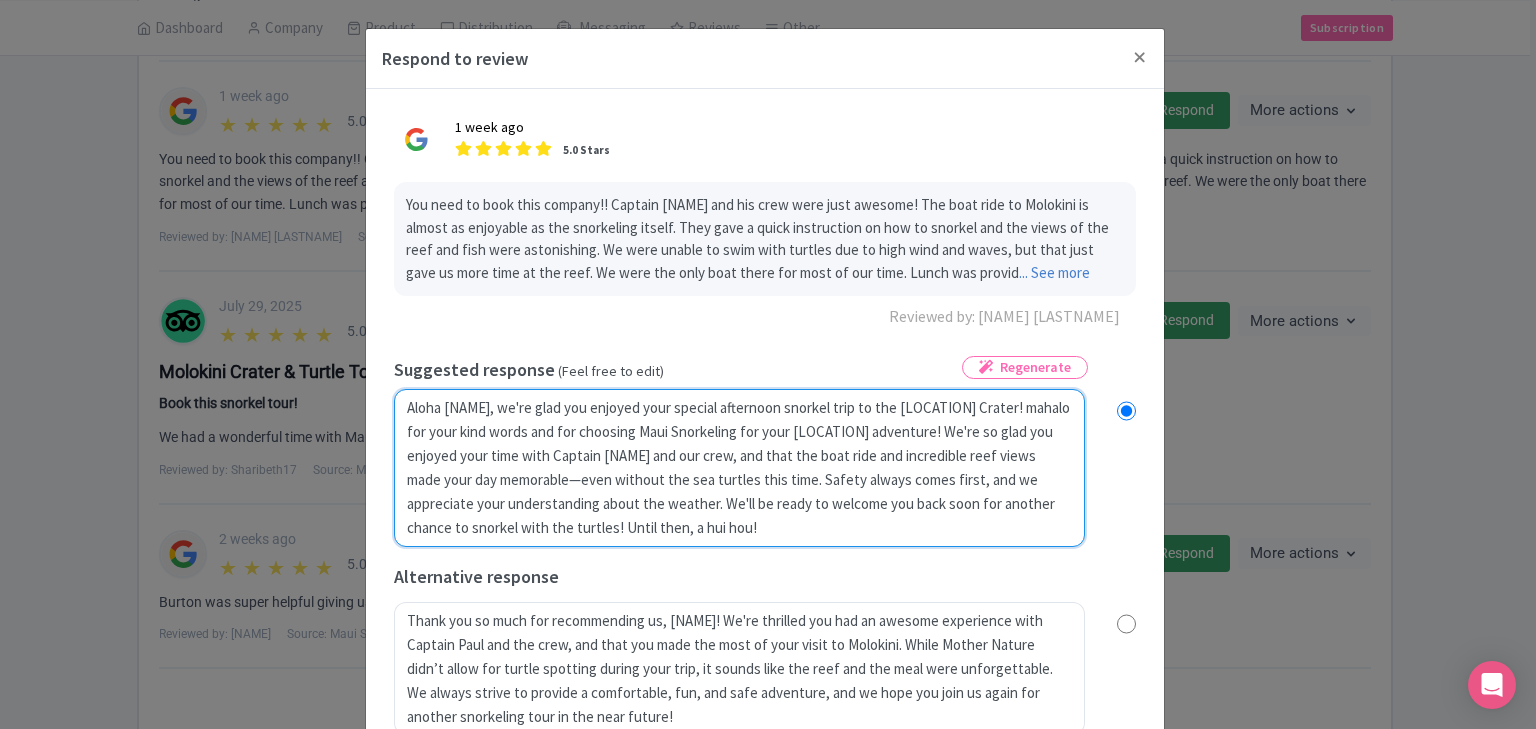 click on "Aloha Corry, mahalo for your kind words and for choosing Maui Snorkeling for your Molokini adventure! We're so glad you enjoyed your time with Captain Paul and our crew, and that the boat ride and incredible reef views made your day memorable—even without the sea turtles this time. Safety always comes first, and we appreciate your understanding about the weather. We'll be ready to welcome you back soon for another chance to snorkel with the turtles! Until then, a hui hou!" at bounding box center (739, 468) 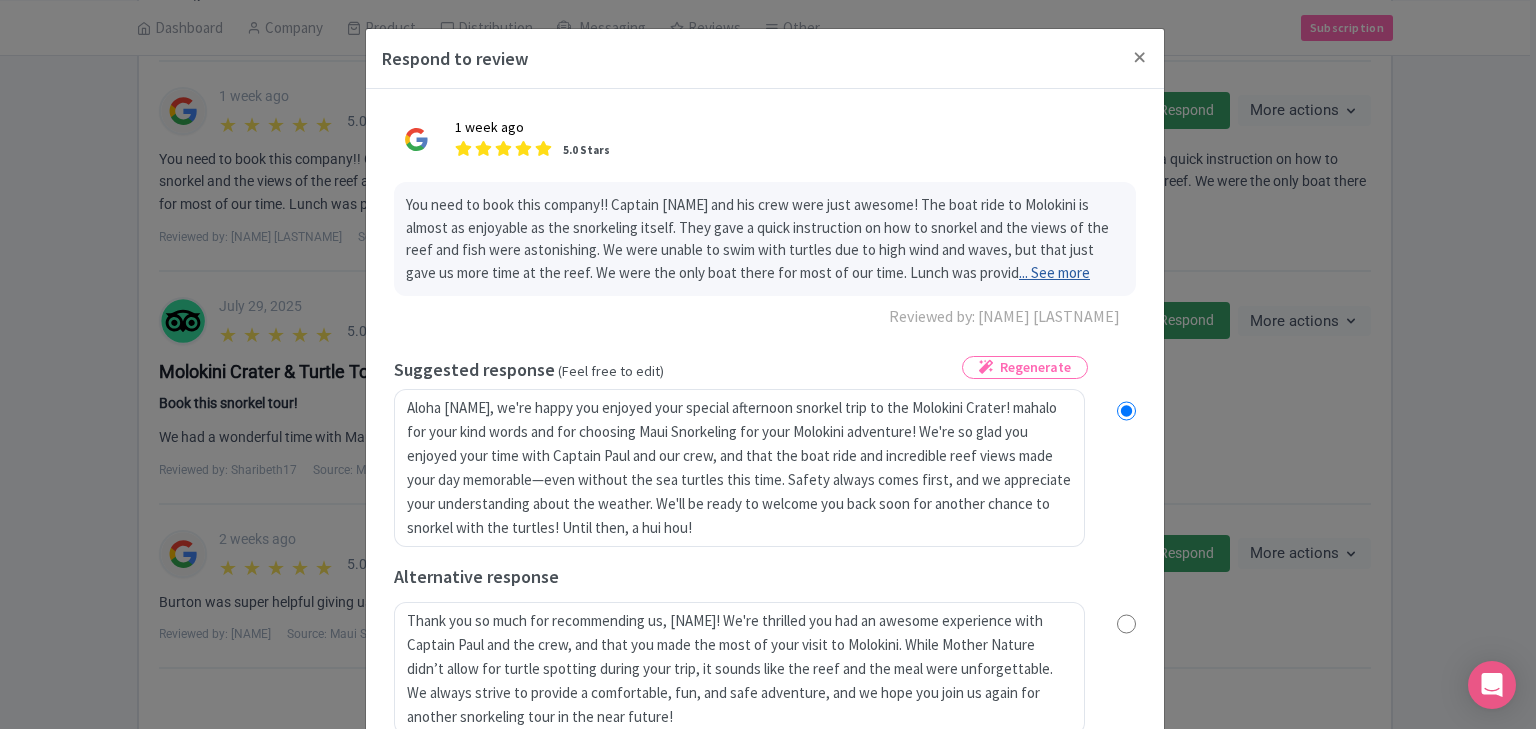 click on "... See more" at bounding box center (1054, 272) 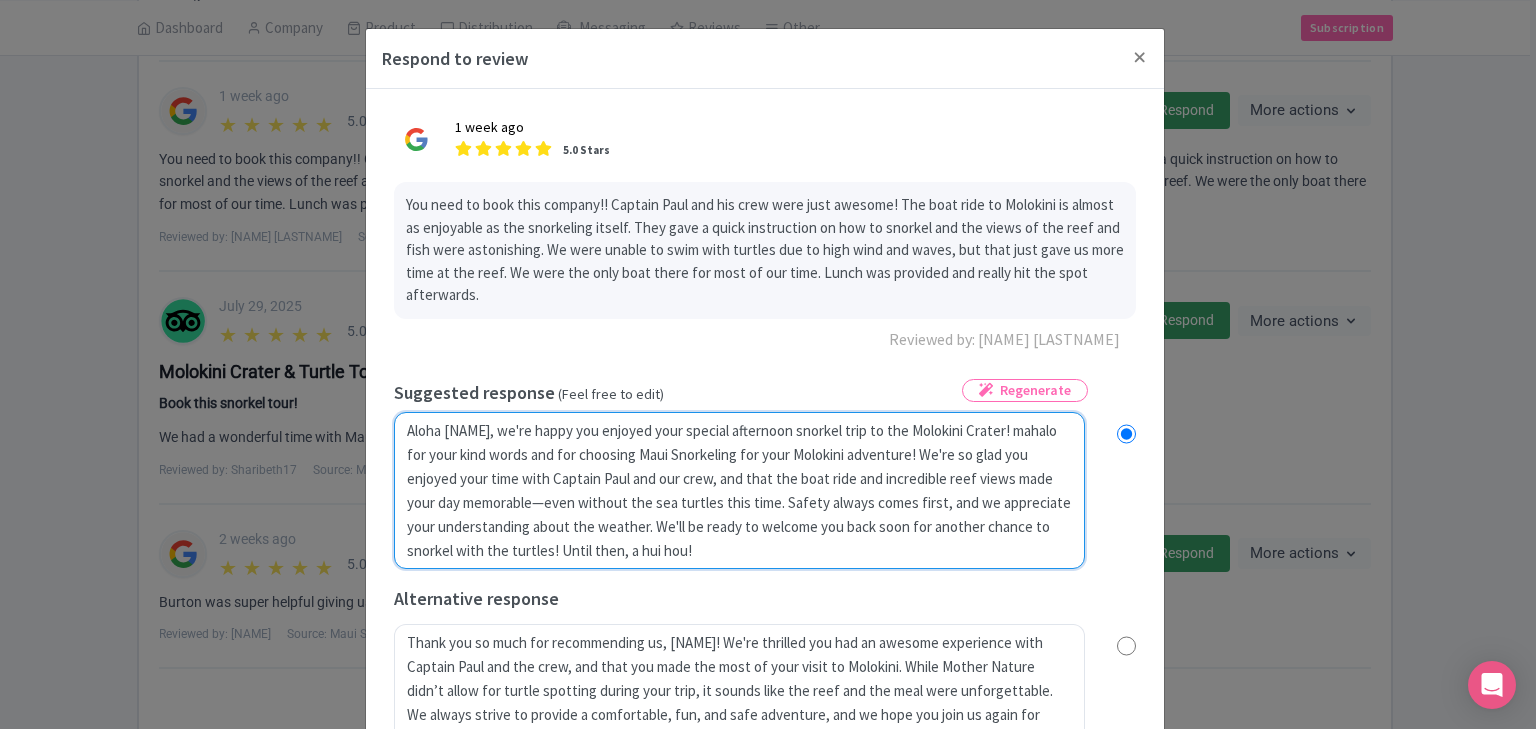 click on "Aloha Corry, mahalo for your kind words and for choosing Maui Snorkeling for your Molokini adventure! We're so glad you enjoyed your time with Captain Paul and our crew, and that the boat ride and incredible reef views made your day memorable—even without the sea turtles this time. Safety always comes first, and we appreciate your understanding about the weather. We'll be ready to welcome you back soon for another chance to snorkel with the turtles! Until then, a hui hou!" at bounding box center (739, 491) 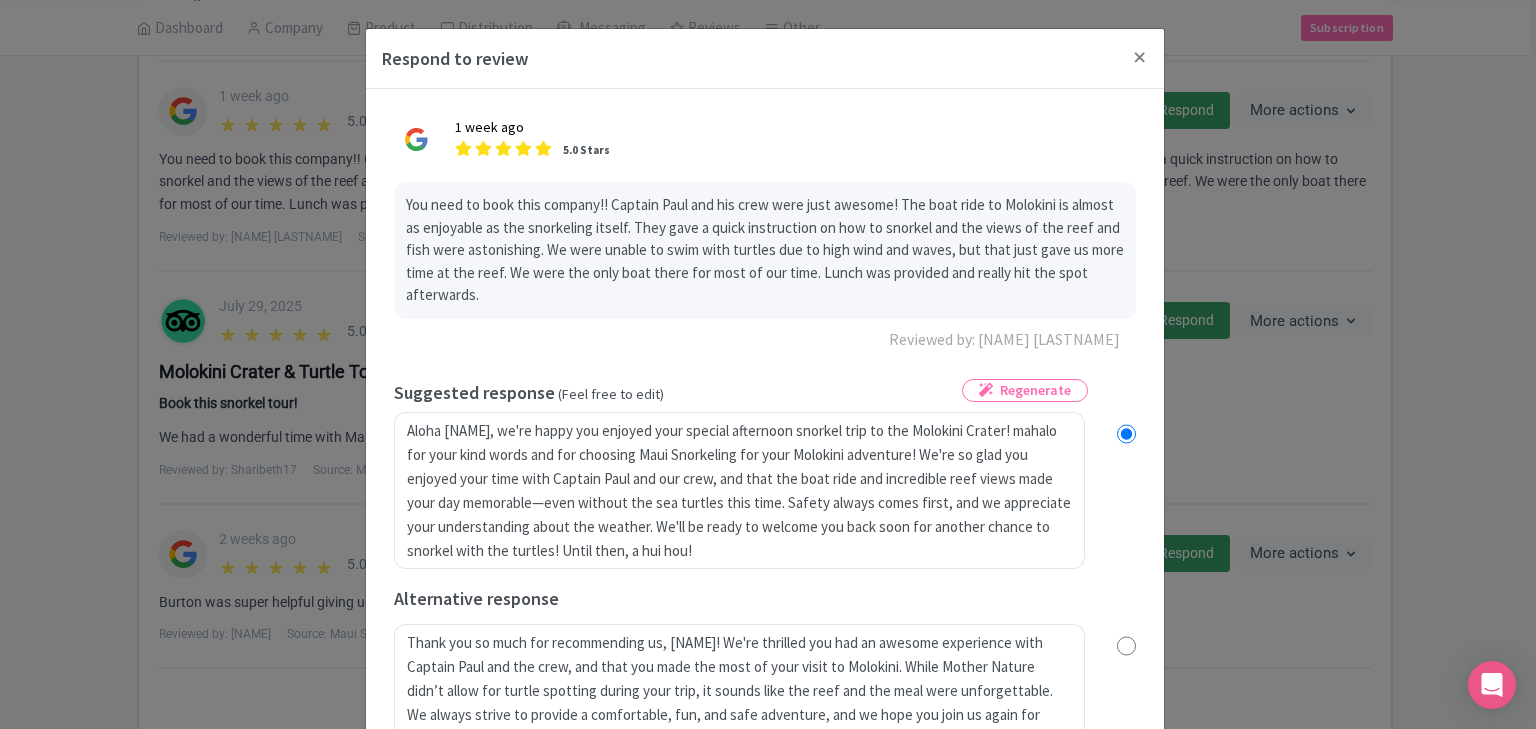 click on "Respond to review
1 week ago
5.0 Stars
You need to book this company!! Captain Paul and his crew were just awesome!  The boat ride to Molokini is almost as enjoyable as the snorkeling itself. They gave a quick instruction on how to snorkel and the views of the reef and fish were astonishing. We were unable to swim with turtles due to high wind and waves, but that just gave us more time at the reef.  We were the only boat there for most of our time.  Lunch was provided and really hit the spot afterwards.
Reviewed by: Corry Simkins
Regenerate
true
Suggested response
(Feel free to edit)
Alternative response
Send Response
Send Response
7b1355e5-c9b1-4c98-a8bf-c68a901408bf
Prompt
Result
Send Response
Send Response
Close
Send Response" at bounding box center (768, 364) 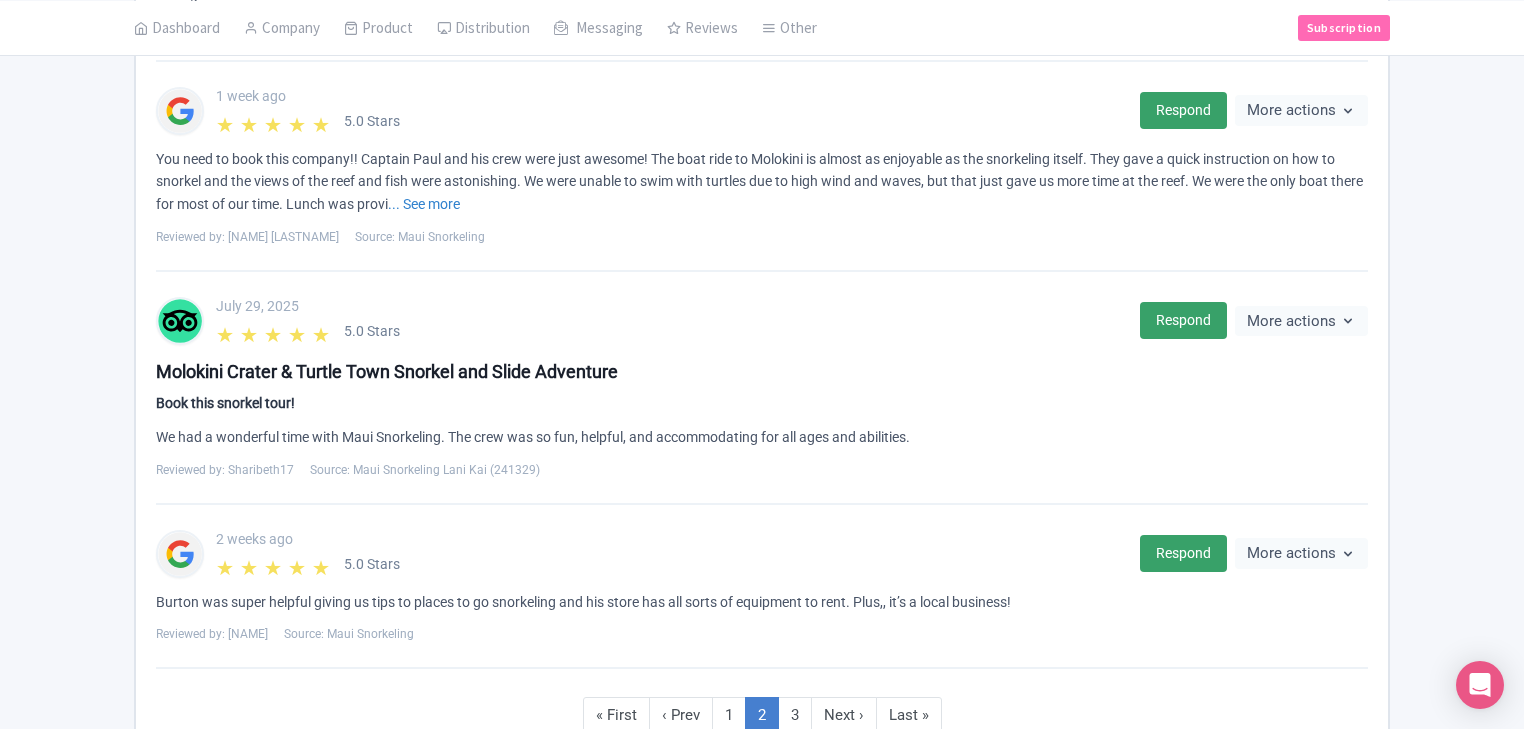 click on "1 week ago
★
★
★
★
★
5.0 Stars
Respond
More actions
Hide from this page
Hide from review widget and feed
Create Example for Review Responder" at bounding box center [762, 111] 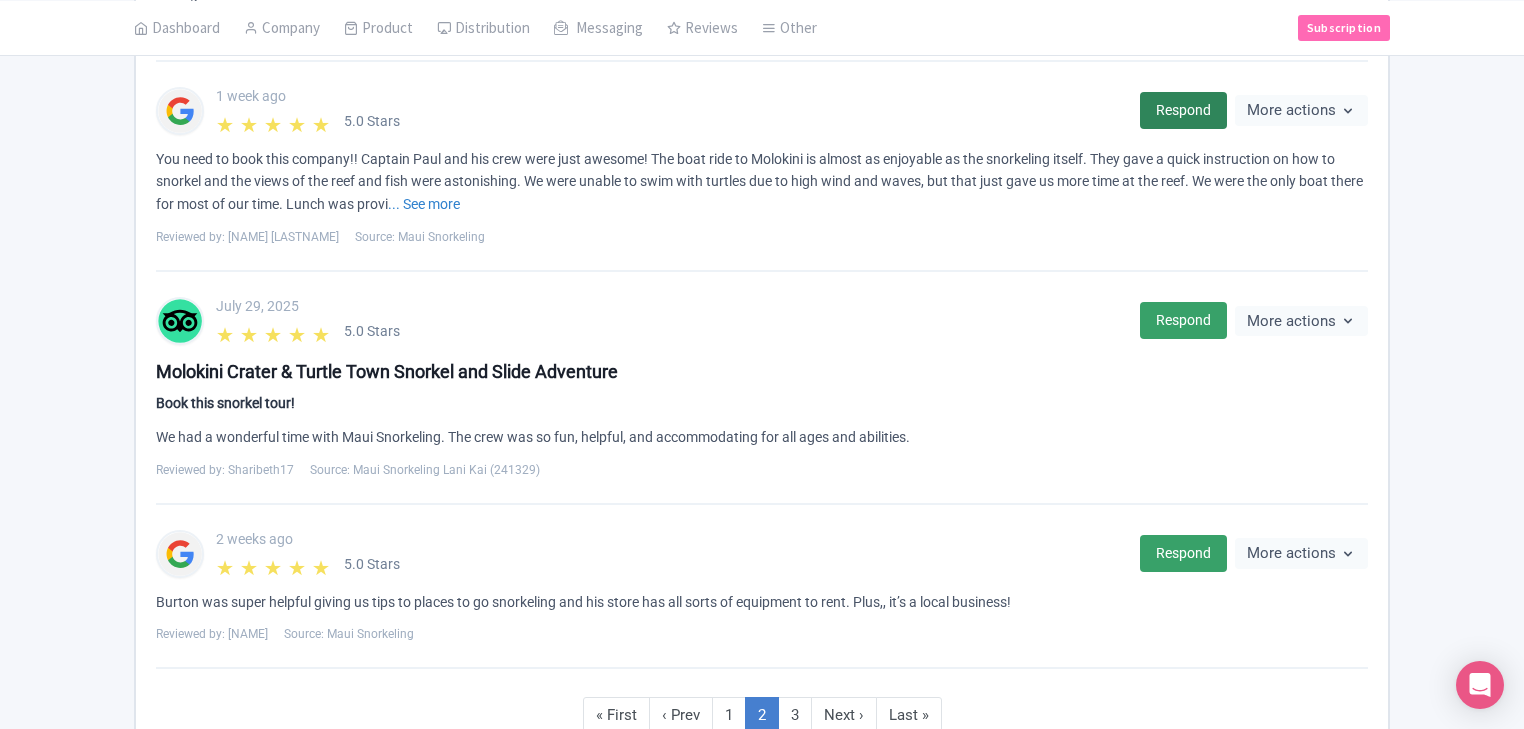 click on "Respond" at bounding box center (1183, 110) 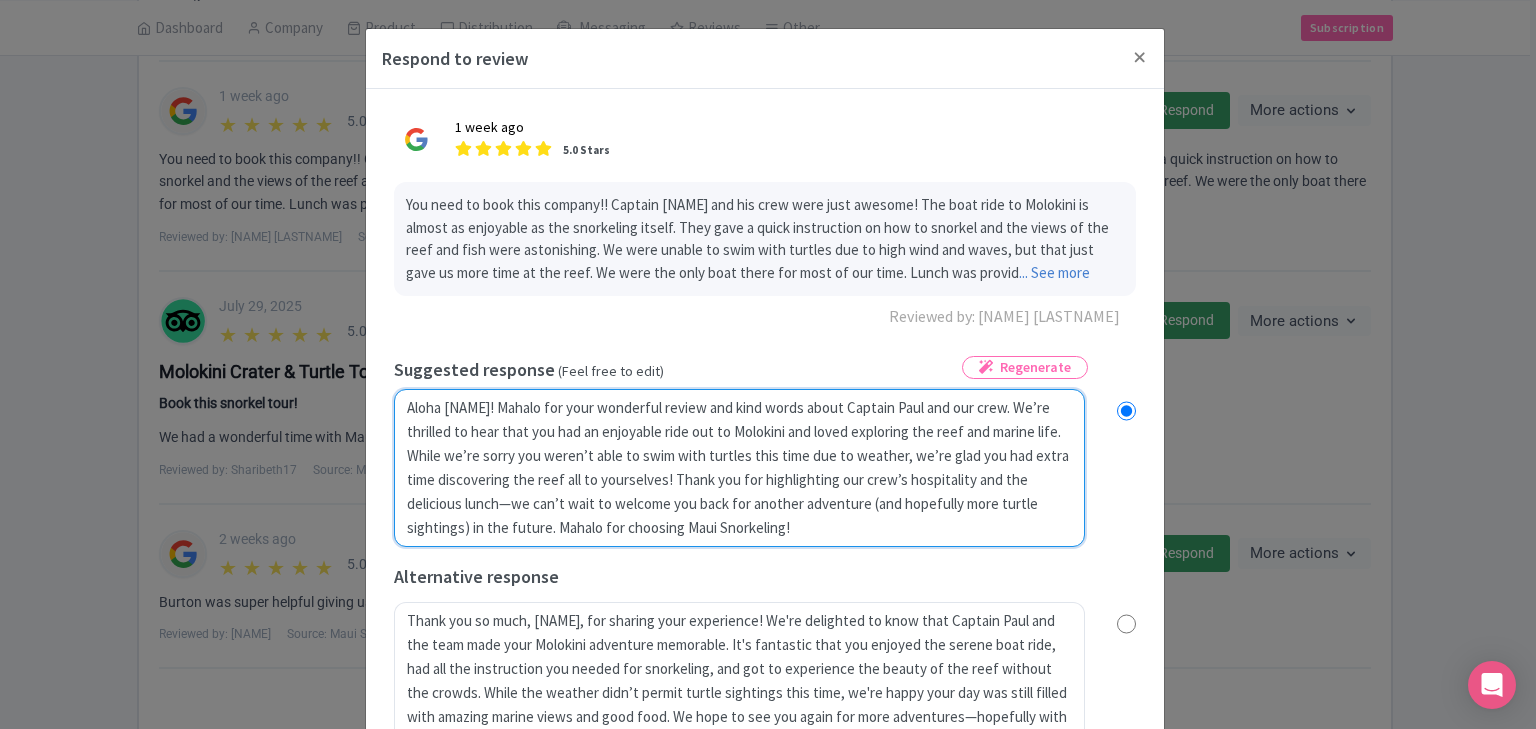 click on "Aloha Corry! Mahalo for your wonderful review and kind words about Captain Paul and our crew. We’re thrilled to hear that you had an enjoyable ride out to Molokini and loved exploring the reef and marine life. While we’re sorry you weren’t able to swim with turtles this time due to weather, we’re glad you had extra time discovering the reef all to yourselves! Thank you for highlighting our crew’s hospitality and the delicious lunch—we can’t wait to welcome you back for another adventure (and hopefully more turtle sightings) in the future. Mahalo for choosing Maui Snorkeling!" at bounding box center (739, 468) 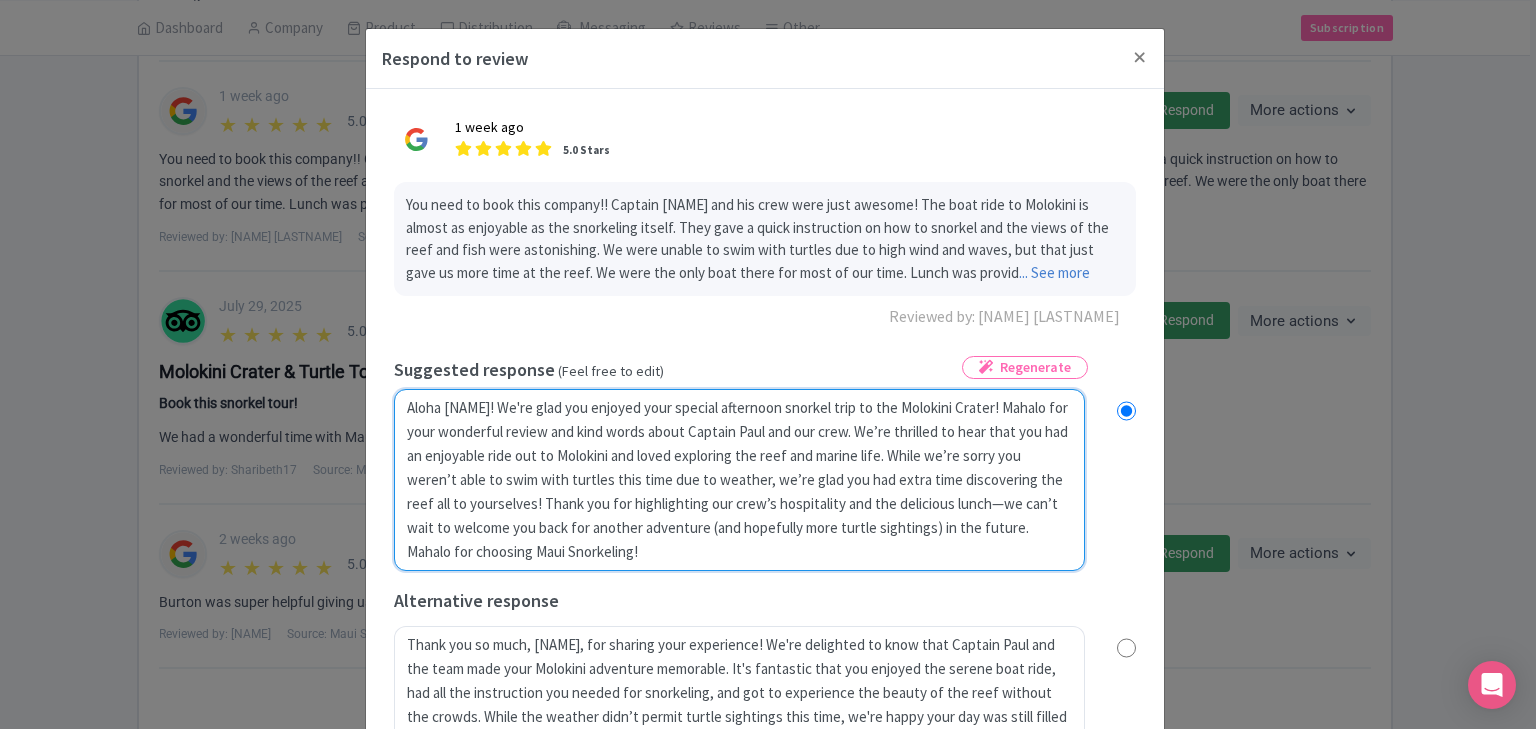 click on "Aloha Corry! Mahalo for your wonderful review and kind words about Captain Paul and our crew. We’re thrilled to hear that you had an enjoyable ride out to Molokini and loved exploring the reef and marine life. While we’re sorry you weren’t able to swim with turtles this time due to weather, we’re glad you had extra time discovering the reef all to yourselves! Thank you for highlighting our crew’s hospitality and the delicious lunch—we can’t wait to welcome you back for another adventure (and hopefully more turtle sightings) in the future. Mahalo for choosing Maui Snorkeling!" at bounding box center [739, 480] 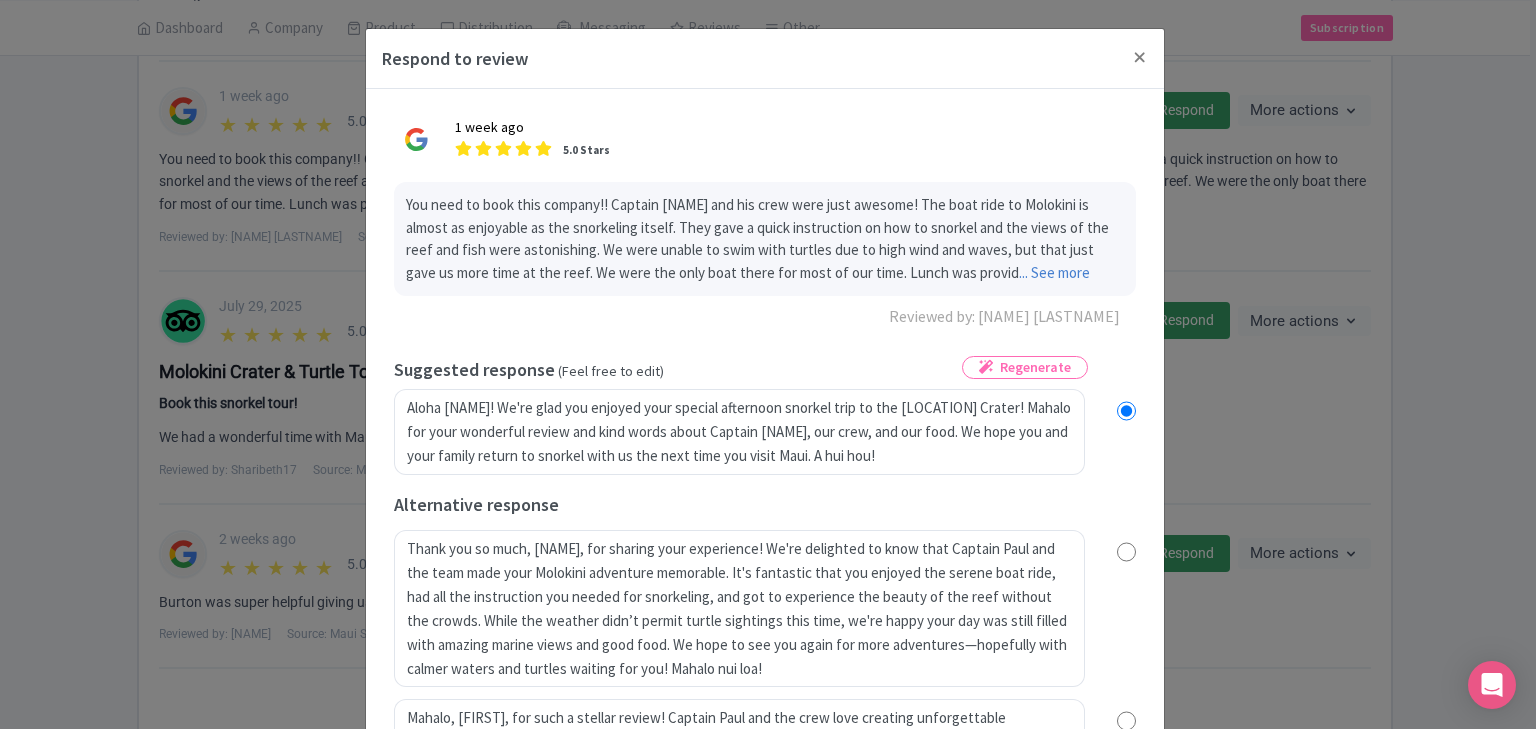 click on "Aloha Corry! Mahalo for your wonderful review and kind words about Captain Paul and our crew. We’re thrilled to hear that you had an enjoyable ride out to Molokini and loved exploring the reef and marine life. While we’re sorry you weren’t able to swim with turtles this time due to weather, we’re glad you had extra time discovering the reef all to yourselves! Thank you for highlighting our crew’s hospitality and the delicious lunch—we can’t wait to welcome you back for another adventure (and hopefully more turtle sightings) in the future. Mahalo for choosing Maui Snorkeling!" at bounding box center [765, 432] 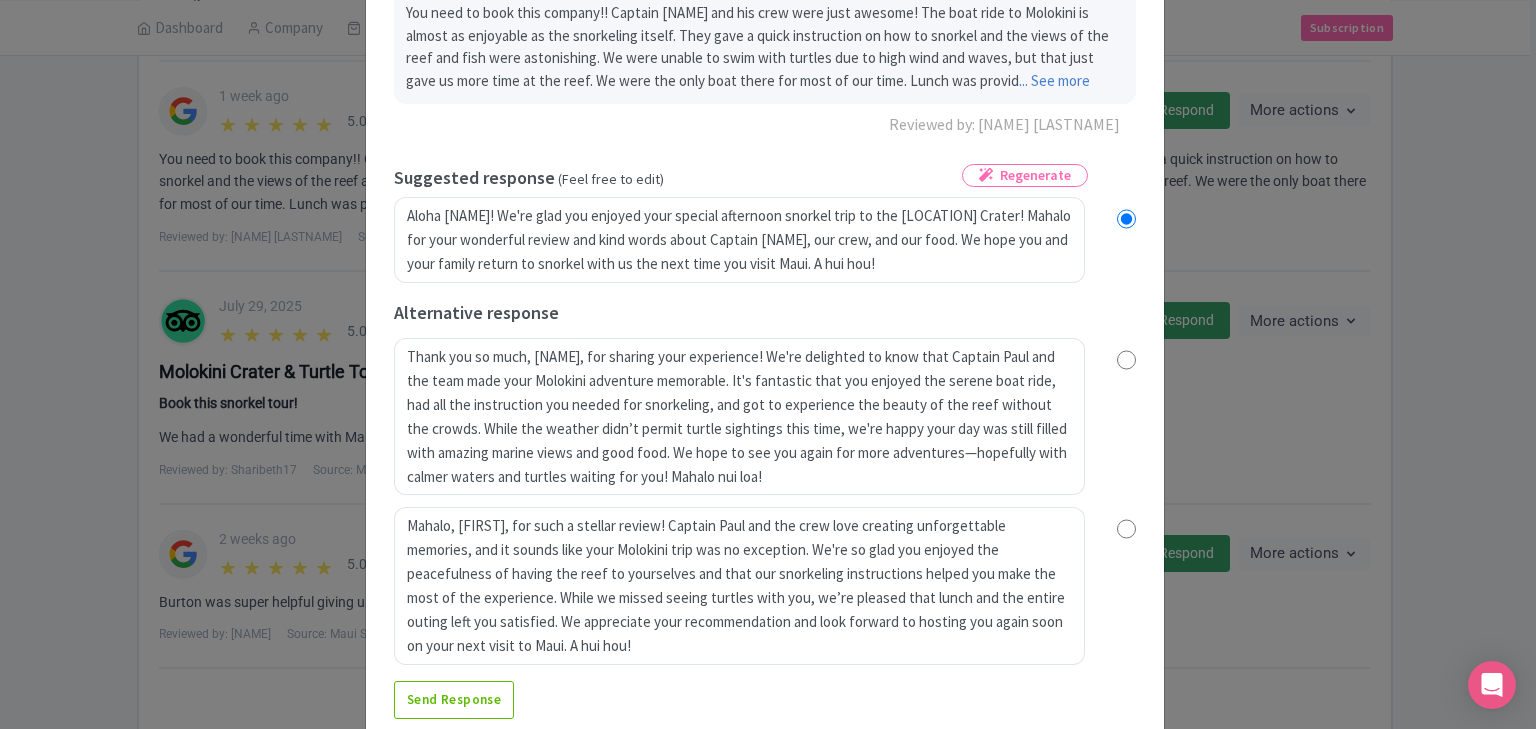 scroll, scrollTop: 271, scrollLeft: 0, axis: vertical 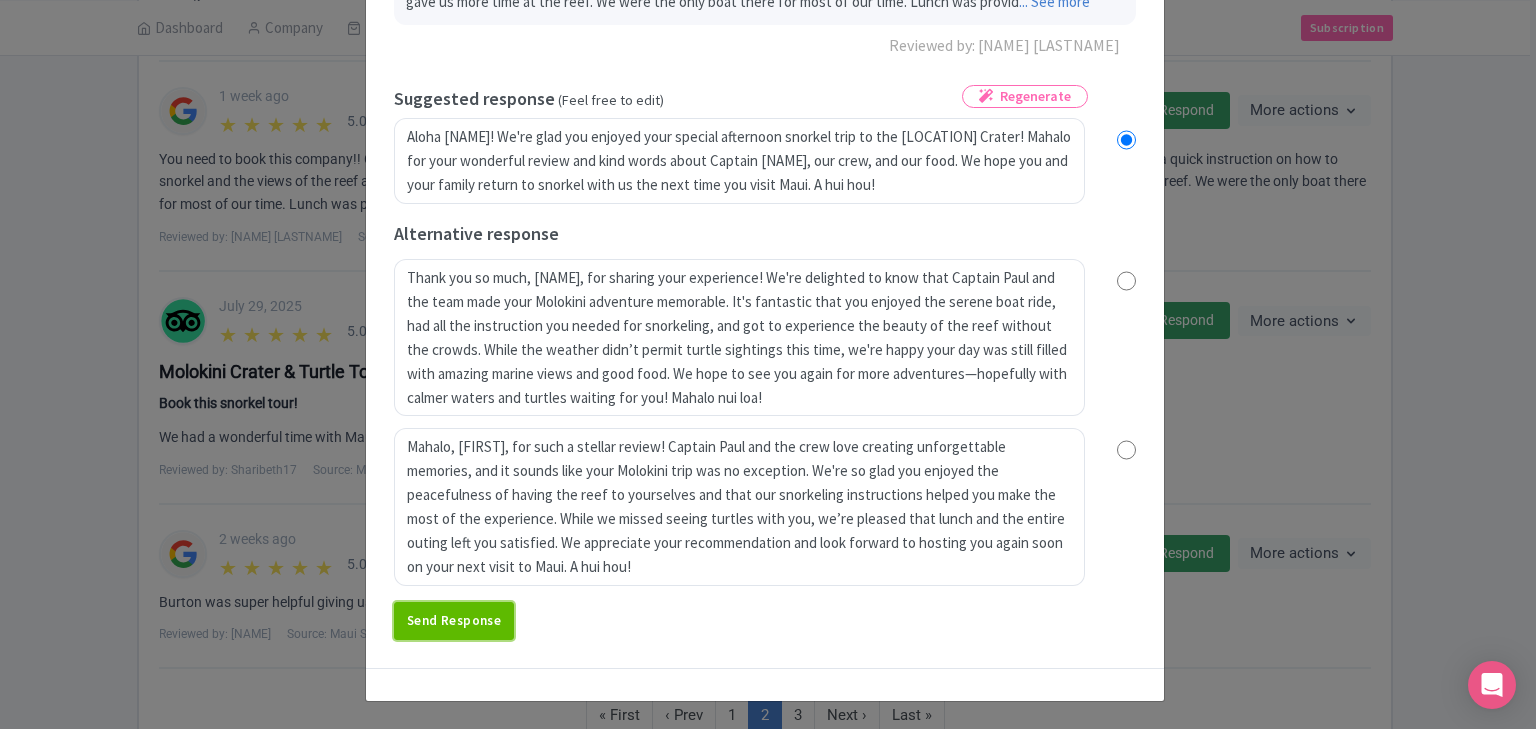 click on "Send Response" at bounding box center [454, 621] 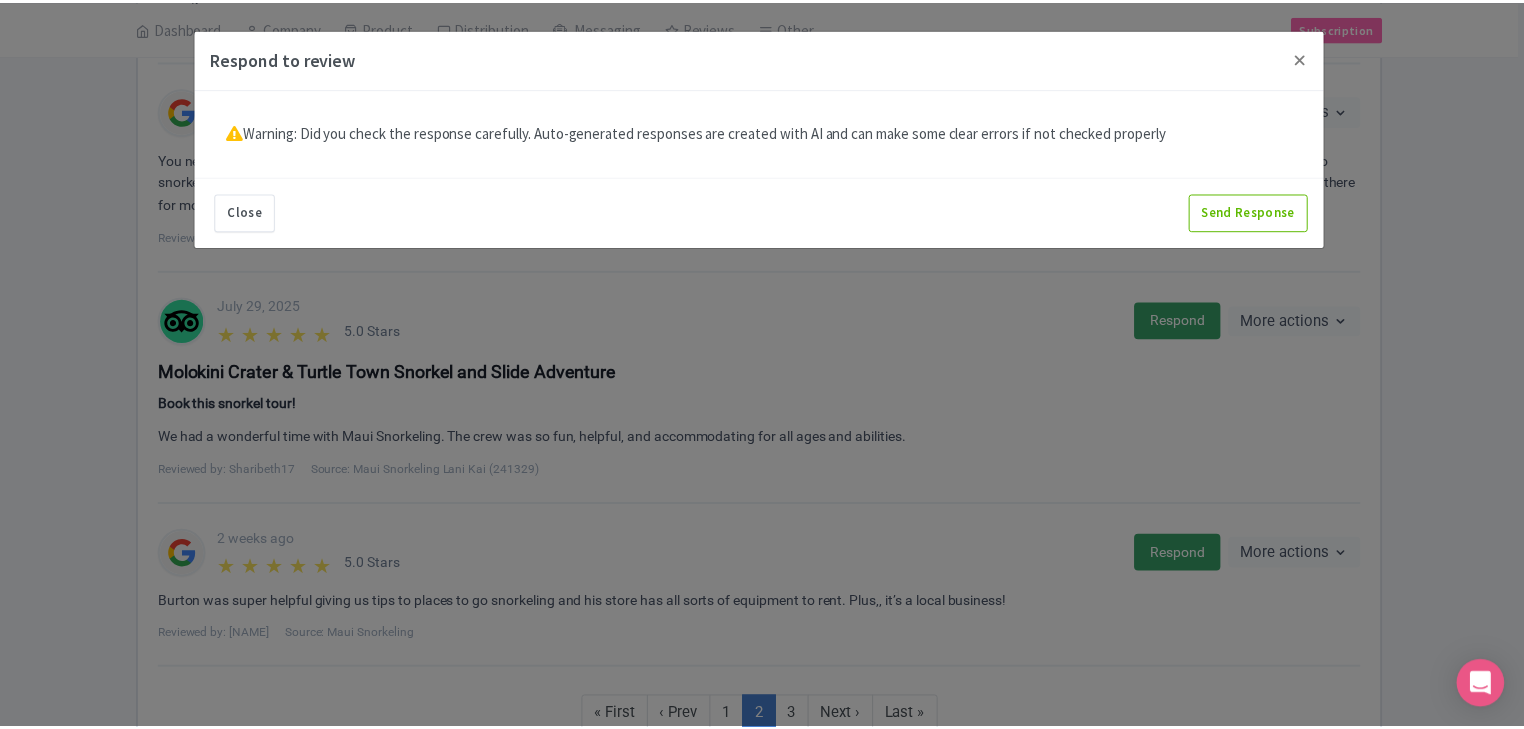 scroll, scrollTop: 0, scrollLeft: 0, axis: both 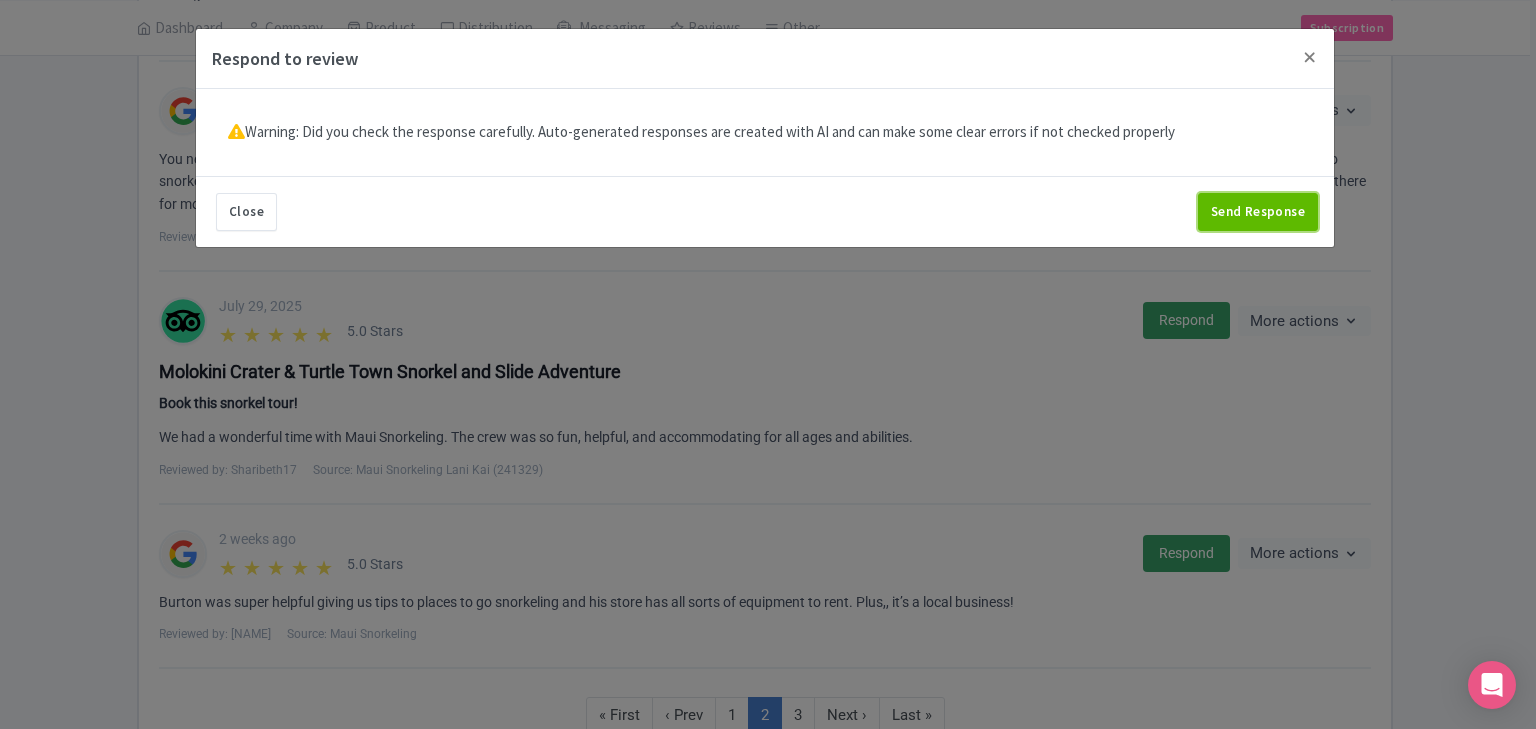 click on "Send Response" at bounding box center [1258, 212] 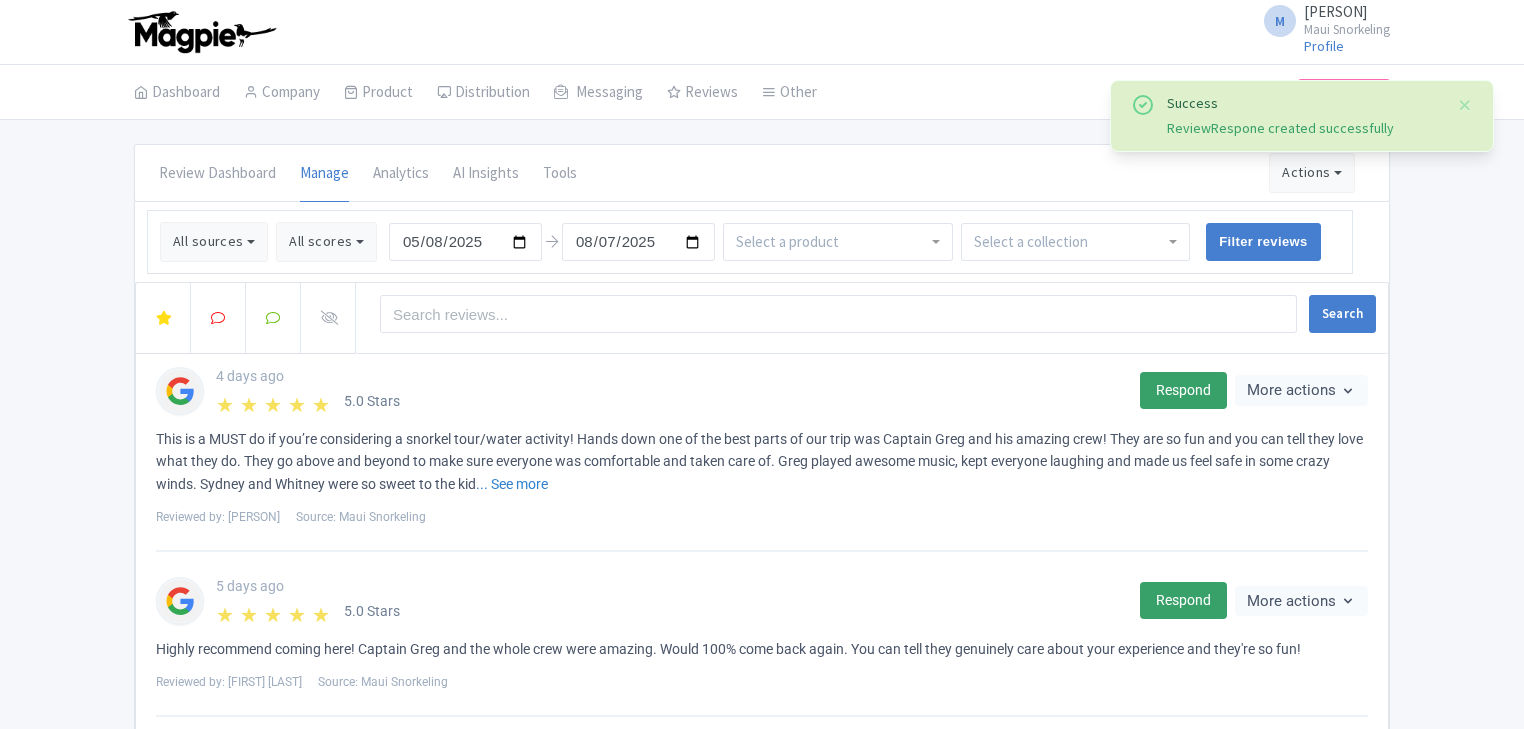 scroll, scrollTop: 0, scrollLeft: 0, axis: both 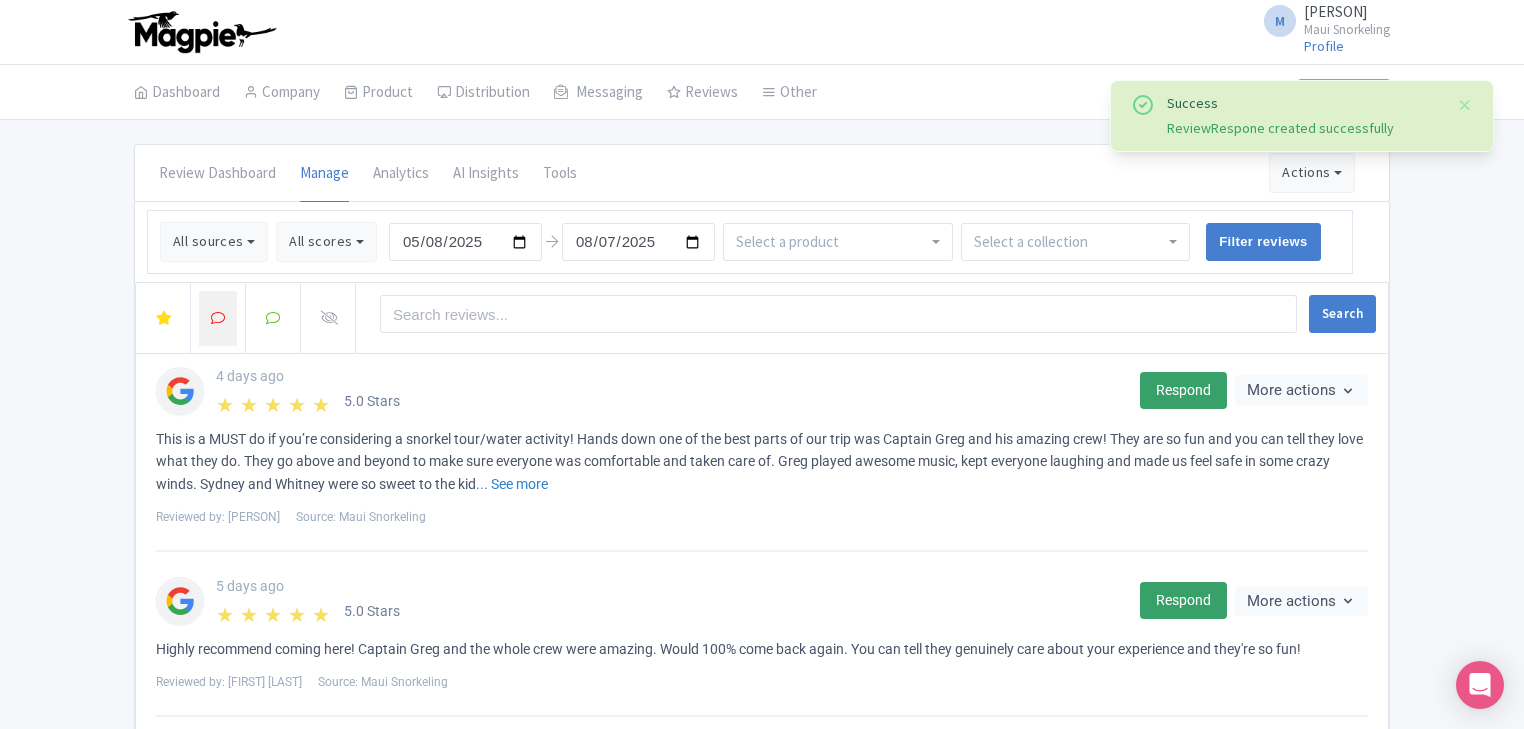 click at bounding box center [218, 318] 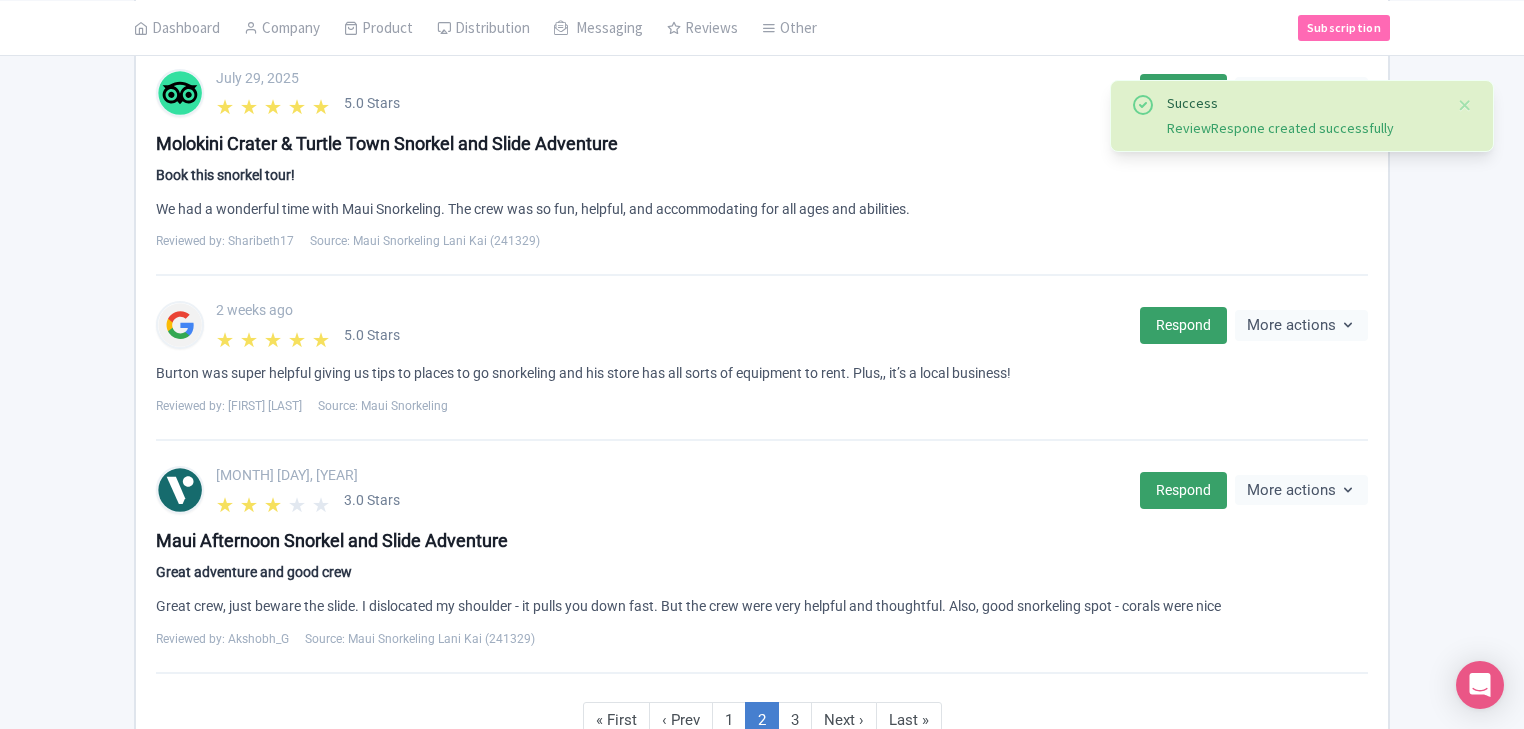 scroll, scrollTop: 1607, scrollLeft: 0, axis: vertical 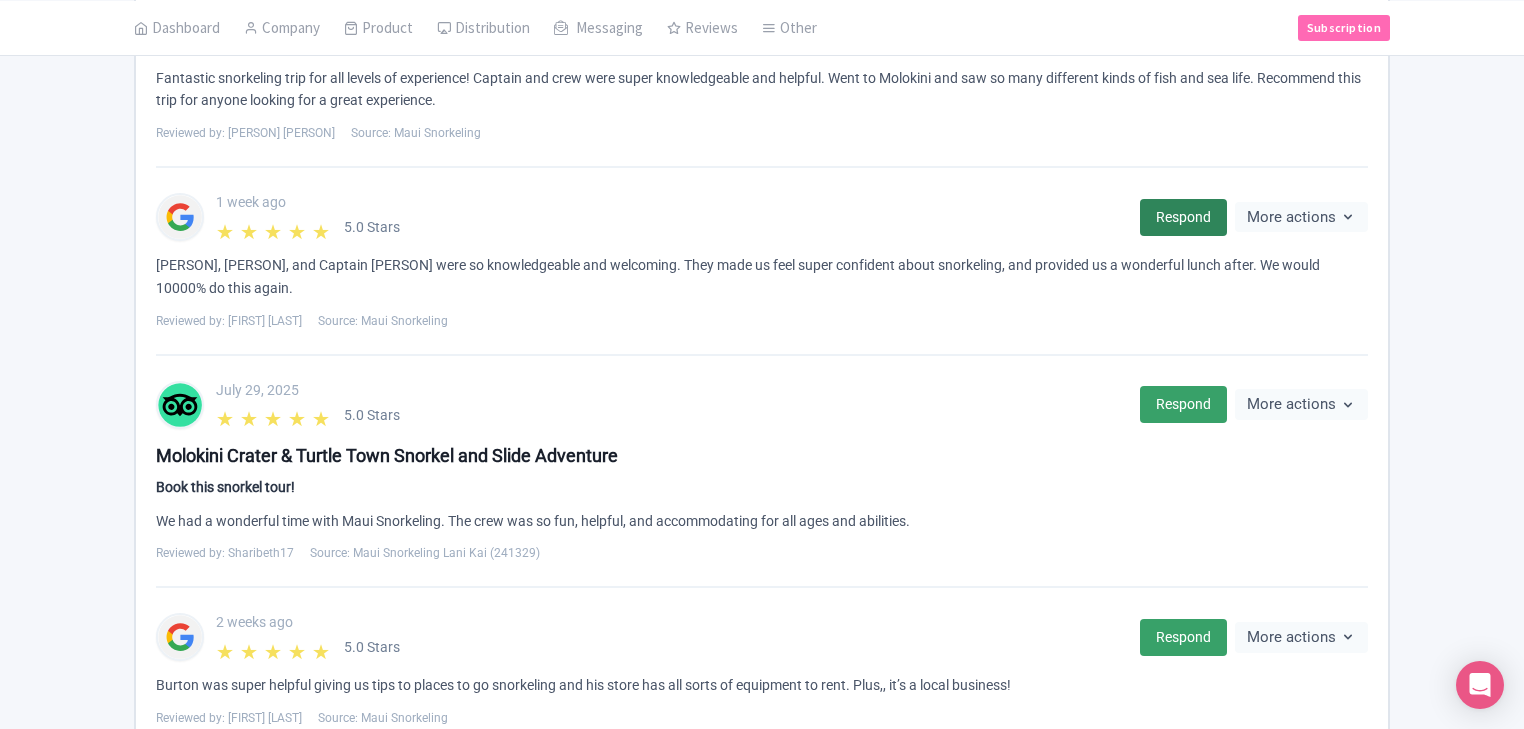 click on "Respond" at bounding box center (1183, 217) 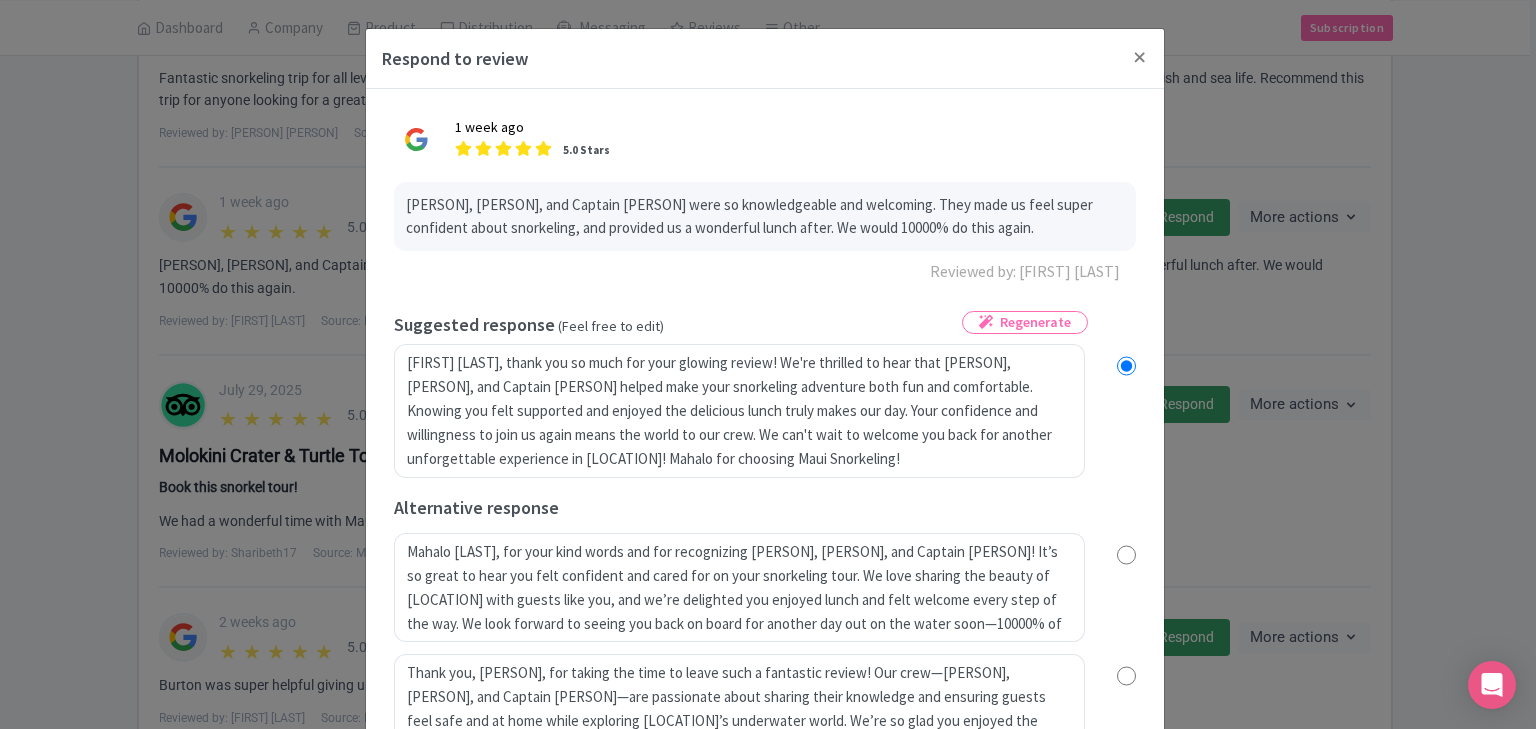 click on "[FIRST] [LAST], thank you so much for your glowing review! We're thrilled to hear that [PERSON], [PERSON], and Captain [PERSON] helped make your snorkeling adventure both fun and comfortable. Knowing you felt supported and enjoyed the delicious lunch truly makes our day. Your confidence and willingness to join us again means the world to our crew. We can't wait to welcome you back for another unforgettable experience in [LOCATION]! Mahalo for choosing Maui Snorkeling!" at bounding box center [765, 411] 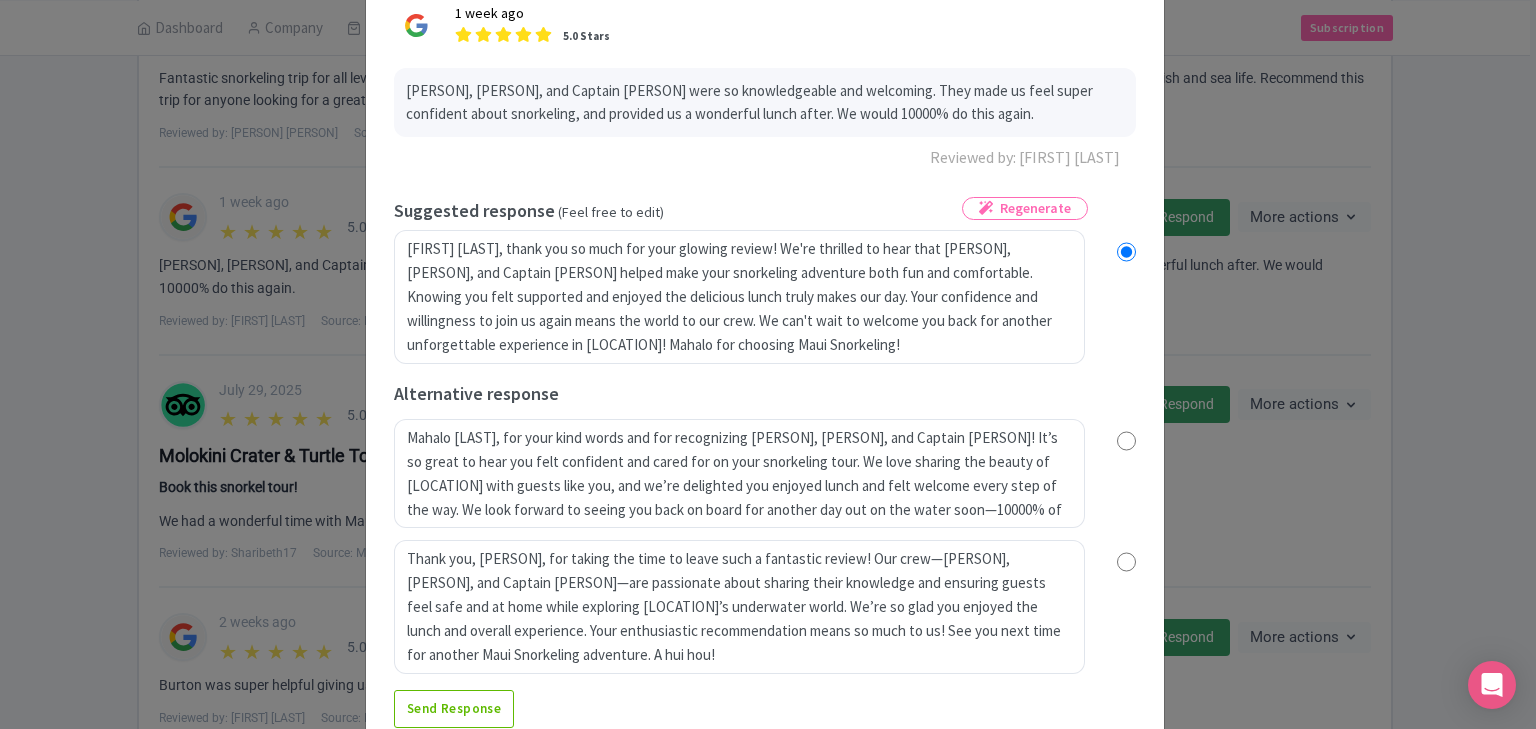 scroll, scrollTop: 128, scrollLeft: 0, axis: vertical 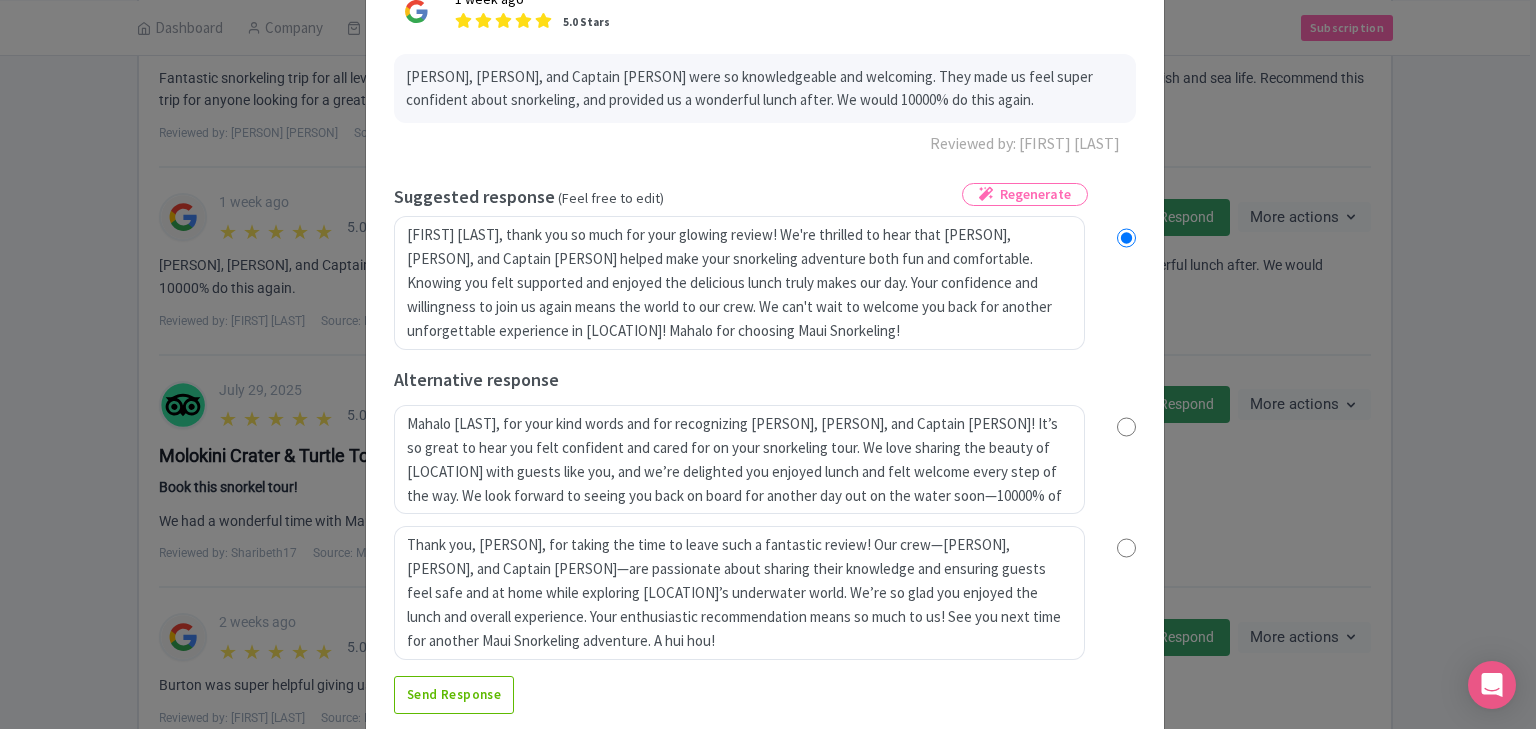 click at bounding box center [1126, 427] 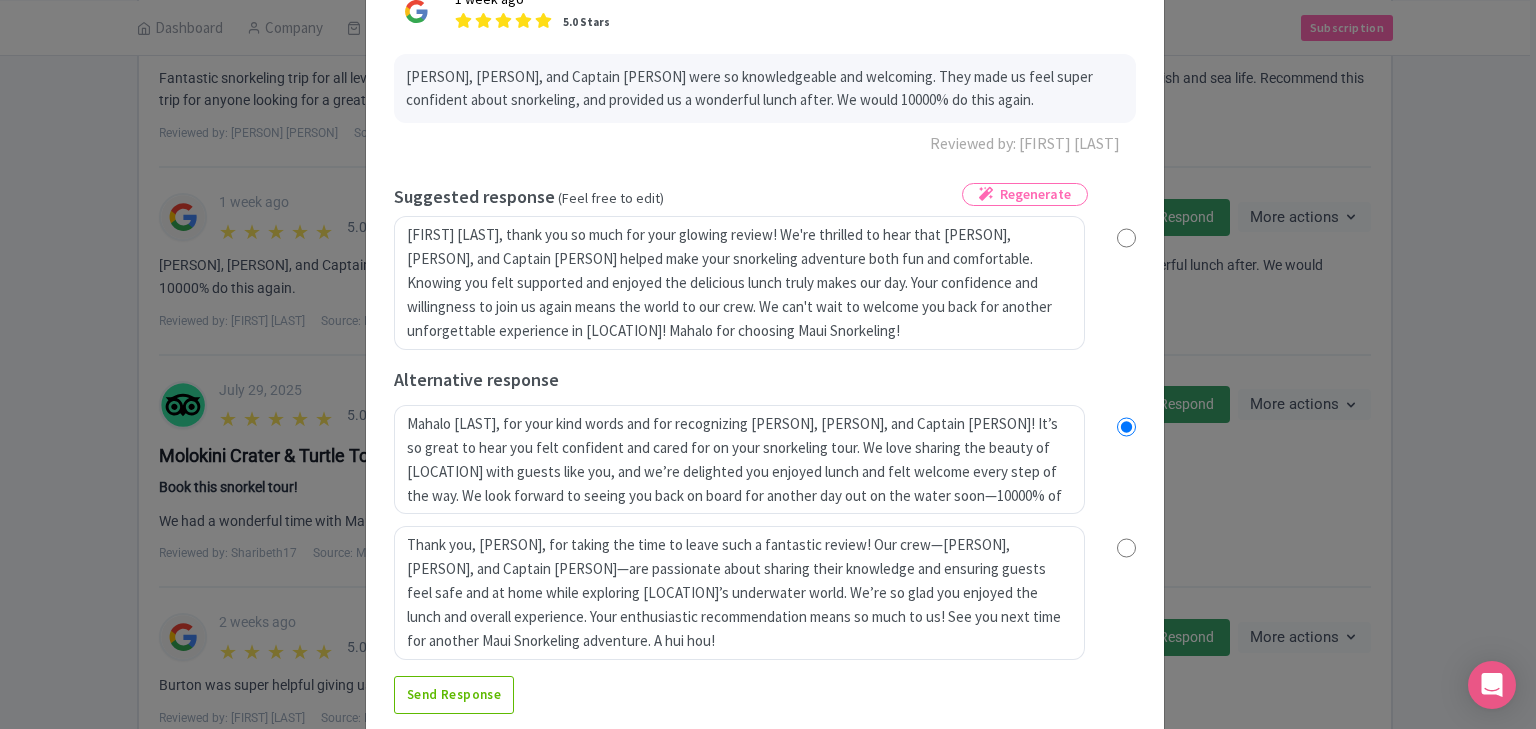 click on "Aloha Ali, thank you so much for your glowing review! We're thrilled to hear that Whitney, Sydney, and Captain Jamie helped make your snorkeling adventure both fun and comfortable. Knowing you felt supported and enjoyed the delicious lunch truly makes our day. Your confidence and willingness to join us again means the world to our crew. We can't wait to welcome you back for another unforgettable experience in Maui! Mahalo for choosing Maui Snorkeling!" at bounding box center [765, 283] 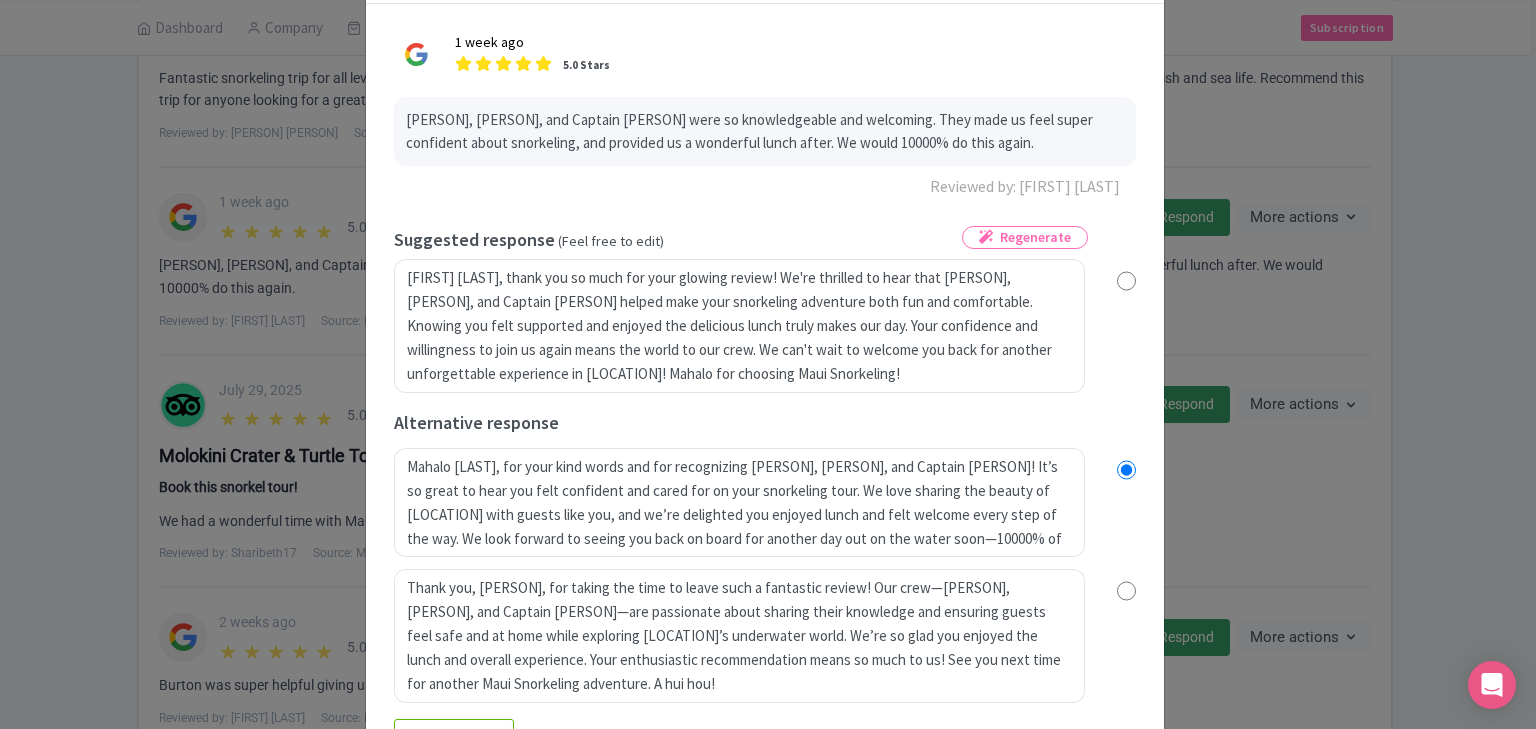 scroll, scrollTop: 32, scrollLeft: 0, axis: vertical 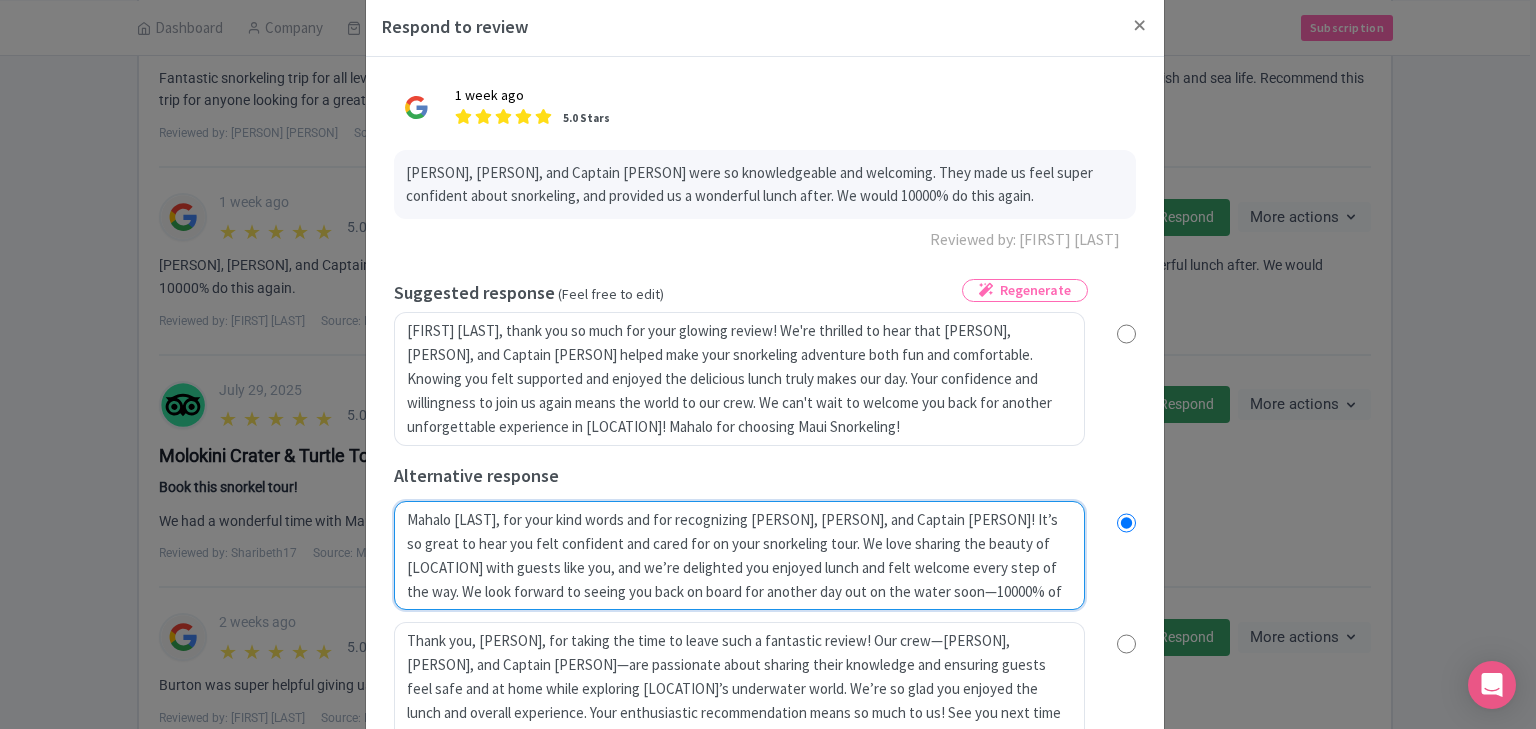 click on "Mahalo Ali for your kind words and for recognizing Whitney, Sydney, and Captain Jamie! It’s so great to hear you felt confident and cared for on your snorkeling tour. We love sharing the beauty of Maui with guests like you, and we’re delighted you enjoyed lunch and felt welcome every step of the way. We look forward to seeing you back on board for another day out on the water soon—10000% of the time!" at bounding box center [739, 556] 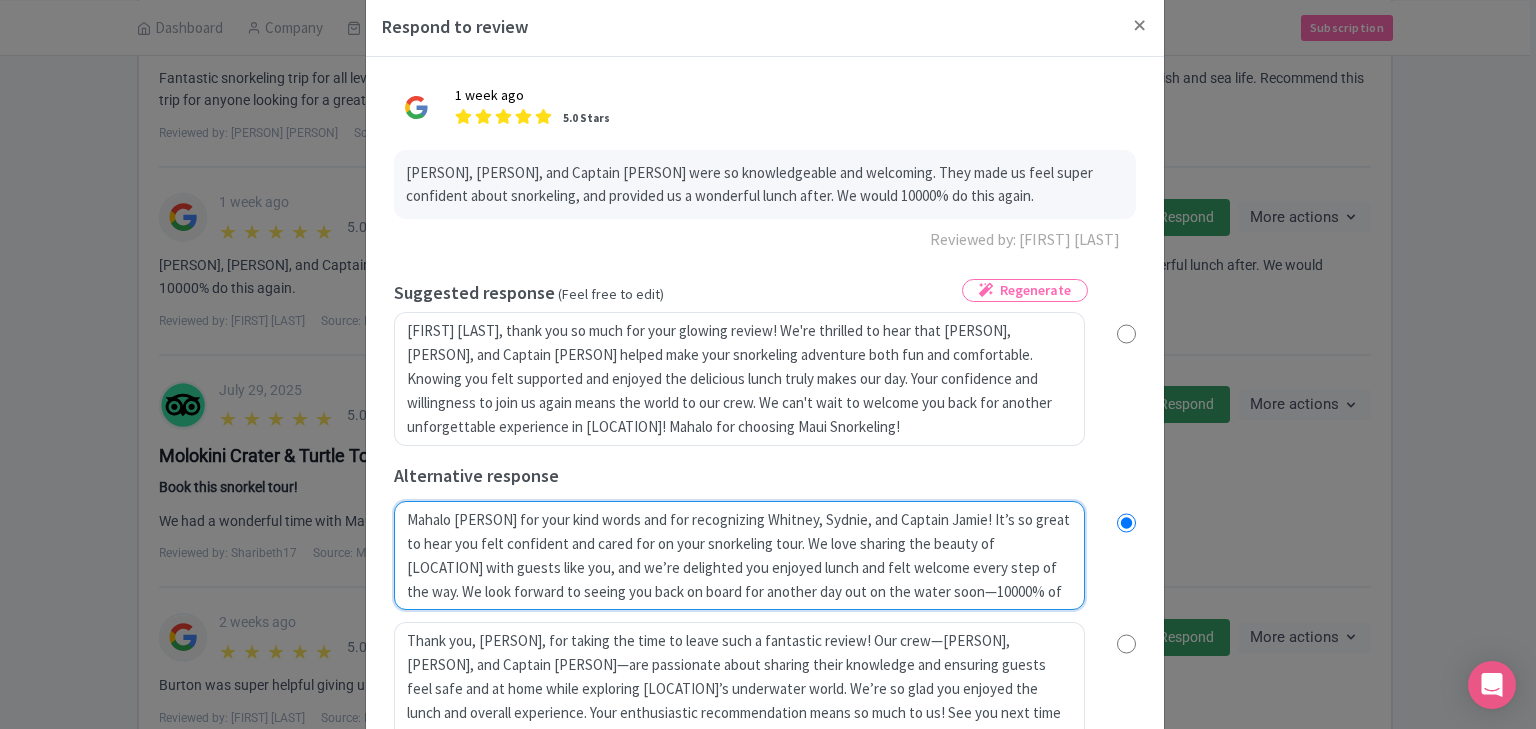 radio on "true" 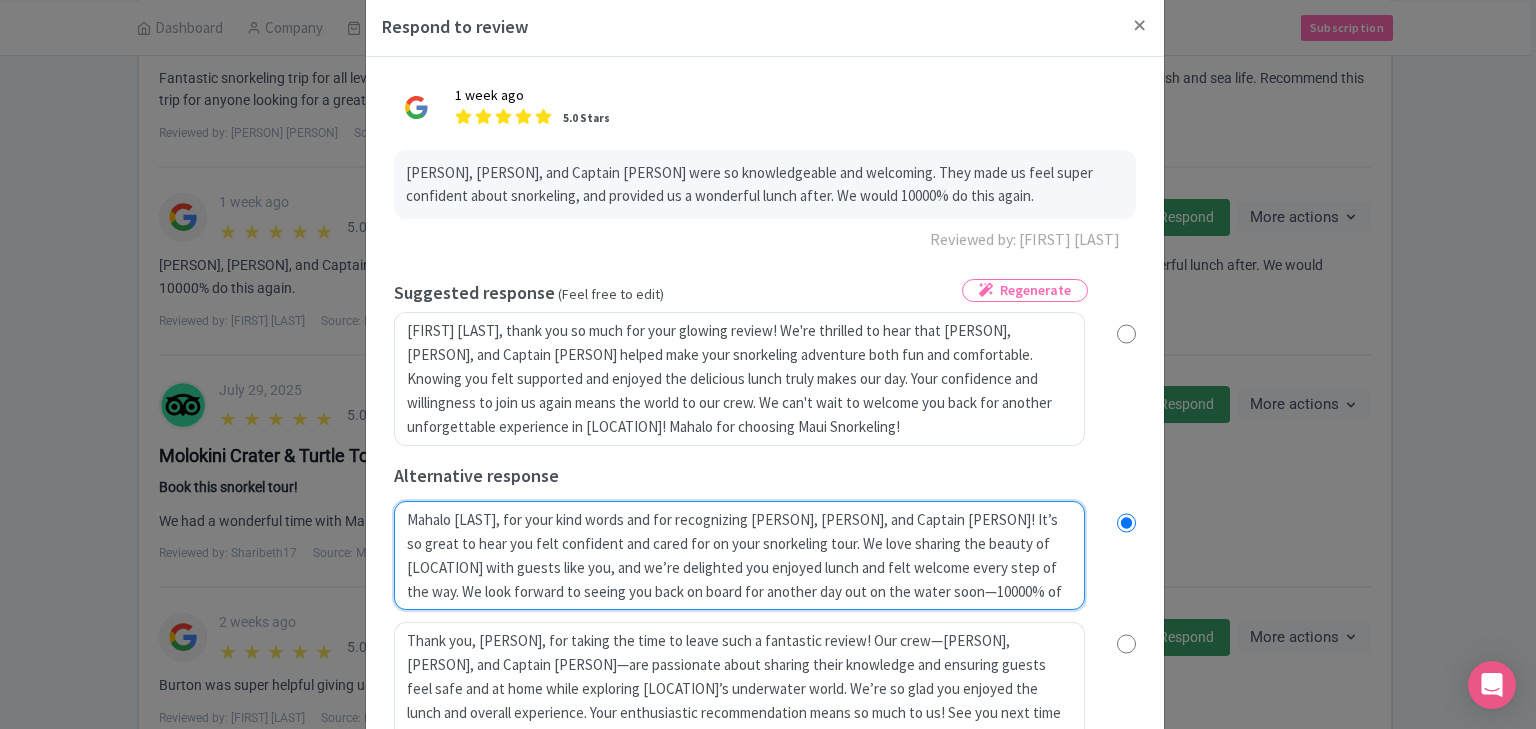 radio on "true" 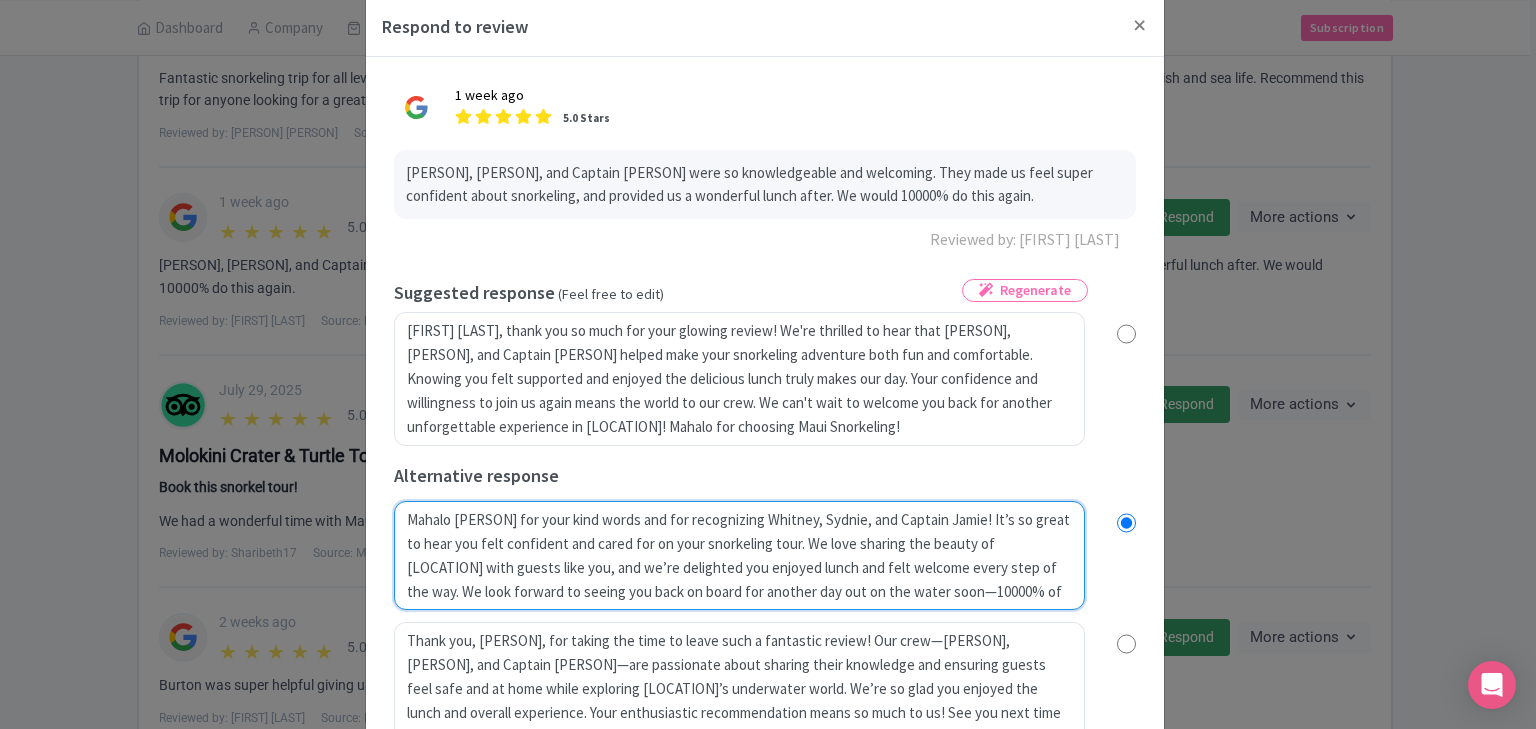 radio on "true" 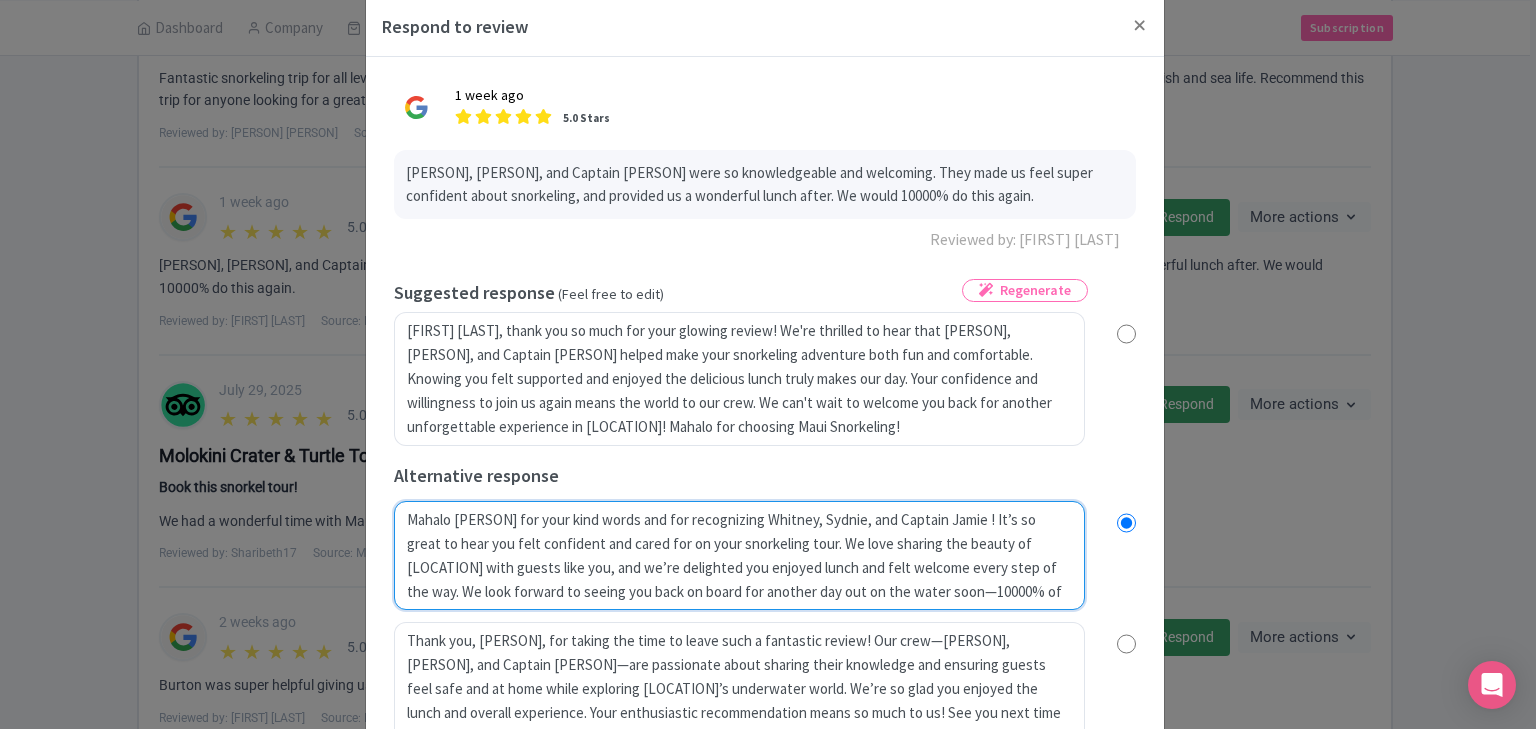 radio on "true" 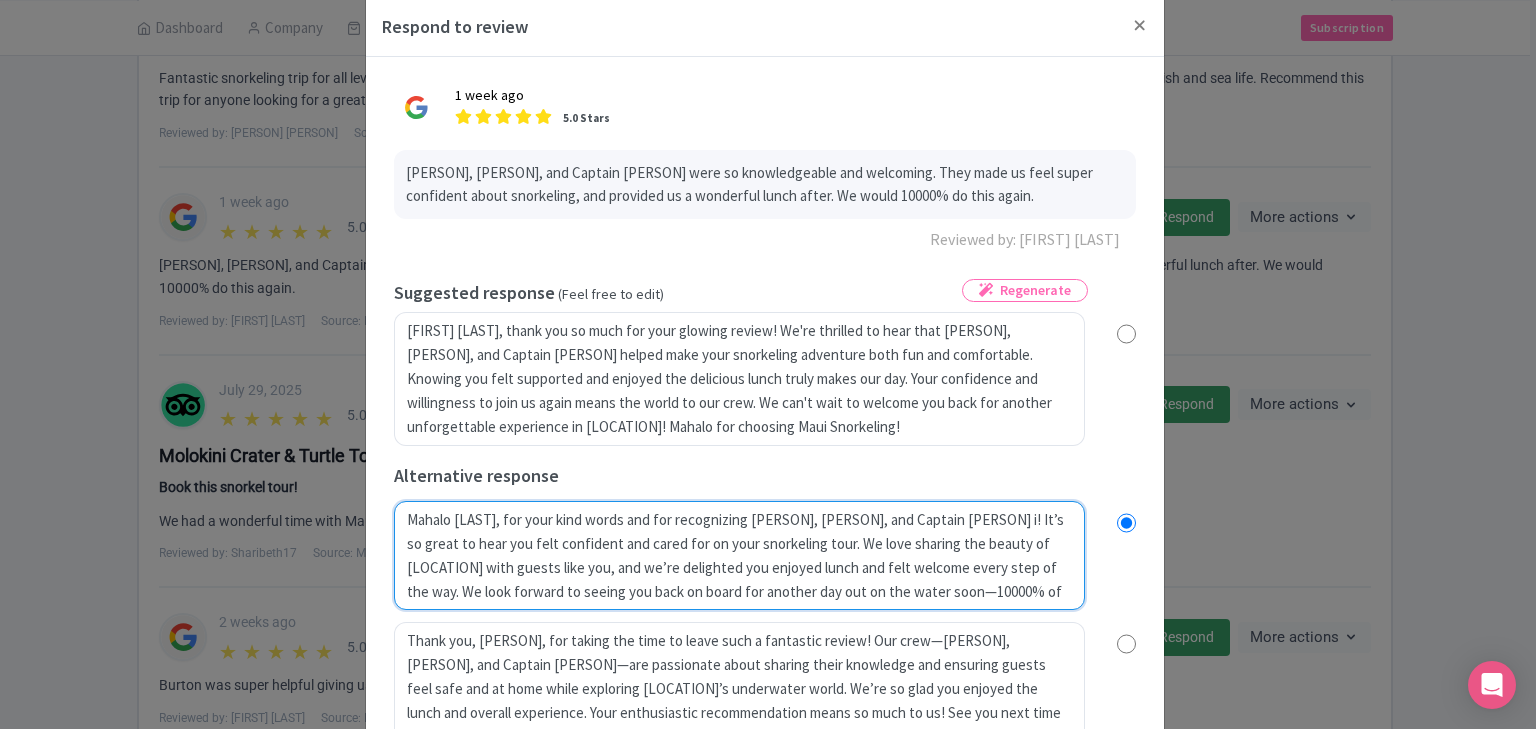 radio on "true" 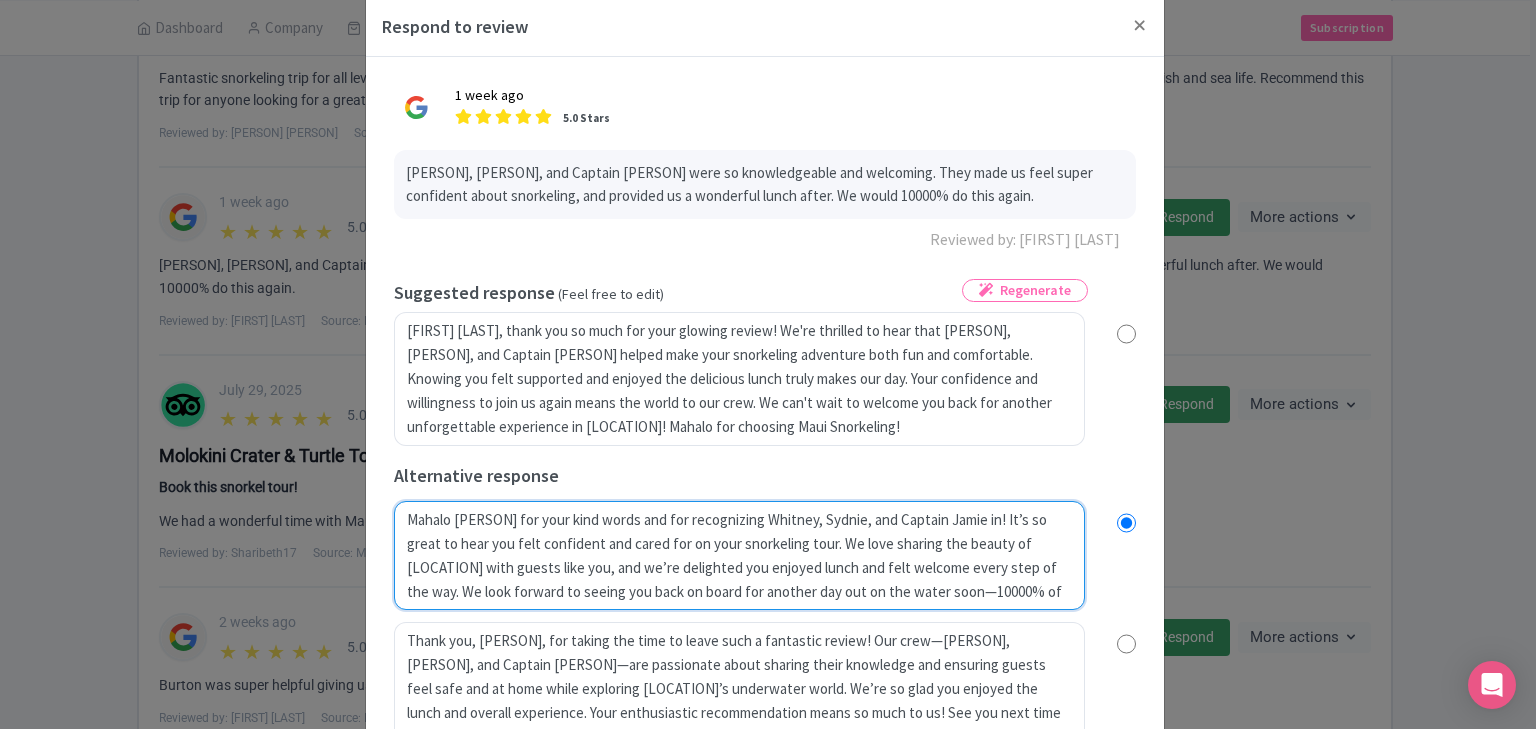 type on "Mahalo Ali for your kind words and for recognizing Whitney, Sydnie, and Captain Jamie in ! It’s so great to hear you felt confident and cared for on your snorkeling tour. We love sharing the beauty of Maui with guests like you, and we’re delighted you enjoyed lunch and felt welcome every step of the way. We look forward to seeing you back on board for another day out on the water soon—10000% of the time!" 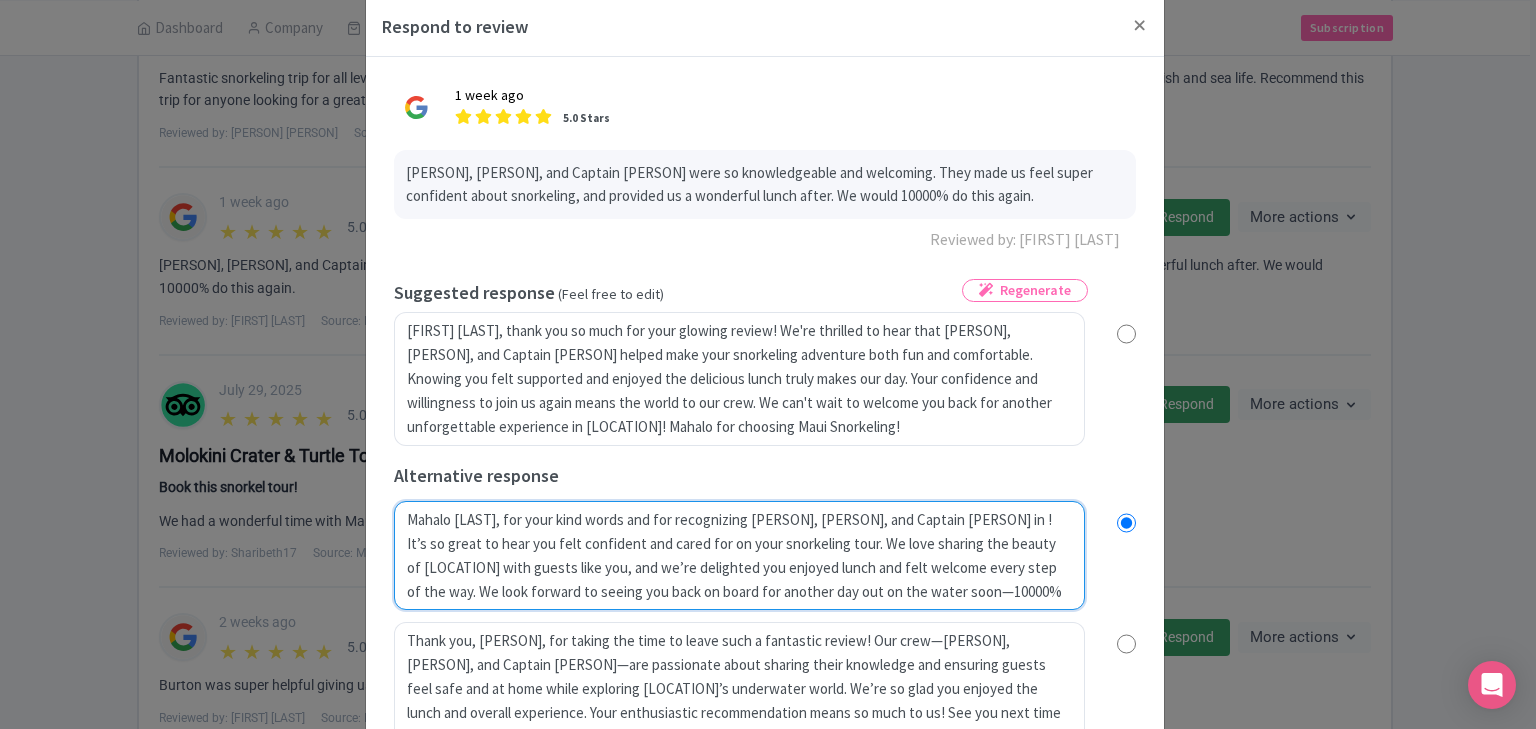 radio on "true" 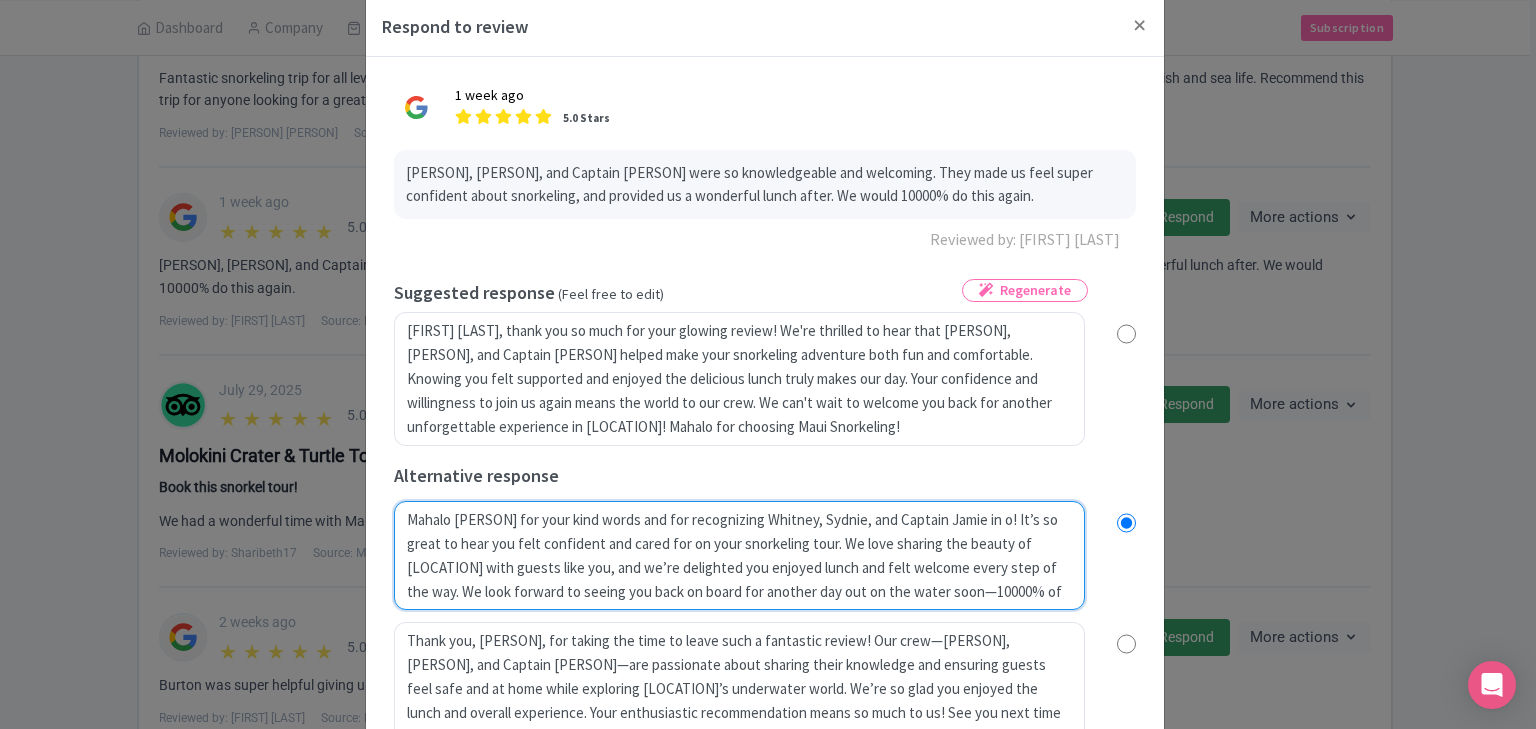 type on "Mahalo Ali for your kind words and for recognizing Whitney, Sydnie, and Captain Jamie in ou! It’s so great to hear you felt confident and cared for on your snorkeling tour. We love sharing the beauty of Maui with guests like you, and we’re delighted you enjoyed lunch and felt welcome every step of the way. We look forward to seeing you back on board for another day out on the water soon—10000% of the time!" 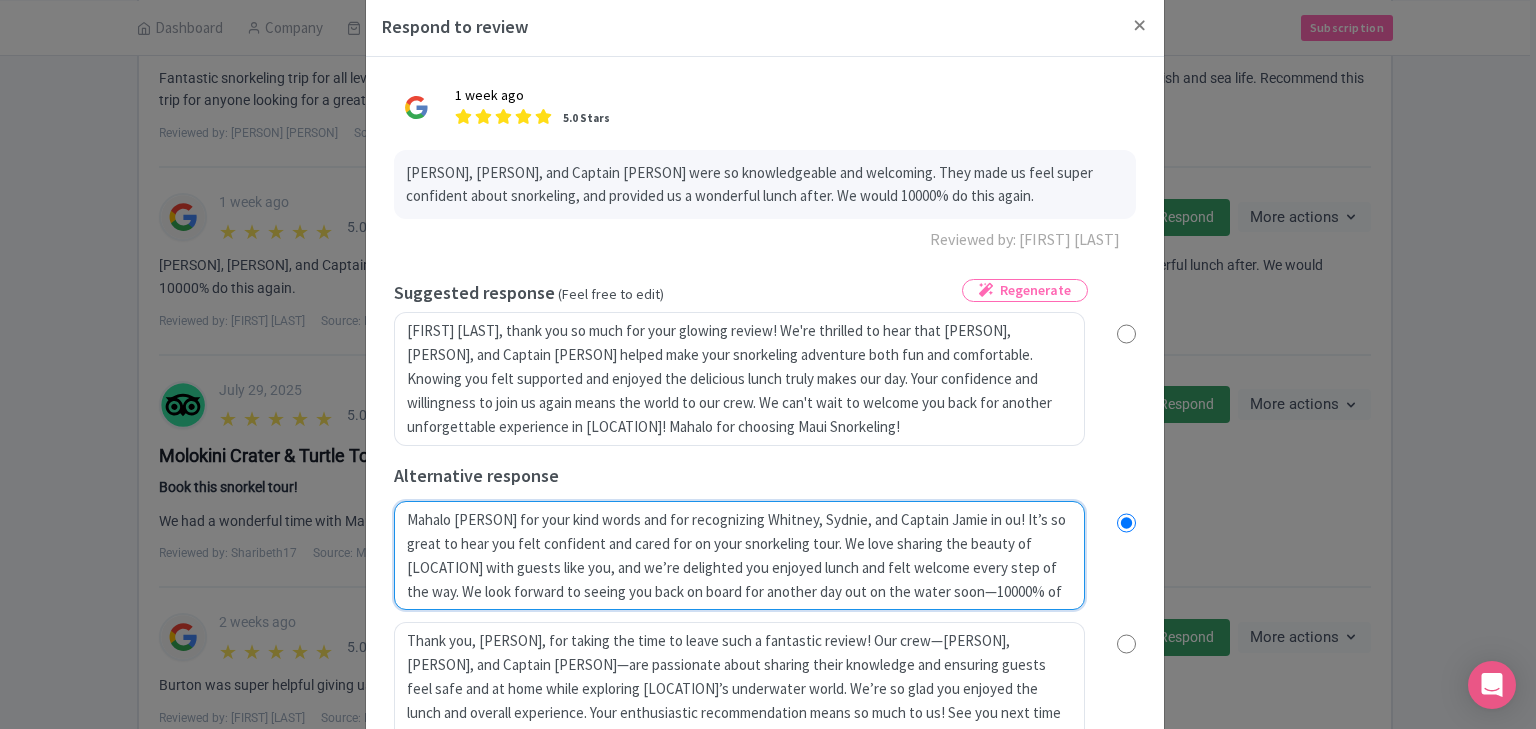radio on "true" 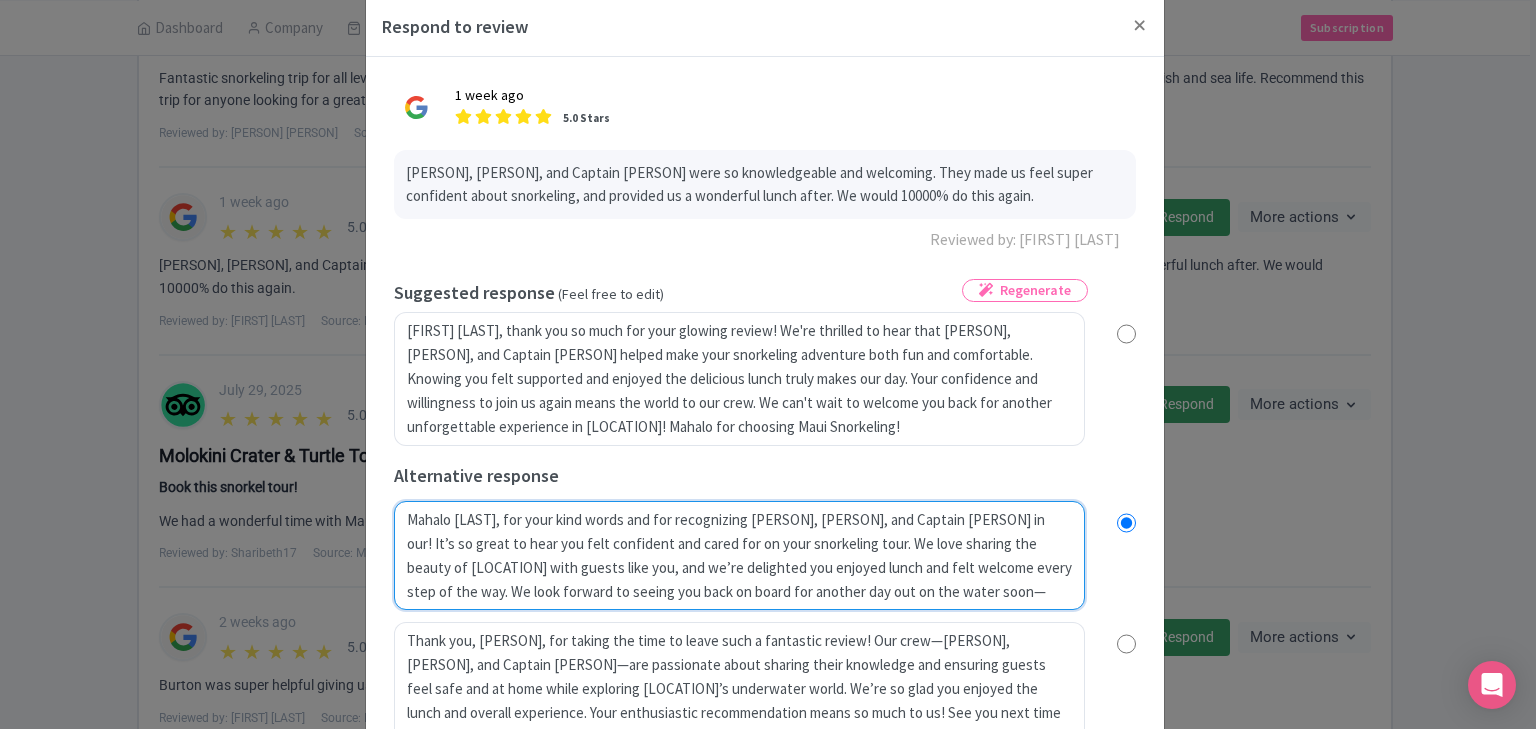 radio on "true" 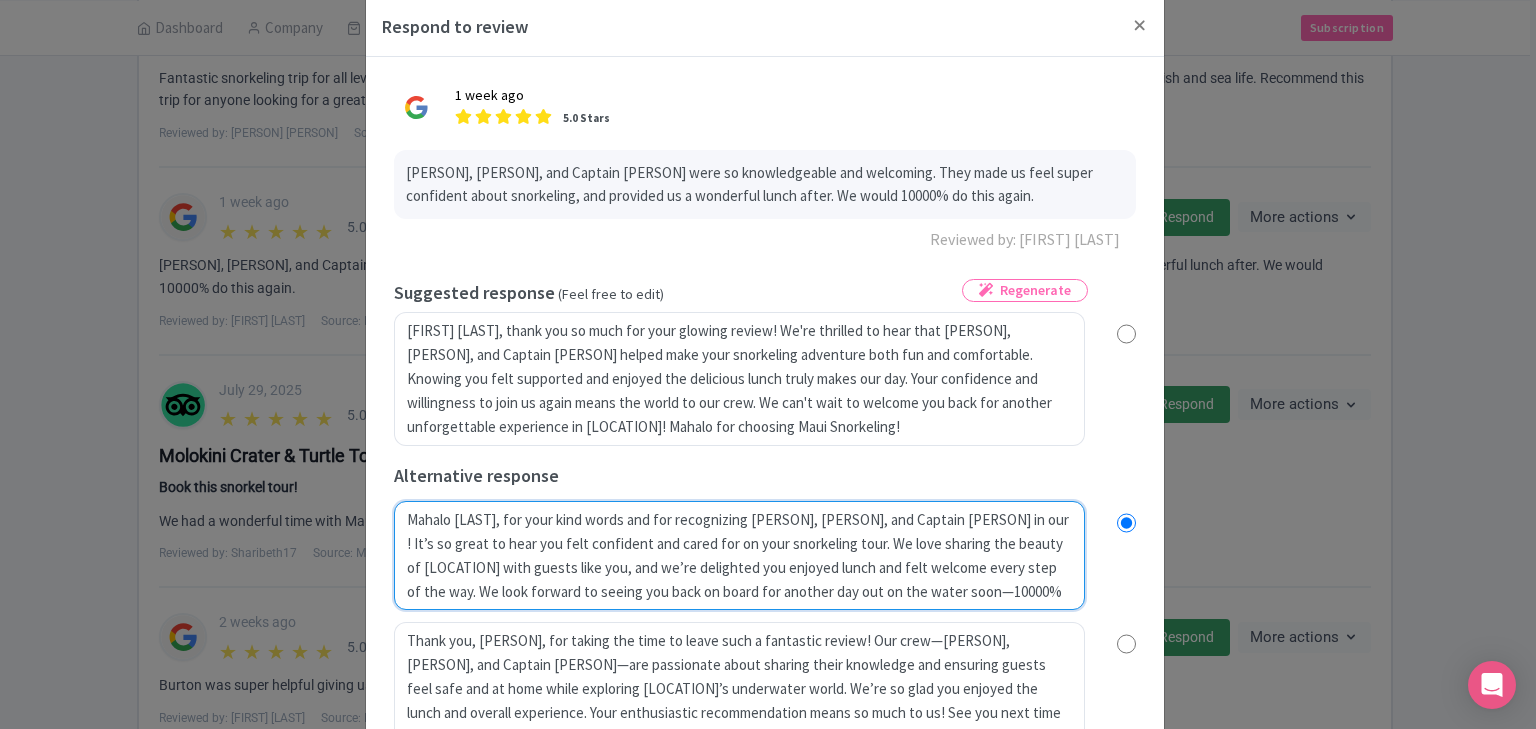 radio on "true" 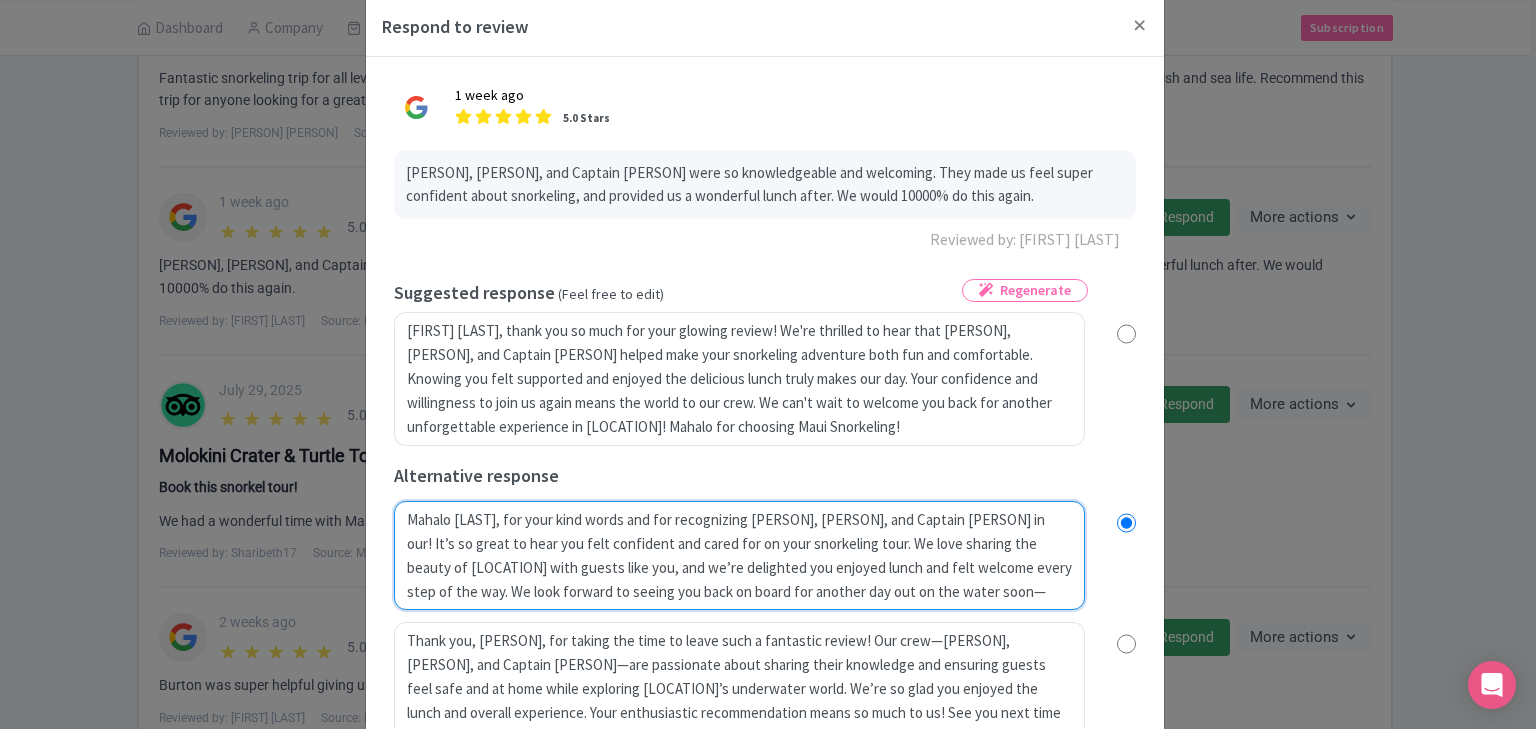 radio on "true" 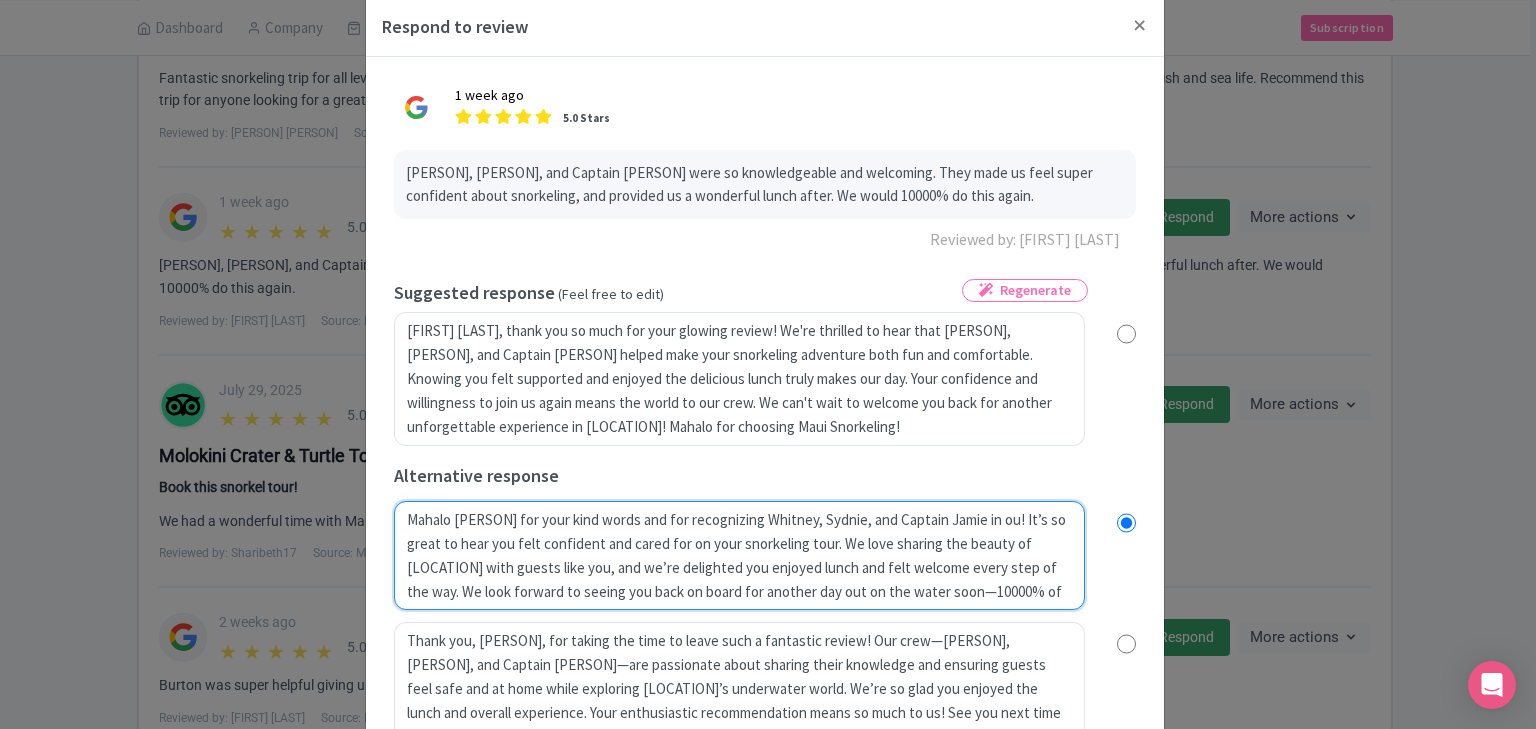 radio on "true" 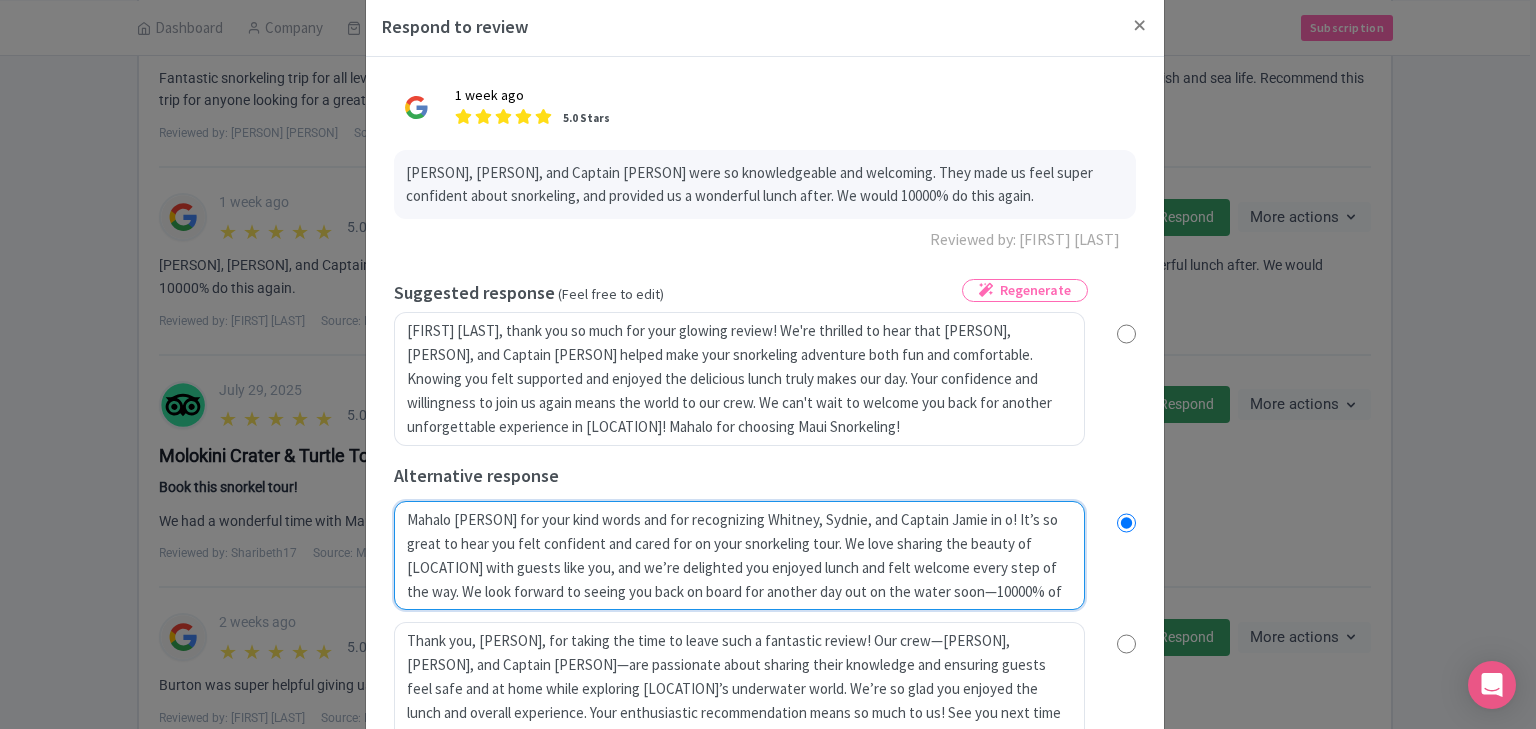 radio on "true" 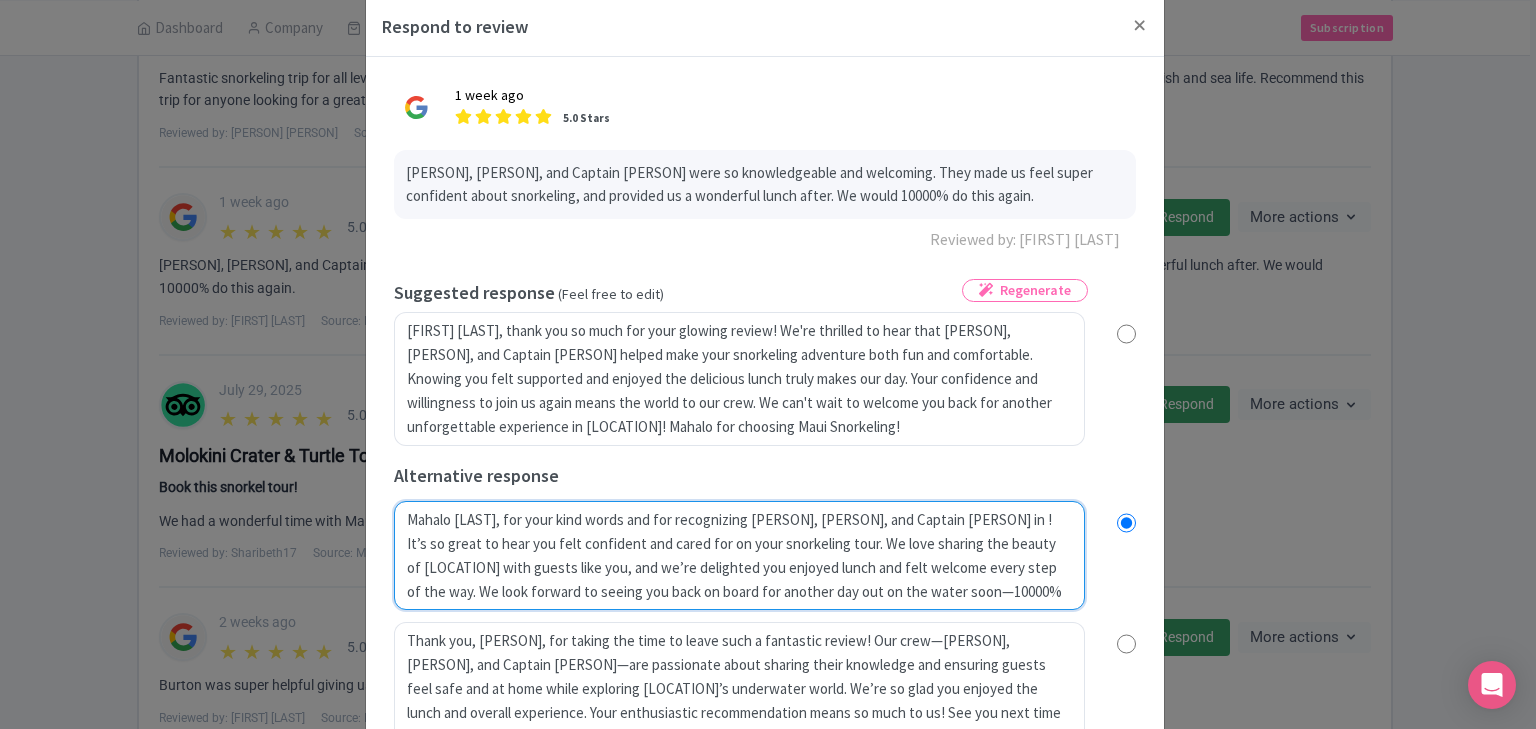 radio on "true" 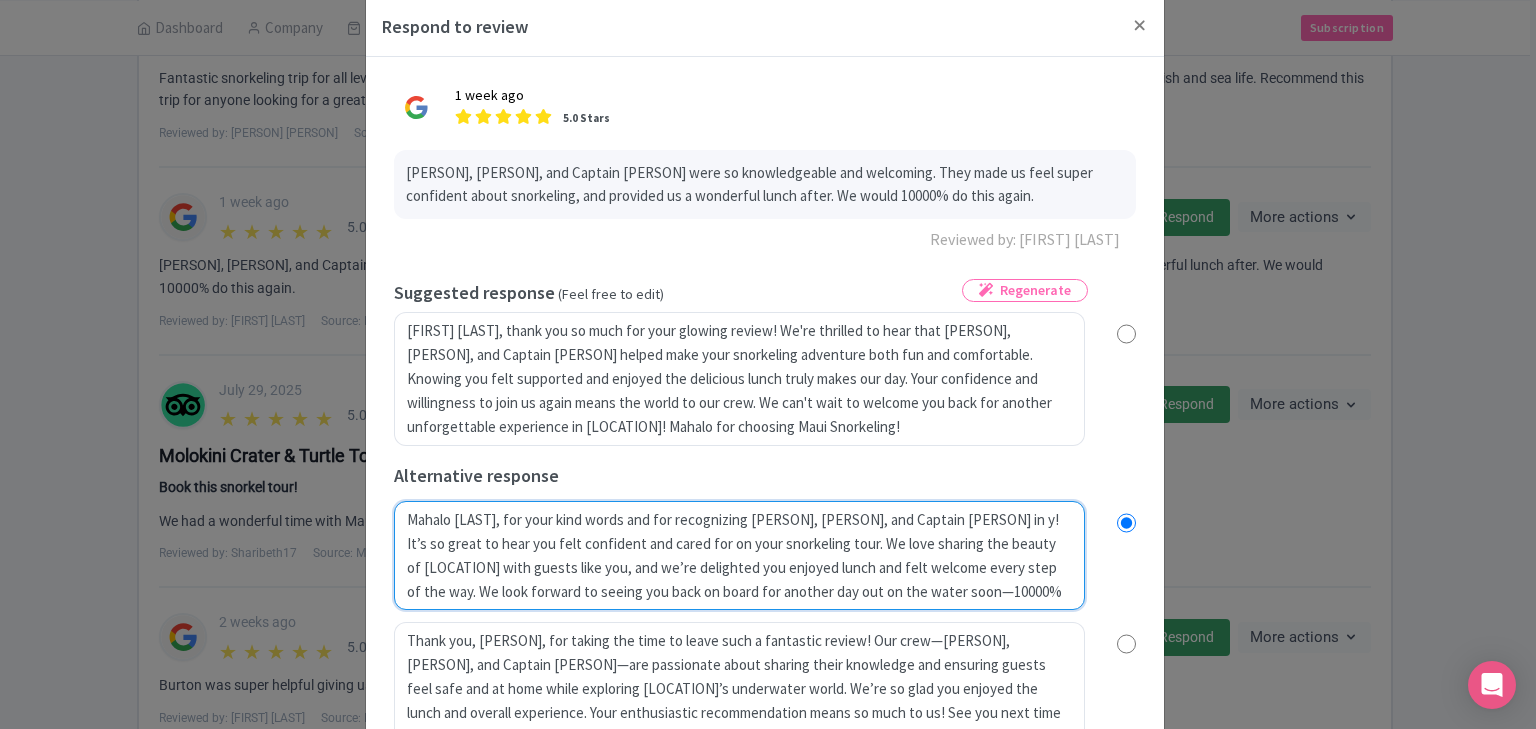 radio on "true" 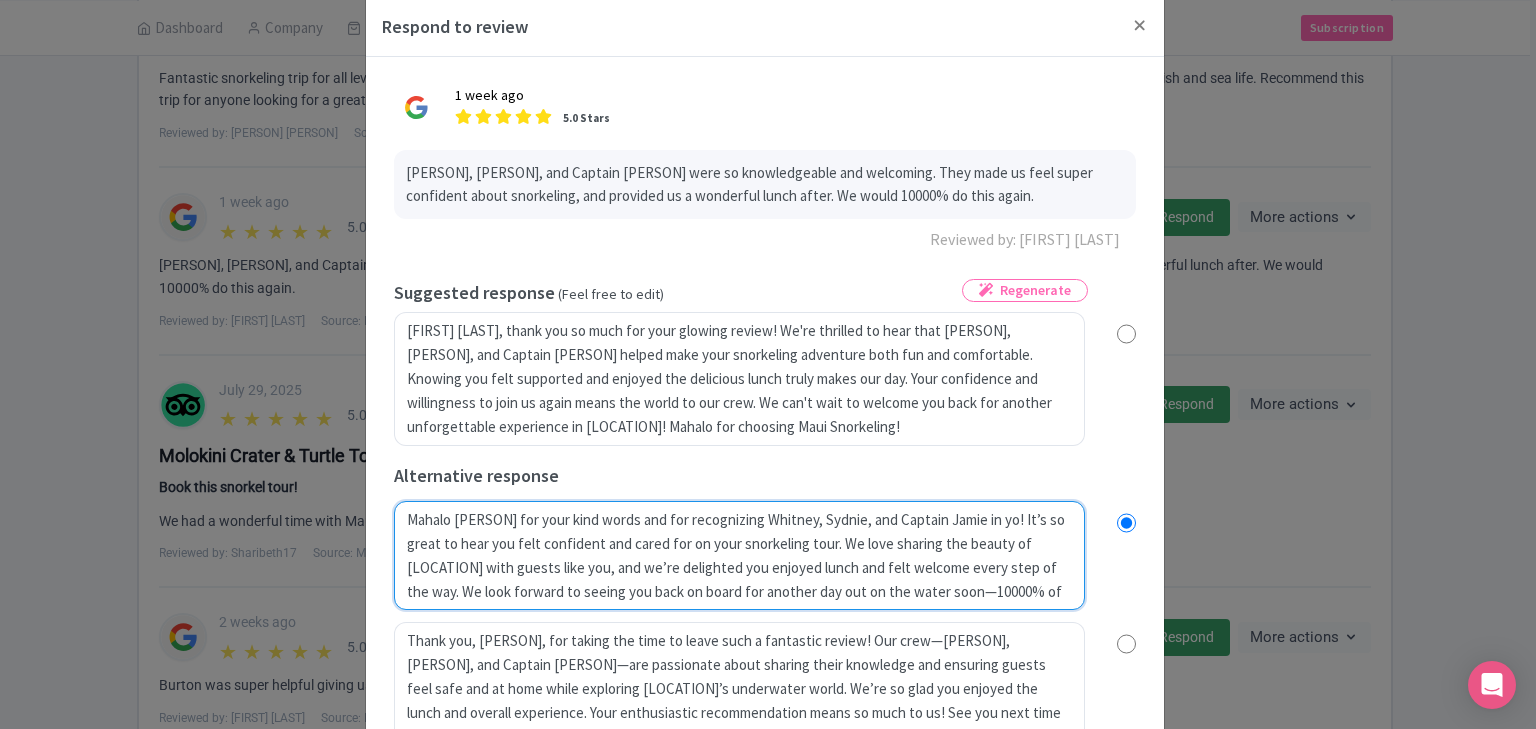 type on "Mahalo Ali for your kind words and for recognizing Whitney, Sydnie, and Captain Jamie in you! It’s so great to hear you felt confident and cared for on your snorkeling tour. We love sharing the beauty of Maui with guests like you, and we’re delighted you enjoyed lunch and felt welcome every step of the way. We look forward to seeing you back on board for another day out on the water soon—10000% of the time!" 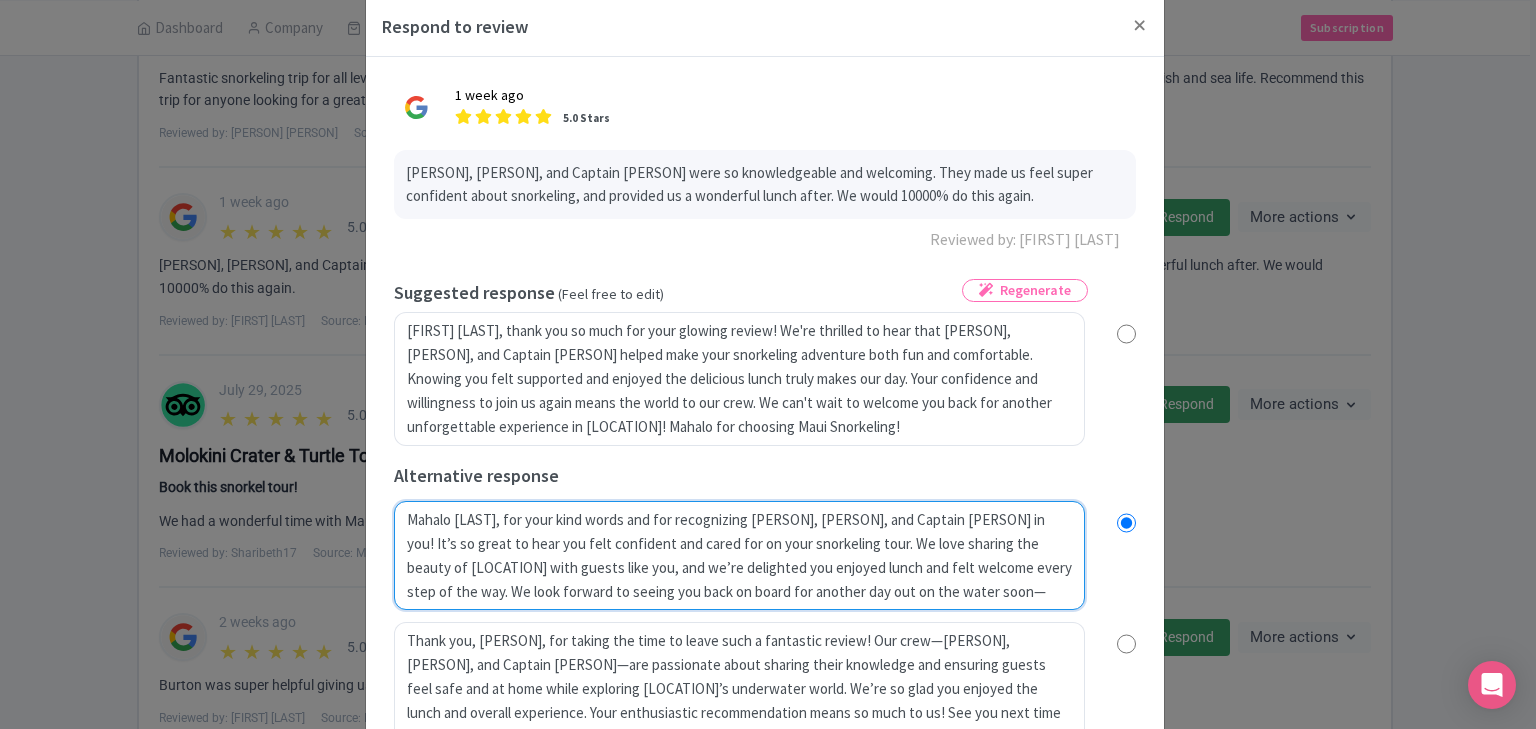 radio on "true" 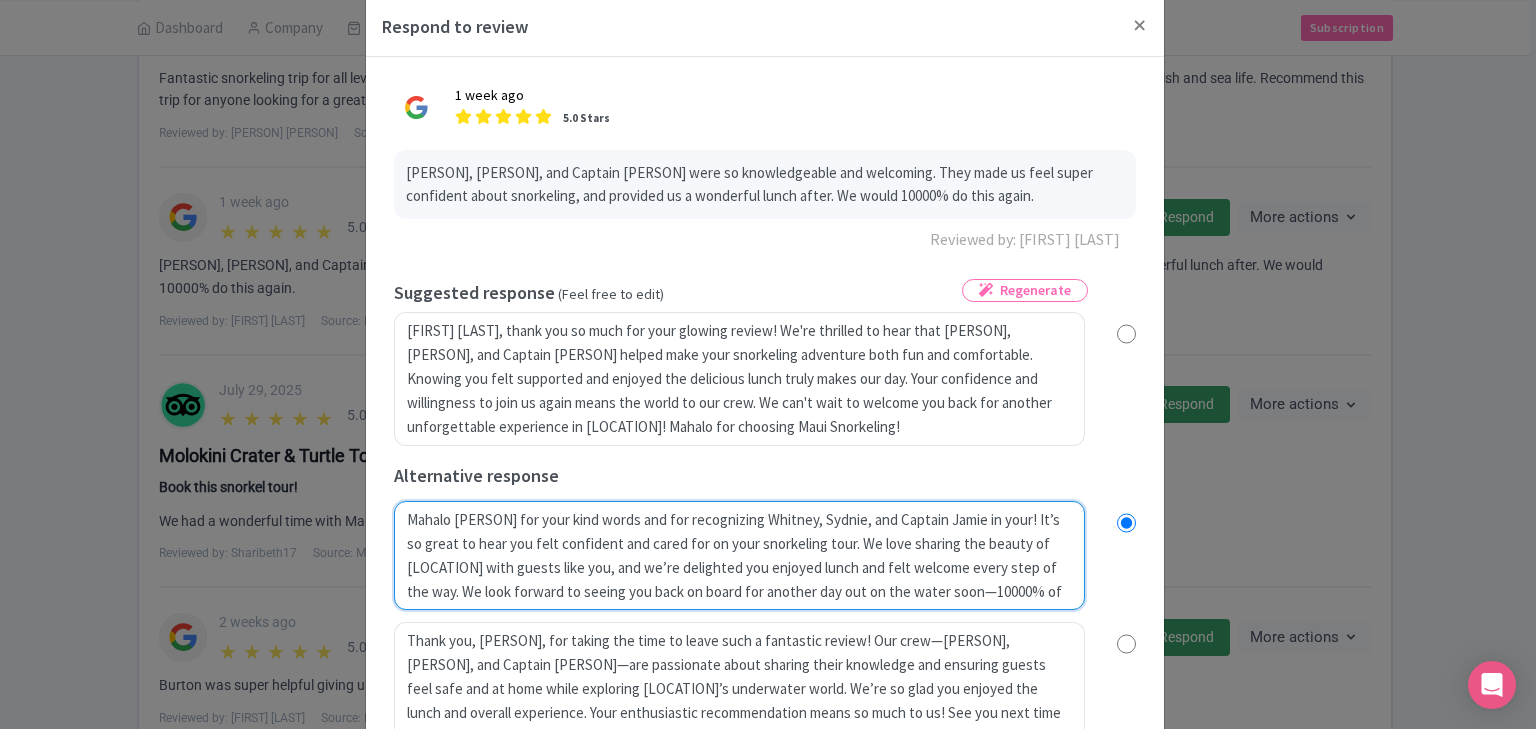 radio on "true" 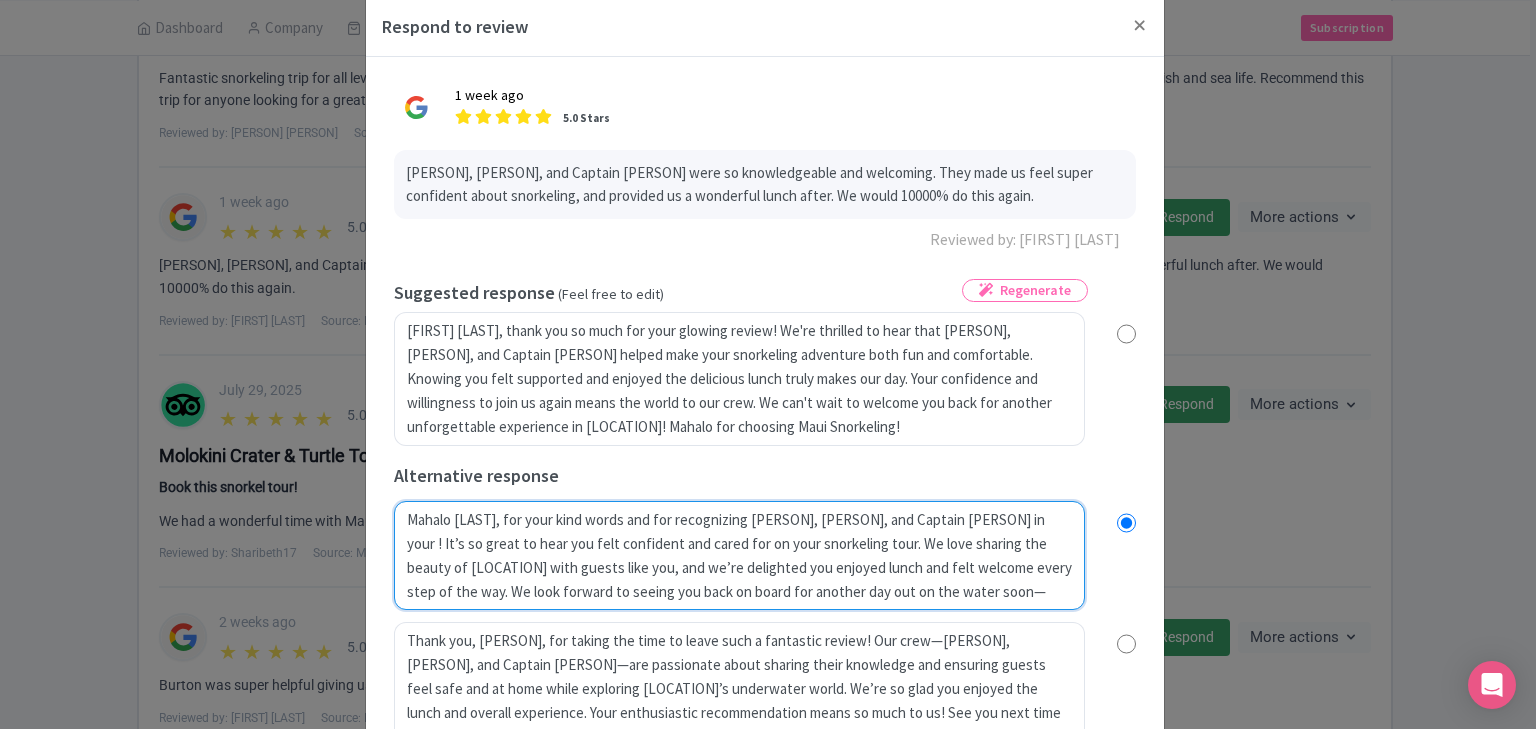 radio on "true" 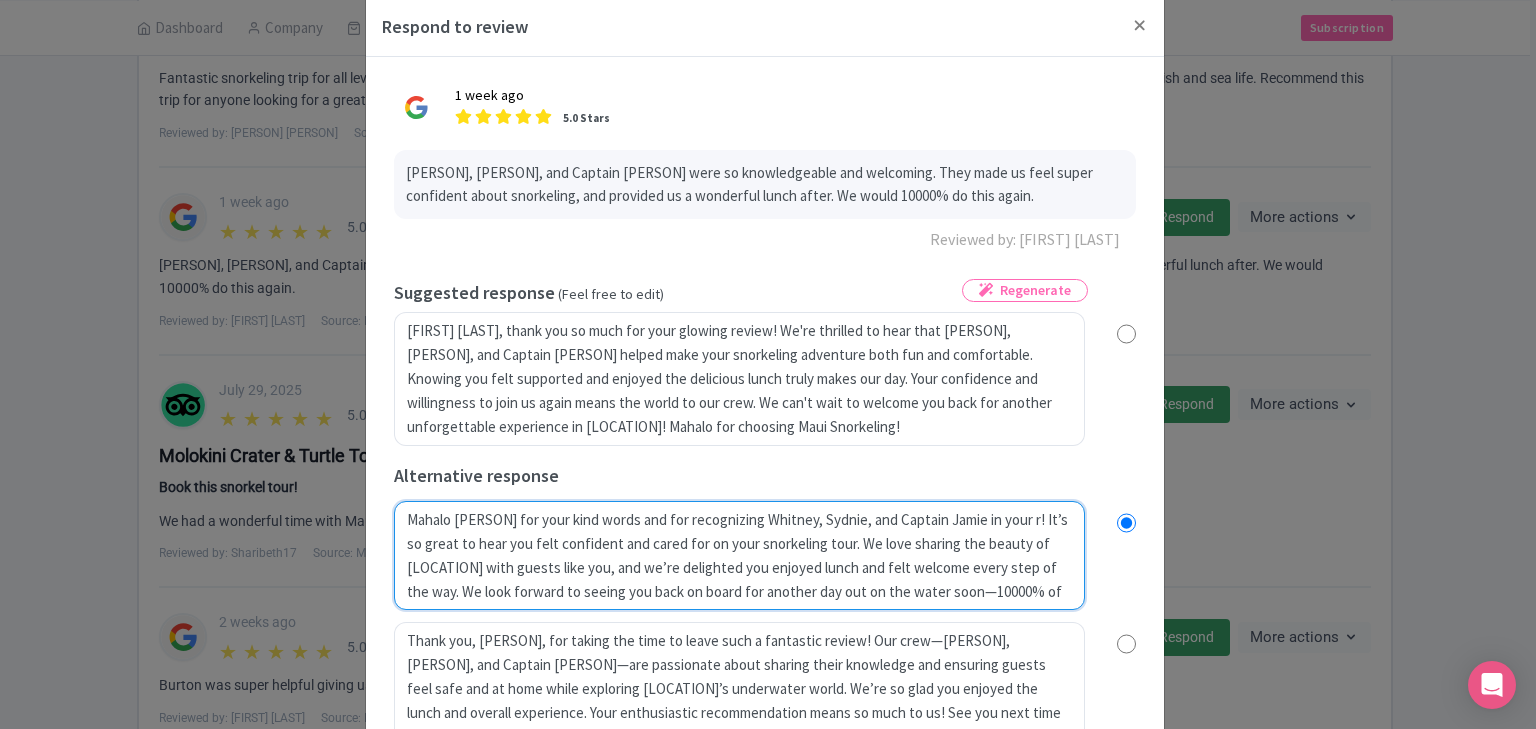 radio on "true" 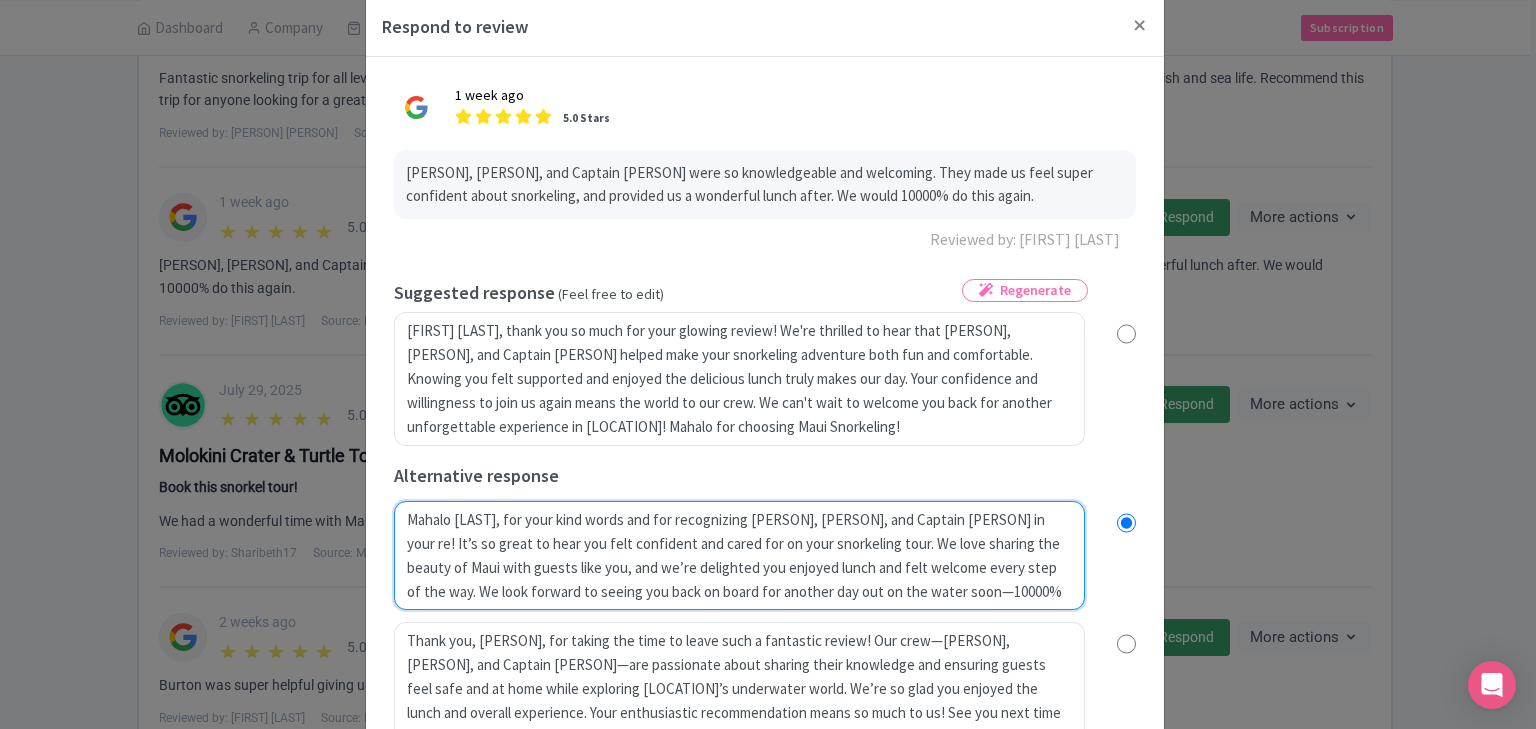 radio on "true" 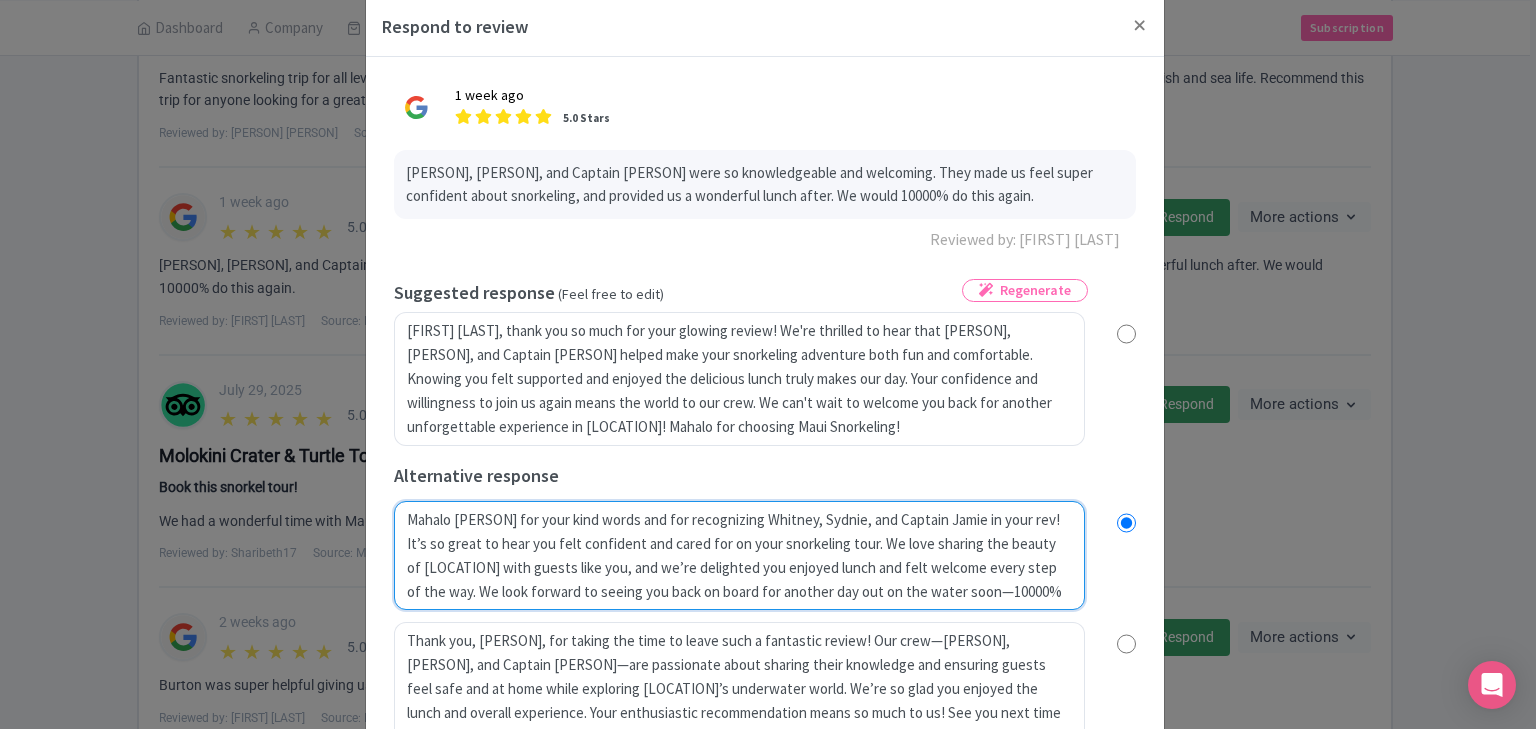 radio on "true" 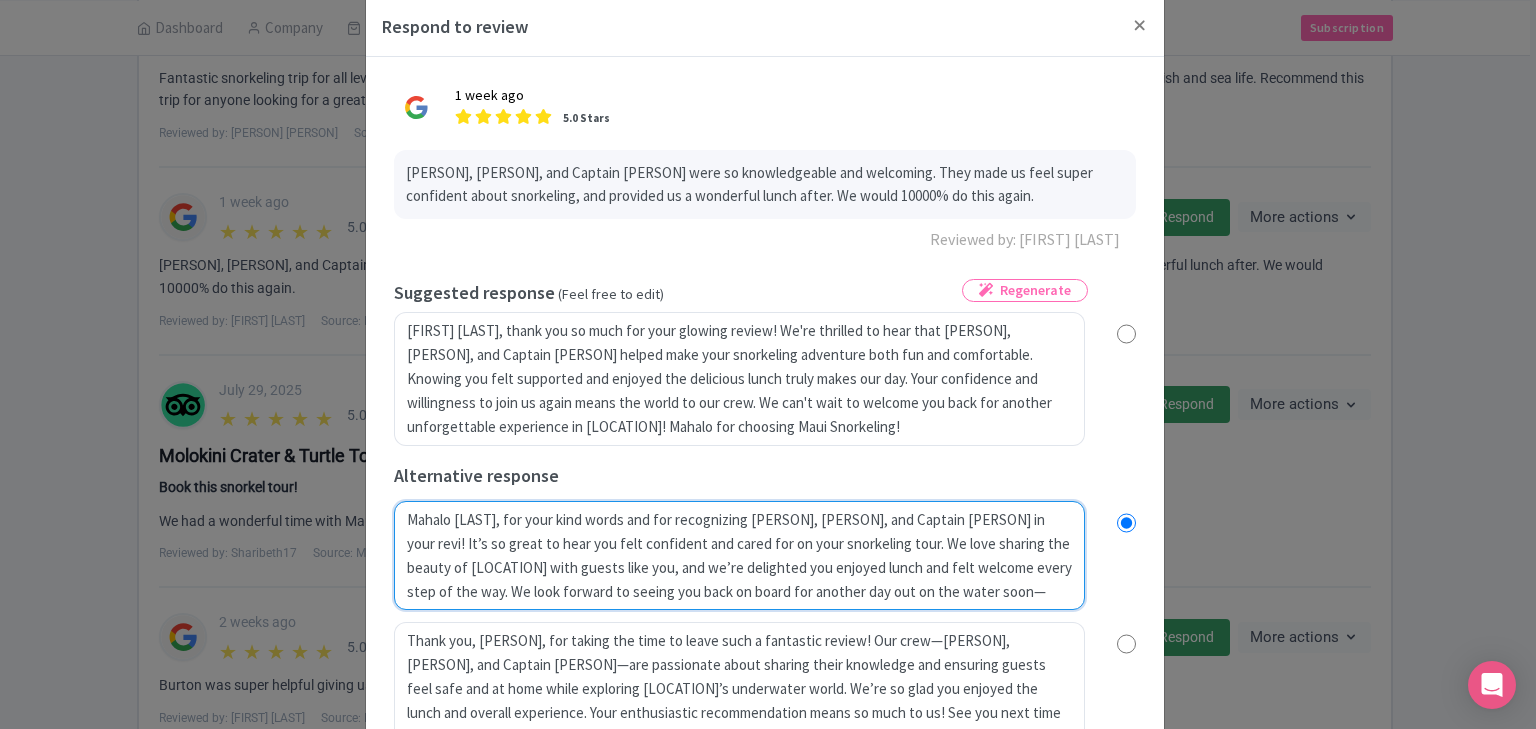 radio on "true" 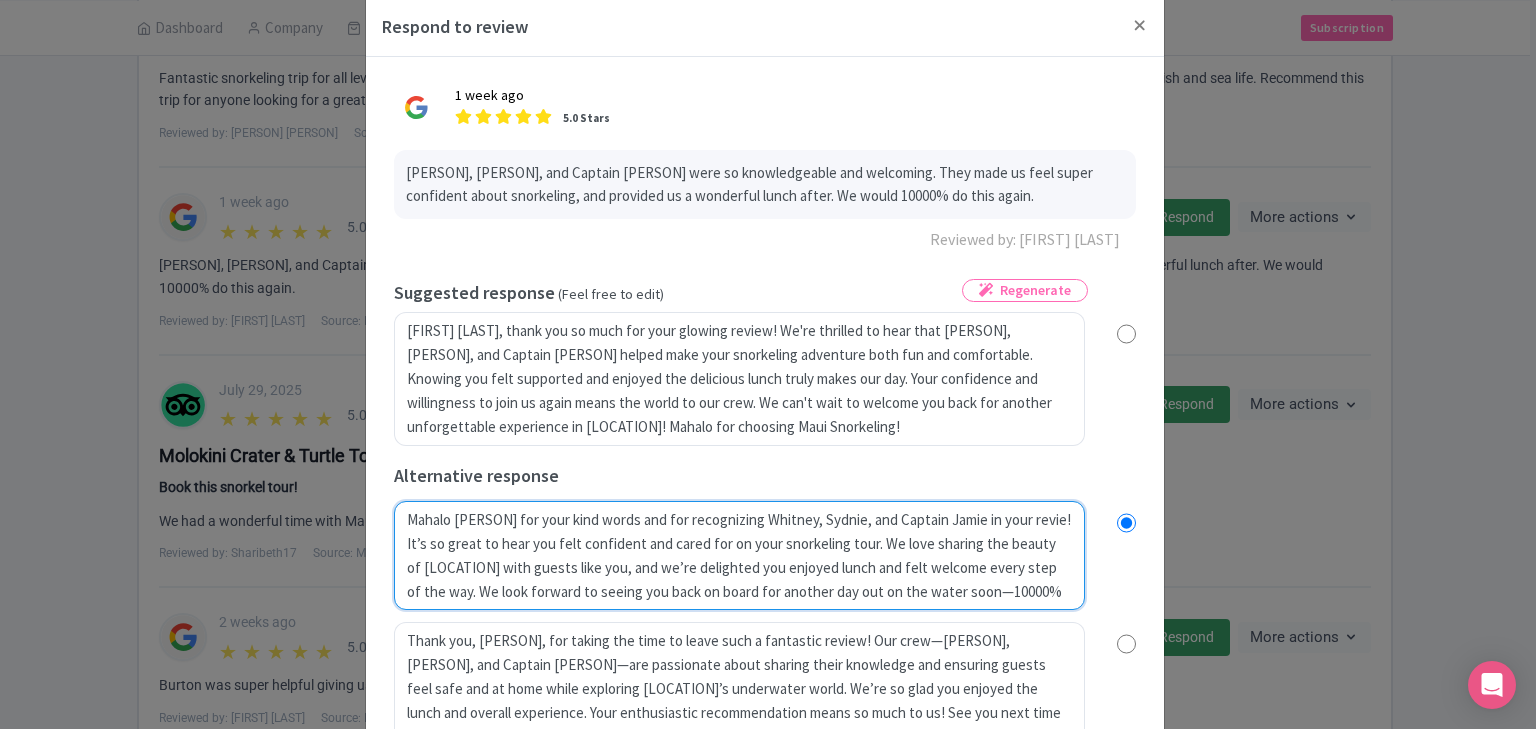 radio on "true" 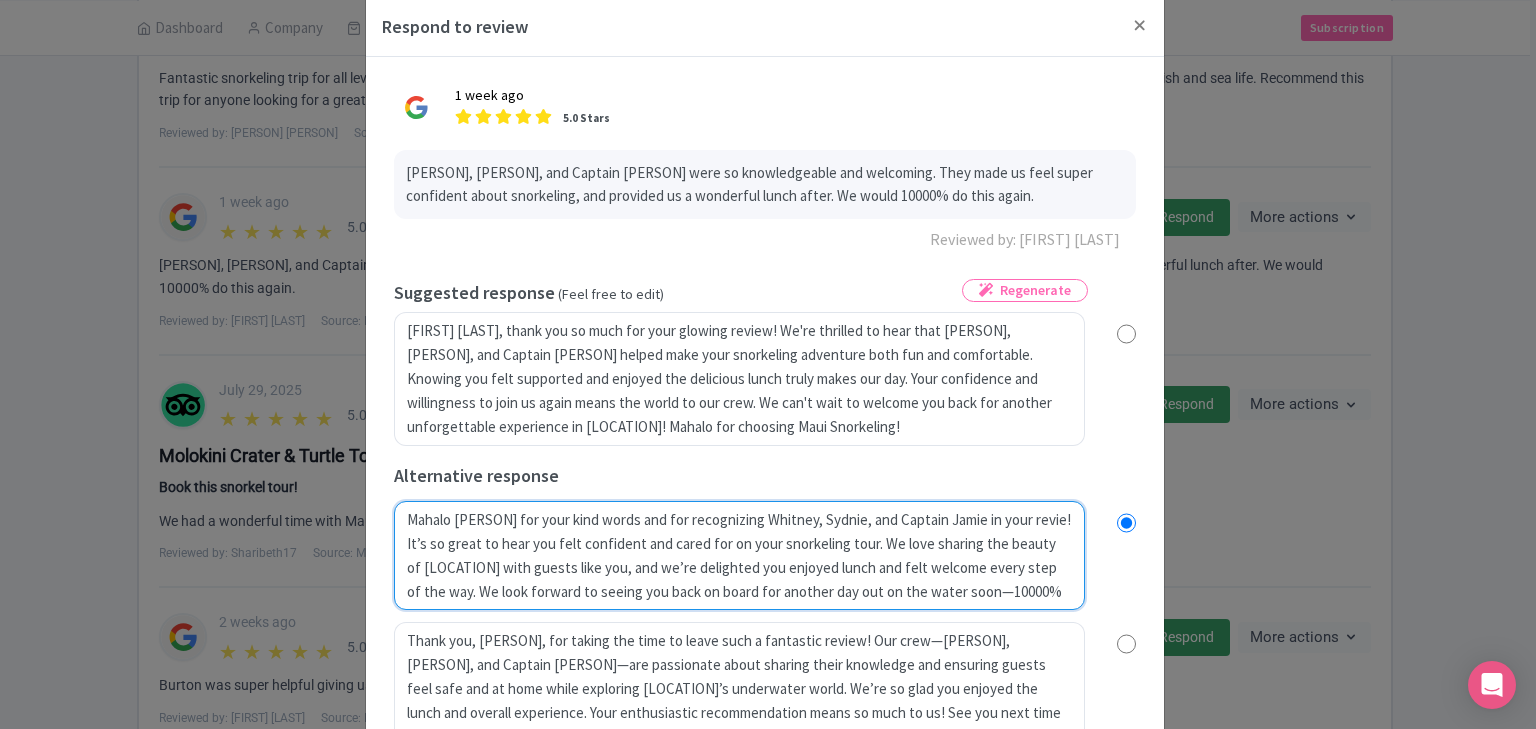 type on "Mahalo Ali for your kind words and for recognizing Whitney, Sydnie, and Captain Jamie in your review! It’s so great to hear you felt confident and cared for on your snorkeling tour. We love sharing the beauty of Maui with guests like you, and we’re delighted you enjoyed lunch and felt welcome every step of the way. We look forward to seeing you back on board for another day out on the water soon—10000% of the time!" 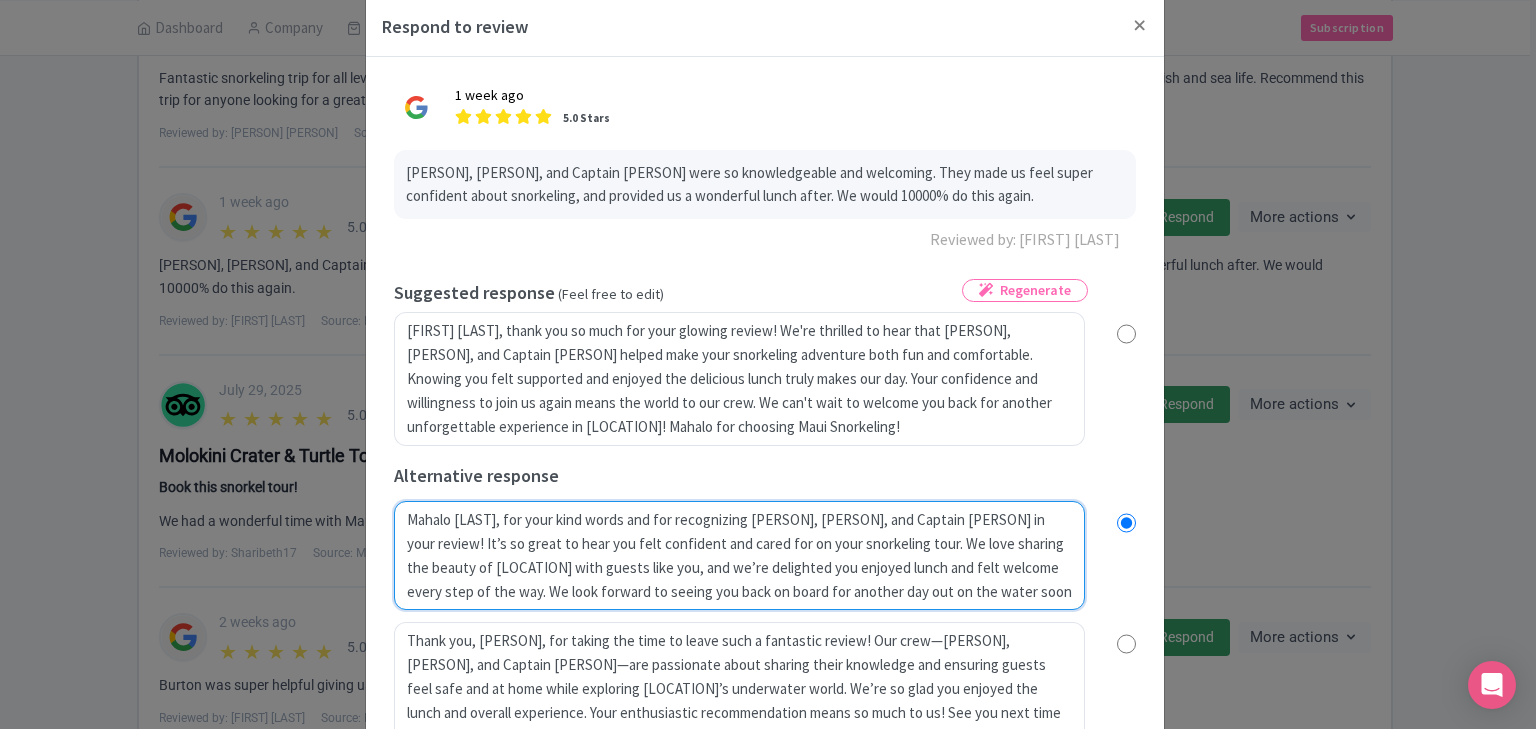 radio on "true" 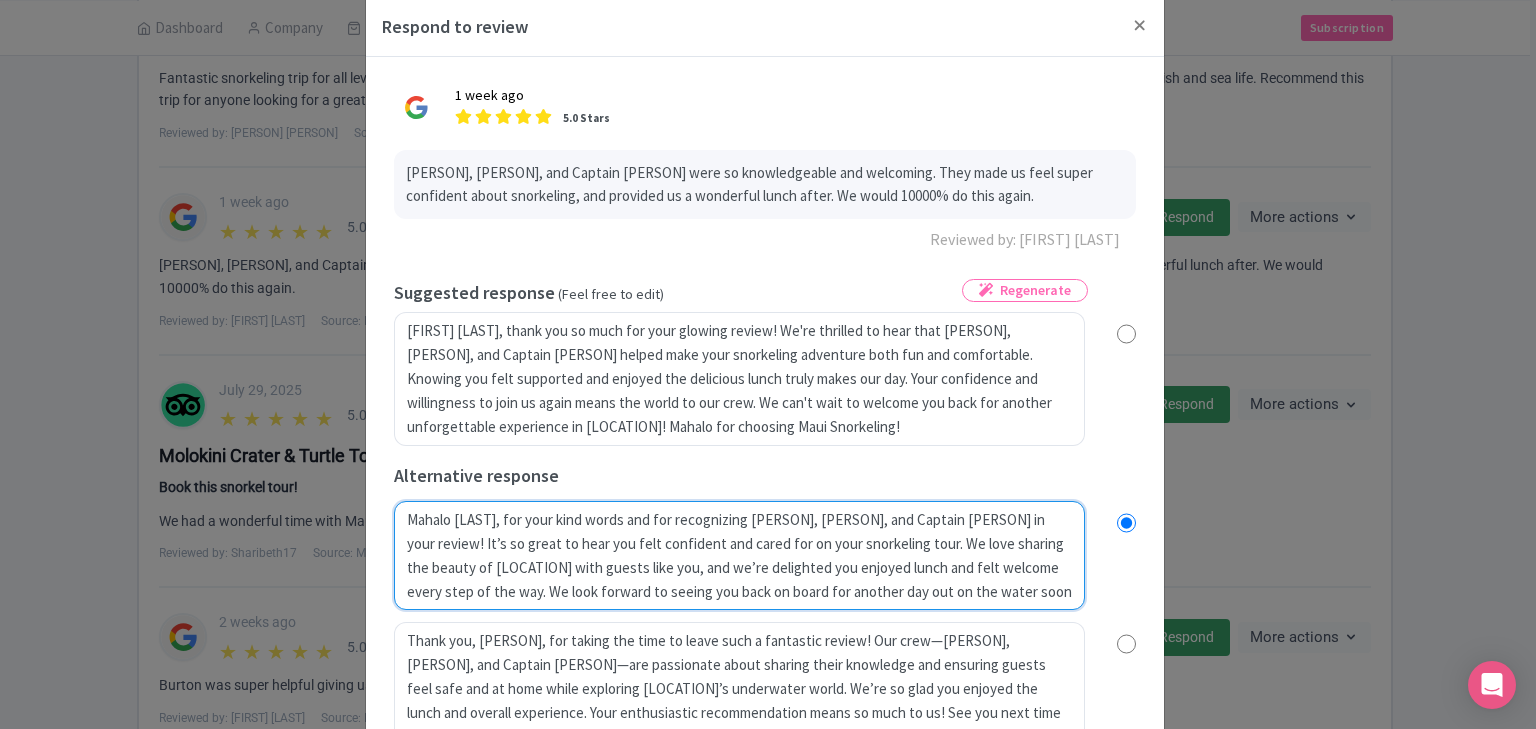 type on "Mahalo Ali for your kind words and for recognizing Whitney, Sydnie, and Captain Jamie in your review!It’s so great to hear you felt confident and cared for on your snorkeling tour. We love sharing the beauty of Maui with guests like you, and we’re delighted you enjoyed lunch and felt welcome every step of the way. We look forward to seeing you back on board for another day out on the water soon—10000% of the time!" 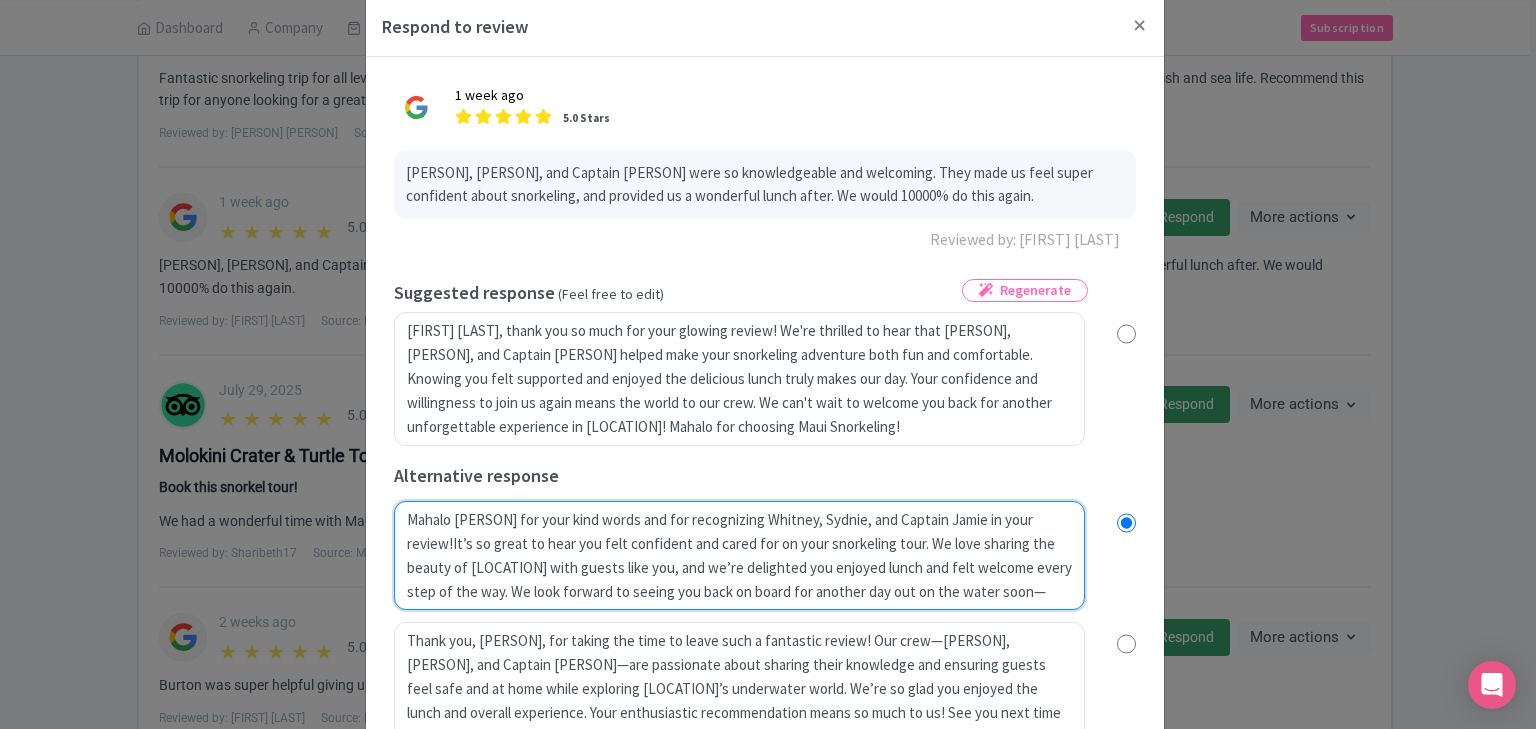 radio on "true" 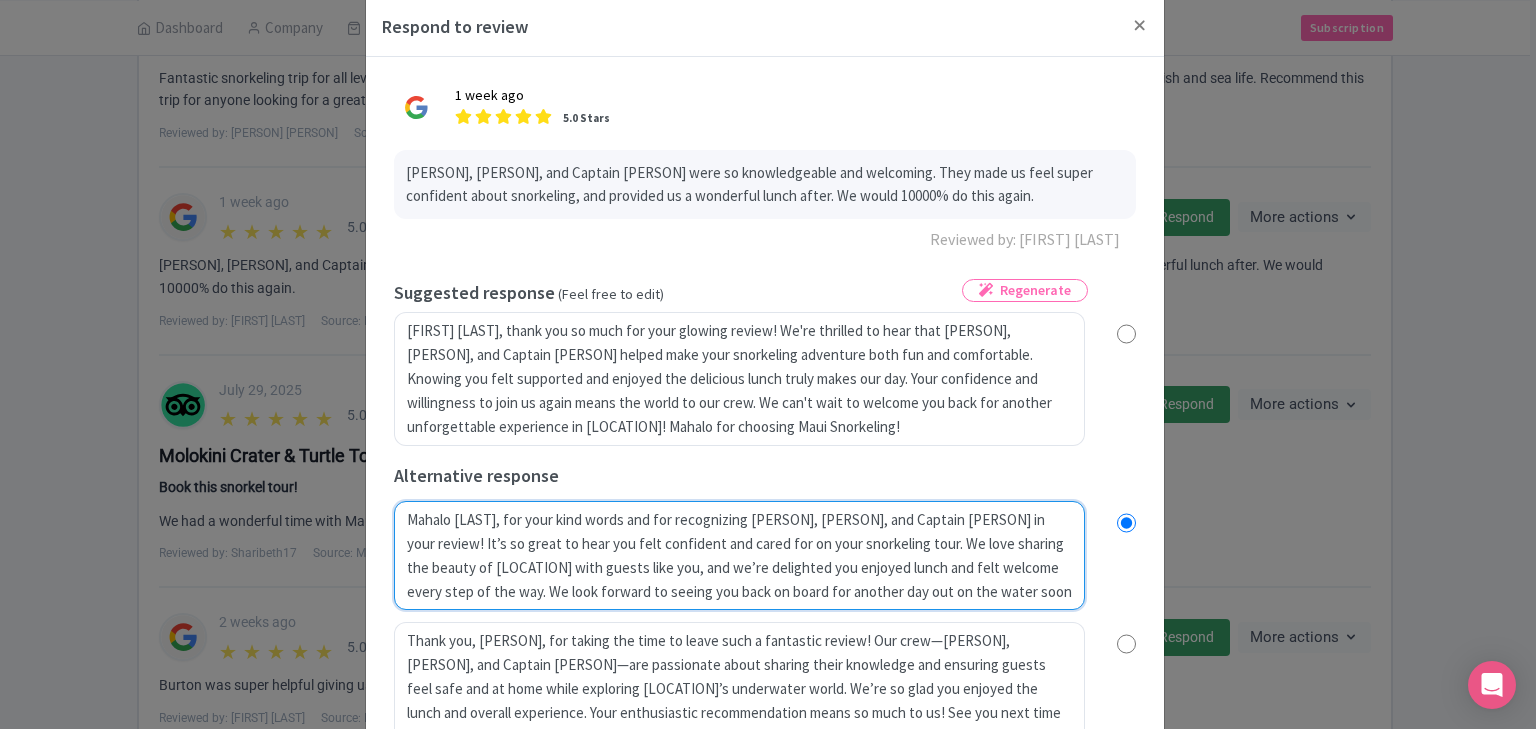 radio on "true" 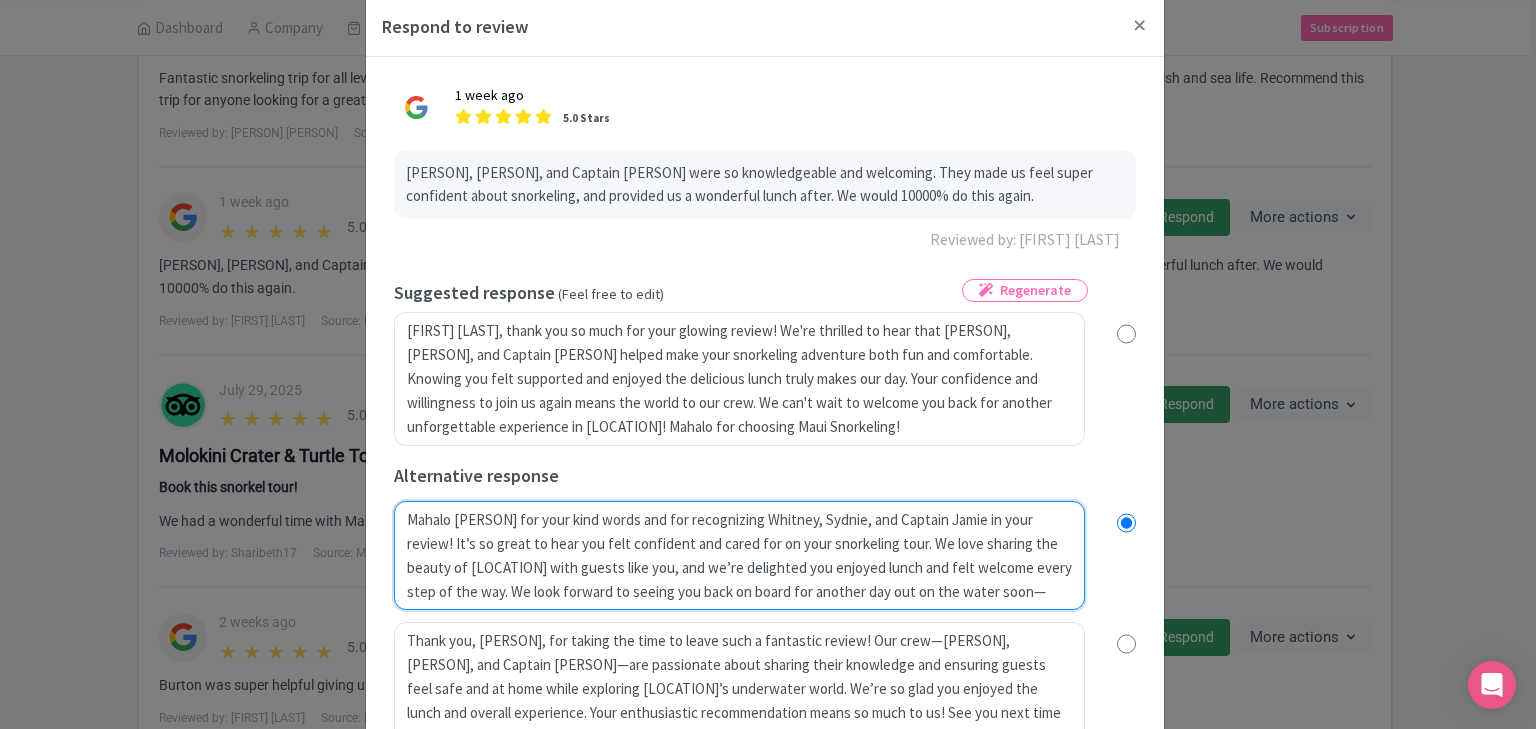 radio on "true" 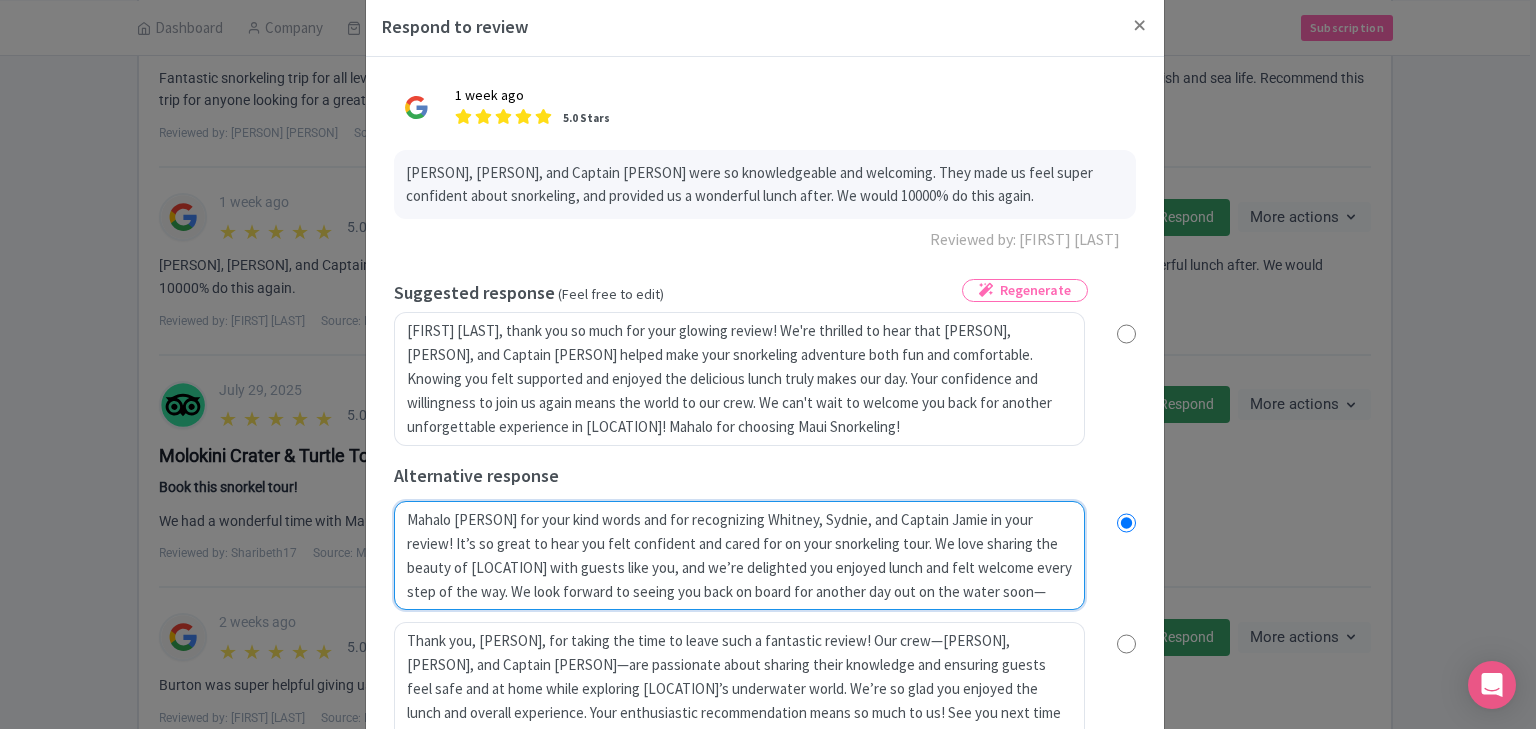 type on "Mahalo Ali for your kind words and for recognizing Whitney, Sydnie, and Captain Jamie in your review!  It’s so great to hear you felt confident and cared for on your snorkeling tour. We look forward to seeing you back on board for another day out on the water soon—10000% of the time!" 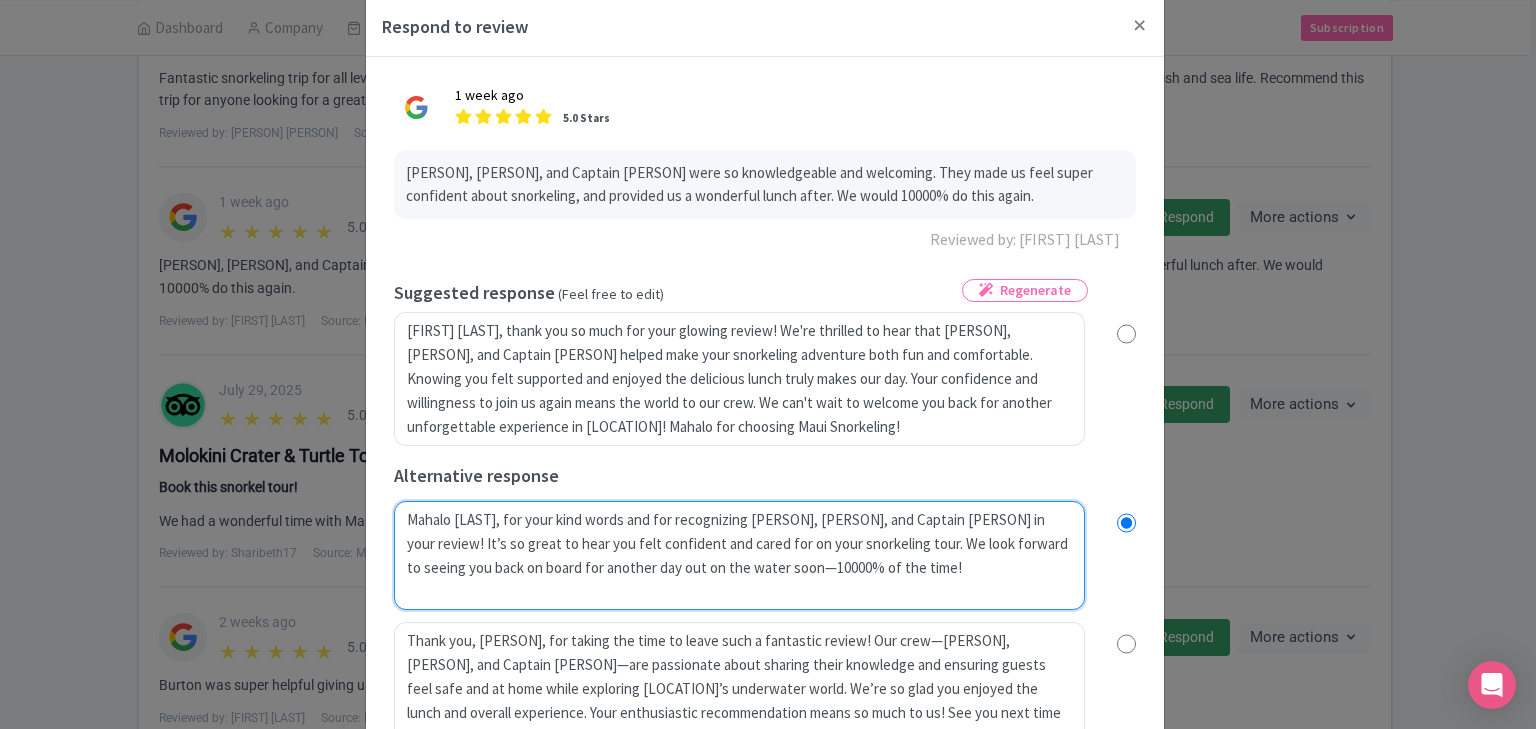 radio on "true" 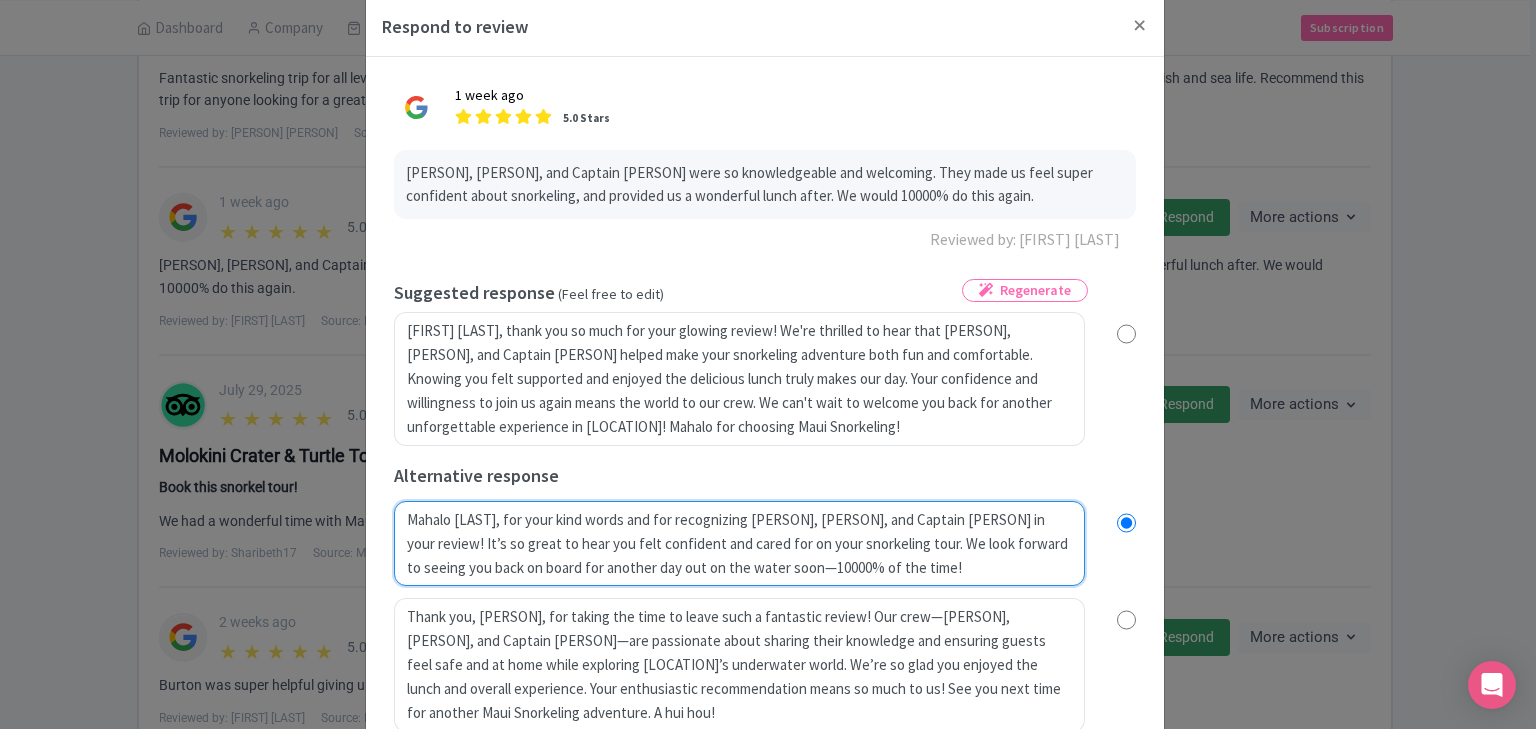 type on "Mahalo Ali for your kind words and for recognizing Whitney, Sydnie, and Captain Jamie in your review!  It’s so great to hear you felt confident and cared for on your snorkeling tour.We look forward to seeing you back on board for another day out on the water soon—10000% of the time!" 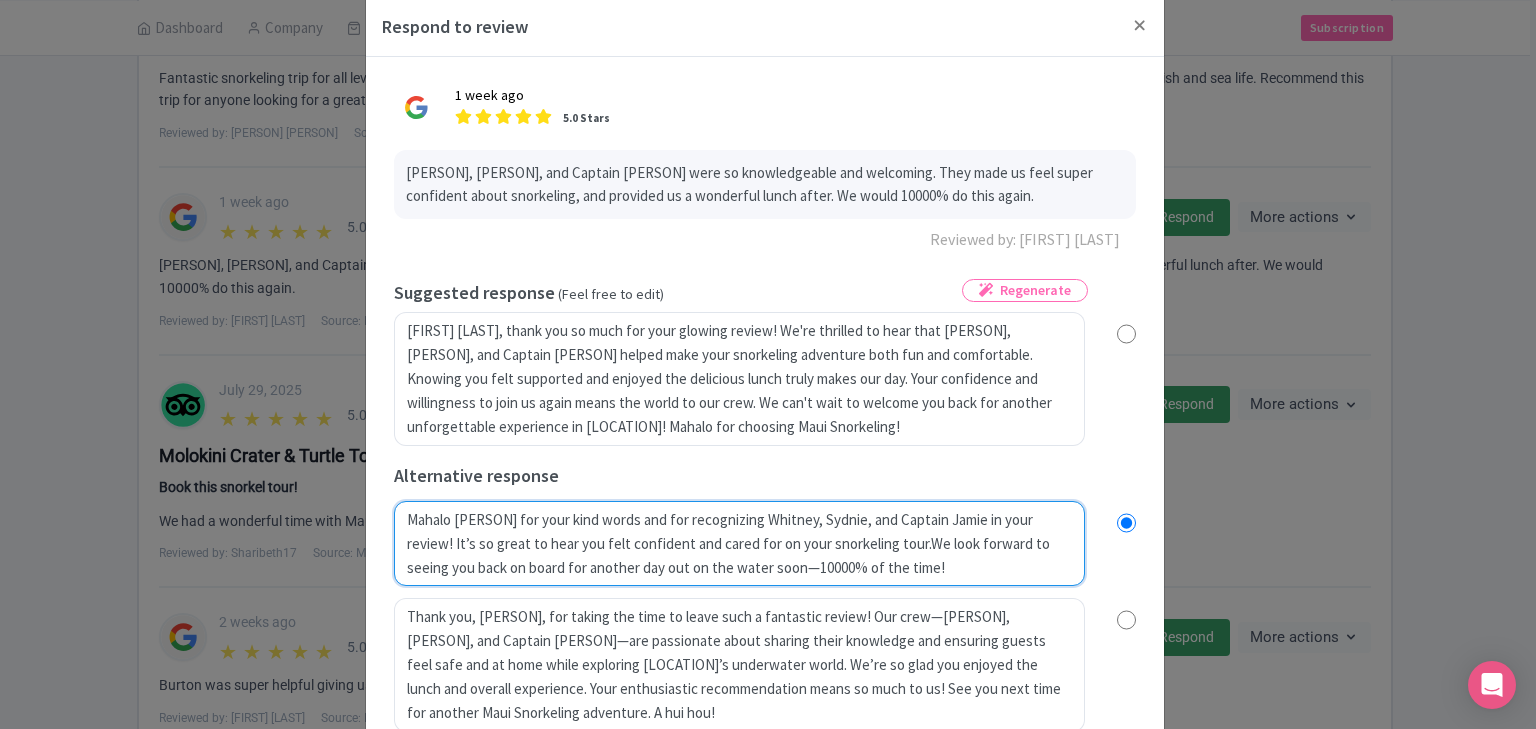 radio on "true" 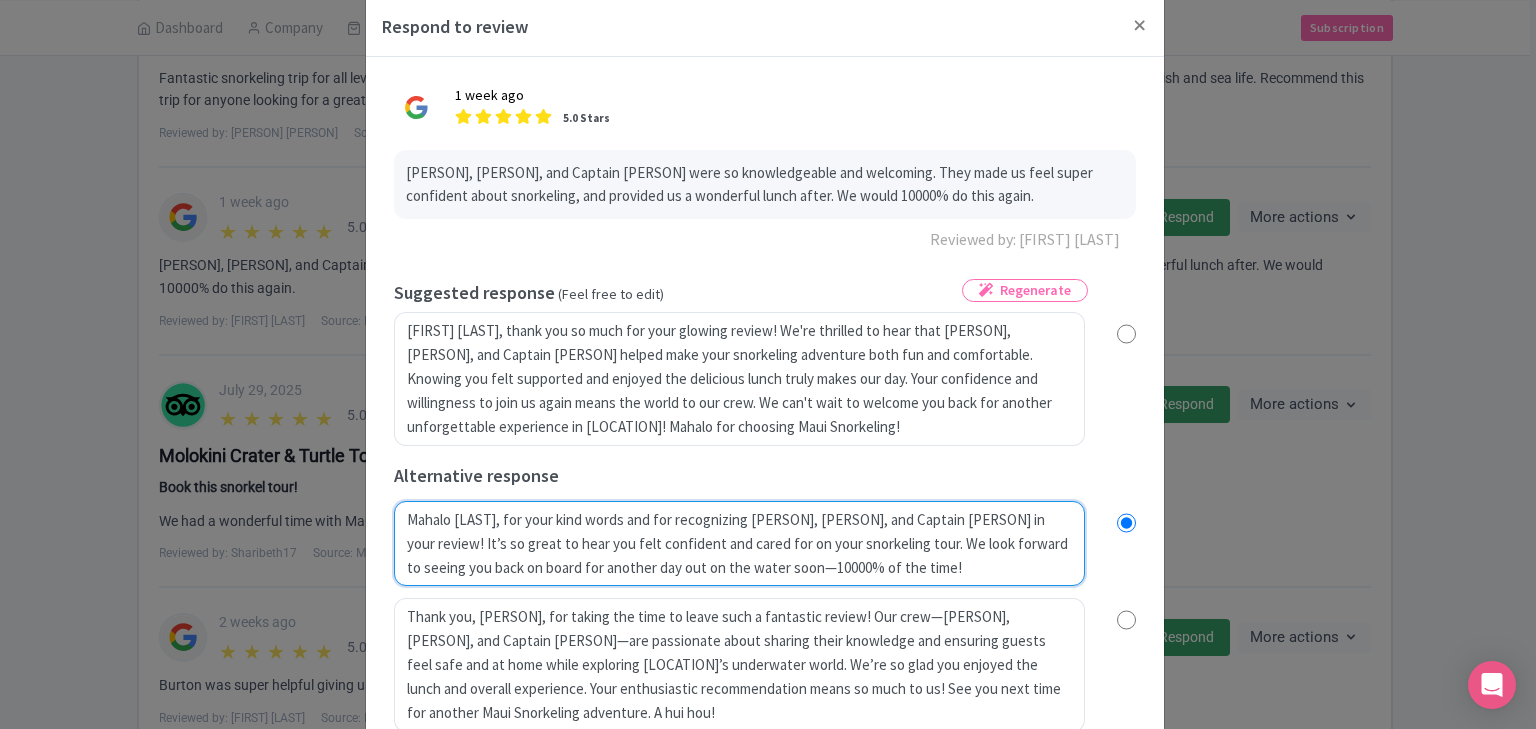 radio on "true" 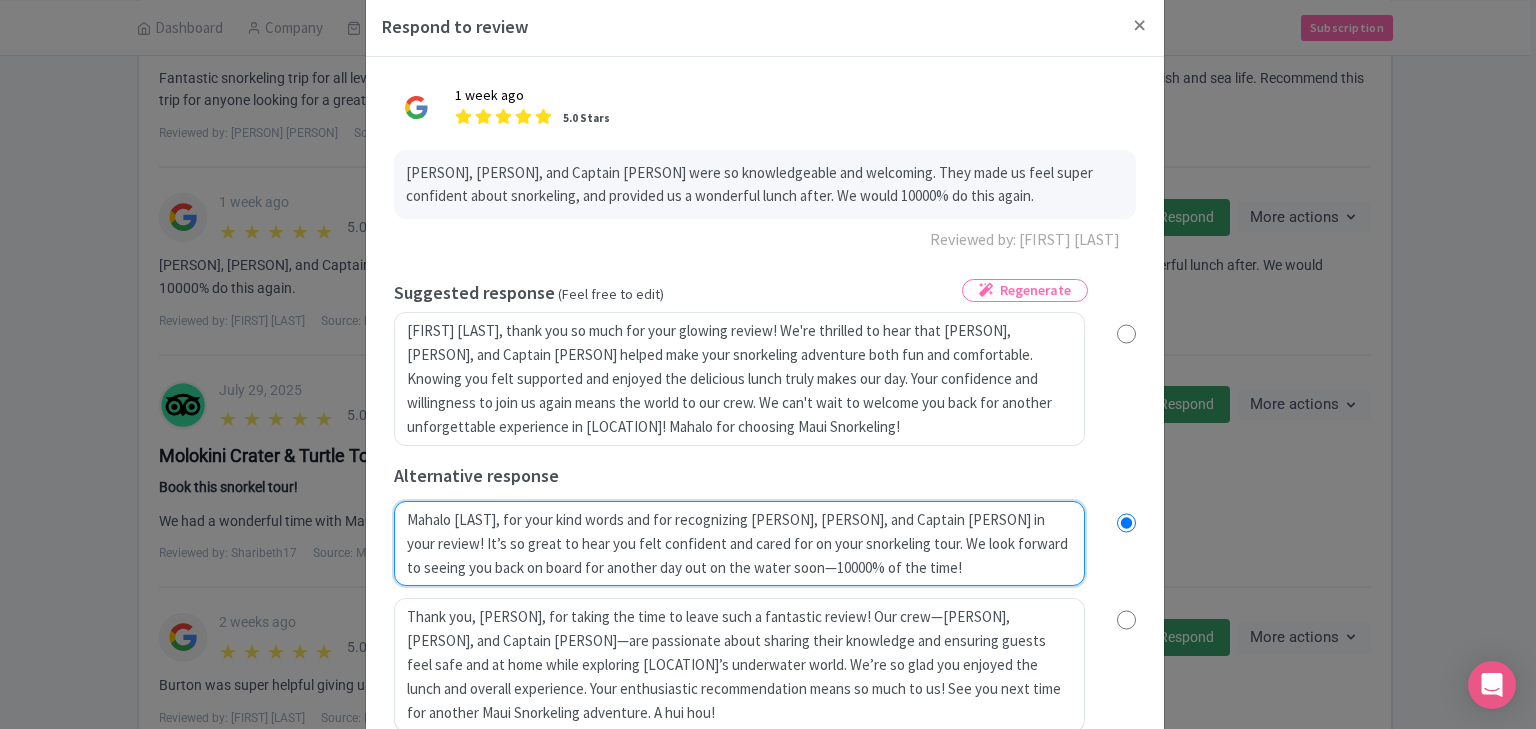 click on "Mahalo Ali for your kind words and for recognizing Whitney, Sydney, and Captain Jamie! It’s so great to hear you felt confident and cared for on your snorkeling tour. We love sharing the beauty of Maui with guests like you, and we’re delighted you enjoyed lunch and felt welcome every step of the way. We look forward to seeing you back on board for another day out on the water soon—10000% of the time!" at bounding box center [739, 544] 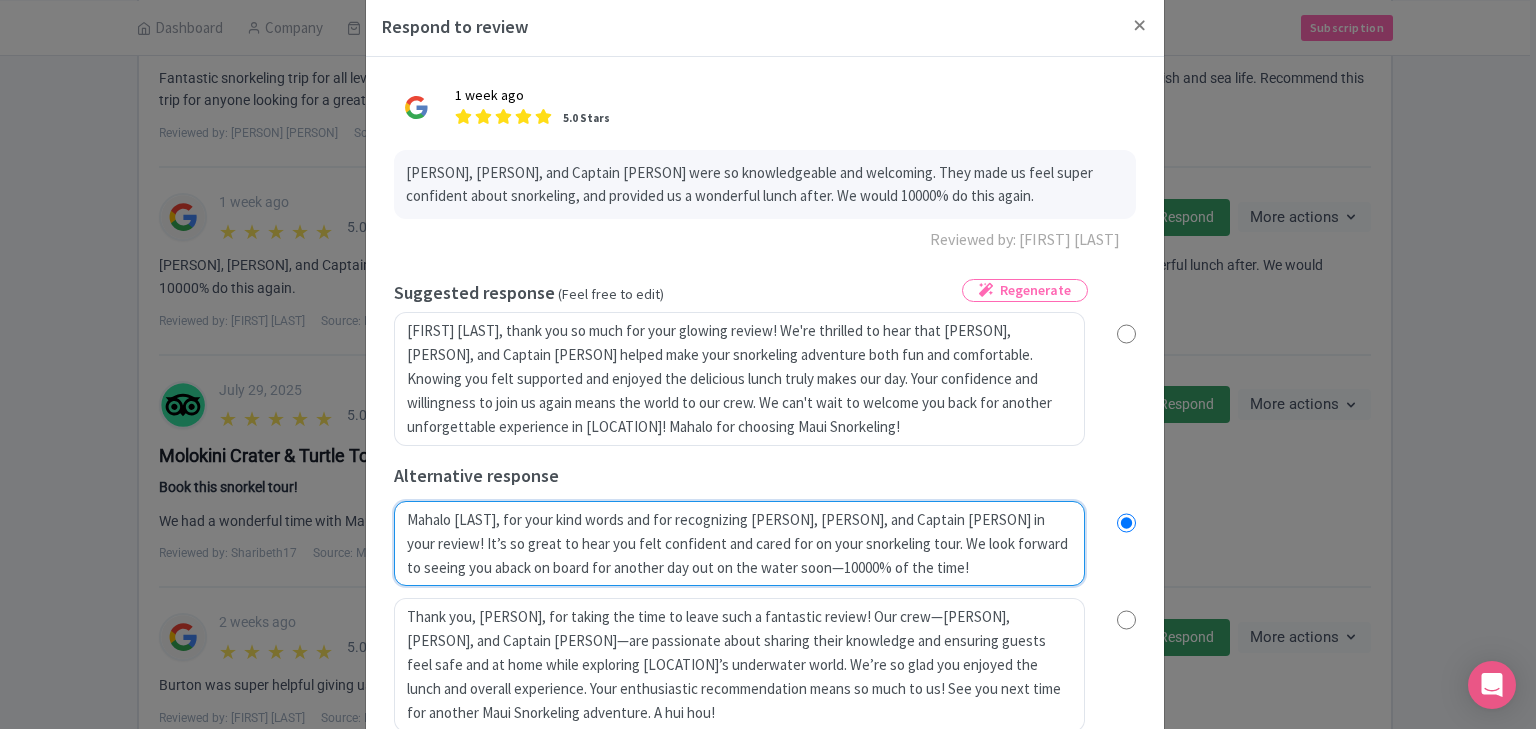 type on "Mahalo Ali for your kind words and for recognizing Whitney, Sydnie, and Captain Jamie in your review!  It’s so great to hear you felt confident and cared for on your snorkeling tour.  We look forward to seeing you anback on board for another day out on the water soon—10000% of the time!" 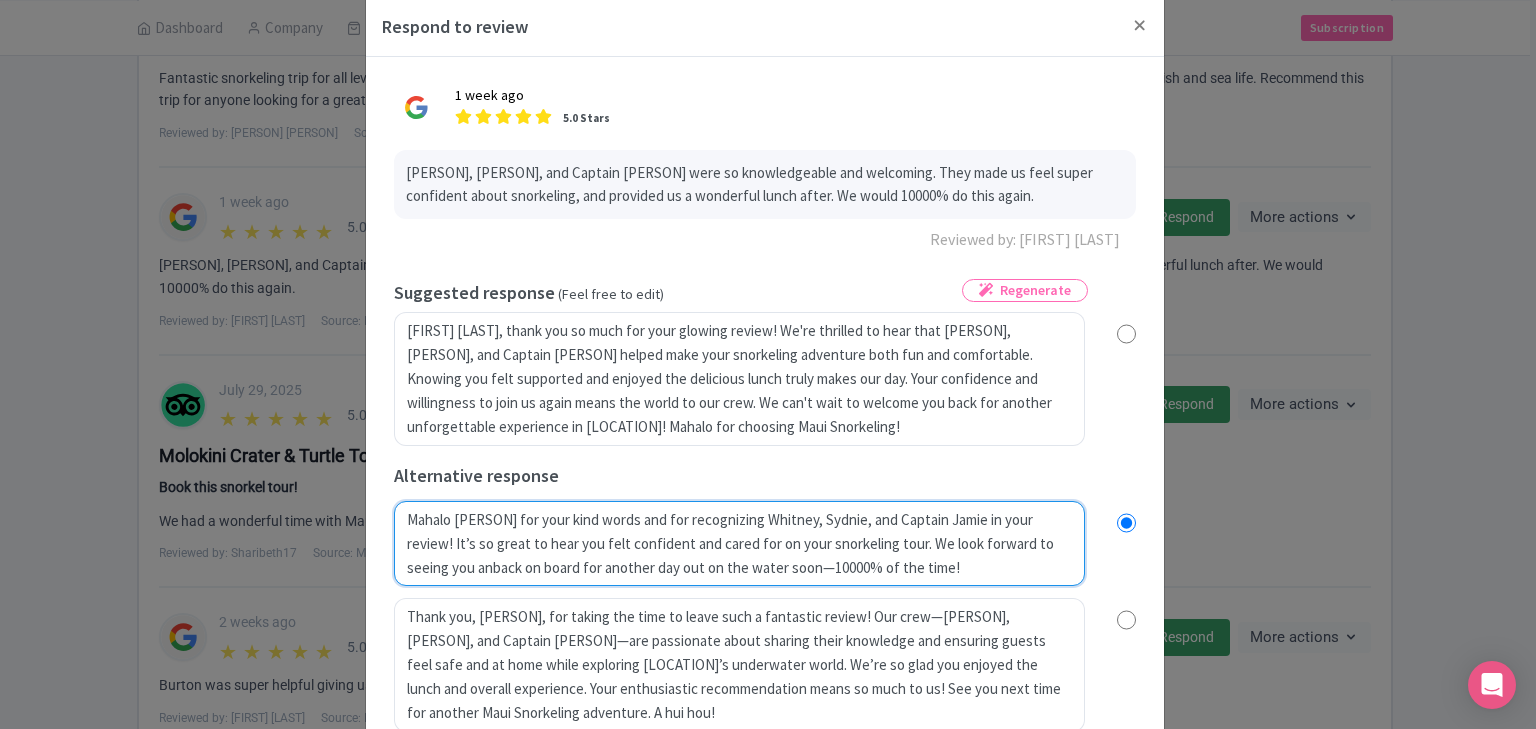 radio on "true" 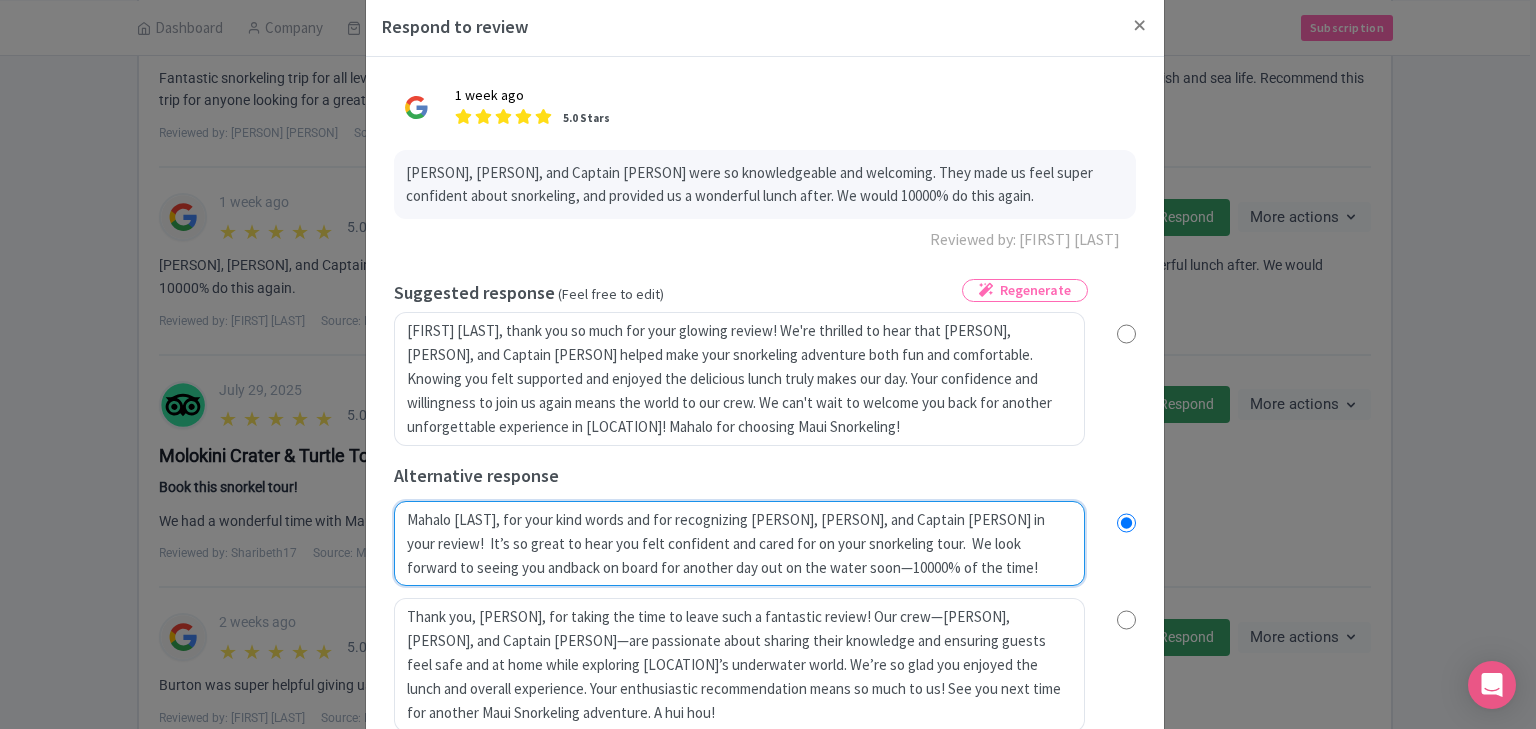 type on "Mahalo Ali for your kind words and for recognizing Whitney, Sydnie, and Captain Jamie in your review!  It’s so great to hear you felt confident and cared for on your snorkeling tour.  We look forward to seeing you and back on board for another day out on the water soon—10000% of the time!" 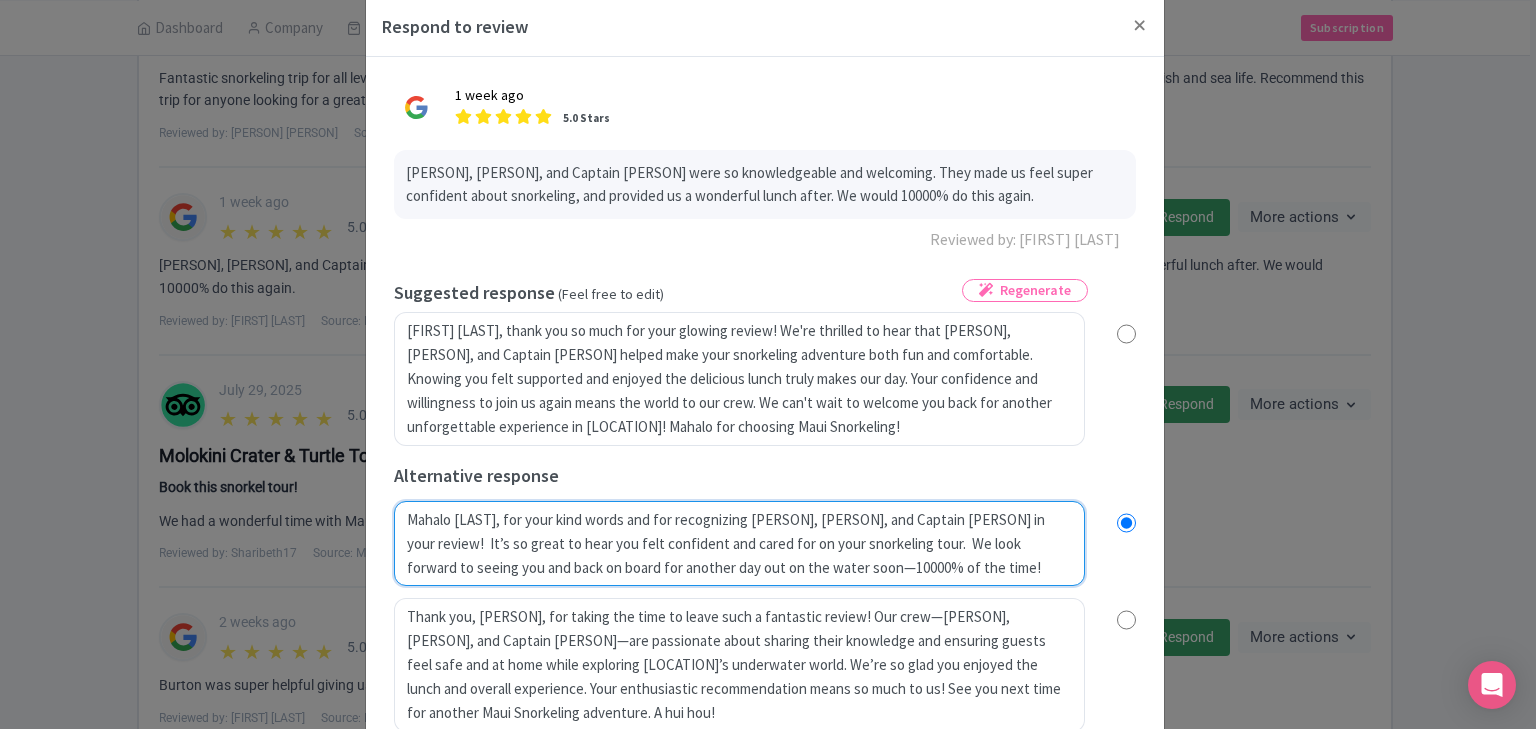 type on "Mahalo Ali for your kind words and for recognizing Whitney, Sydnie, and Captain Jamie in your review!  It’s so great to hear you felt confident and cared for on your snorkeling tour.  We look forward to seeing you and yback on board for another day out on the water soon—10000% of the time!" 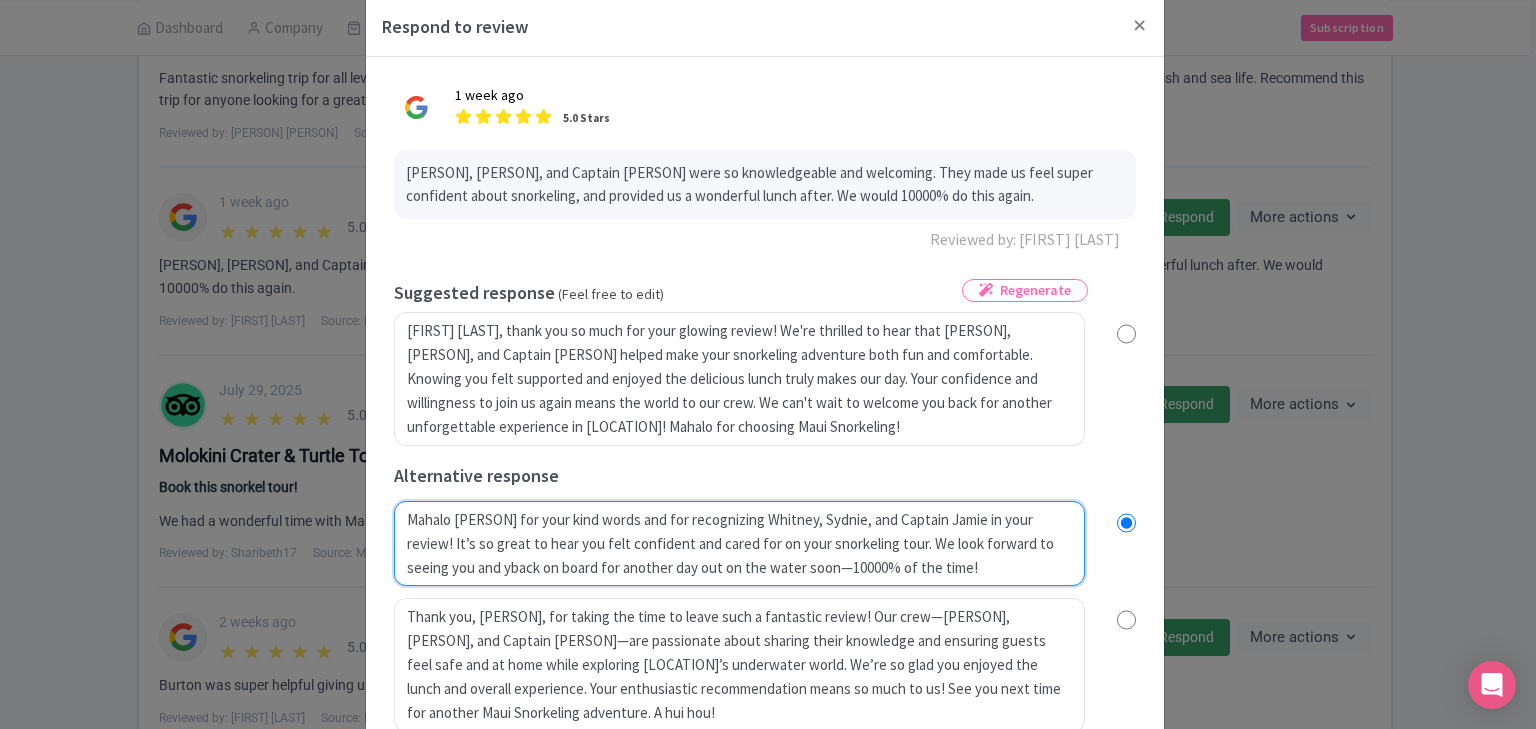 radio on "true" 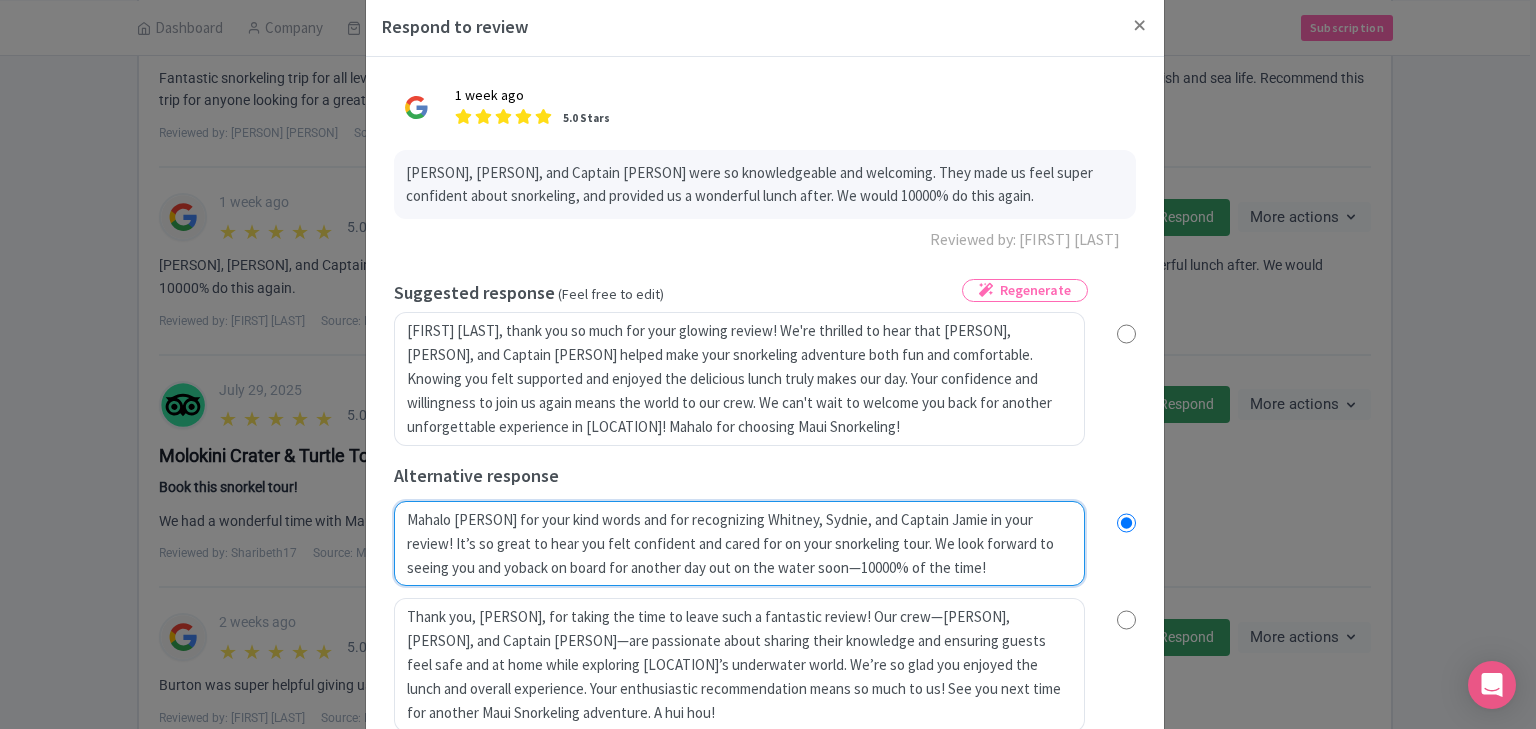 type on "Mahalo Ali for your kind words and for recognizing Whitney, Sydnie, and Captain Jamie in your review!  It’s so great to hear you felt confident and cared for on your snorkeling tour.  We look forward to seeing you and youback on board for another day out on the water soon—10000% of the time!" 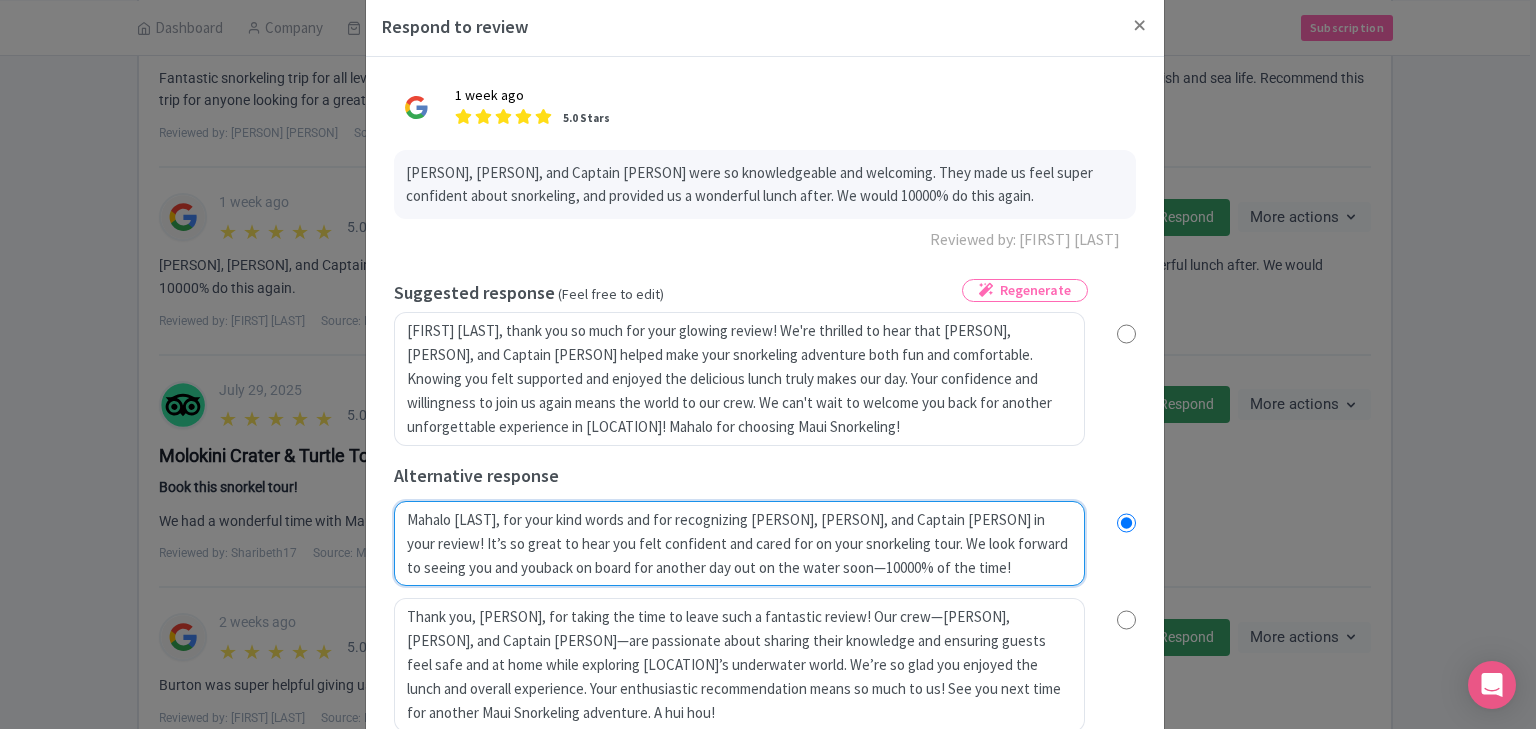 radio on "true" 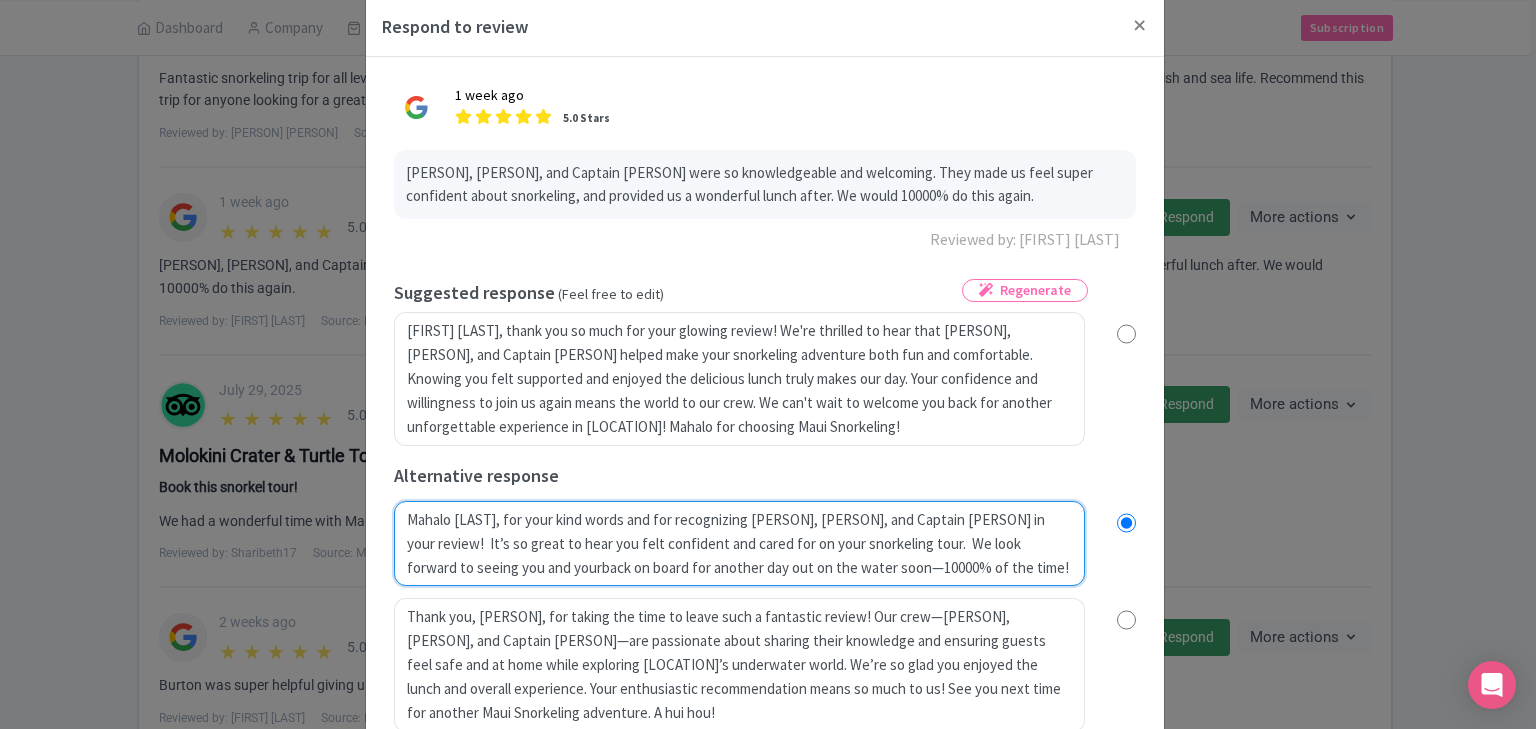 radio on "true" 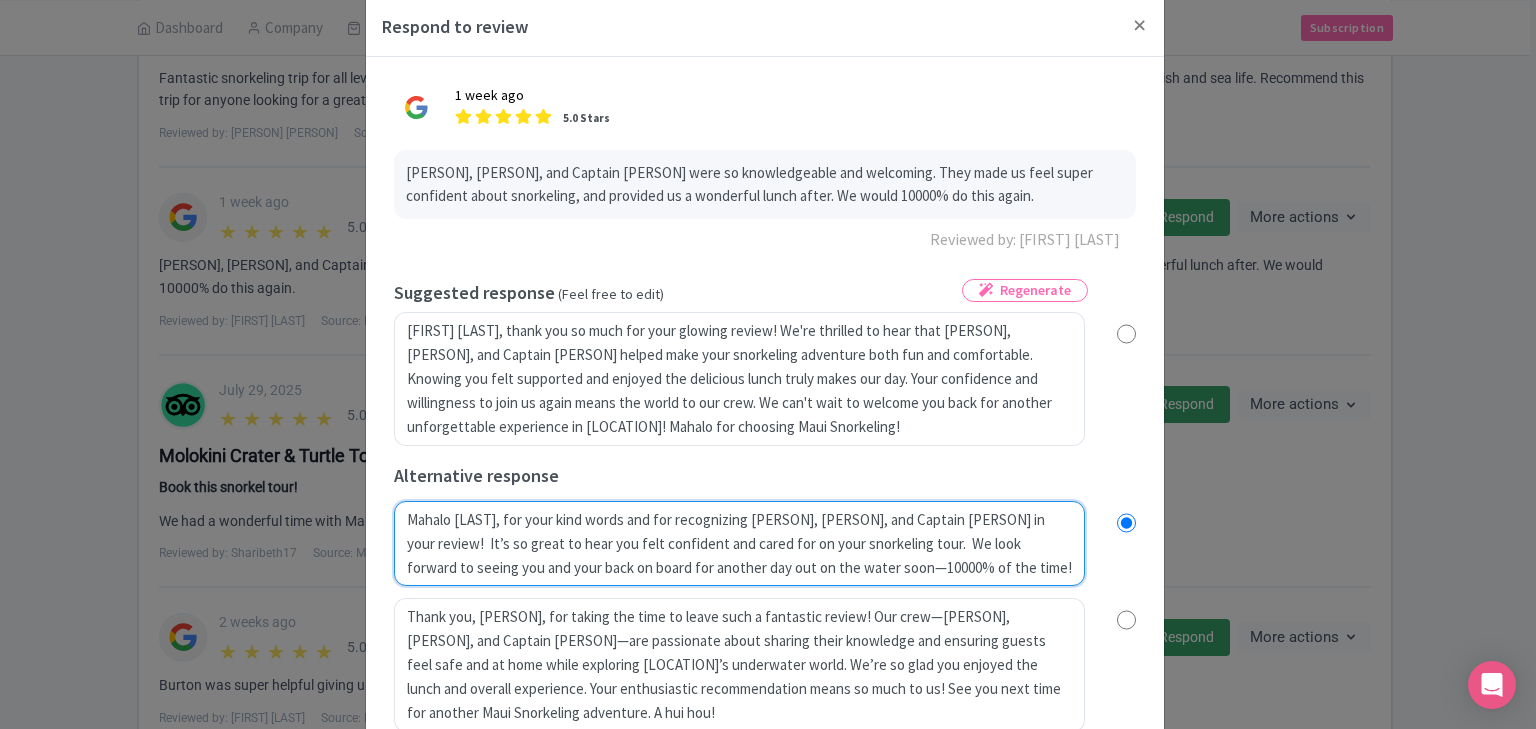 type on "Mahalo Ali for your kind words and for recognizing Whitney, Sydnie, and Captain Jamie in your review!  It’s so great to hear you felt confident and cared for on your snorkeling tour.  We look forward to seeing you and your fback on board for another day out on the water soon—10000% of the time!" 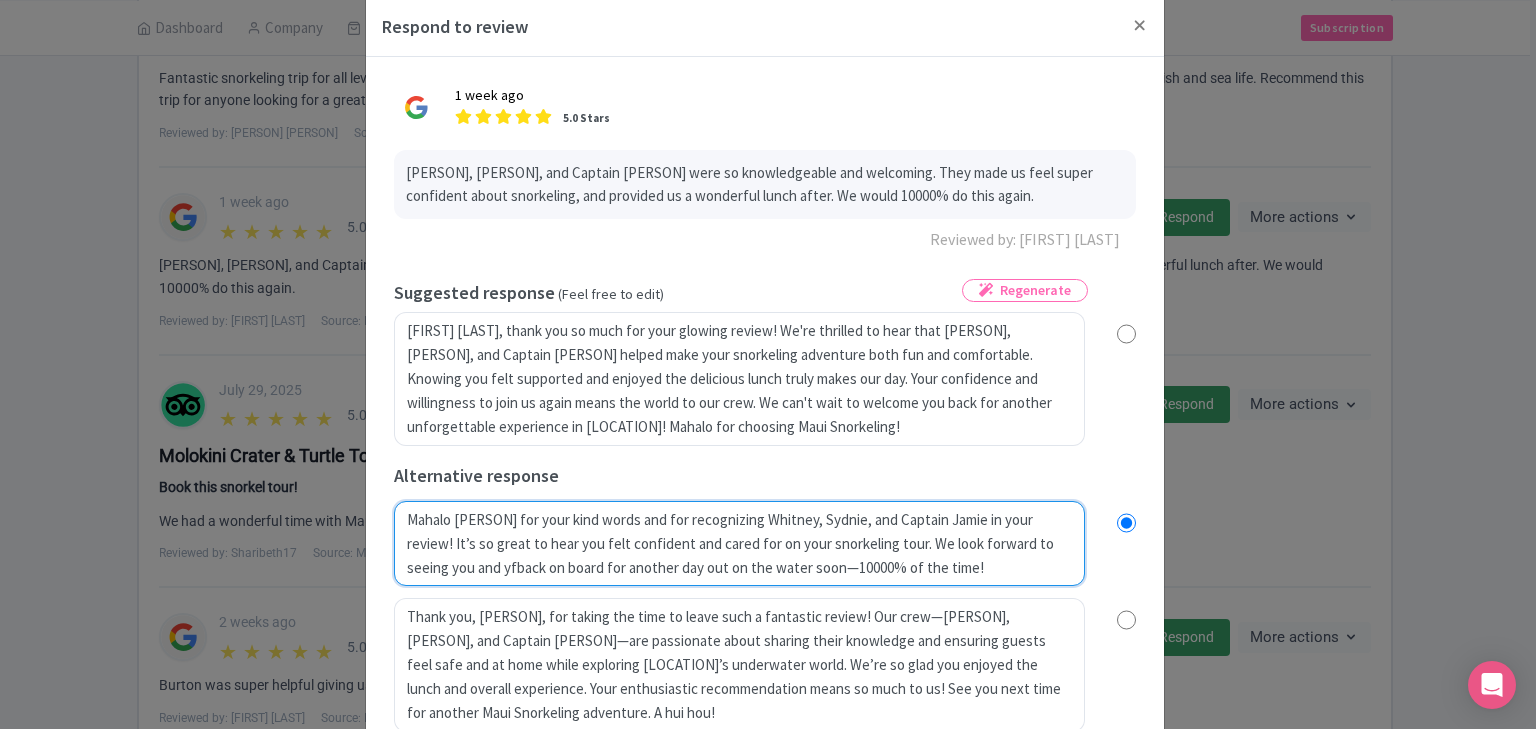 radio on "true" 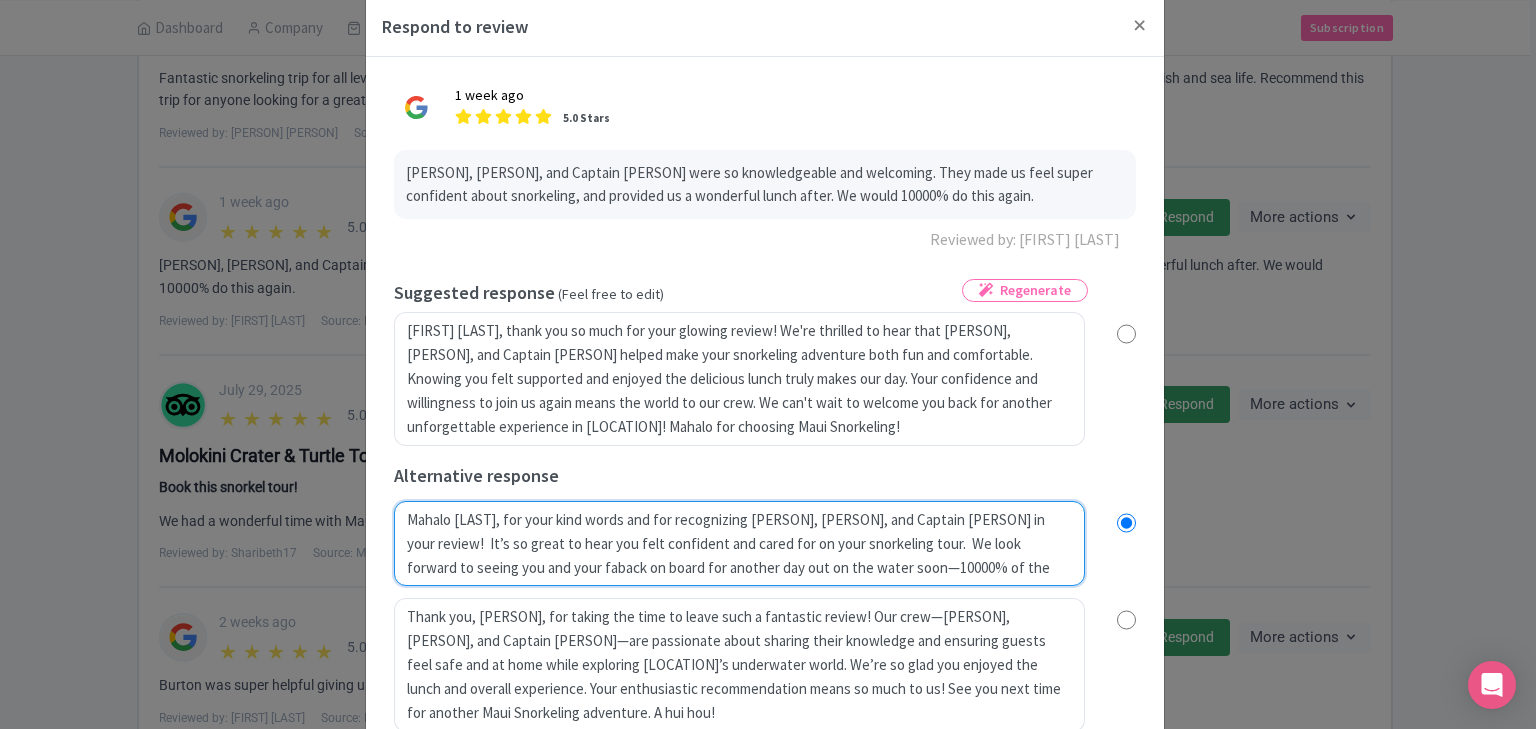 type on "Mahalo Ali for your kind words and for recognizing Whitney, Sydnie, and Captain Jamie in your review!  It’s so great to hear you felt confident and cared for on your snorkeling tour.  We look forward to seeing you and your famback on board for another day out on the water soon—10000% of the time!" 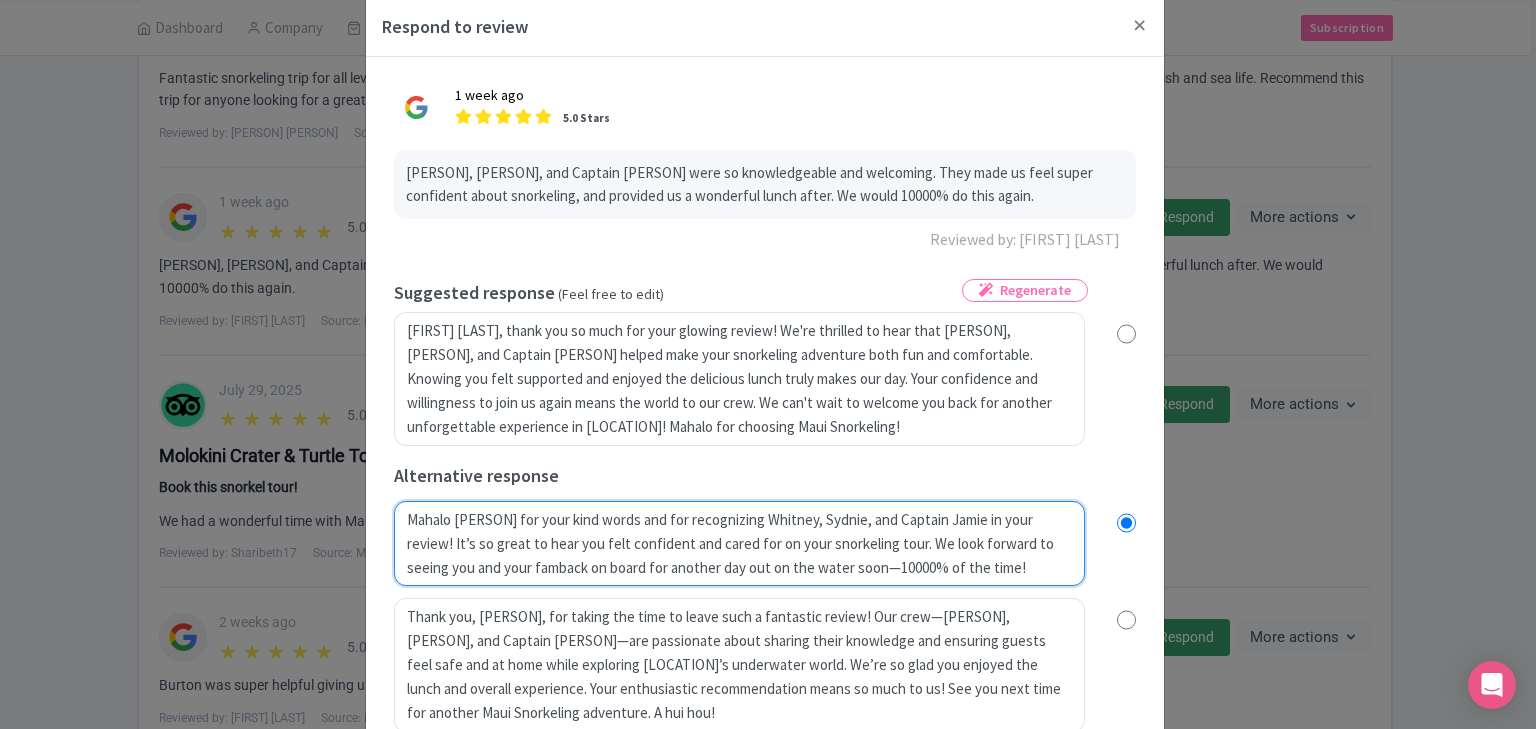 radio on "true" 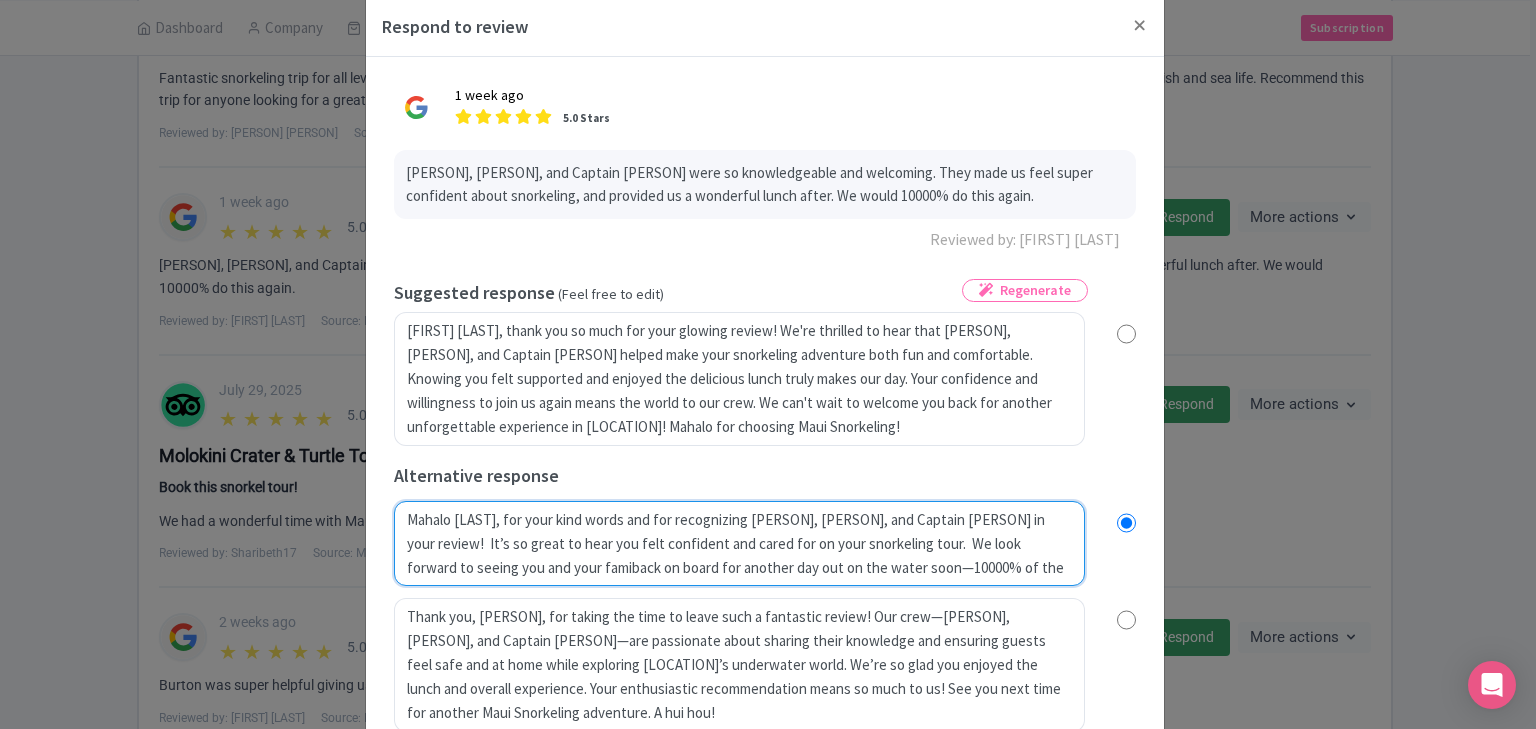 type on "Mahalo Ali for your kind words and for recognizing Whitney, Sydnie, and Captain Jamie in your review!  It’s so great to hear you felt confident and cared for on your snorkeling tour.  We look forward to seeing you and your familback on board for another day out on the water soon—10000% of the time!" 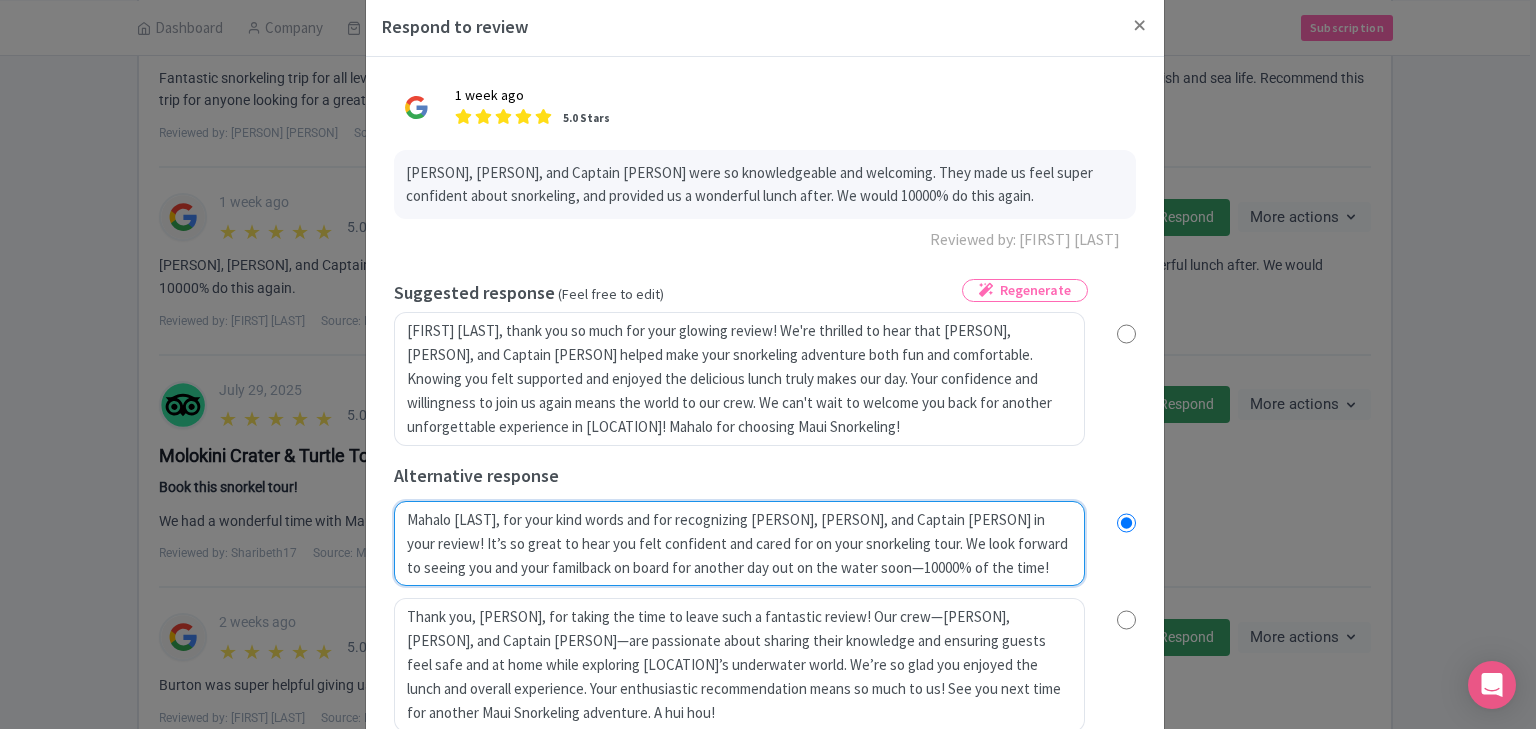 radio on "true" 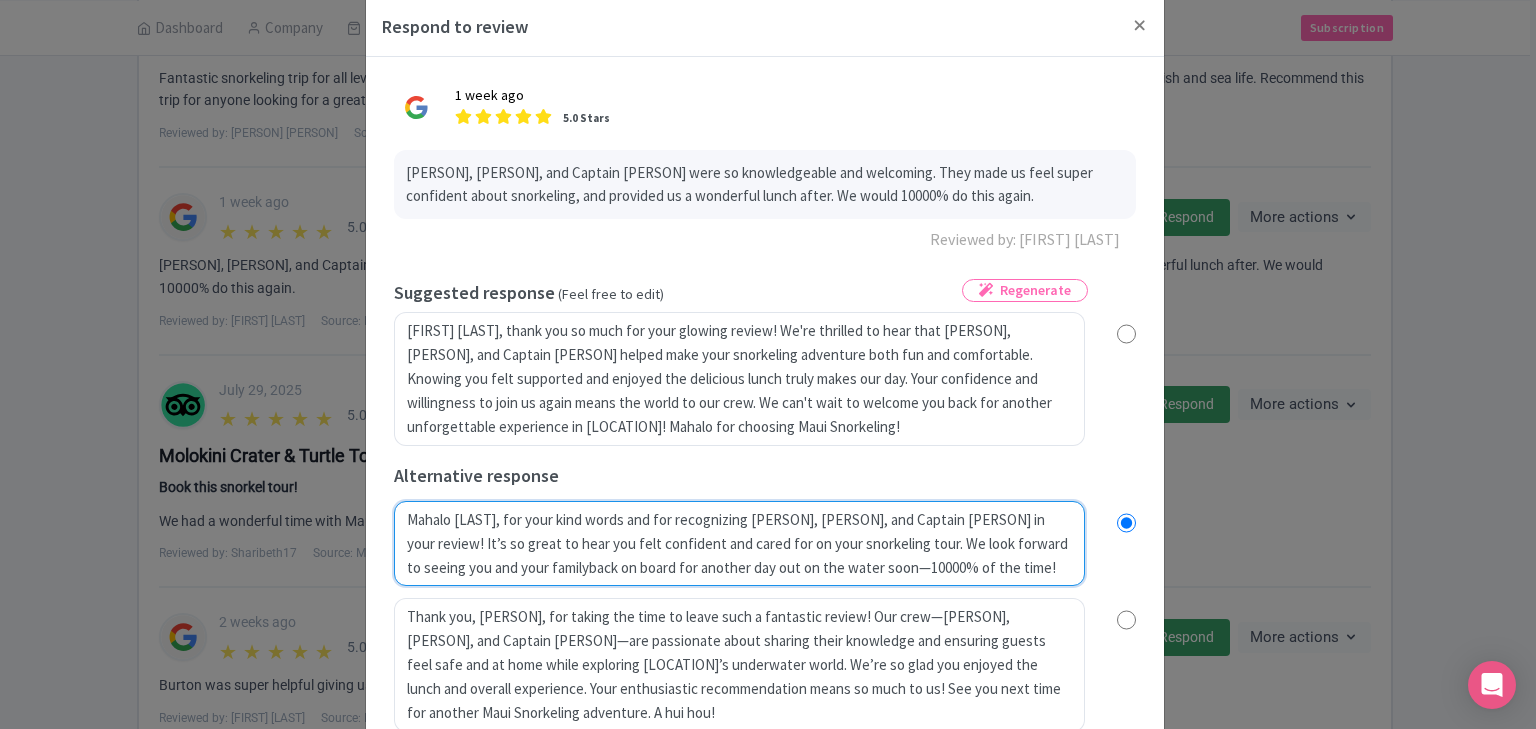 radio on "true" 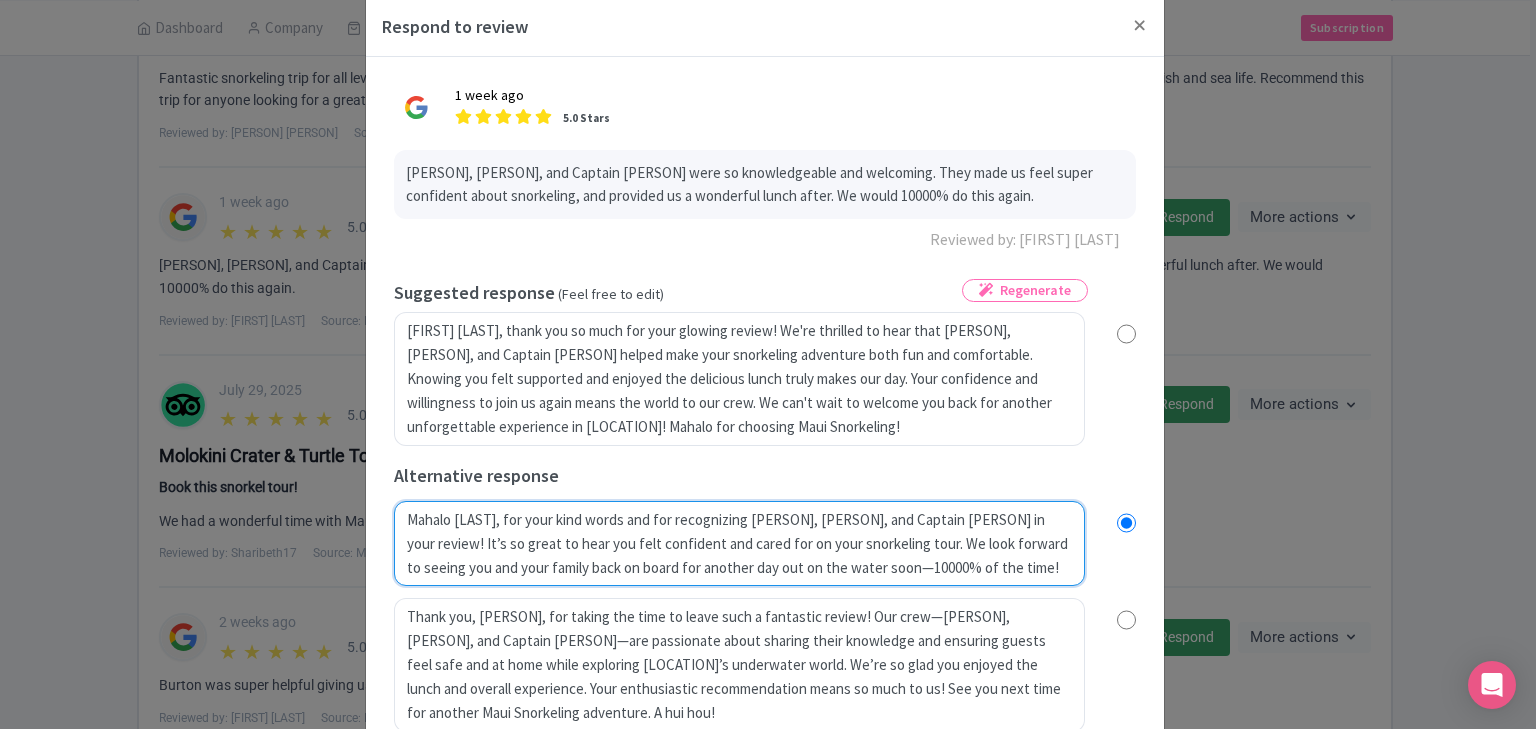 radio on "true" 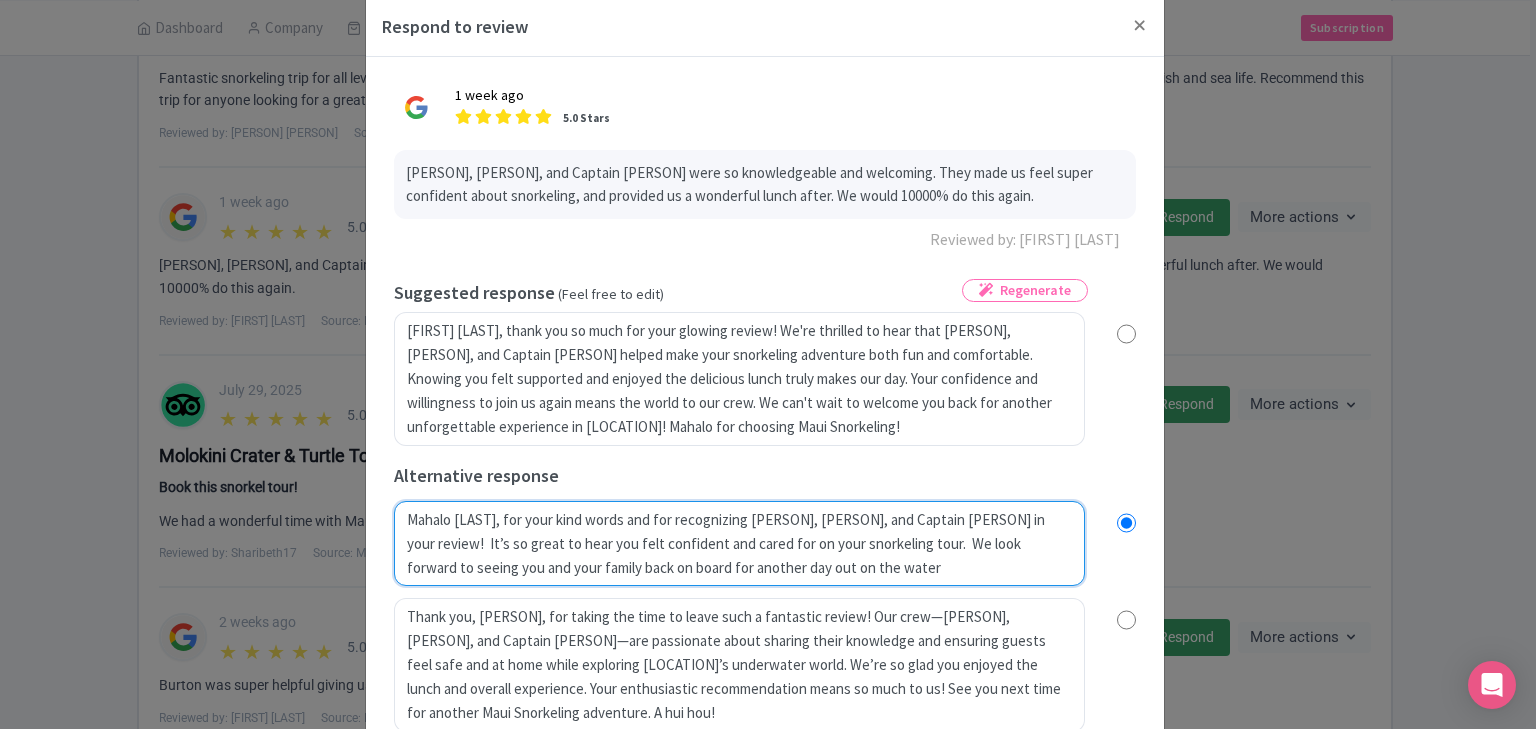 radio on "true" 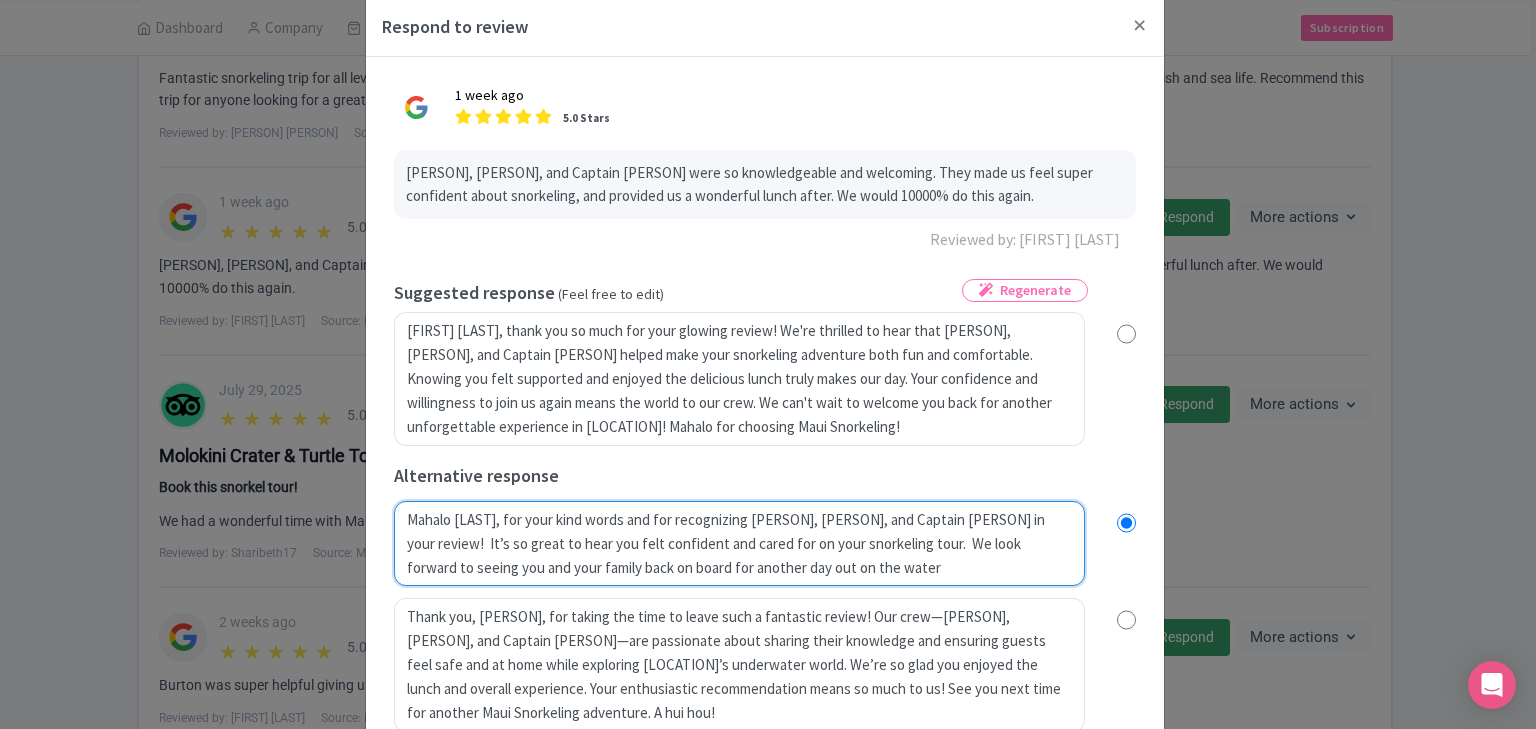 type on "Mahalo Ali for your kind words and for recognizing Whitney, Sydnie, and Captain Jamie in your review!  It’s so great to hear you felt confident and cared for on your snorkeling tour.  We look forward to seeing you and your family back on board for another day out on the water." 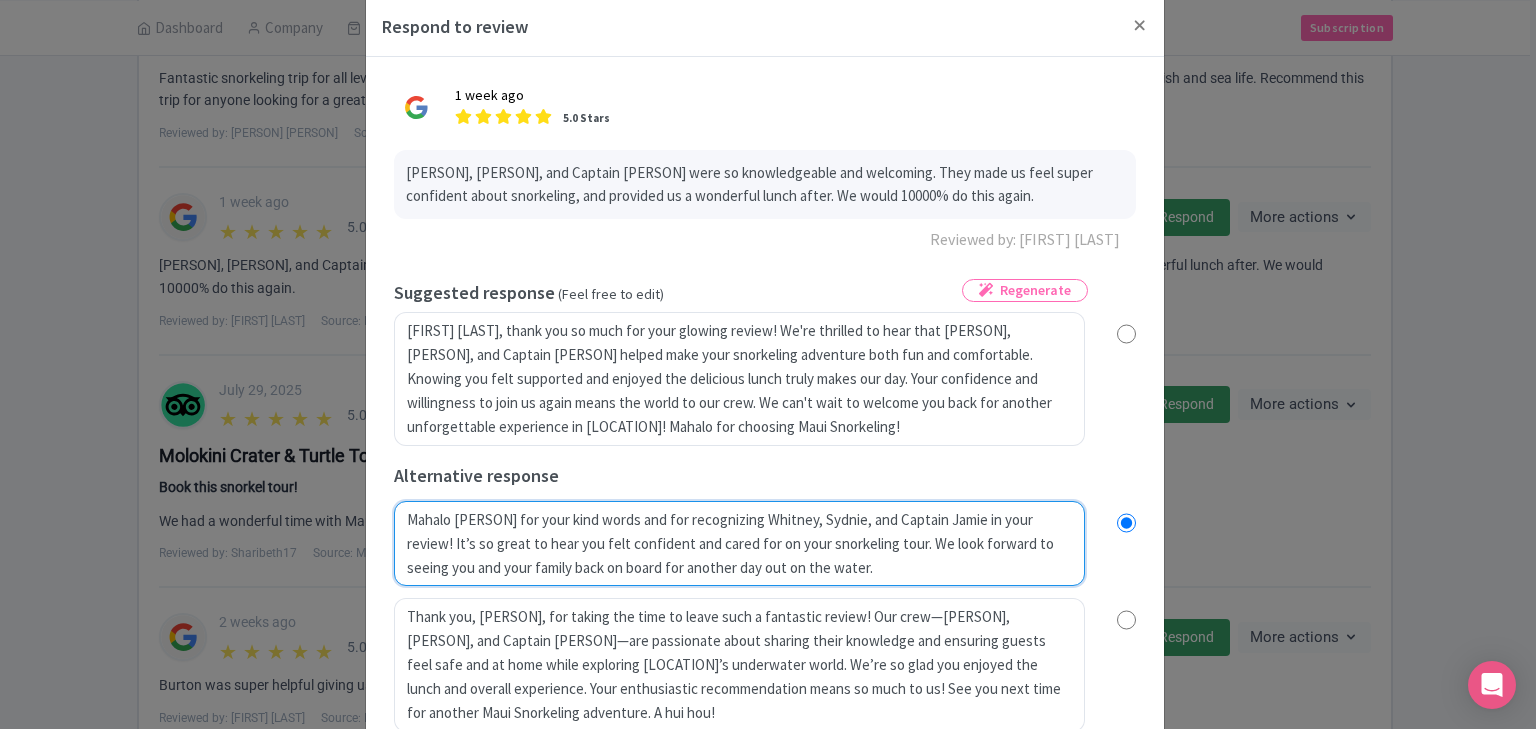radio on "true" 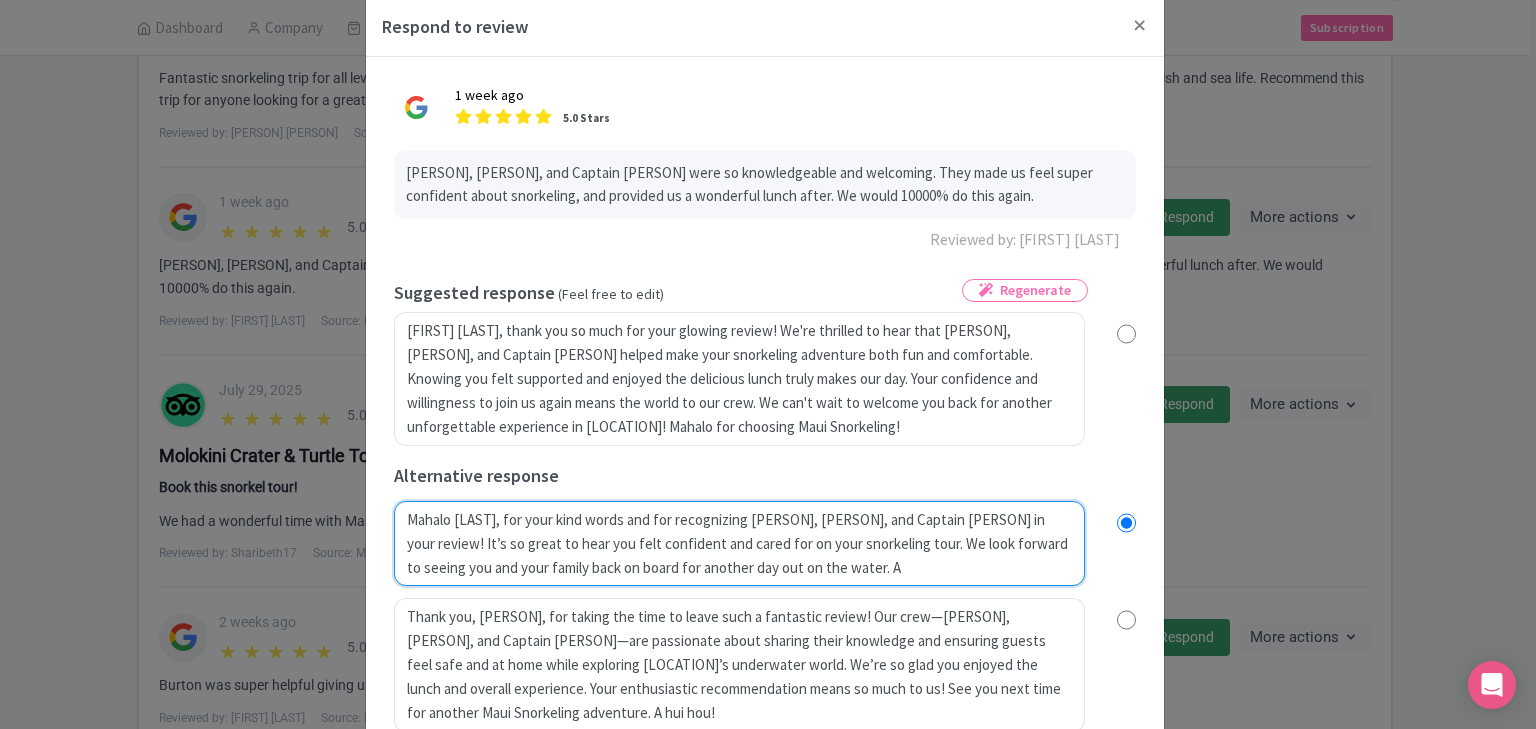 radio on "true" 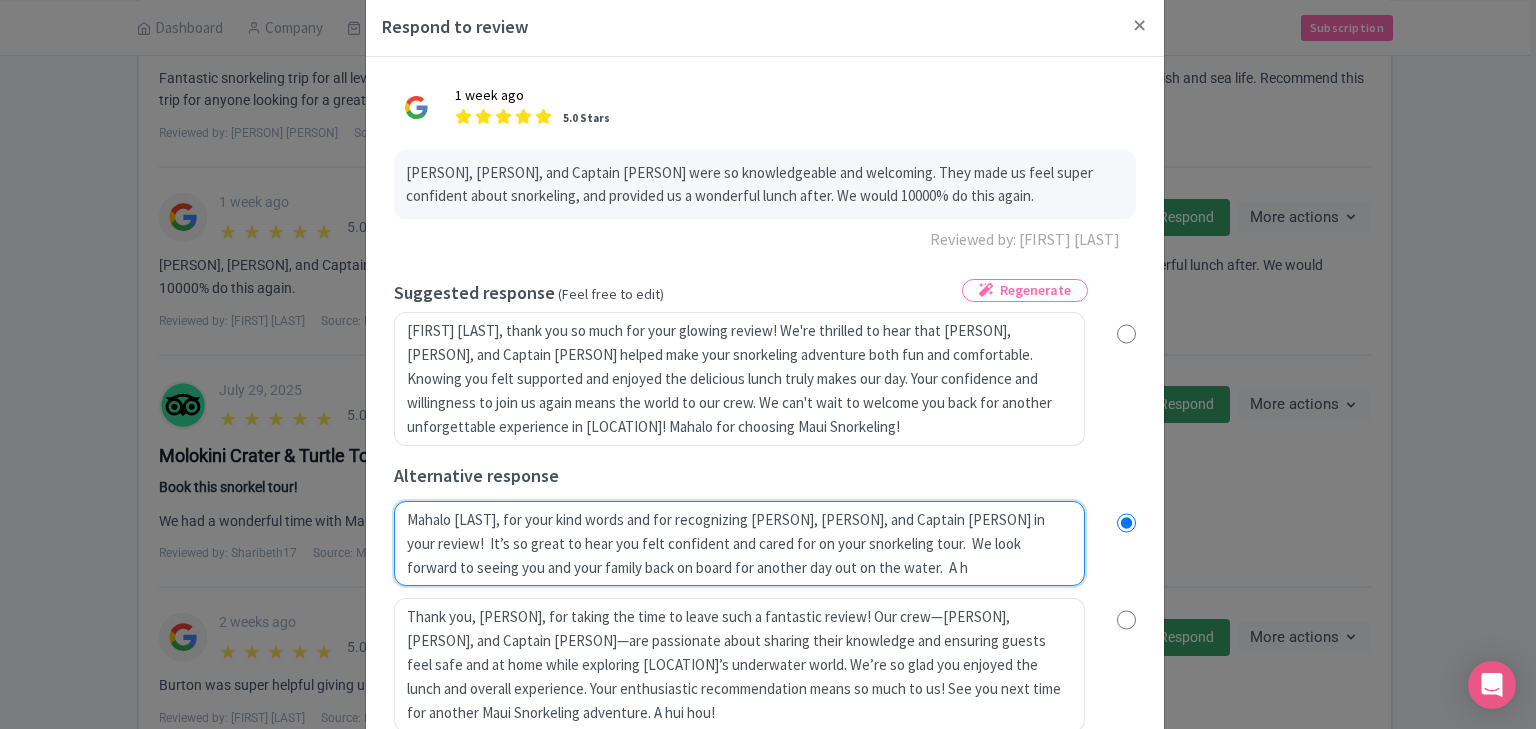 radio on "true" 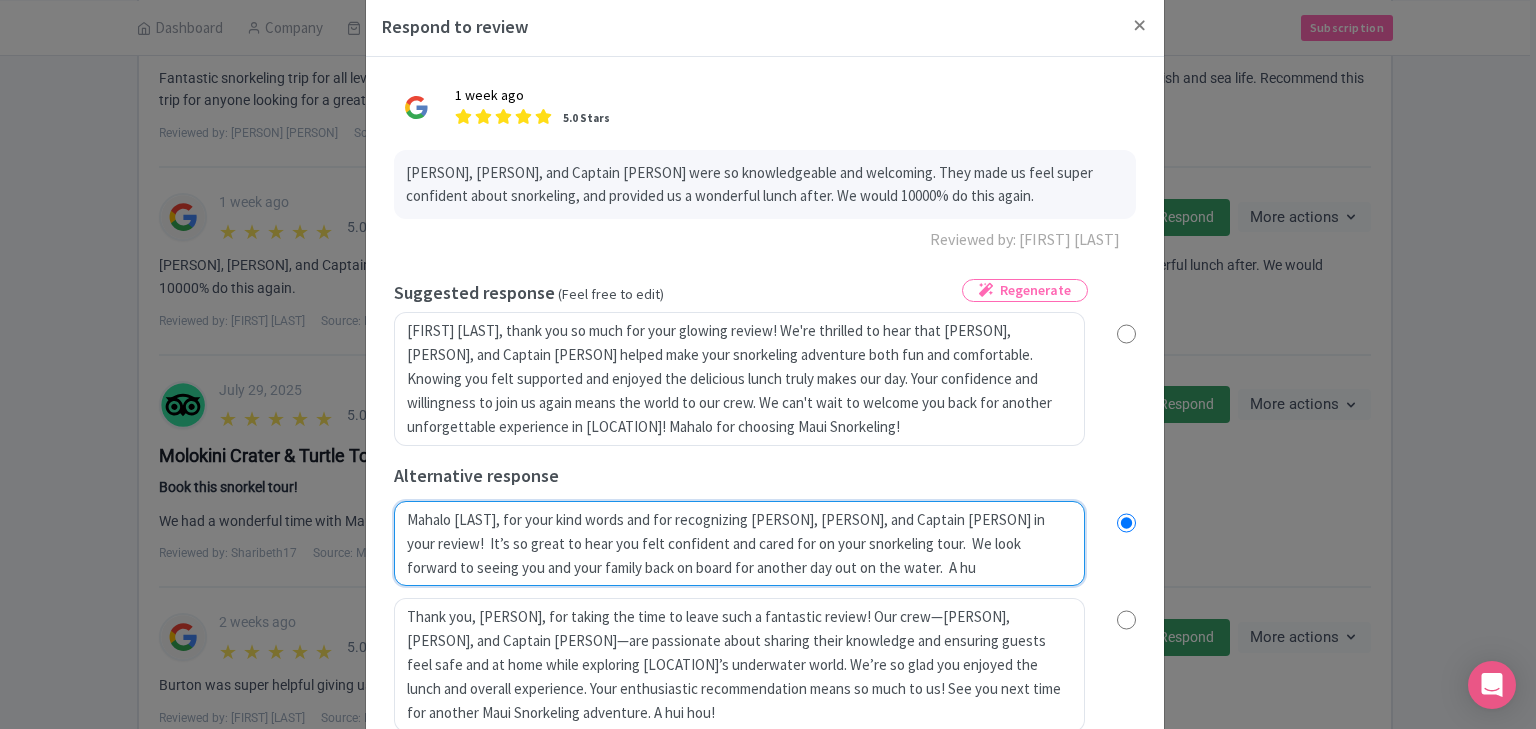 radio on "true" 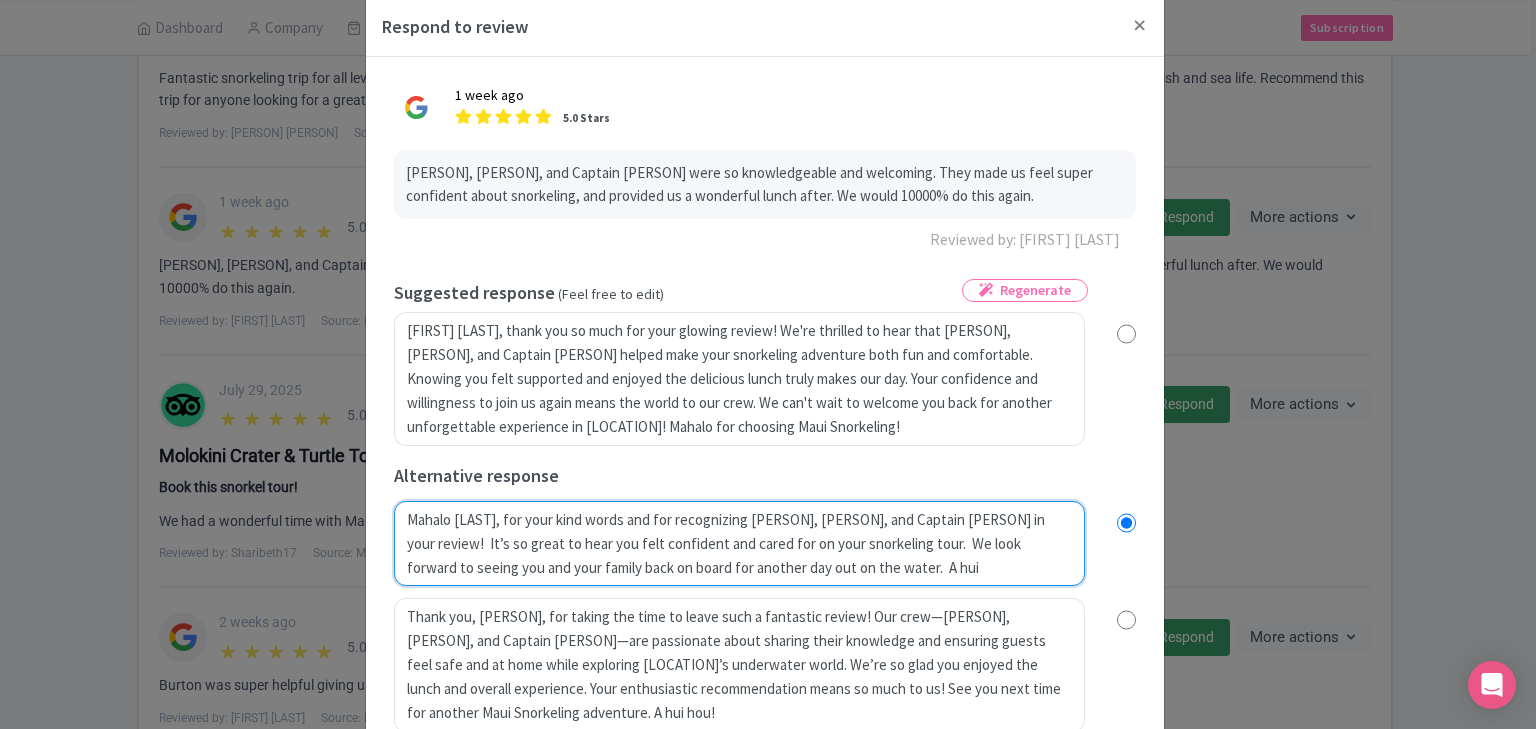 radio on "true" 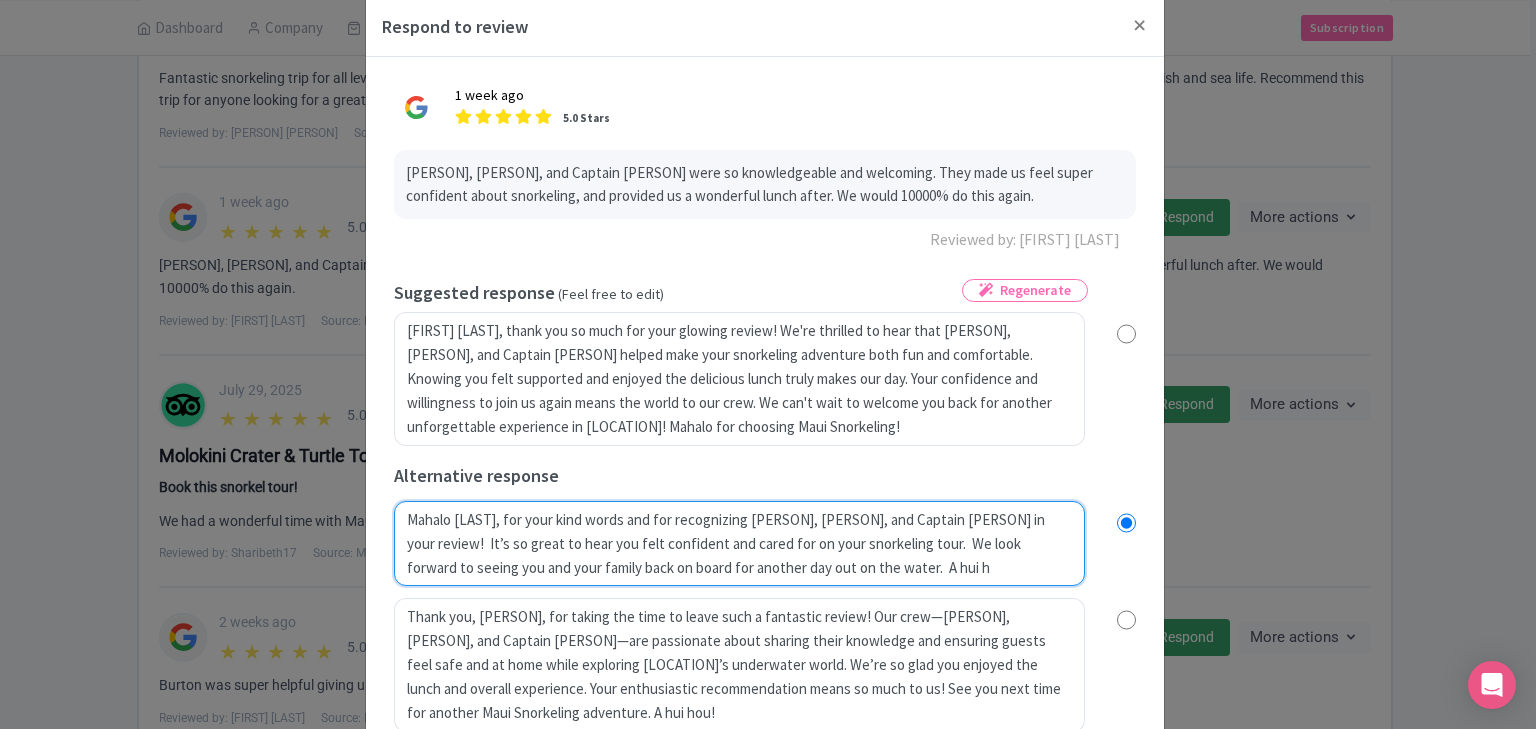 radio on "true" 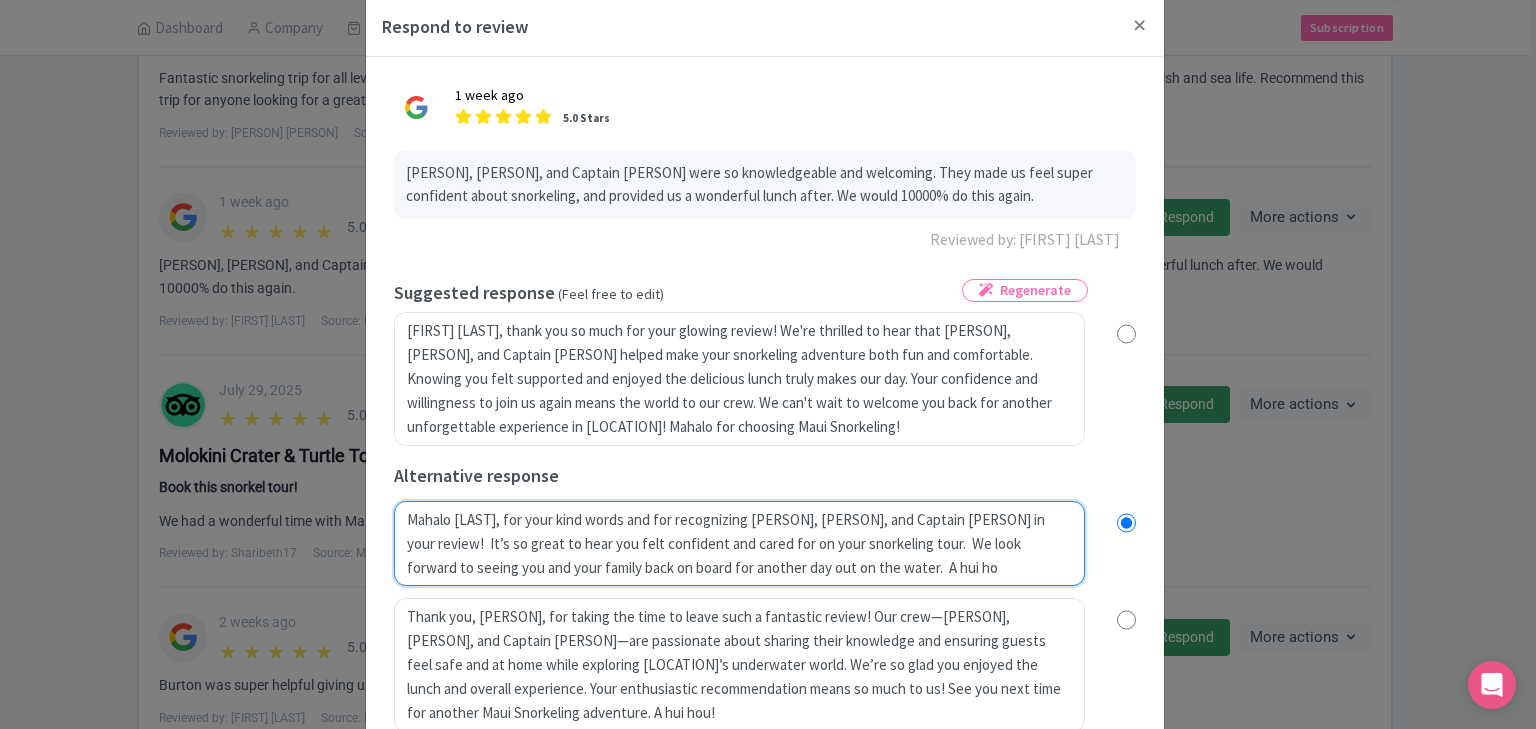 type on "Mahalo Ali for your kind words and for recognizing Whitney, Sydnie, and Captain Jamie in your review!  It’s so great to hear you felt confident and cared for on your snorkeling tour.  We look forward to seeing you and your family back on board for another day out on the water.  A hui hou" 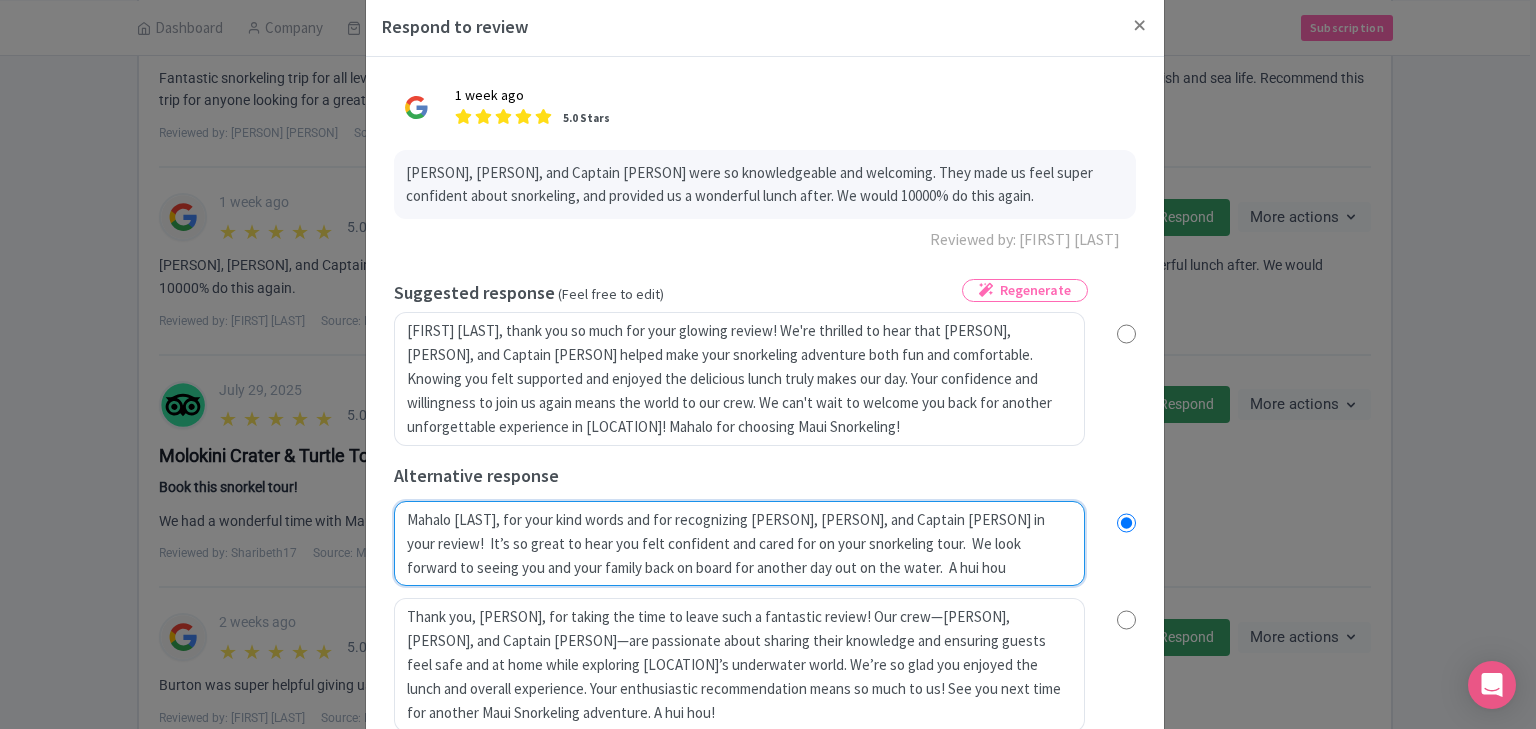 radio on "true" 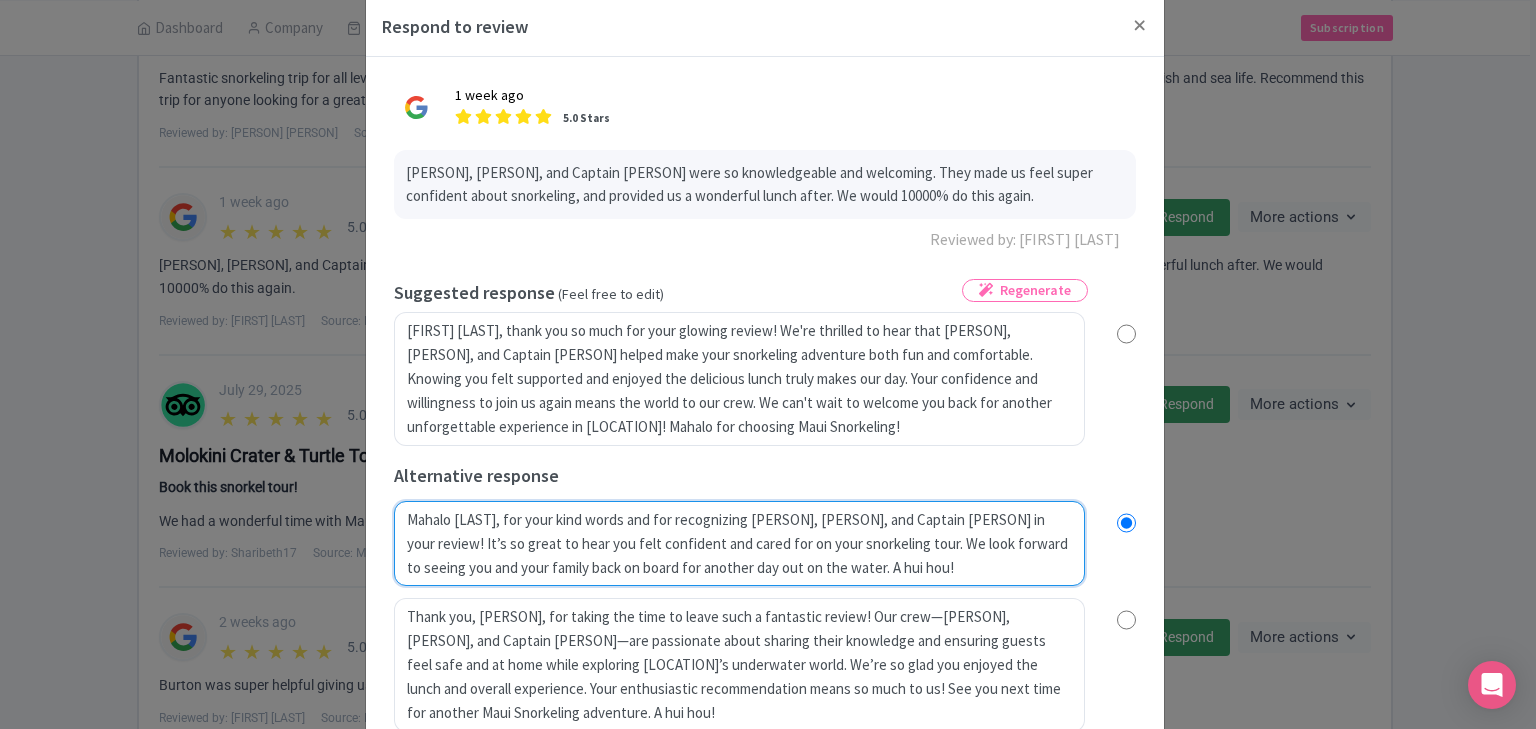 radio on "true" 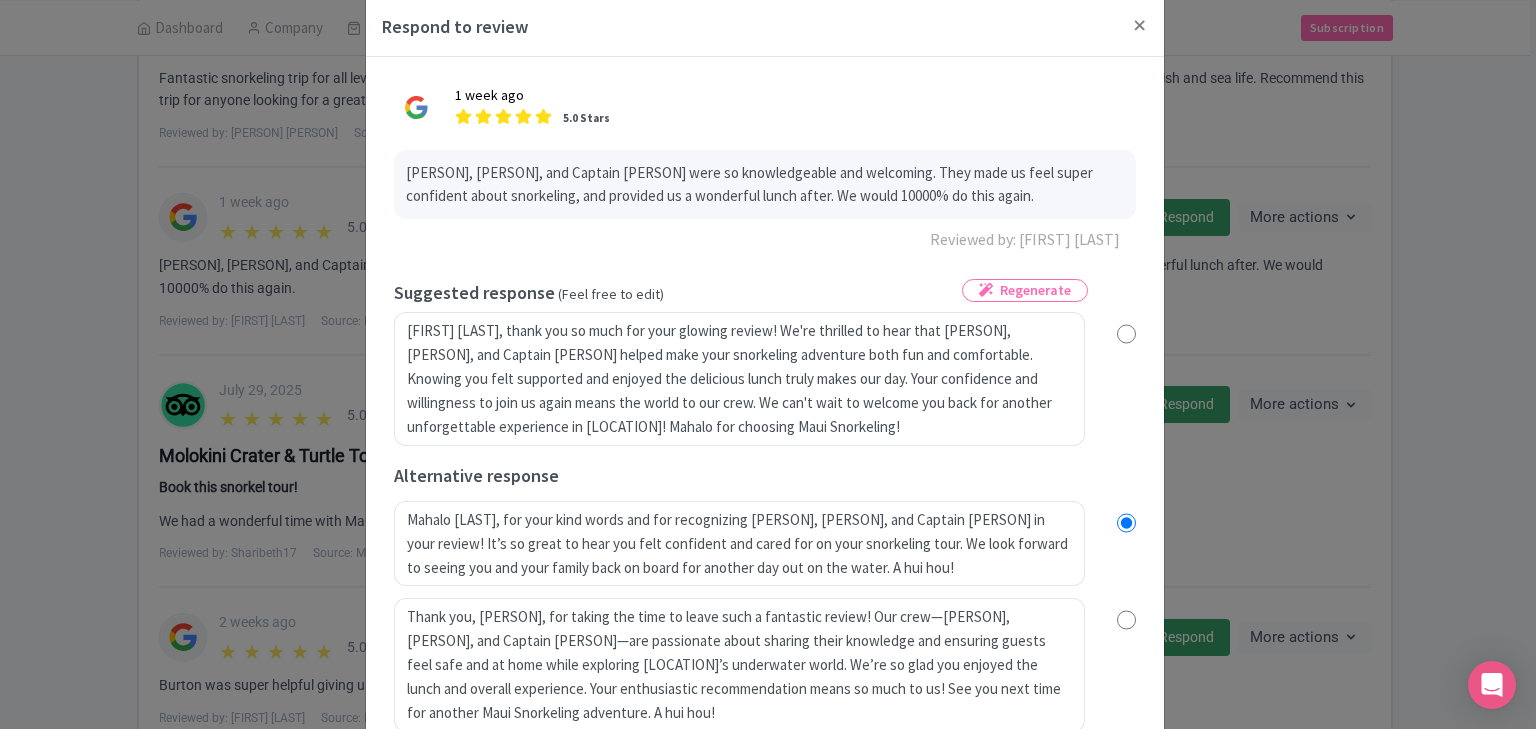 click on "Mahalo Ali for your kind words and for recognizing Whitney, Sydney, and Captain Jamie! It’s so great to hear you felt confident and cared for on your snorkeling tour. We love sharing the beauty of Maui with guests like you, and we’re delighted you enjoyed lunch and felt welcome every step of the way. We look forward to seeing you back on board for another day out on the water soon—10000% of the time!" at bounding box center (765, 544) 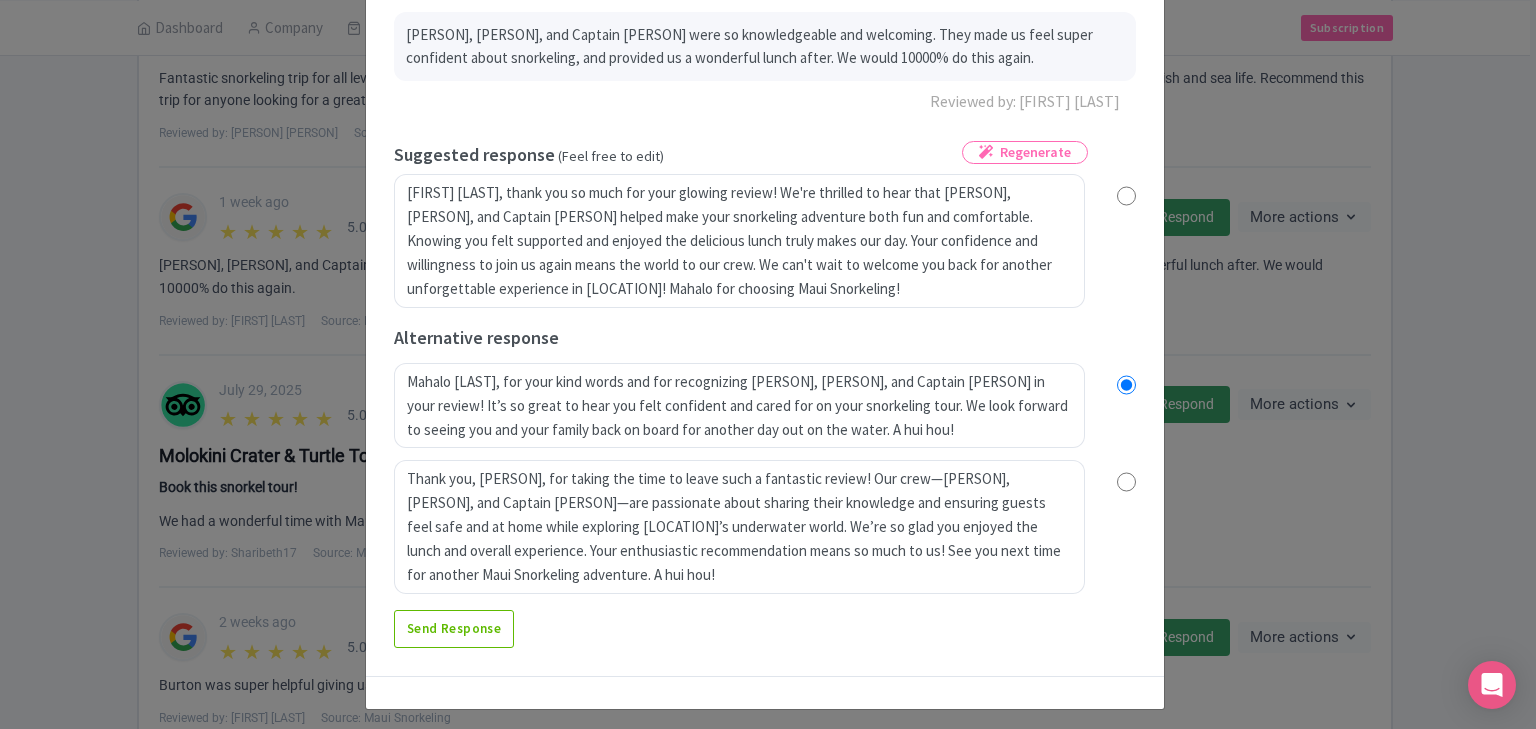 scroll, scrollTop: 177, scrollLeft: 0, axis: vertical 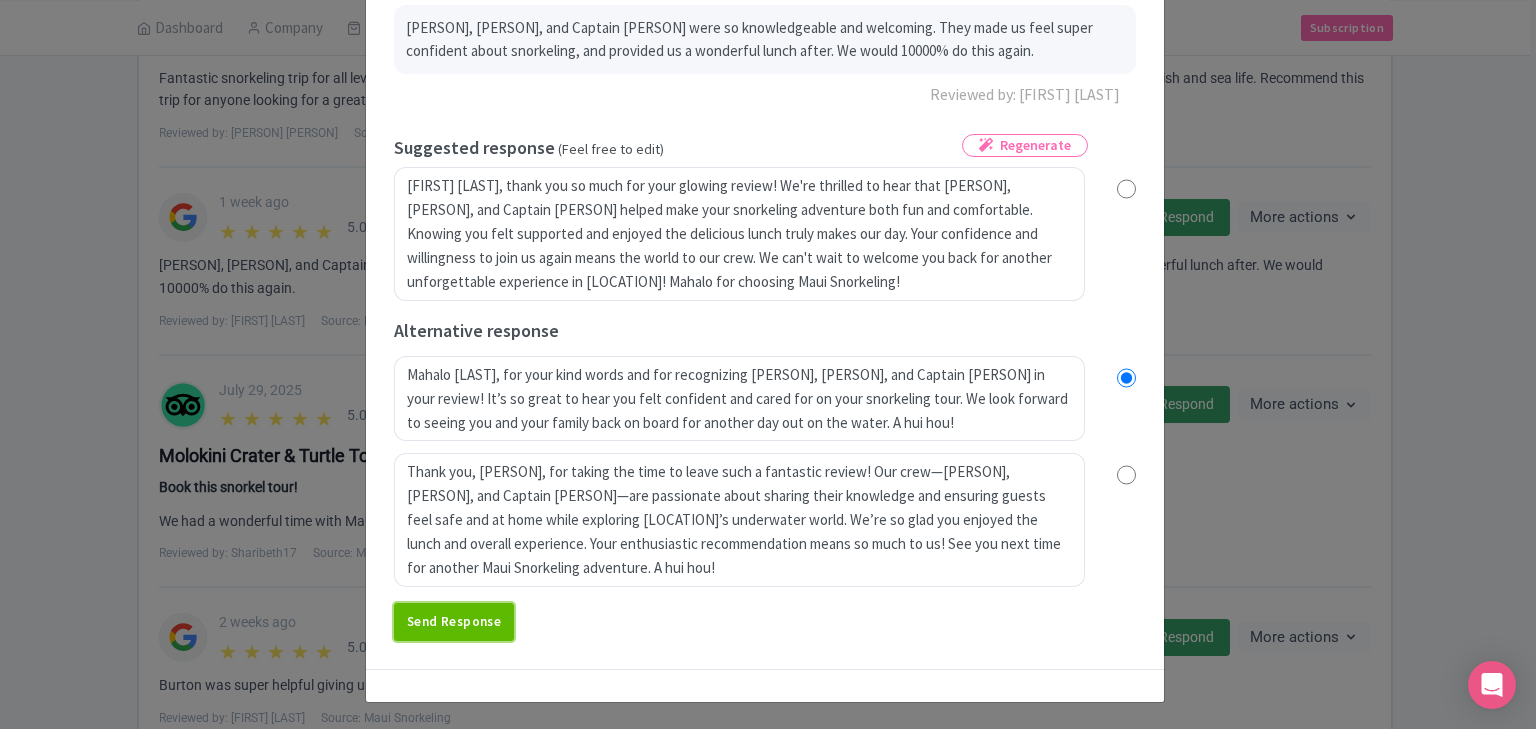 click on "Send Response" at bounding box center [454, 622] 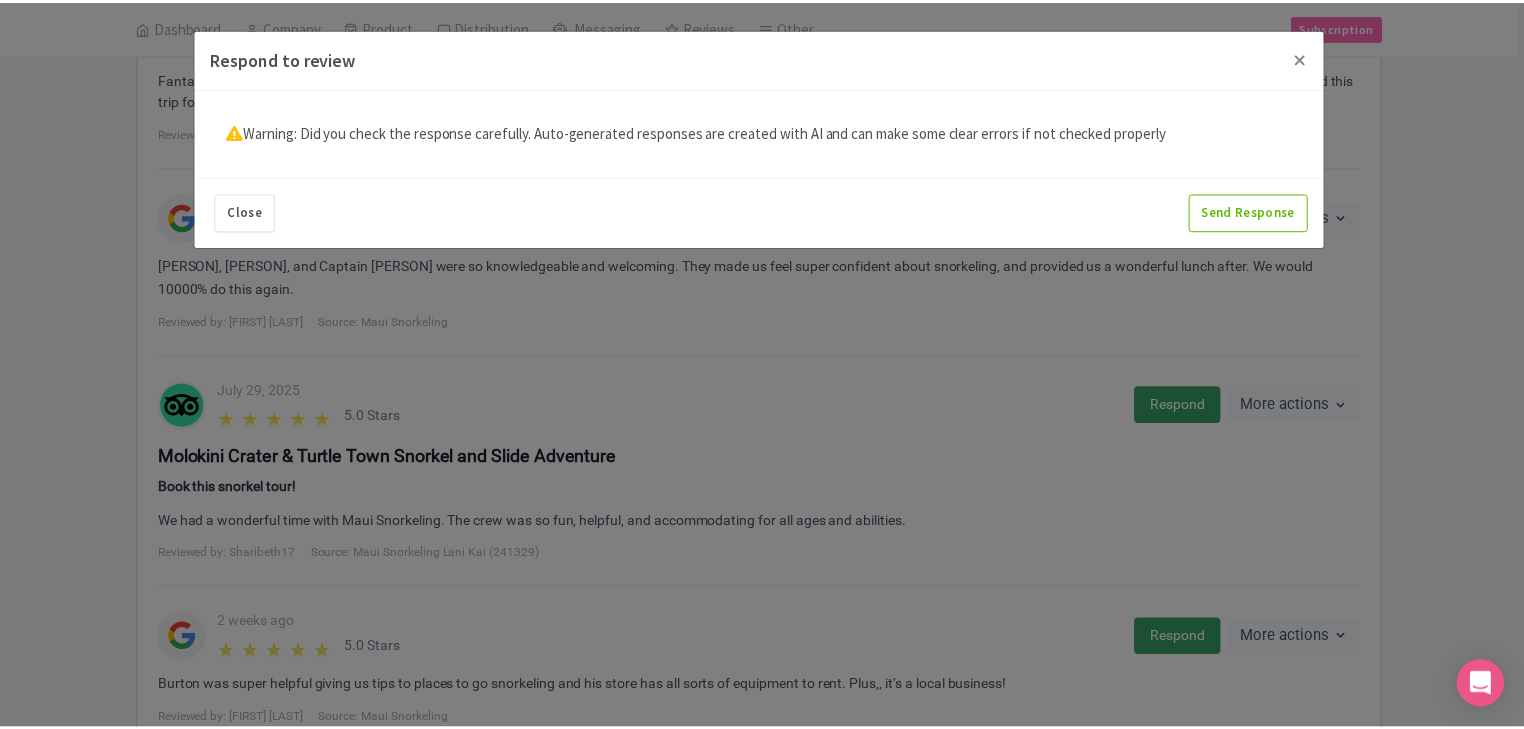 scroll, scrollTop: 0, scrollLeft: 0, axis: both 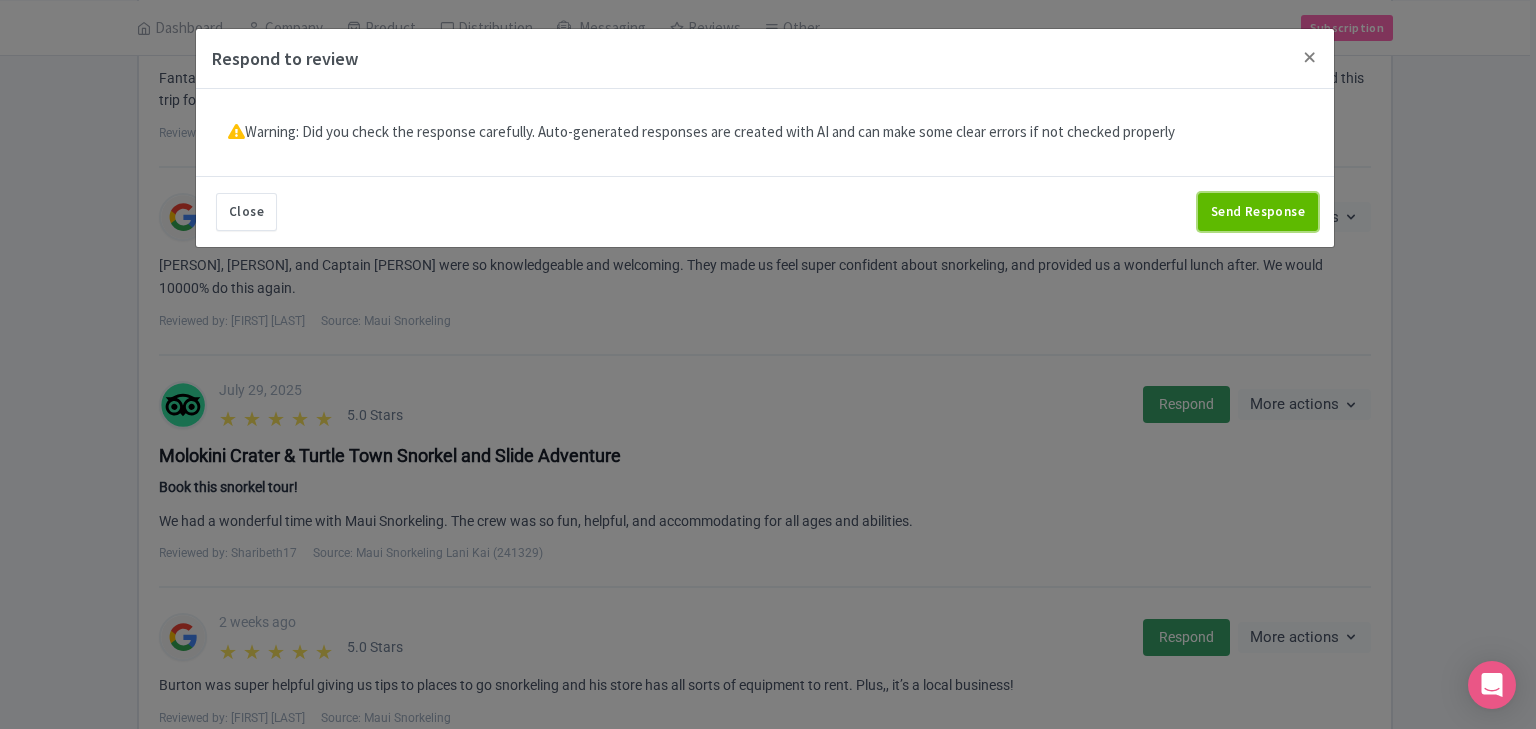 click on "Send Response" at bounding box center [1258, 212] 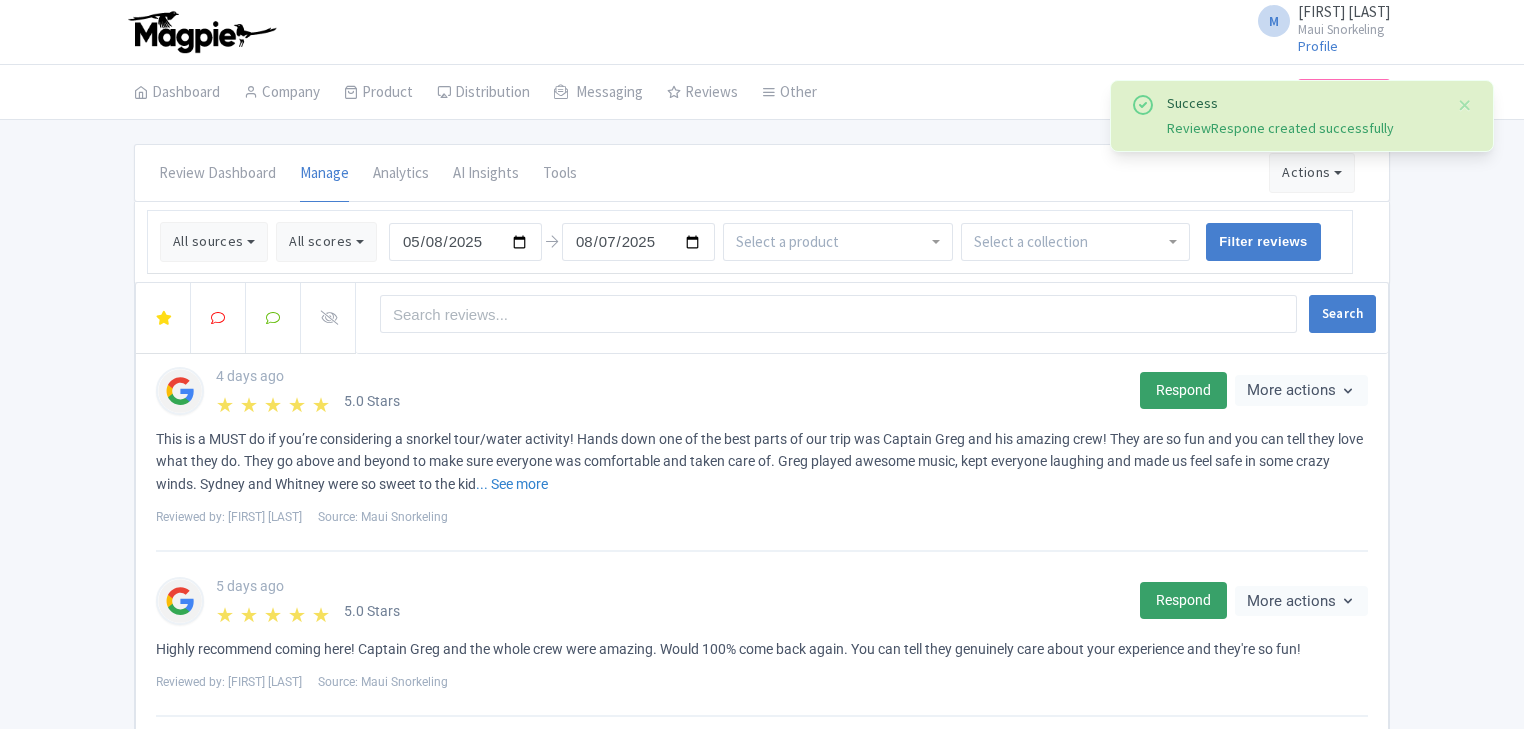 scroll, scrollTop: 0, scrollLeft: 0, axis: both 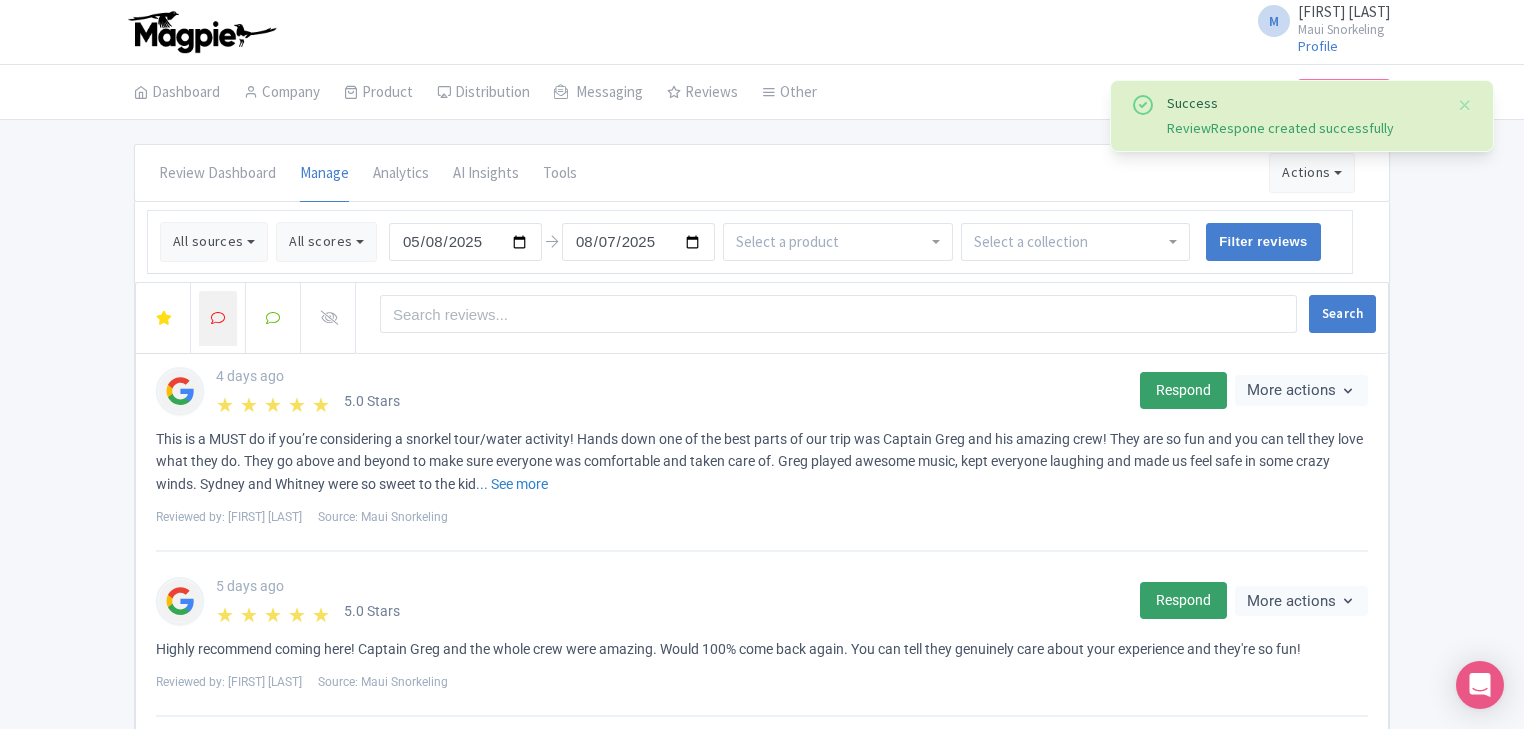 click at bounding box center (218, 318) 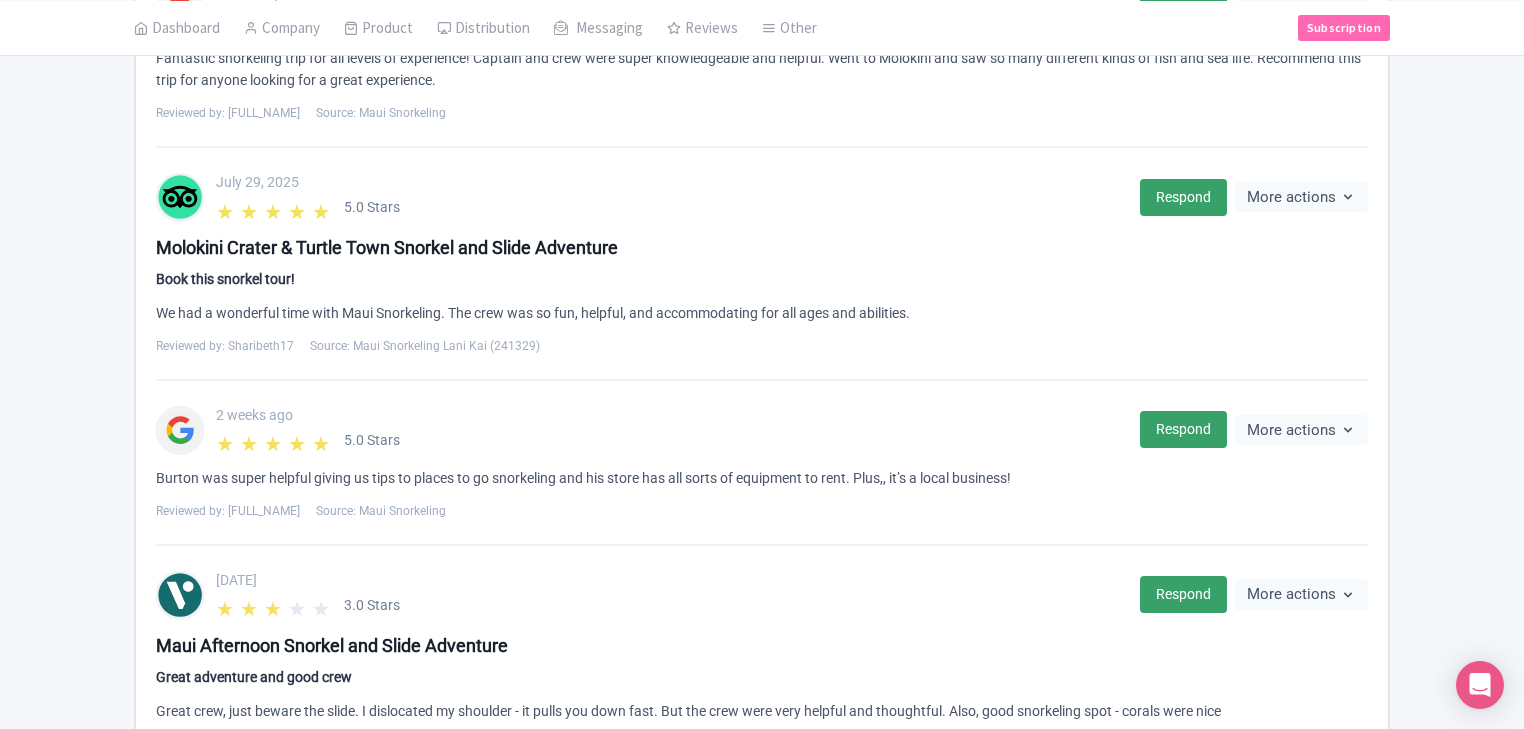 scroll, scrollTop: 1664, scrollLeft: 0, axis: vertical 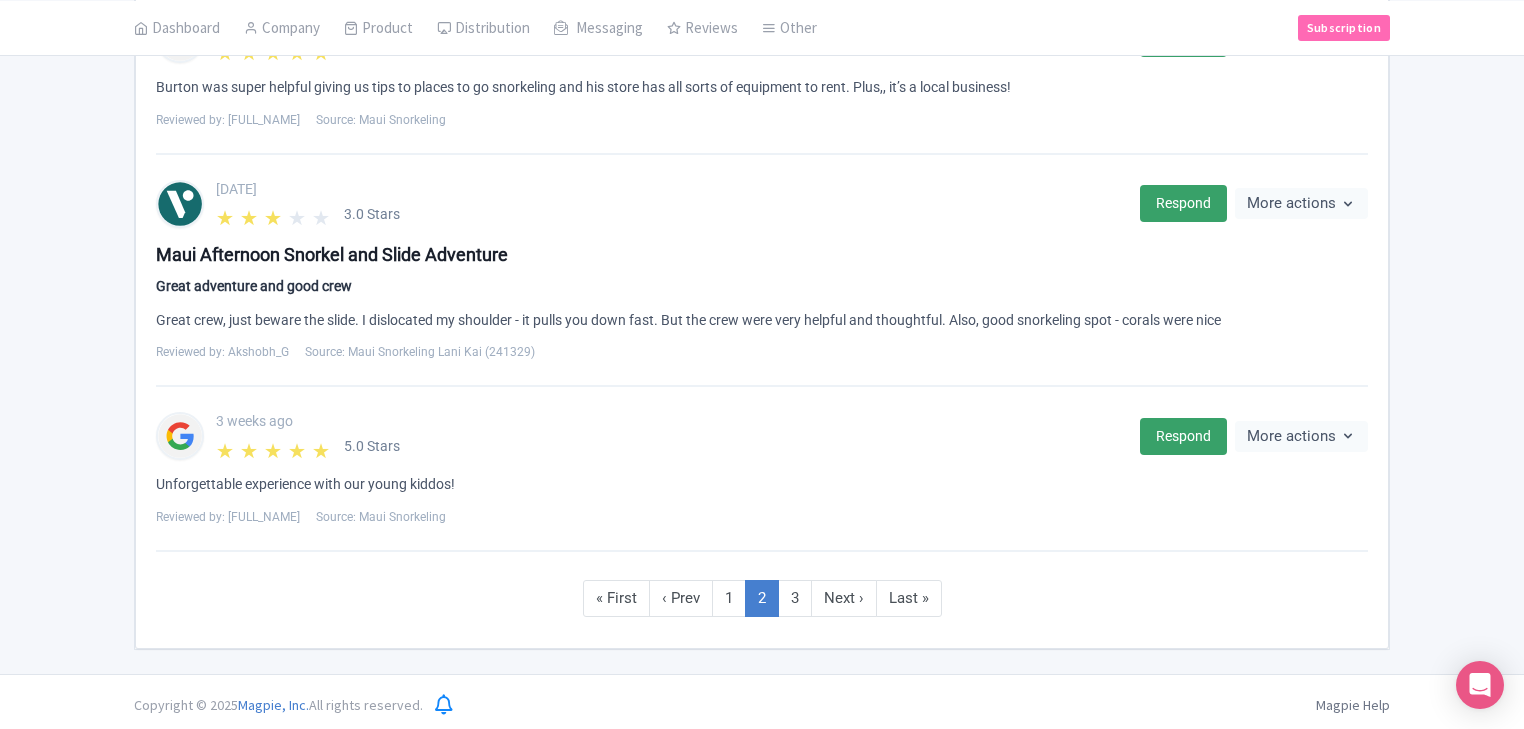 click on "Success
ReviewRespone created successfully
Review Dashboard
Manage
Analytics
AI Insights
Tools
Actions
Import new reviews
Download Reviews
Manage Review Responder tool
All sources
Select all
Deselect all
Select all
Deselect all
Maui Snorkeling Lani Kai
Select all
Deselect all
Maui Snorkeling Lani Kai
Select all
Deselect all
MauiSnorkeling
All scores
5 stars
4 stars
3 stars
2 stars
1 star
[DATE]
[DATE]
Filter reviews
Search
[TIME] ago
★
★
★
★
★
5.0 Stars
Respond" at bounding box center (762, -435) 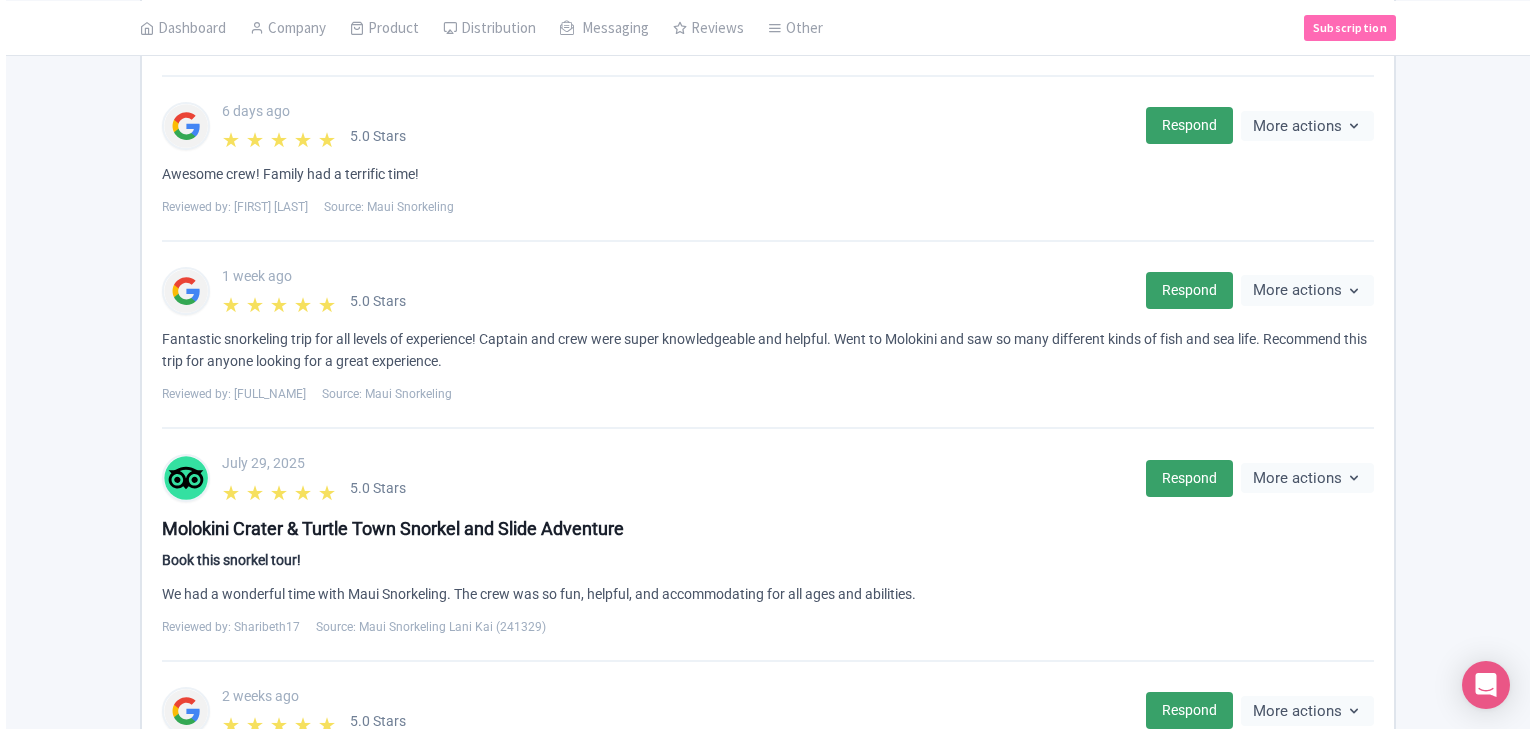 scroll, scrollTop: 960, scrollLeft: 0, axis: vertical 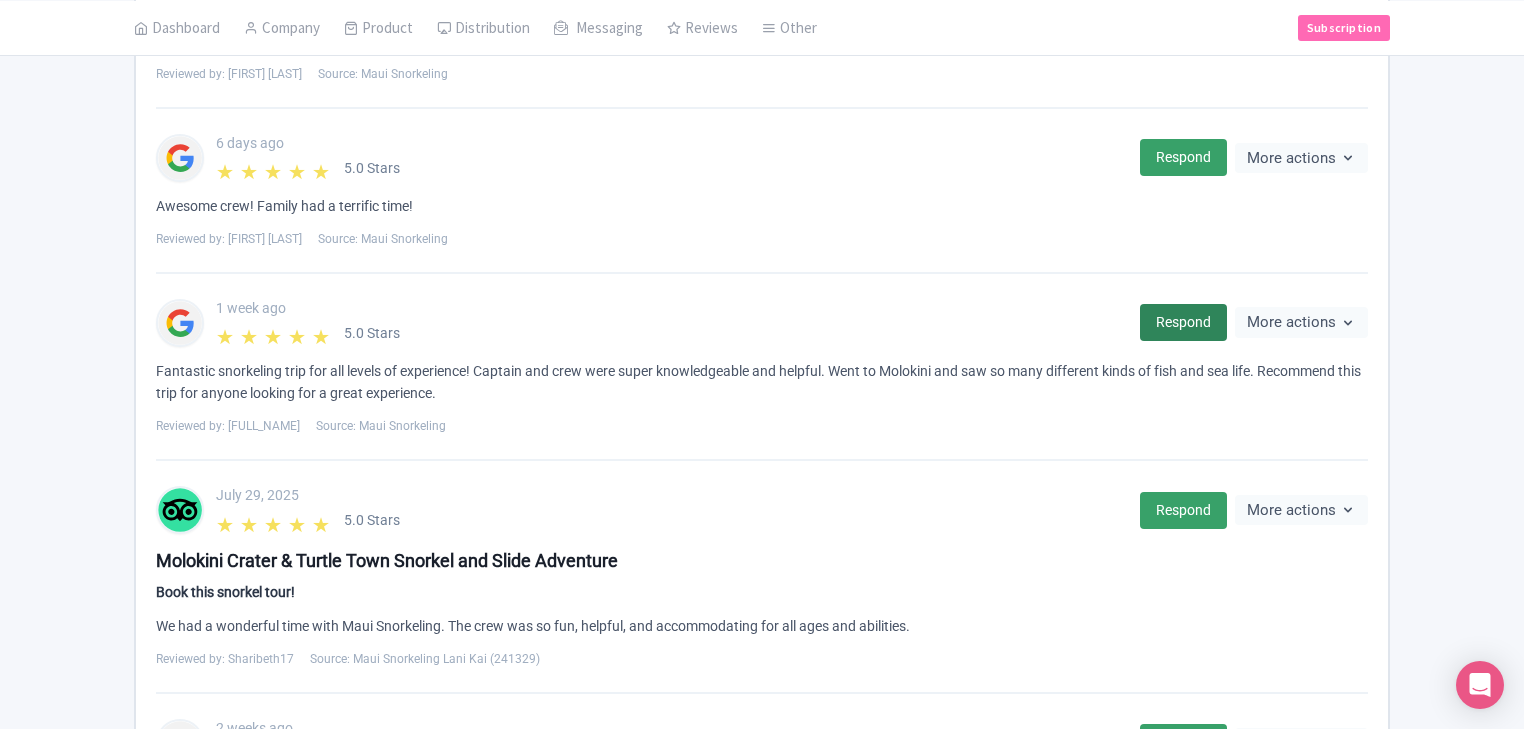 click on "Respond" at bounding box center (1183, 322) 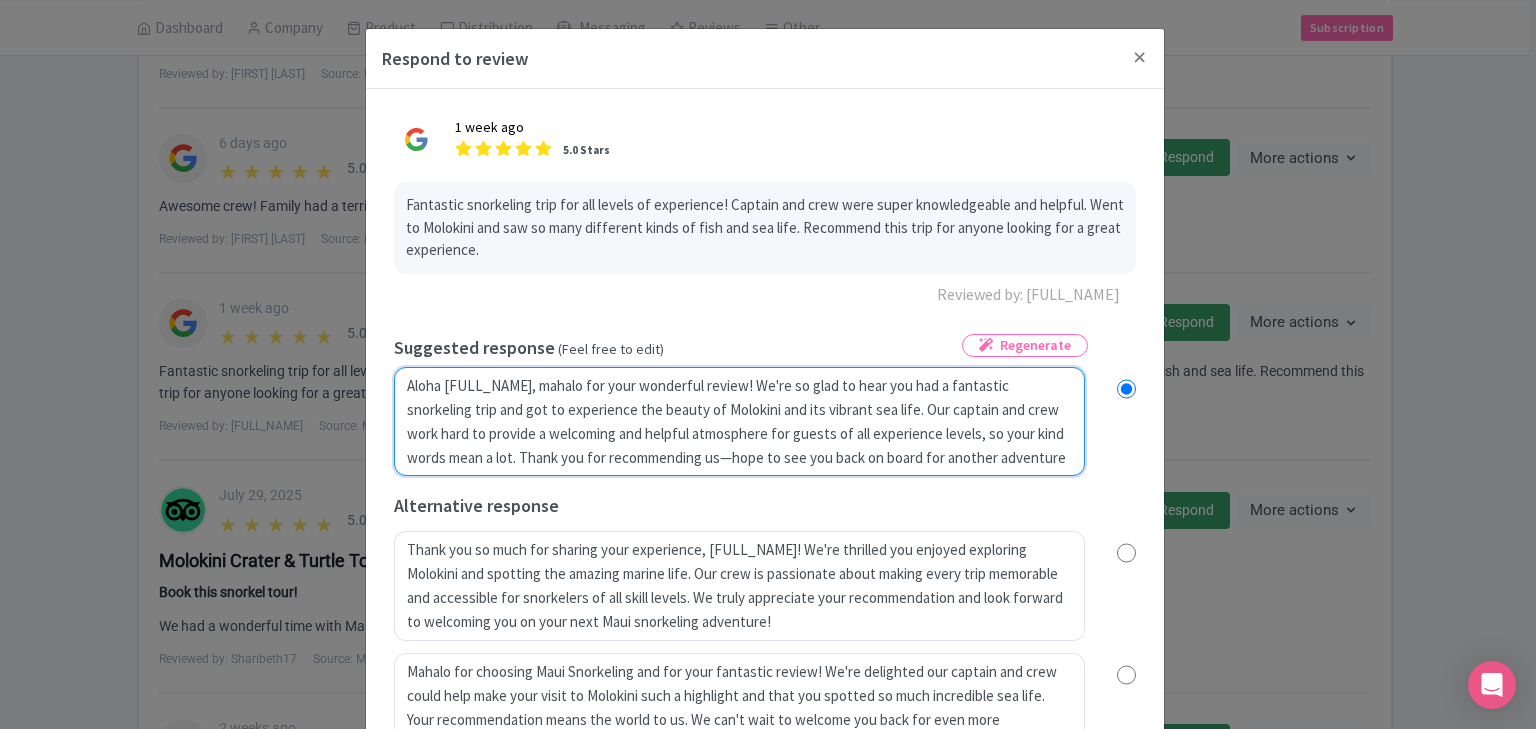 click on "Aloha [FULL_NAME], mahalo for your wonderful review! We're so glad to hear you had a fantastic snorkeling trip and got to experience the beauty of Molokini and its vibrant sea life. Our captain and crew work hard to provide a welcoming and helpful atmosphere for guests of all experience levels, so your kind words mean a lot. Thank you for recommending us—hope to see you back on board for another adventure soon!" at bounding box center (739, 422) 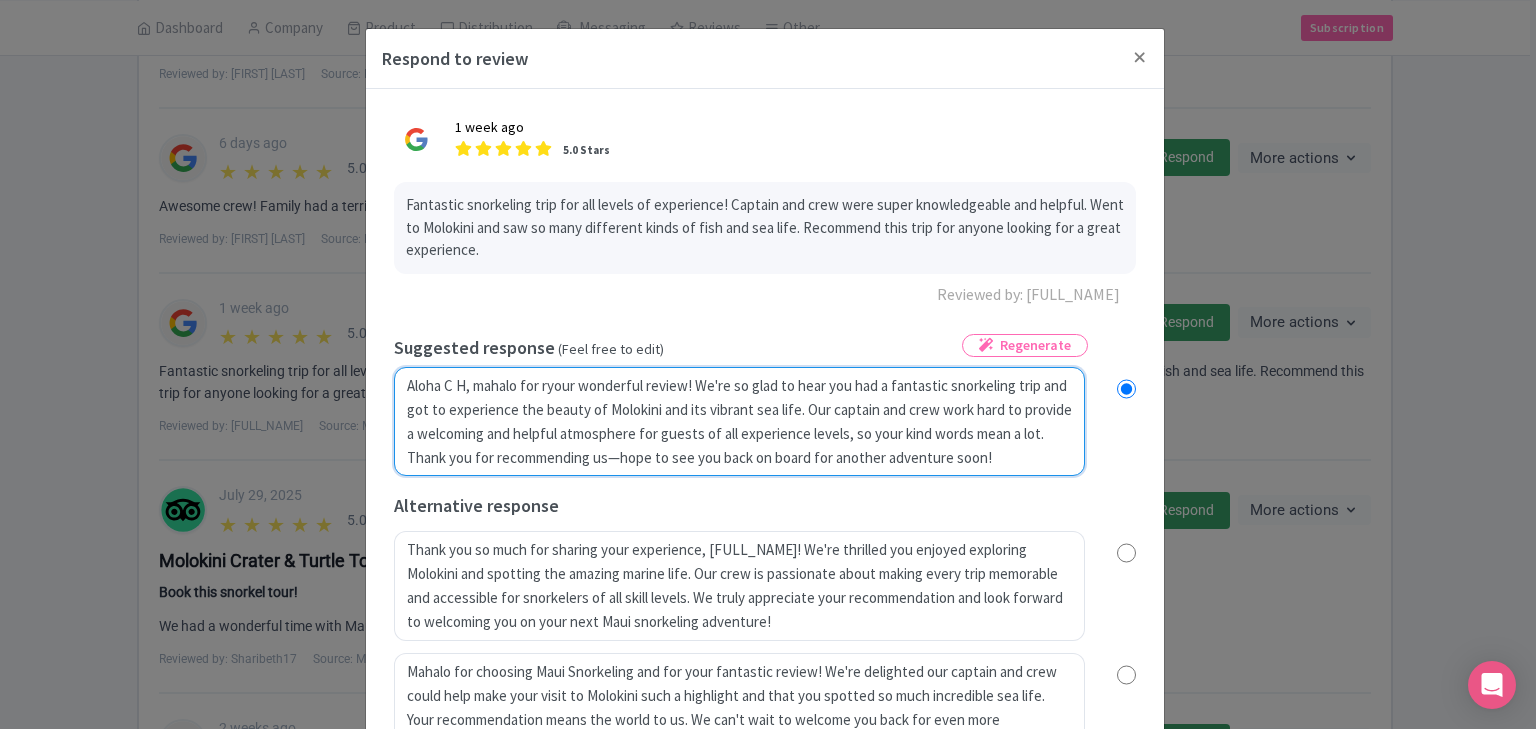 type on "Aloha [INITIAL] [LAST], mahalo for reyour wonderful review! We're so glad to hear you had a fantastic snorkeling trip and got to experience the beauty of Molokini and its vibrant sea life. Our captain and crew work hard to provide a welcoming and helpful atmosphere for guests of all experience levels, so your kind words mean a lot. Thank you for recommending us—hope to see you back on board for another adventure soon!" 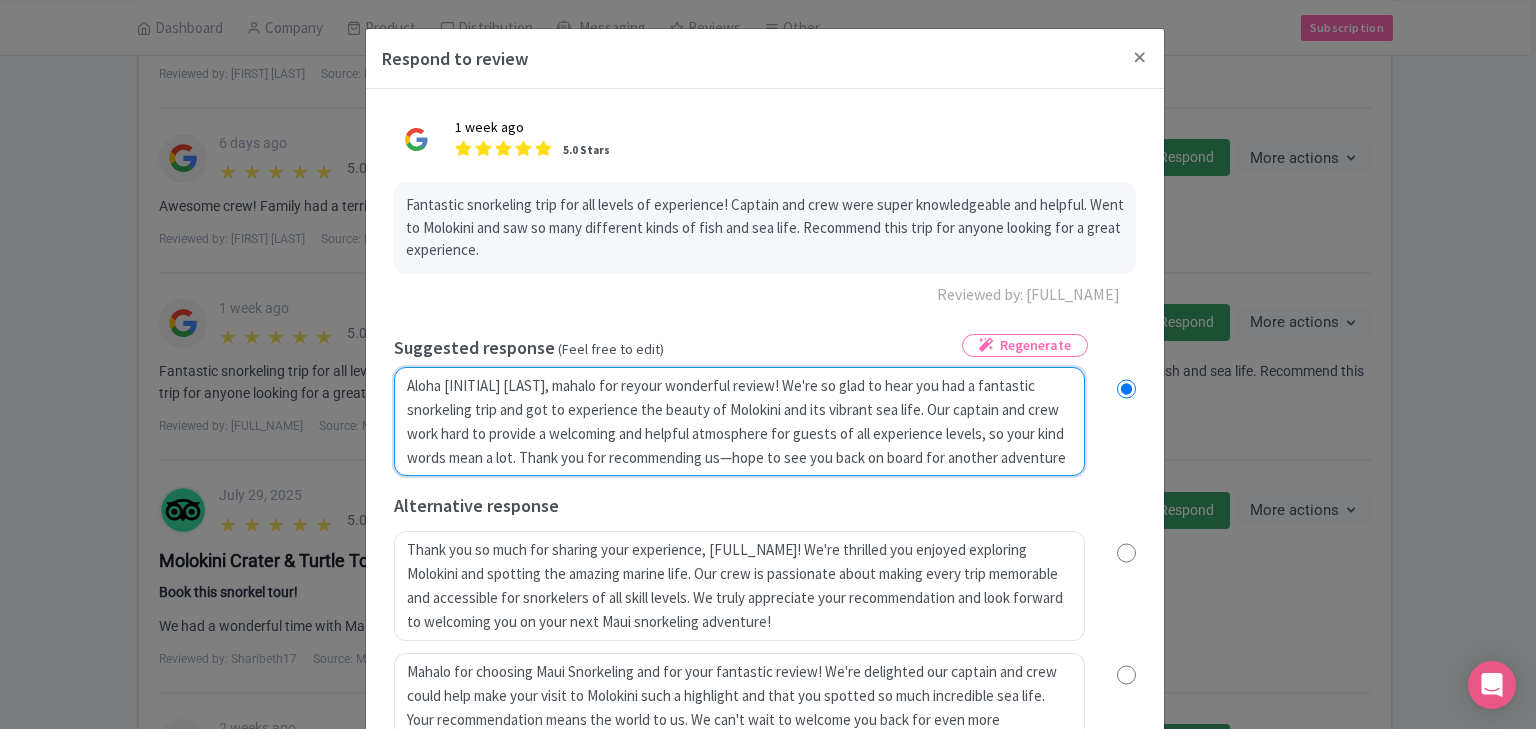radio on "true" 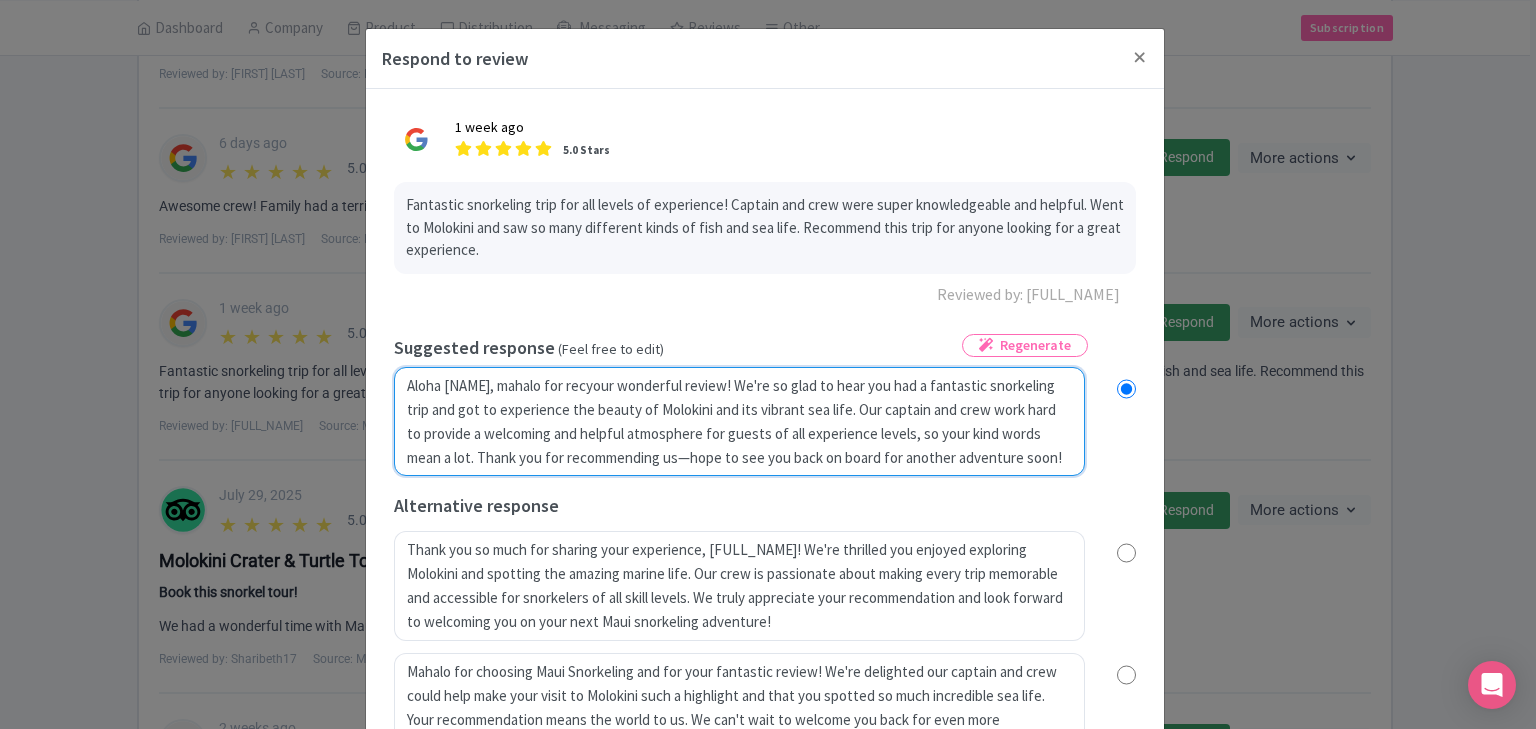 radio on "true" 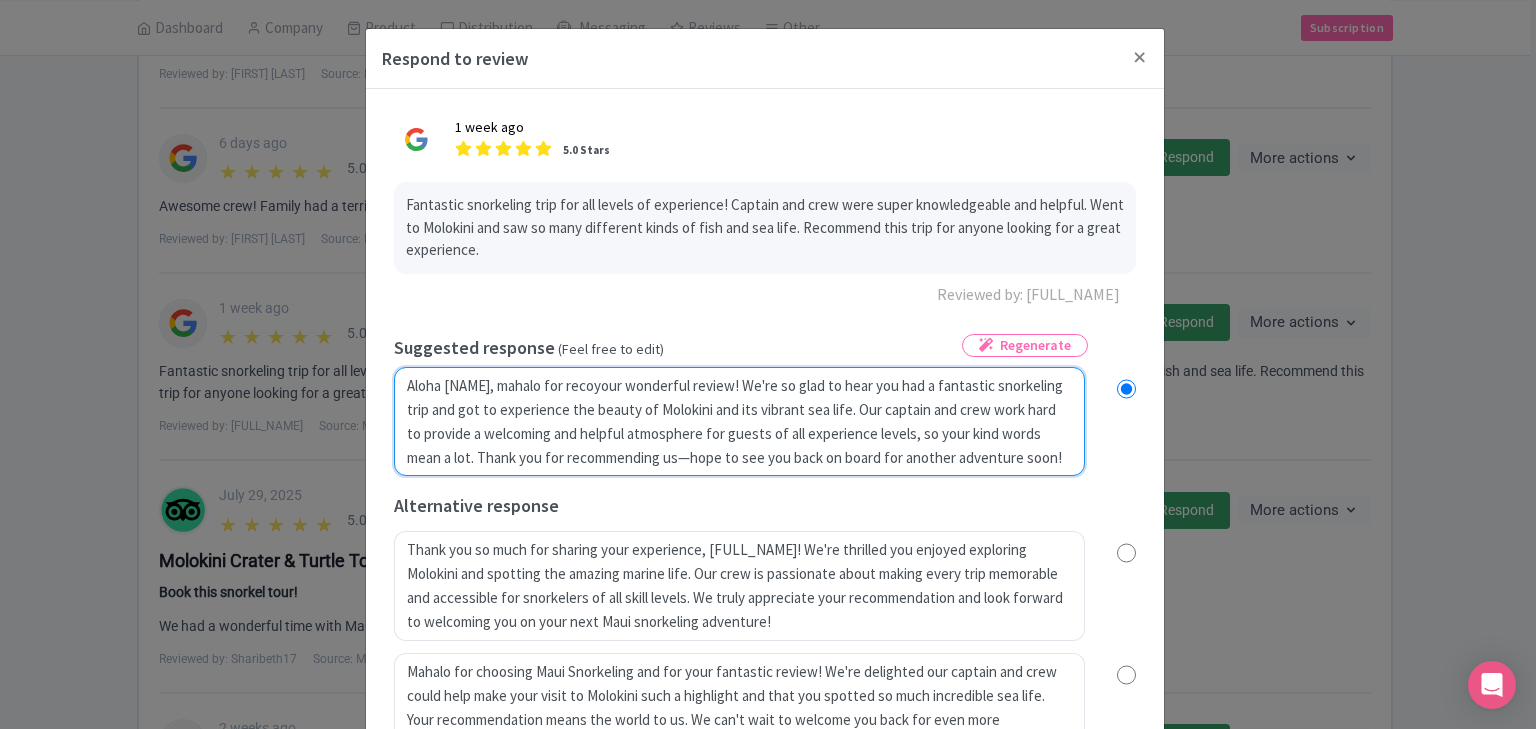 radio on "true" 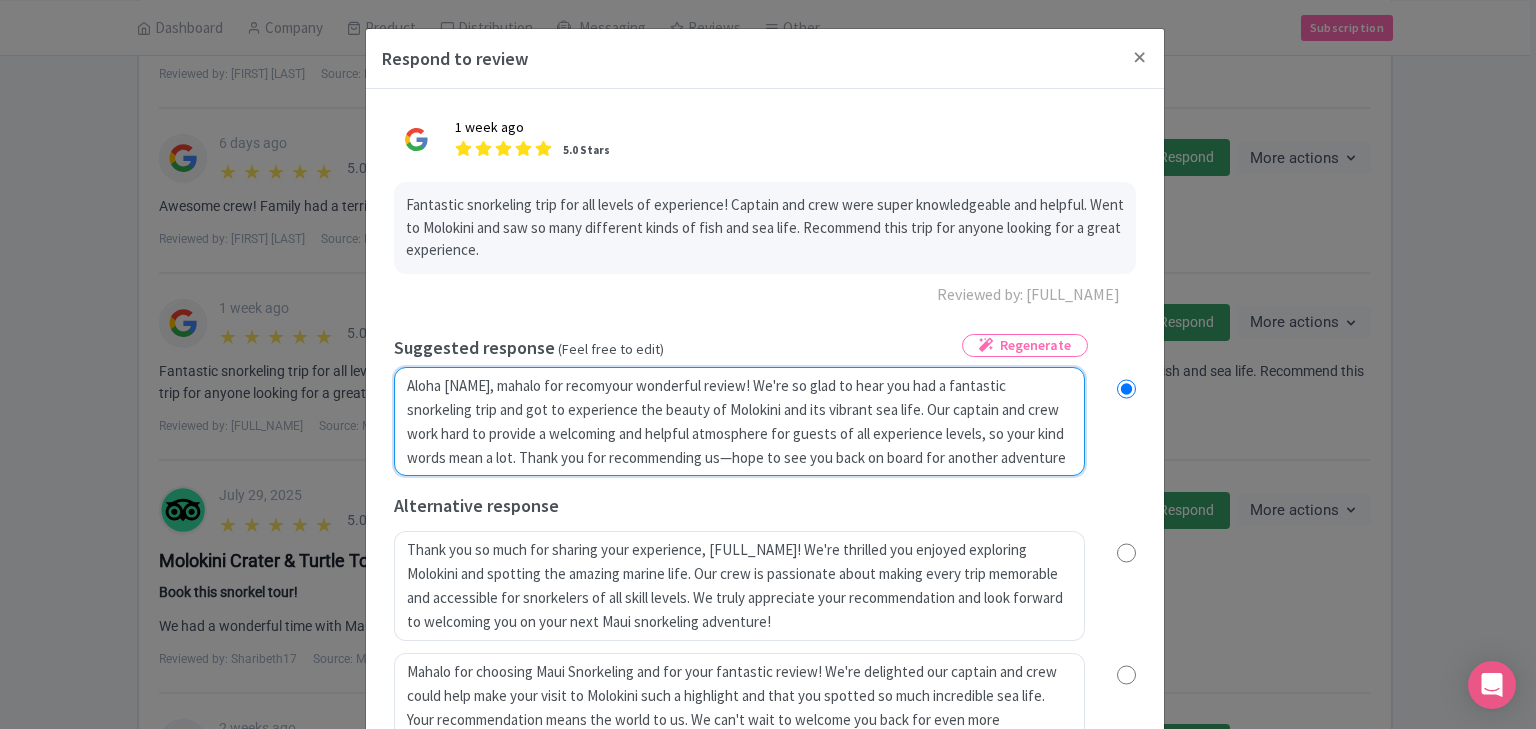 radio on "true" 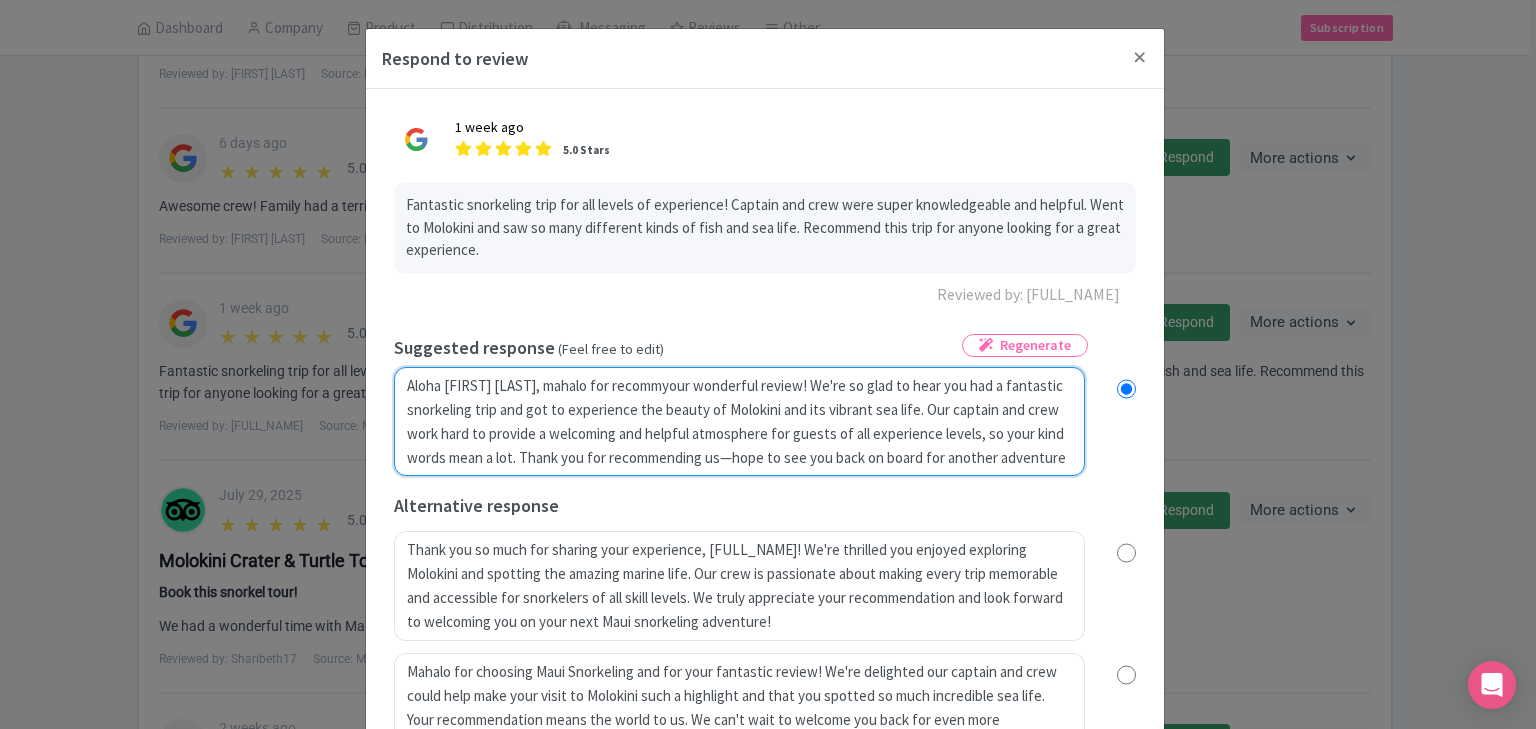 radio on "true" 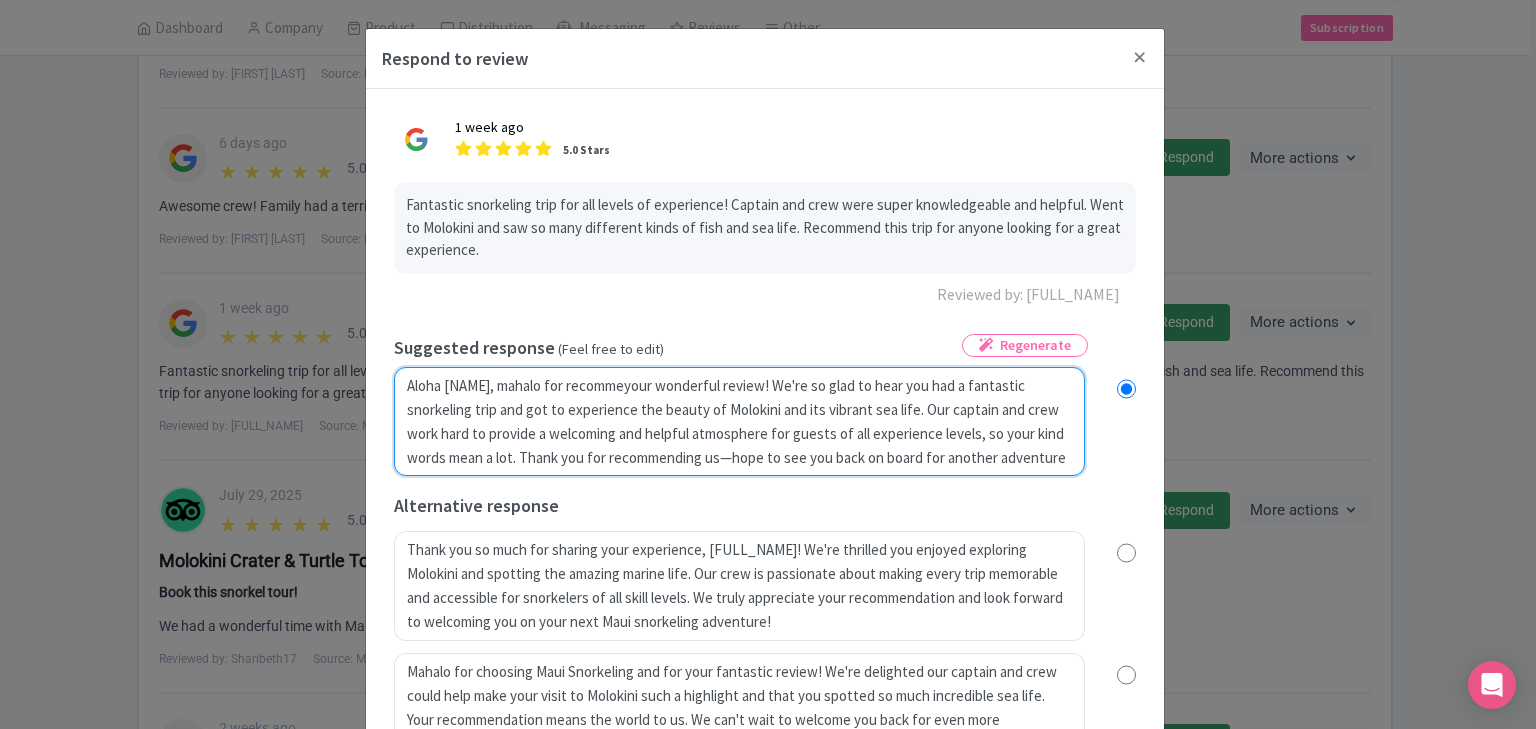 radio on "true" 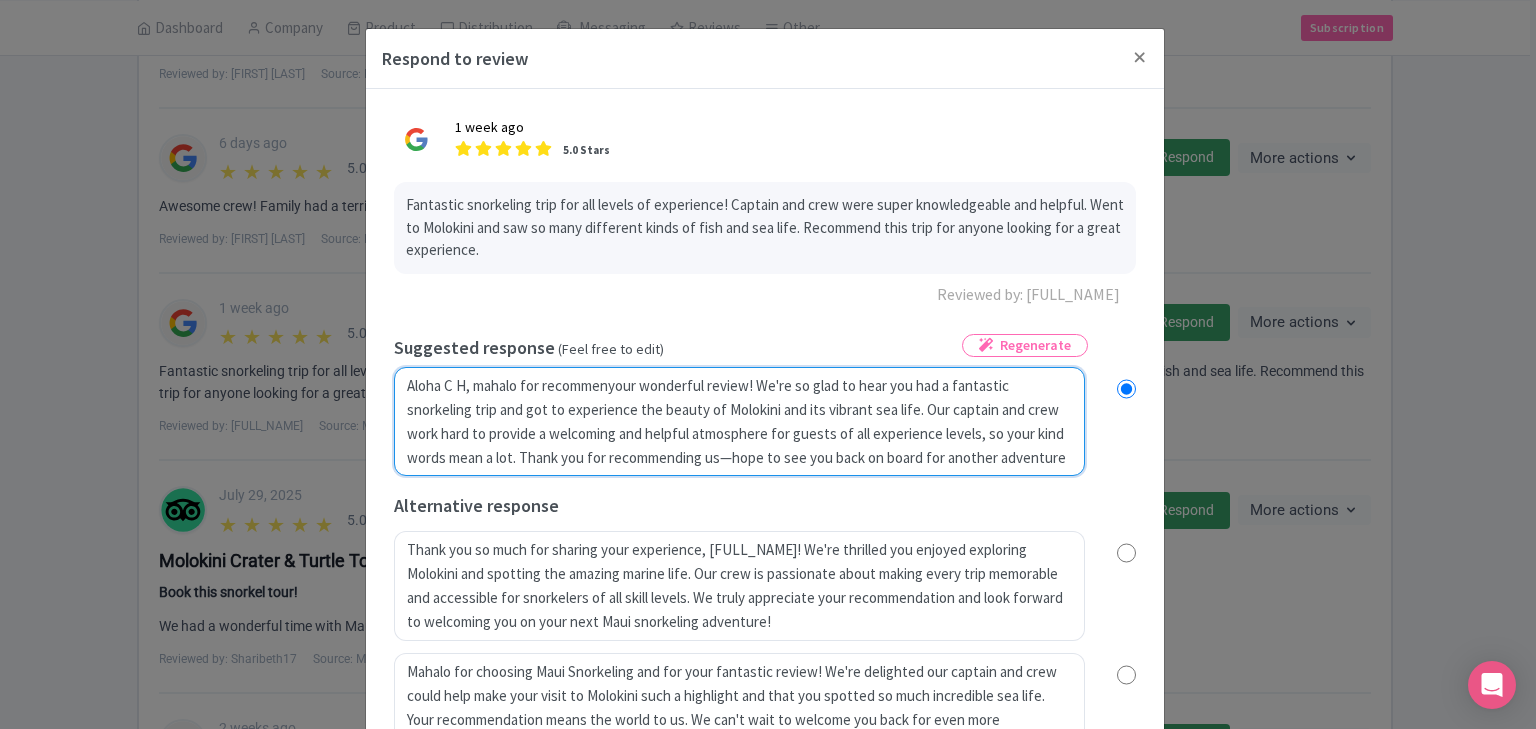 radio on "true" 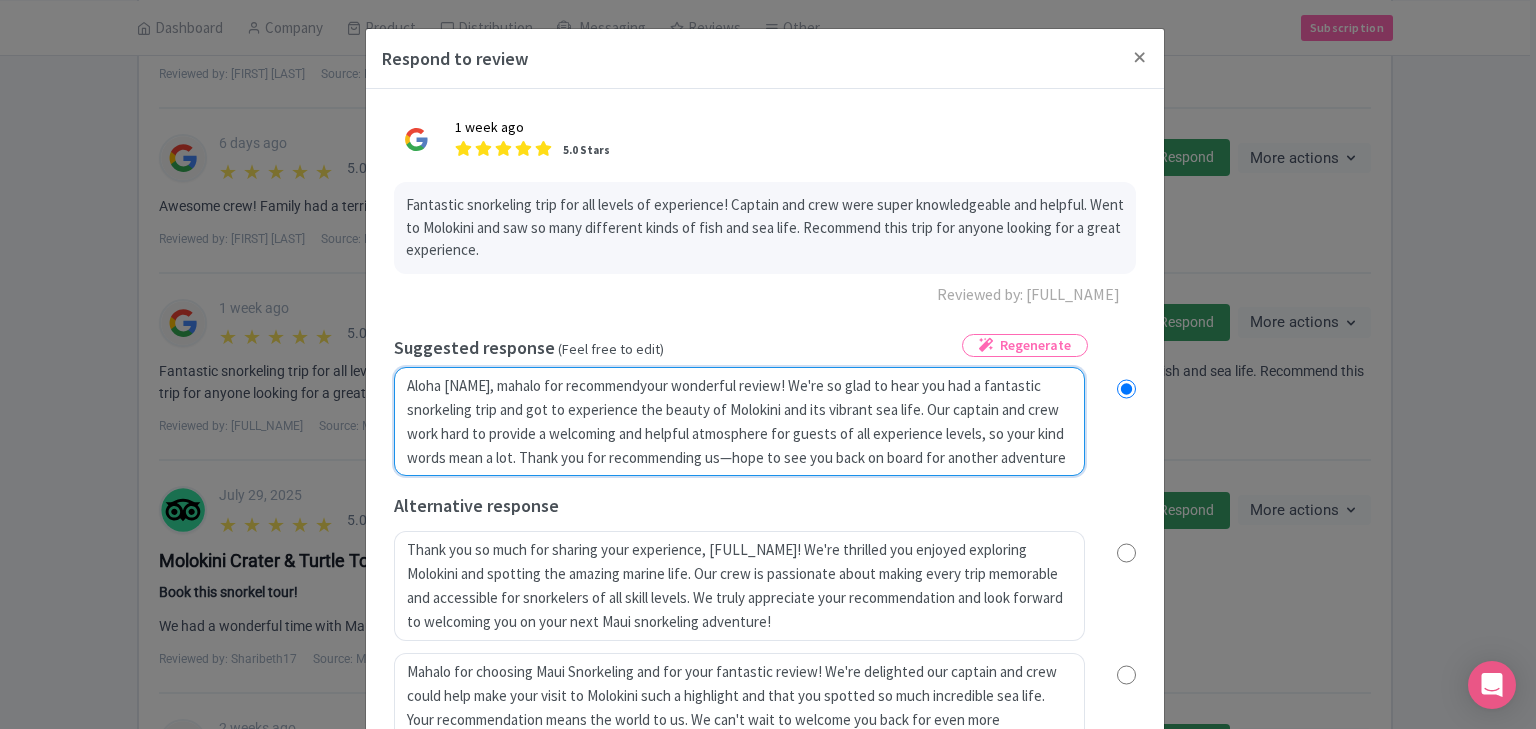 radio on "true" 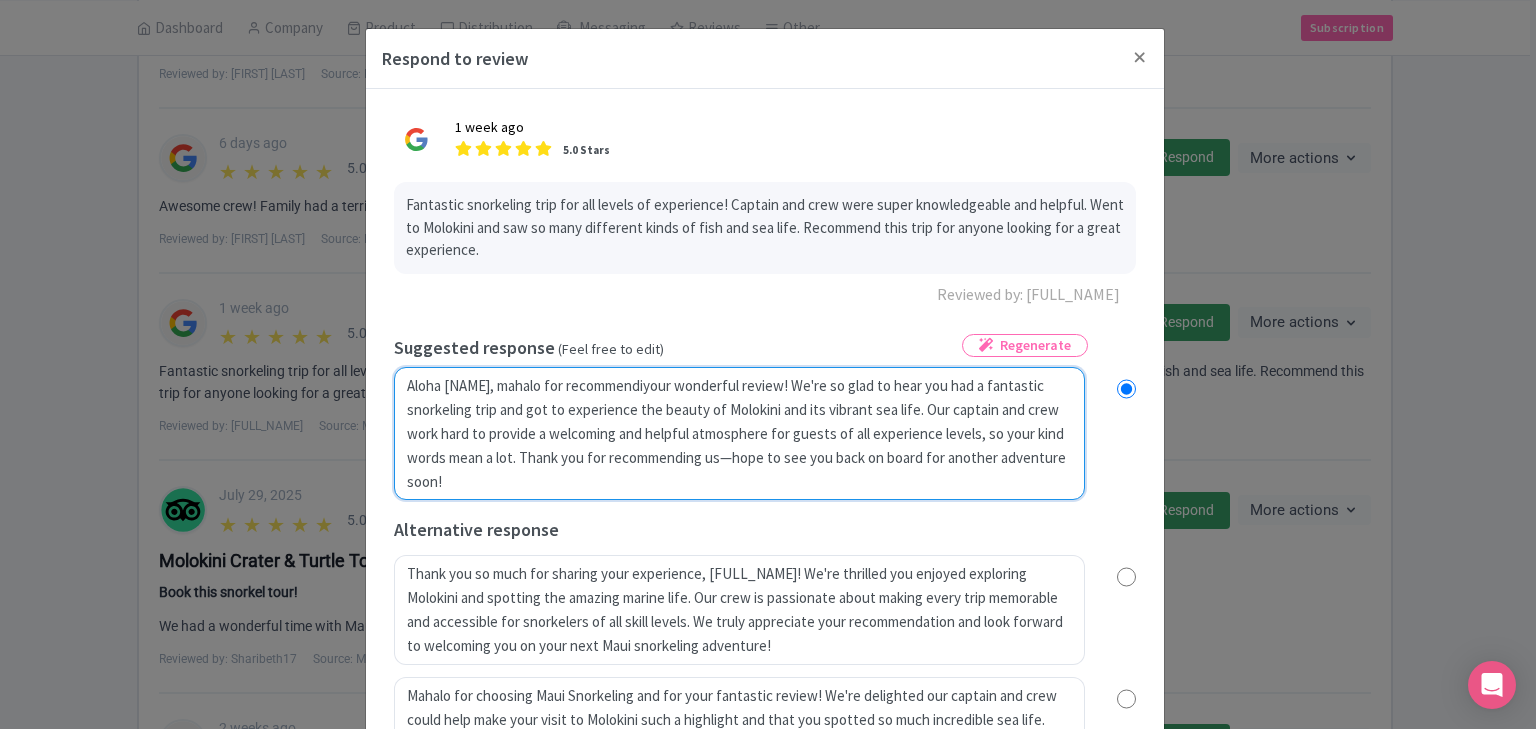 type on "Aloha [FIRST] [LAST], mahalo for recommendinyour wonderful review! We're so glad to hear you had a fantastic snorkeling trip and got to experience the beauty of Molokini and its vibrant sea life. Our captain and crew work hard to provide a welcoming and helpful atmosphere for guests of all experience levels, so your kind words mean a lot. Thank you for recommending us—hope to see you back on board for another adventure soon!" 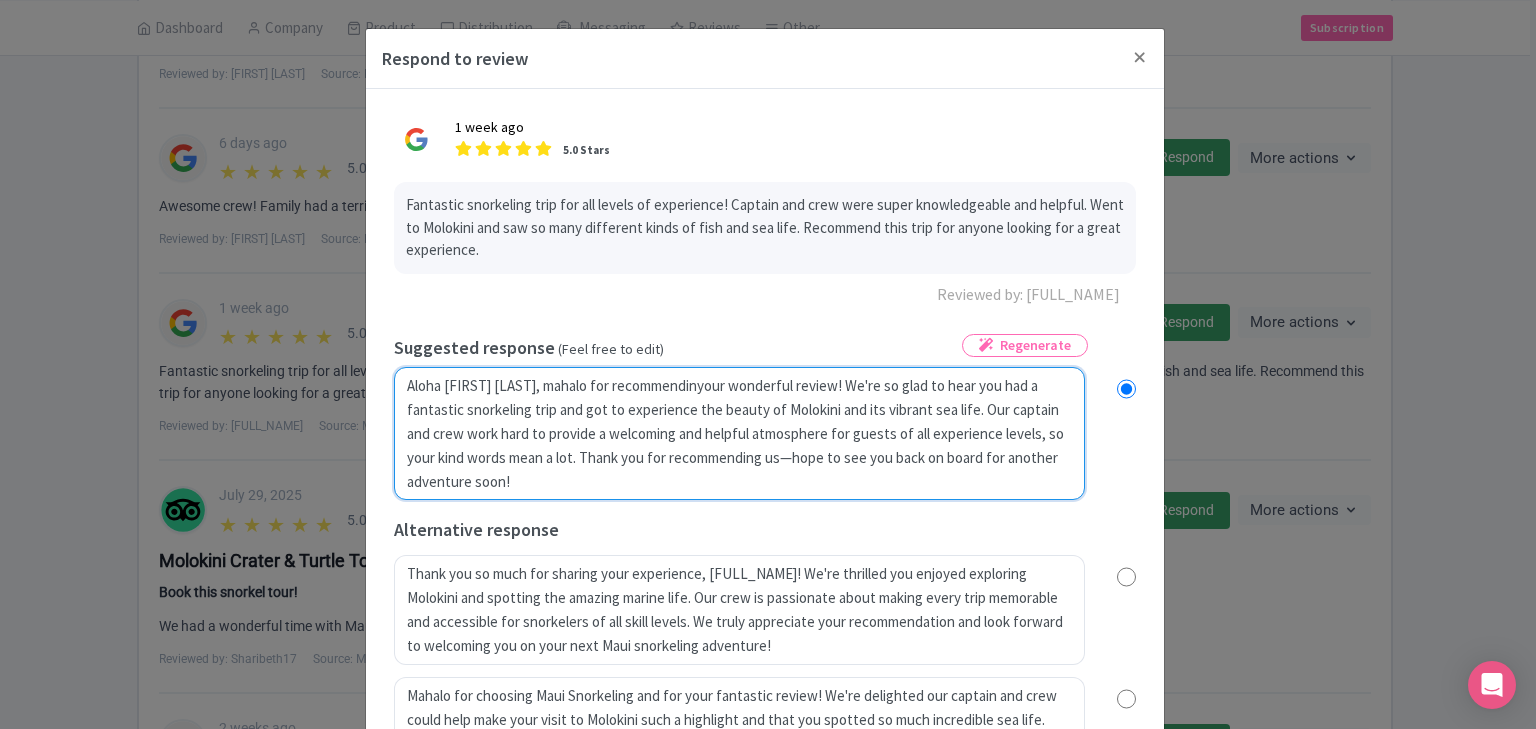 radio on "true" 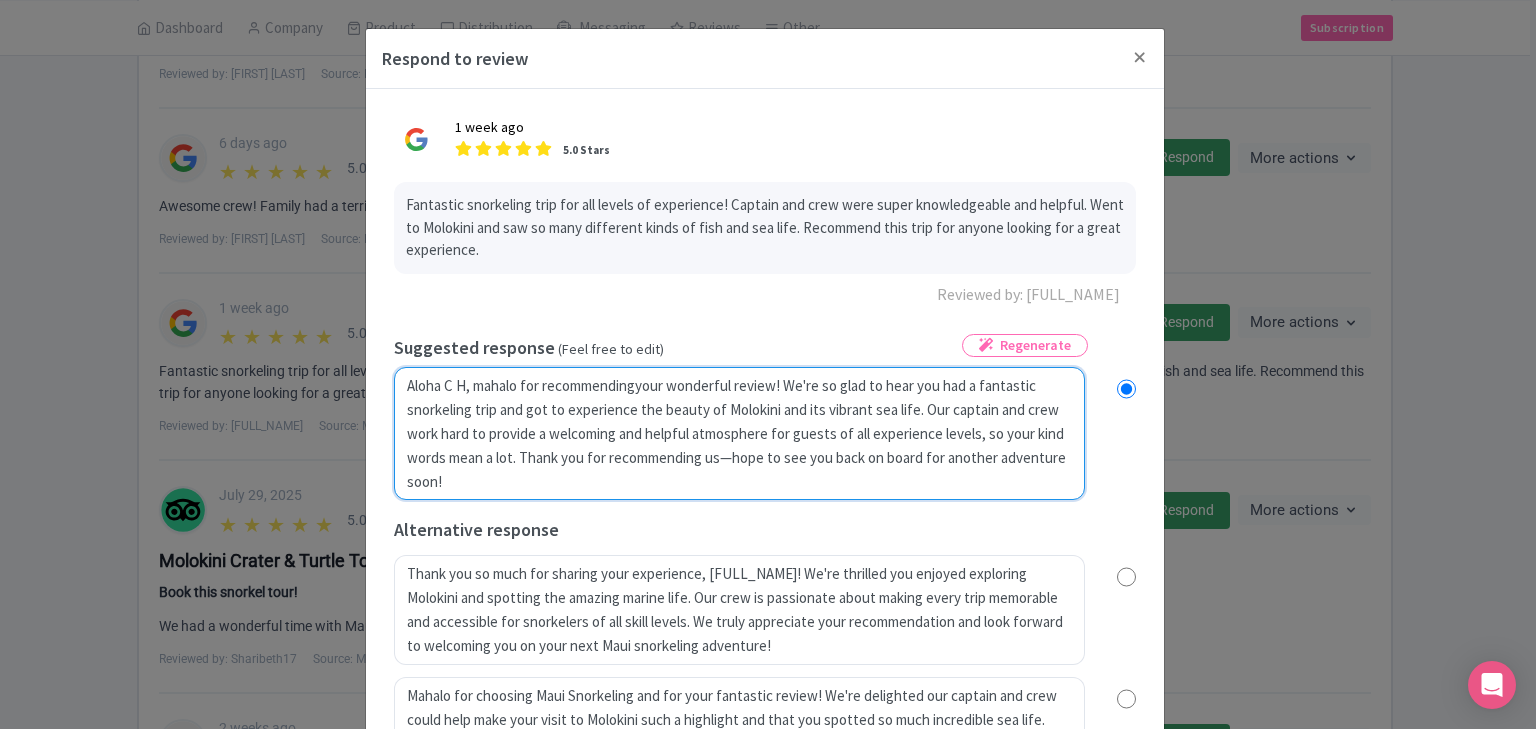 radio on "true" 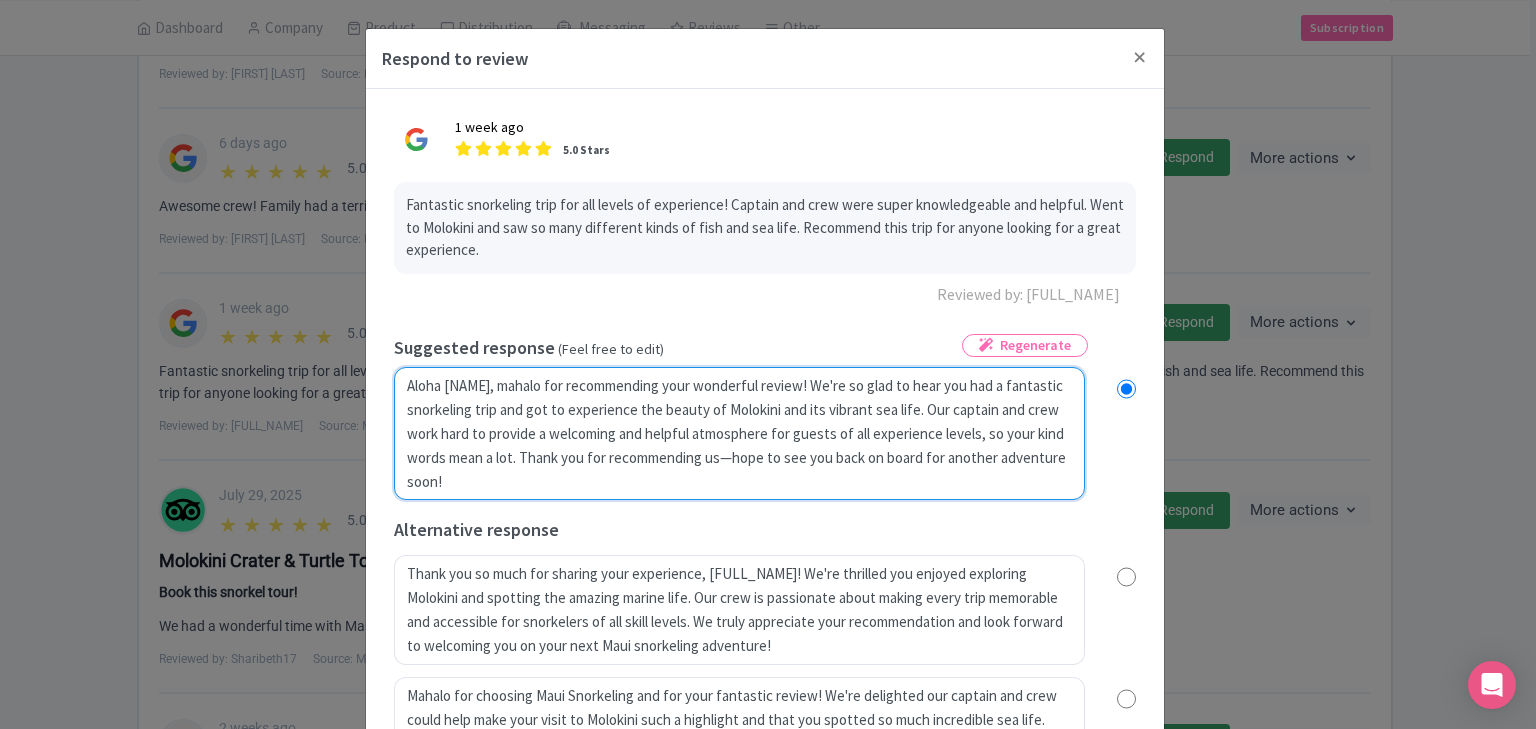 radio on "true" 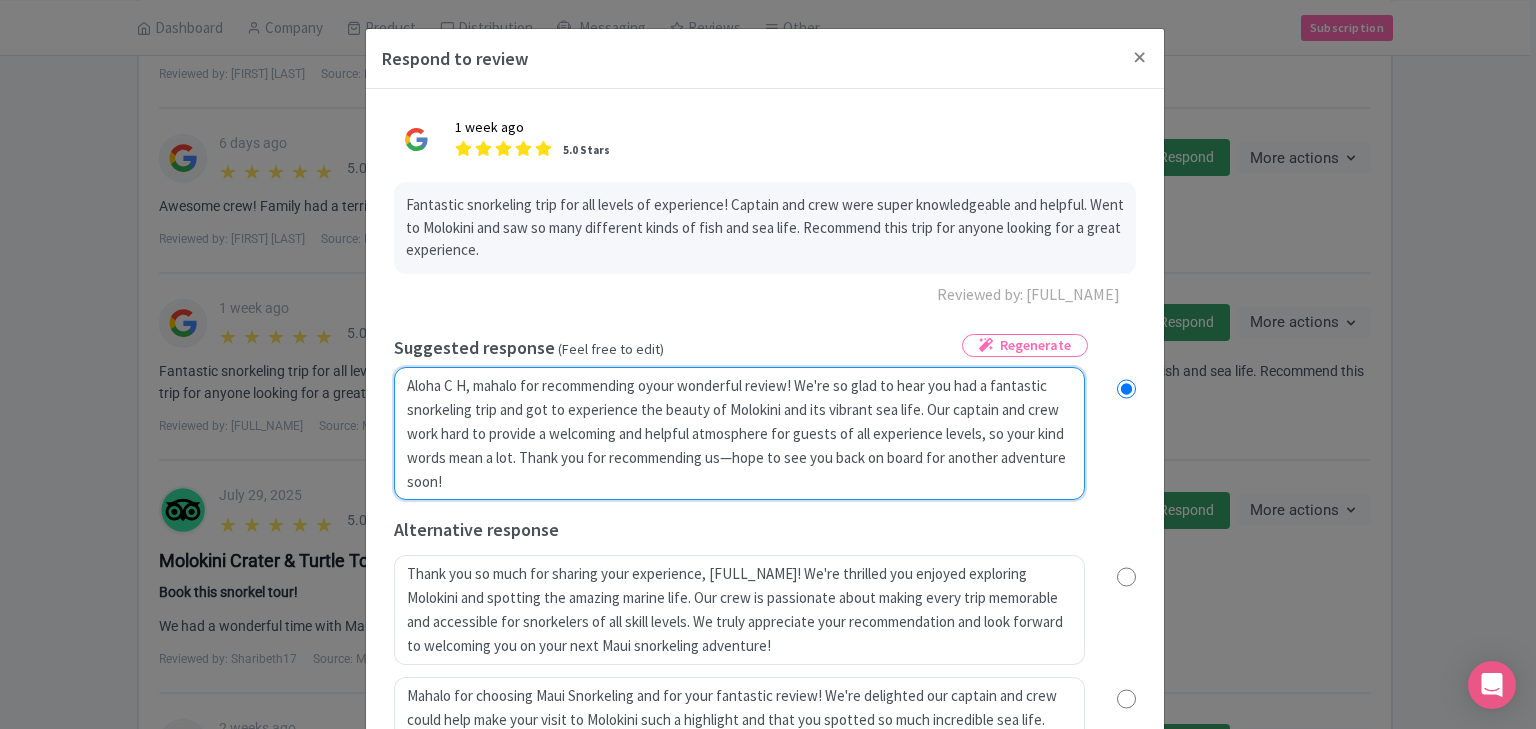 type on "Aloha [NAME], mahalo for recommending ouyour wonderful review! We're so glad to hear you had a fantastic snorkeling trip and got to experience the beauty of Molokini and its vibrant sea life. Our captain and crew work hard to provide a welcoming and helpful atmosphere for guests of all experience levels, so your kind words mean a lot. Thank you for recommending us—hope to see you back on board for another adventure soon!" 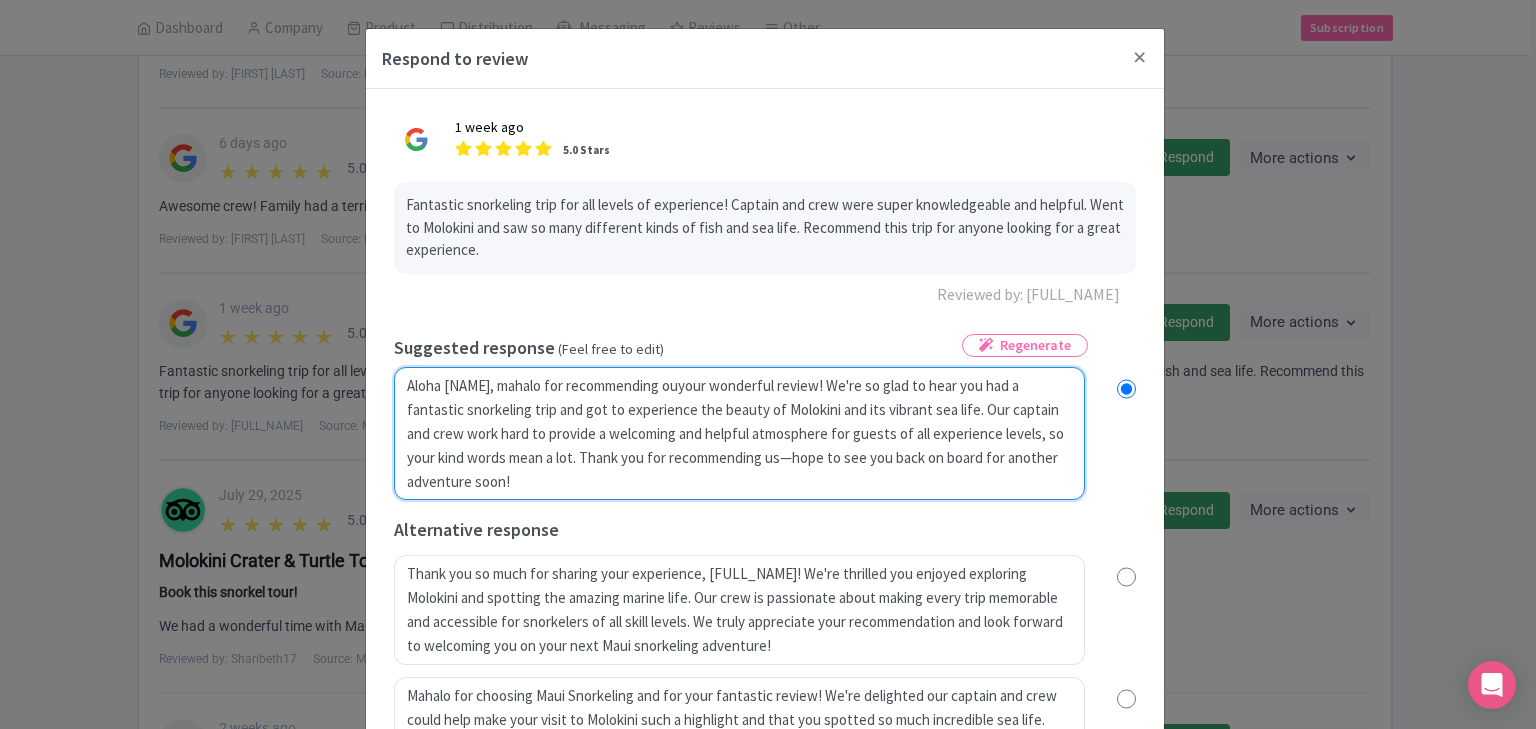 radio on "true" 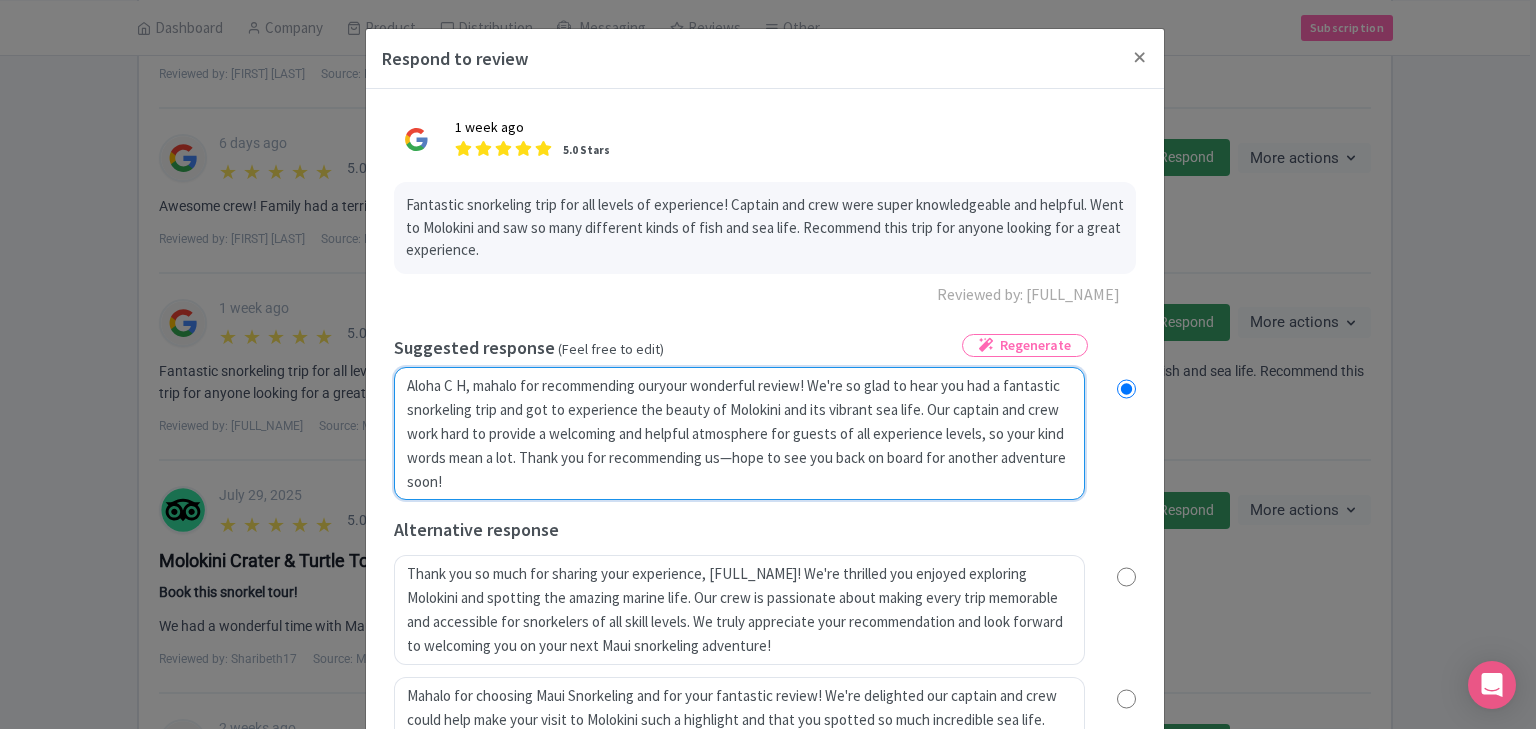 radio on "true" 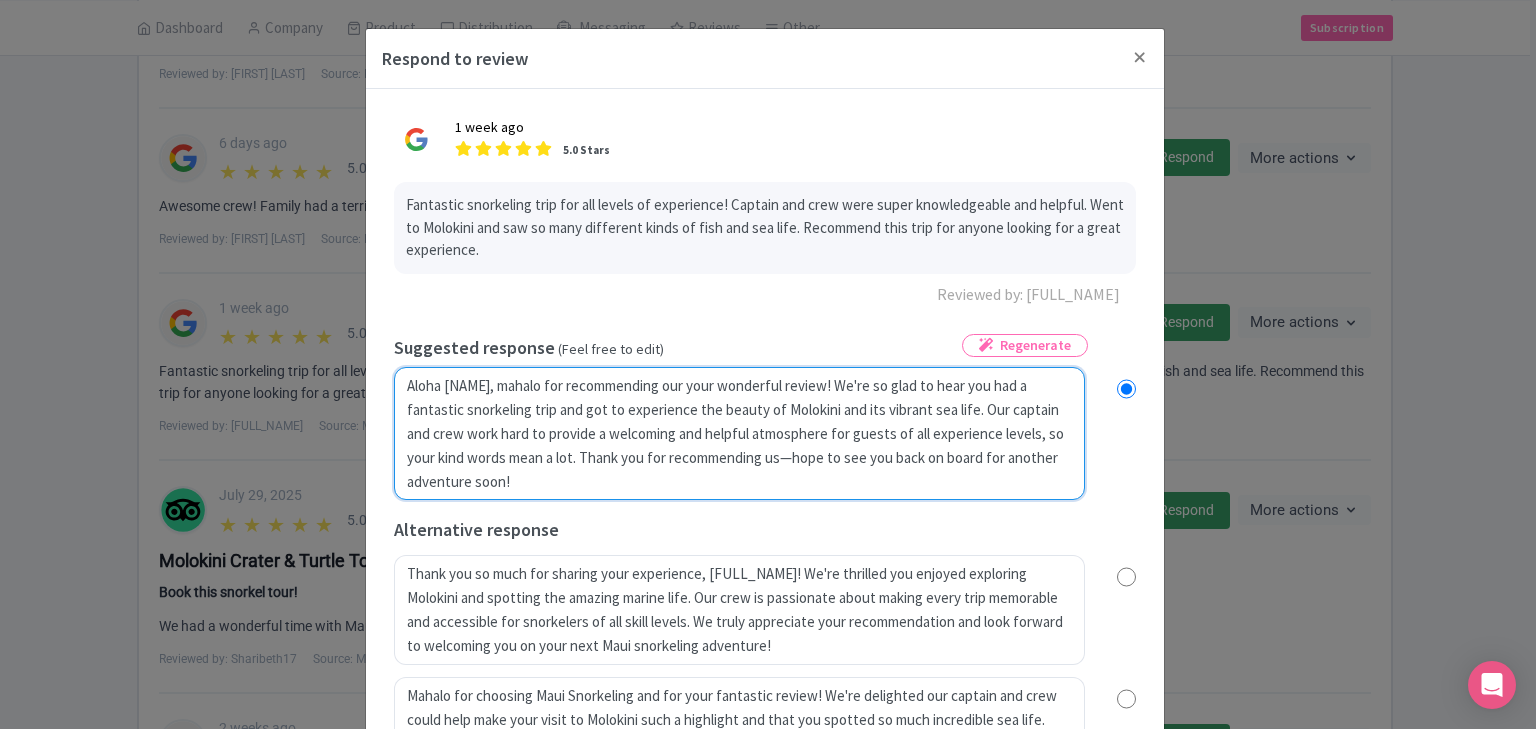 radio on "true" 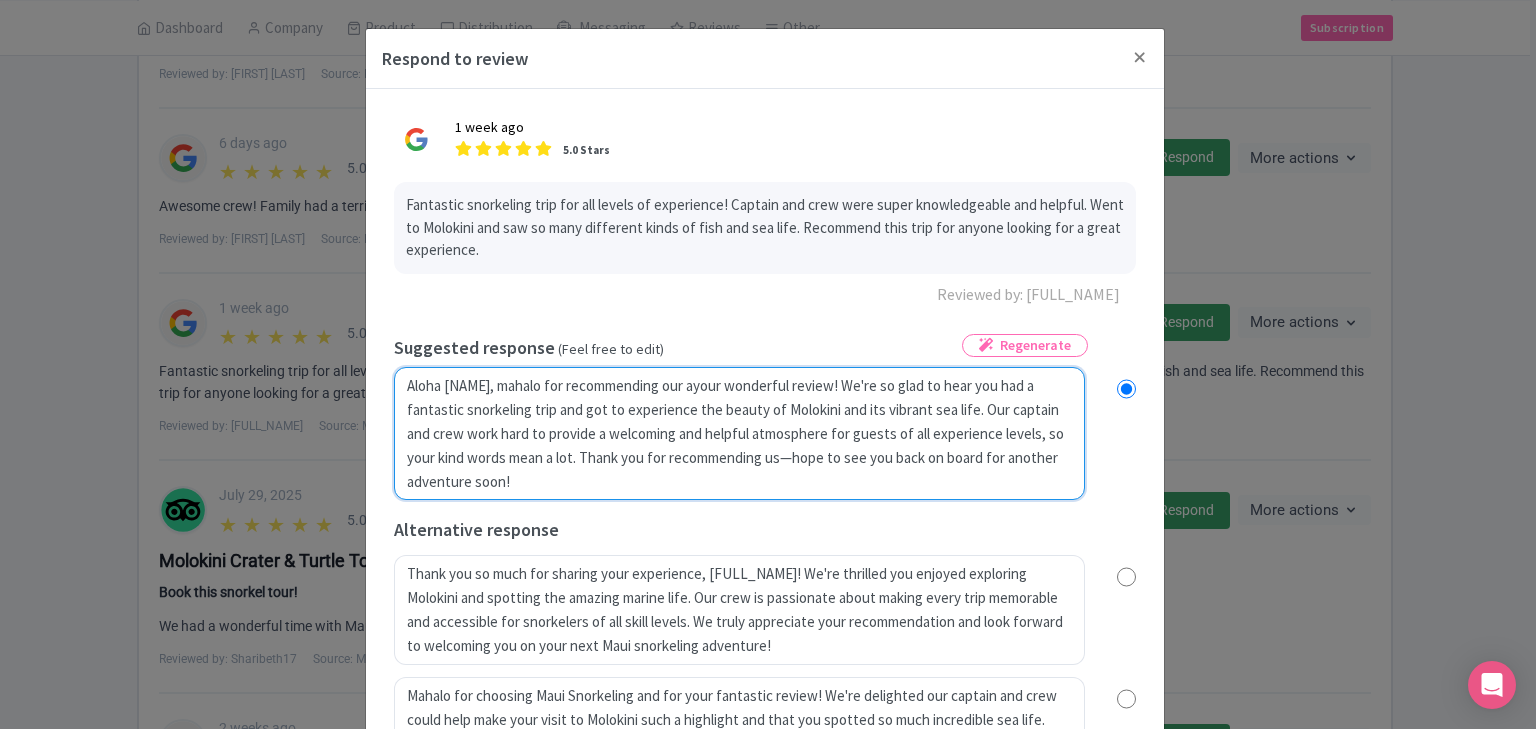 radio on "true" 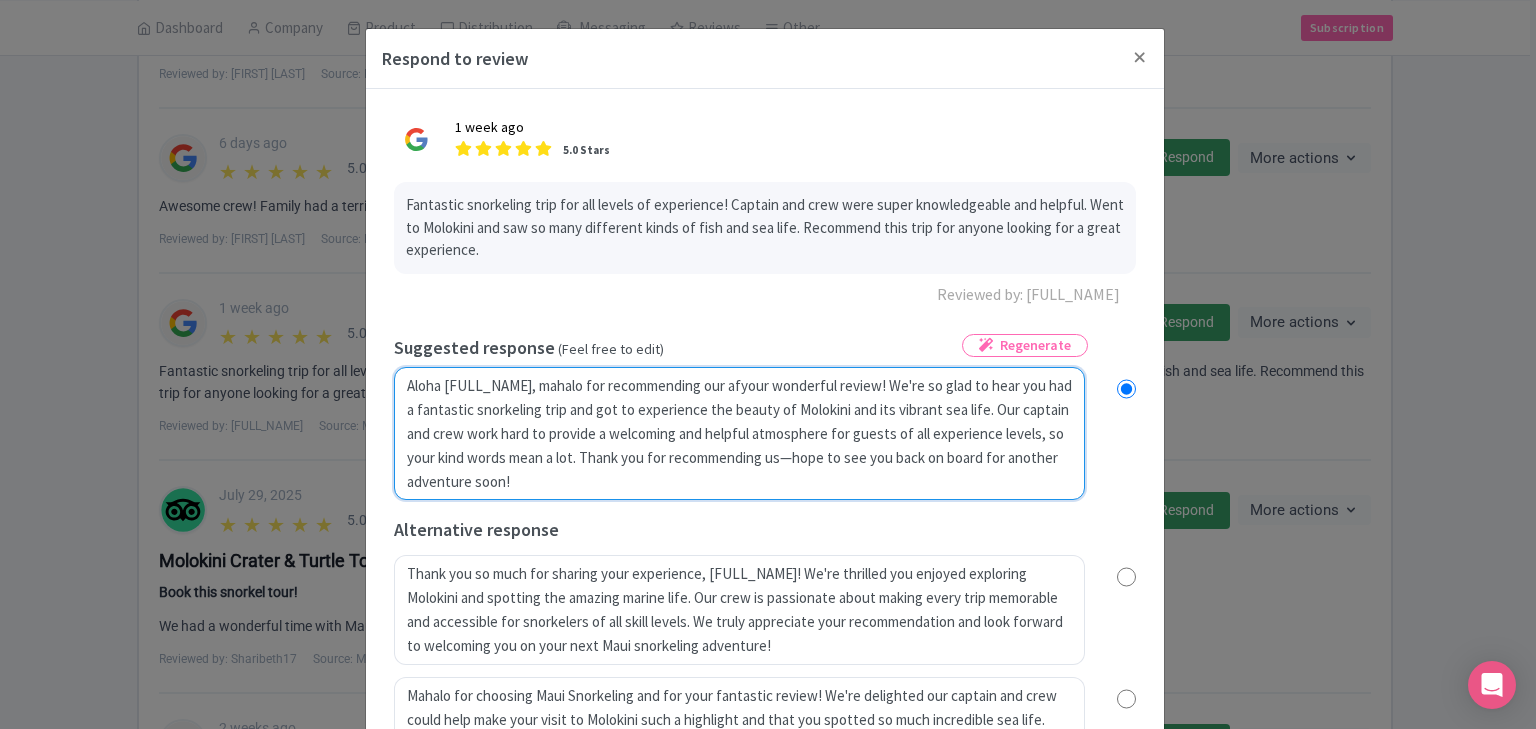 radio on "true" 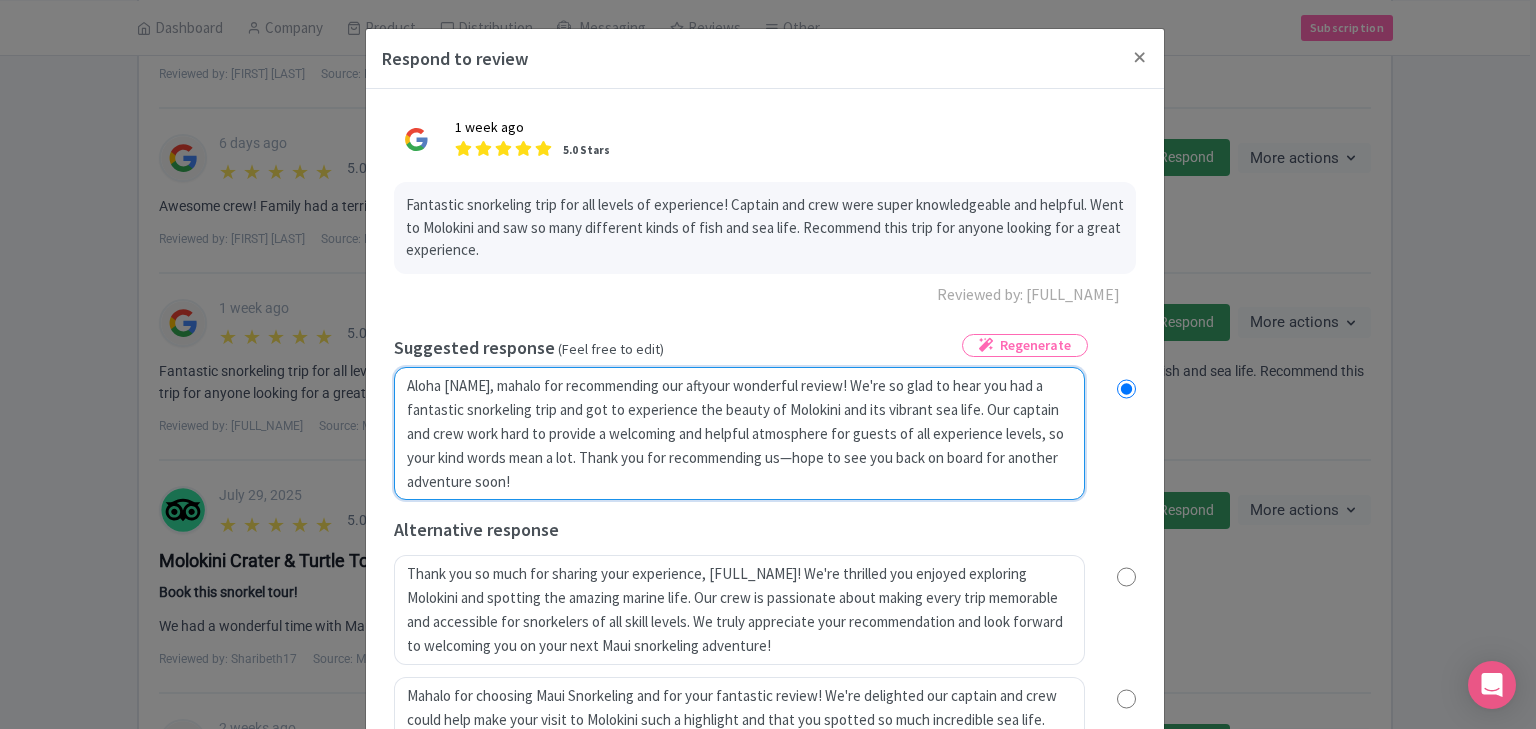 radio on "true" 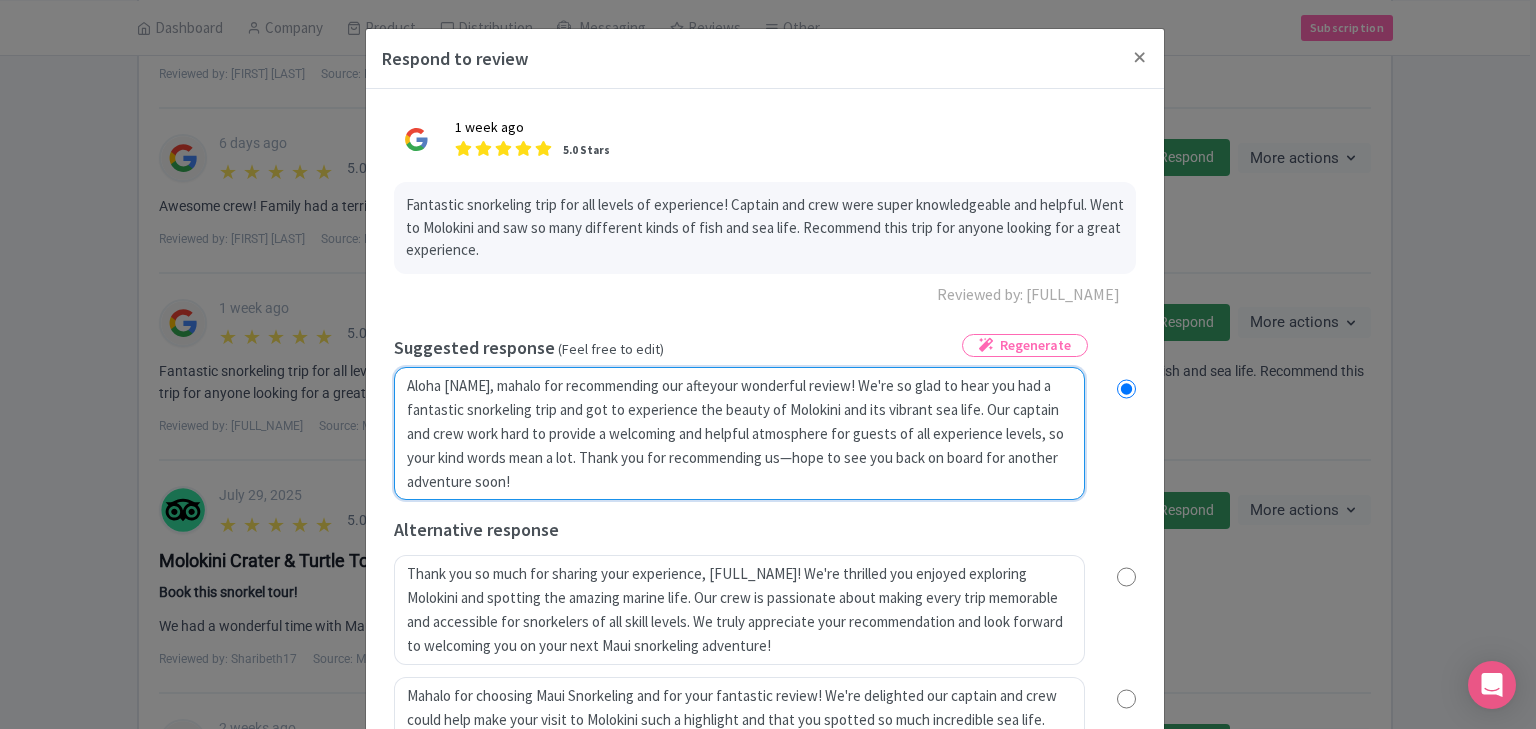 type on "Aloha [FIRST] [LAST], mahalo for recommending our afteryour wonderful review! We're so glad to hear you had a fantastic snorkeling trip and got to experience the beauty of Molokini and its vibrant sea life. Our captain and crew work hard to provide a welcoming and helpful atmosphere for guests of all experience levels, so your kind words mean a lot. Thank you for recommending us—hope to see you back on board for another adventure soon!" 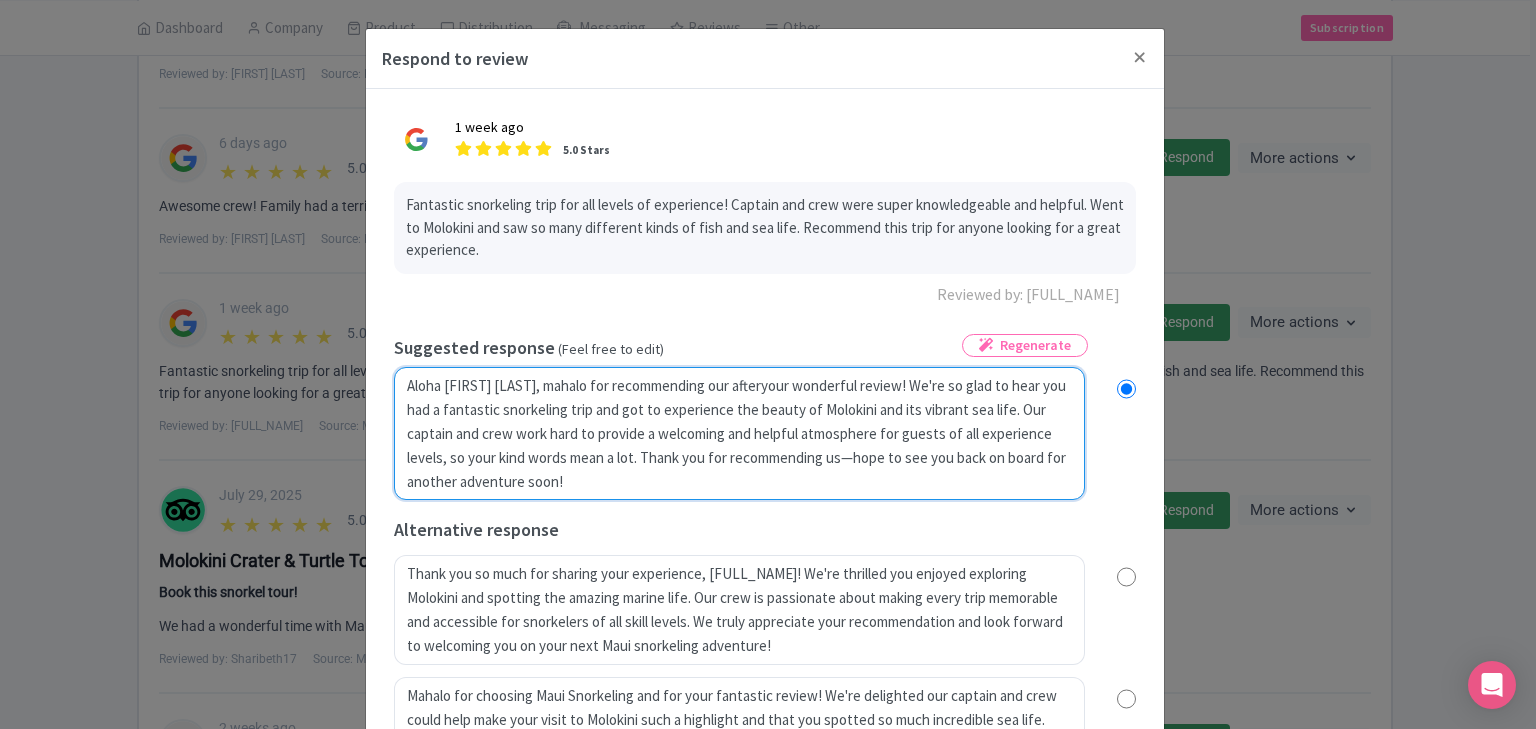 radio on "true" 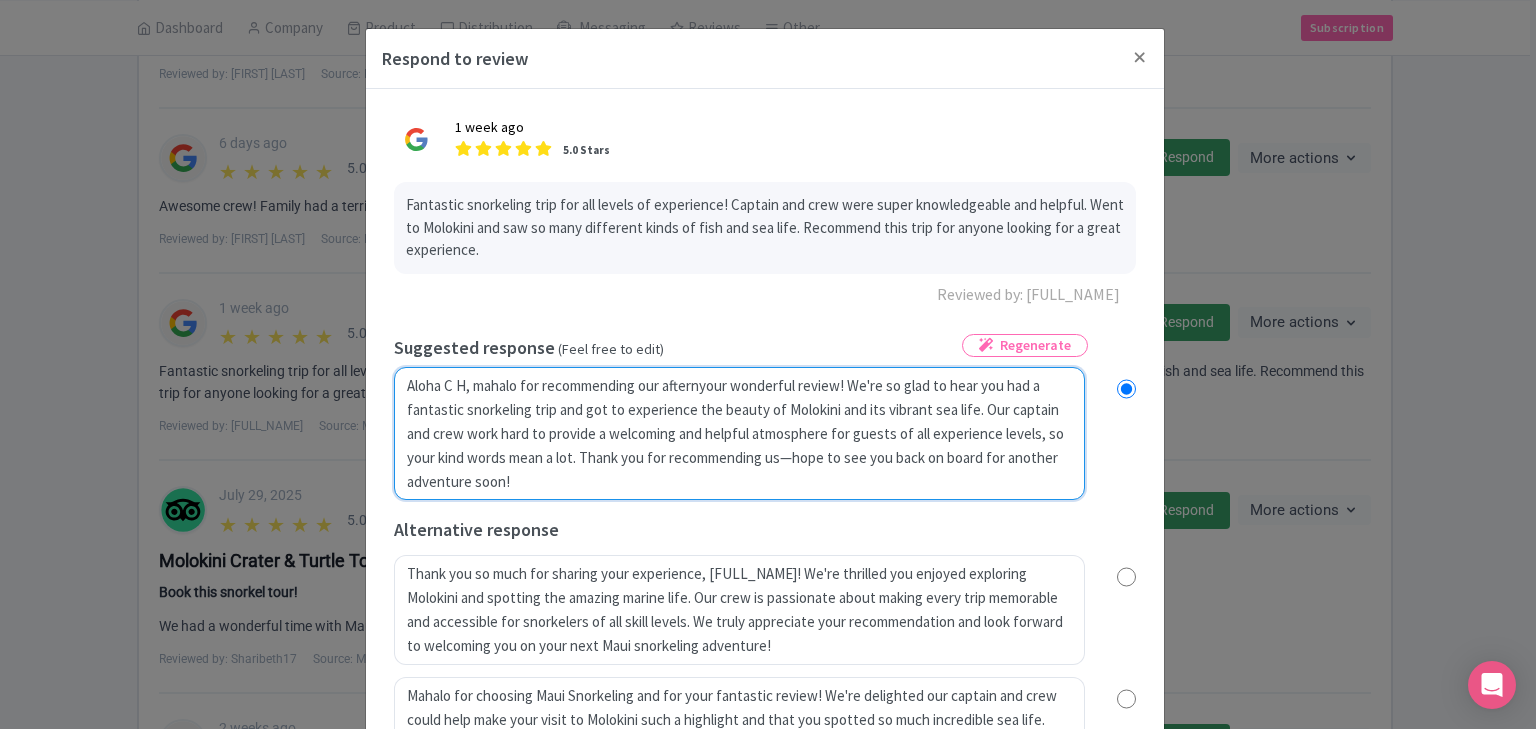 radio on "true" 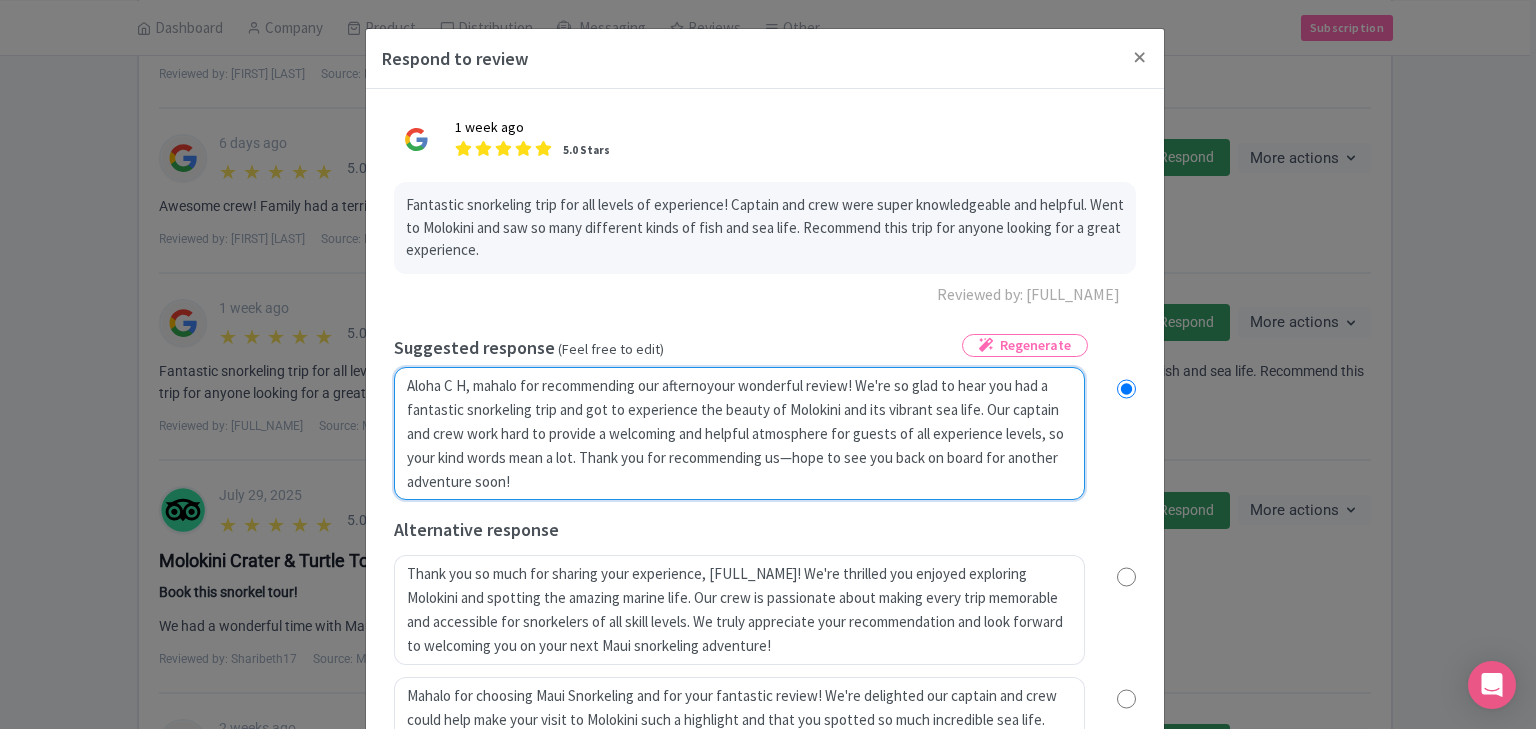 radio on "true" 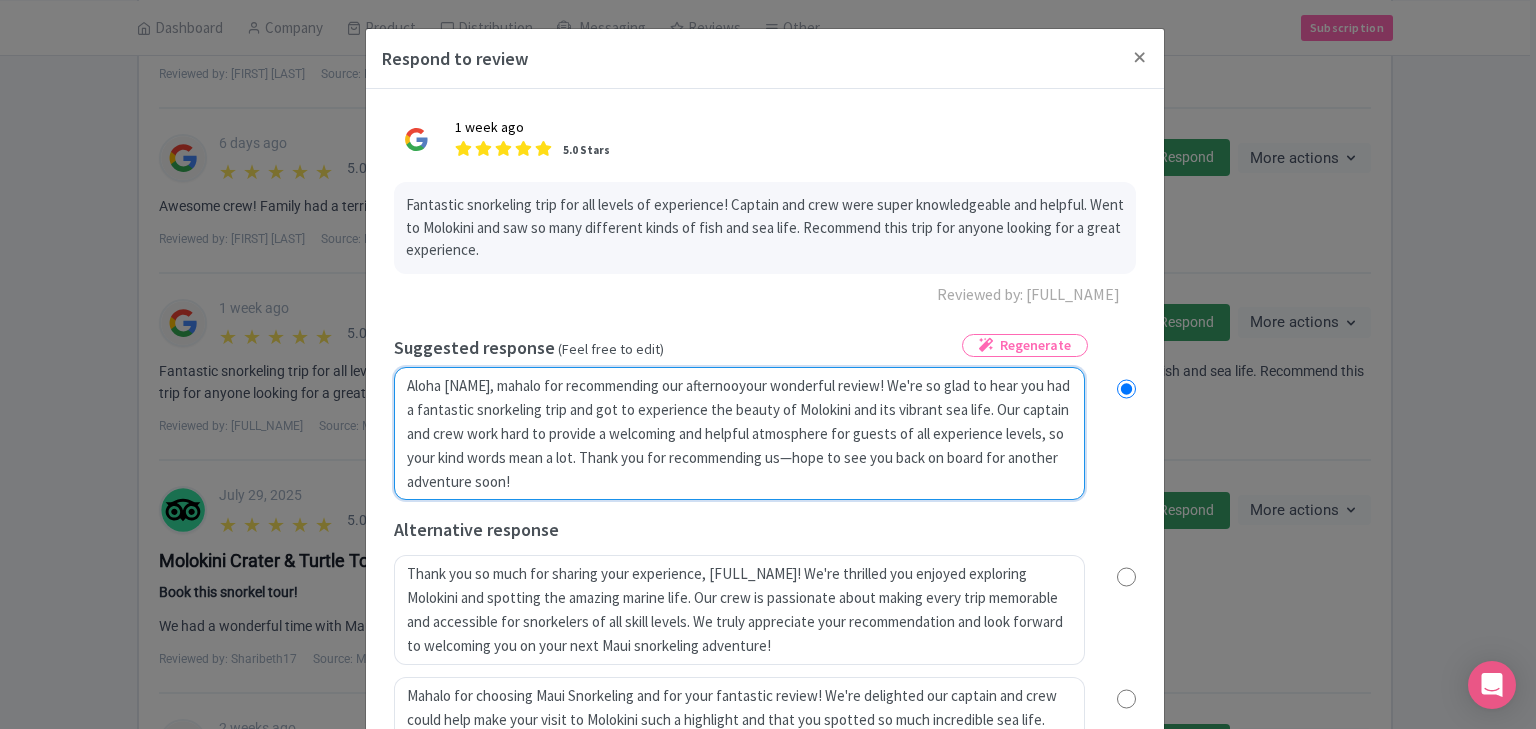 type on "Aloha [INITIAL] [INITIAL], mahalo for recommending our afternoonyour wonderful review! We're so glad to hear you had a fantastic snorkeling trip and got to experience the beauty of Molokini and its vibrant sea life. Our captain and crew work hard to provide a welcoming and helpful atmosphere for guests of all experience levels, so your kind words mean a lot. Thank you for recommending us—hope to see you back on board for another adventure soon!" 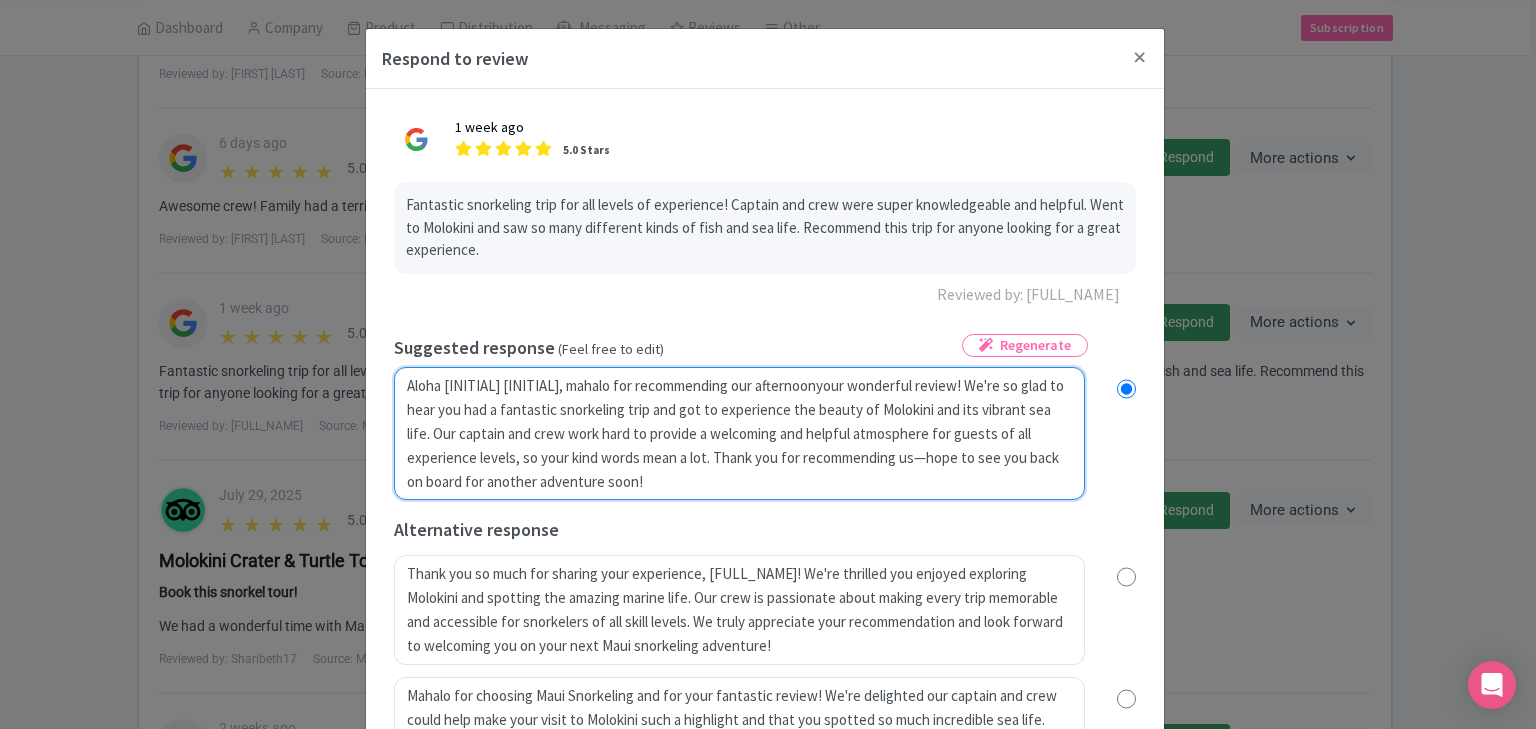 radio on "true" 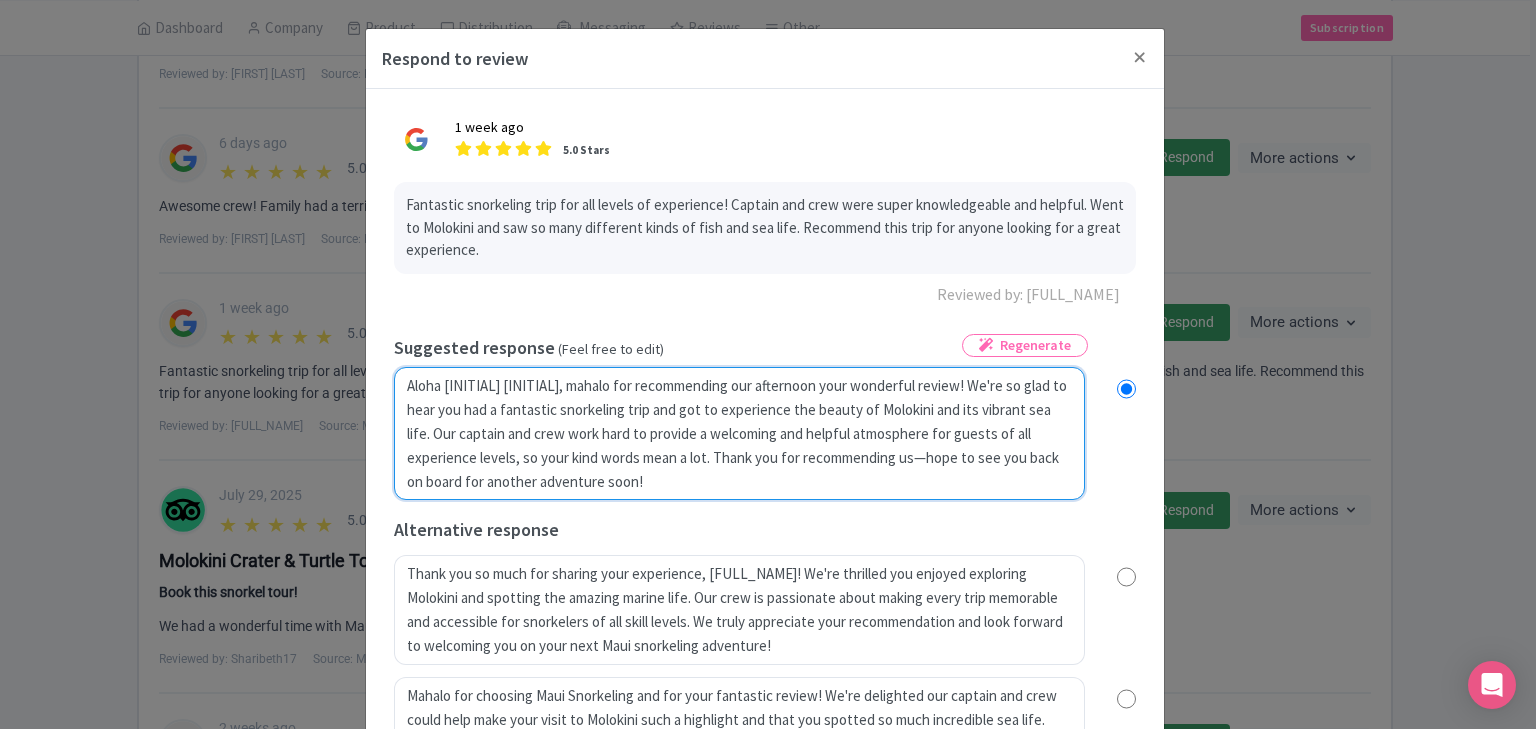 radio on "true" 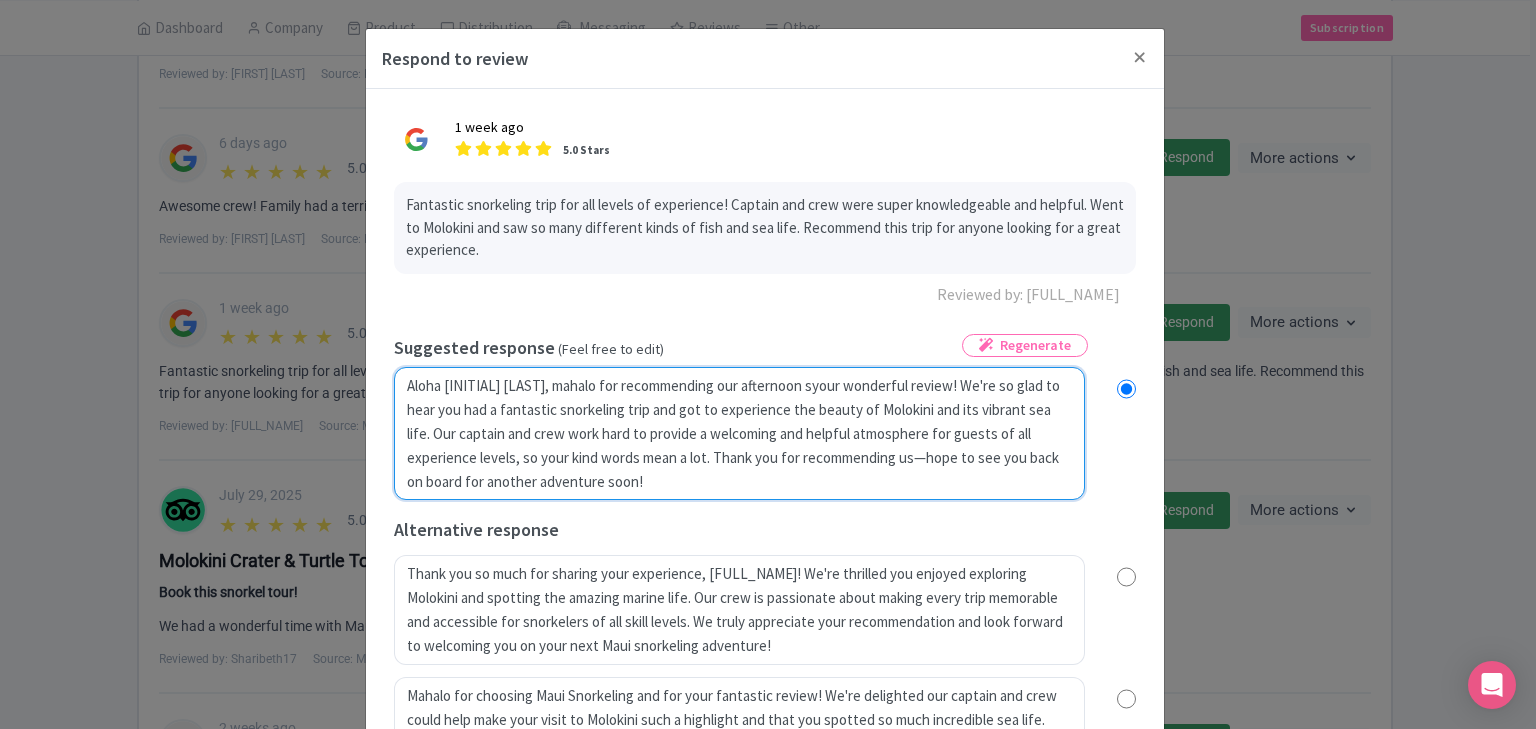 type on "Aloha [NAME], mahalo for recommending our afternoon snyour wonderful review! We're so glad to hear you had a fantastic snorkeling trip and got to experience the beauty of Molokini and its vibrant sea life. Our captain and crew work hard to provide a welcoming and helpful atmosphere for guests of all experience levels, so your kind words mean a lot. Thank you for recommending us—hope to see you back on board for another adventure soon!" 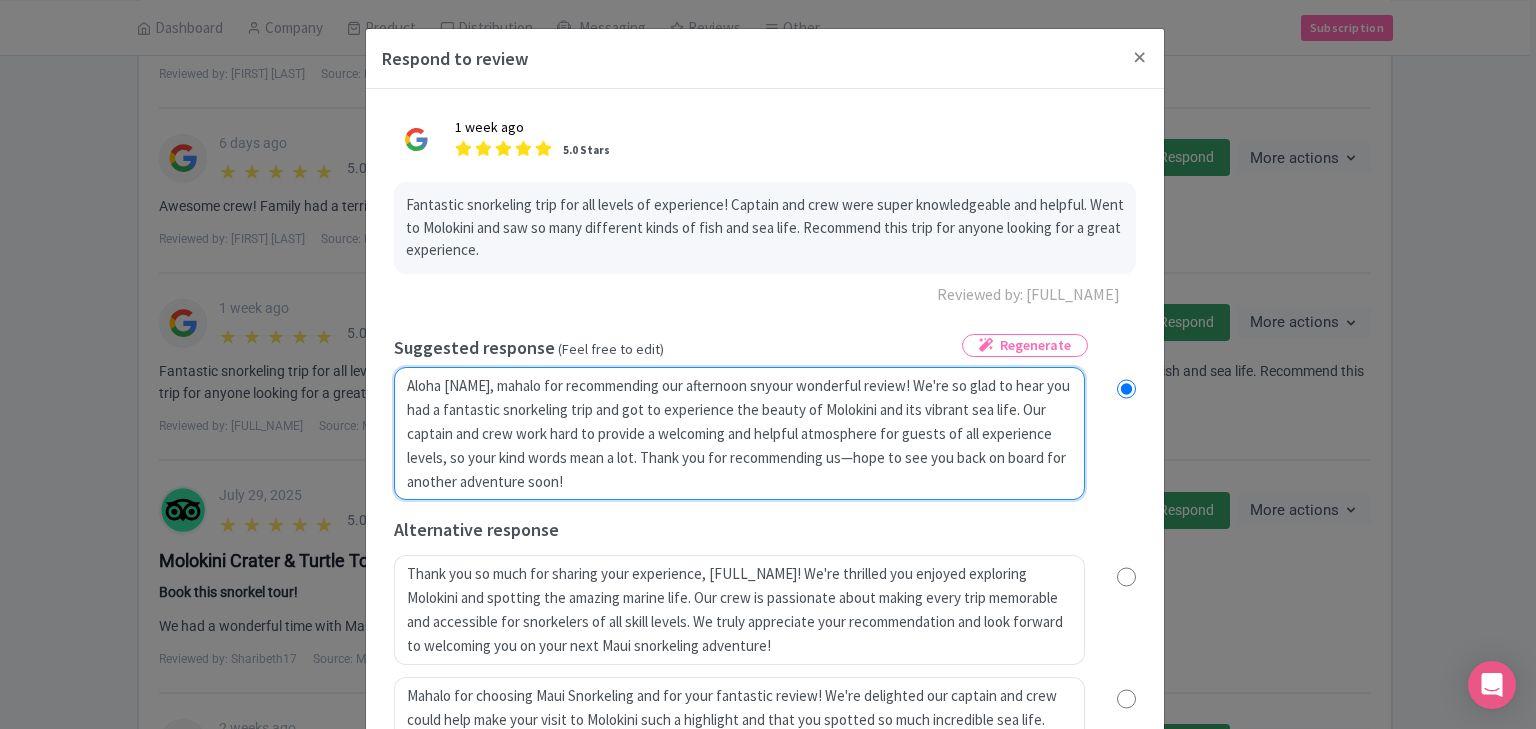 radio on "true" 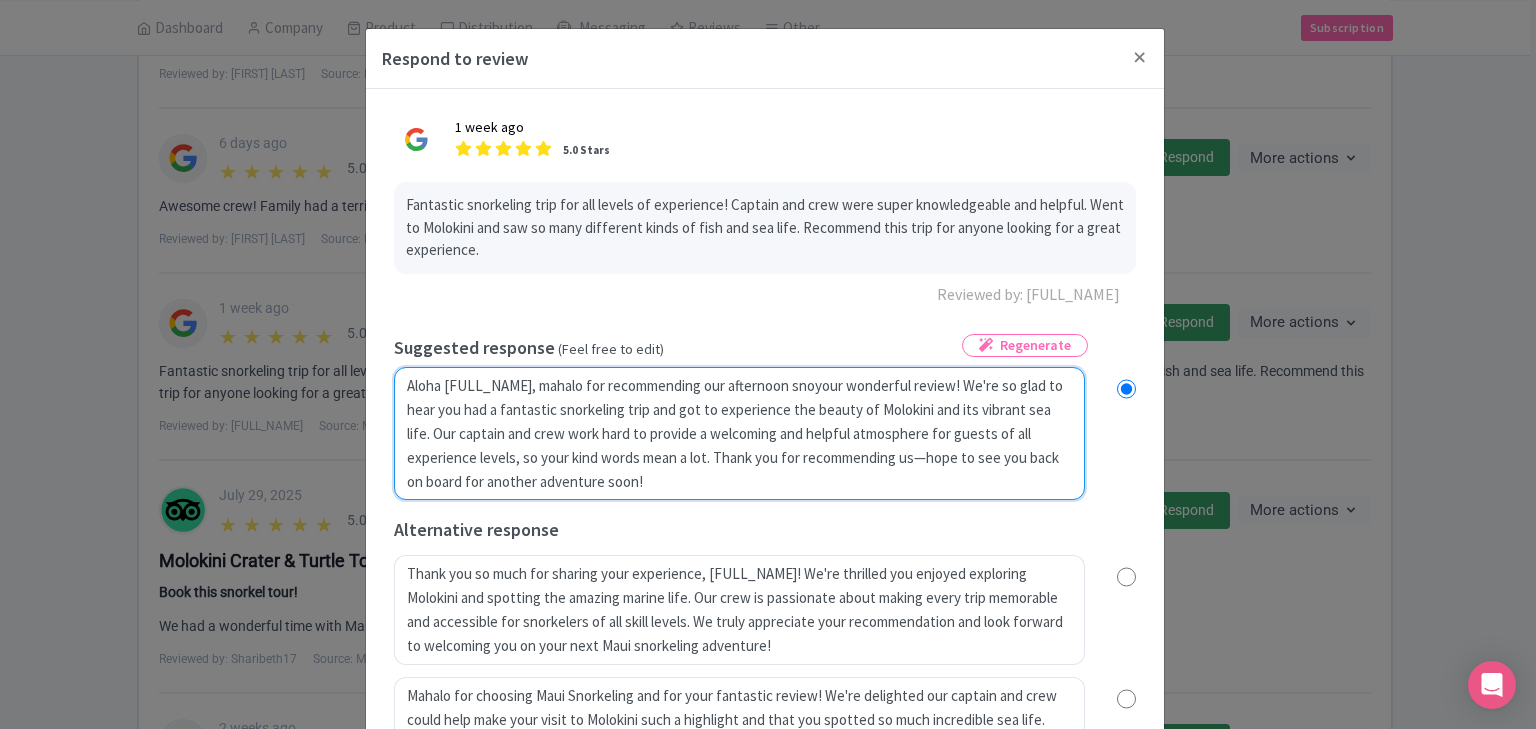radio on "true" 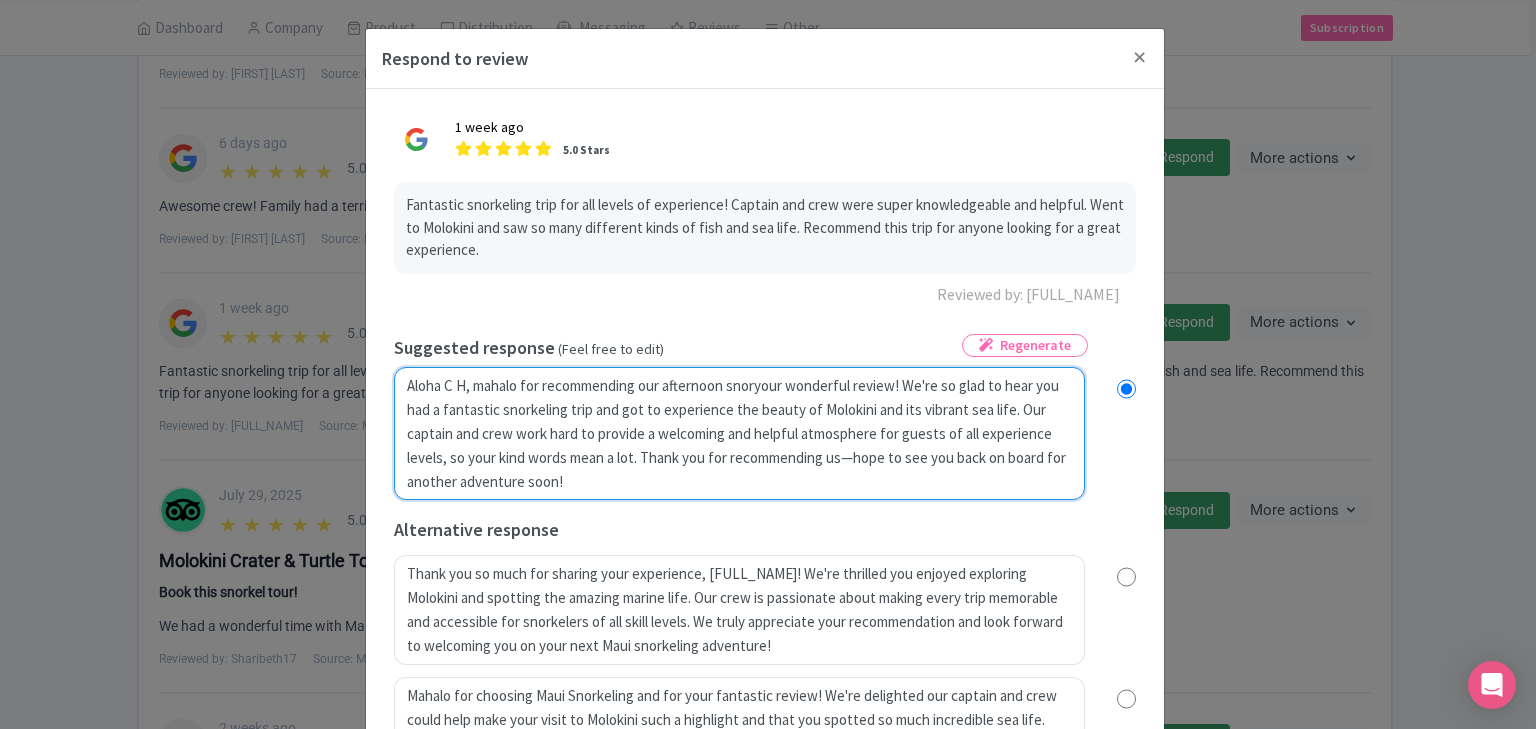 radio on "true" 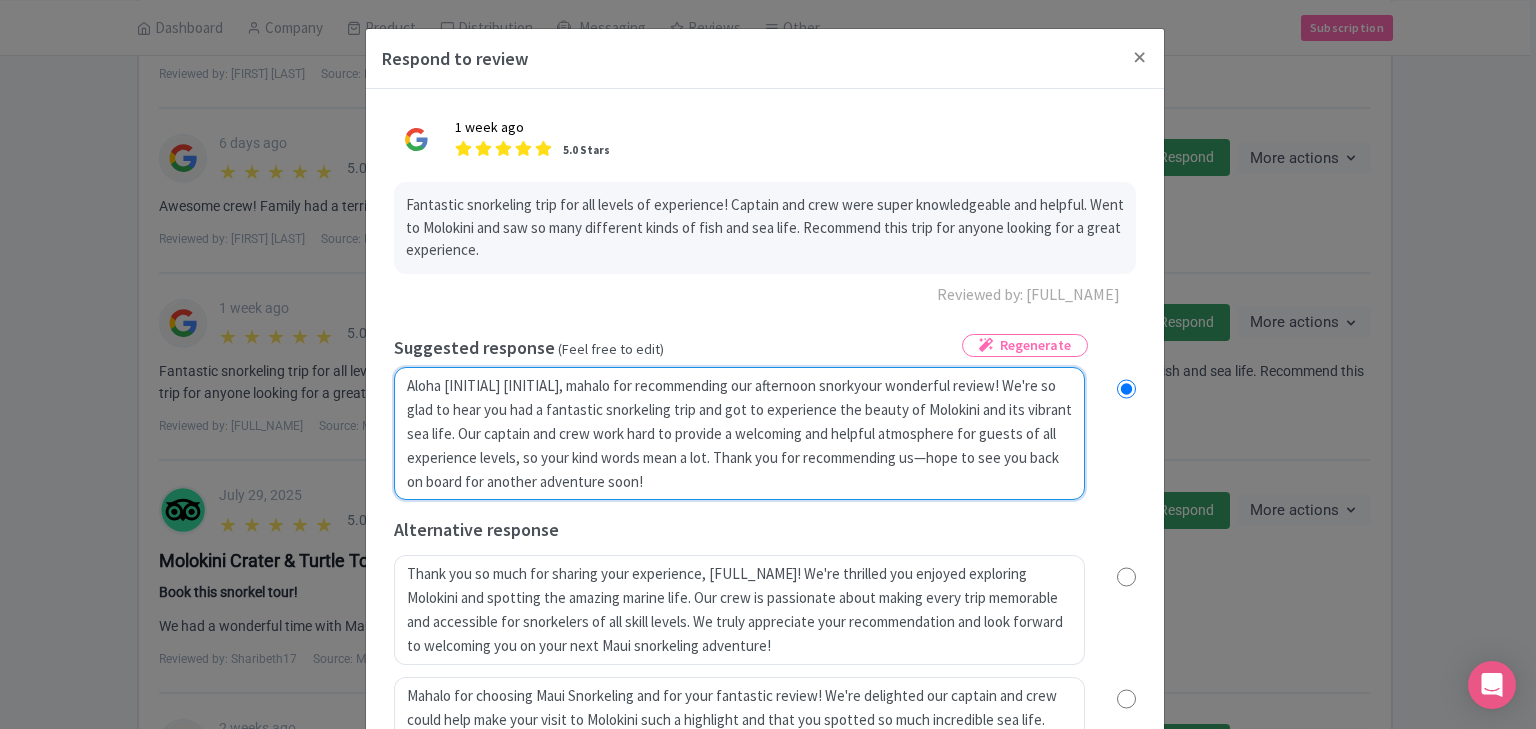 radio on "true" 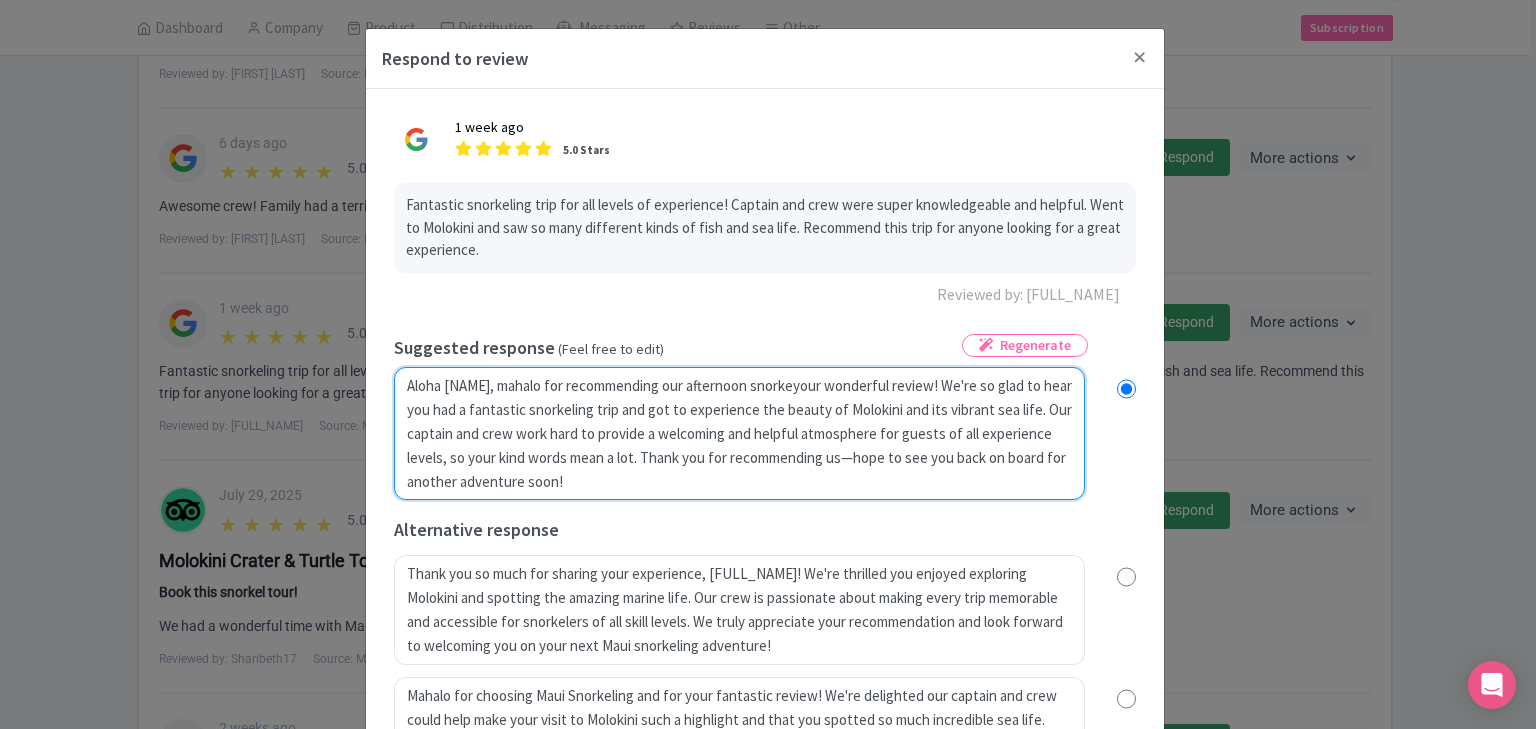 radio on "true" 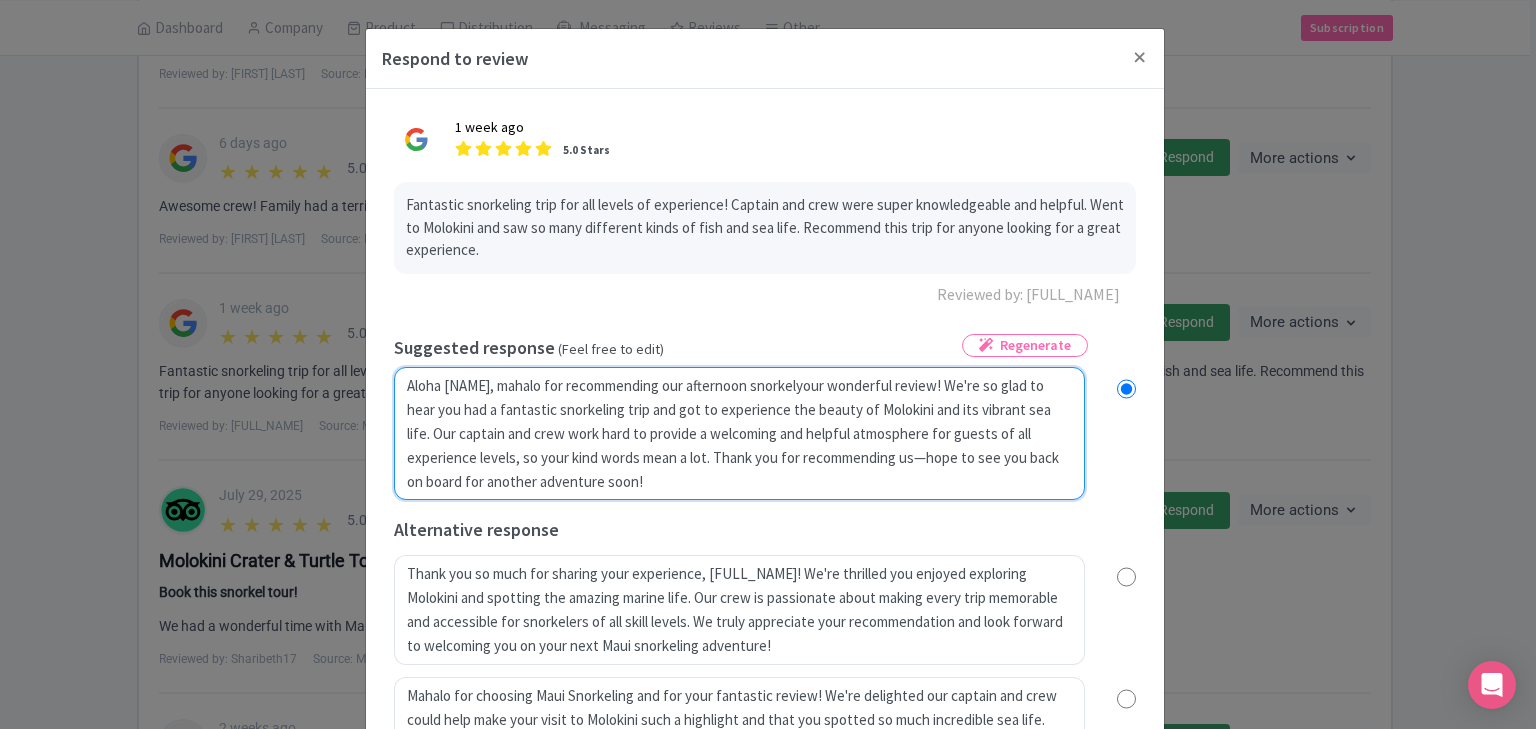 radio on "true" 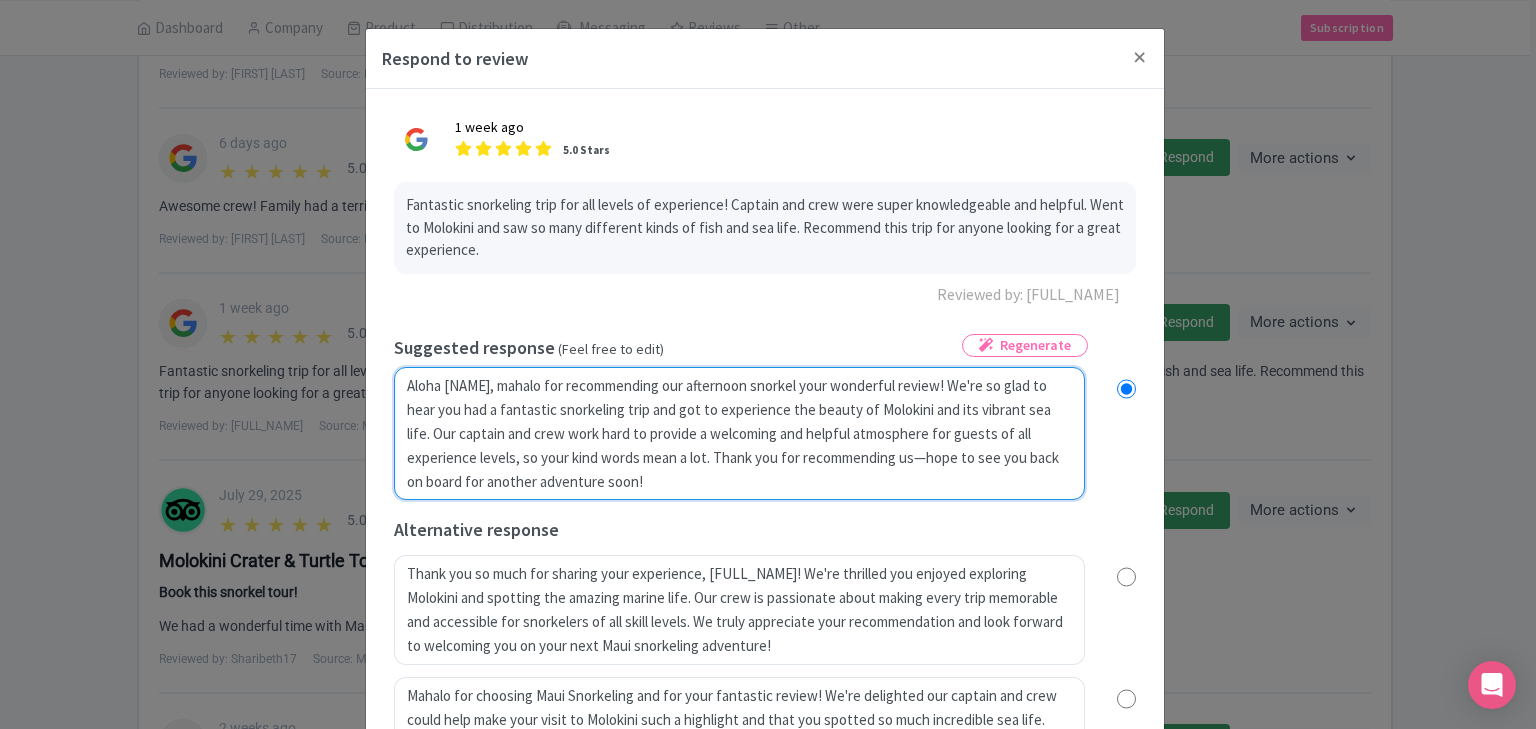 radio on "true" 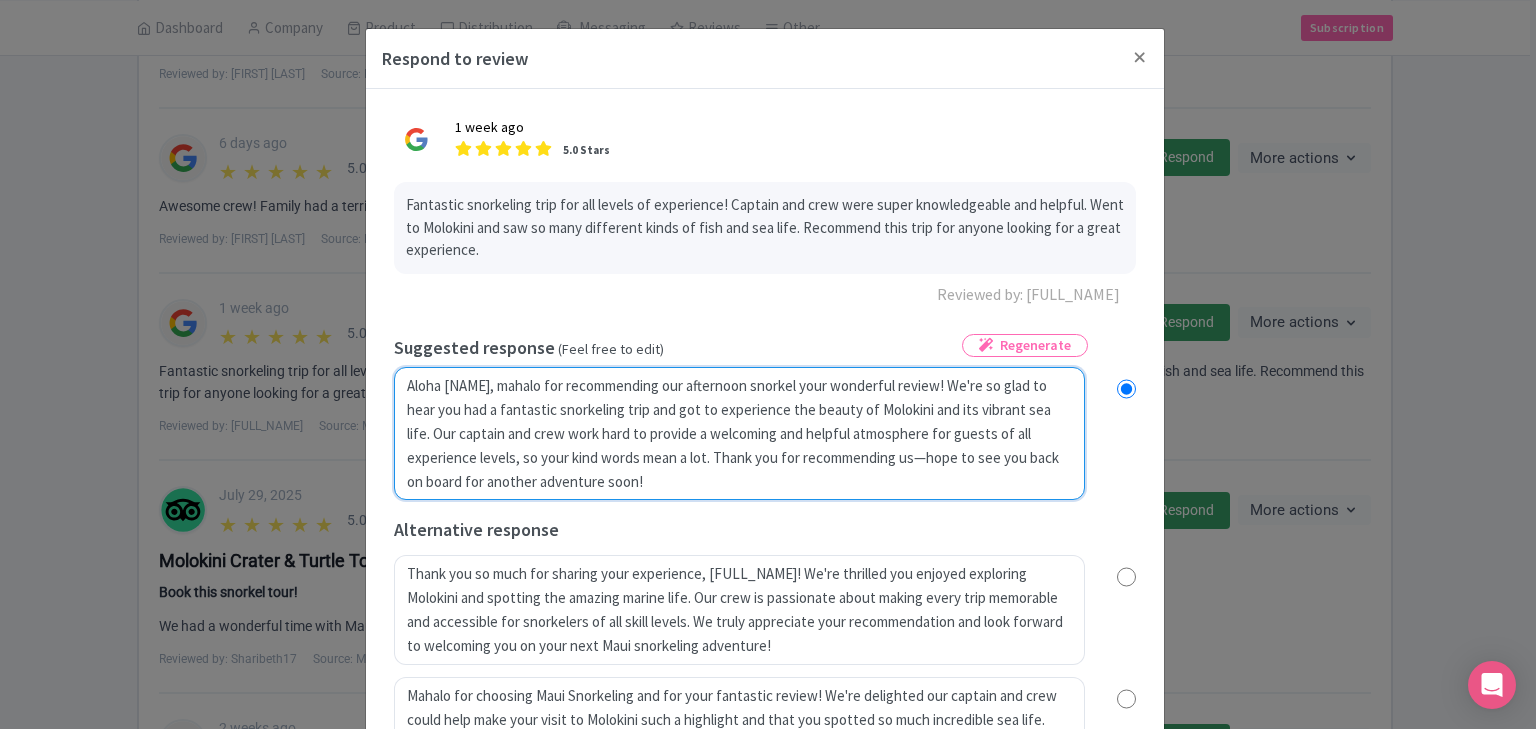 click on "Aloha [FULL_NAME], mahalo for your wonderful review! We're so glad to hear you had a fantastic snorkeling trip and got to experience the beauty of Molokini and its vibrant sea life. Our captain and crew work hard to provide a welcoming and helpful atmosphere for guests of all experience levels, so your kind words mean a lot. Thank you for recommending us—hope to see you back on board for another adventure soon!" at bounding box center (739, 434) 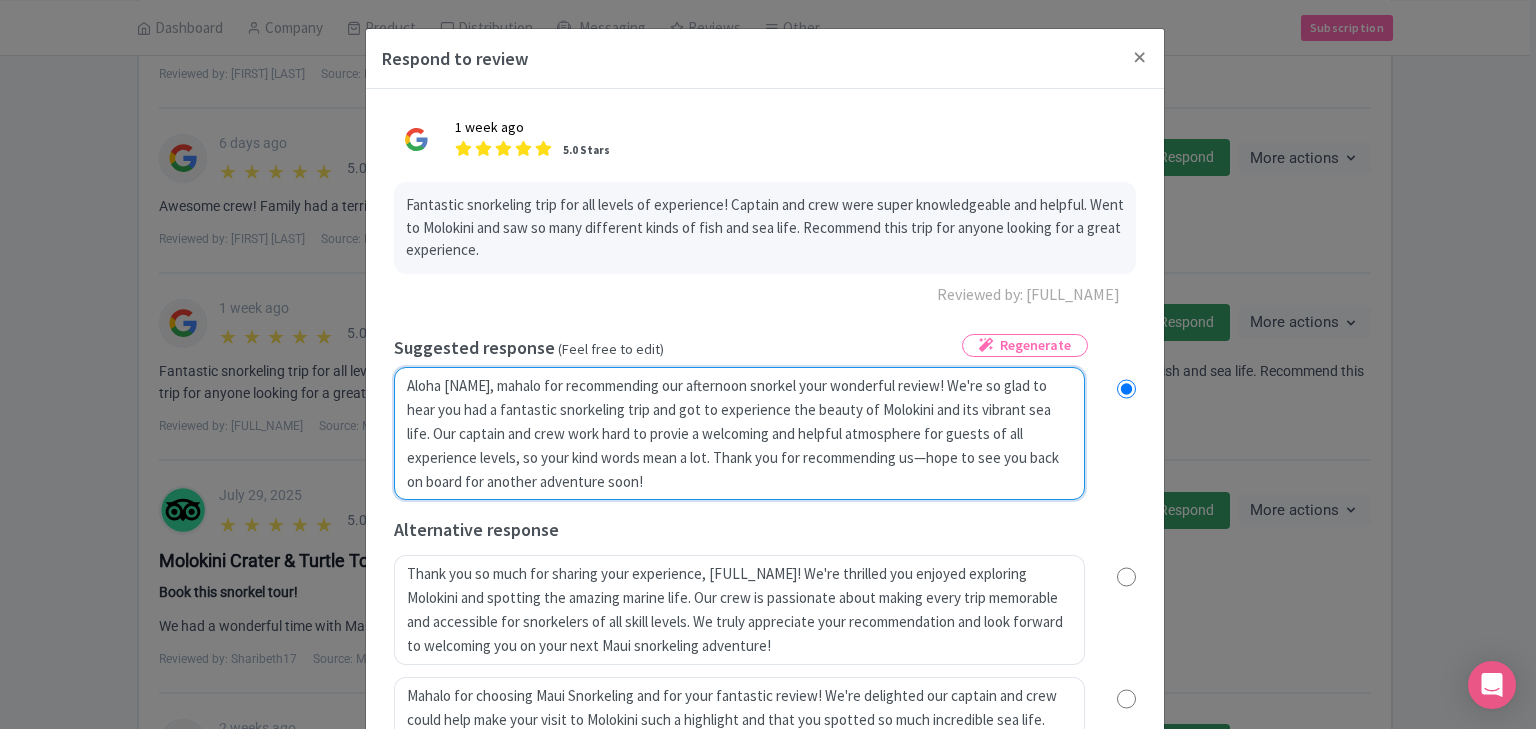 type on "Aloha [NAME], mahalo for recommending our afternoon snorkel your wonderful review! We're so glad to hear you had a fantastic snorkeling trip and got to experience the beauty of Molokini and its vibrant sea life. Our captain and crew work hard to prove a welcoming and helpful atmosphere for guests of all experience levels, so your kind words mean a lot. Thank you for recommending us—hope to see you back on board for another adventure soon!" 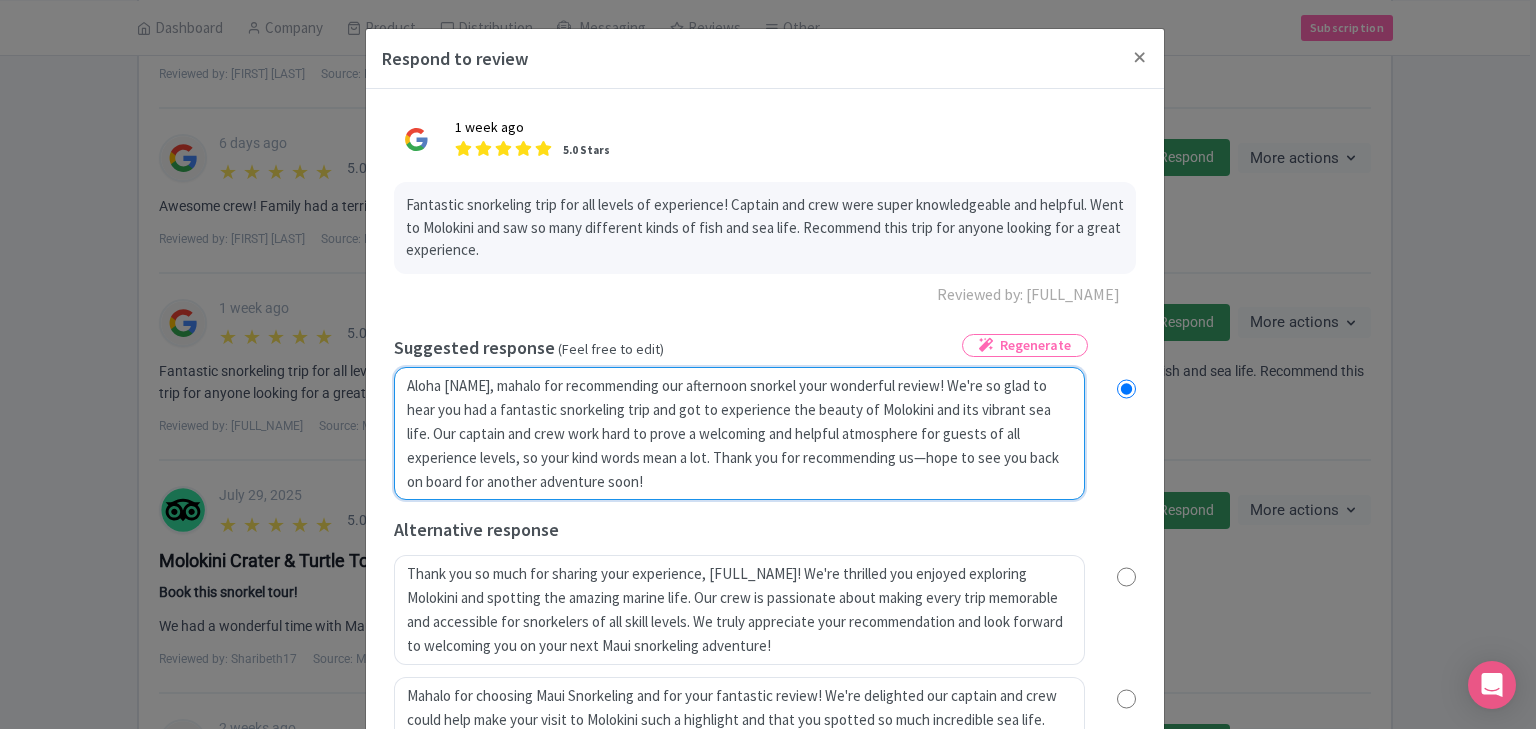 click on "Aloha [FULL_NAME], mahalo for your wonderful review! We're so glad to hear you had a fantastic snorkeling trip and got to experience the beauty of Molokini and its vibrant sea life. Our captain and crew work hard to provide a welcoming and helpful atmosphere for guests of all experience levels, so your kind words mean a lot. Thank you for recommending us—hope to see you back on board for another adventure soon!" at bounding box center [739, 434] 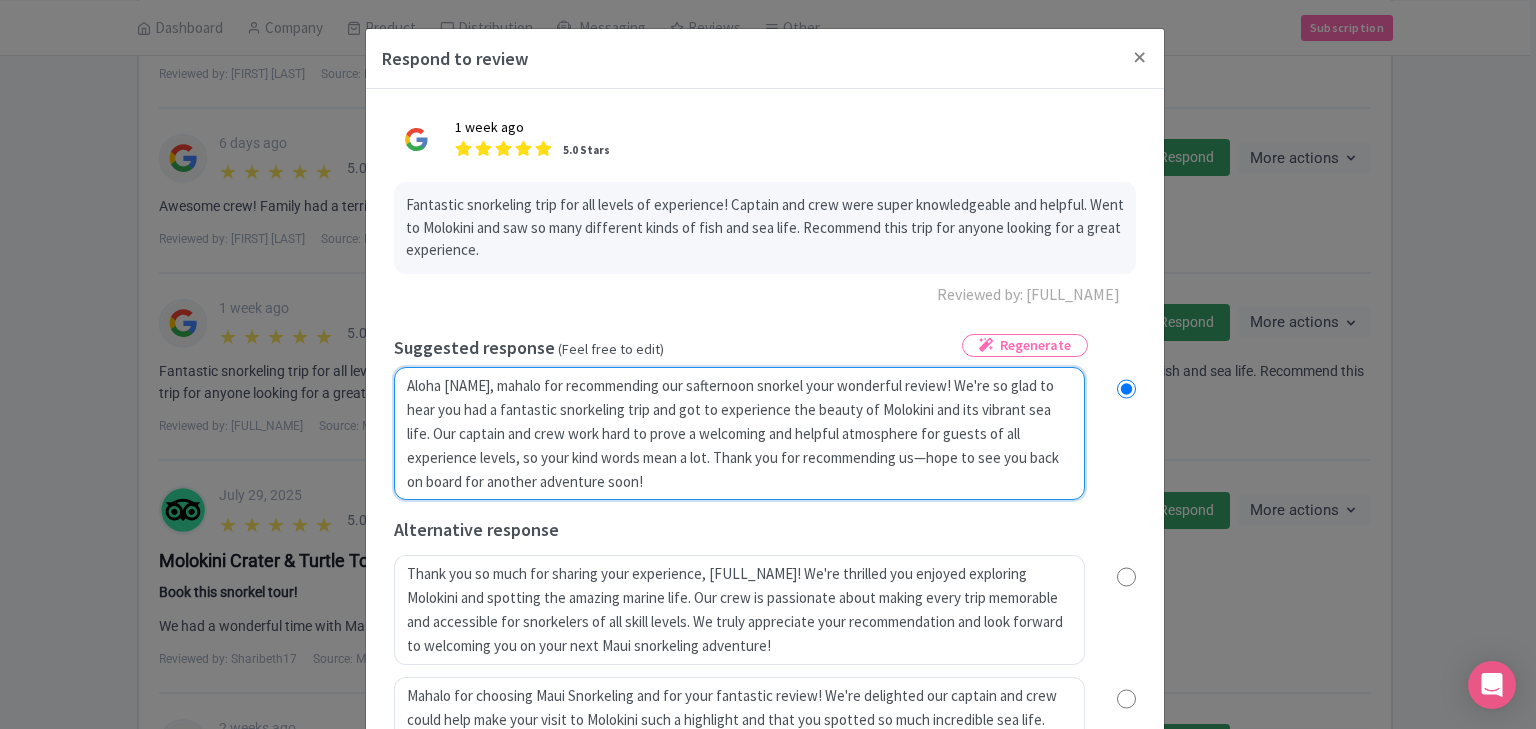 radio on "true" 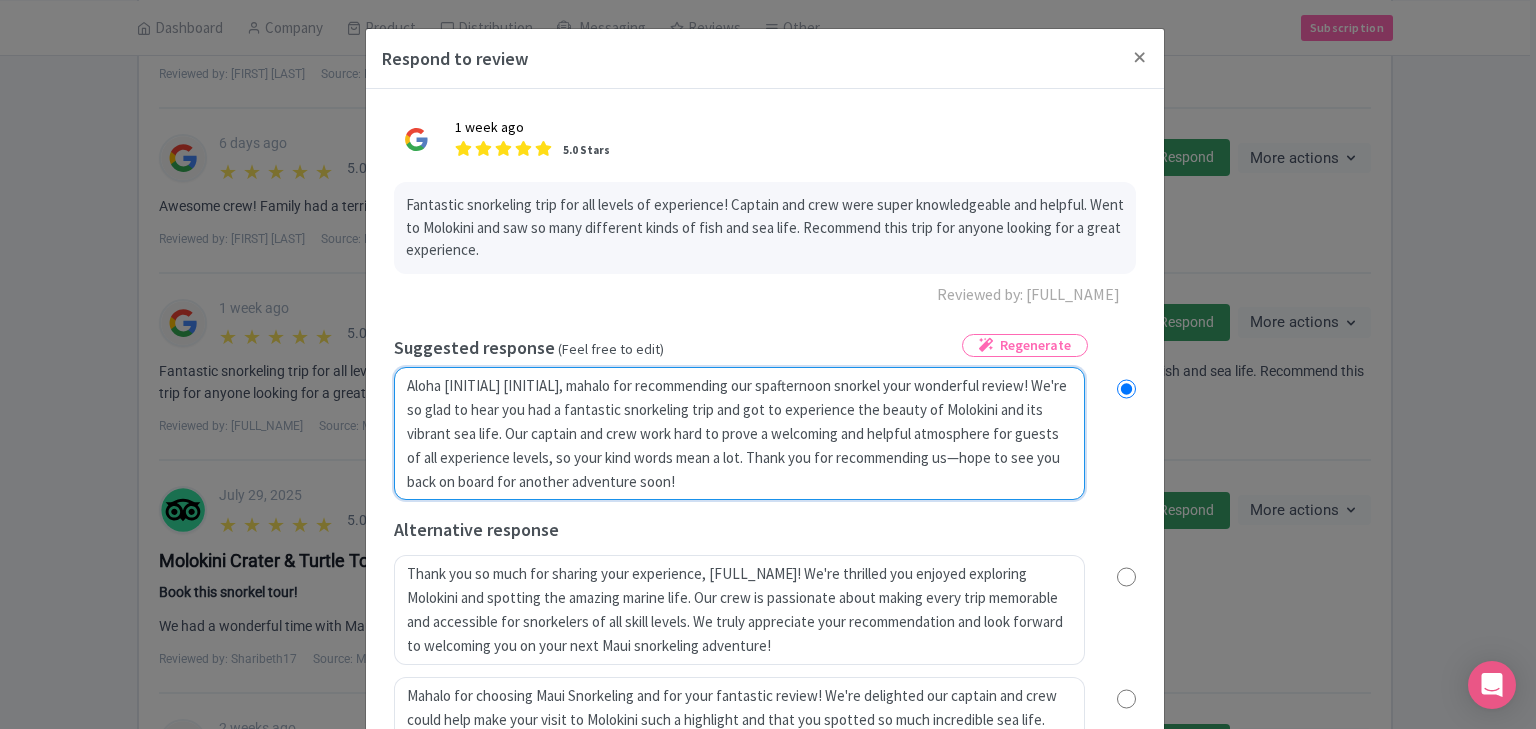radio on "true" 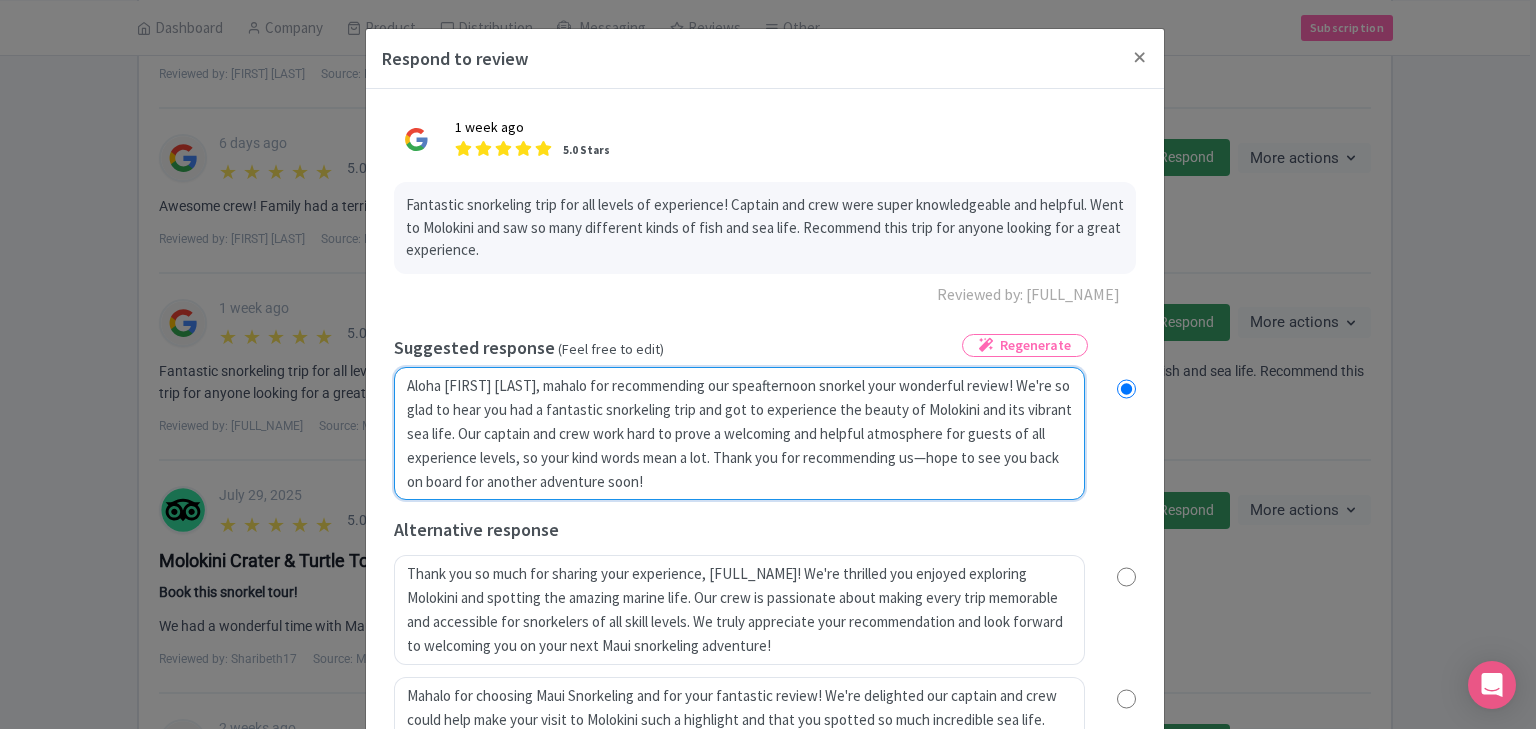 radio on "true" 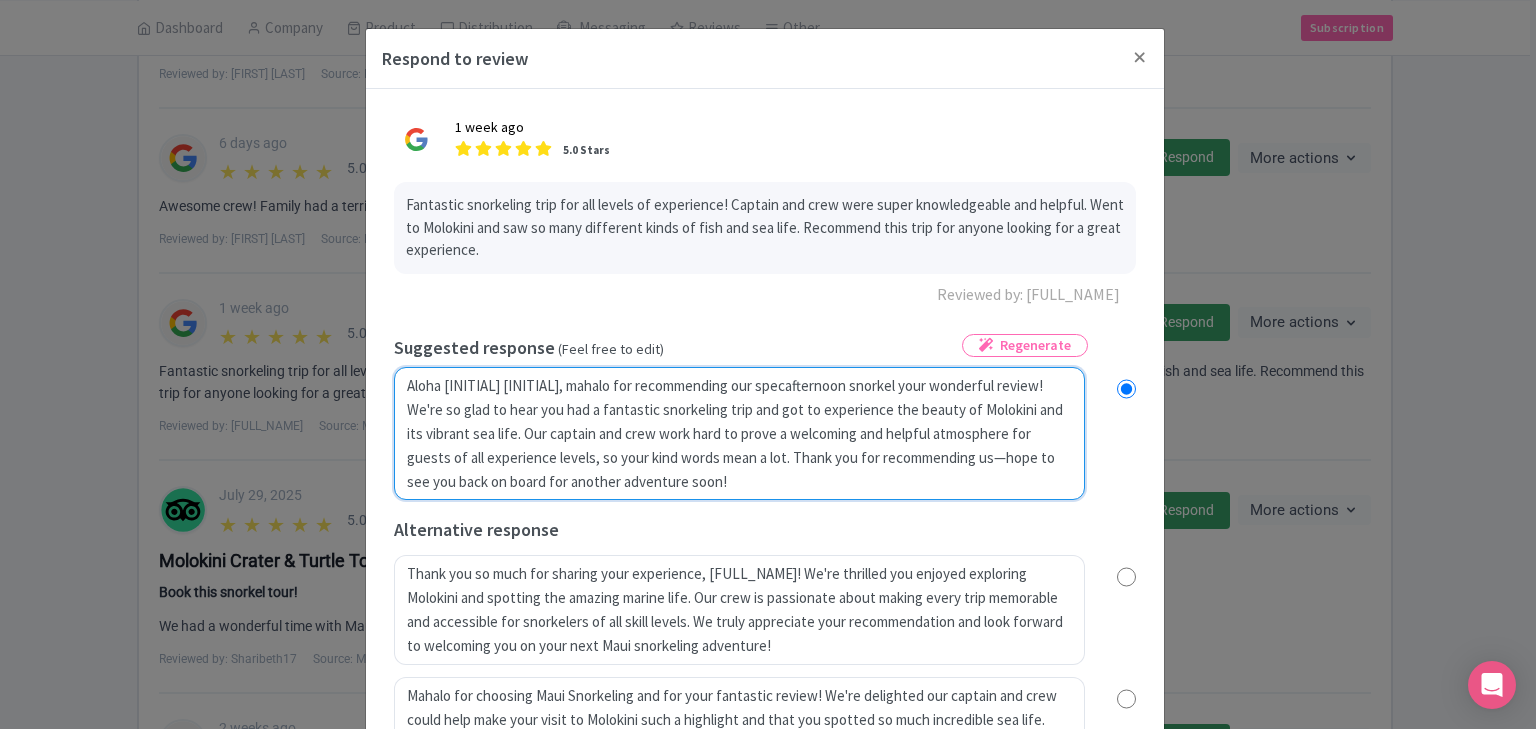type on "Aloha [FIRST] [LAST], mahalo for recommending our speciafternoon snorkel your wonderful review! We're so glad to hear you had a fantastic snorkeling trip and got to experience the beauty of Molokini and its vibrant sea life. Our captain and crew work hard to prove a welcoming and helpful atmosphere for guests of all experience levels, so your kind words mean a lot. Thank you for recommending us—hope to see you back on board for another adventure soon!" 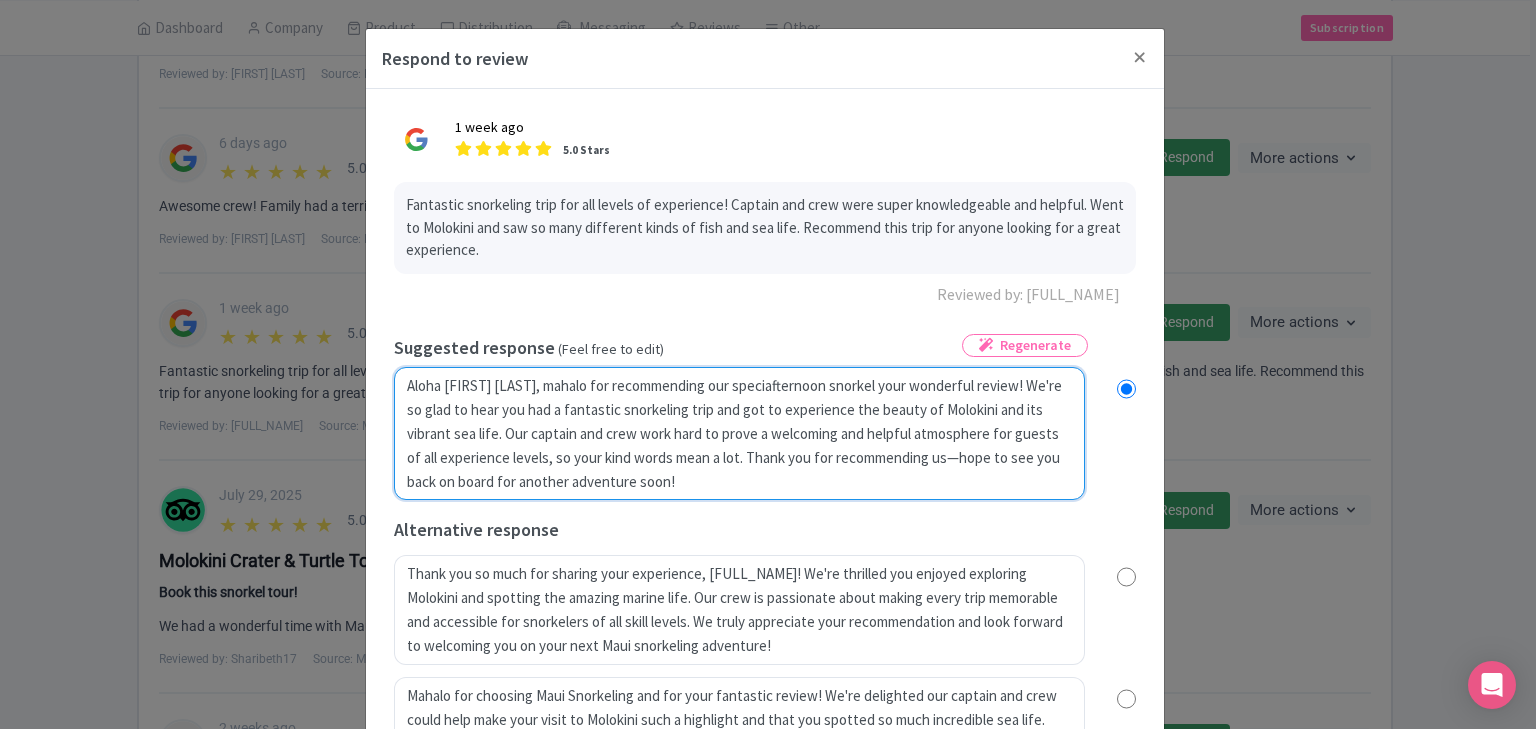 radio on "true" 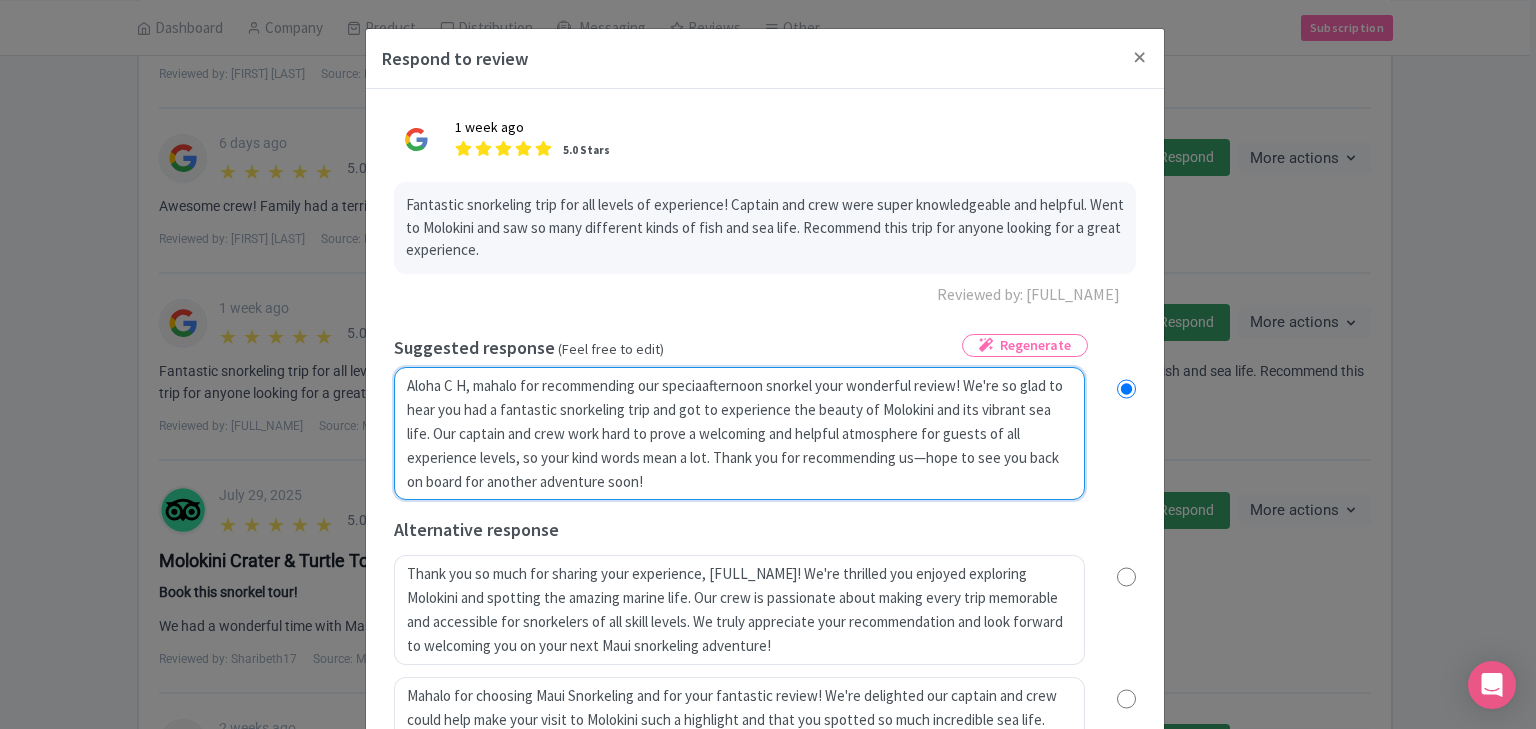 radio on "true" 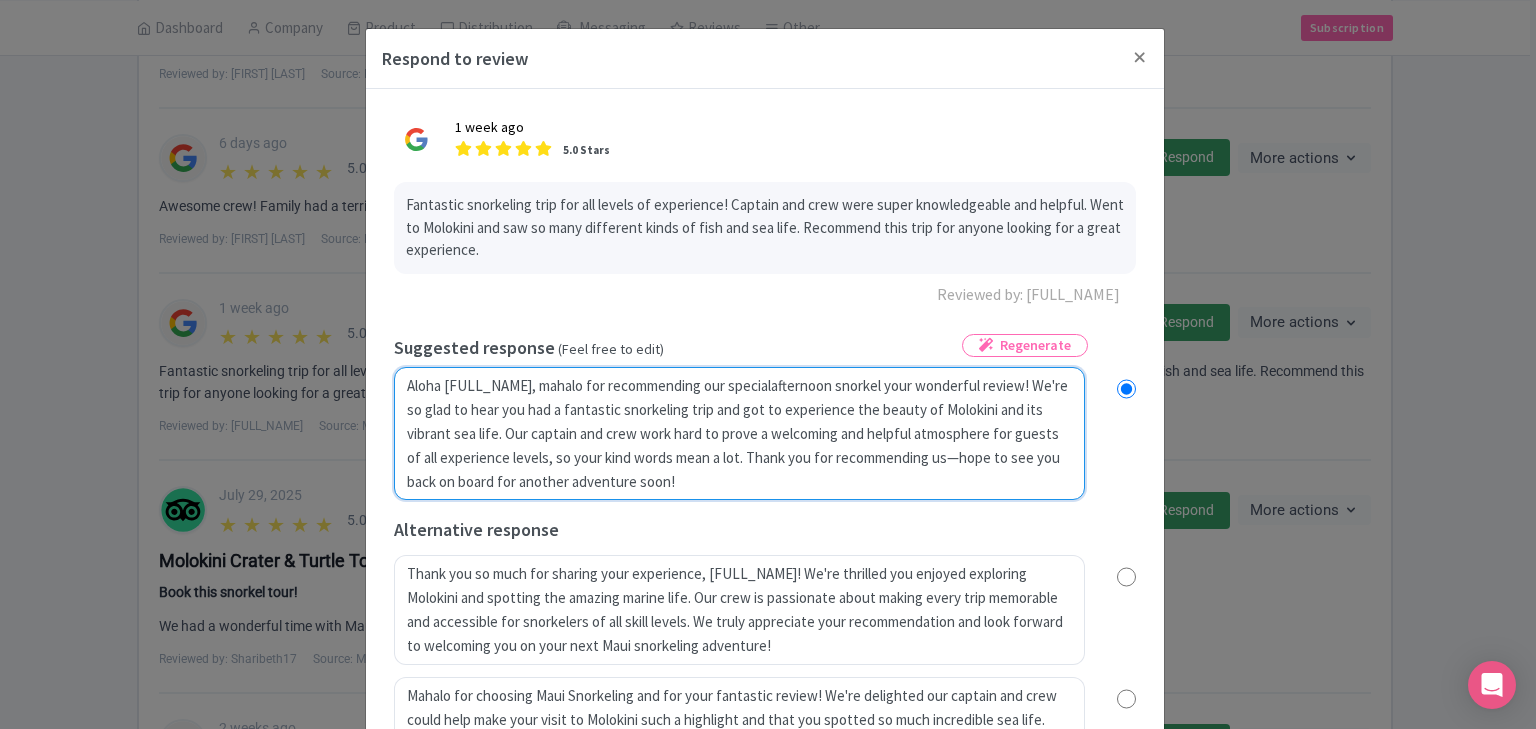 radio on "true" 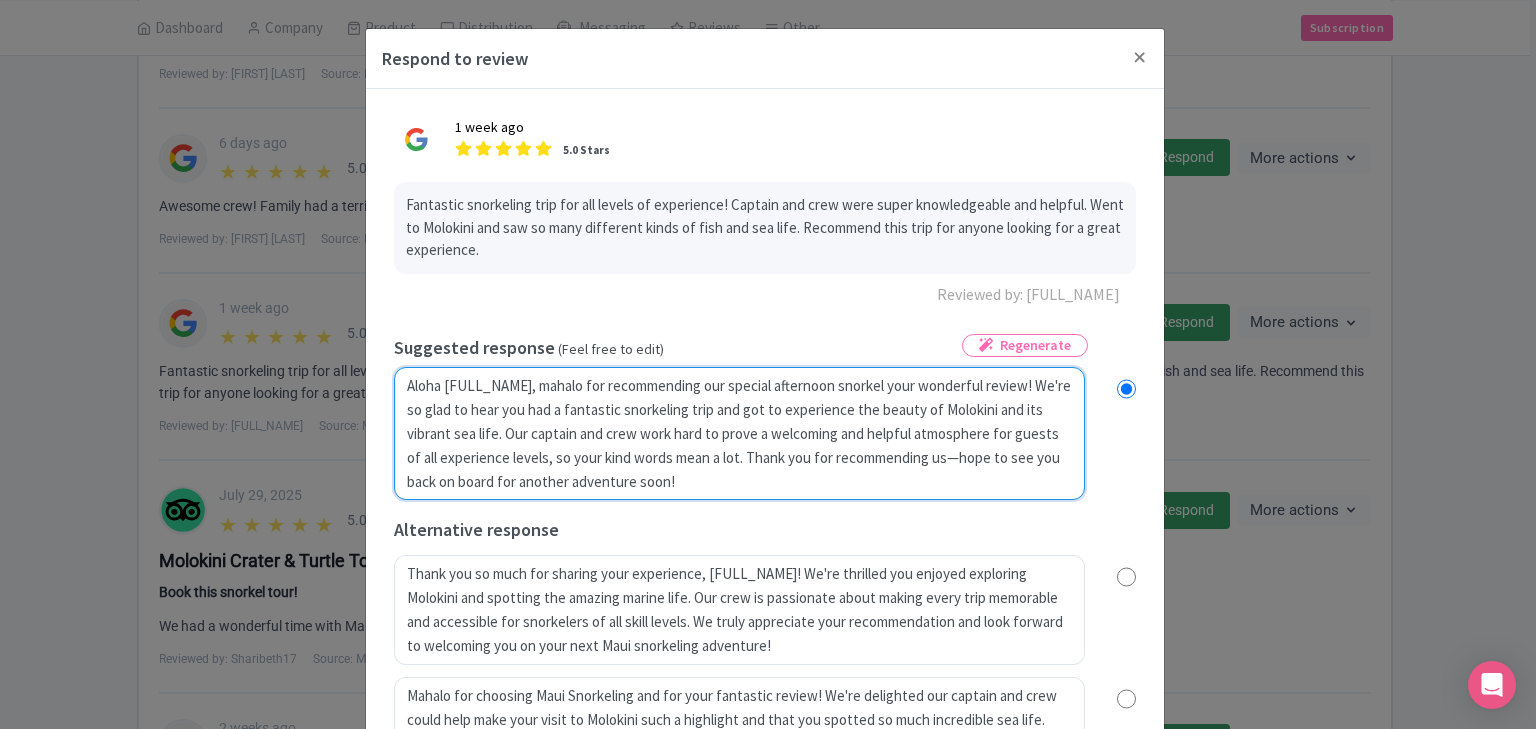 radio on "true" 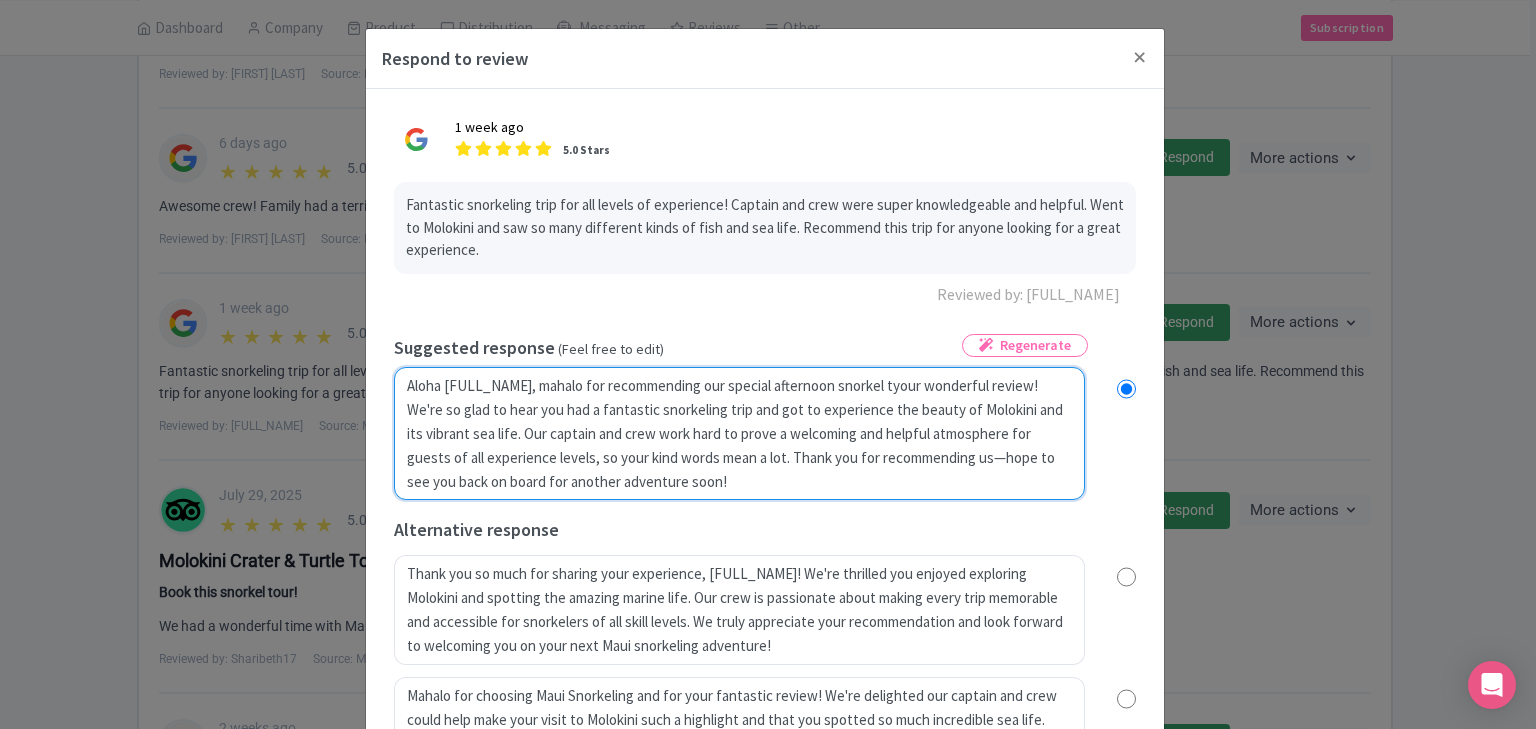 radio on "true" 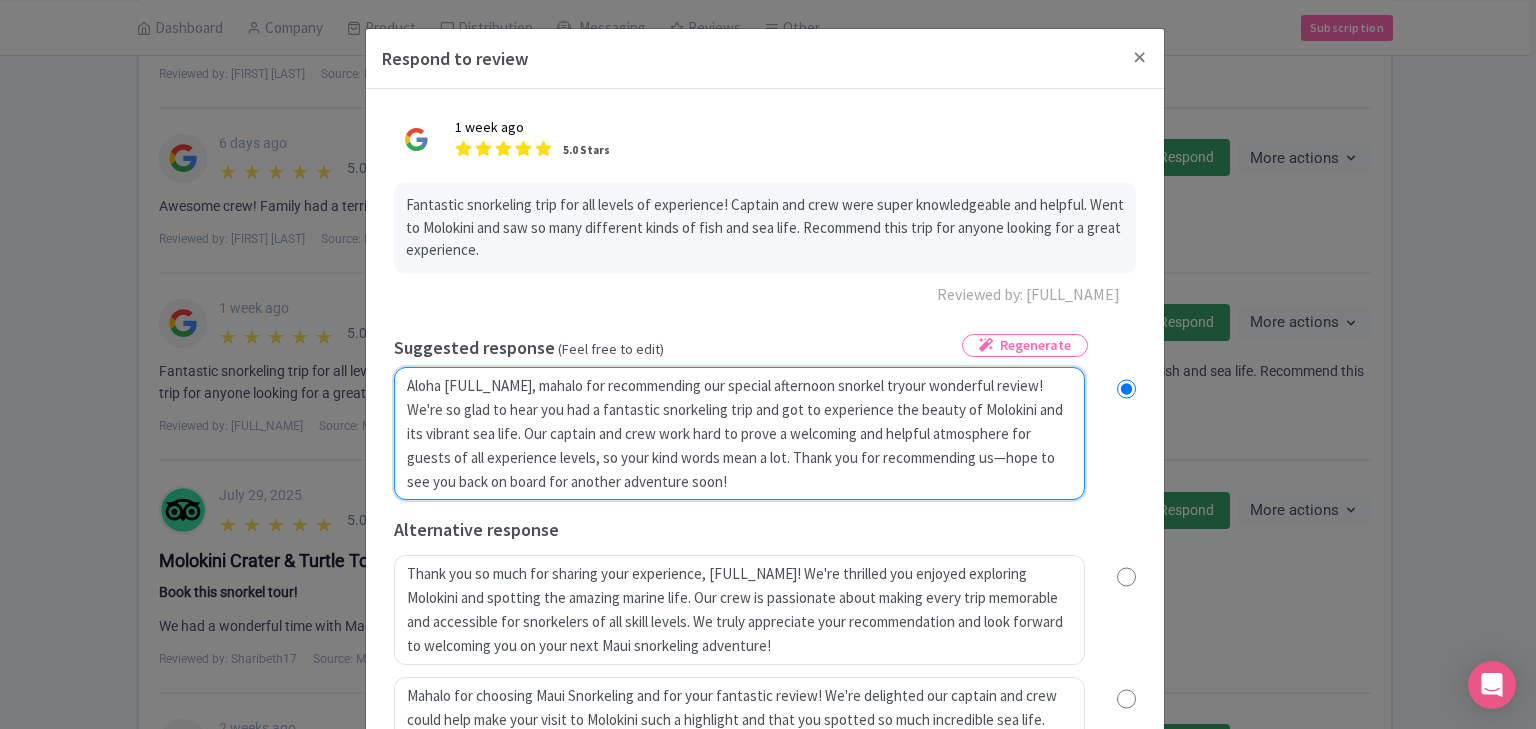 type on "Aloha [FIRST] [LAST], mahalo for recommending our special afternoon snorkel triyour wonderful review! We're so glad to hear you had a fantastic snorkeling trip and got to experience the beauty of Molokini and its vibrant sea life. Our captain and crew work hard to prove a welcoming and helpful atmosphere for guests of all experience levels, so your kind words mean a lot. Thank you for recommending us—hope to see you back on board for another adventure soon!" 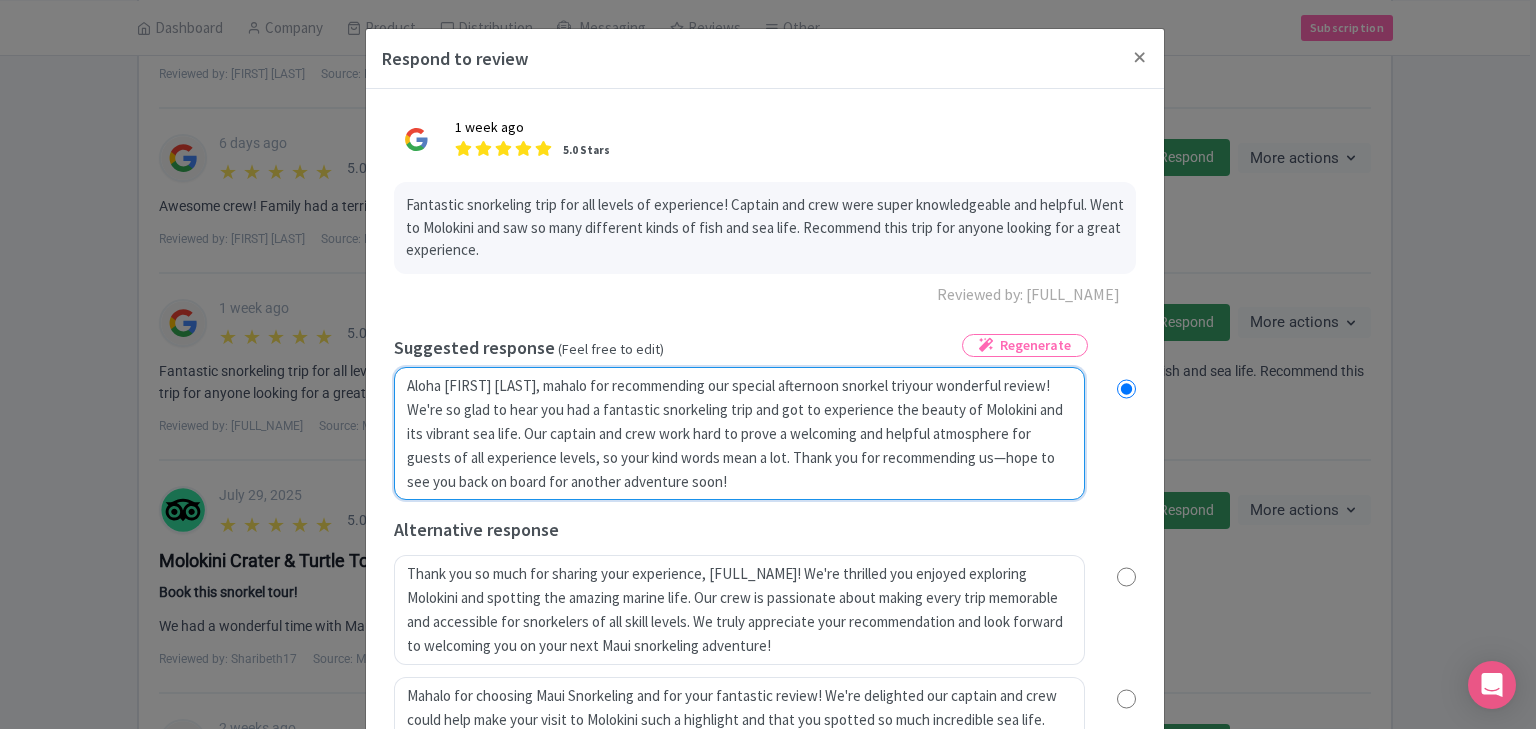 radio on "true" 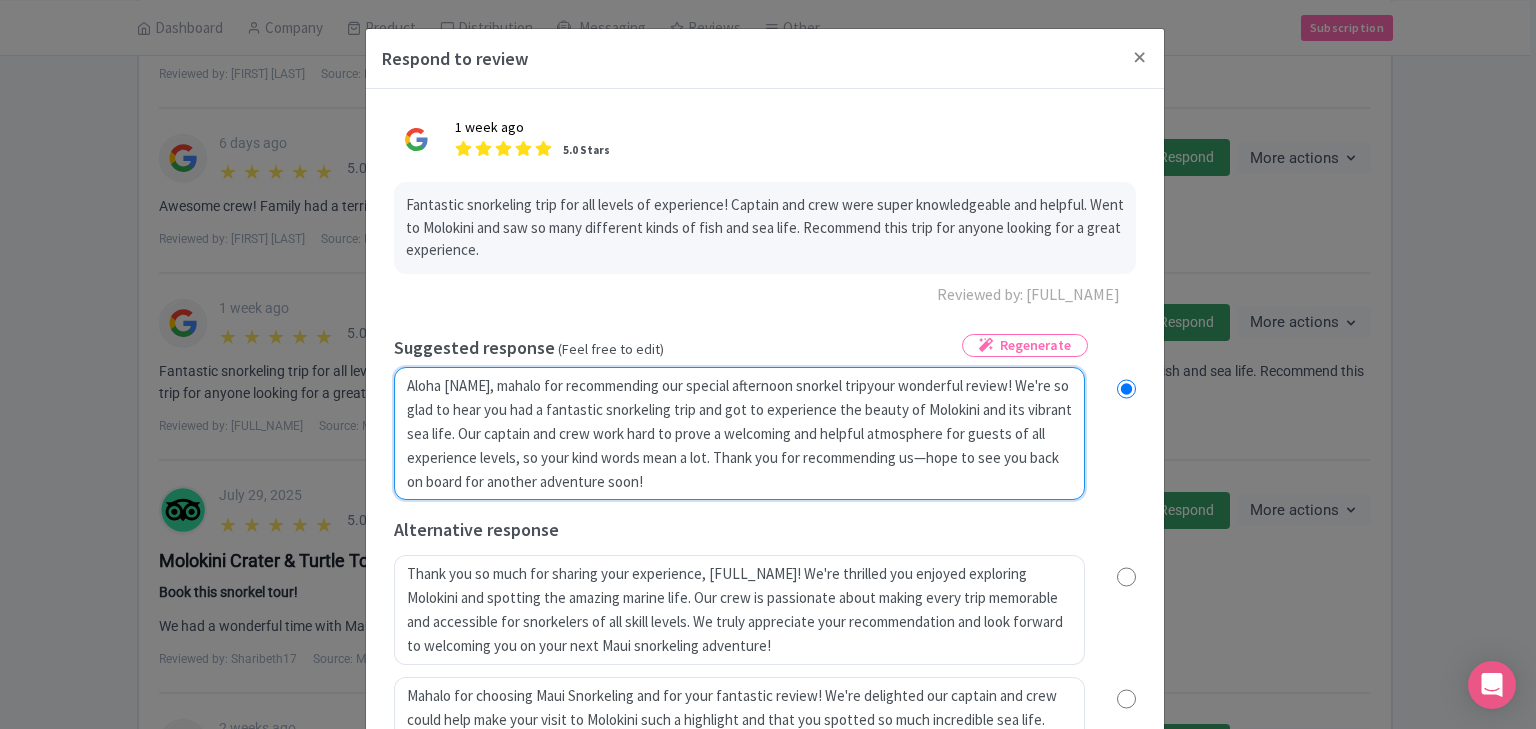 radio on "true" 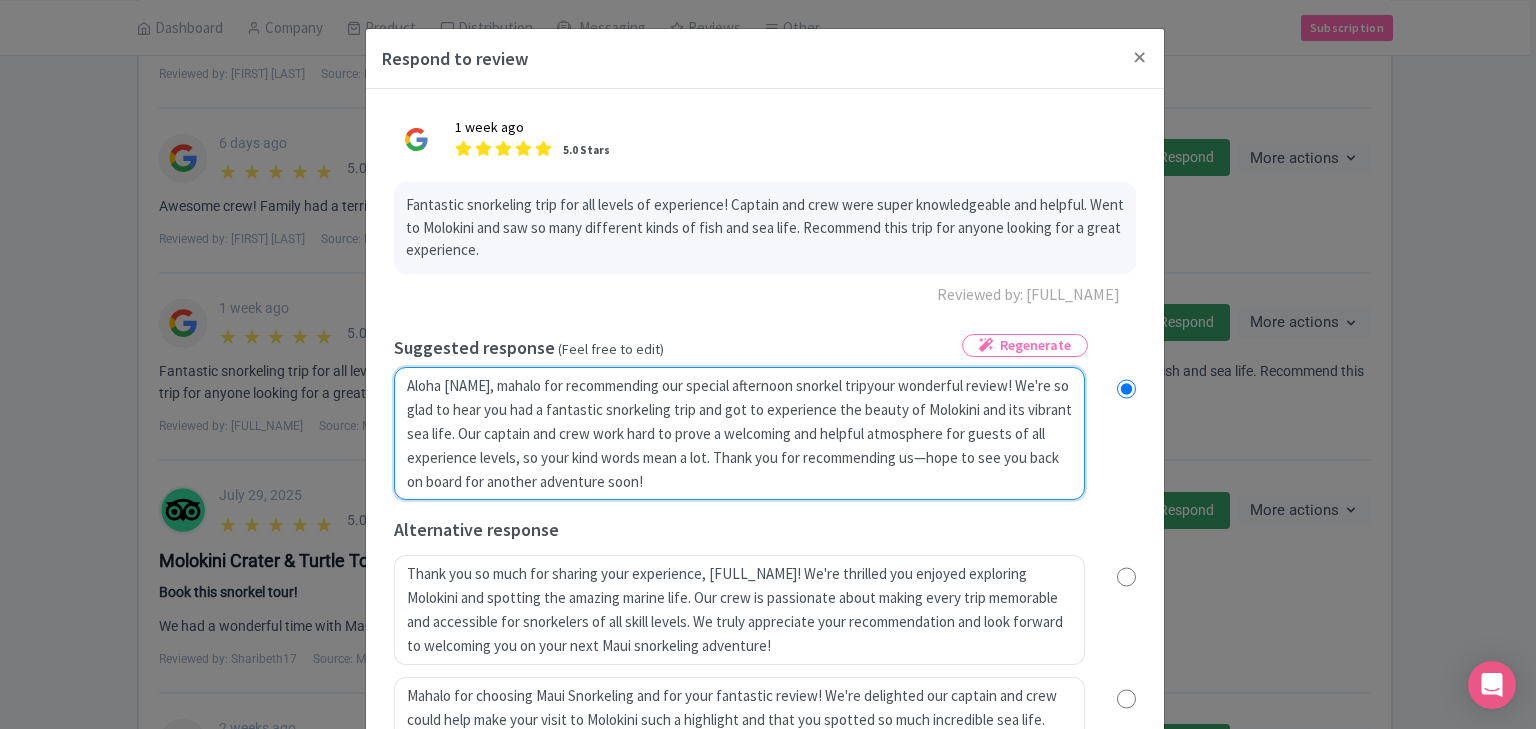 type on "Aloha [NAME], mahalo for recommending our special afternoon snorkel trip your wonderful review! We're so glad to hear you had a fantastic snorkeling trip and got to experience the beauty of Molokini and its vibrant sea life. Our captain and crew work hard to prove a welcoming and helpful atmosphere for guests of all experience levels, so your kind words mean a lot. Thank you for recommending us—hope to see you back on board for another adventure soon!" 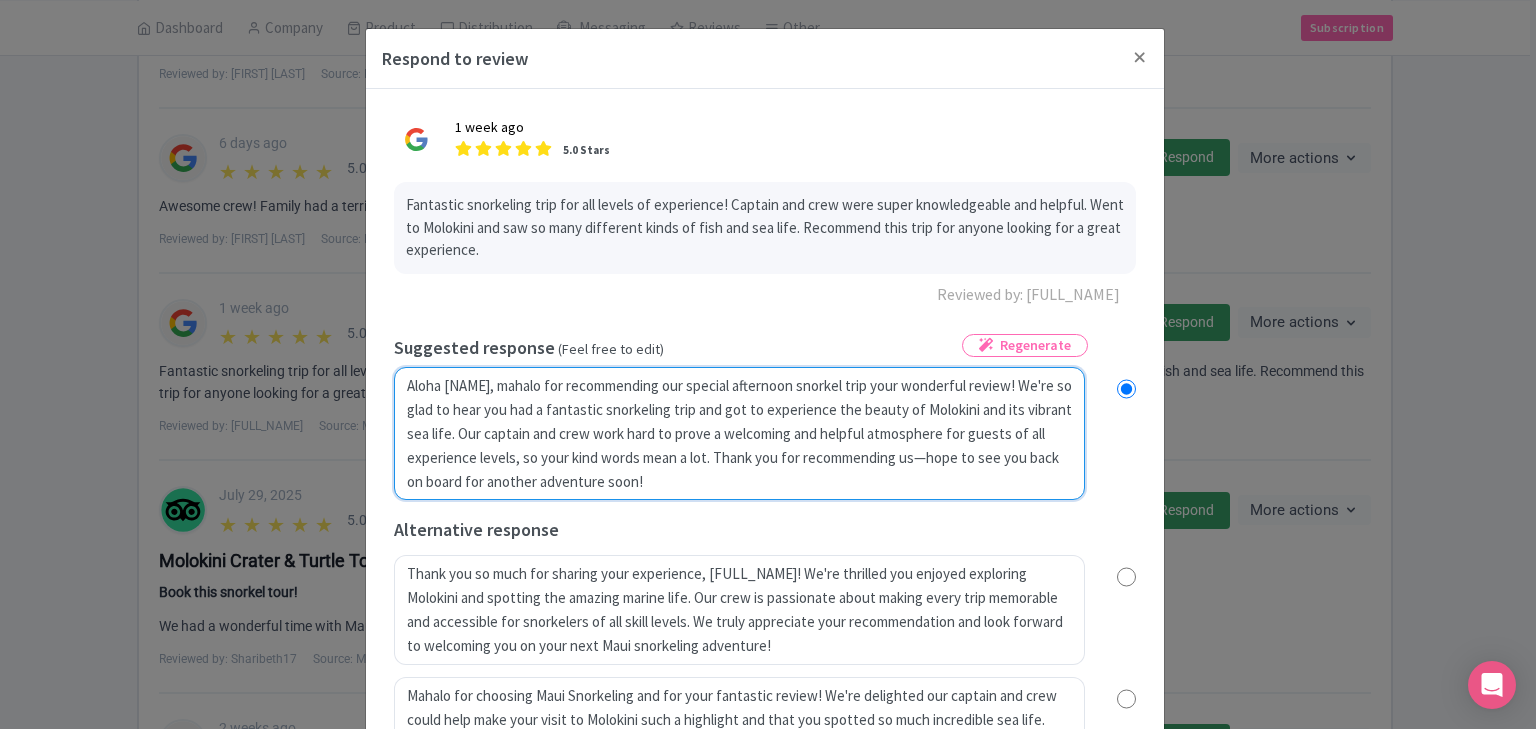 radio on "true" 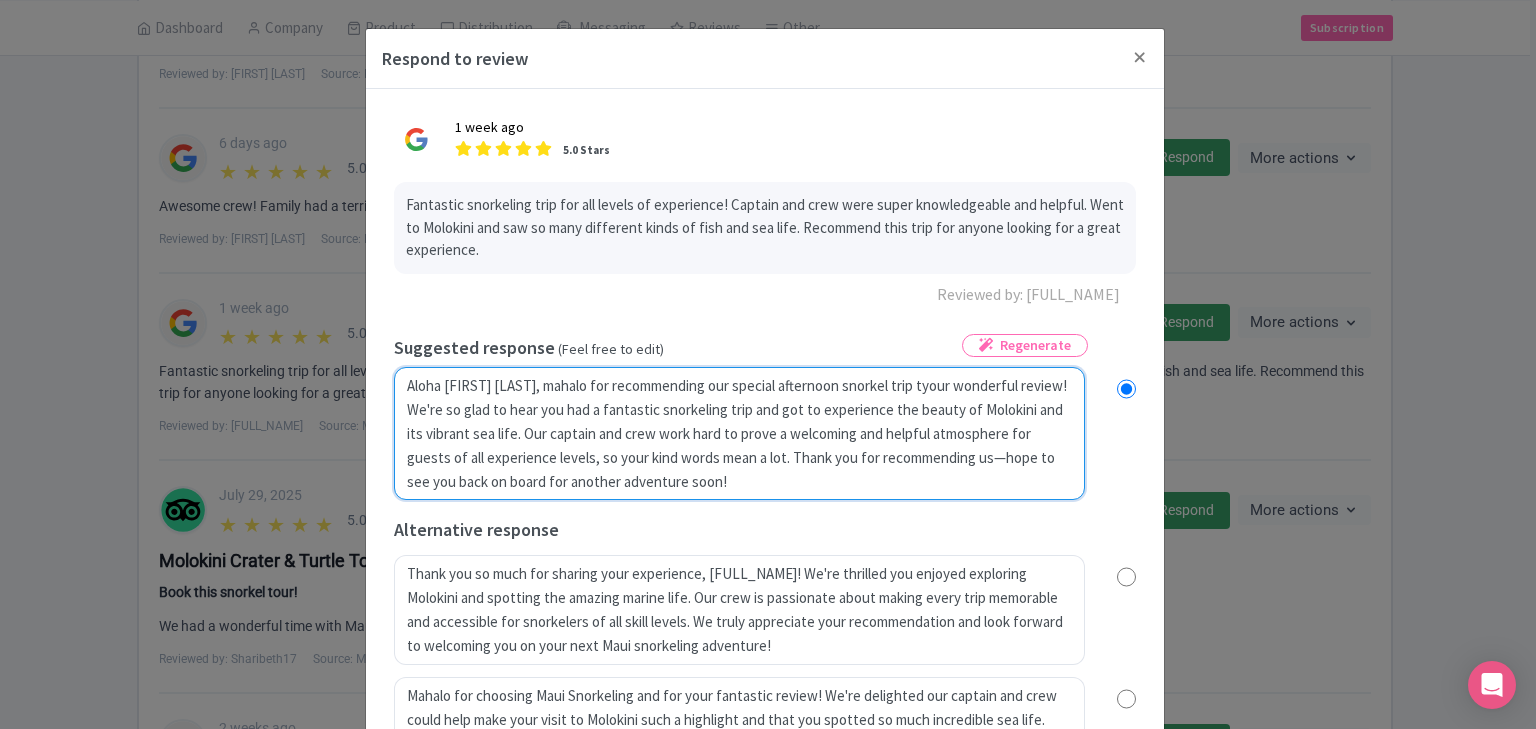 radio on "true" 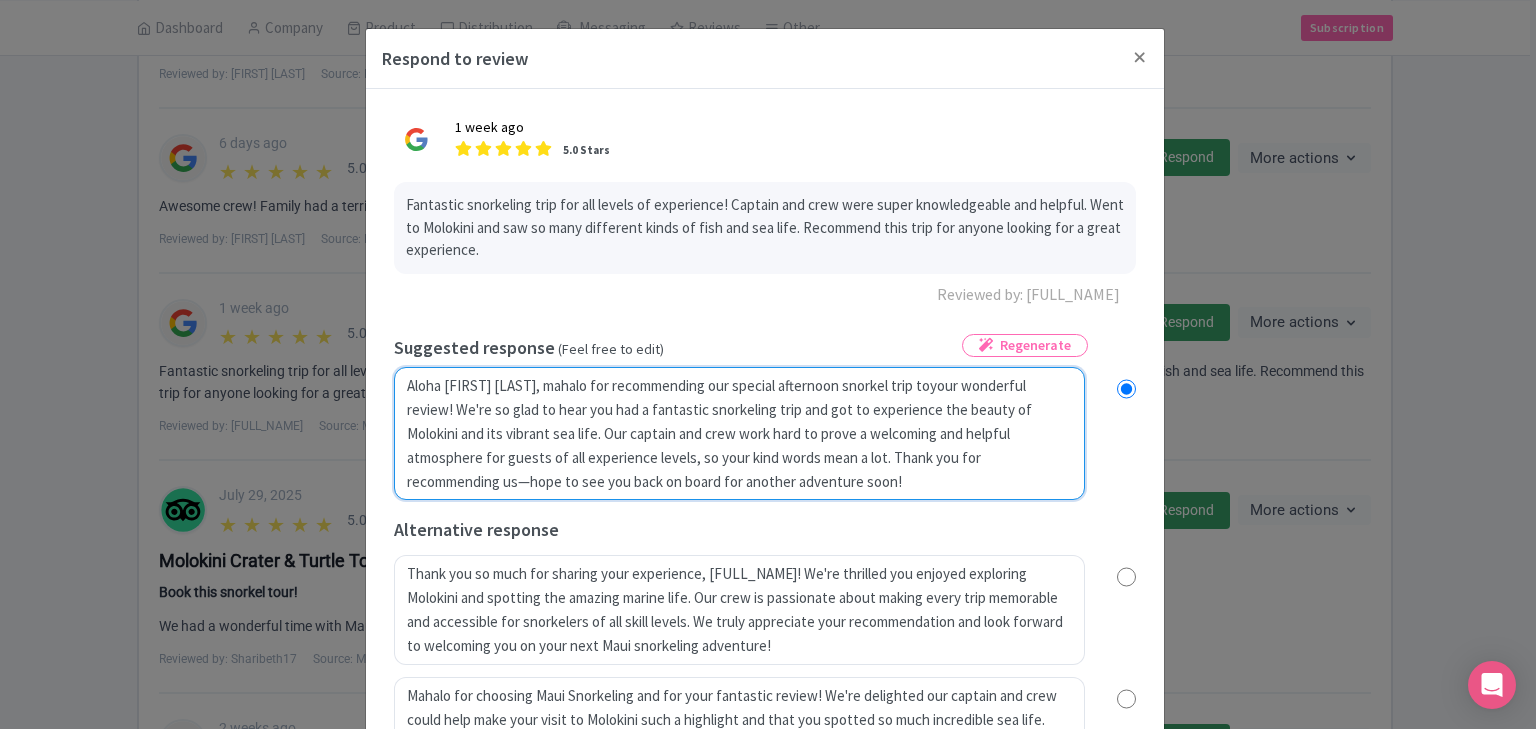 radio on "true" 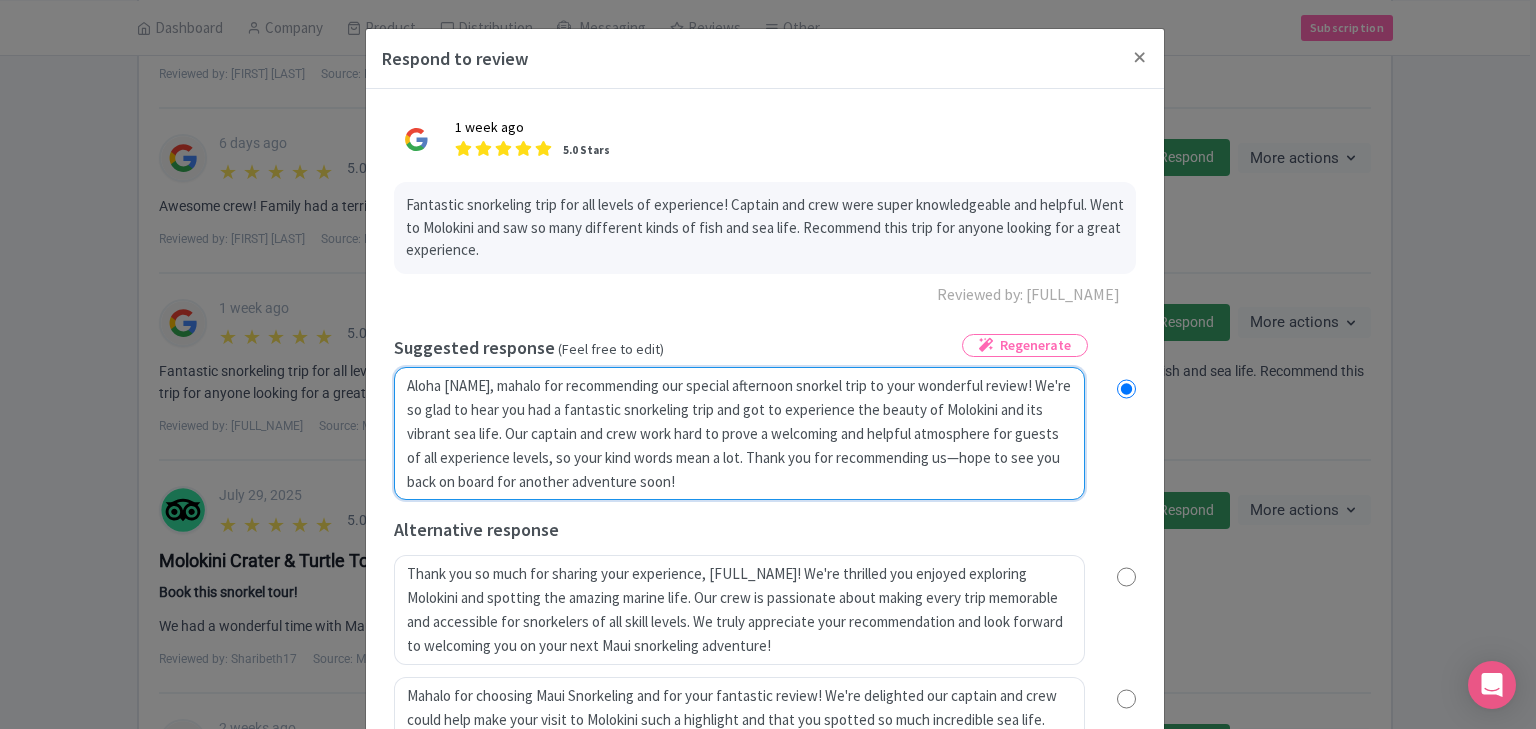 radio on "true" 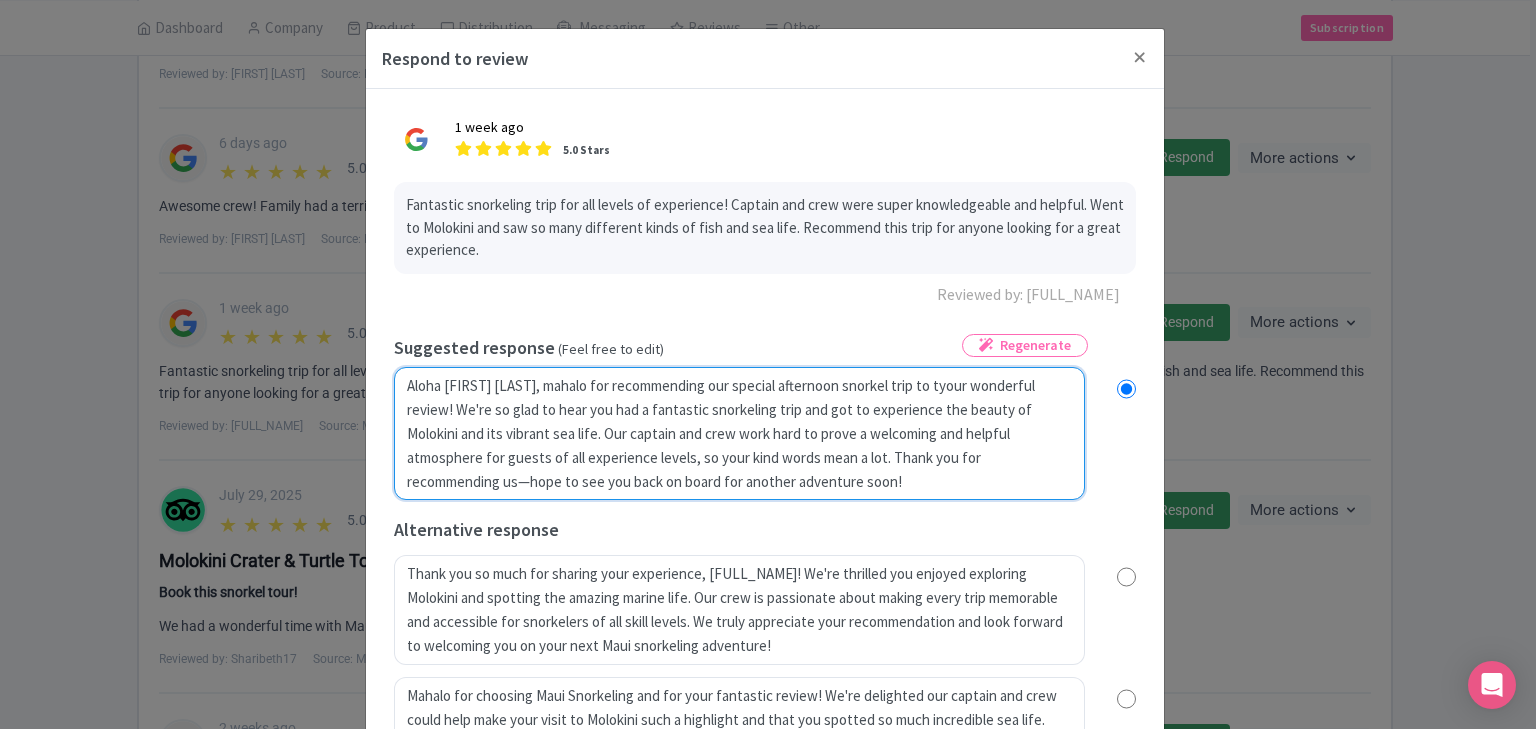 type on "Aloha C H, mahalo for recommending our special afternoon snorkel trip to thyour wonderful review! We're so glad to hear you had a fantastic snorkeling trip and got to experience the beauty of Molokini and its vibrant sea life. Our captain and crew work hard to prove a welcoming and helpful atmosphere for guests of all experience levels, so your kind words mean a lot. Thank you for recommending us—hope to see you back on board for another adventure soon!" 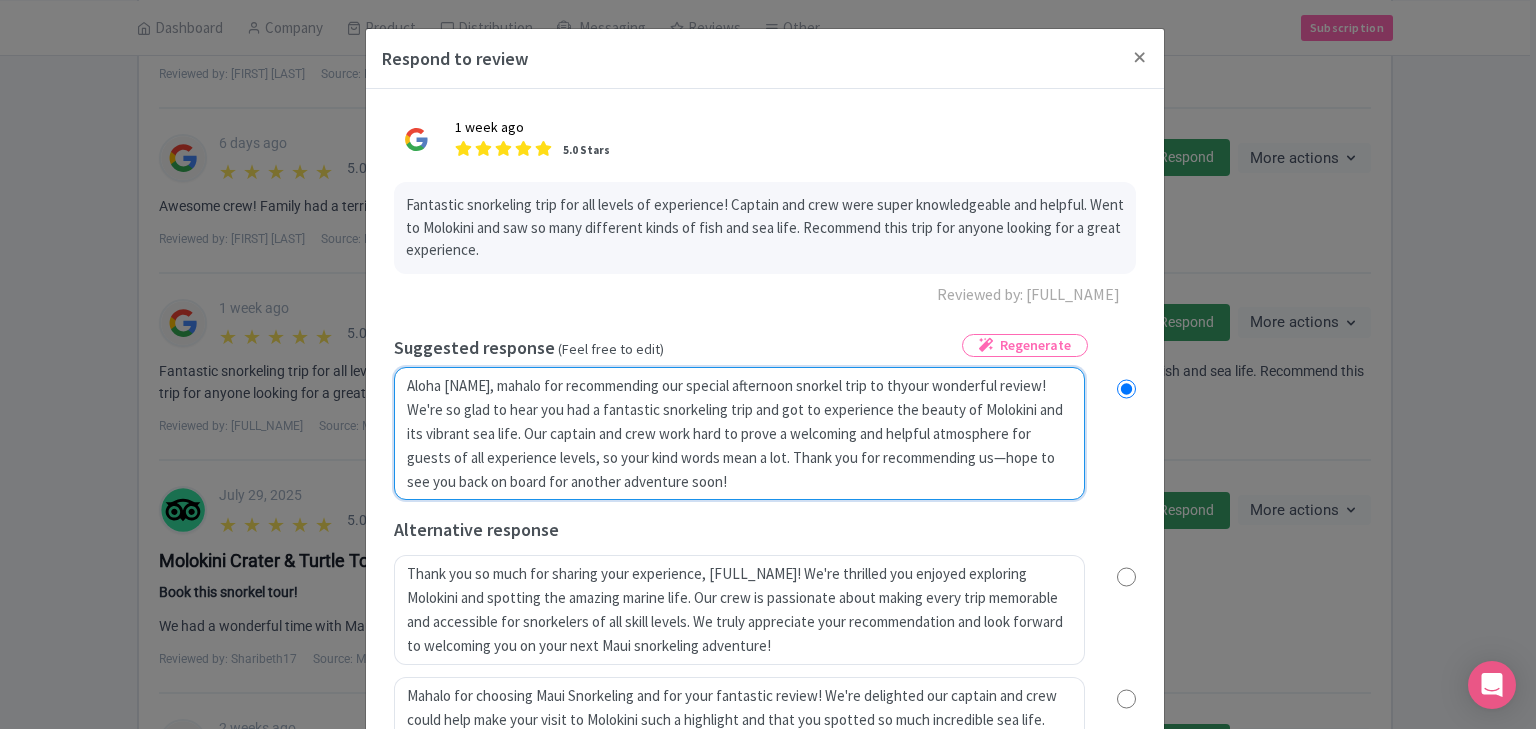 radio on "true" 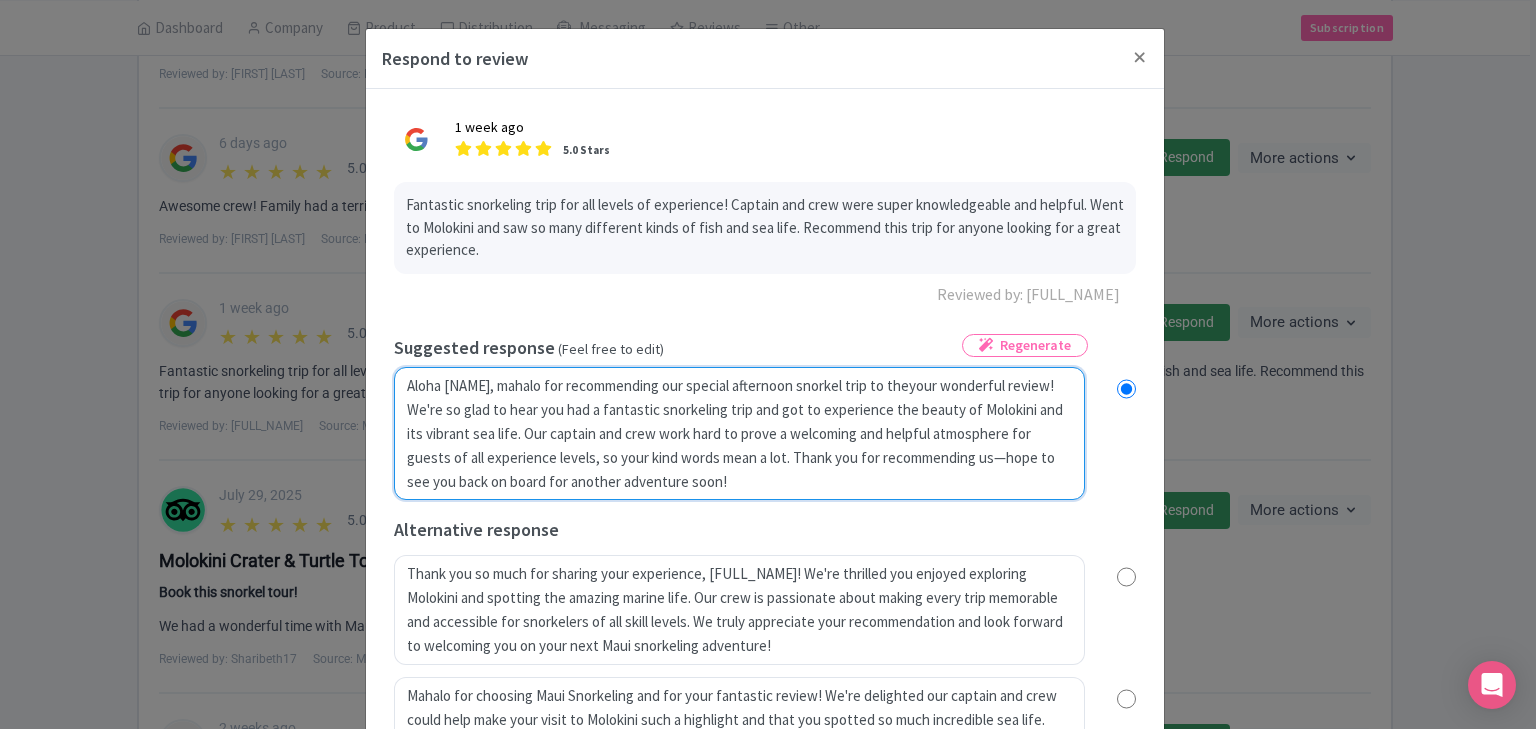 type on "Aloha C H, mahalo for recommending our special afternoon snorkel trip to the your wonderful review! We're so glad to hear you had a fantastic snorkeling trip and got to experience the beauty of Molokini and its vibrant sea life. Our captain and crew work hard to prove a welcoming and helpful atmosphere for guests of all experience levels, so your kind words mean a lot. Thank you for recommending us—hope to see you back on board for another adventure soon!" 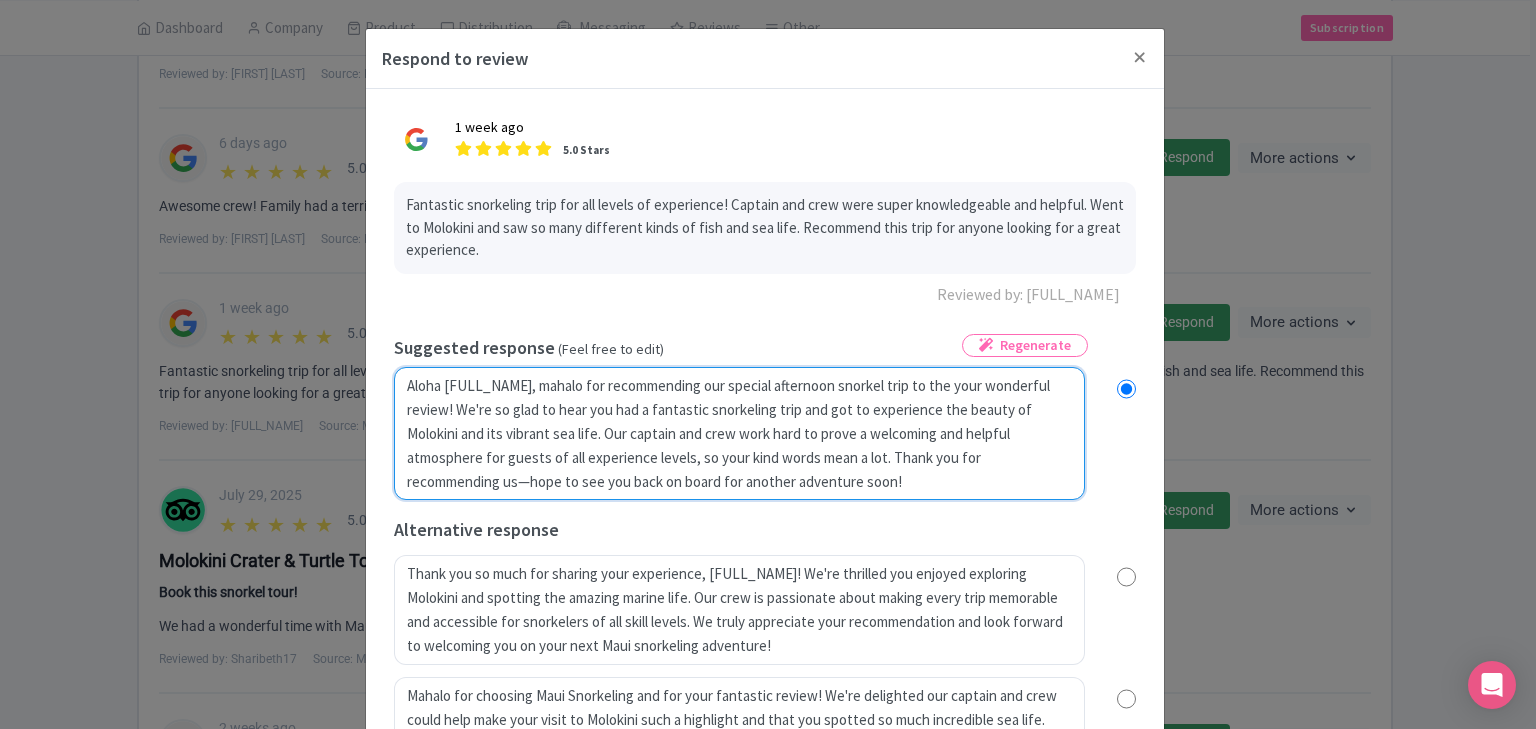 radio on "true" 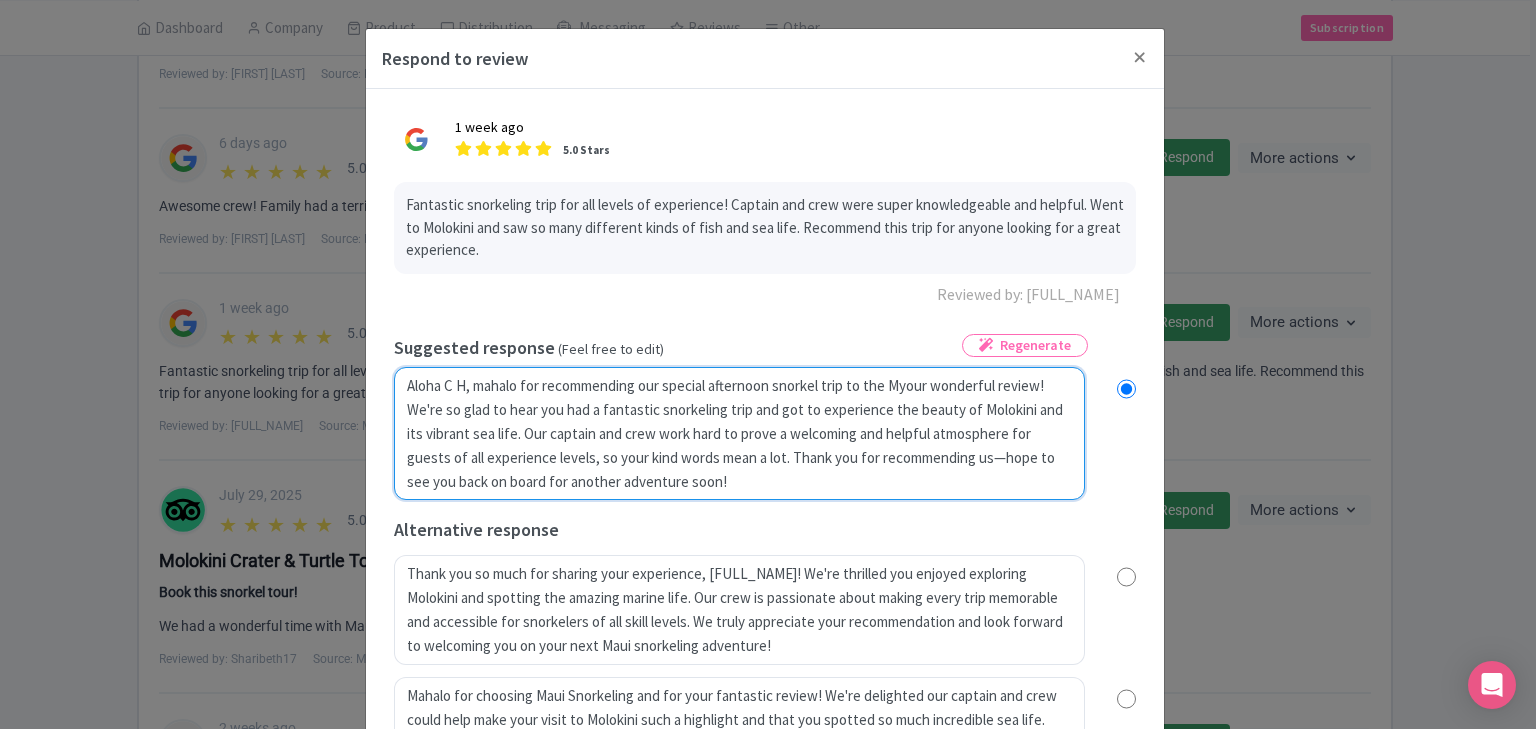 radio on "true" 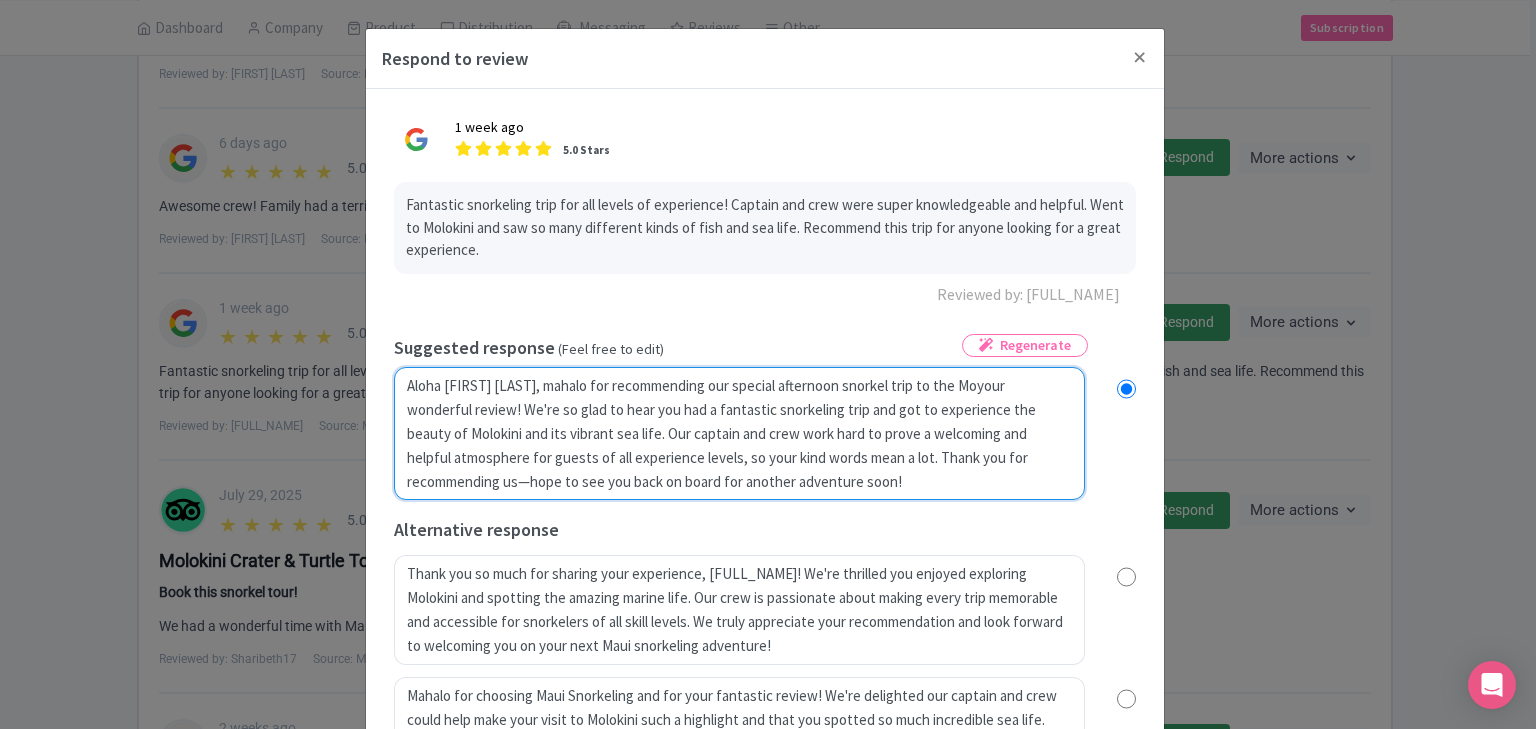 radio on "true" 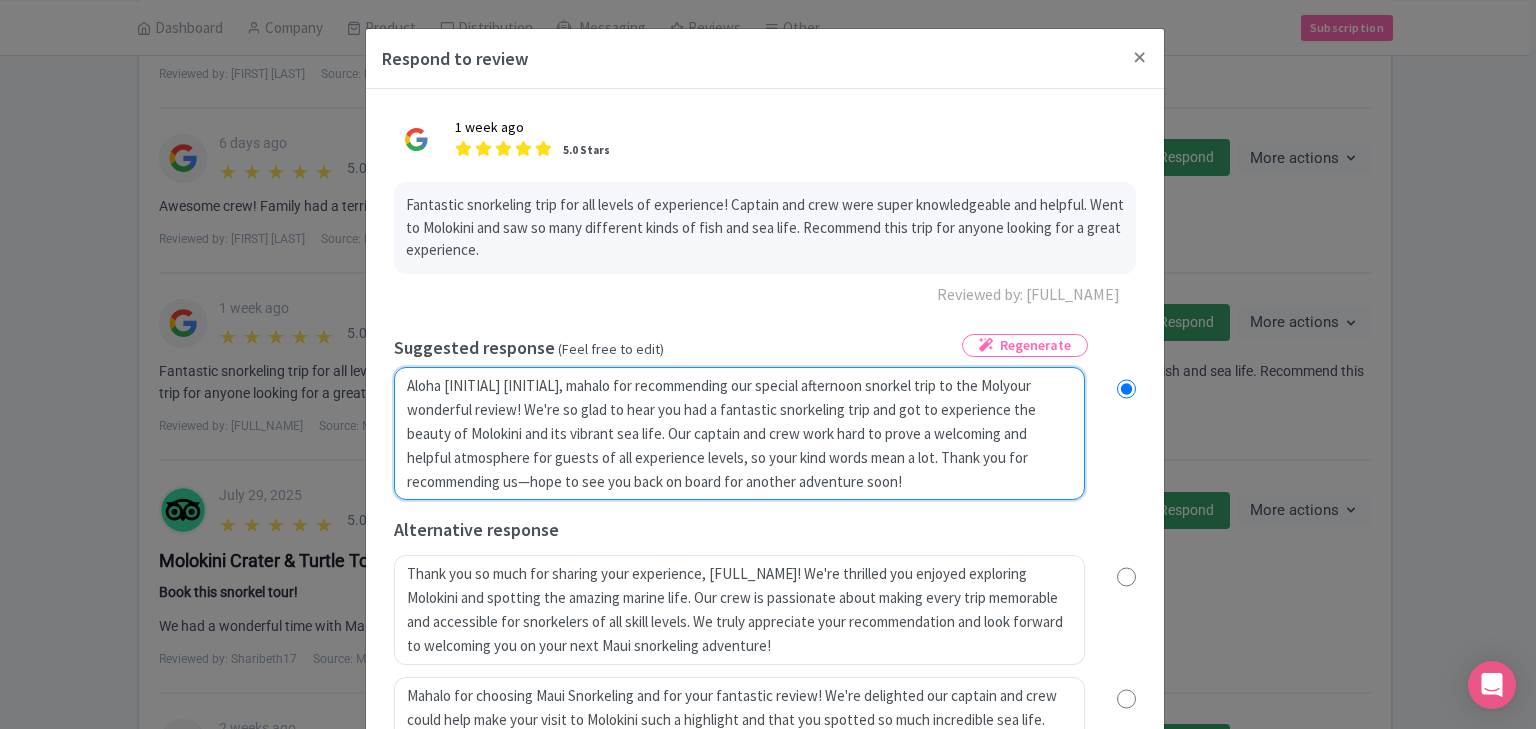 radio on "true" 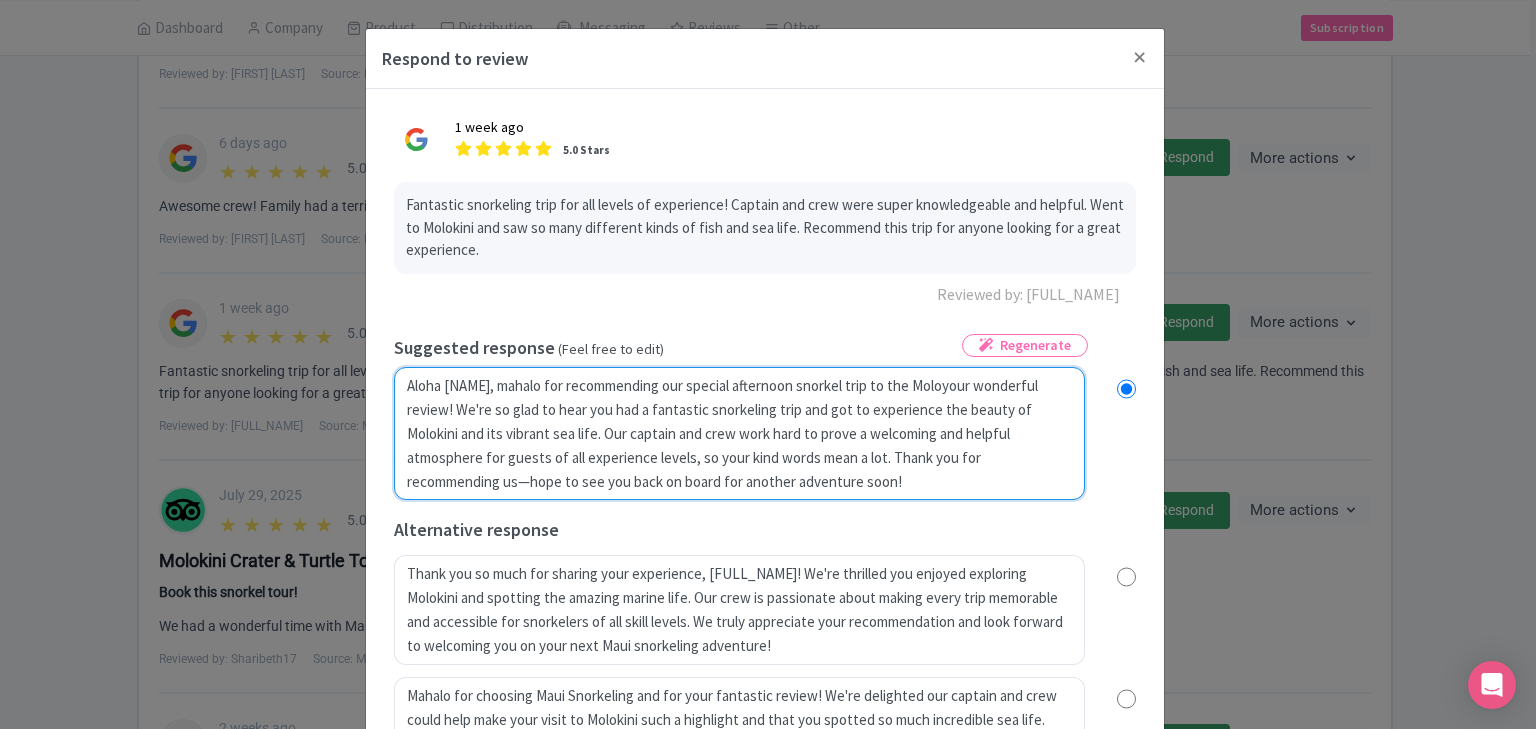 radio on "true" 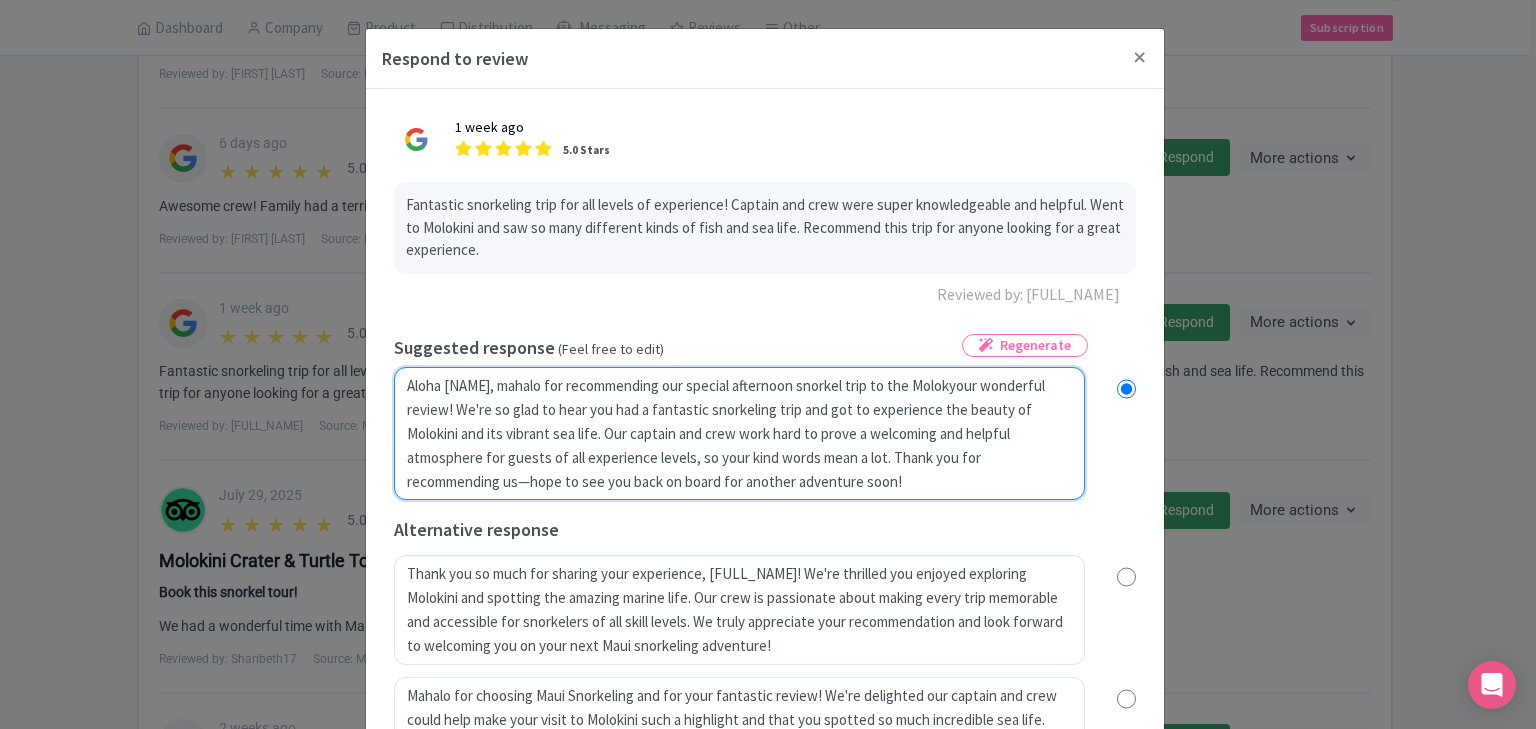 radio on "true" 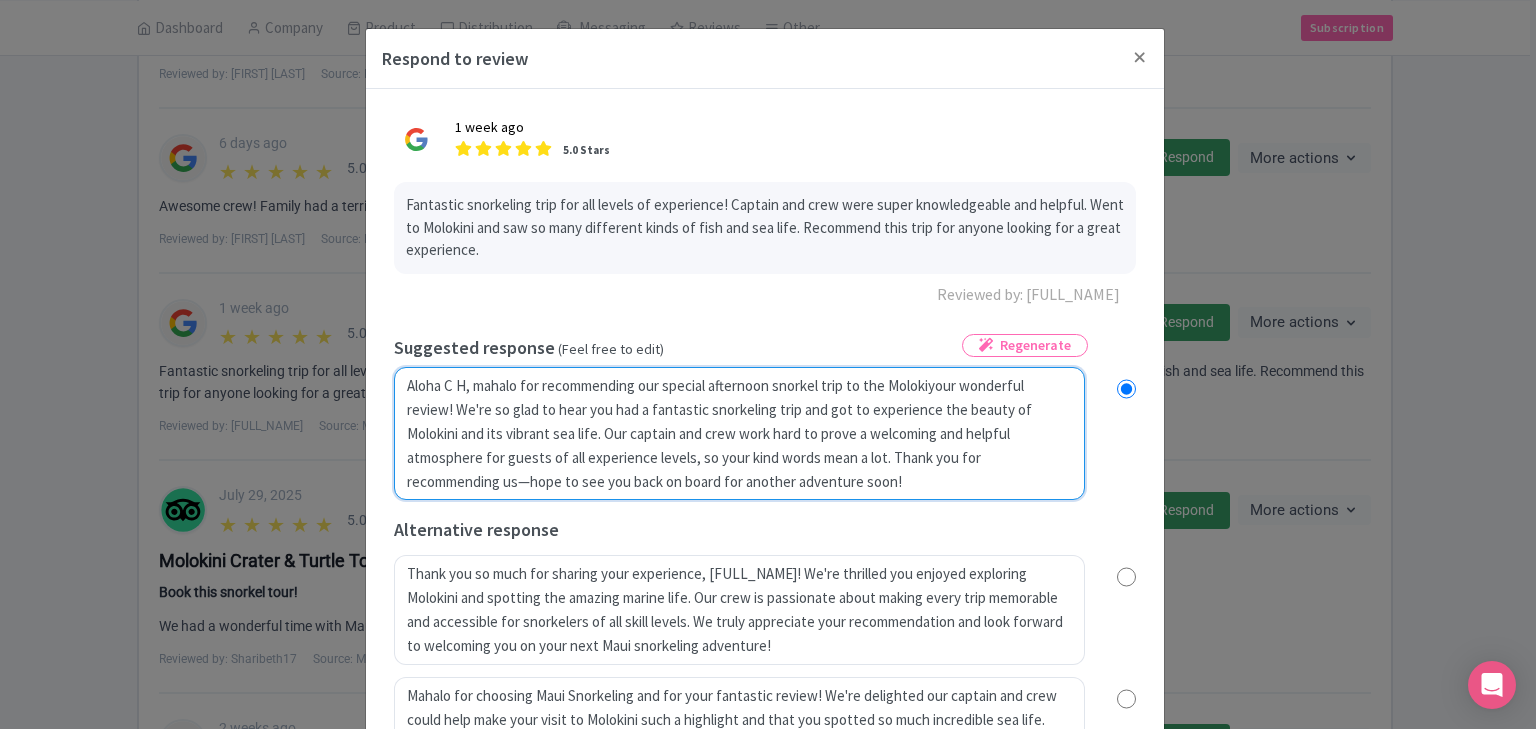 radio on "true" 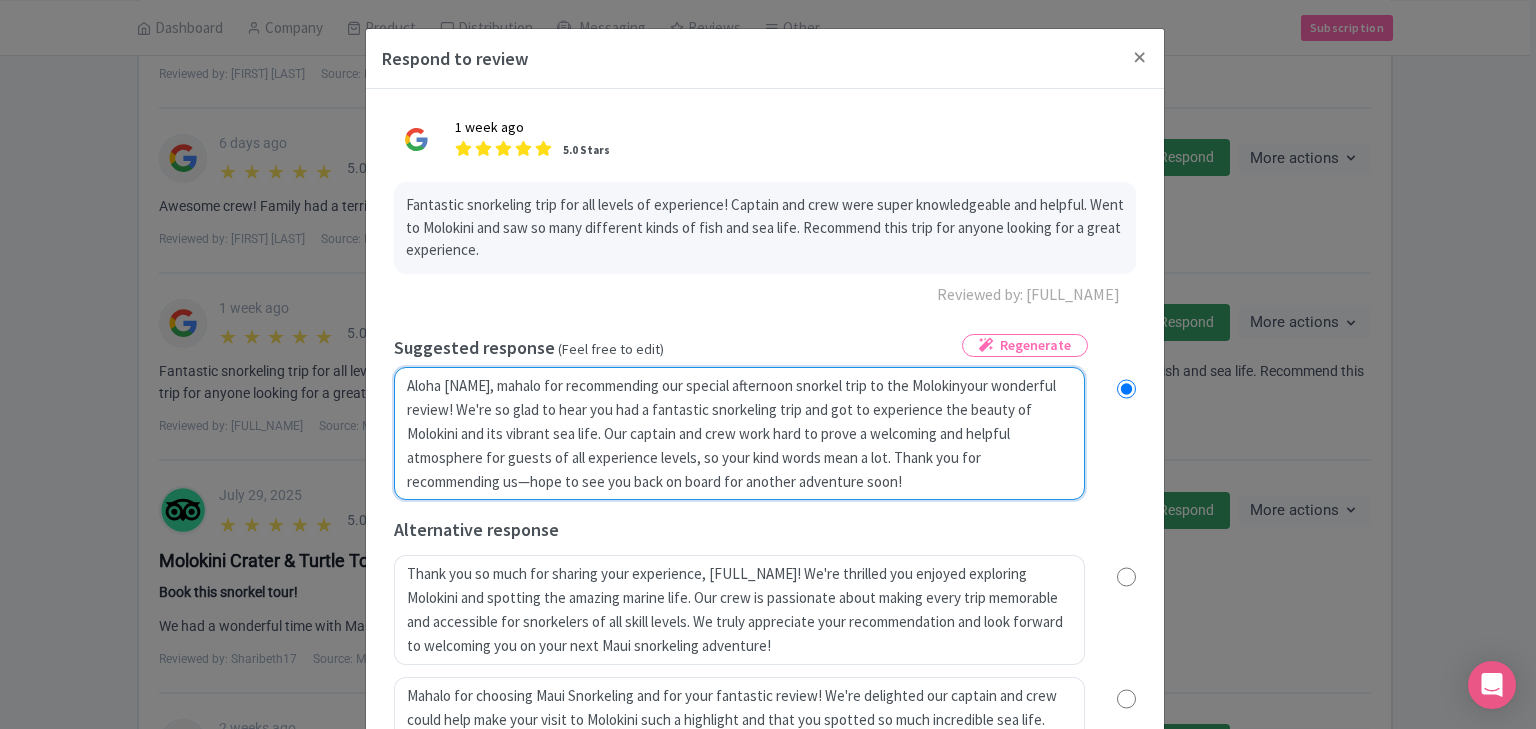 radio on "true" 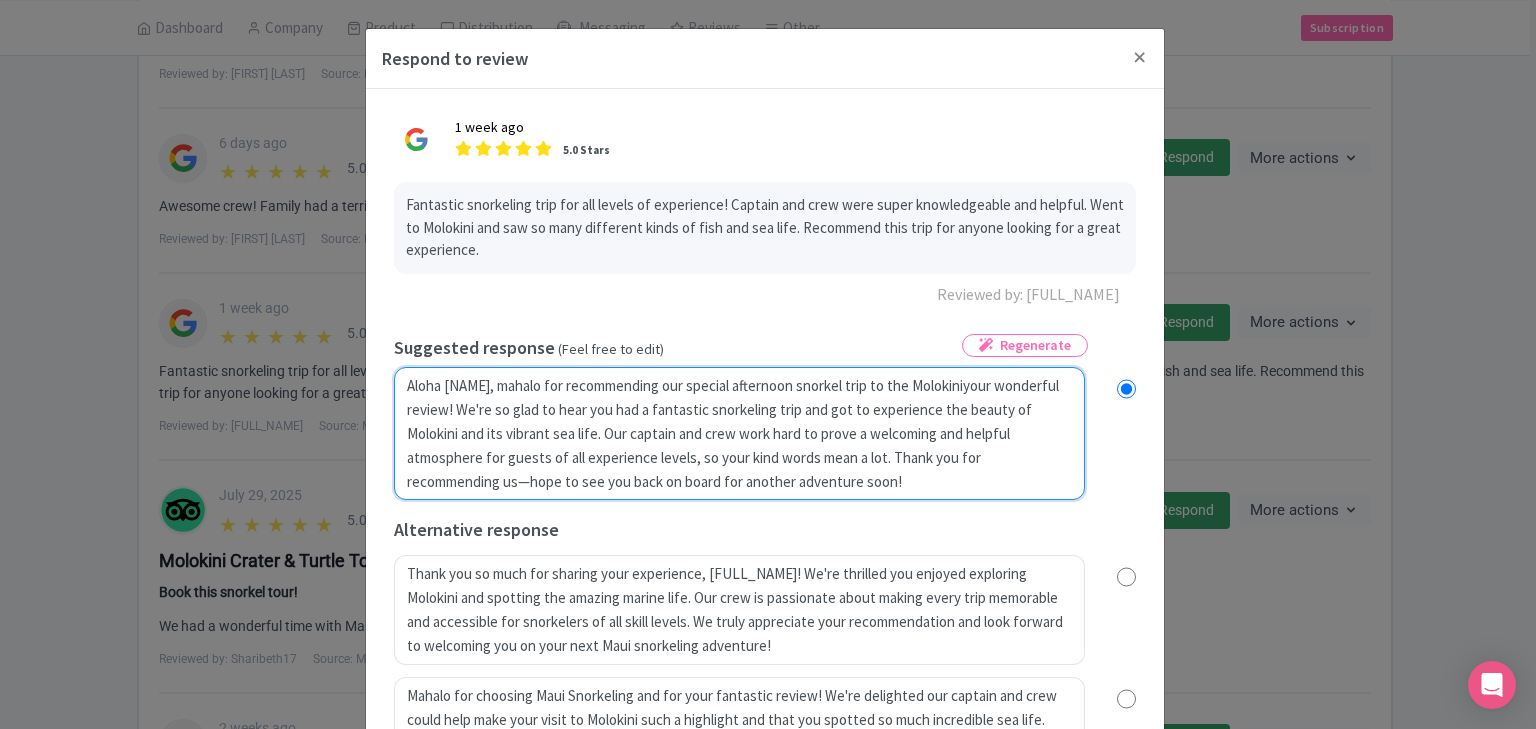 radio on "true" 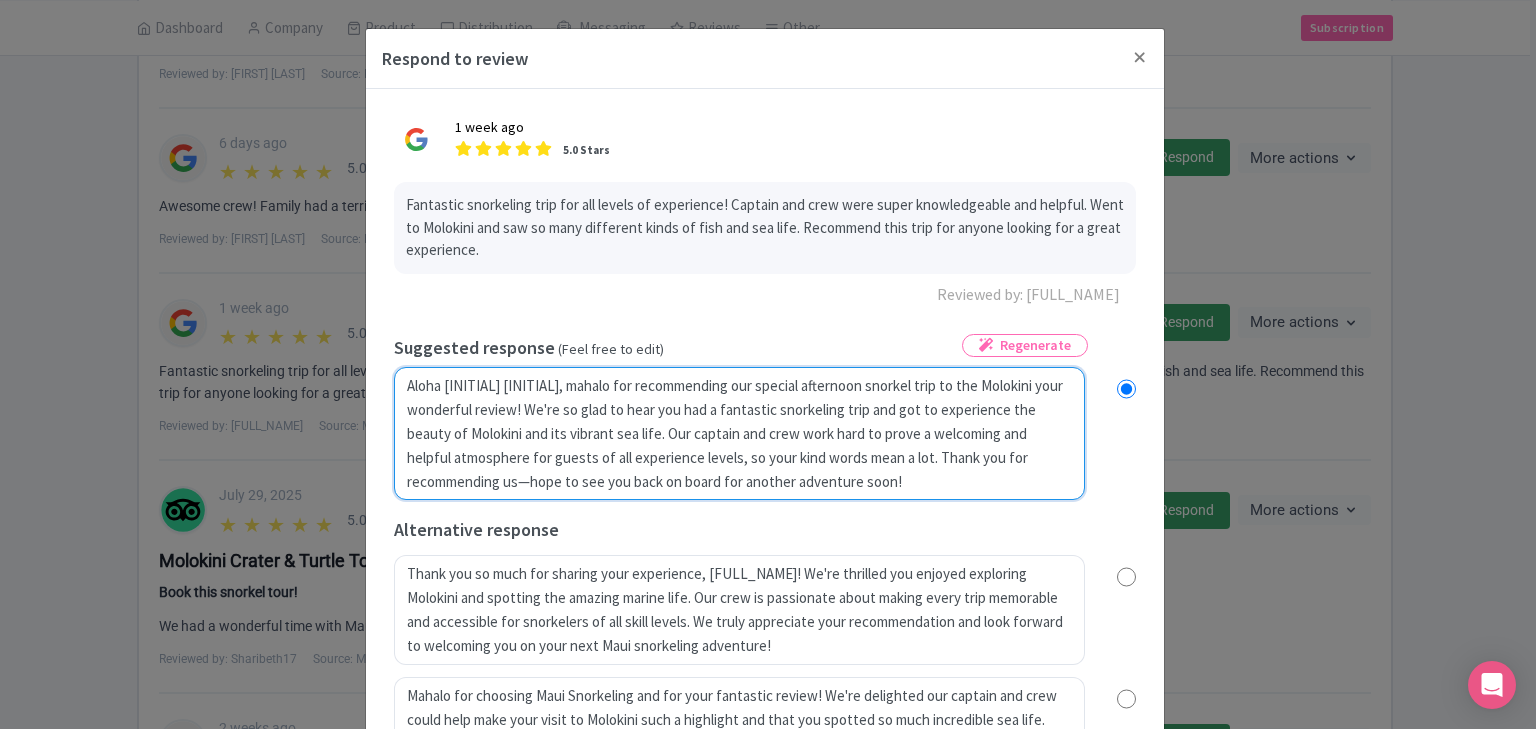 radio on "true" 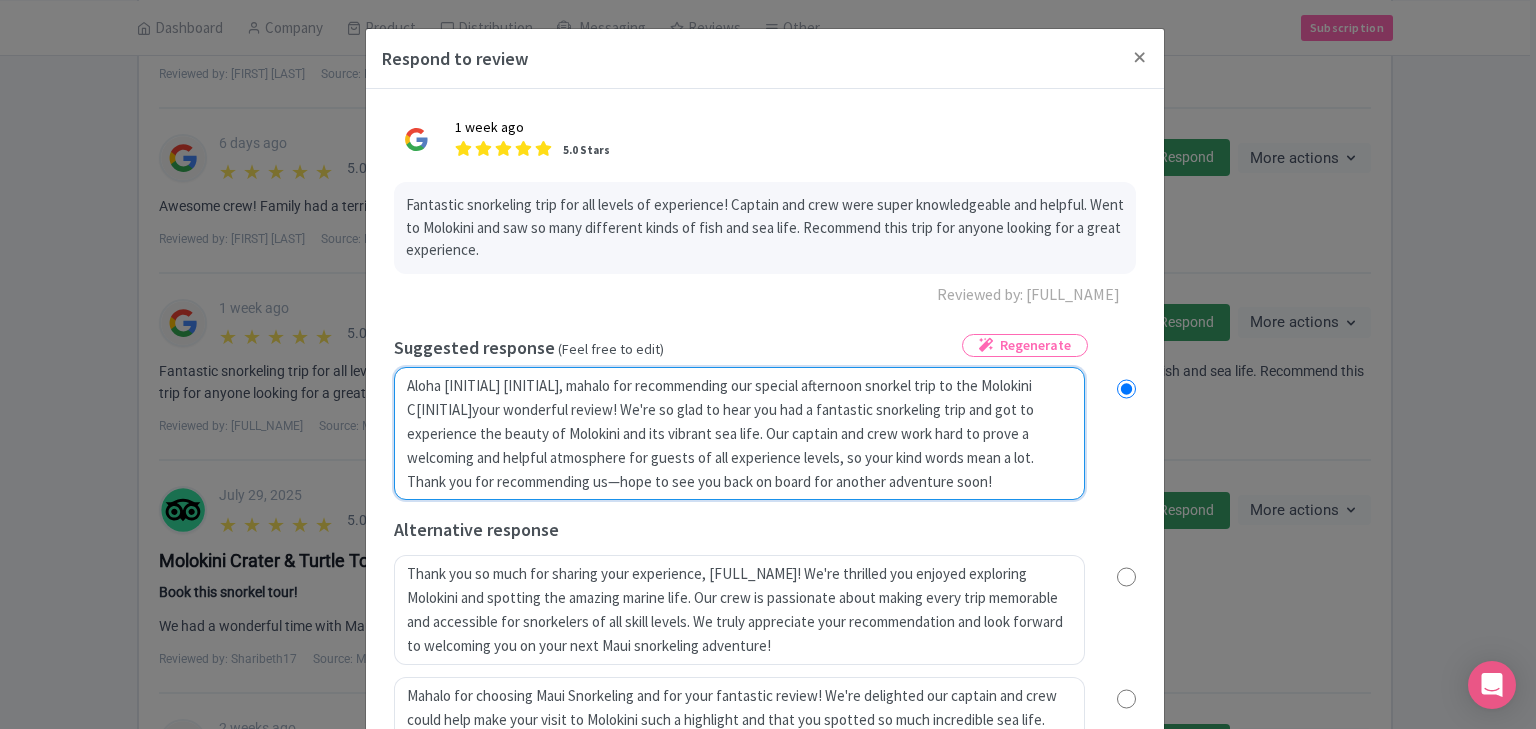 radio on "true" 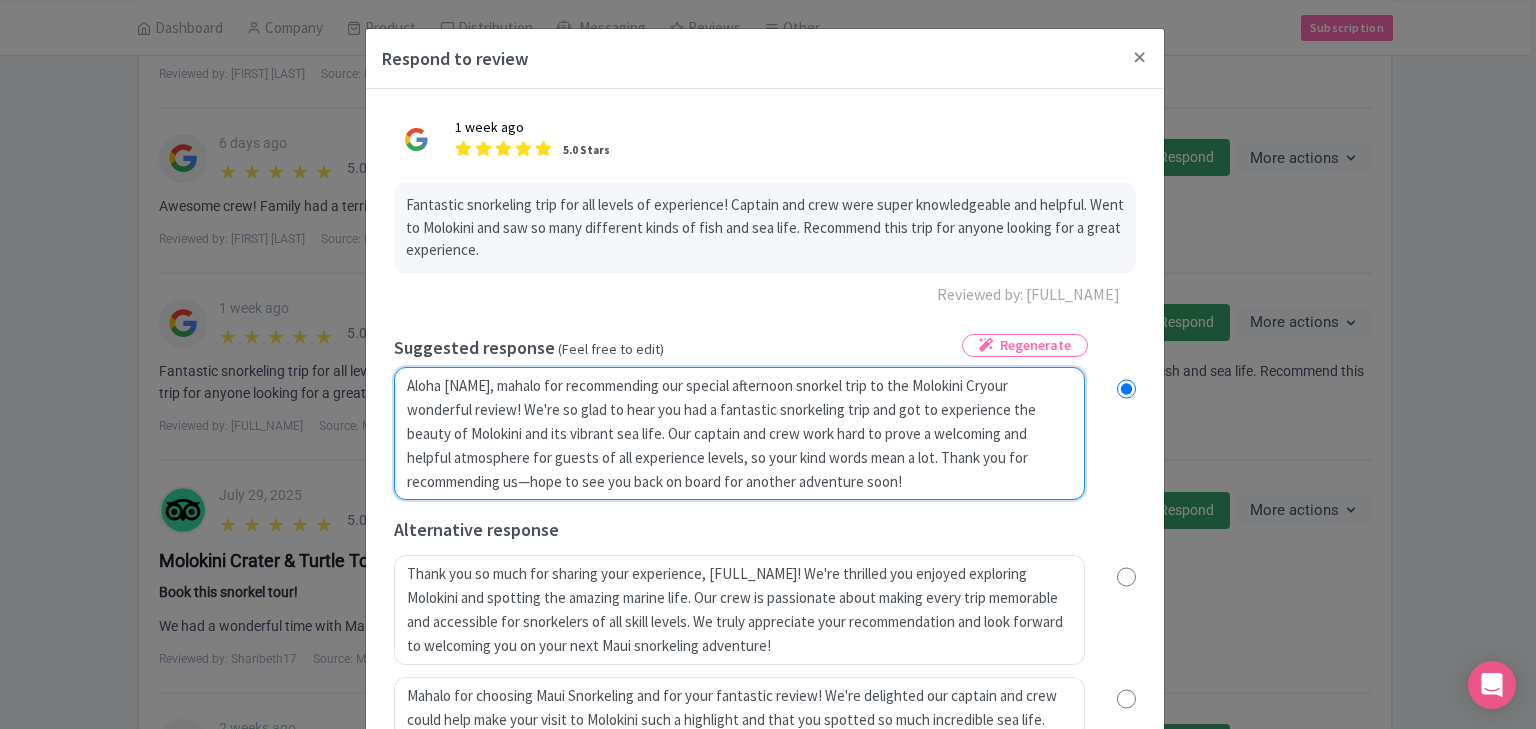 radio on "true" 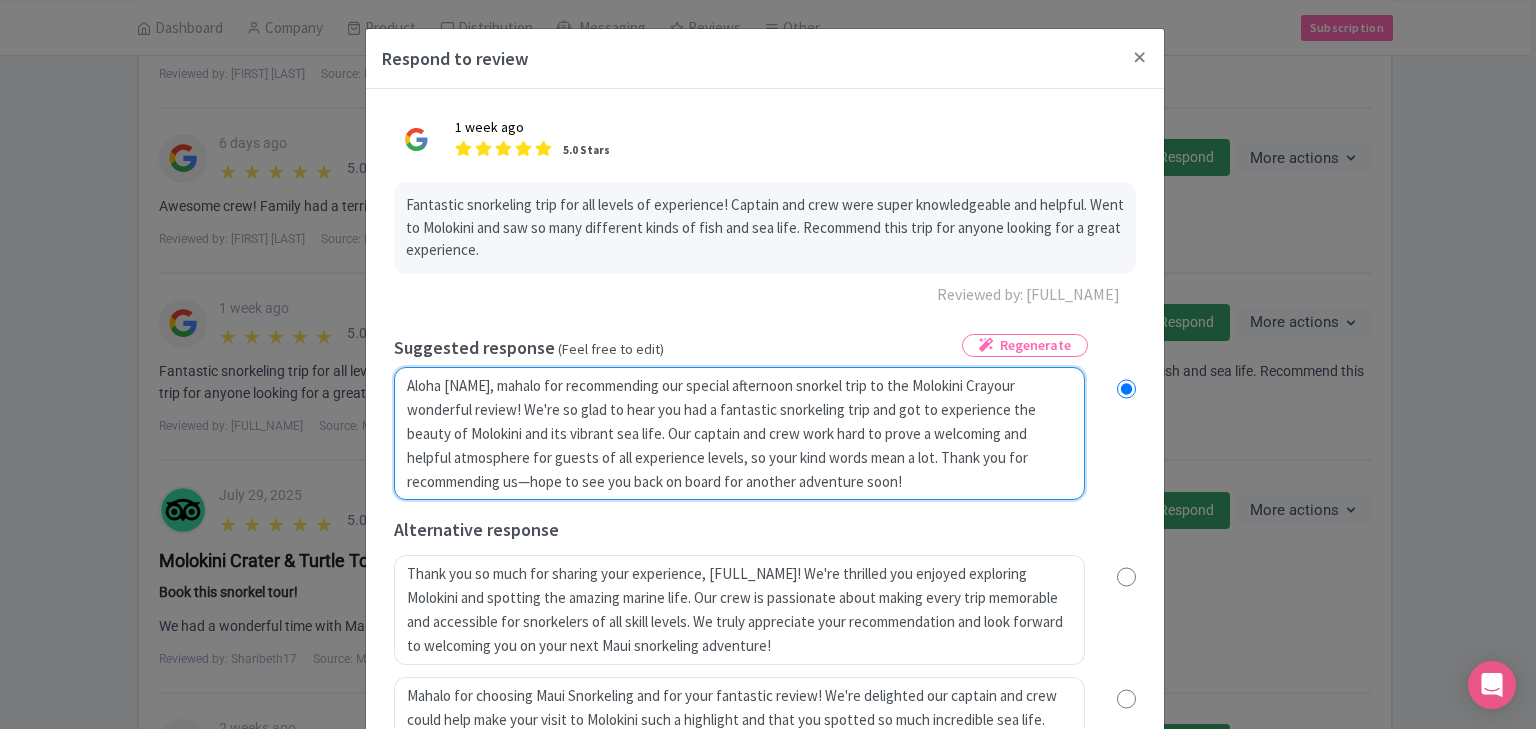 type on "Aloha C H, mahalo for recommending our special afternoon snorkel trip to the Molokini Cratyour wonderful review! We're so glad to hear you had a fantastic snorkeling trip and got to experience the beauty of Molokini and its vibrant sea life. Our captain and crew work hard to prove a welcoming and helpful atmosphere for guests of all experience levels, so your kind words mean a lot. Thank you for recommending us—hope to see you back on board for another adventure soon!" 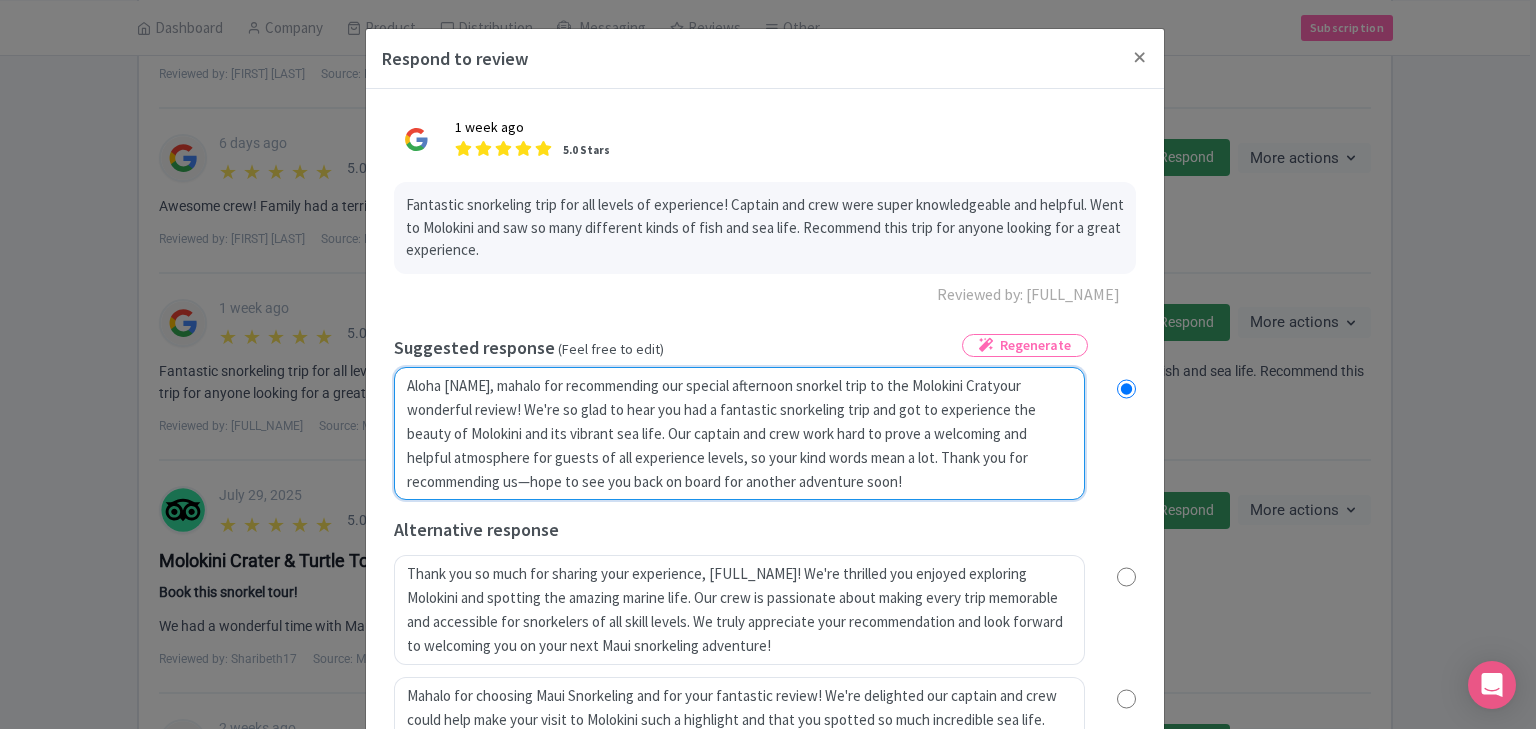 radio on "true" 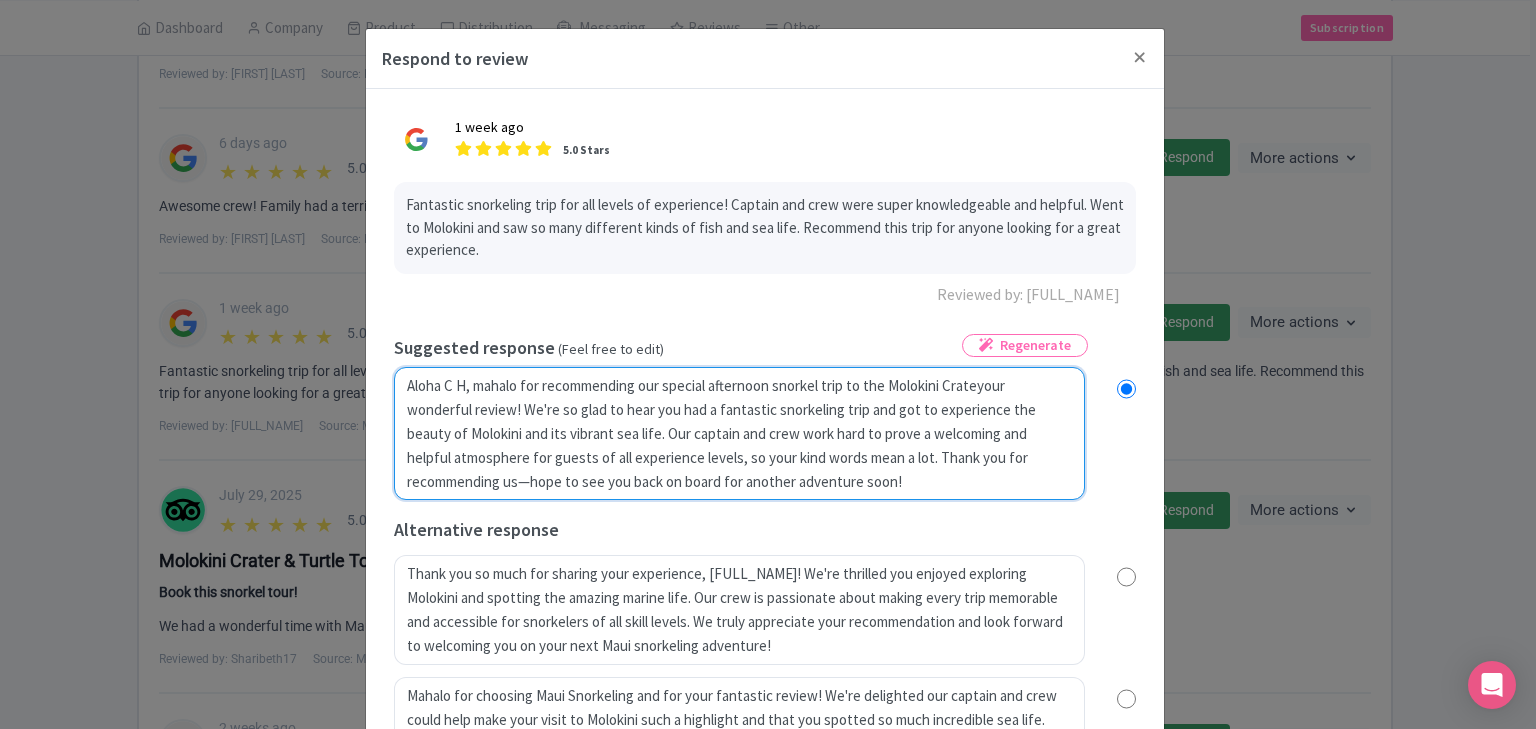 type on "Aloha C H, mahalo for recommending our special afternoon snorkel trip to the Molokini Crateryour wonderful review! We're so glad to hear you had a fantastic snorkeling trip and got to experience the beauty of Molokini and its vibrant sea life. Our captain and crew work hard to prove a welcoming and helpful atmosphere for guests of all experience levels, so your kind words mean a lot. Thank you for recommending us—hope to see you back on board for another adventure soon!" 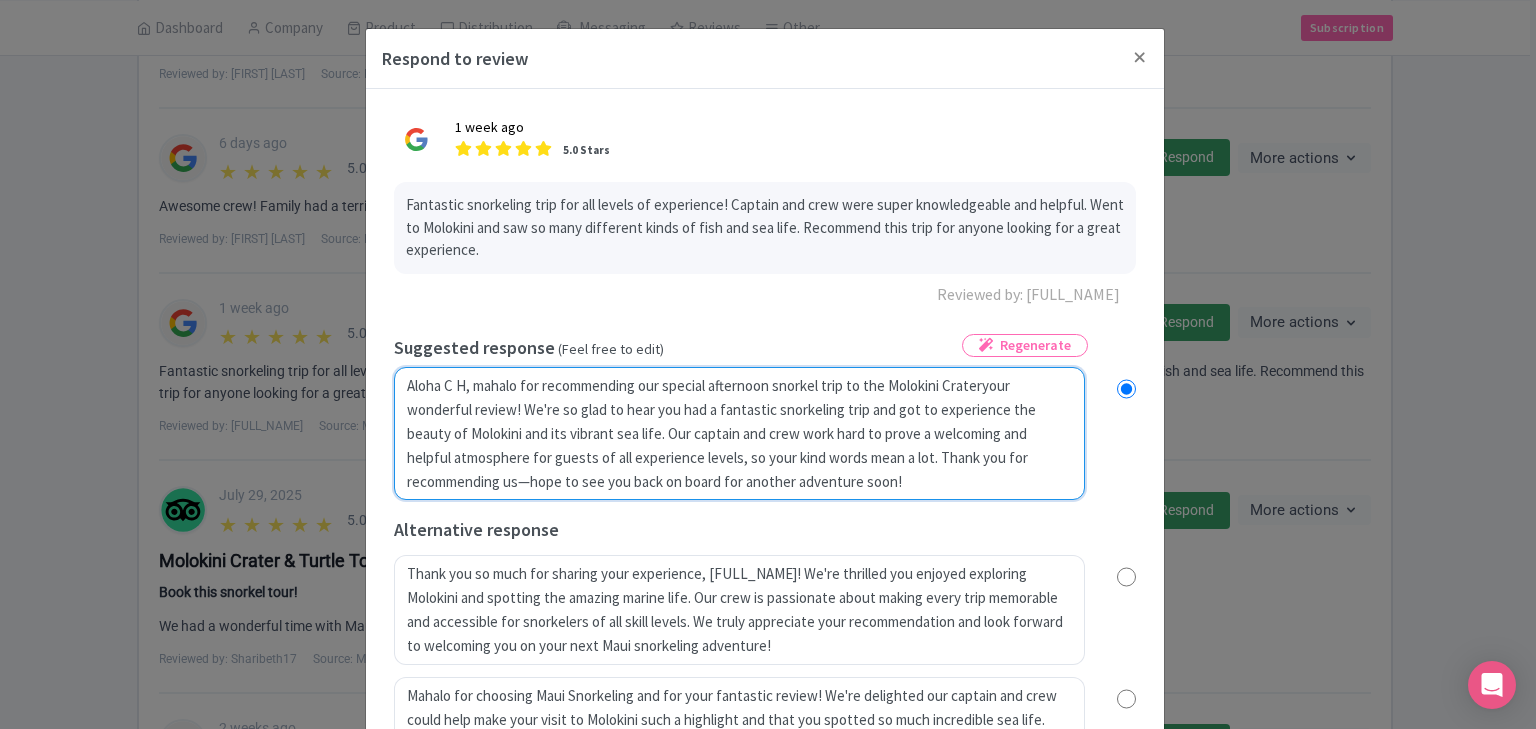 radio on "true" 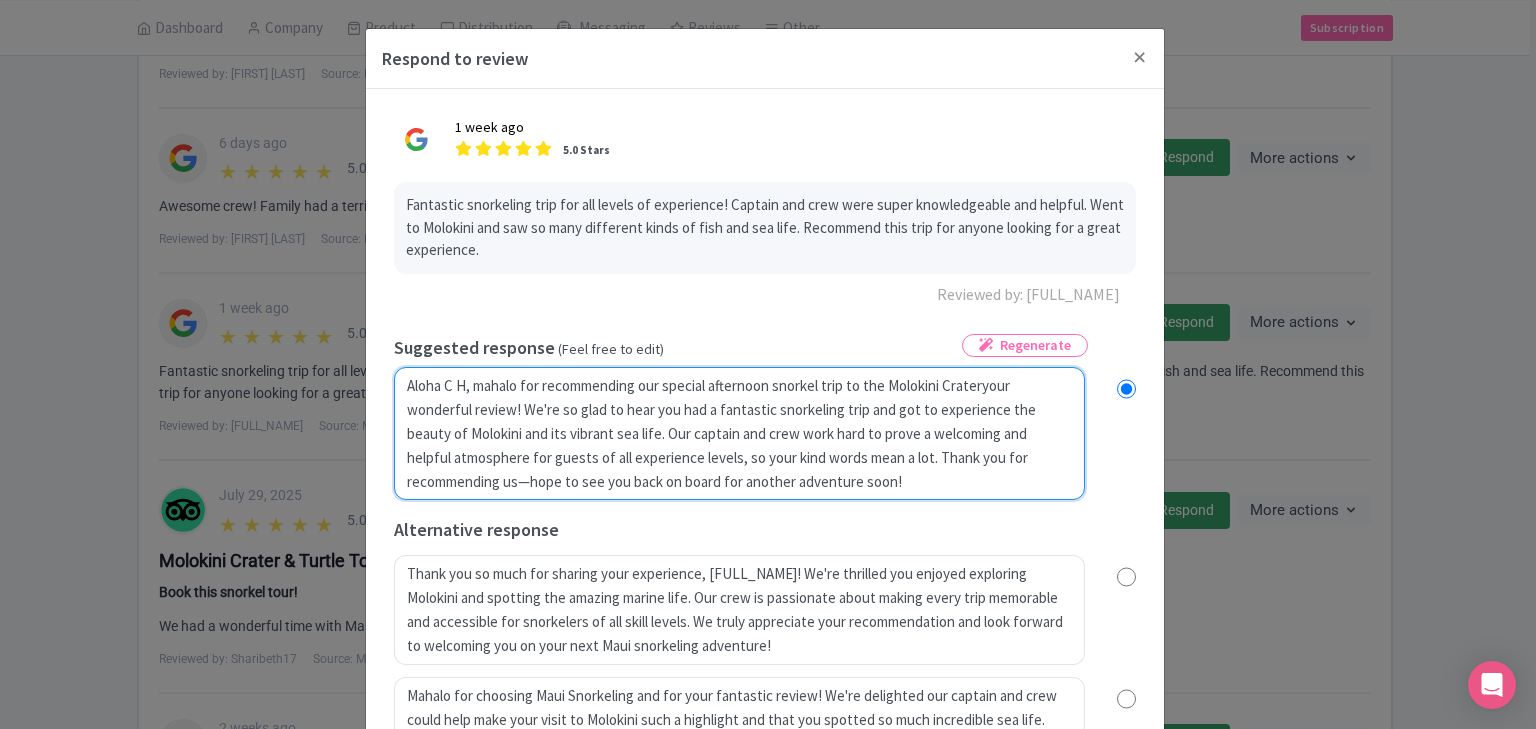 type on "Aloha C H, mahalo for recommending our special afternoon snorkel trip to the Molokini Crater!your wonderful review! We're so glad to hear you had a fantastic snorkeling trip and got to experience the beauty of Molokini and its vibrant sea life. Our captain and crew work hard to prove a welcoming and helpful atmosphere for guests of all experience levels, so your kind words mean a lot. Thank you for recommending us—hope to see you back on board for another adventure soon!" 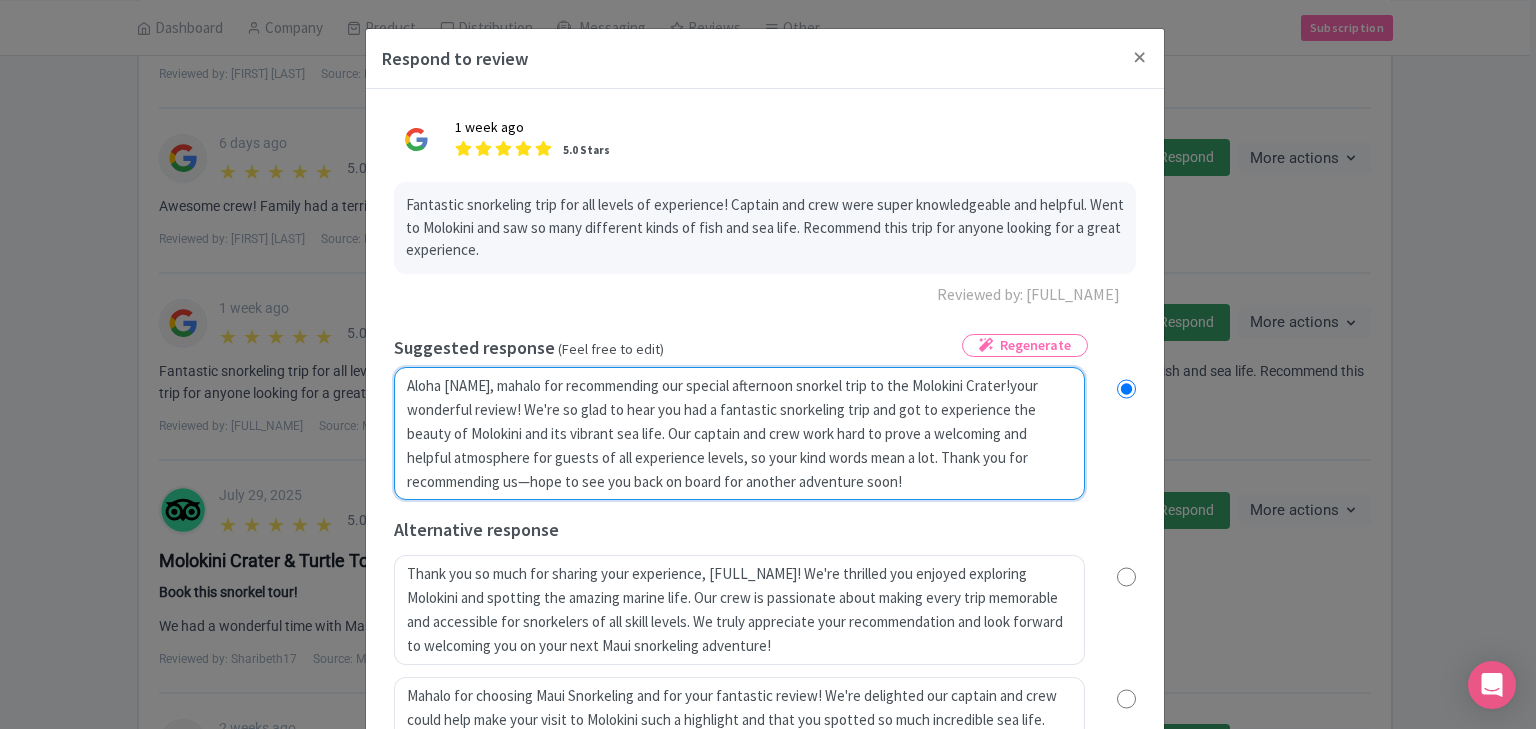 radio on "true" 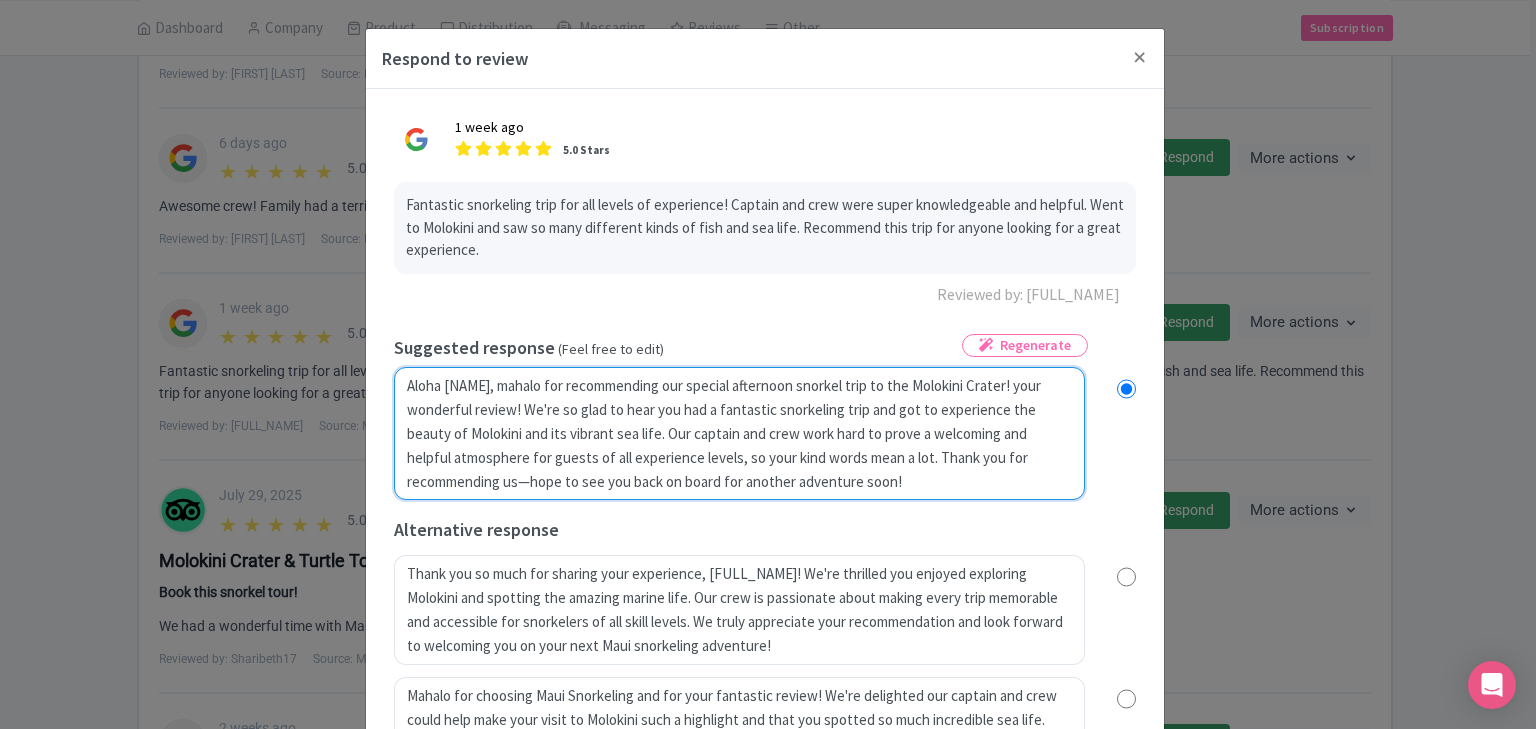 radio on "true" 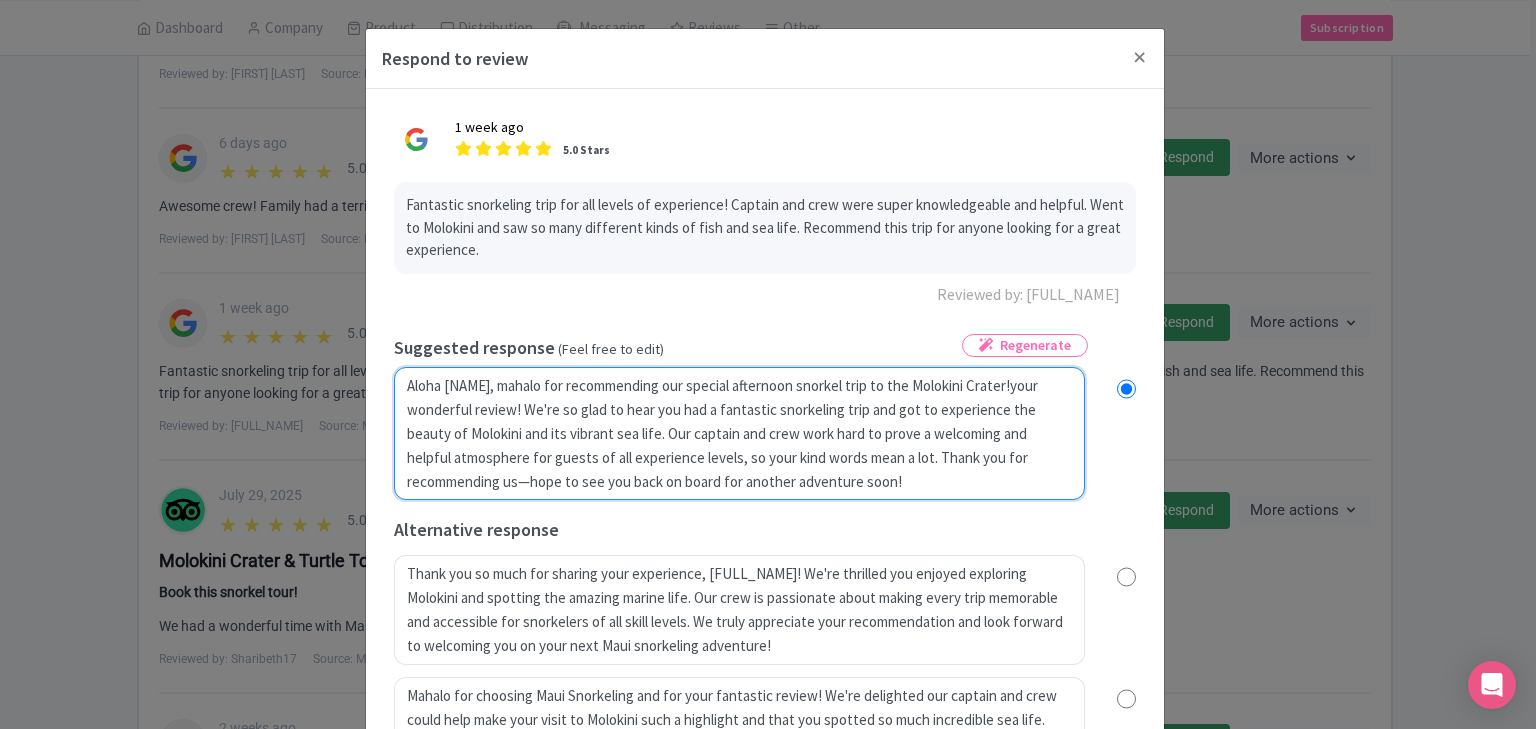 radio on "true" 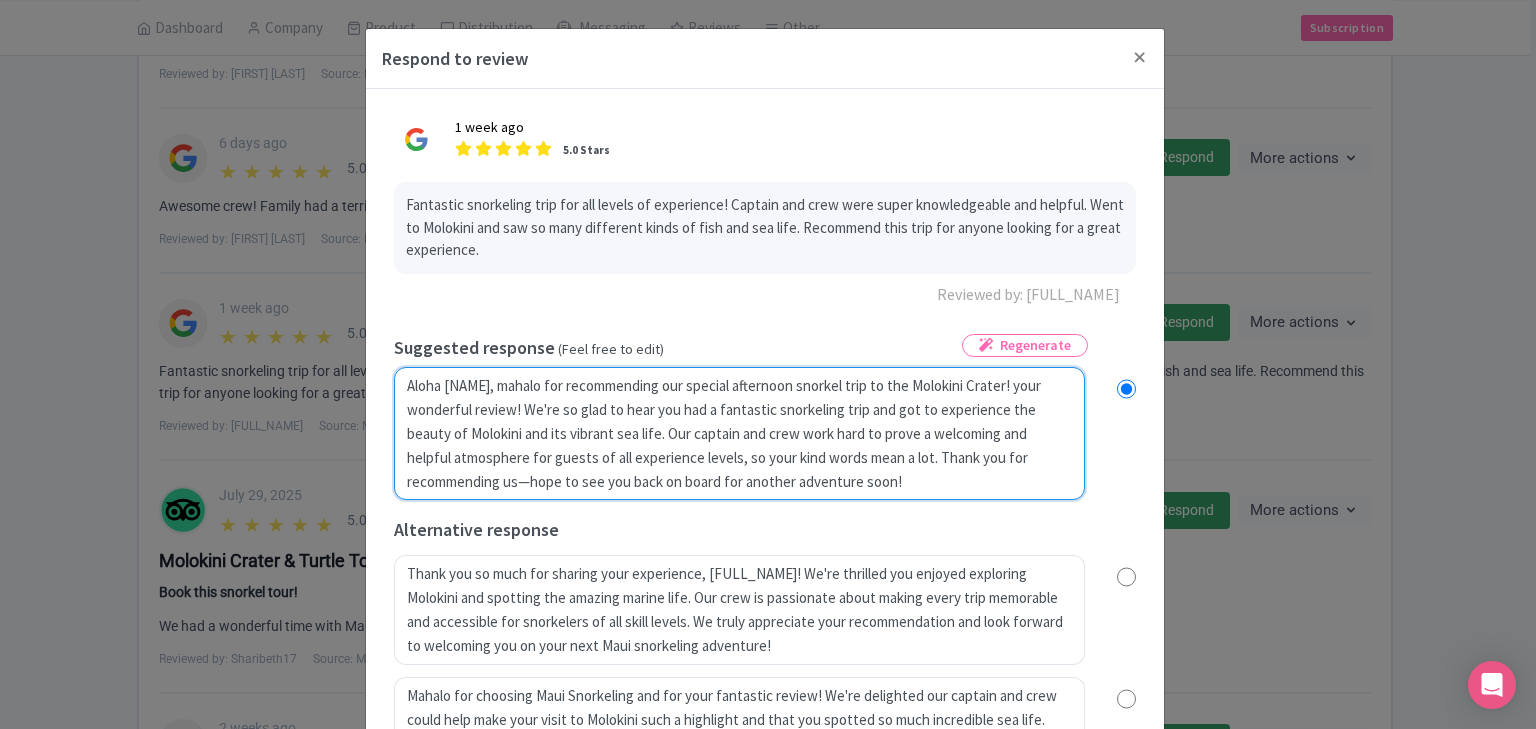radio on "true" 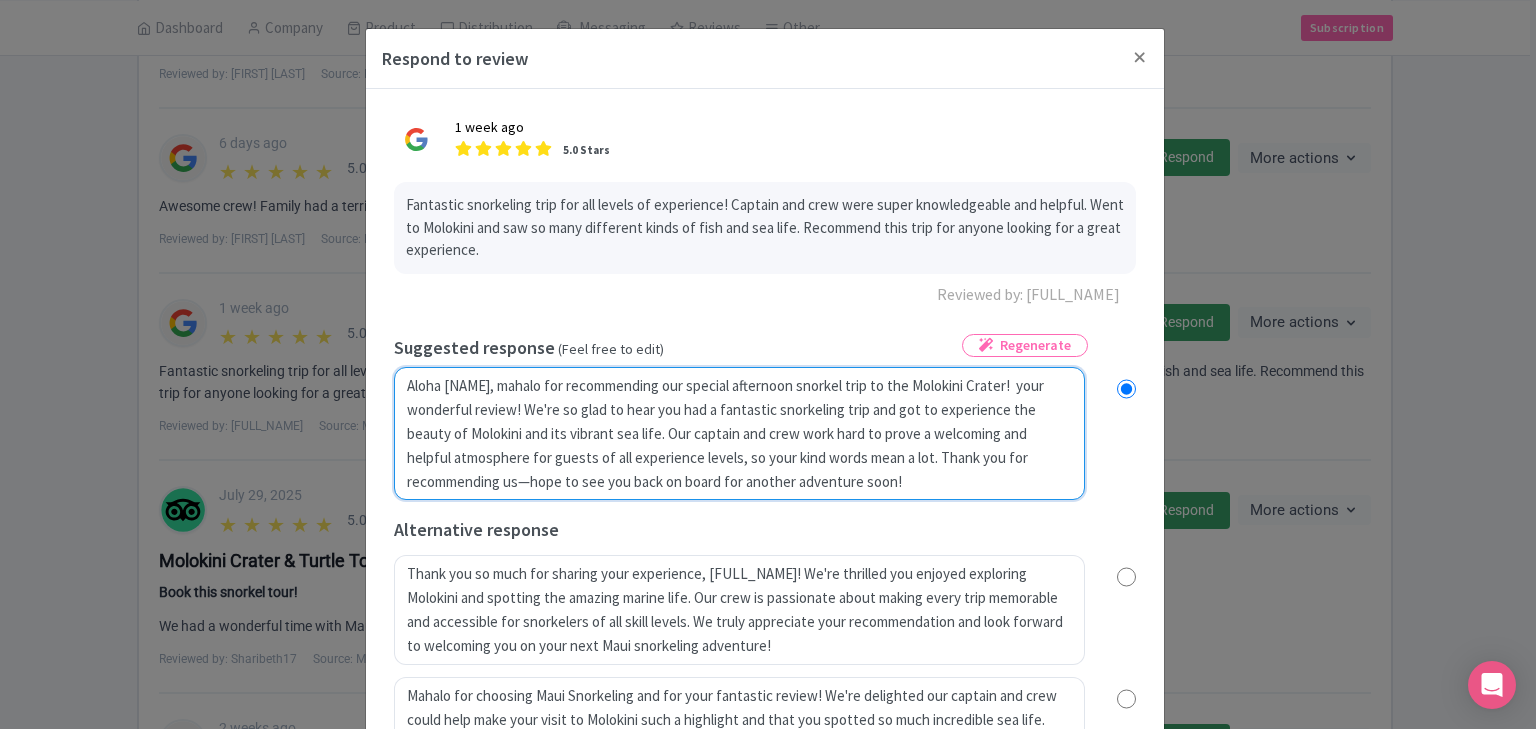 radio on "true" 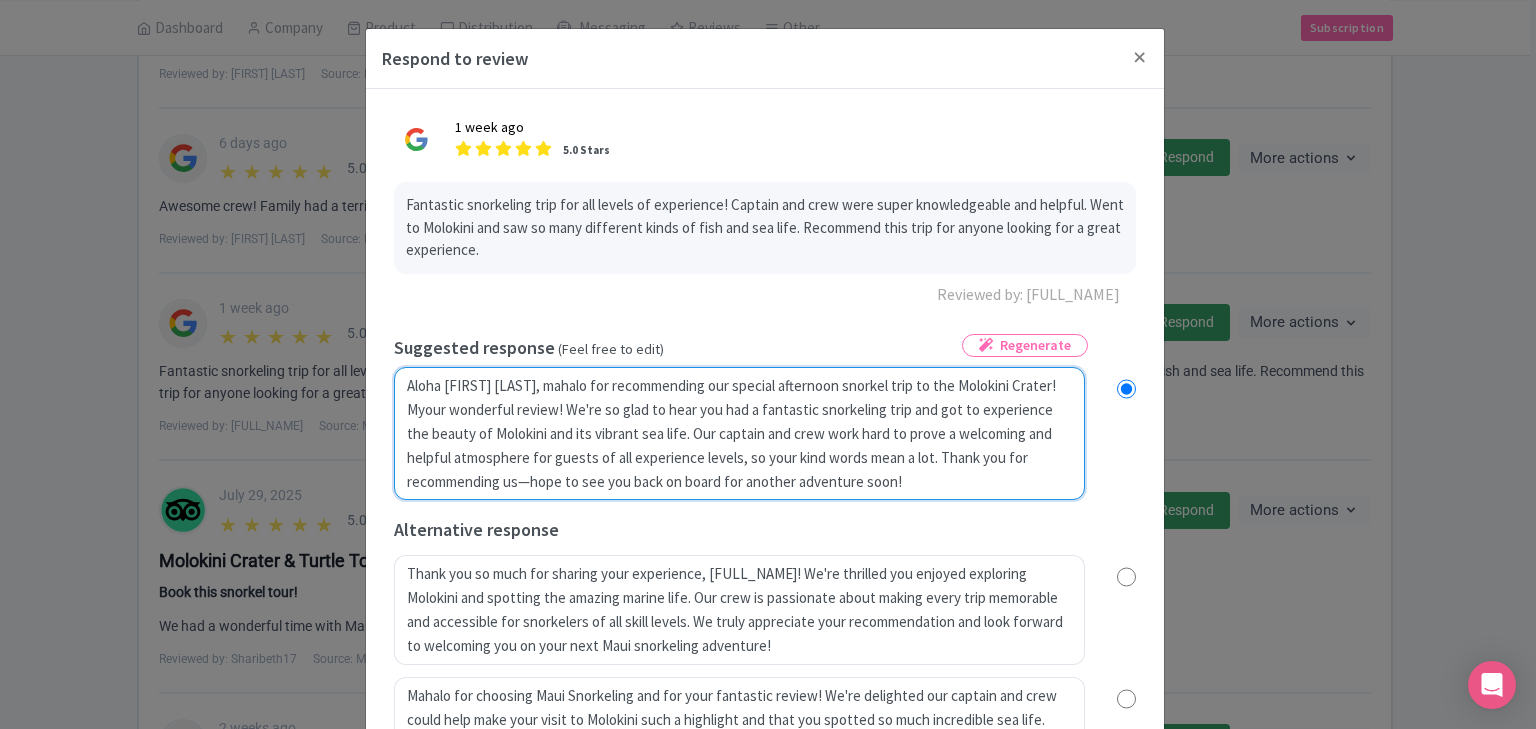 radio on "true" 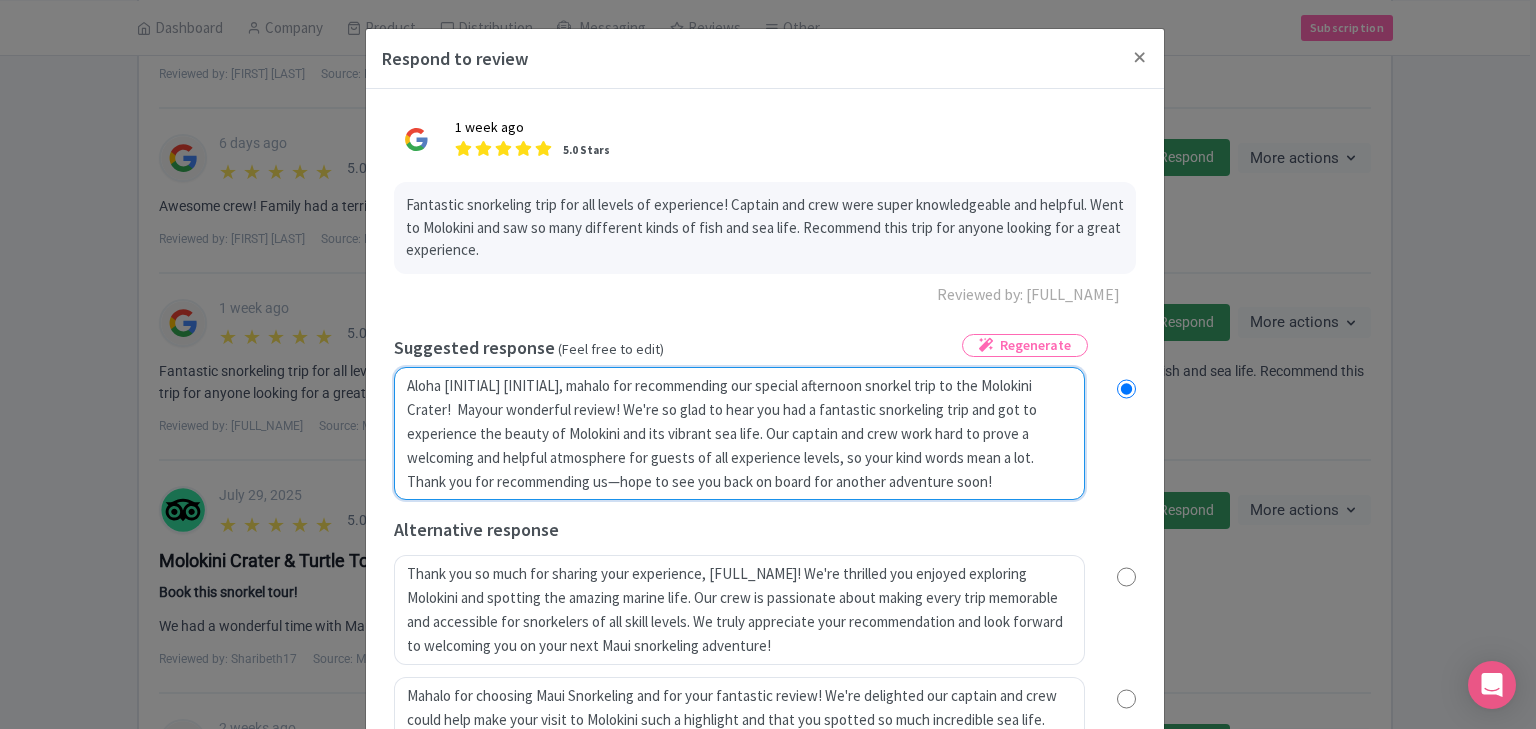 type on "Aloha C H, mahalo for recommending our special afternoon snorkel trip to the Molokini Crater!  Mahyour wonderful review! We're so glad to hear you had a fantastic snorkeling trip and got to experience the beauty of Molokini and its vibrant sea life. Our captain and crew work hard to prove a welcoming and helpful atmosphere for guests of all experience levels, so your kind words mean a lot. Thank you for recommending us—hope to see you back on board for another adventure soon!" 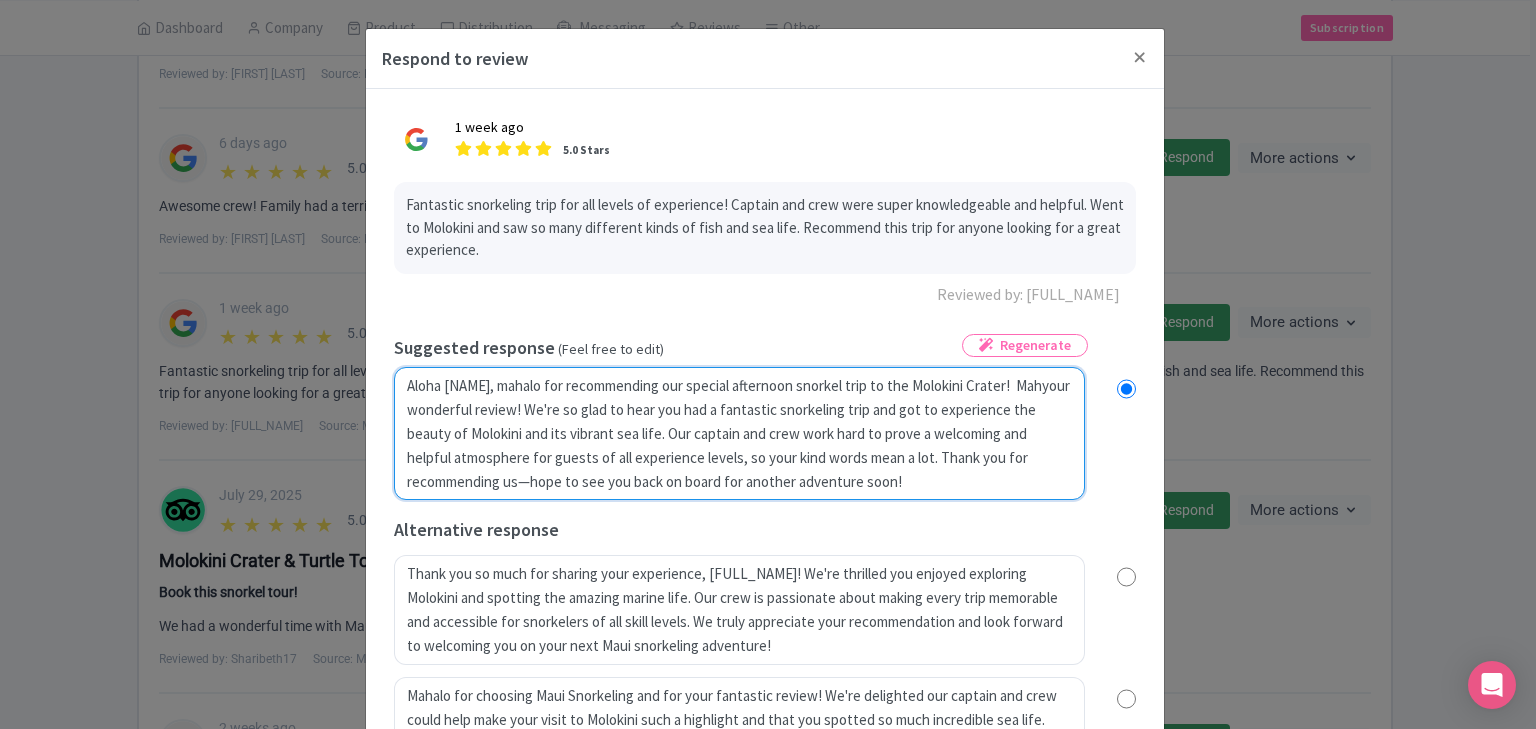 radio on "true" 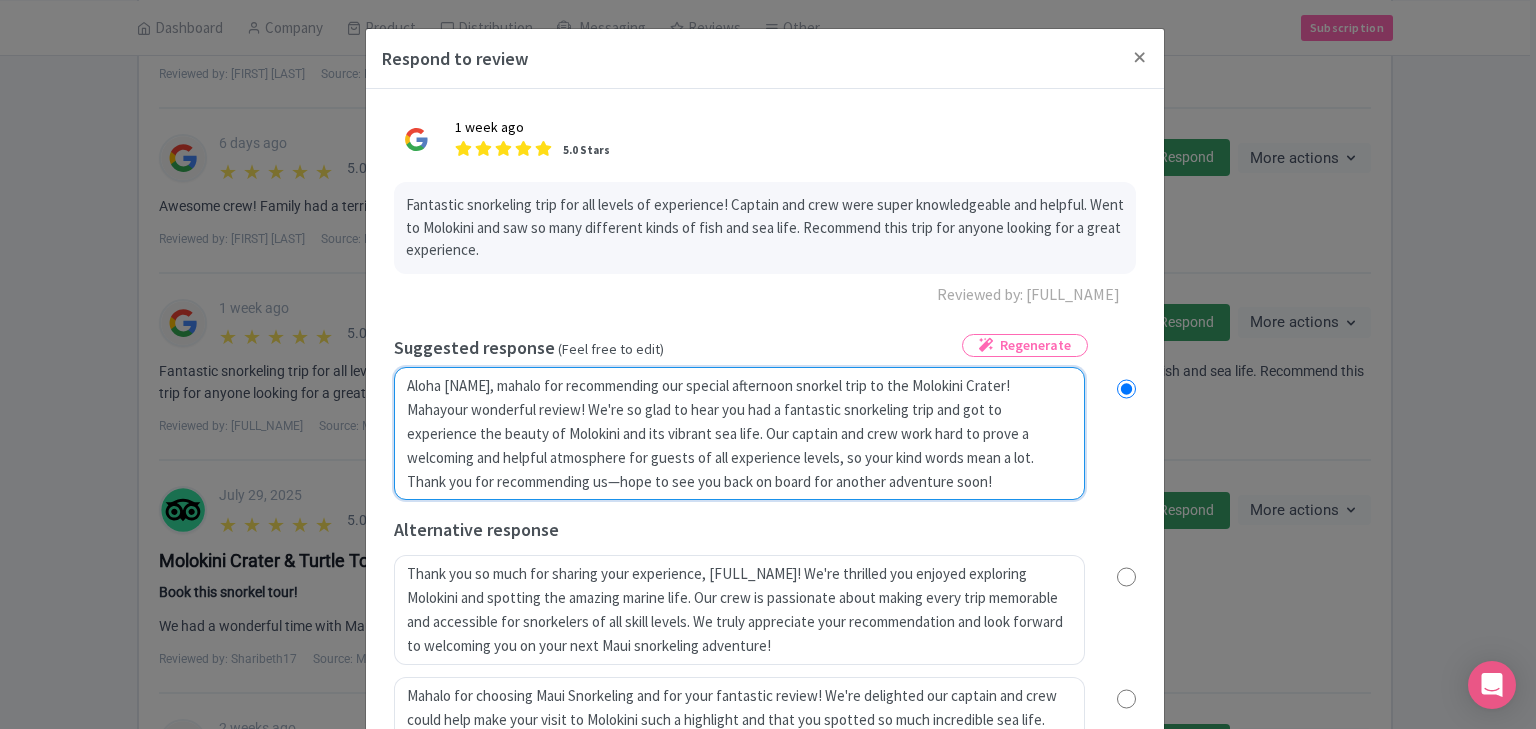 type on "Aloha C H, mahalo for recommending our special afternoon snorkel trip to the Molokini Crater!  Mahalyour wonderful review! We're so glad to hear you had a fantastic snorkeling trip and got to experience the beauty of Molokini and its vibrant sea life. Our captain and crew work hard to prove a welcoming and helpful atmosphere for guests of all experience levels, so your kind words mean a lot. Thank you for recommending us—hope to see you back on board for another adventure soon!" 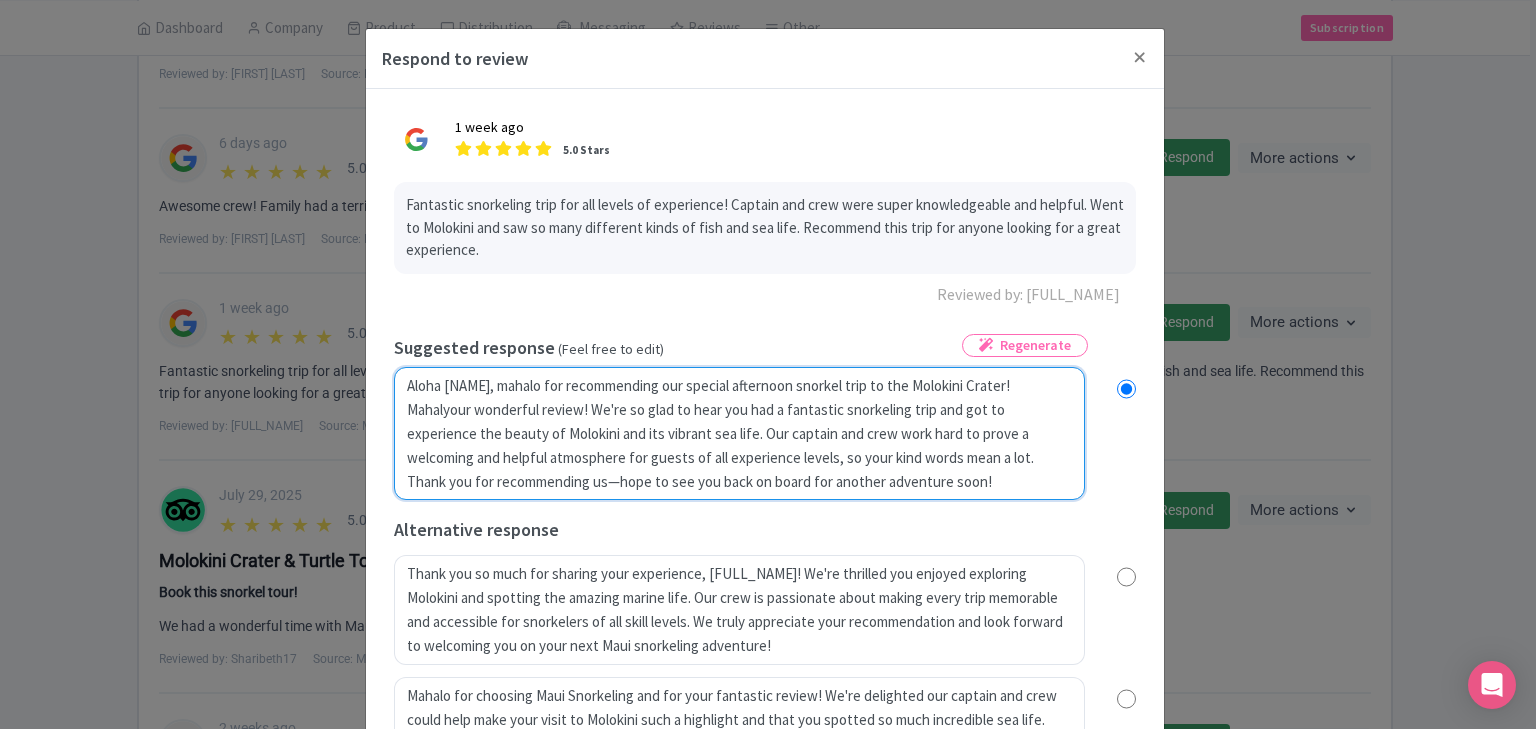 radio on "true" 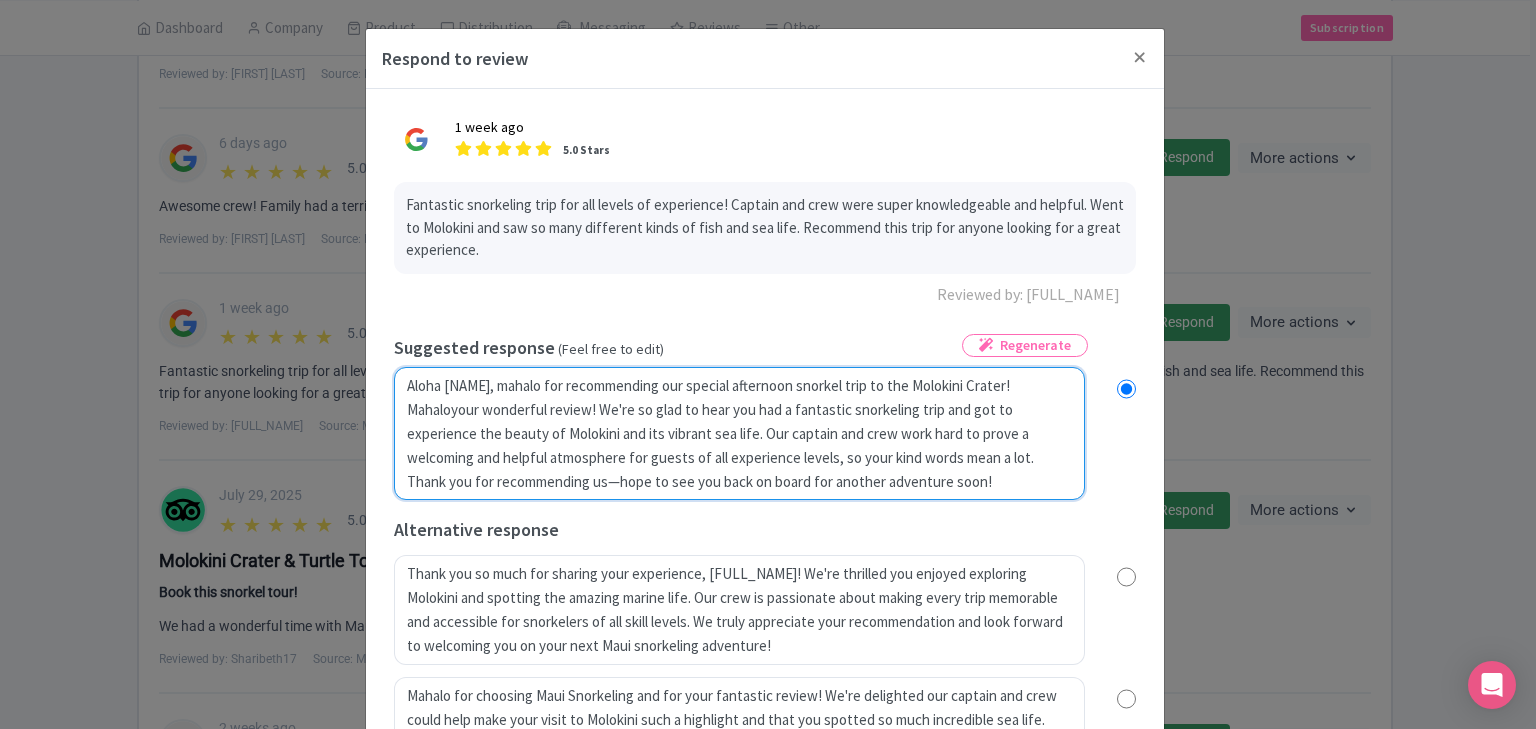 radio on "true" 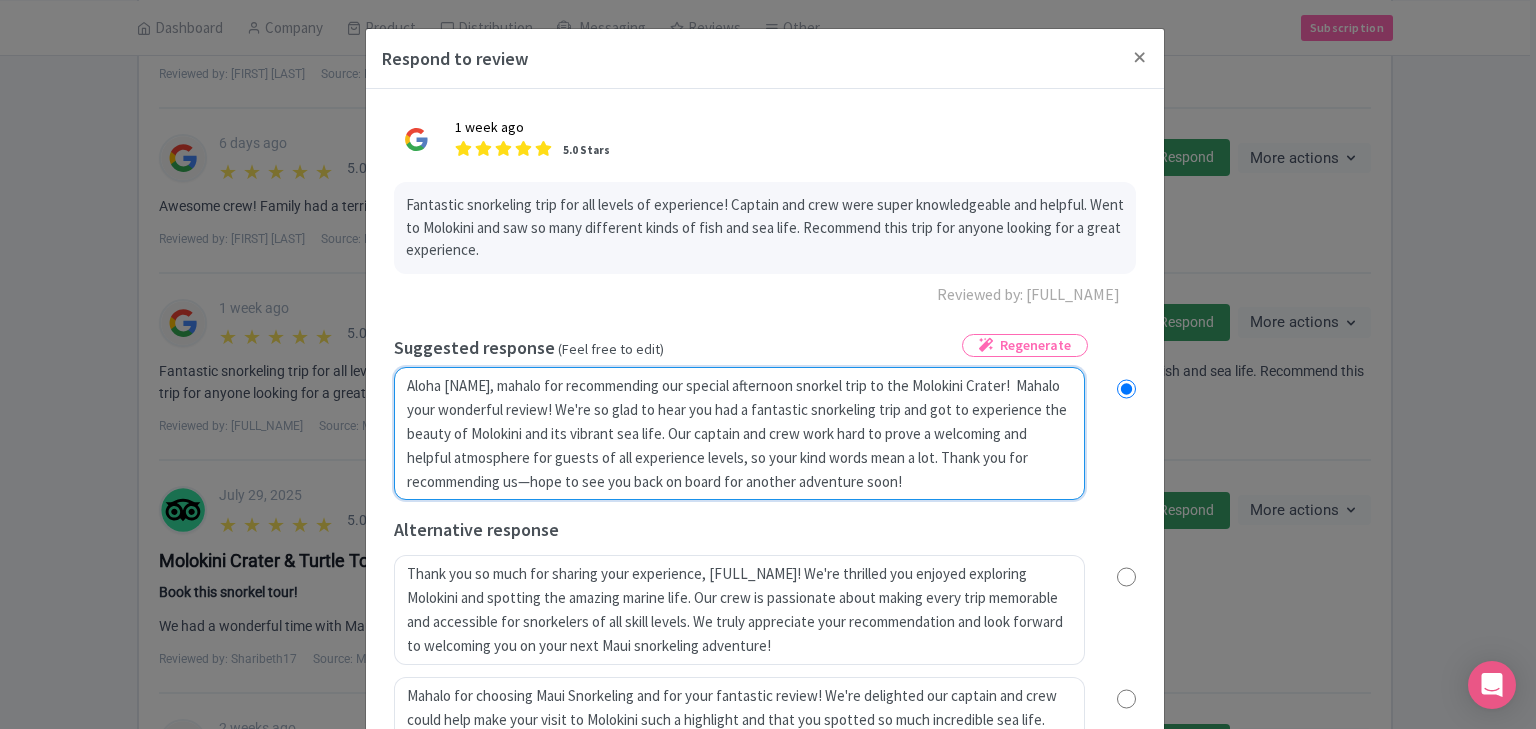 radio on "true" 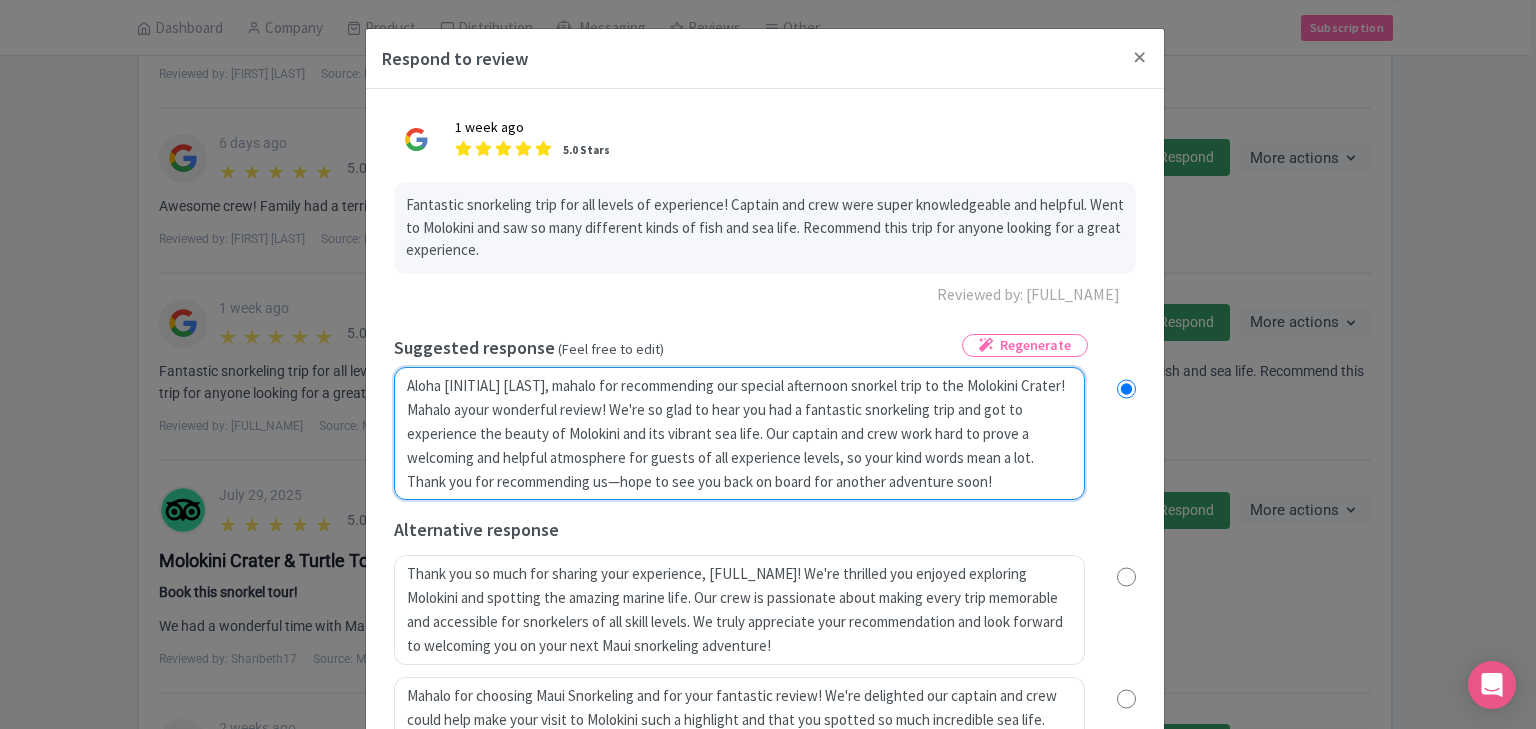 type on "Aloha C H, mahalo for recommending our special afternoon snorkel trip to the Molokini Crater!  Mahalo alyour wonderful review! We're so glad to hear you had a fantastic snorkeling trip and got to experience the beauty of Molokini and its vibrant sea life. Our captain and crew work hard to prove a welcoming and helpful atmosphere for guests of all experience levels, so your kind words mean a lot. Thank you for recommending us—hope to see you back on board for another adventure soon!" 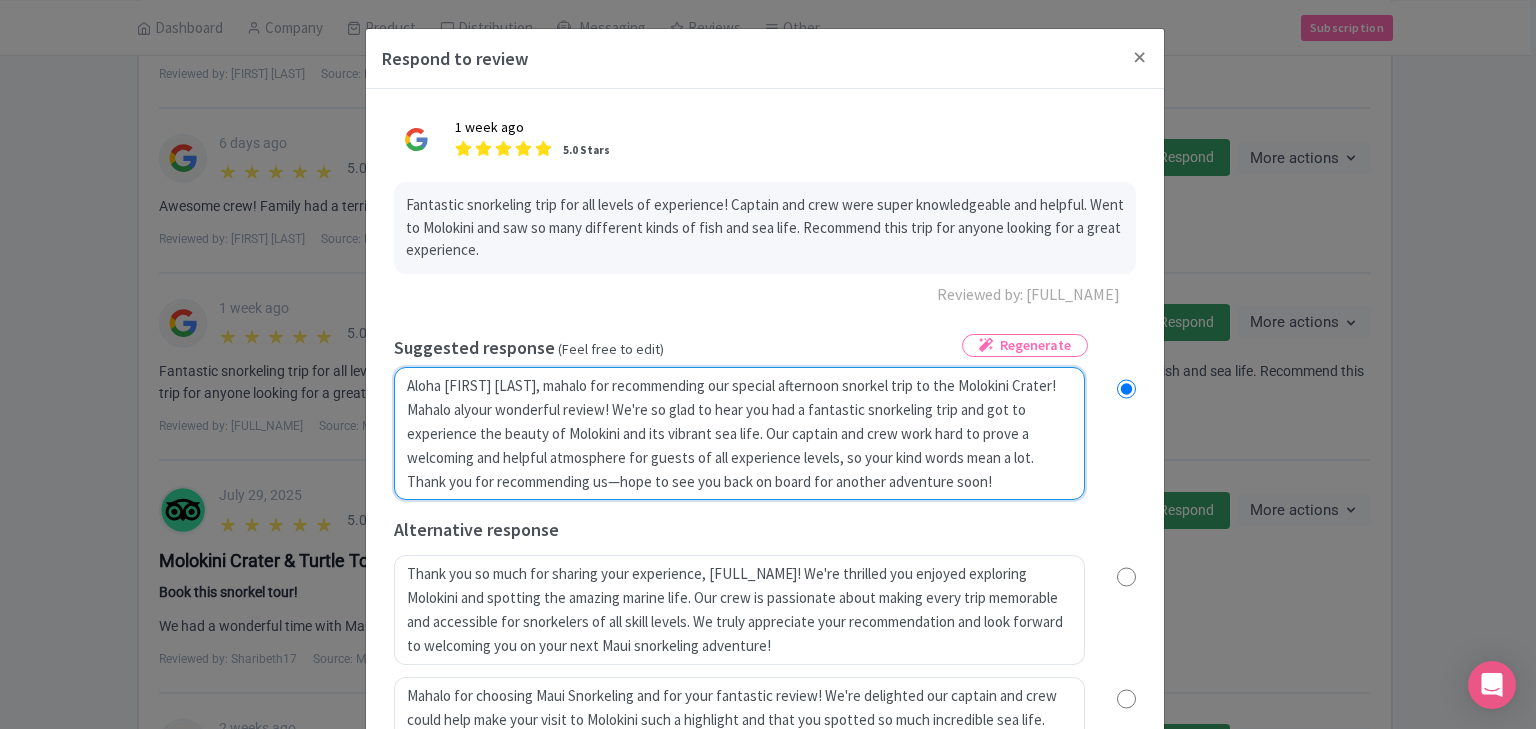 radio on "true" 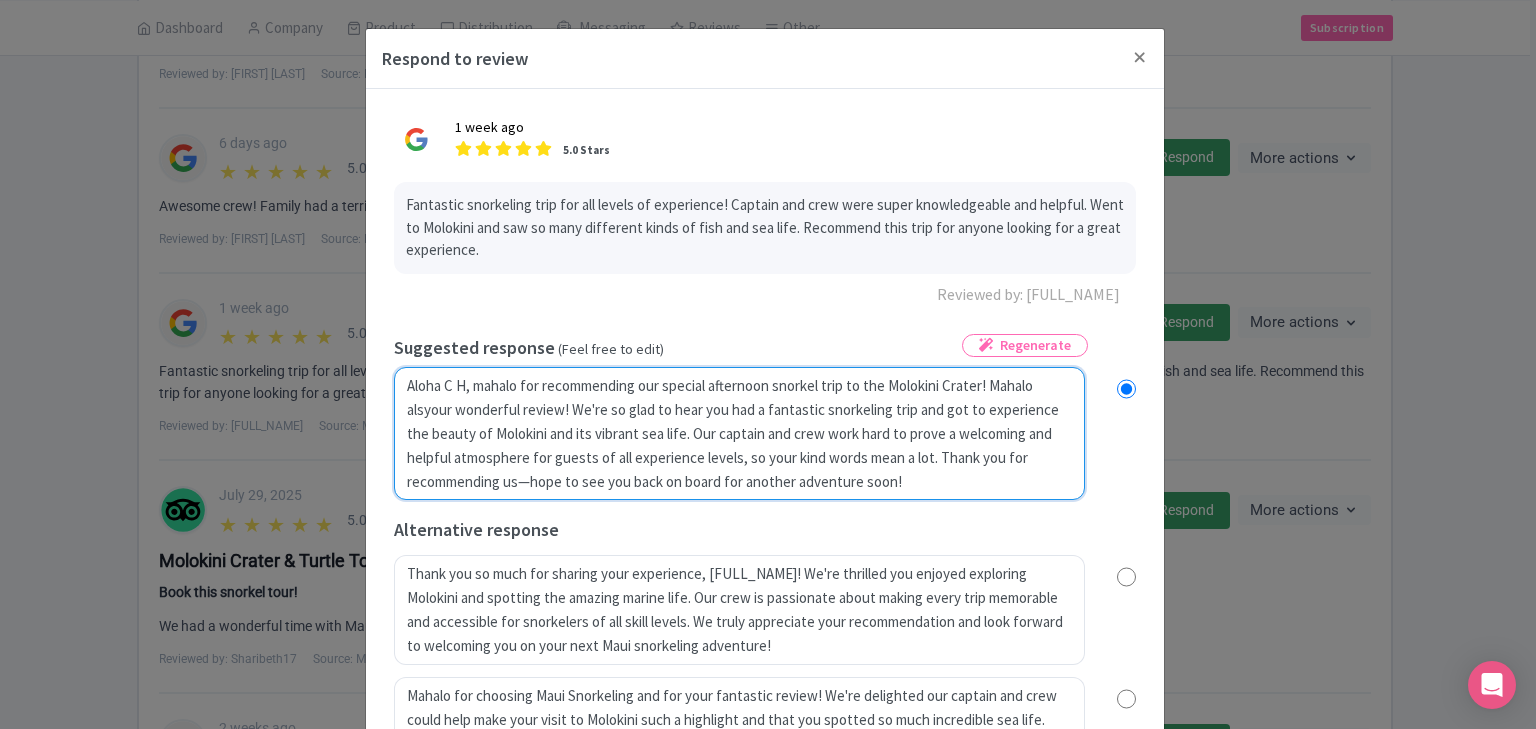 type on "Aloha C H, mahalo for recommending our special afternoon snorkel trip to the Molokini Crater!  Mahalo alsoyour wonderful review! We're so glad to hear you had a fantastic snorkeling trip and got to experience the beauty of Molokini and its vibrant sea life. Our captain and crew work hard to prove a welcoming and helpful atmosphere for guests of all experience levels, so your kind words mean a lot. Thank you for recommending us—hope to see you back on board for another adventure soon!" 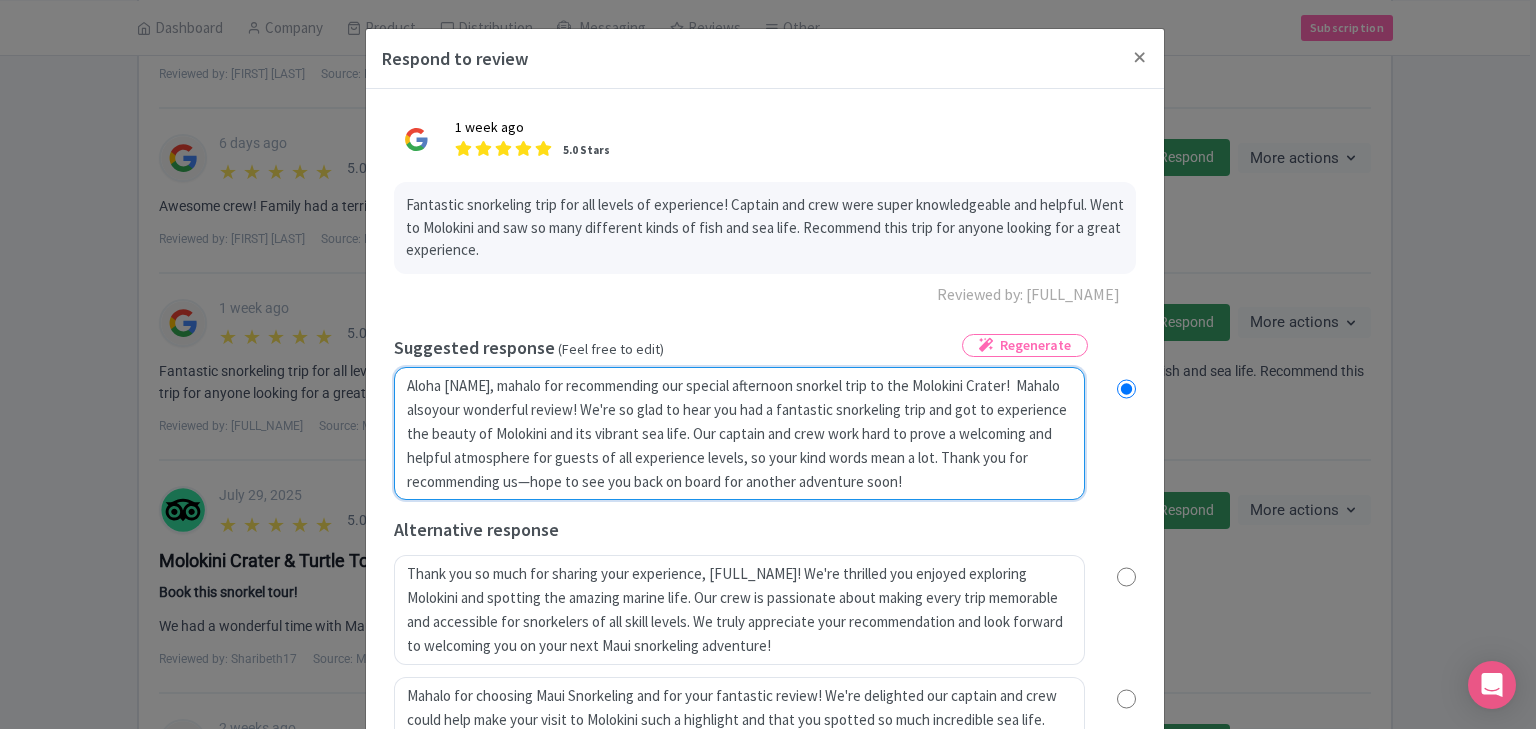 radio on "true" 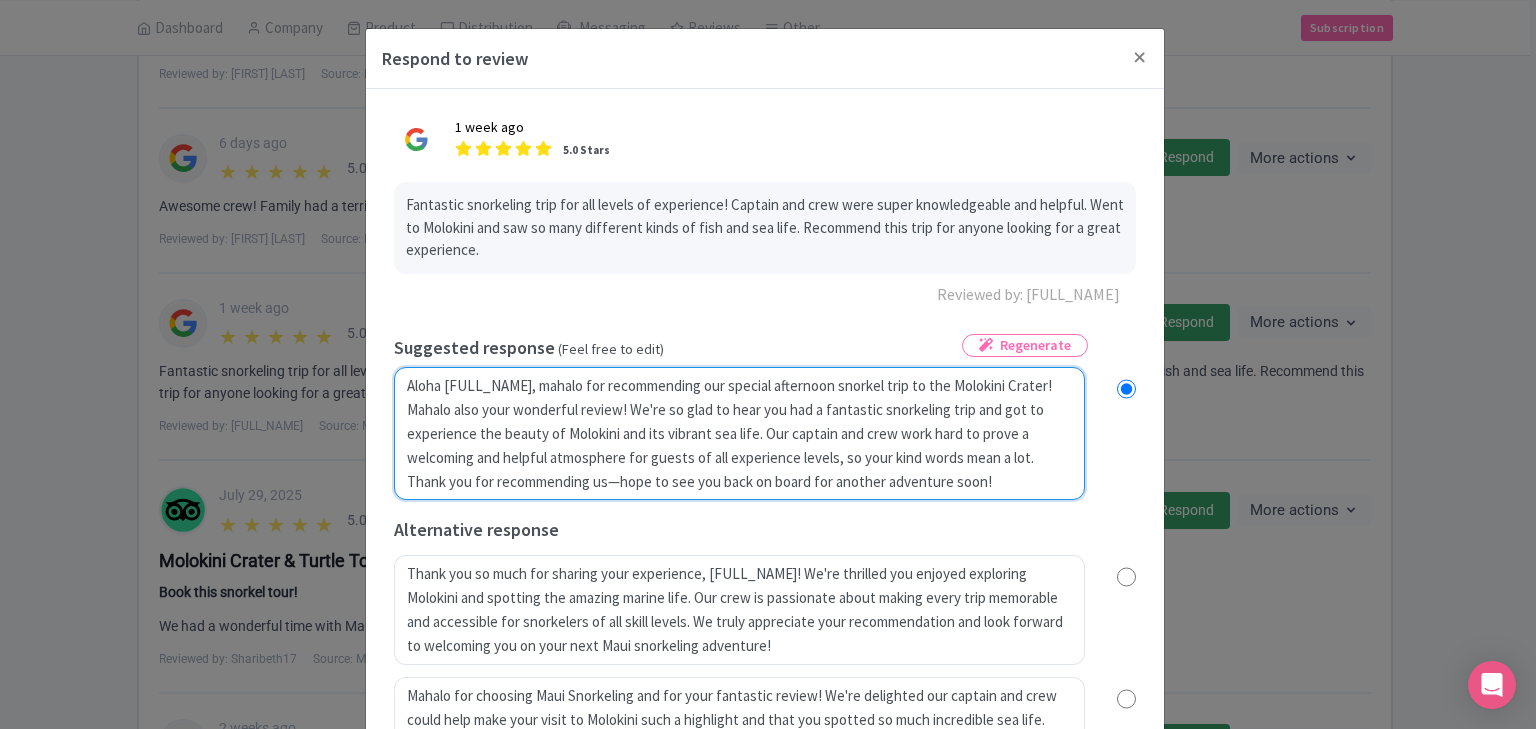 radio on "true" 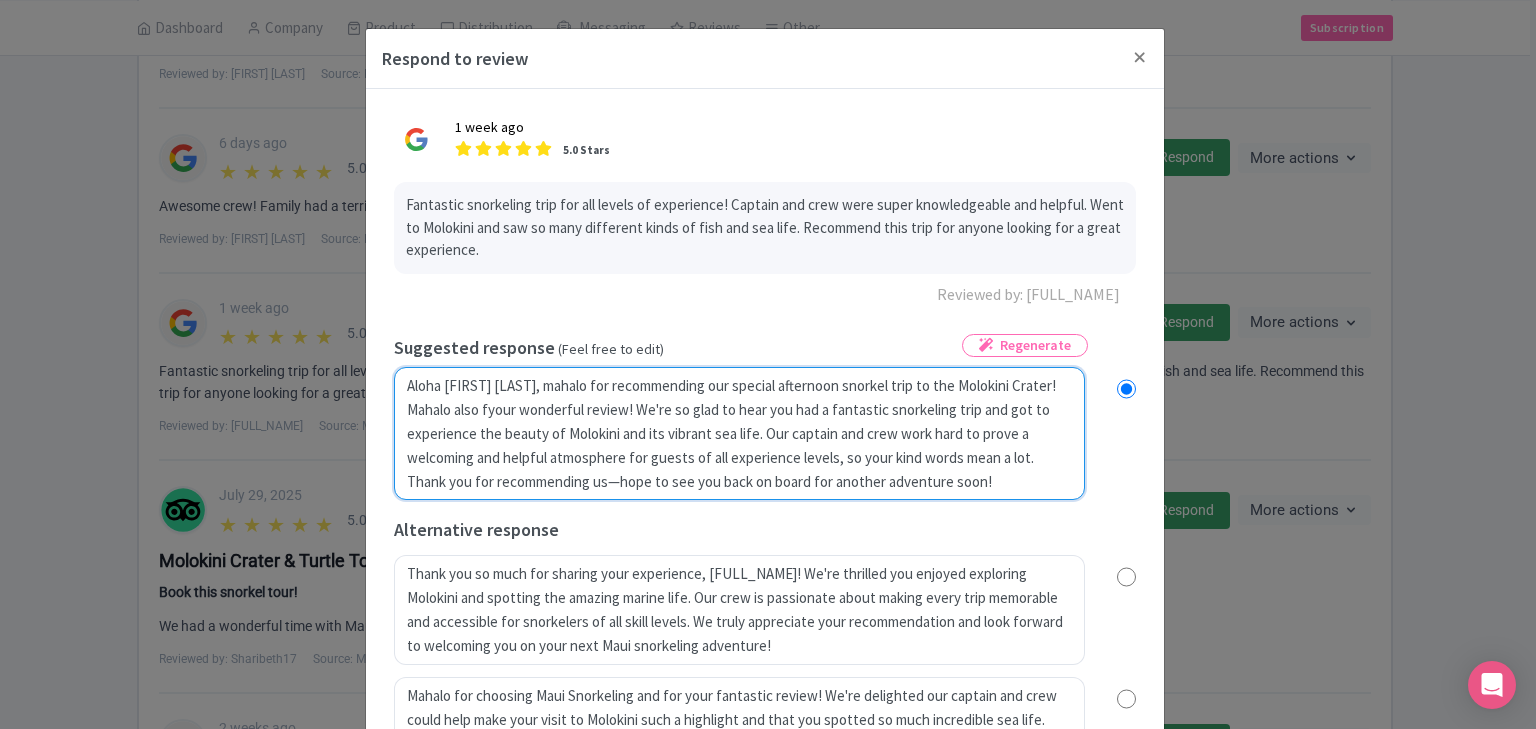 radio on "true" 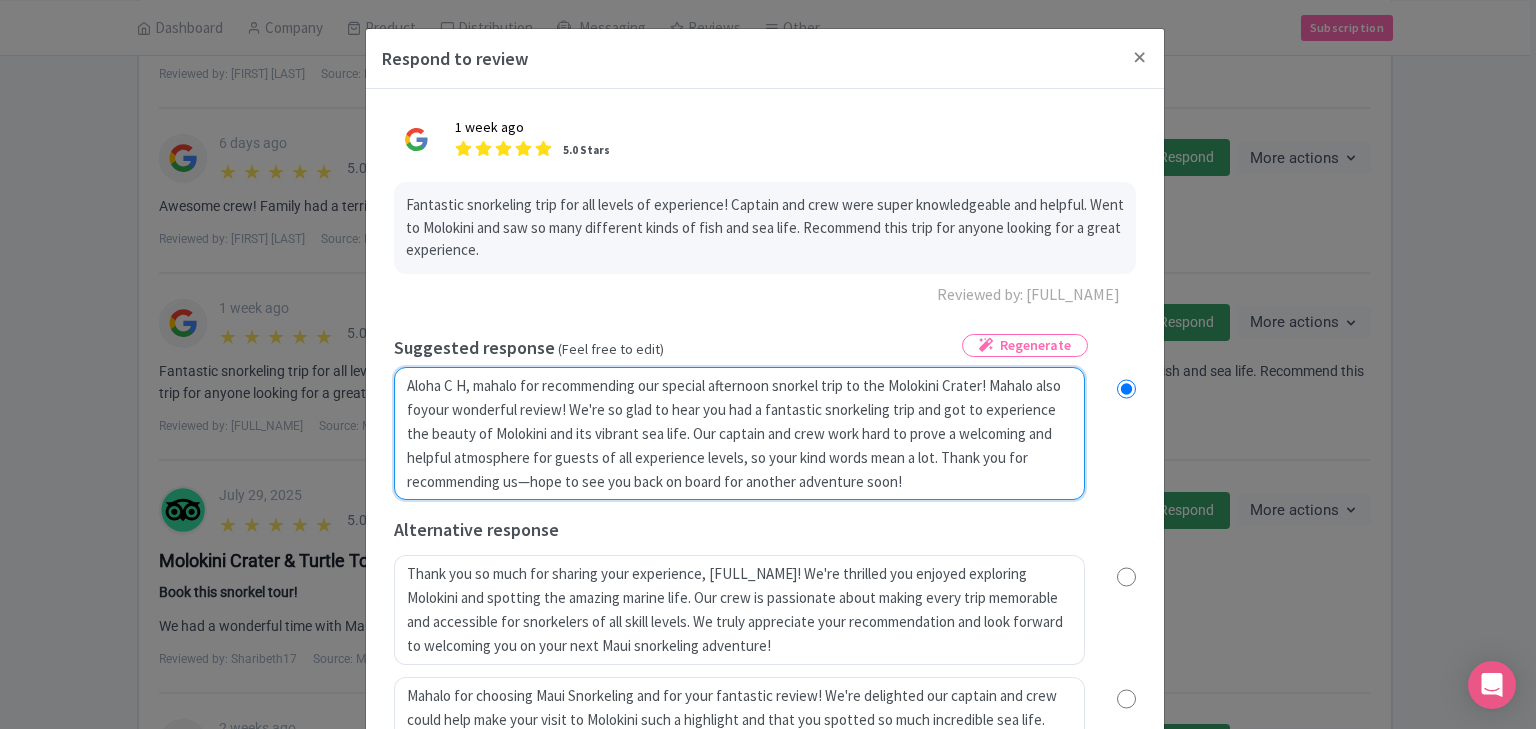 radio on "true" 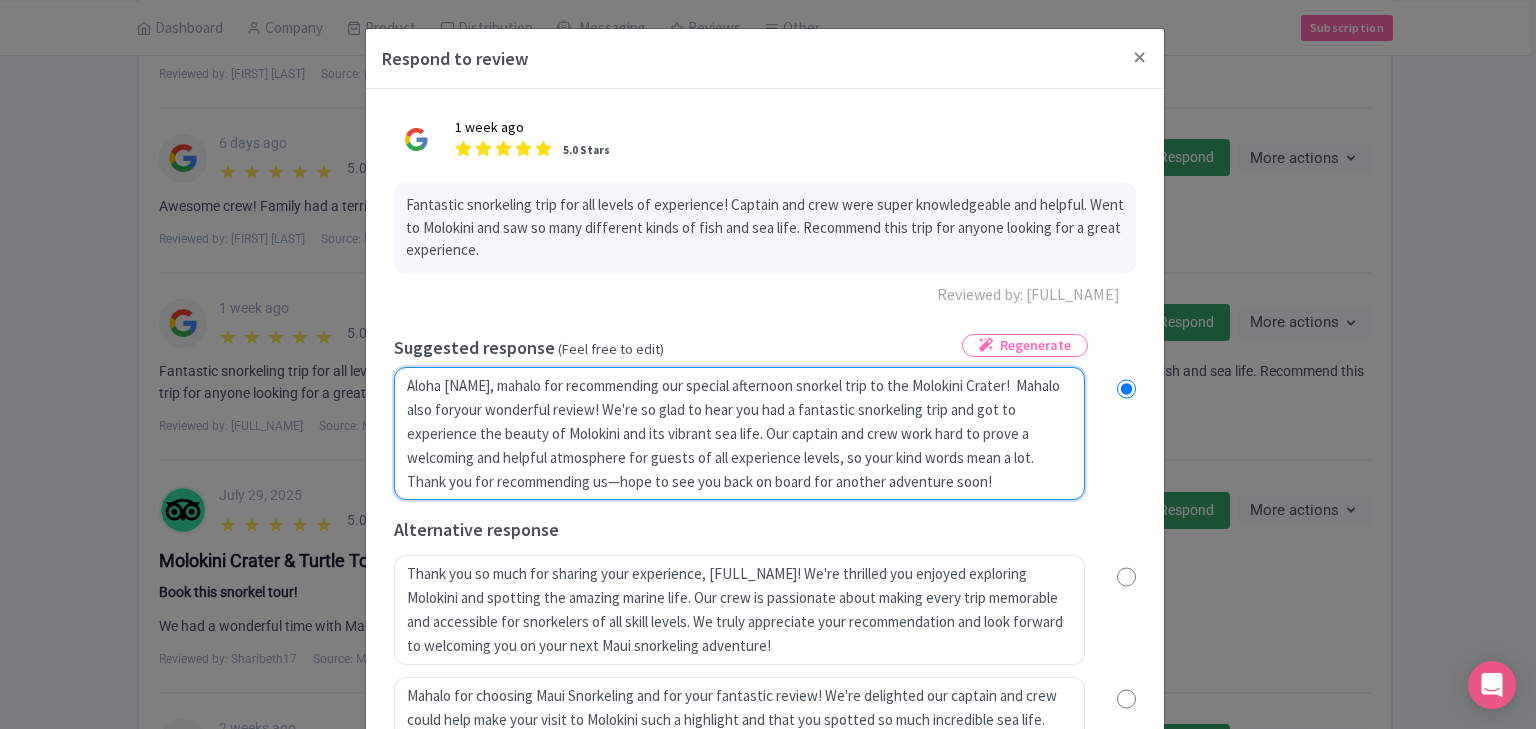 radio on "true" 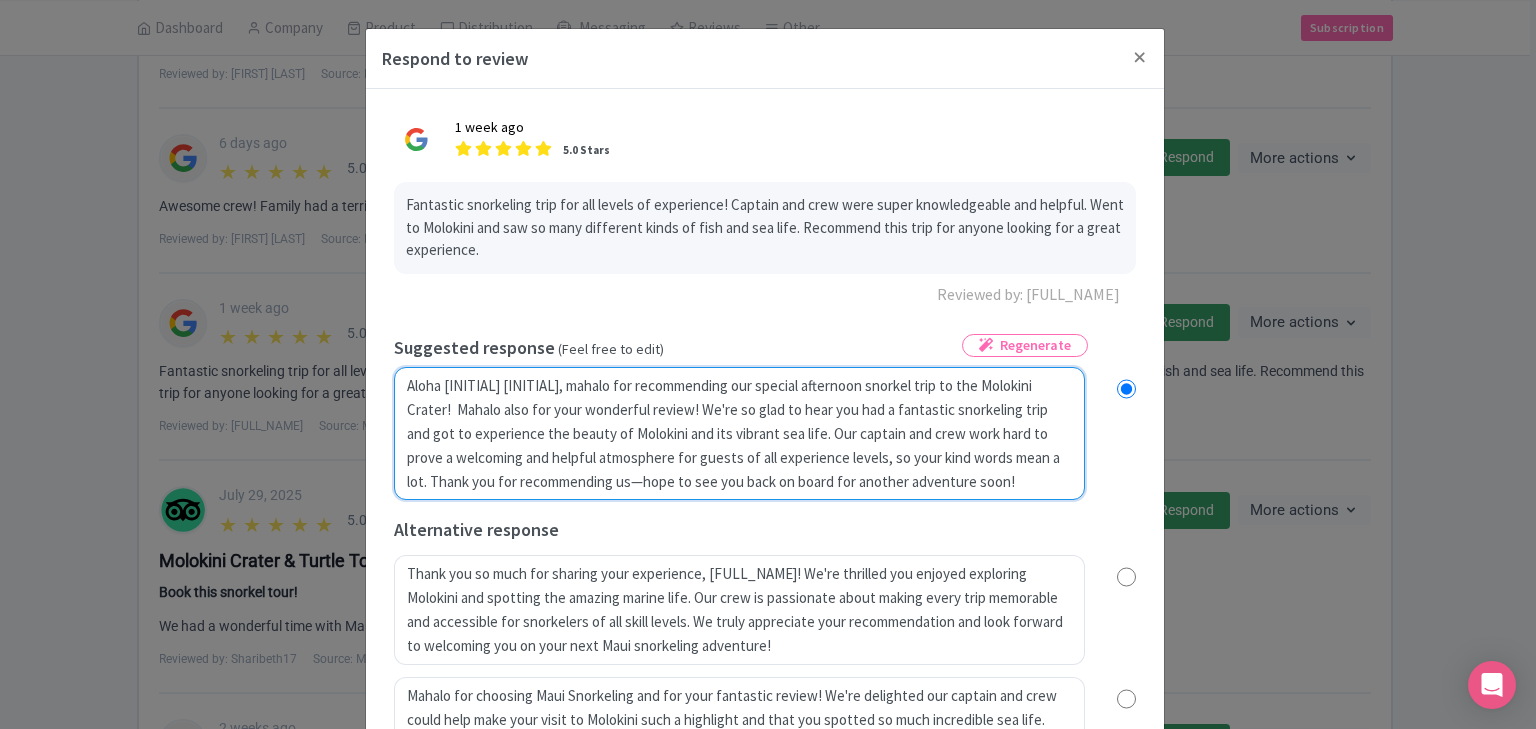 radio on "true" 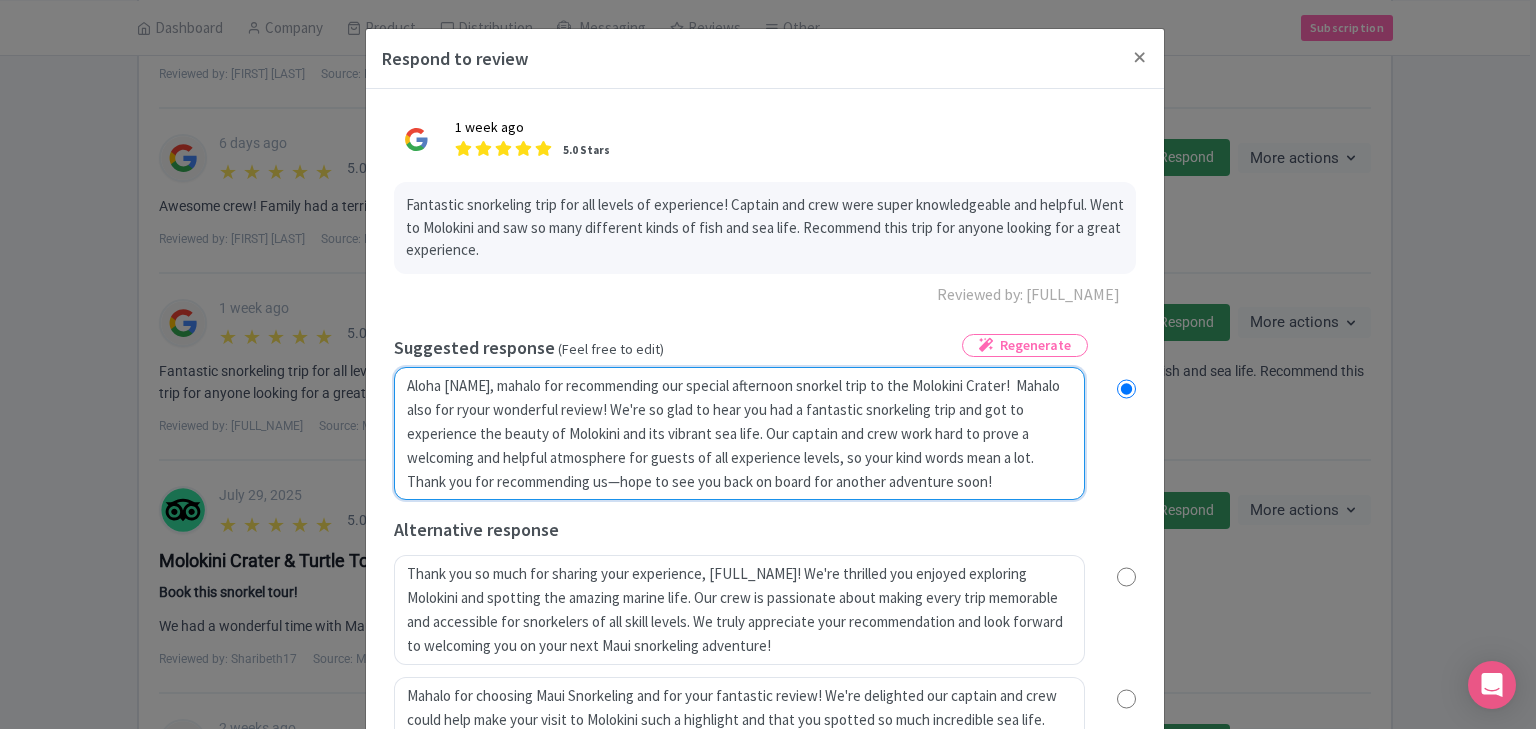 type on "Aloha C H, mahalo for recommending our special afternoon snorkel trip to the Molokini Crater!  Mahalo also for reyour wonderful review! We're so glad to hear you had a fantastic snorkeling trip and got to experience the beauty of Molokini and its vibrant sea life. Our captain and crew work hard to prove a welcoming and helpful atmosphere for guests of all experience levels, so your kind words mean a lot. Thank you for recommending us—hope to see you back on board for another adventure soon!" 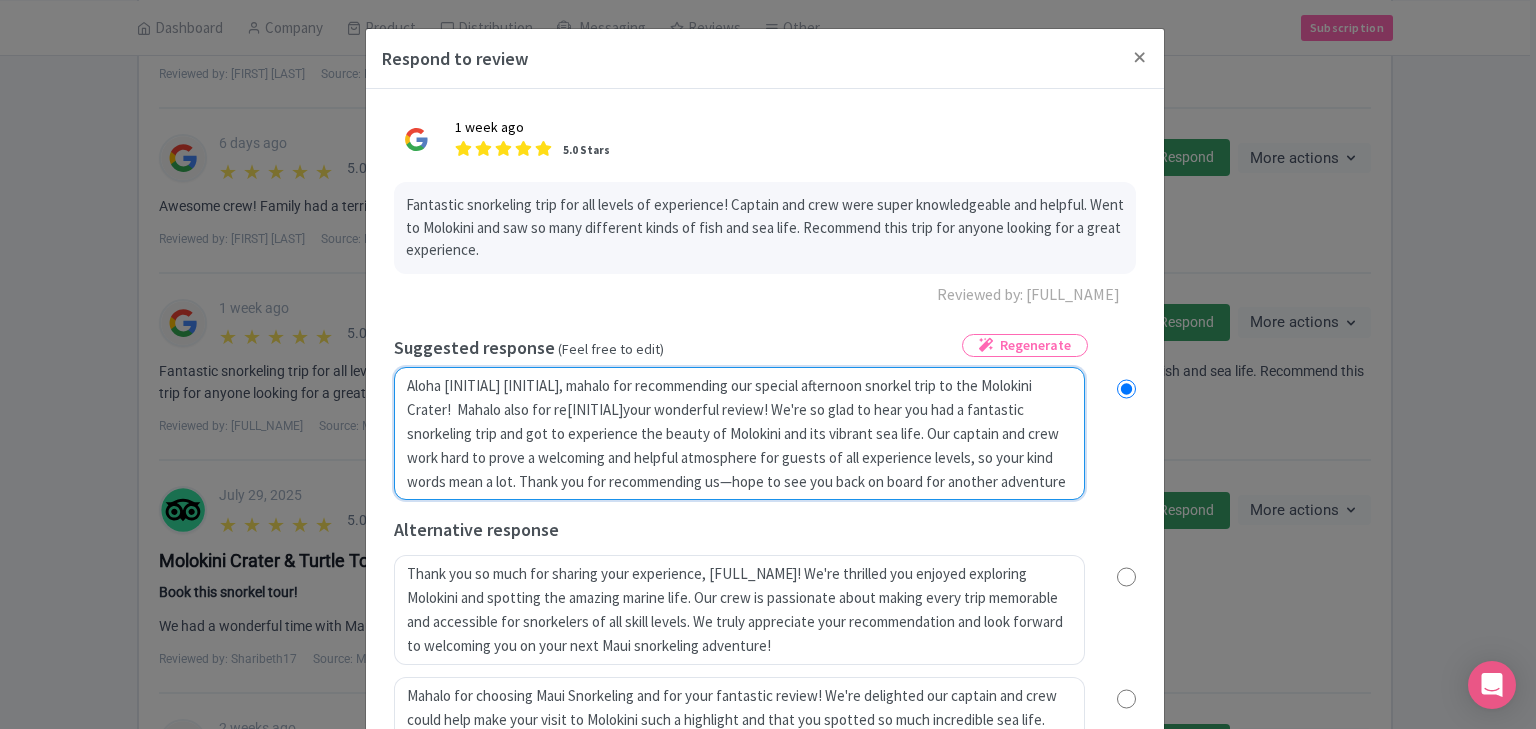 radio on "true" 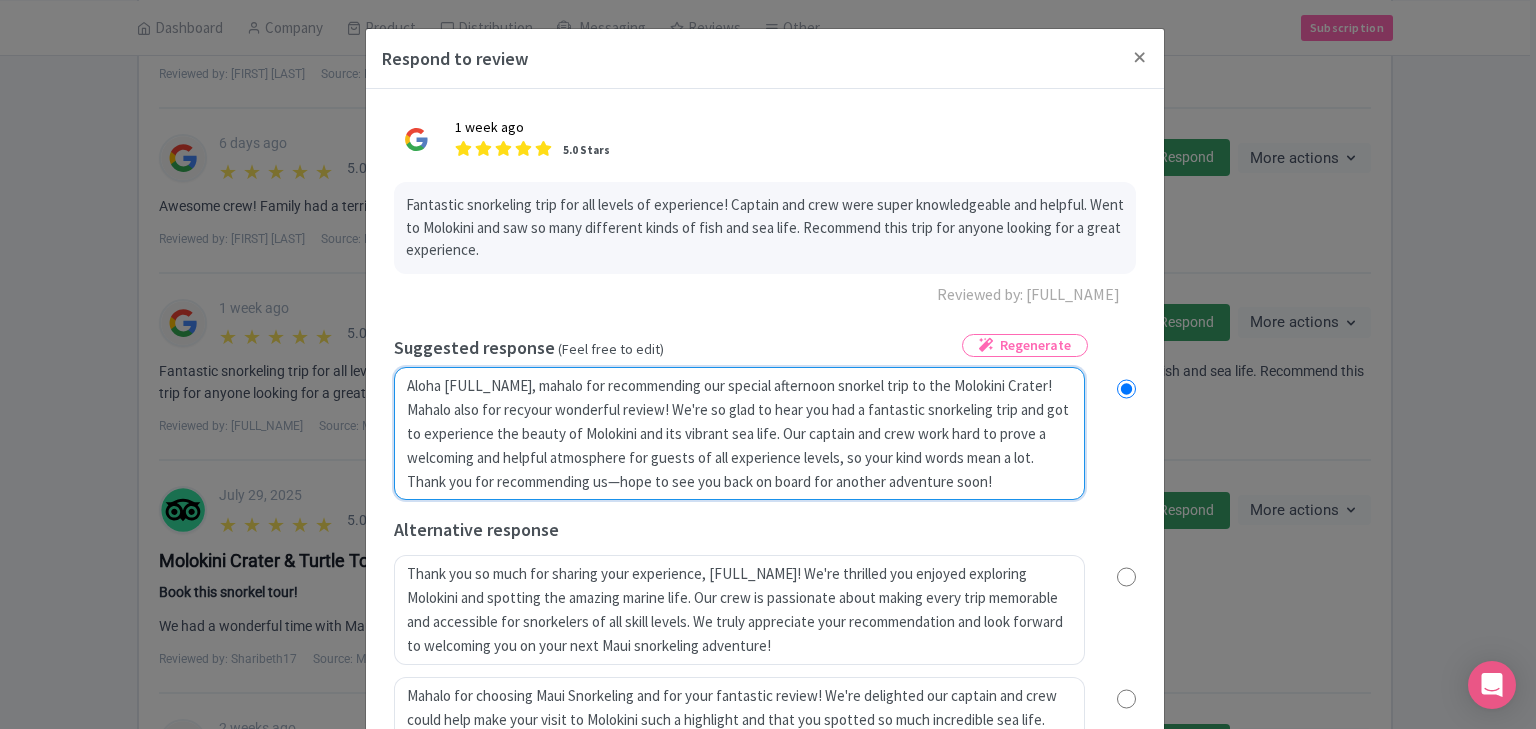 radio on "true" 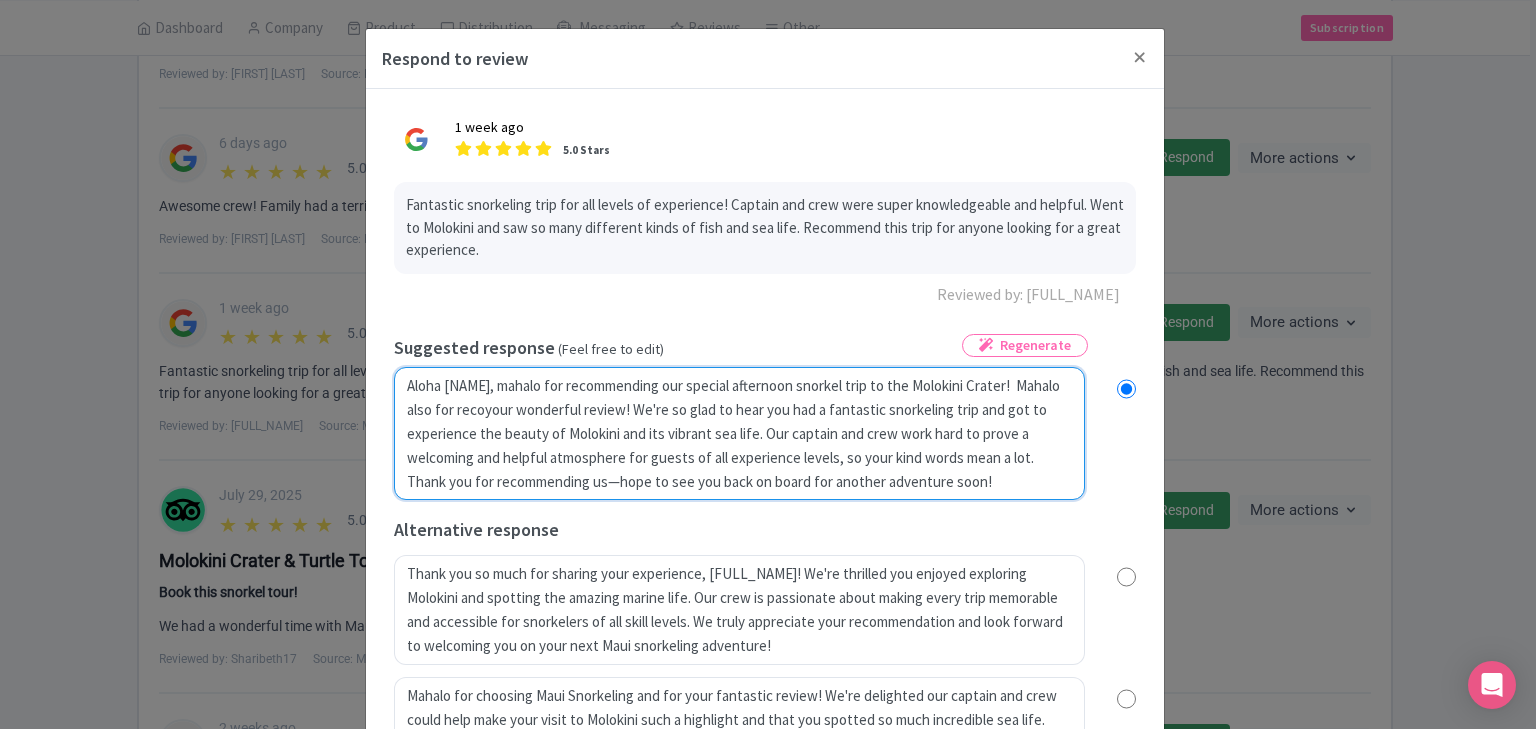 radio on "true" 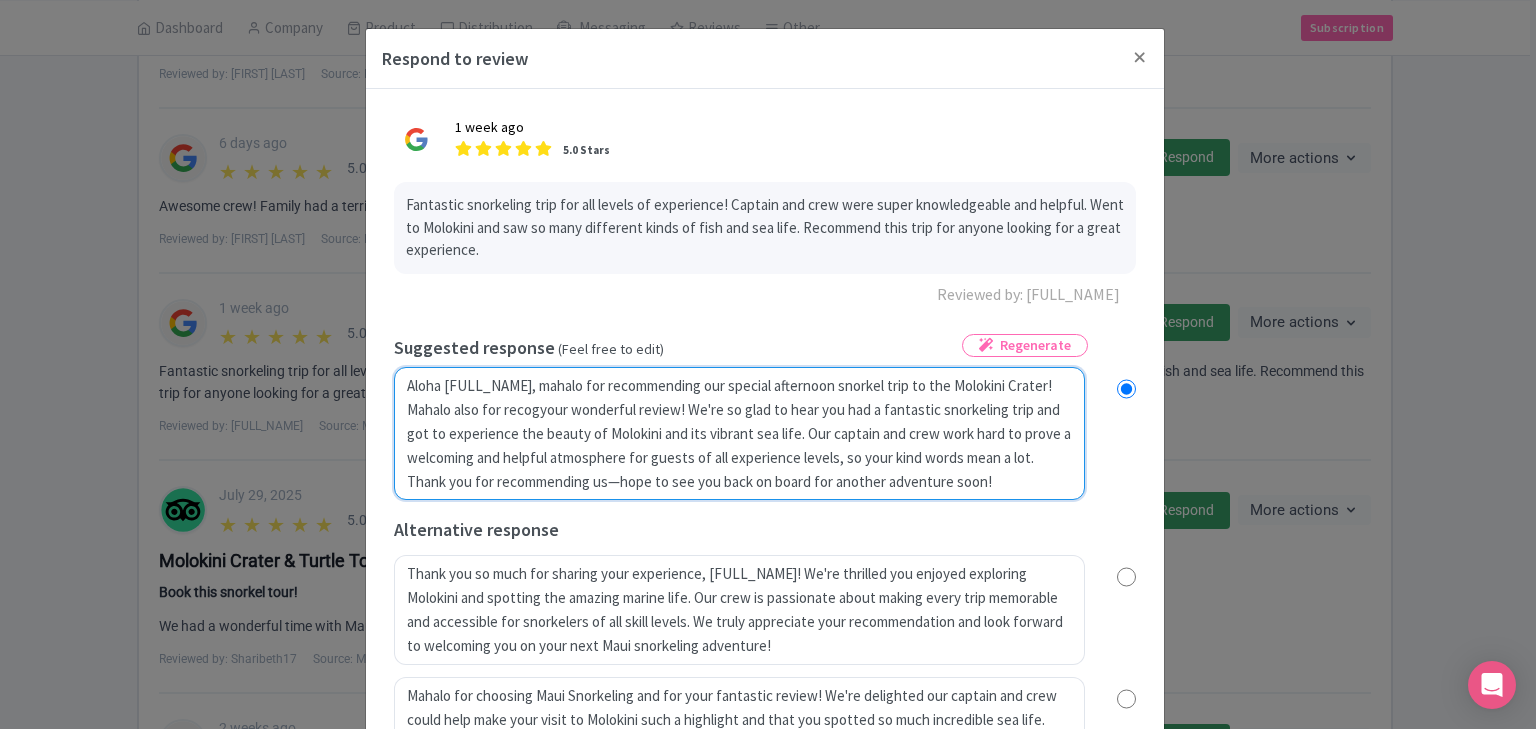 radio on "true" 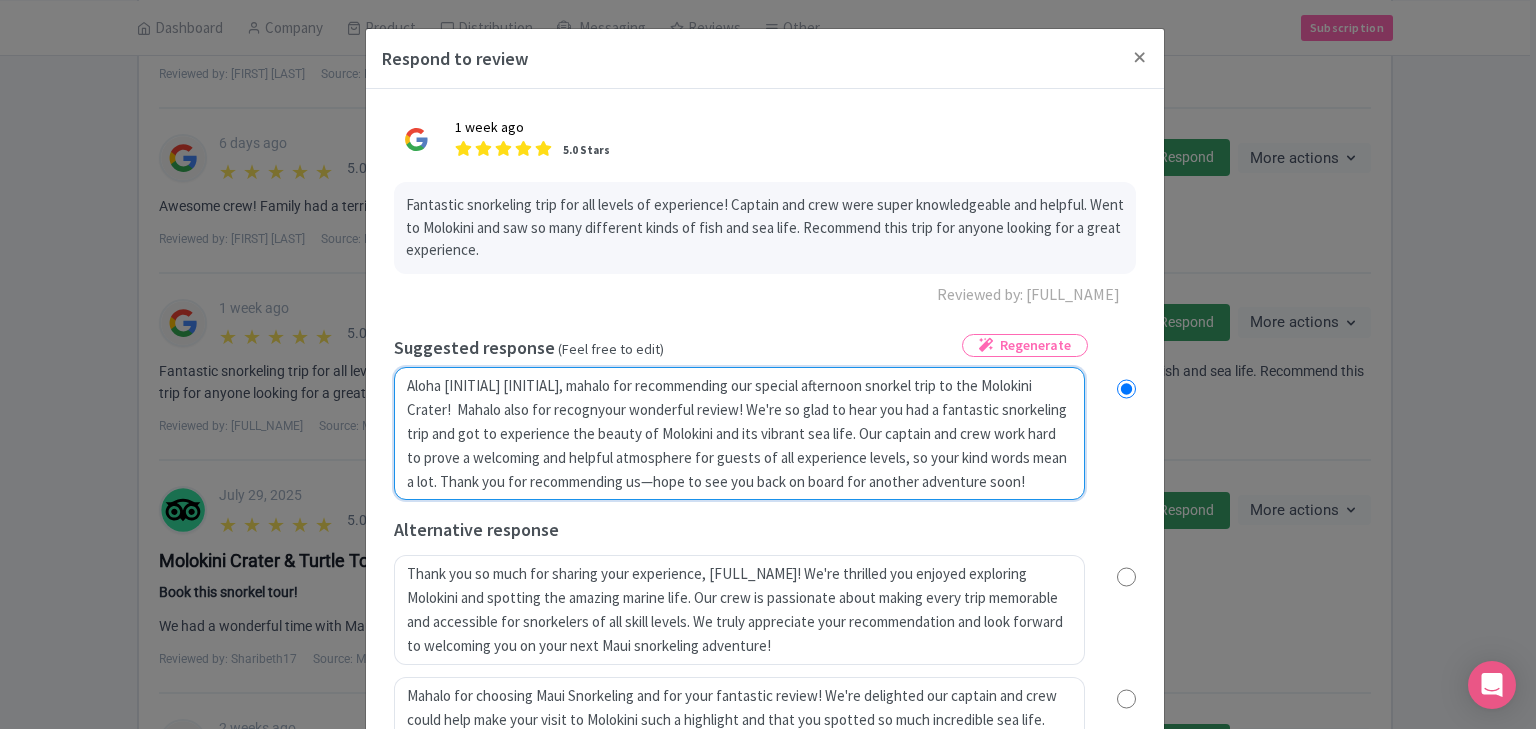 radio on "true" 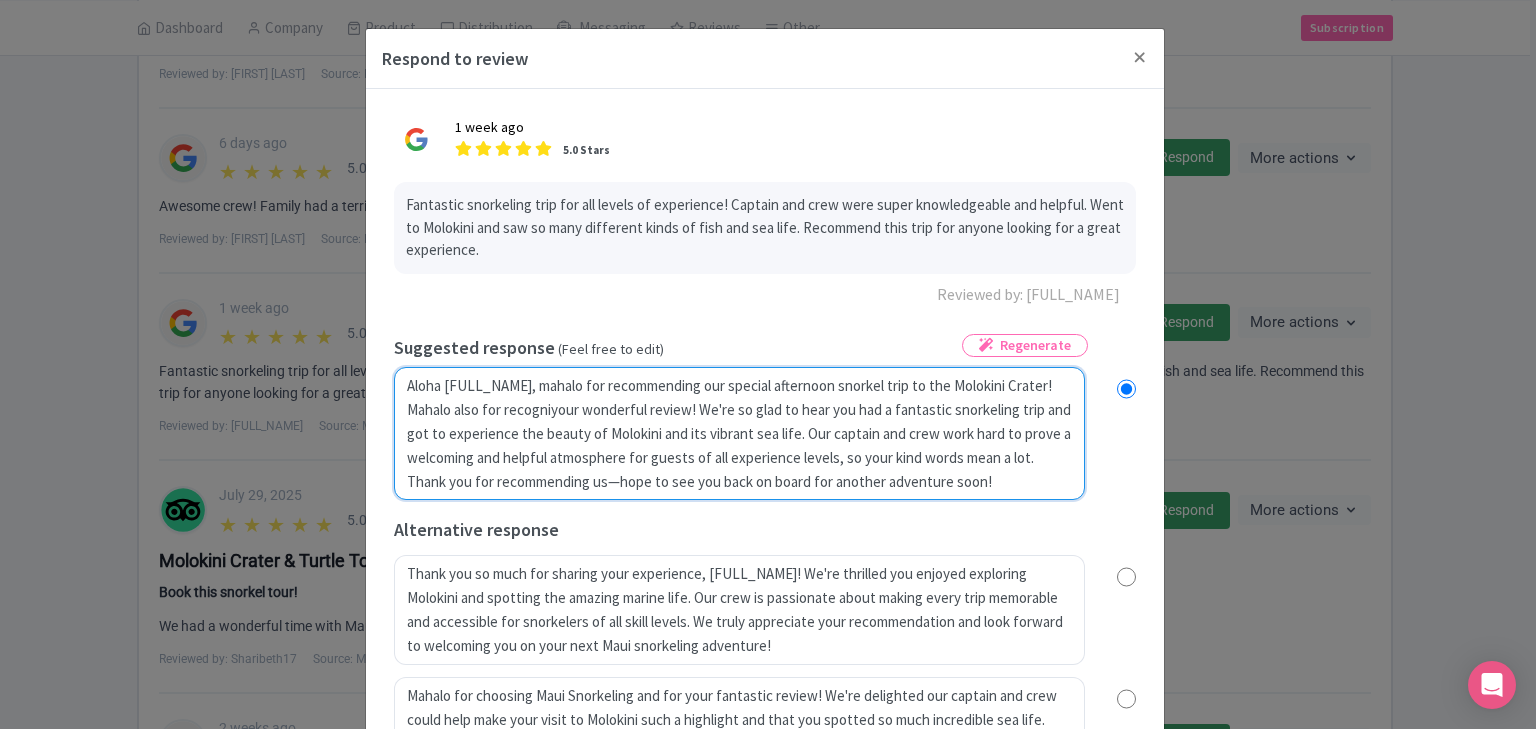 radio on "true" 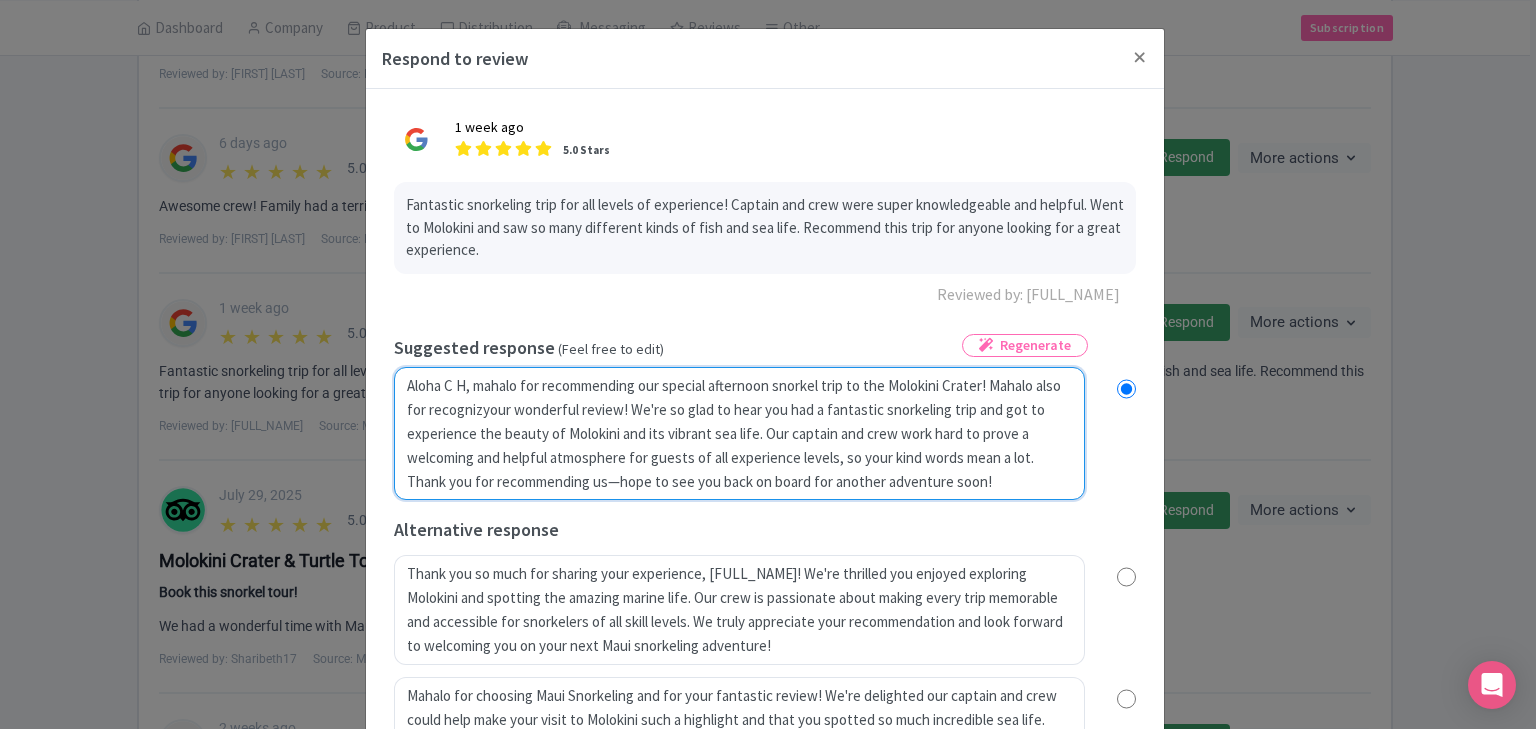 radio on "true" 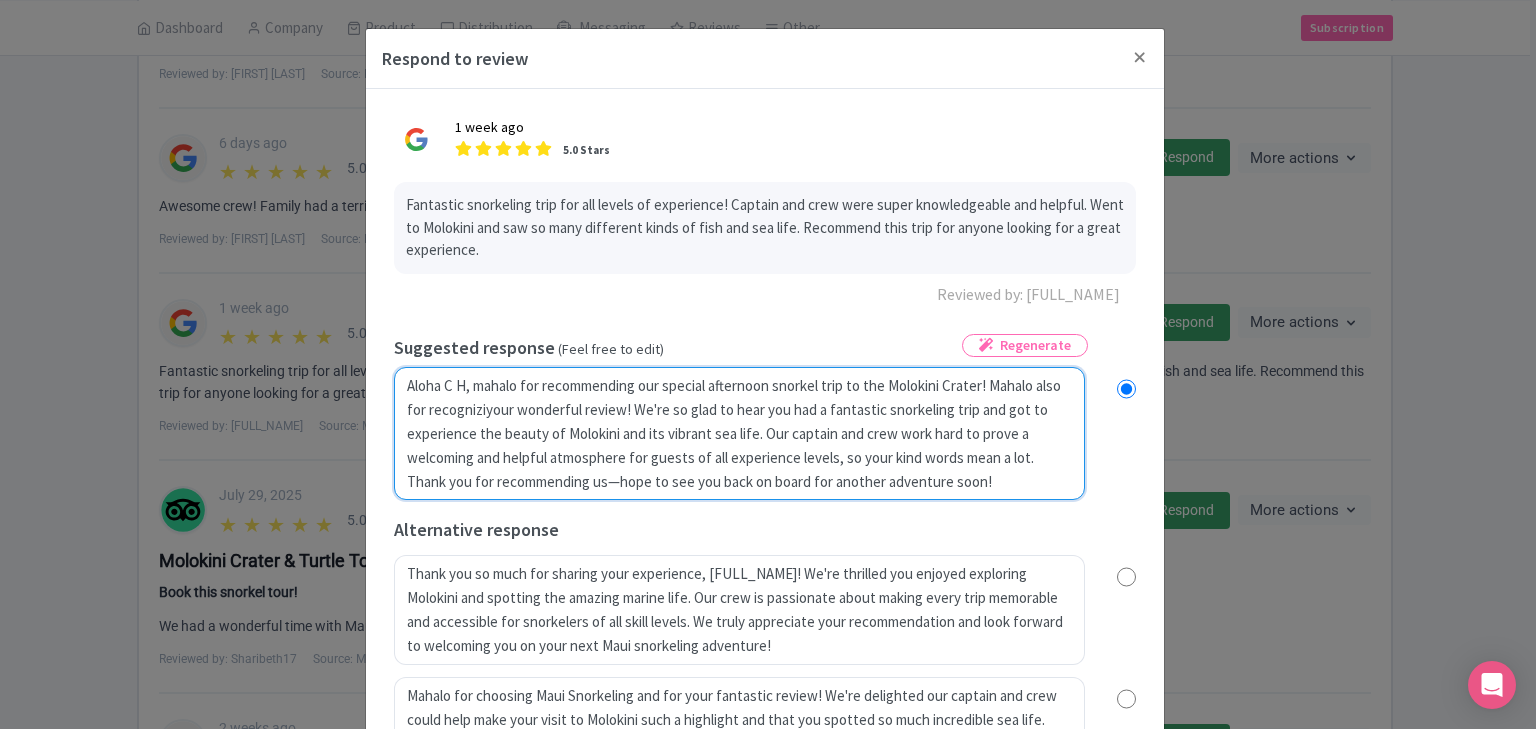 type on "Aloha C H, mahalo for recommending our special afternoon snorkel trip to the Molokini Crater!  Mahalo also for recognizinyour wonderful review! We're so glad to hear you had a fantastic snorkeling trip and got to experience the beauty of Molokini and its vibrant sea life. Our captain and crew work hard to prove a welcoming and helpful atmosphere for guests of all experience levels, so your kind words mean a lot. Thank you for recommending us—hope to see you back on board for another adventure soon!" 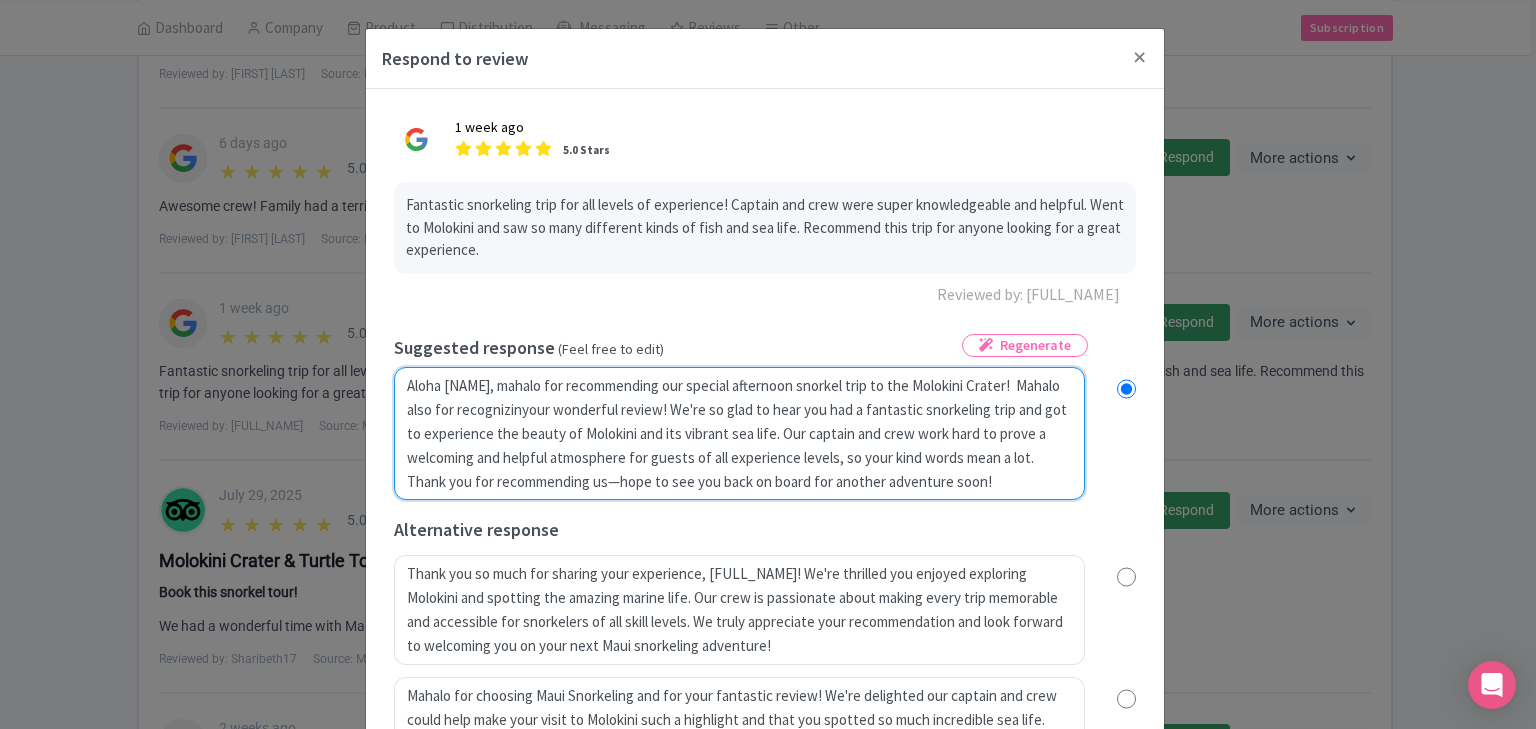 radio on "true" 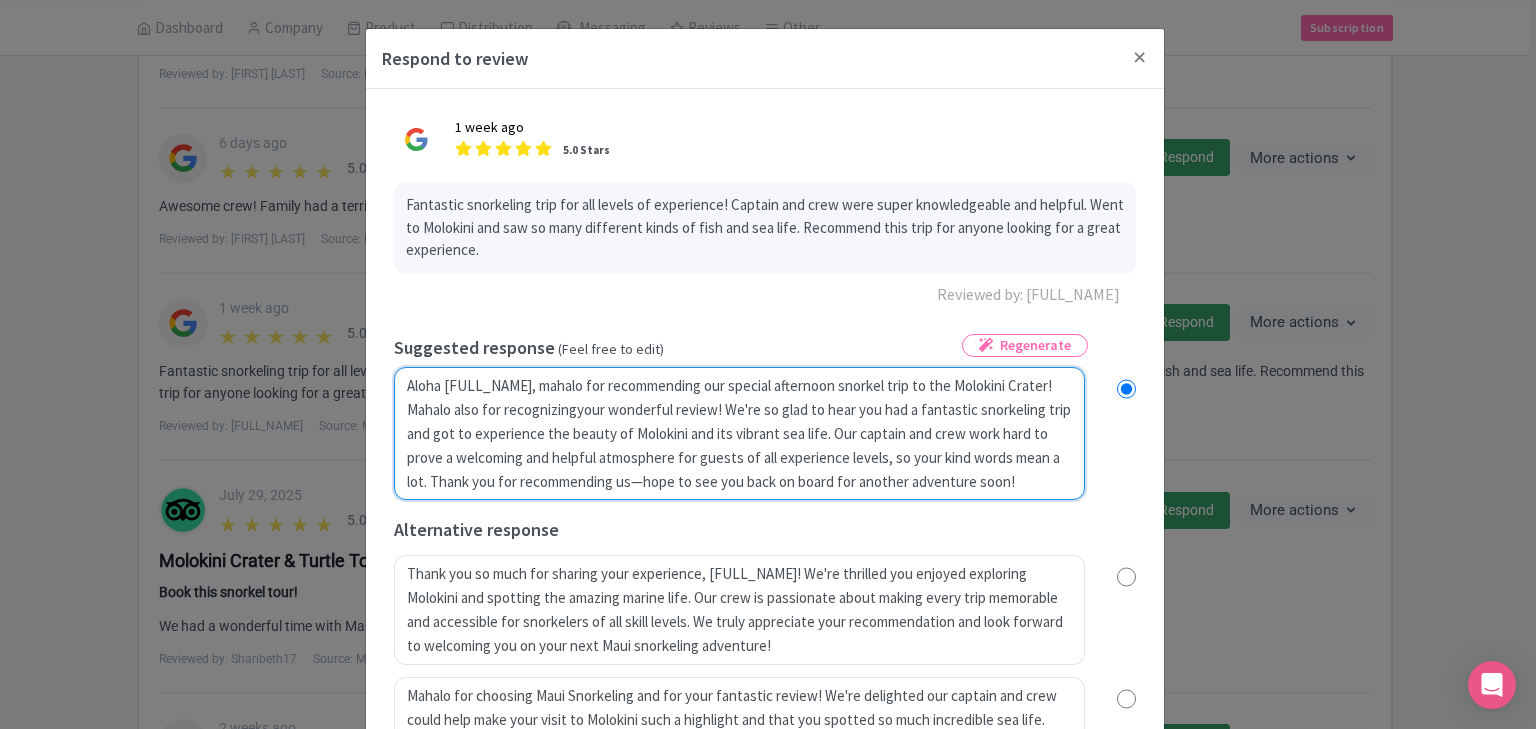 radio on "true" 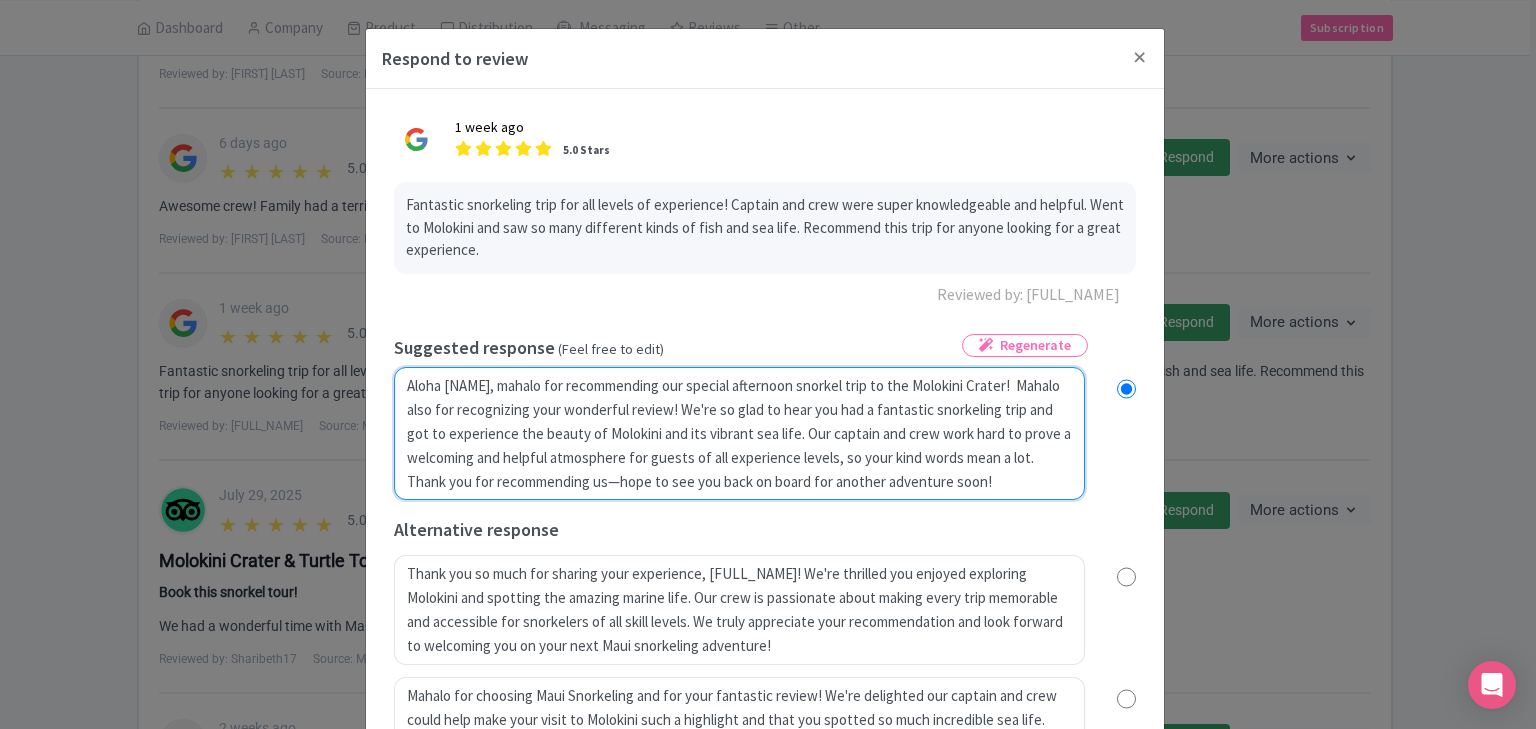radio on "true" 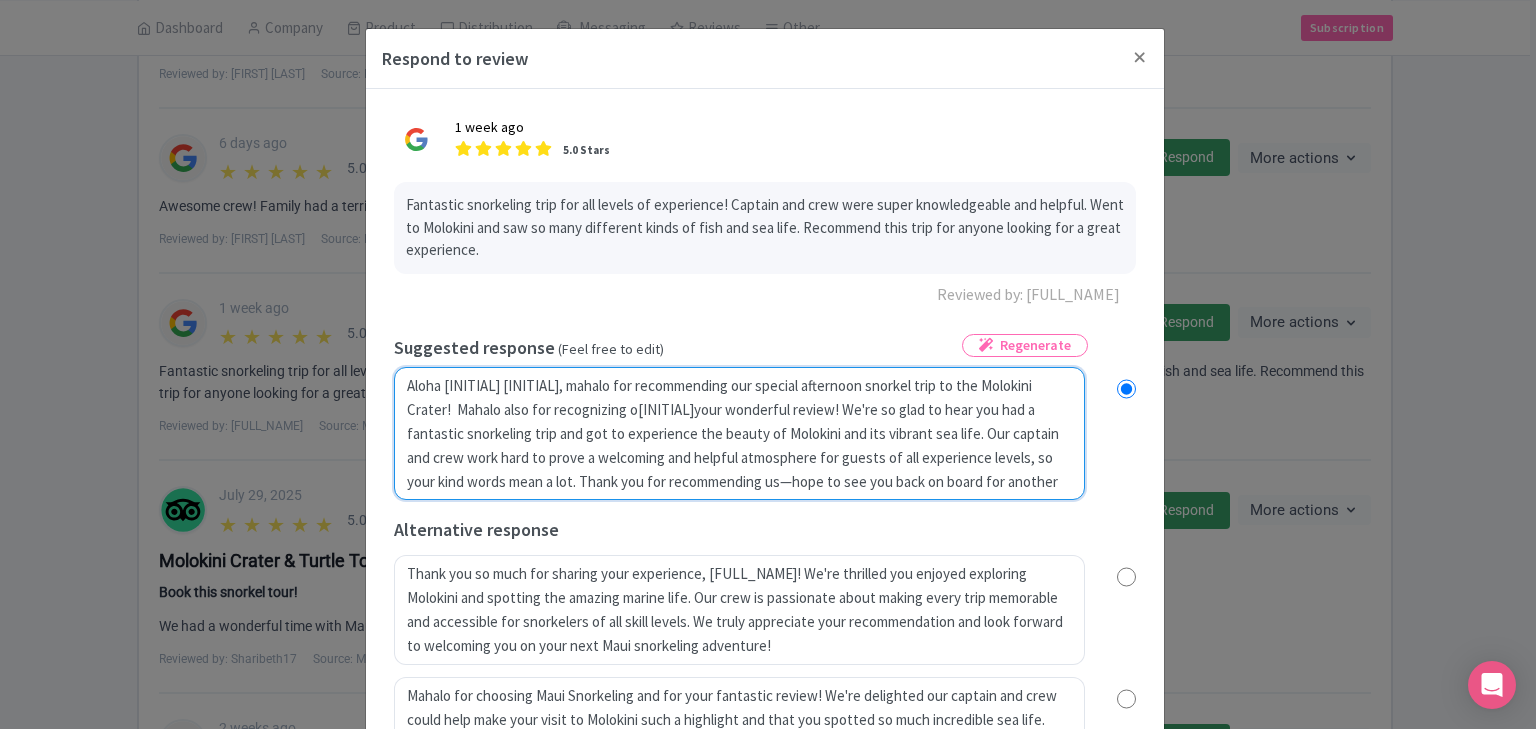 type on "Aloha C H, mahalo for recommending our special afternoon snorkel trip to the Molokini Crater!  Mahalo also for recognizing ouyour wonderful review! We're so glad to hear you had a fantastic snorkeling trip and got to experience the beauty of Molokini and its vibrant sea life. Our captain and crew work hard to prove a welcoming and helpful atmosphere for guests of all experience levels, so your kind words mean a lot. Thank you for recommending us—hope to see you back on board for another adventure soon!" 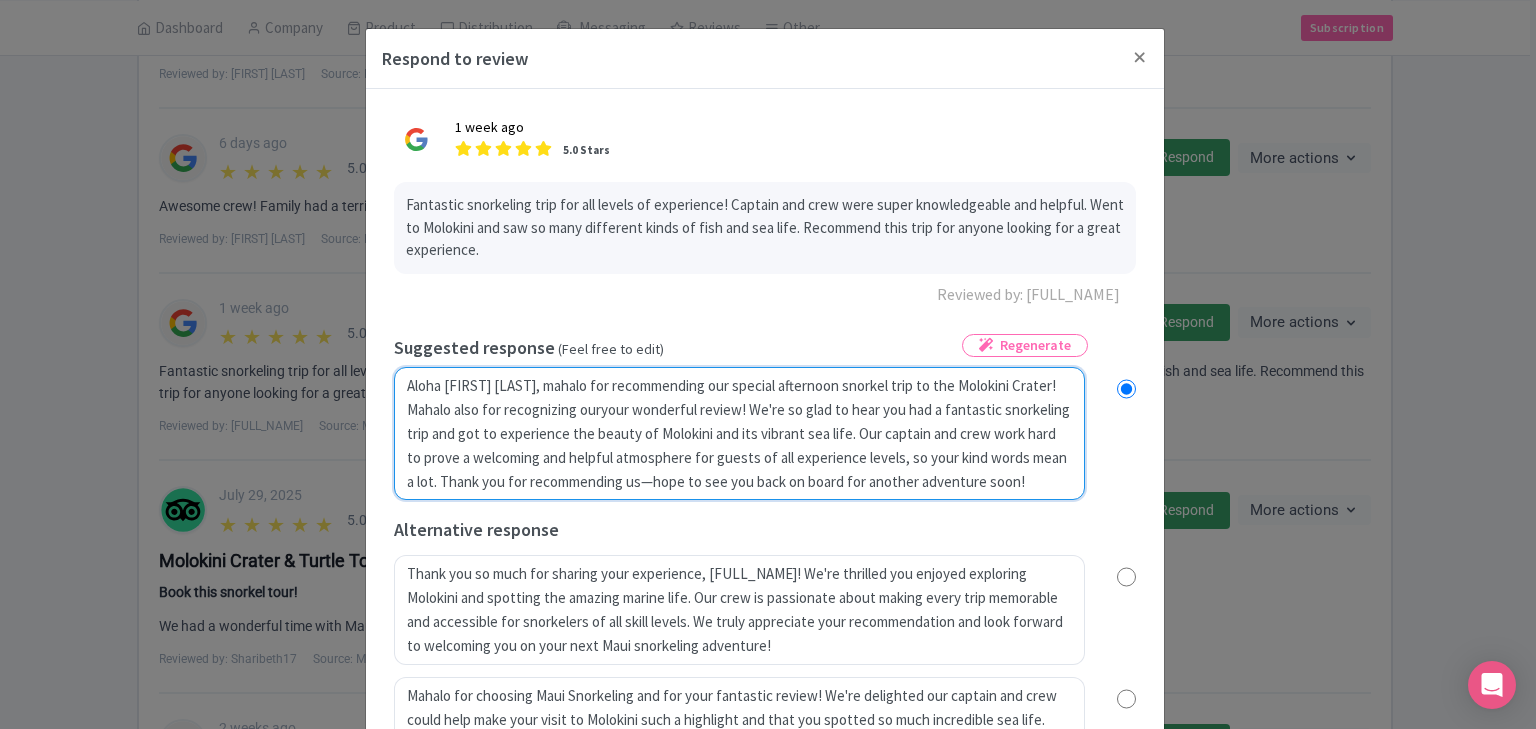 radio on "true" 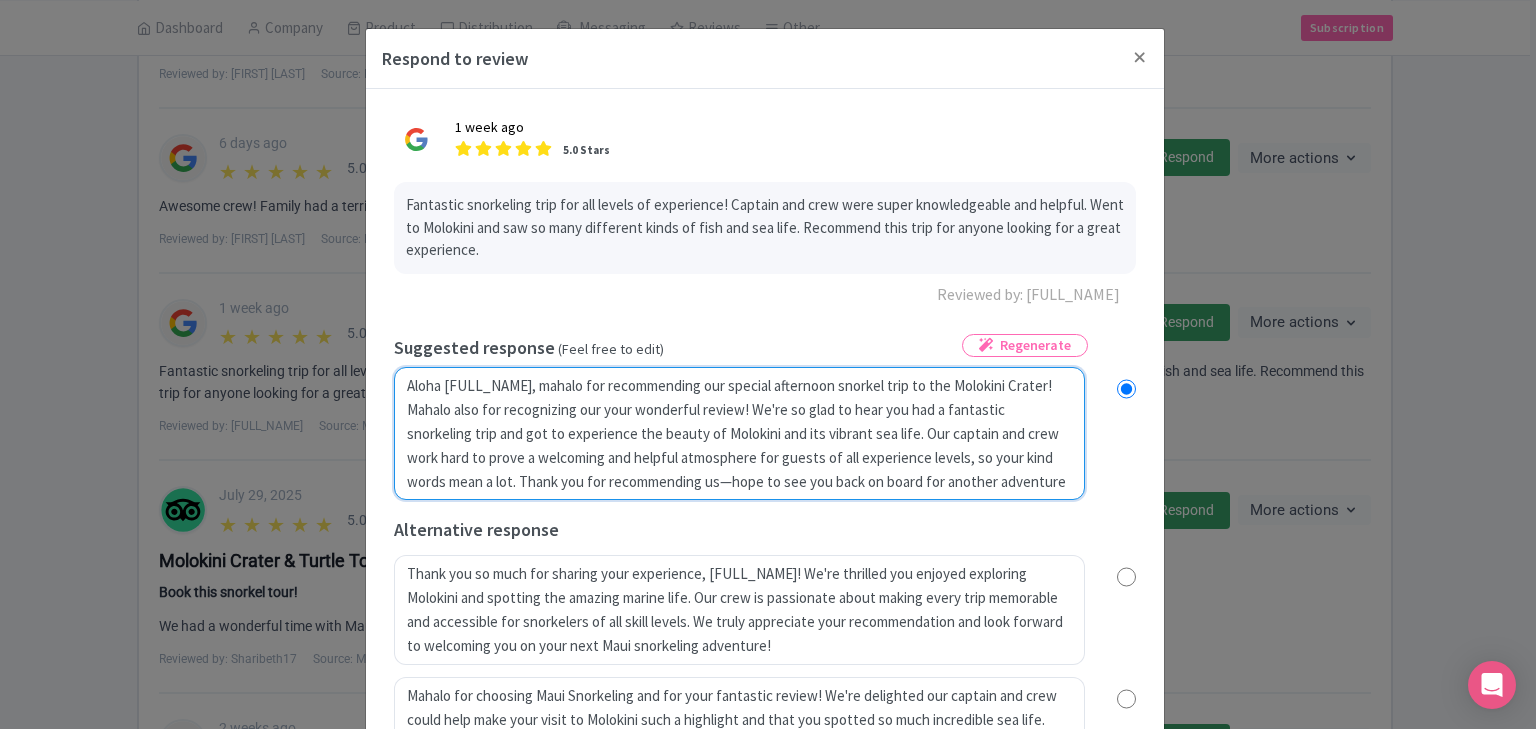 radio on "true" 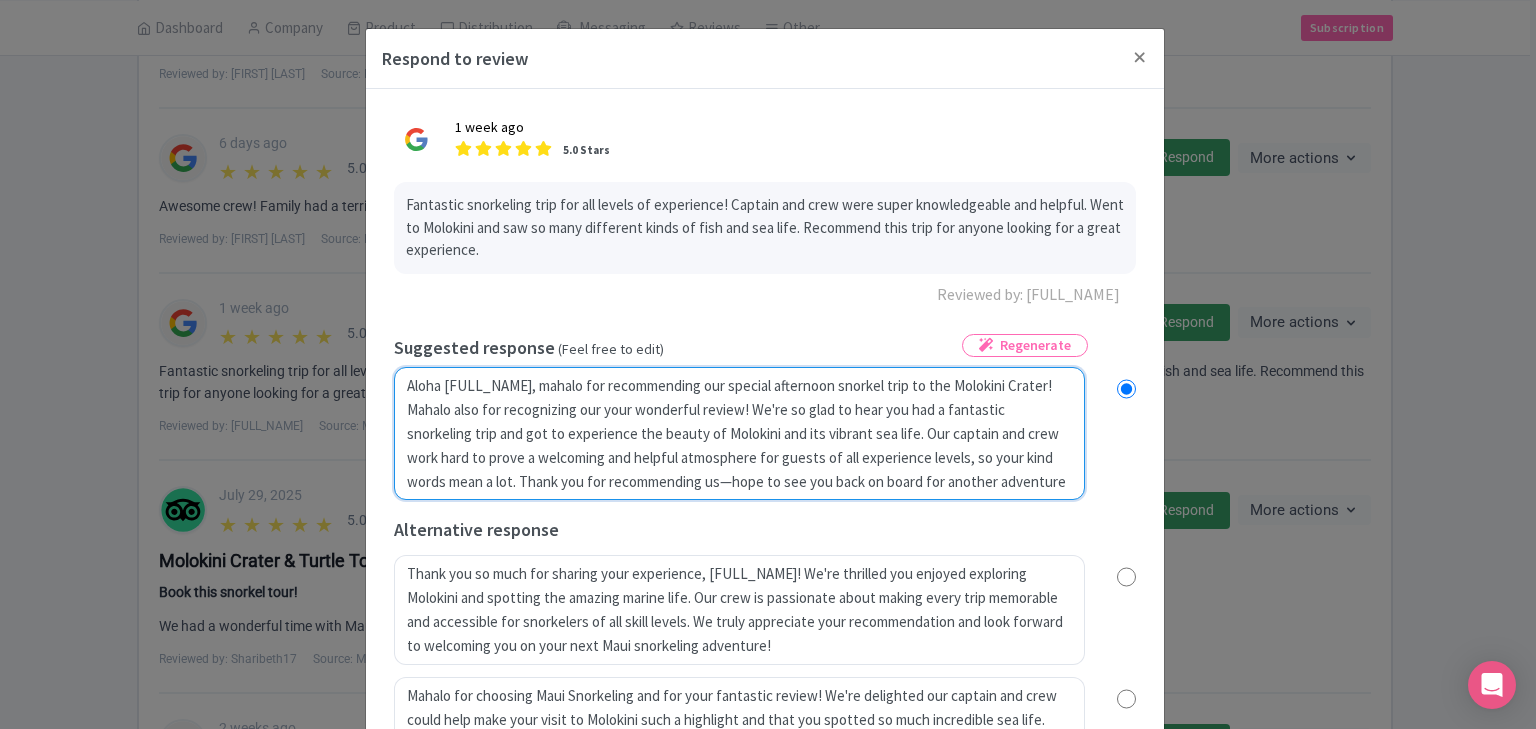 type on "Aloha C H, mahalo for recommending our special afternoon snorkel trip to the Molokini Crater!  Mahalo also for recognizing our Cyour wonderful review! We're so glad to hear you had a fantastic snorkeling trip and got to experience the beauty of Molokini and its vibrant sea life. Our captain and crew work hard to prove a welcoming and helpful atmosphere for guests of all experience levels, so your kind words mean a lot. Thank you for recommending us—hope to see you back on board for another adventure soon!" 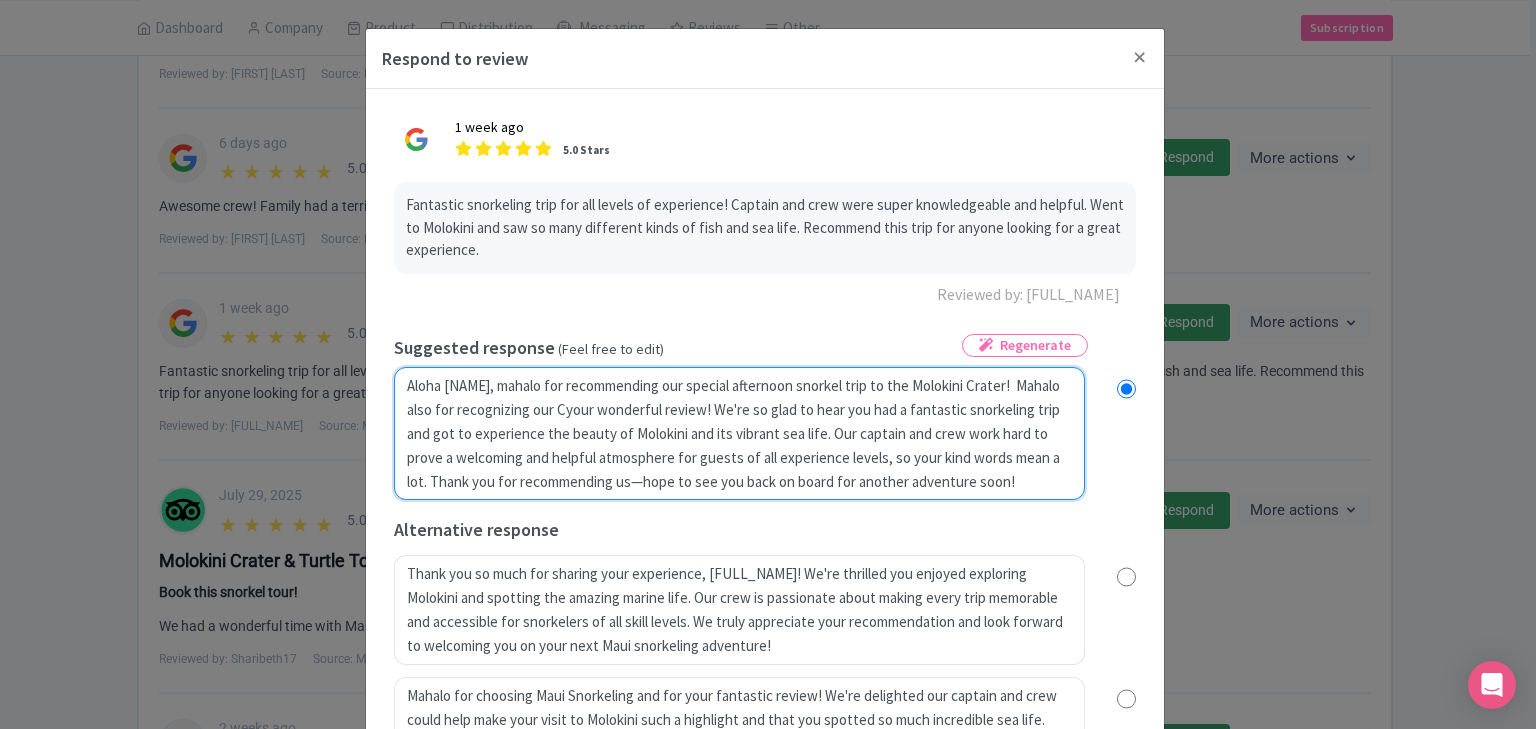 radio on "true" 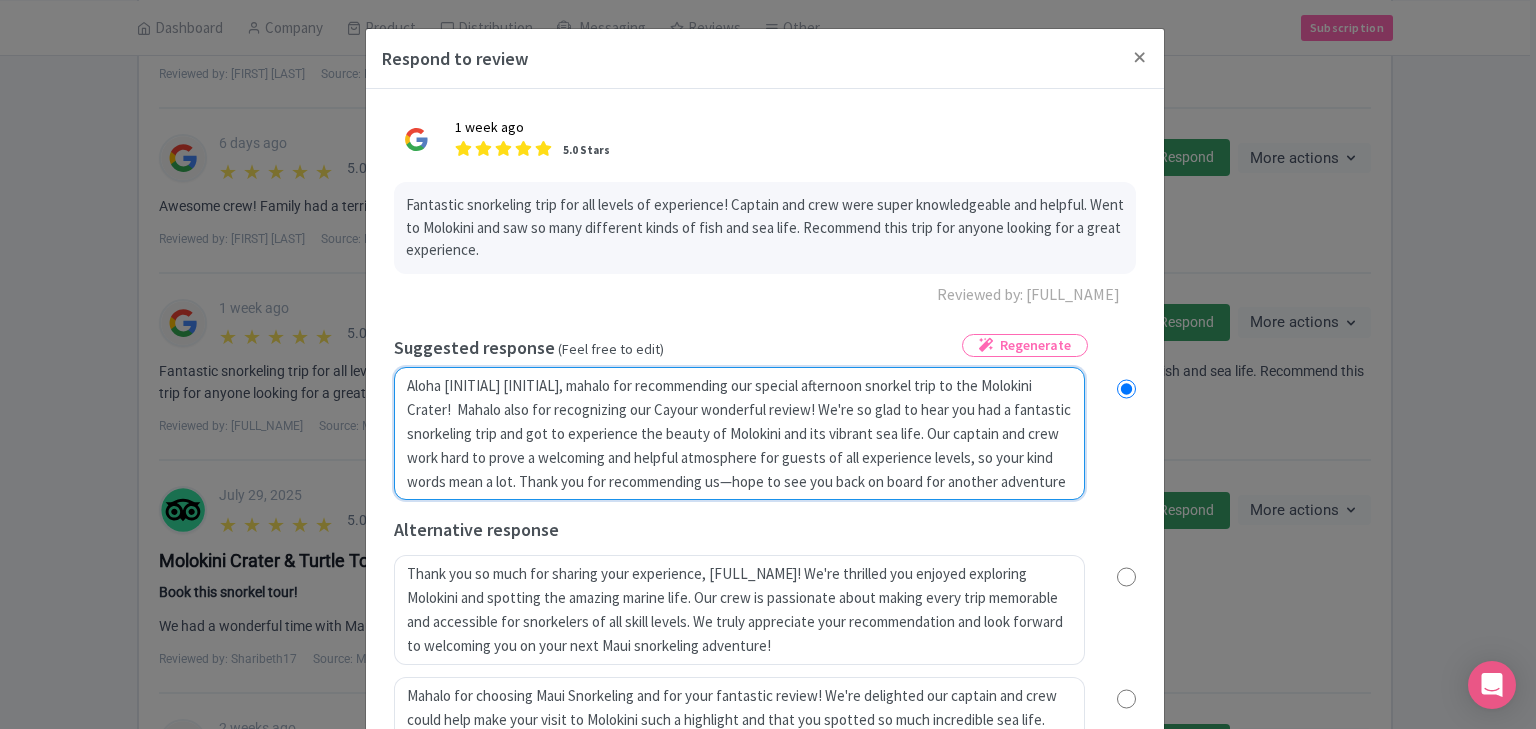 type on "Aloha C H, mahalo for recommending our special afternoon snorkel trip to the Molokini Crater!  Mahalo also for recognizing our Capyour wonderful review! We're so glad to hear you had a fantastic snorkeling trip and got to experience the beauty of Molokini and its vibrant sea life. Our captain and crew work hard to prove a welcoming and helpful atmosphere for guests of all experience levels, so your kind words mean a lot. Thank you for recommending us—hope to see you back on board for another adventure soon!" 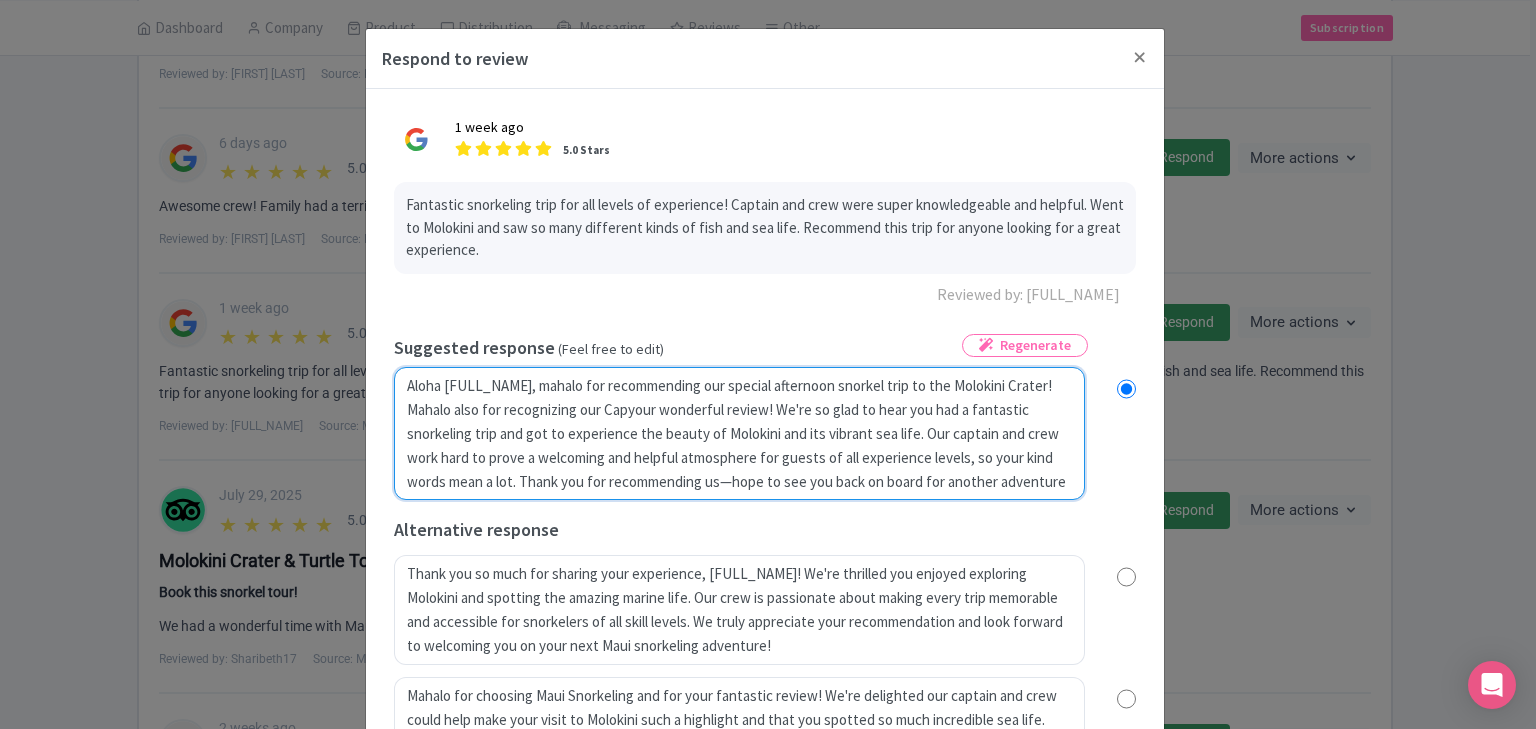 radio on "true" 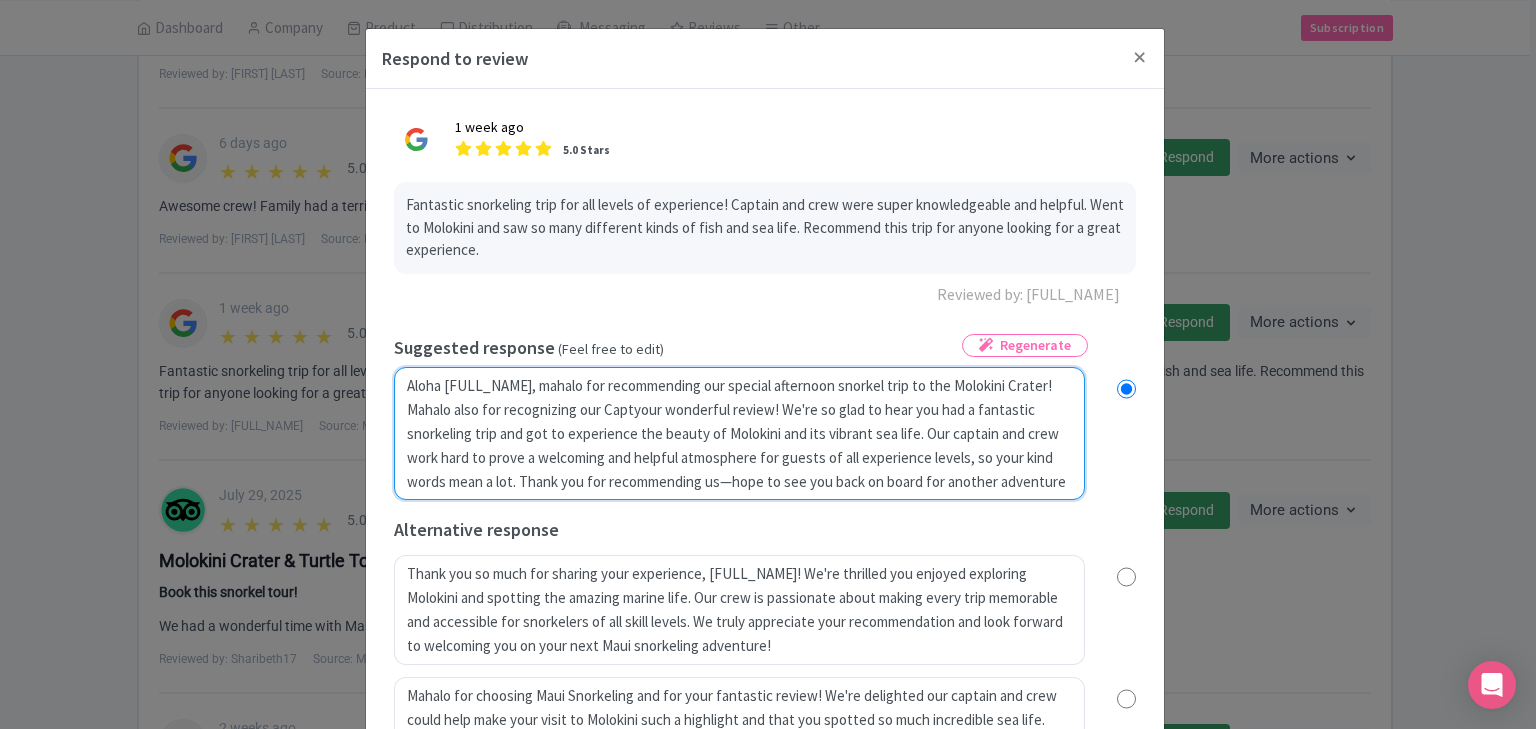 radio on "true" 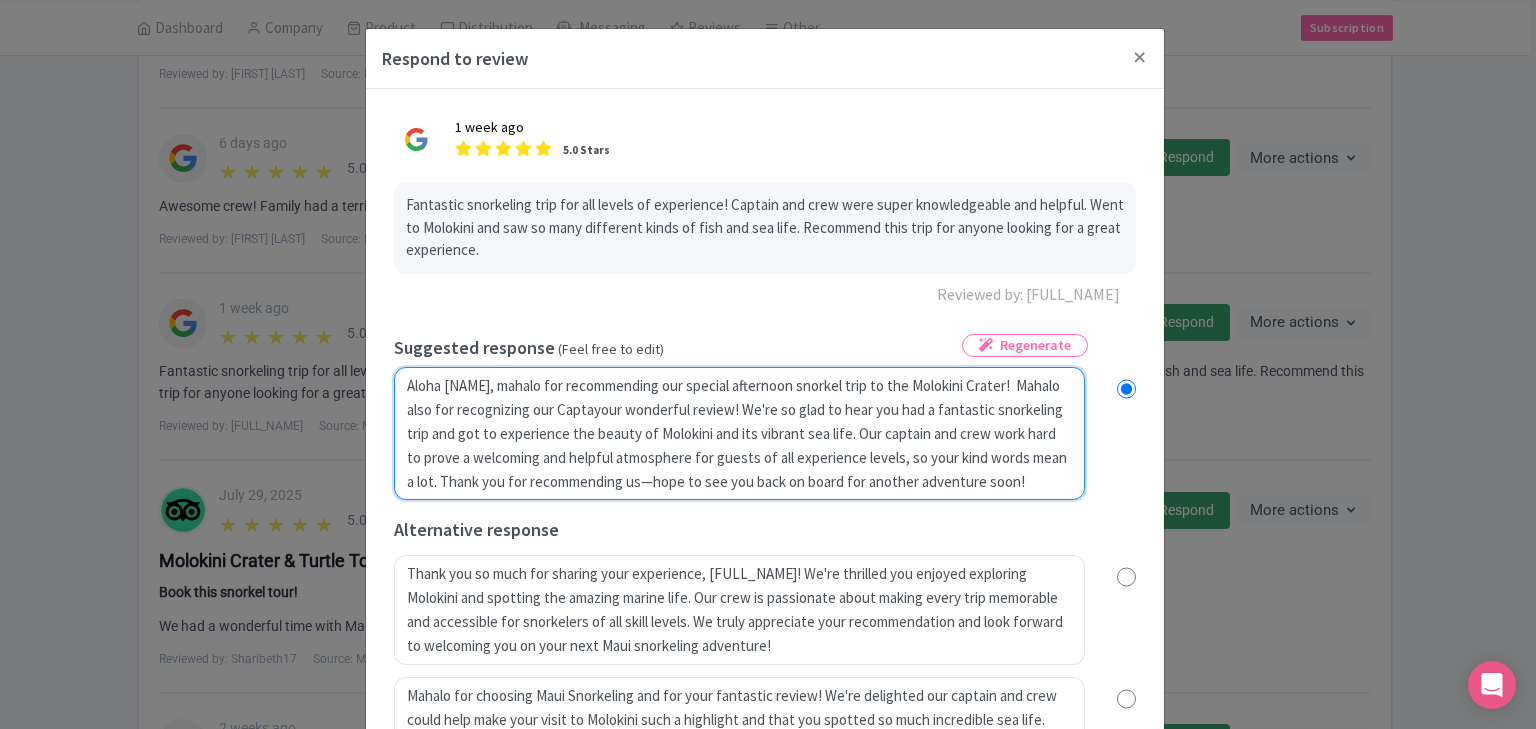 type on "Aloha C H, mahalo for recommending our special afternoon snorkel trip to the Molokini Crater!  Mahalo also for recognizing our Captaiyour wonderful review! We're so glad to hear you had a fantastic snorkeling trip and got to experience the beauty of Molokini and its vibrant sea life. Our captain and crew work hard to prove a welcoming and helpful atmosphere for guests of all experience levels, so your kind words mean a lot. Thank you for recommending us—hope to see you back on board for another adventure soon!" 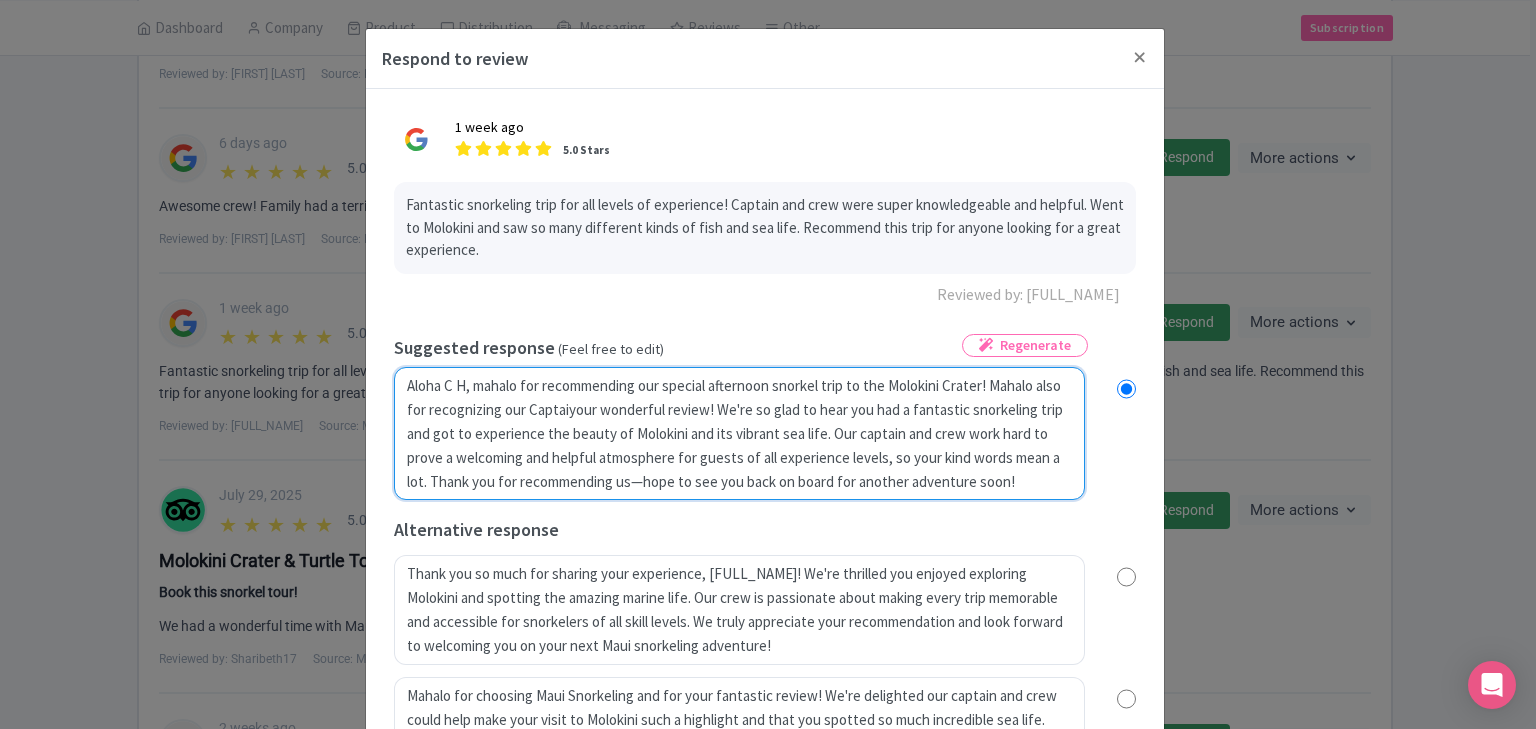 radio on "true" 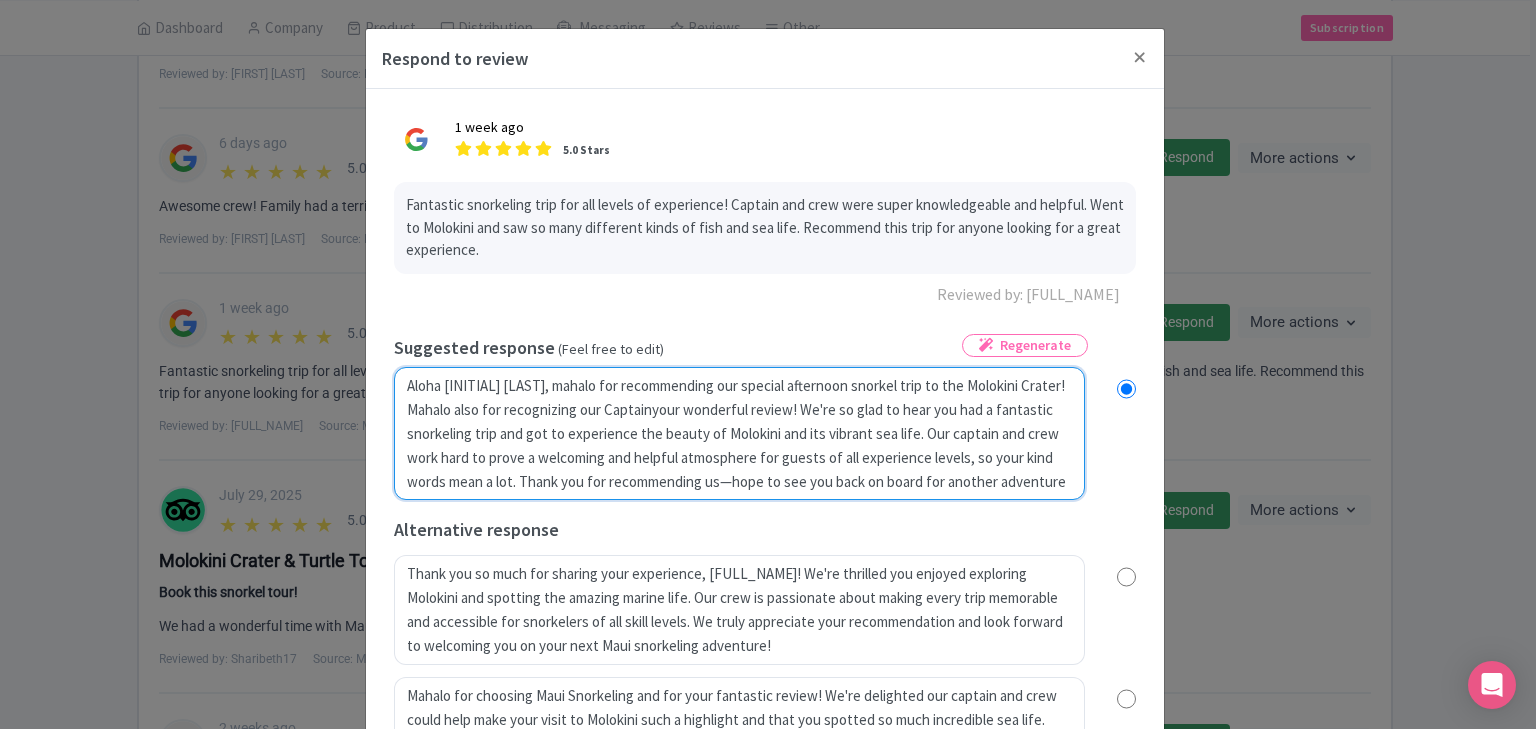 radio on "true" 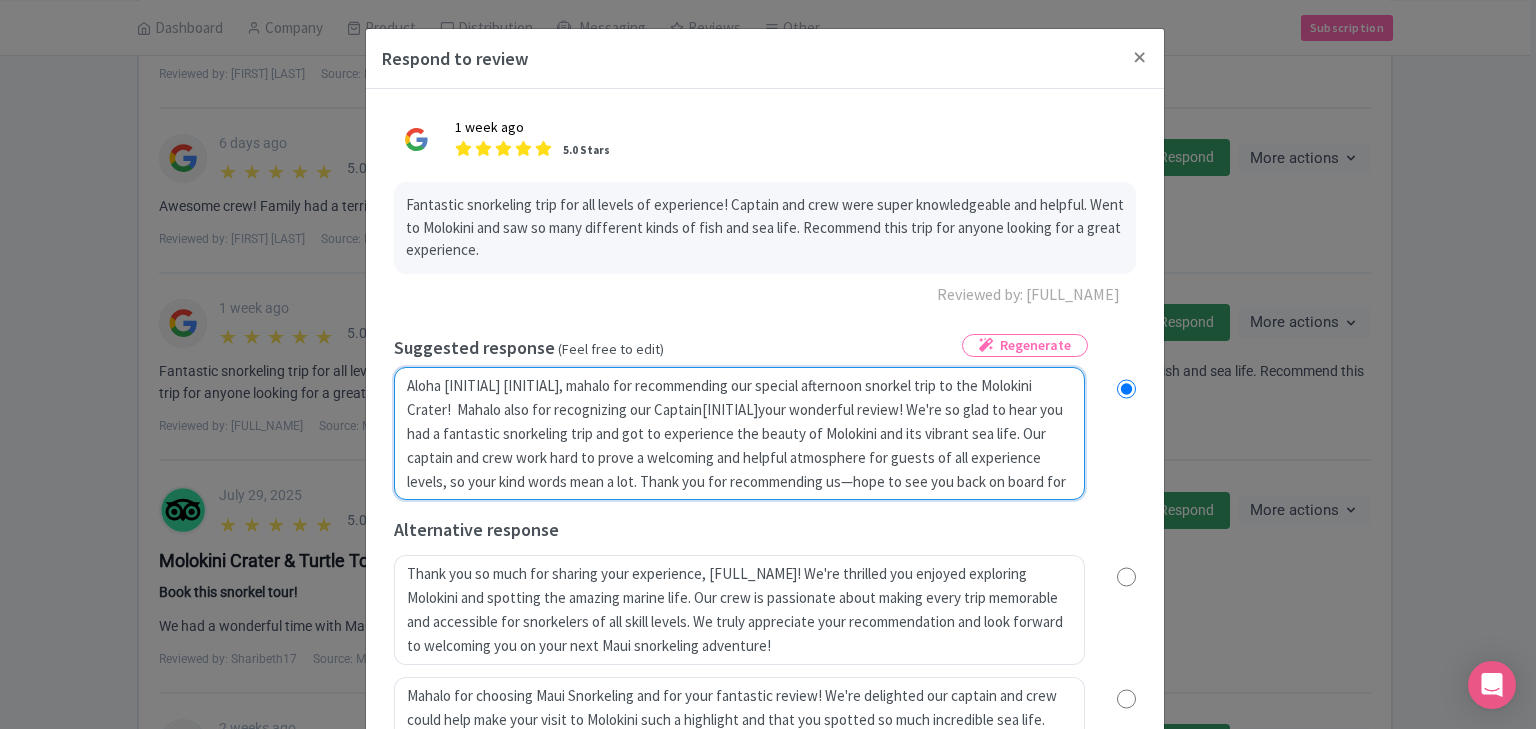type on "Aloha C H, mahalo for recommending our special afternoon snorkel trip to the Molokini Crater!  Mahalo also for recognizing our Captain ayour wonderful review! We're so glad to hear you had a fantastic snorkeling trip and got to experience the beauty of Molokini and its vibrant sea life. Our captain and crew work hard to prove a welcoming and helpful atmosphere for guests of all experience levels, so your kind words mean a lot. Thank you for recommending us—hope to see you back on board for another adventure soon!" 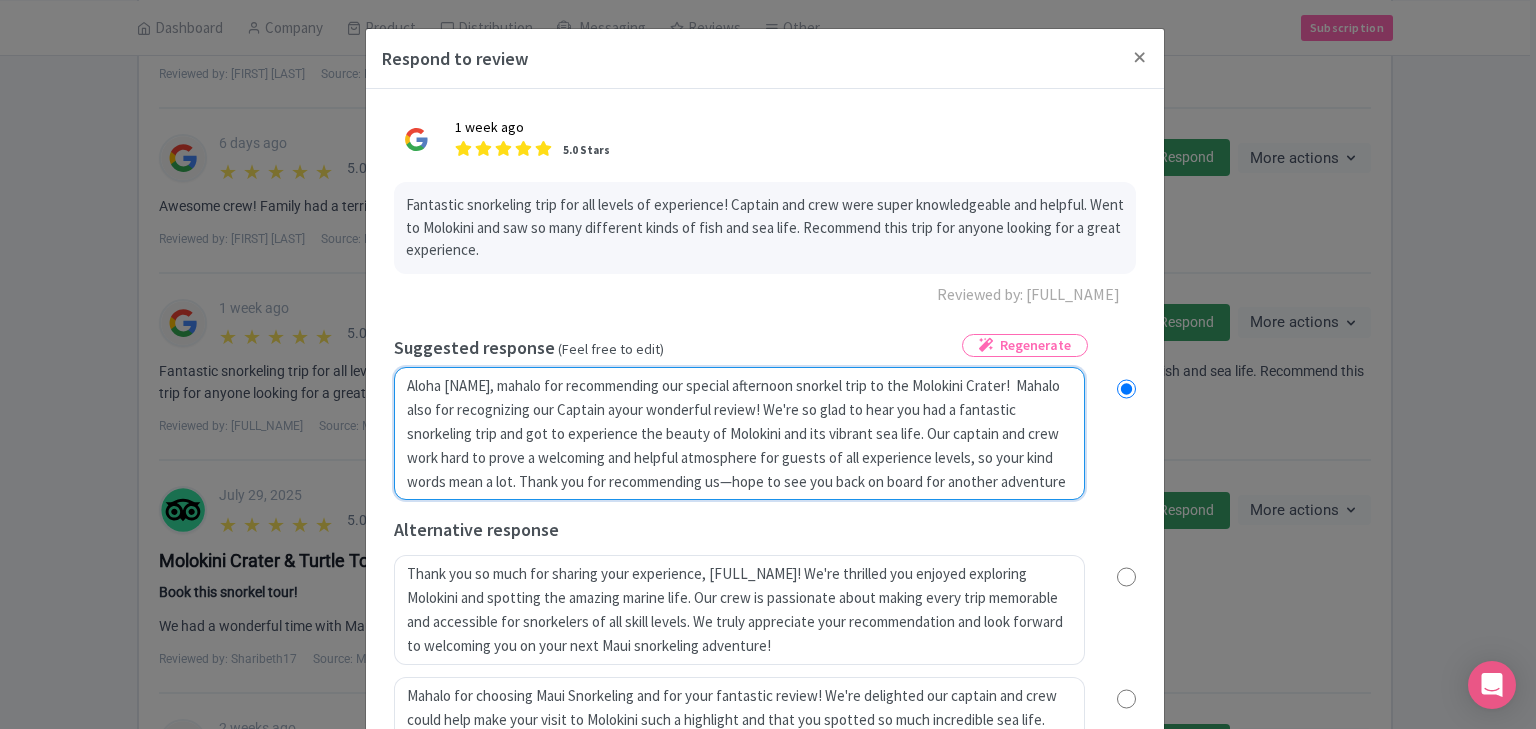 radio on "true" 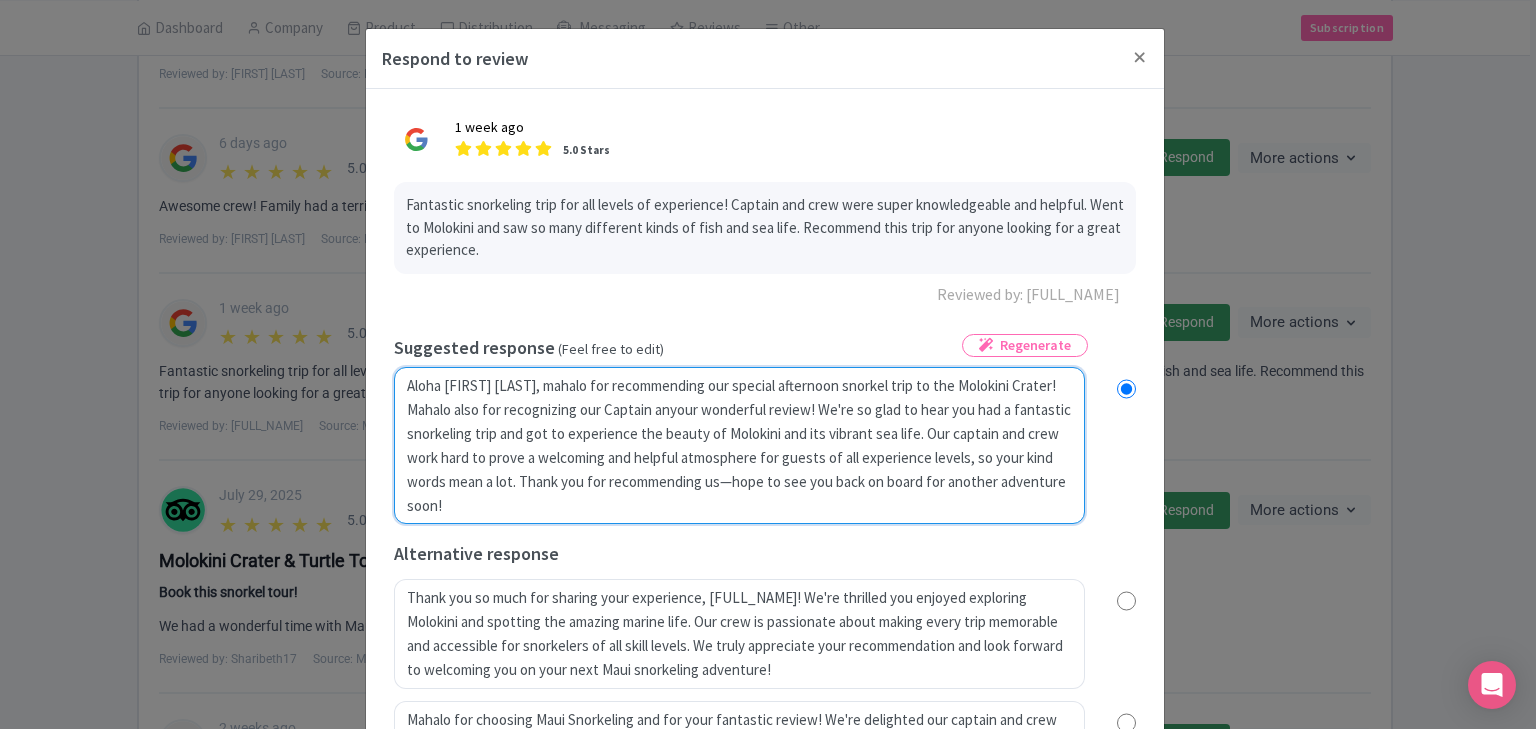 type on "Aloha C H, mahalo for recommending our special afternoon snorkel trip to the Molokini Crater!  Mahalo also for recognizing our Captain andyour wonderful review! We're so glad to hear you had a fantastic snorkeling trip and got to experience the beauty of Molokini and its vibrant sea life. Our captain and crew work hard to prove a welcoming and helpful atmosphere for guests of all experience levels, so your kind words mean a lot. Thank you for recommending us—hope to see you back on board for another adventure soon!" 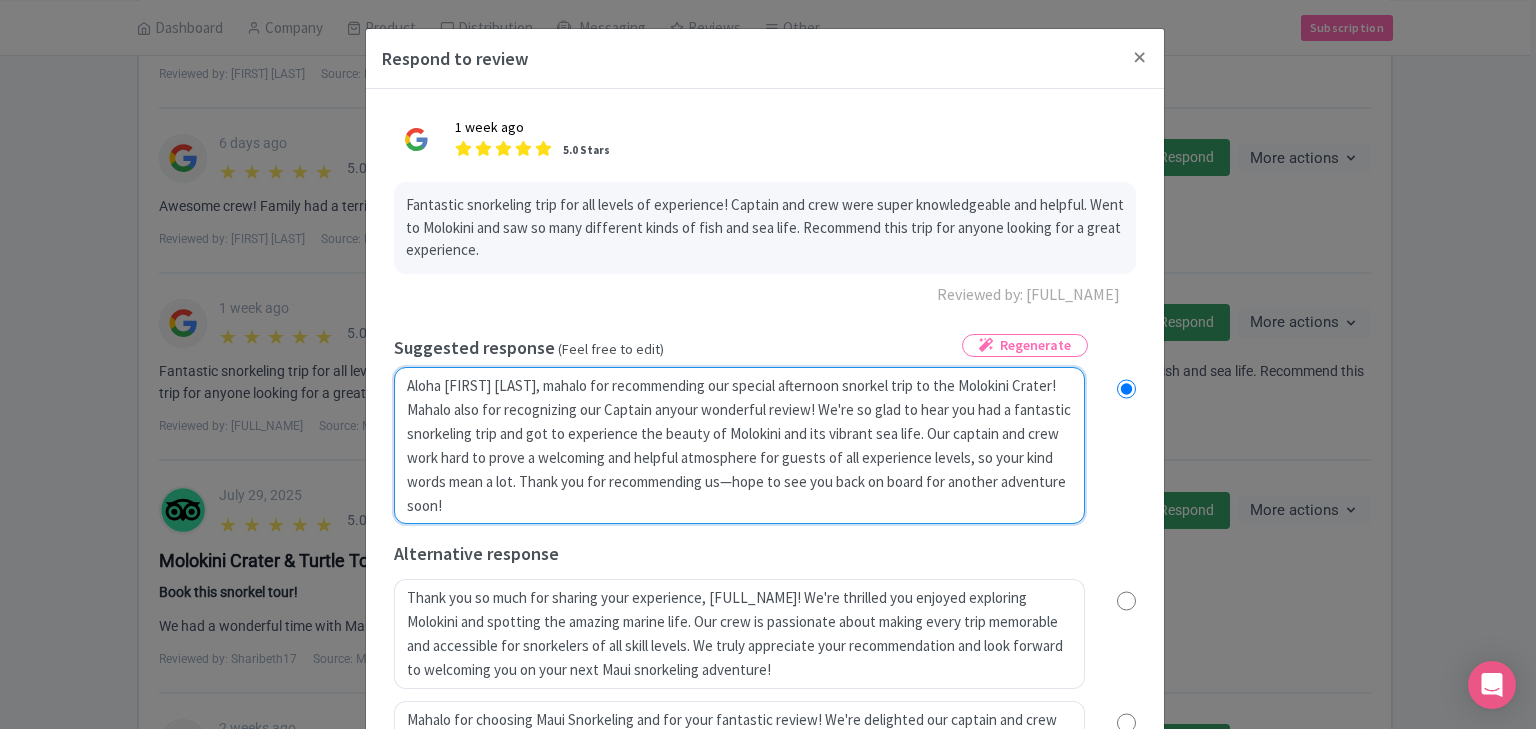 radio on "true" 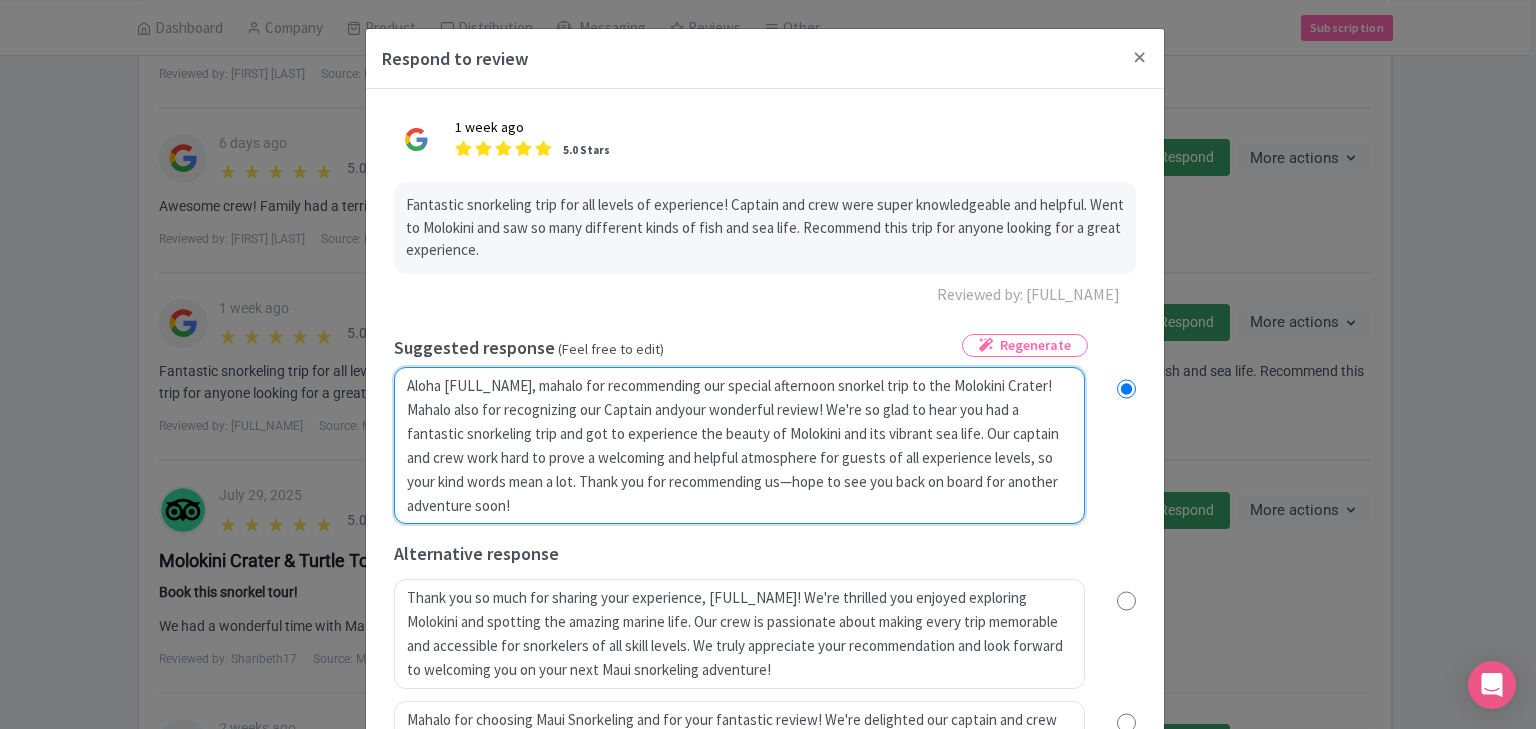 type on "Aloha C H, mahalo for recommending our special afternoon snorkel trip to the Molokini Crater!  Mahalo also for recognizing our Captain and your wonderful review! We're so glad to hear you had a fantastic snorkeling trip and got to experience the beauty of Molokini and its vibrant sea life. Our captain and crew work hard to prove a welcoming and helpful atmosphere for guests of all experience levels, so your kind words mean a lot. Thank you for recommending us—hope to see you back on board for another adventure soon!" 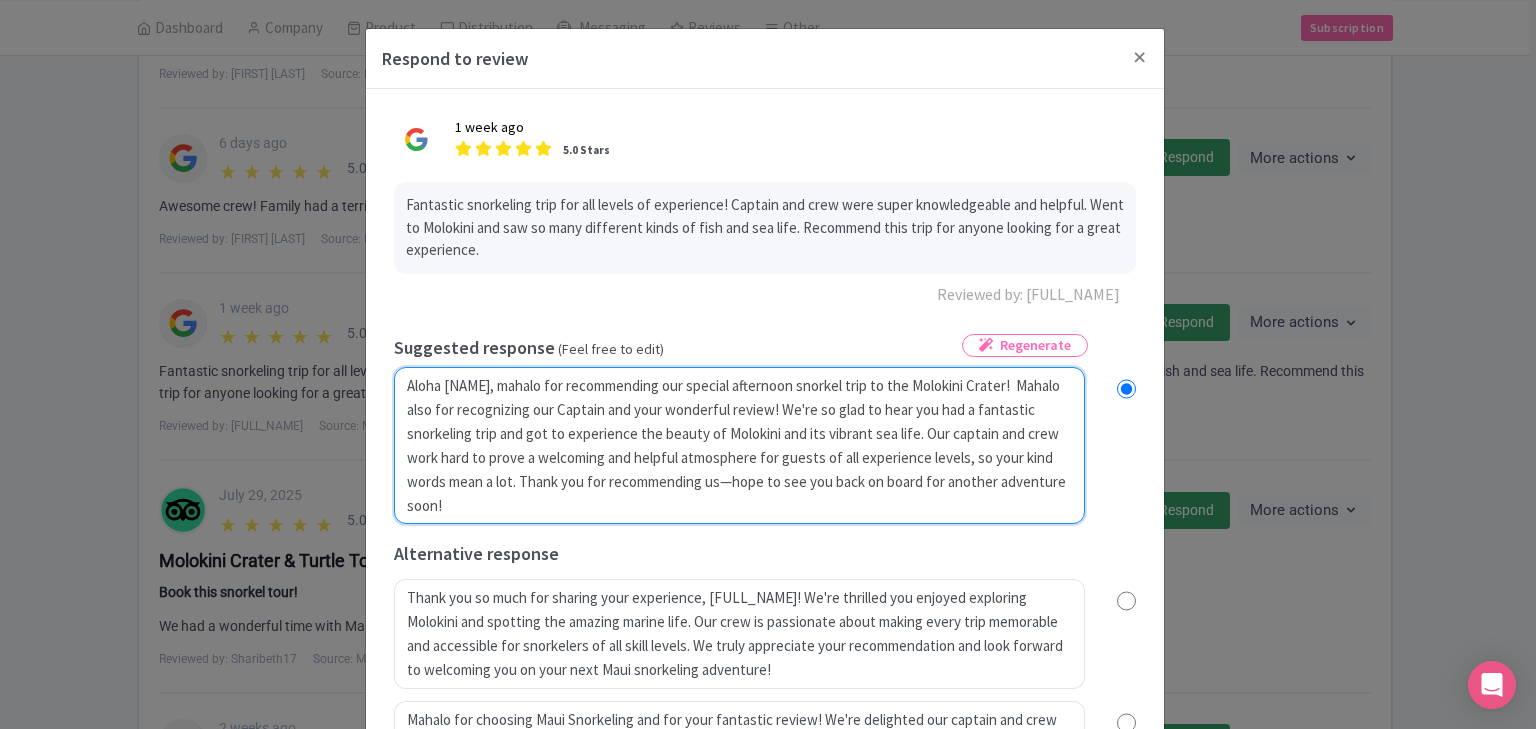 radio on "true" 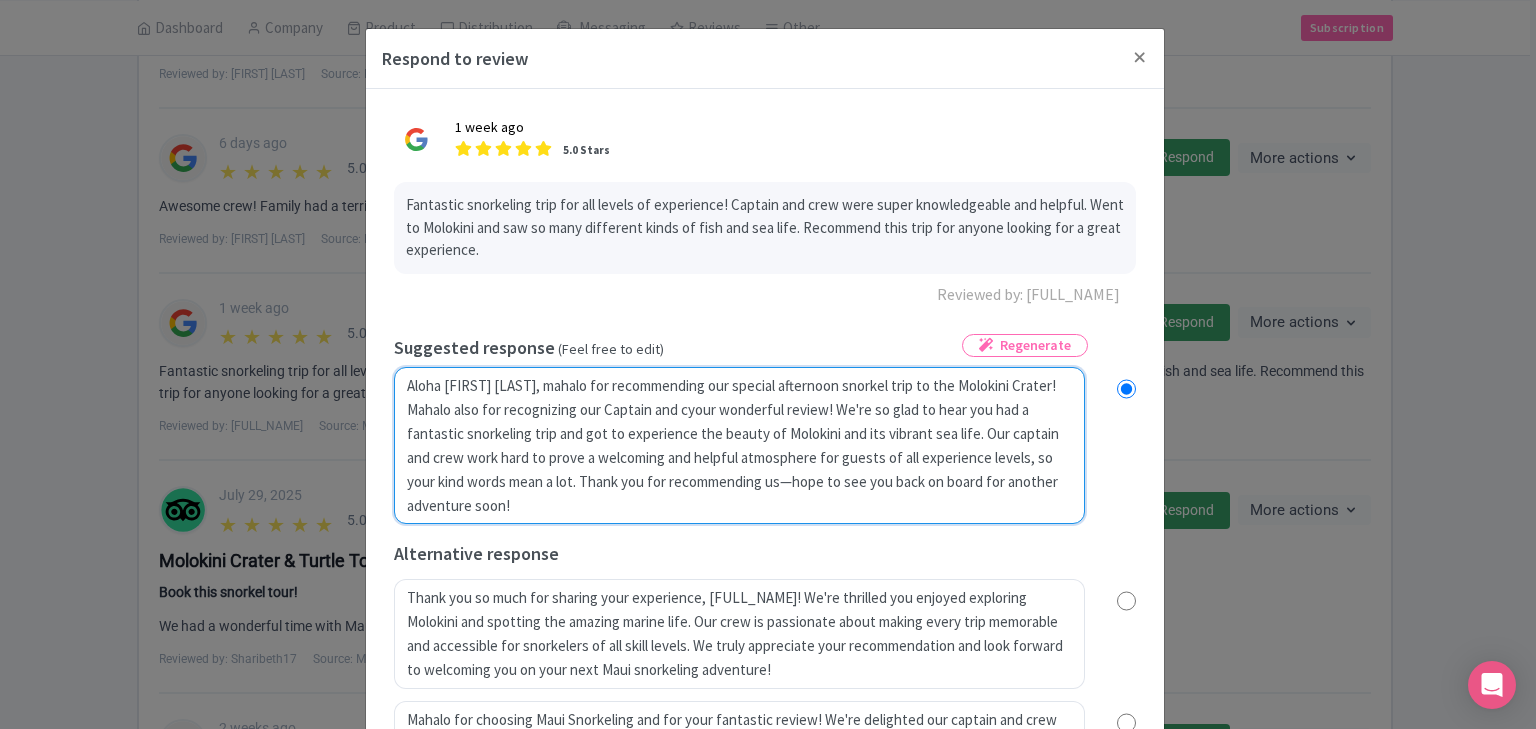 radio on "true" 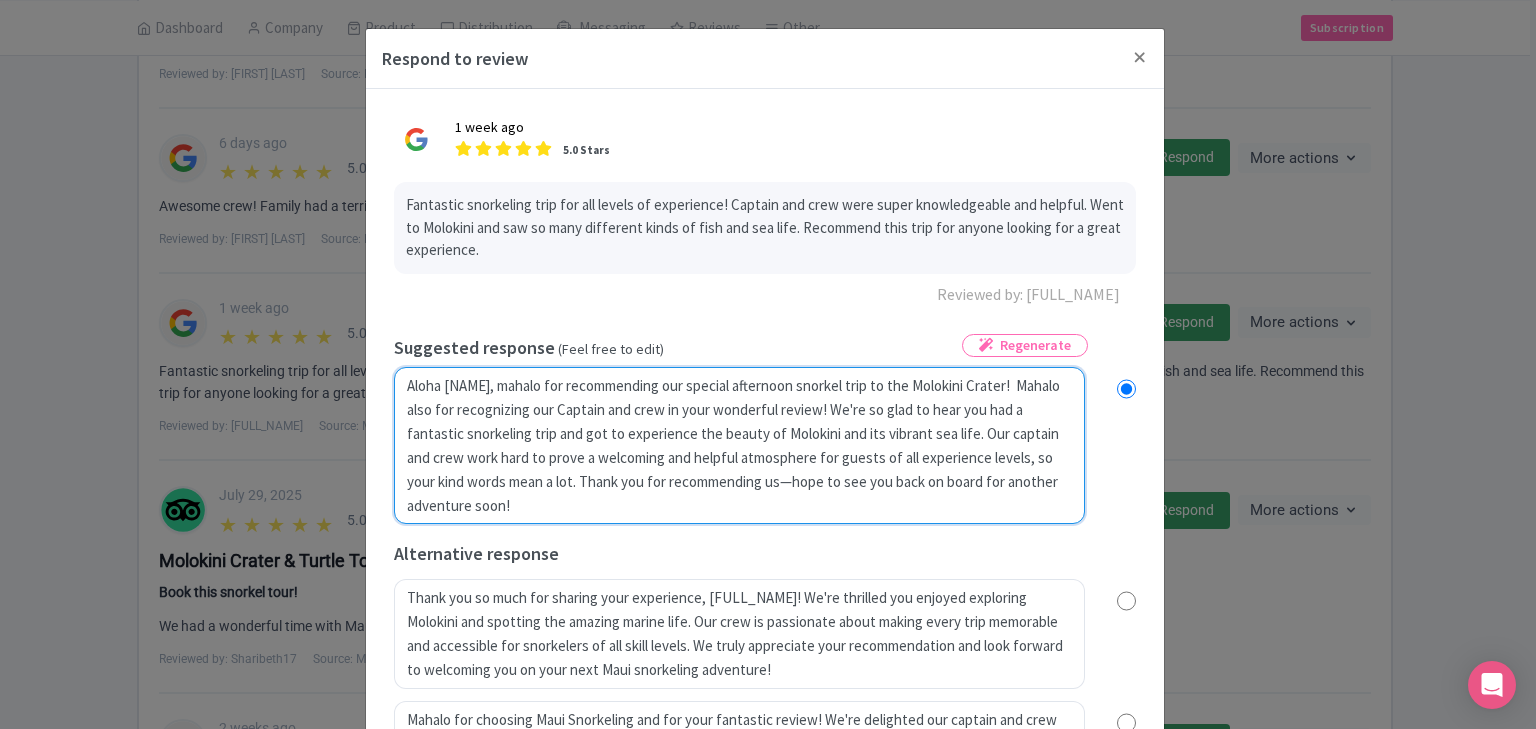 type on "Aloha C H, mahalo for recommending our special afternoon snorkel trip to the Molokini Crater!  Mahalo also for recognizing our Captain and creyour wonderful review! We're so glad to hear you had a fantastic snorkeling trip and got to experience the beauty of Molokini and its vibrant sea life. Our captain and crew work hard to prove a welcoming and helpful atmosphere for guests of all experience levels, so your kind words mean a lot. Thank you for recommending us—hope to see you back on board for another adventure soon!" 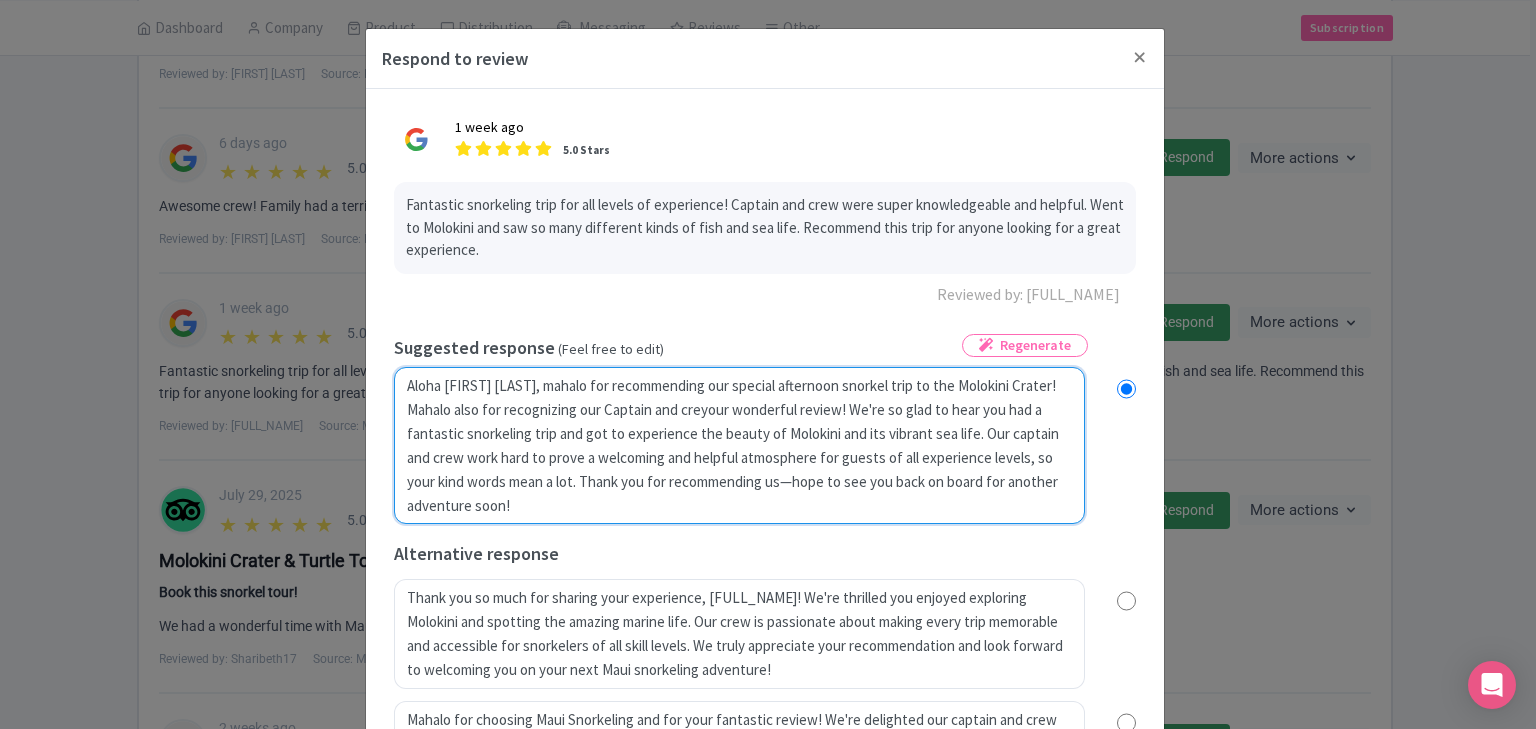radio on "true" 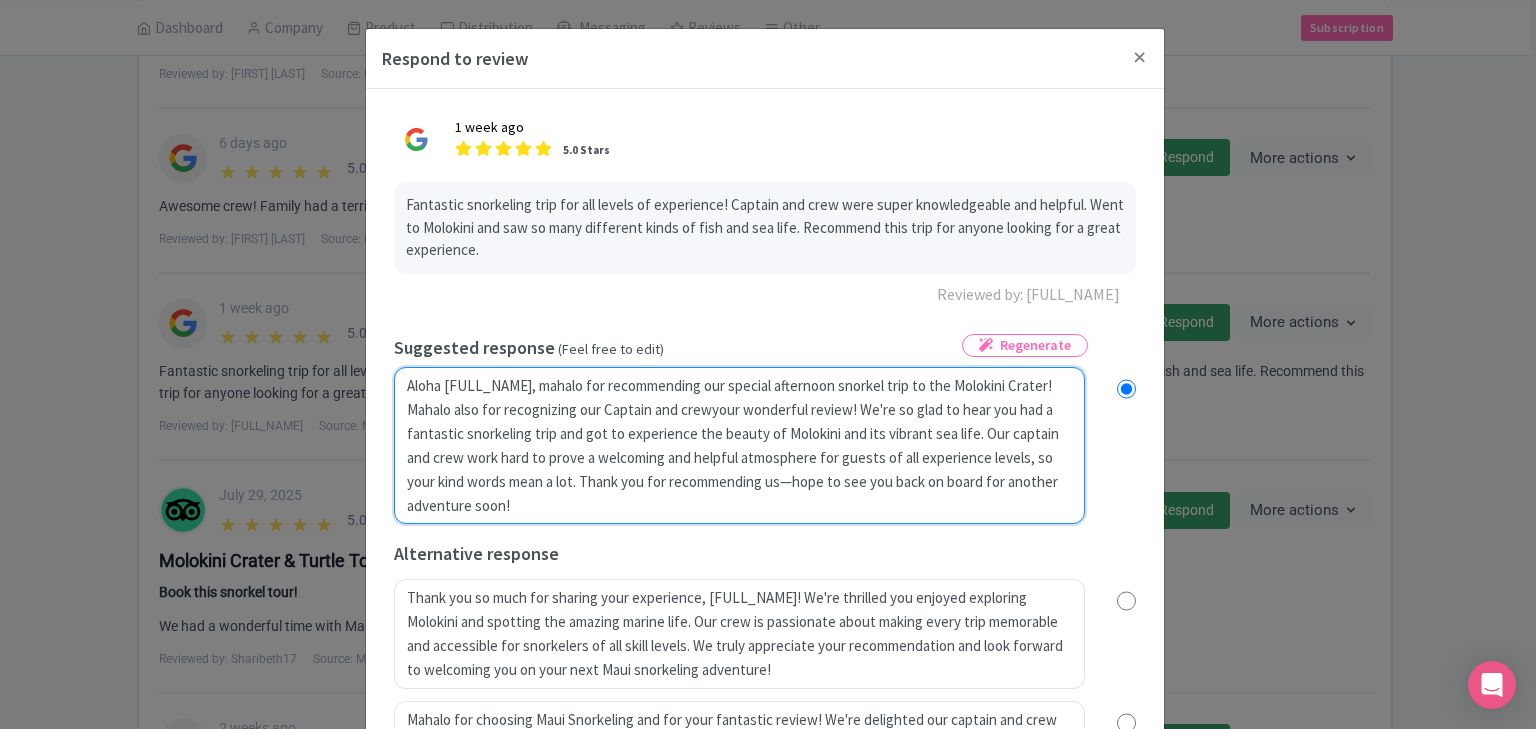 type on "Aloha C H, mahalo for recommending our special afternoon snorkel trip to the Molokini Crater!  Mahalo also for recognizing our Captain and crew your wonderful review! We're so glad to hear you had a fantastic snorkeling trip and got to experience the beauty of Molokini and its vibrant sea life. Our captain and crew work hard to prove a welcoming and helpful atmosphere for guests of all experience levels, so your kind words mean a lot. Thank you for recommending us—hope to see you back on board for another adventure soon!" 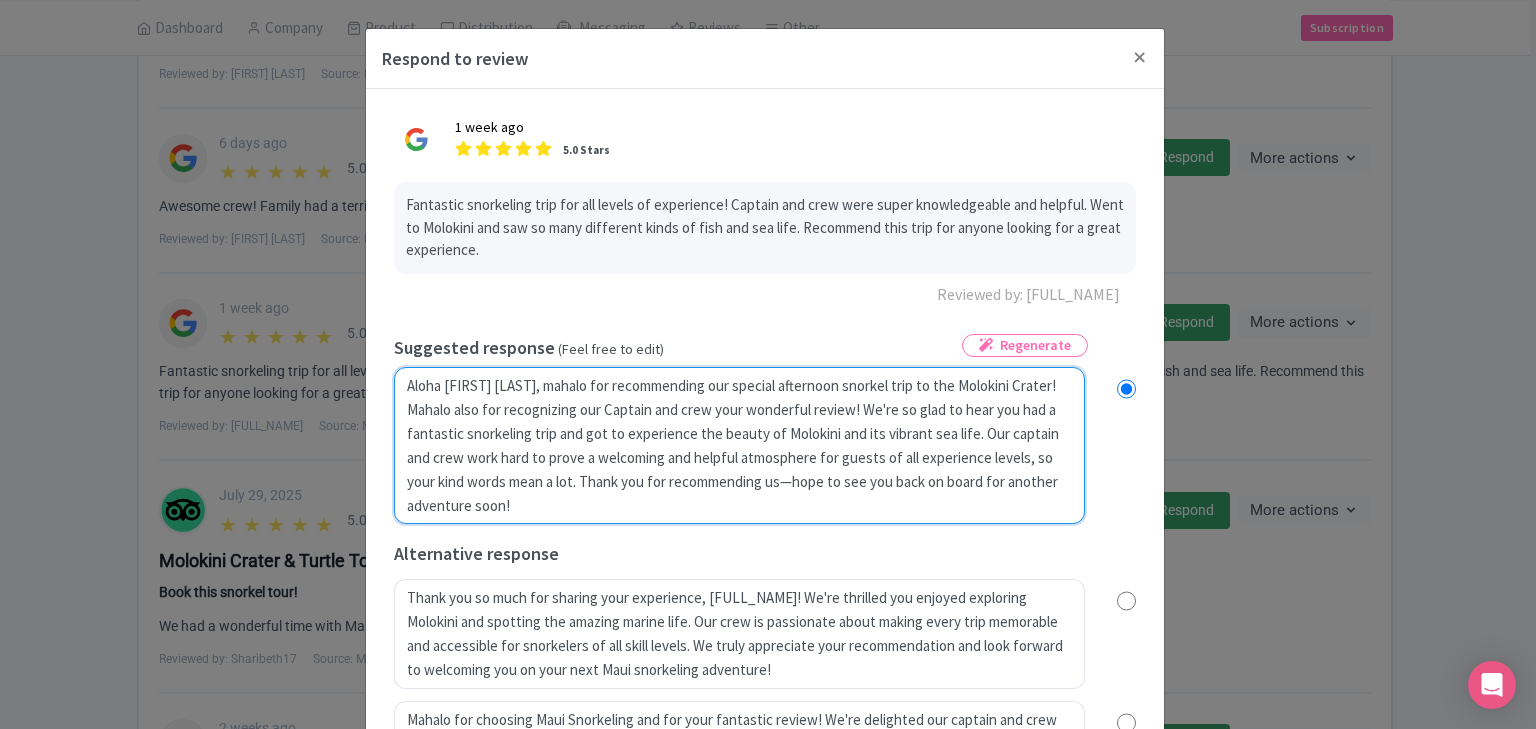 radio on "true" 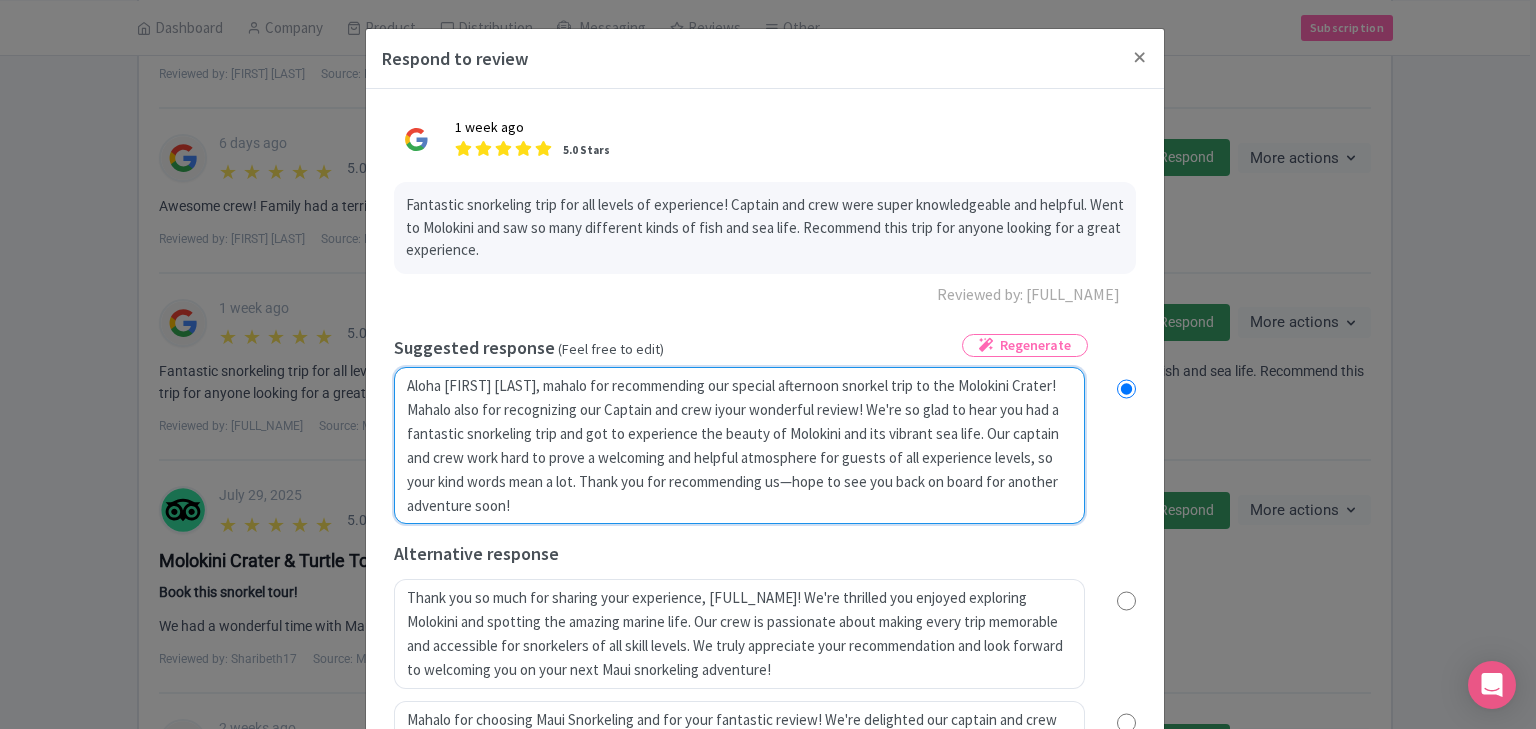 type 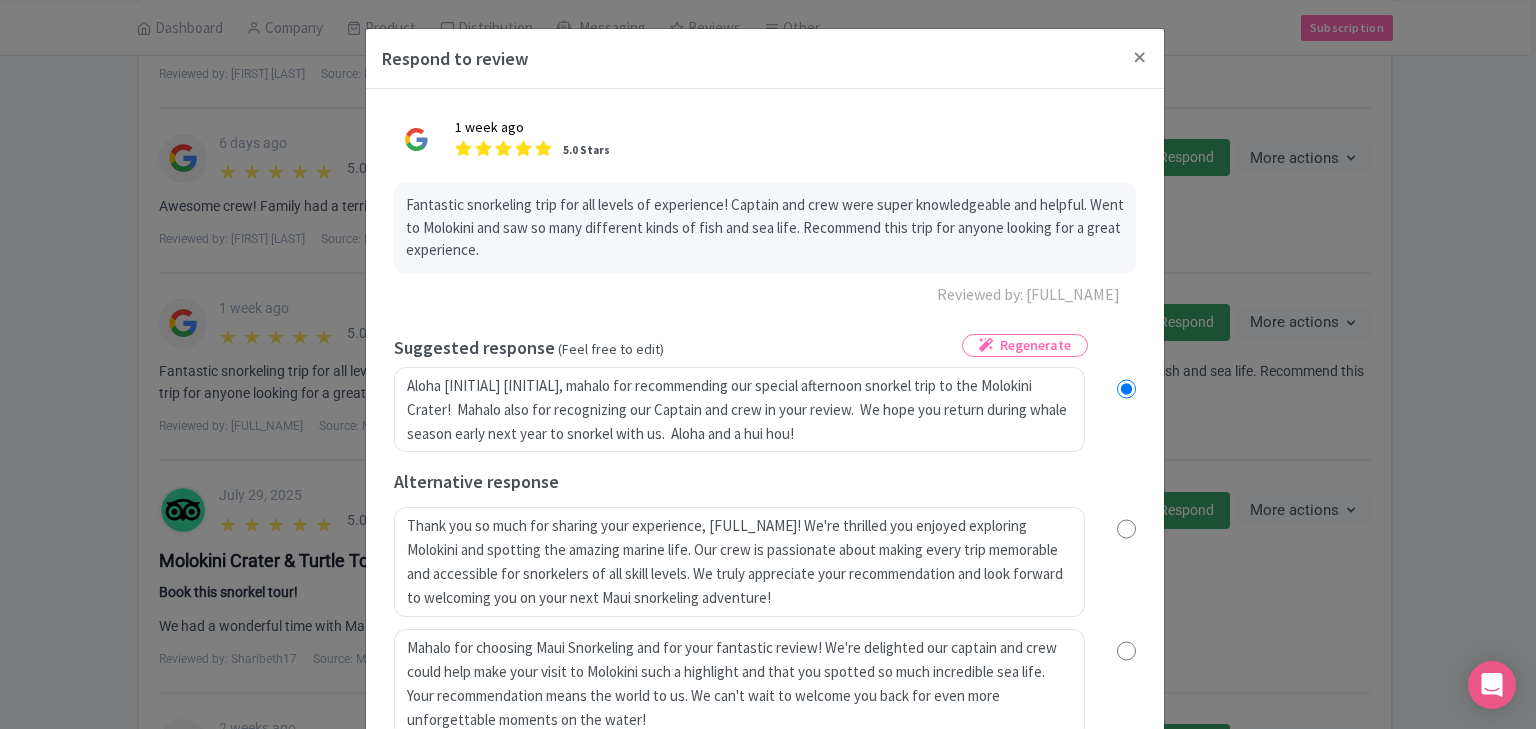 click on "Aloha C H, mahalo for your wonderful review! We're so glad to hear you had a fantastic snorkeling trip and got to experience the beauty of Molokini and its vibrant sea life. Our captain and crew work hard to provide a welcoming and helpful atmosphere for guests of all experience levels, so your kind words mean a lot. Thank you for recommending us—hope to see you back on board for another adventure soon!" at bounding box center (765, 410) 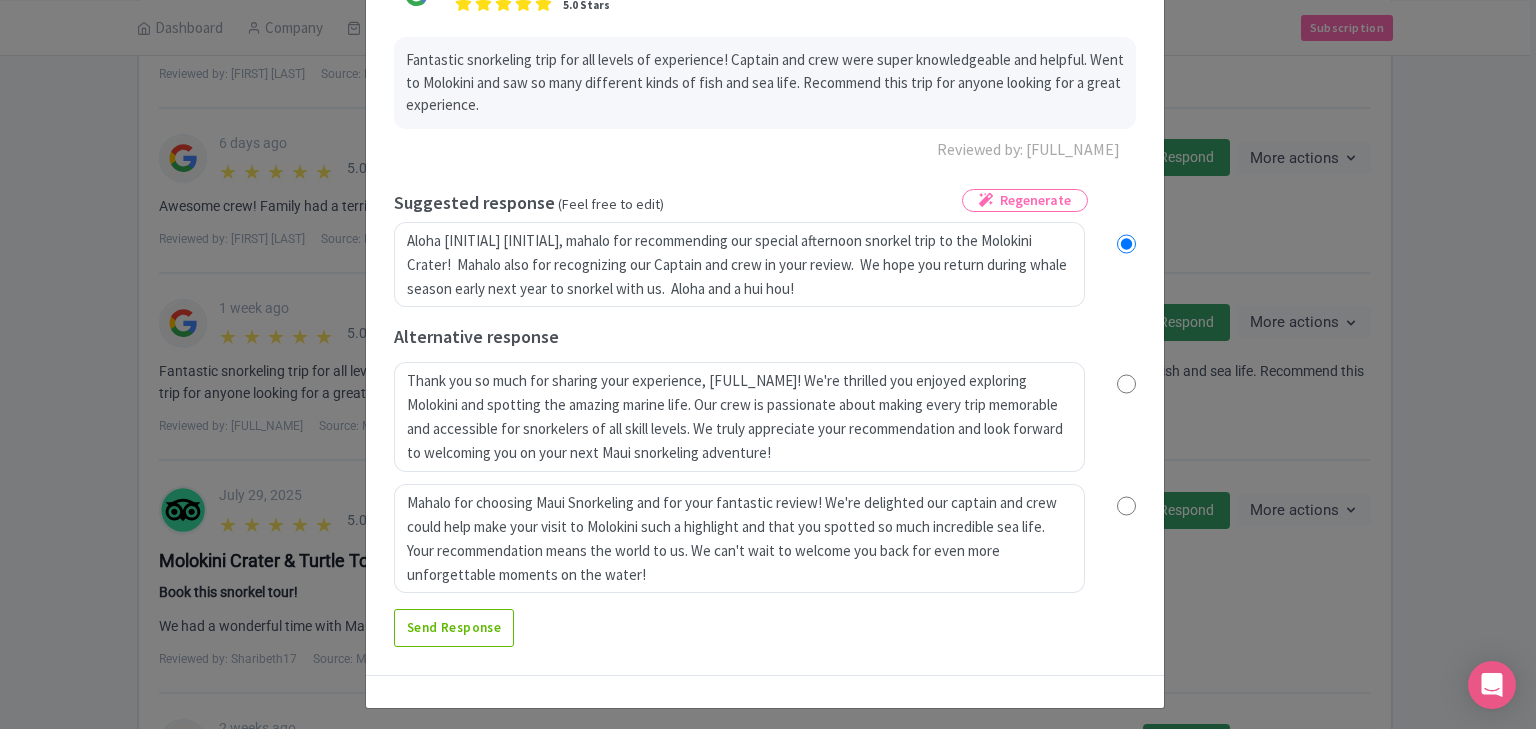 scroll, scrollTop: 152, scrollLeft: 0, axis: vertical 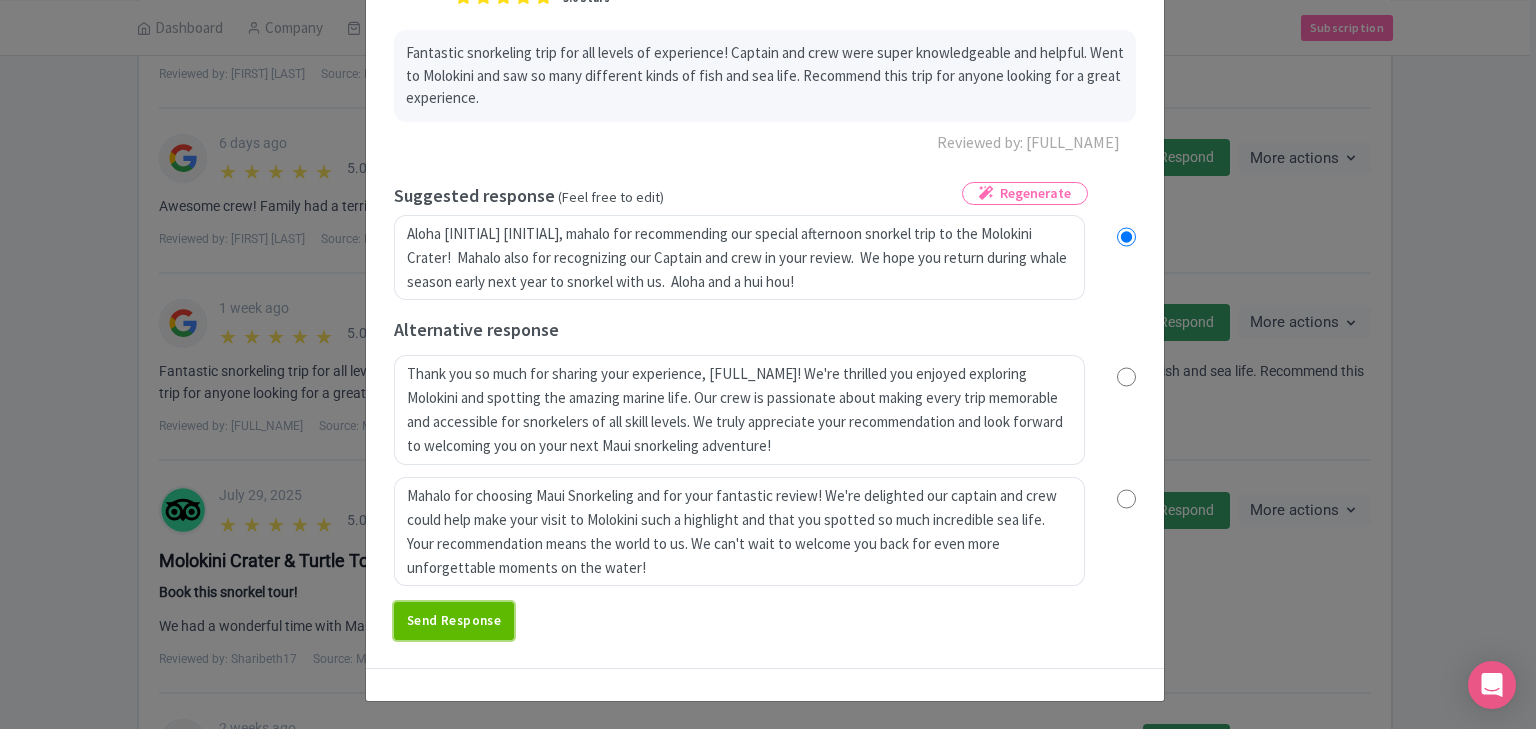 click on "Send Response" at bounding box center [454, 621] 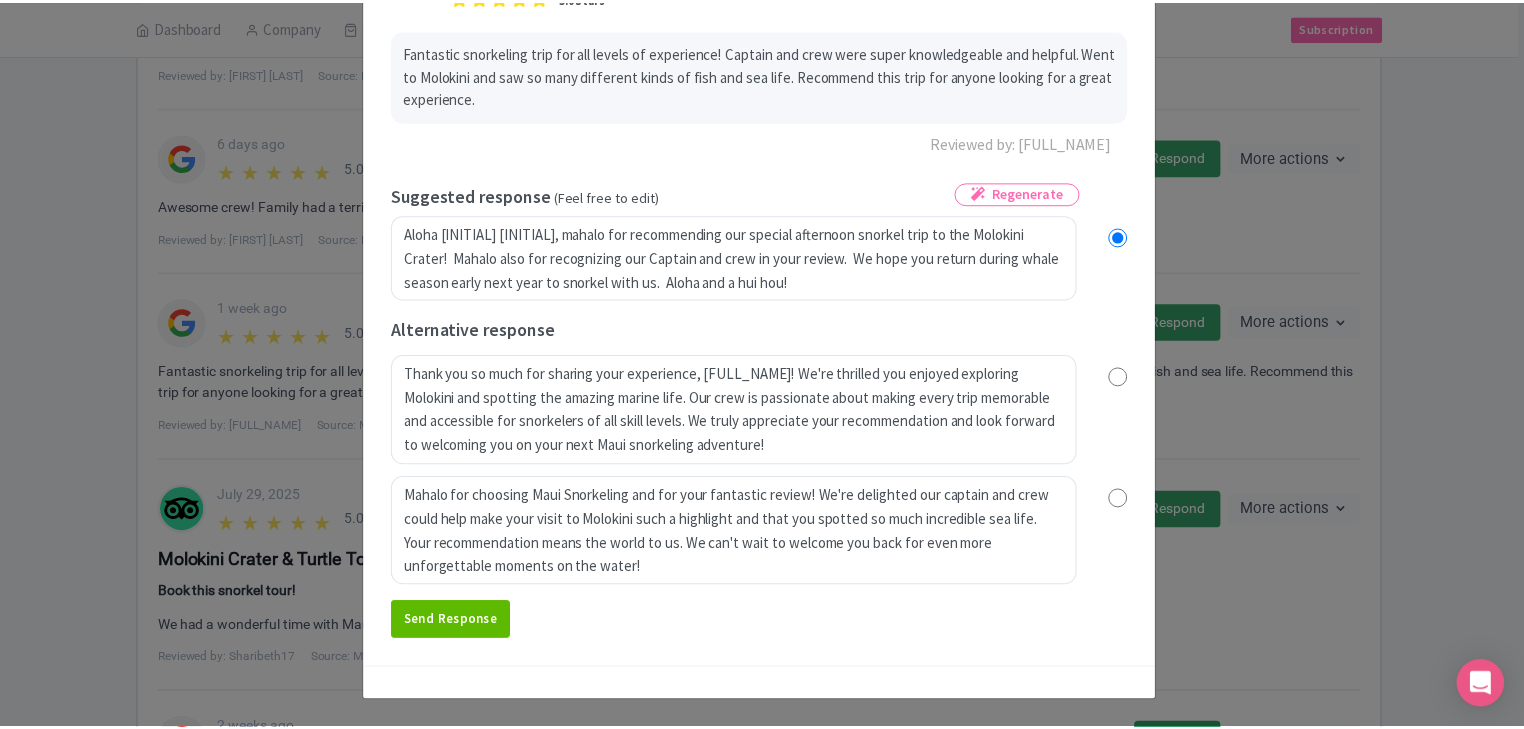 scroll, scrollTop: 0, scrollLeft: 0, axis: both 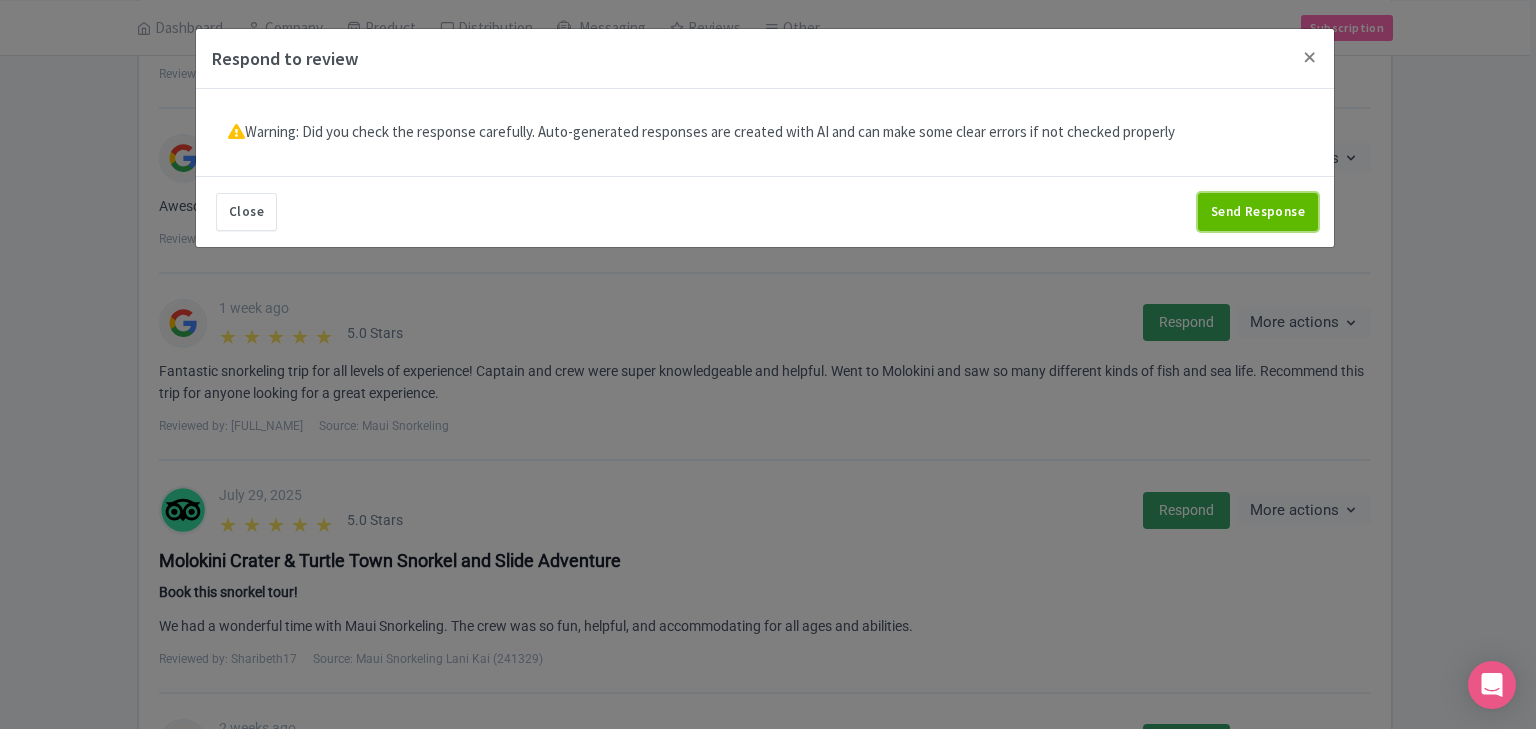 click on "Send Response" at bounding box center [1258, 212] 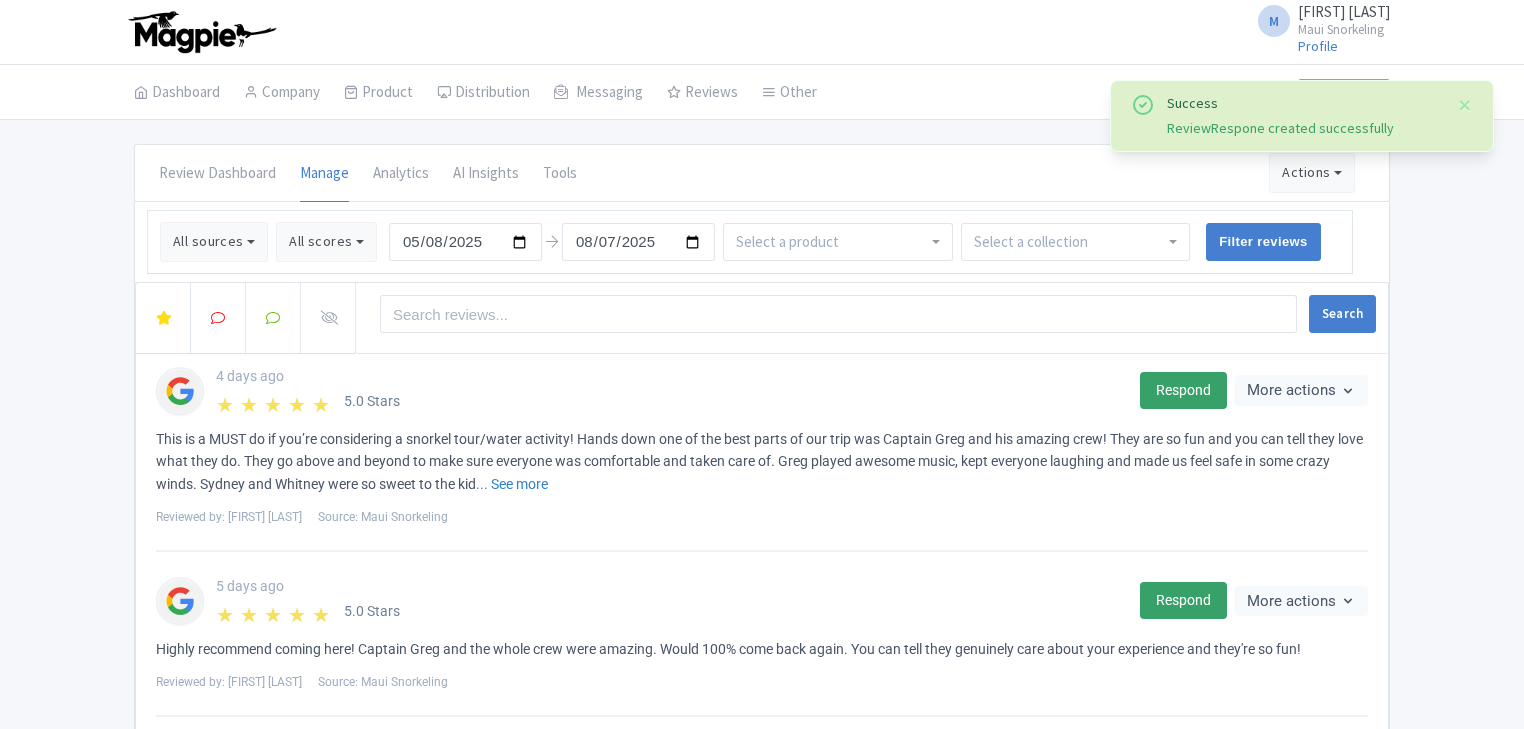 scroll, scrollTop: 0, scrollLeft: 0, axis: both 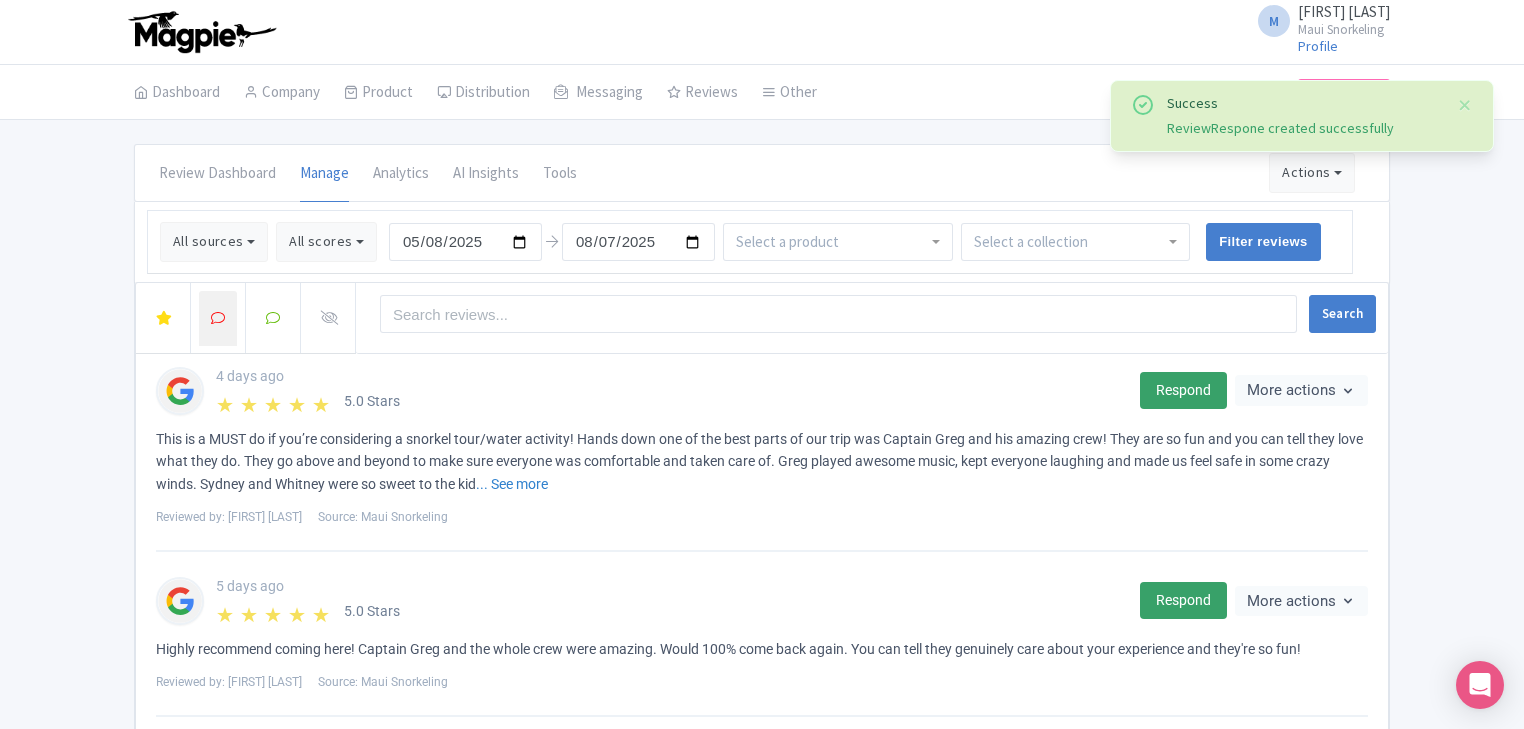 click at bounding box center (218, 318) 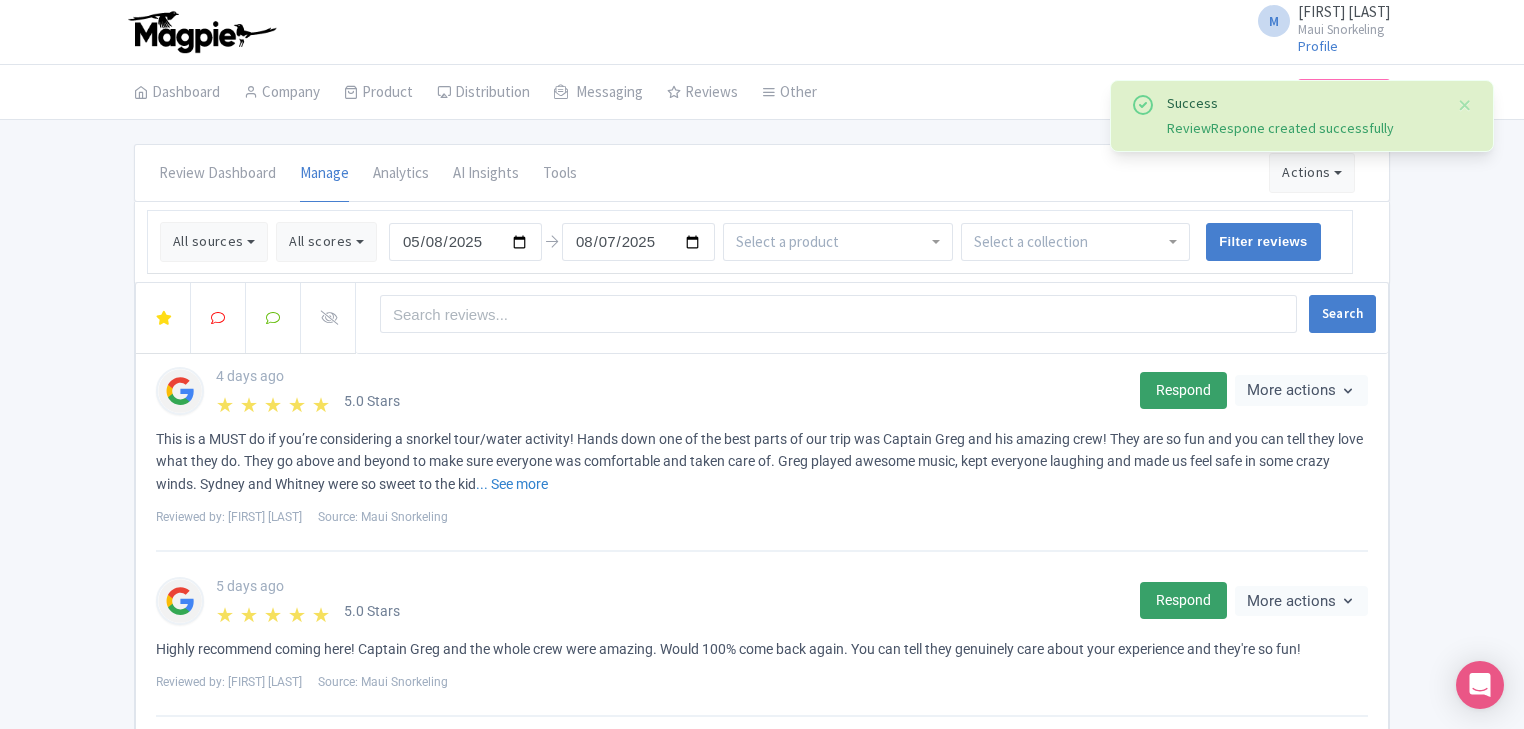 click on "Success
ReviewRespone created successfully
Review Dashboard
Manage
Analytics
AI Insights
Tools
Actions
Import new reviews
Download Reviews
Manage Review Responder tool
All sources
Select all
Deselect all
Select all
Deselect all
Maui Snorkeling Lani Kai
Select all
Deselect all
Maui Snorkeling Lani Kai
Select all
Deselect all
MauiSnorkeling
All scores
5 stars
4 stars
3 stars
2 stars
1 star
2025-05-08
2025-08-07
Filter reviews
Search
4 days ago
★
★
★
★
★
5.0 Stars
Respond" at bounding box center [762, 1200] 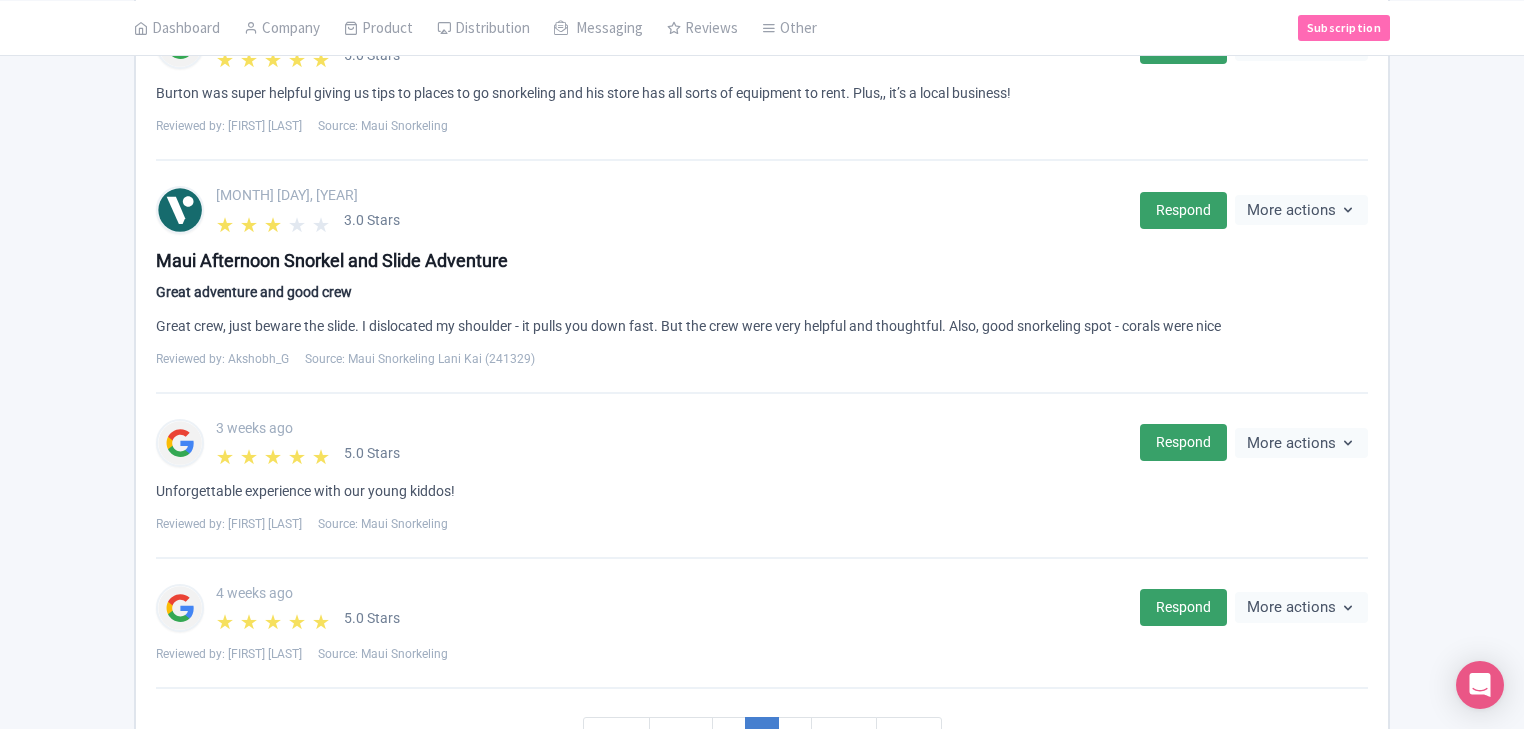 scroll, scrollTop: 1510, scrollLeft: 0, axis: vertical 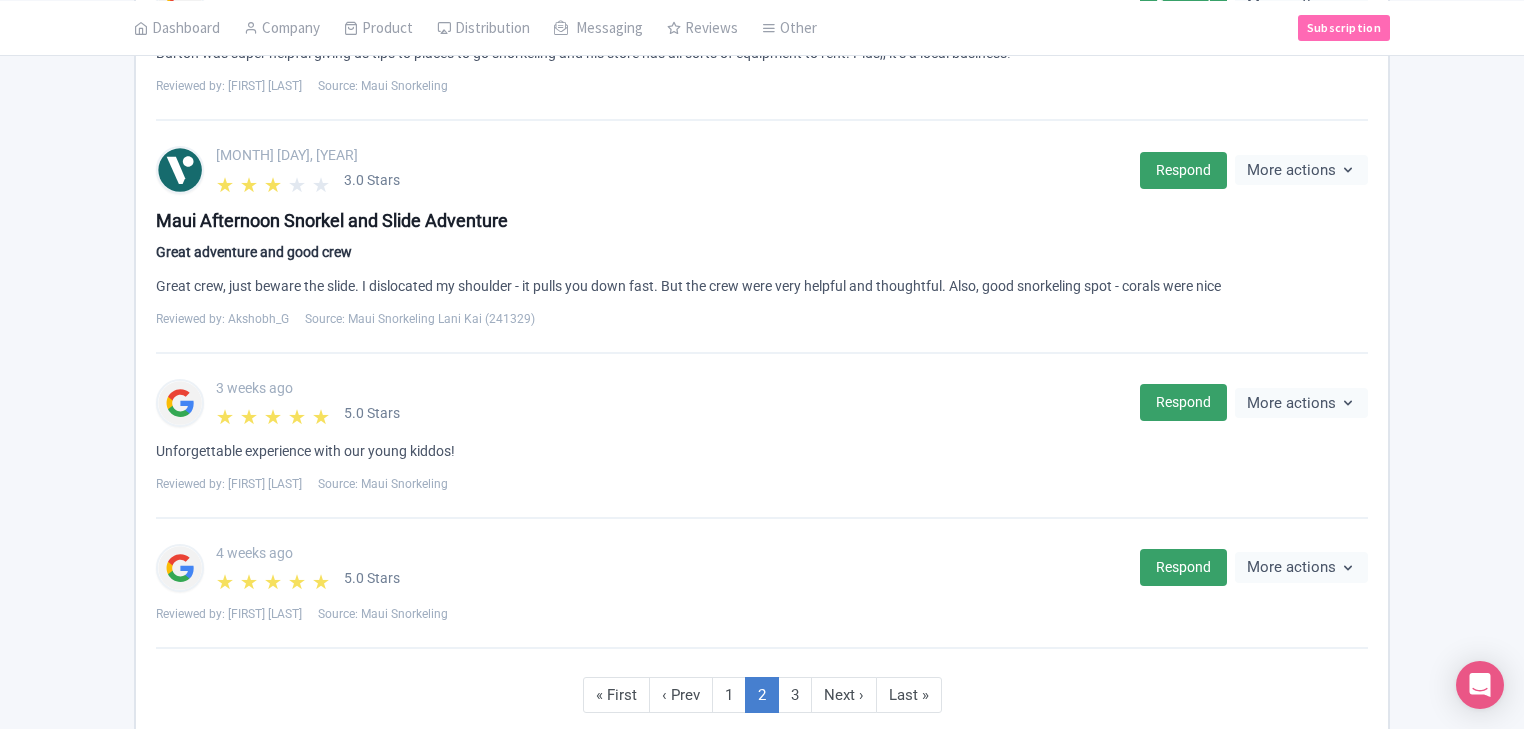 click on "Success
ReviewRespone created successfully
Review Dashboard
Manage
Analytics
AI Insights
Tools
Actions
Import new reviews
Download Reviews
Manage Review Responder tool
All sources
Select all
Deselect all
Select all
Deselect all
Maui Snorkeling Lani Kai
Select all
Deselect all
Maui Snorkeling Lani Kai
Select all
Deselect all
MauiSnorkeling
All scores
5 stars
4 stars
3 stars
2 stars
1 star
2025-05-08
2025-08-07
Filter reviews
Search
4 days ago
★
★
★
★
★
5.0 Stars
Respond" at bounding box center [762, -310] 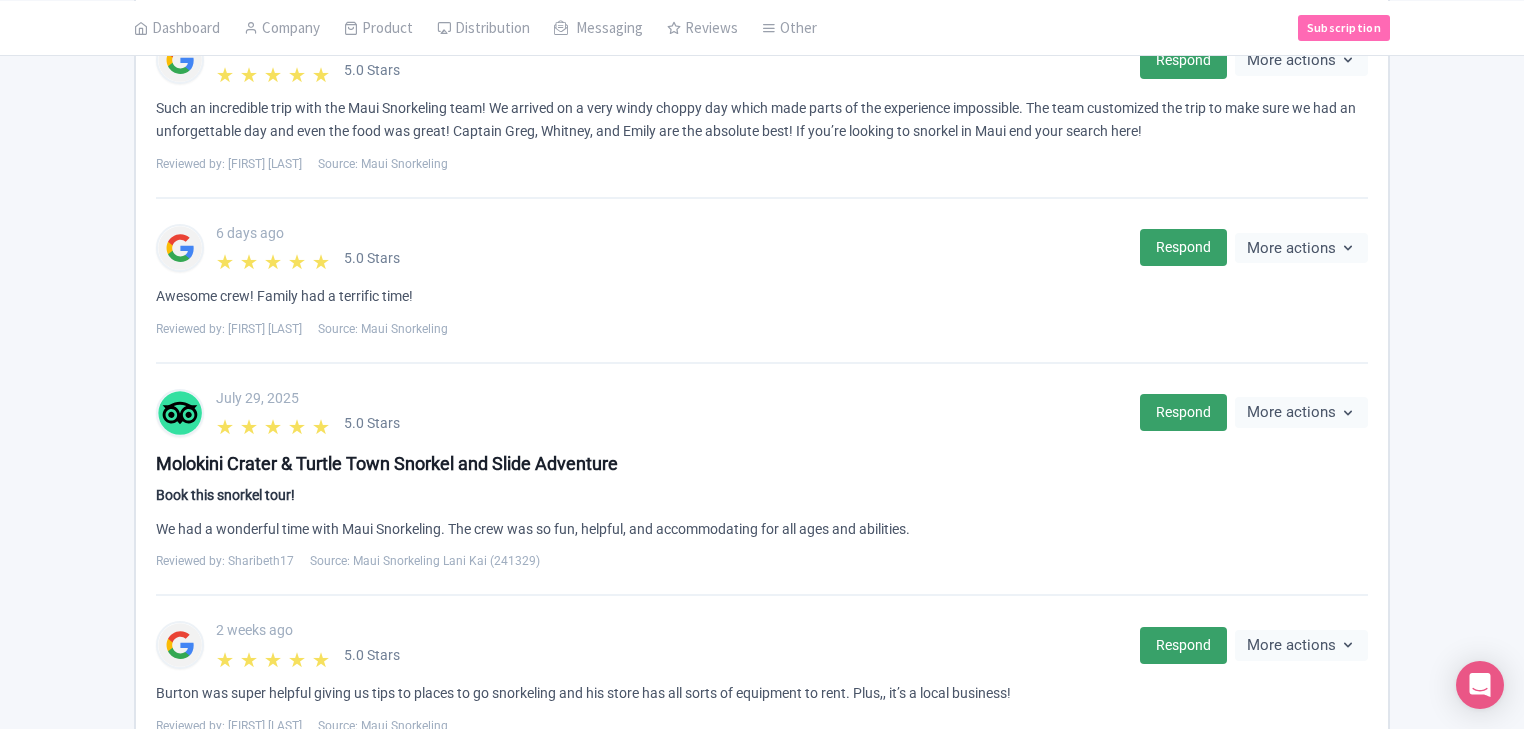 scroll, scrollTop: 838, scrollLeft: 0, axis: vertical 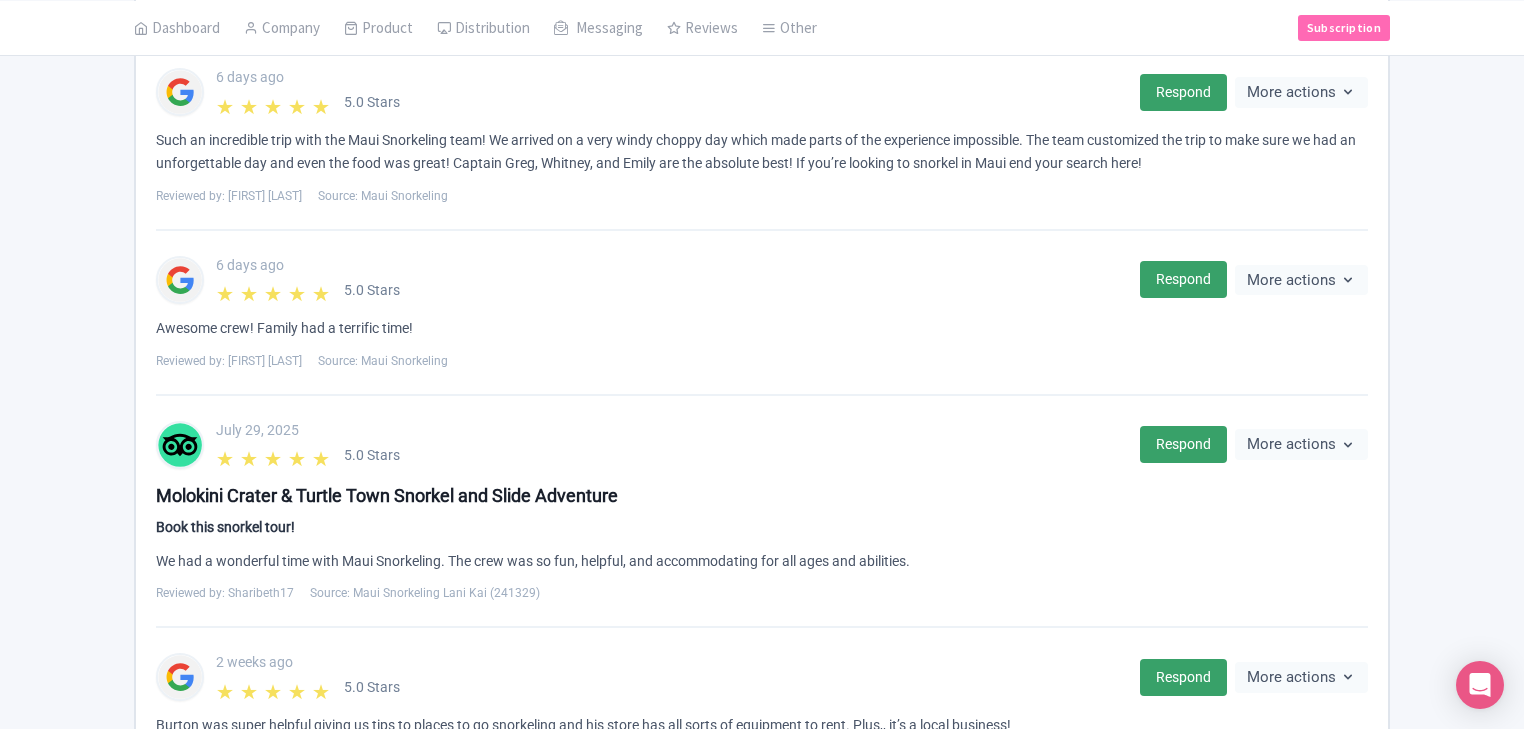 click on "Success
ReviewRespone created successfully
Review Dashboard
Manage
Analytics
AI Insights
Tools
Actions
Import new reviews
Download Reviews
Manage Review Responder tool
All sources
Select all
Deselect all
Select all
Deselect all
Maui Snorkeling Lani Kai
Select all
Deselect all
Maui Snorkeling Lani Kai
Select all
Deselect all
MauiSnorkeling
All scores
5 stars
4 stars
3 stars
2 stars
1 star
2025-05-08
2025-08-07
Filter reviews
Search
4 days ago
★
★
★
★
★
5.0 Stars
Respond" at bounding box center (762, 362) 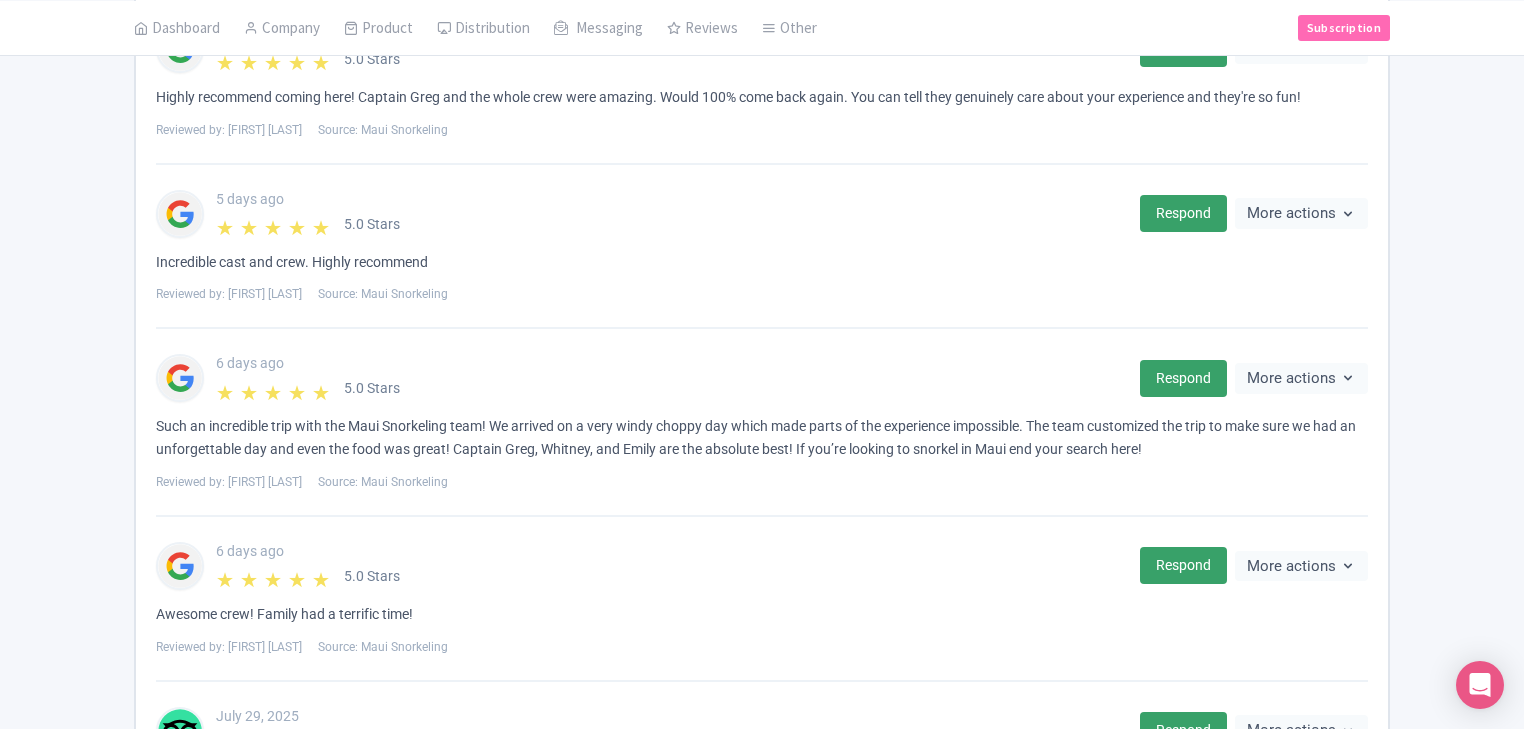 scroll, scrollTop: 550, scrollLeft: 0, axis: vertical 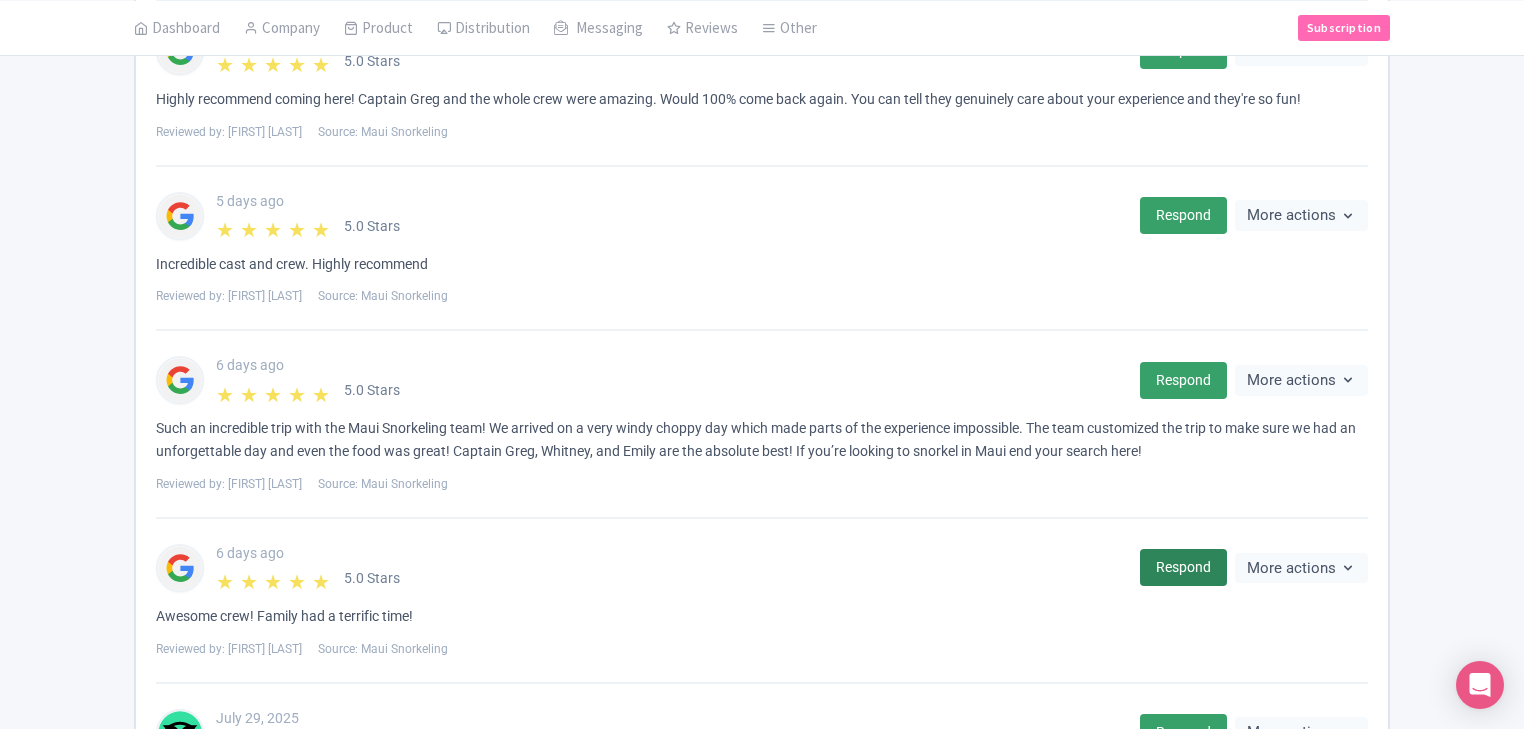 click on "Respond" at bounding box center (1183, 567) 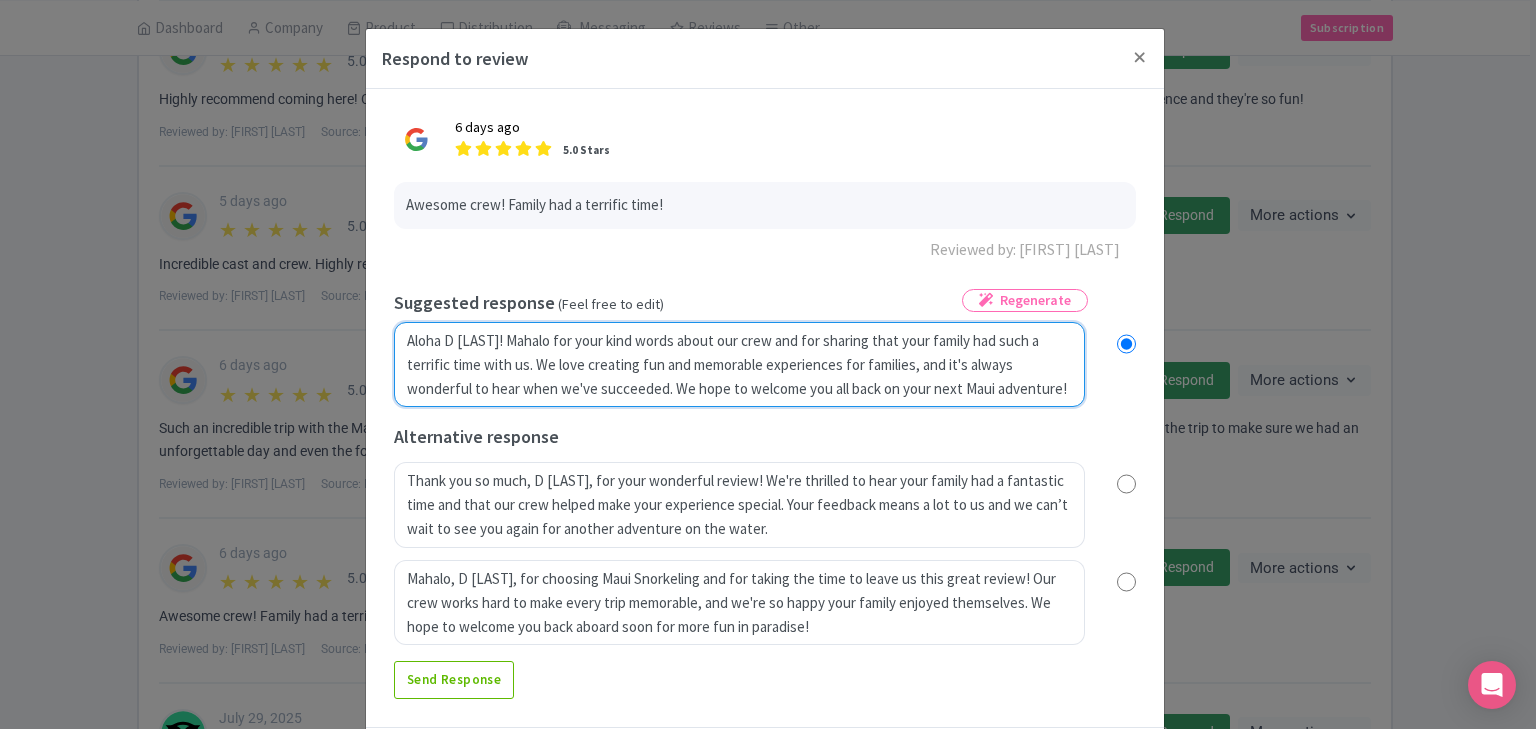 click on "Aloha D [LAST]! Mahalo for your kind words about our crew and for sharing that your family had such a terrific time with us. We love creating fun and memorable experiences for families, and it's always wonderful to hear when we've succeeded. We hope to welcome you all back on your next Maui adventure!" at bounding box center (739, 365) 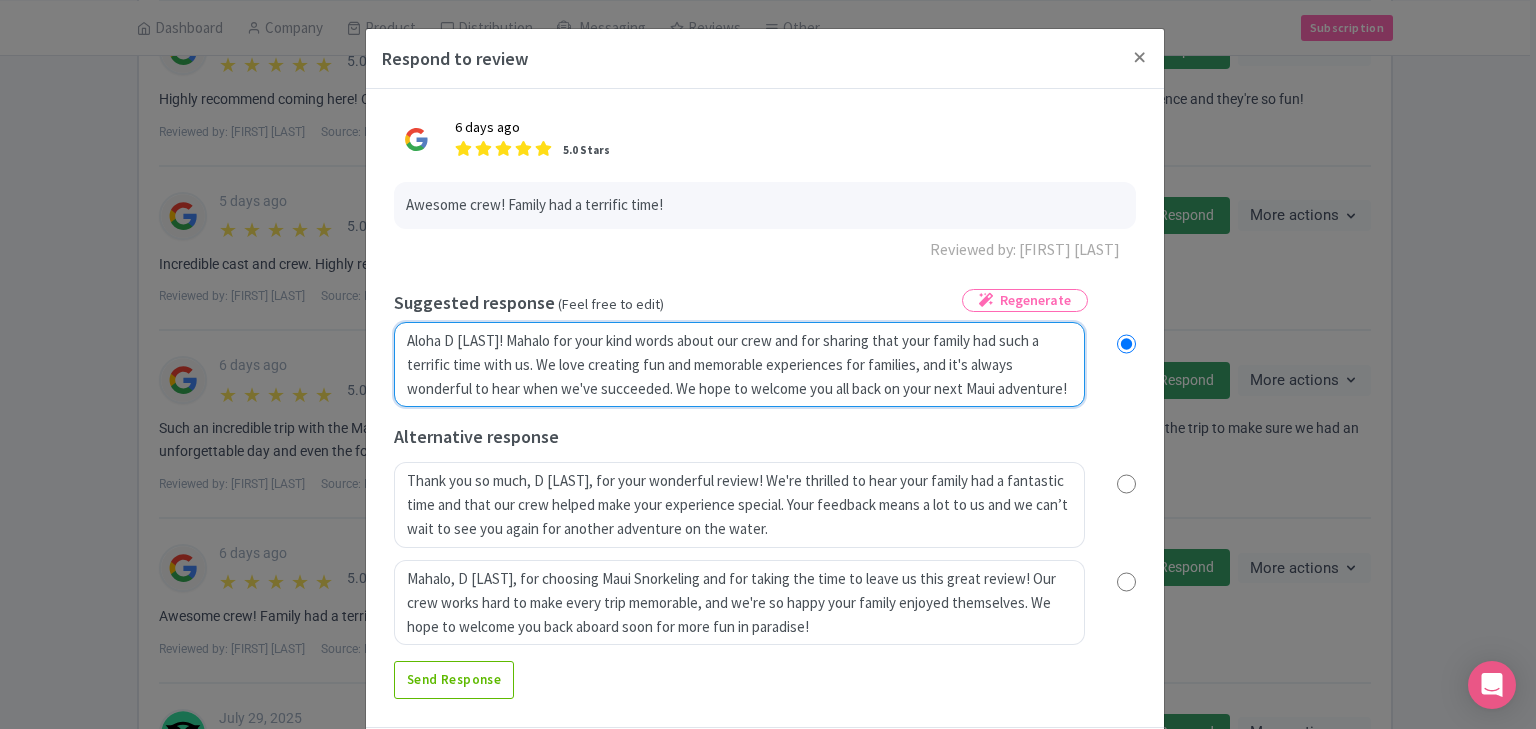 radio on "true" 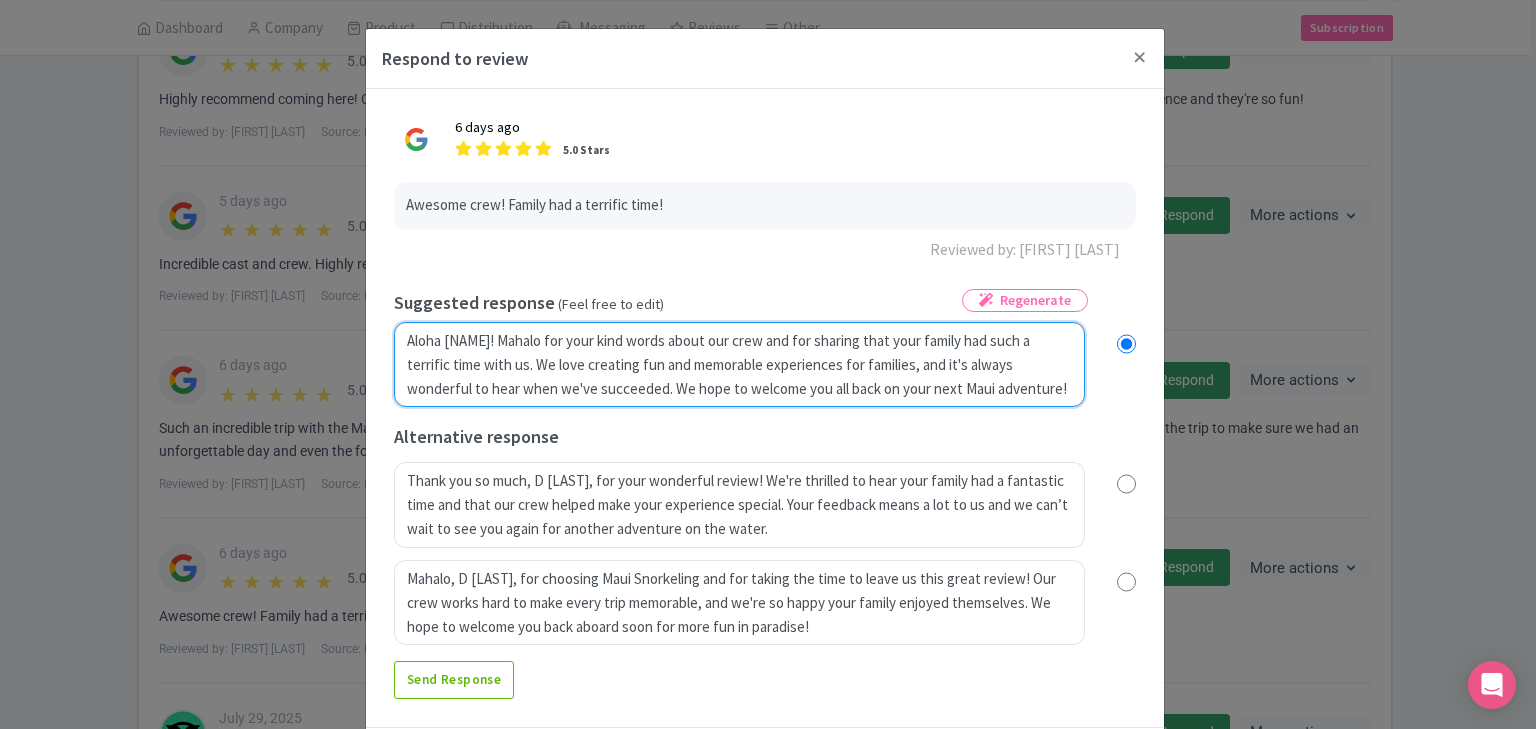 radio on "true" 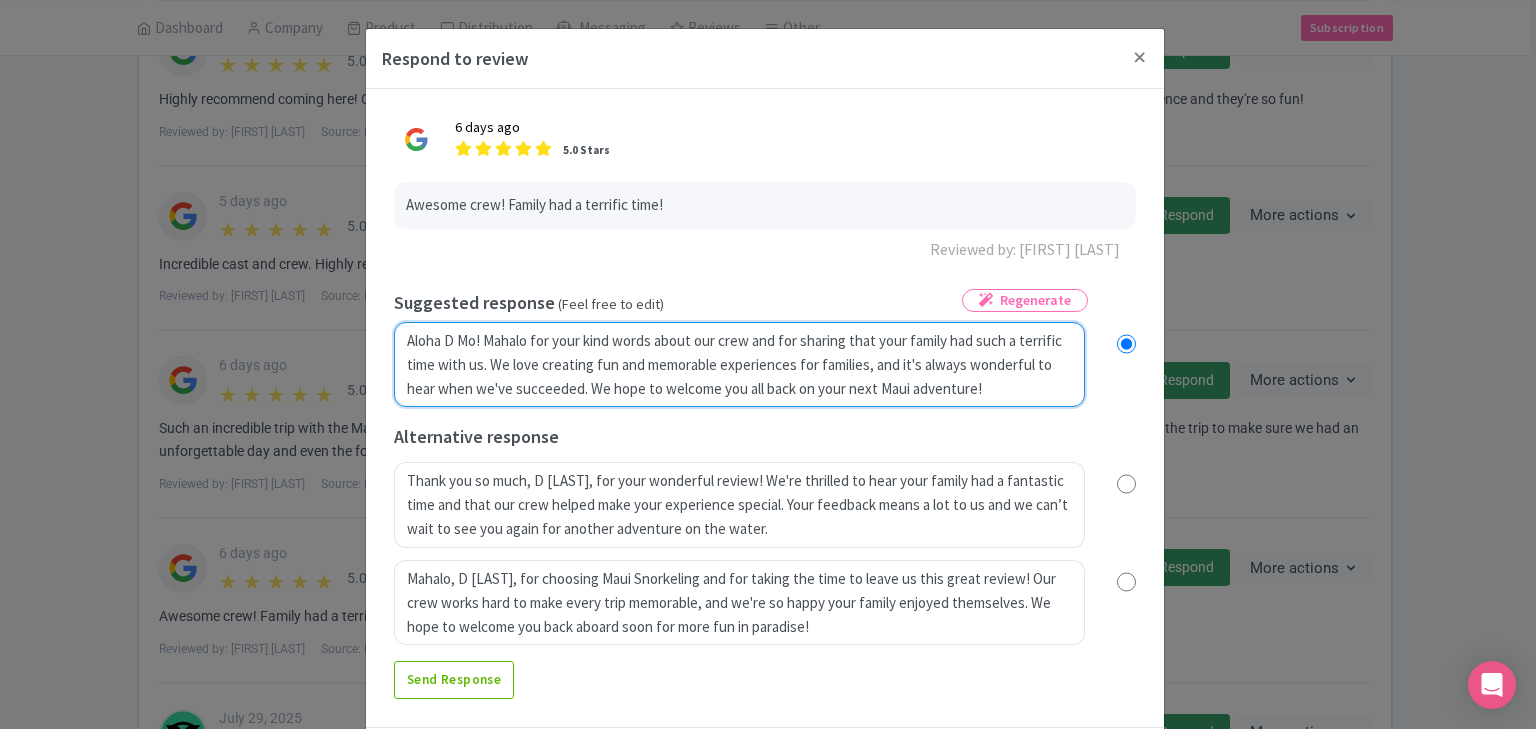 radio on "true" 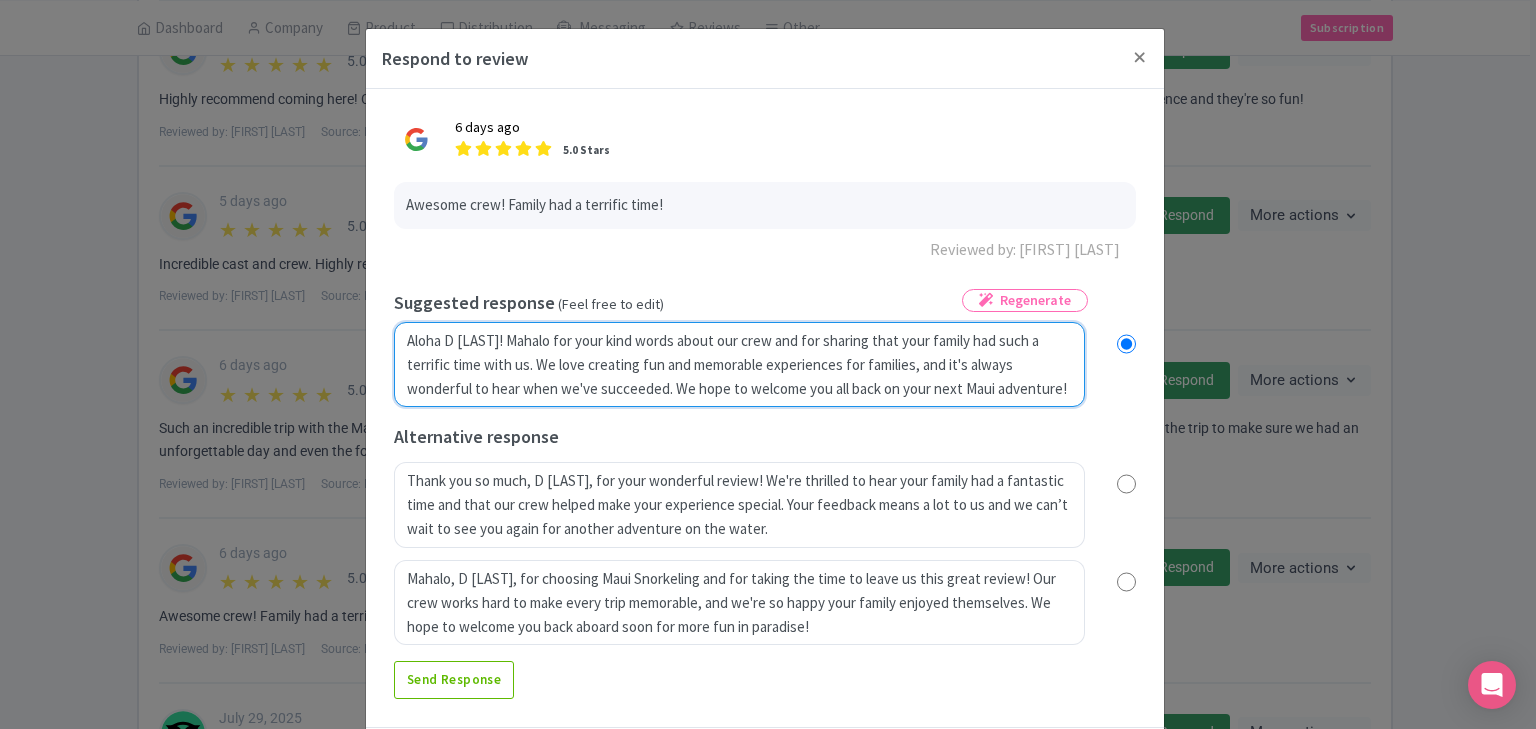 radio on "true" 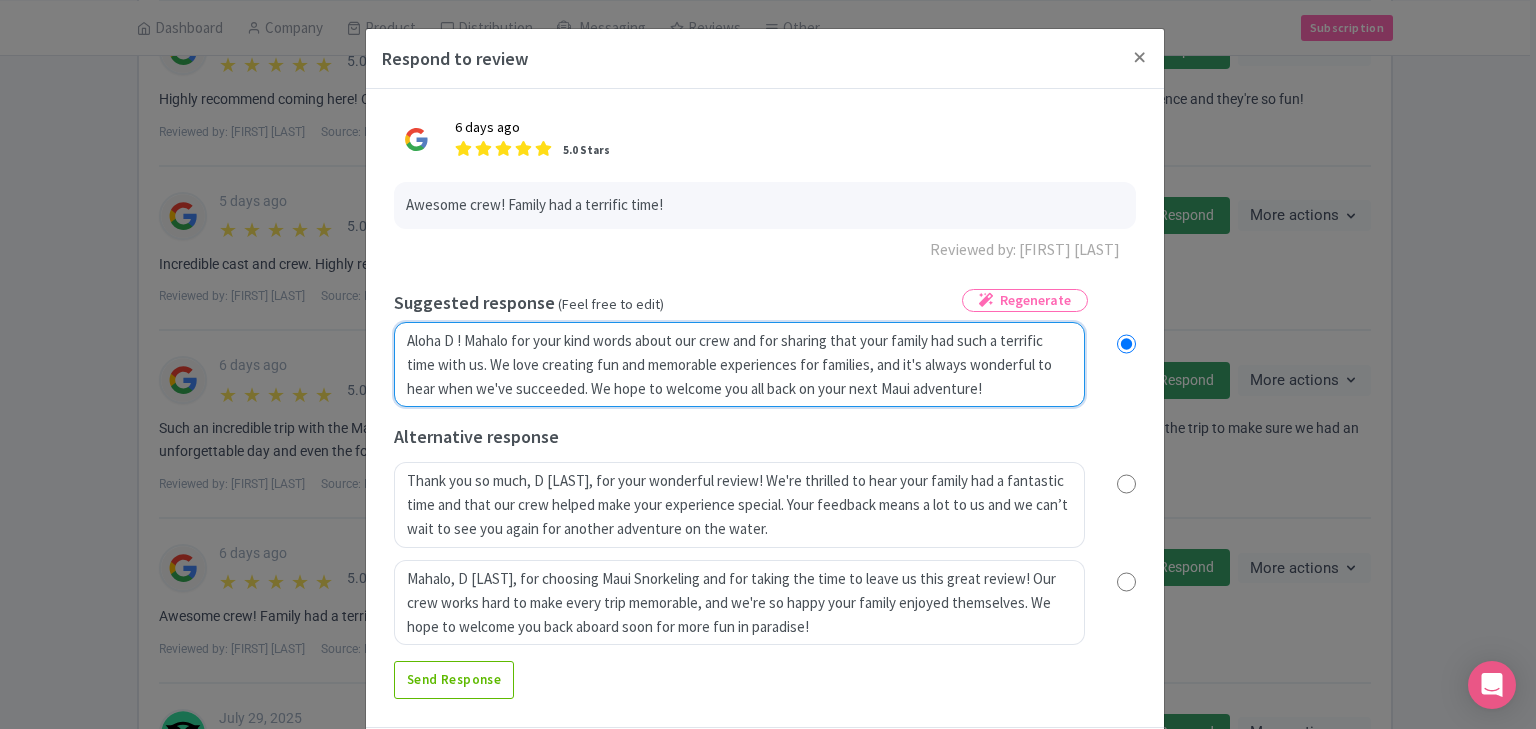 radio on "true" 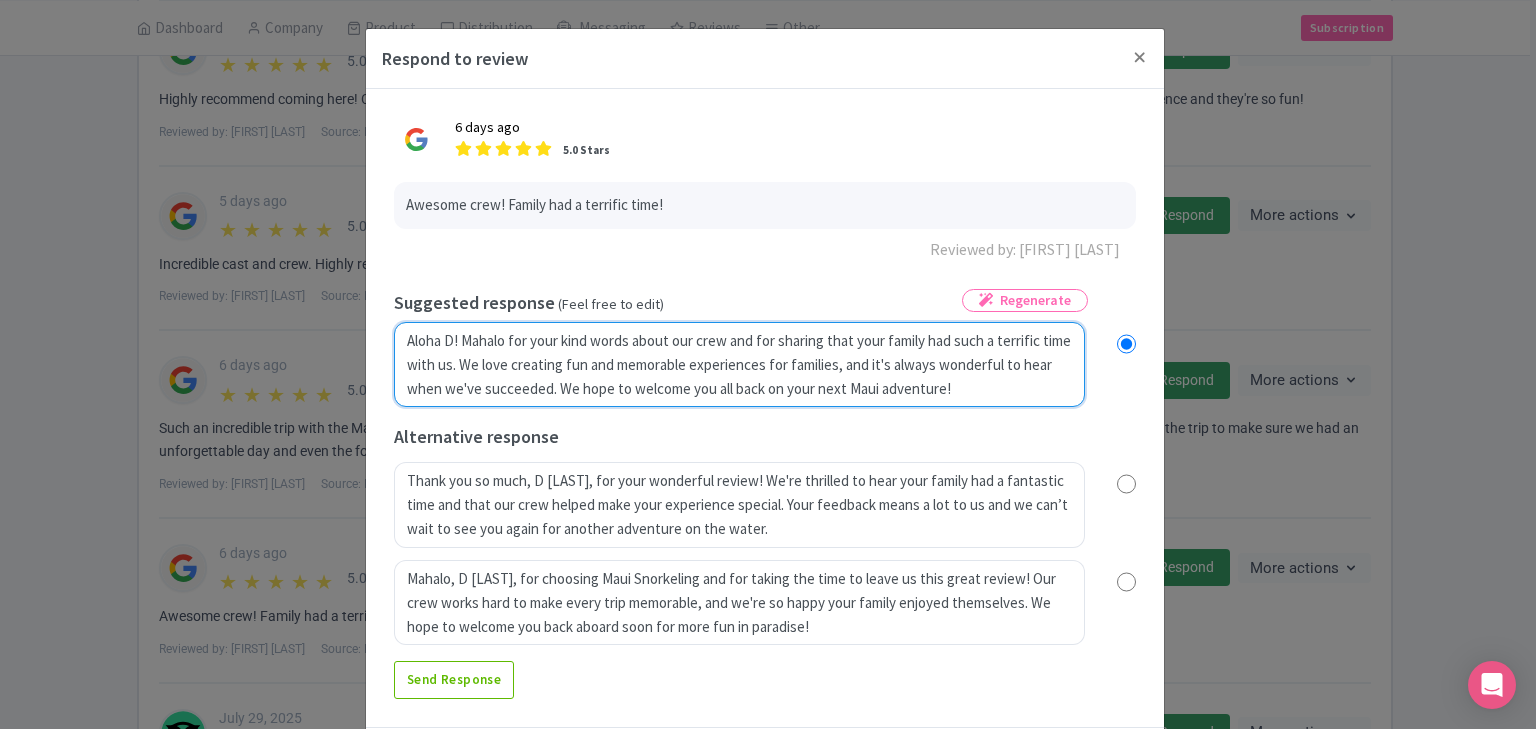 radio on "true" 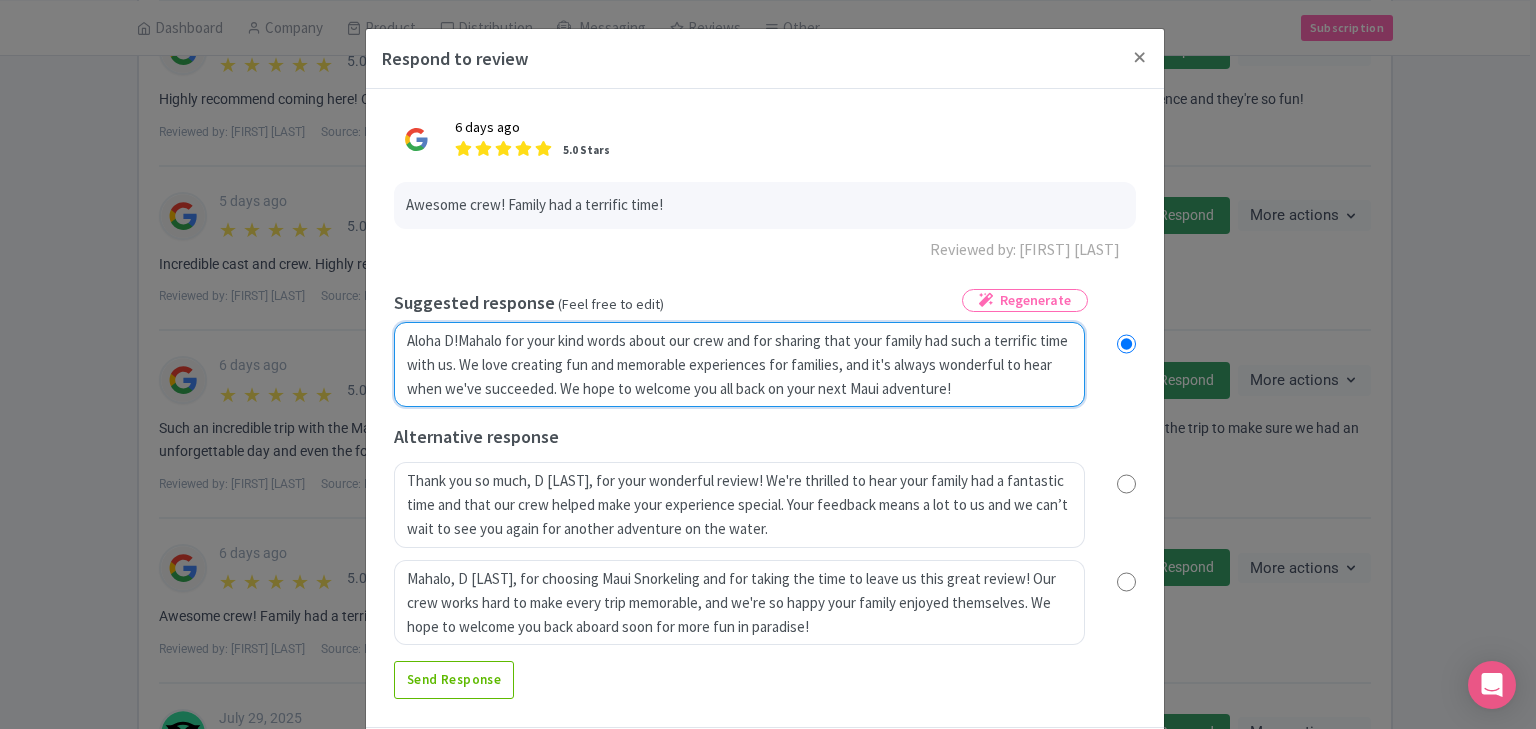 radio on "true" 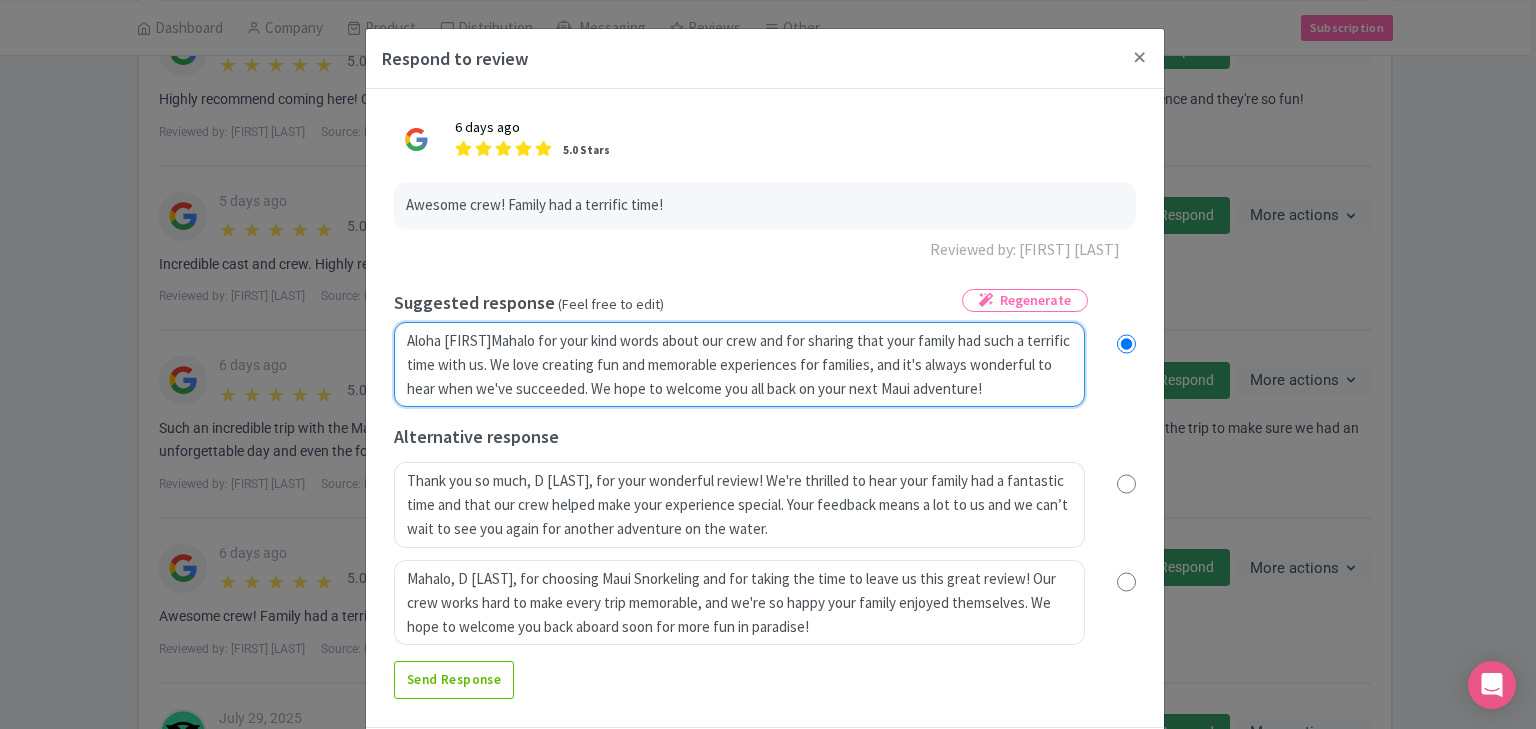 radio on "true" 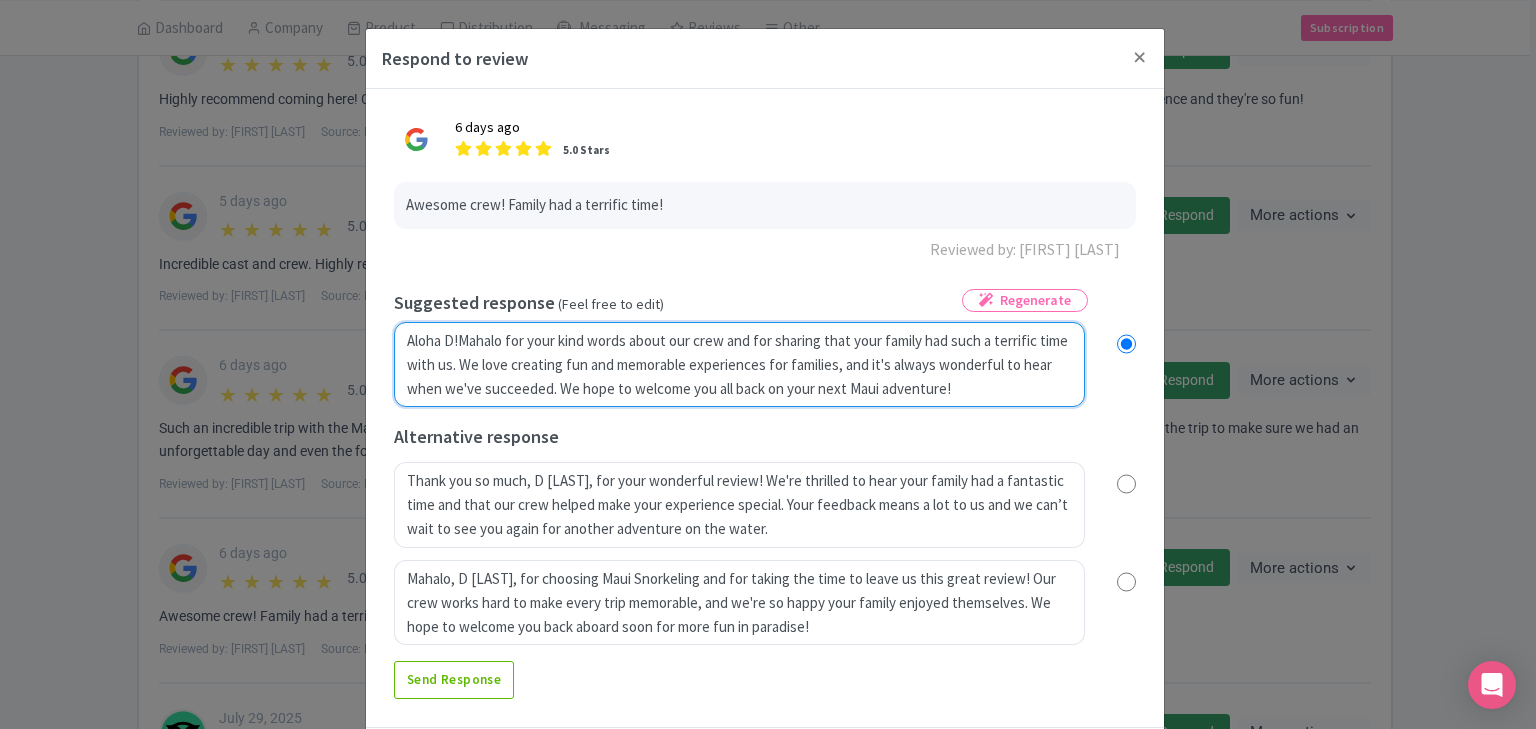 radio on "true" 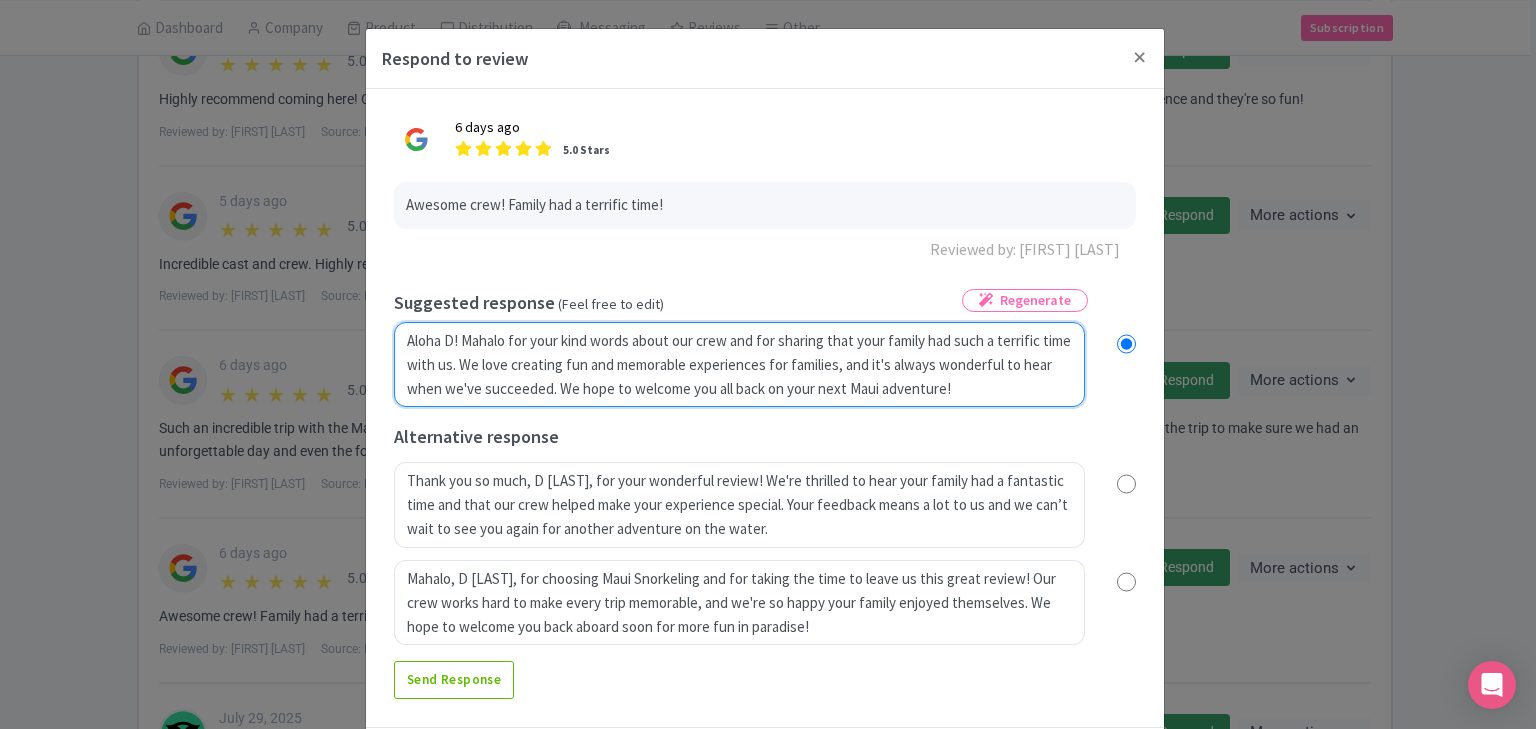 radio on "true" 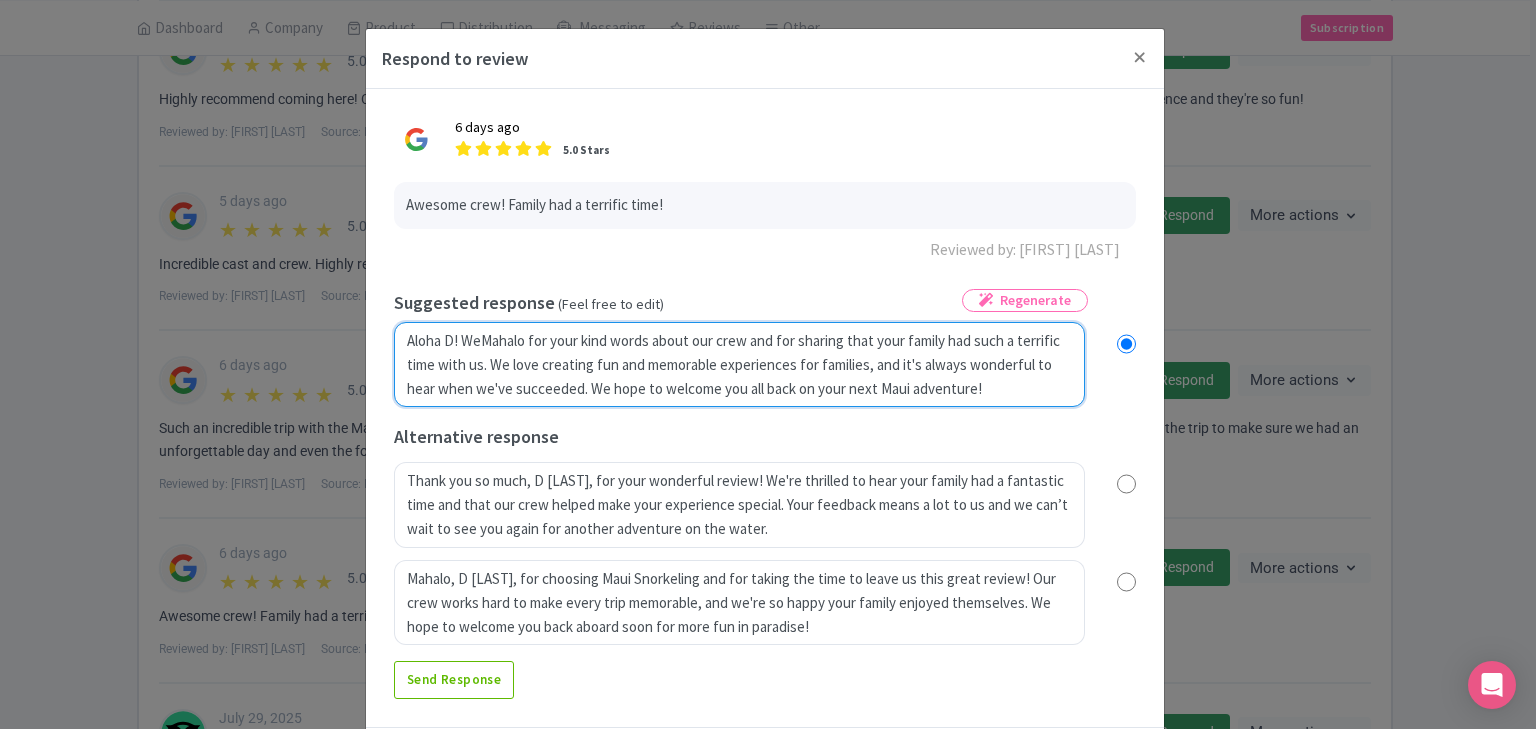 radio on "true" 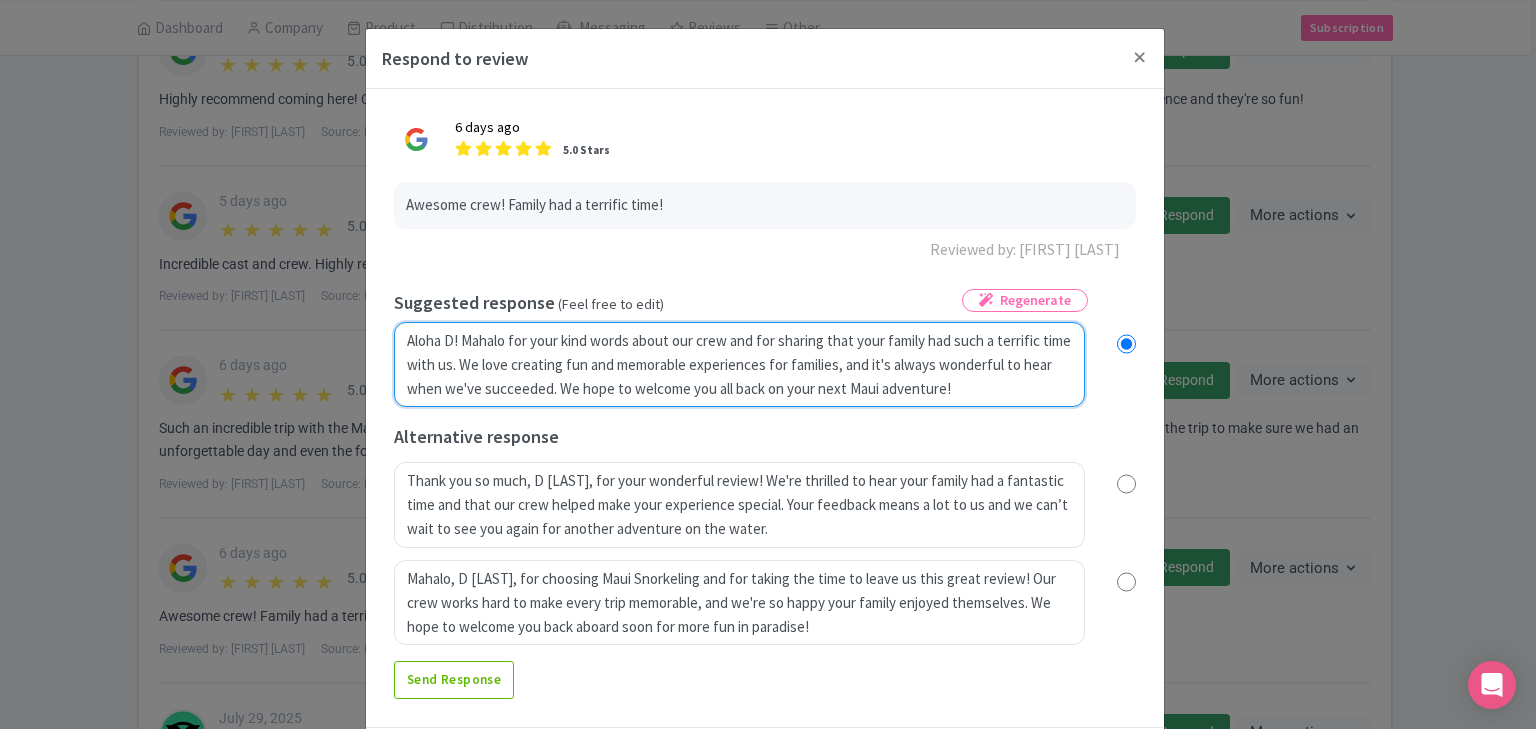 radio on "true" 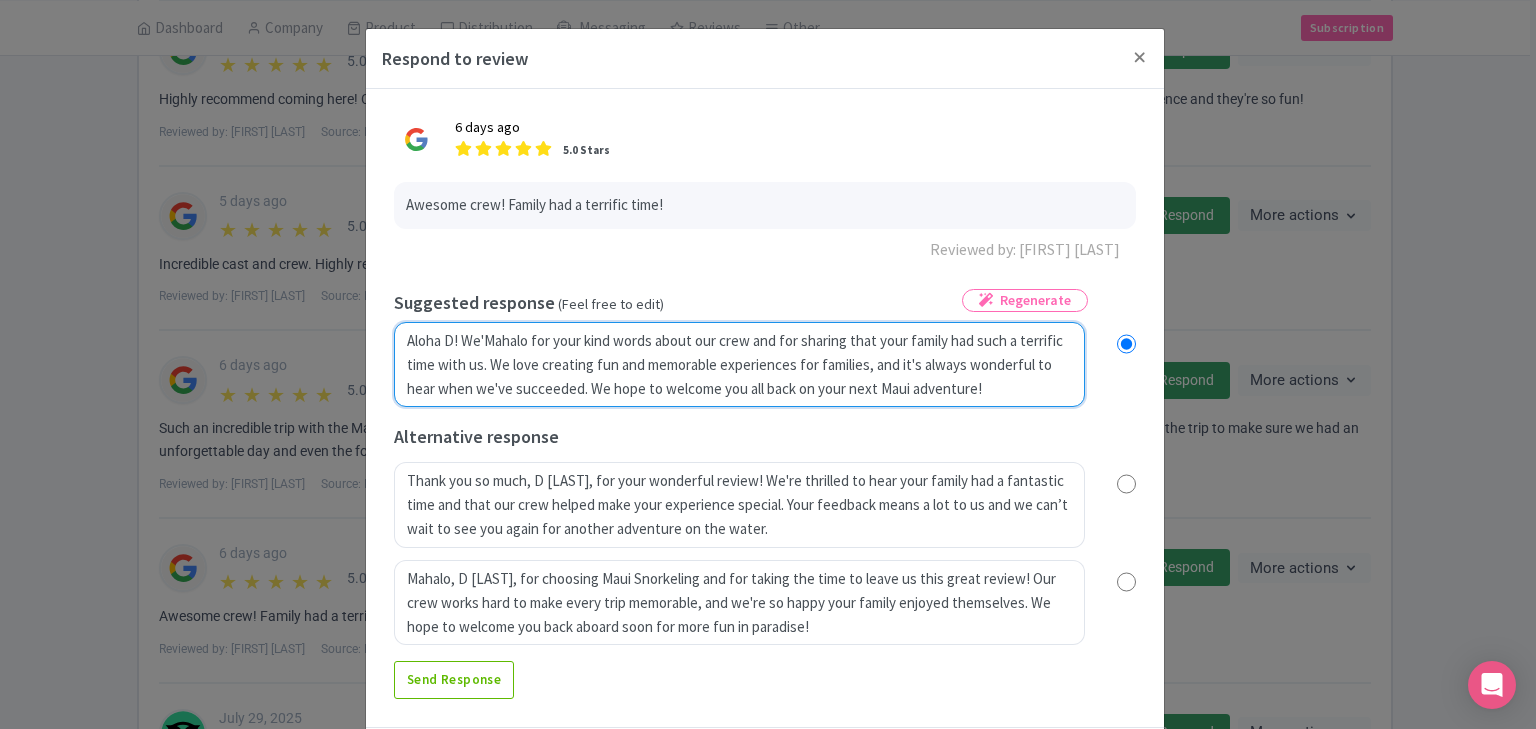 type on "Aloha D! Mahalo for your kind words about our crew and for sharing that your family had such a terrific time with us. We love creating fun and memorable experiences for families, and it's always wonderful to hear when we've succeeded. We hope to welcome you all back on your next Maui adventure!" 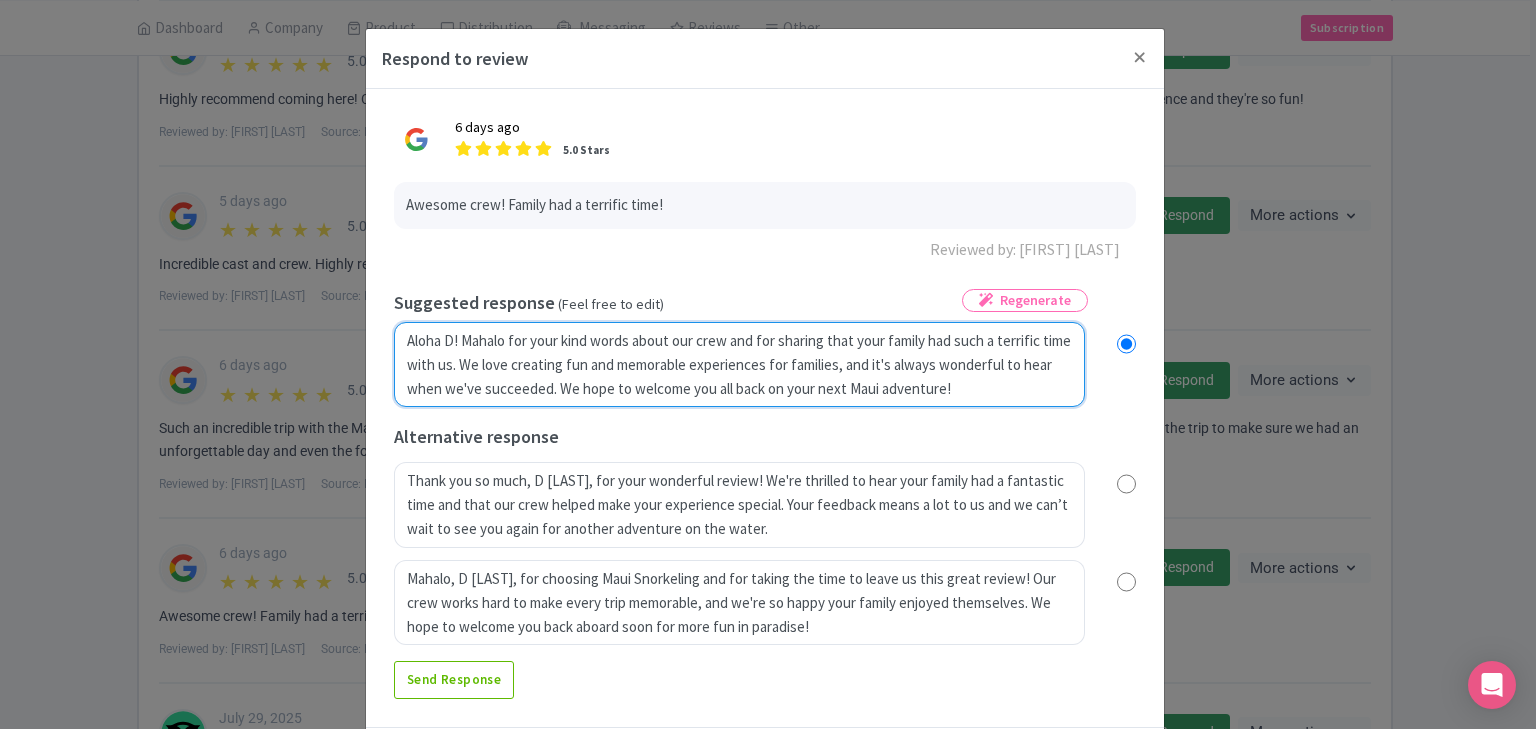 radio on "true" 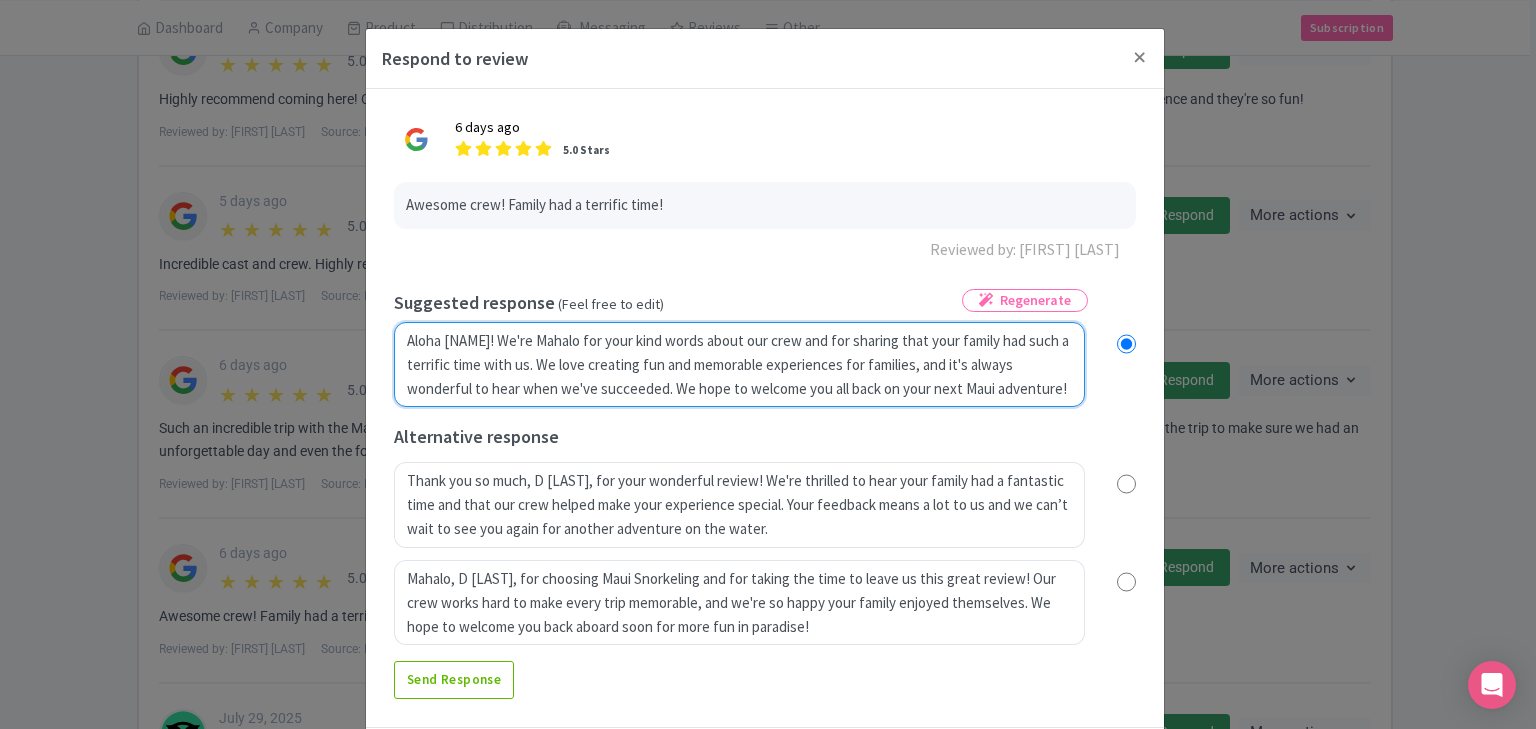 radio on "true" 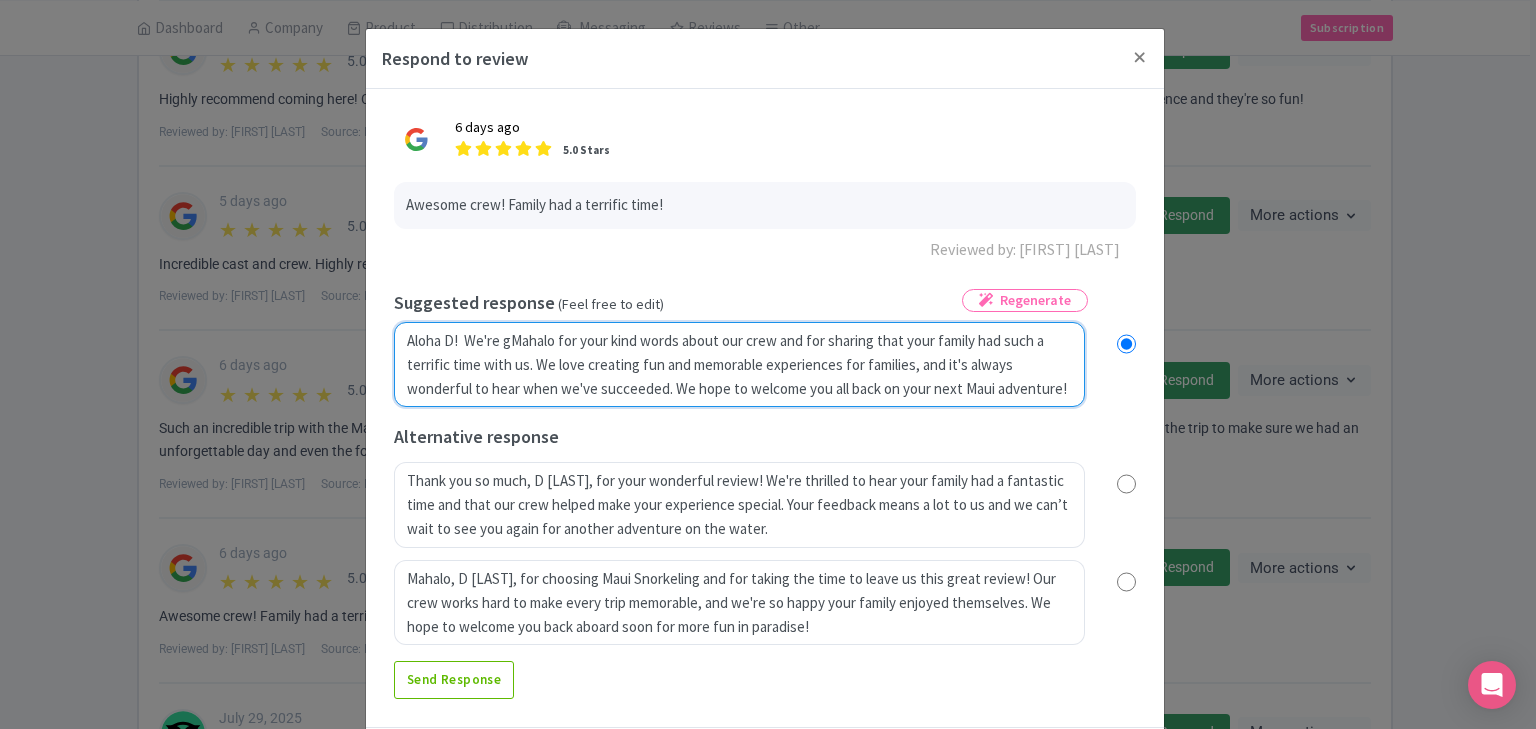 radio on "true" 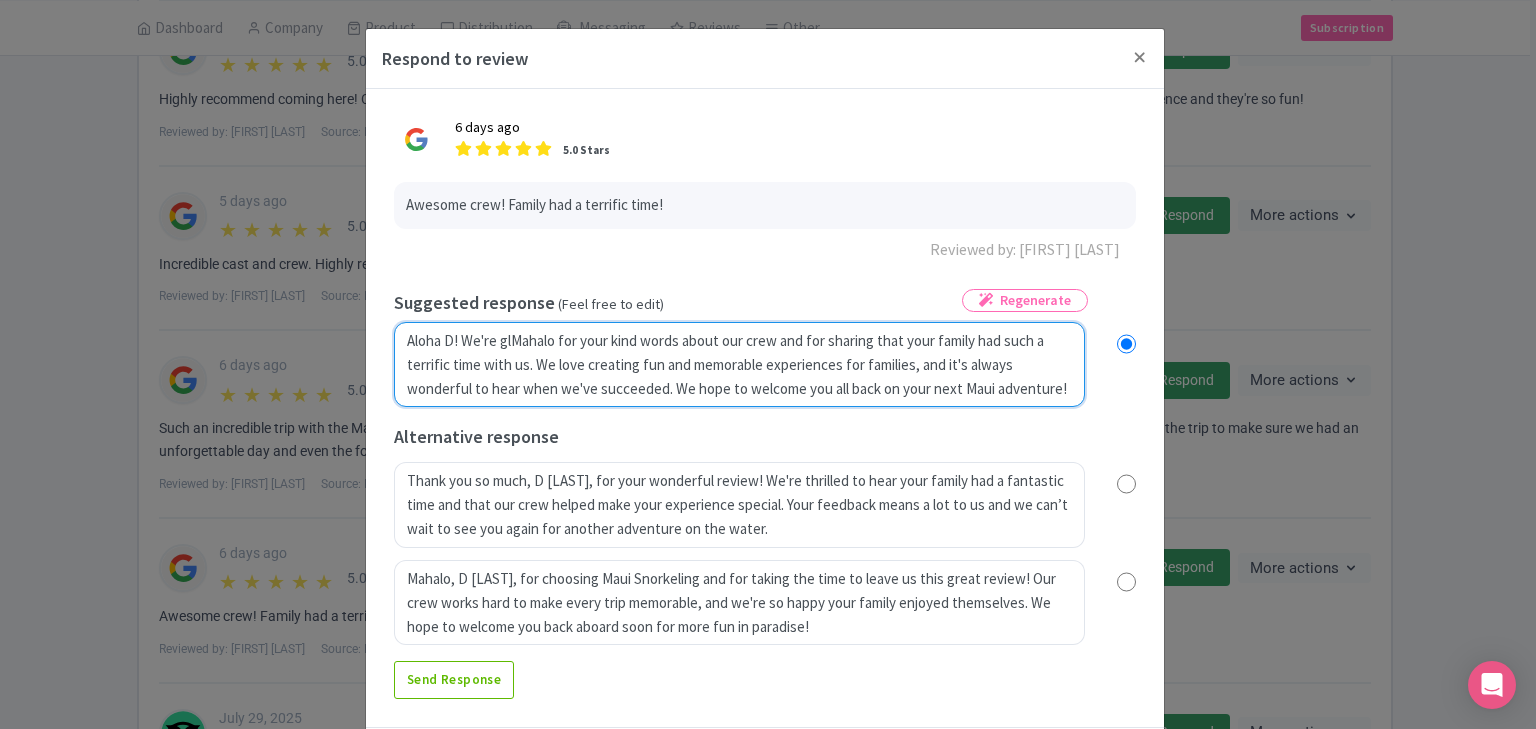 radio on "true" 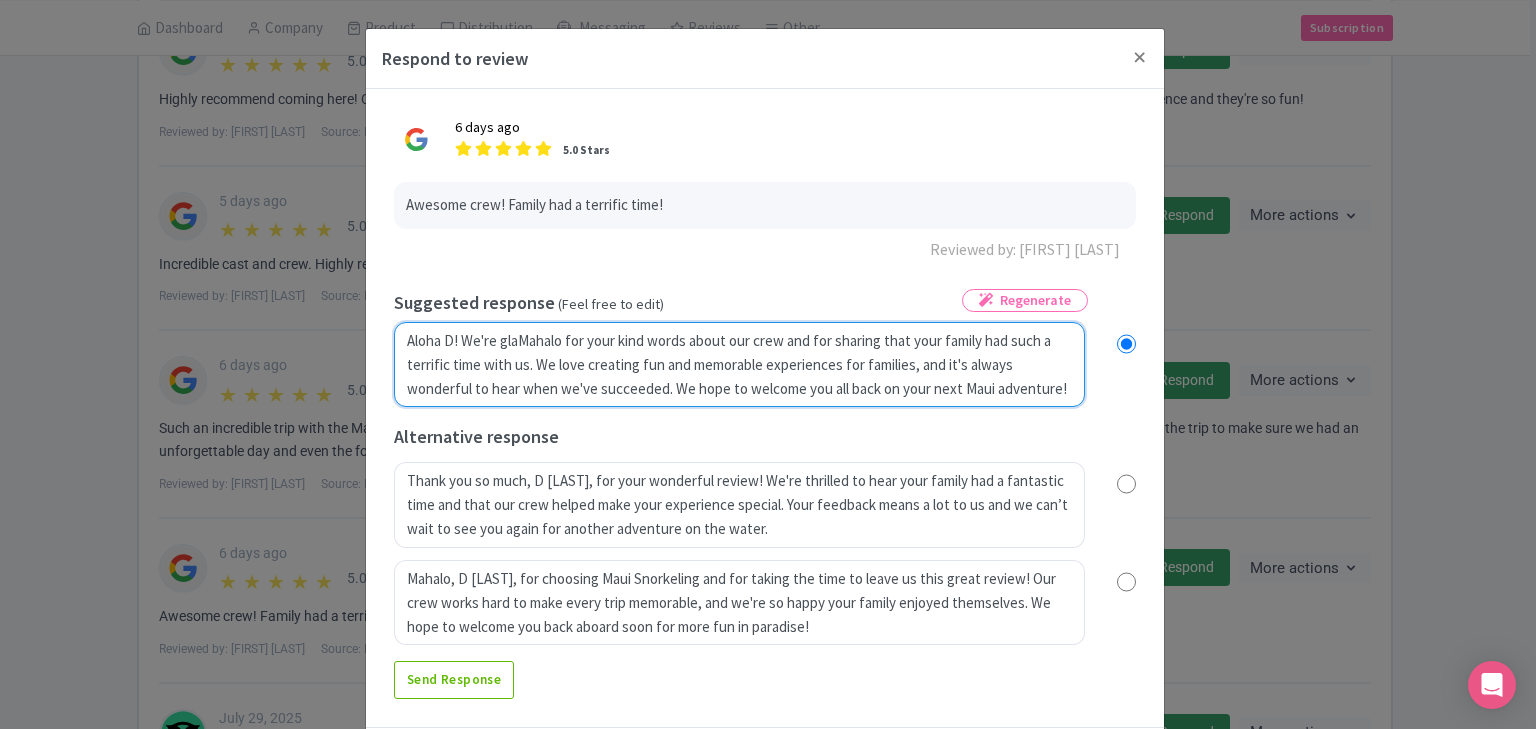 radio on "true" 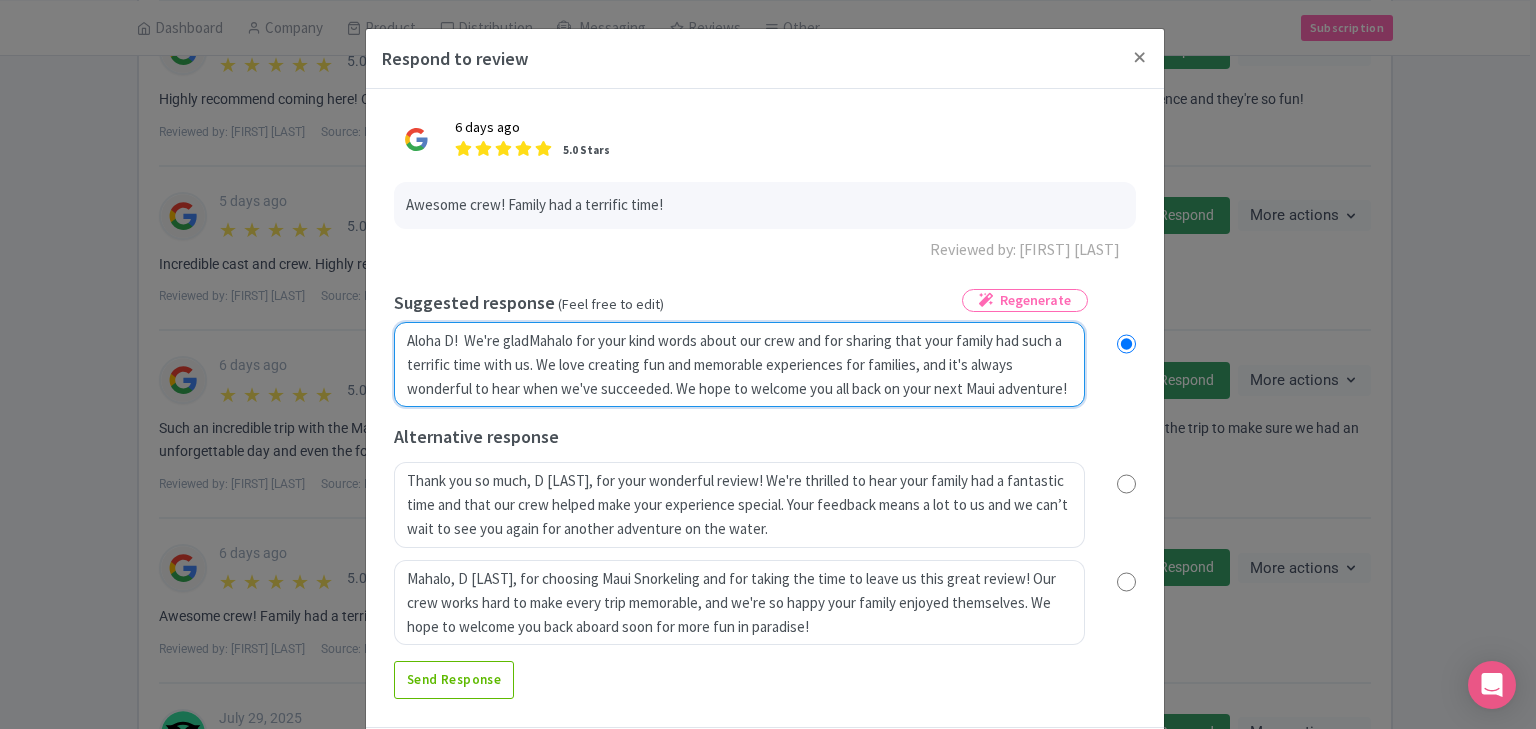 radio on "true" 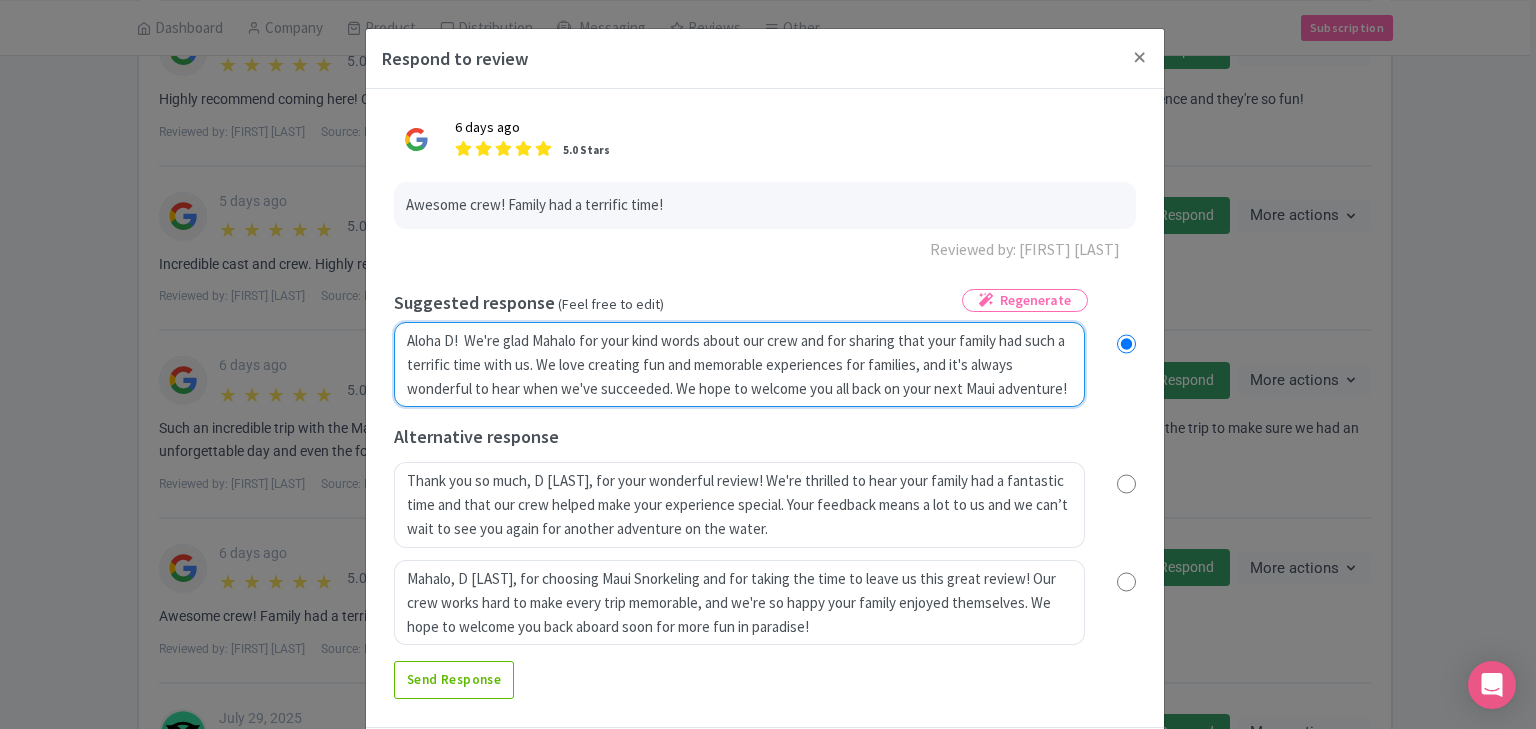 type on "Aloha D!  We're glad yMahalo for your kind words about our crew and for sharing that your family had such a terrific time with us. We love creating fun and memorable experiences for families, and it's always wonderful to hear when we've succeeded. We hope to welcome you all back on your next Maui adventure!" 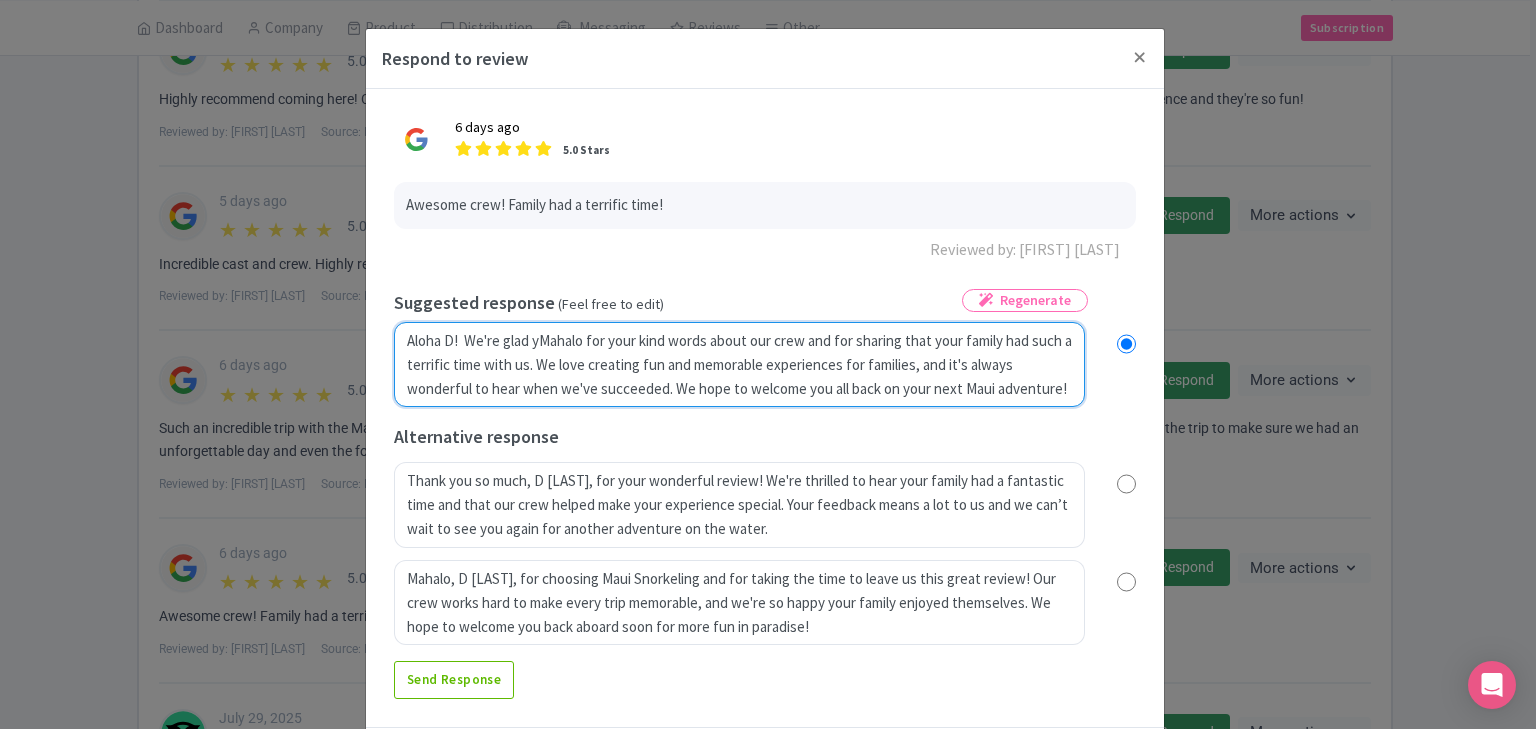 radio on "true" 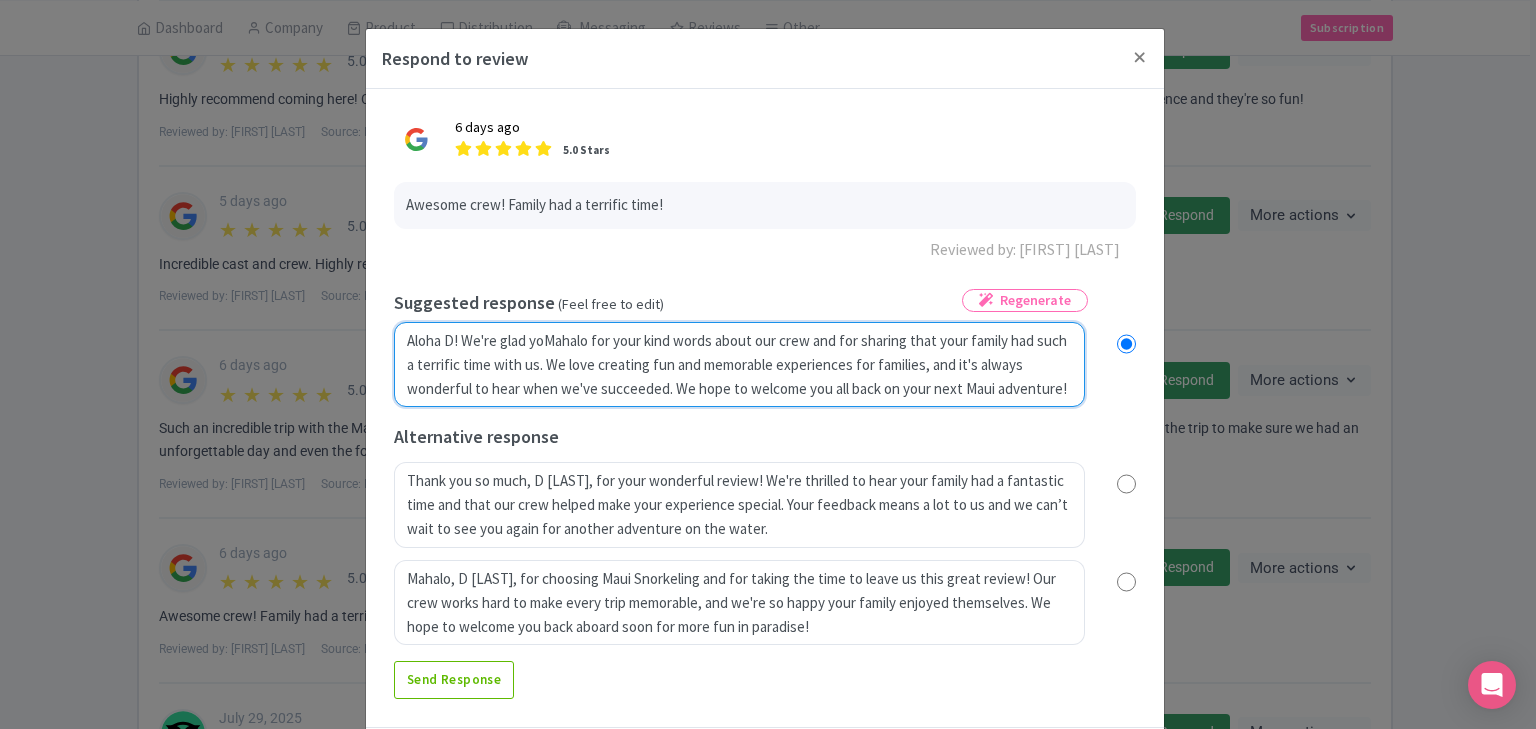 type on "Aloha D! We're glad youMahalo for your kind words about our crew and for sharing that your family had such a terrific time with us. We love creating fun and memorable experiences for families, and it's always wonderful to hear when we've succeeded. We hope to welcome you all back on your next Maui adventure!" 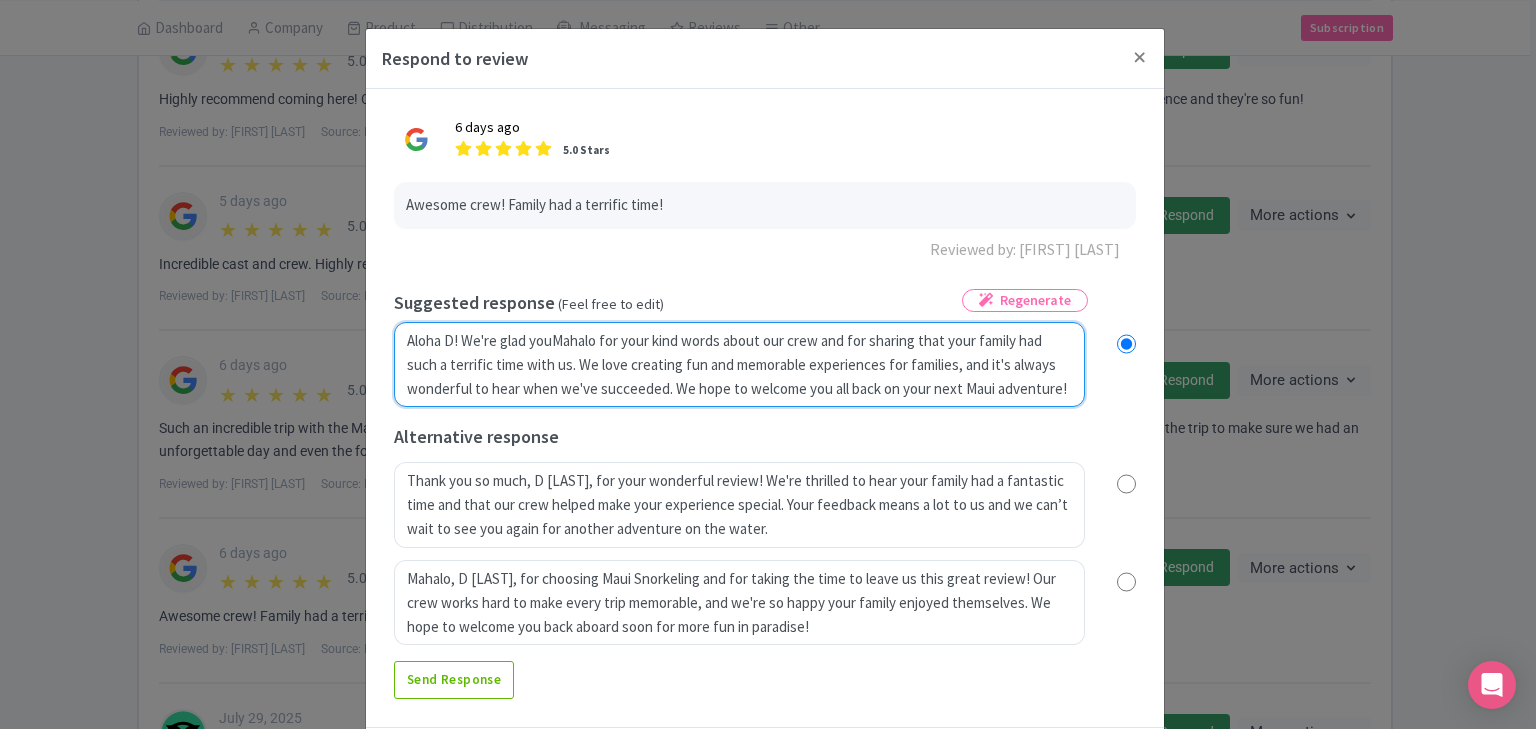 radio on "true" 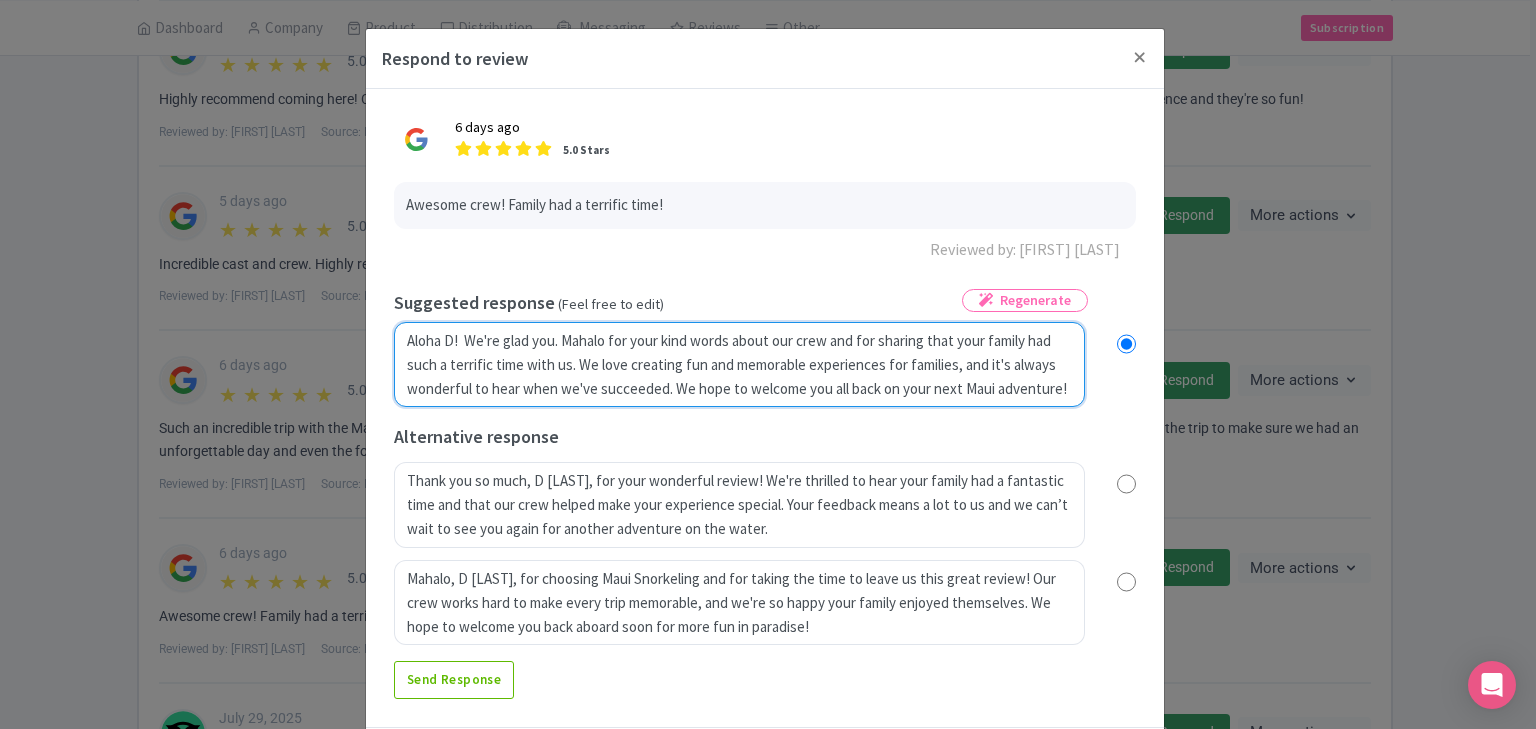 radio on "true" 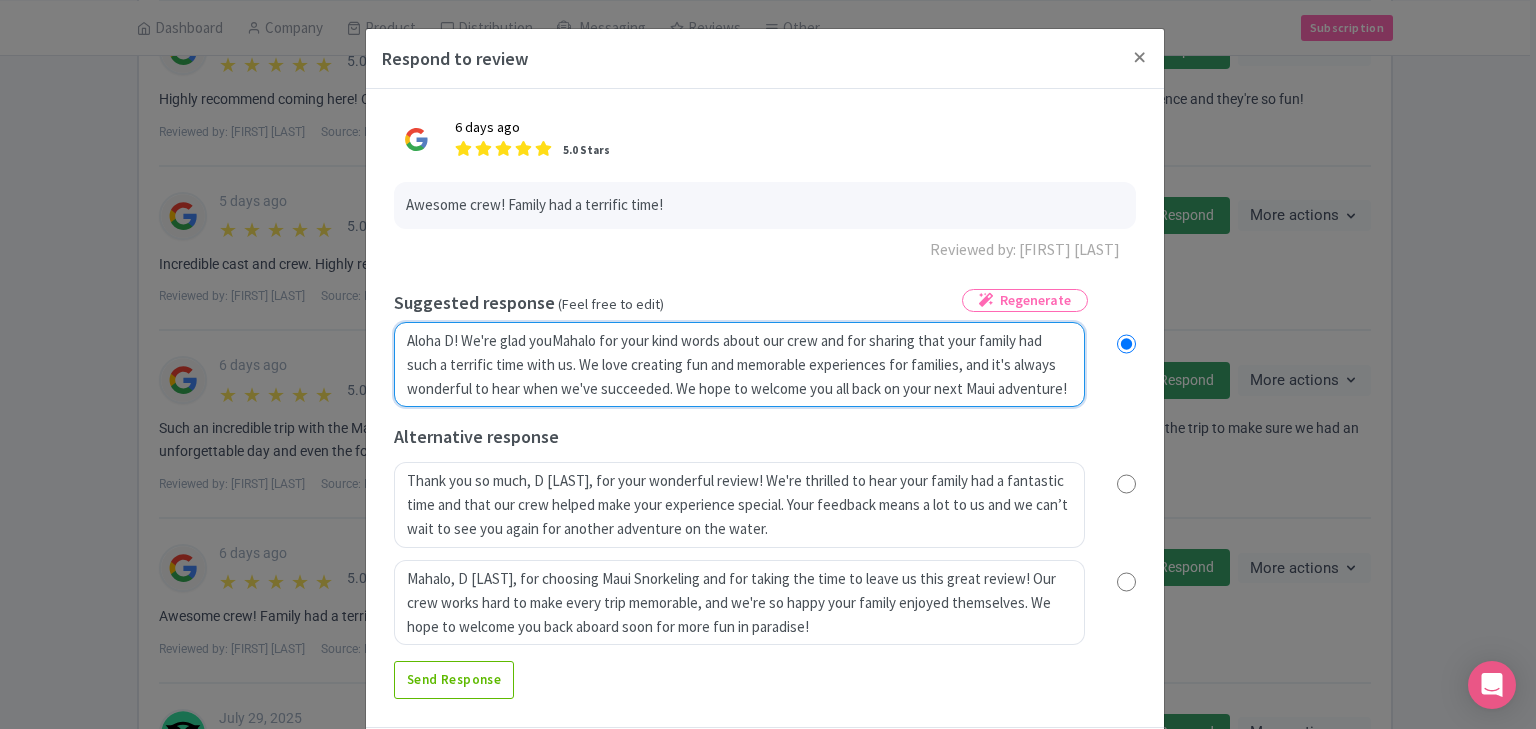 radio on "true" 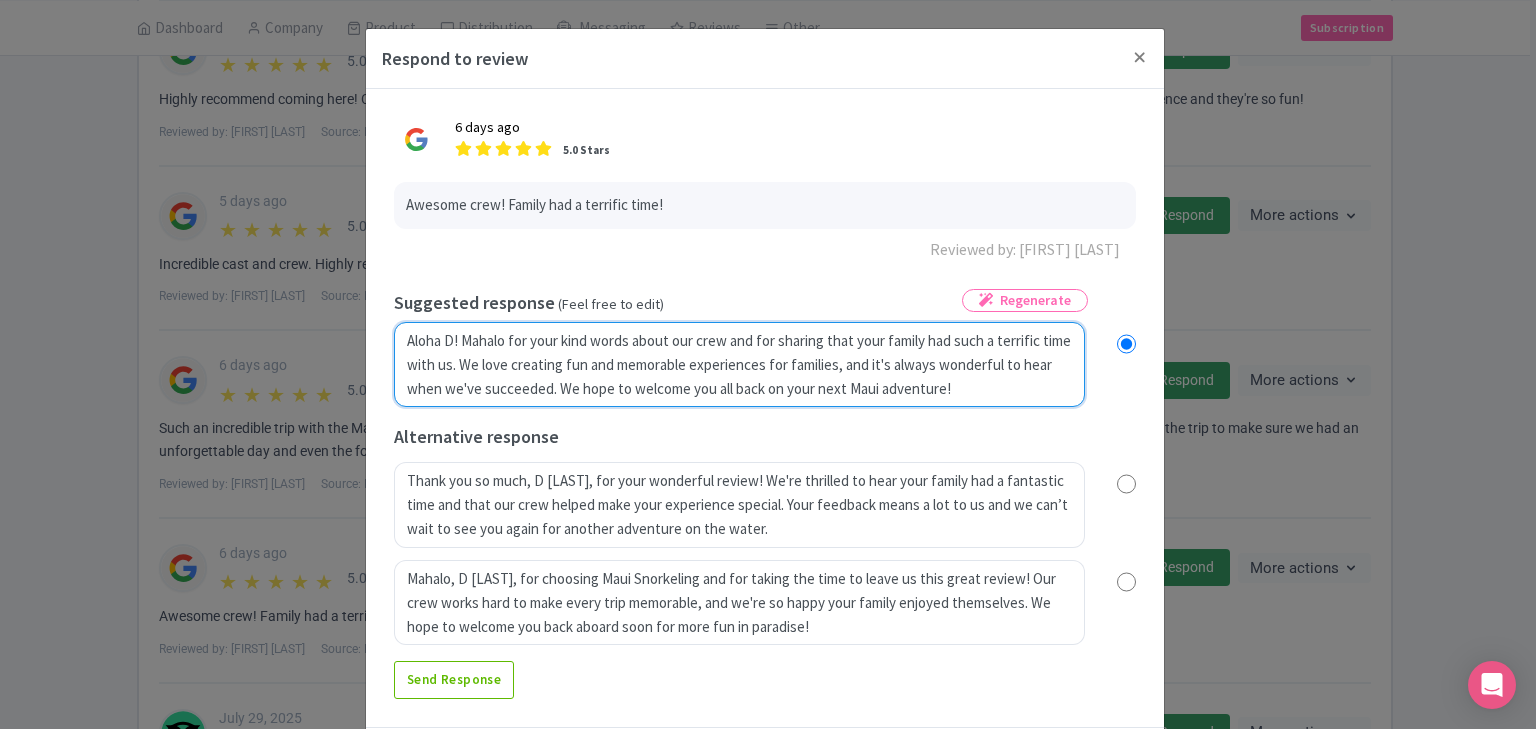 radio on "true" 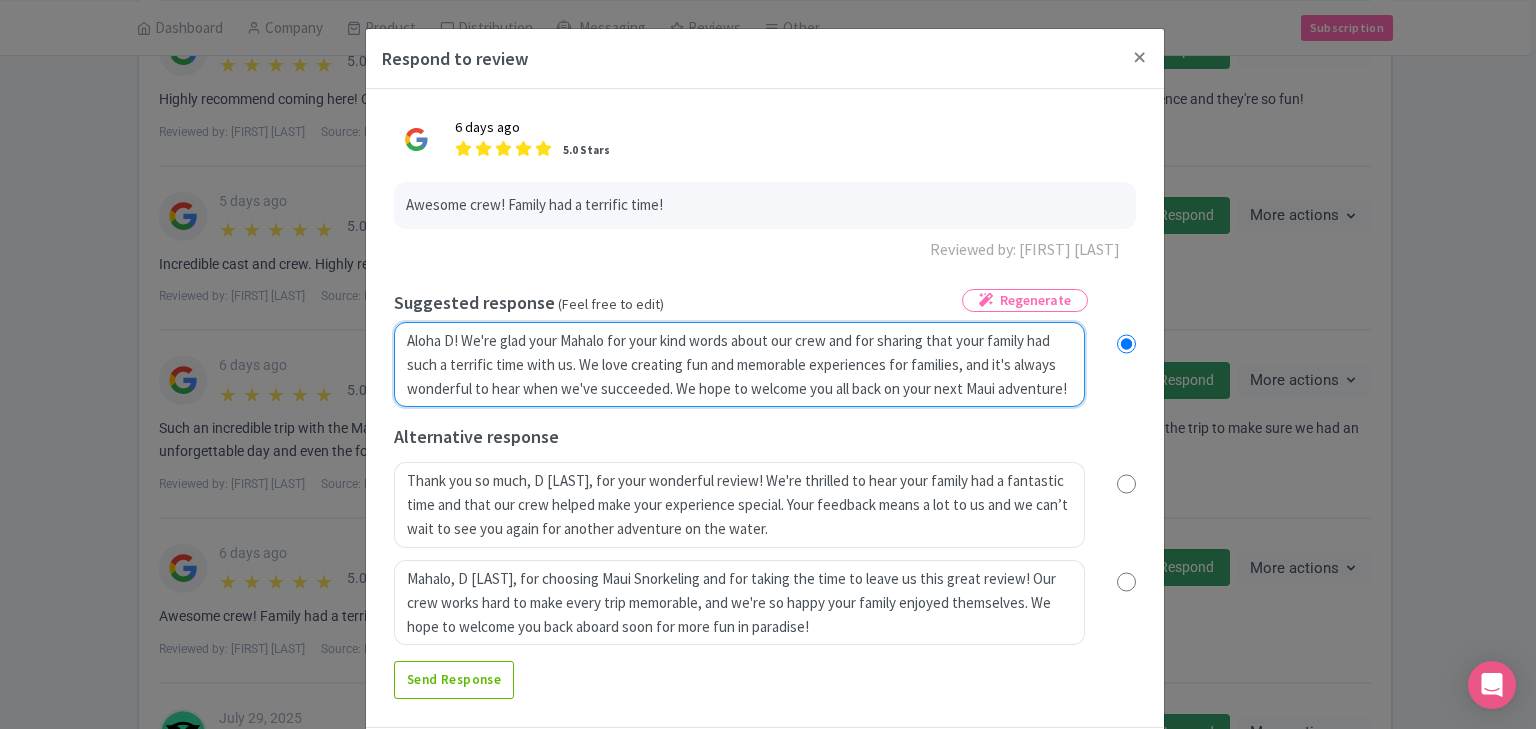 radio on "true" 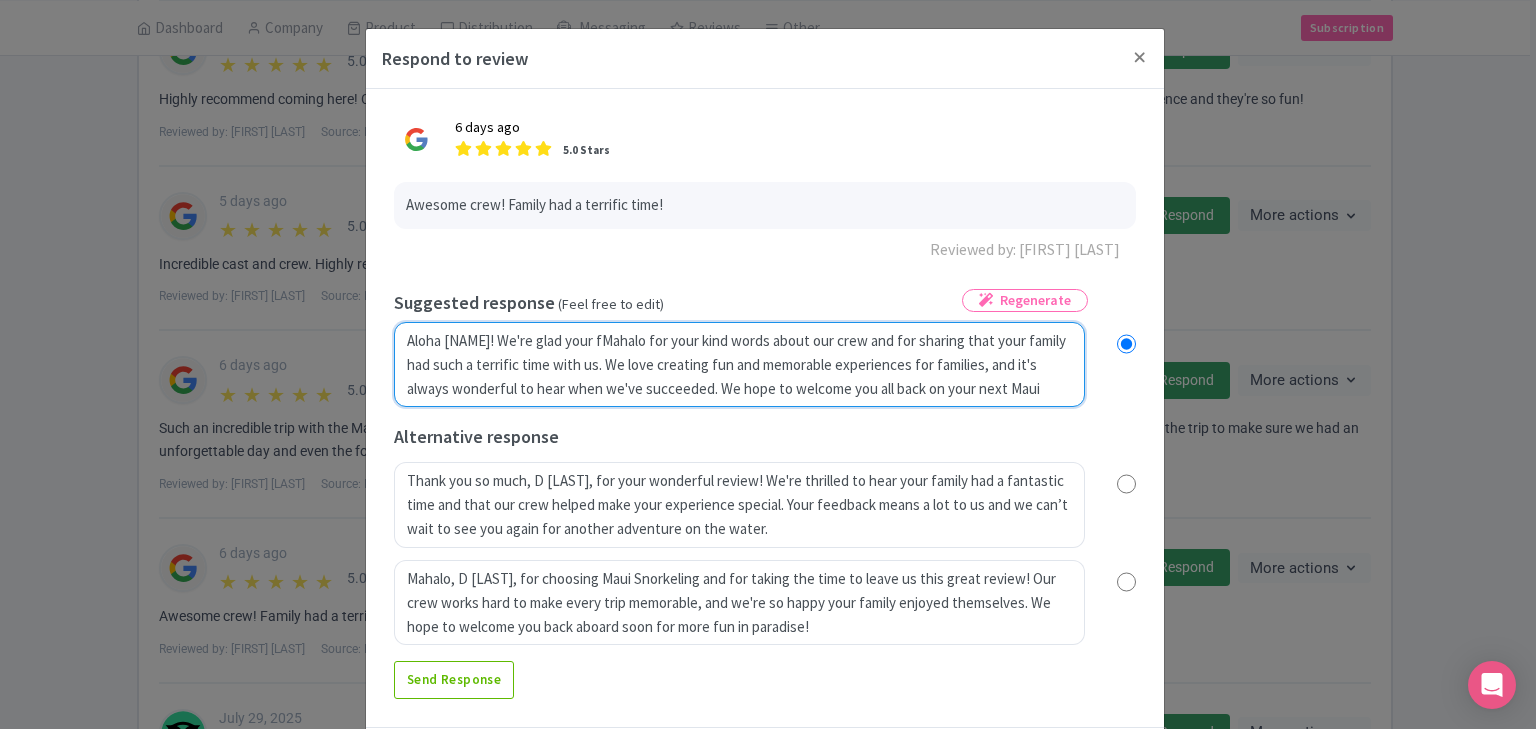 radio on "true" 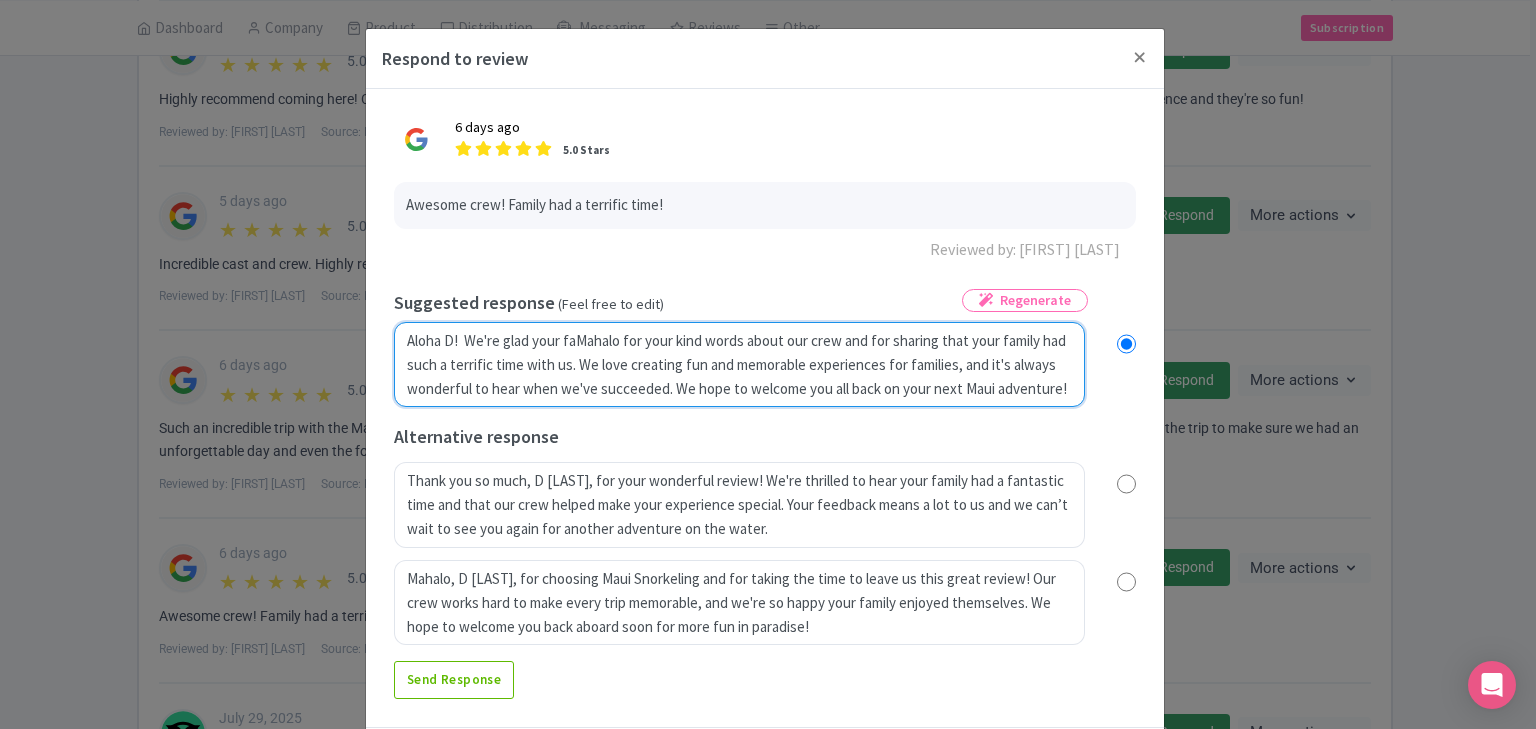 type on "Aloha D! We're glad your famMahalo for your kind words about our crew and for sharing that your family had such a terrific time with us. We love creating fun and memorable experiences for families, and it's always wonderful to hear when we've succeeded. We hope to welcome you all back on your next Maui adventure!" 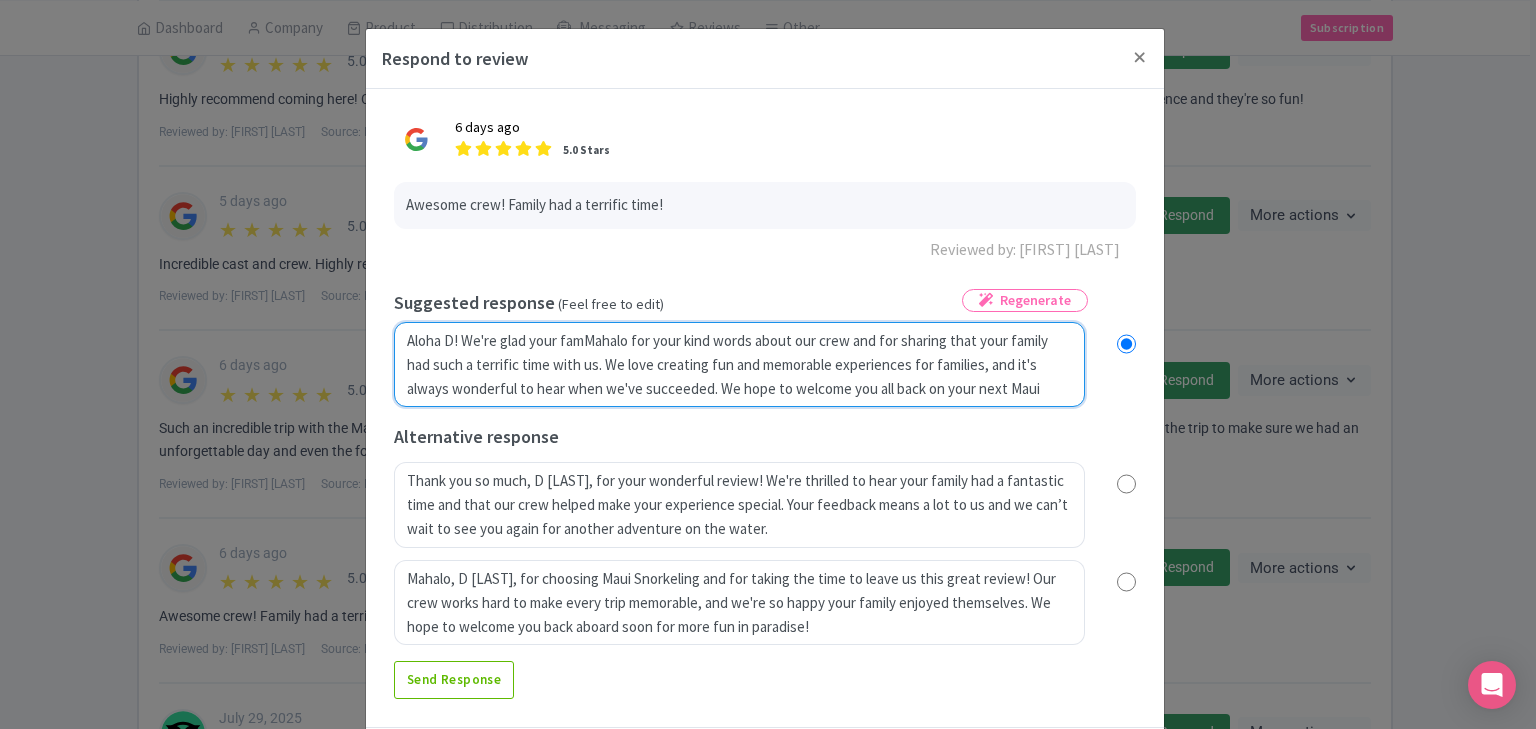 radio on "true" 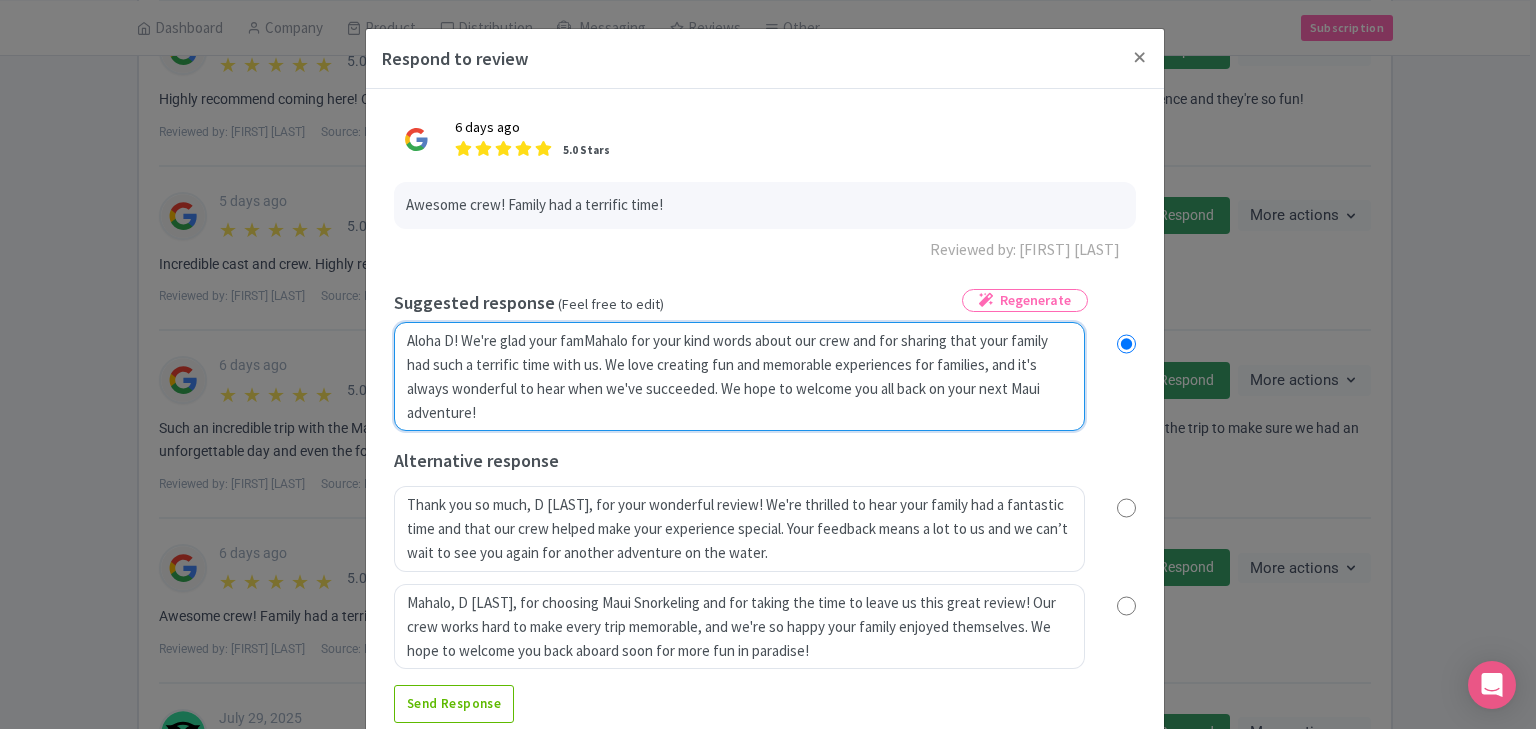 type on "Aloha D! We're glad your famiMahalo for your kind words about our crew and for sharing that your family had such a terrific time with us. We love creating fun and memorable experiences for families, and it's always wonderful to hear when we've succeeded. We hope to welcome you all back on your next Maui adventure!" 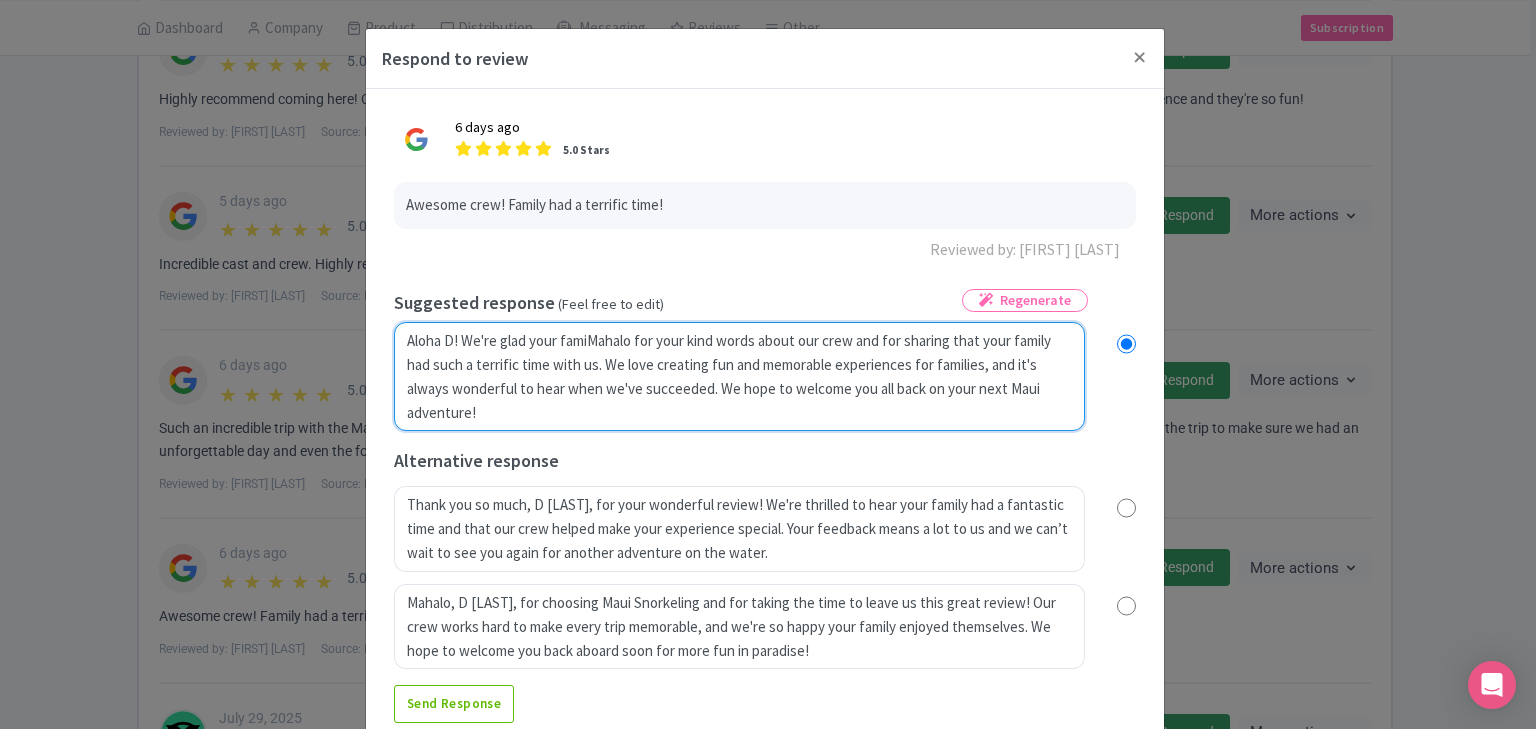 radio on "true" 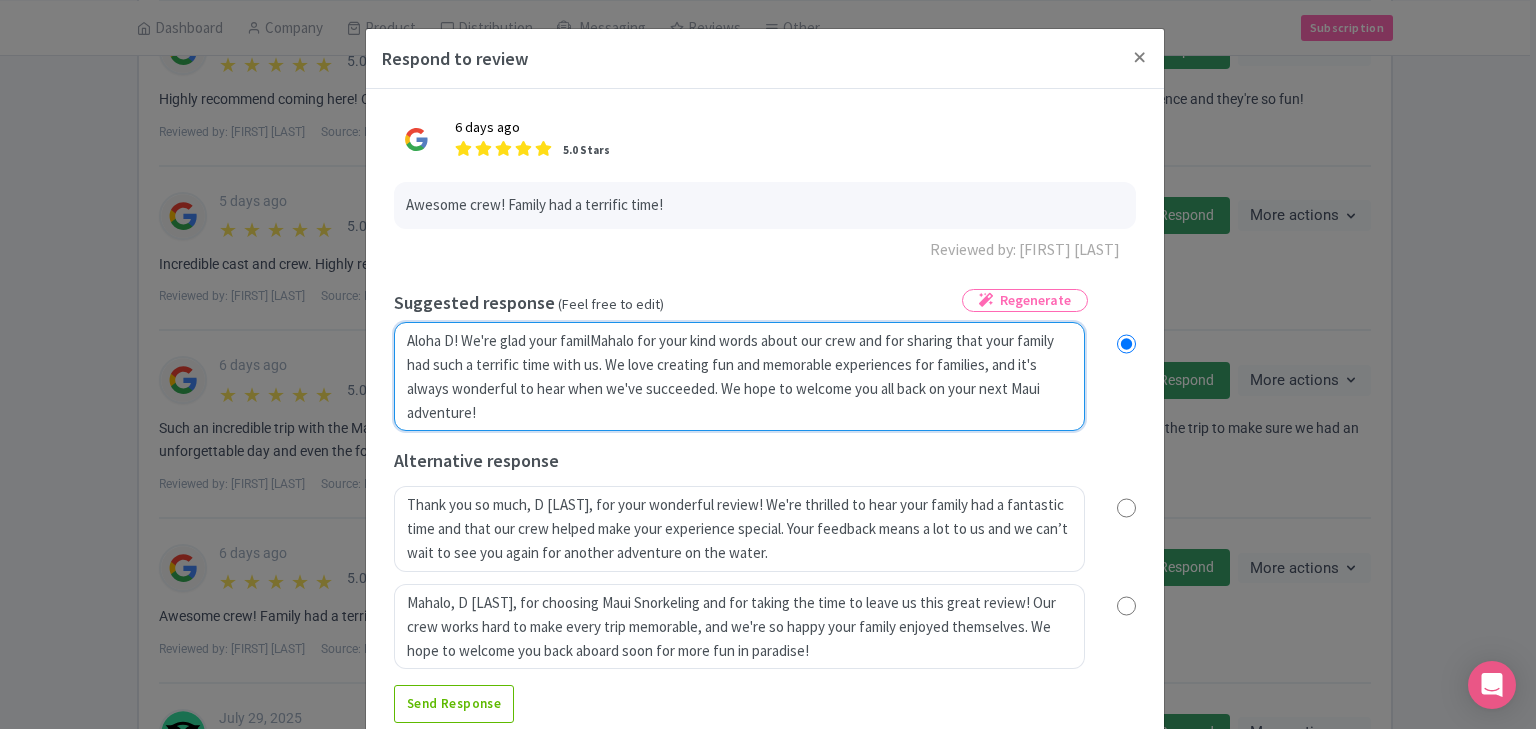 radio on "true" 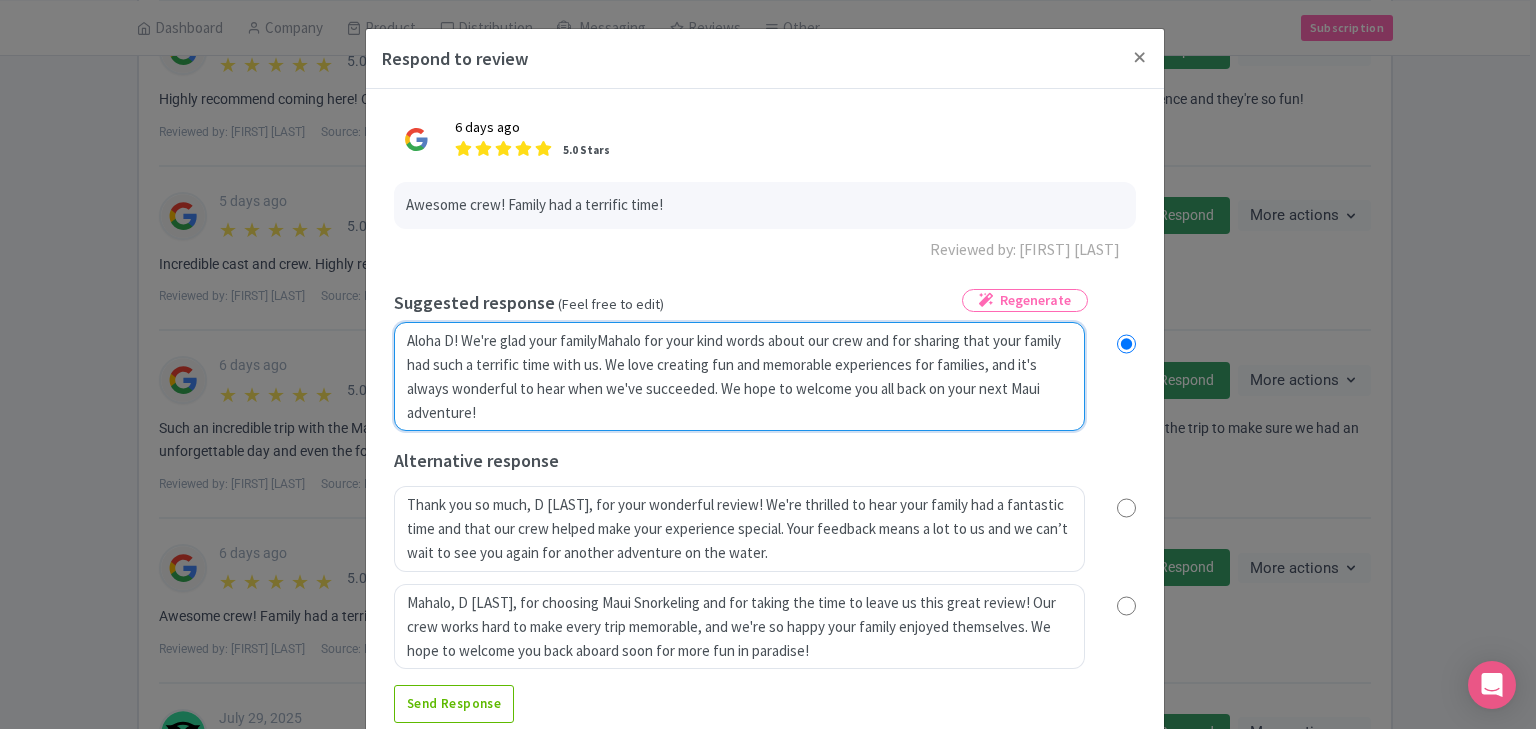 radio on "true" 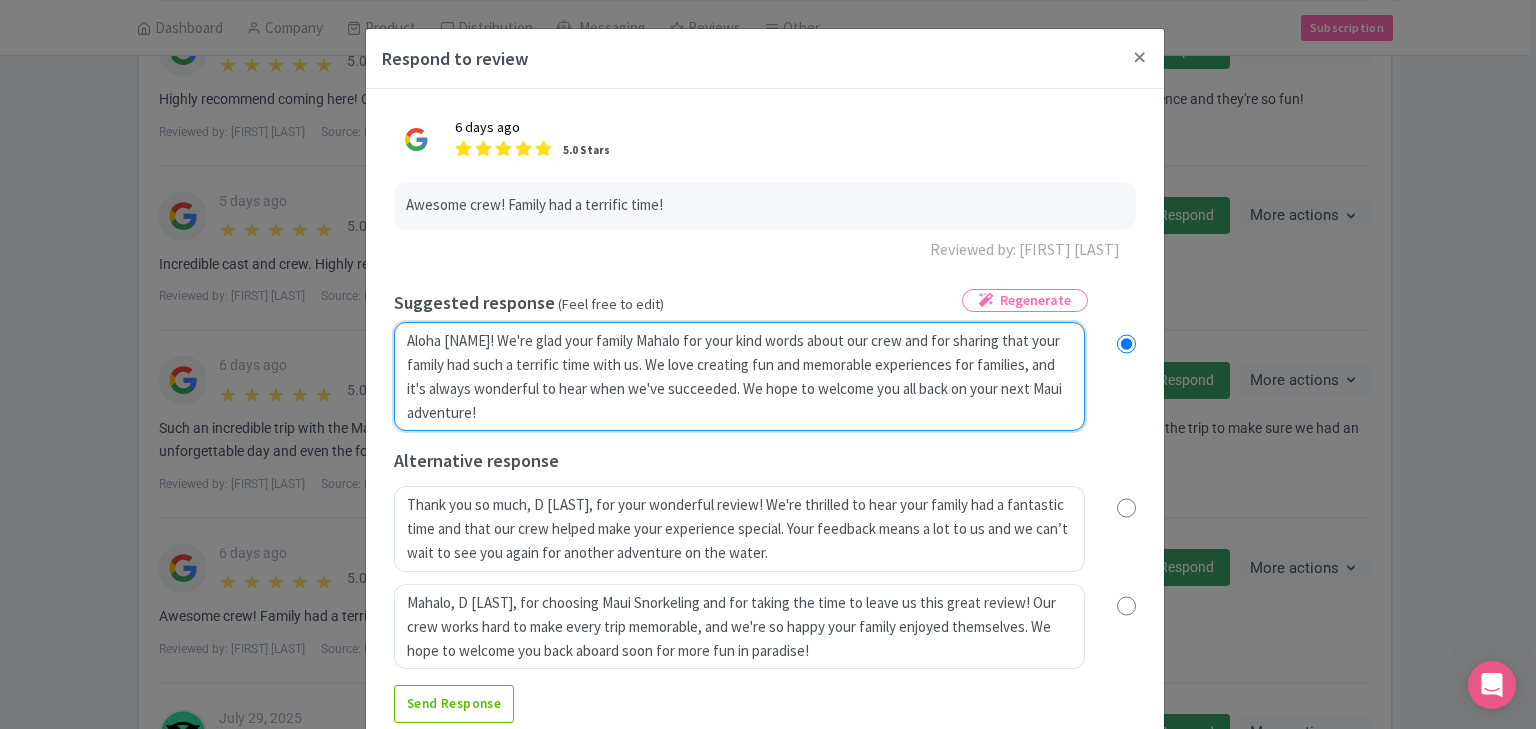 radio on "true" 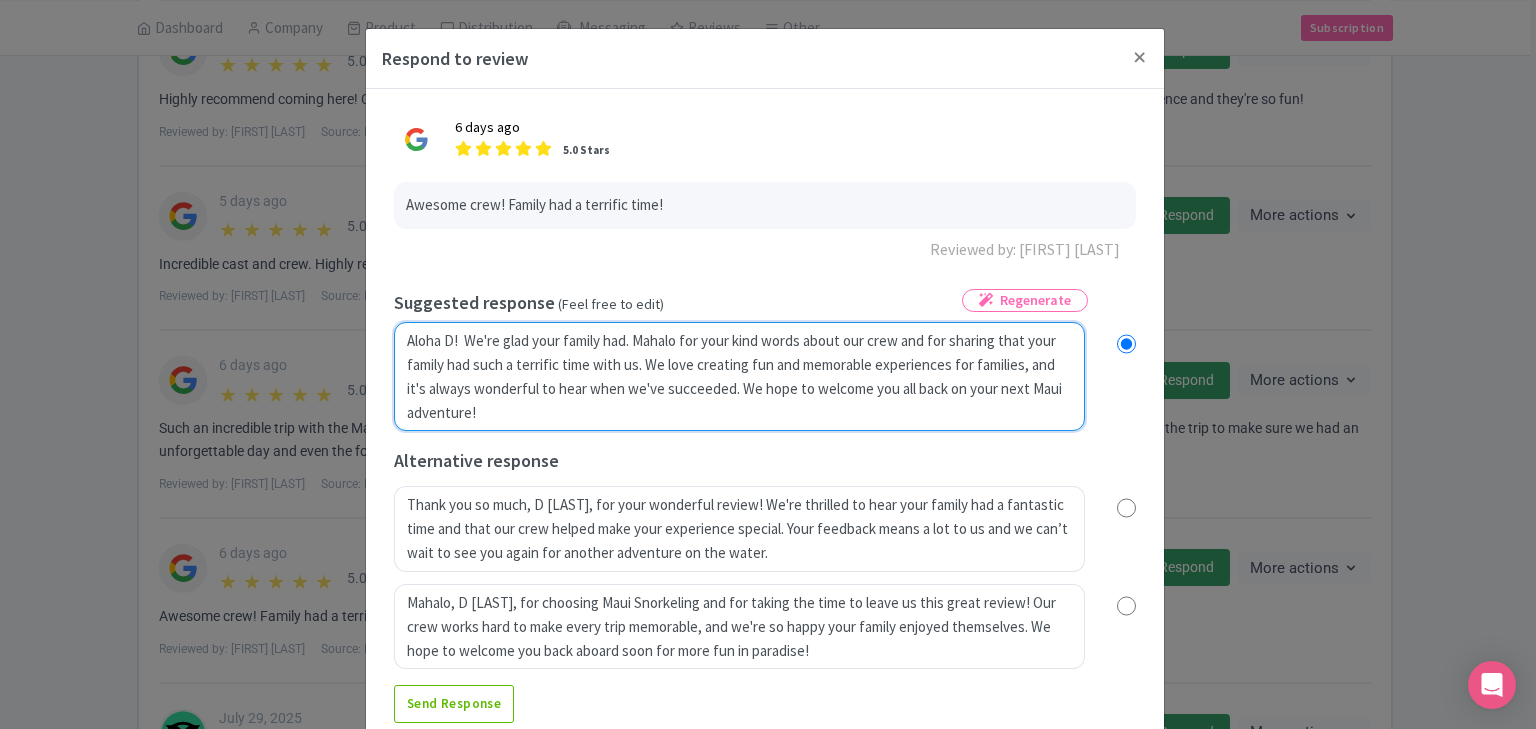 radio on "true" 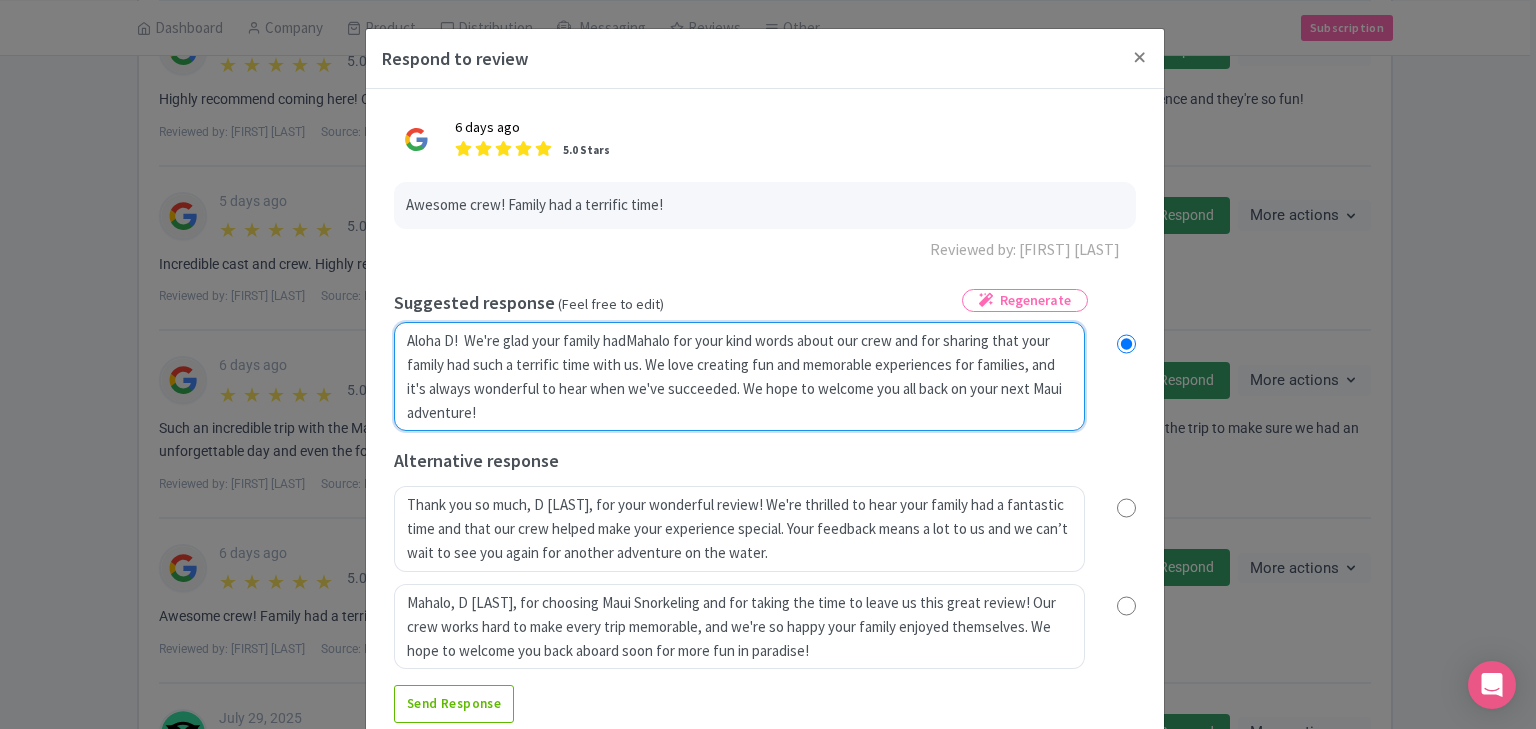 type on "Aloha D!  We're glad your family had Mahalo for your kind words about our crew and for sharing that your family had such a terrific time with us. We love creating fun and memorable experiences for families, and it's always wonderful to hear when we've succeeded. We hope to welcome you all back on your next Maui adventure!" 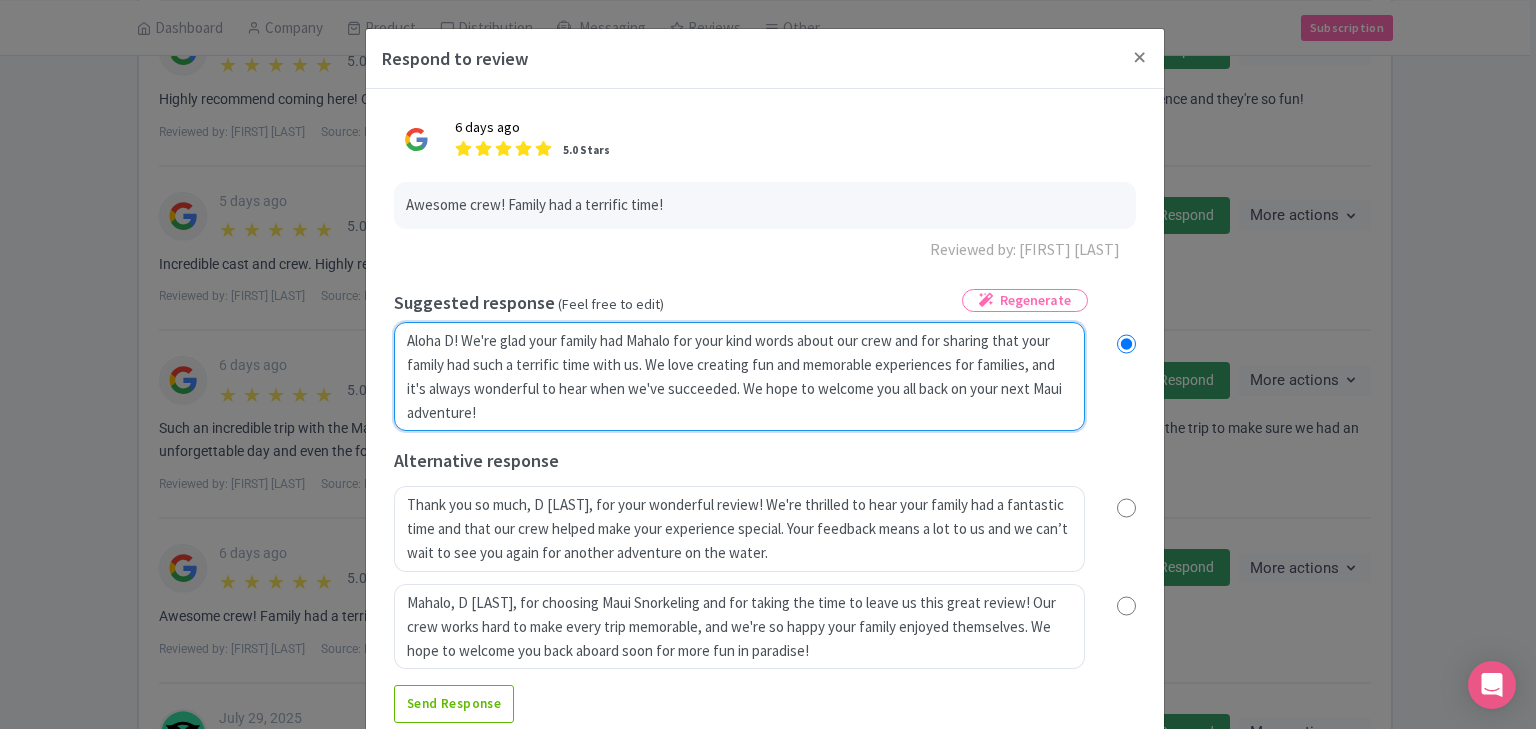 radio on "true" 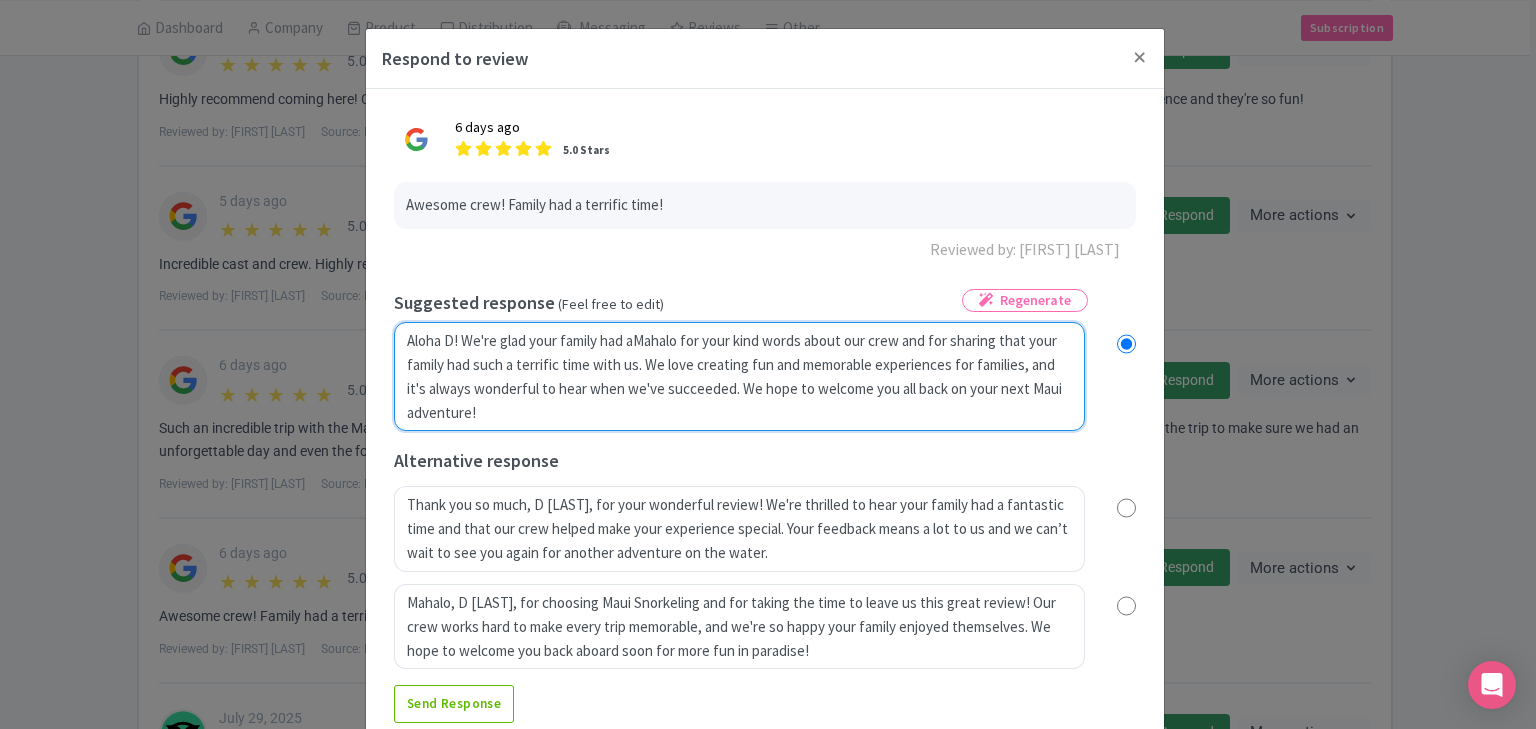 type on "Aloha D!  We're glad your family had a Mahalo for your kind words about our crew and for sharing that your family had such a terrific time with us. We love creating fun and memorable experiences for families, and it's always wonderful to hear when we've succeeded. We hope to welcome you all back on your next Maui adventure!" 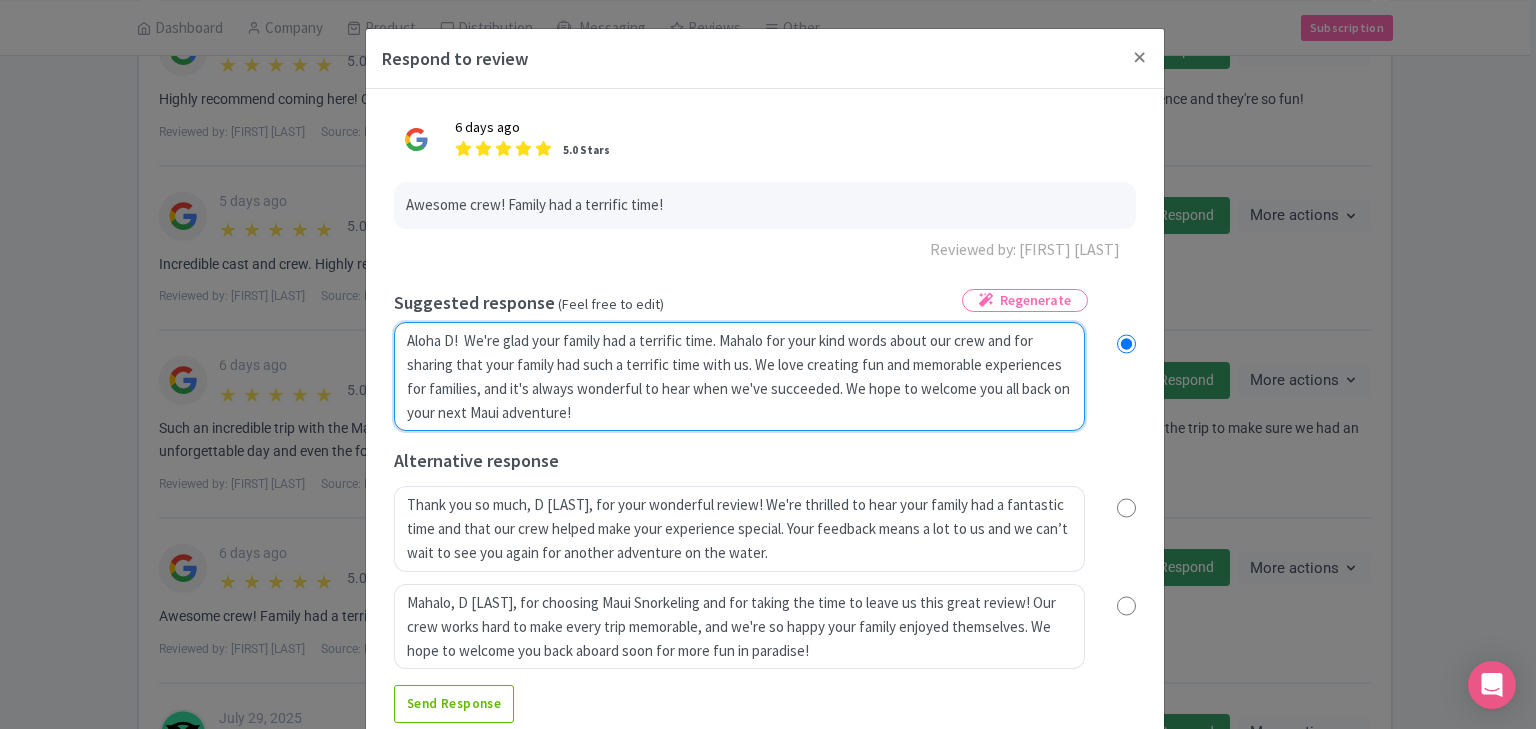 radio on "true" 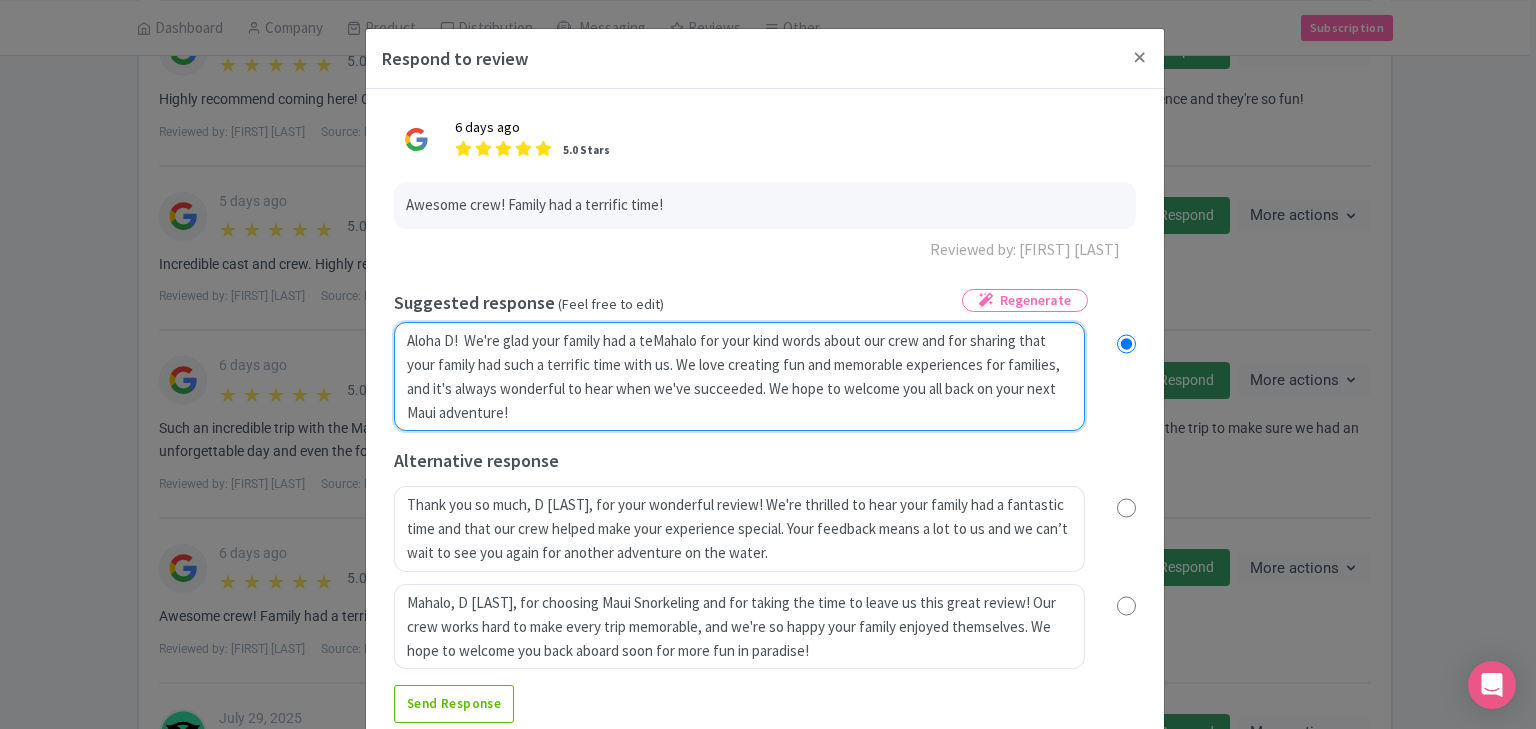 type on "Aloha D!  We're glad your family had a terMahalo for your kind words about our crew and for sharing that your family had such a terrific time with us. We love creating fun and memorable experiences for families, and it's always wonderful to hear when we've succeeded. We hope to welcome you all back on your next Maui adventure!" 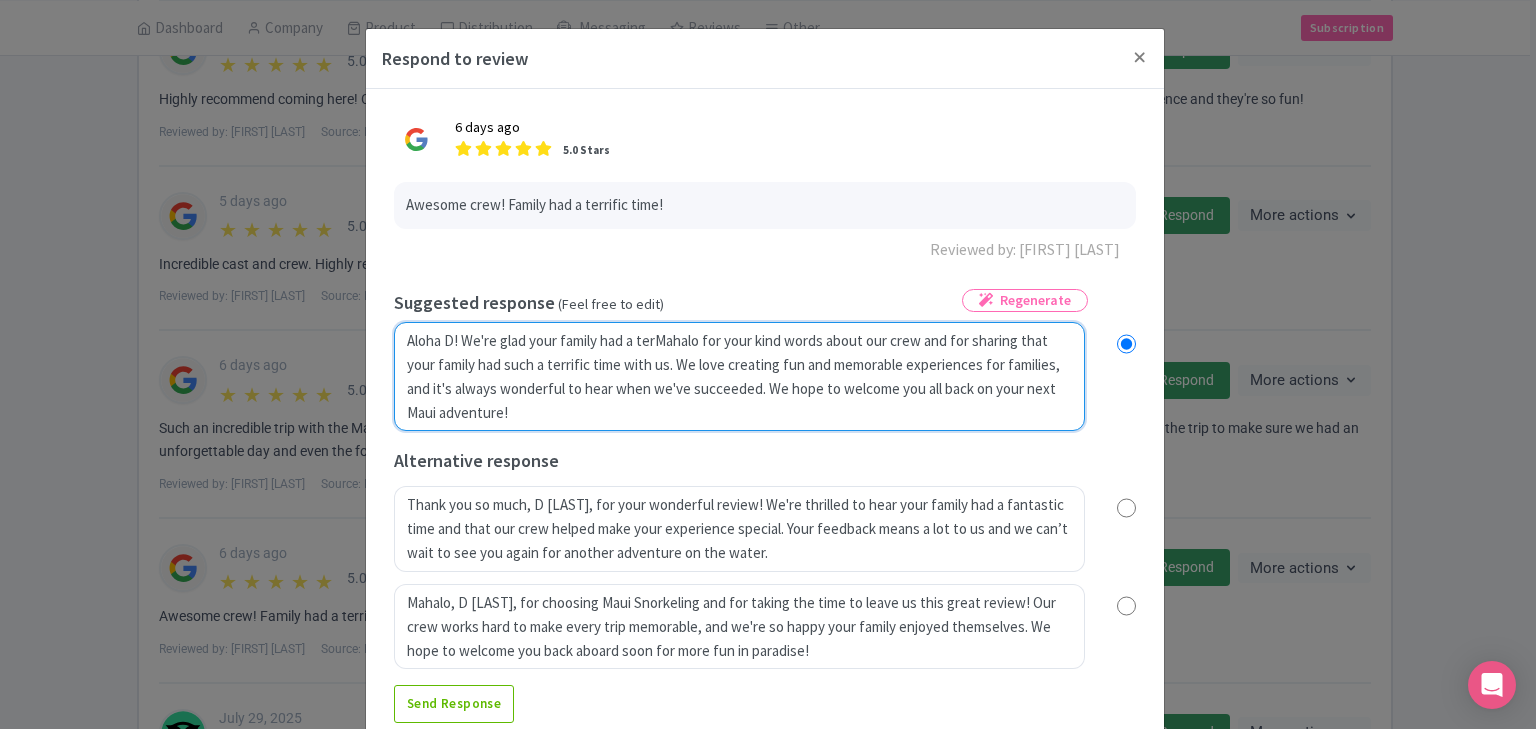 radio on "true" 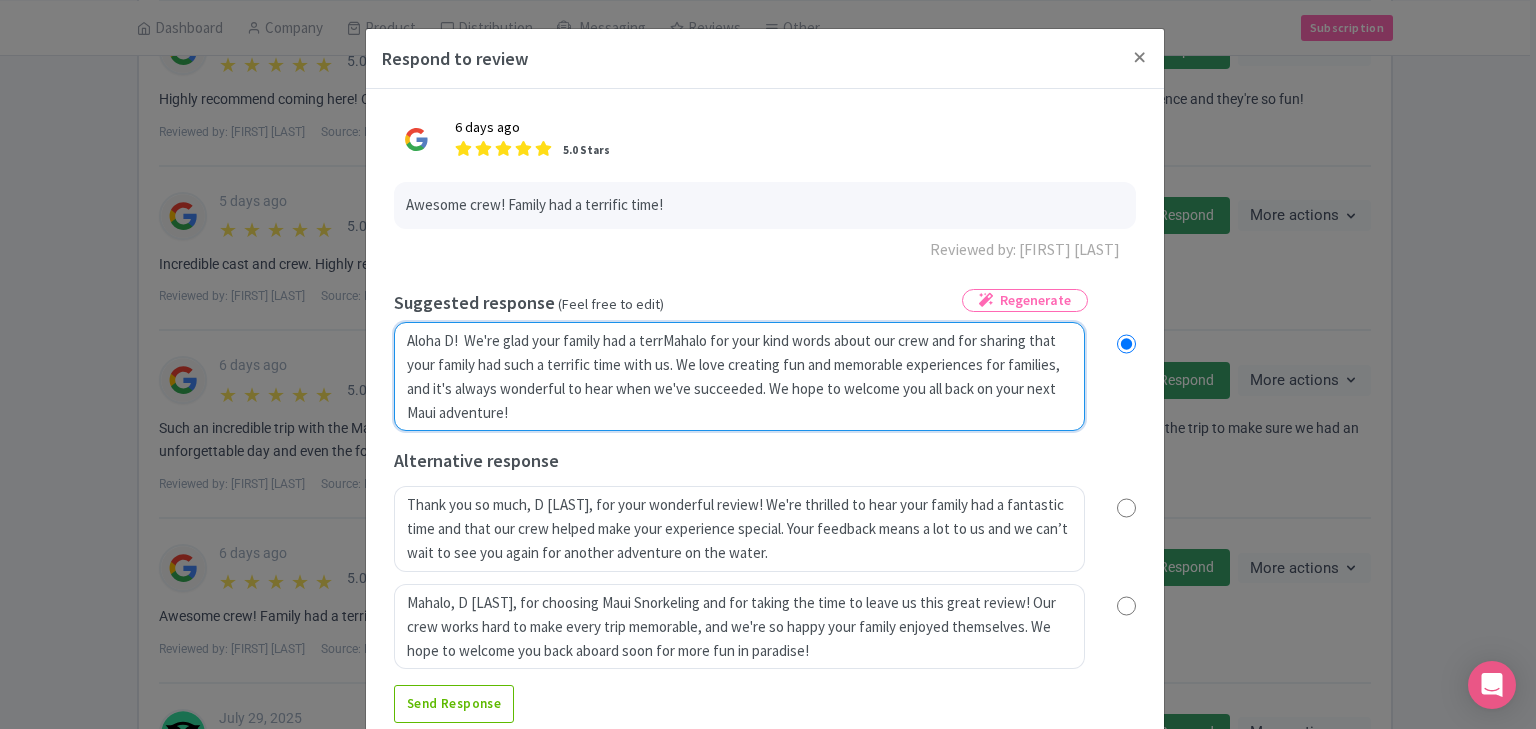 radio on "true" 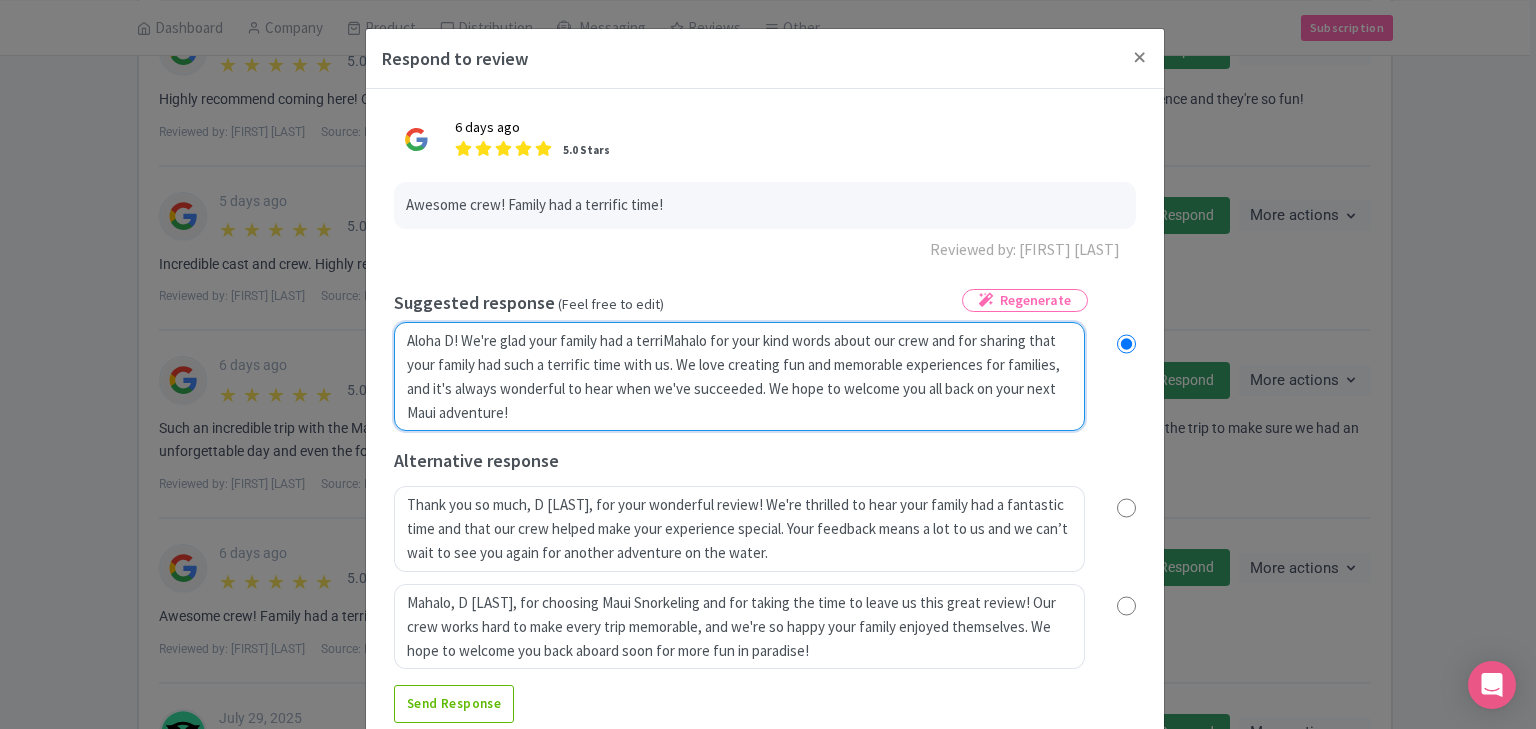 radio on "true" 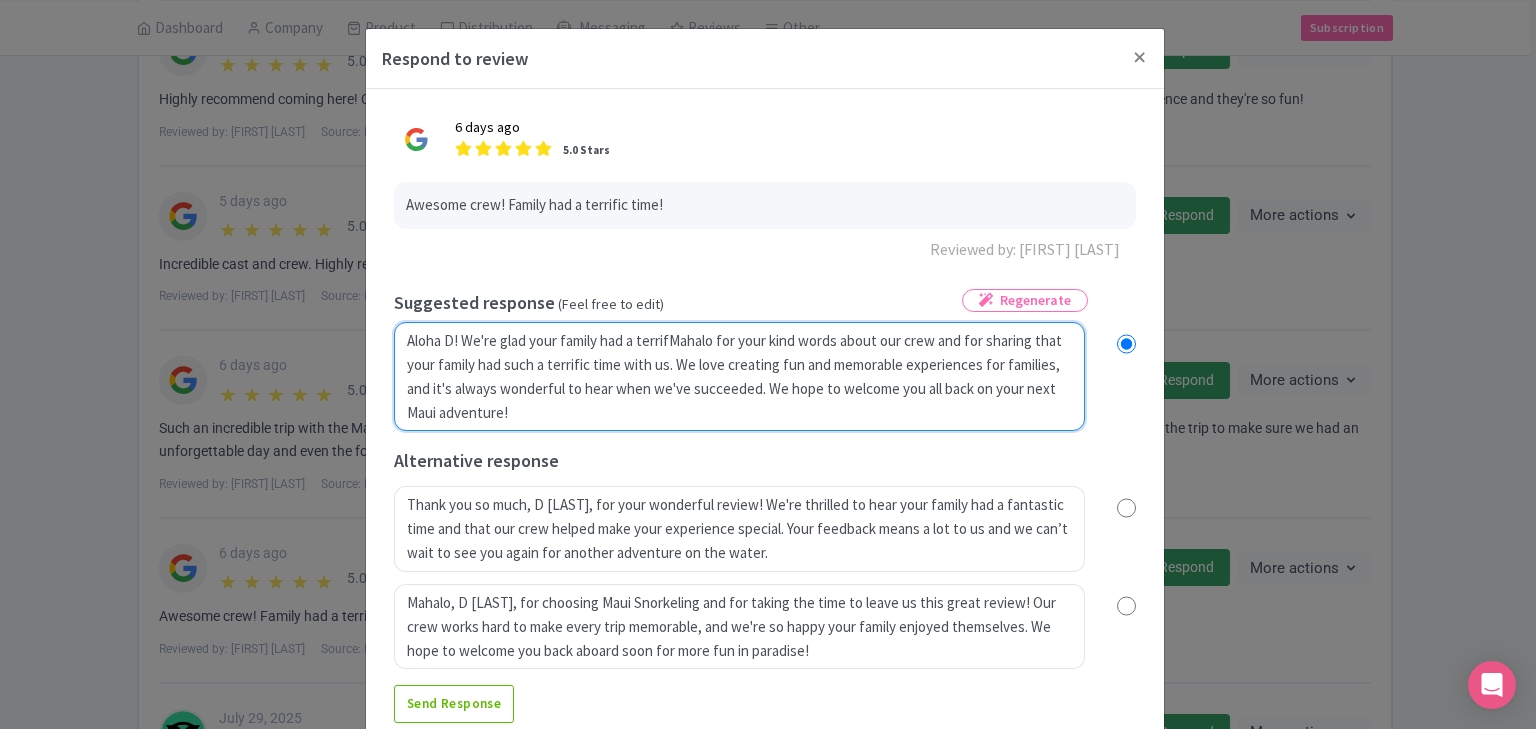 radio on "true" 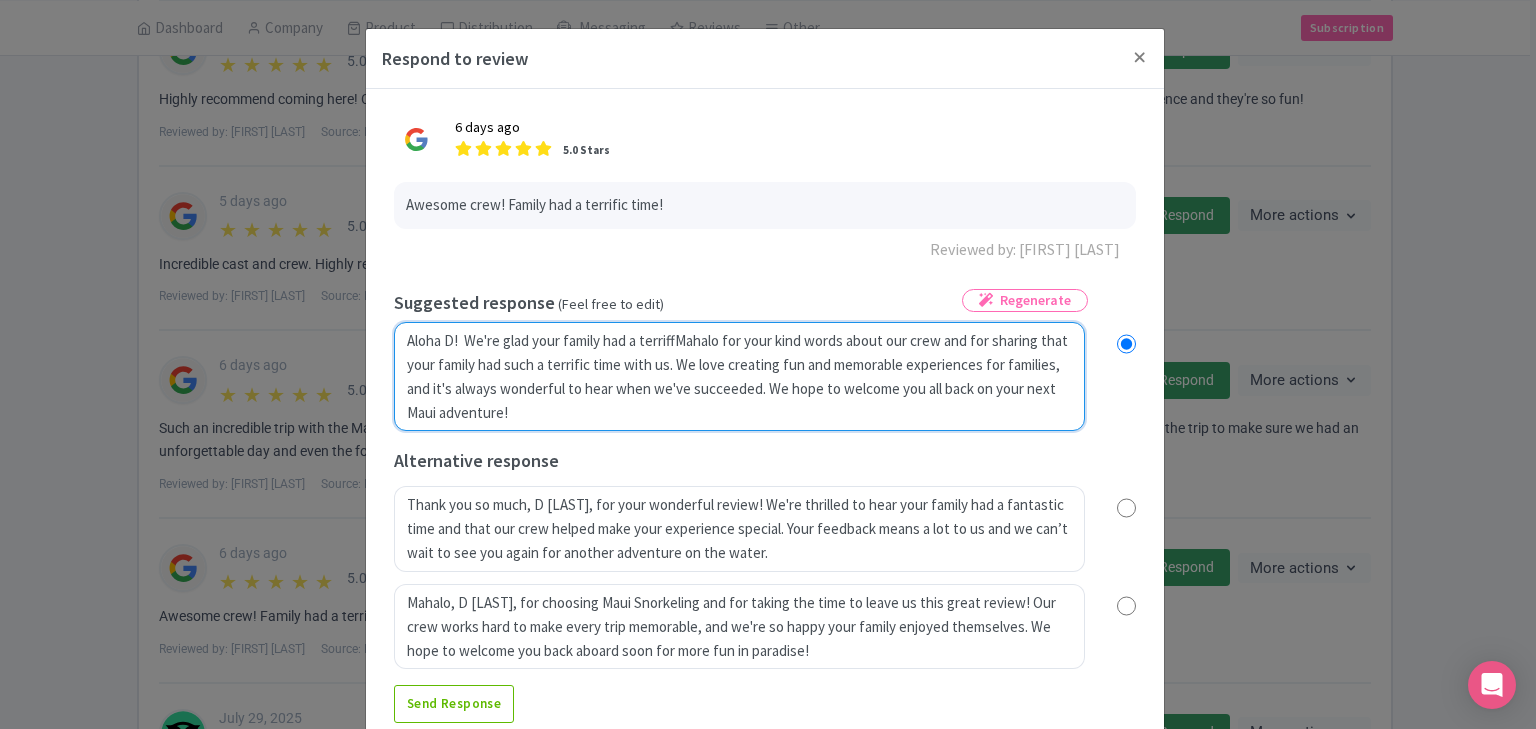 radio on "true" 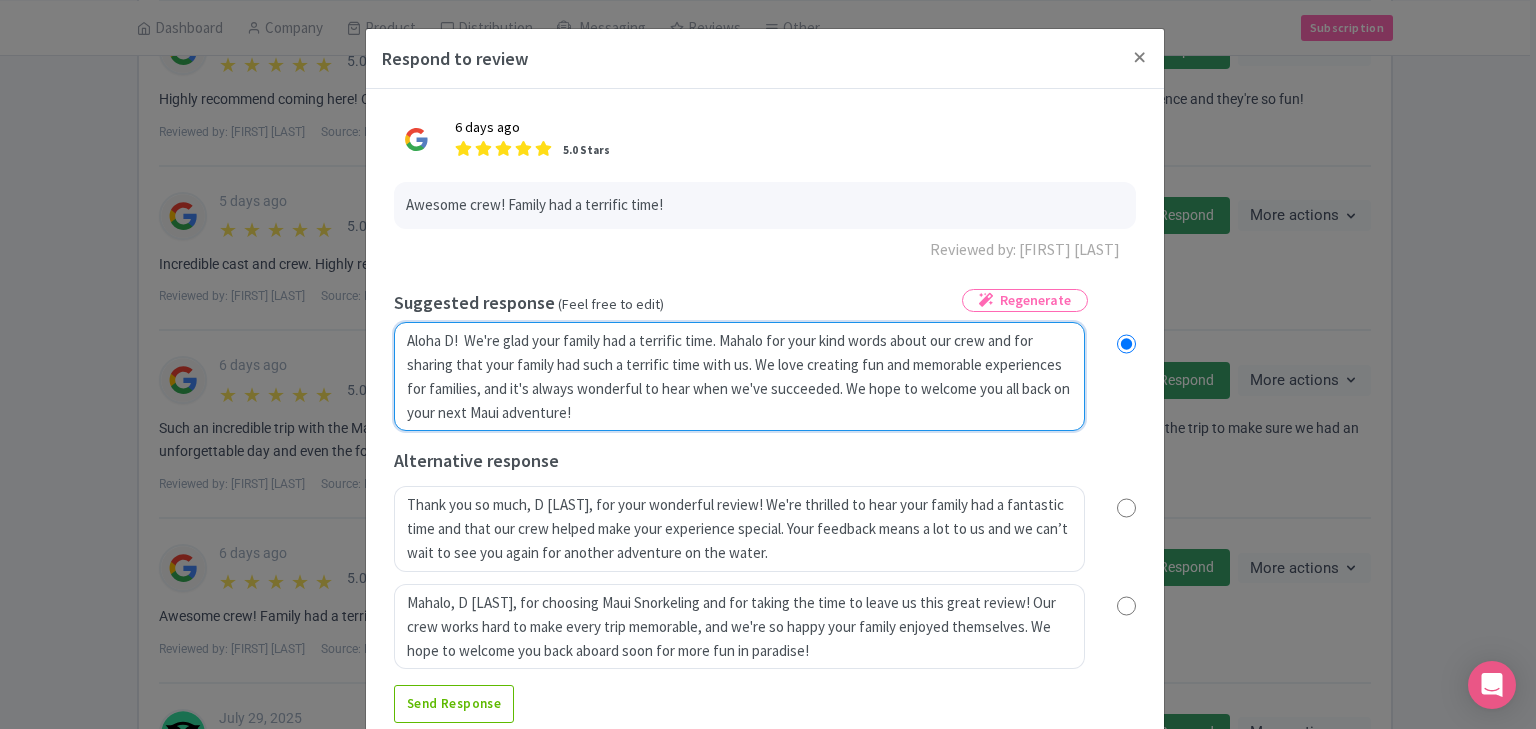 radio on "true" 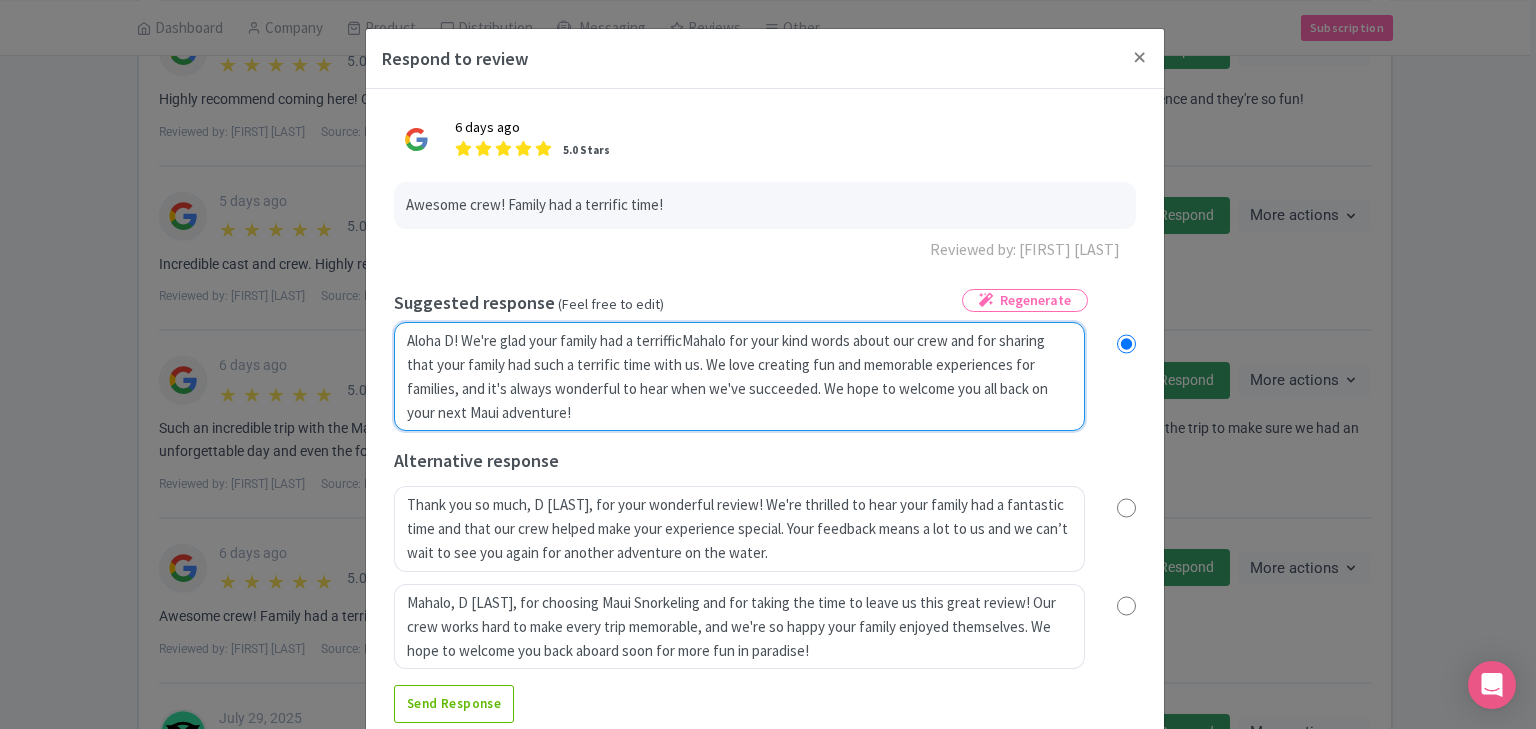 radio on "true" 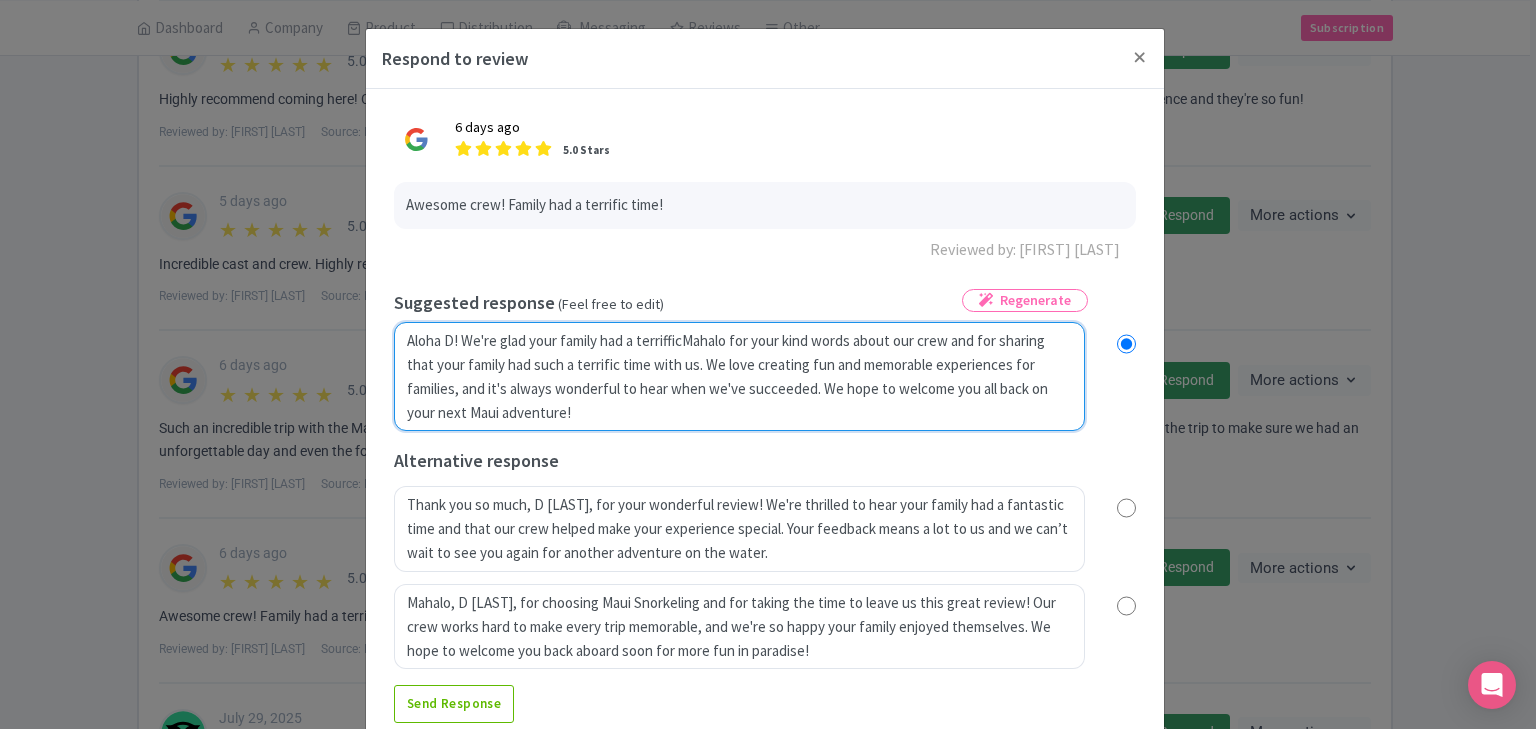 type on "Aloha D!  We're glad your family had a terriffiMahalo for your kind words about our crew and for sharing that your family had such a terrific time with us. We love creating fun and memorable experiences for families, and it's always wonderful to hear when we've succeeded. We hope to welcome you all back on your next Maui adventure!" 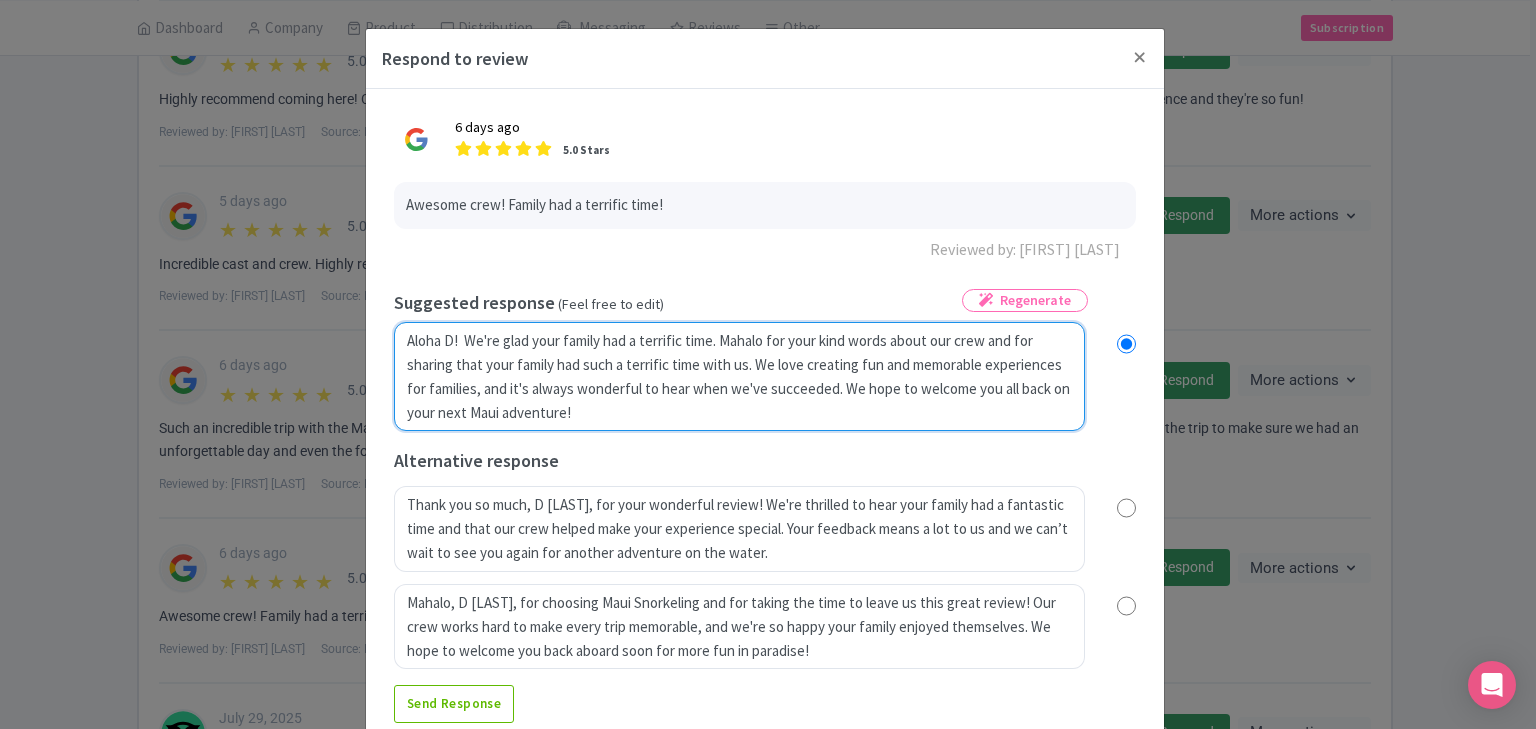 radio on "true" 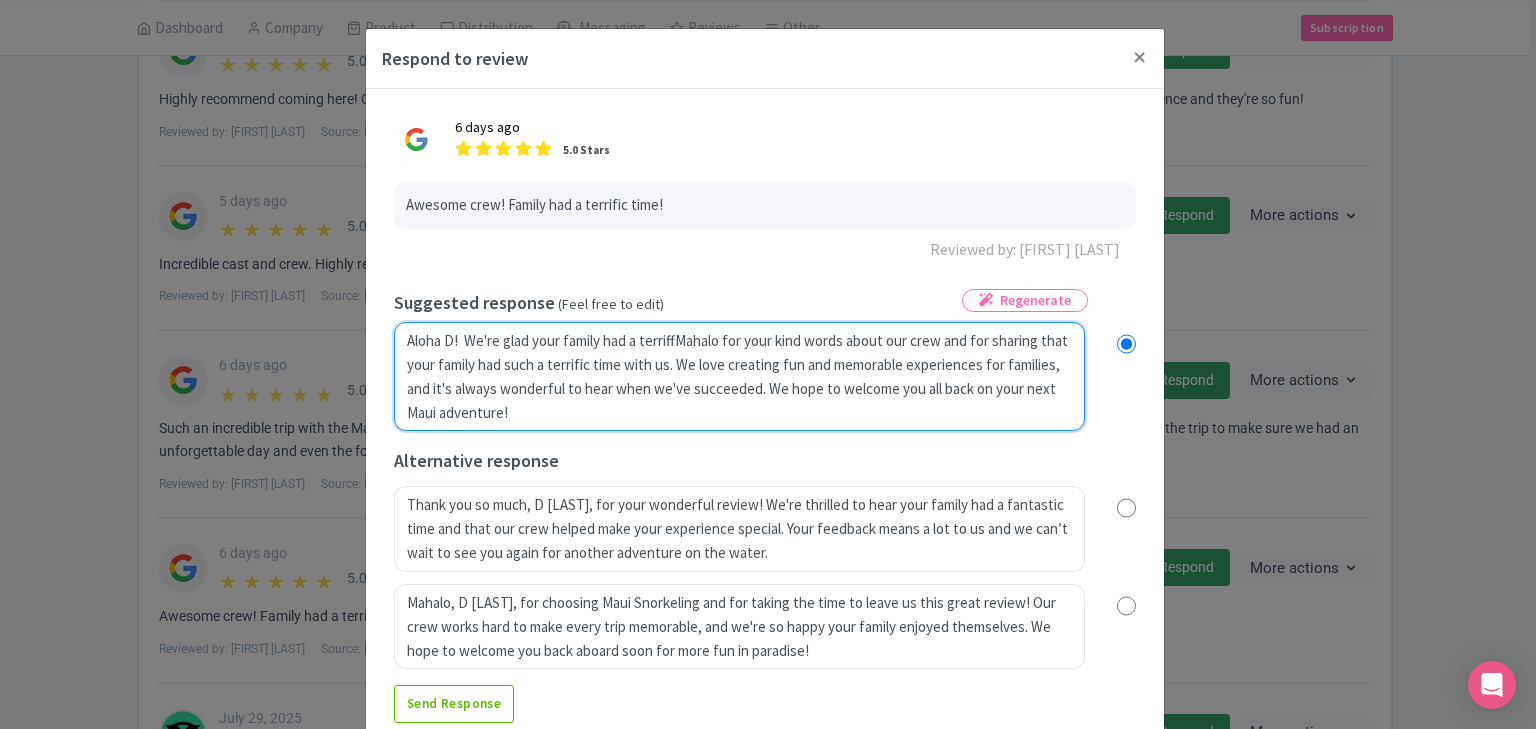 radio on "true" 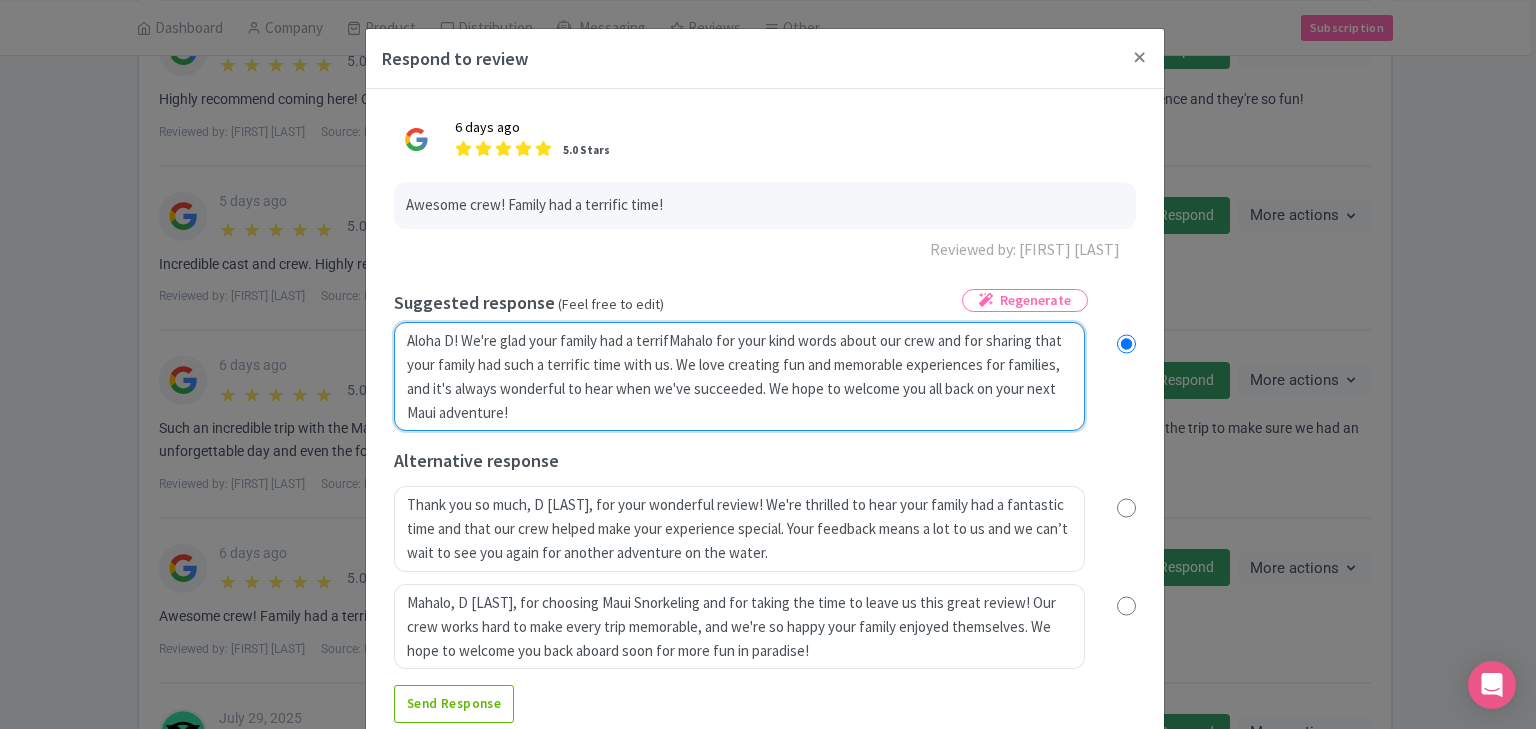 radio on "true" 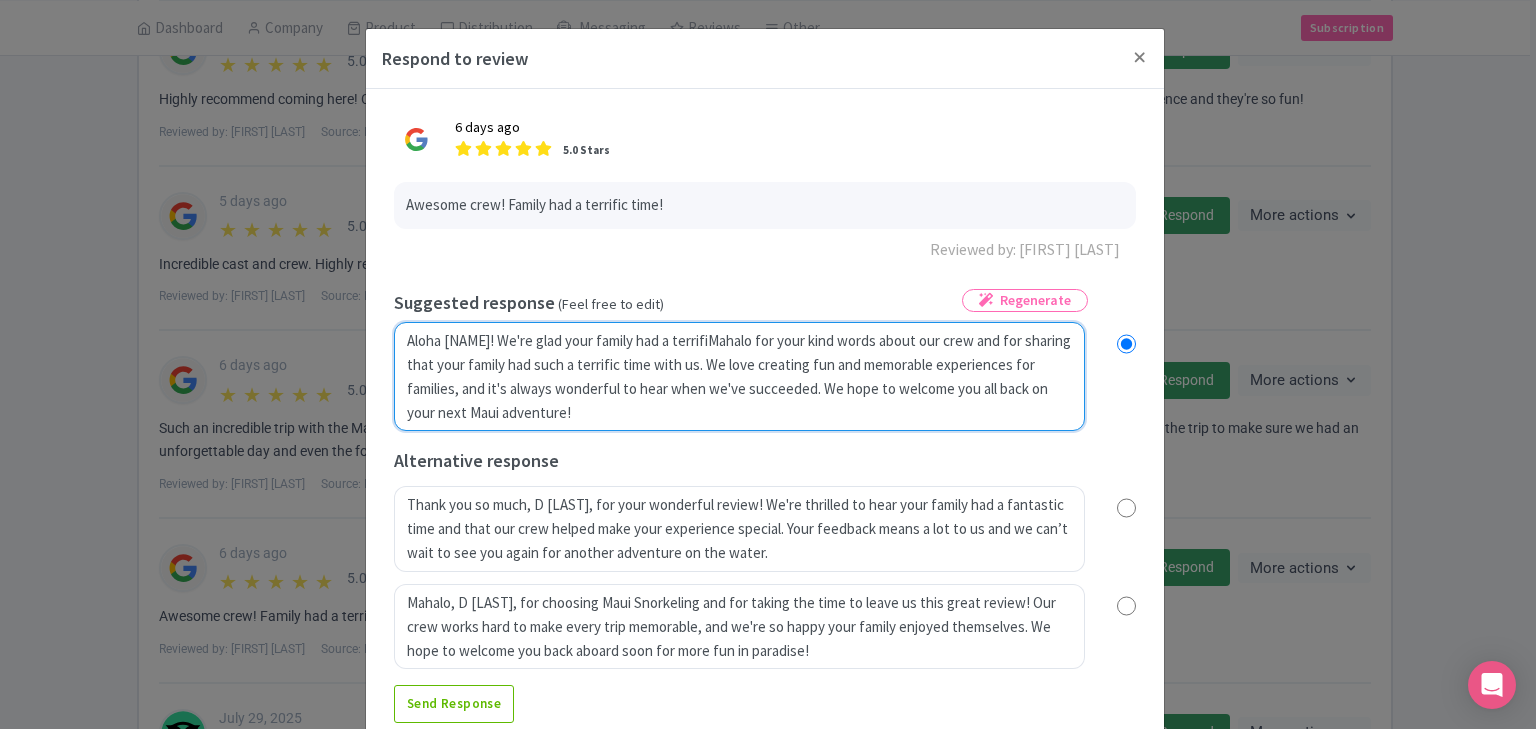 radio on "true" 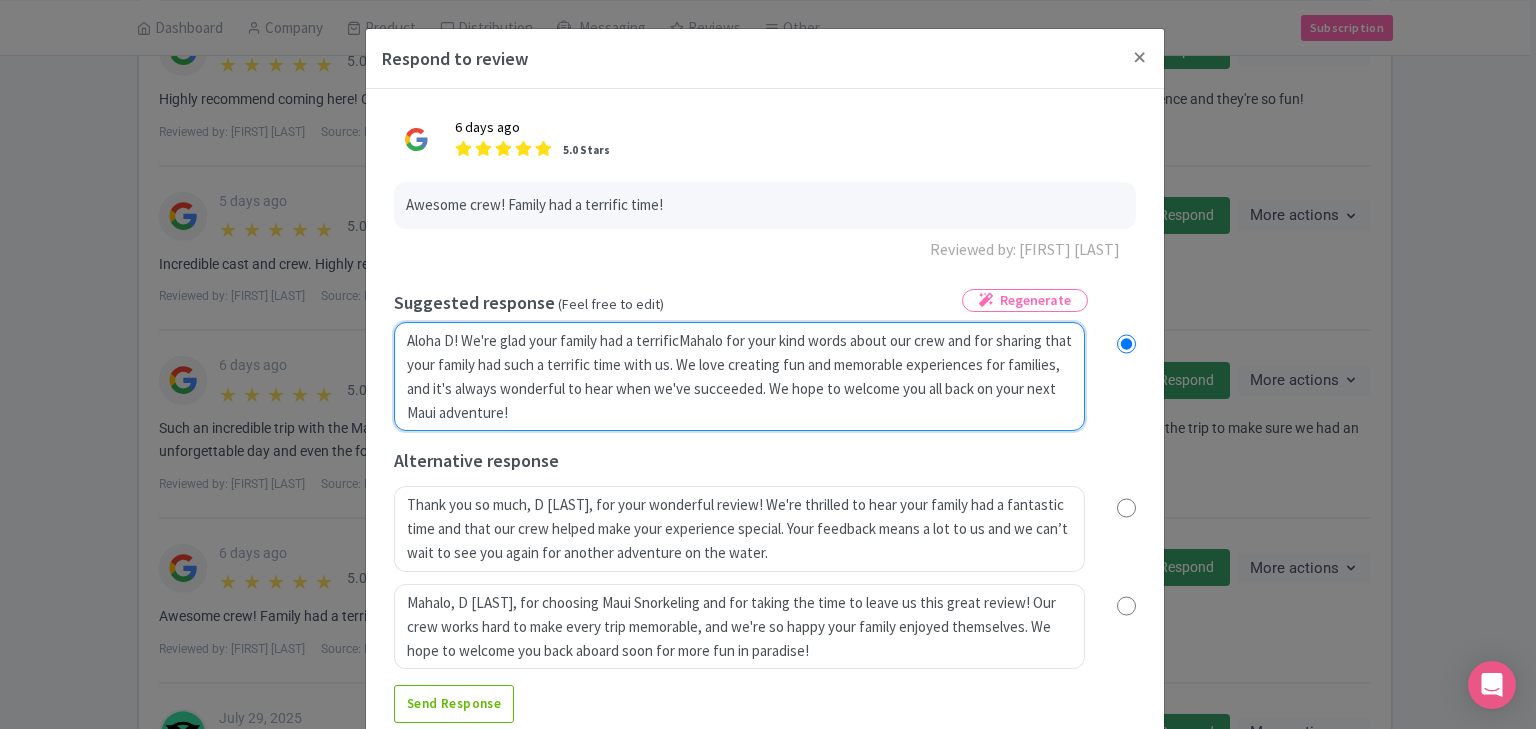 radio on "true" 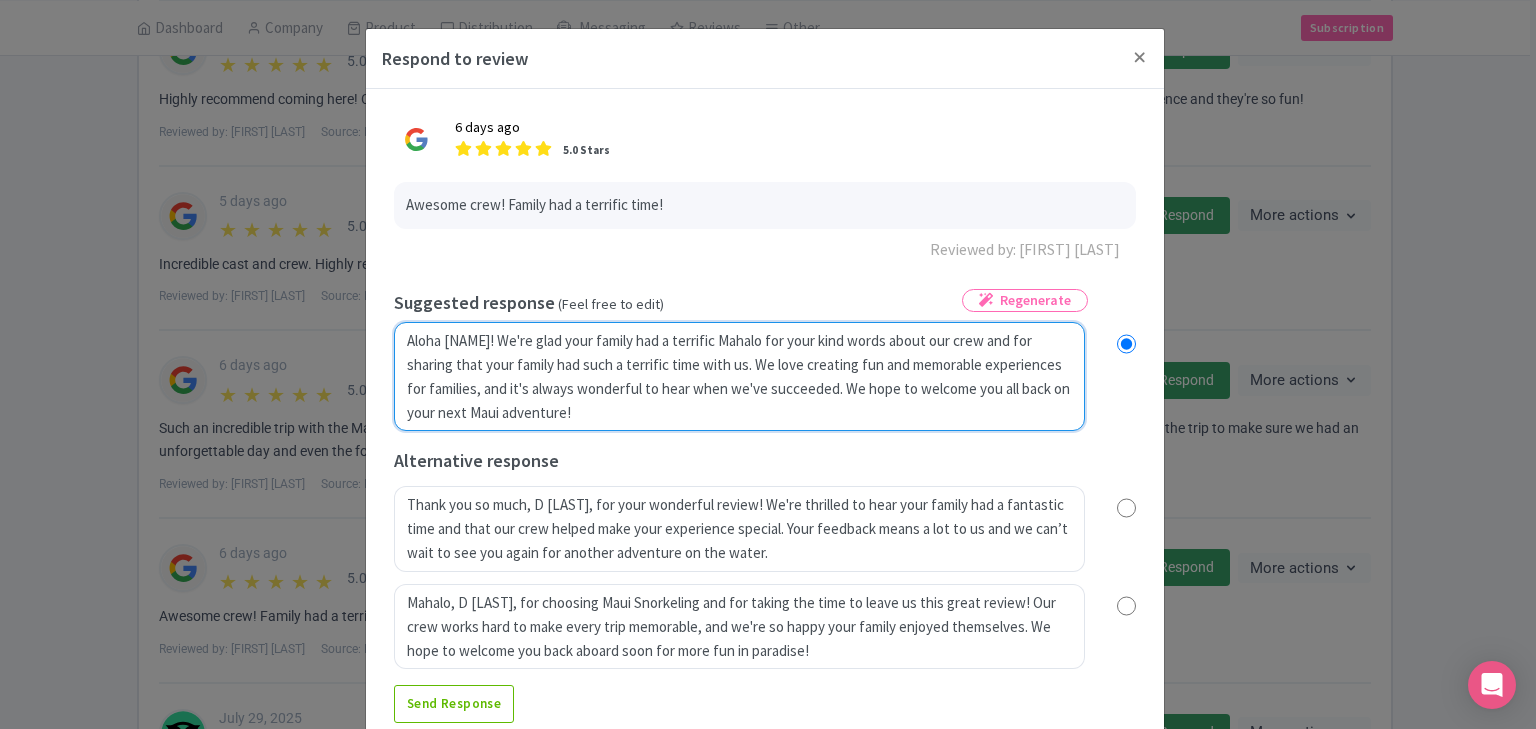 radio on "true" 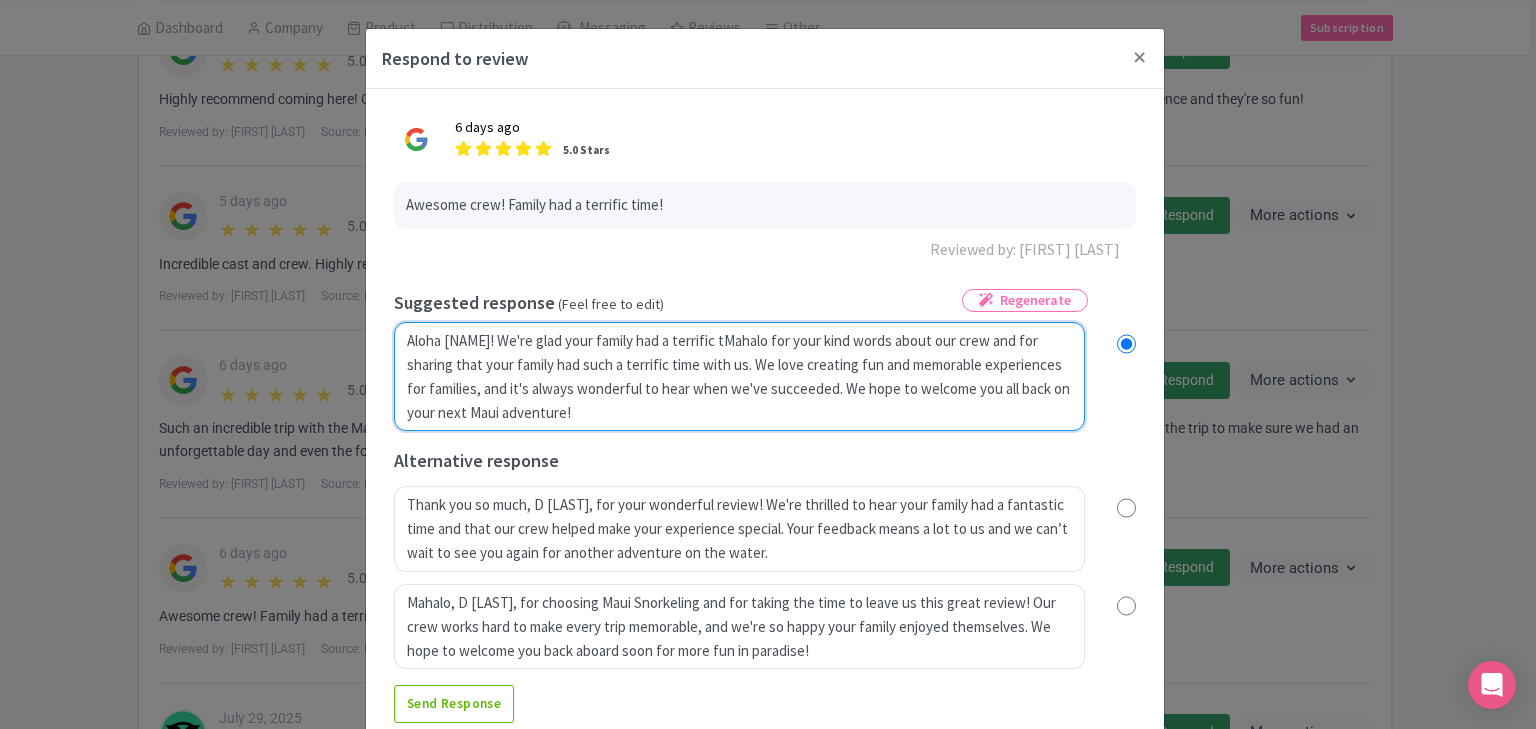 radio on "true" 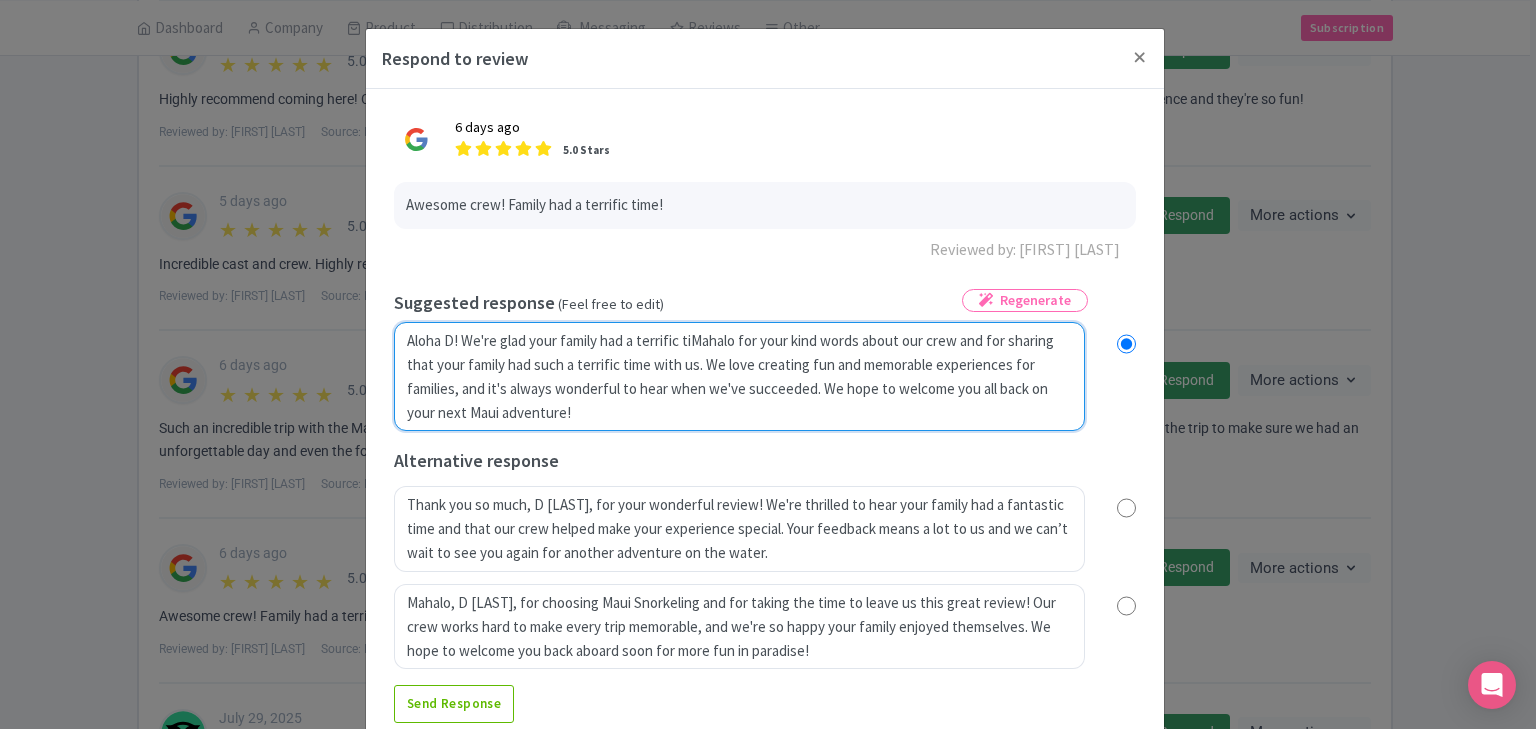 radio on "true" 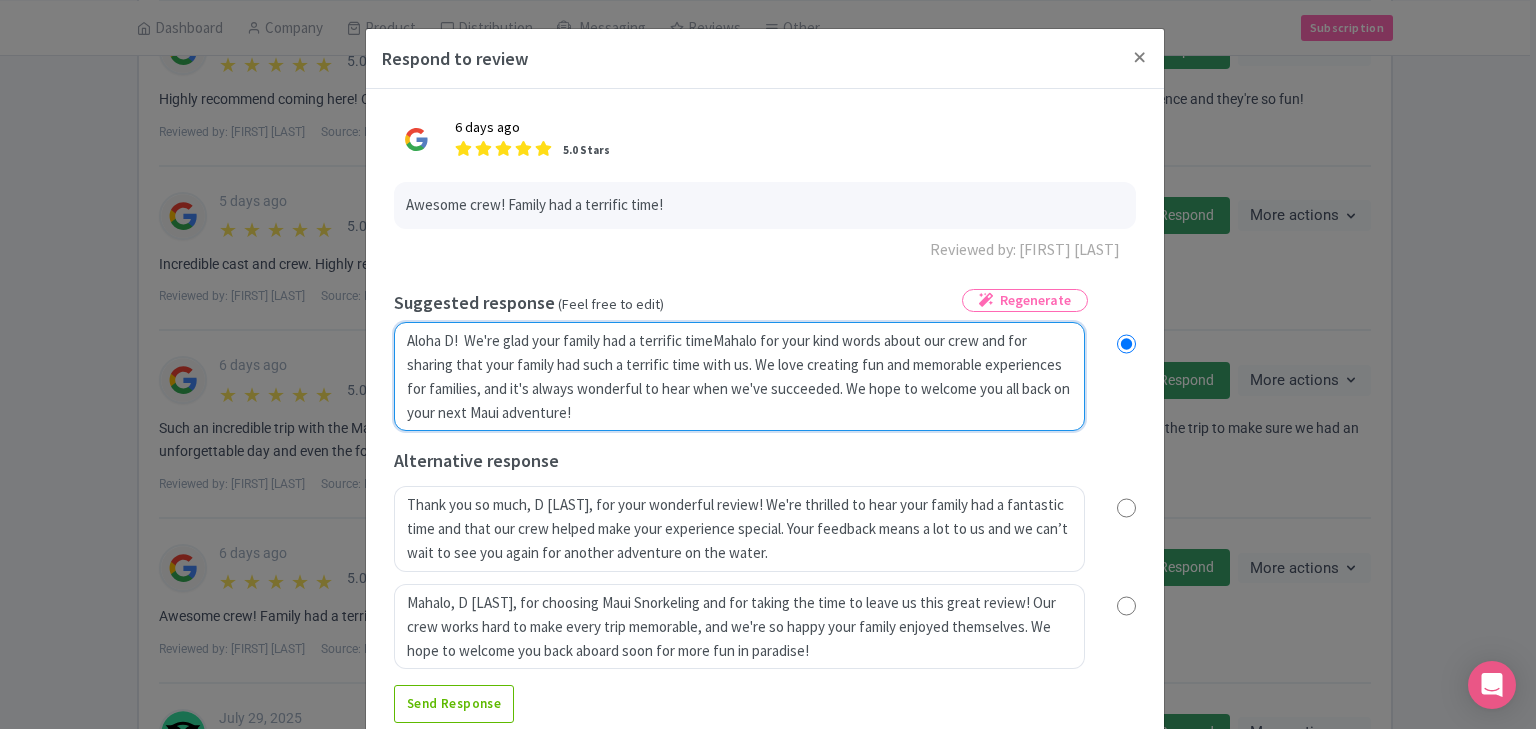 radio on "true" 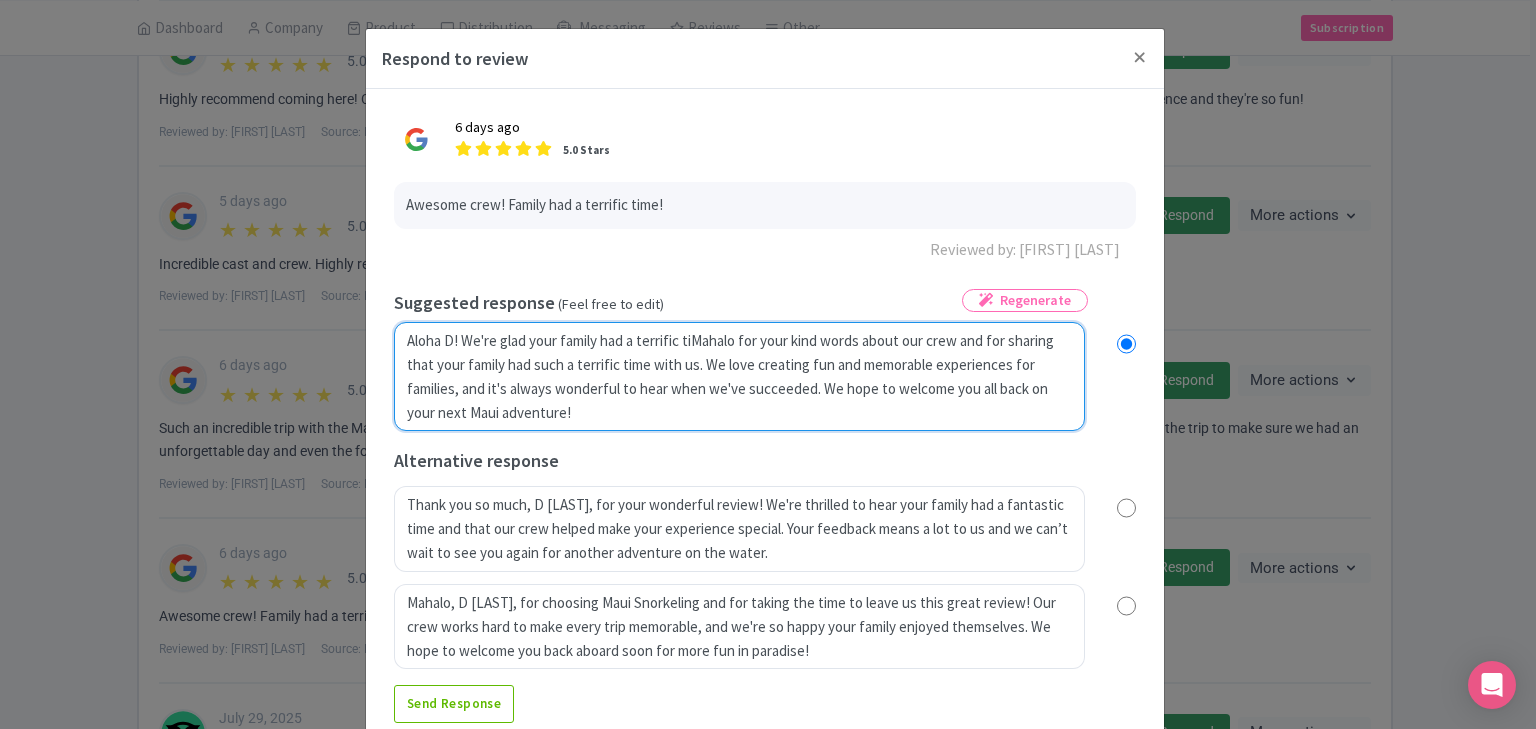 radio on "true" 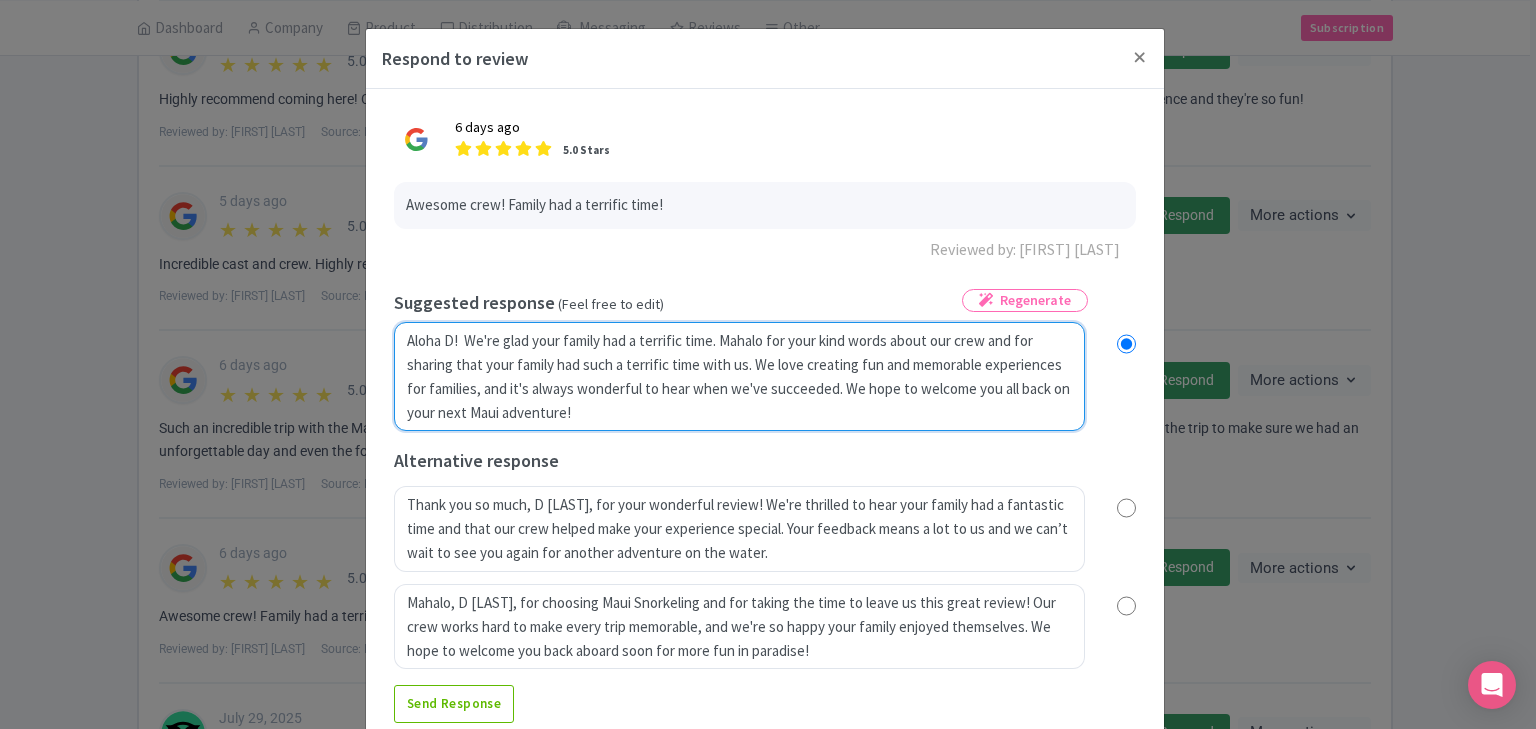 radio on "true" 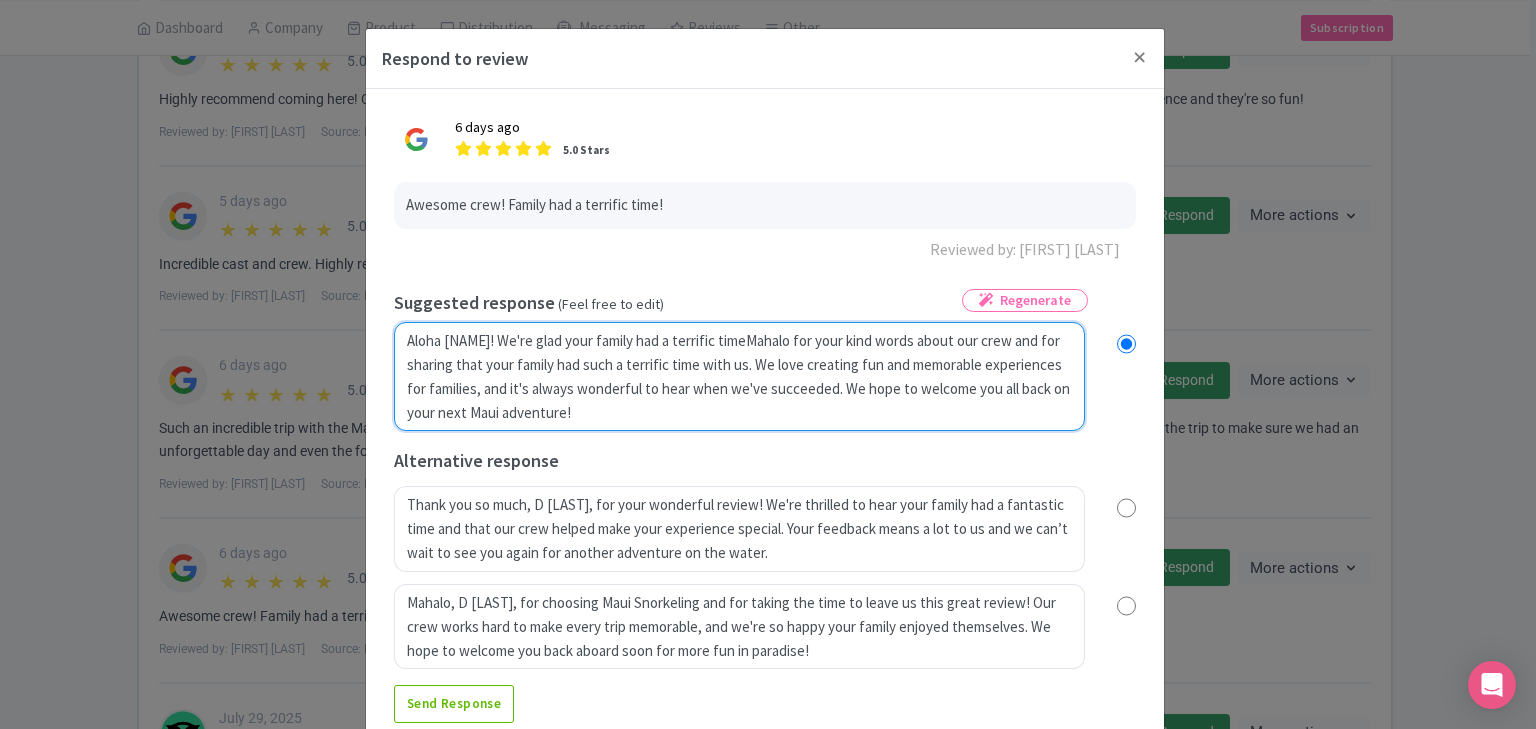 radio on "true" 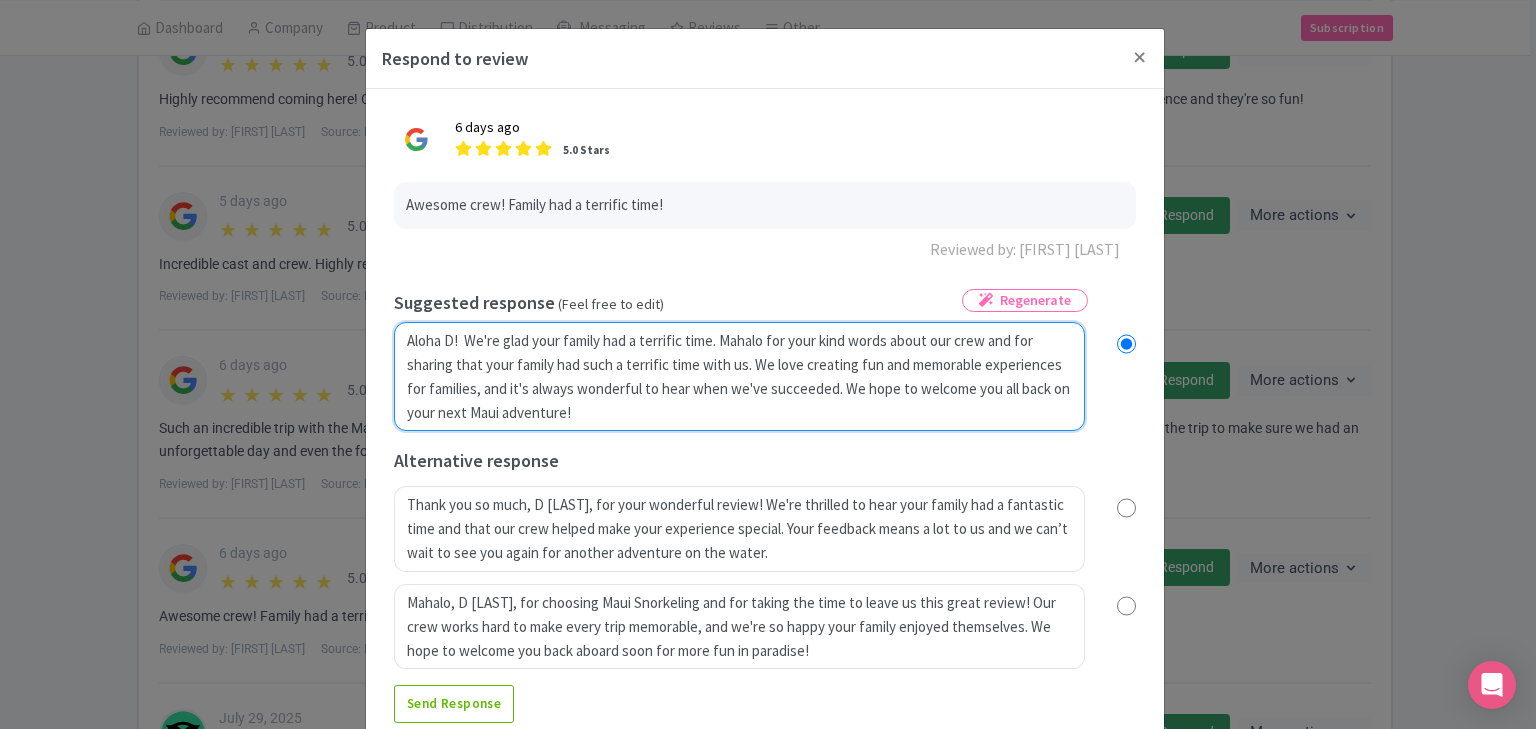 radio on "true" 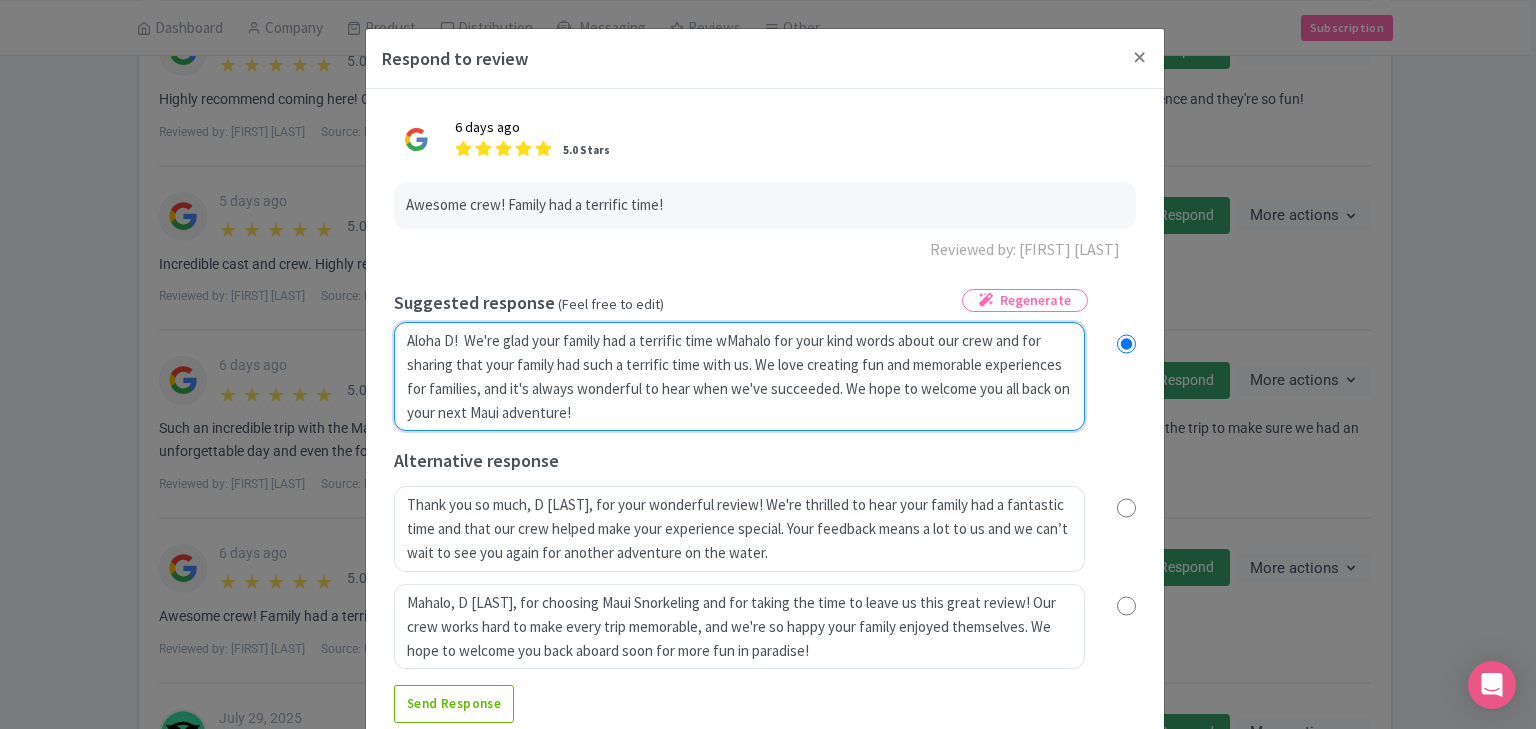 type on "Aloha D!  We're glad your family had a terrific time wiMahalo for your kind words about our crew and for sharing that your family had such a terrific time with us. We love creating fun and memorable experiences for families, and it's always wonderful to hear when we've succeeded. We hope to welcome you all back on your next Maui adventure!" 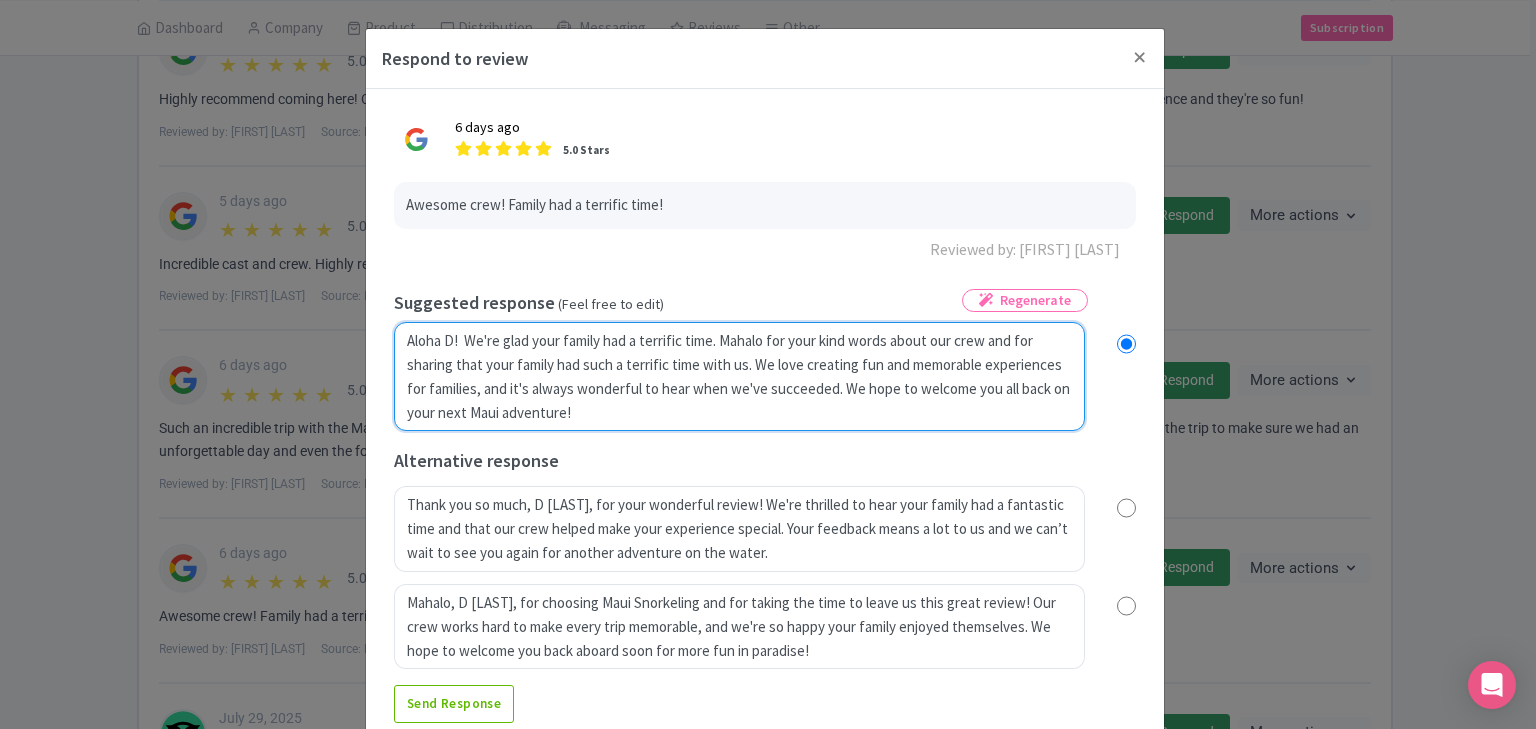 radio on "true" 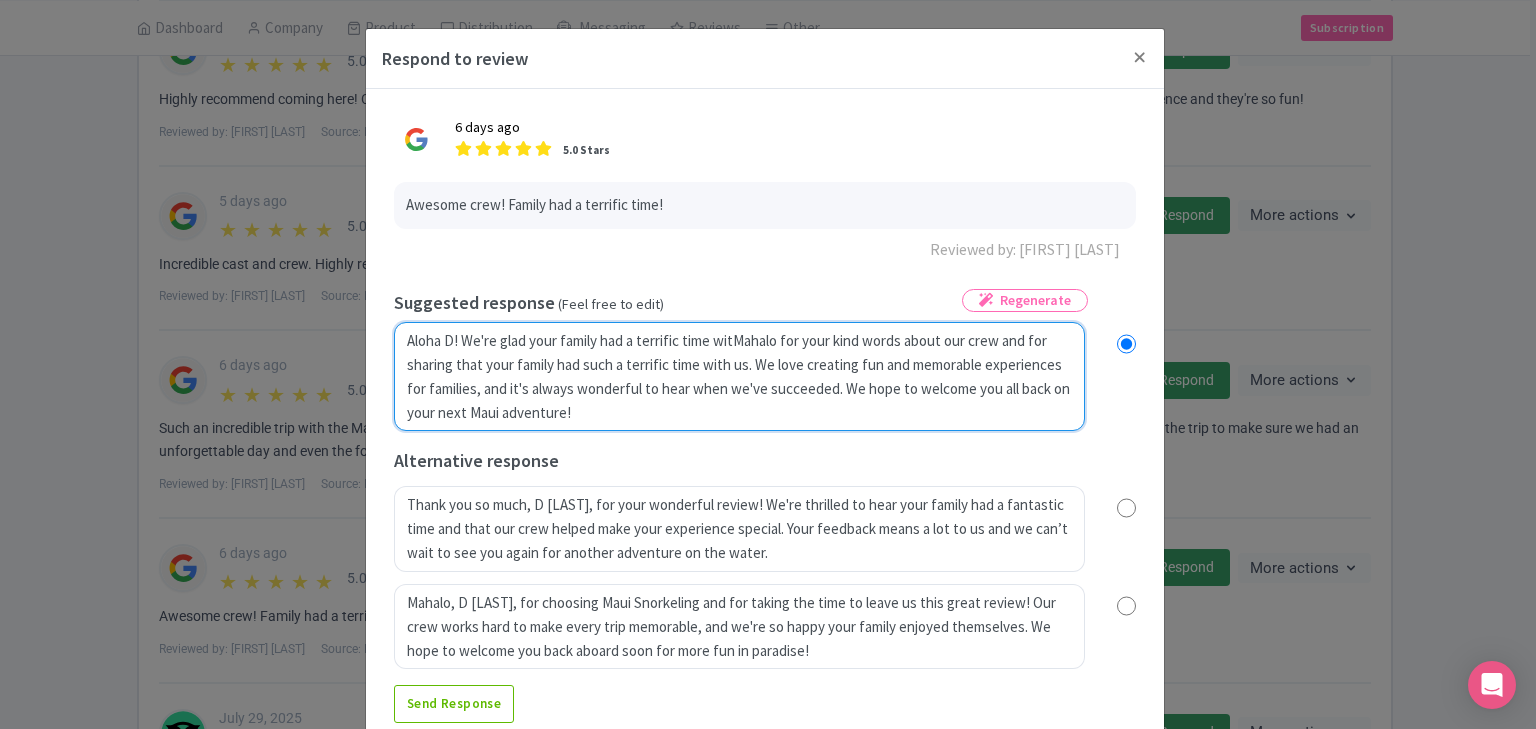 radio on "true" 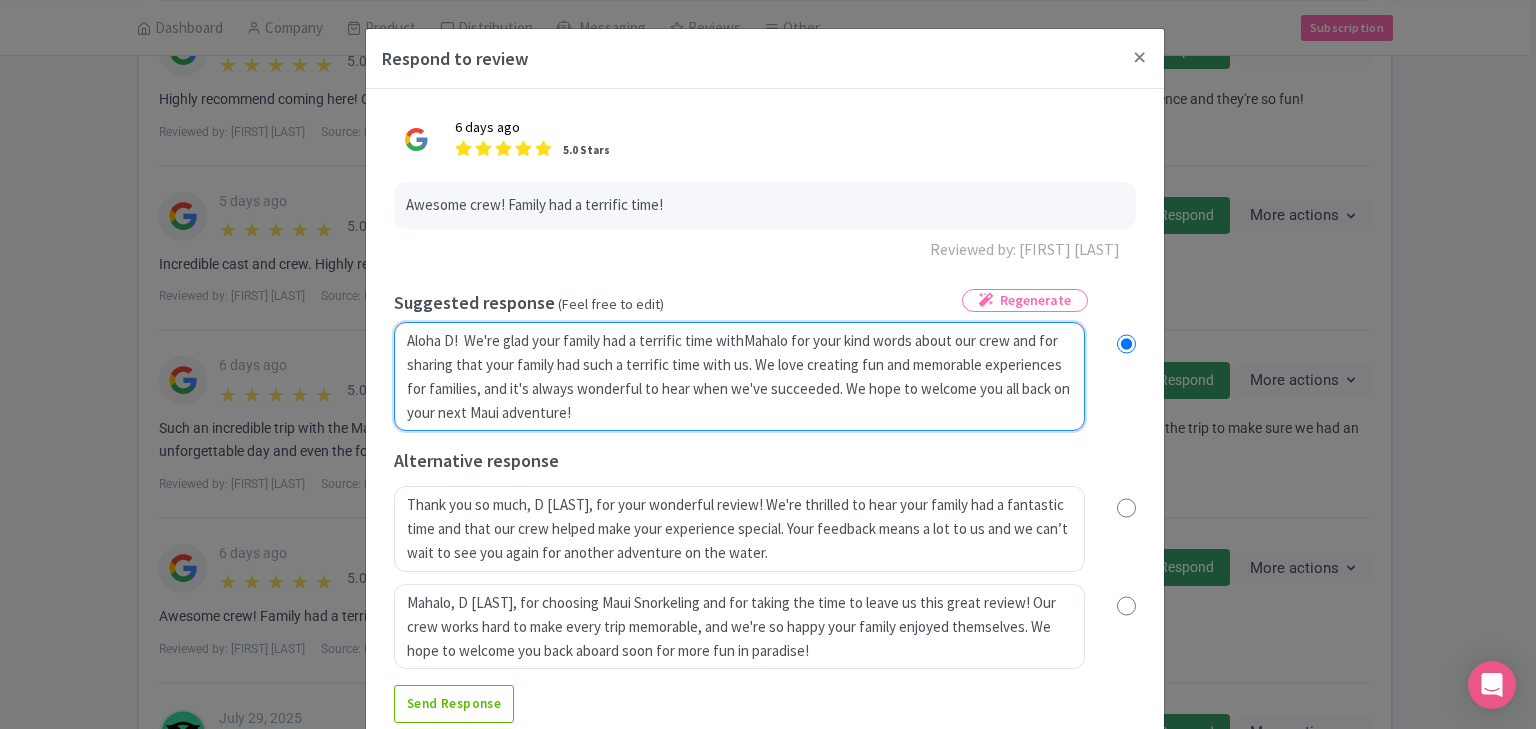radio on "true" 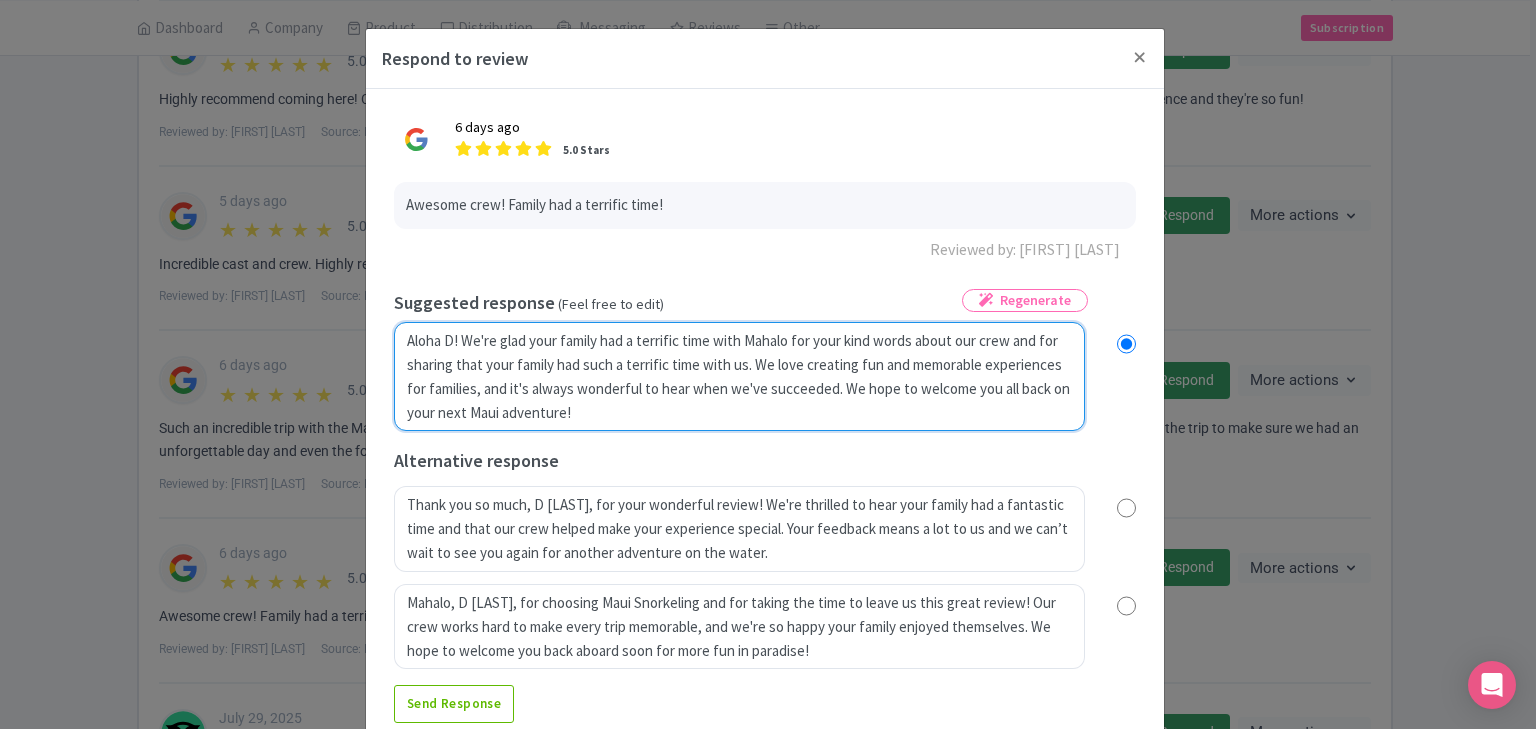 radio on "true" 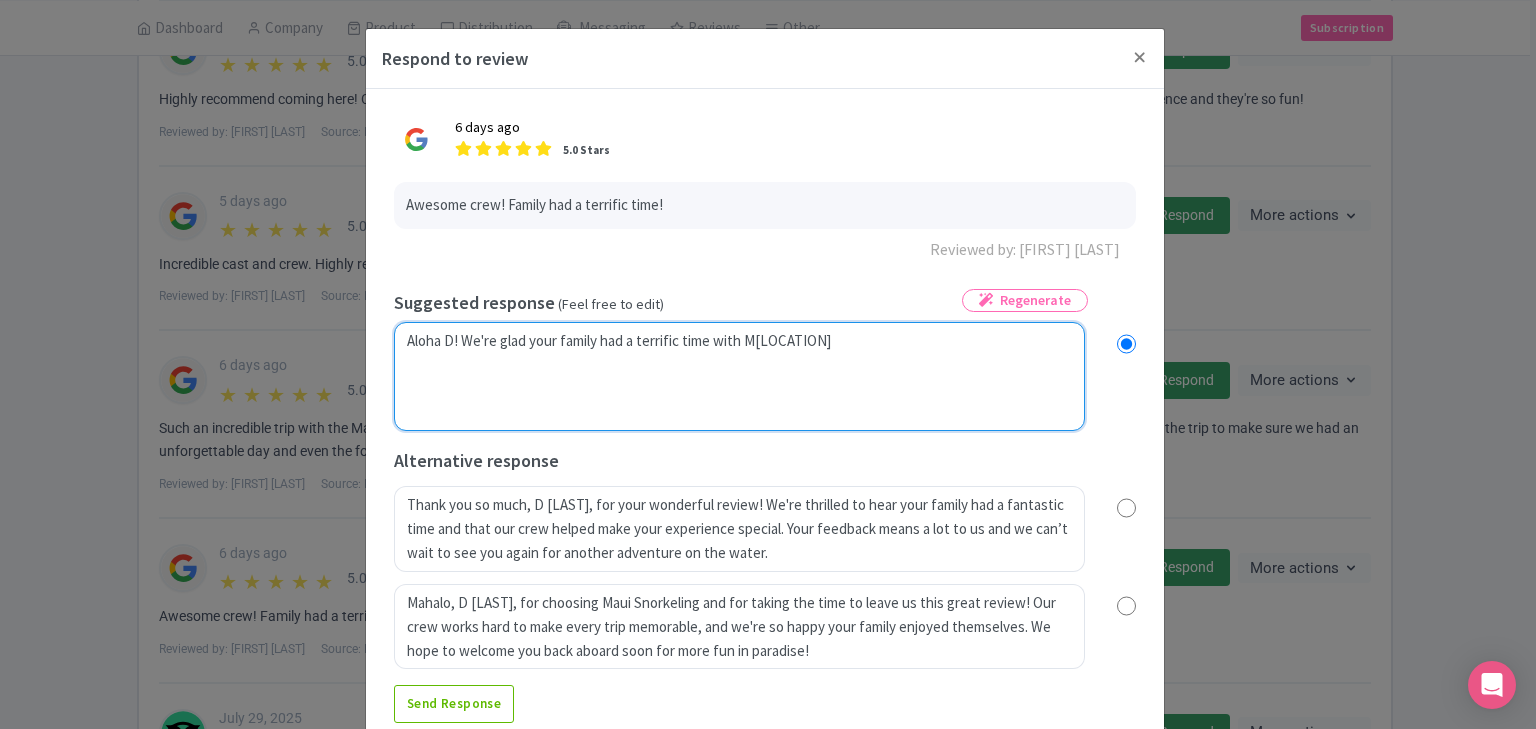 radio on "true" 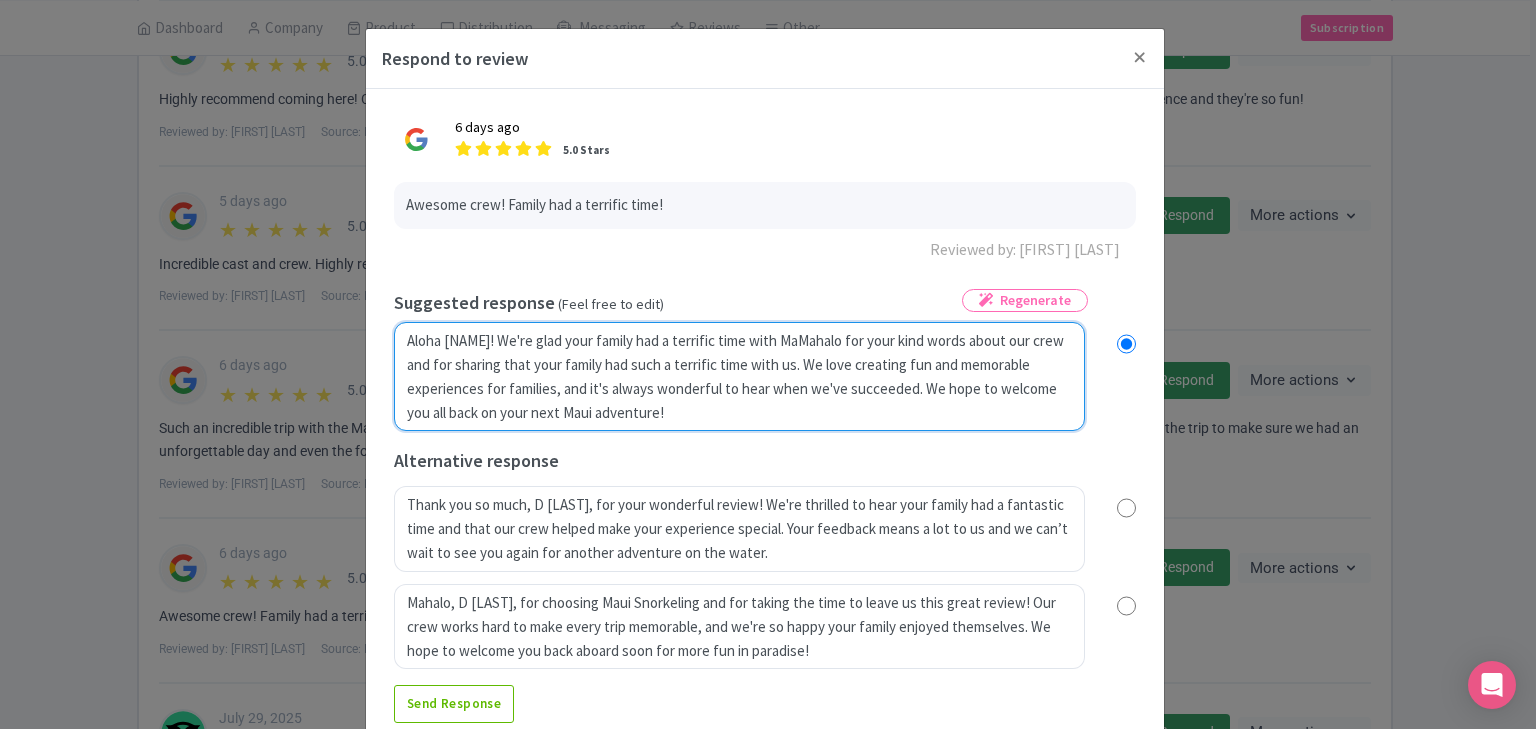 radio on "true" 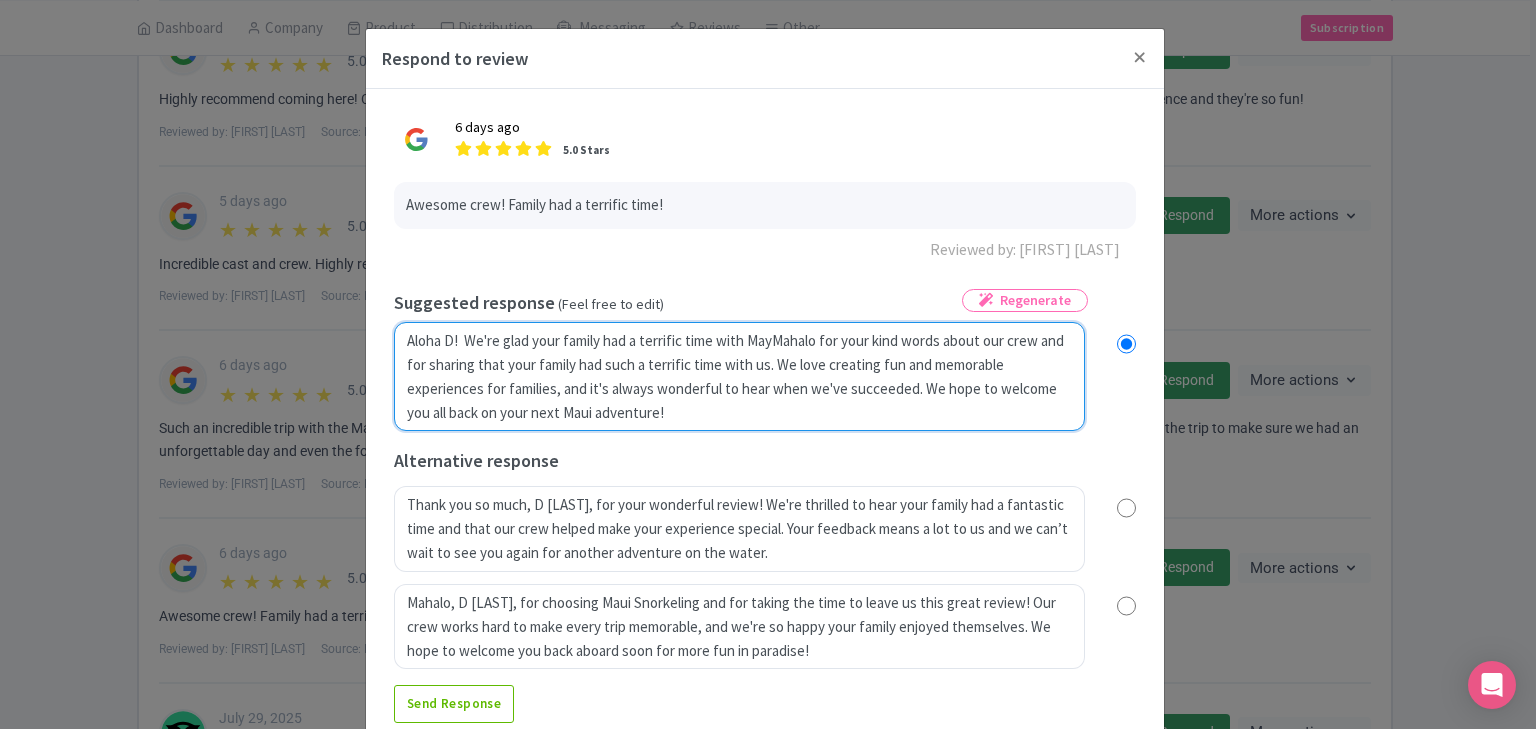 radio on "true" 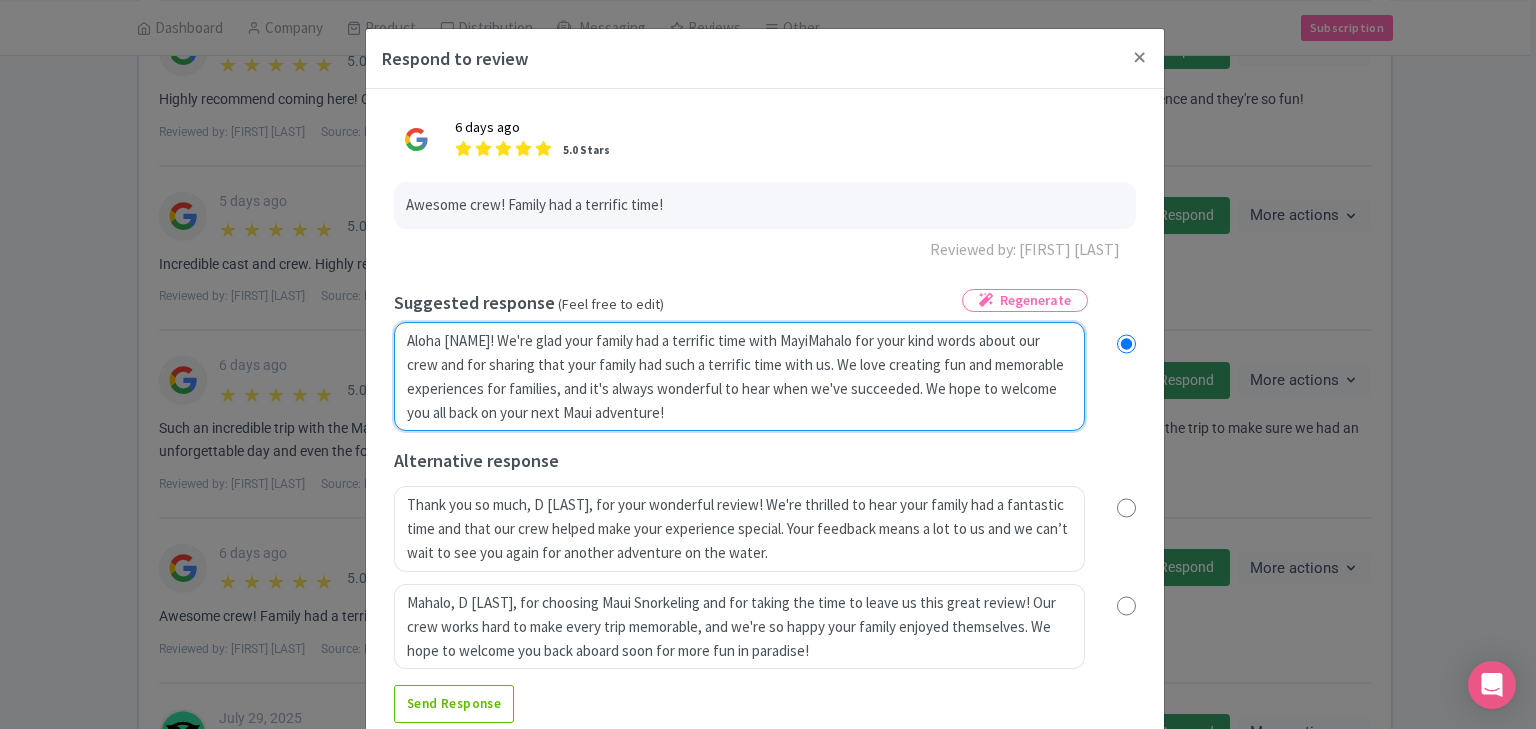 radio on "true" 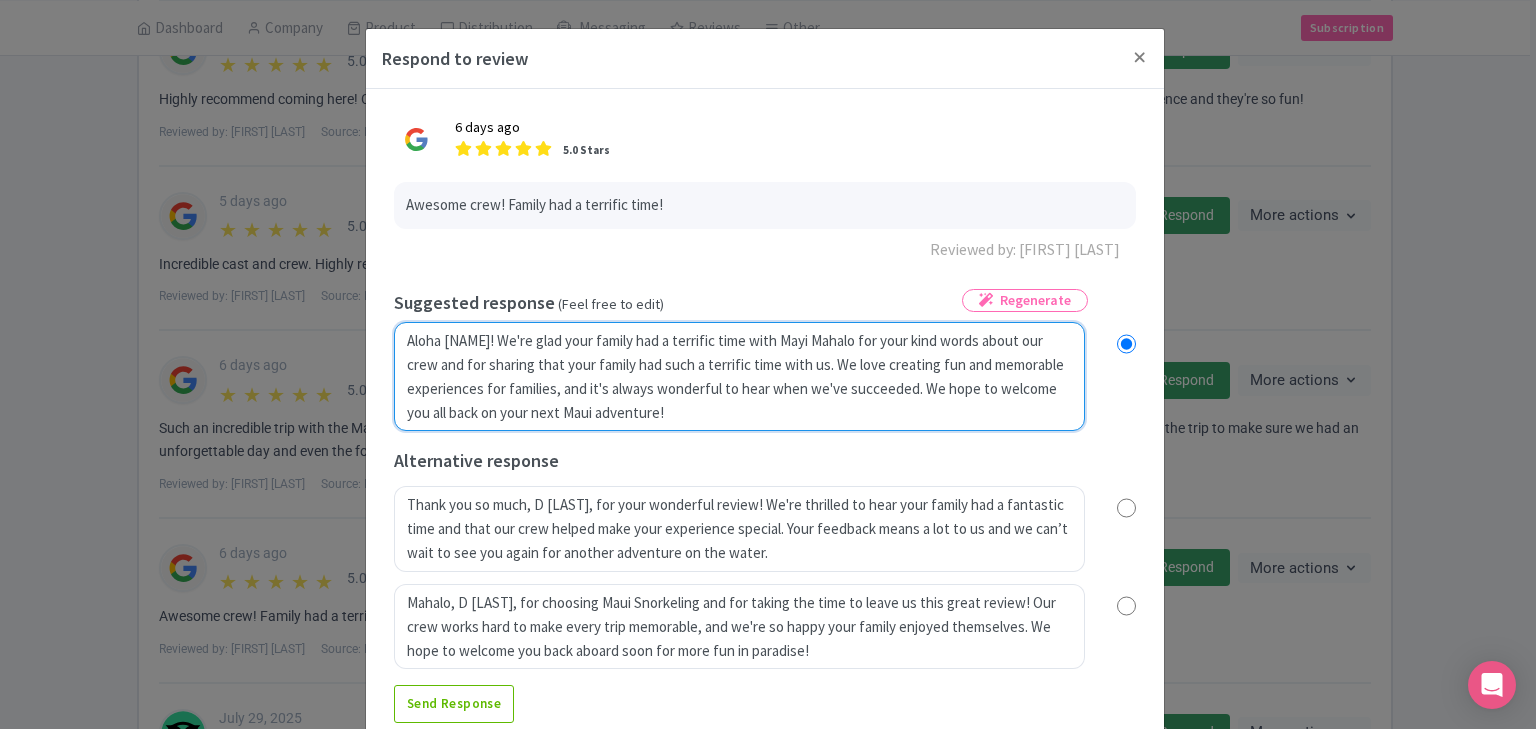 radio on "true" 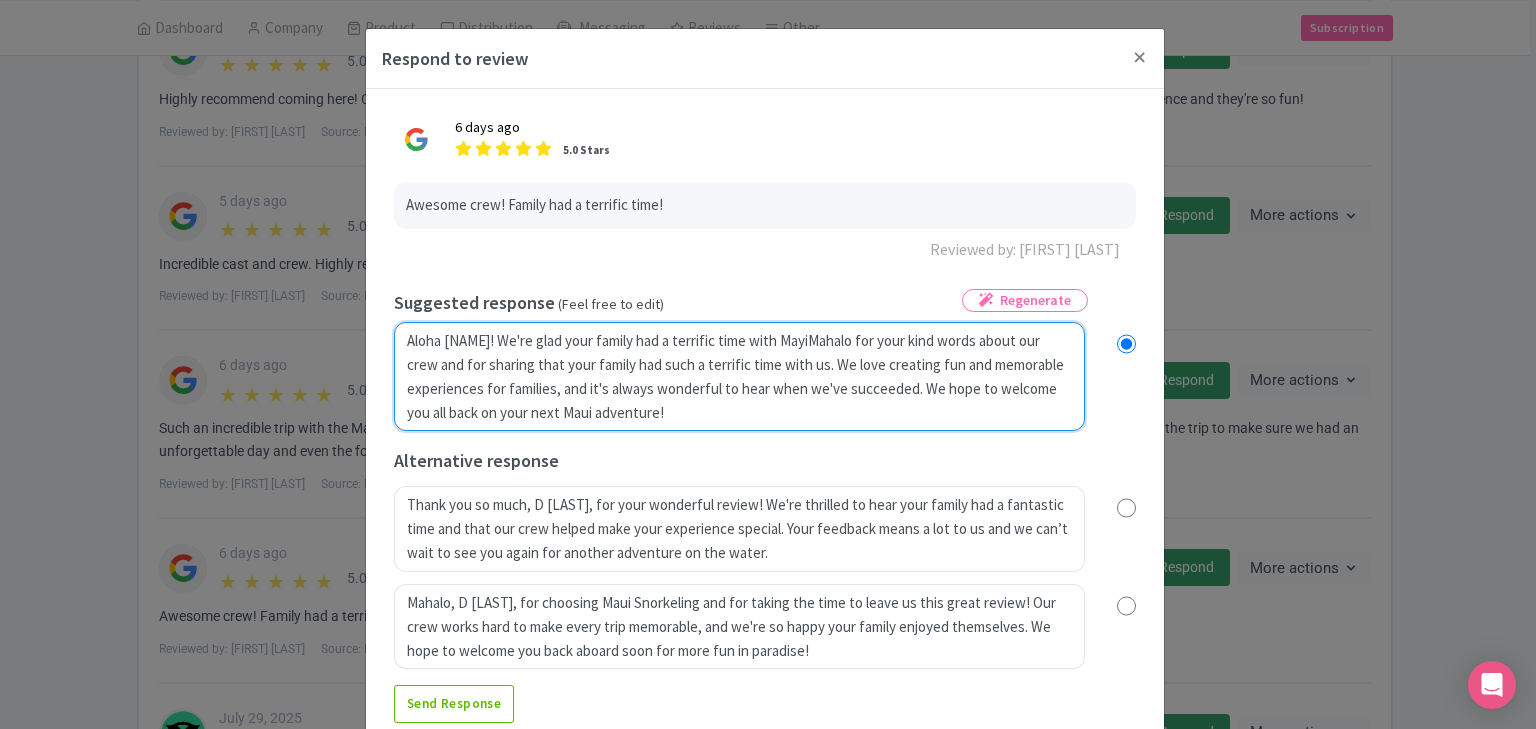 radio on "true" 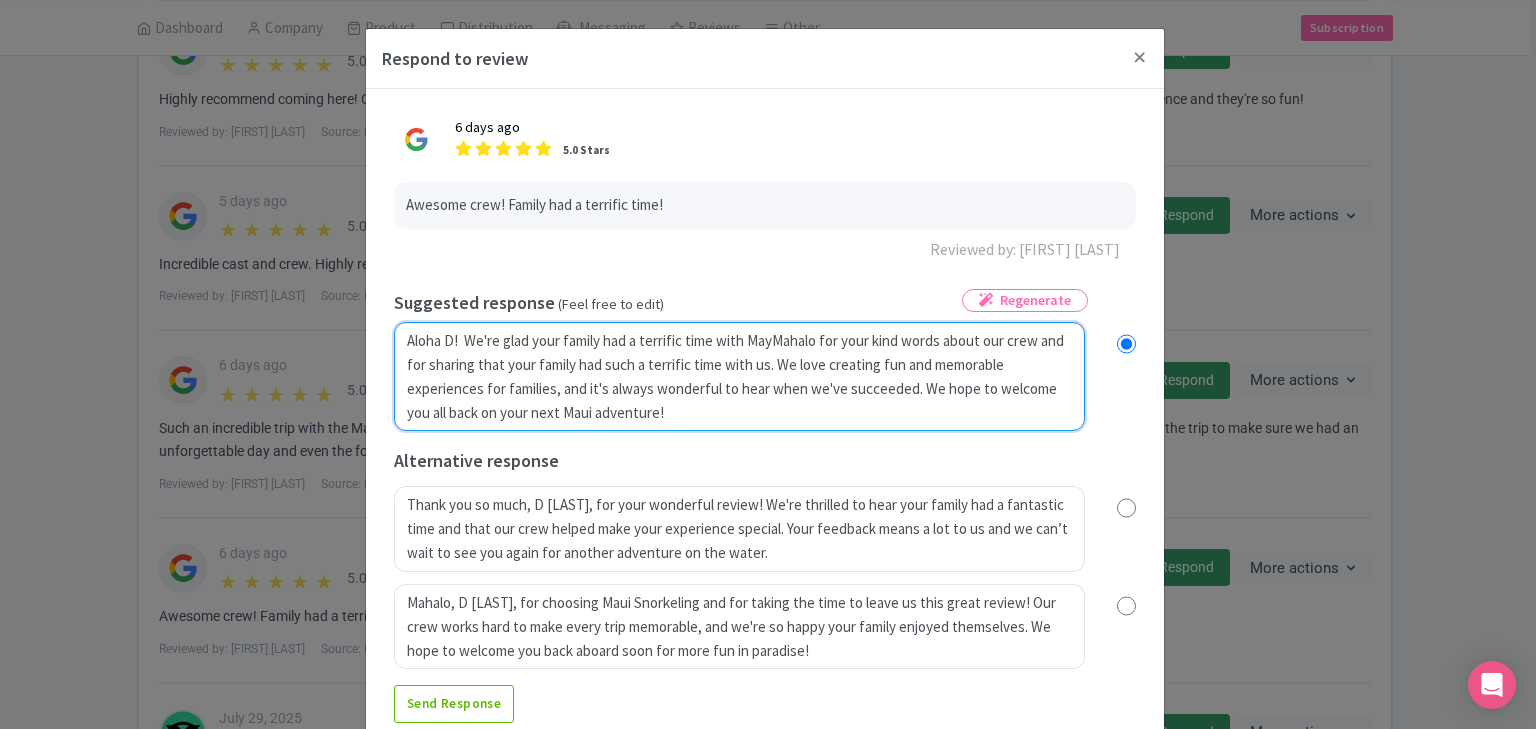 radio on "true" 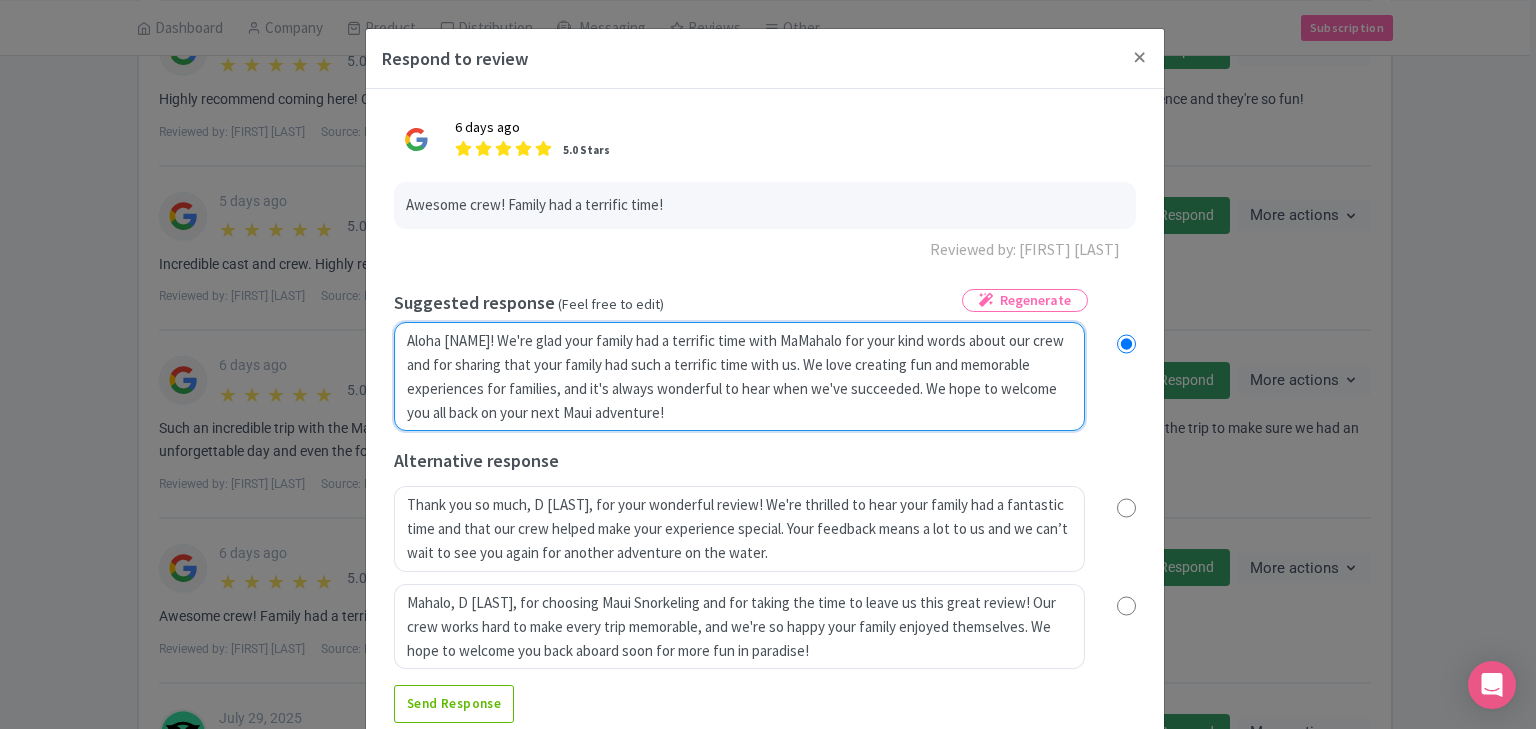 radio on "true" 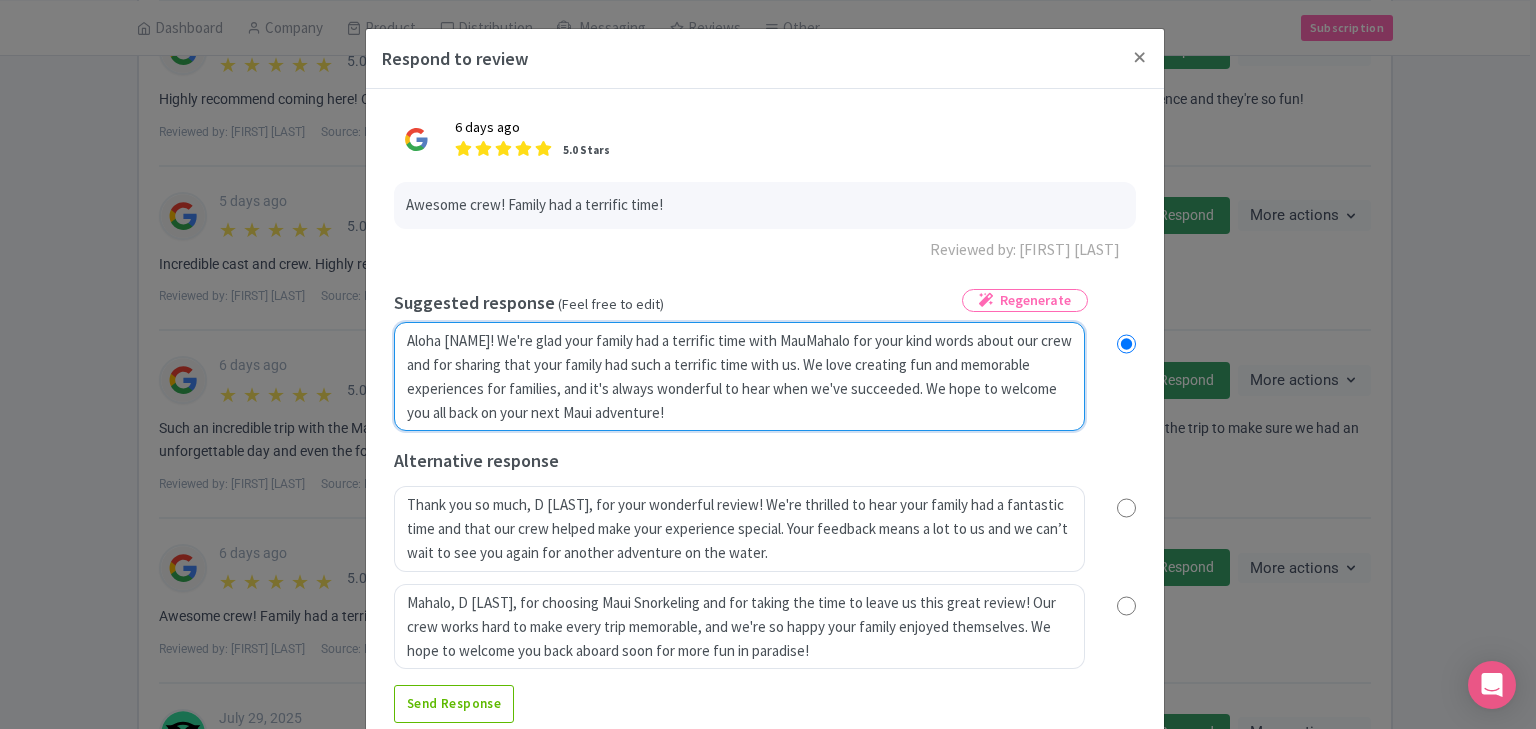 radio on "true" 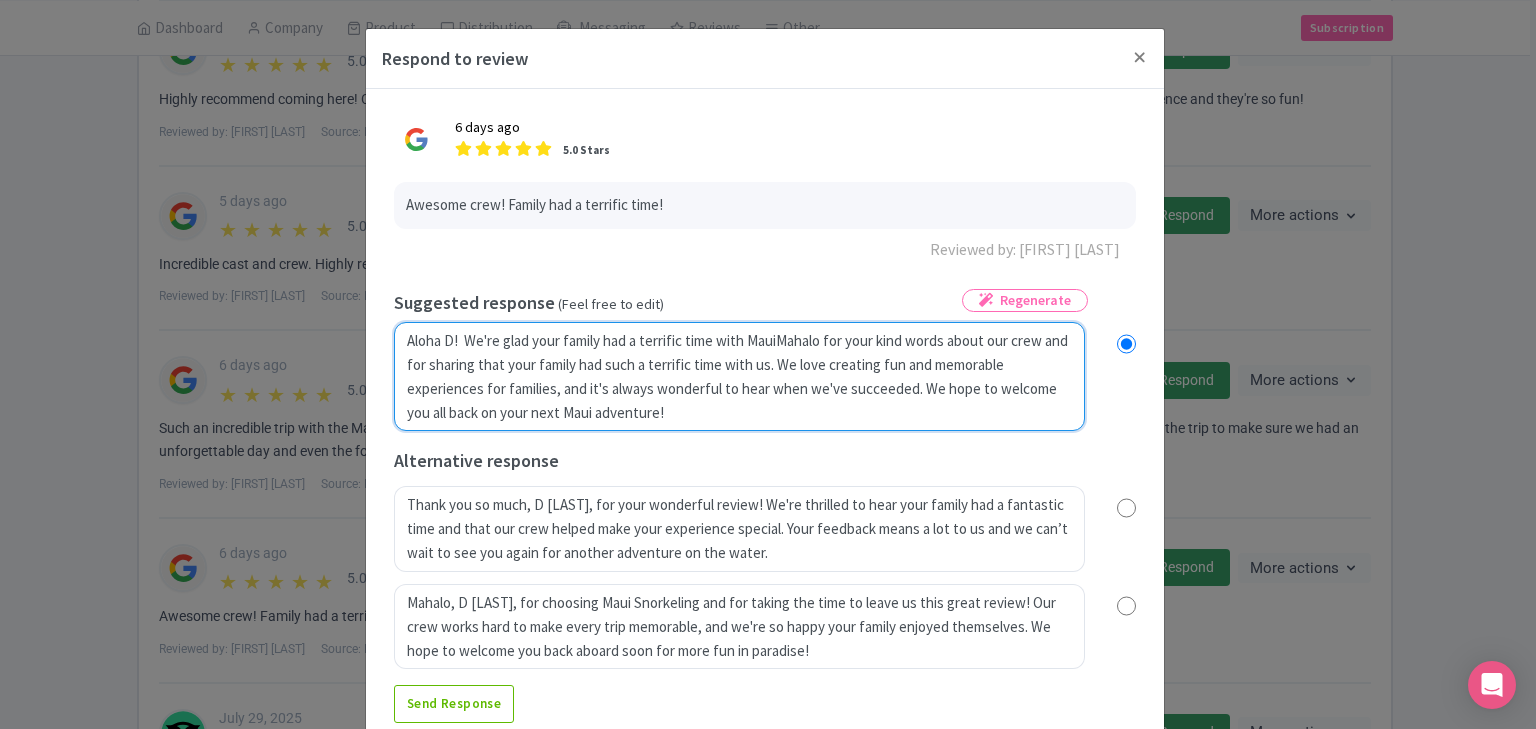 radio on "true" 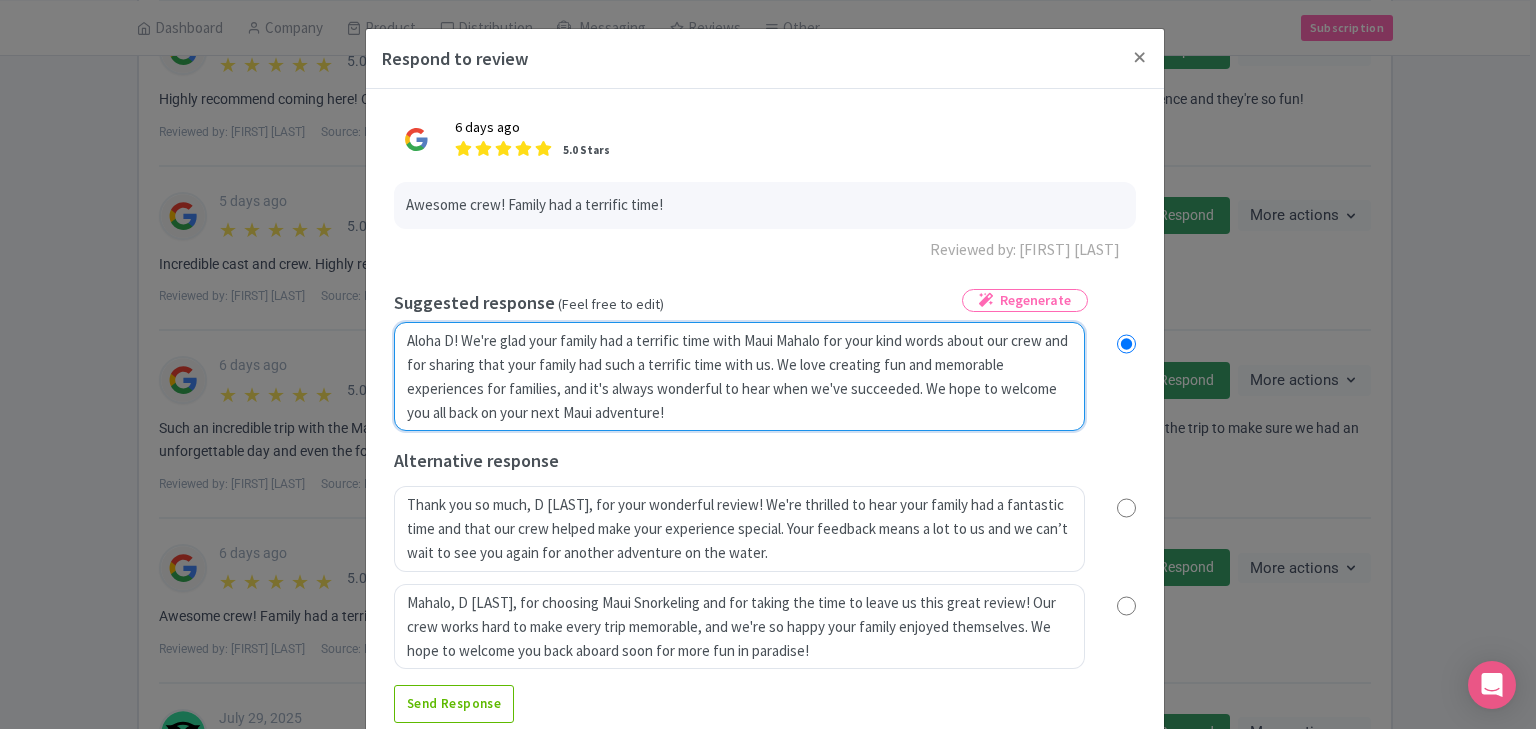 radio on "true" 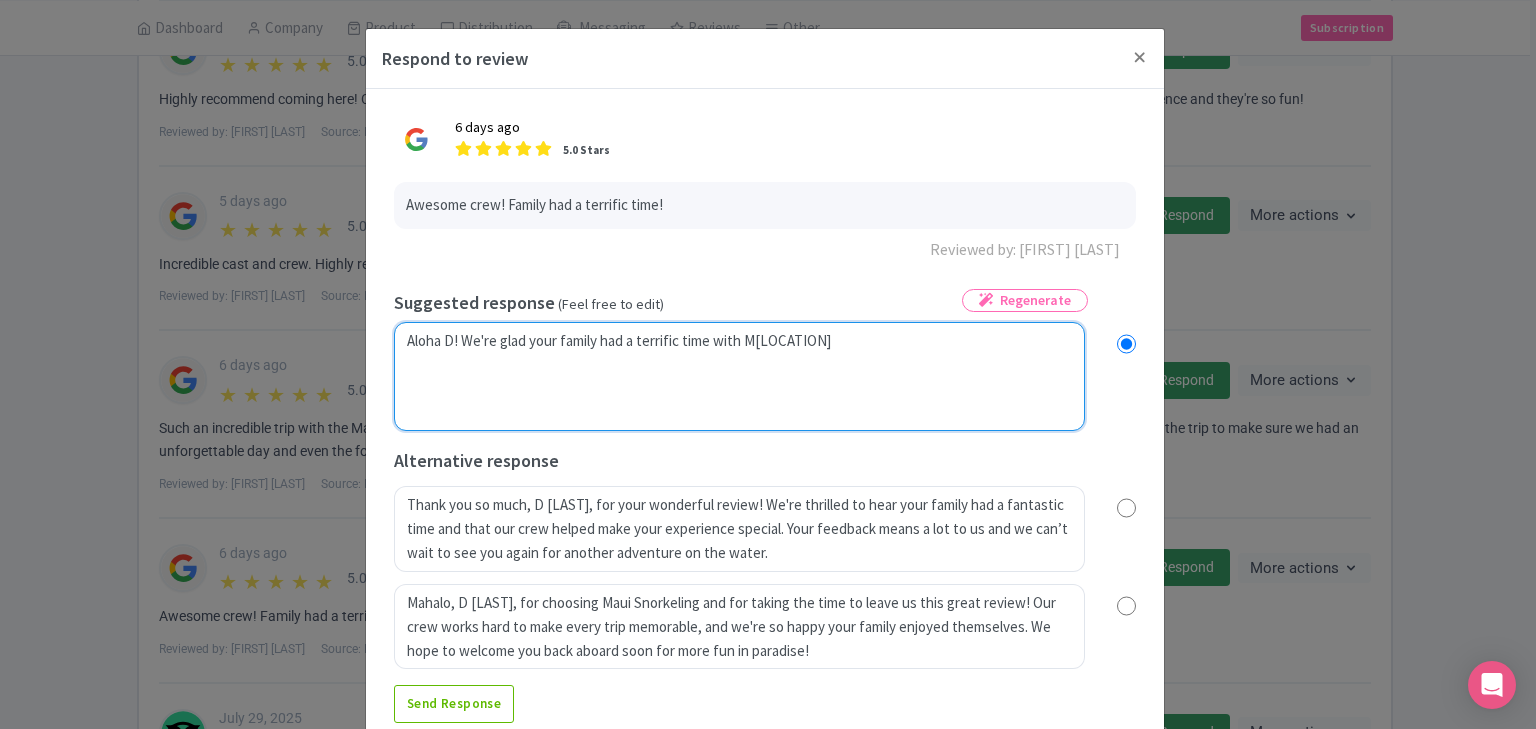 type on "Aloha D!  We're glad your family had a terrific time with Mahalo for your kind words about our crew and for sharing that your family had such a terrific time with us. We love creating fun and memorable experiences for families, and it's always wonderful to hear when we've succeeded. We hope to welcome you all back on your next Maui adventure!" 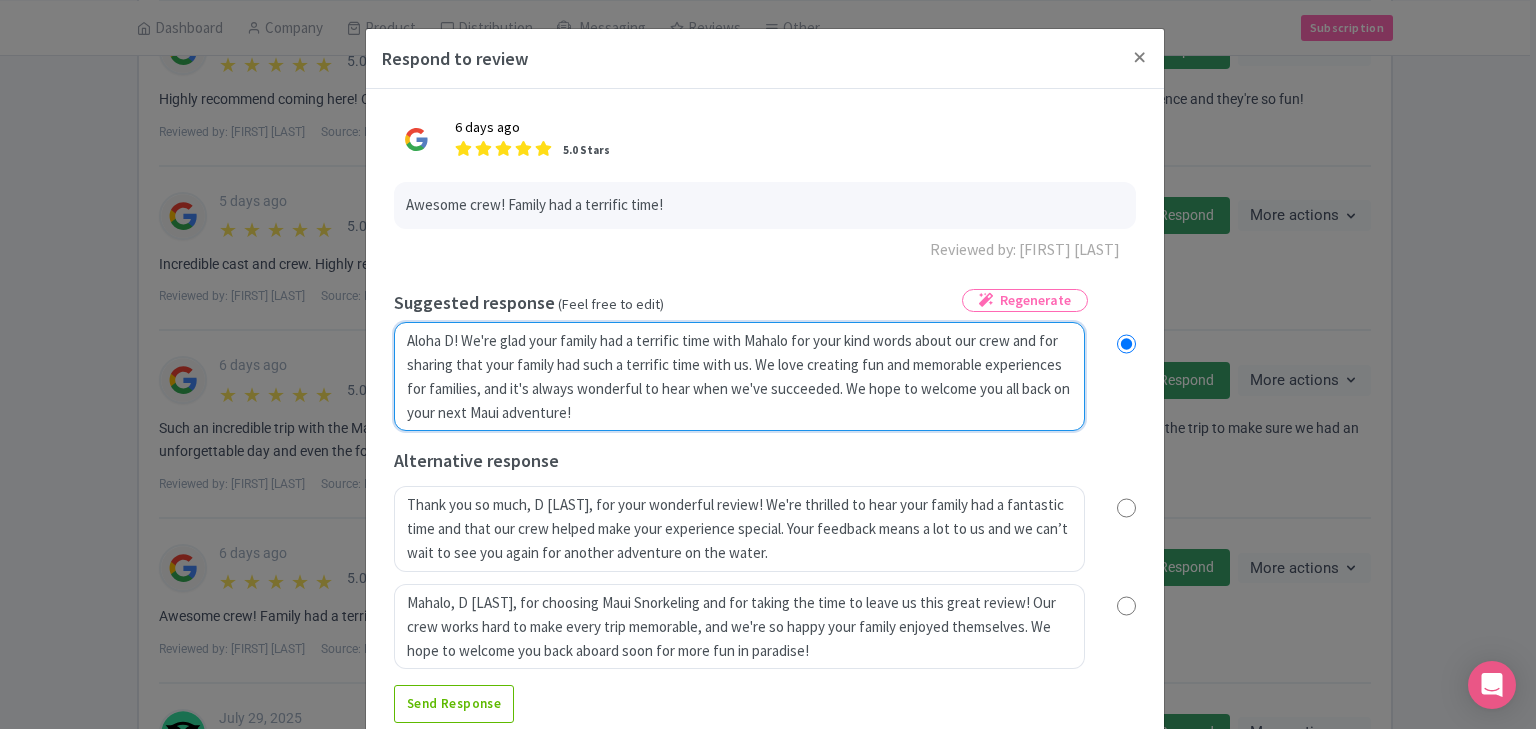 radio on "true" 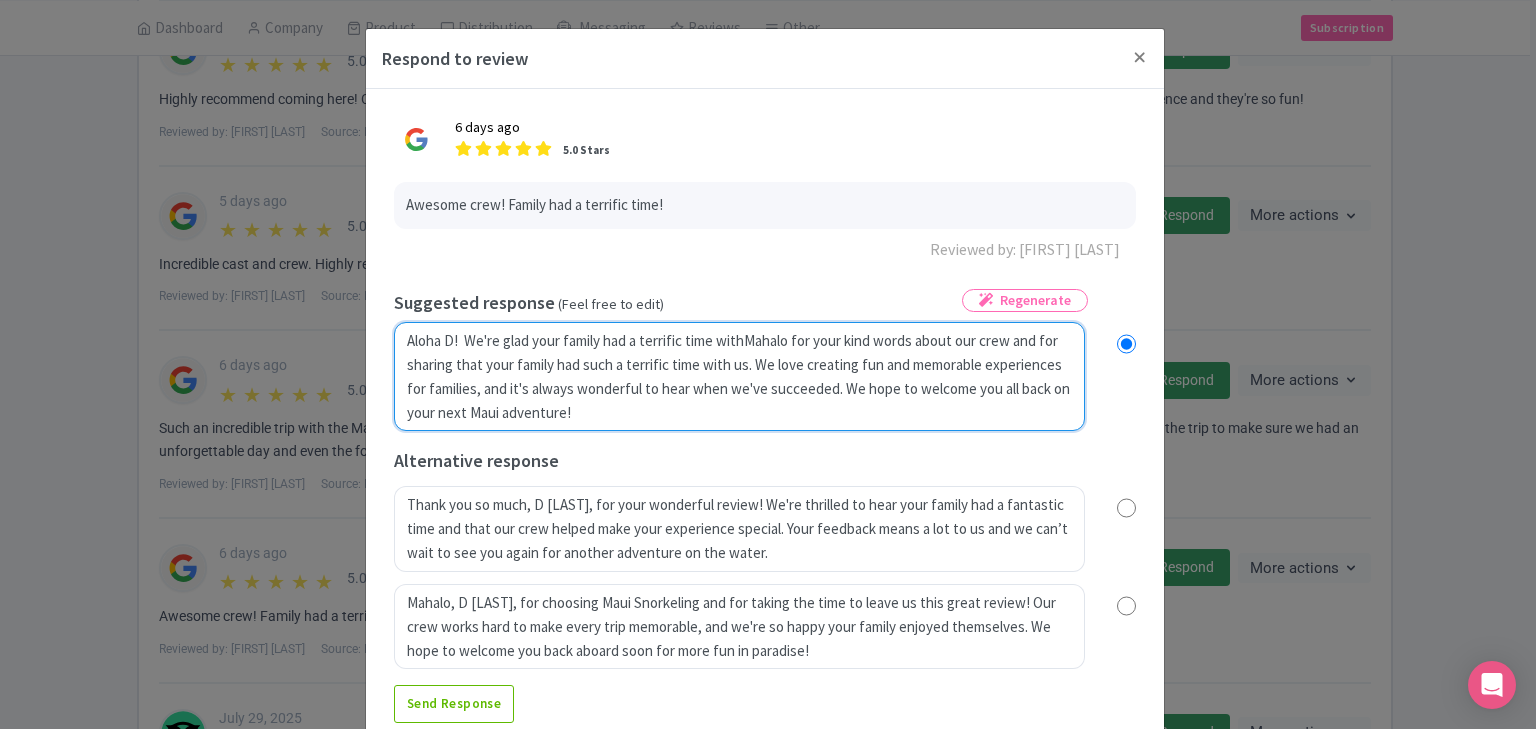radio on "true" 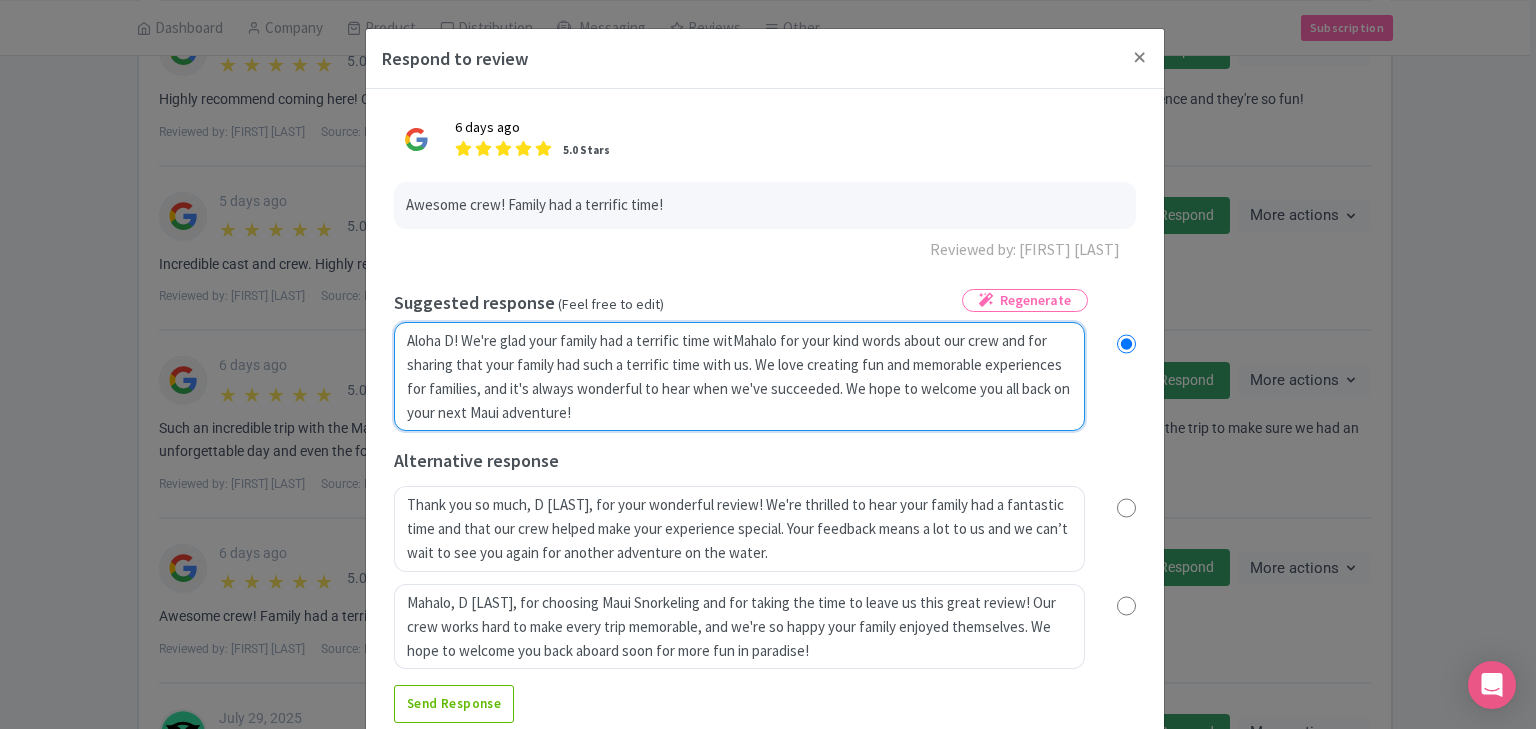 radio on "true" 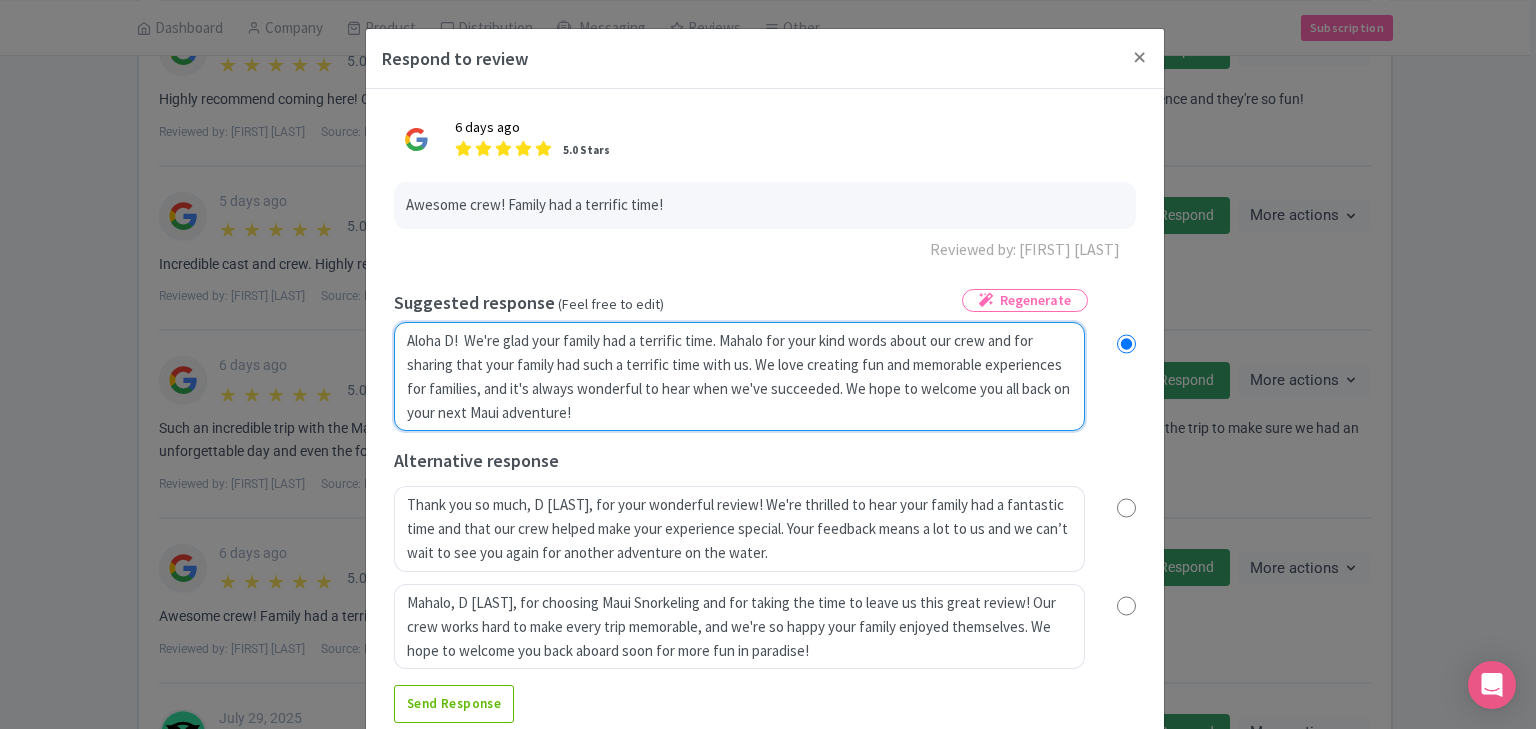 radio on "true" 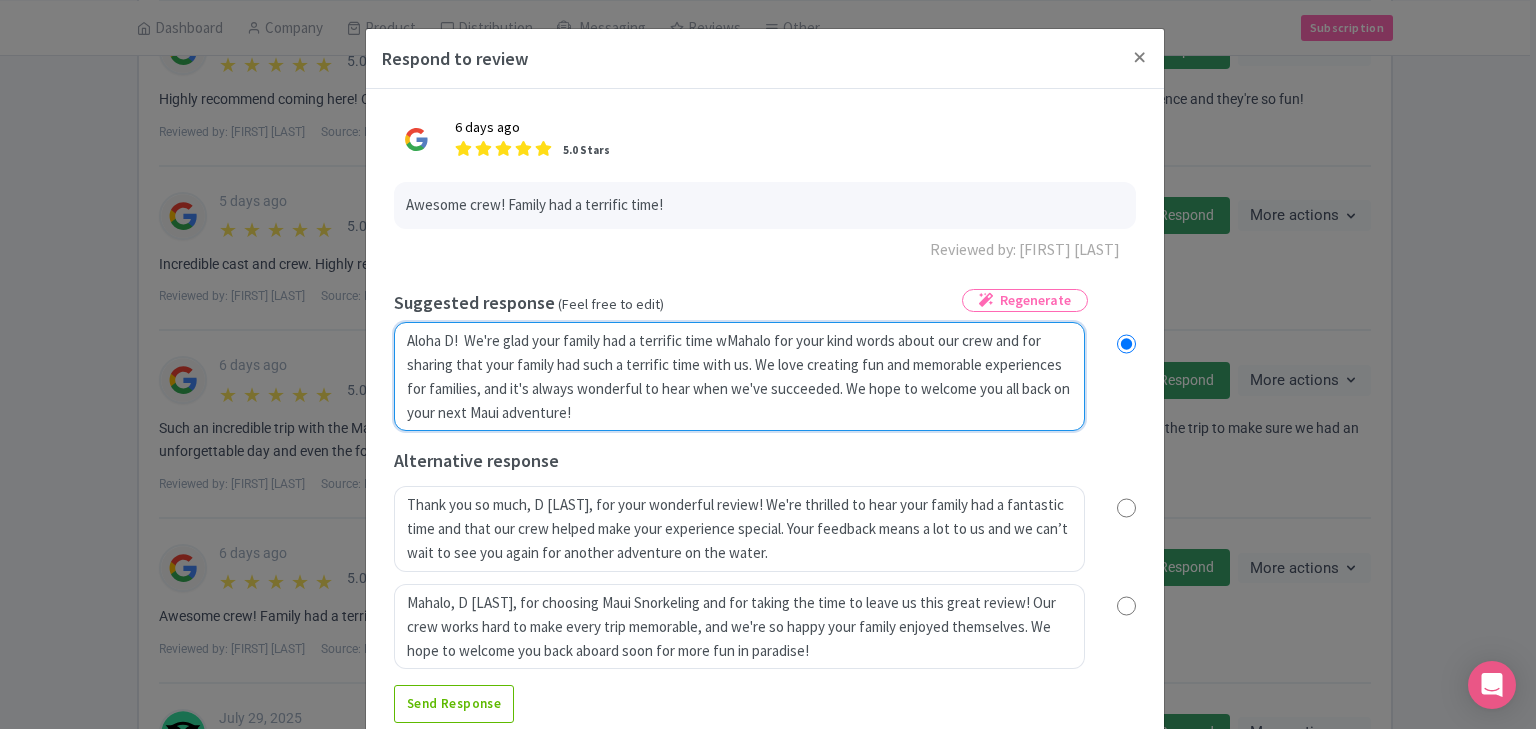 radio on "true" 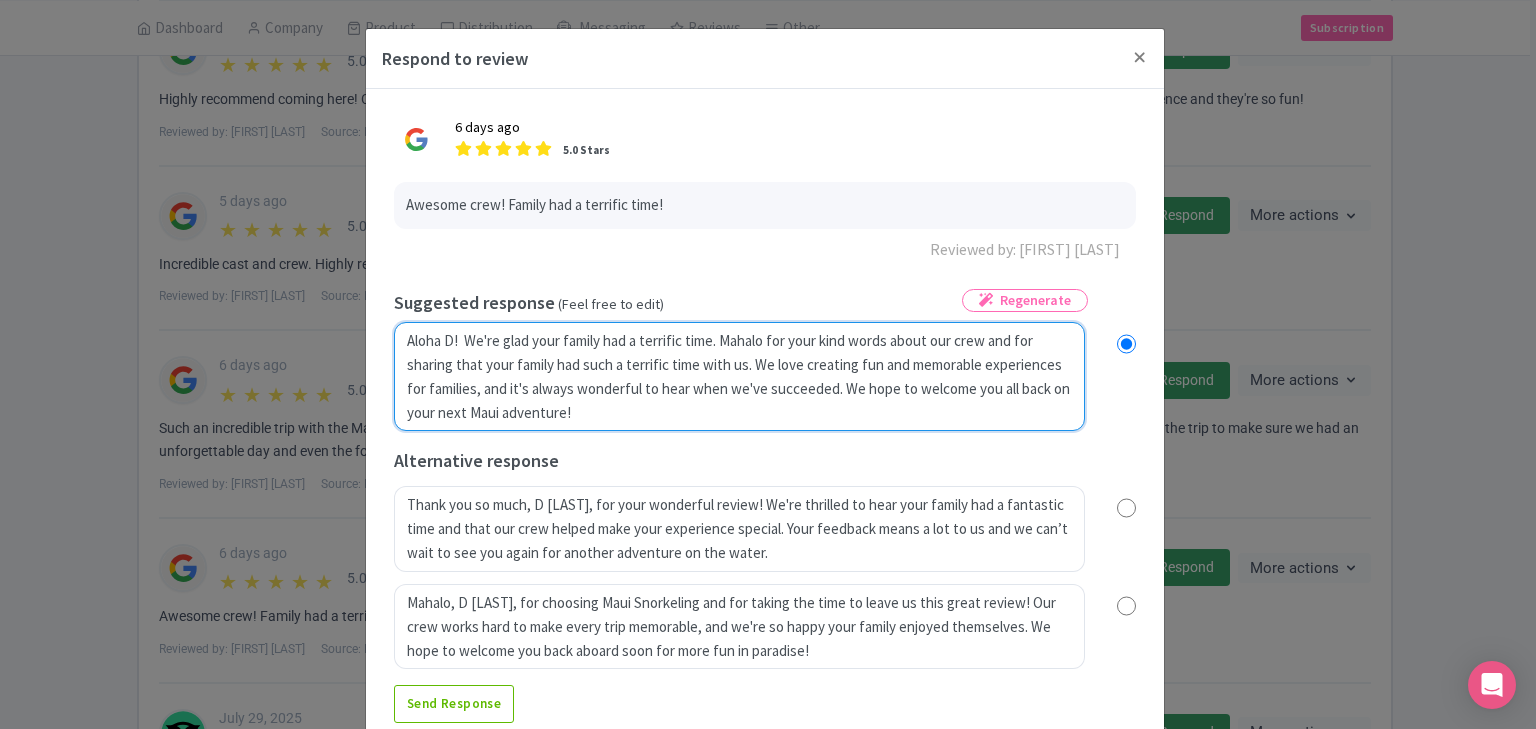 radio on "true" 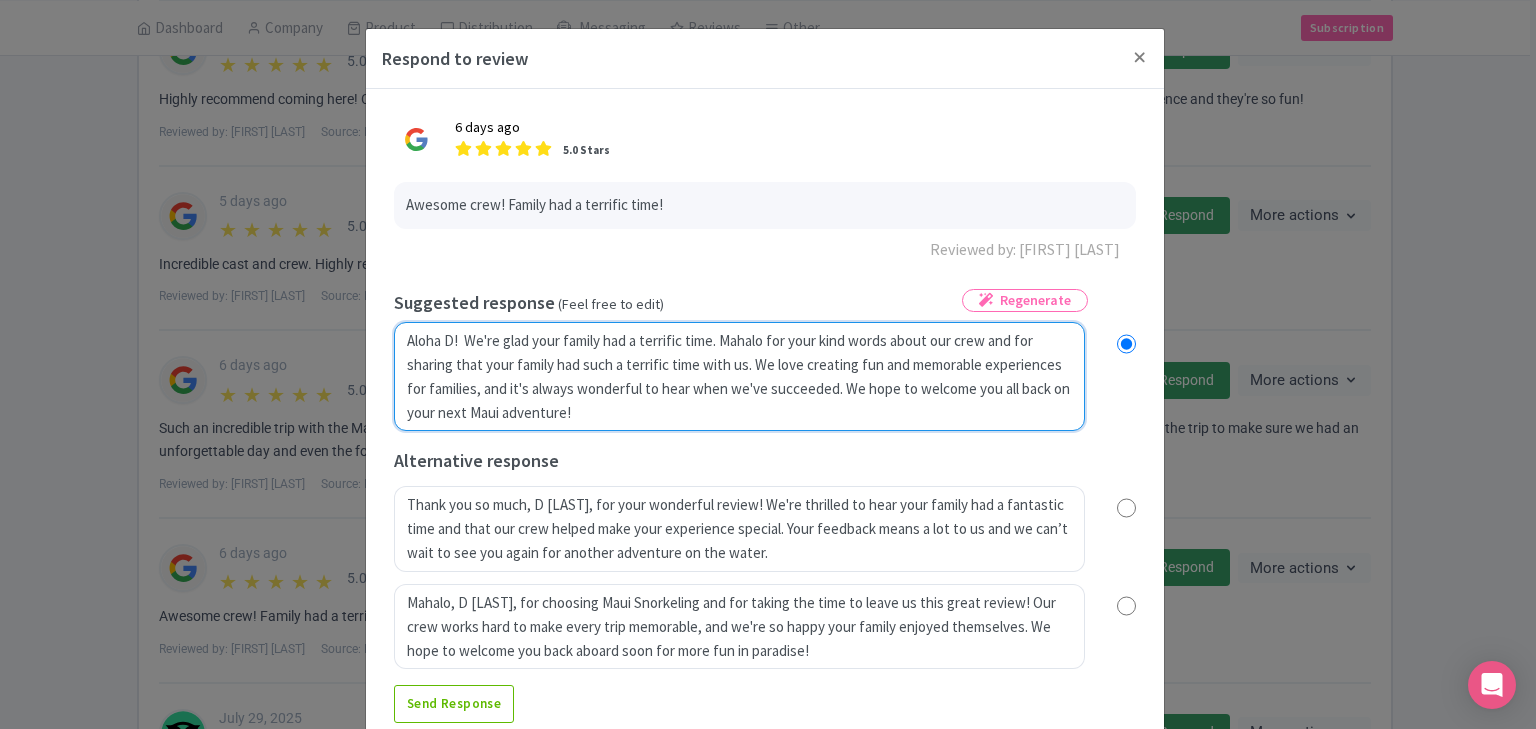 type on "Aloha D!  We're glad your family had a terrific time atMahalo for your kind words about our crew and for sharing that your family had such a terrific time with us. We love creating fun and memorable experiences for families, and it's always wonderful to hear when we've succeeded. We hope to welcome you all back on your next Maui adventure!" 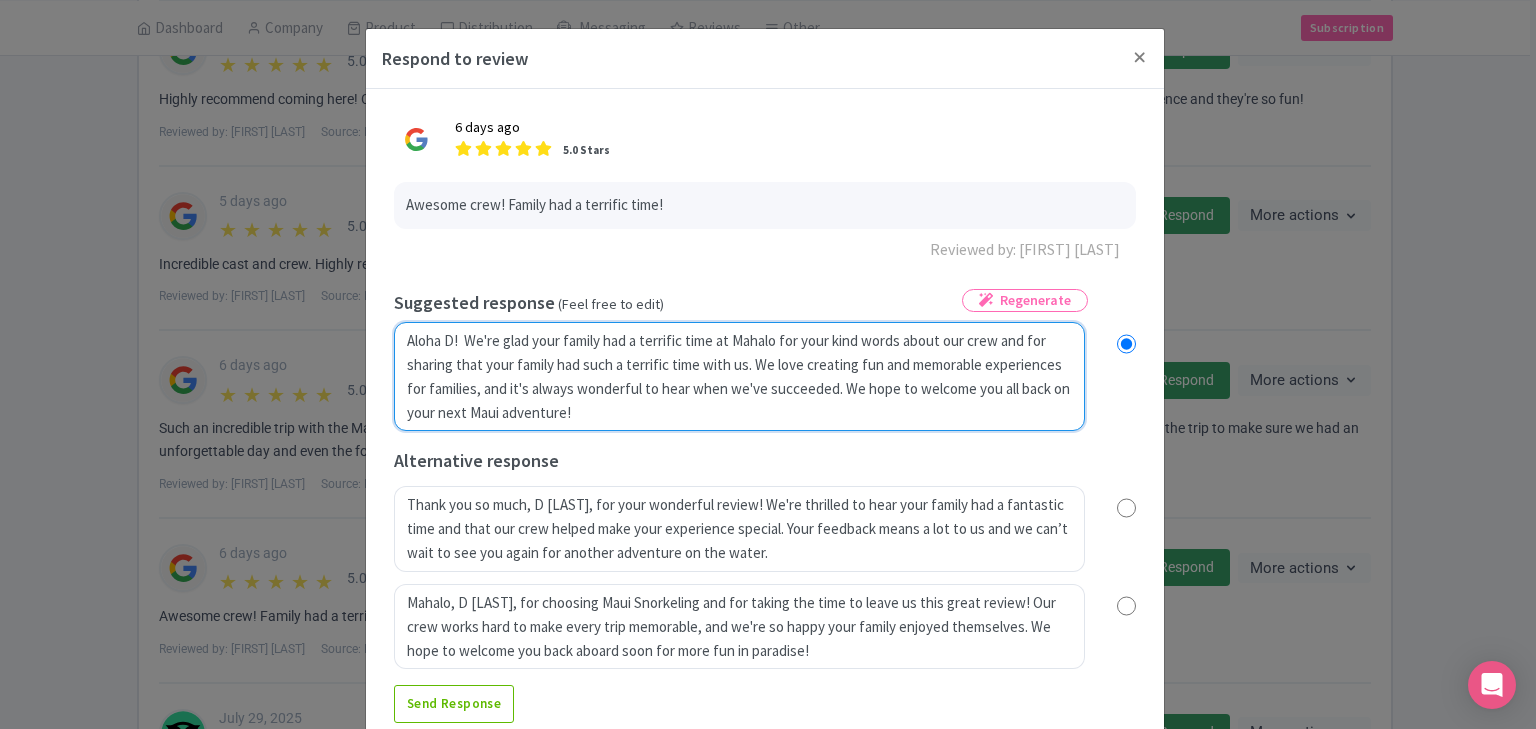 type on "Aloha D!  We're glad your family had a terrific time at tMahalo for your kind words about our crew and for sharing that your family had such a terrific time with us. We love creating fun and memorable experiences for families, and it's always wonderful to hear when we've succeeded. We hope to welcome you all back on your next Maui adventure!" 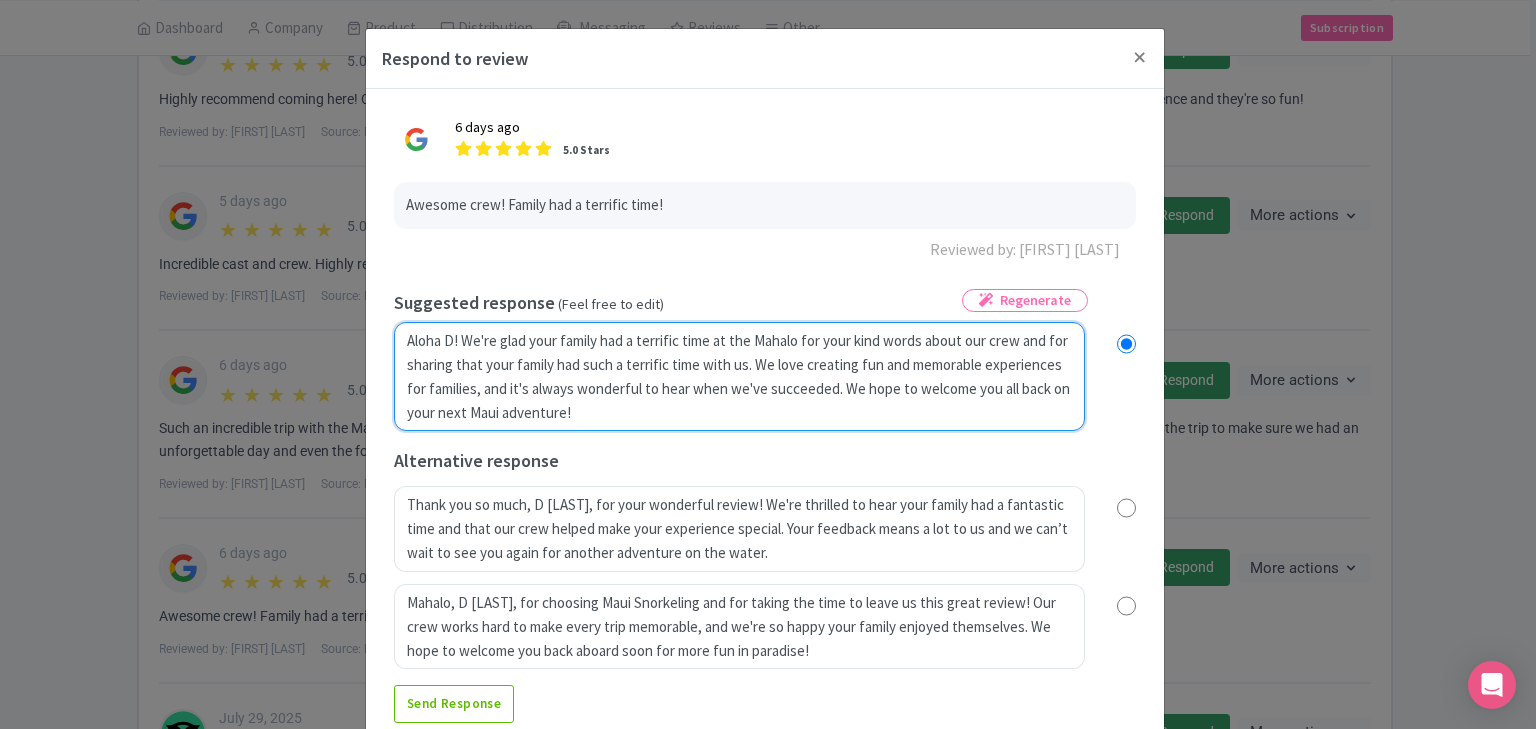 type on "Aloha D!  We're glad your family had a terrific time at thMahalo for your kind words about our crew and for sharing that your family had such a terrific time with us. We love creating fun and memorable experiences for families, and it's always wonderful to hear when we've succeeded. We hope to welcome you all back on your next Maui adventure!" 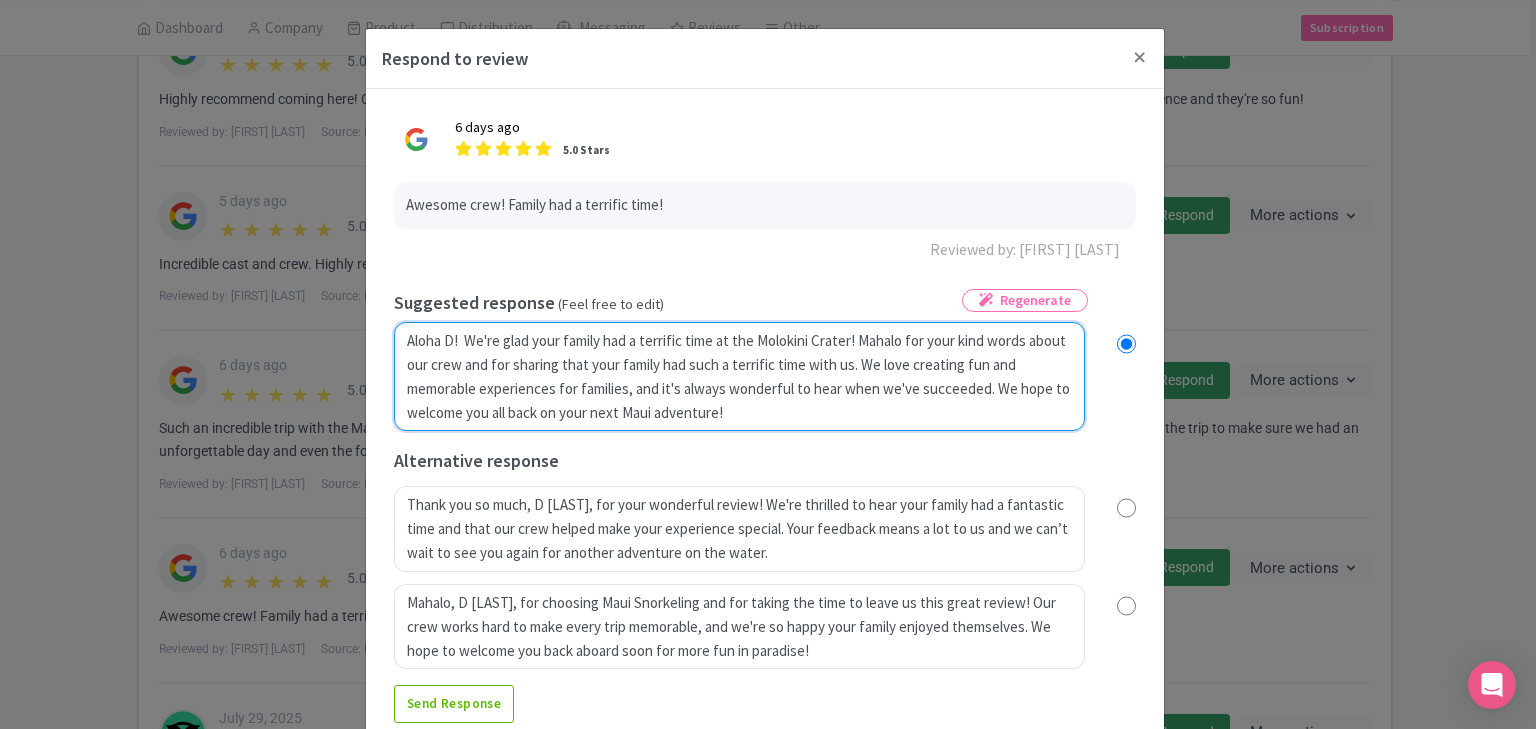 radio on "true" 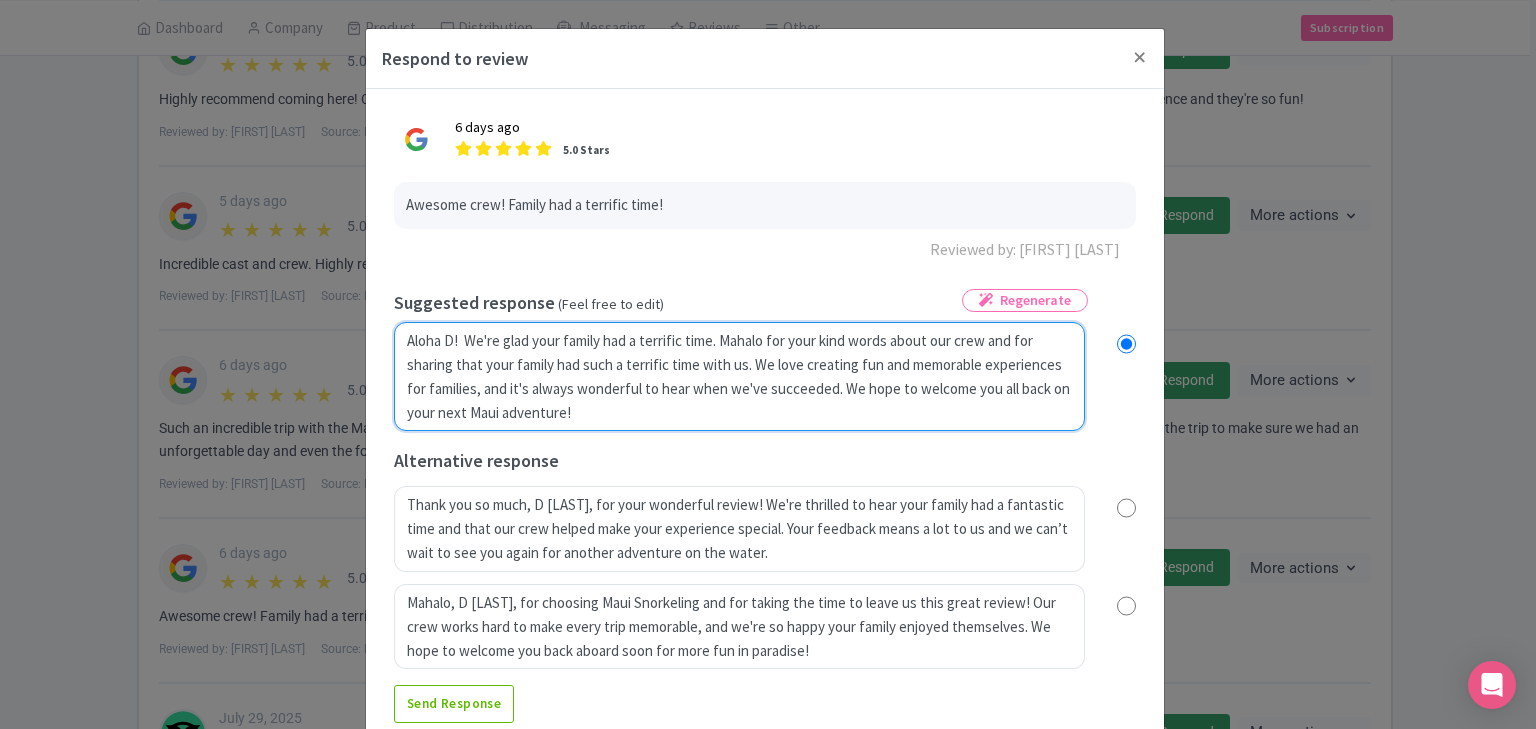 type on "Aloha D!  We're glad your family had a terrific time at the Mahalo for your kind words about our crew and for sharing that your family had such a terrific time with us. We love creating fun and memorable experiences for families, and it's always wonderful to hear when we've succeeded. We hope to welcome you all back on your next Maui adventure!" 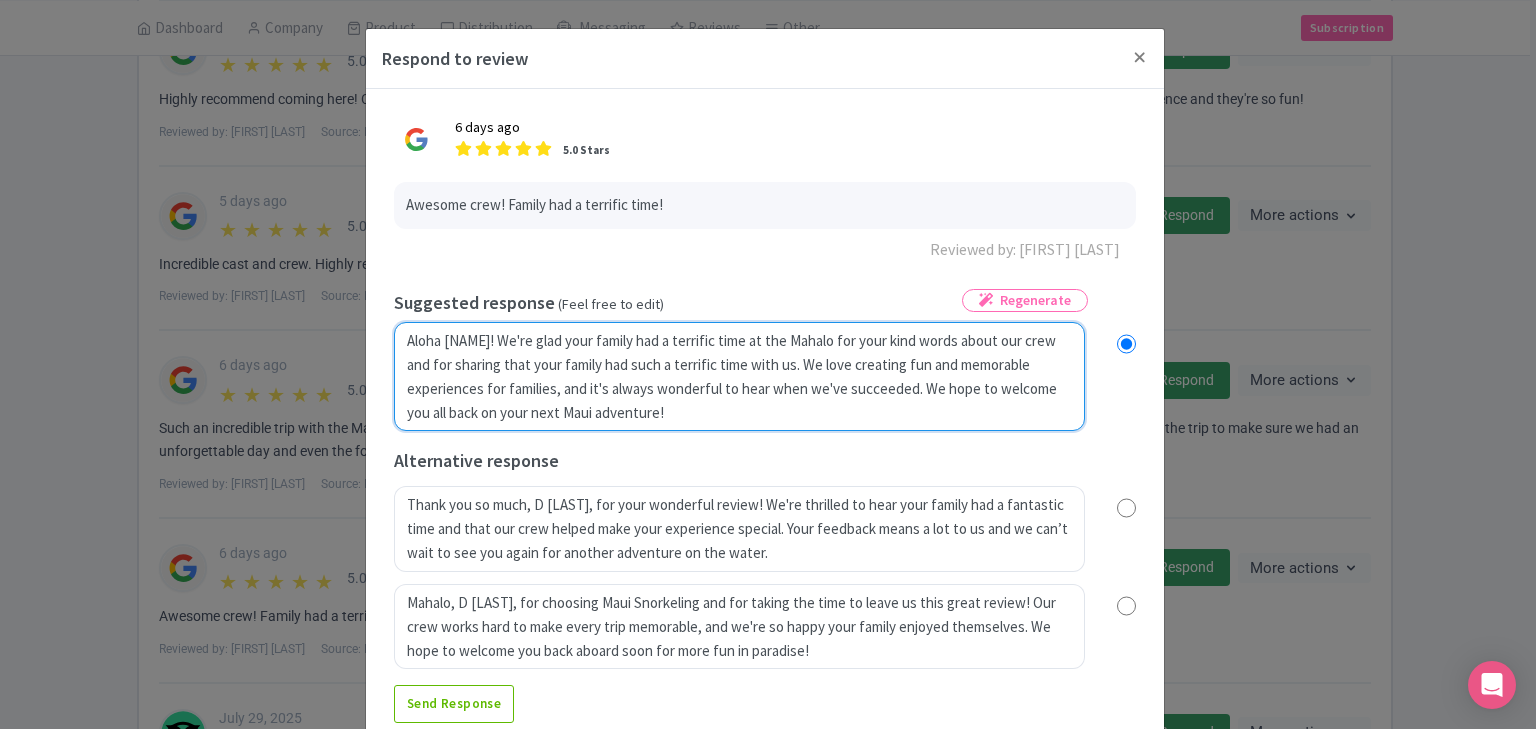 radio on "true" 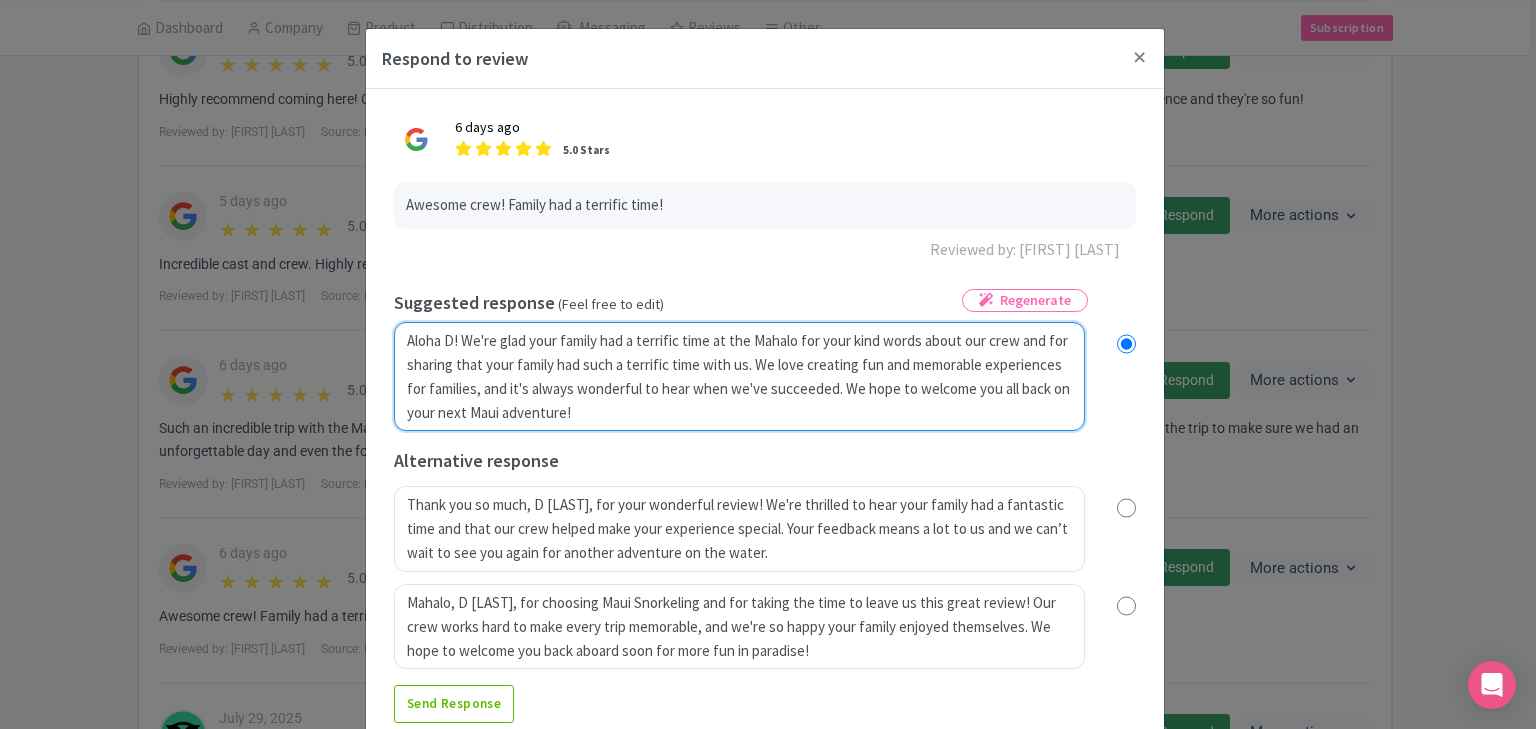 radio on "true" 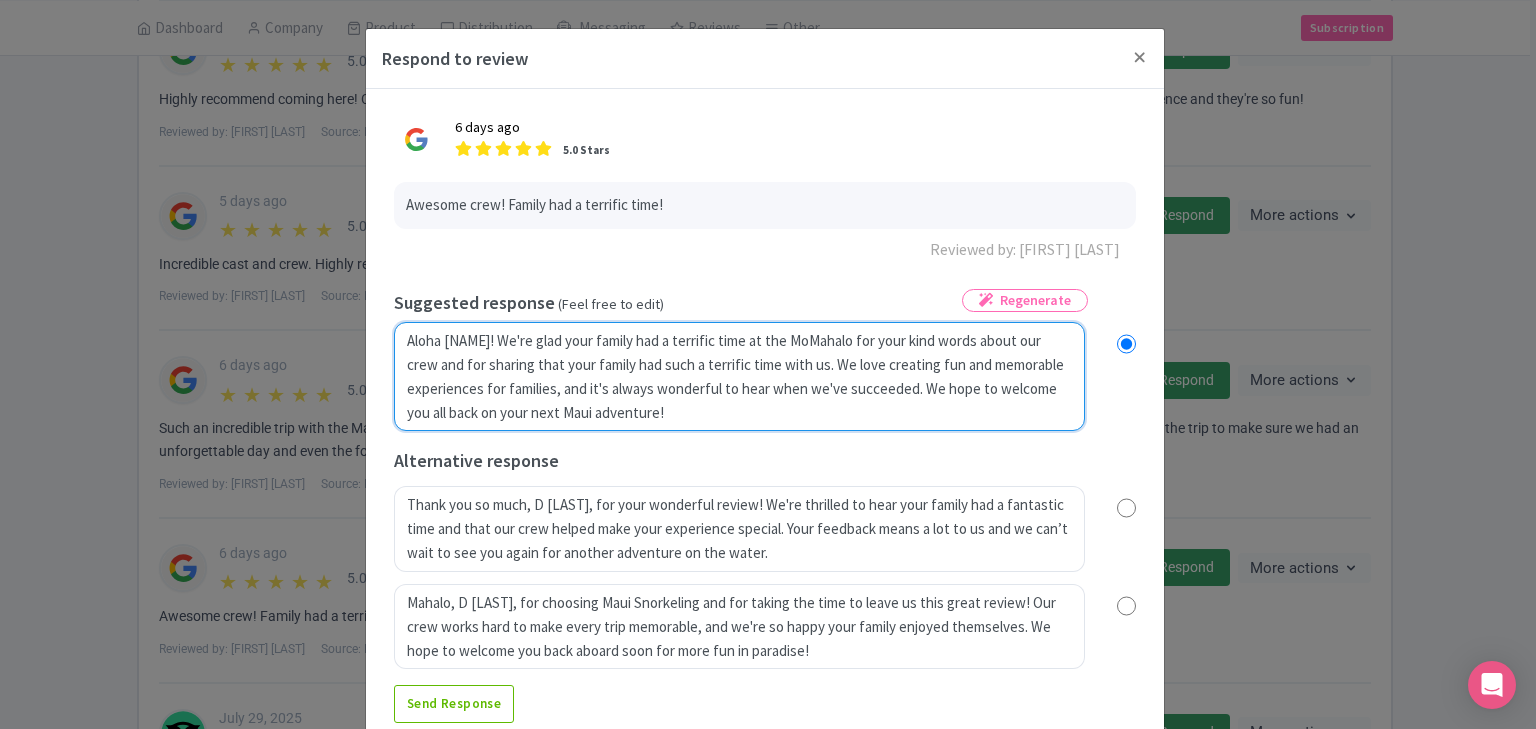 radio on "true" 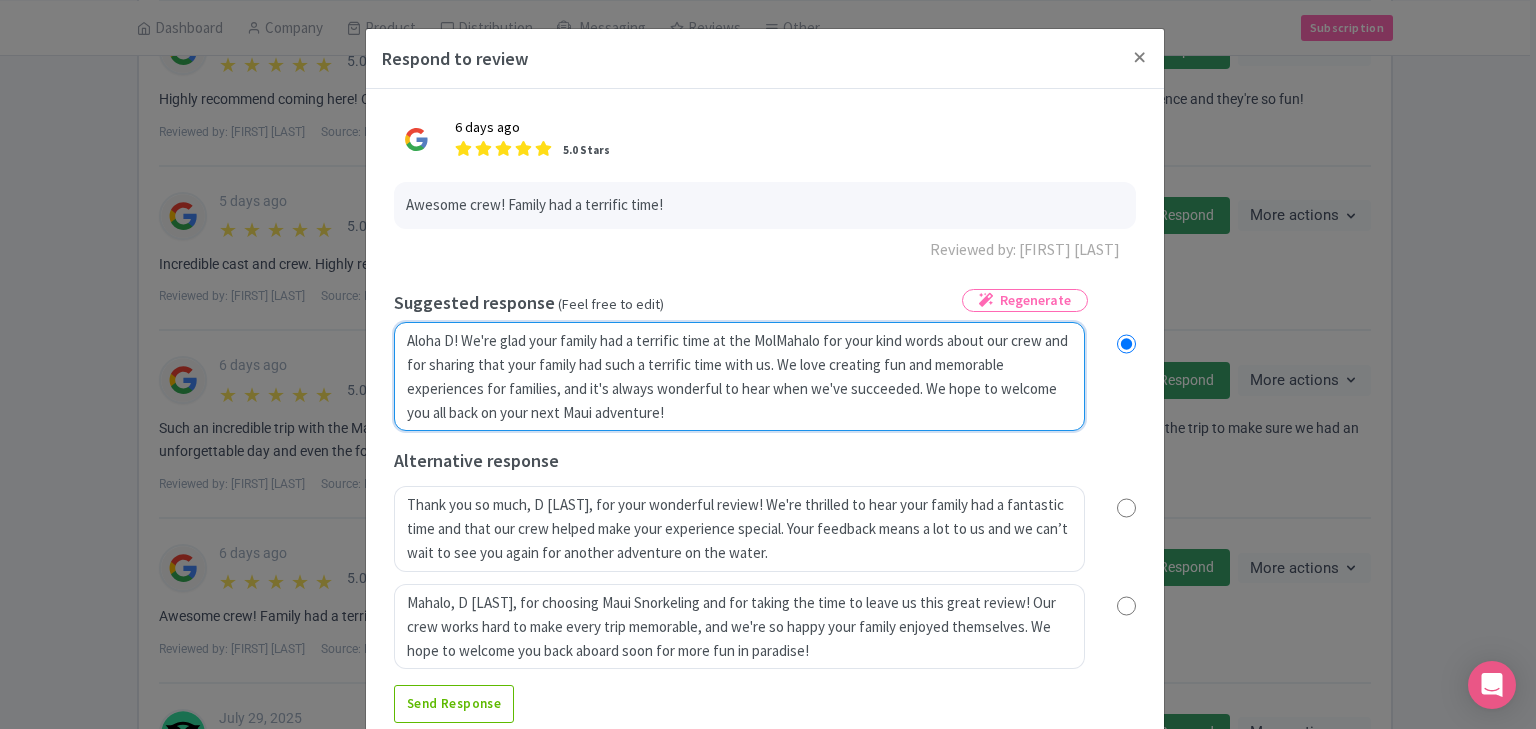 radio on "true" 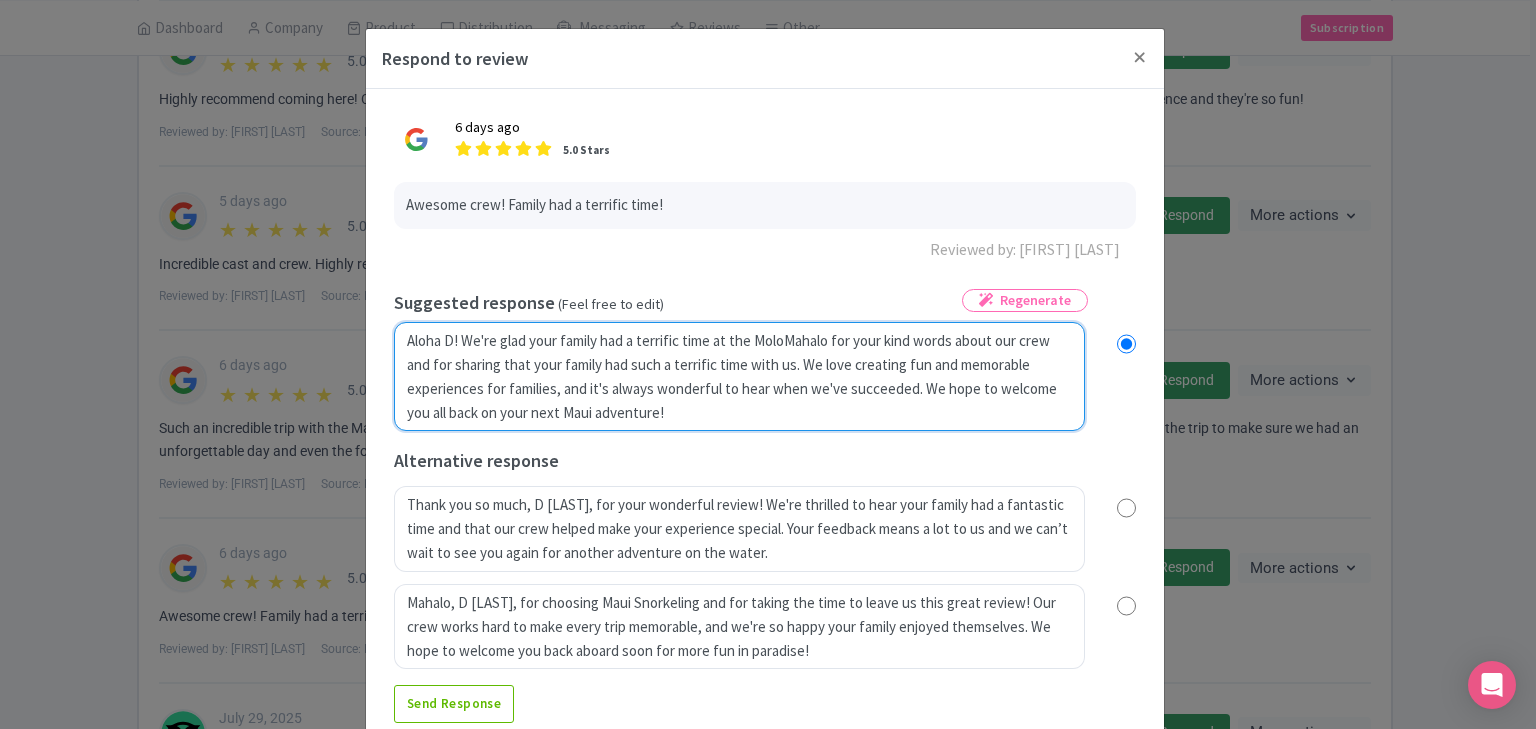 radio on "true" 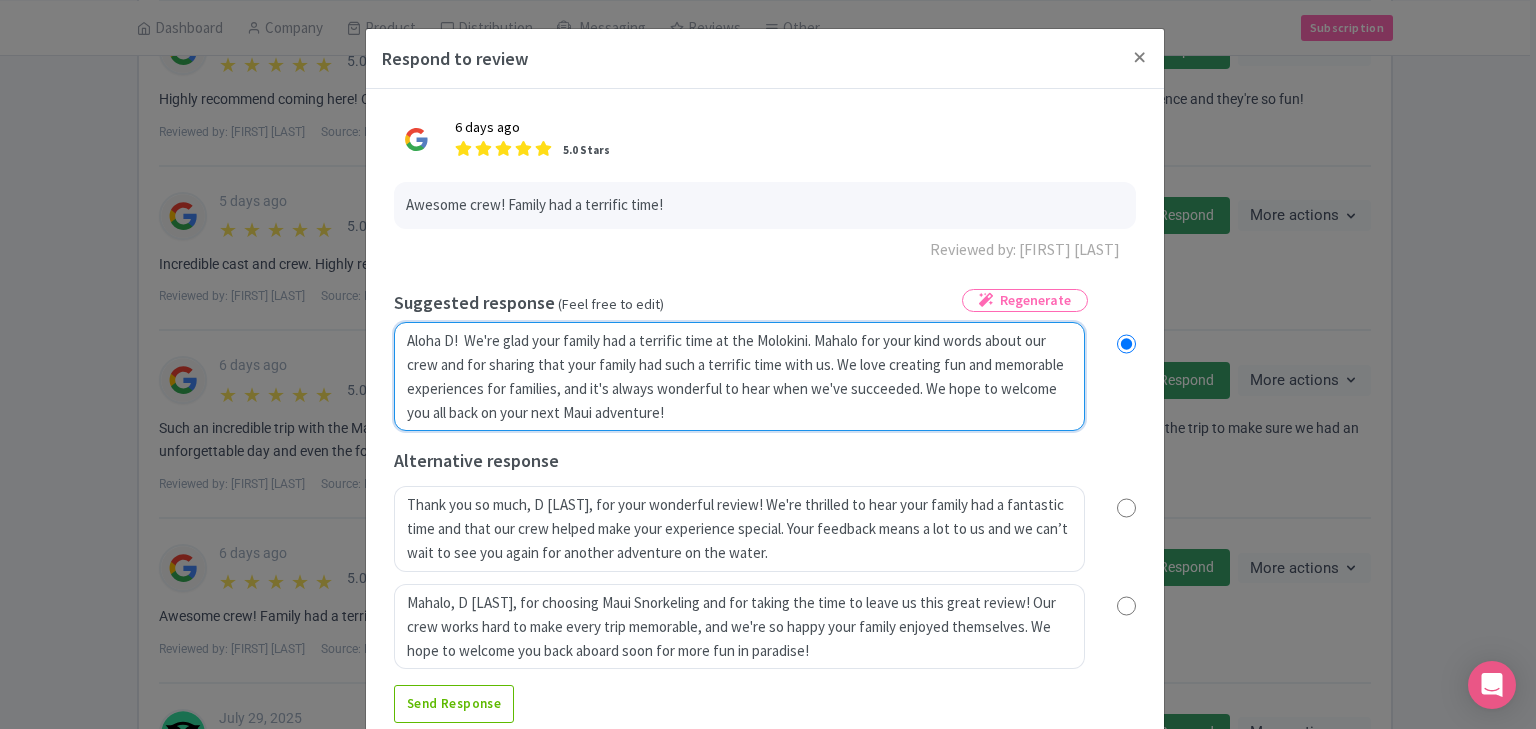 radio on "true" 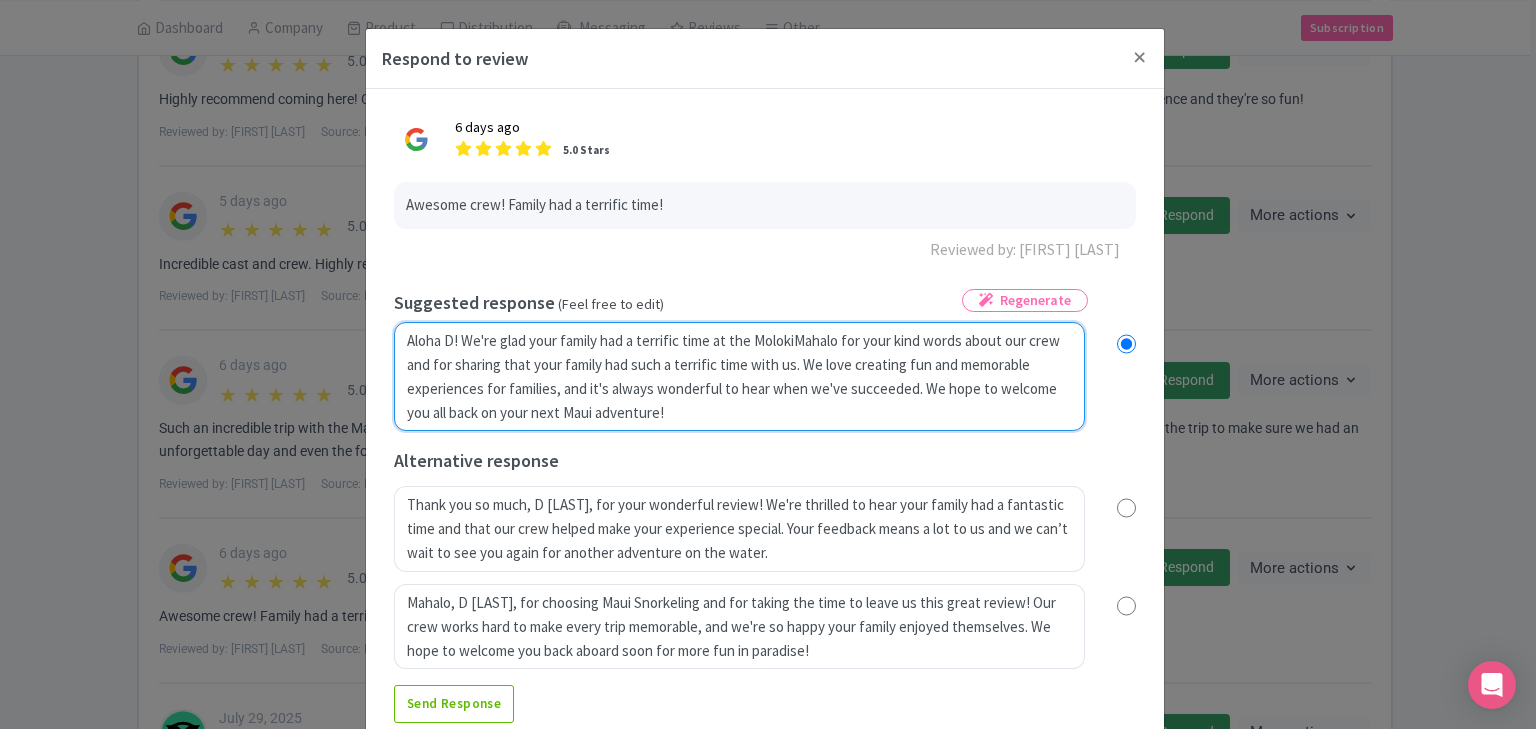 radio on "true" 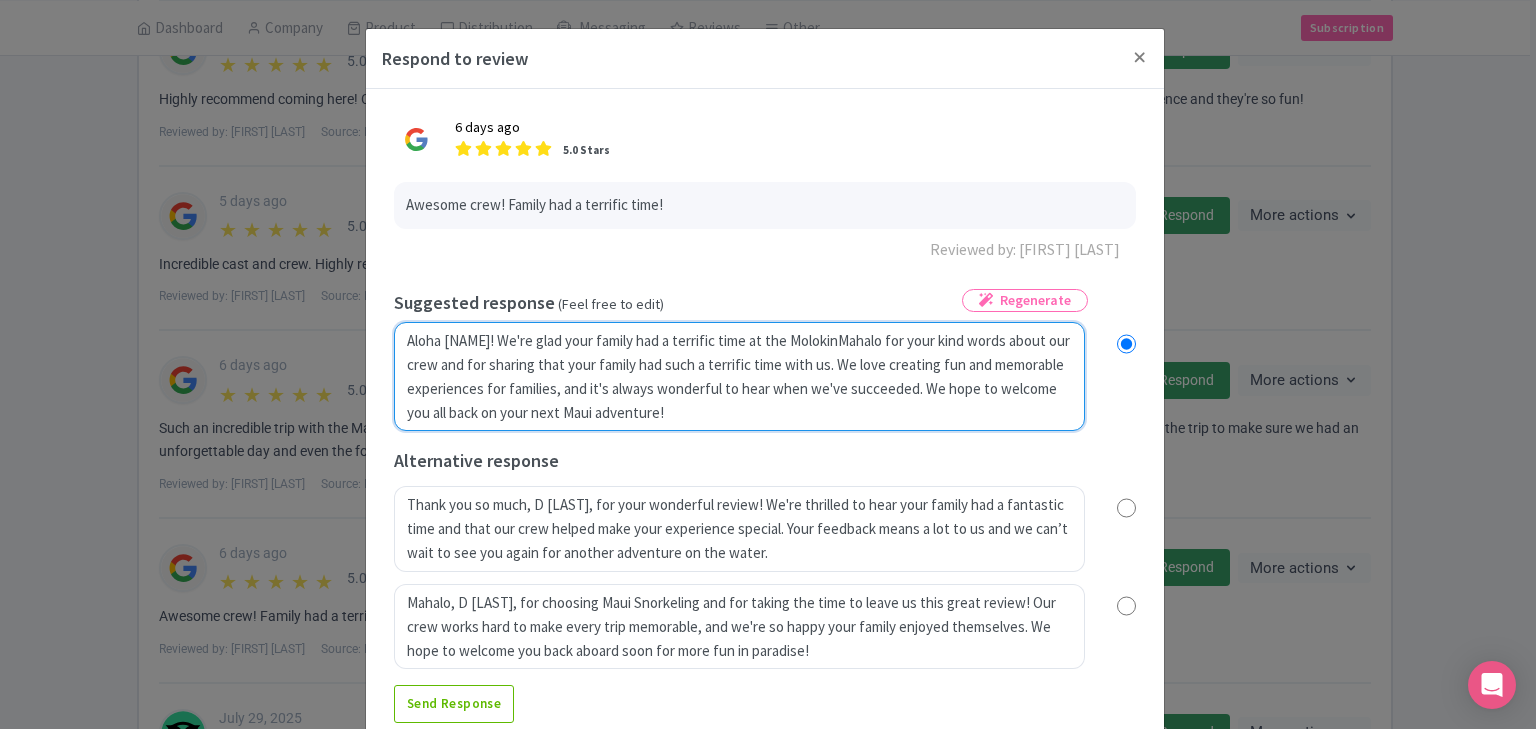 radio on "true" 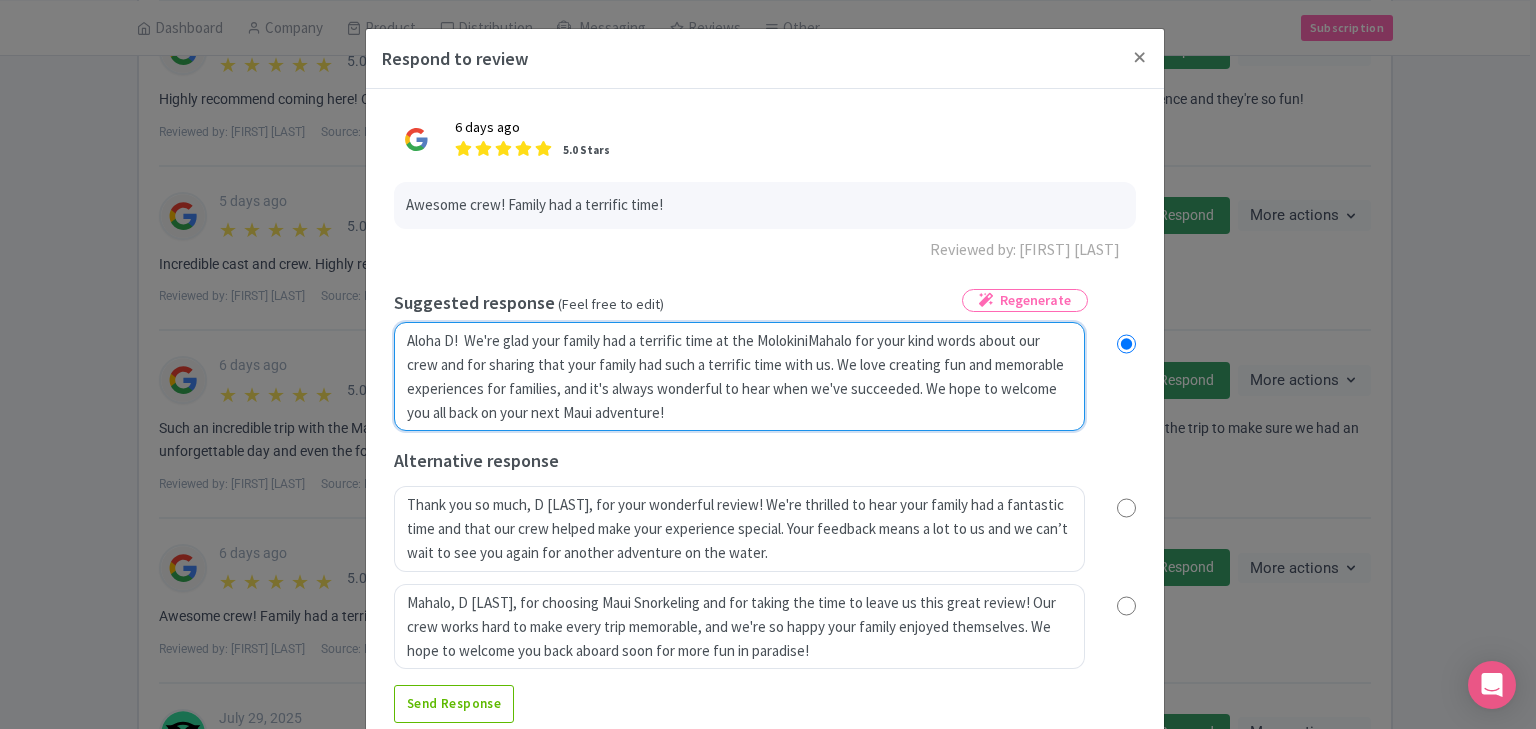 radio on "true" 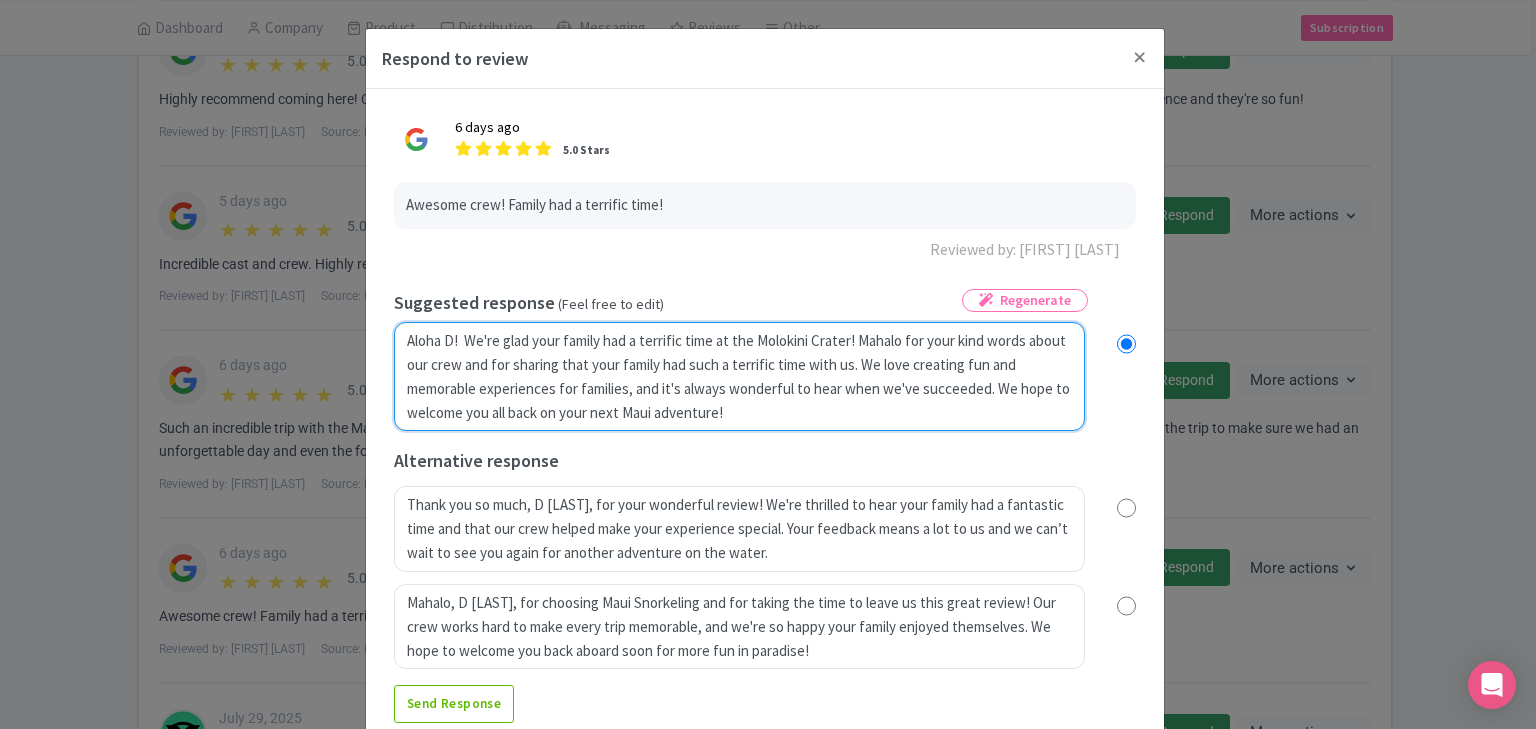 radio on "true" 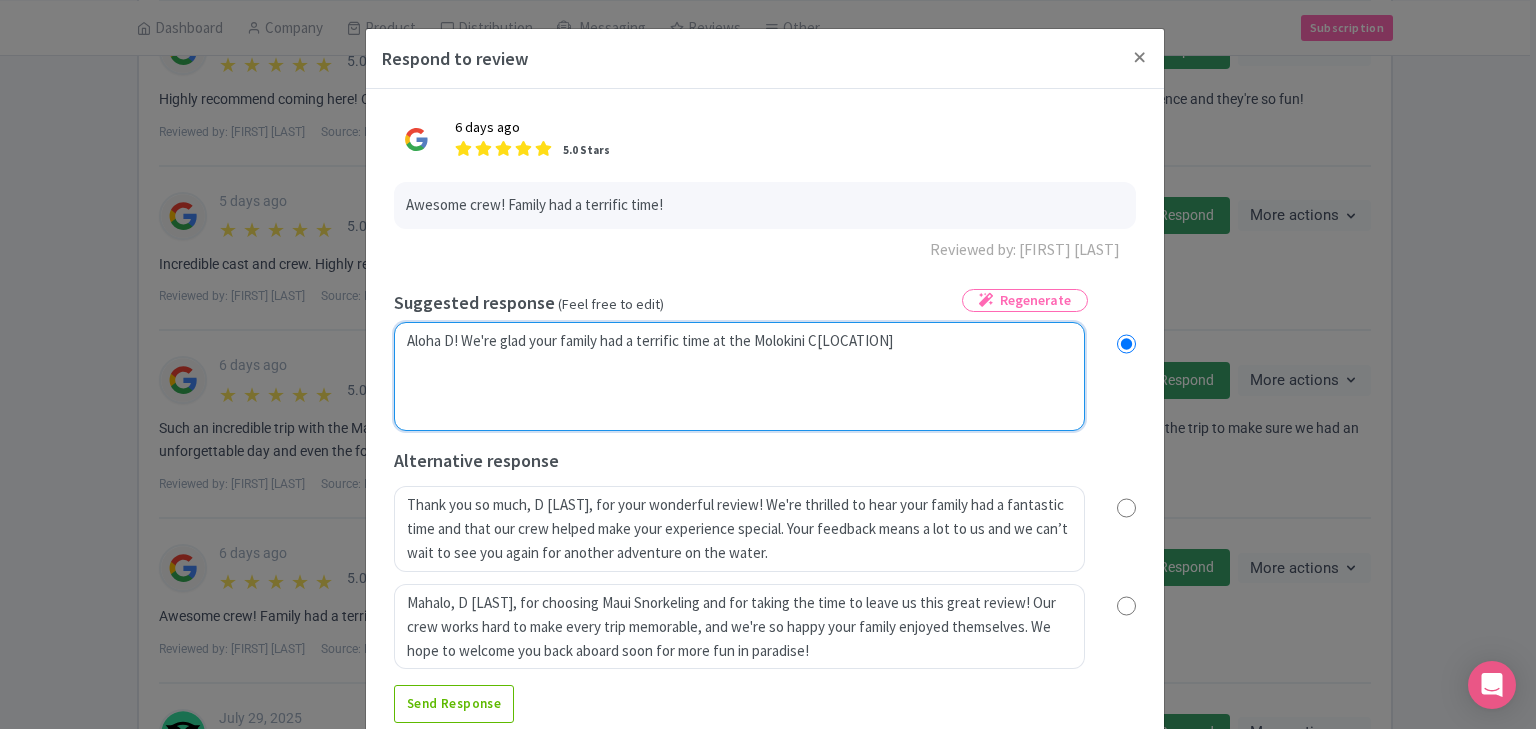 radio on "true" 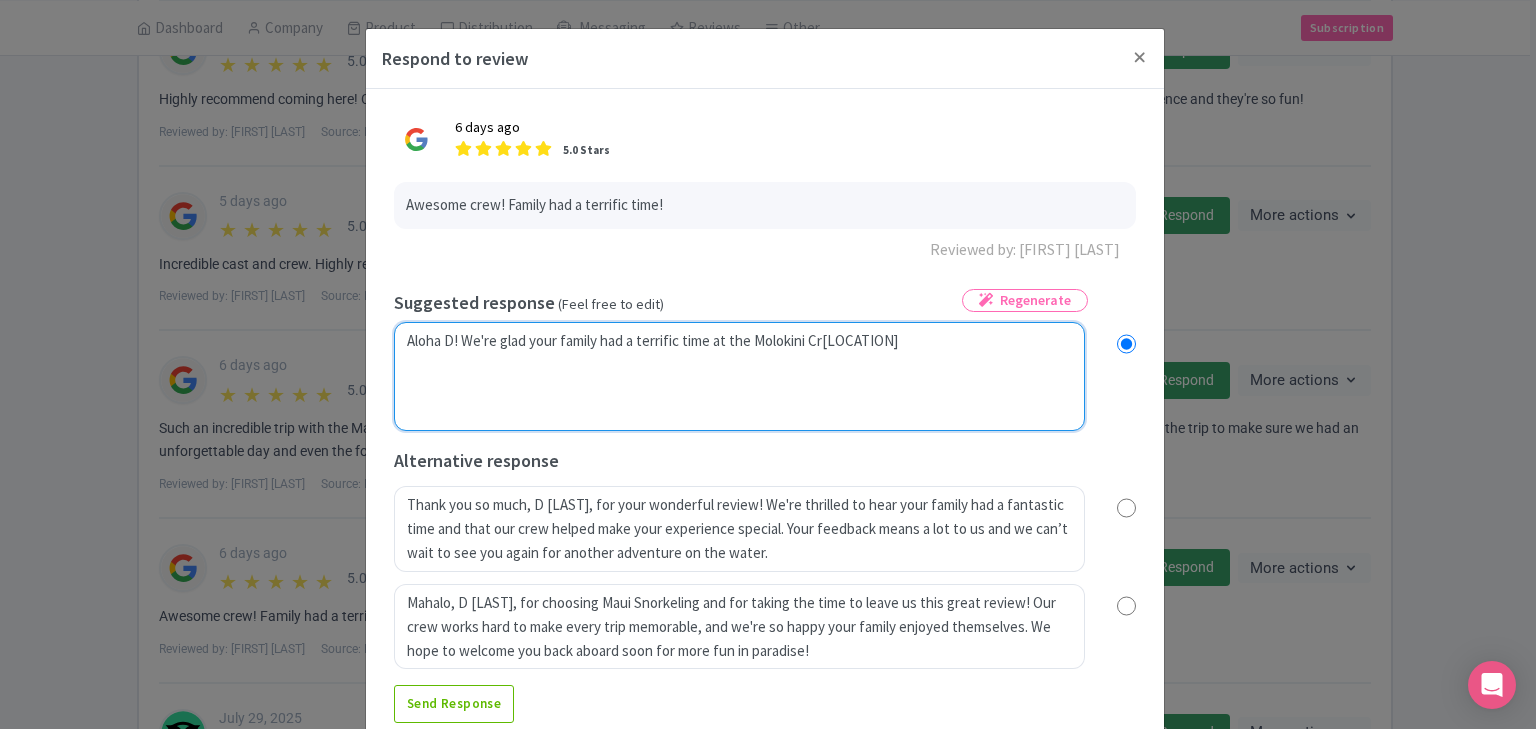 radio on "true" 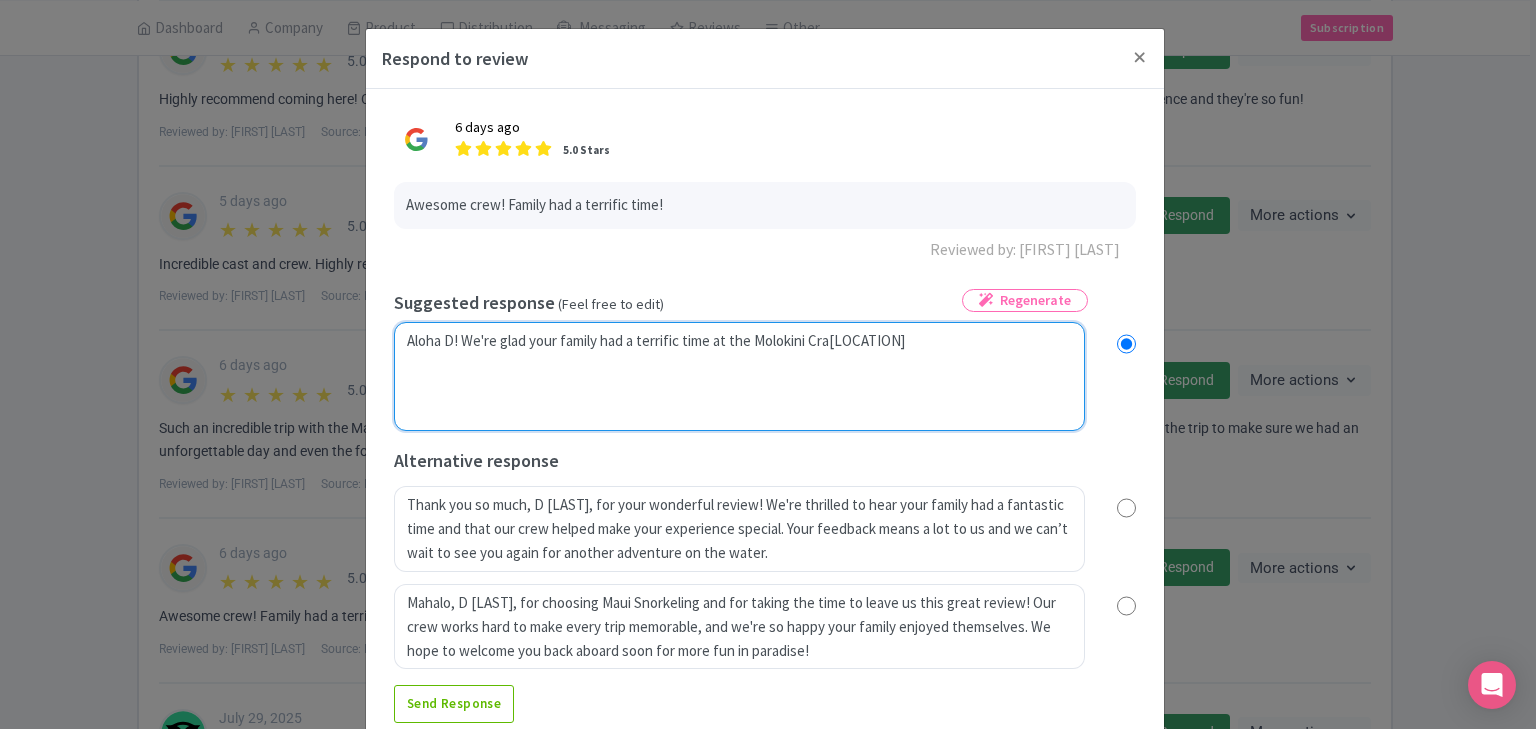 type on "Aloha D!  We're glad your family had a terrific time at the Molokini CratMahalo for your kind words about our crew and for sharing that your family had such a terrific time with us. We love creating fun and memorable experiences for families, and it's always wonderful to hear when we've succeeded. We hope to welcome you all back on your next Maui adventure!" 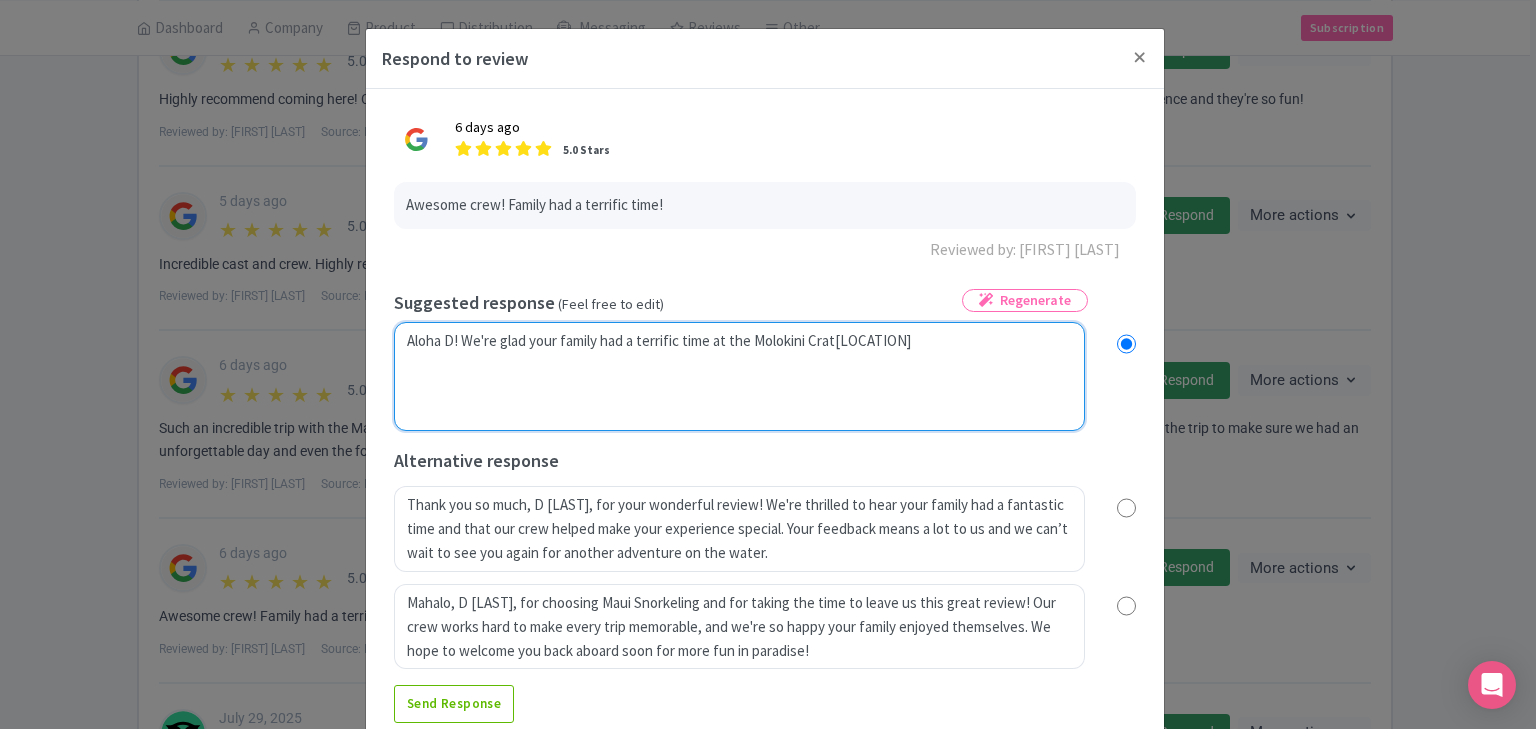 radio on "true" 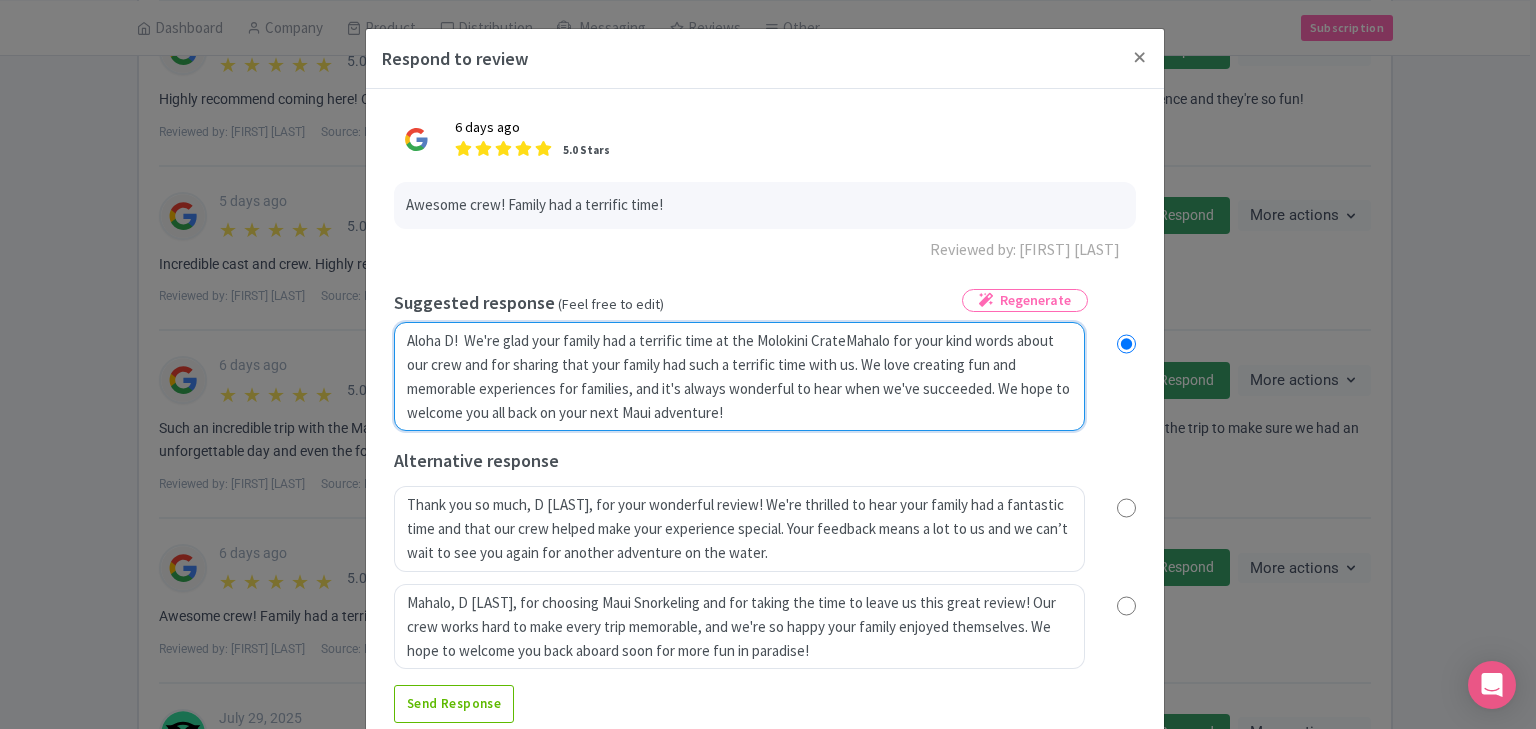 type on "Aloha D!  We're glad your family had a terrific time at the Molokini CraterMahalo for your kind words about our crew and for sharing that your family had such a terrific time with us. We love creating fun and memorable experiences for families, and it's always wonderful to hear when we've succeeded. We hope to welcome you all back on your next Maui adventure!" 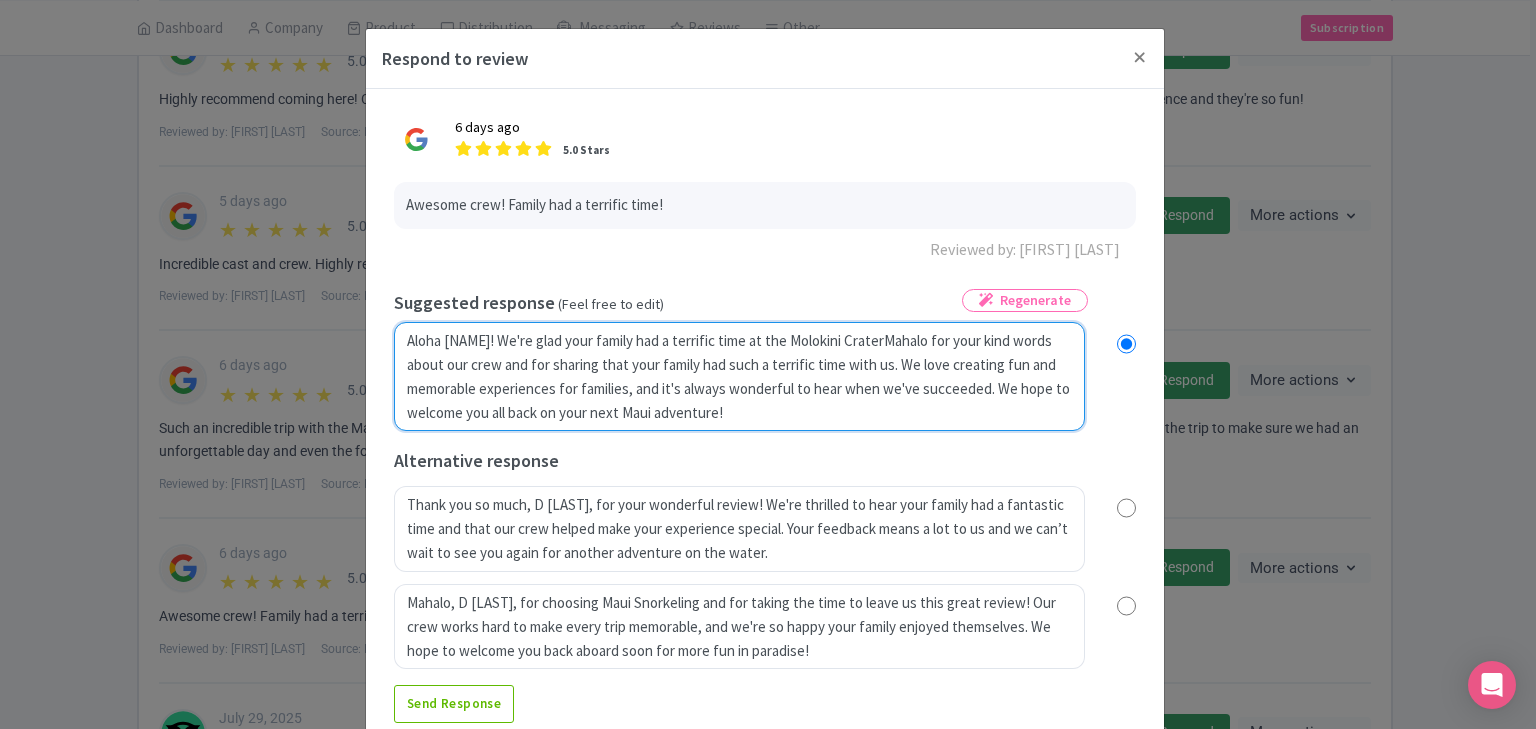 radio on "true" 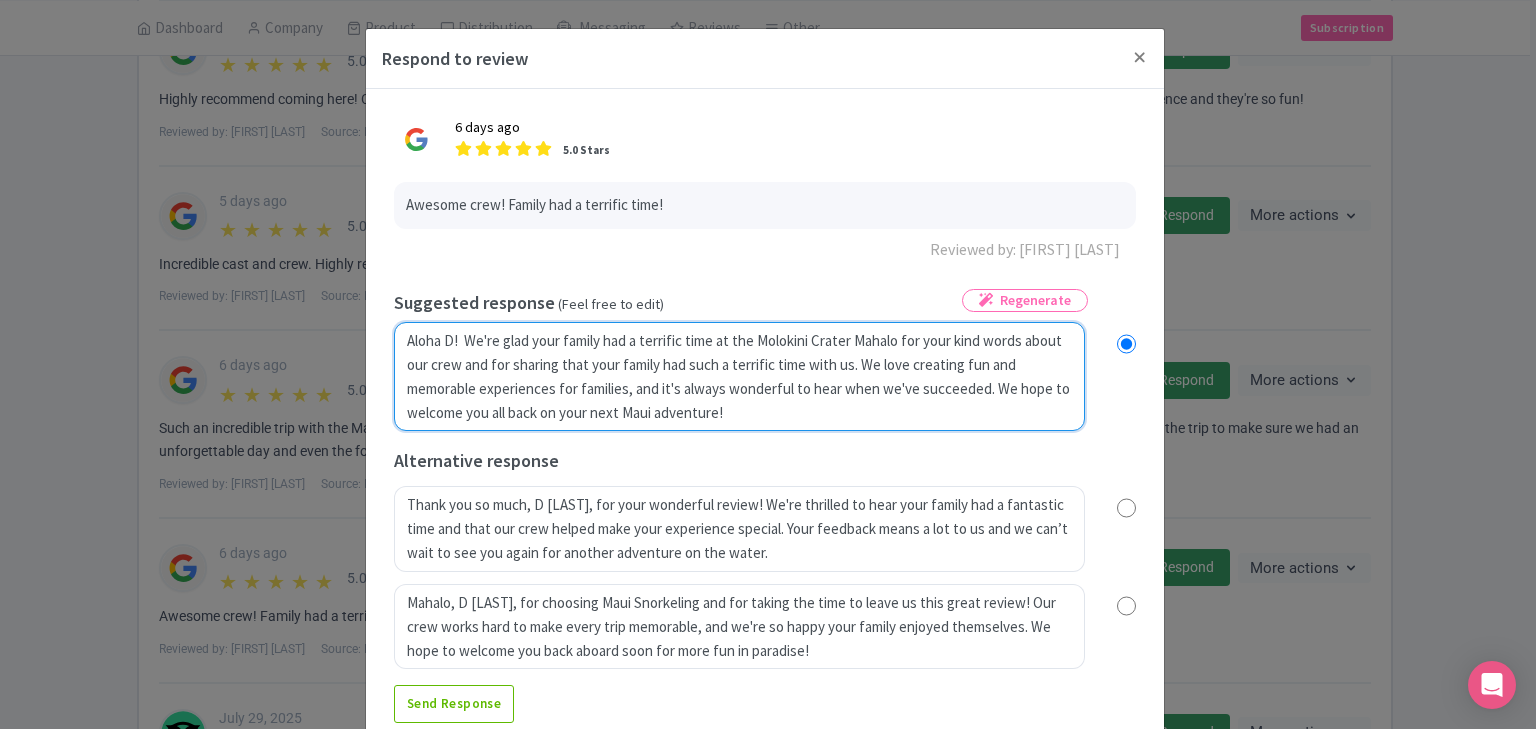 radio on "true" 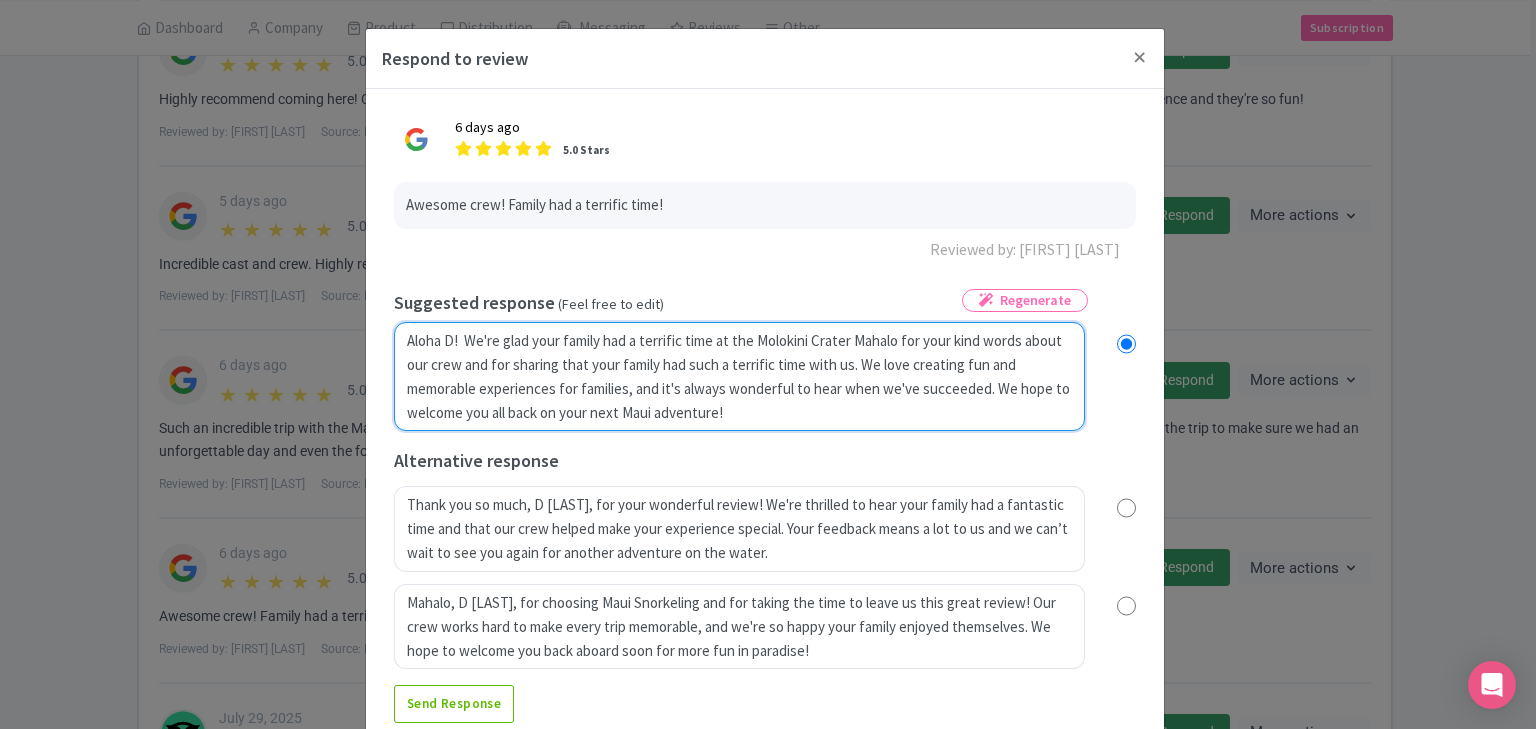 type on "Aloha D!  We're glad your family had a terrific time at the Molokini CraterMahalo for your kind words about our crew and for sharing that your family had such a terrific time with us. We love creating fun and memorable experiences for families, and it's always wonderful to hear when we've succeeded. We hope to welcome you all back on your next Maui adventure!" 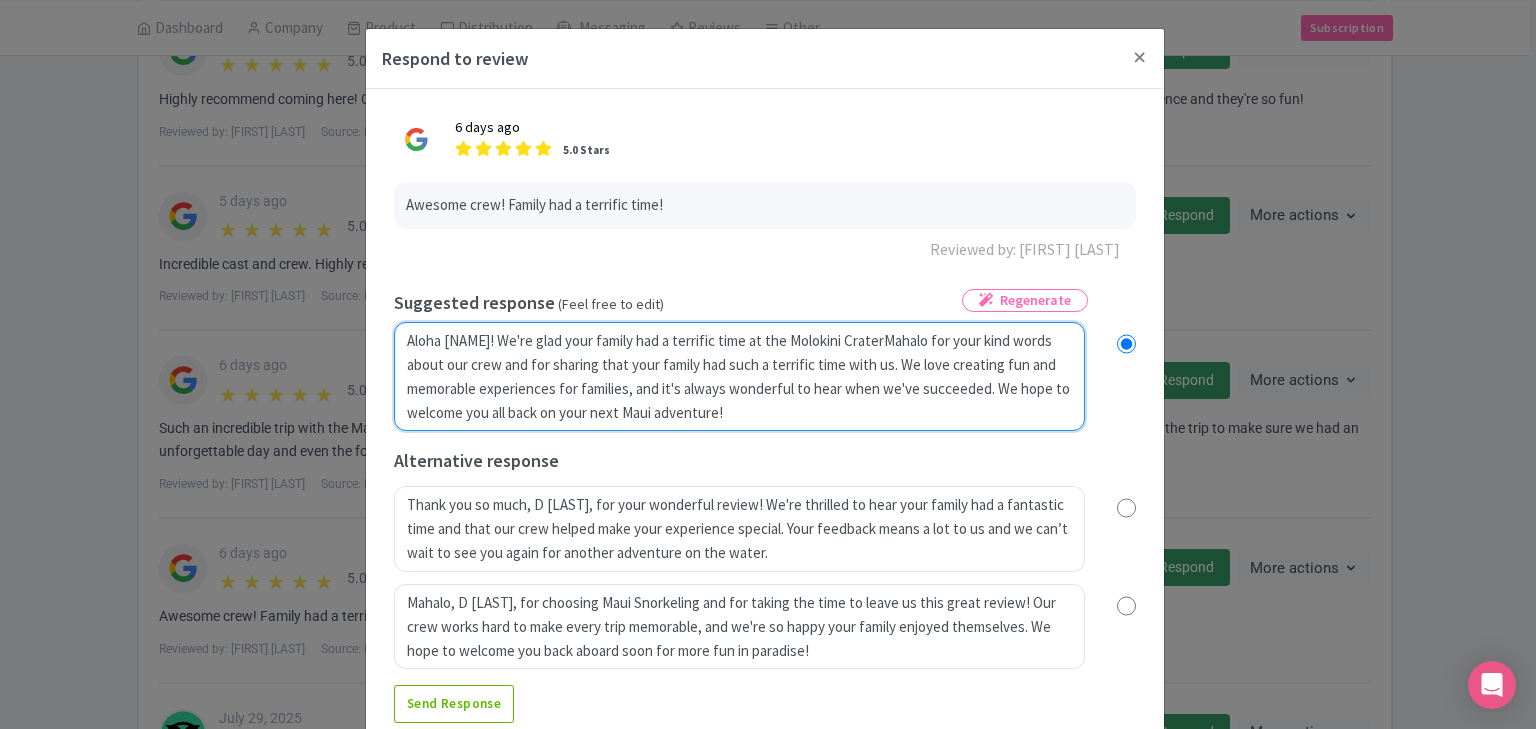 radio on "true" 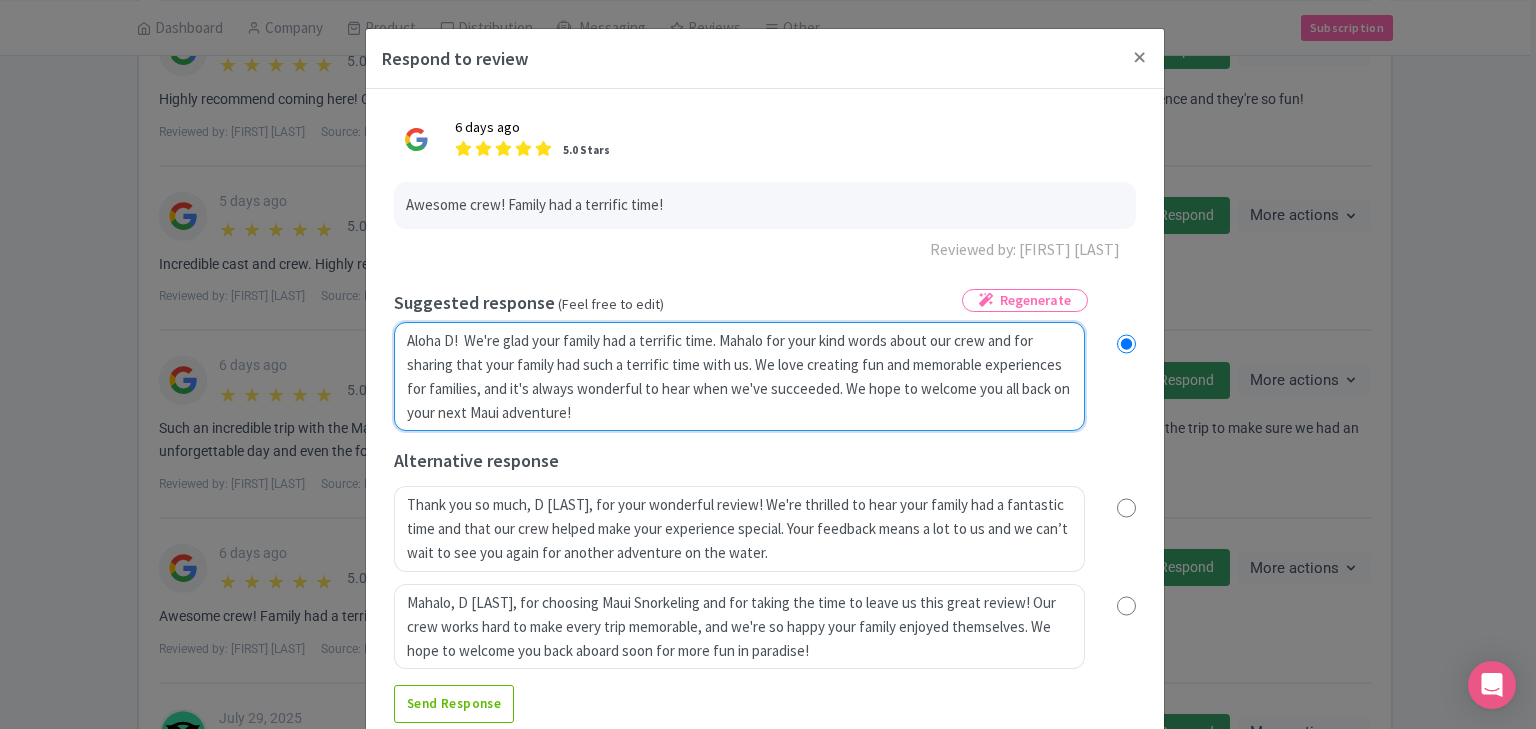 type on "Aloha D!  We're glad your family had a terrific timeMahalo for your kind words about our crew and for sharing that your family had such a terrific time with us. We love creating fun and memorable experiences for families, and it's always wonderful to hear when we've succeeded. We hope to welcome you all back on your next Maui adventure!" 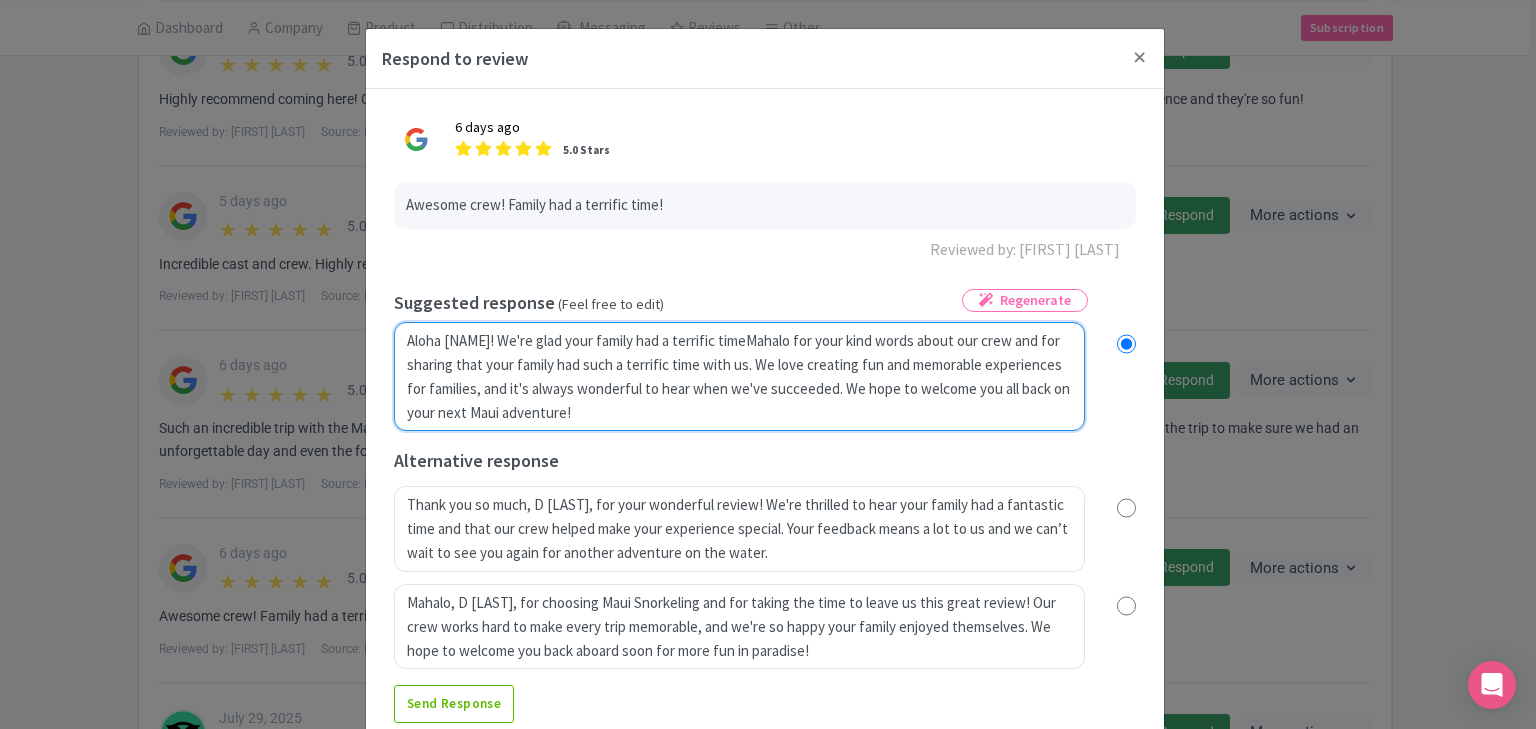 type 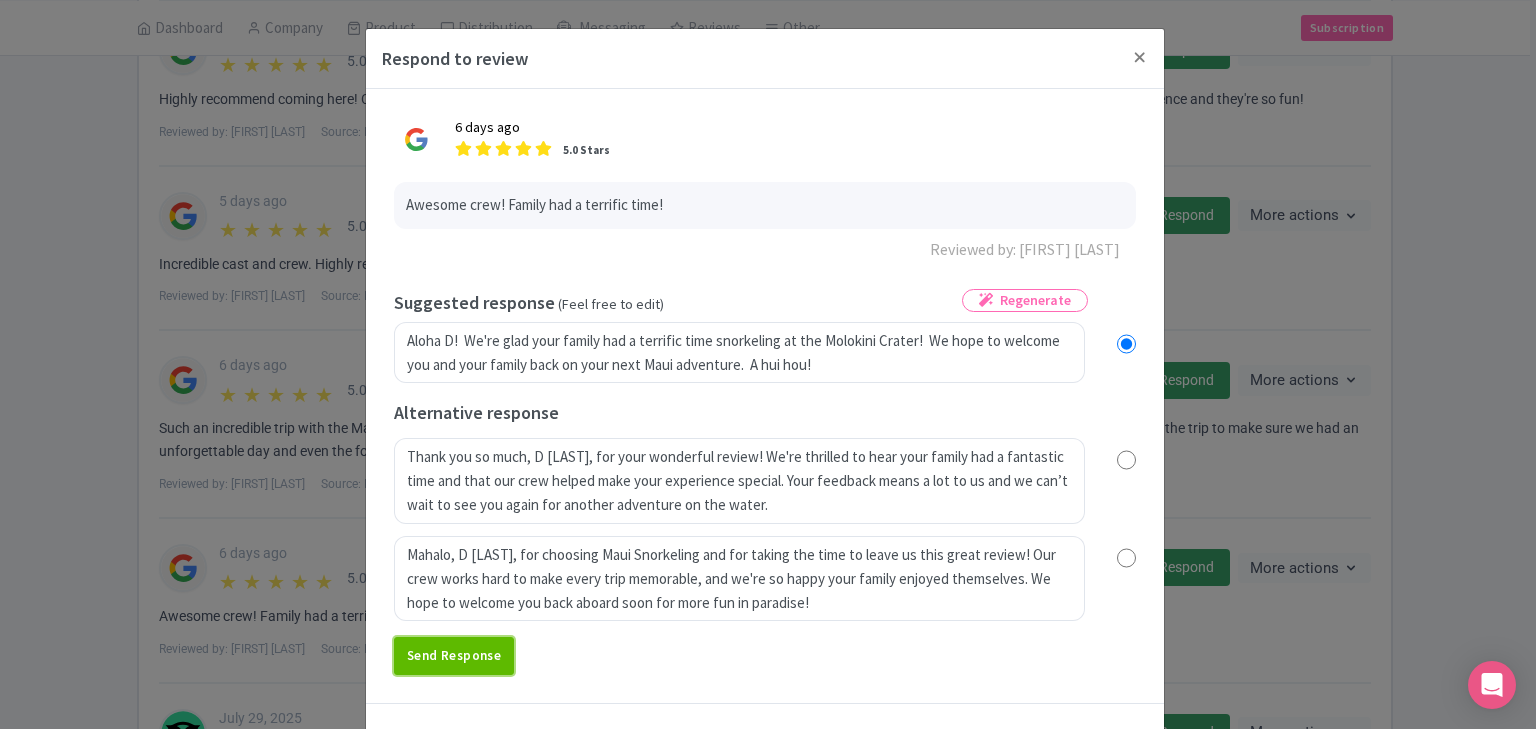 click on "Send Response" at bounding box center (454, 656) 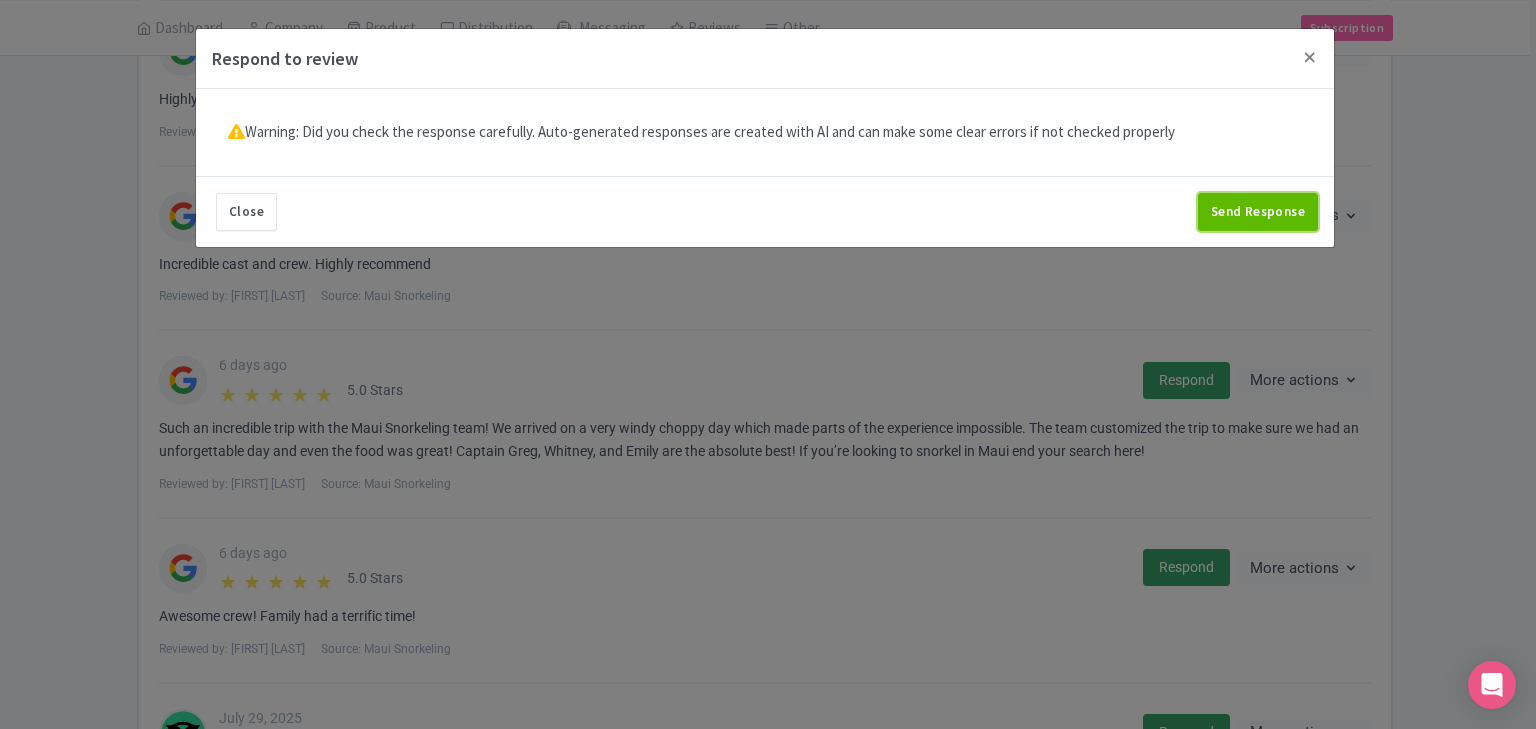 click on "Send Response" at bounding box center (1258, 212) 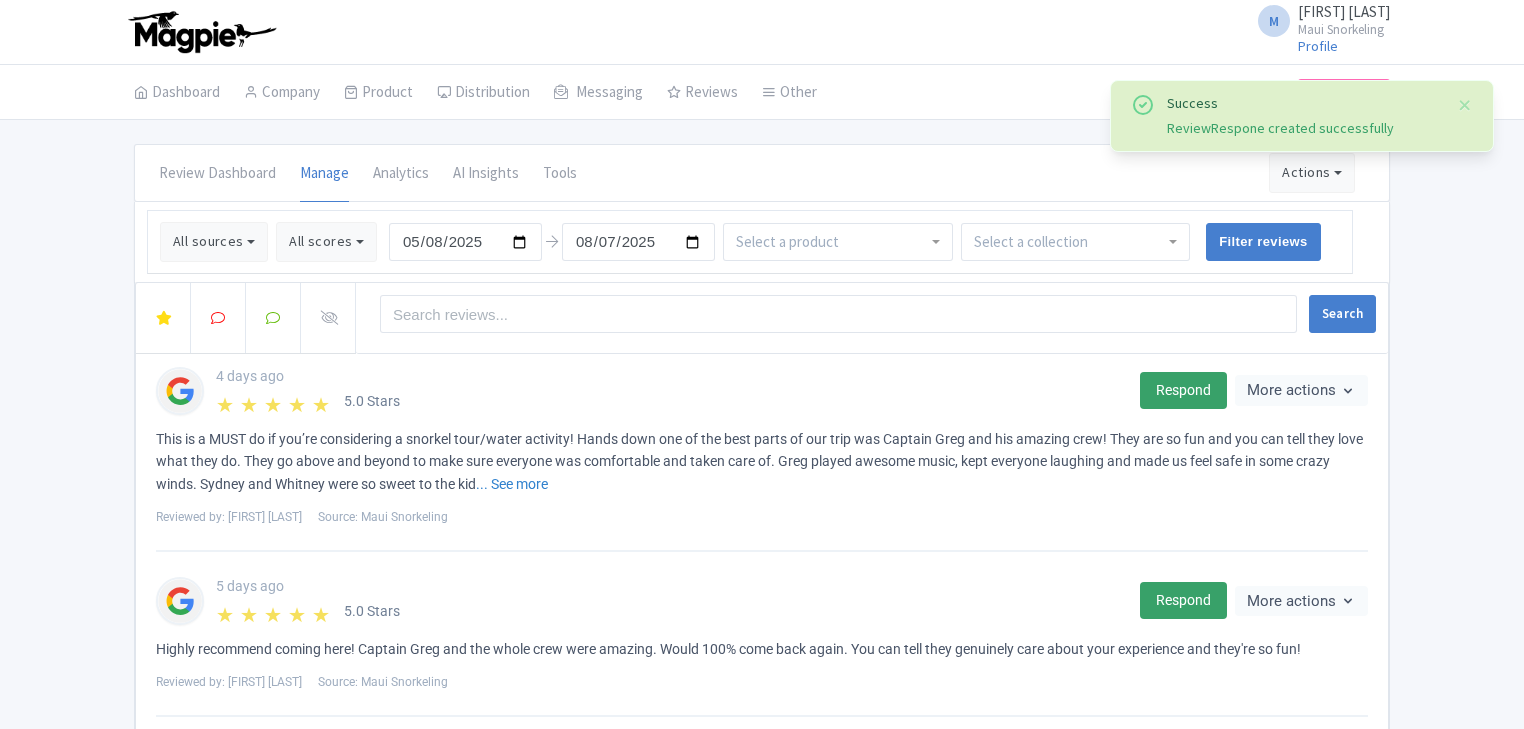 click at bounding box center [218, 318] 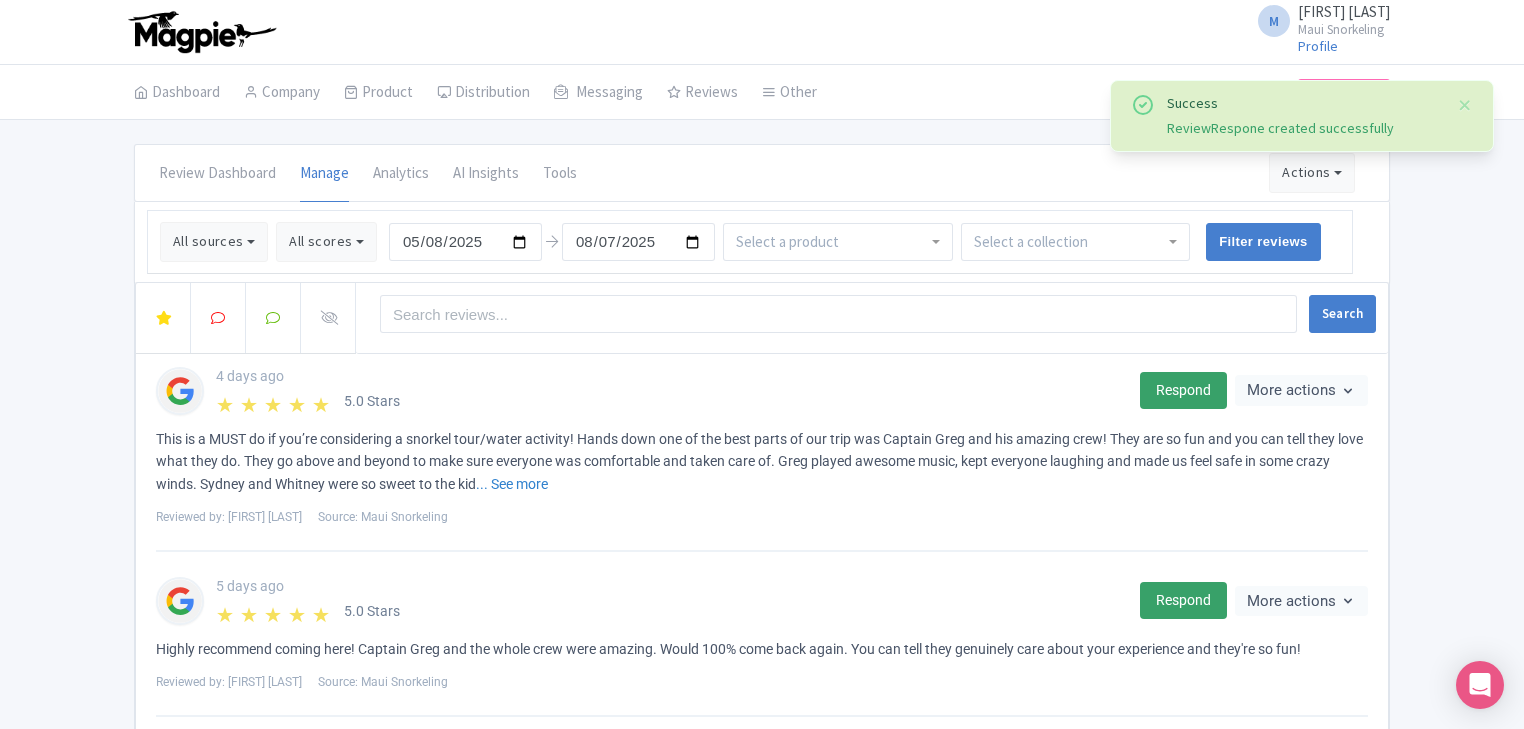 scroll, scrollTop: 637, scrollLeft: 0, axis: vertical 